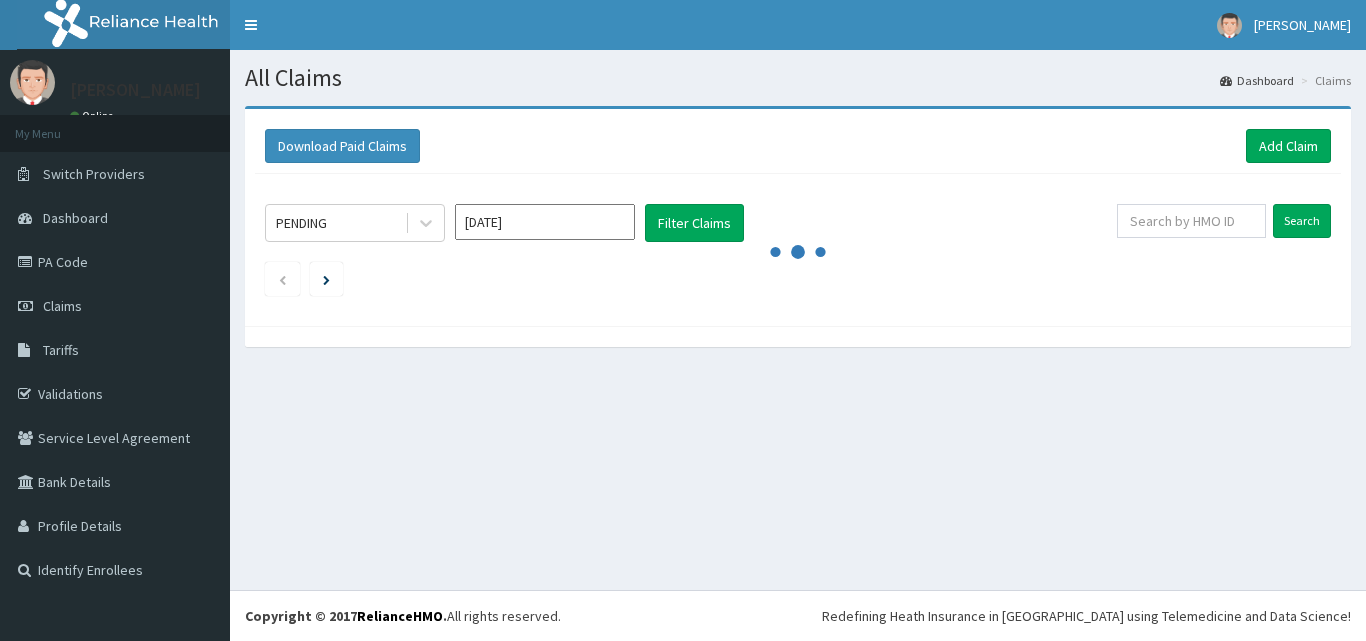 scroll, scrollTop: 0, scrollLeft: 0, axis: both 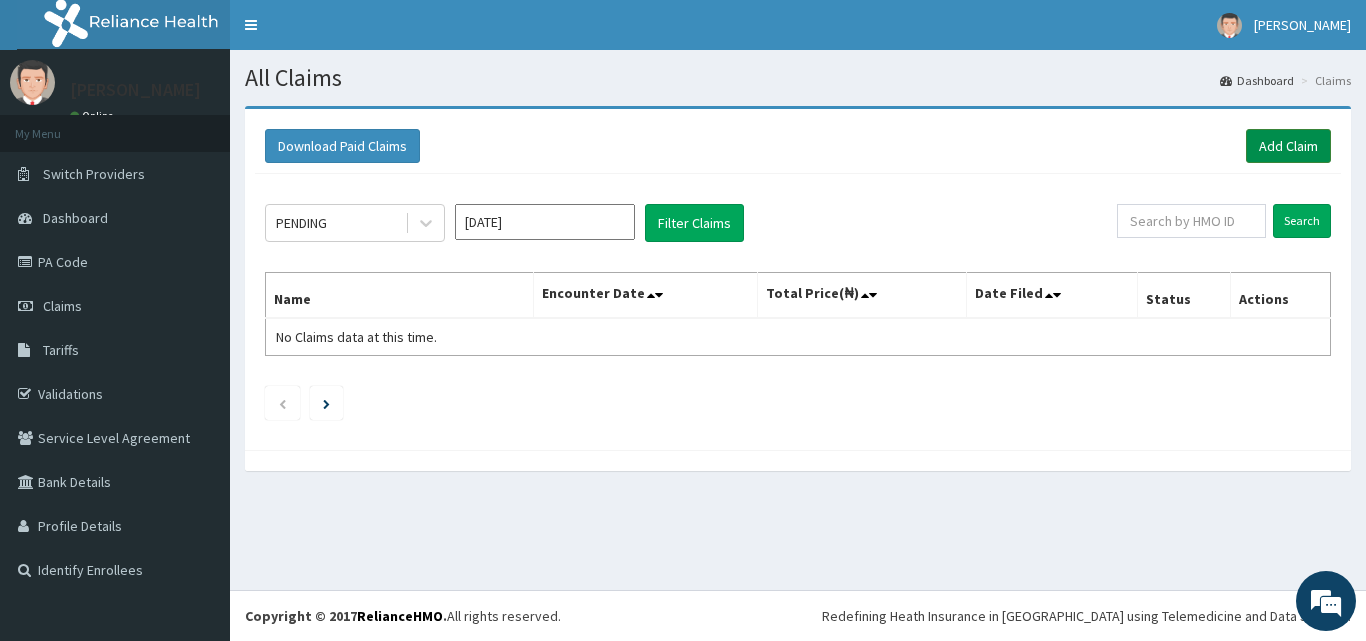 click on "Add Claim" at bounding box center (1288, 146) 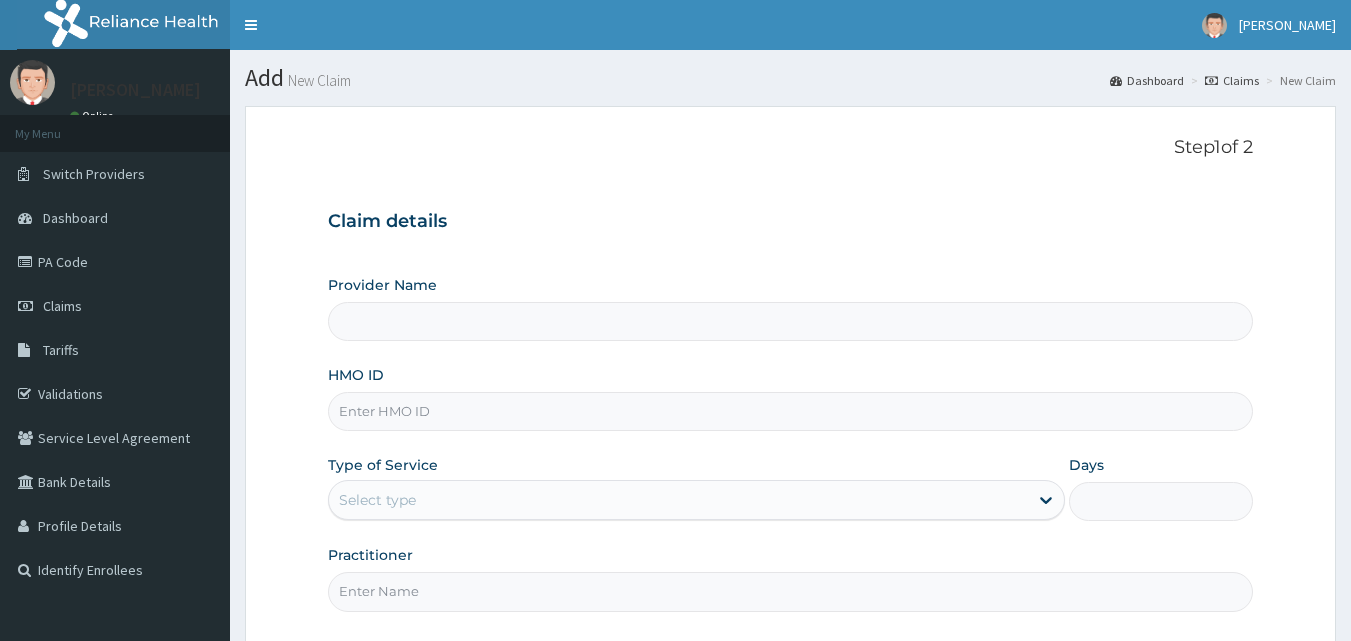 scroll, scrollTop: 0, scrollLeft: 0, axis: both 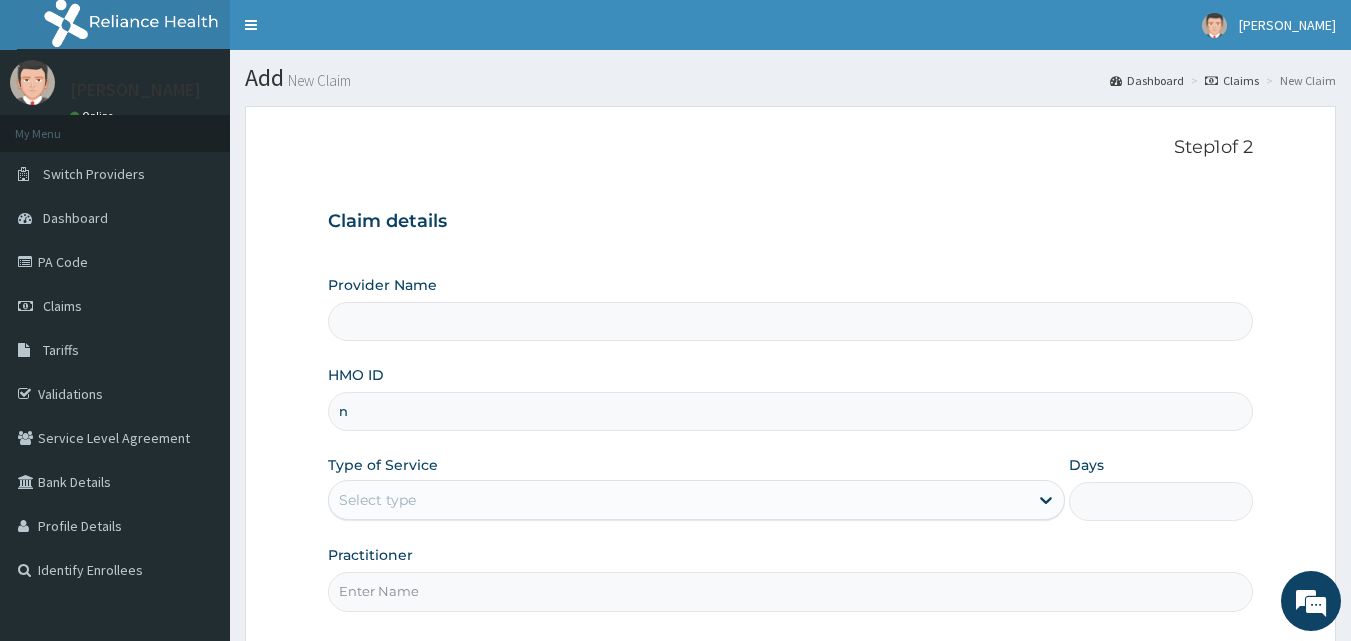 type on "NKK/10226/B" 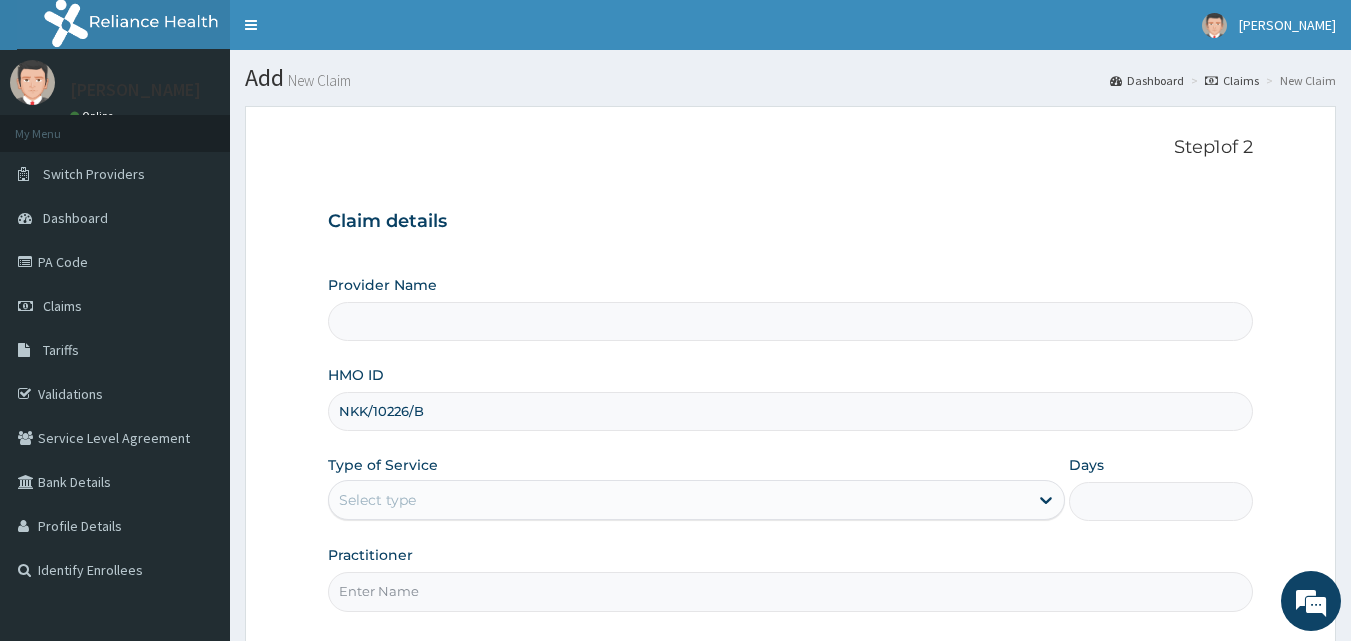 type on "[GEOGRAPHIC_DATA]" 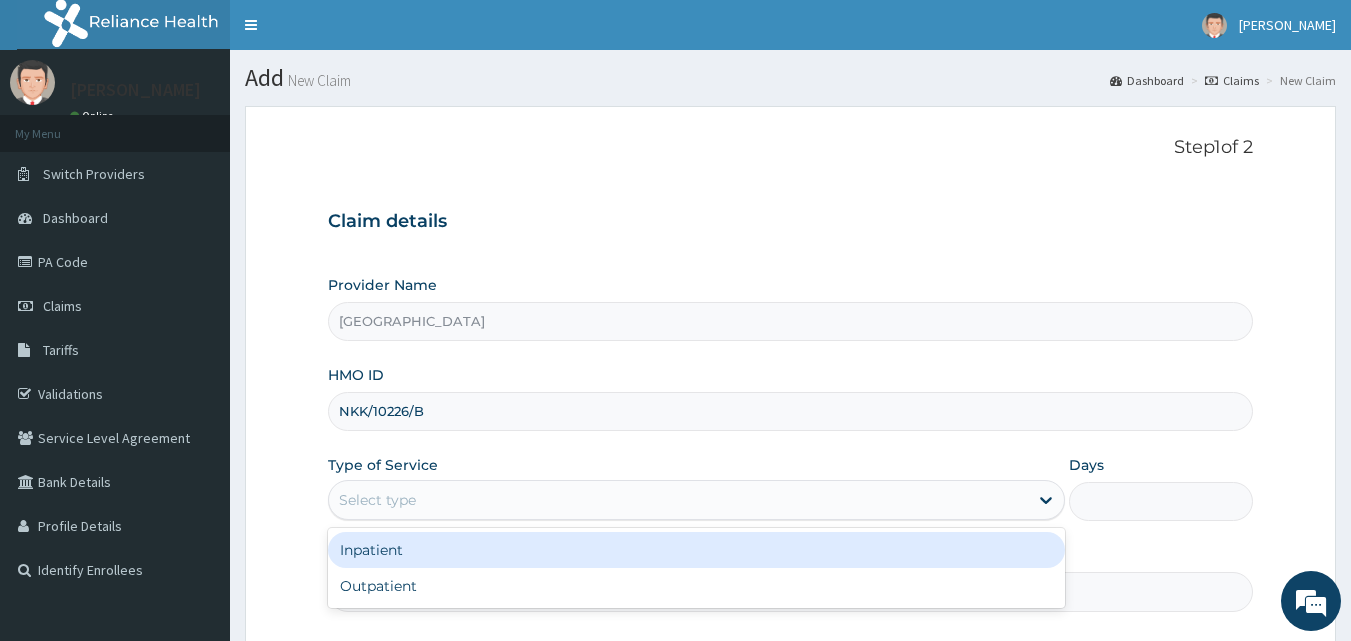 click on "Select type" at bounding box center (678, 500) 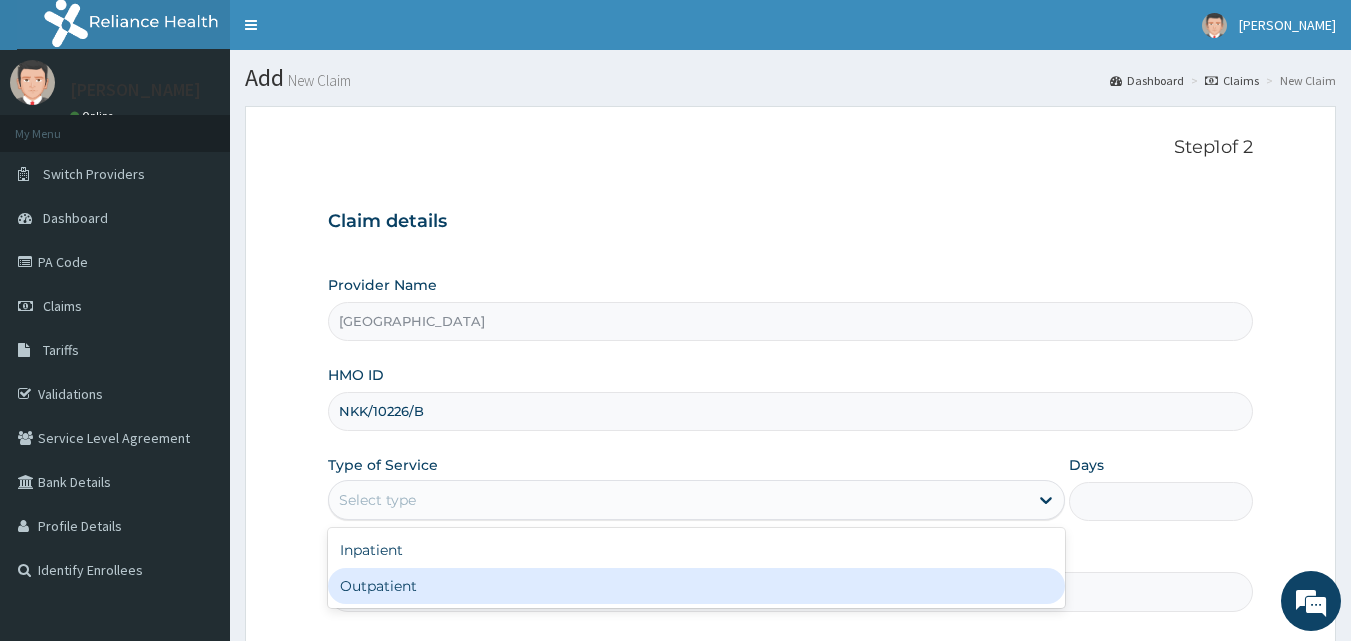 click on "Outpatient" at bounding box center [696, 586] 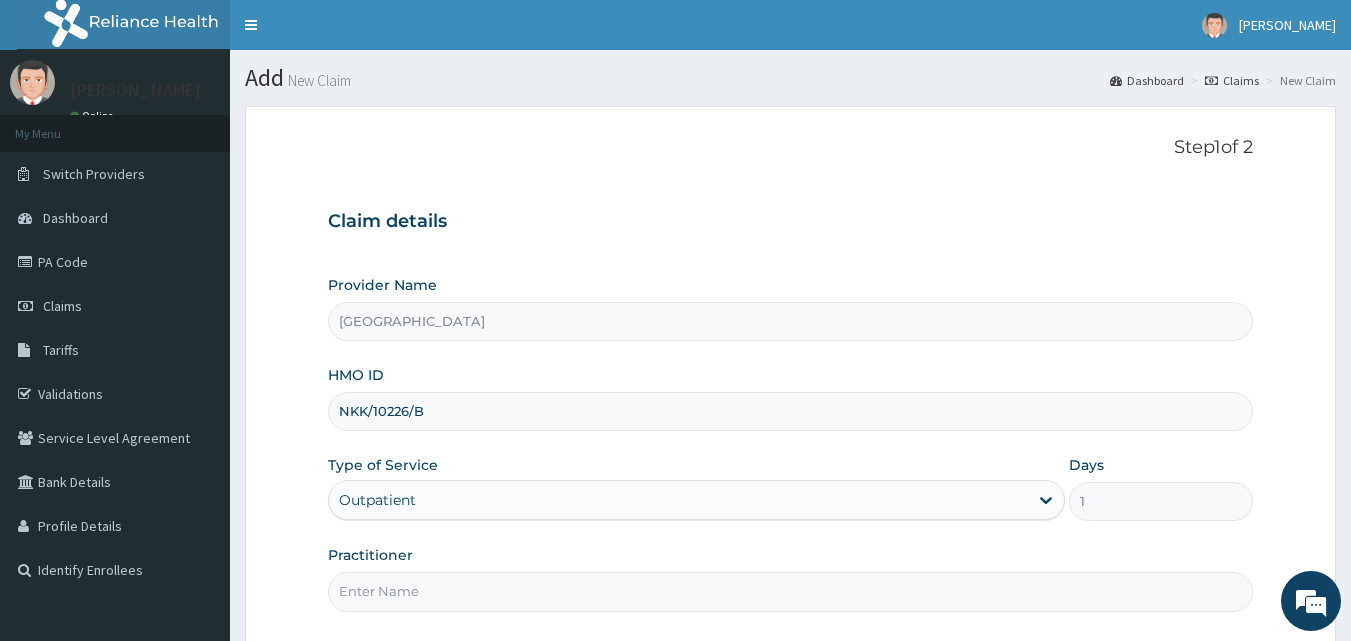 click on "Practitioner" at bounding box center [791, 591] 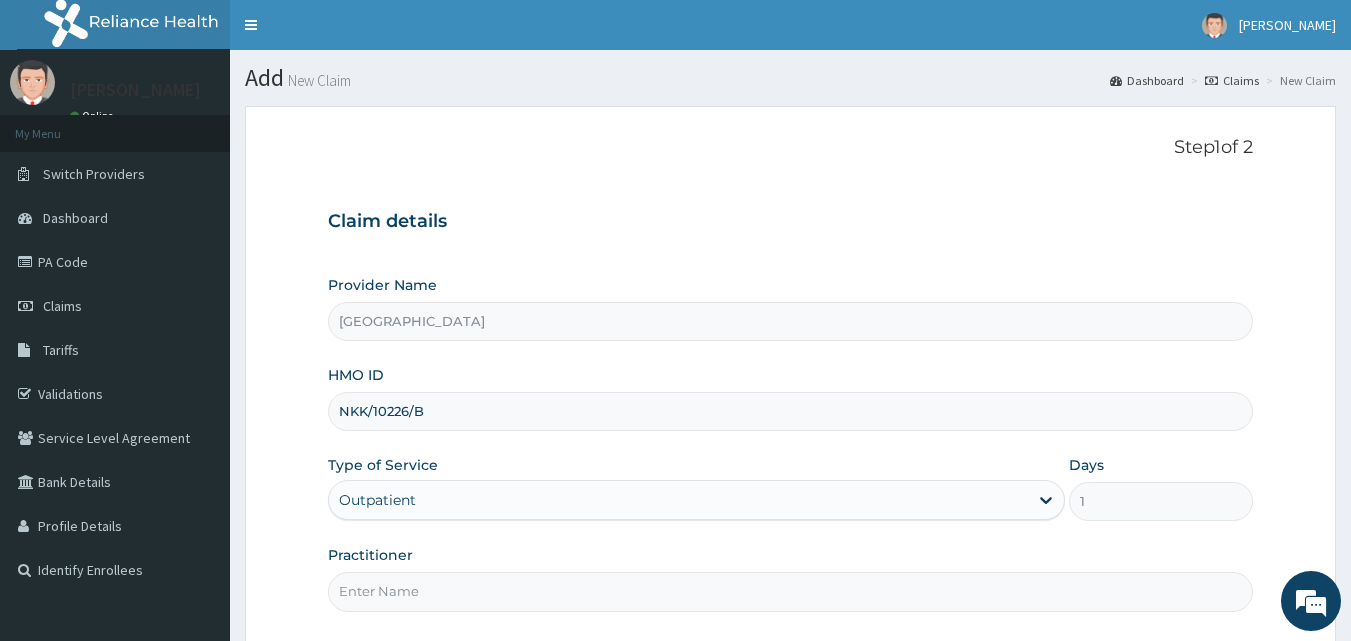 type on "KEHINDE ADEWOLEOLA" 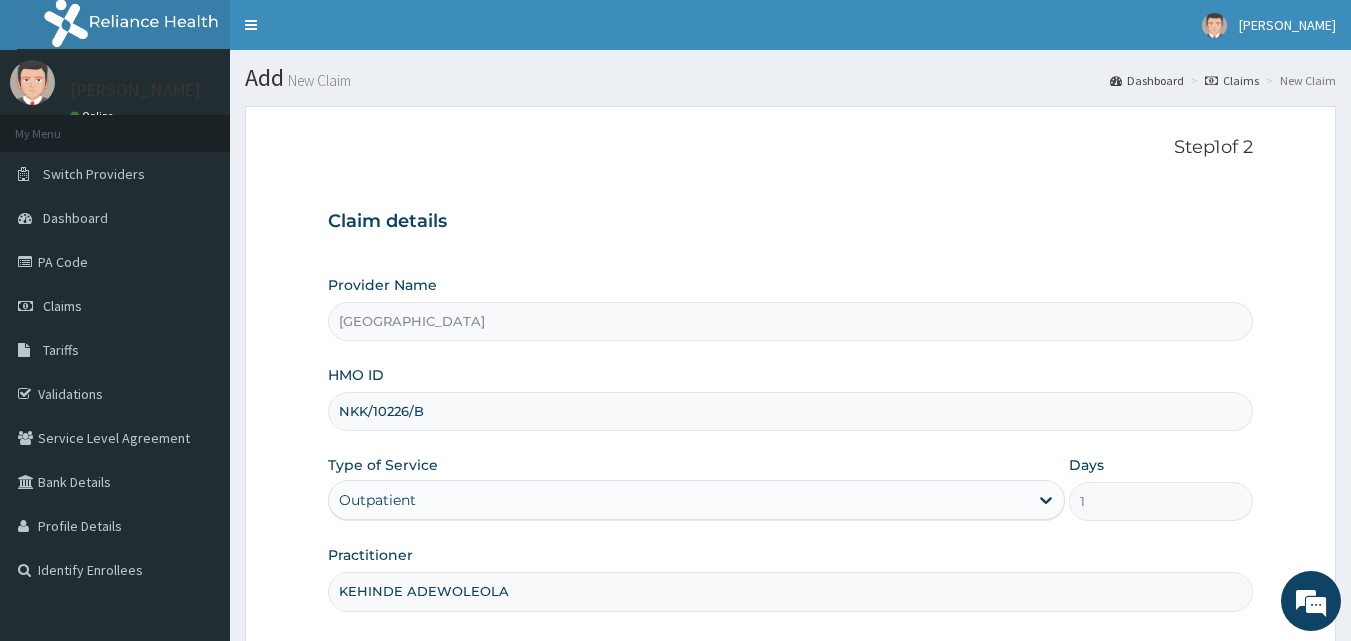 scroll, scrollTop: 0, scrollLeft: 0, axis: both 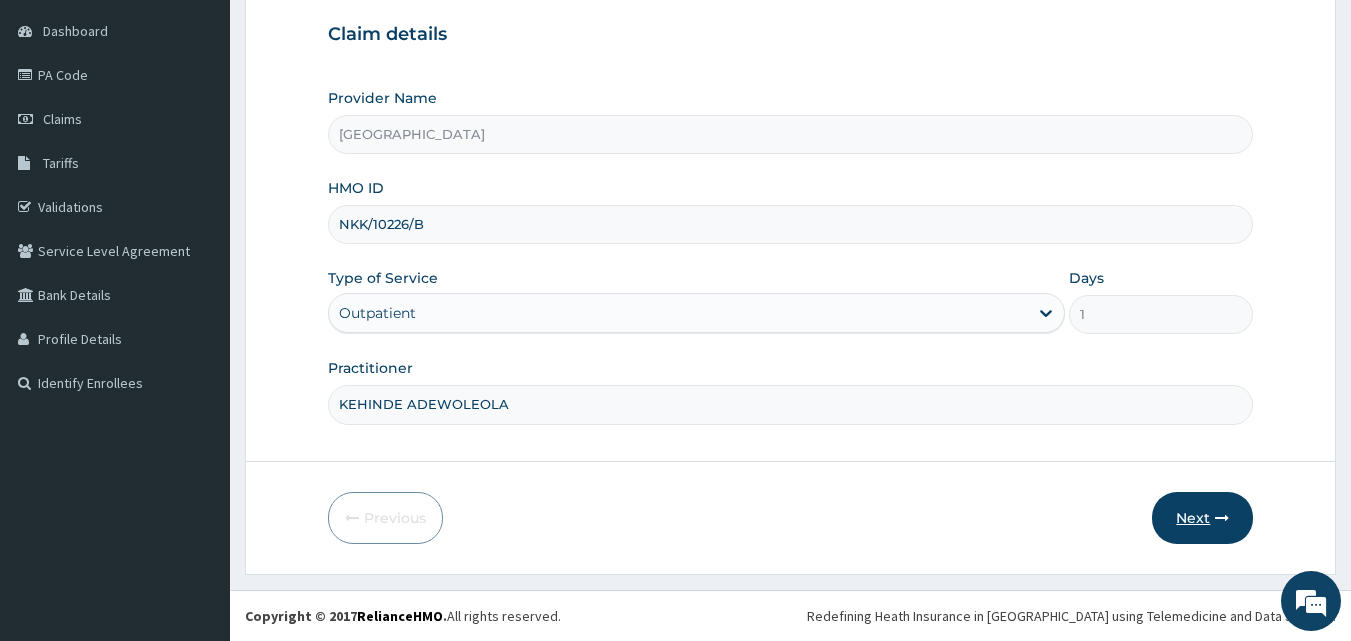 click on "Next" at bounding box center [1202, 518] 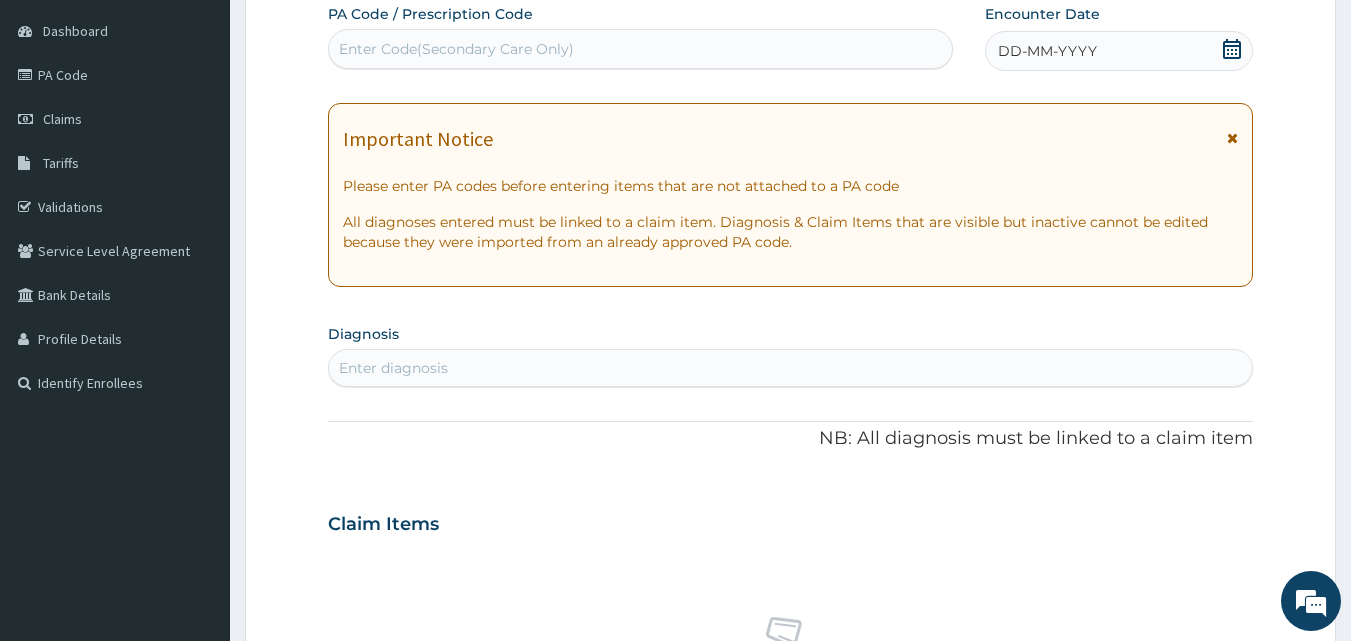 click on "DD-MM-YYYY" at bounding box center [1119, 51] 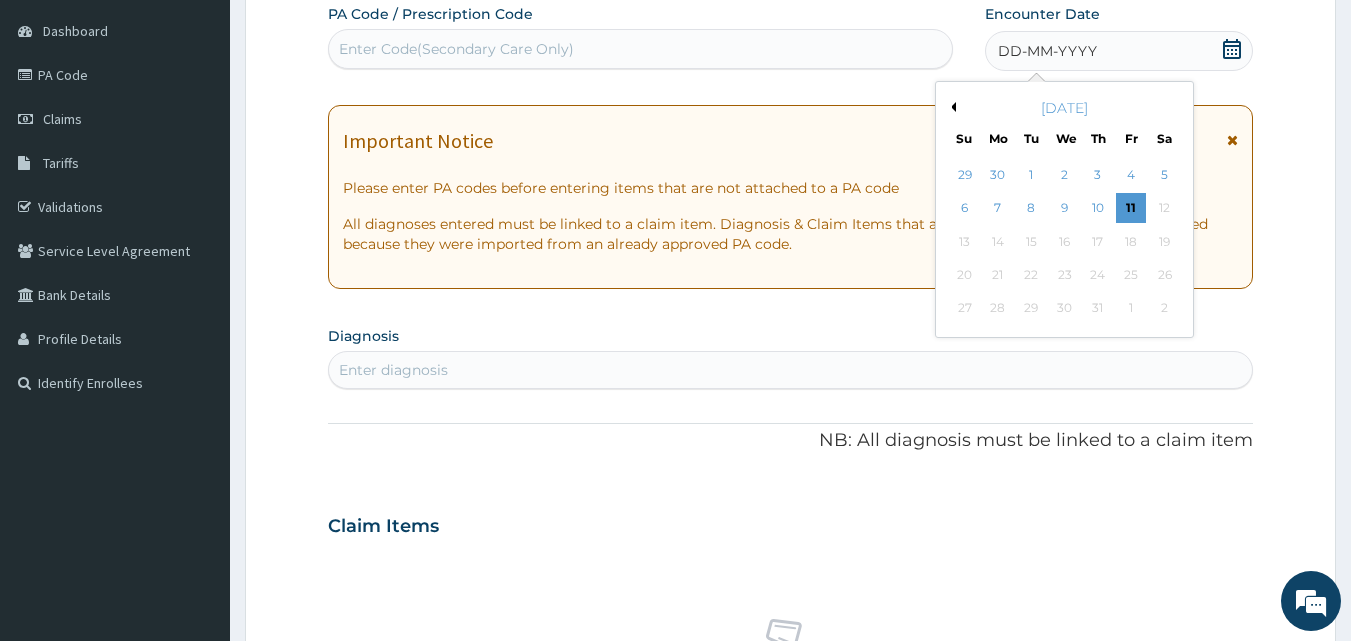 click on "July 2025" at bounding box center (1064, 108) 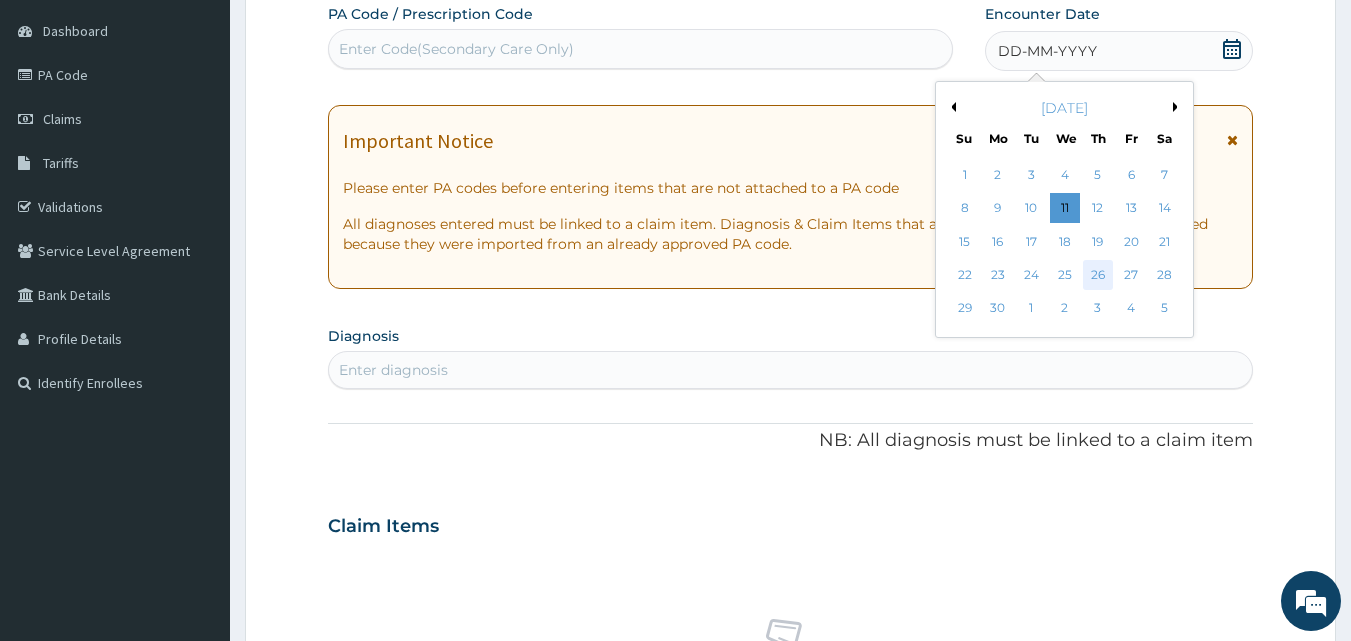 click on "26" at bounding box center [1098, 275] 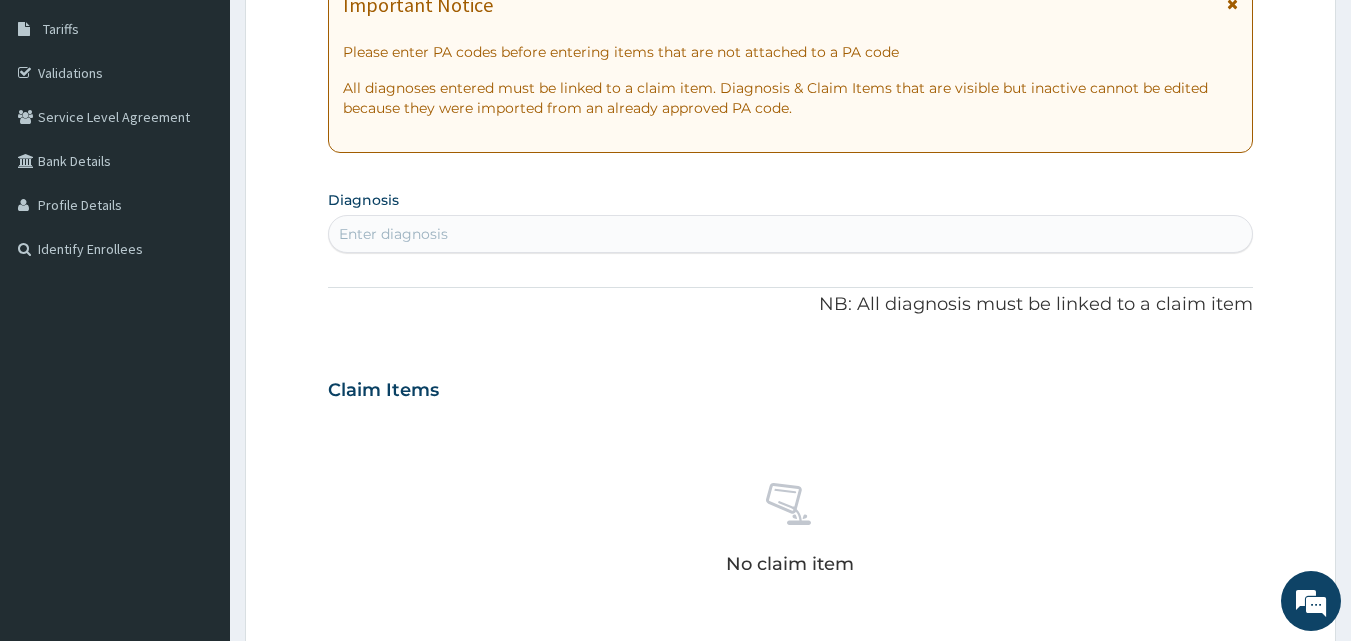 scroll, scrollTop: 387, scrollLeft: 0, axis: vertical 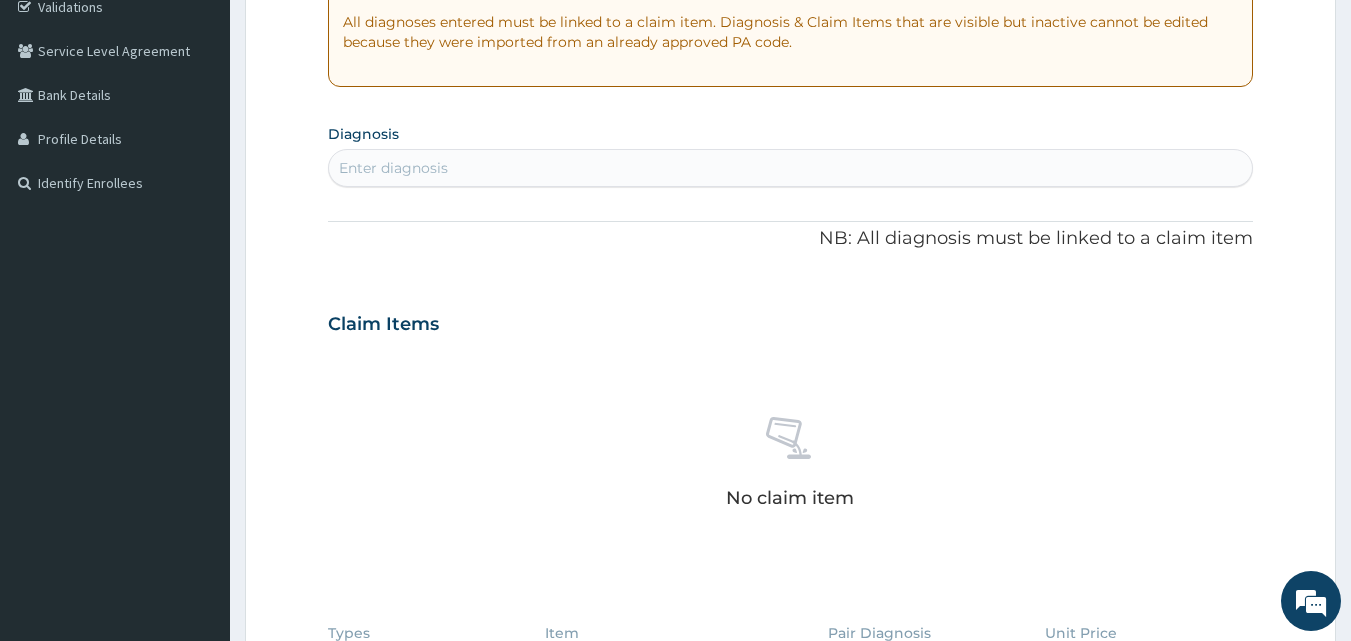 click on "Enter diagnosis" at bounding box center [791, 168] 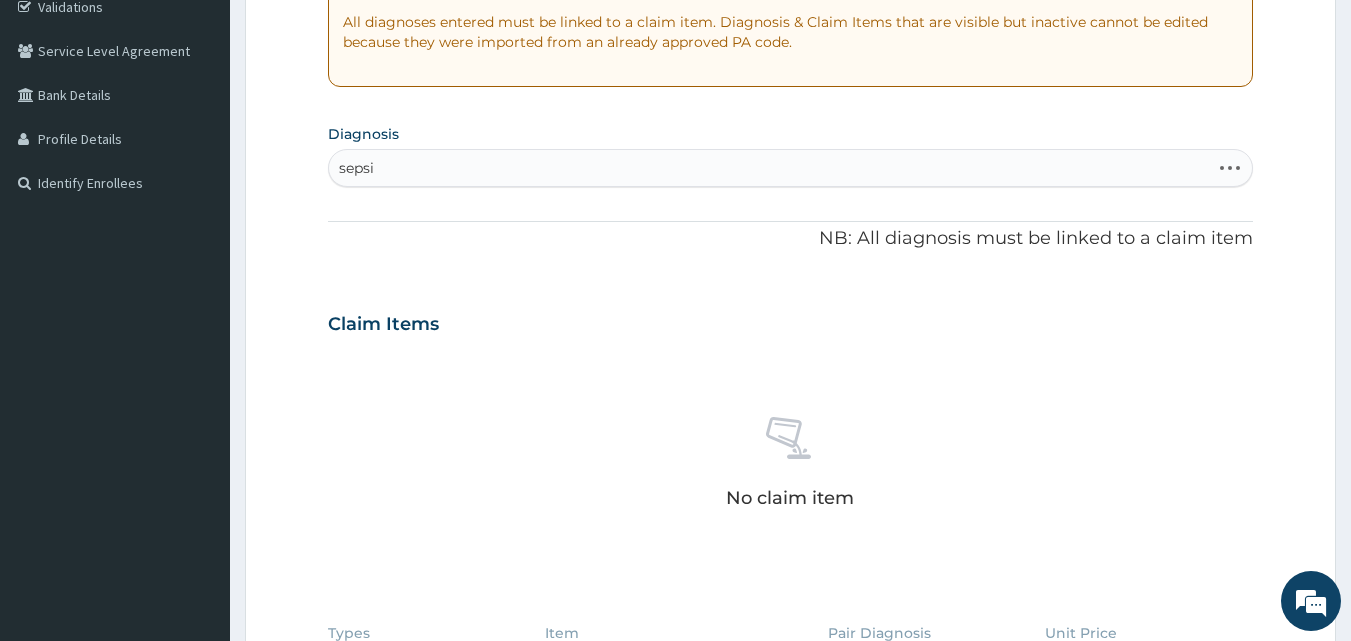 type on "sepsis" 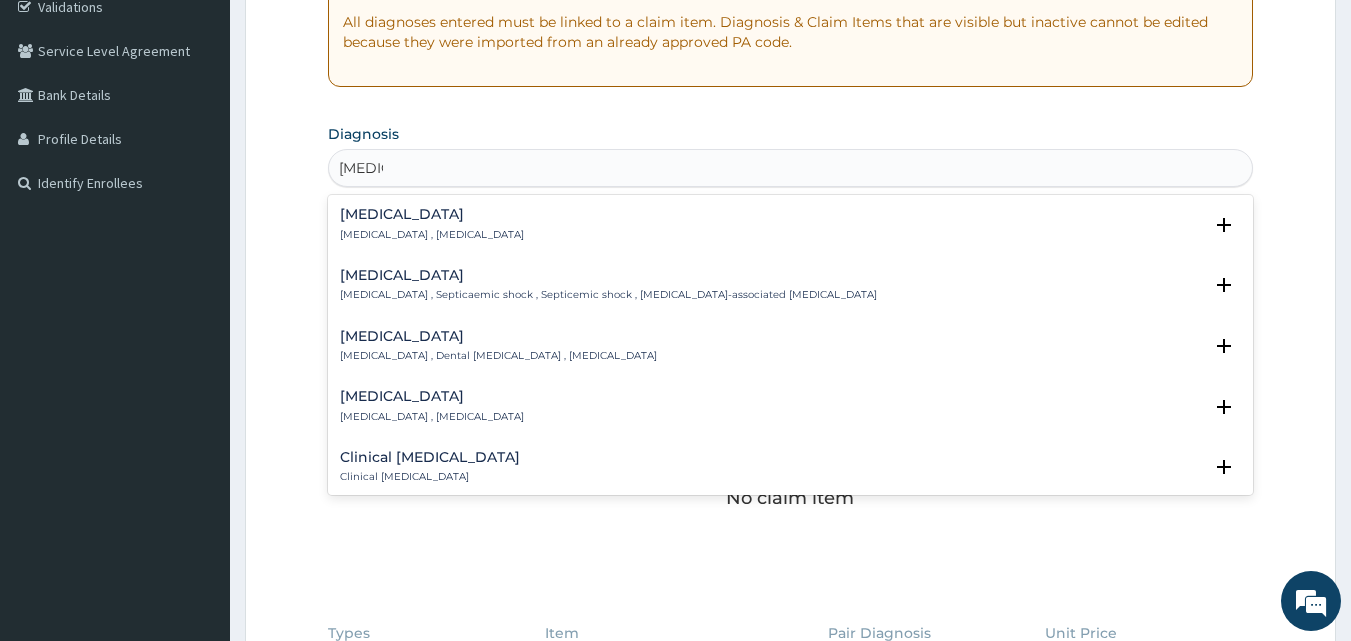 click on "[MEDICAL_DATA] , [MEDICAL_DATA]" at bounding box center [432, 235] 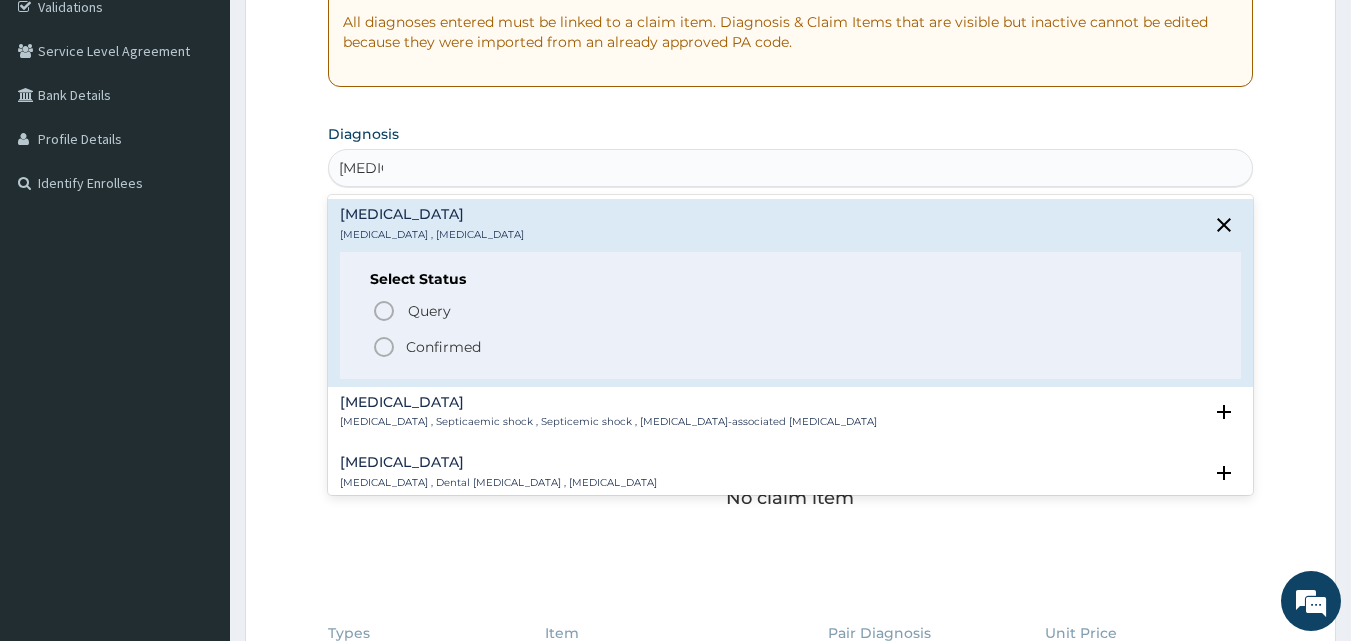 click 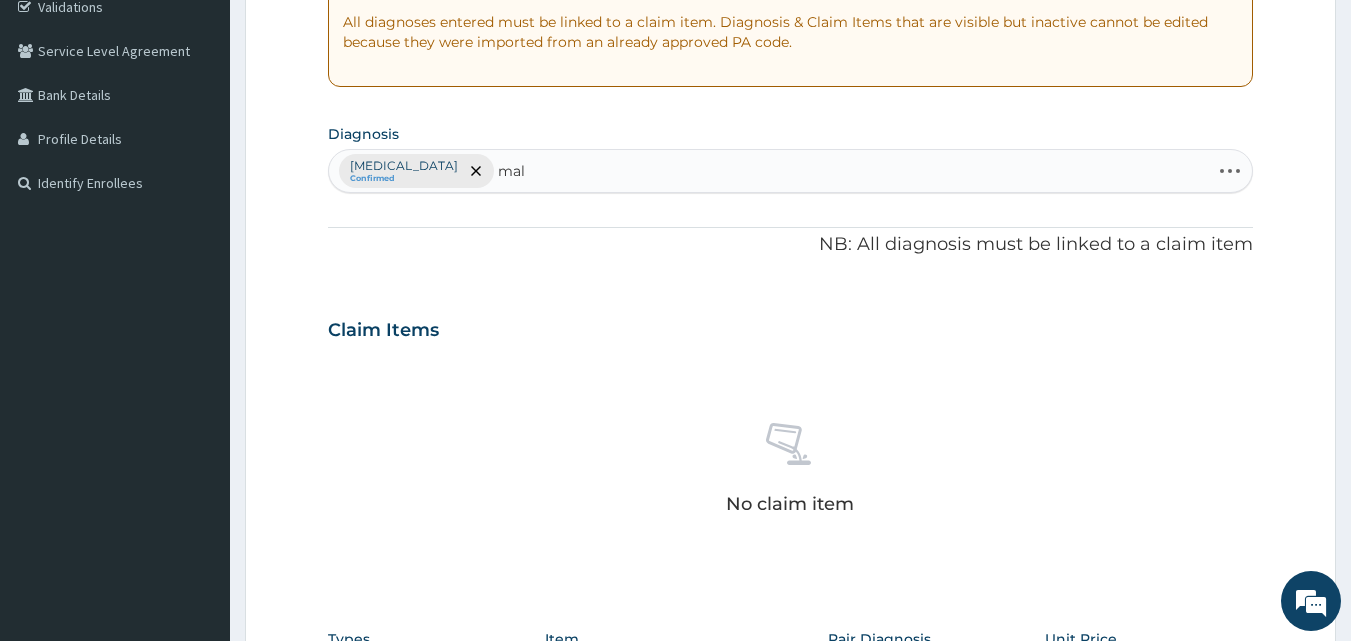 type on "mala" 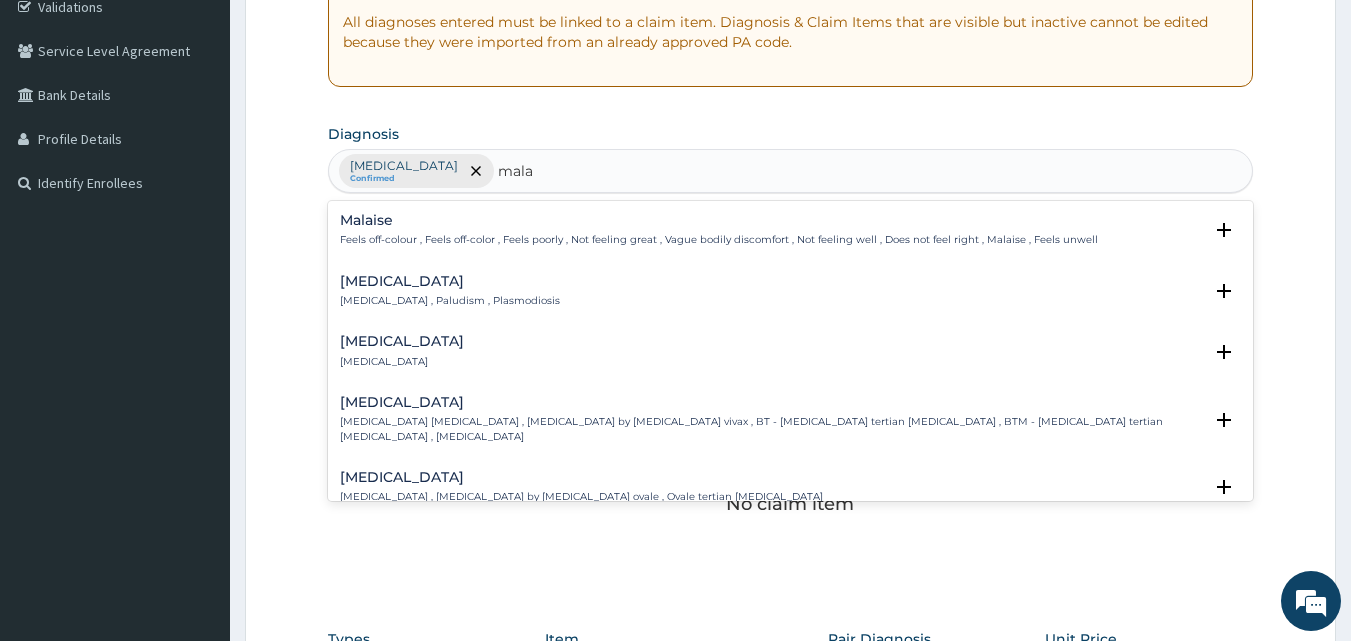 click on "Malaria" at bounding box center (450, 281) 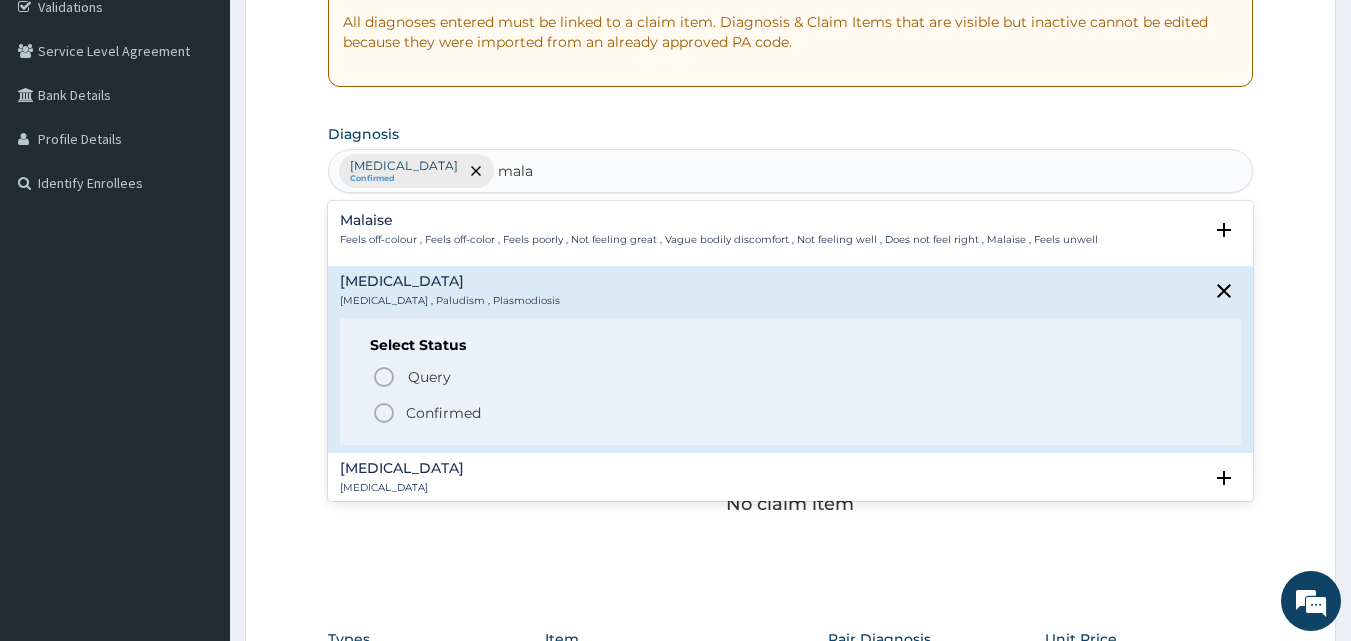 click 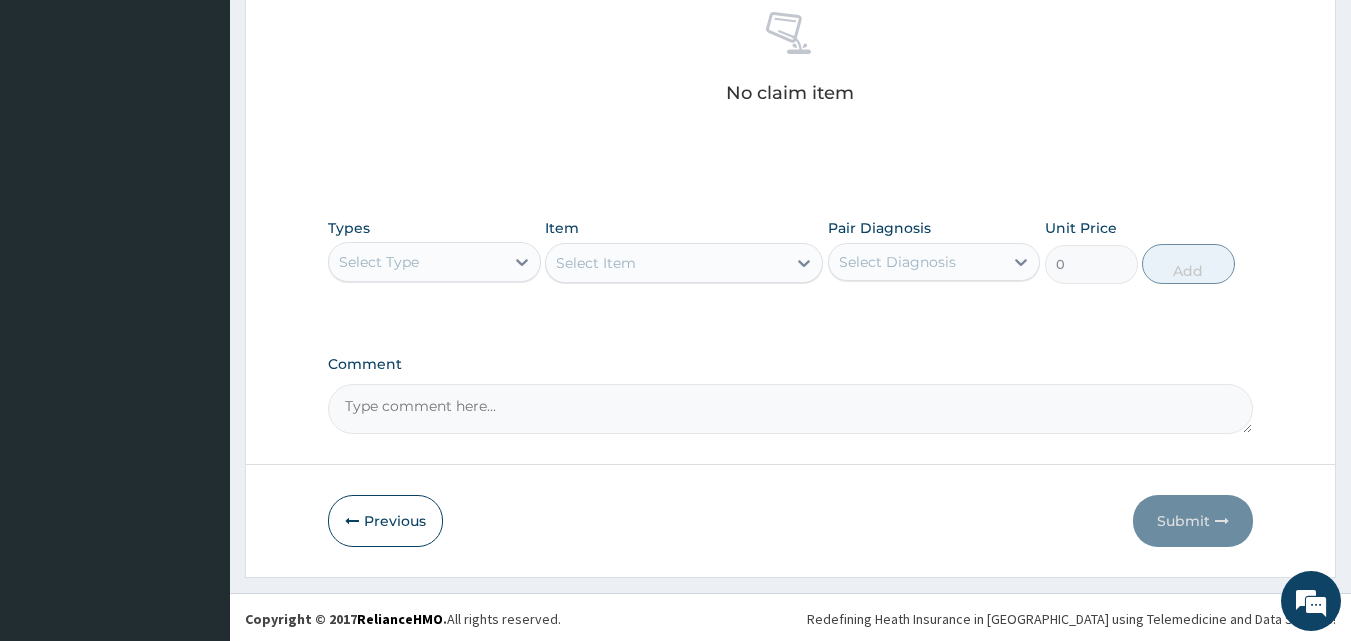 scroll, scrollTop: 801, scrollLeft: 0, axis: vertical 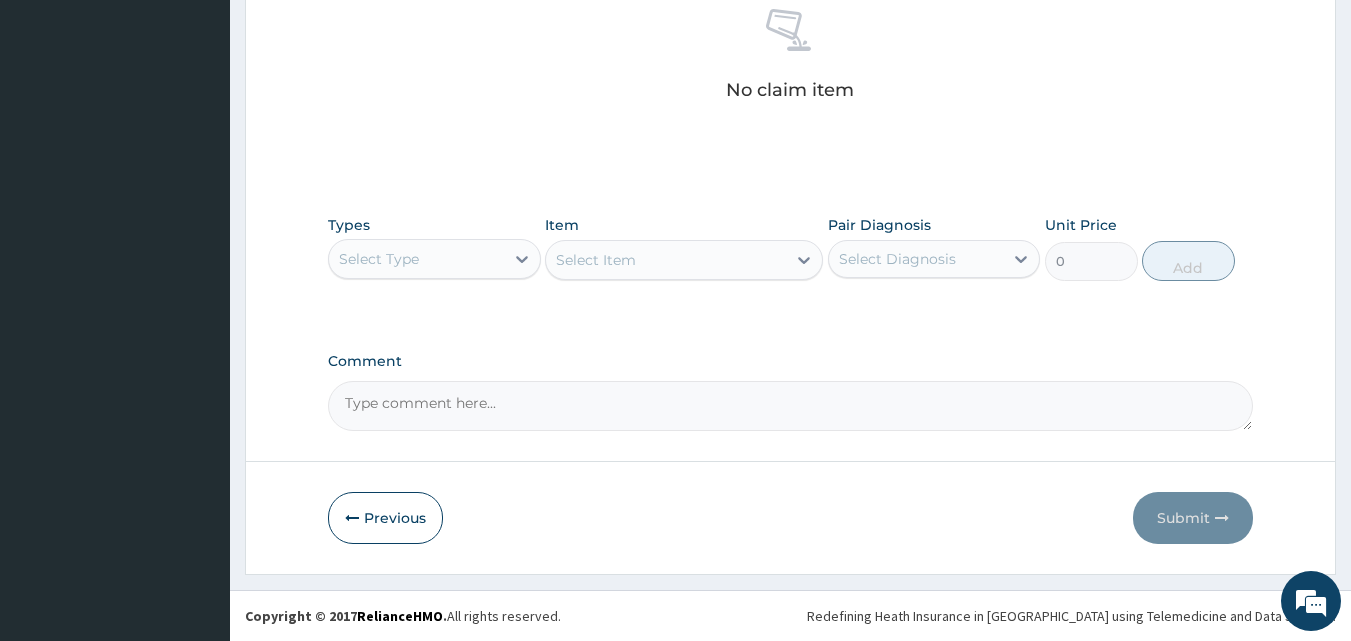 drag, startPoint x: 480, startPoint y: 258, endPoint x: 463, endPoint y: 283, distance: 30.232433 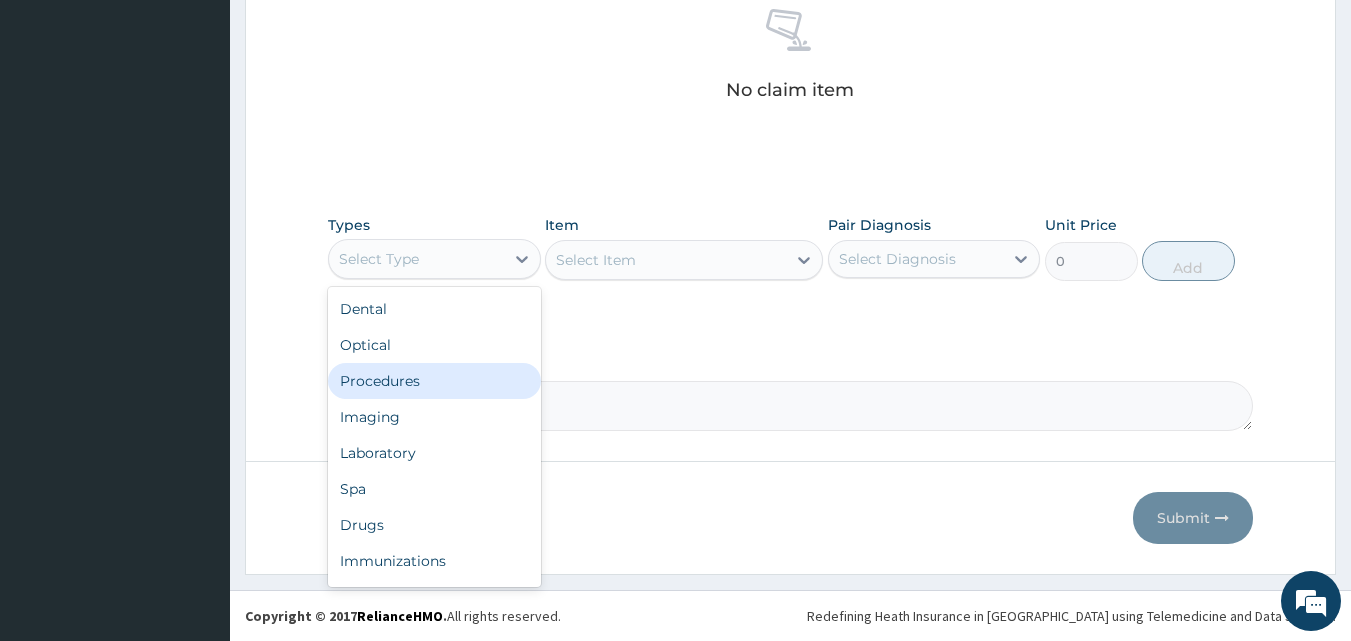 click on "Procedures" at bounding box center (434, 381) 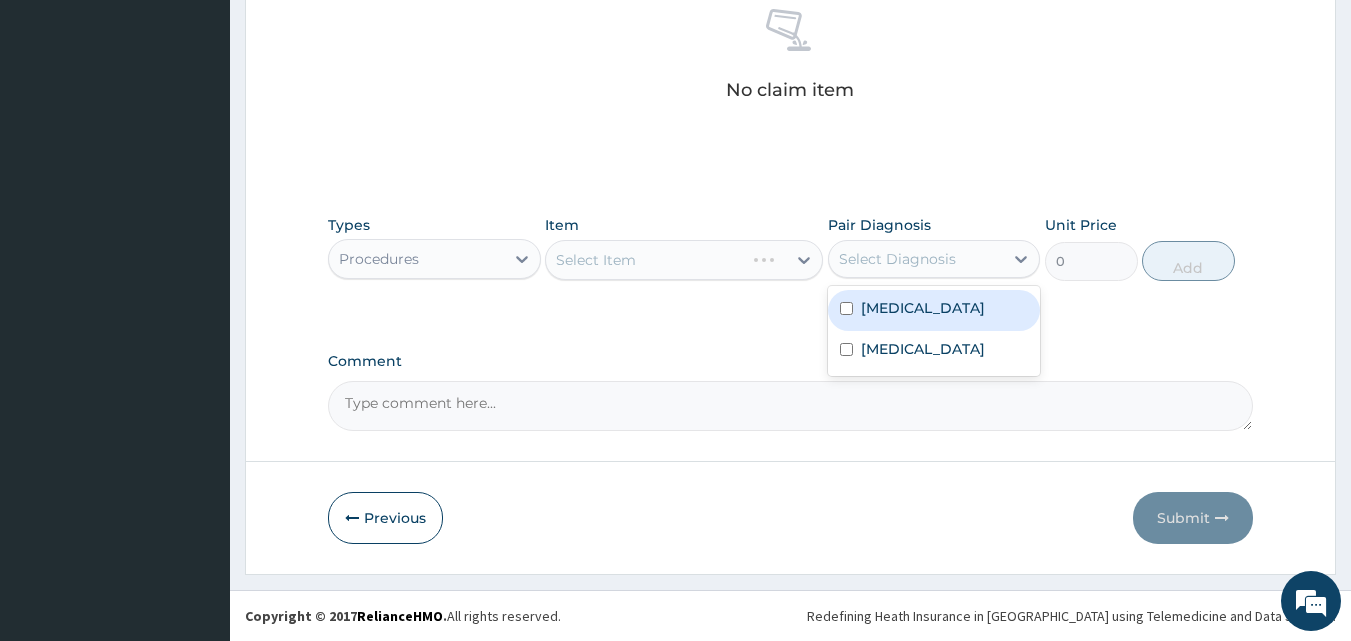 click on "Select Diagnosis" at bounding box center [897, 259] 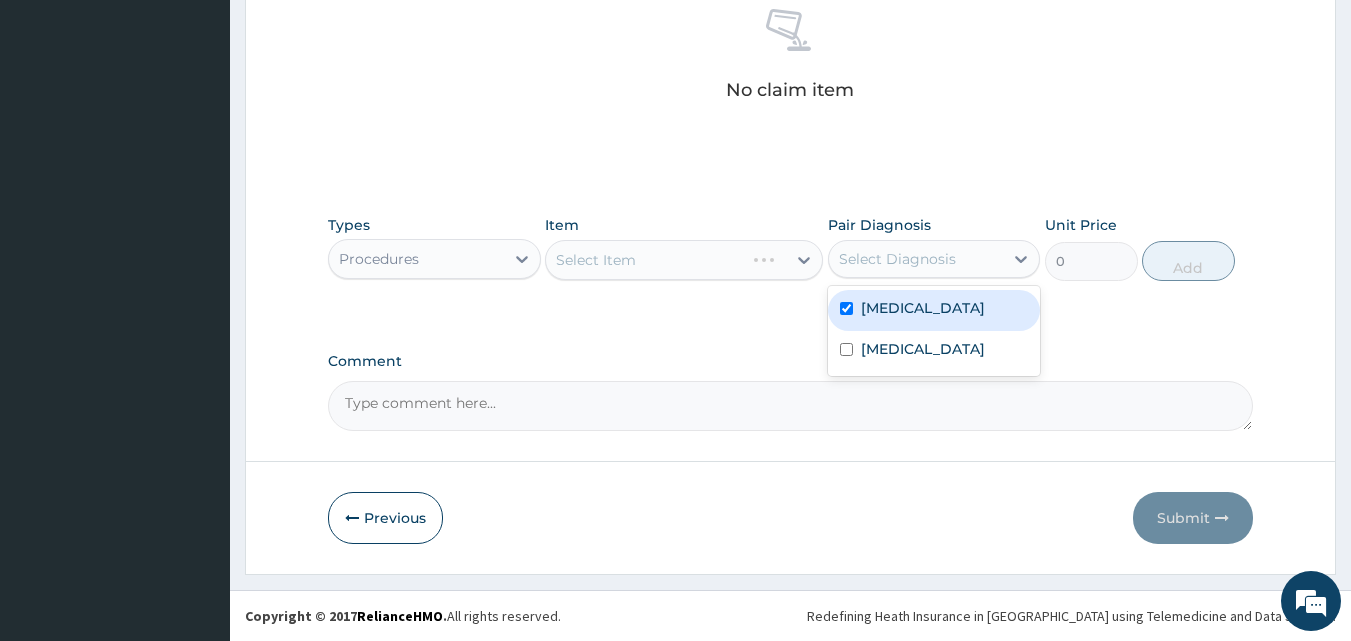 checkbox on "true" 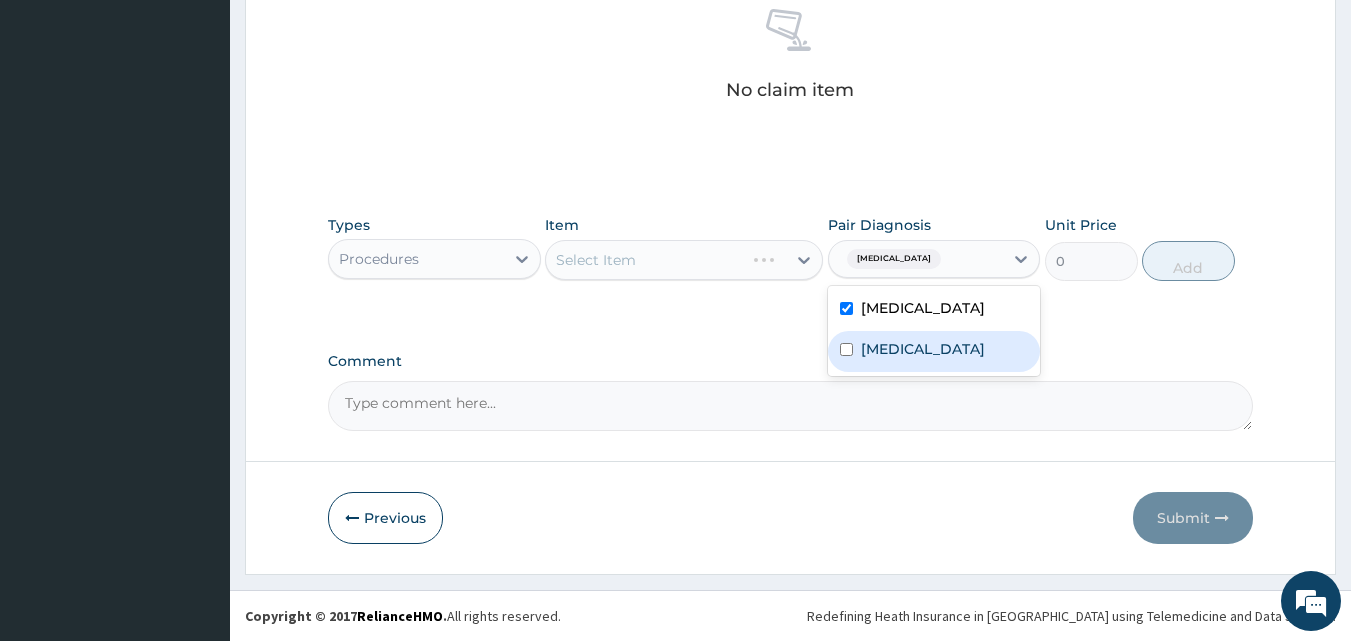 click on "Malaria" at bounding box center [934, 351] 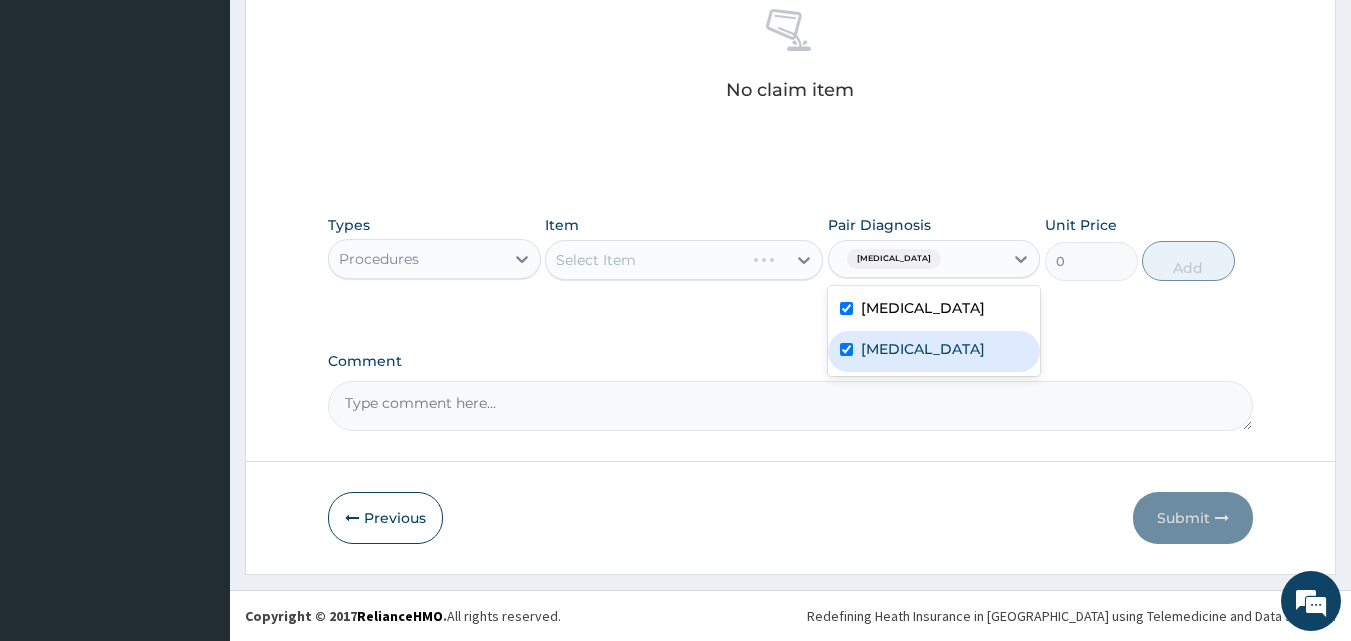 checkbox on "true" 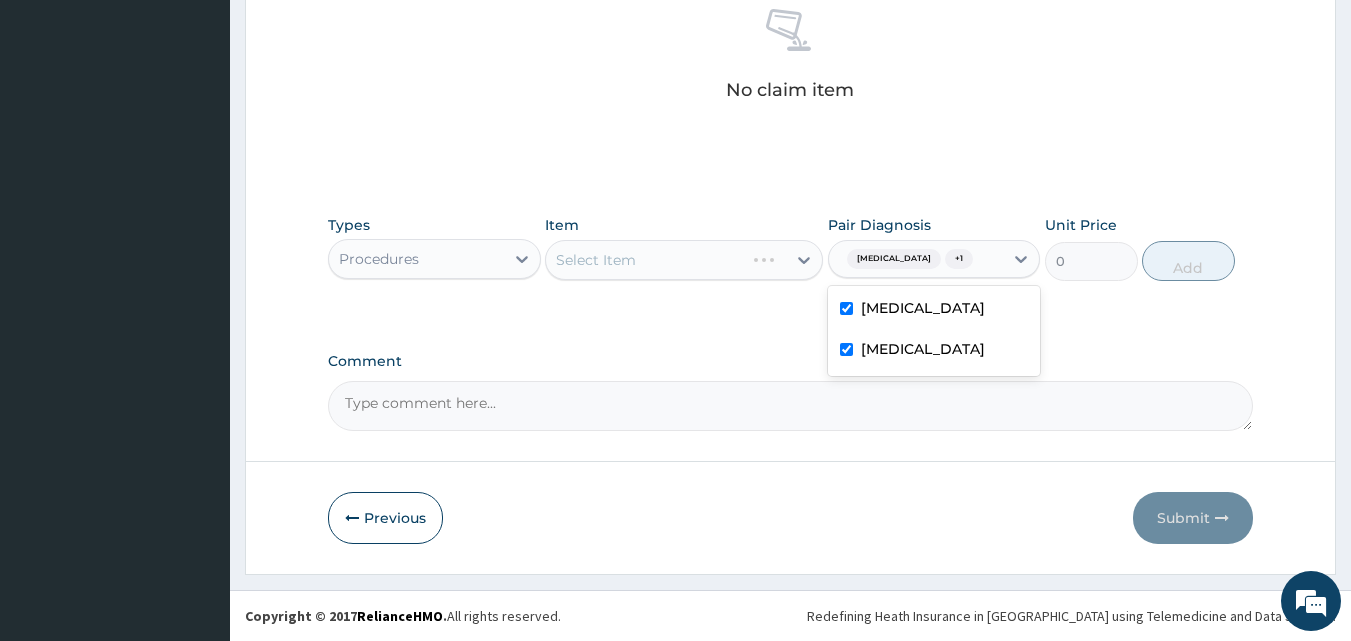 click on "Select Item" at bounding box center (684, 260) 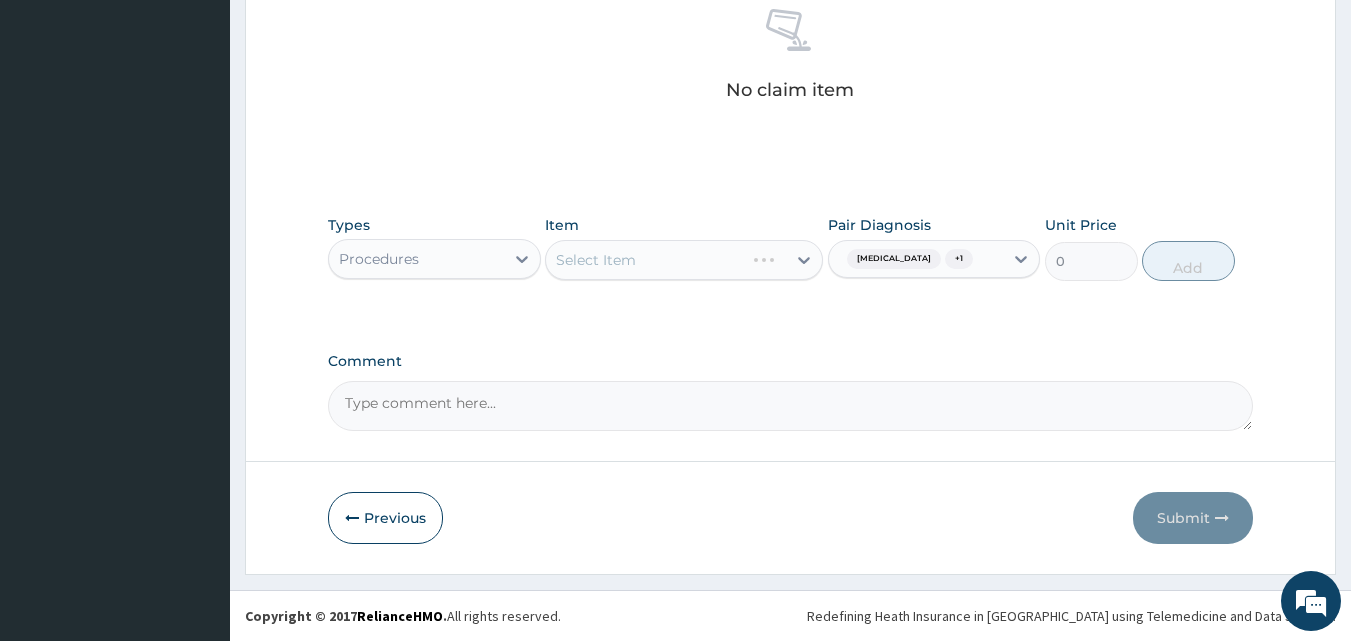 click on "Select Item" at bounding box center [684, 260] 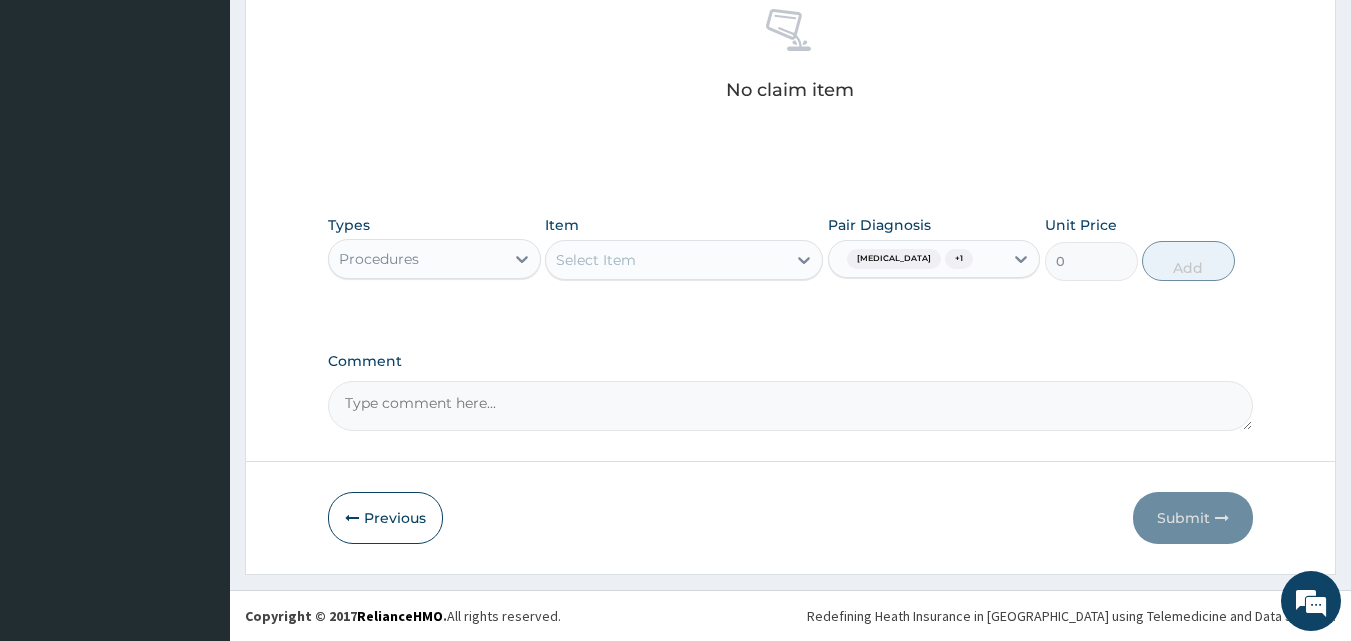 click on "Select Item" at bounding box center [666, 260] 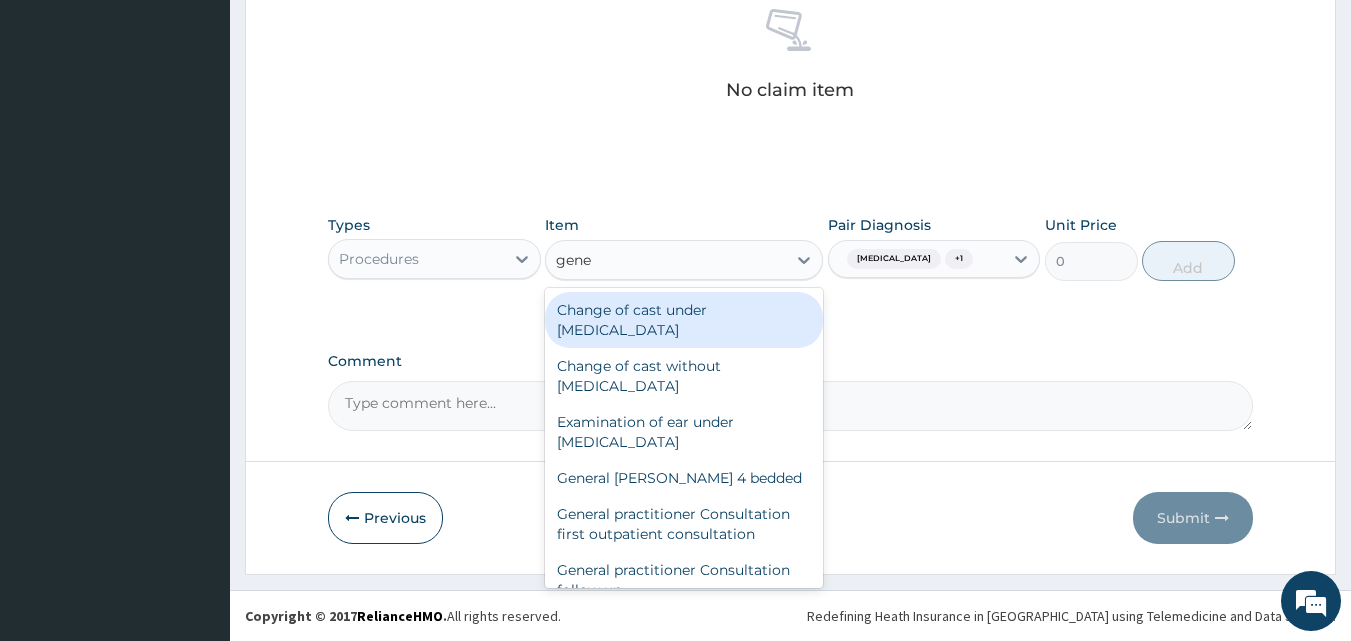 type on "gener" 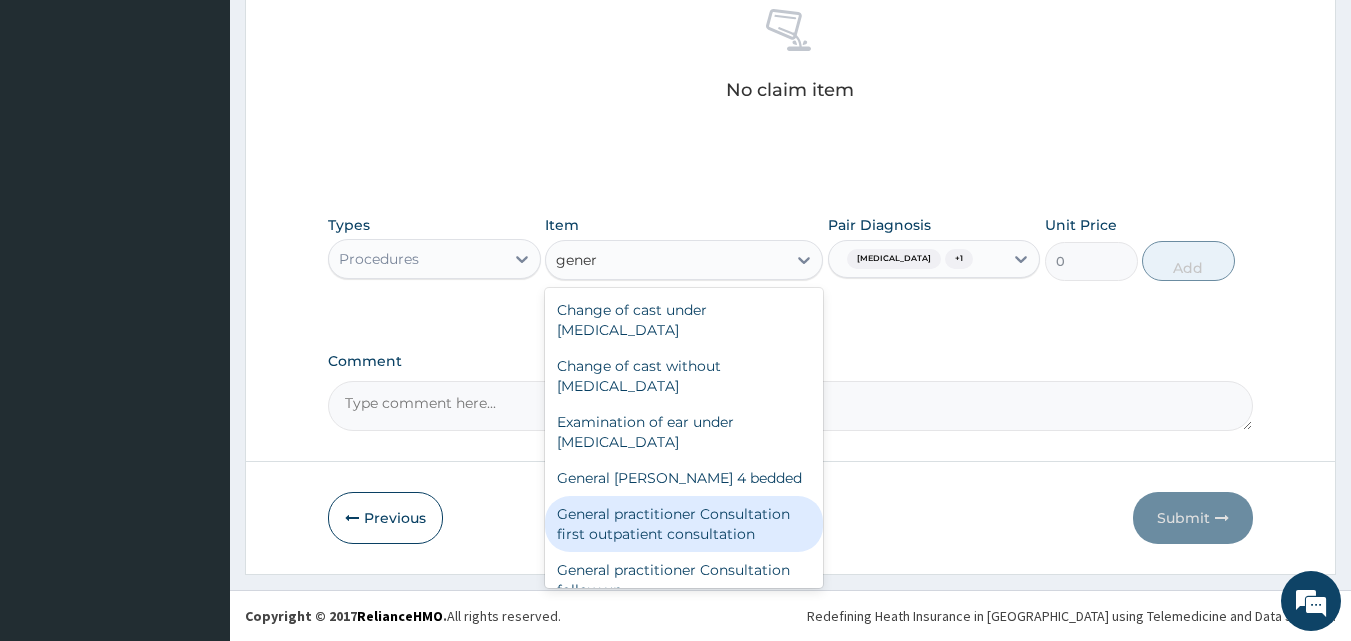 click on "General practitioner Consultation first outpatient consultation" at bounding box center [684, 524] 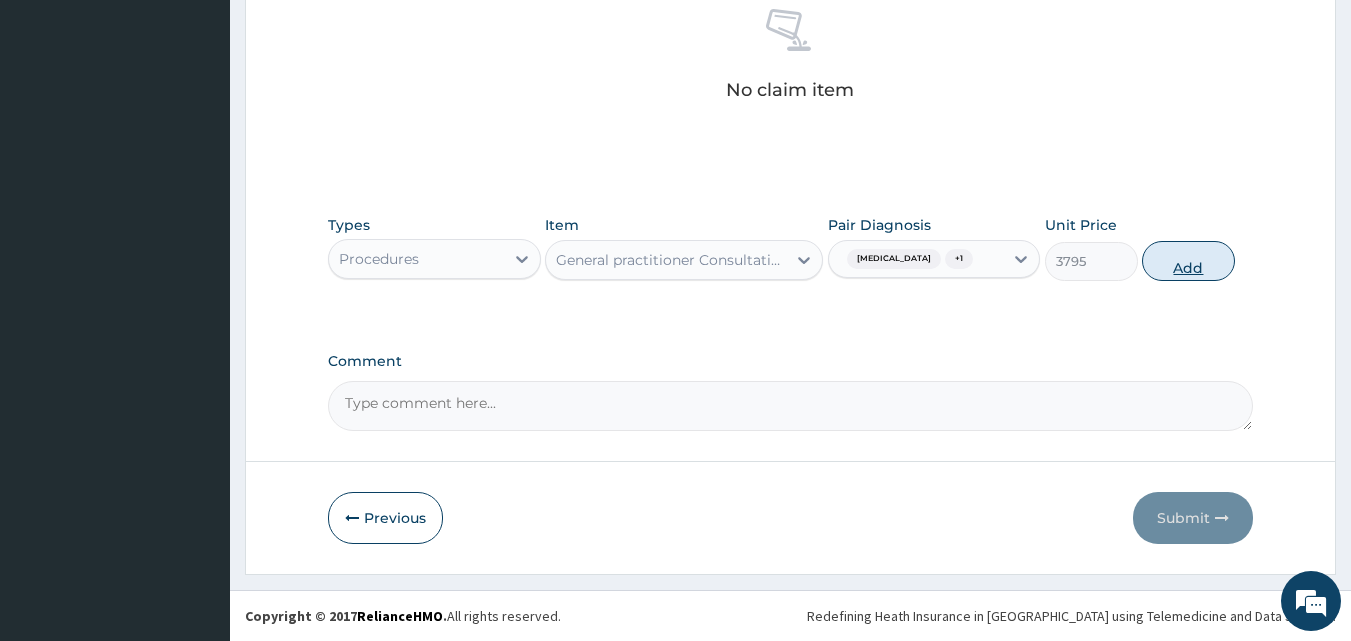 click on "Add" at bounding box center (1188, 261) 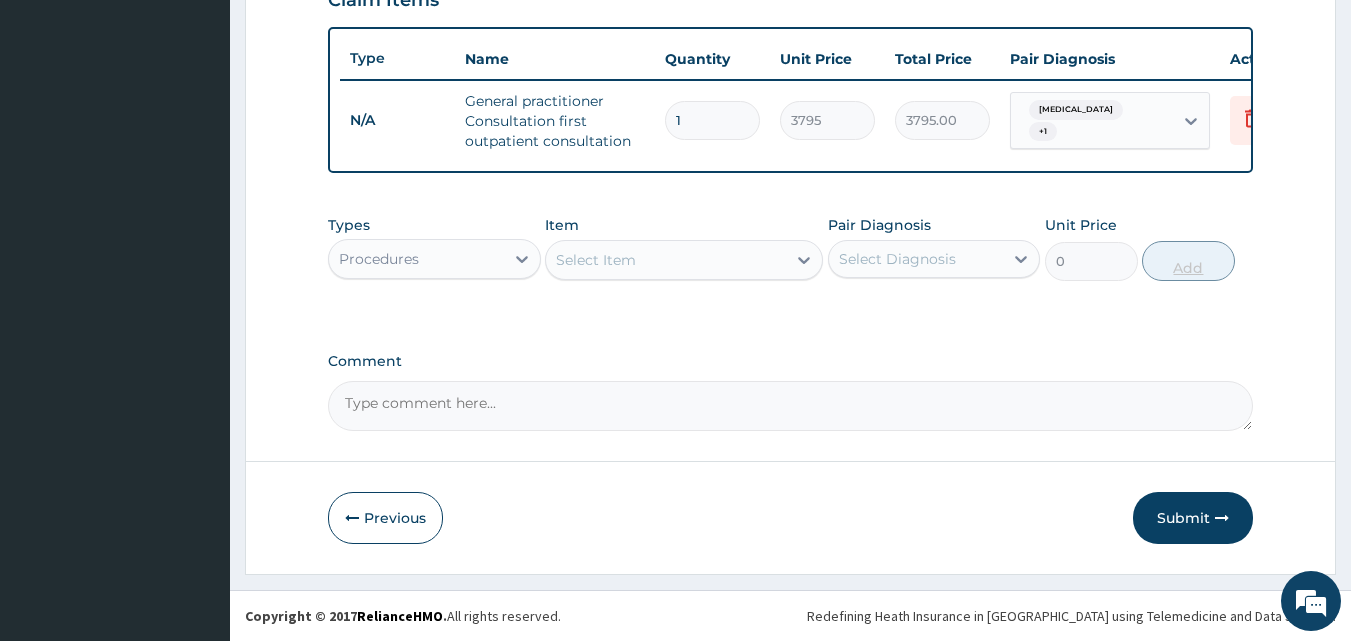 scroll, scrollTop: 732, scrollLeft: 0, axis: vertical 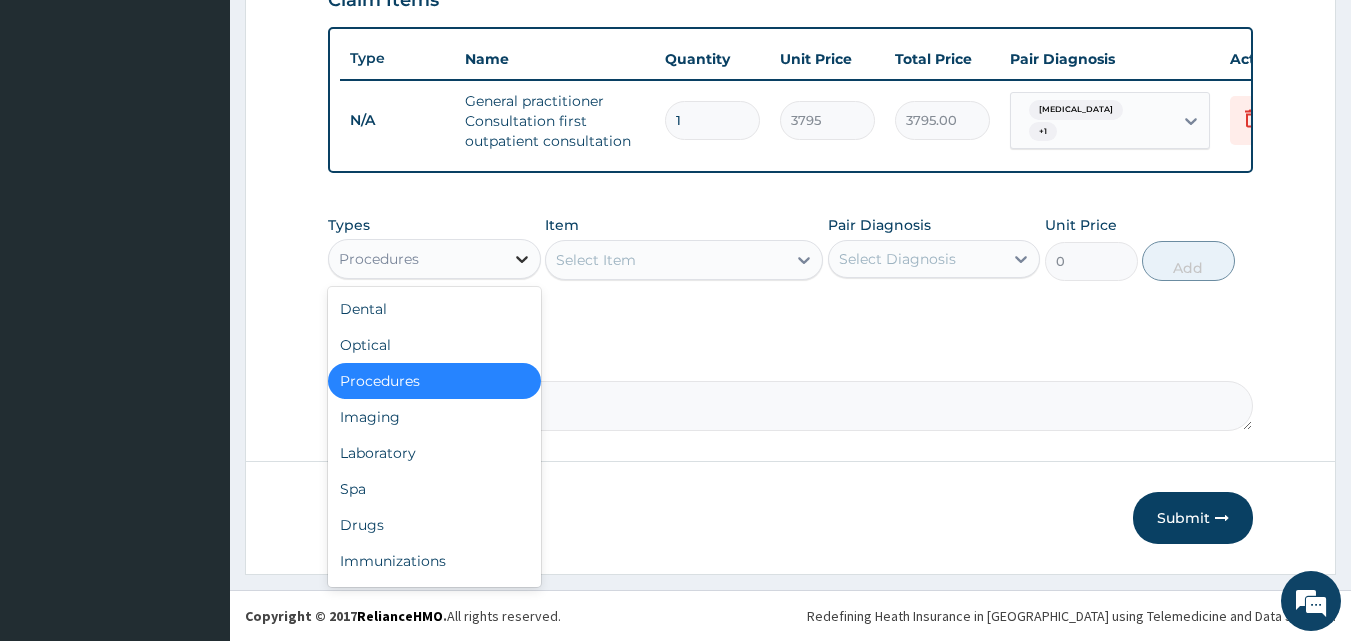 click at bounding box center (522, 259) 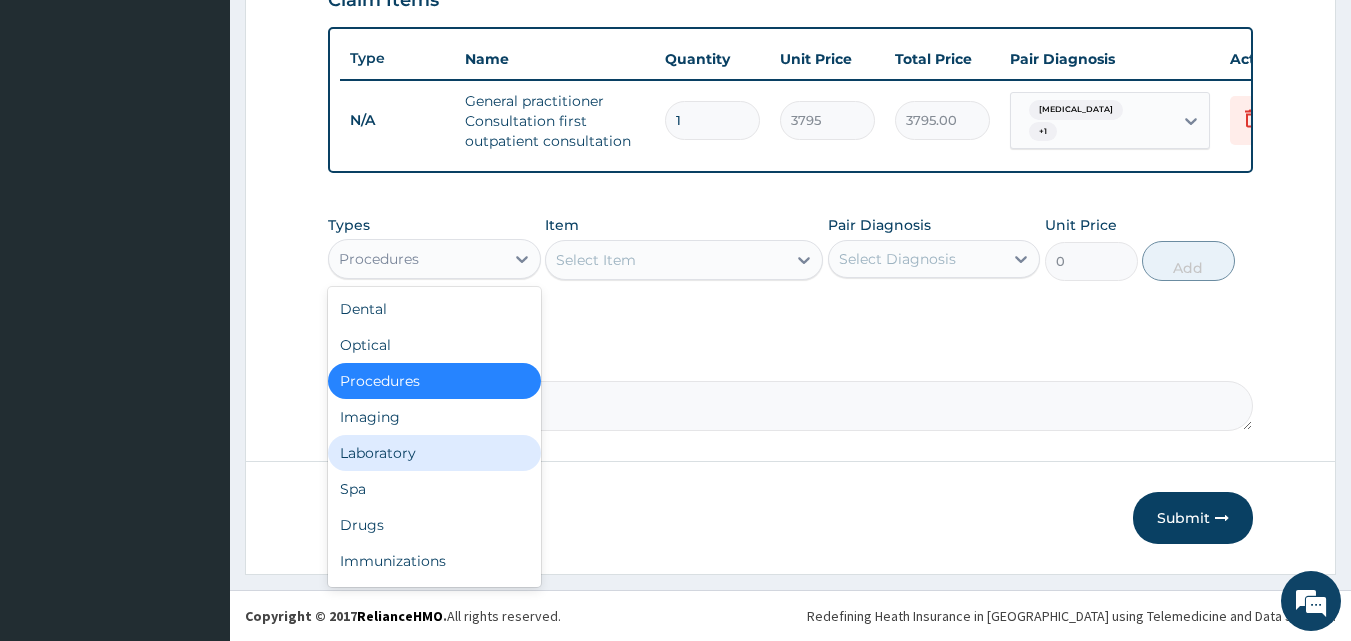 click on "Laboratory" at bounding box center (434, 453) 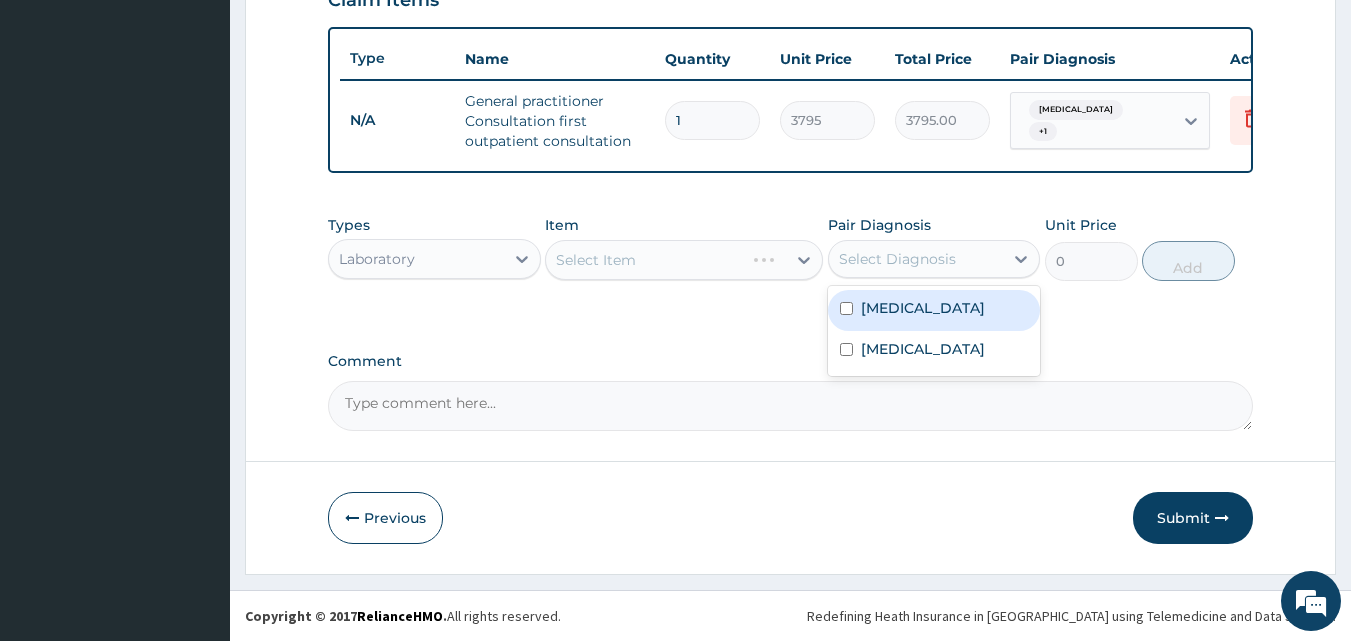 click on "Select Diagnosis" at bounding box center [897, 259] 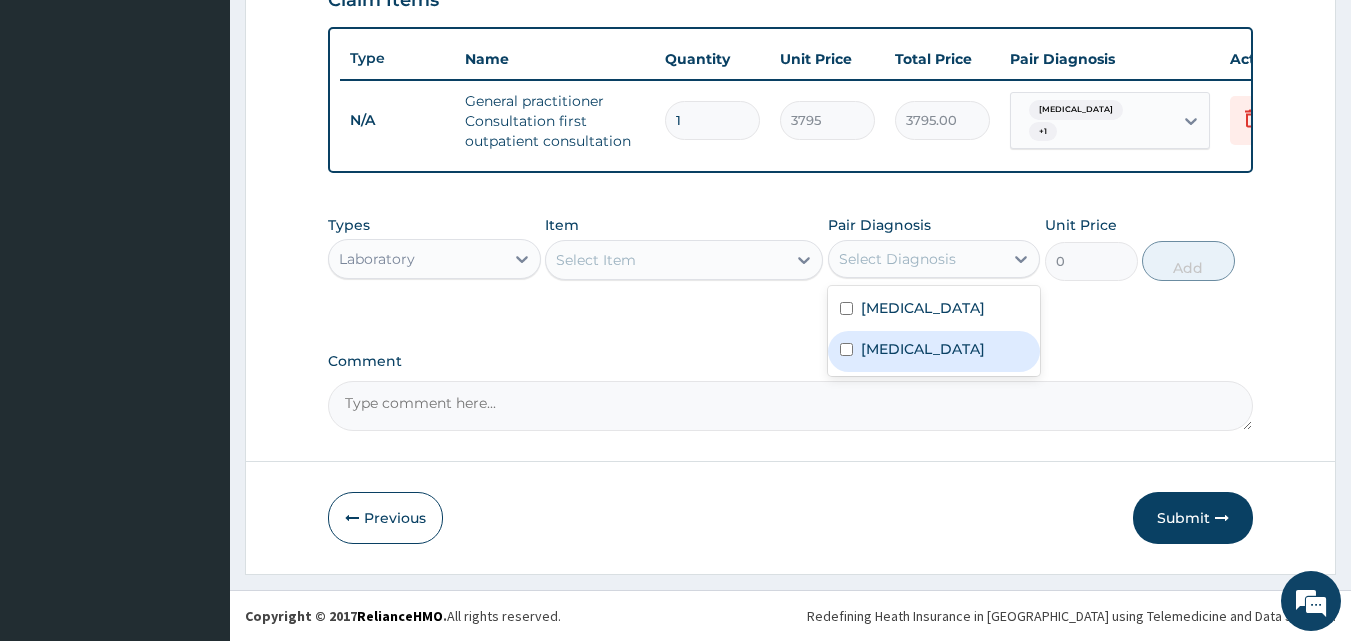 click on "Malaria" at bounding box center (923, 349) 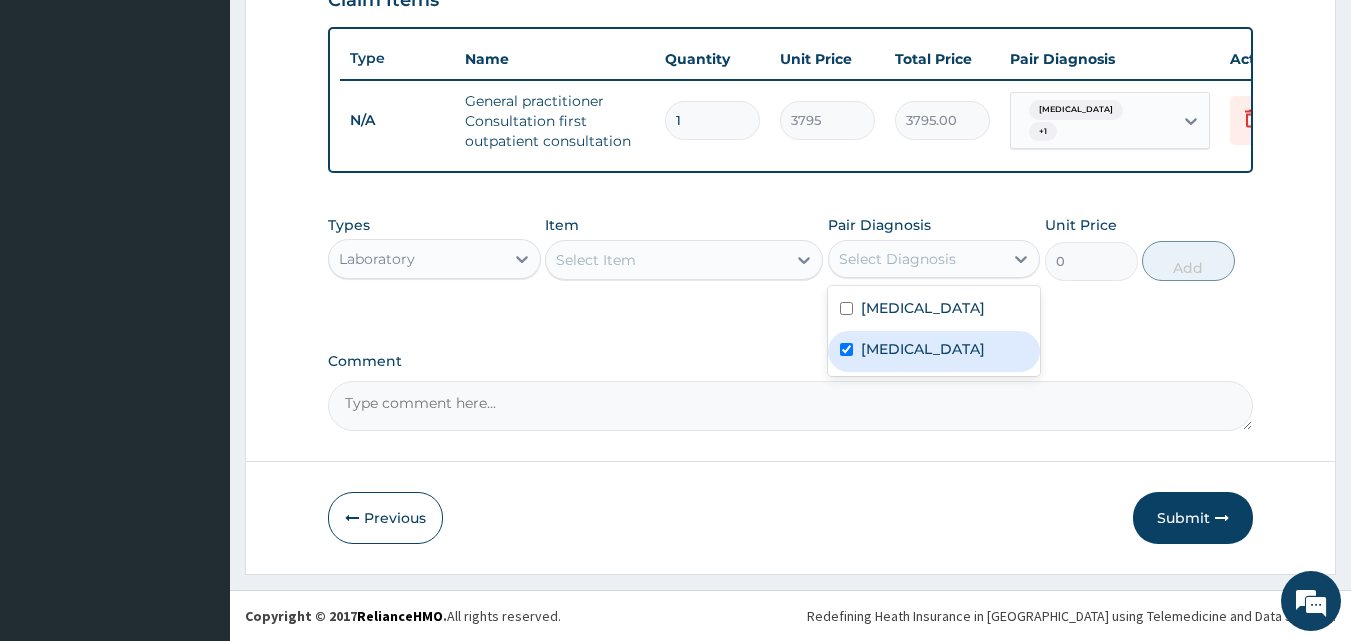 checkbox on "true" 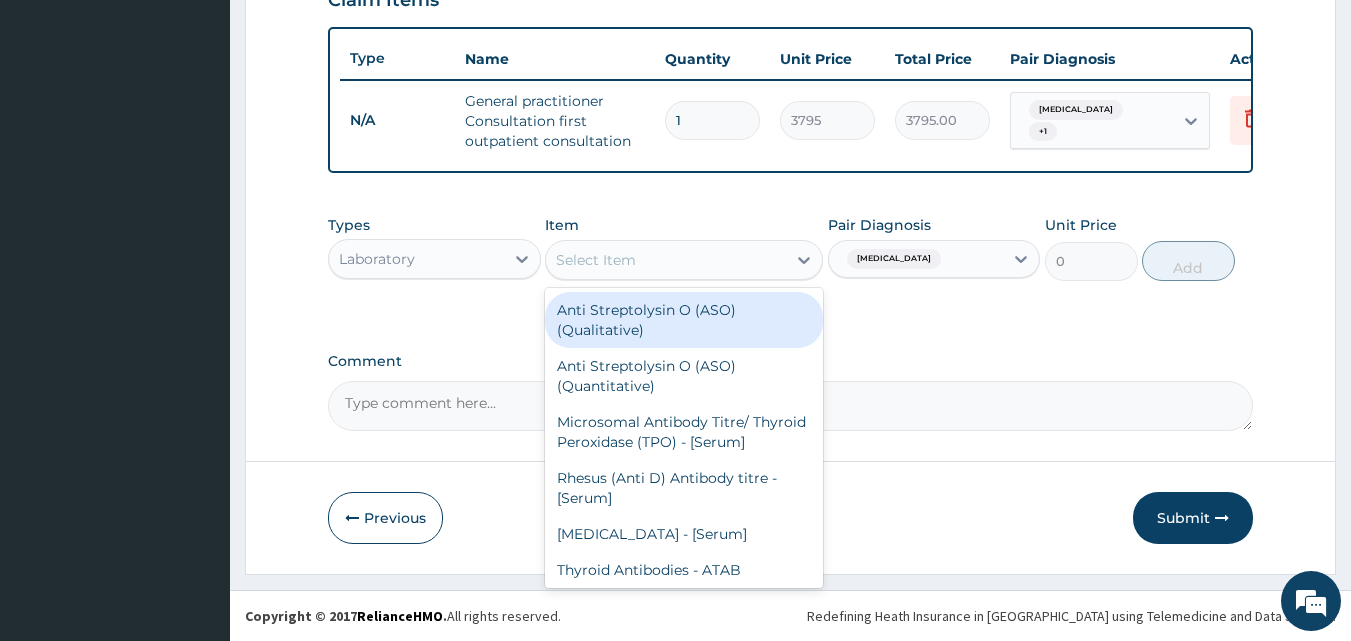 click on "Select Item" at bounding box center [666, 260] 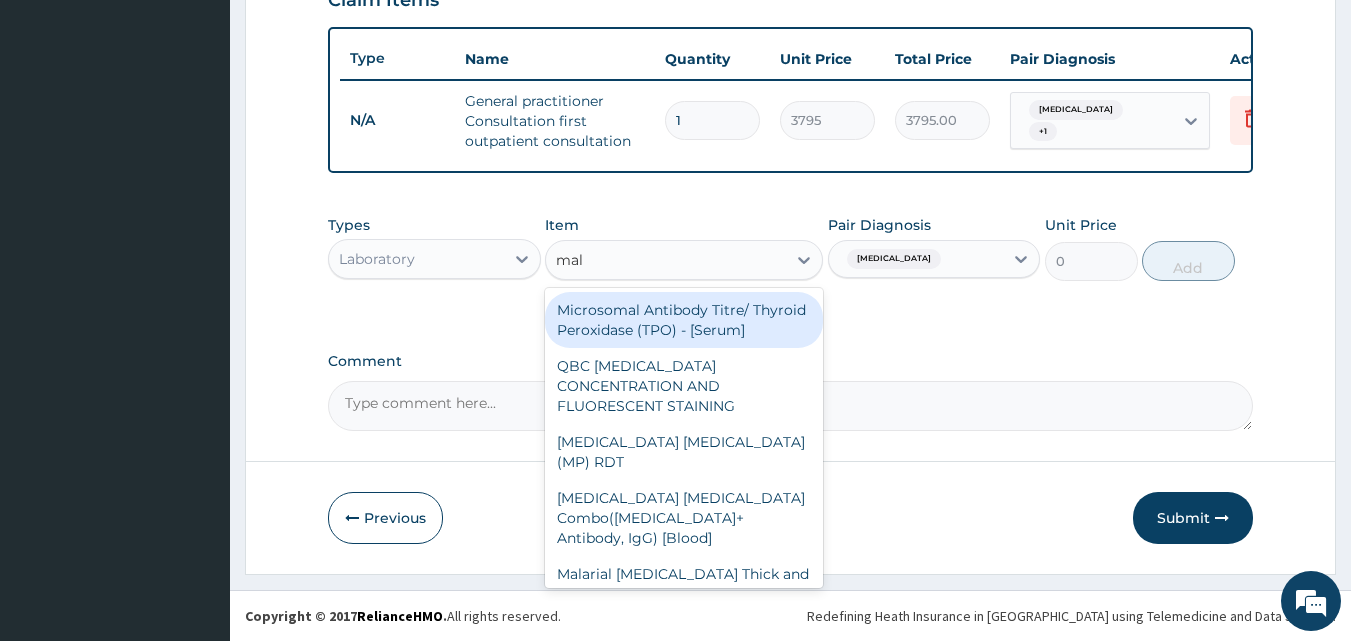 type on "mala" 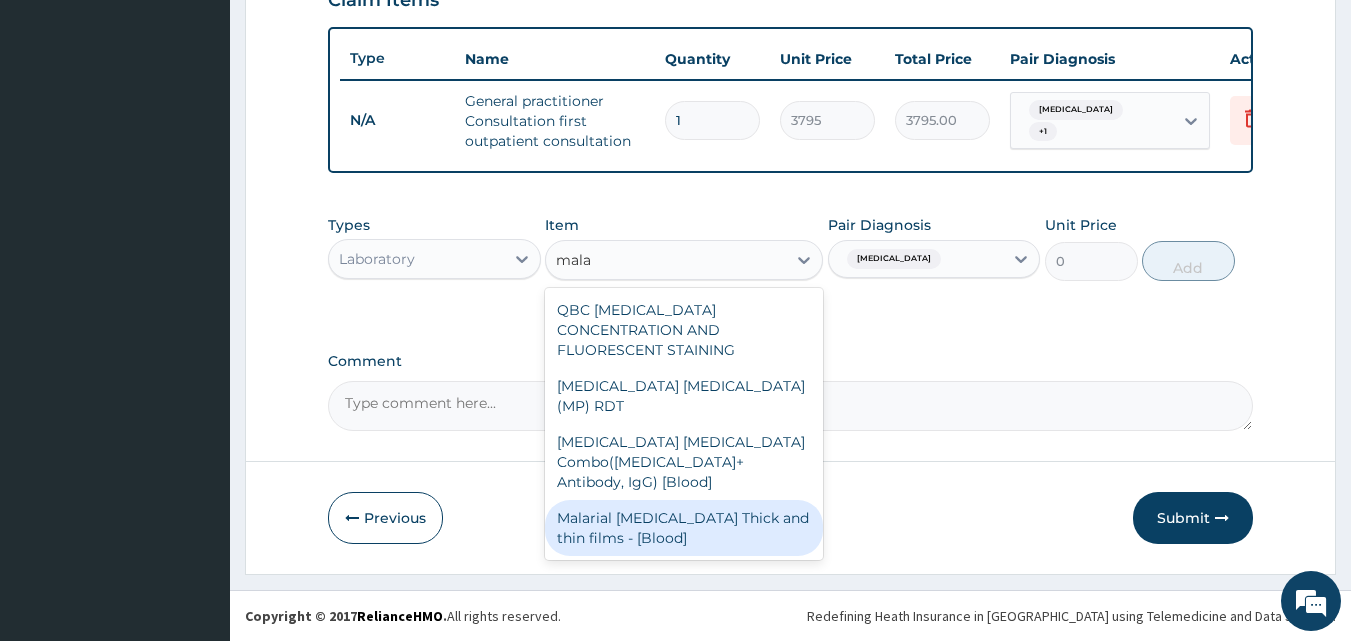click on "Malarial [MEDICAL_DATA] Thick and thin films - [Blood]" at bounding box center (684, 528) 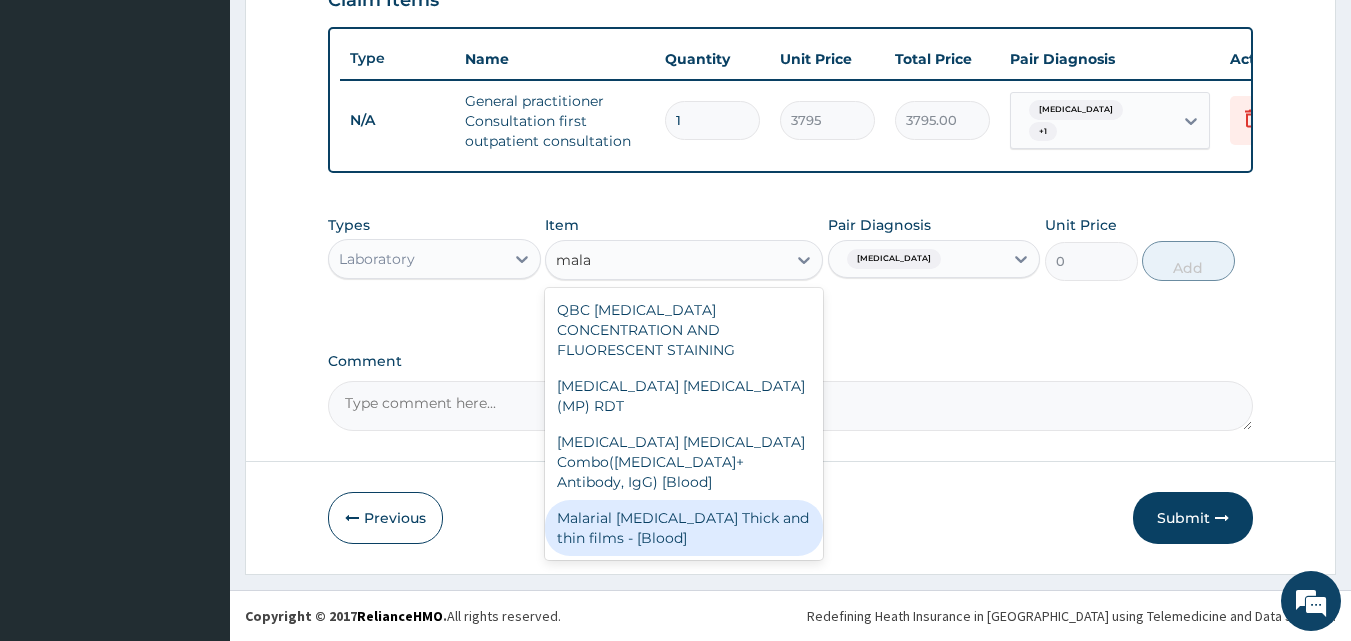 type 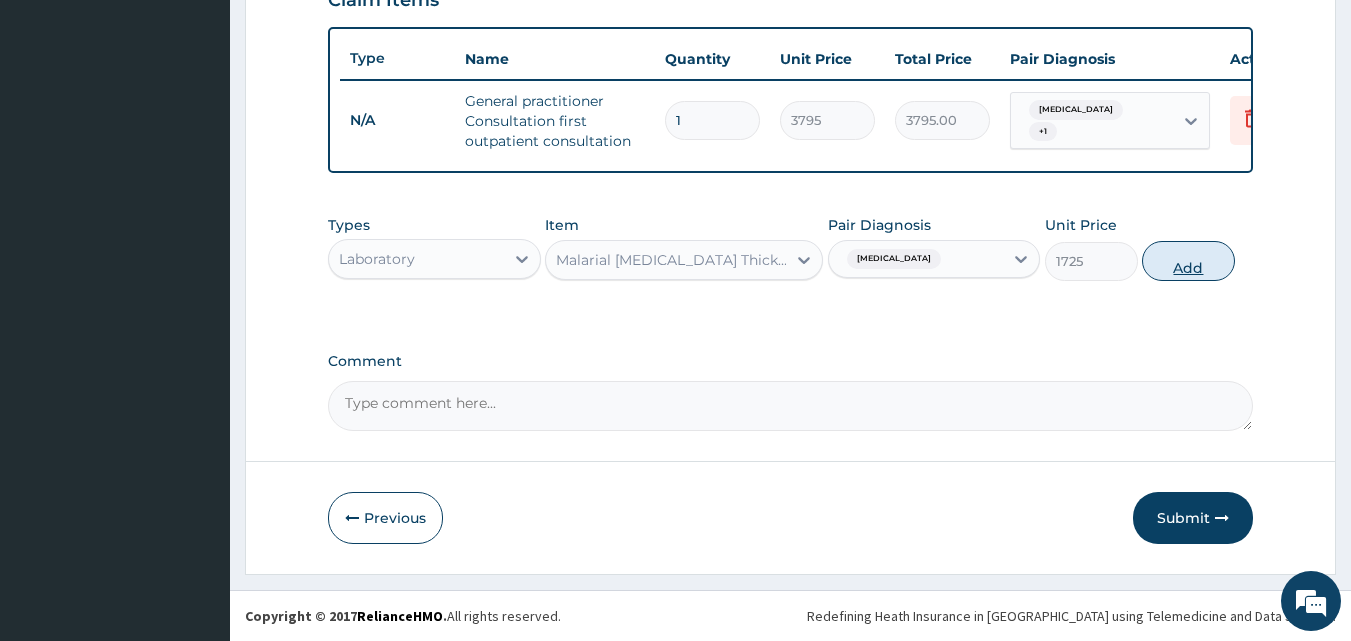 click on "Add" at bounding box center [1188, 261] 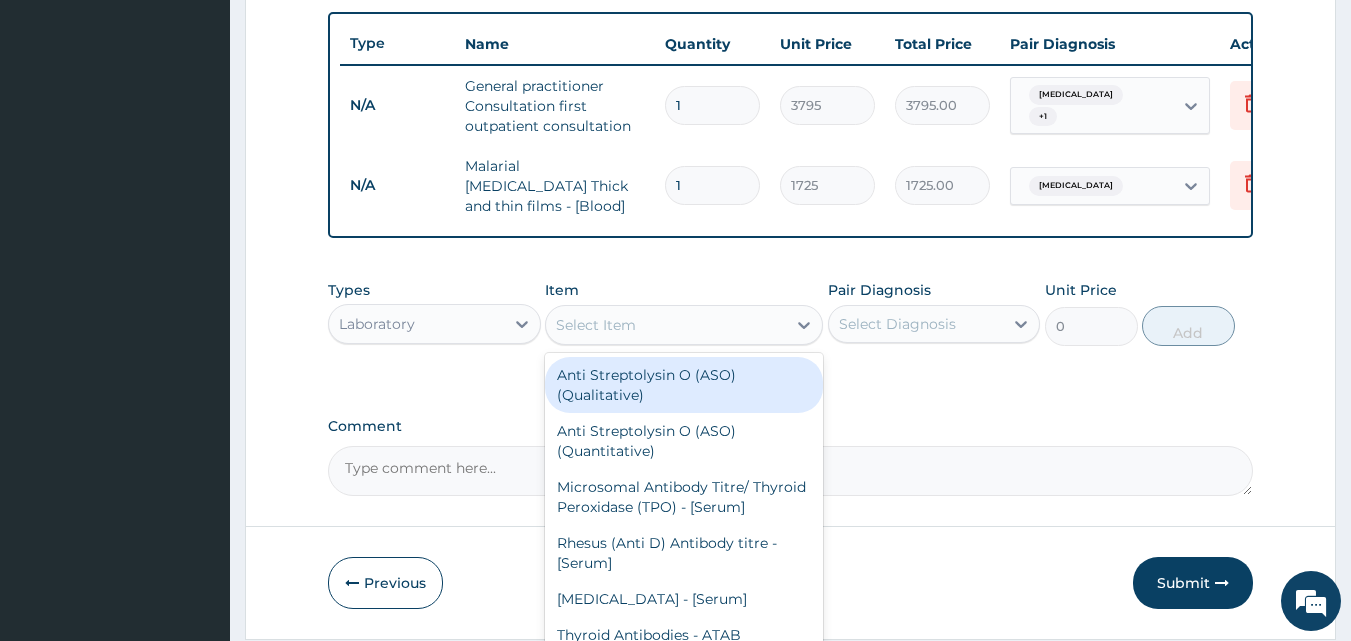 click on "Select Item" at bounding box center [666, 325] 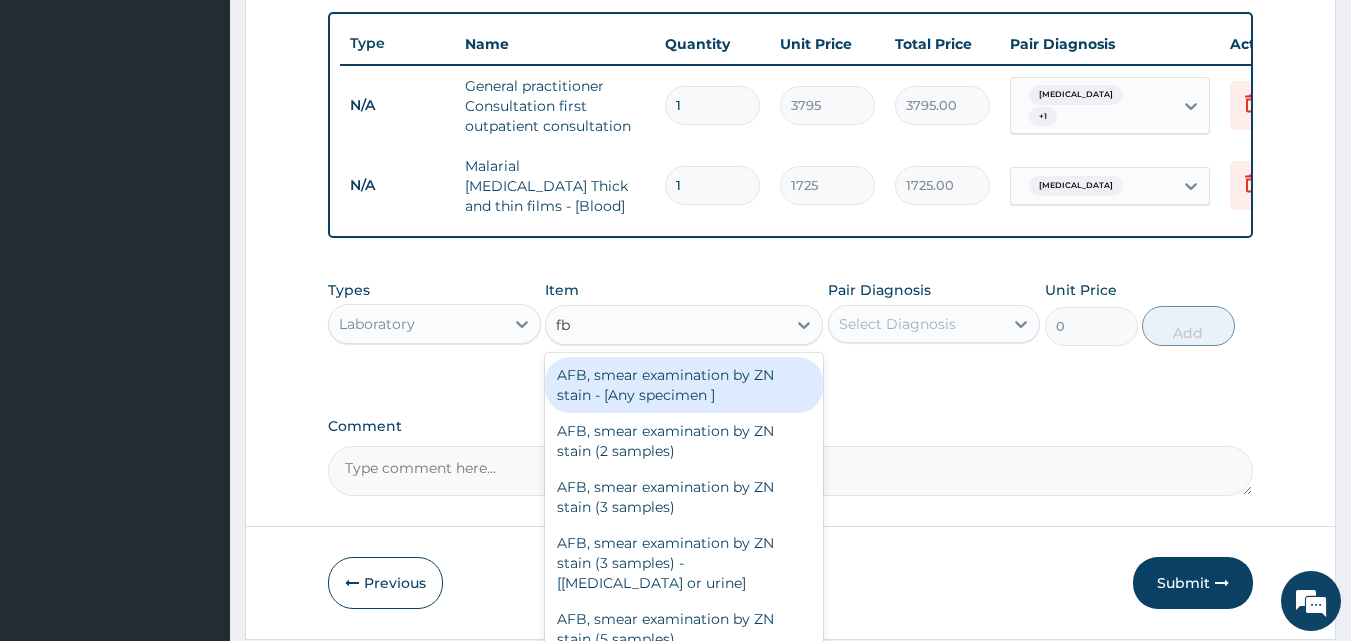 type on "fbc" 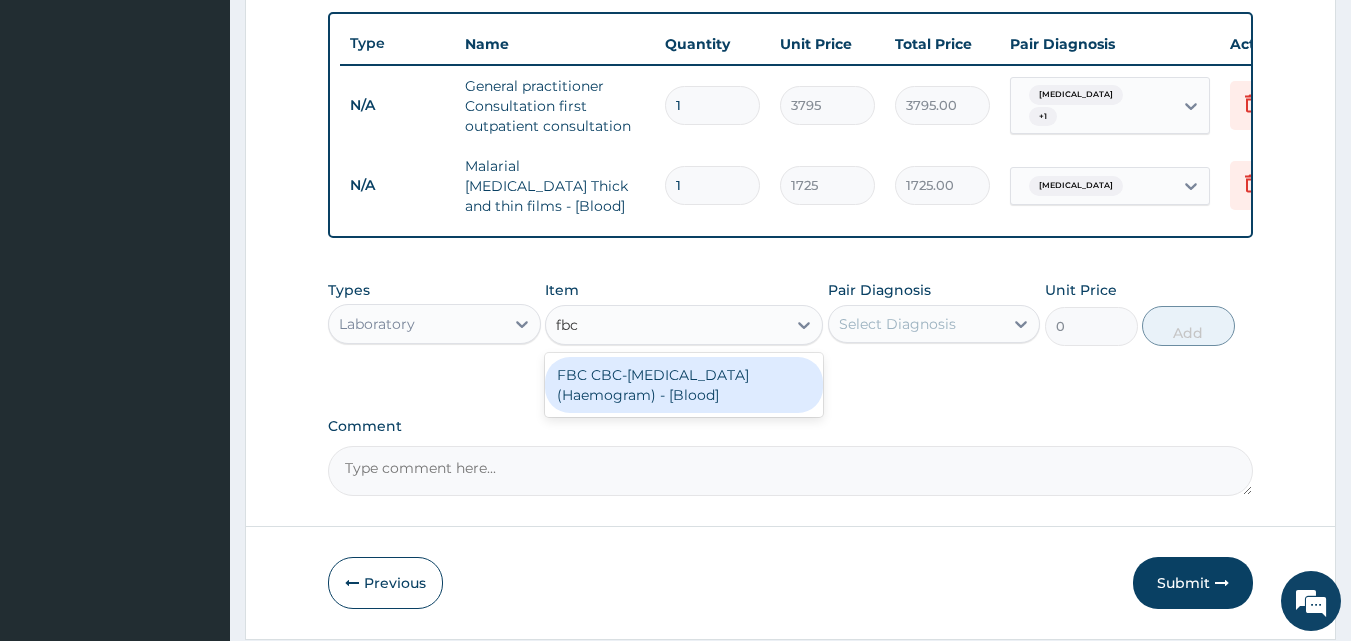 click on "FBC CBC-[MEDICAL_DATA] (Haemogram) - [Blood]" at bounding box center [684, 385] 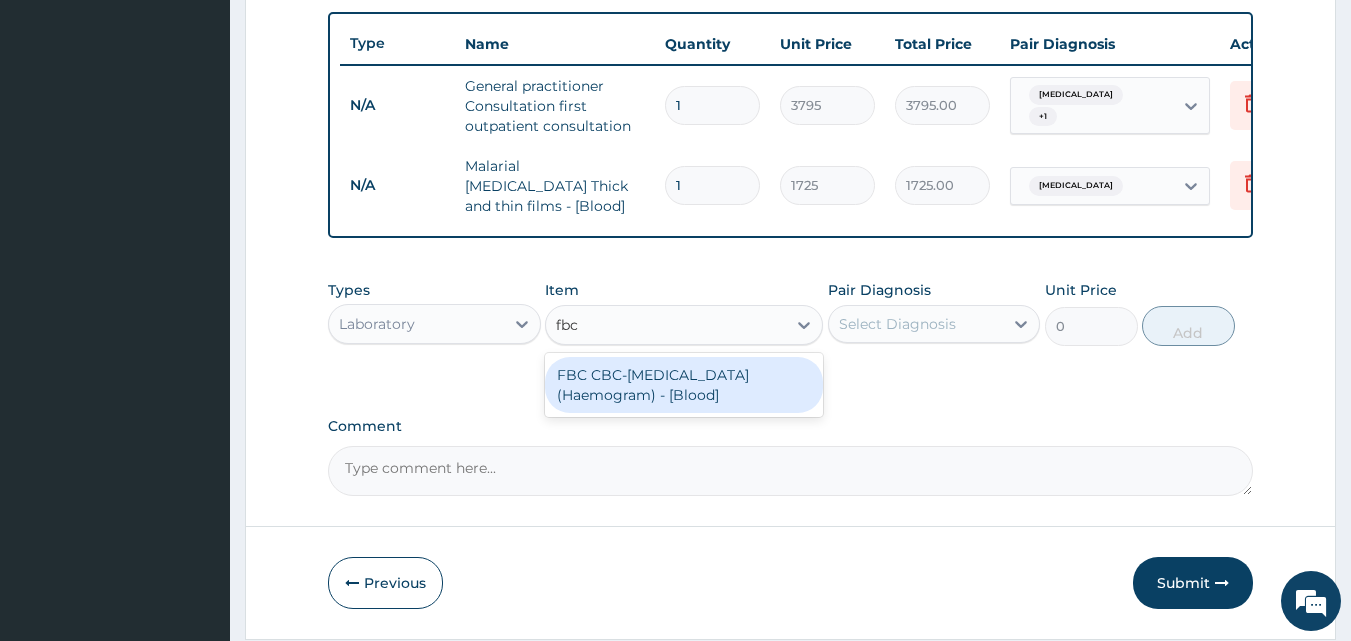 type 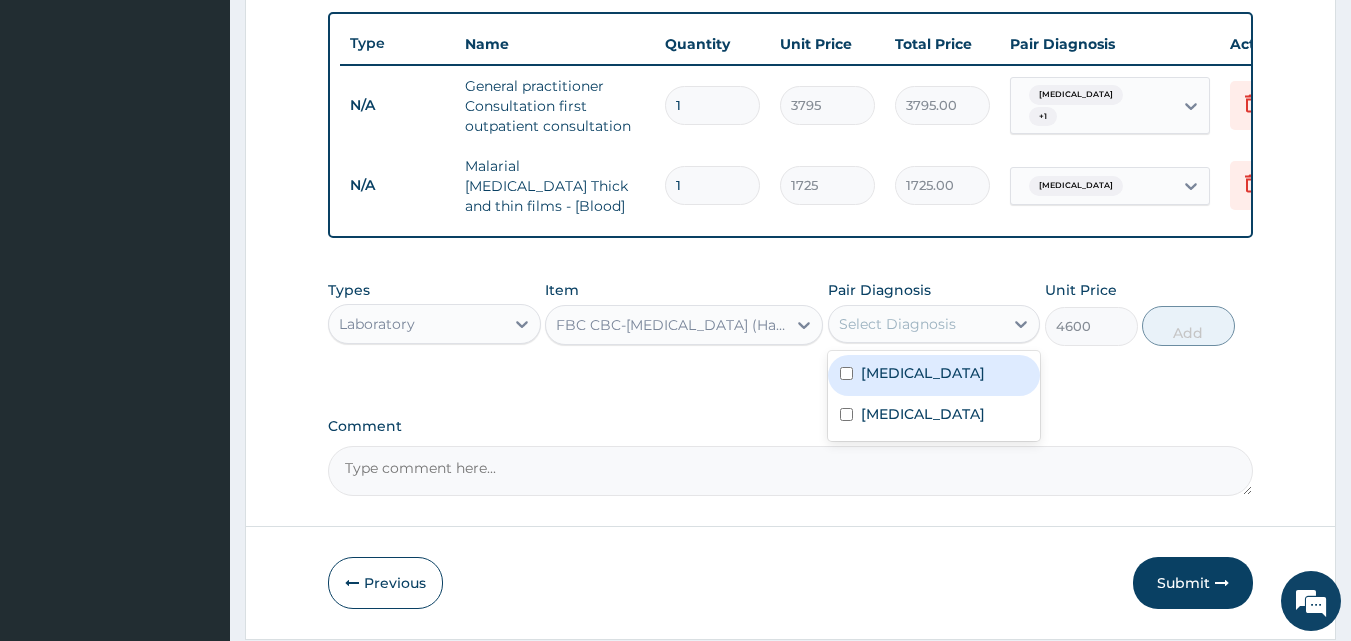 click on "Select Diagnosis" at bounding box center (897, 324) 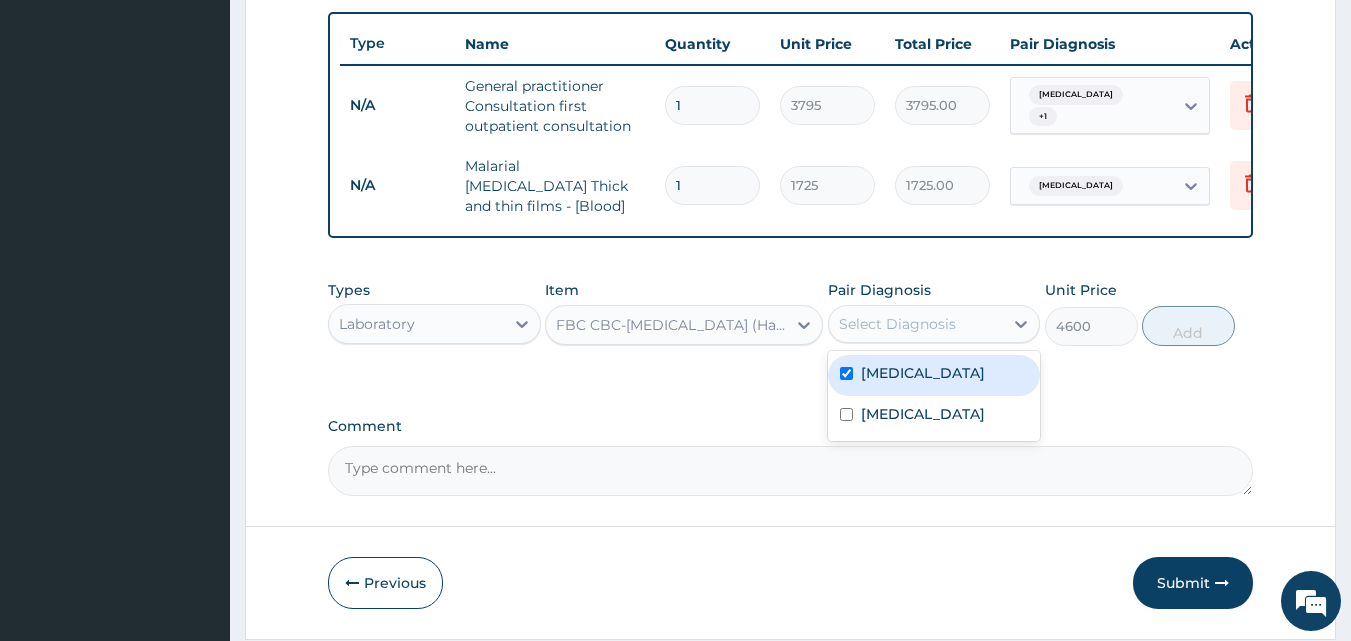 checkbox on "true" 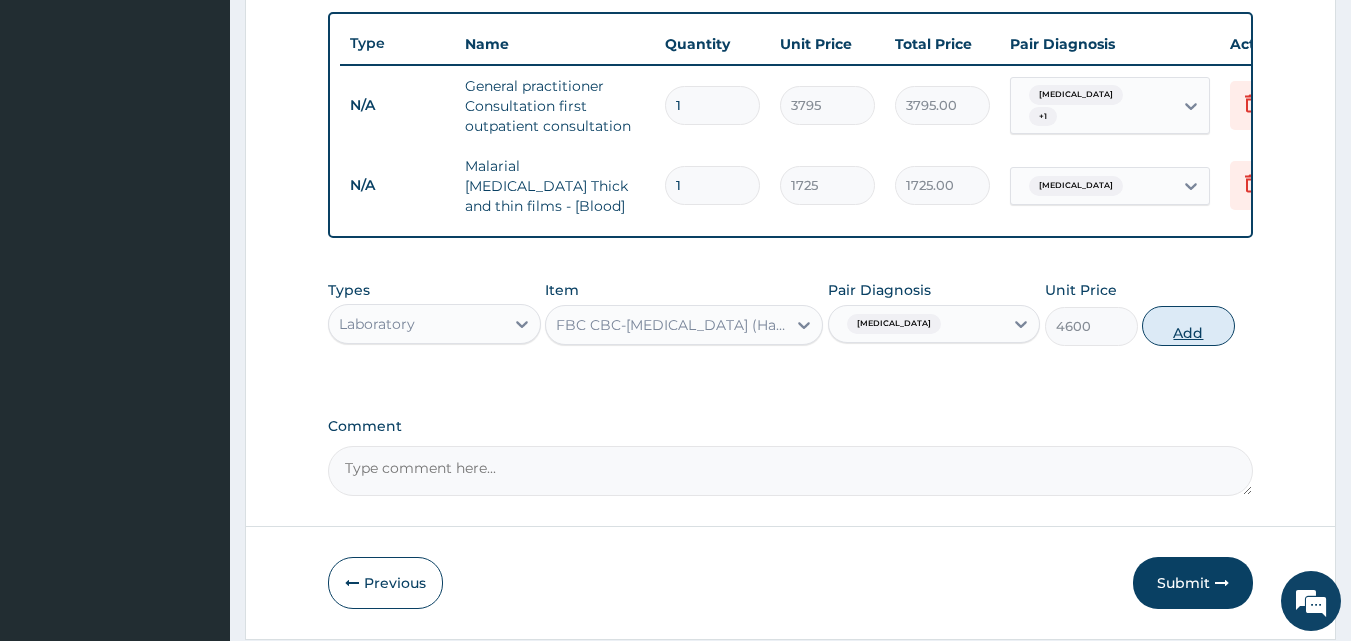 click on "Add" at bounding box center (1188, 326) 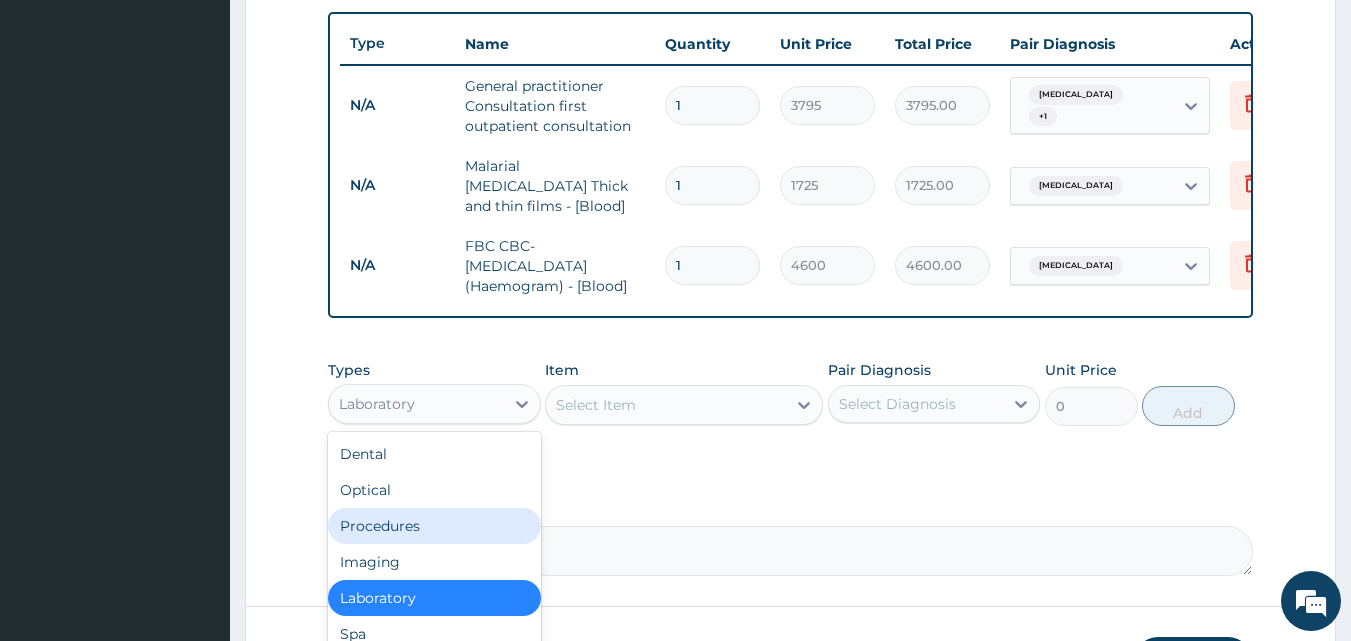 drag, startPoint x: 505, startPoint y: 402, endPoint x: 458, endPoint y: 630, distance: 232.7939 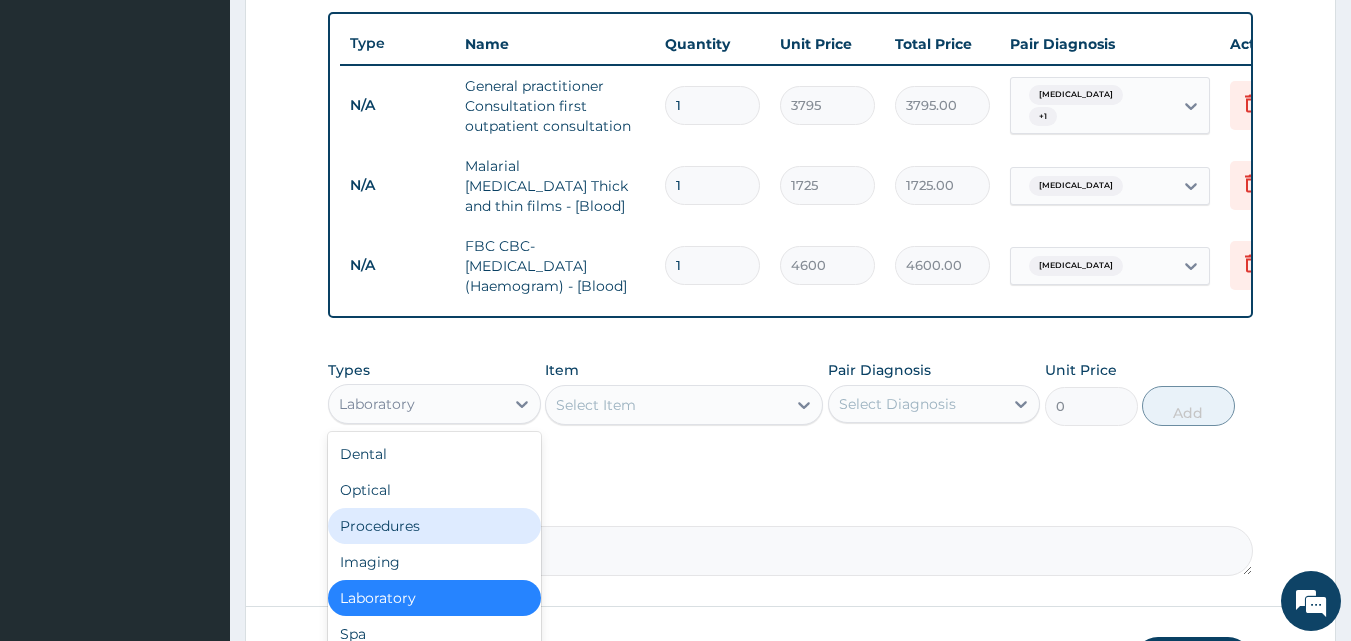 click on "option Laboratory, selected. option Procedures focused, 3 of 10. 10 results available. Use Up and Down to choose options, press Enter to select the currently focused option, press Escape to exit the menu, press Tab to select the option and exit the menu. Laboratory Dental Optical Procedures Imaging Laboratory Spa Drugs Immunizations Others Gym" at bounding box center [434, 404] 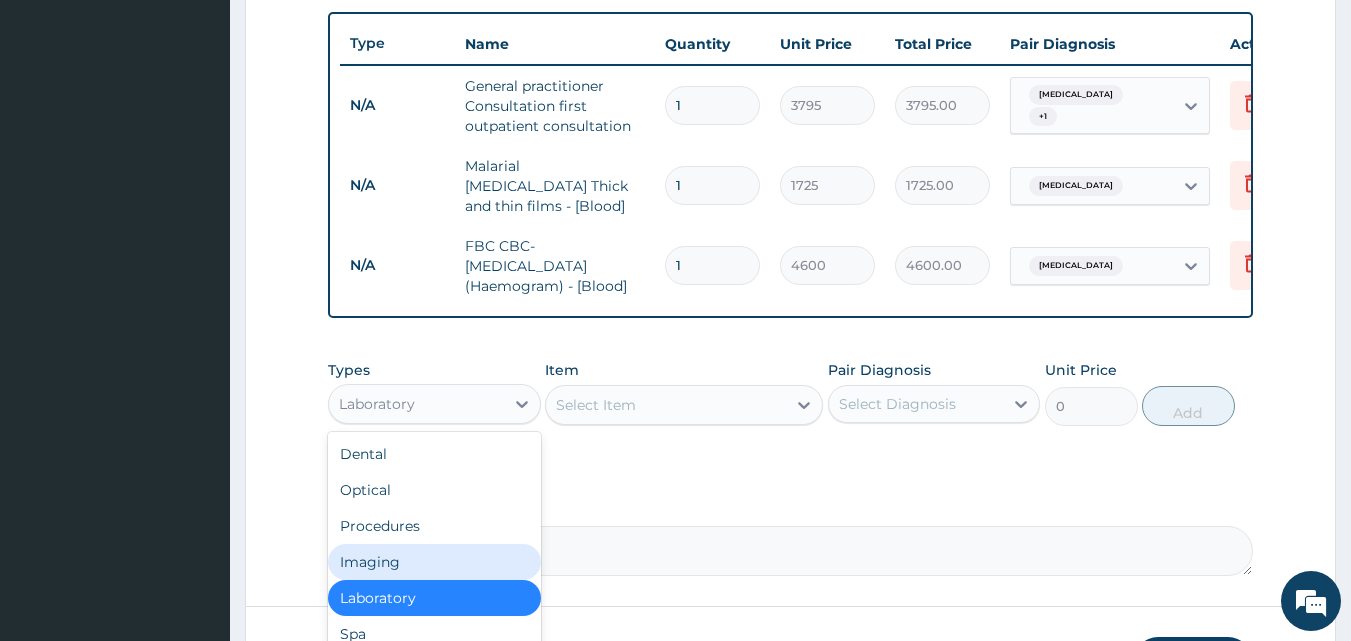 scroll, scrollTop: 68, scrollLeft: 0, axis: vertical 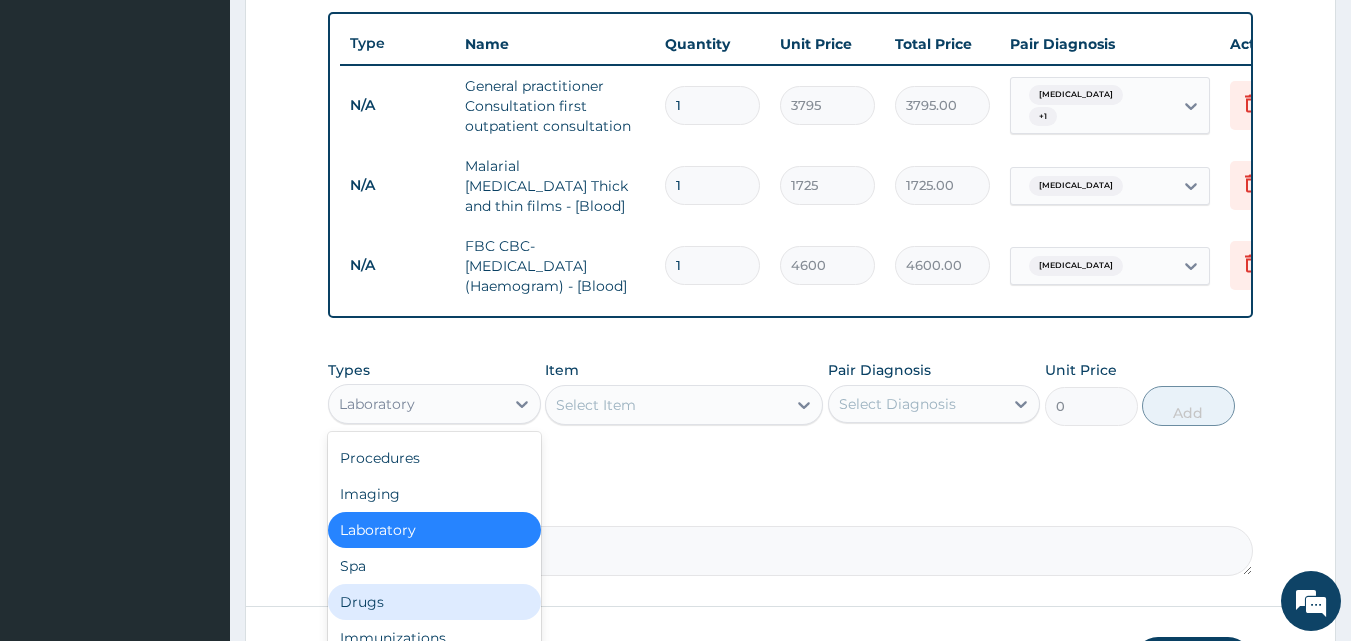 click on "Drugs" at bounding box center [434, 602] 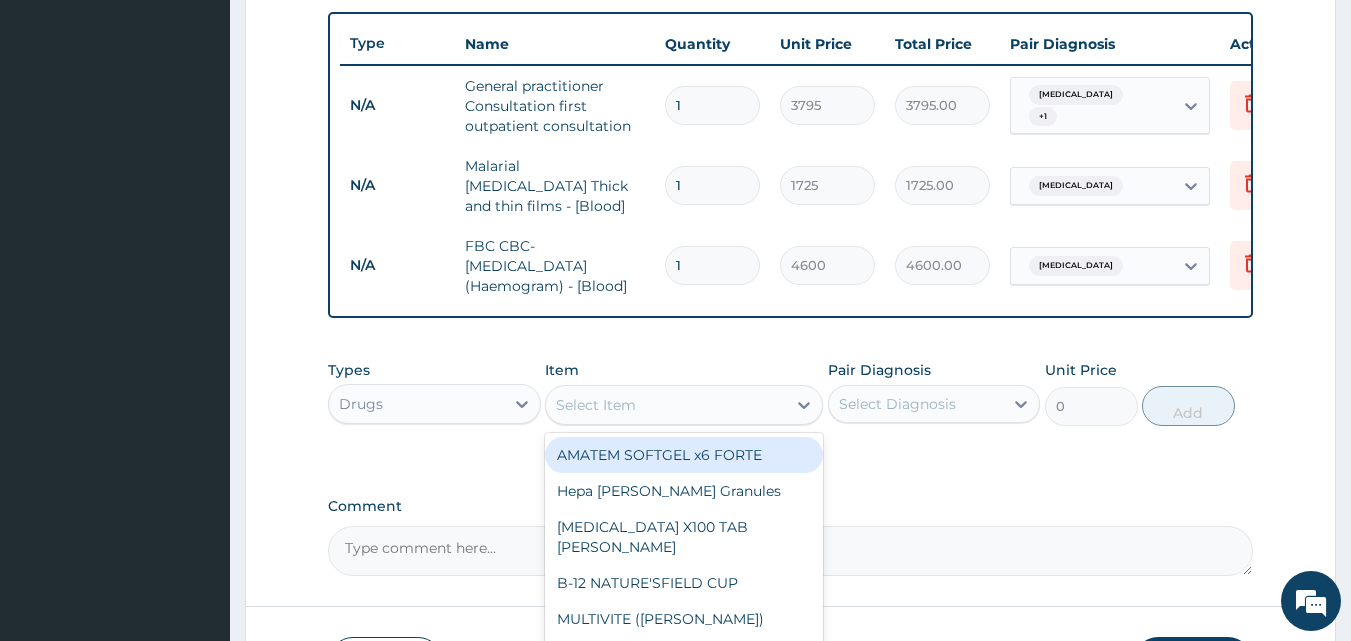 click on "Select Item" at bounding box center [666, 405] 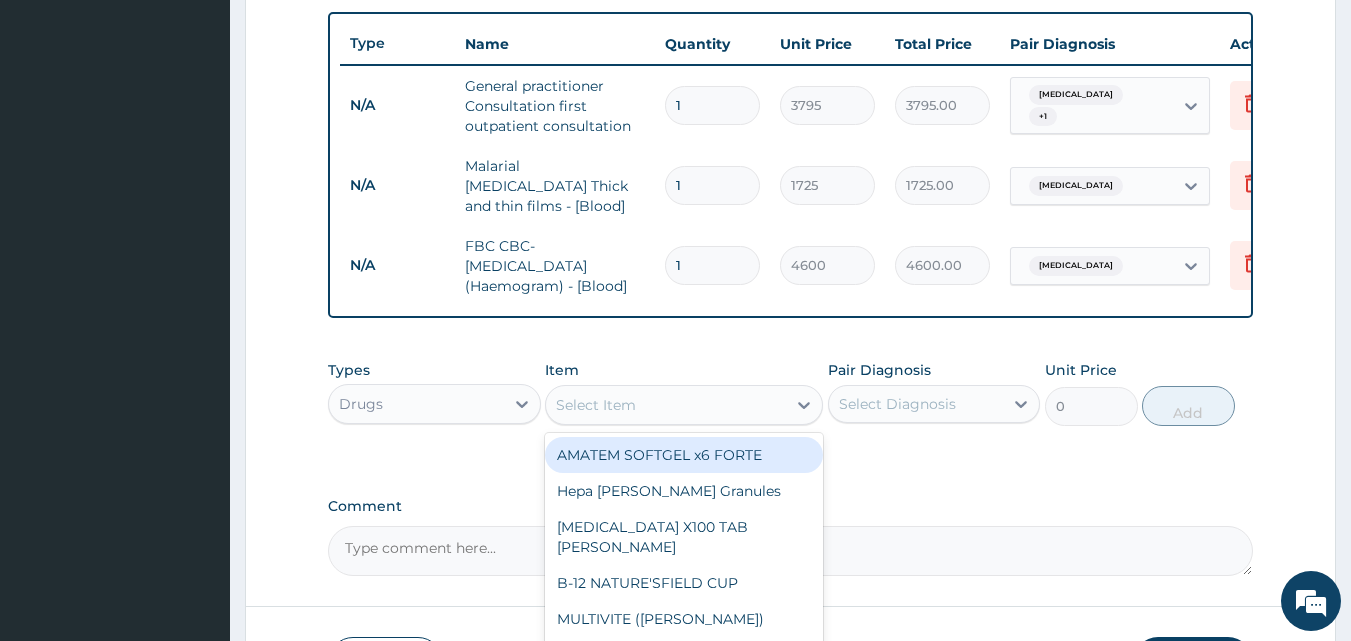 click on "AMATEM SOFTGEL x6 FORTE" at bounding box center [684, 455] 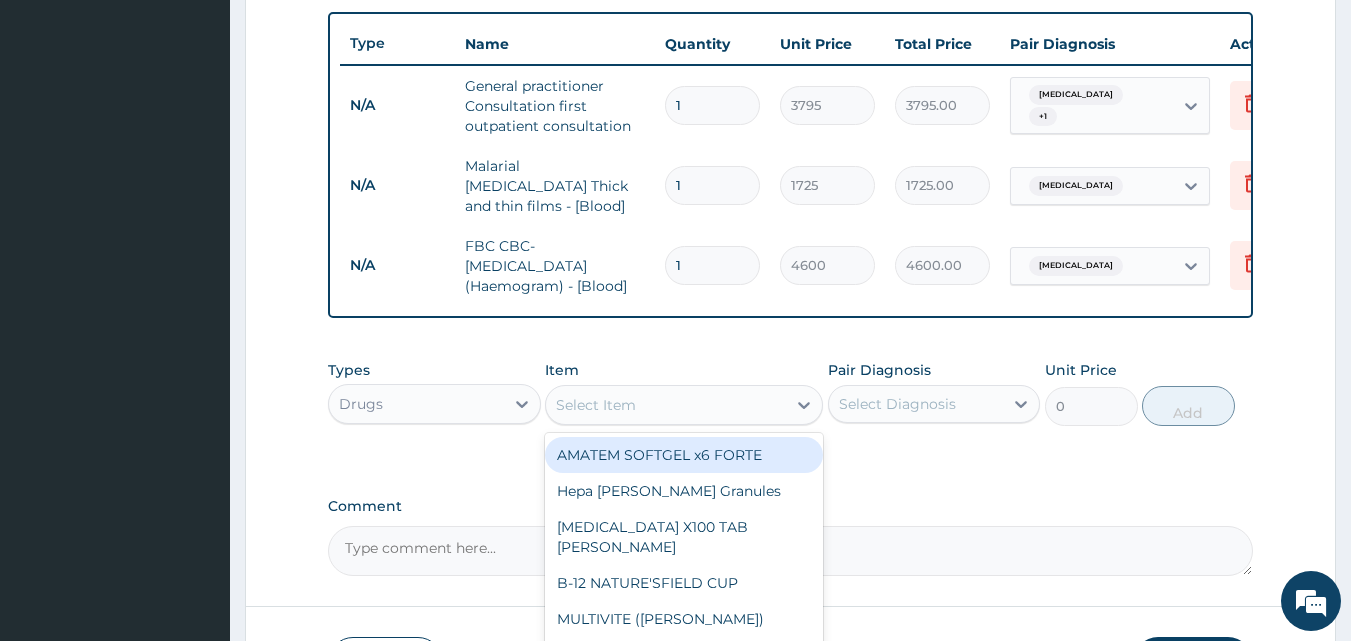 type on "506" 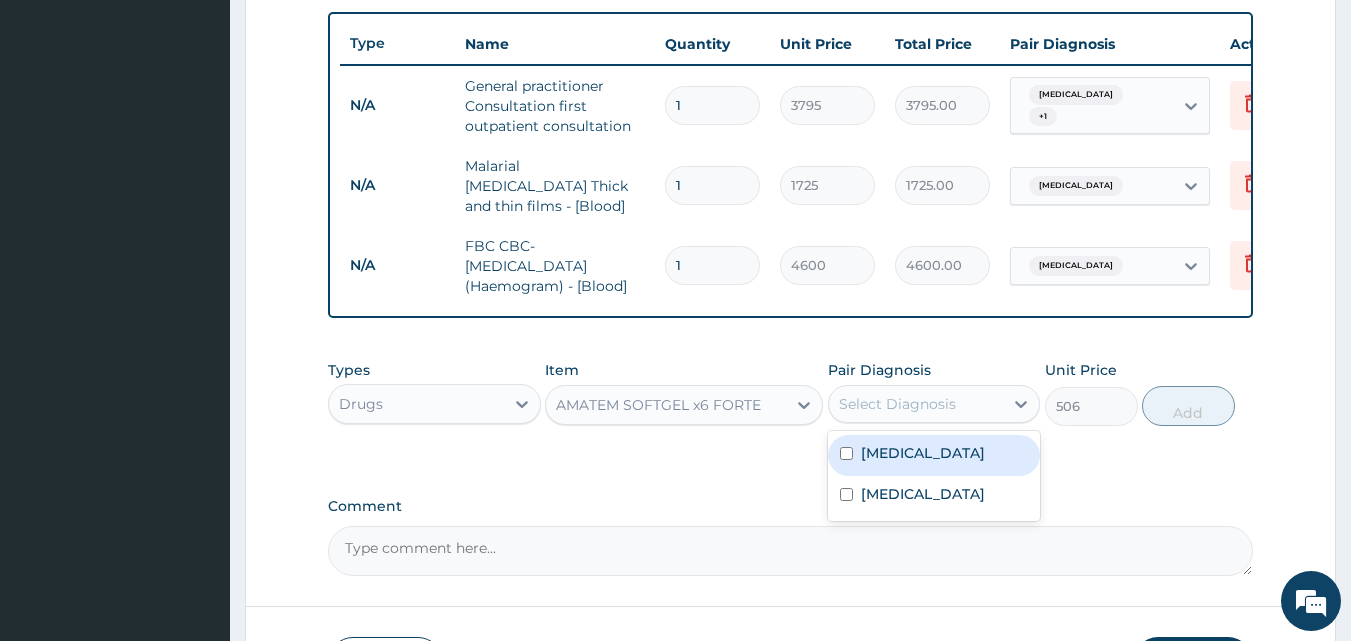 click on "Select Diagnosis" at bounding box center [897, 404] 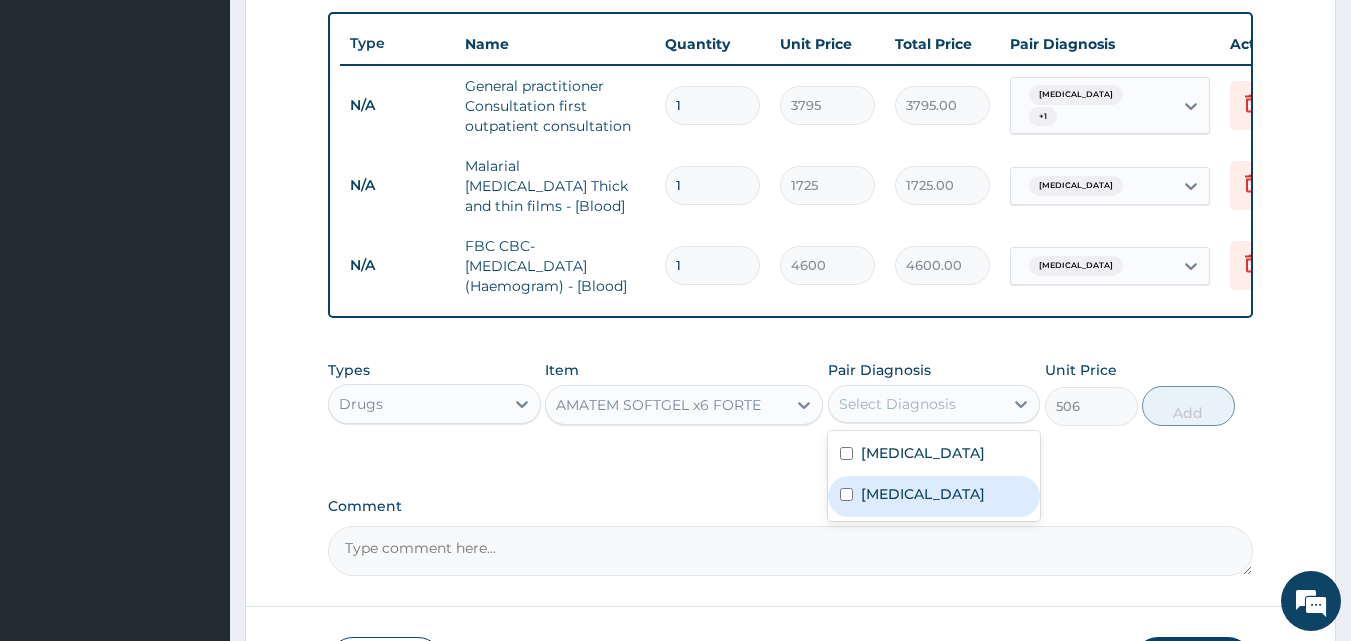 click on "Malaria" at bounding box center [923, 494] 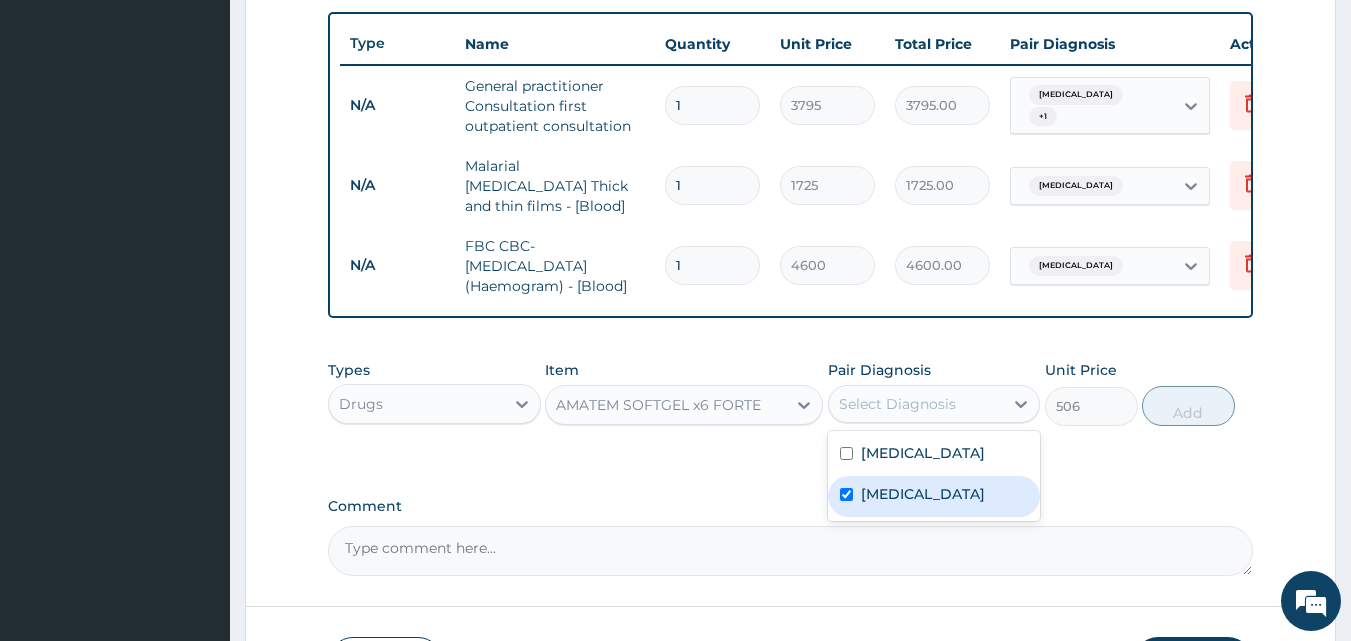 checkbox on "true" 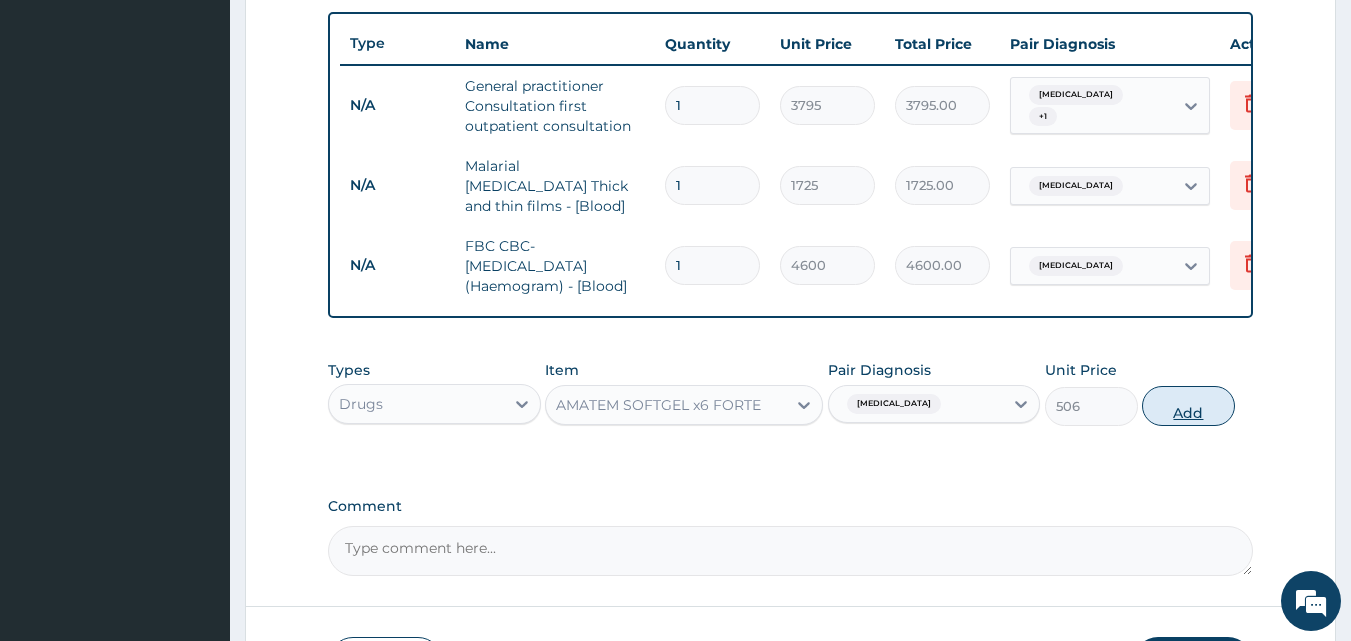 click on "Add" at bounding box center [1188, 406] 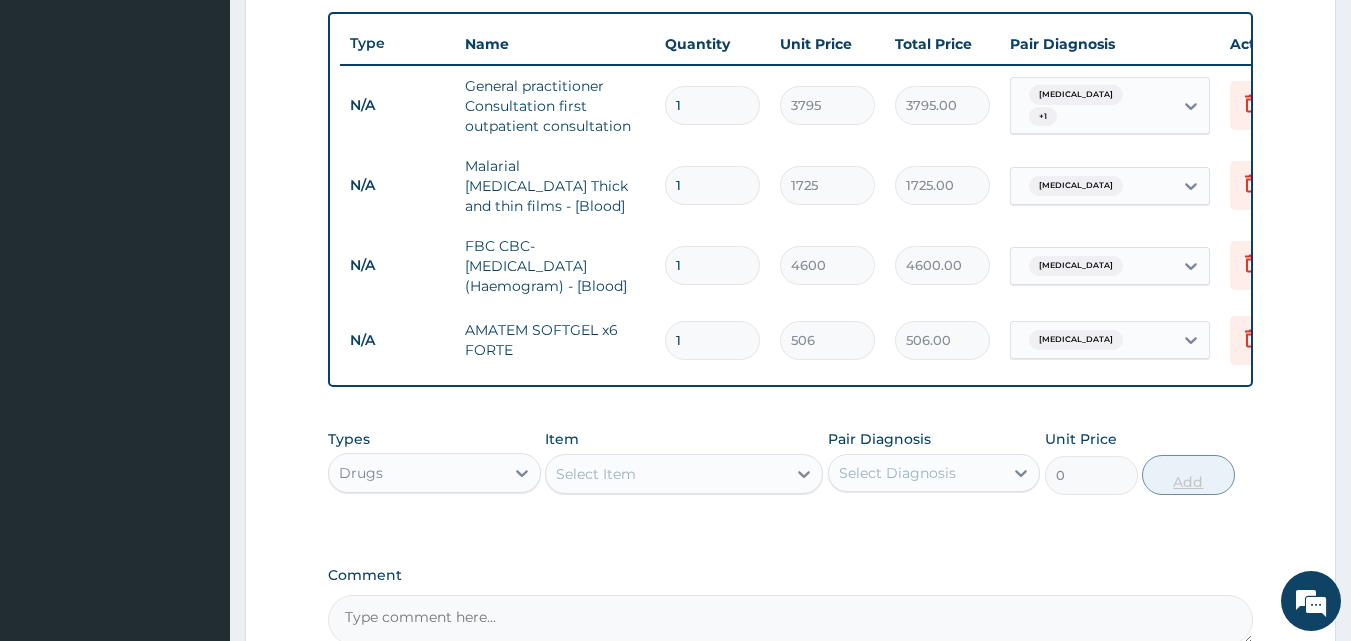 type on "16" 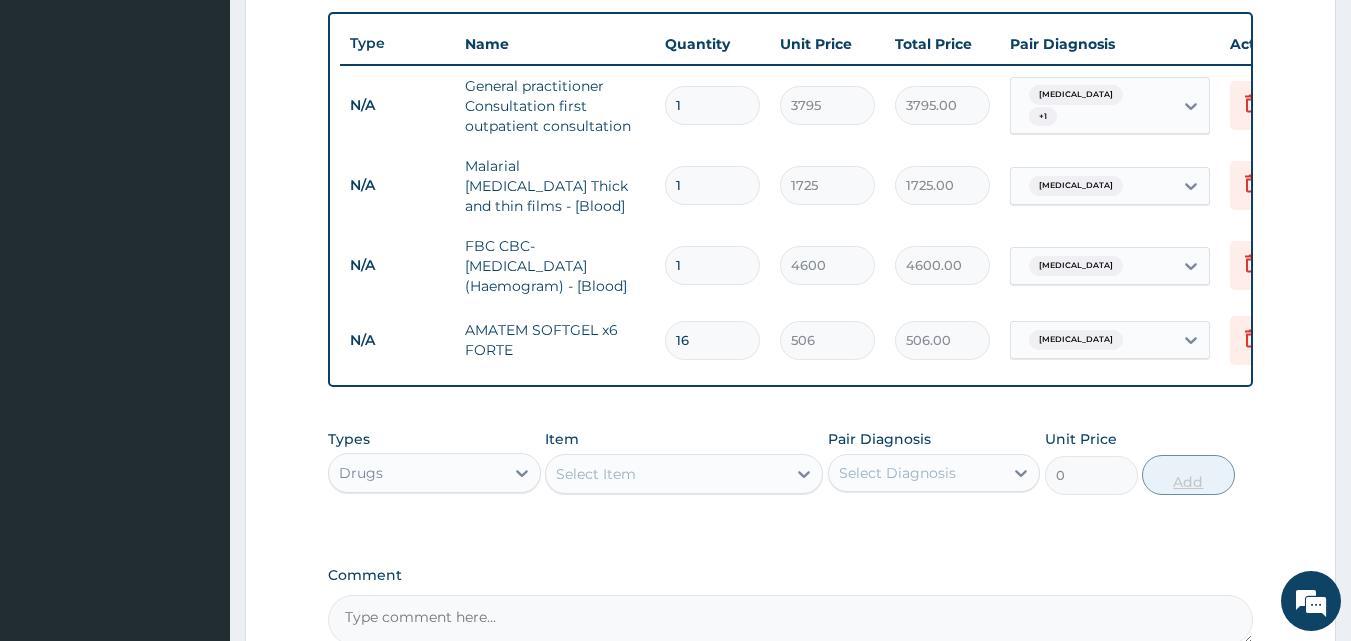 type on "8096.00" 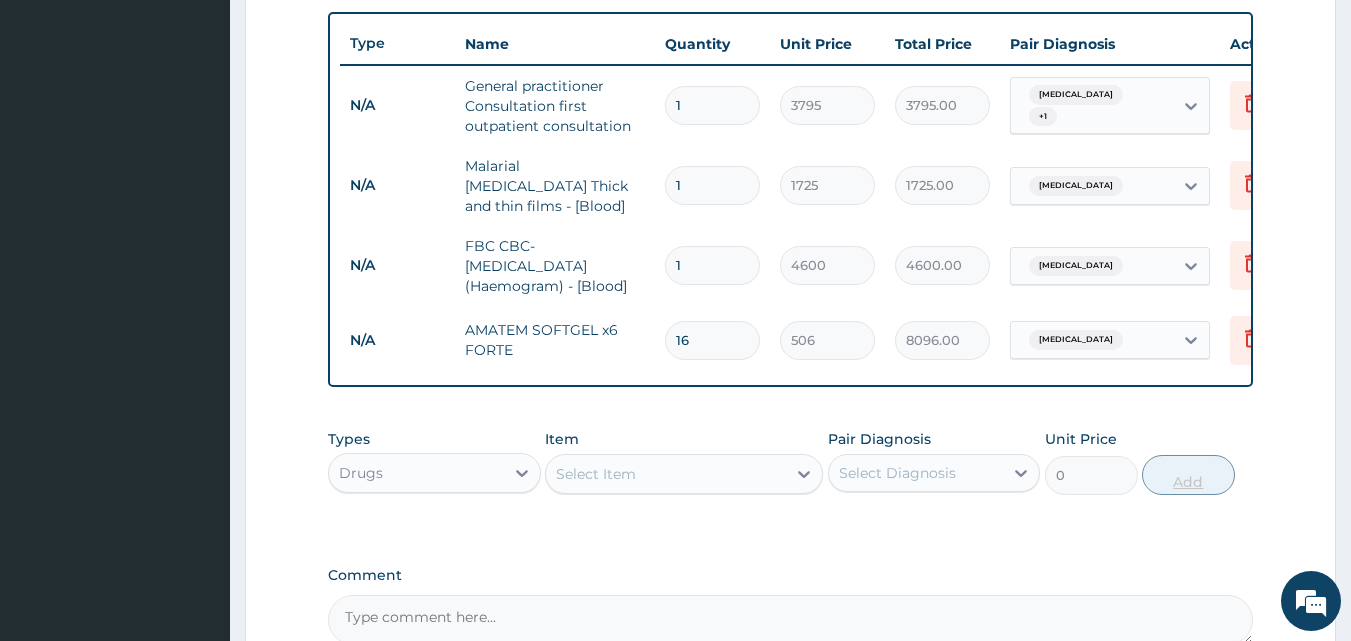 type on "1" 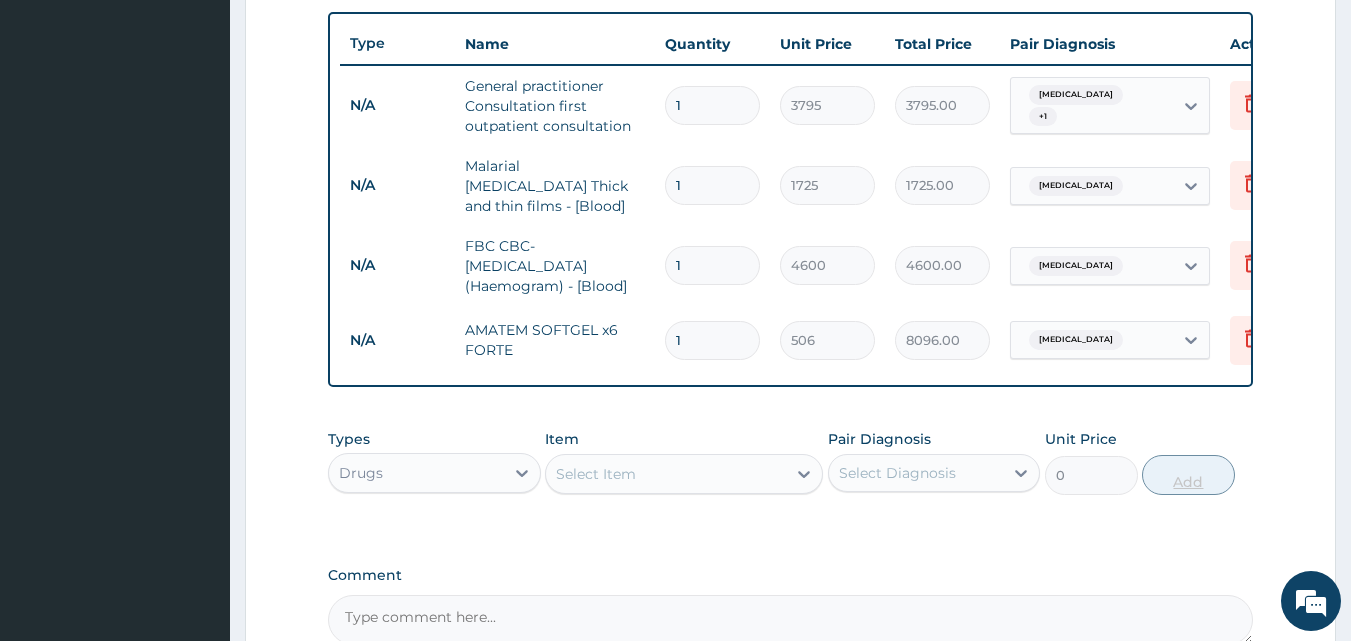 type on "506.00" 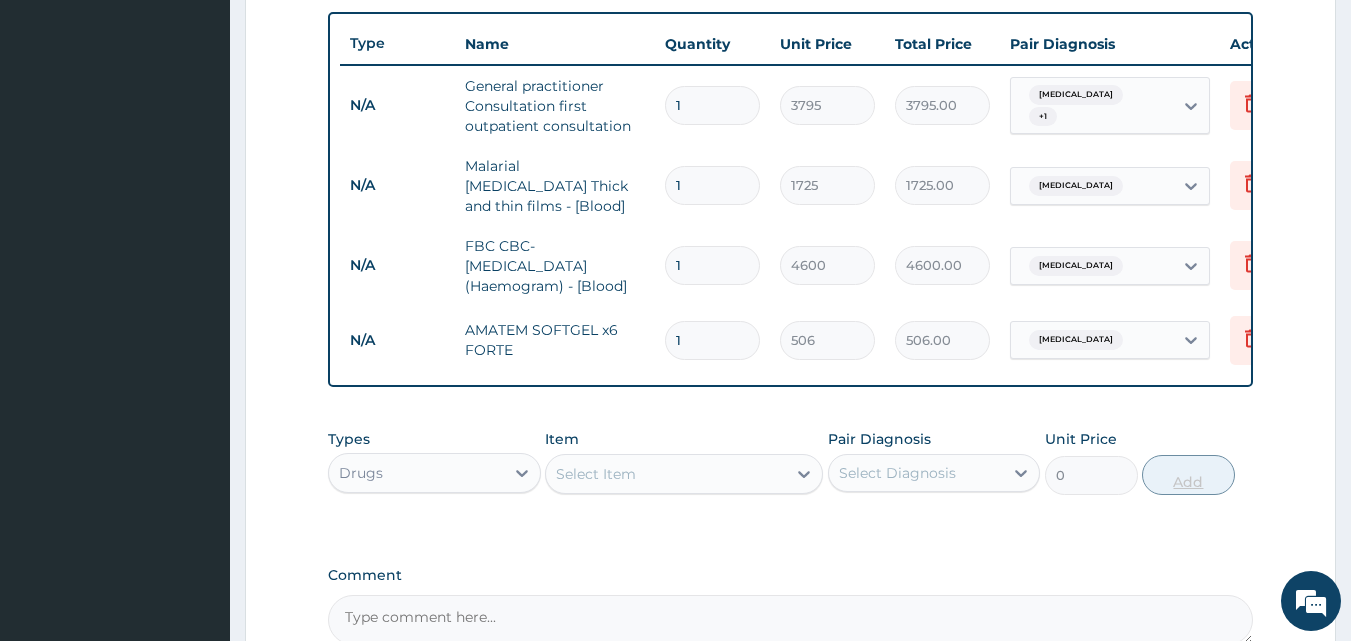 type 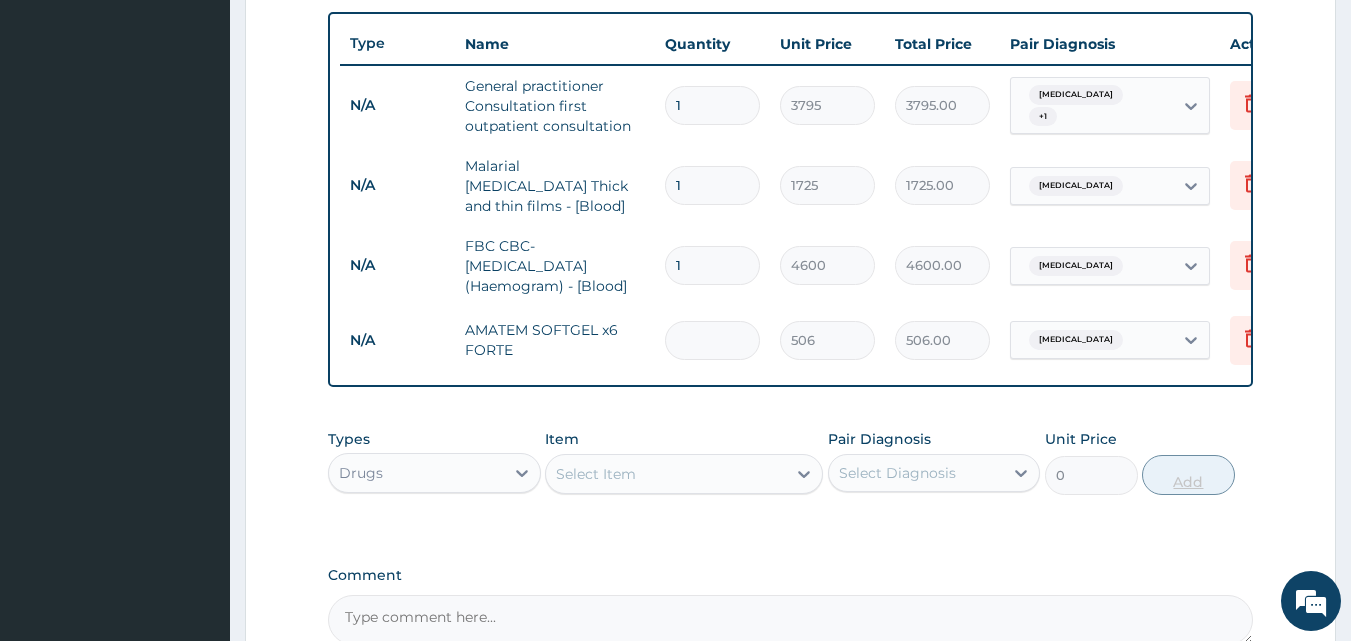 type on "0.00" 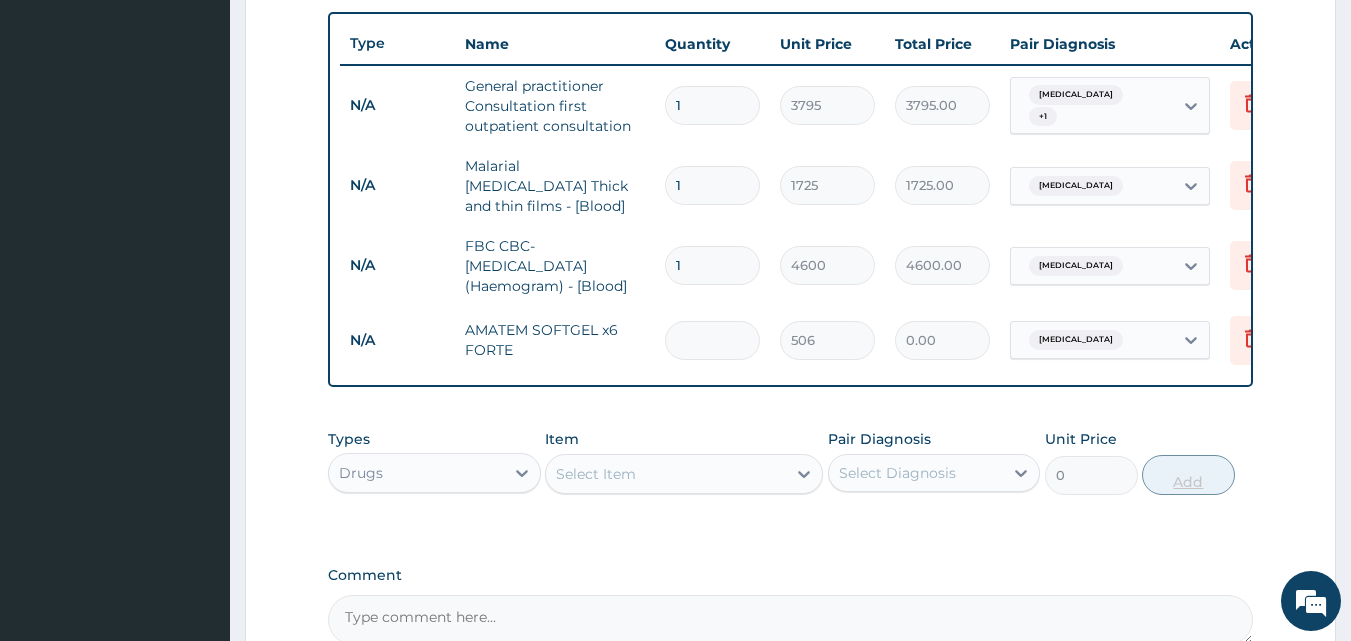 type on "6" 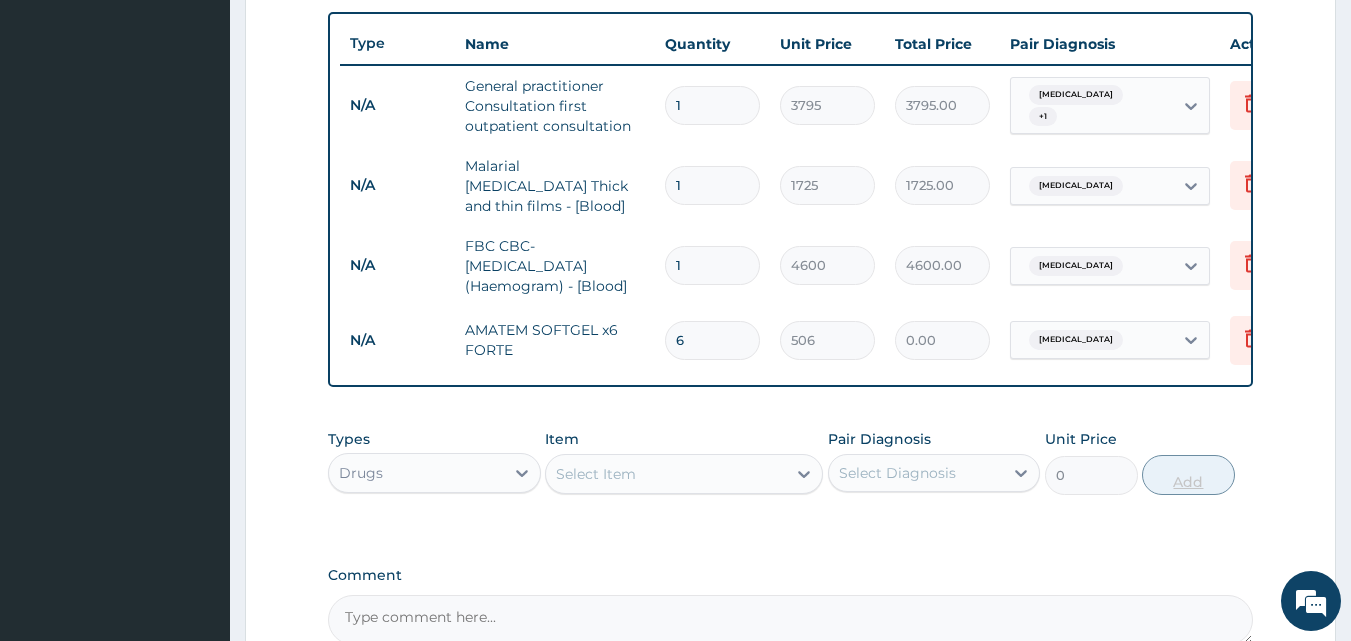 type on "3036.00" 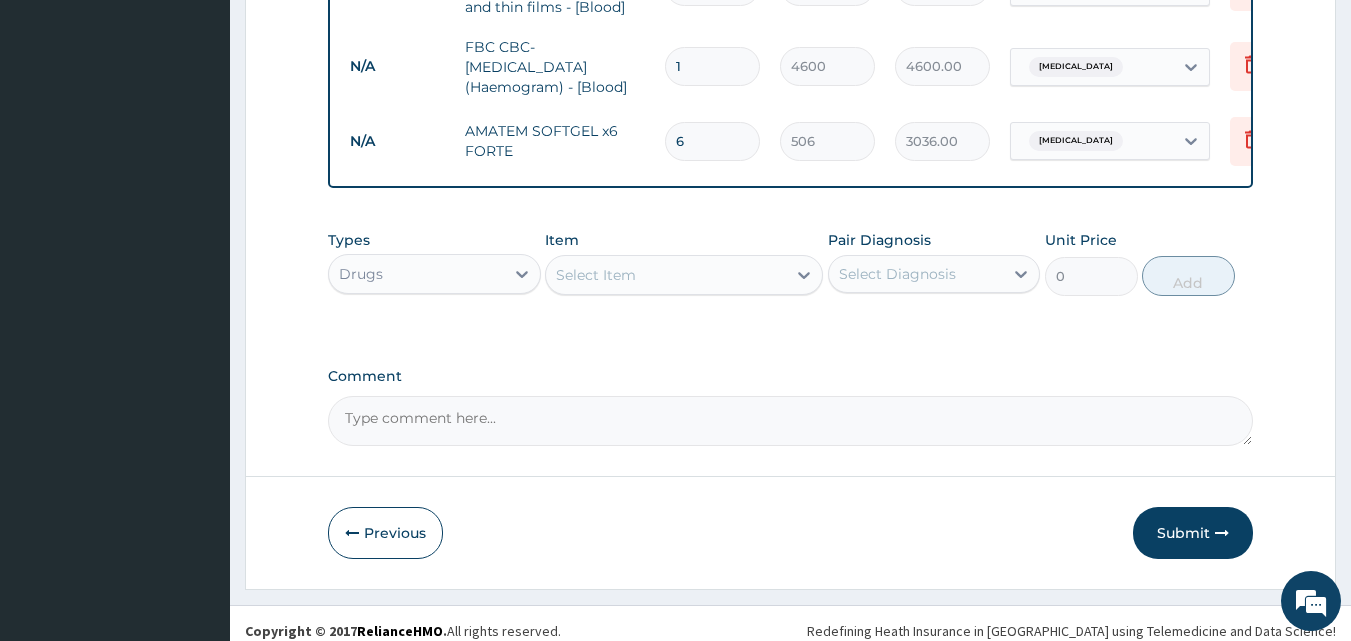 scroll, scrollTop: 950, scrollLeft: 0, axis: vertical 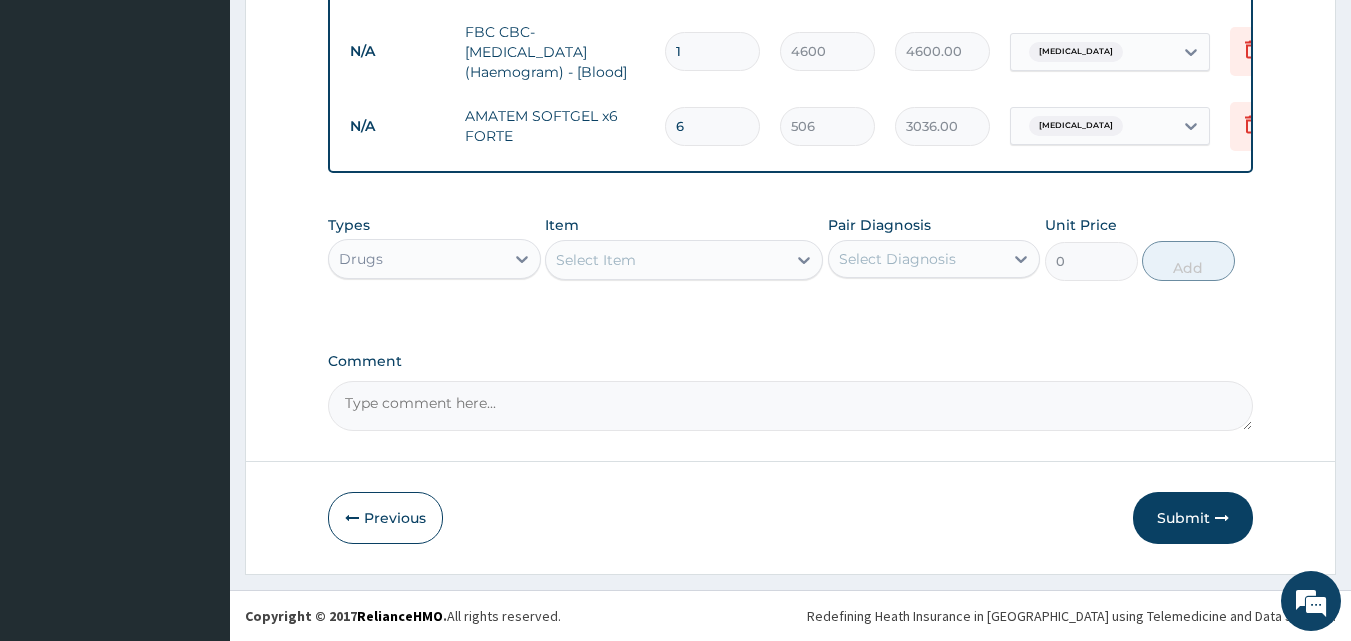 type on "6" 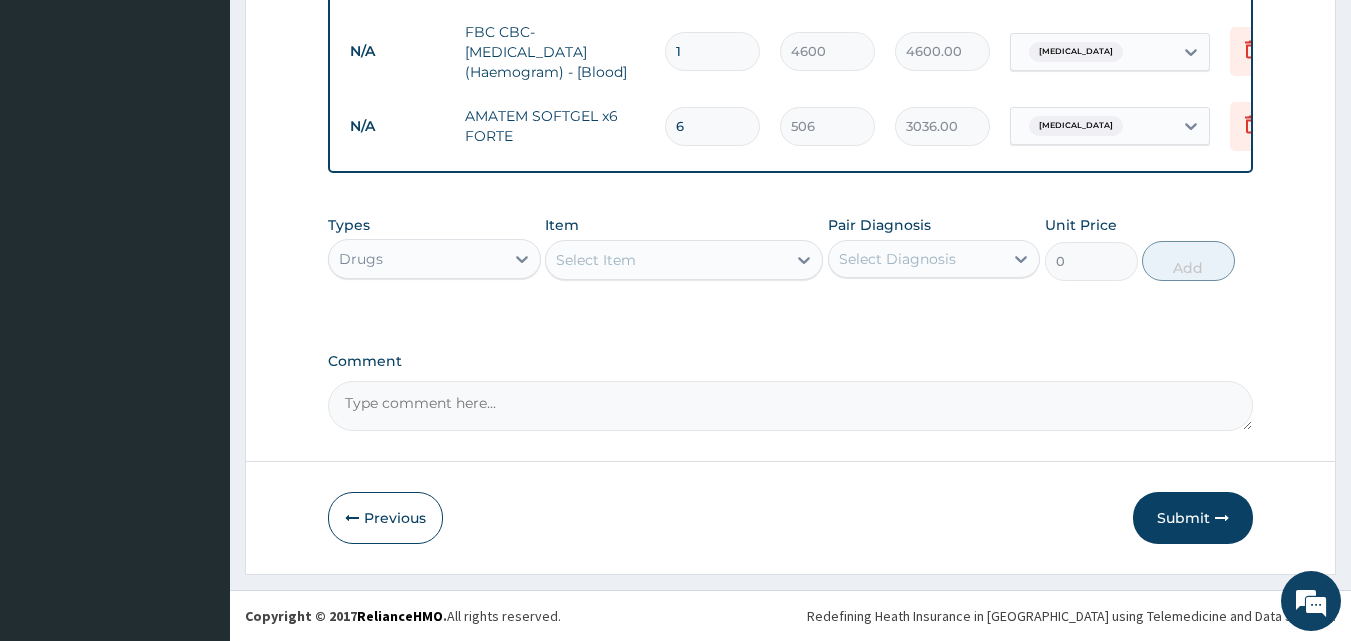 click on "Select Item" at bounding box center (666, 260) 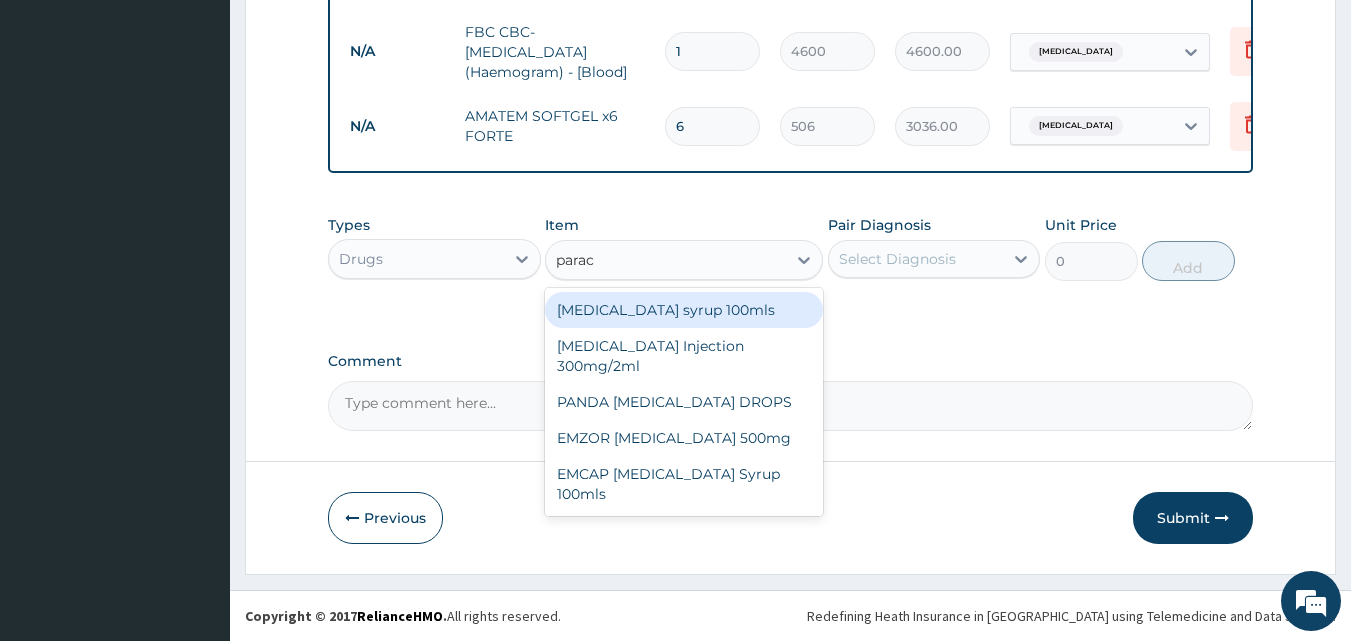 type on "parace" 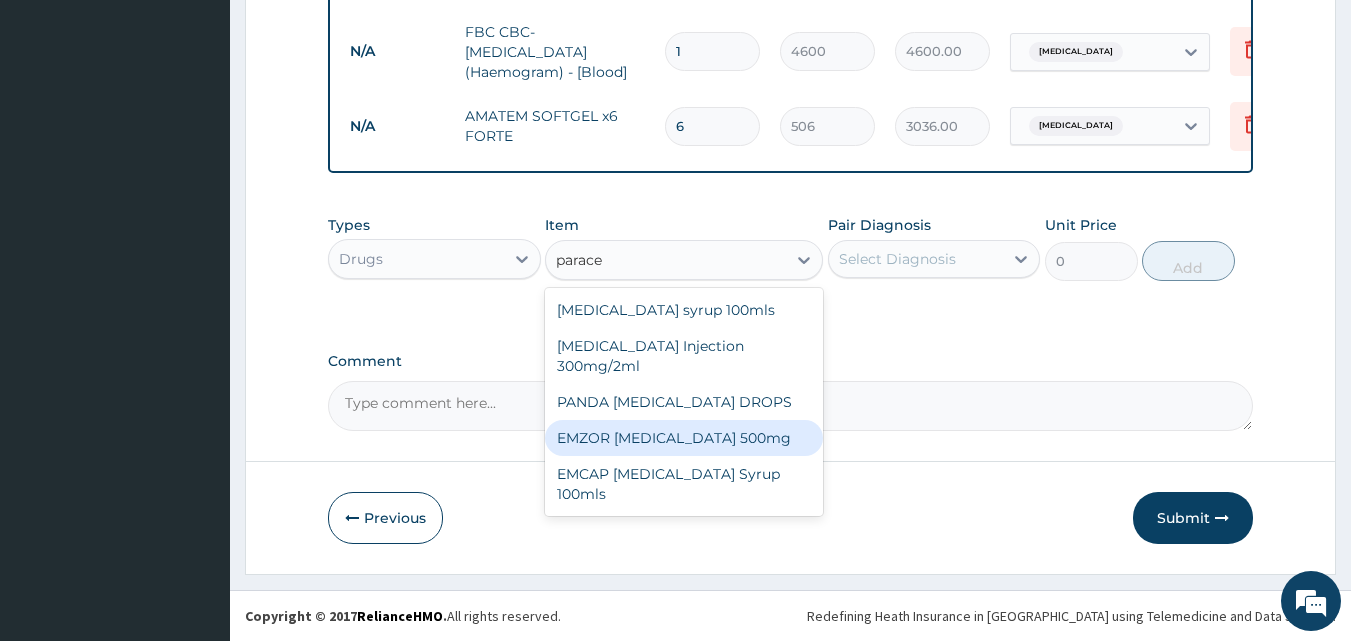 click on "EMZOR [MEDICAL_DATA] 500mg" at bounding box center [684, 438] 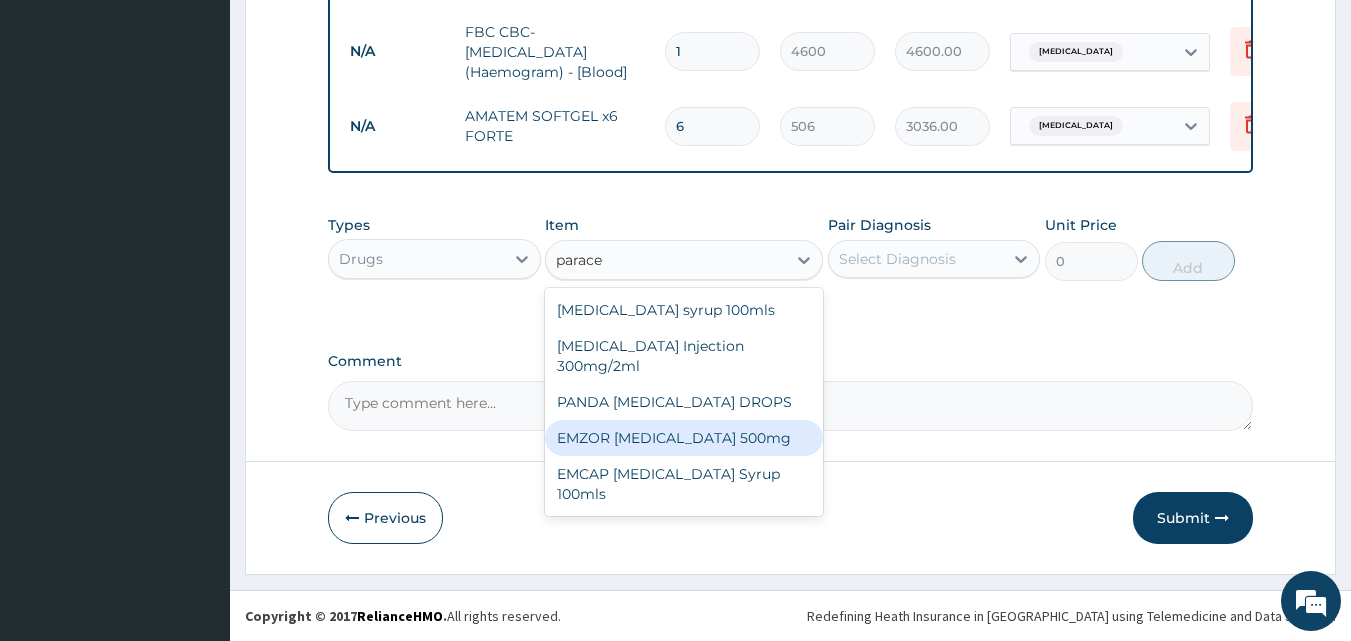 type 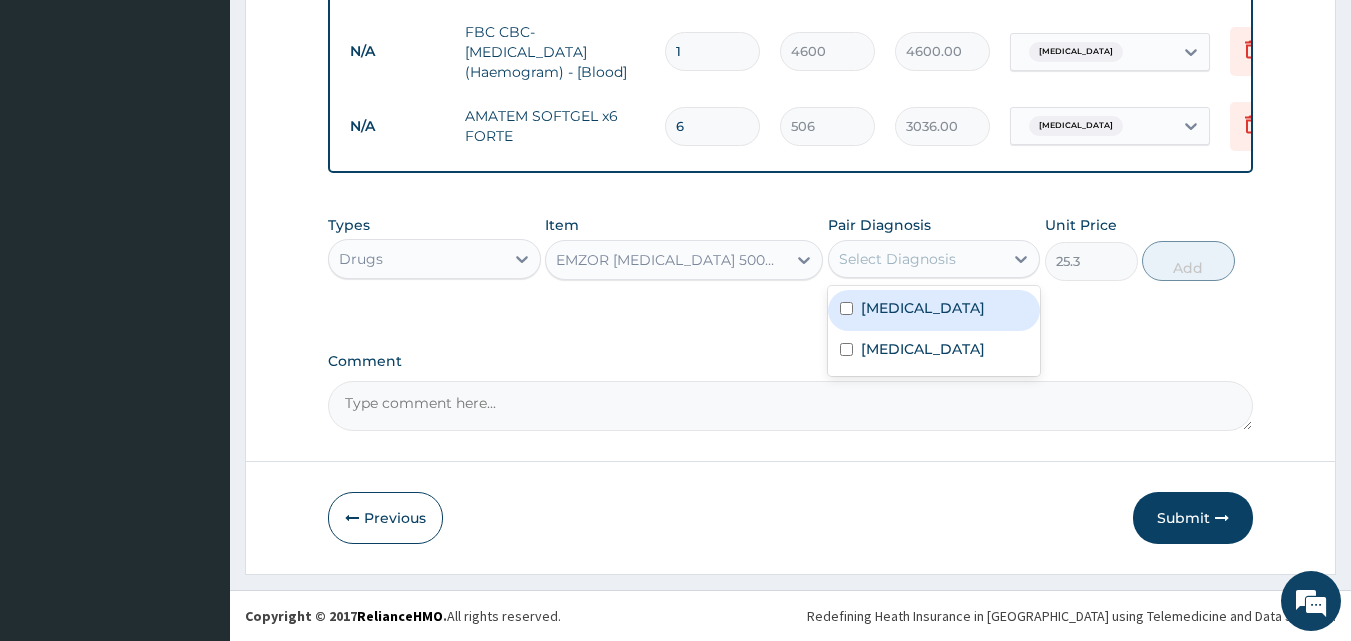 click on "Select Diagnosis" at bounding box center (897, 259) 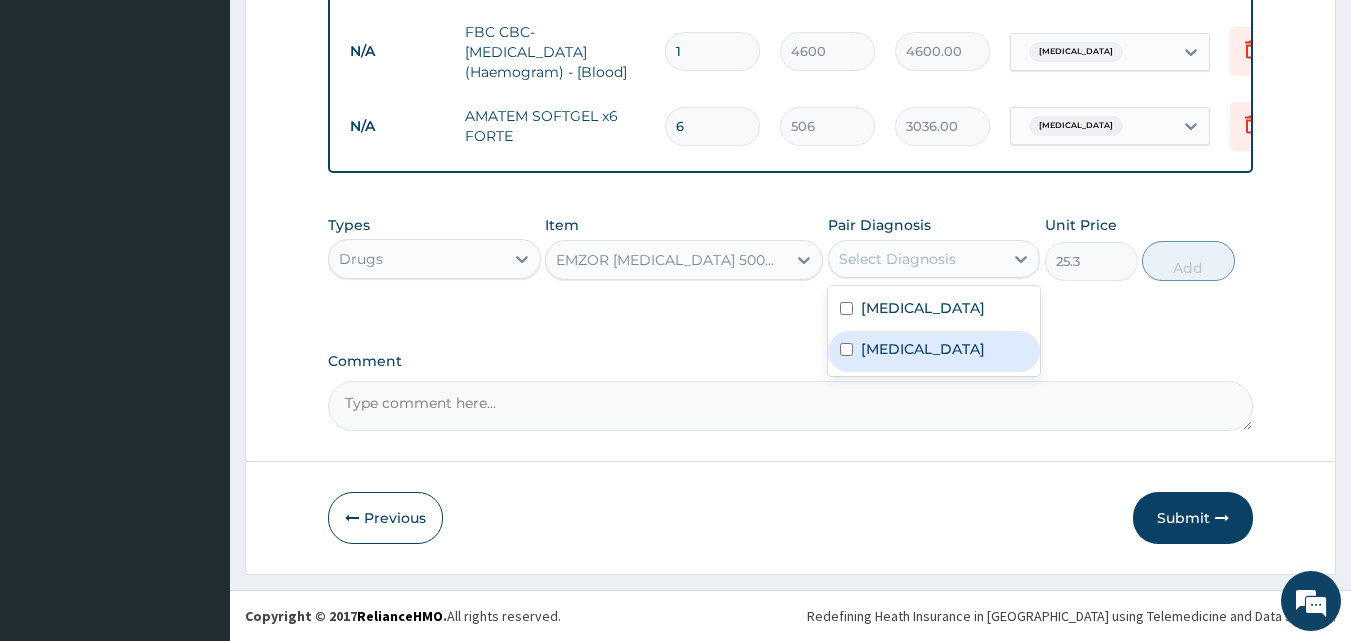 click on "Malaria" at bounding box center (934, 351) 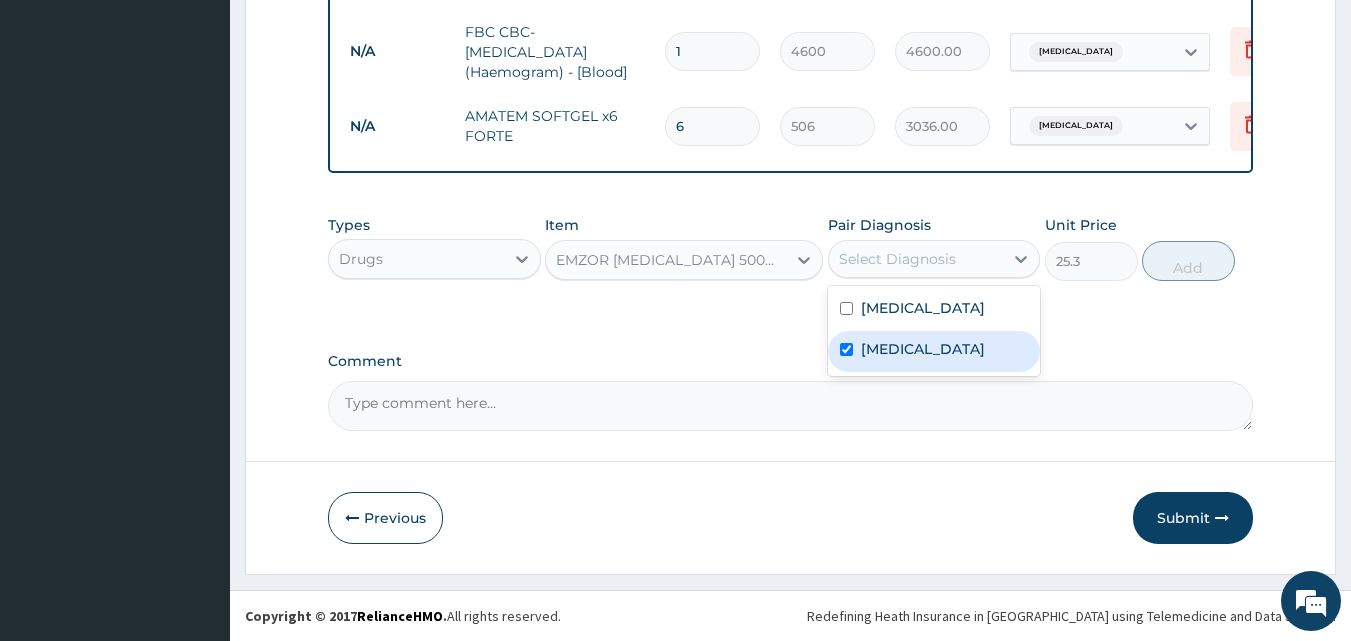 checkbox on "true" 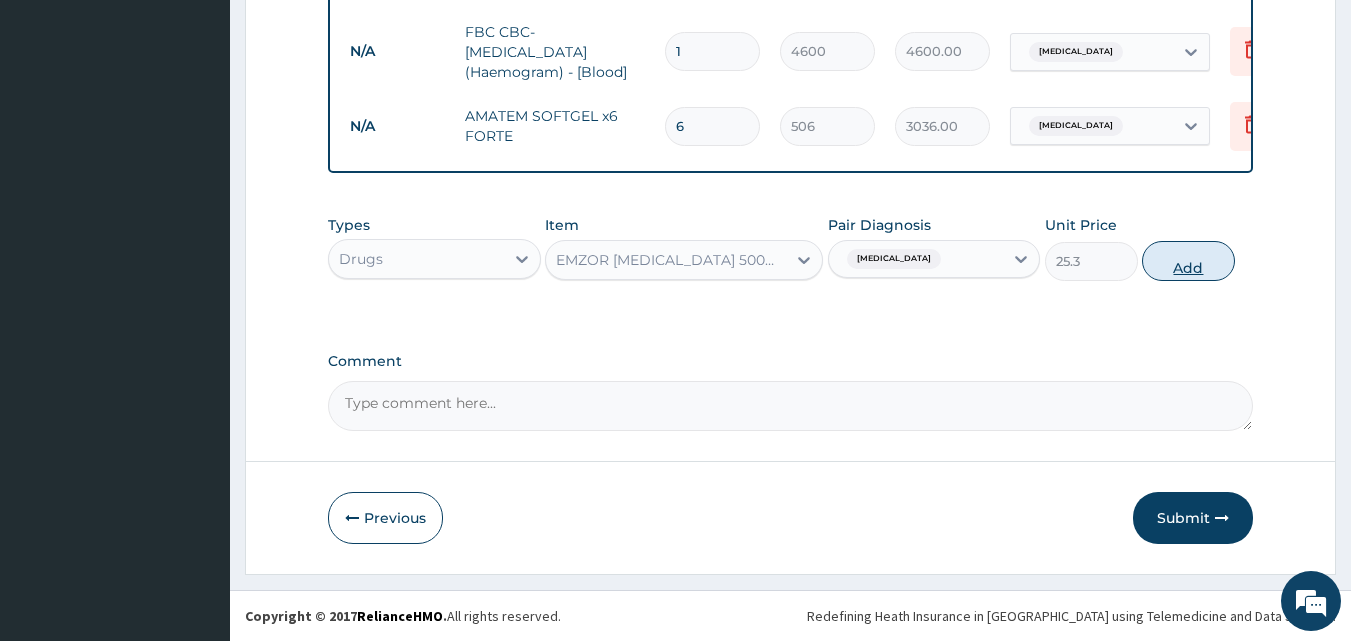 click on "Add" at bounding box center [1188, 261] 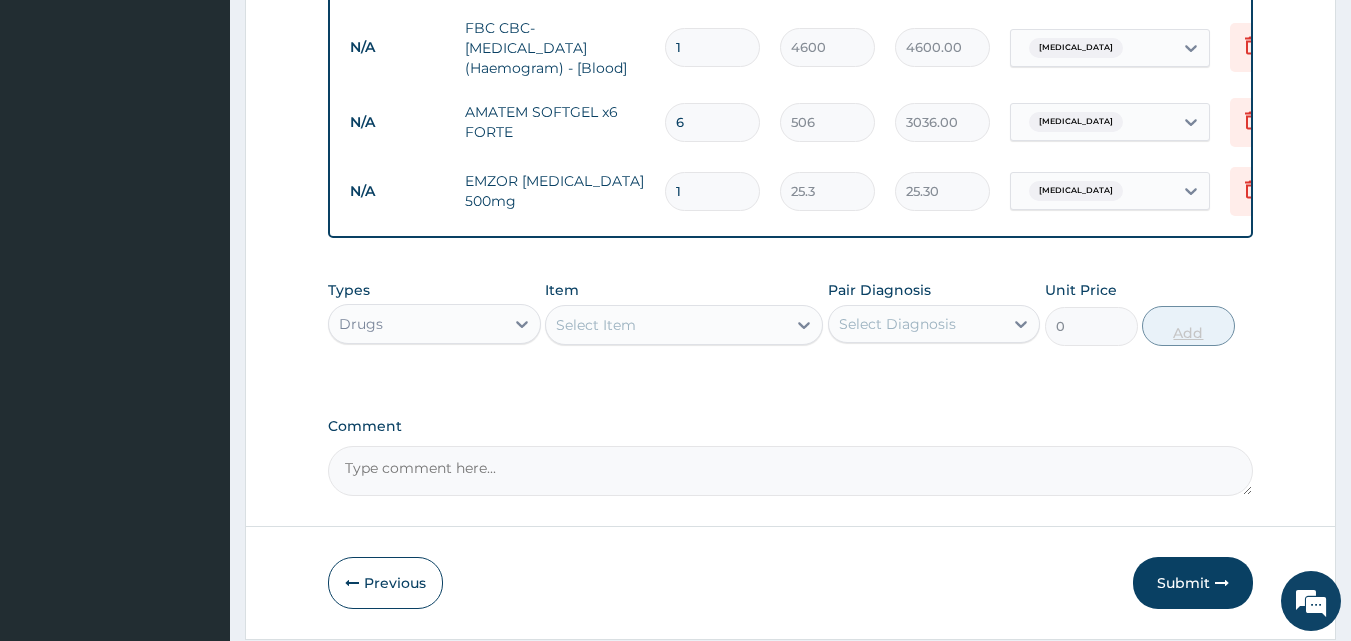 type on "18" 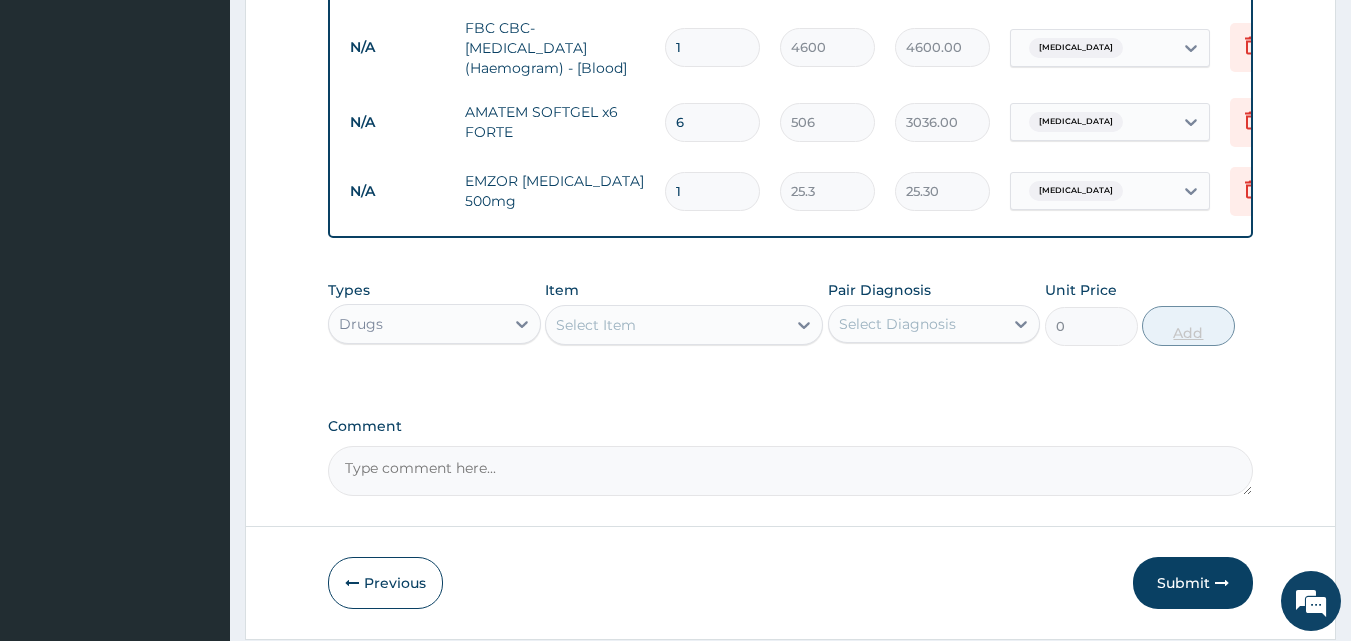 type on "455.40" 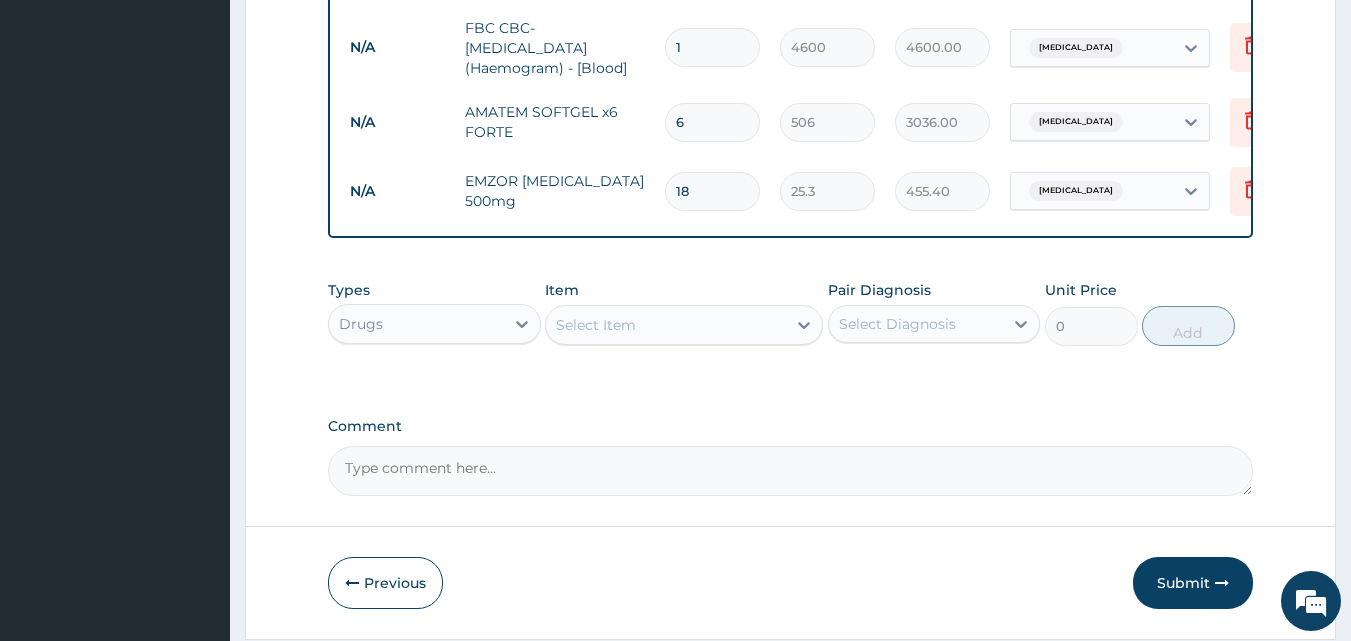 type on "18" 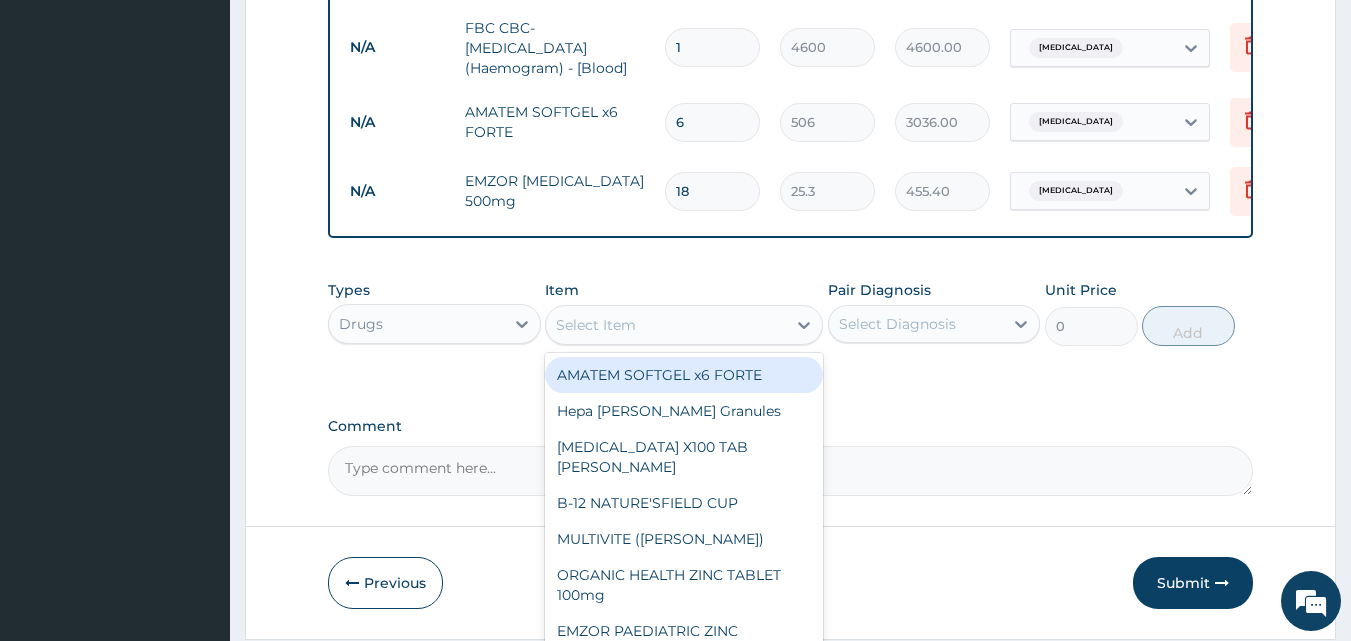 click on "Select Item" at bounding box center [666, 325] 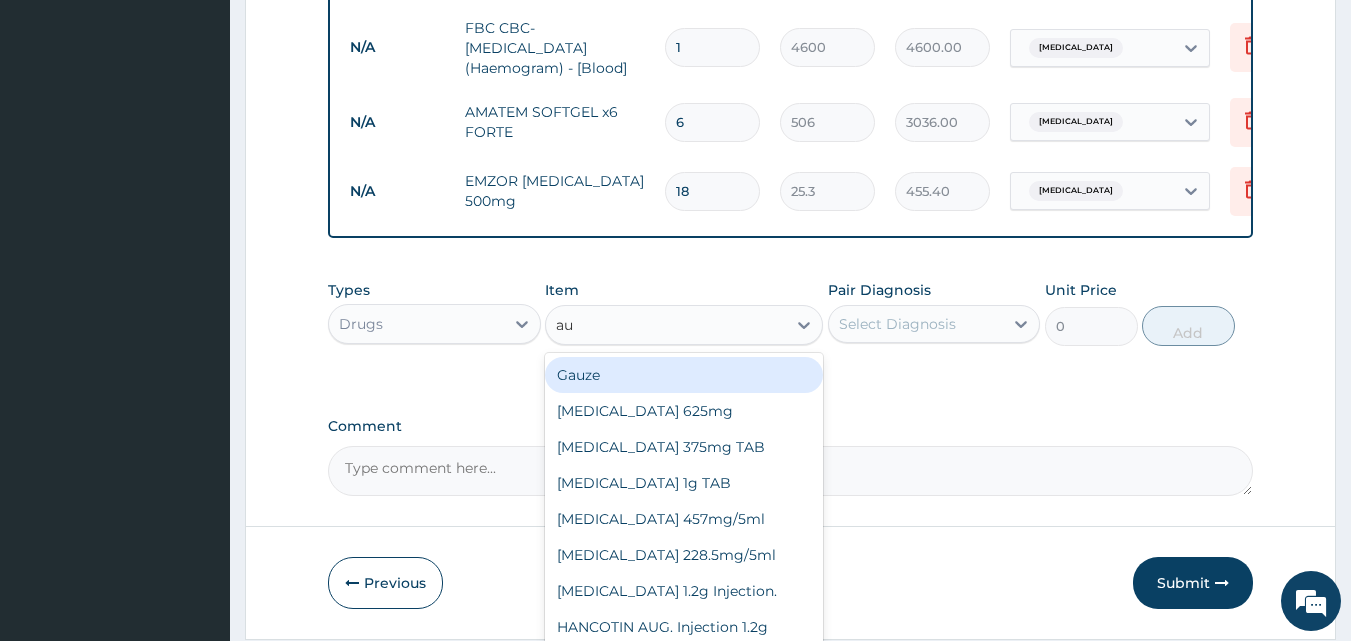 type on "aug" 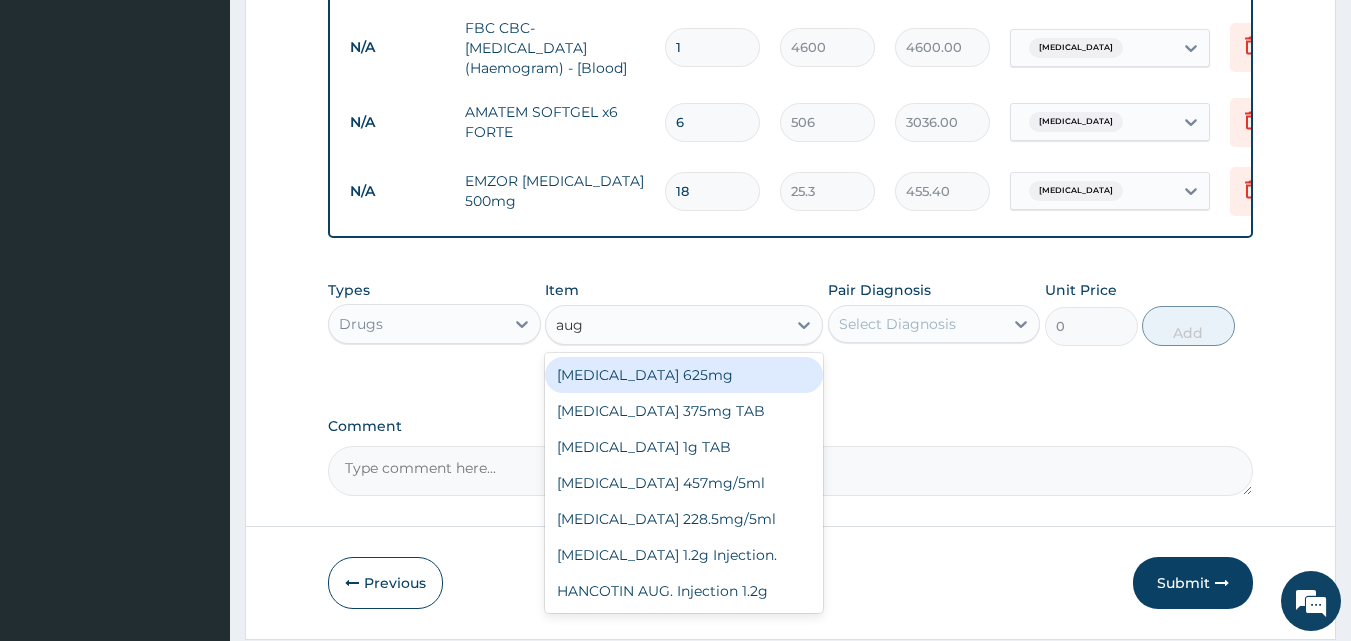 click on "[MEDICAL_DATA] 625mg" at bounding box center [684, 375] 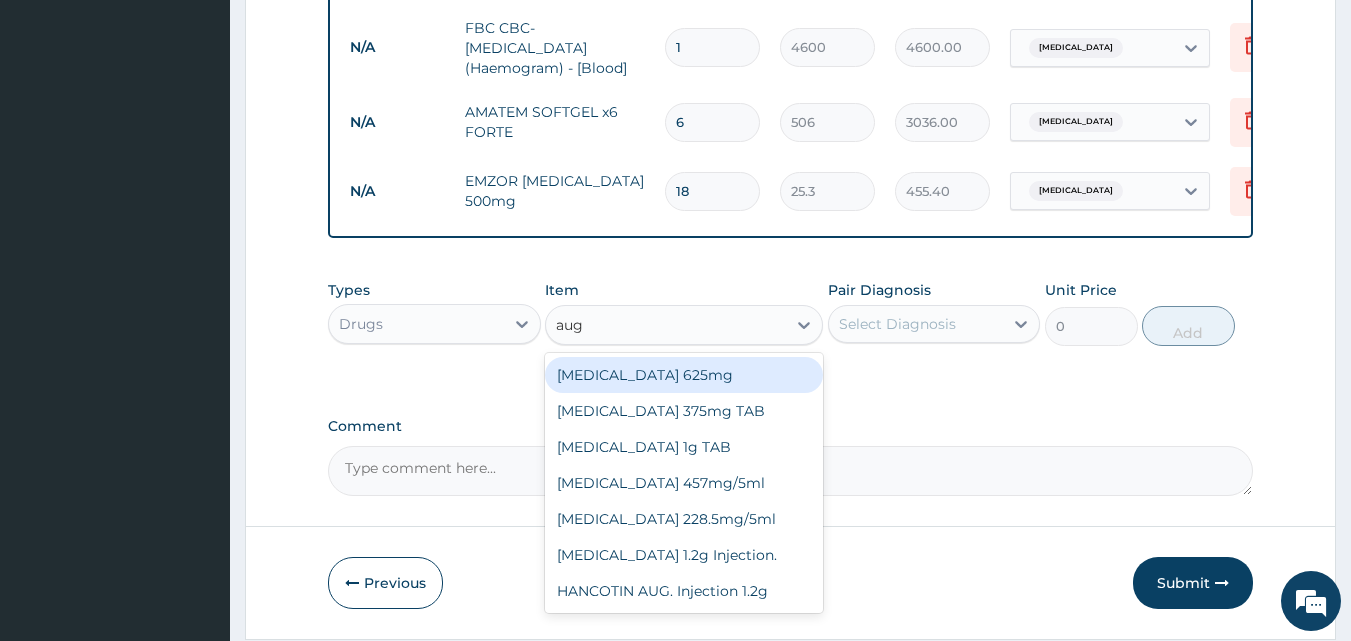 type 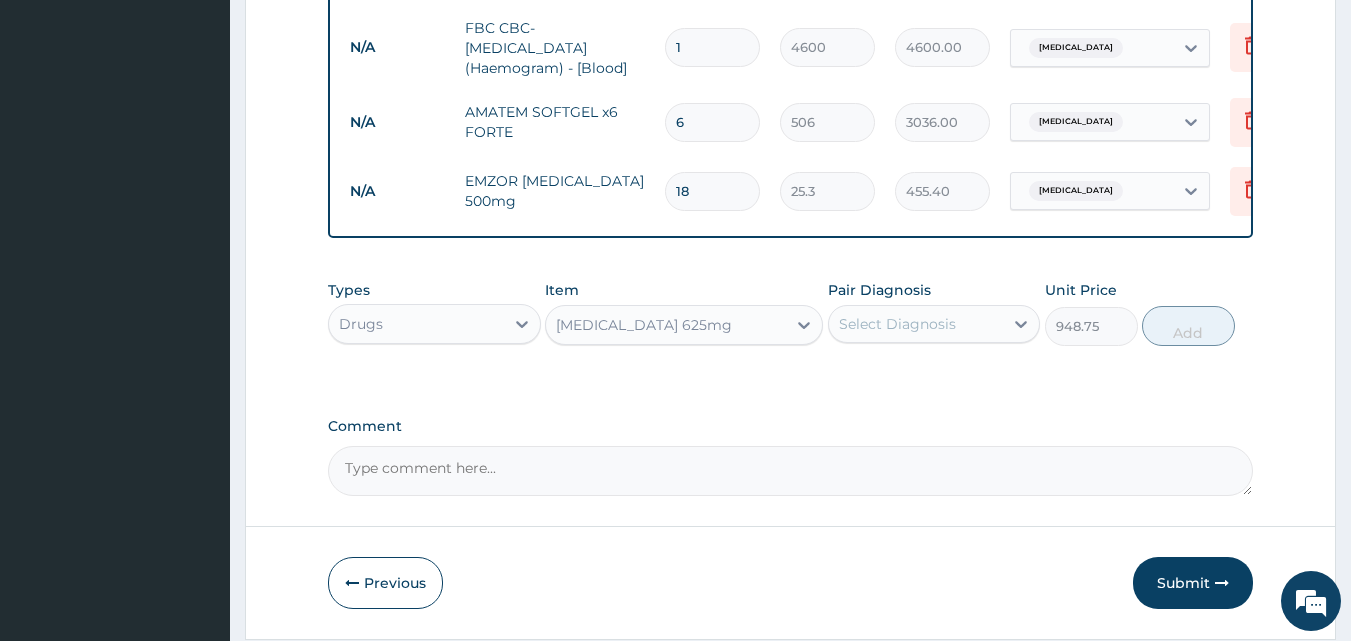 click on "Select Diagnosis" at bounding box center (897, 324) 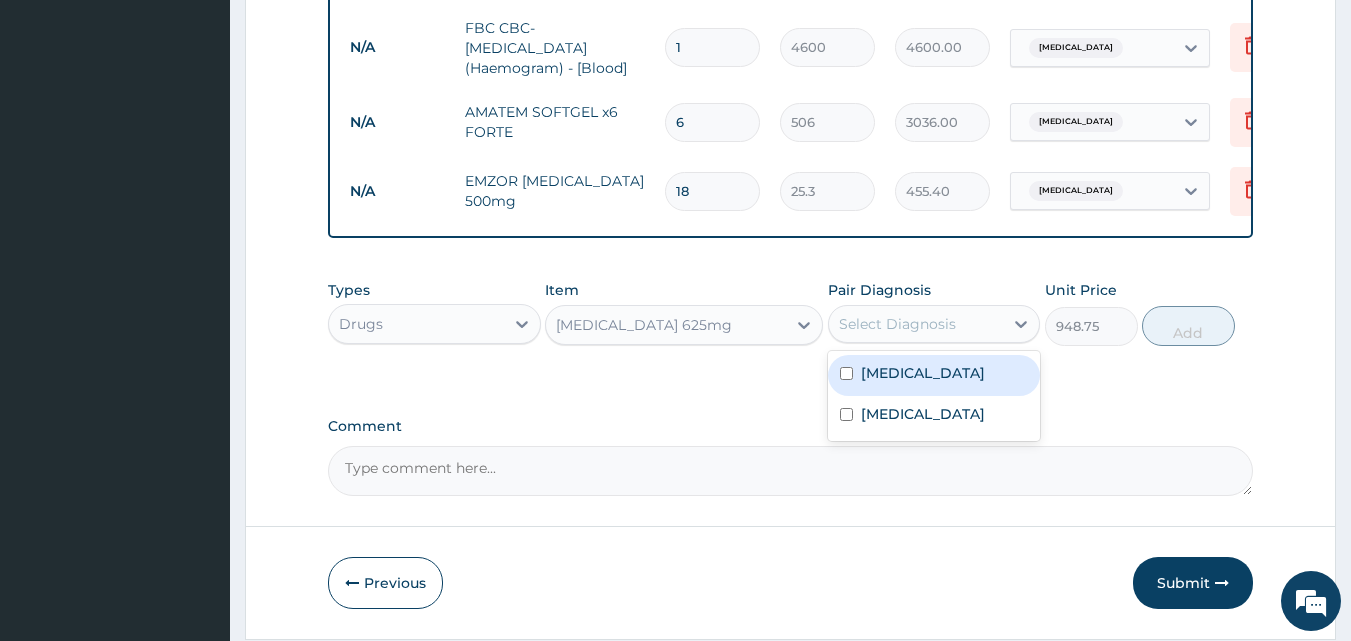 click on "[MEDICAL_DATA]" at bounding box center [923, 373] 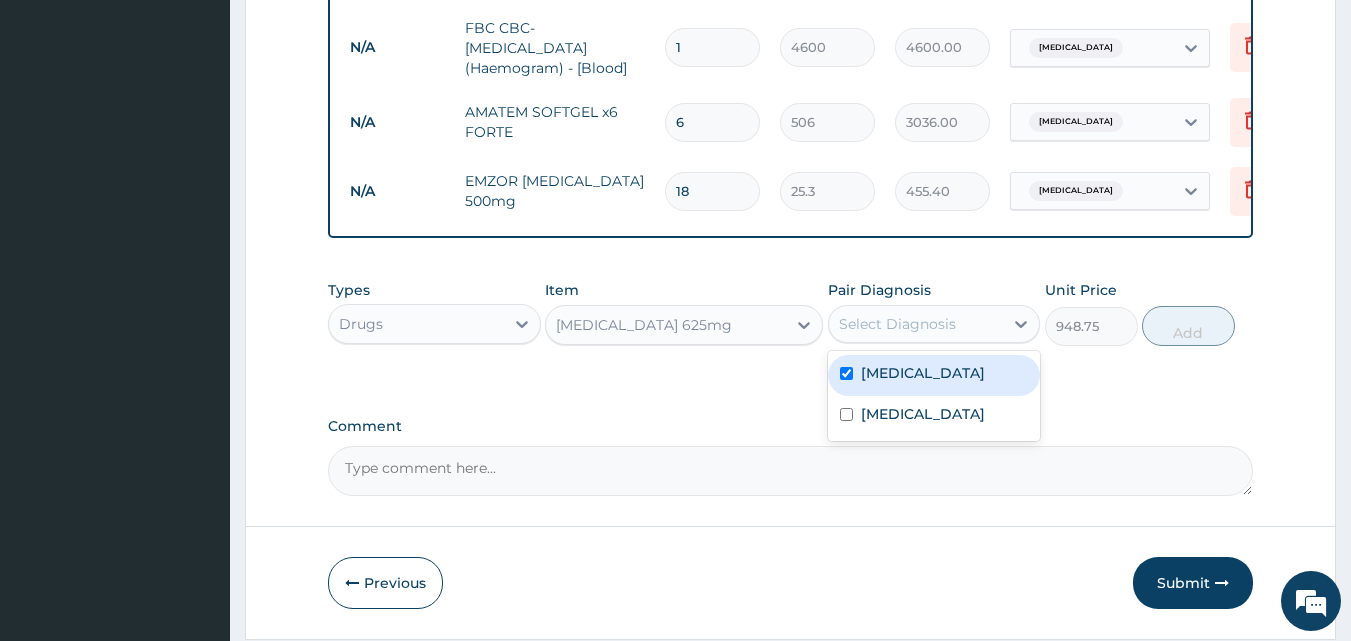 checkbox on "true" 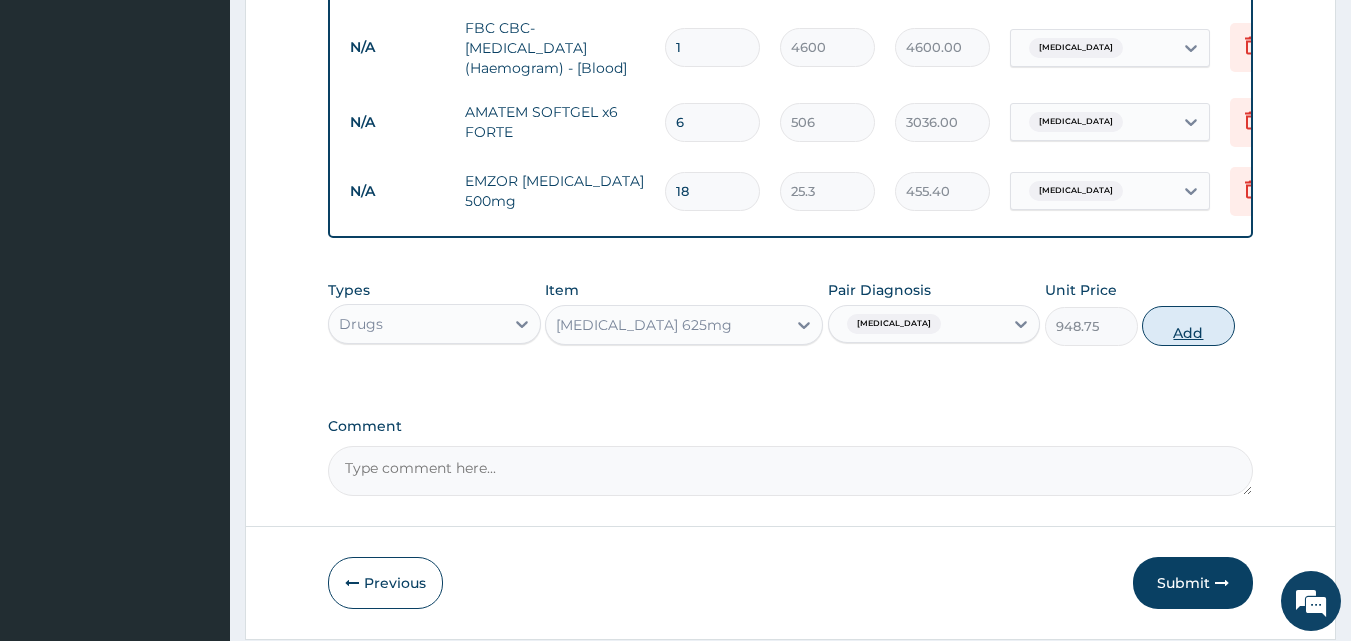click on "Add" at bounding box center [1188, 326] 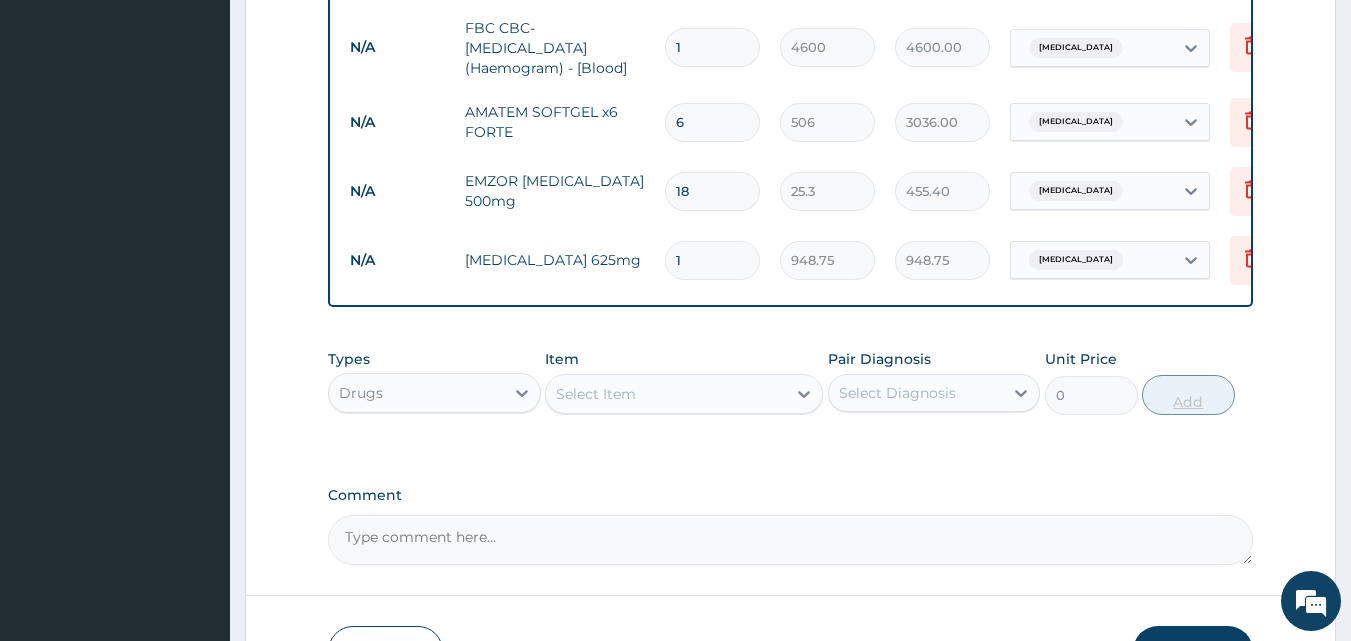 type on "14" 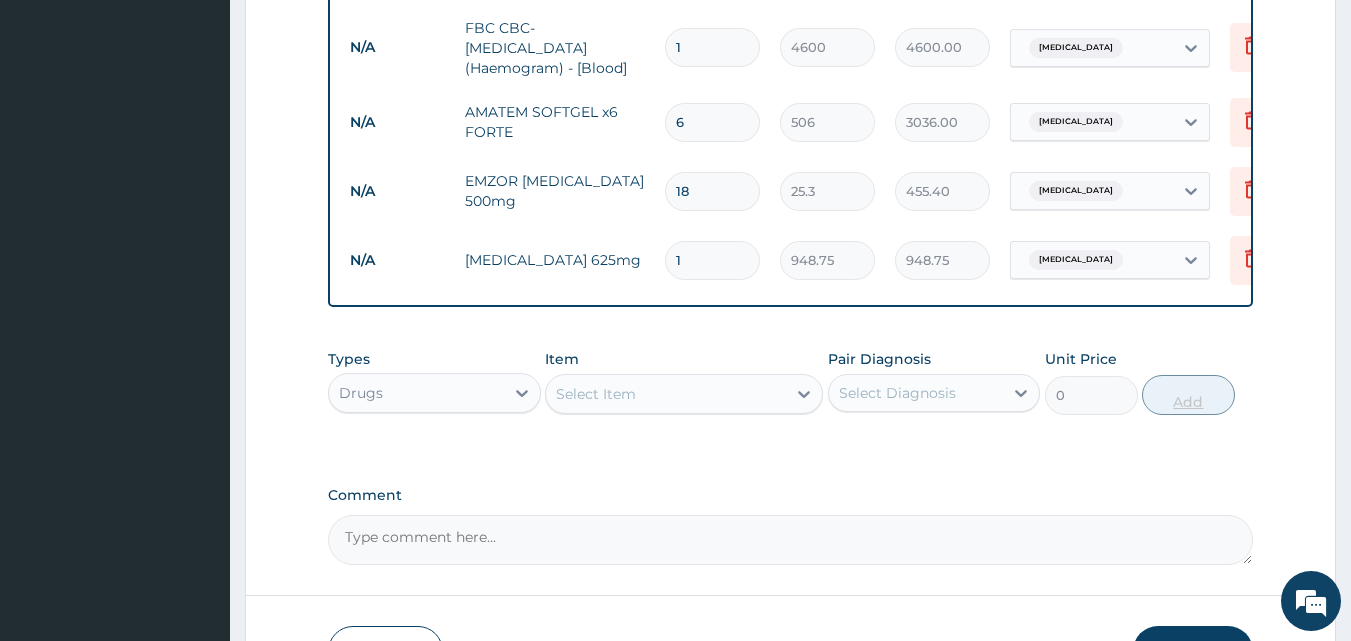 type on "13282.50" 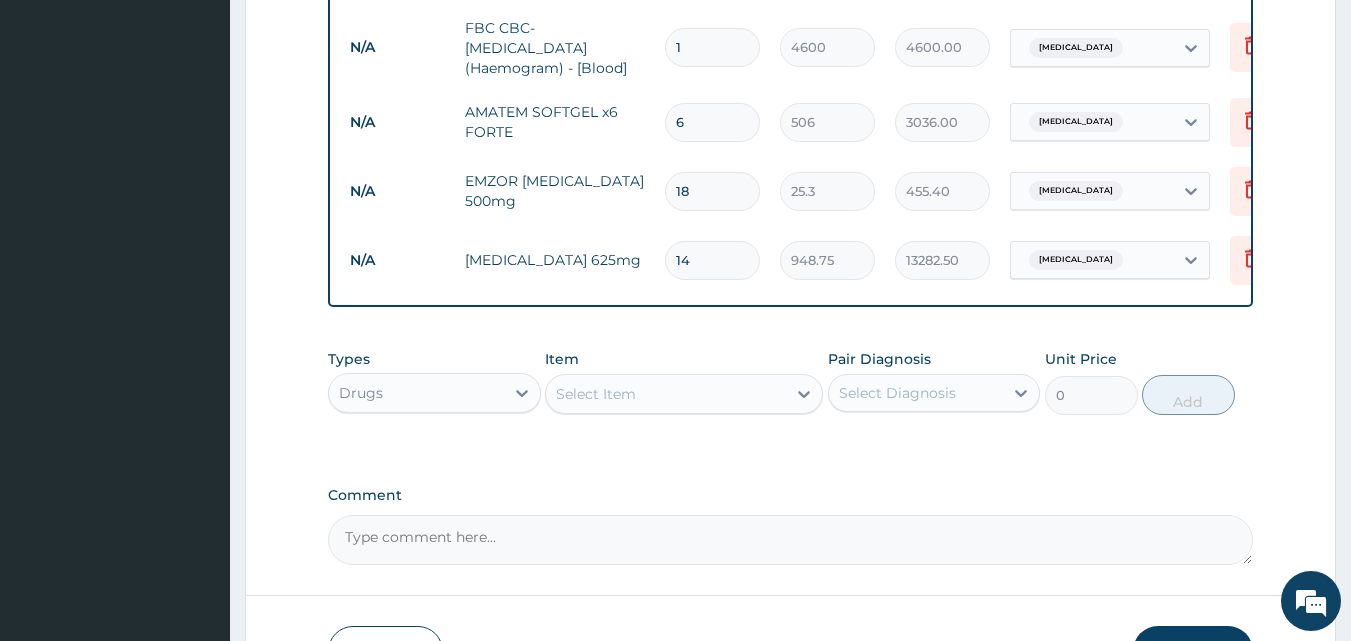type on "14" 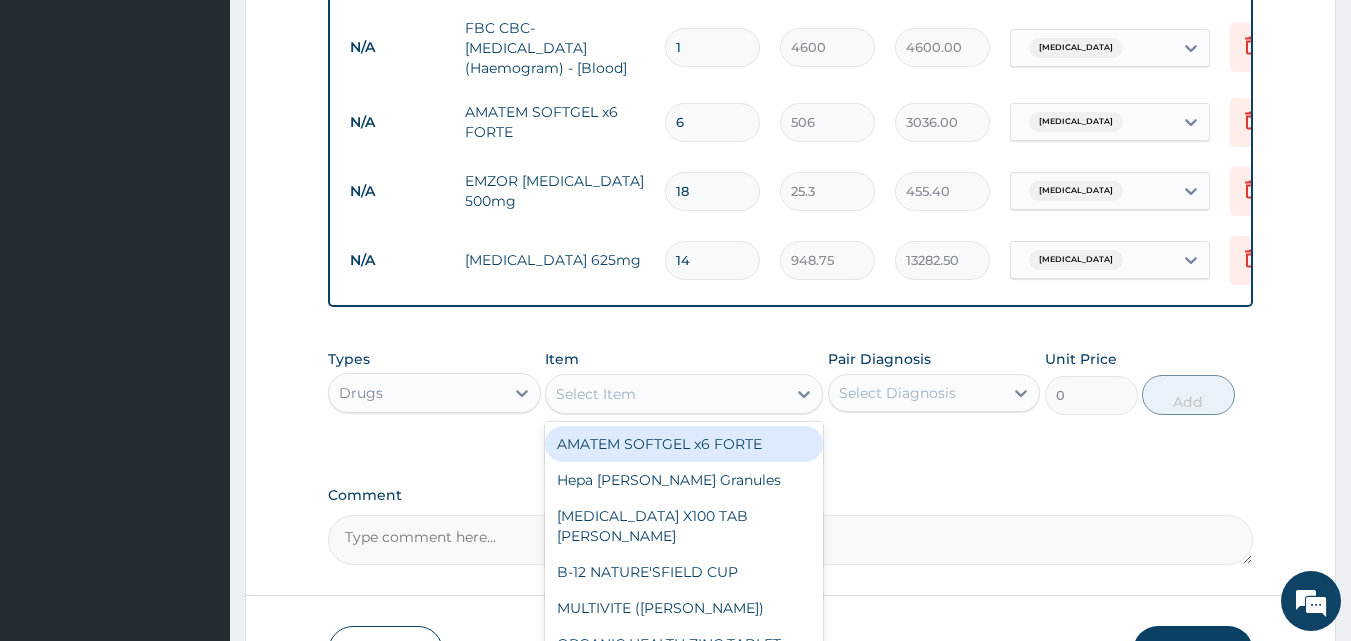 click on "Select Item" at bounding box center (666, 394) 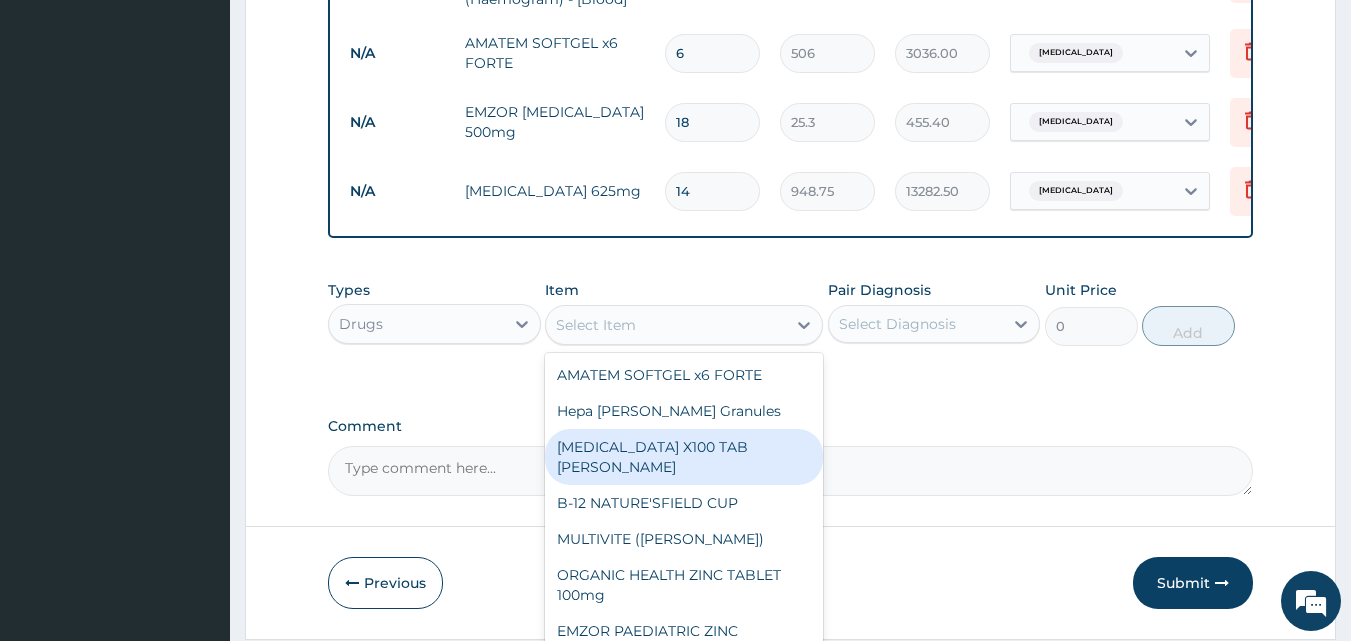 scroll, scrollTop: 1088, scrollLeft: 0, axis: vertical 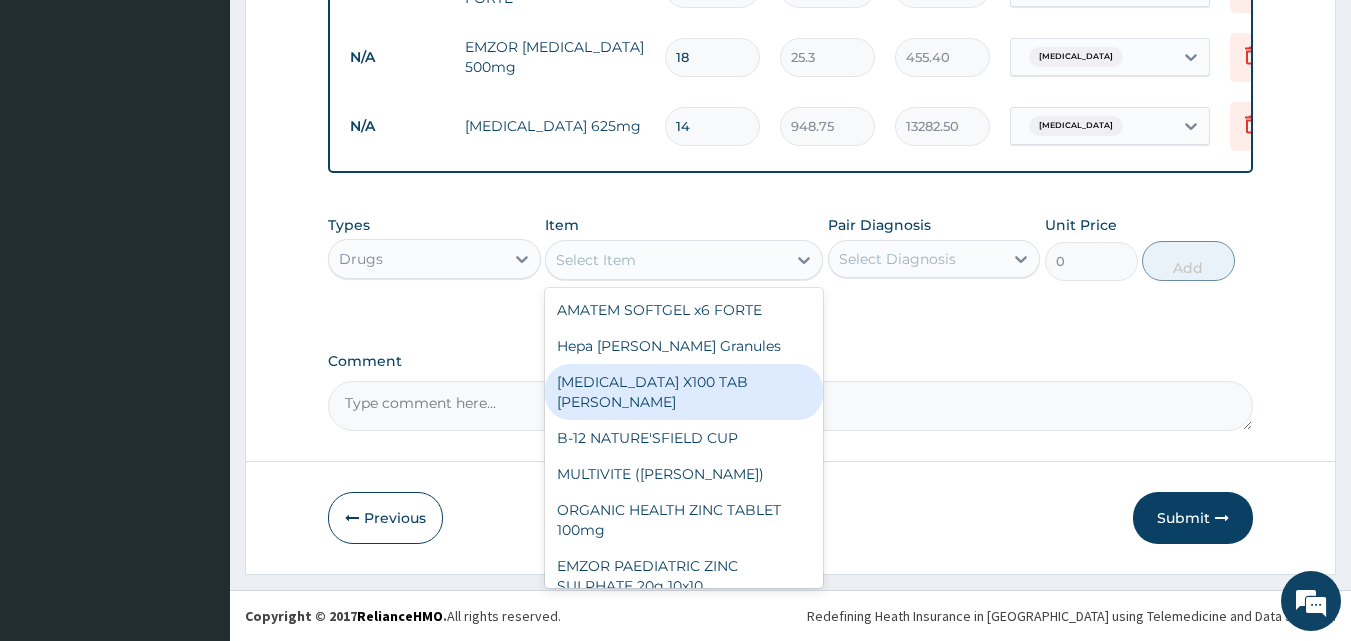click on "[MEDICAL_DATA] X100 TAB [PERSON_NAME]" at bounding box center (684, 392) 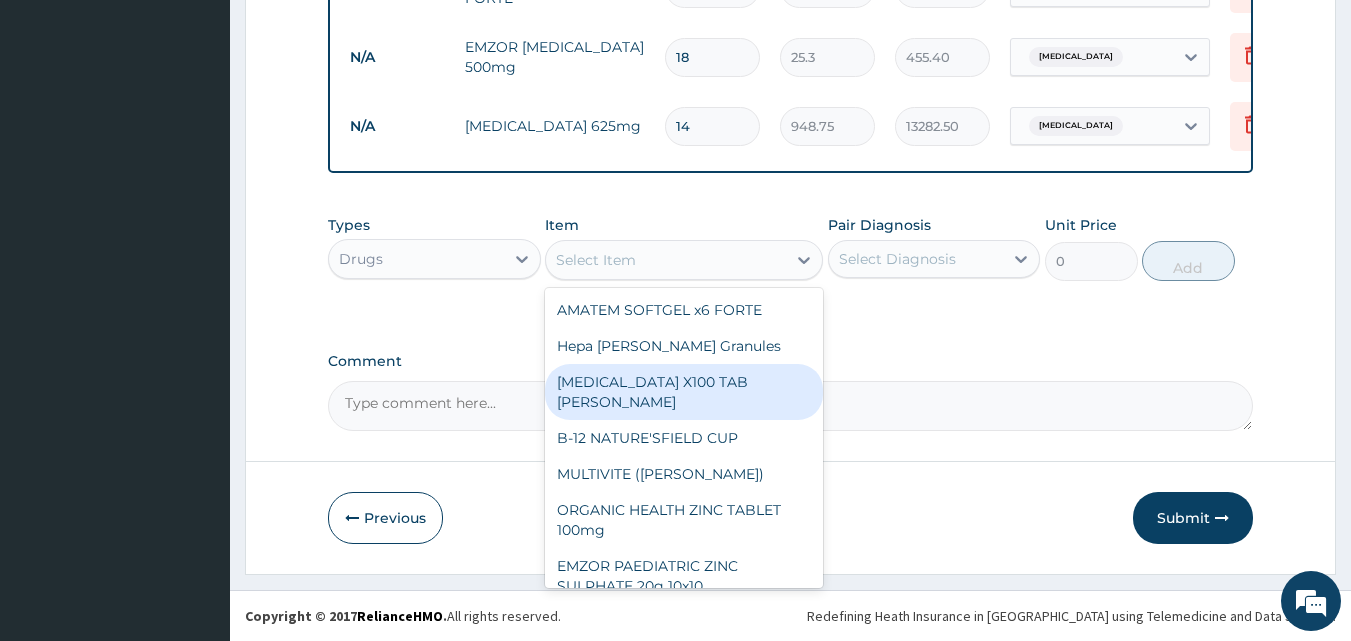 type on "25.3" 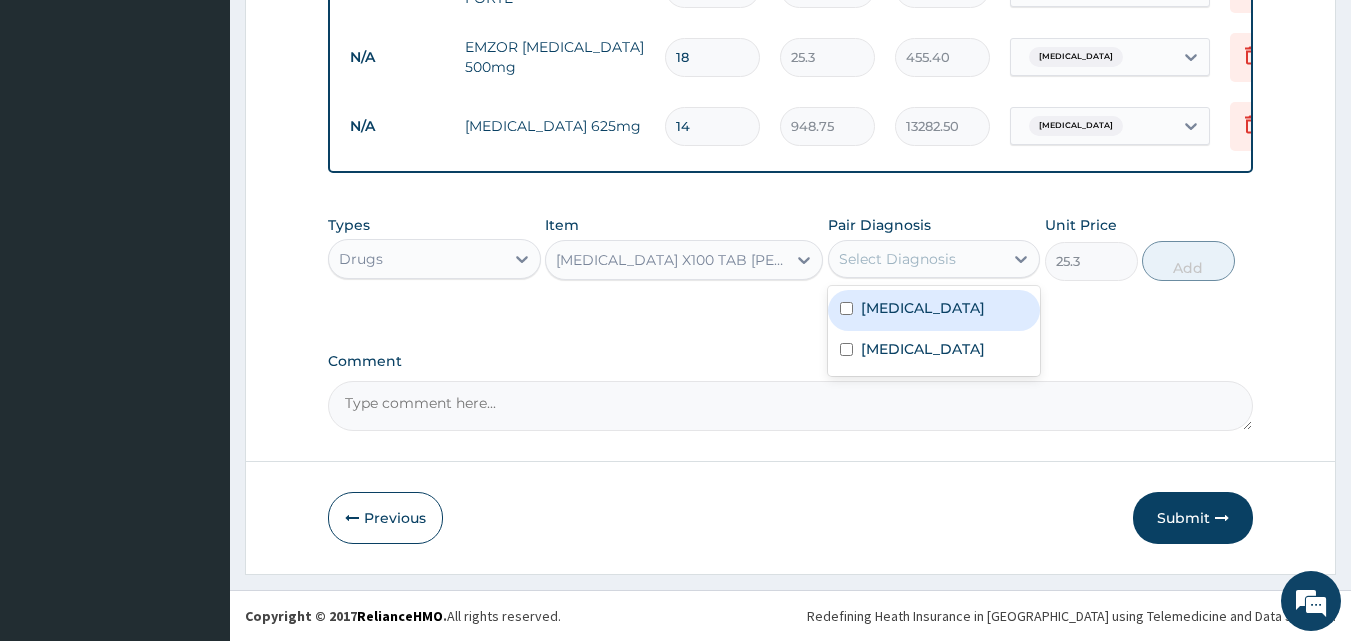 click on "Select Diagnosis" at bounding box center [897, 259] 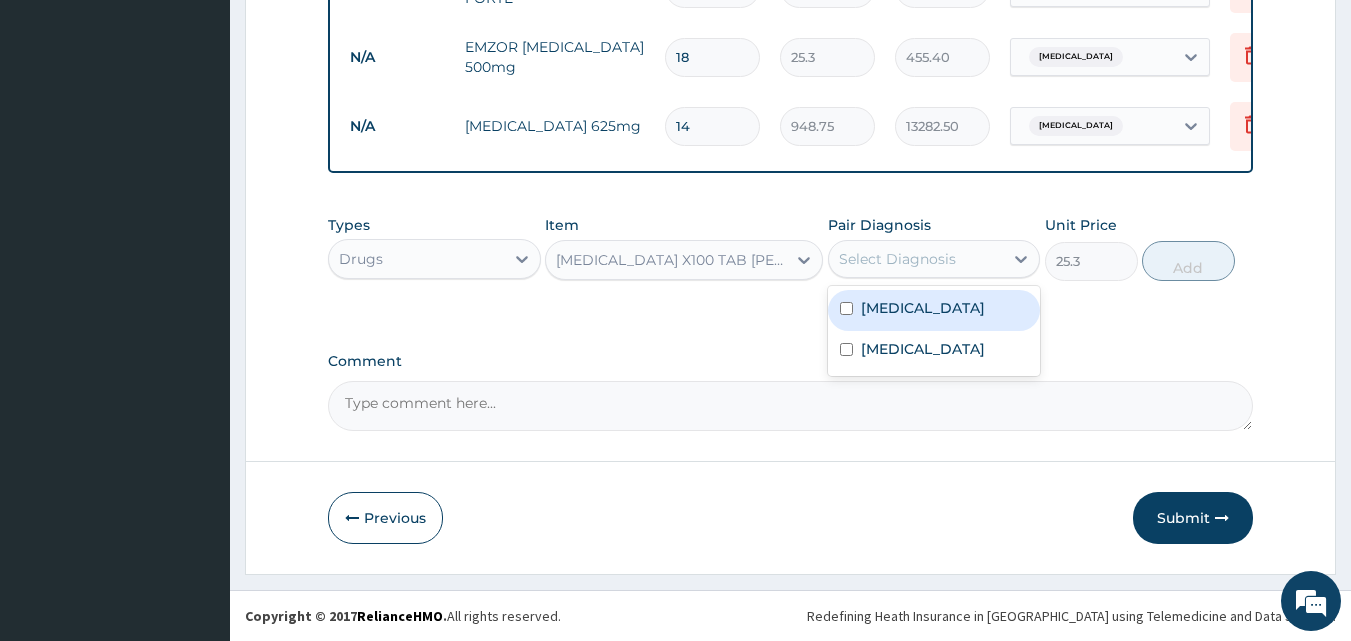 click on "[MEDICAL_DATA]" at bounding box center (934, 310) 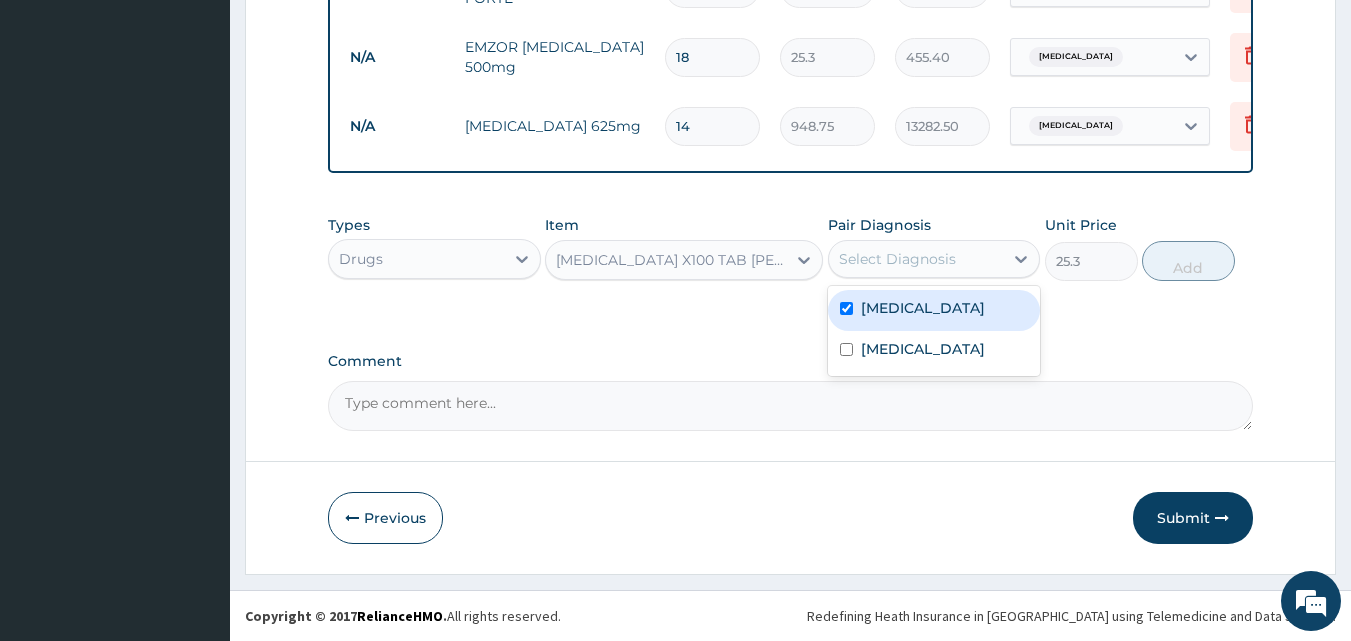 checkbox on "true" 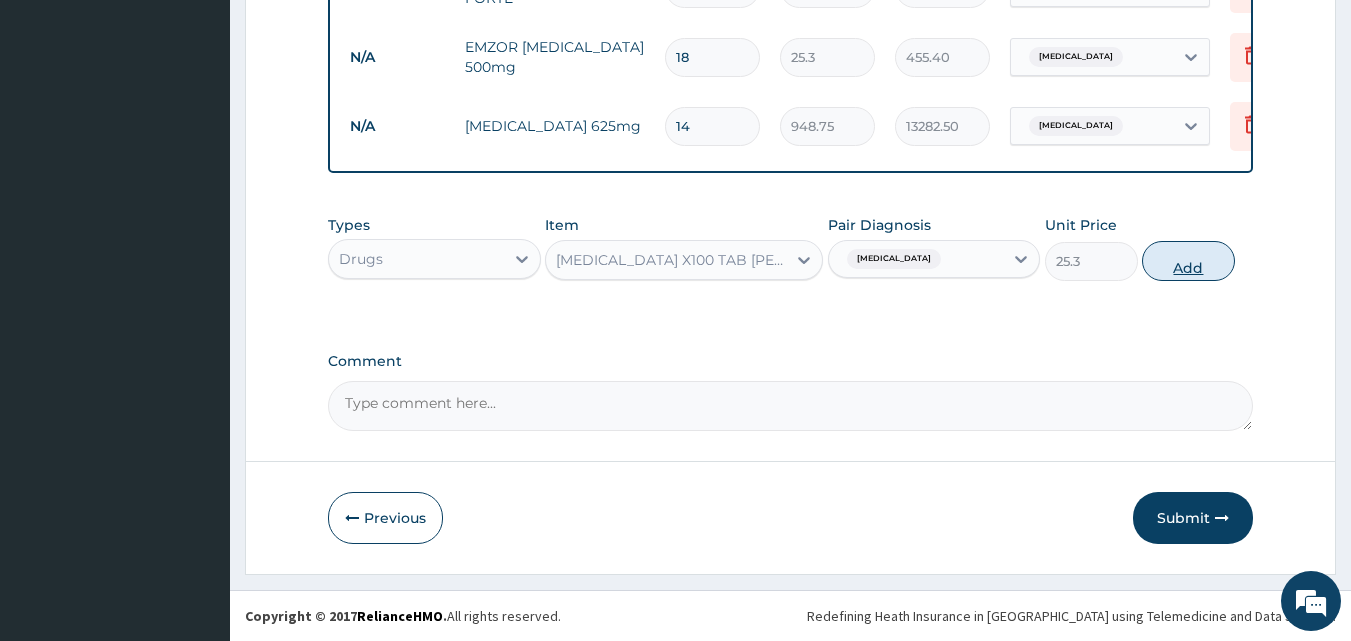 click on "Add" at bounding box center (1188, 261) 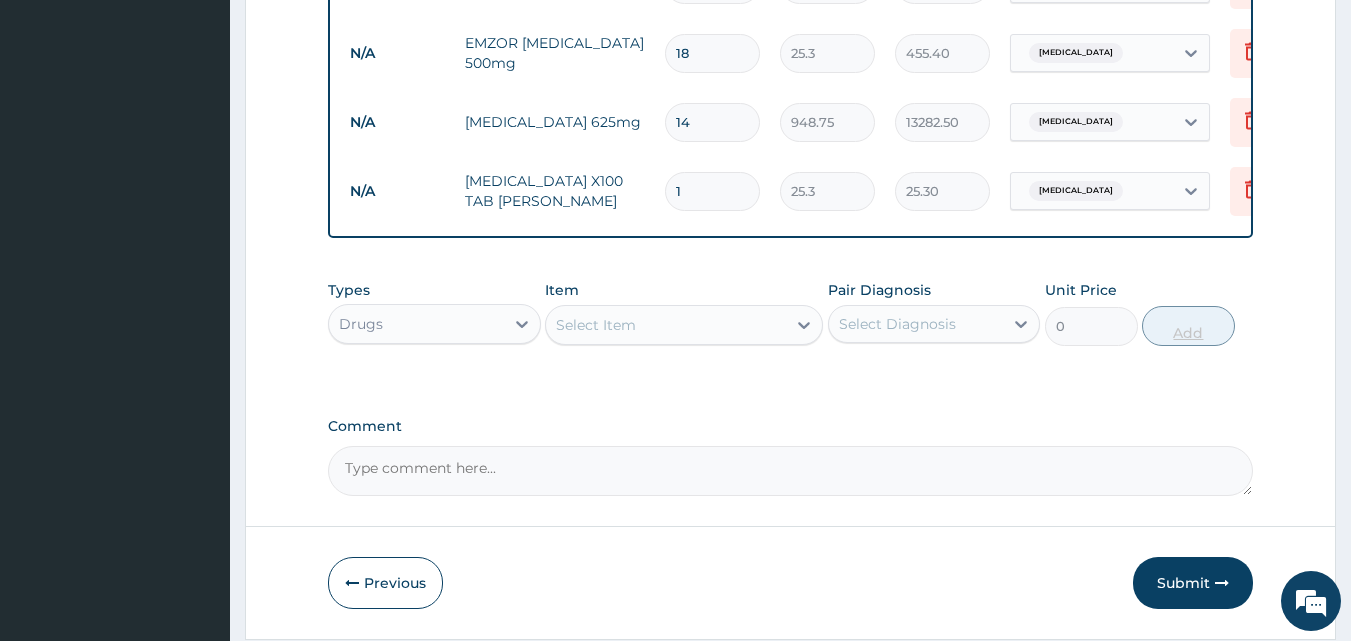 type on "10" 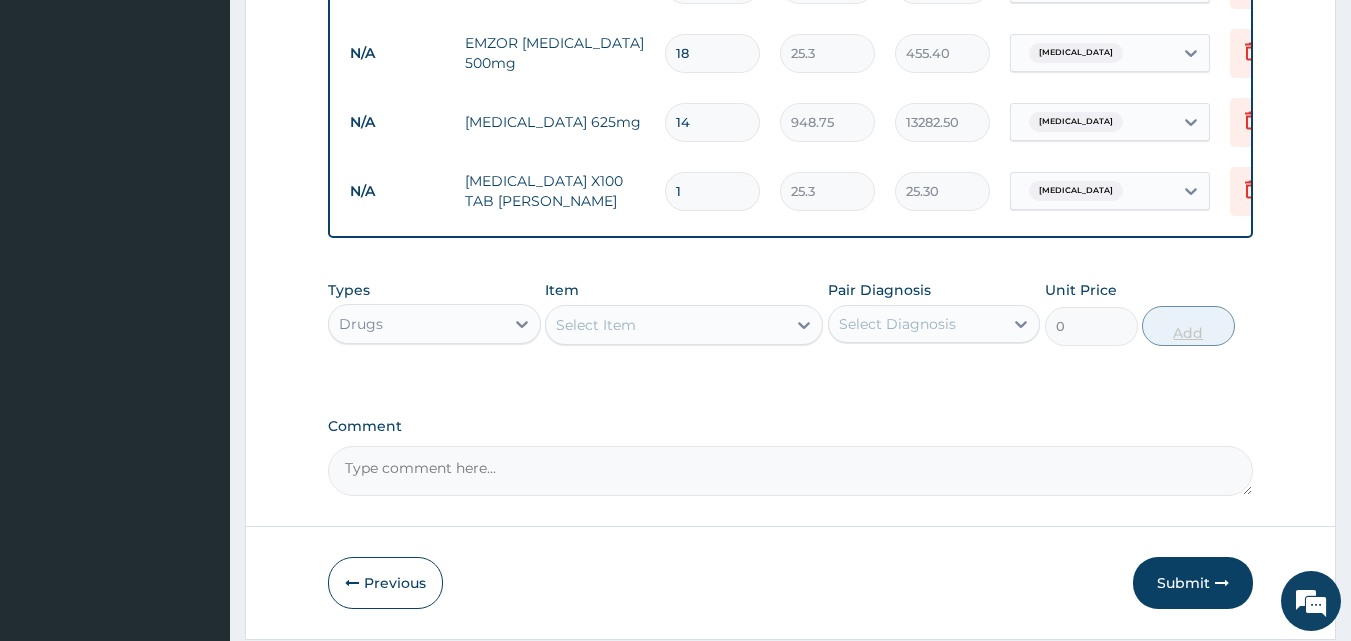 type on "253.00" 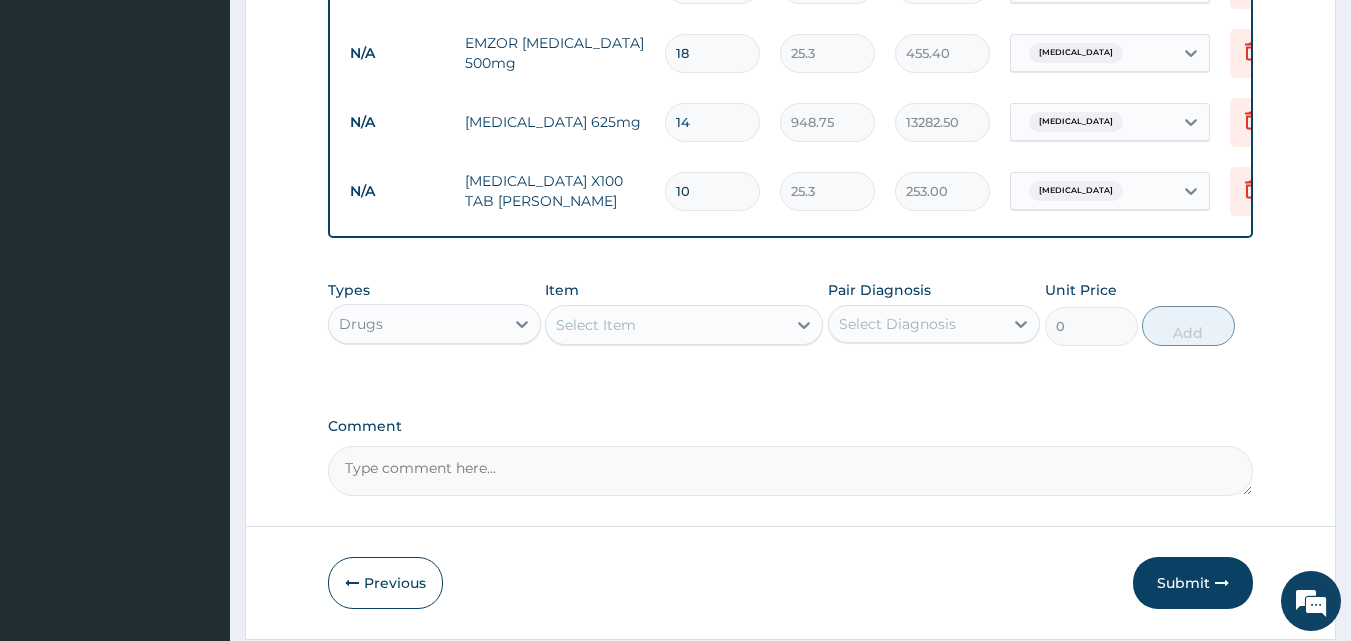 type on "10" 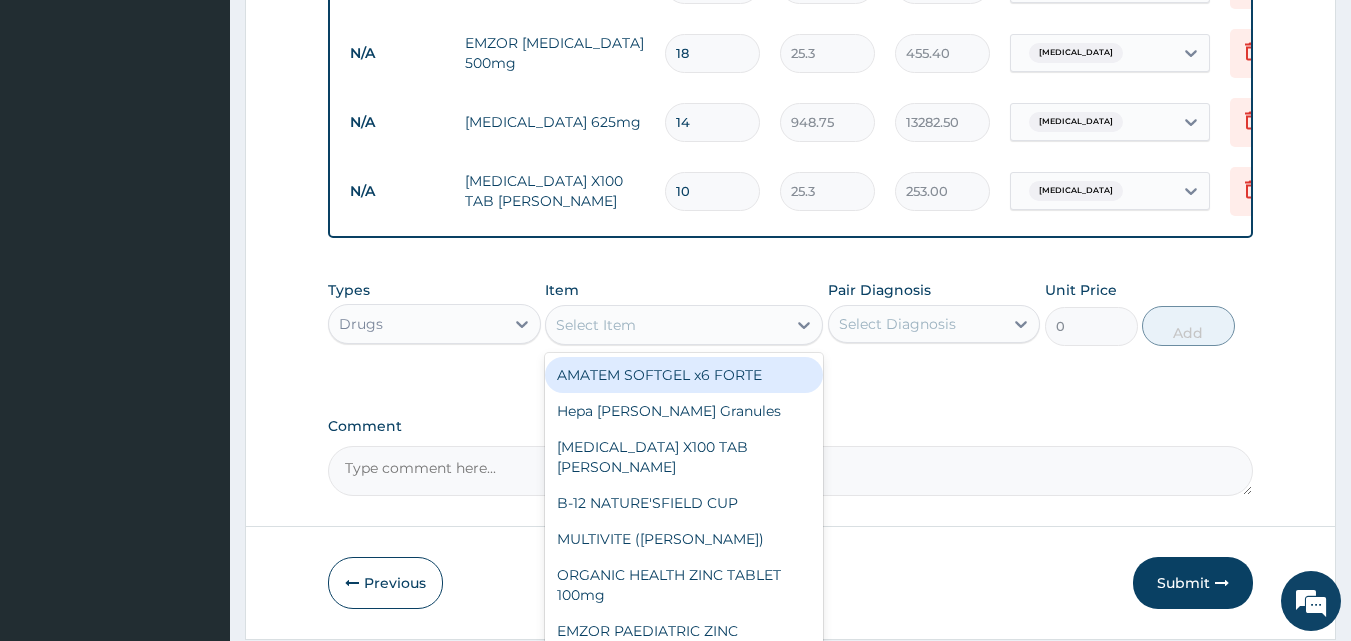click on "Select Item" at bounding box center (666, 325) 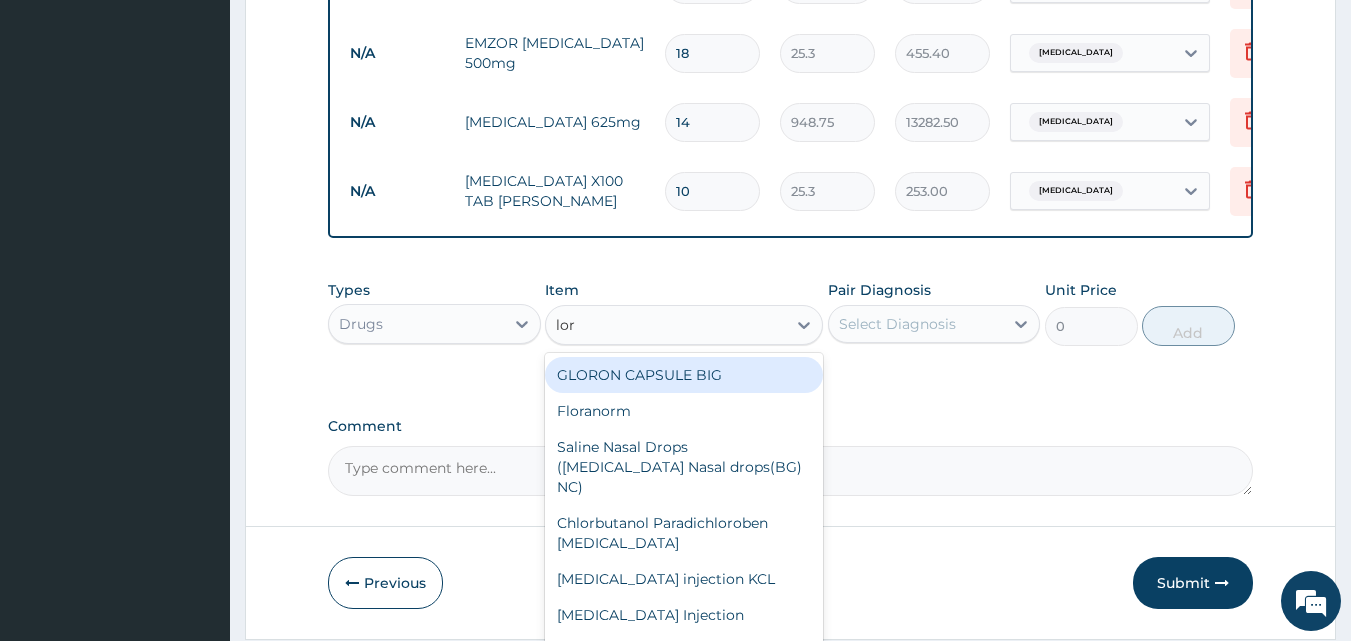 type on "lora" 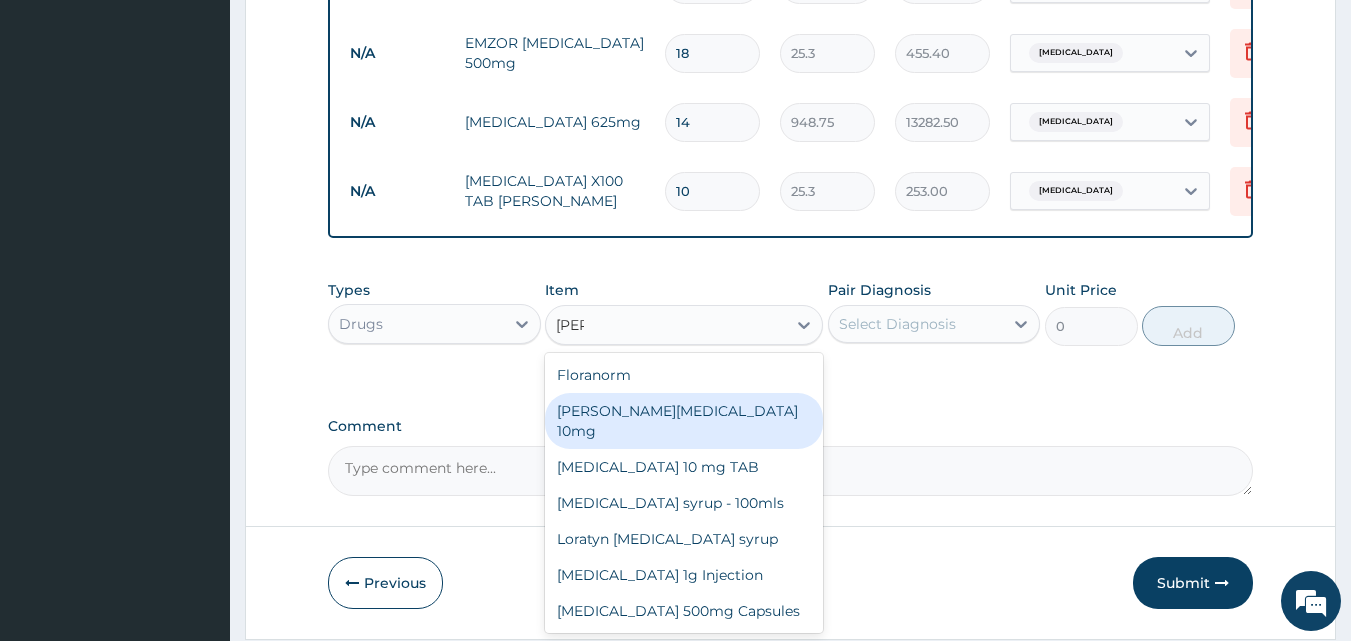 click on "[PERSON_NAME][MEDICAL_DATA] 10mg" at bounding box center (684, 421) 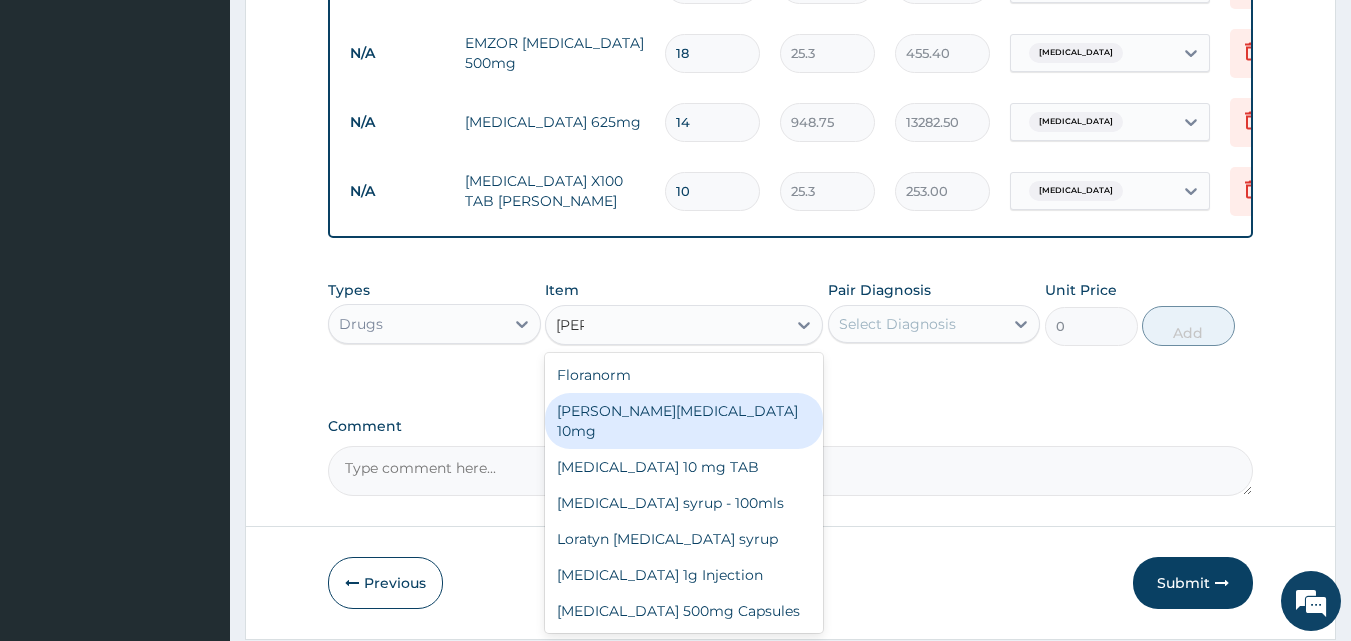 type 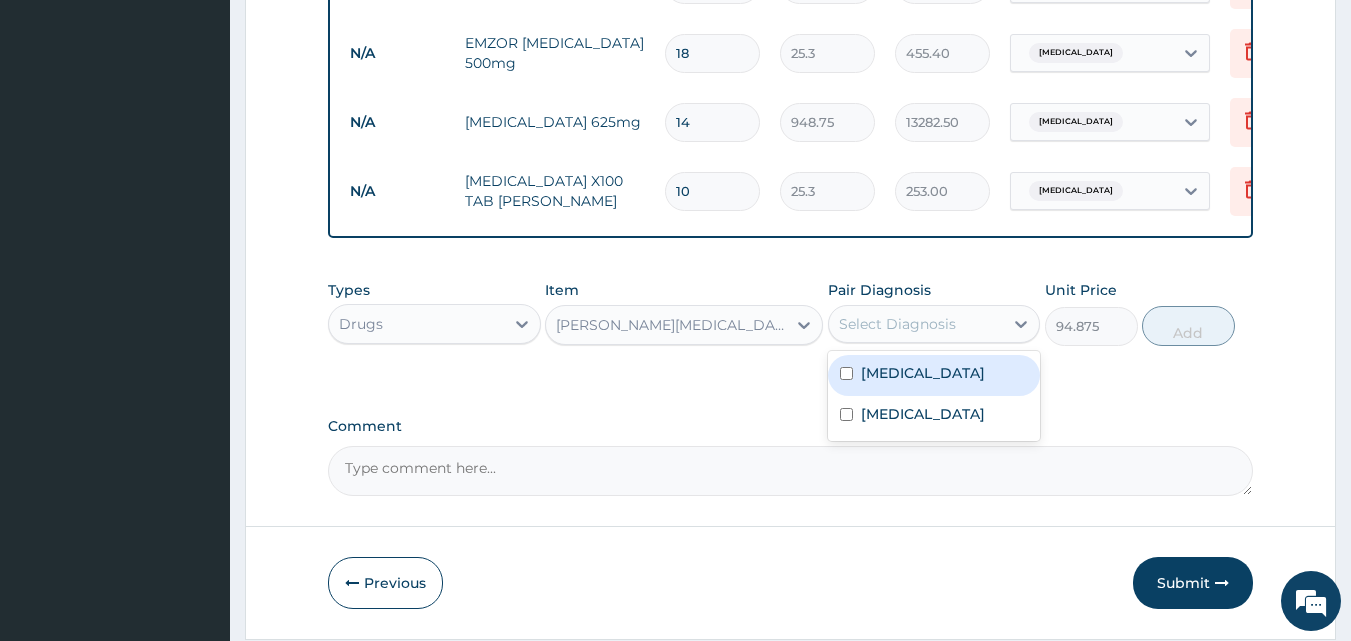 click on "Select Diagnosis" at bounding box center (916, 324) 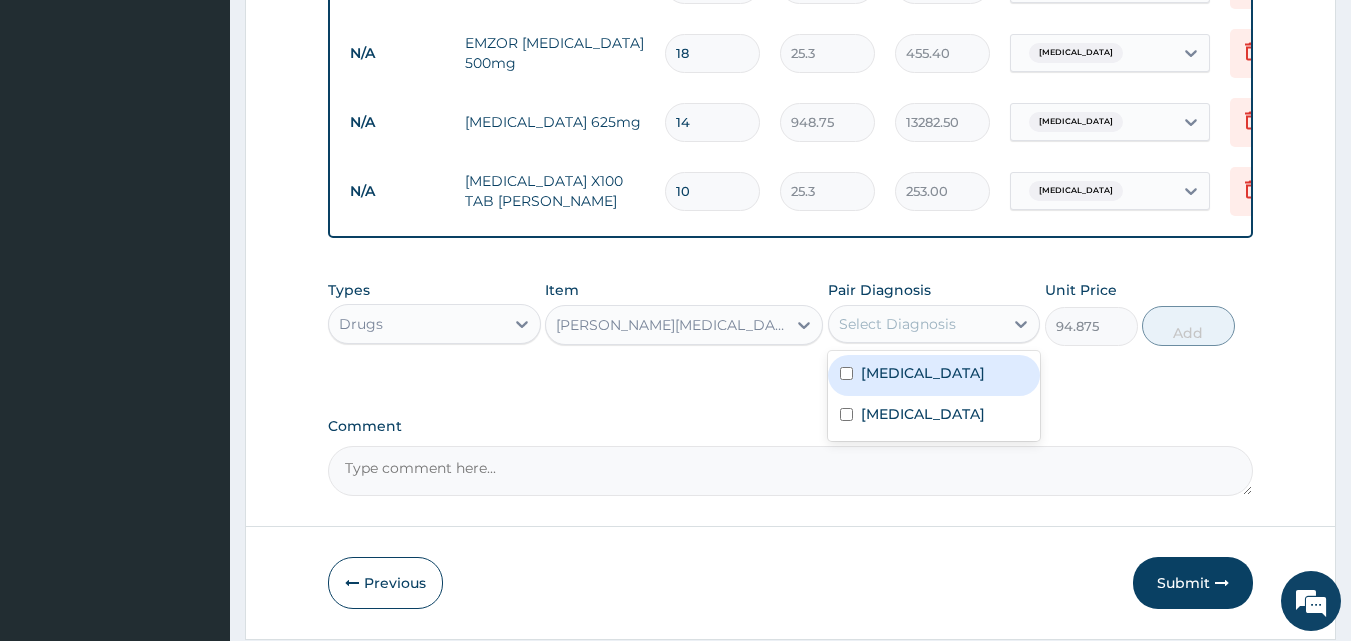click on "Sepsis" at bounding box center [923, 373] 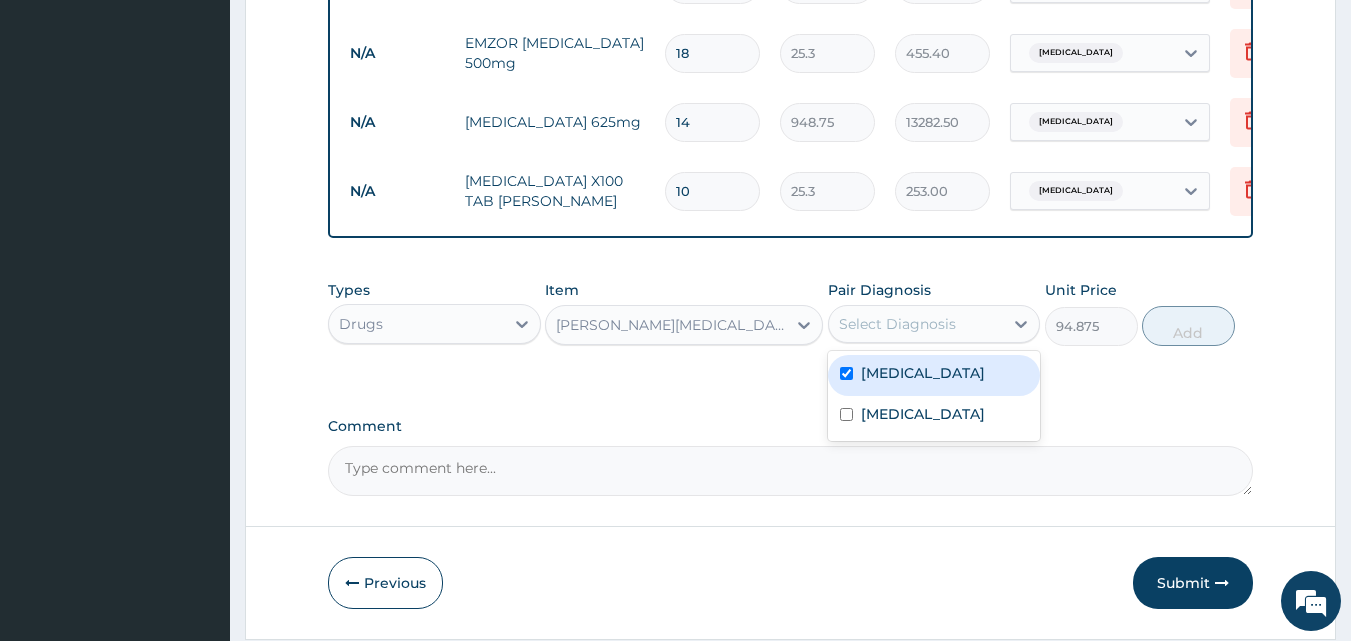 checkbox on "true" 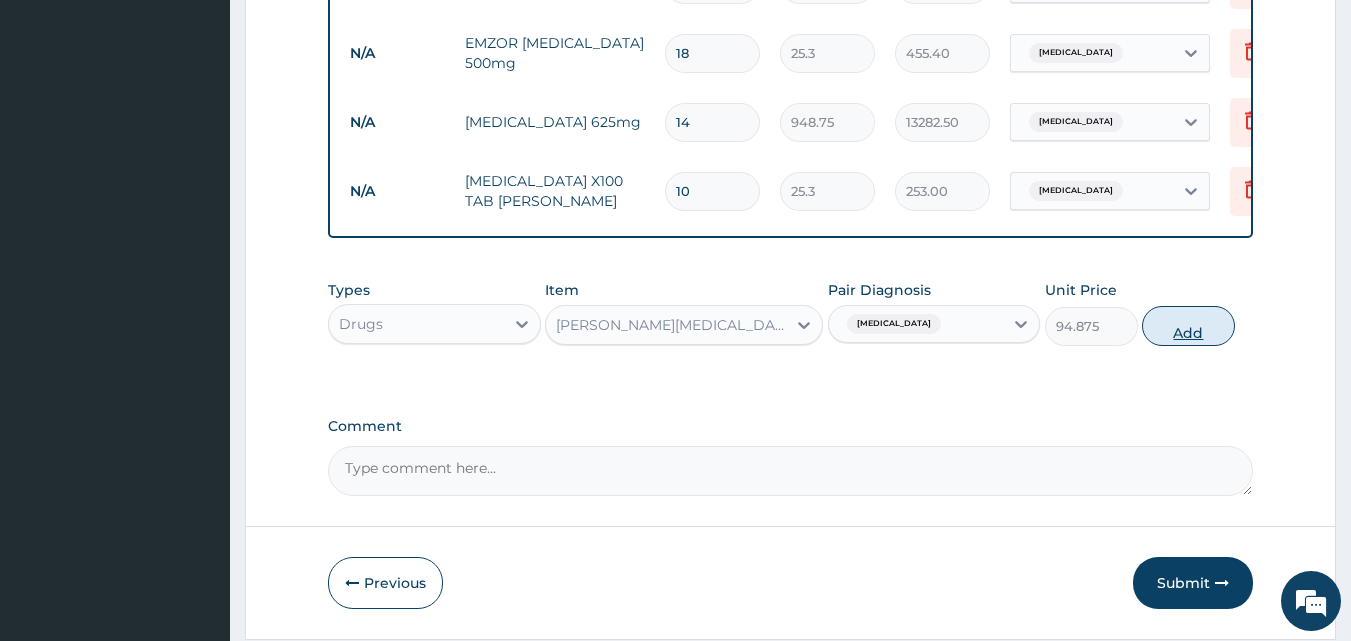click on "Add" at bounding box center [1188, 326] 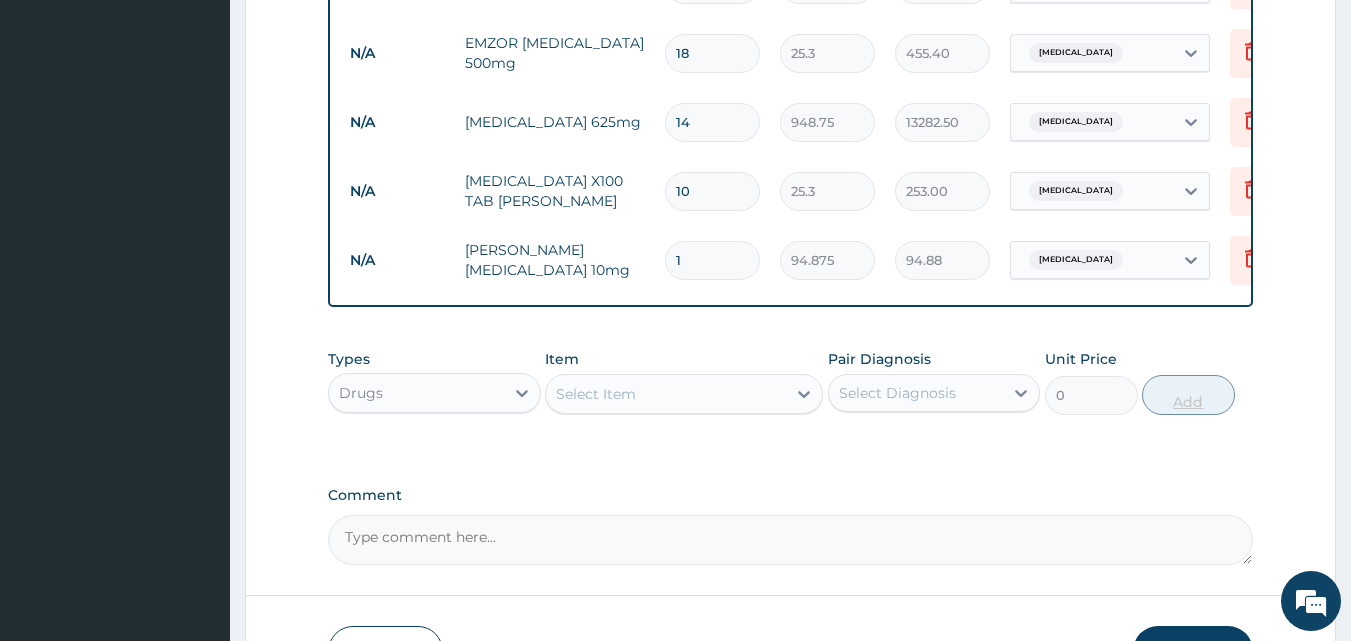 type 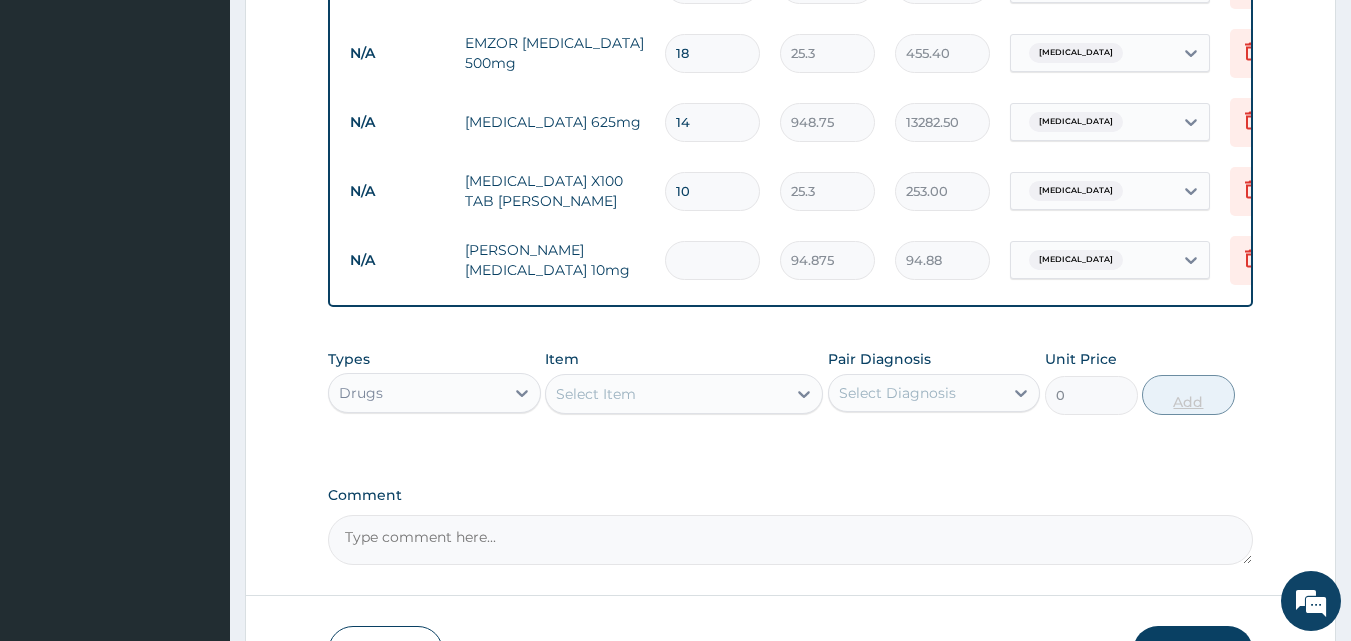type on "0.00" 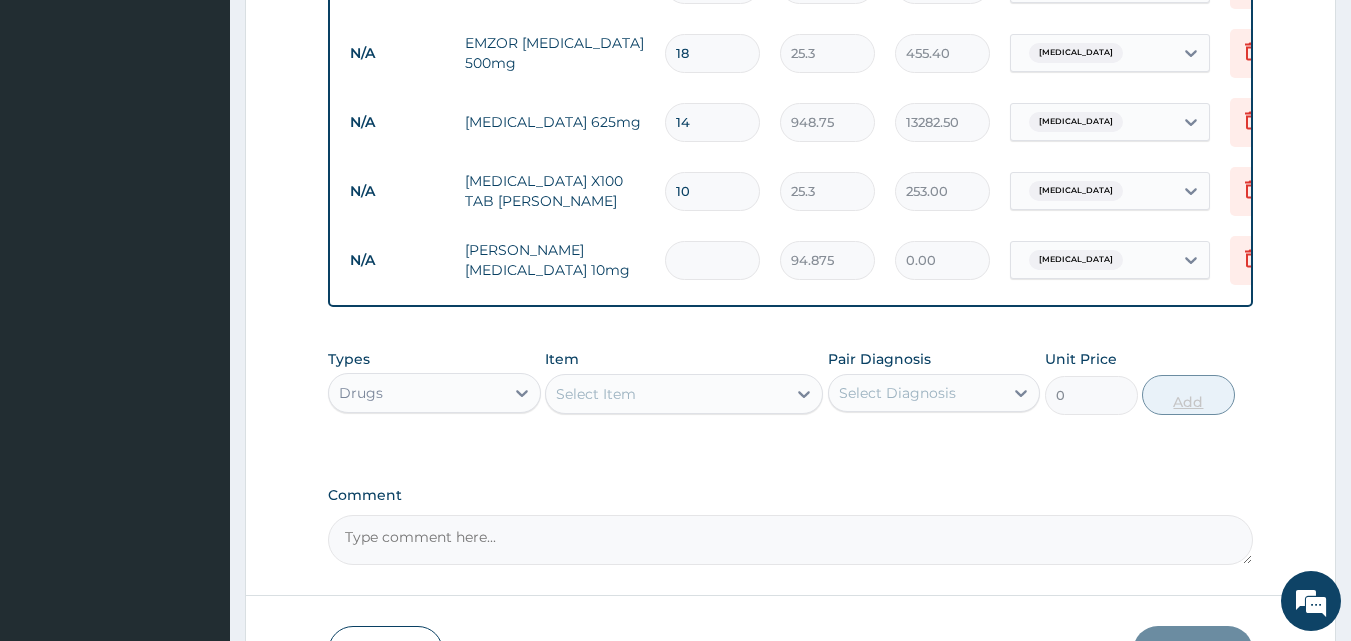 type on "5" 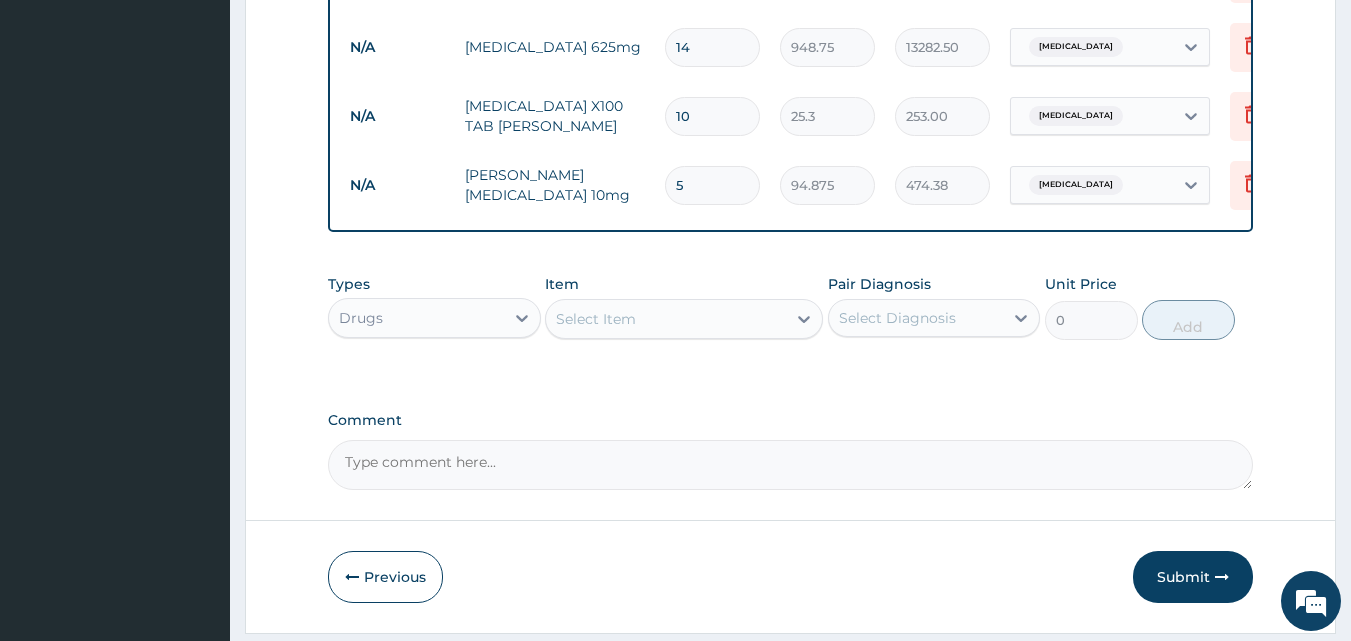 scroll, scrollTop: 1226, scrollLeft: 0, axis: vertical 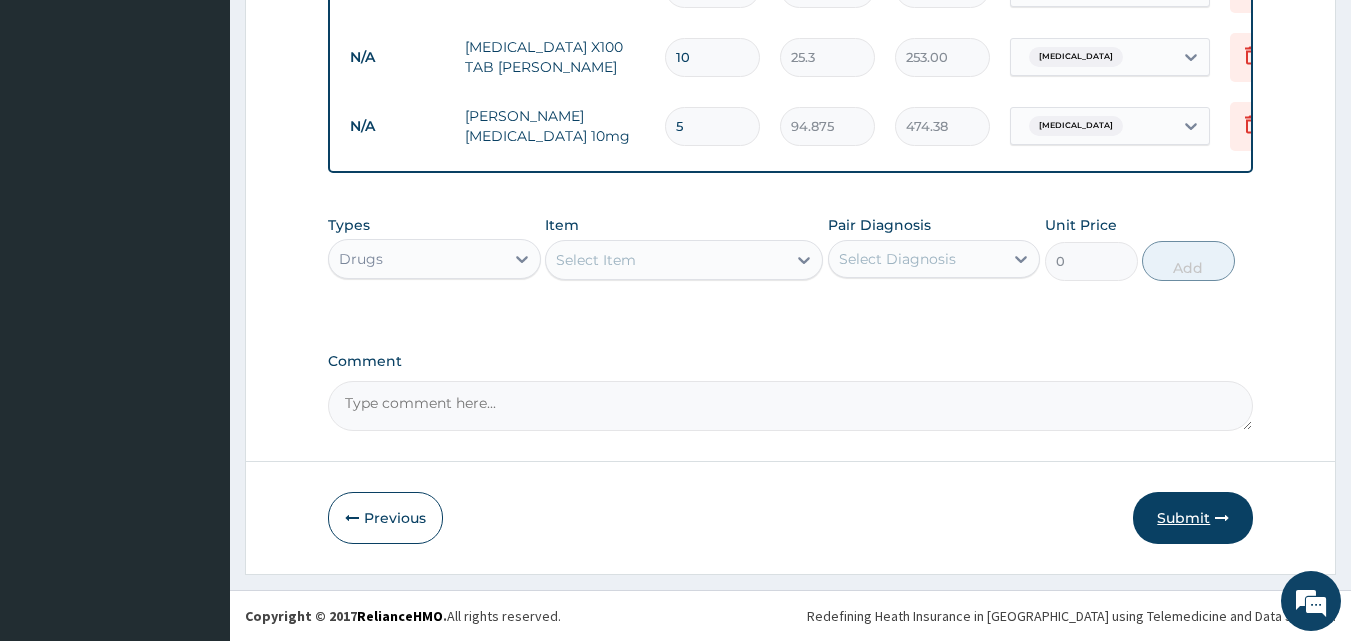 type on "5" 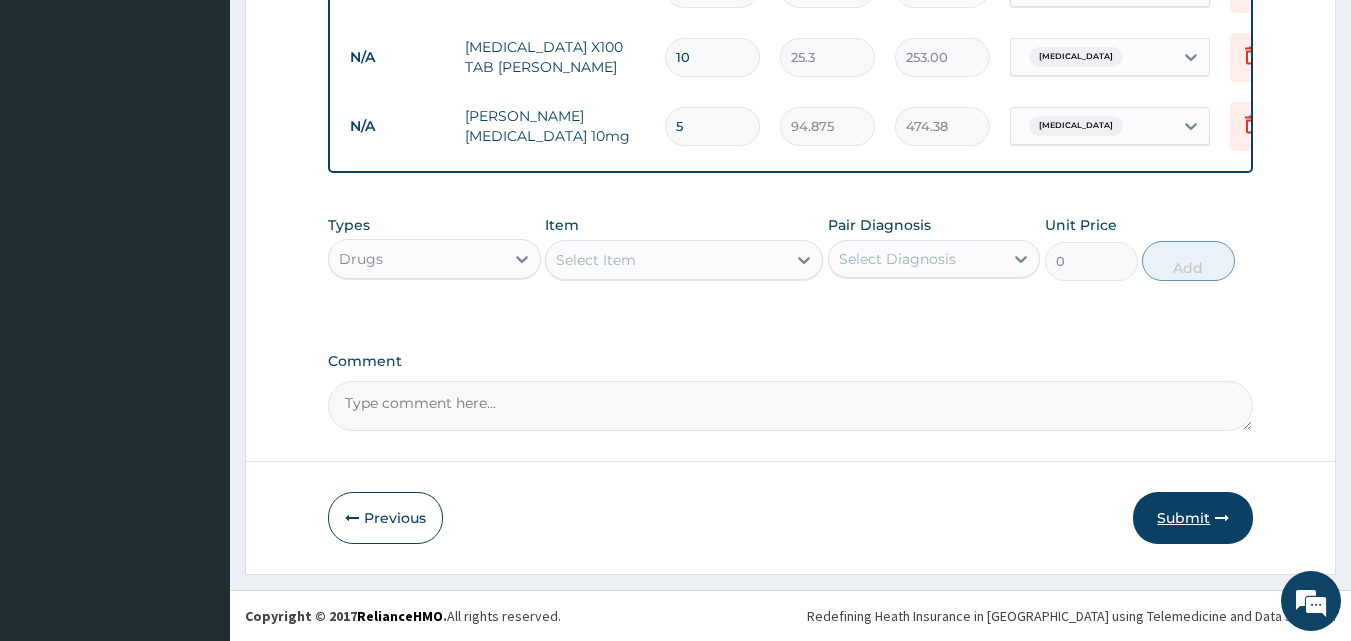 click on "Submit" at bounding box center (1193, 518) 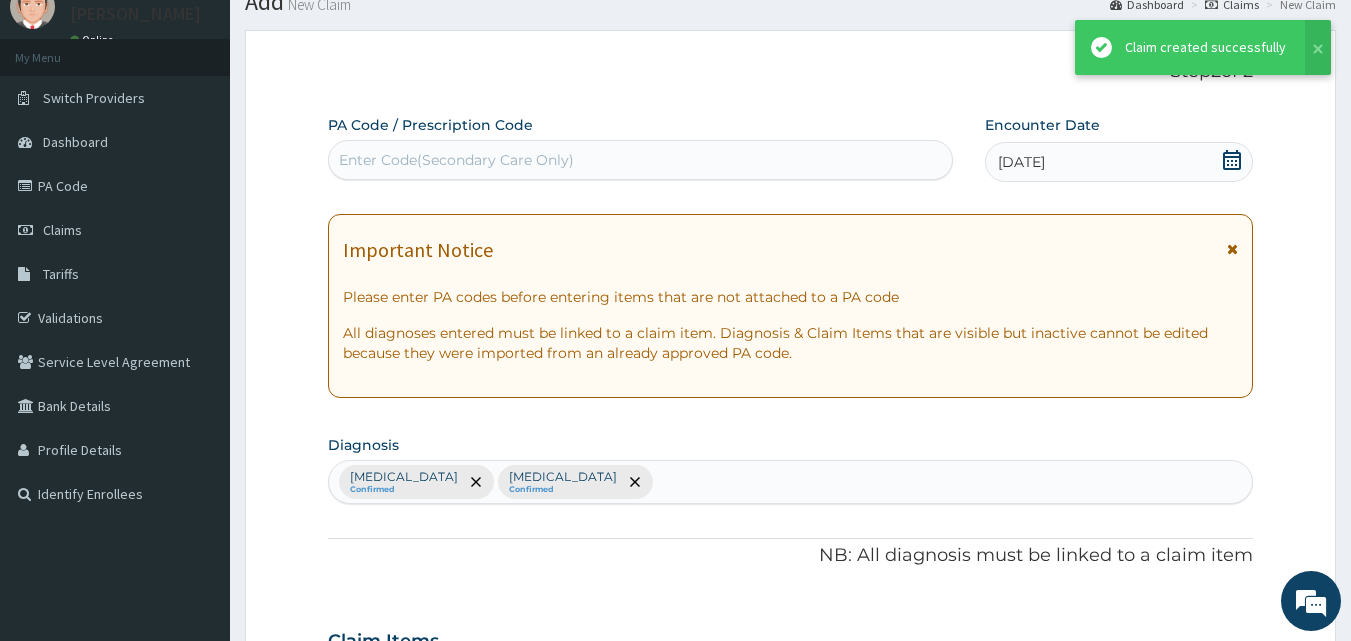 scroll, scrollTop: 1226, scrollLeft: 0, axis: vertical 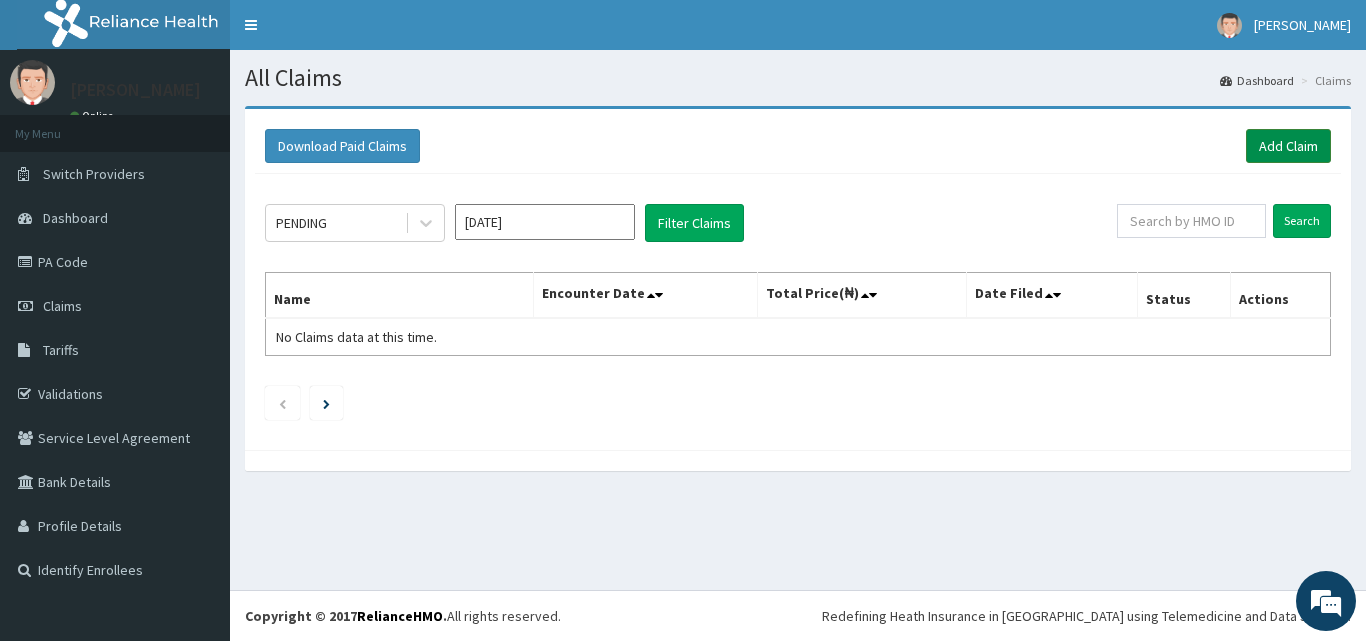click on "Add Claim" at bounding box center (1288, 146) 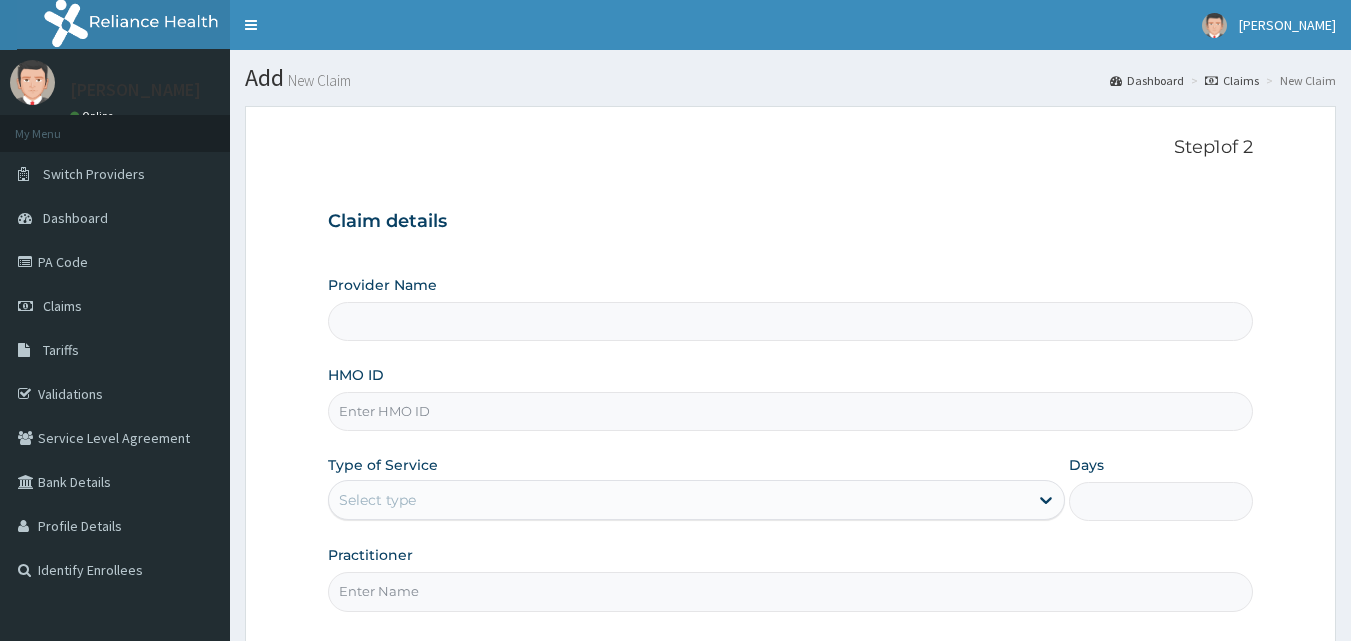scroll, scrollTop: 0, scrollLeft: 0, axis: both 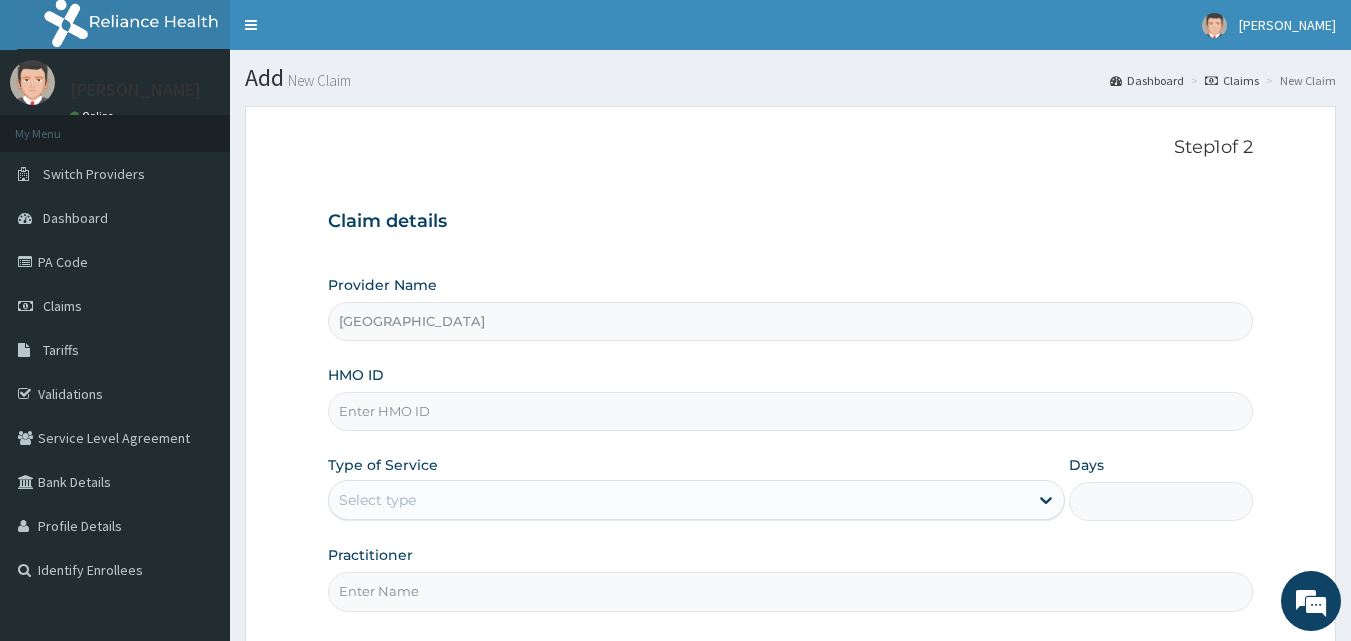 click on "HMO ID" at bounding box center (791, 411) 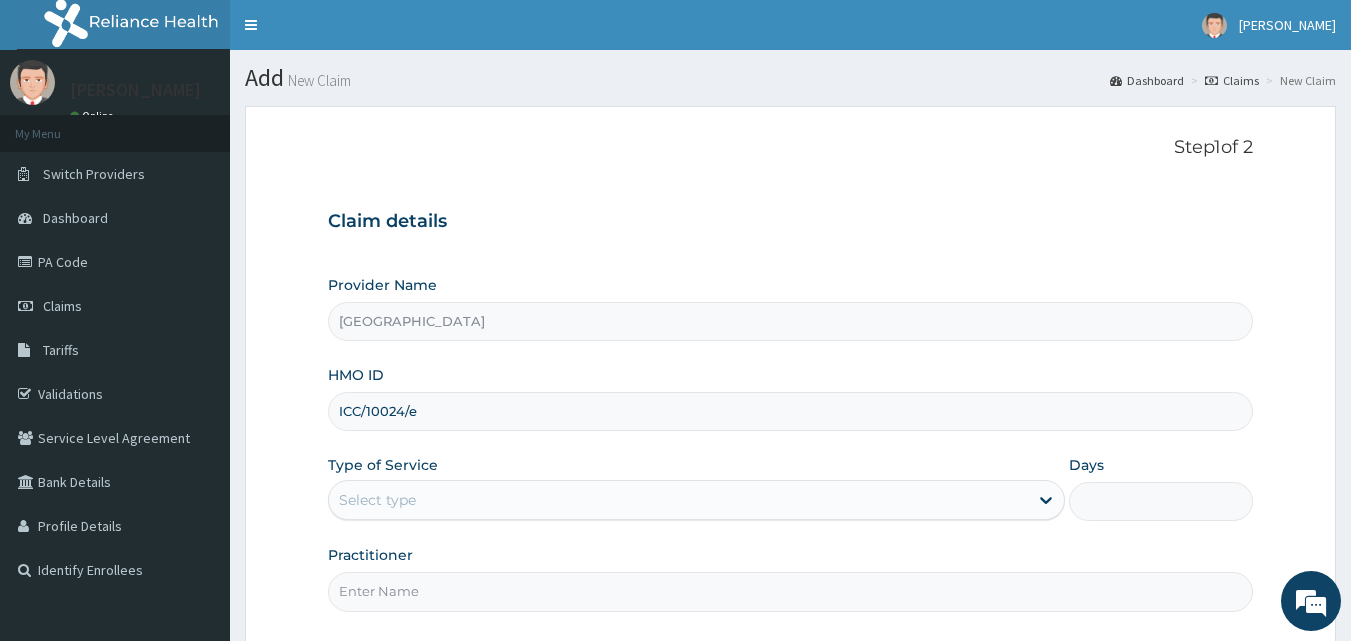 click on "ICC/10024/e" at bounding box center [791, 411] 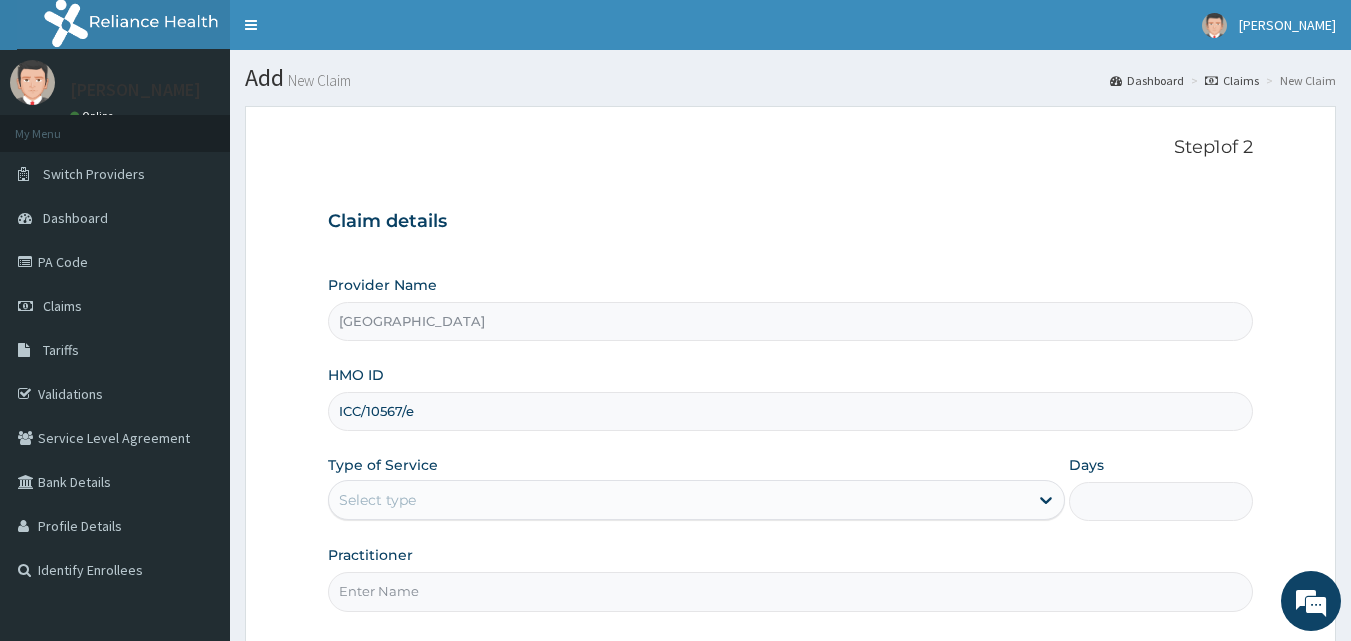 click on "ICC/10567/e" at bounding box center (791, 411) 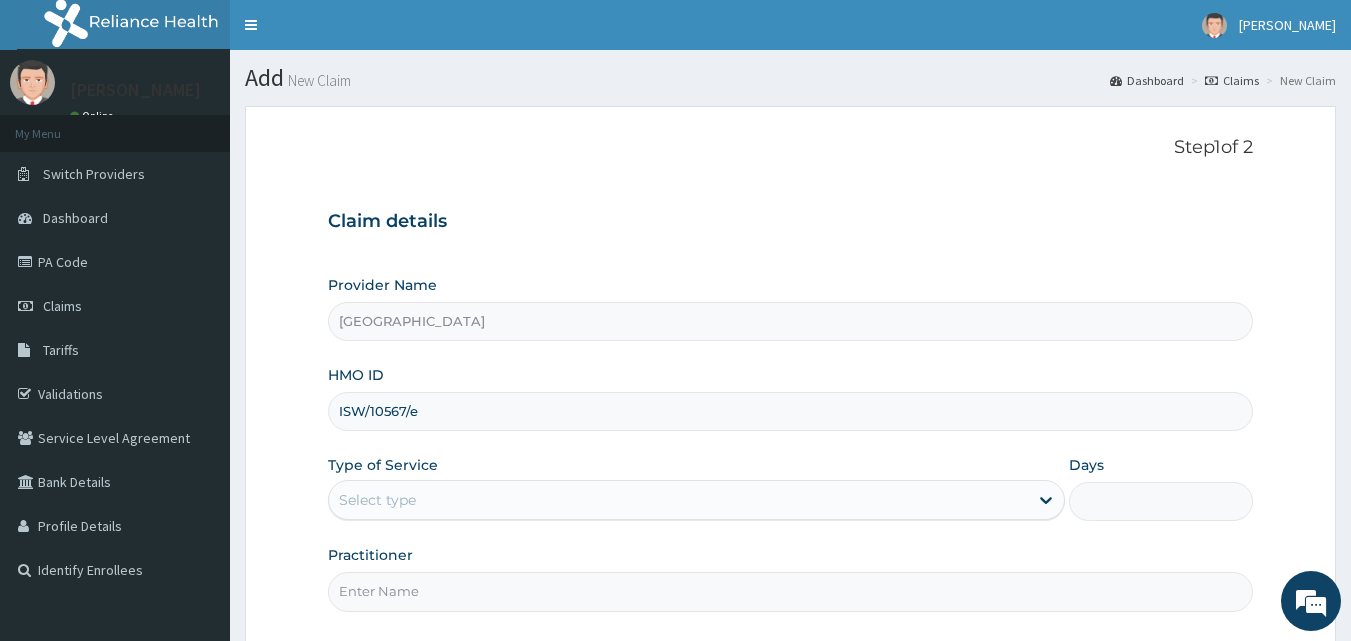 type on "ISW/10567/e" 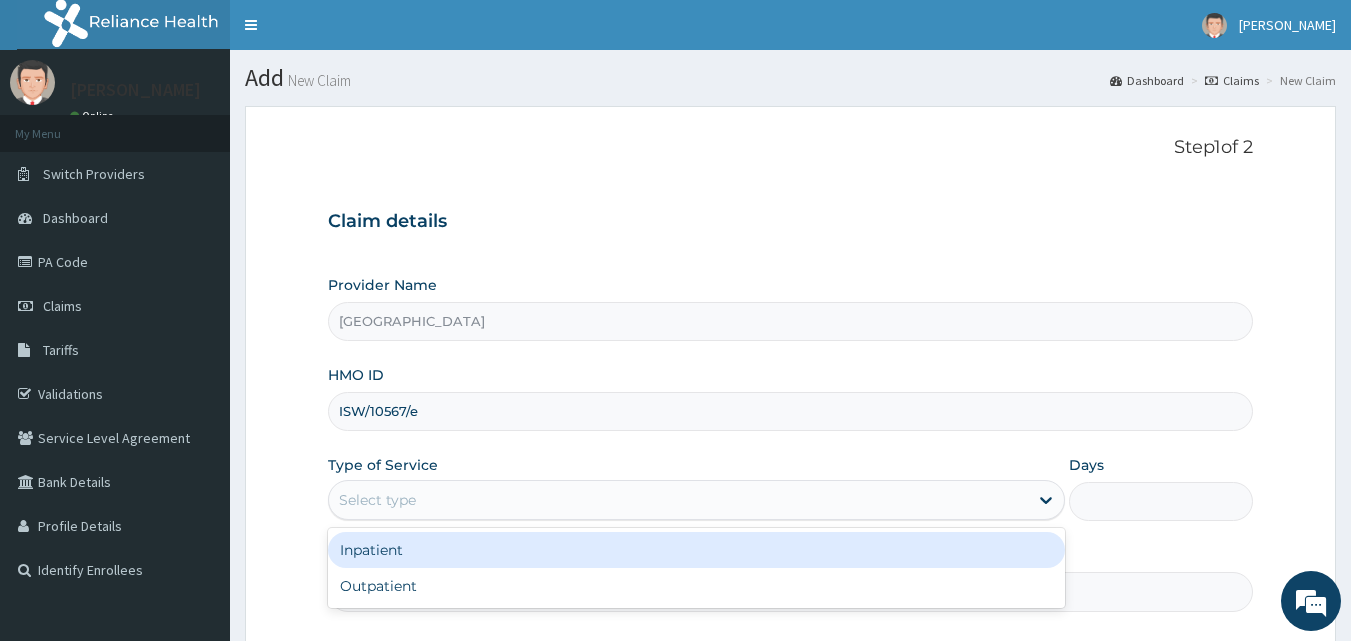 click on "Select type" at bounding box center (678, 500) 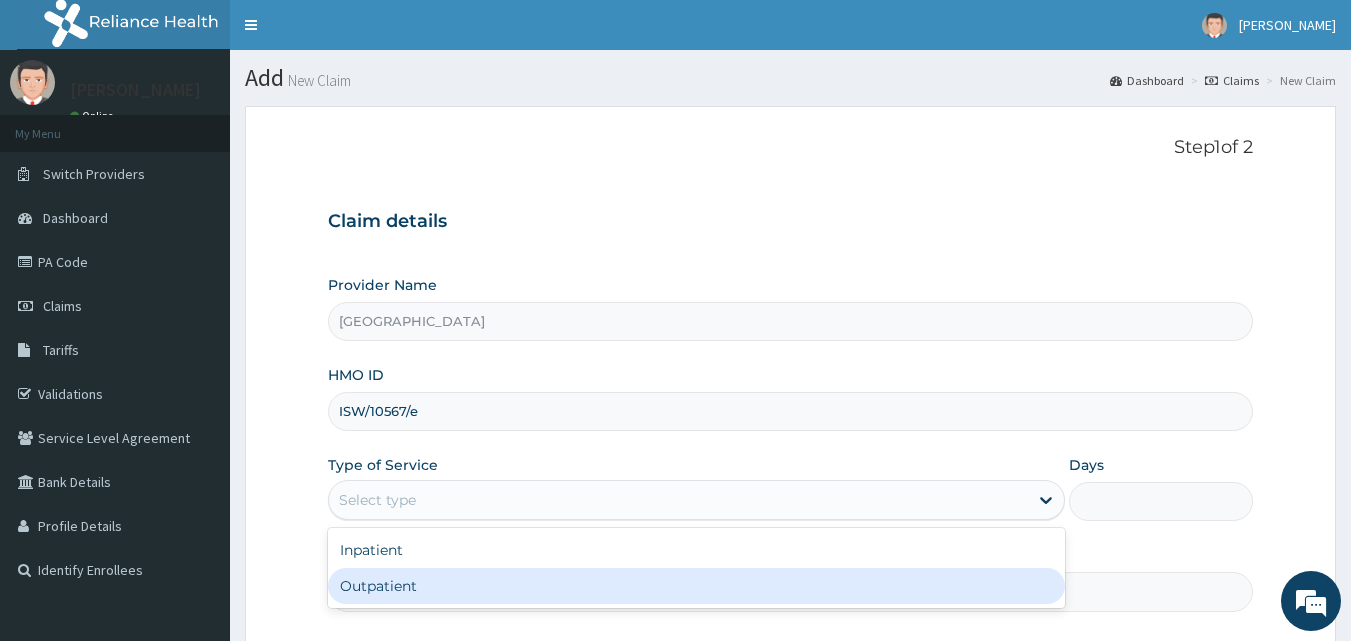 click on "Outpatient" at bounding box center (696, 586) 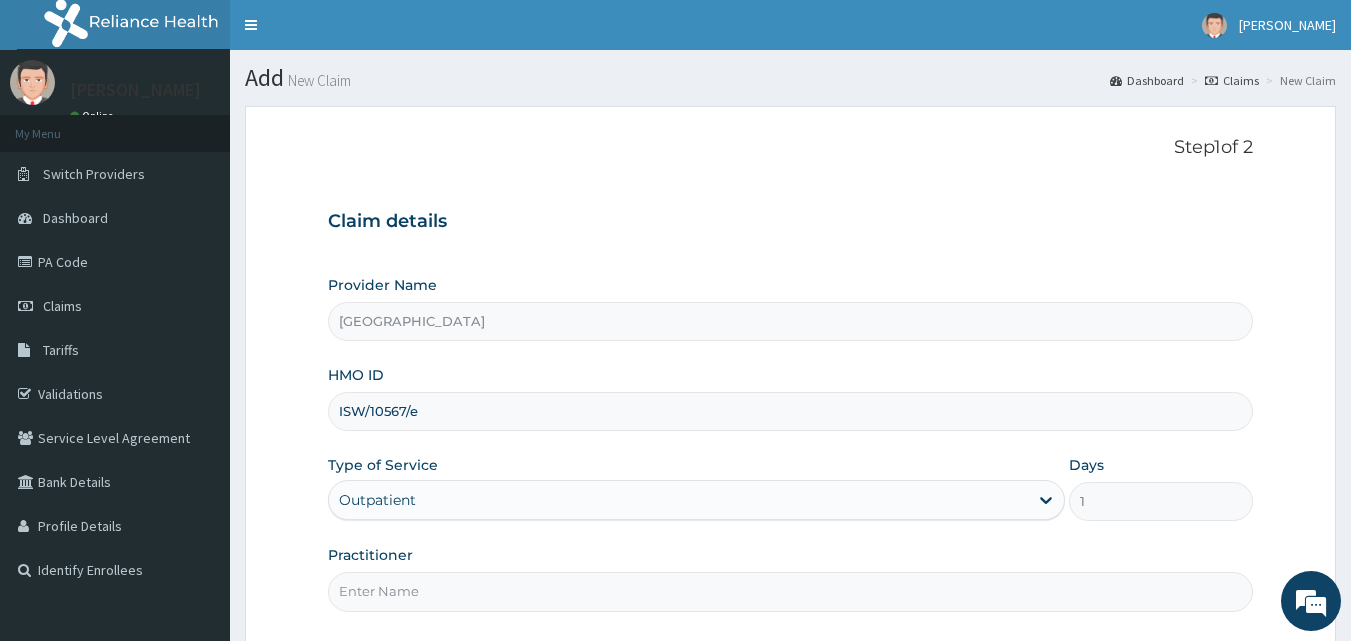 click on "Practitioner" at bounding box center [791, 591] 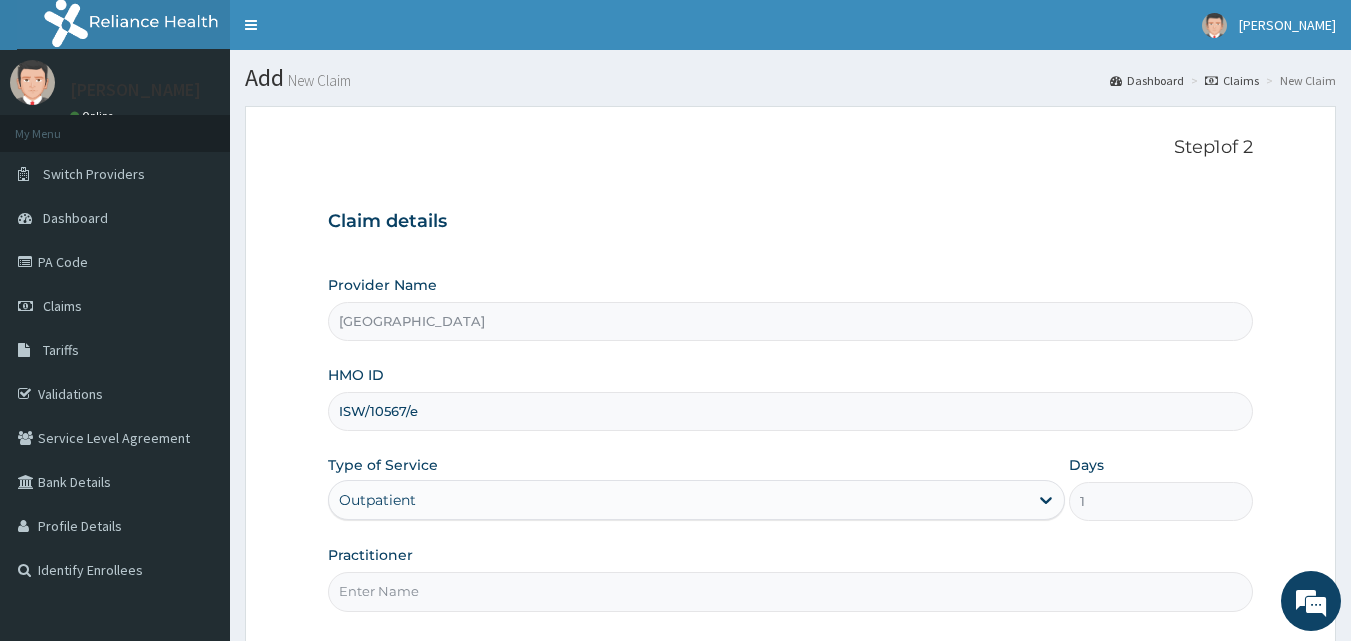 type on "KEHINDE ADEWOLEOLA" 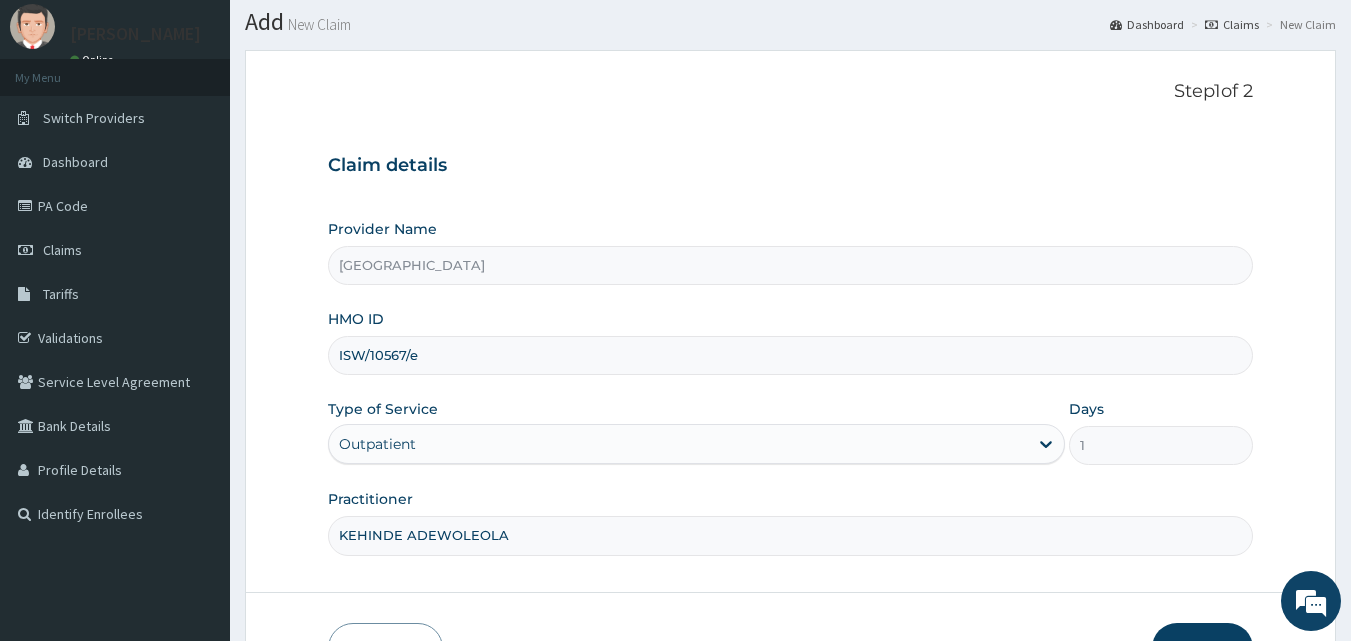 scroll, scrollTop: 187, scrollLeft: 0, axis: vertical 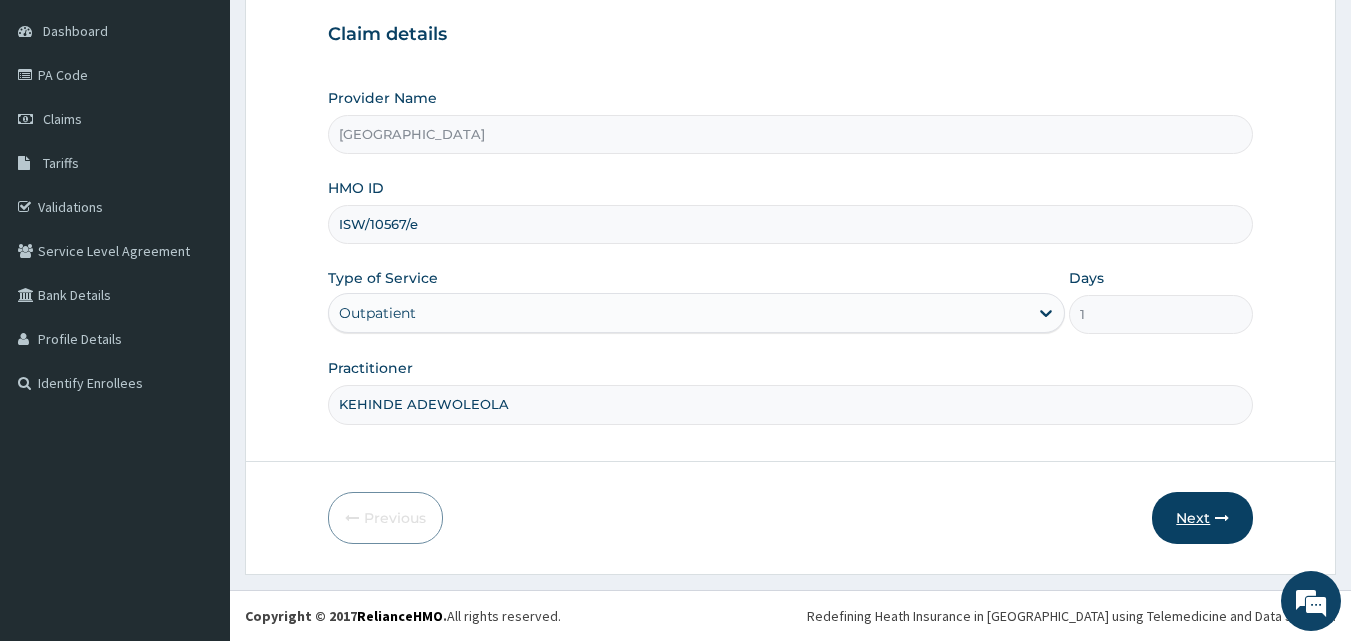 click on "Next" at bounding box center [1202, 518] 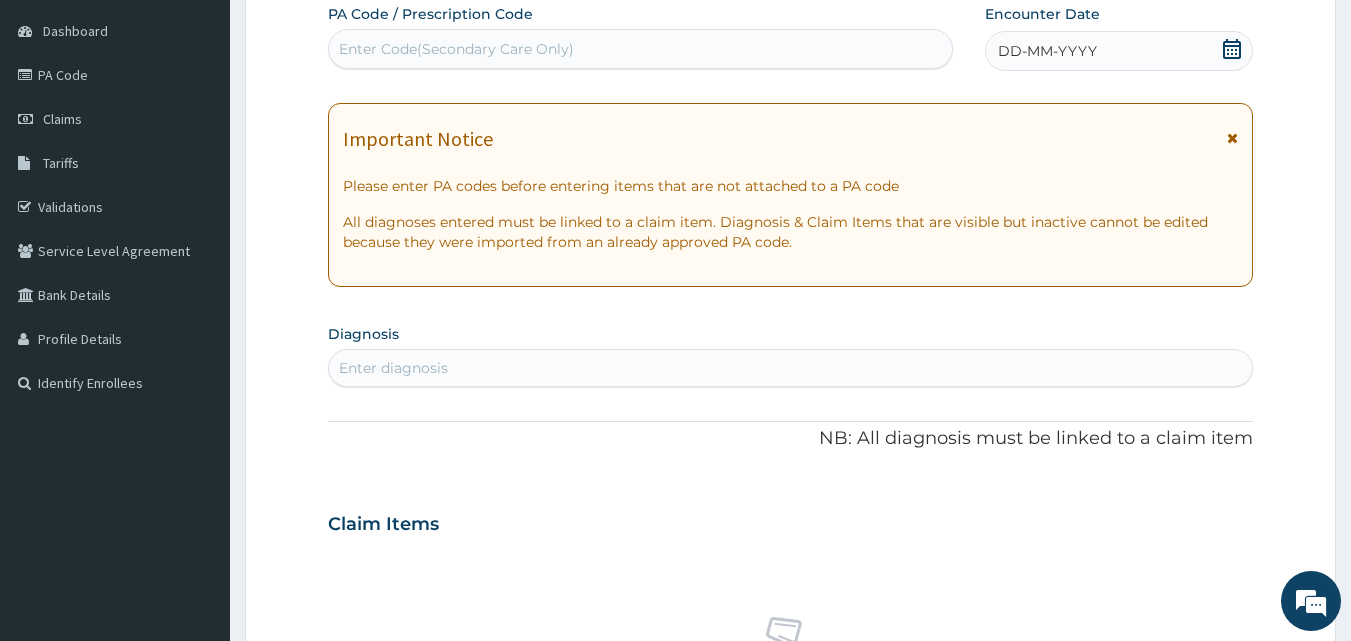 click on "DD-MM-YYYY" at bounding box center [1047, 51] 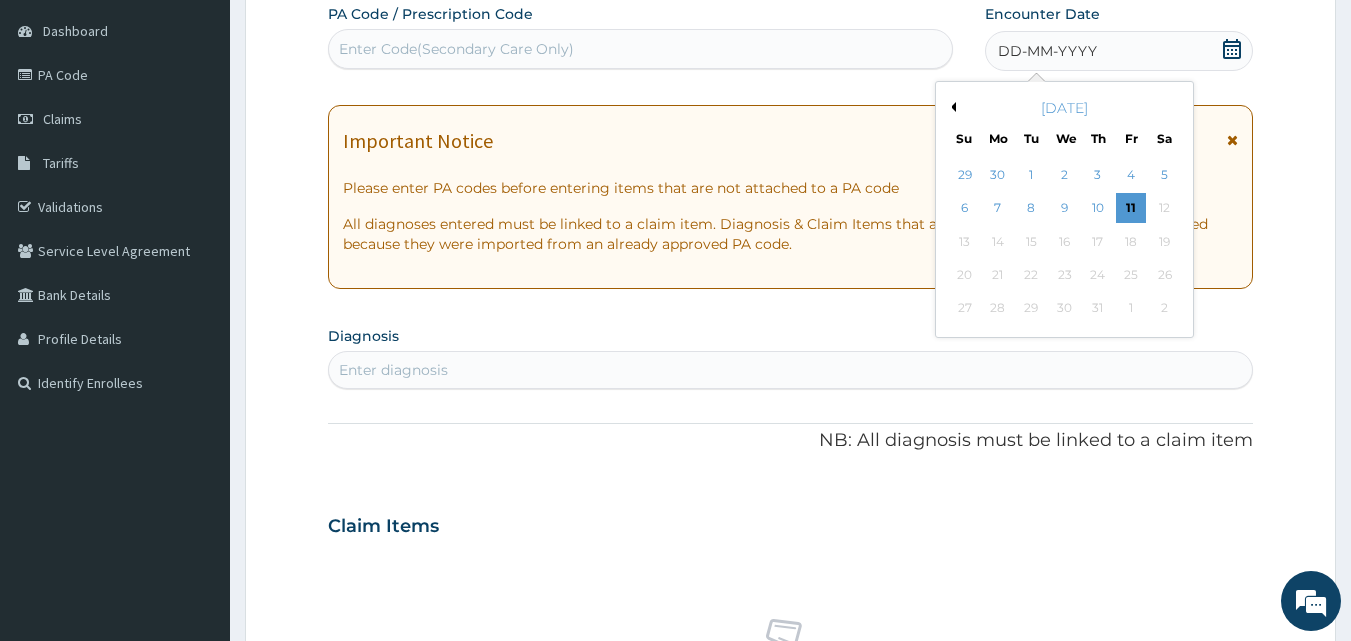 click on "July 2025" at bounding box center (1064, 108) 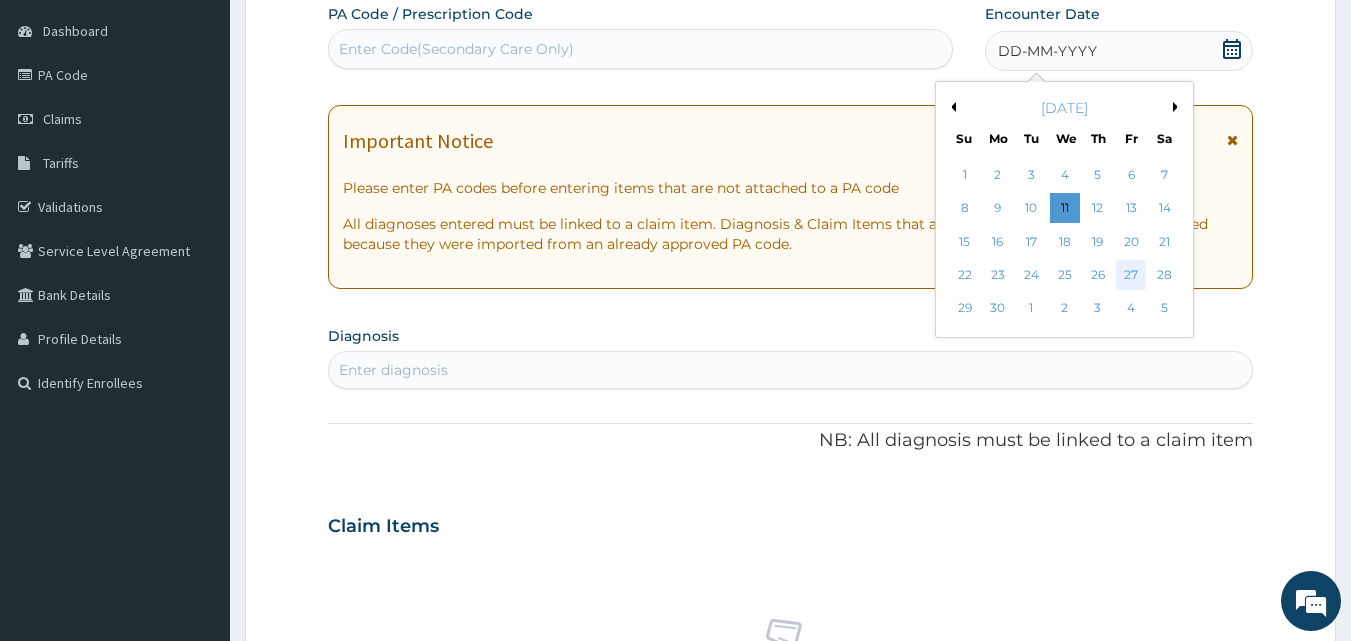 click on "27" at bounding box center [1131, 275] 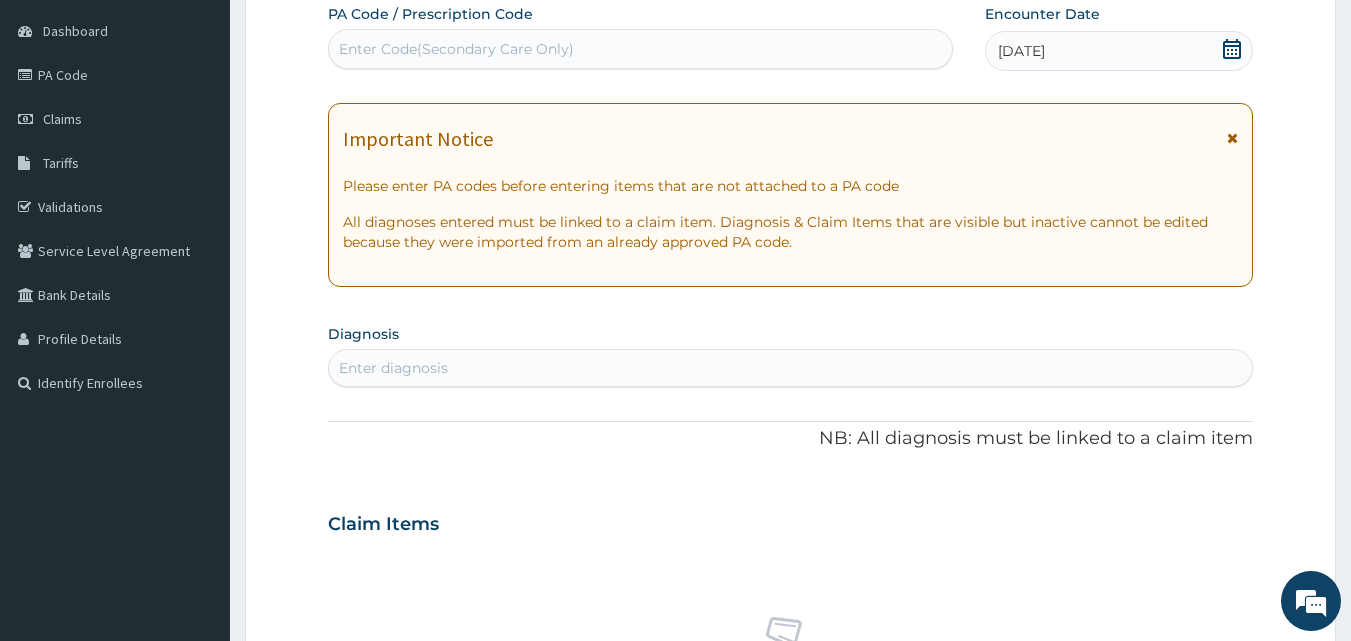 click on "Enter diagnosis" at bounding box center [791, 368] 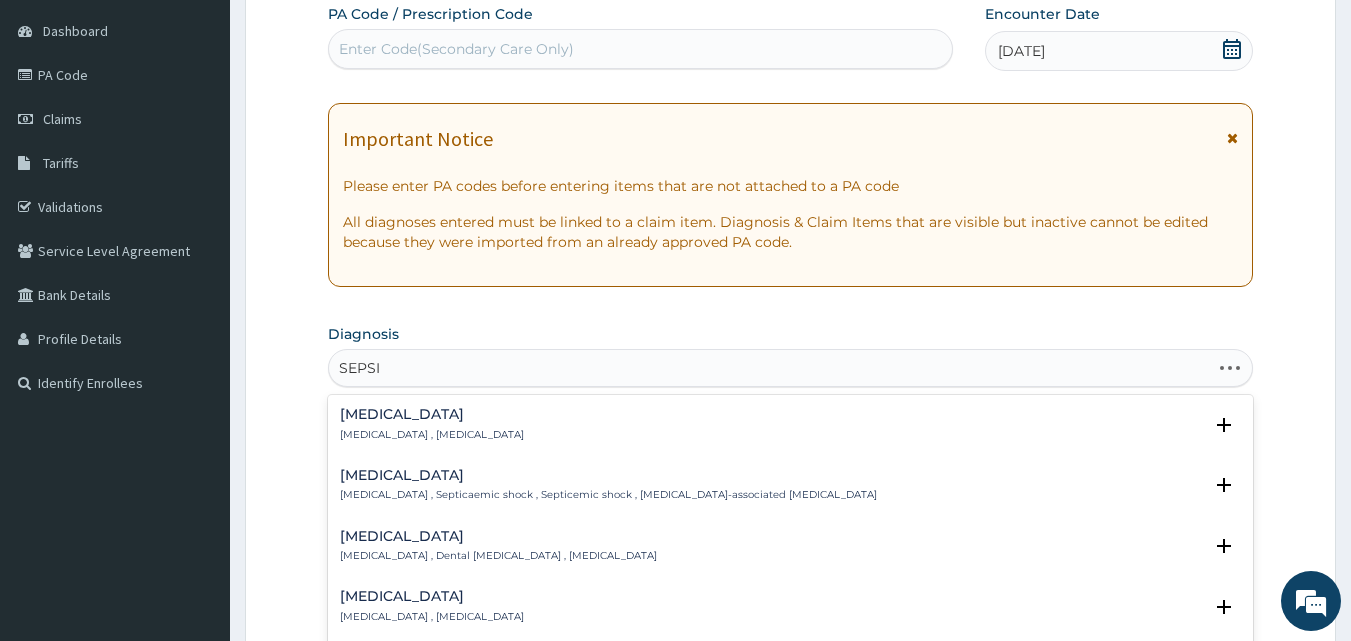 type on "[MEDICAL_DATA]" 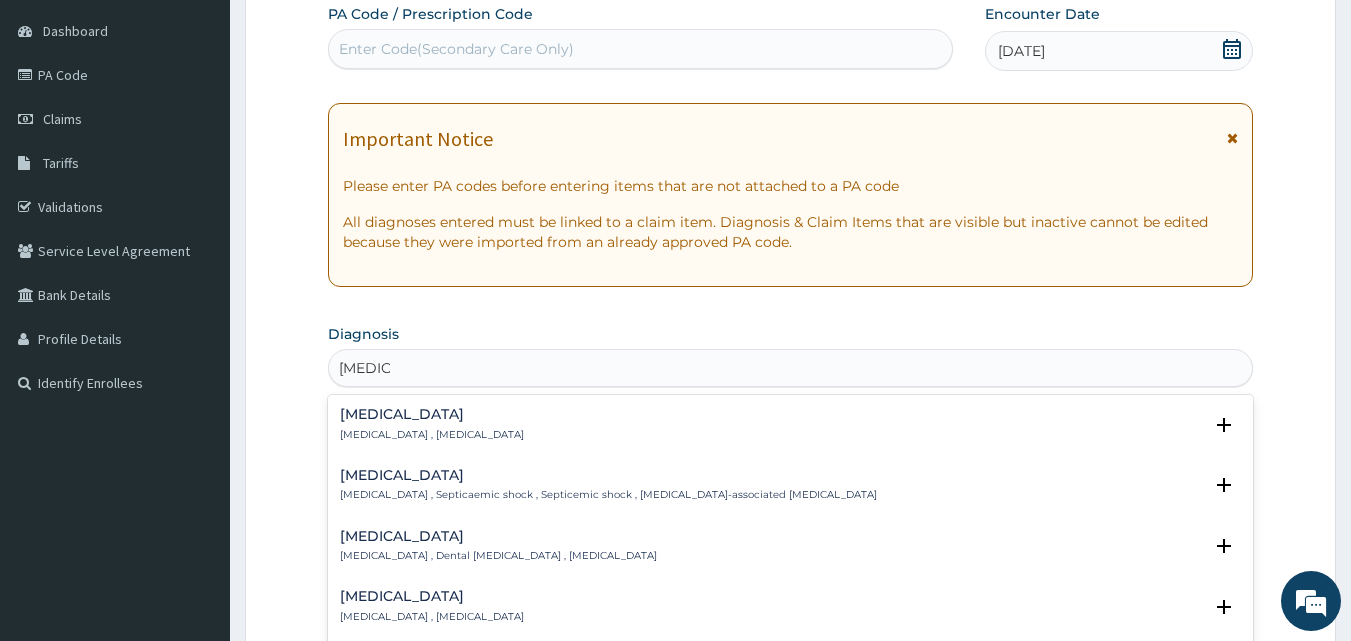 click on "Sepsis Systemic infection , Sepsis" at bounding box center [791, 424] 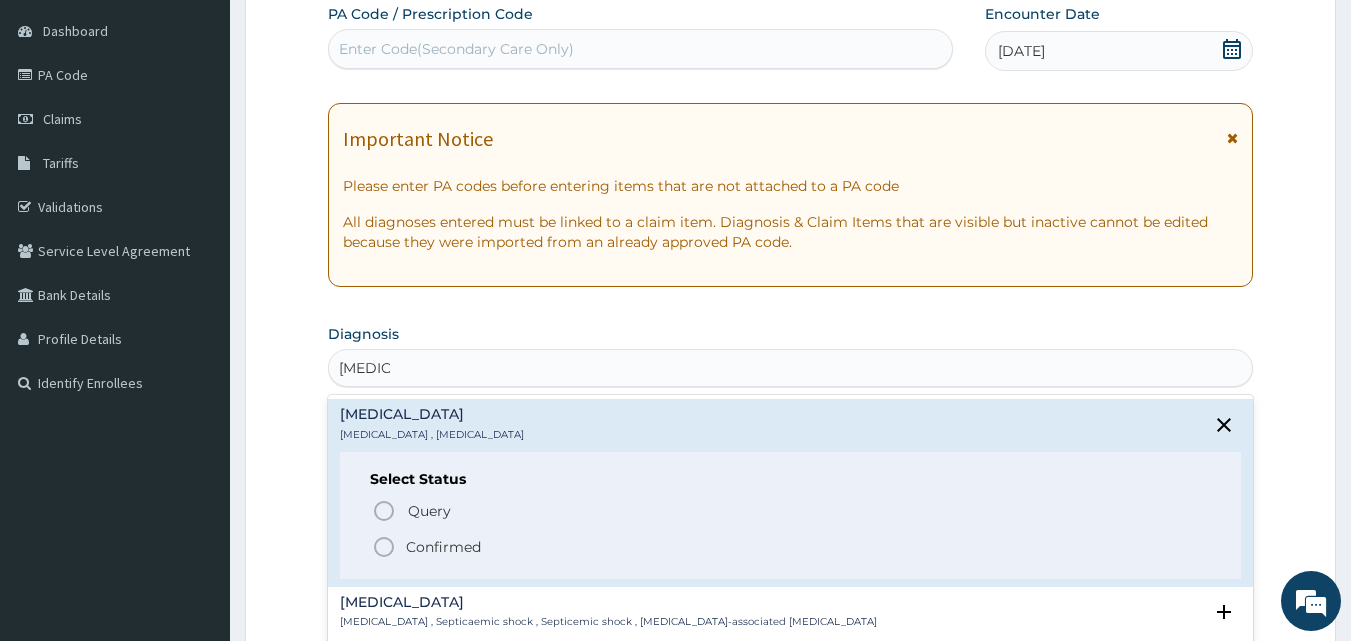 click on "Confirmed" at bounding box center (792, 547) 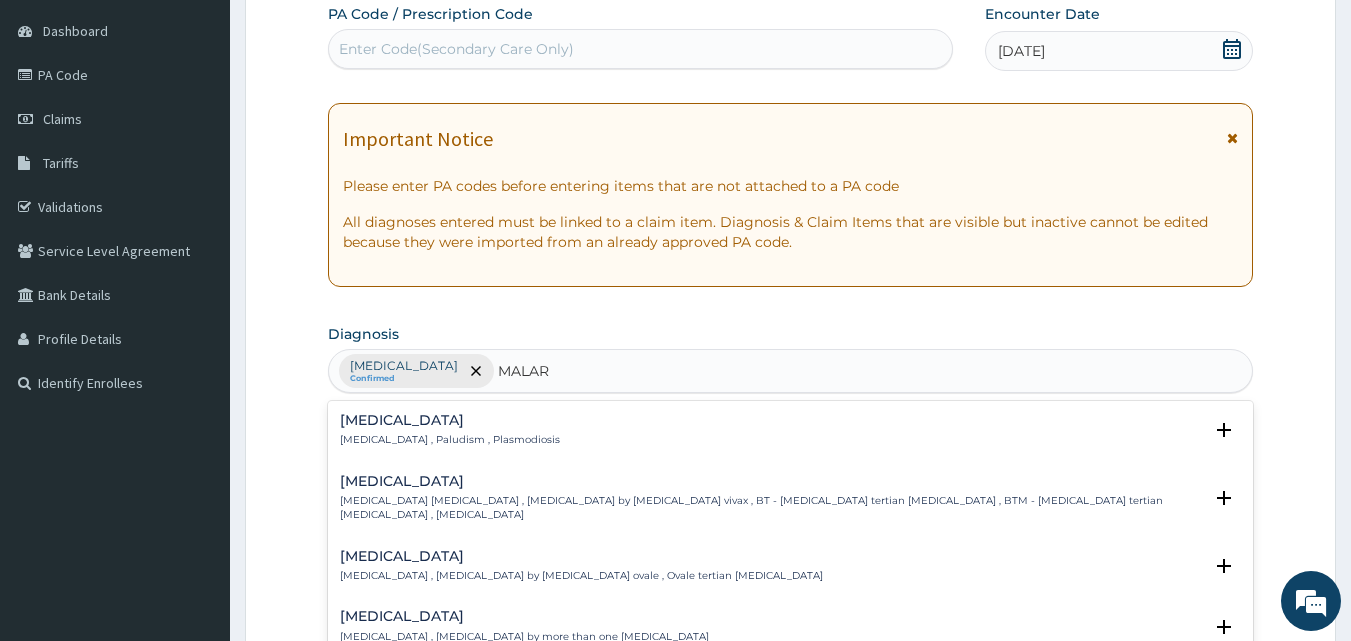 type on "MALARI" 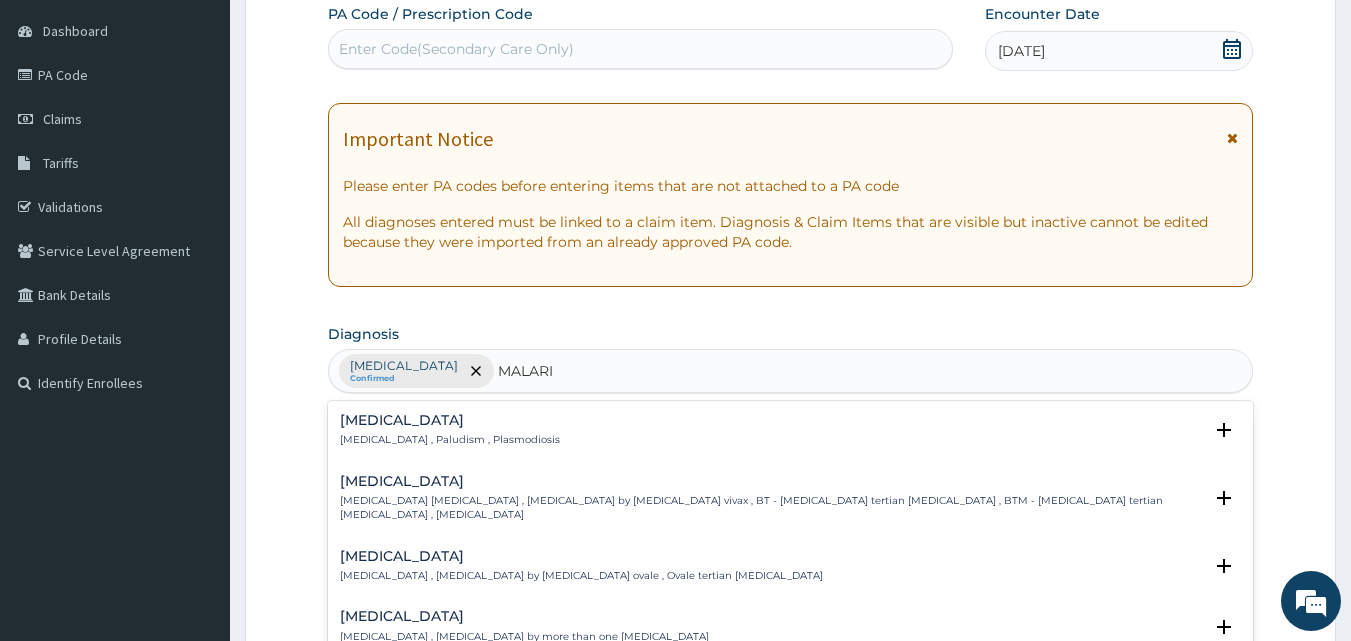 click on "Malaria Malaria , Paludism , Plasmodiosis Select Status Query Query covers suspected (?), Keep in view (kiv), Ruled out (r/o) Confirmed" at bounding box center [791, 435] 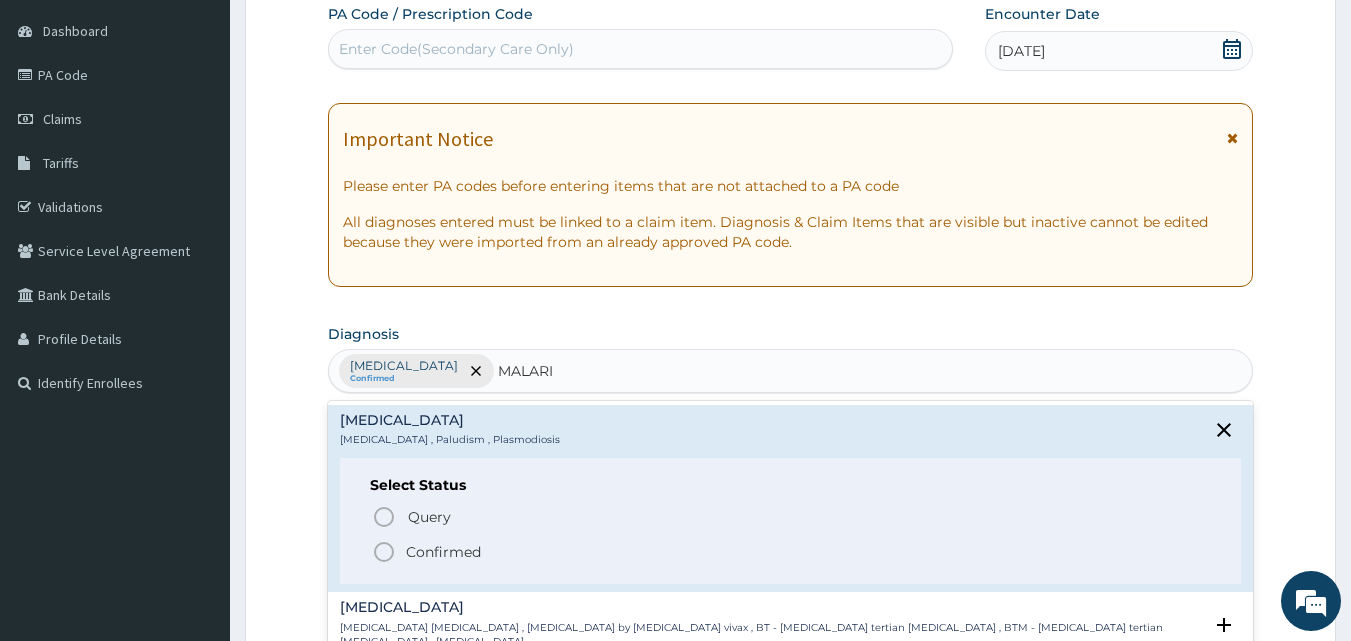 click on "Confirmed" at bounding box center (443, 552) 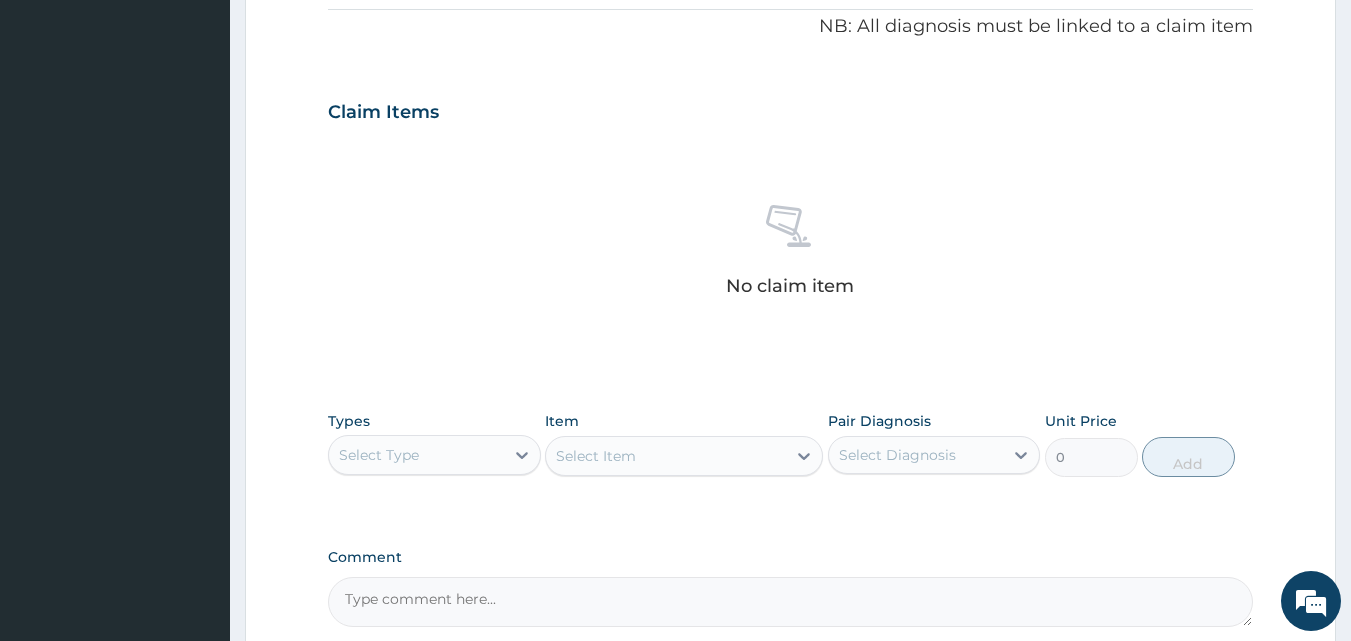 scroll, scrollTop: 801, scrollLeft: 0, axis: vertical 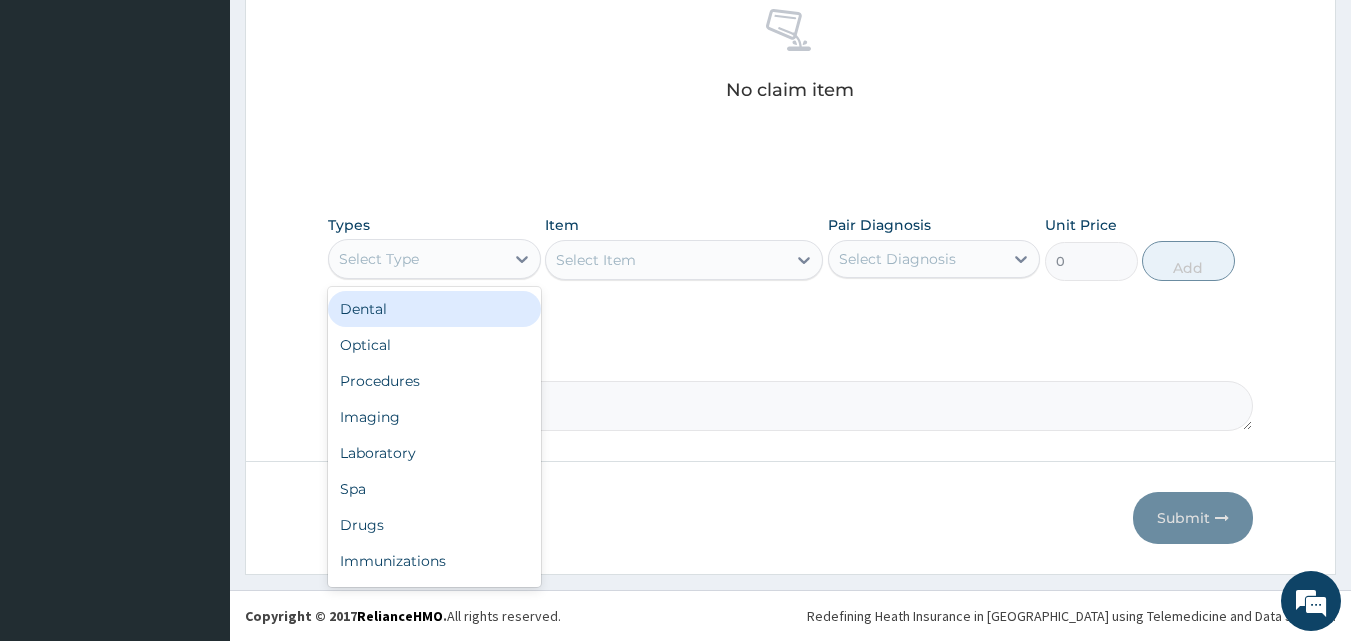 click on "Select Type" at bounding box center (416, 259) 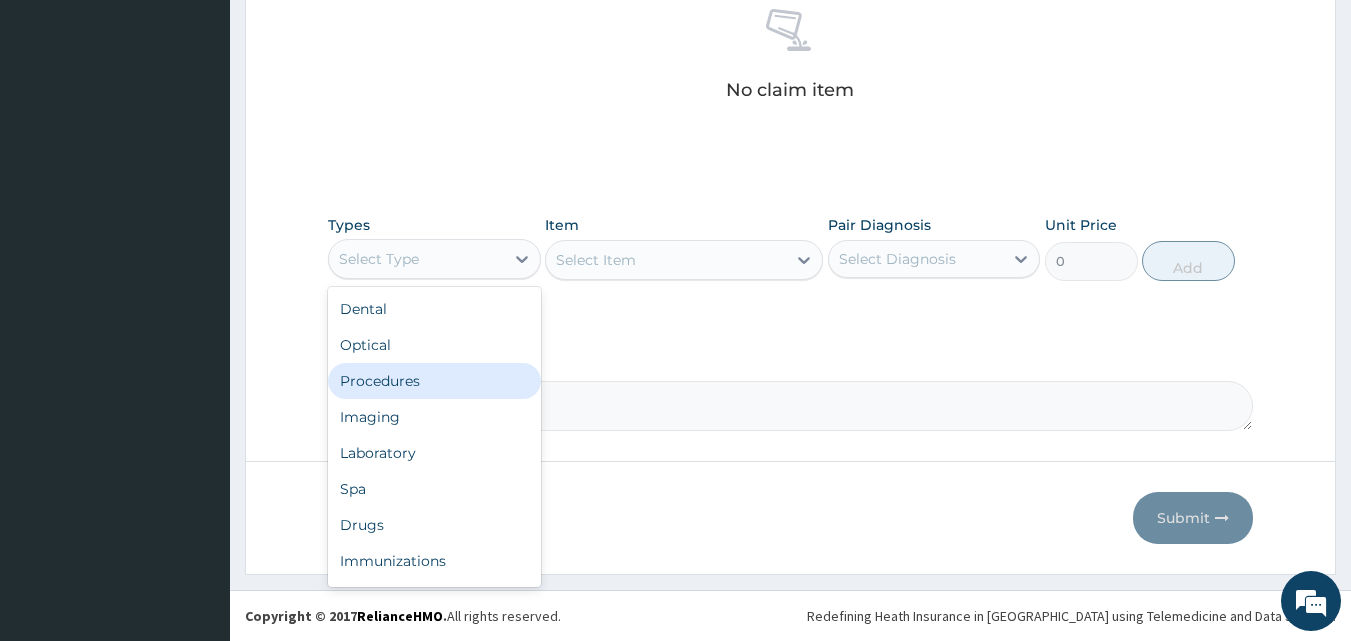 click on "Procedures" at bounding box center [434, 381] 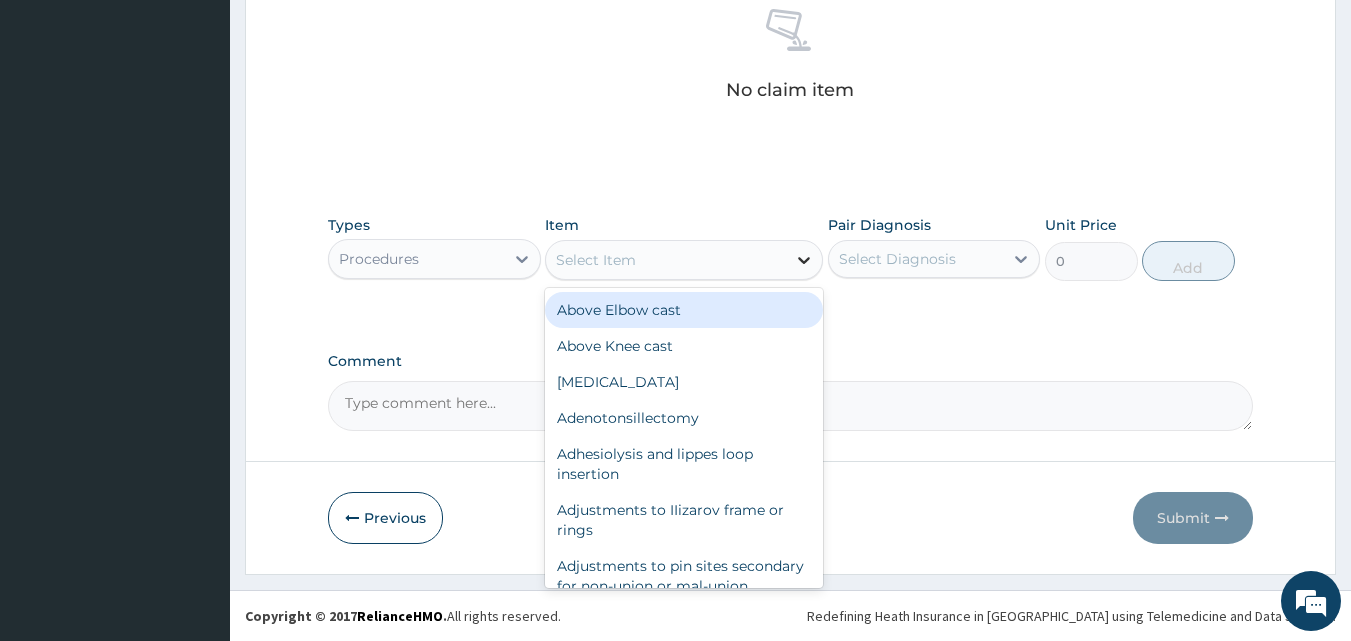 click 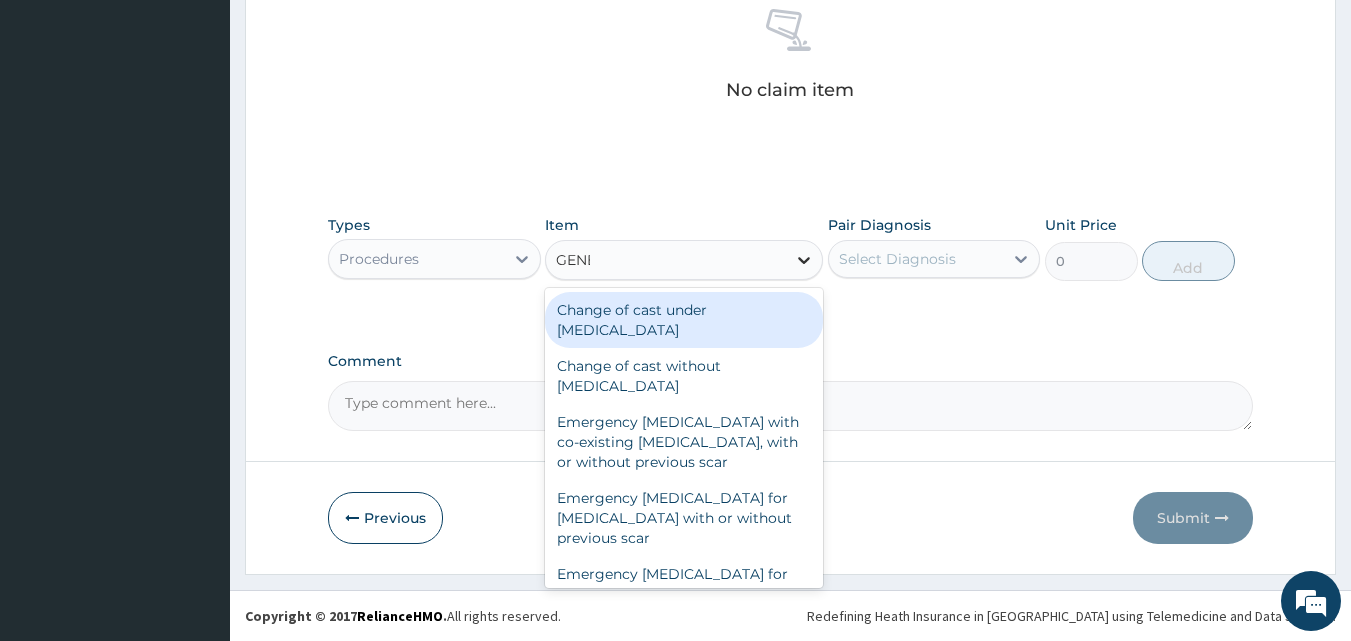 type on "GENER" 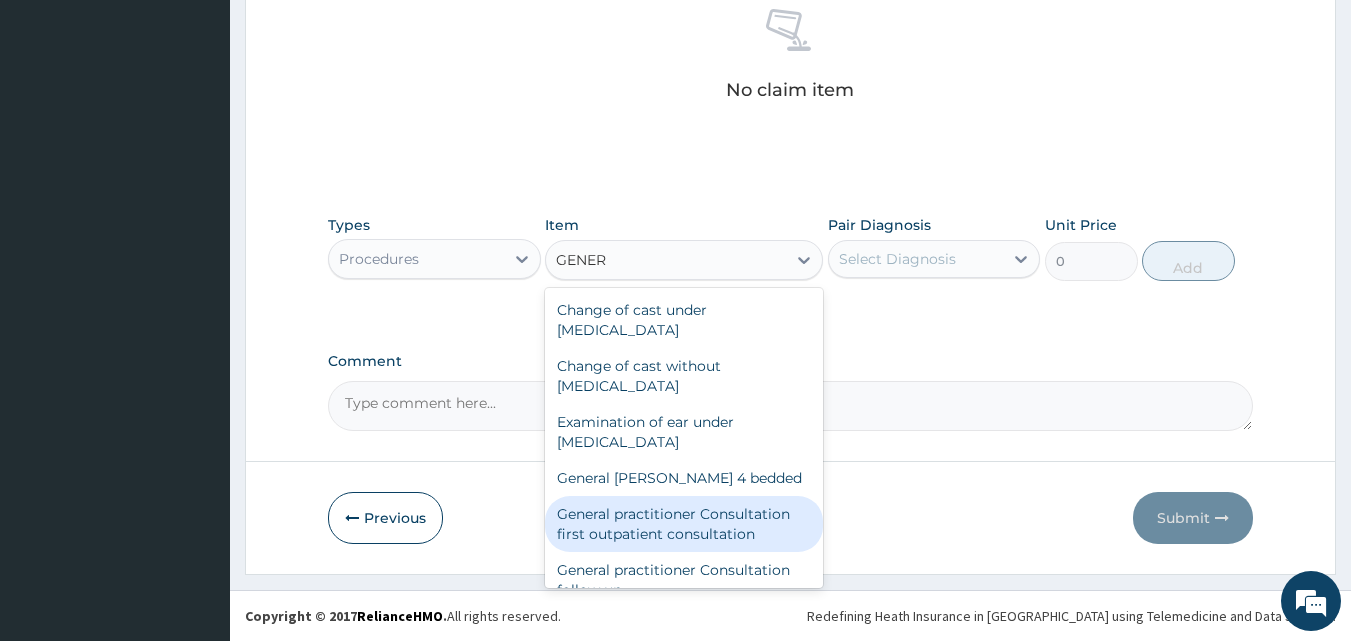 click on "General practitioner Consultation first outpatient consultation" at bounding box center (684, 524) 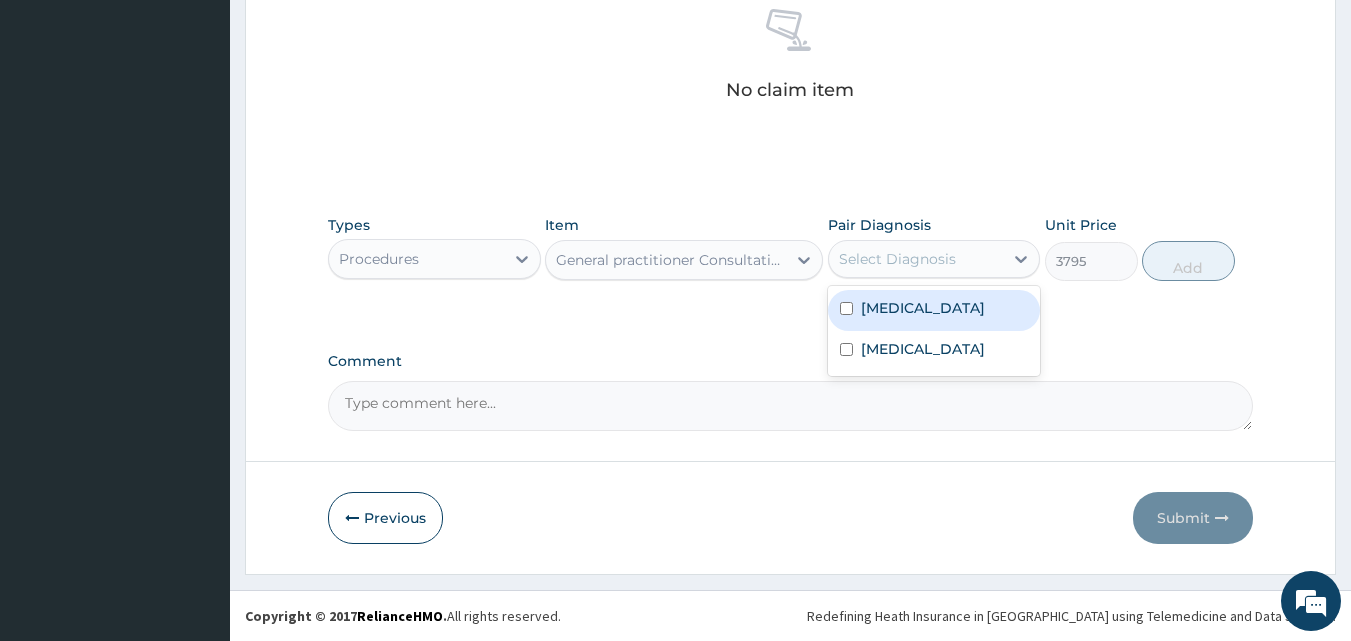 click on "Select Diagnosis" at bounding box center (916, 259) 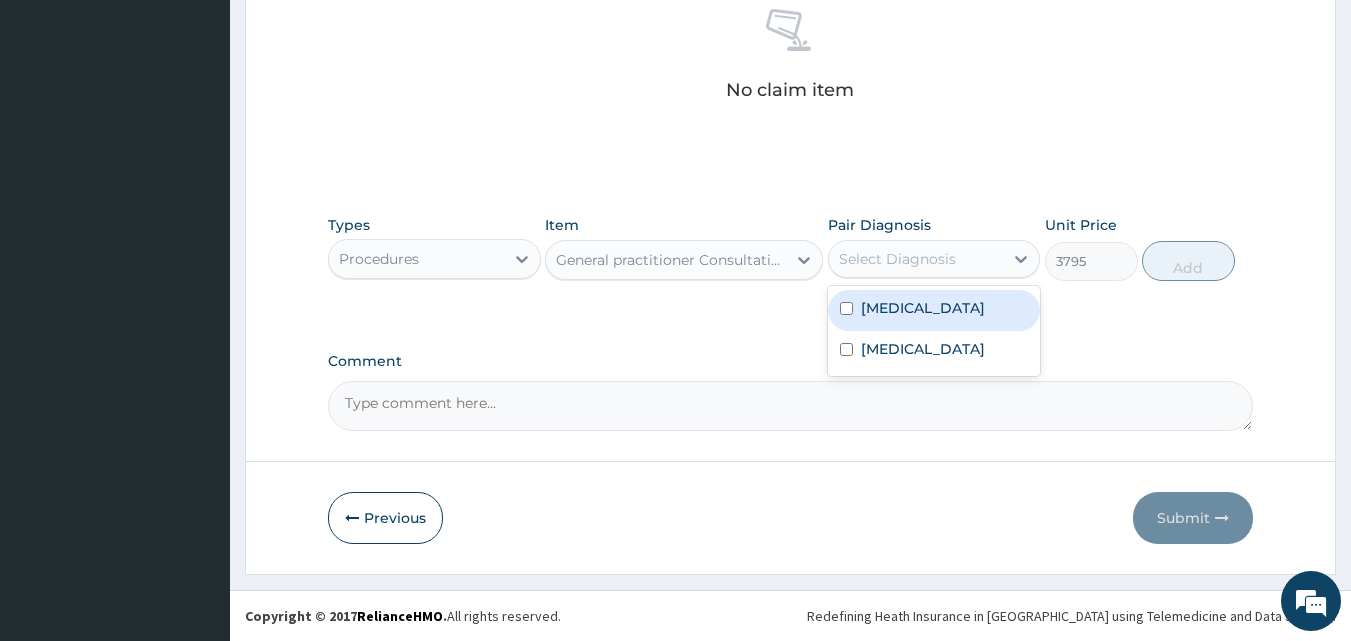 click on "[MEDICAL_DATA]" at bounding box center [934, 310] 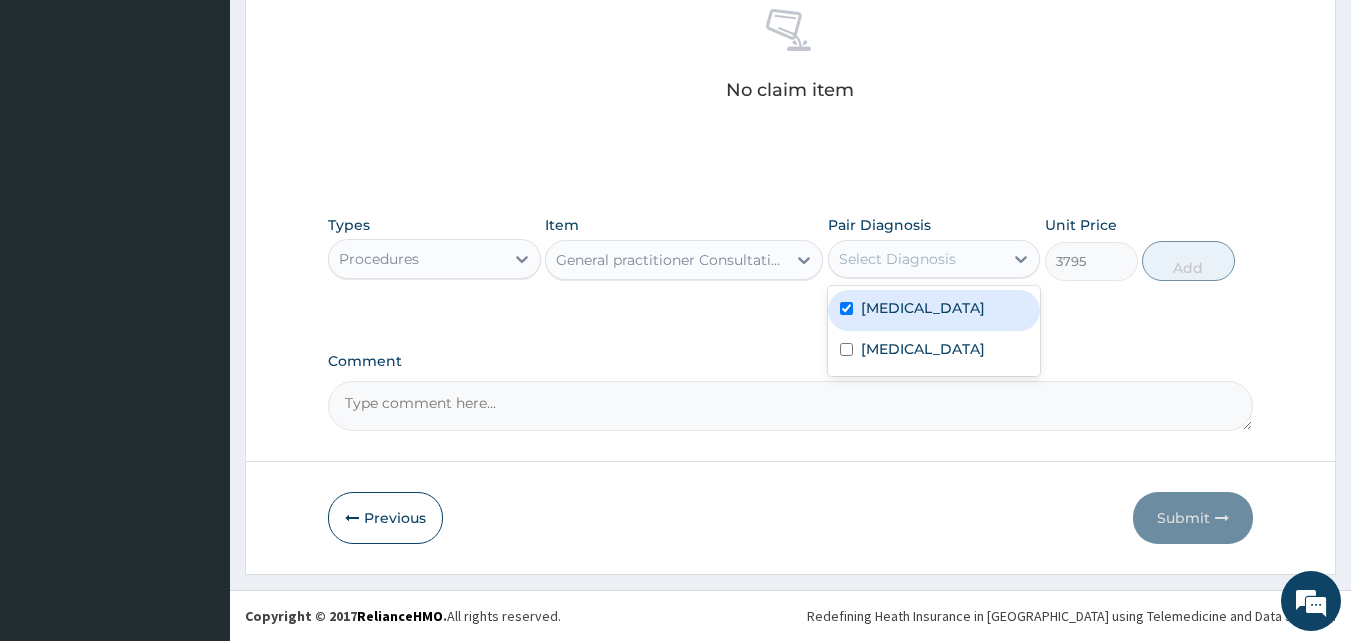 checkbox on "true" 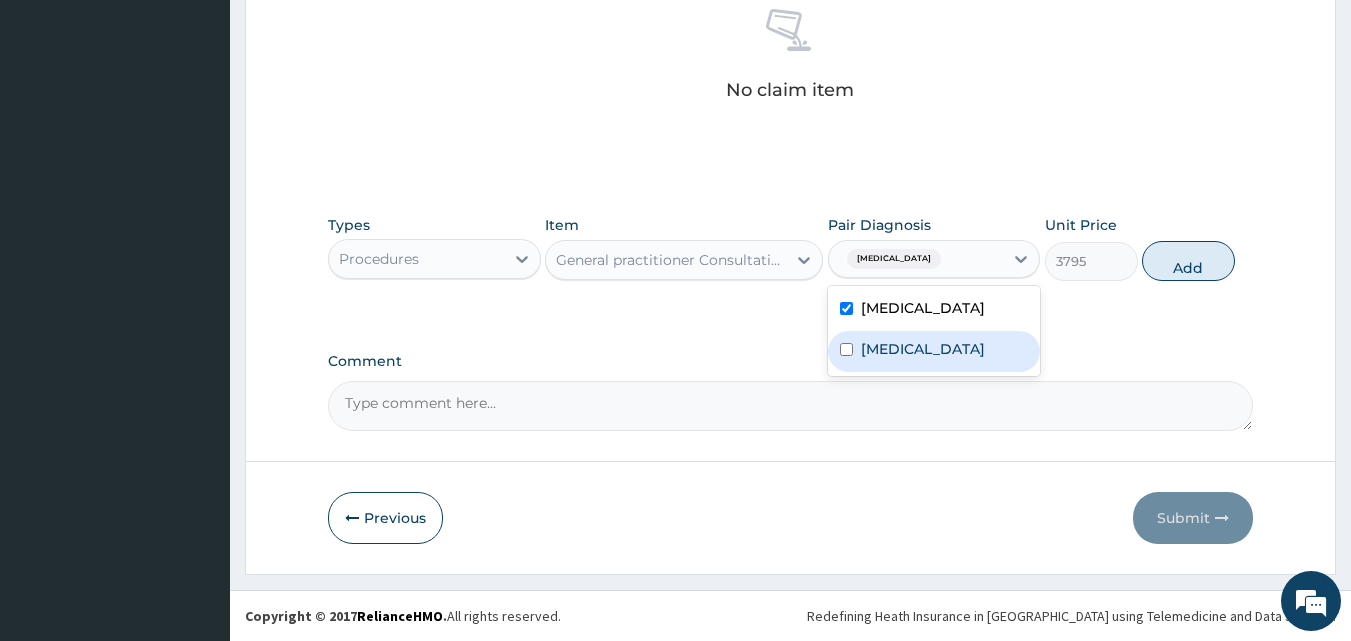 click on "Malaria" at bounding box center [934, 351] 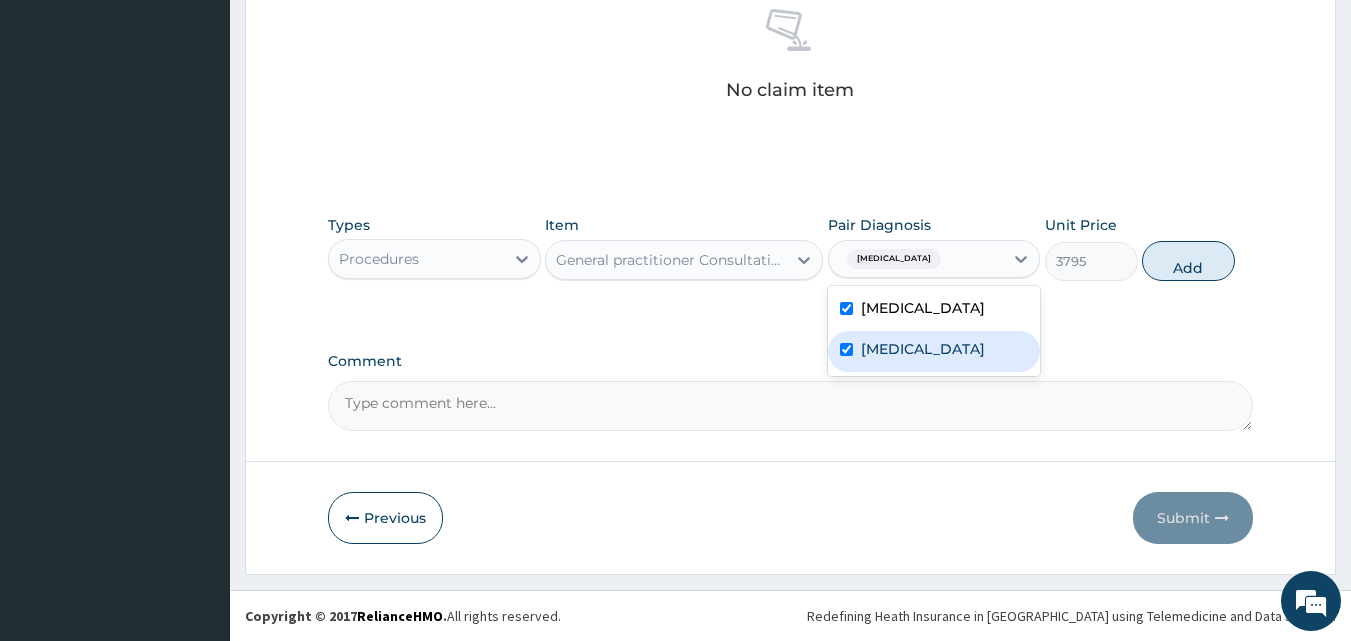 checkbox on "true" 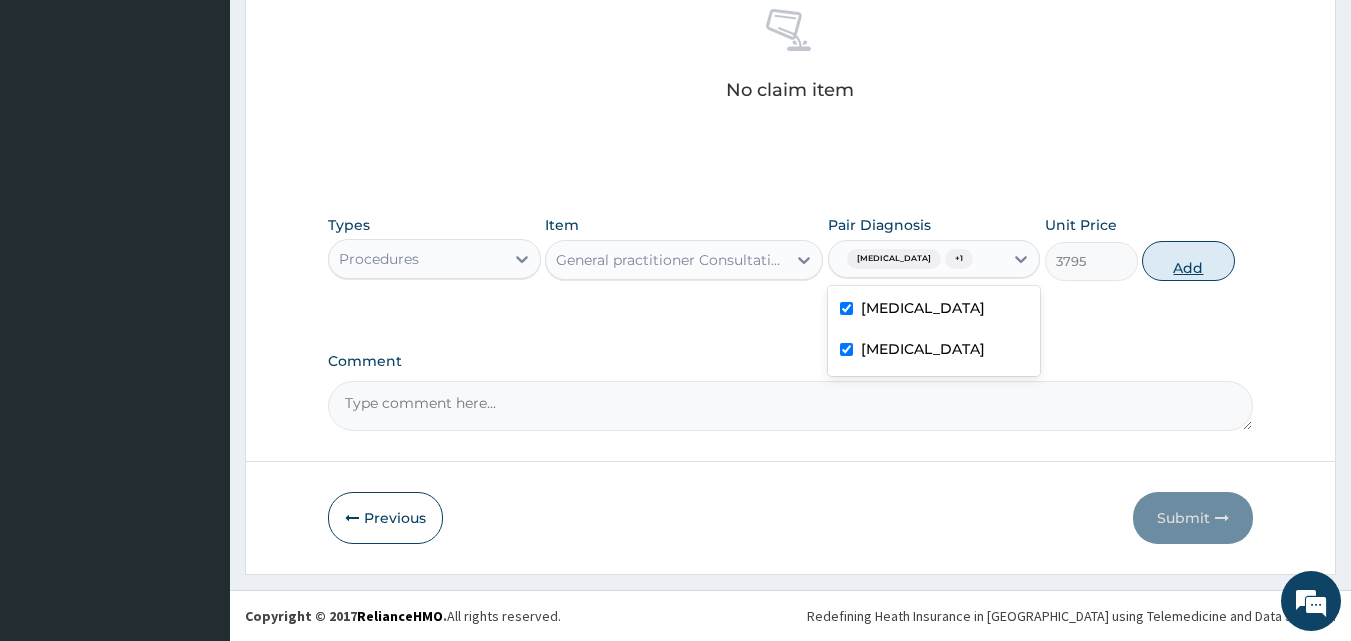 click on "Add" at bounding box center (1188, 261) 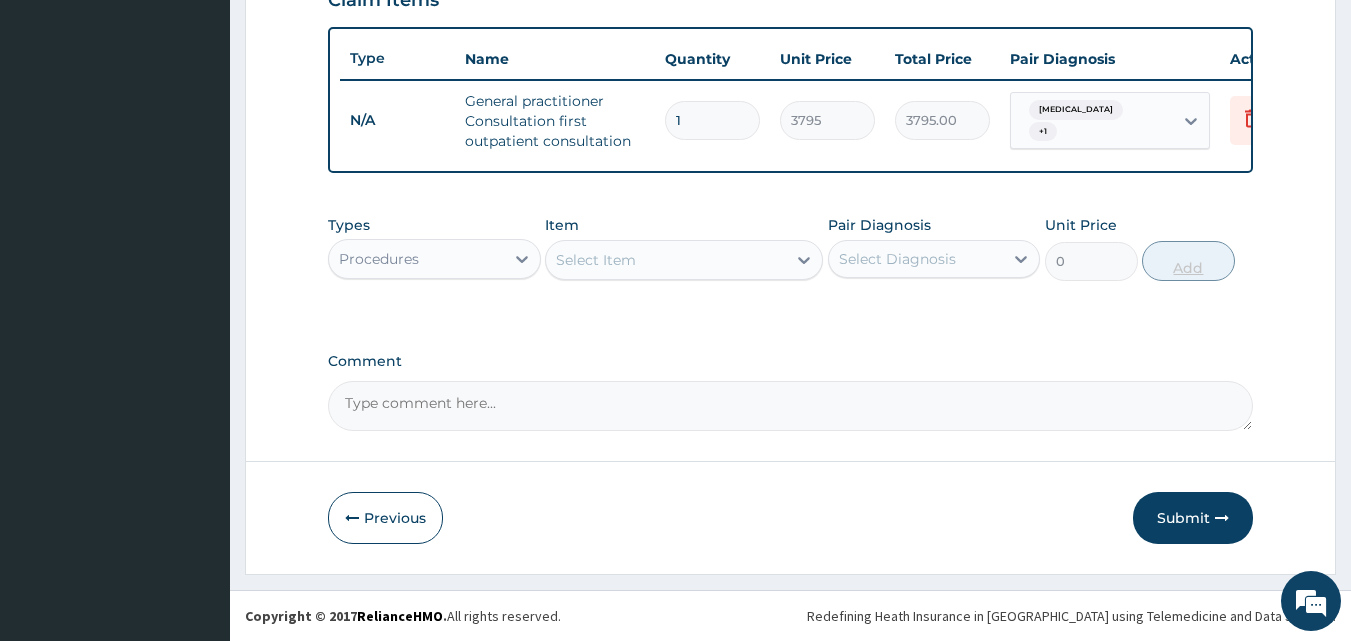 scroll, scrollTop: 732, scrollLeft: 0, axis: vertical 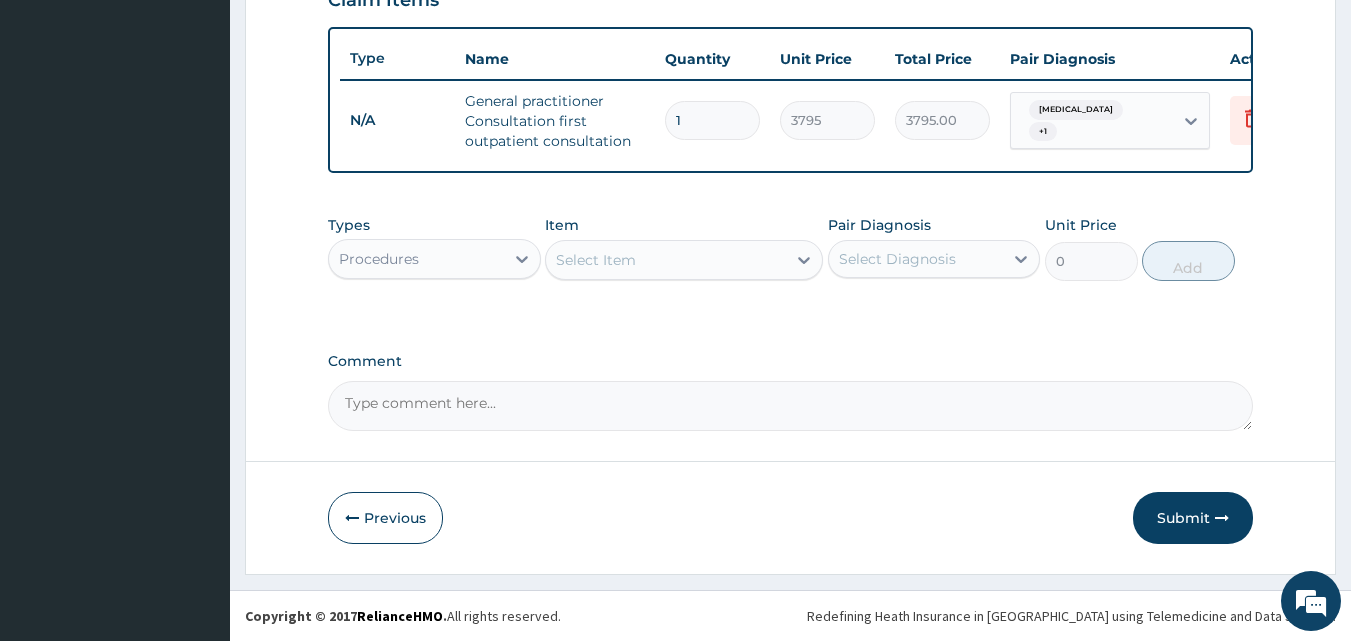 click on "Procedures" at bounding box center [416, 259] 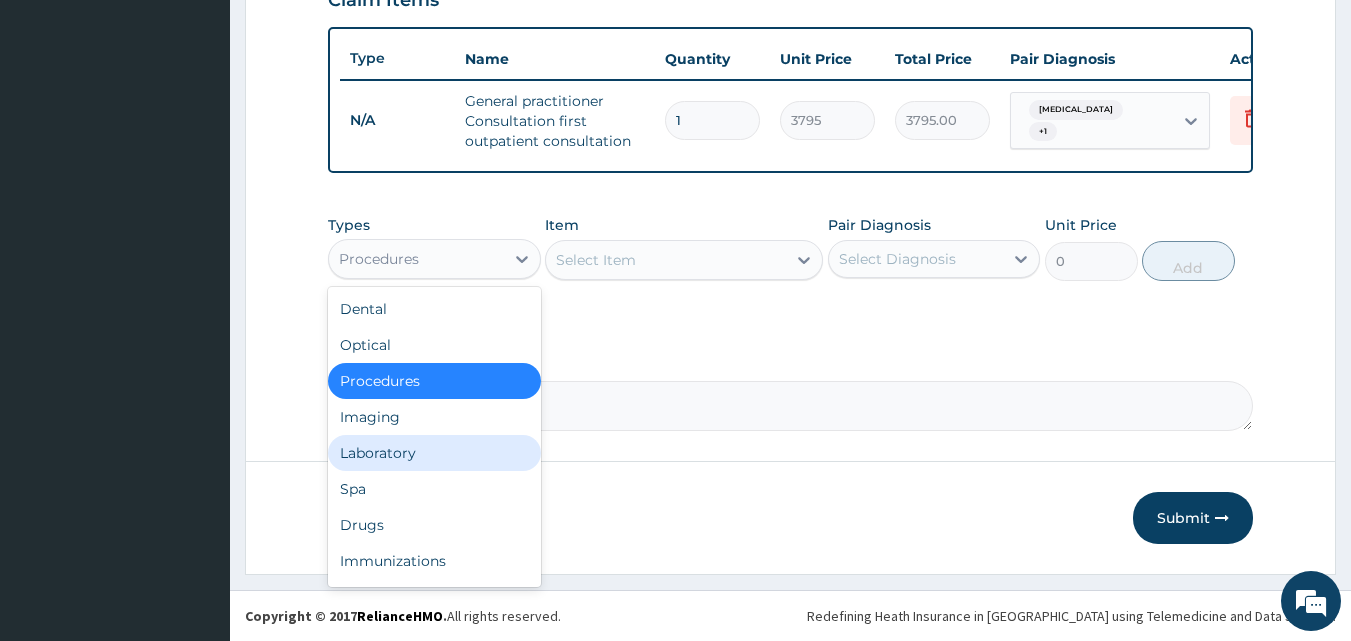 click on "Laboratory" at bounding box center [434, 453] 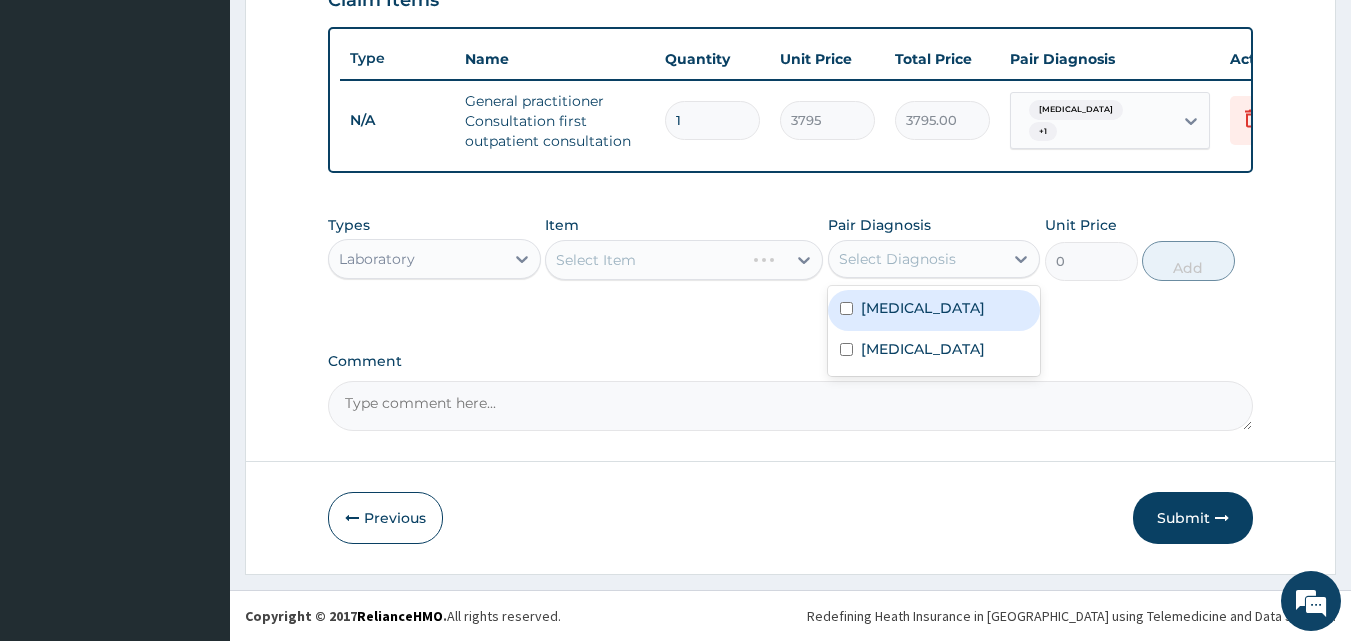 click on "Select Diagnosis" at bounding box center [897, 259] 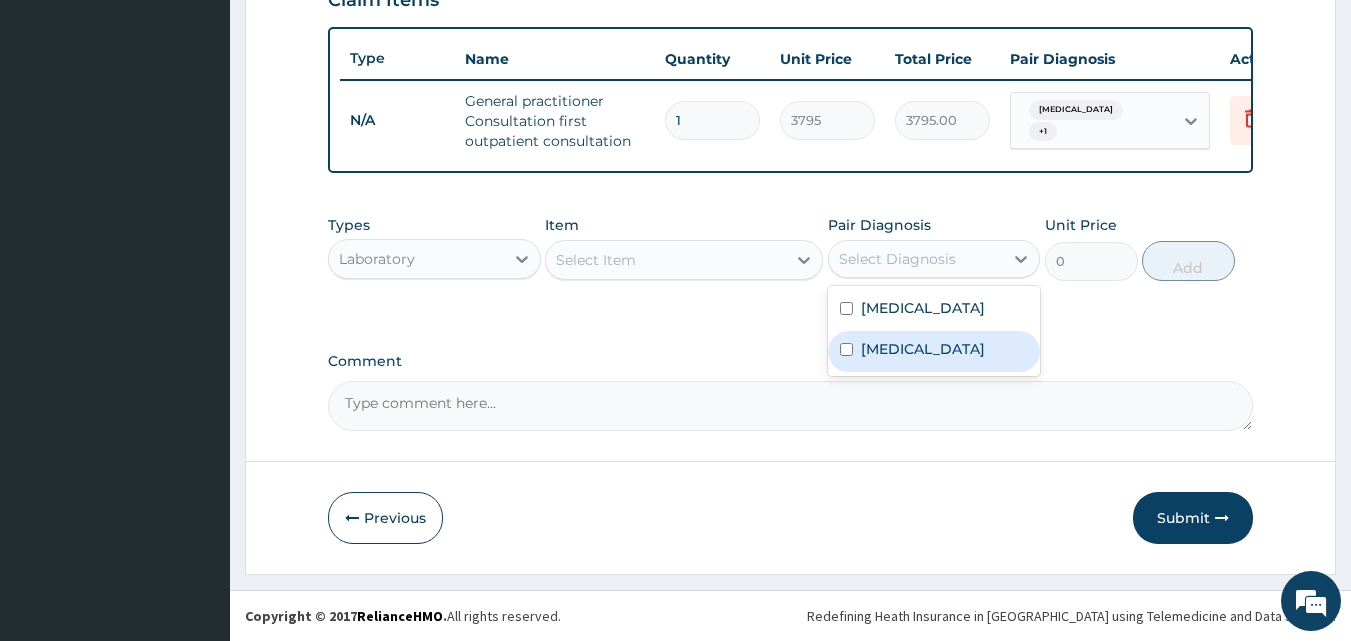 click on "Malaria" at bounding box center (923, 349) 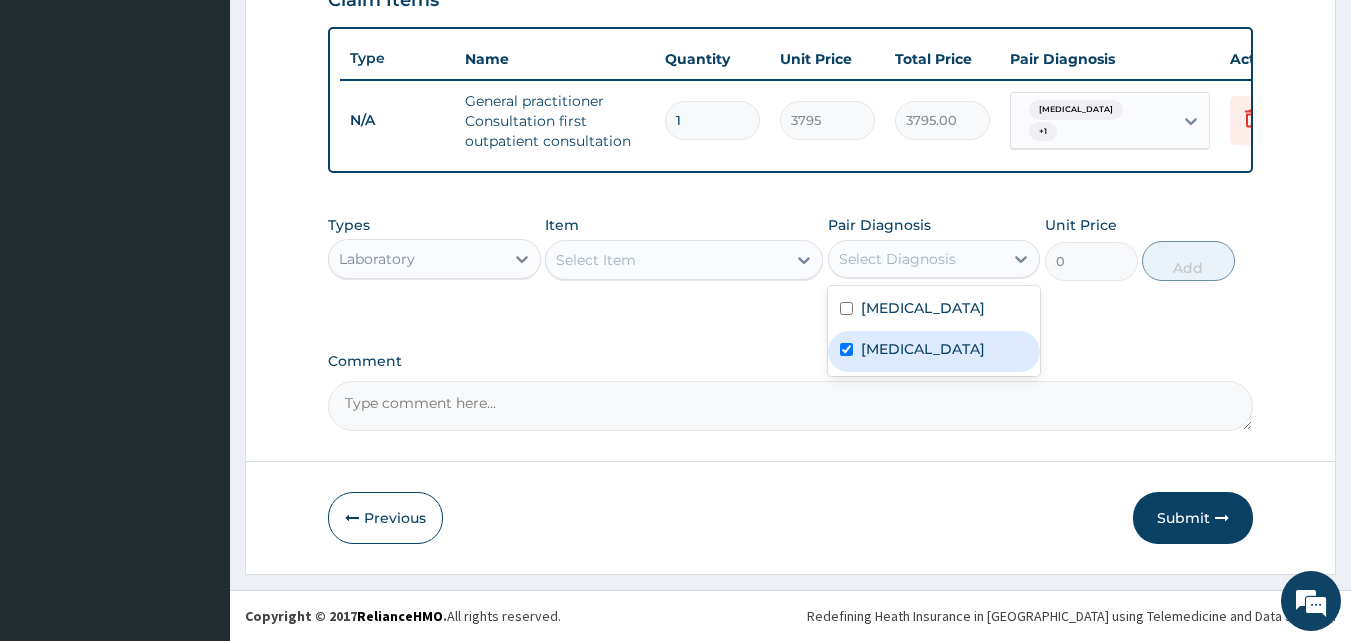 checkbox on "true" 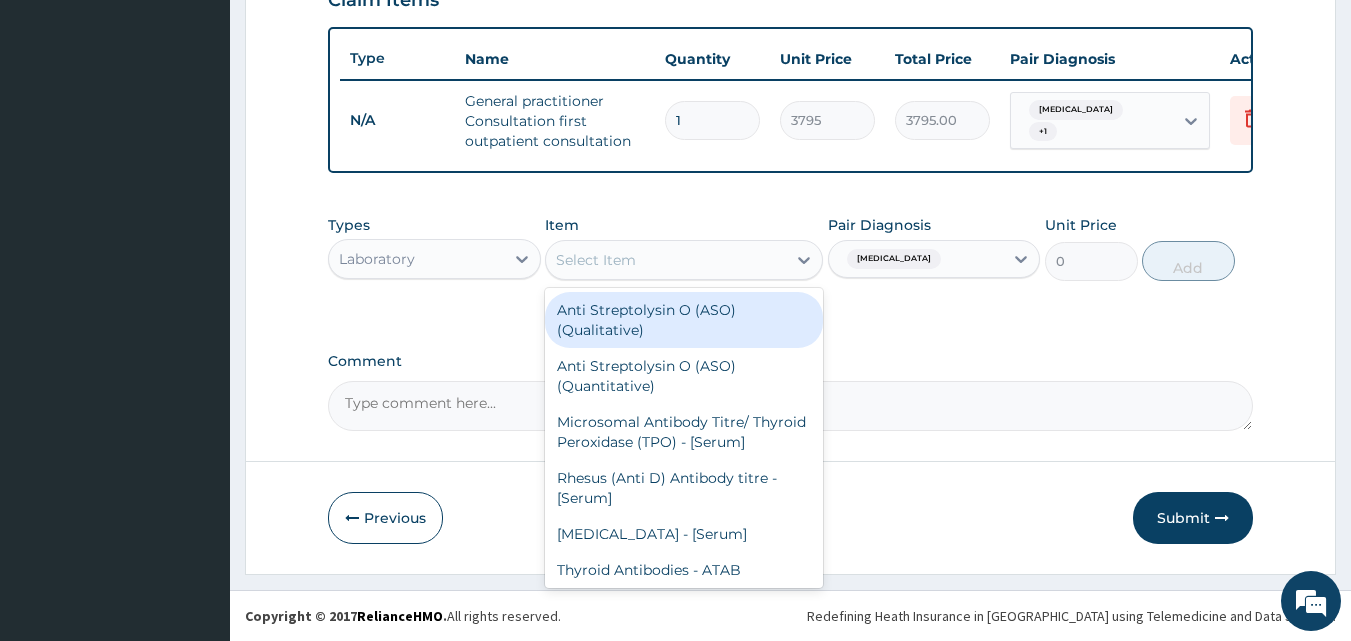 click on "Select Item" at bounding box center (666, 260) 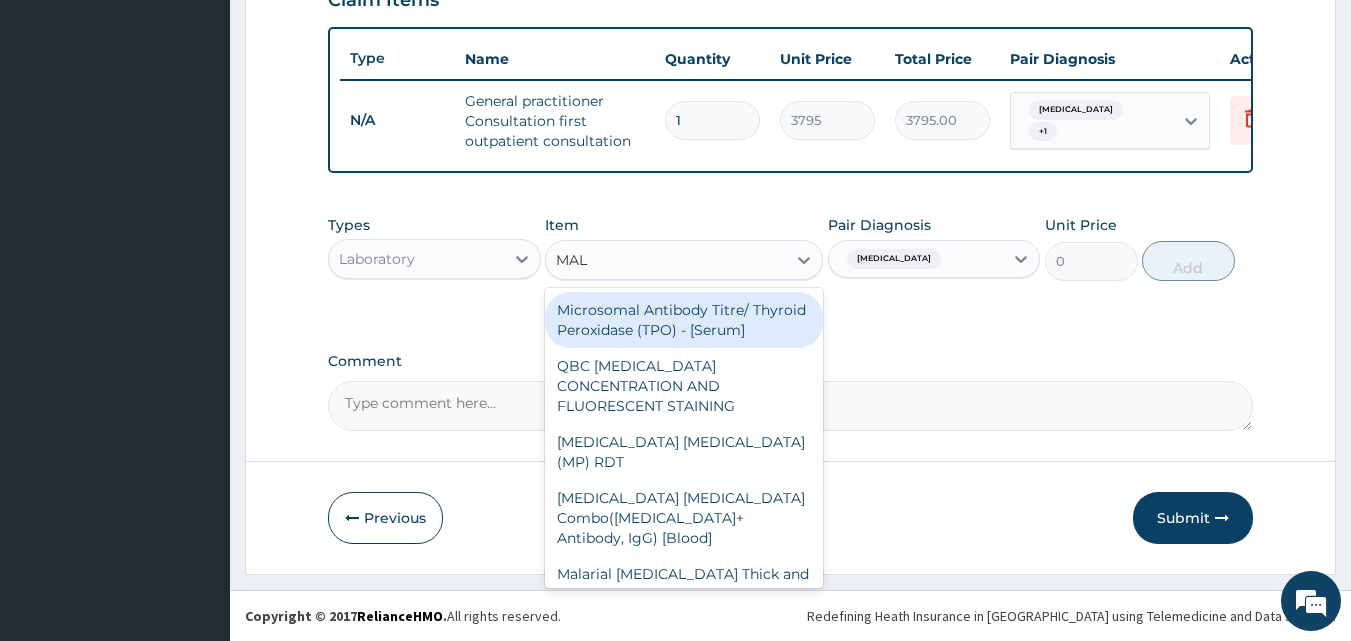 type on "MALA" 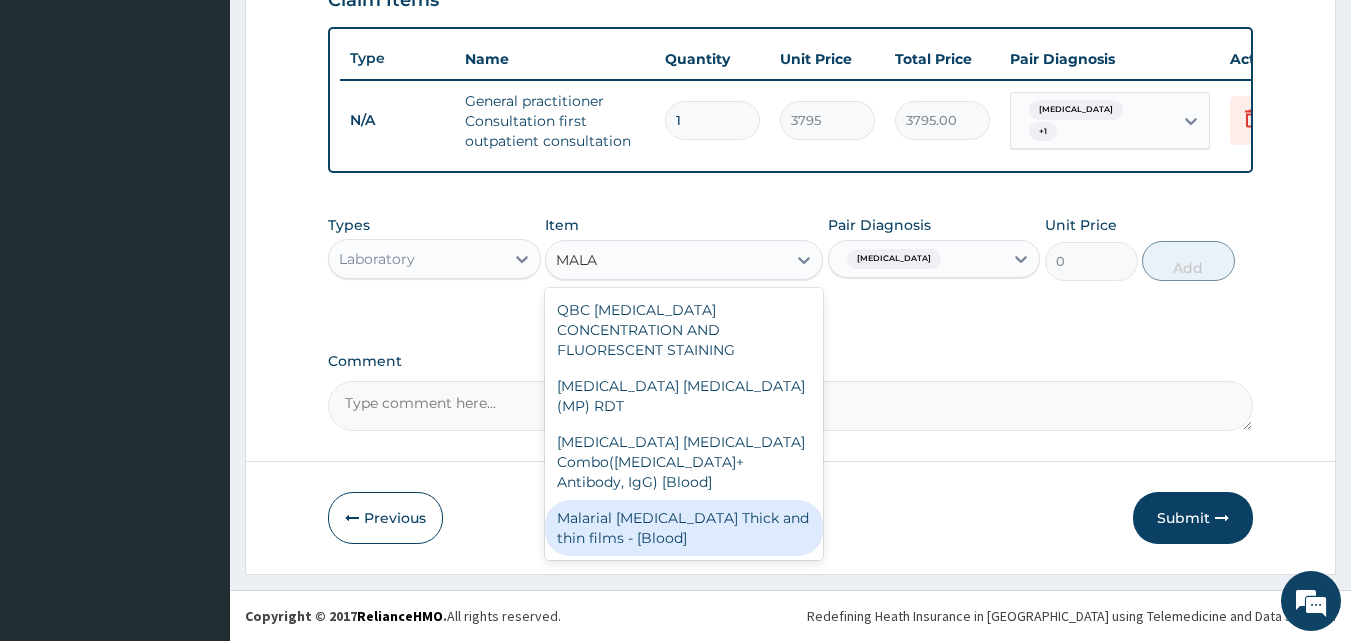 click on "Malarial [MEDICAL_DATA] Thick and thin films - [Blood]" at bounding box center (684, 528) 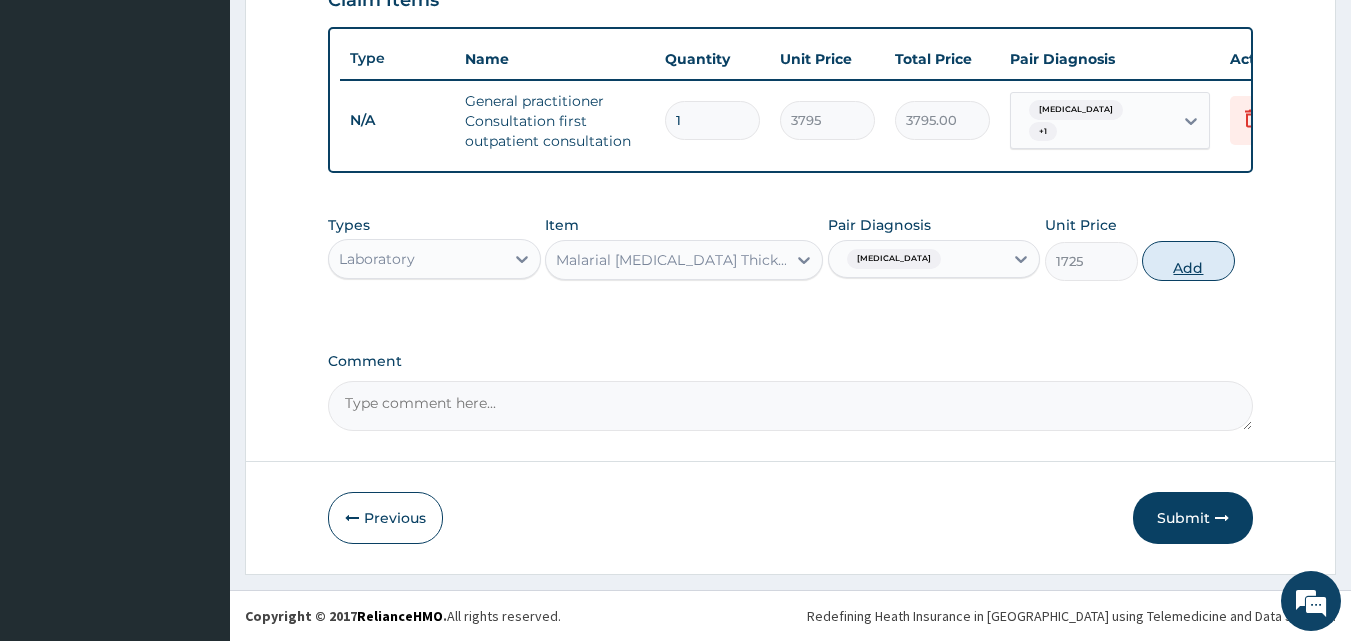 click on "Add" at bounding box center [1188, 261] 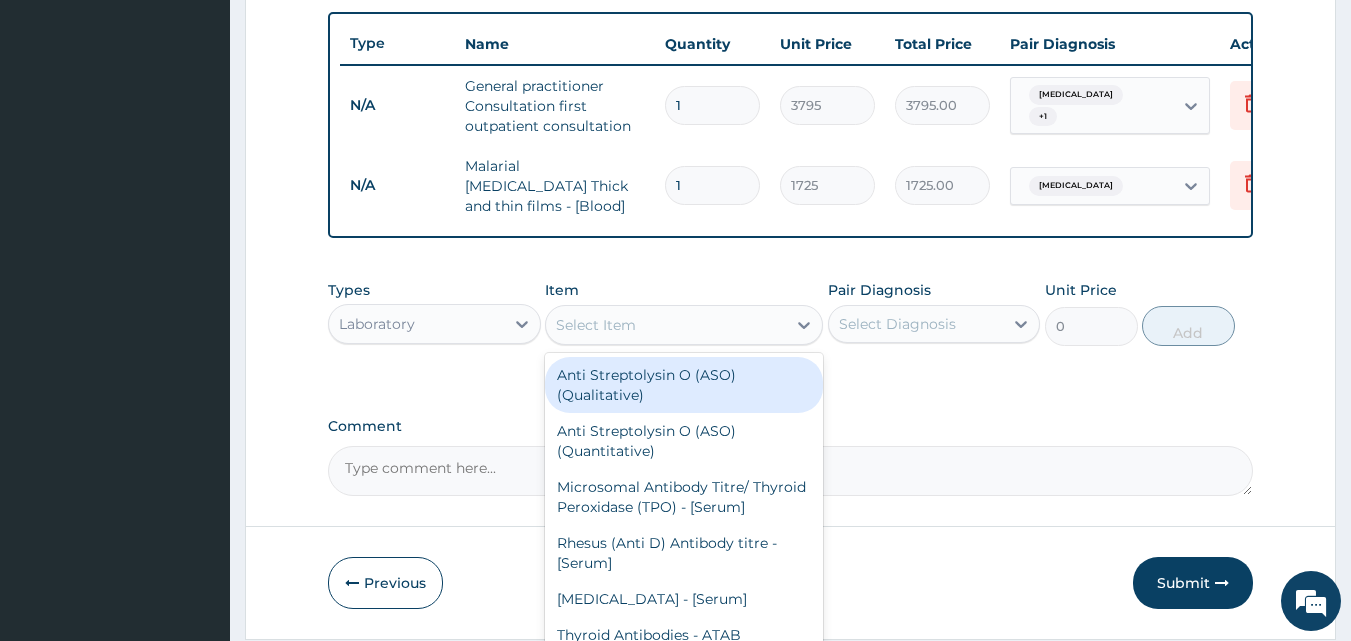 click on "Select Item" at bounding box center [666, 325] 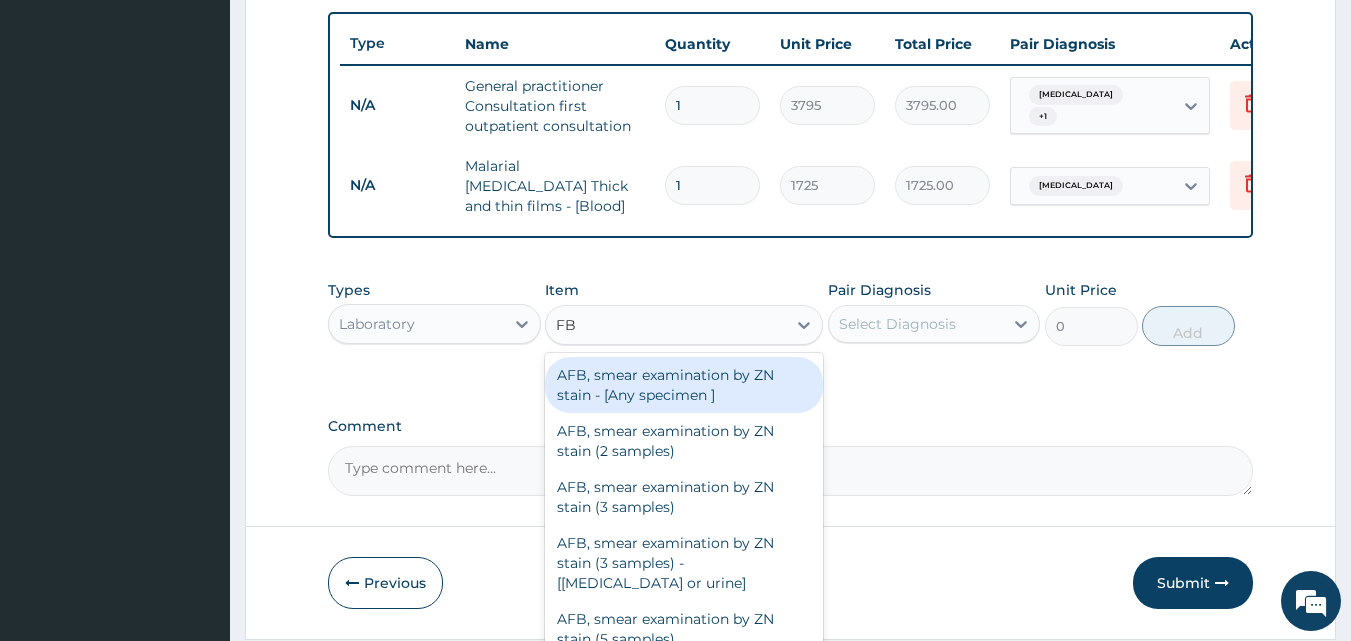 type on "FBC" 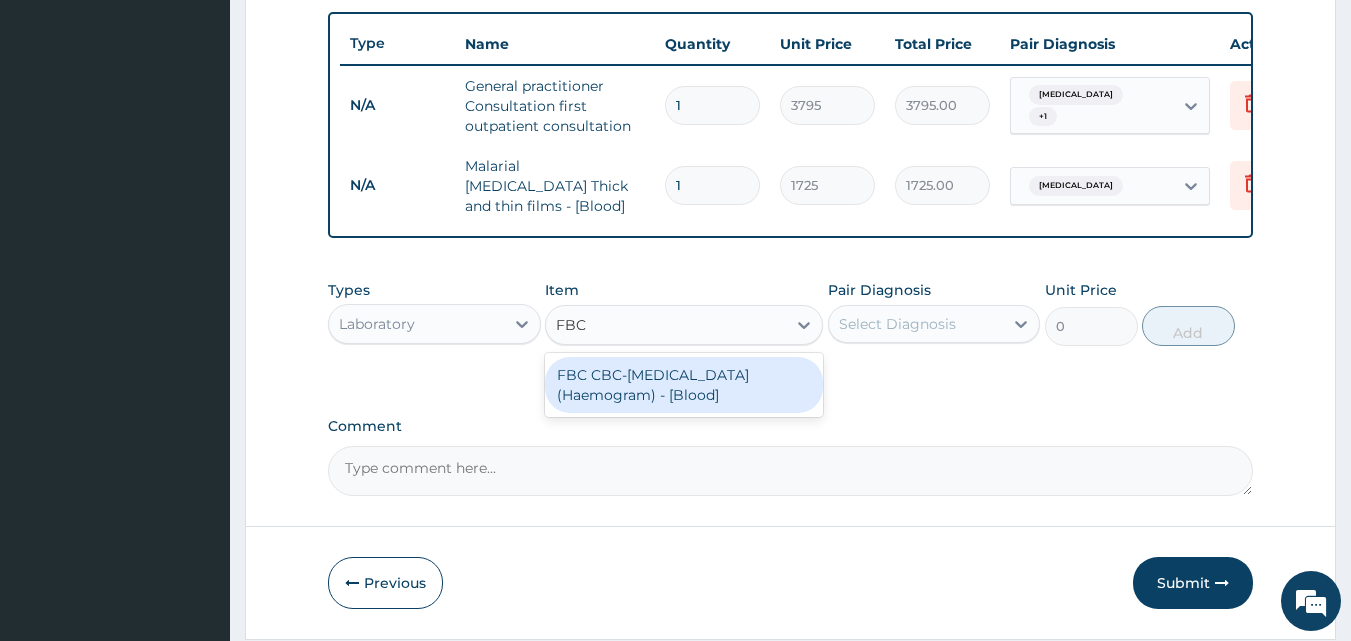 click on "FBC CBC-[MEDICAL_DATA] (Haemogram) - [Blood]" at bounding box center (684, 385) 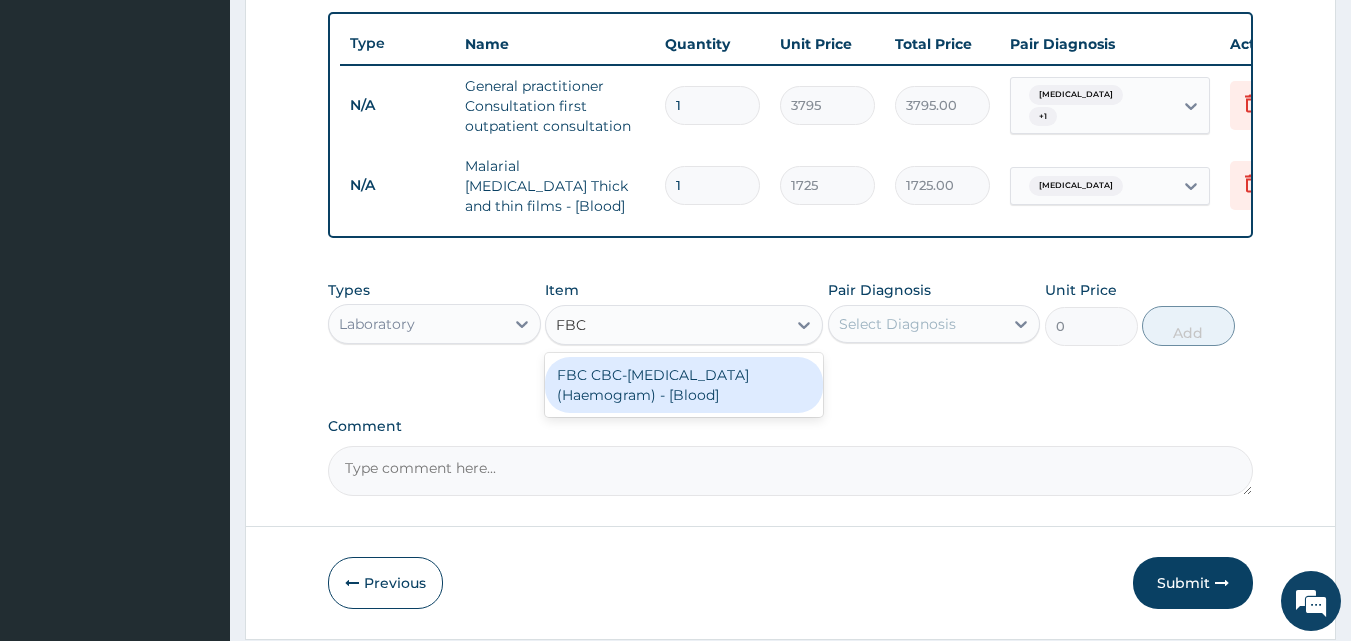type 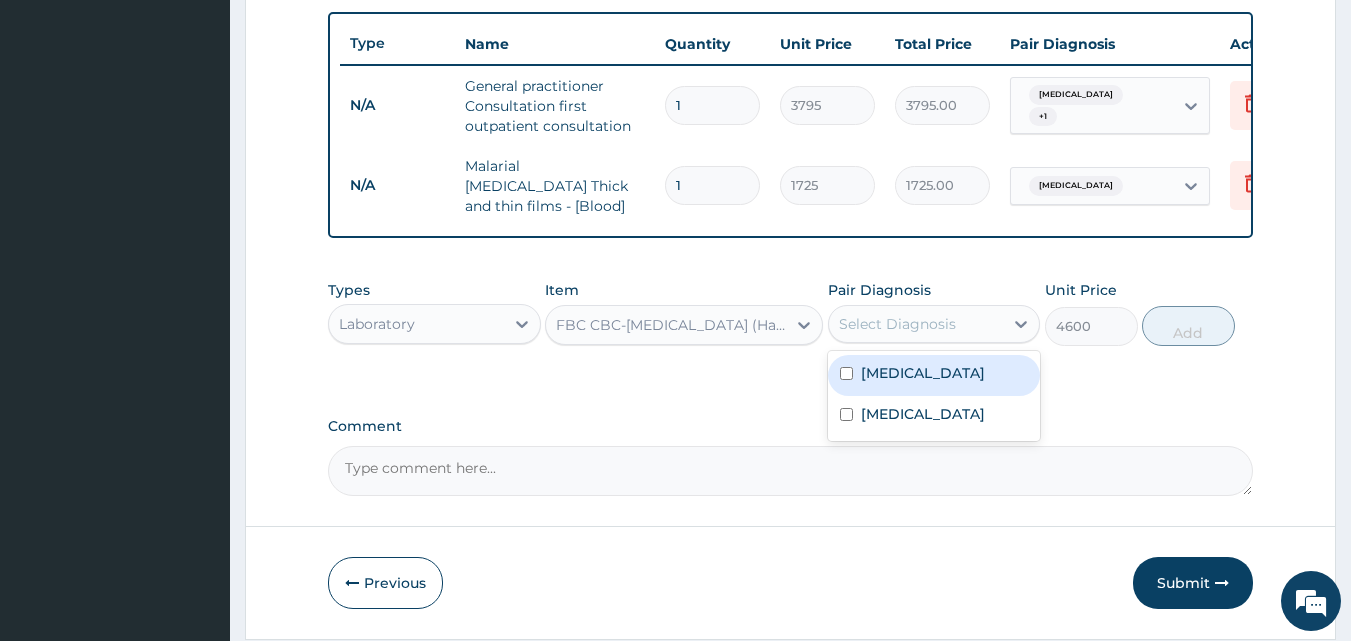 click on "Select Diagnosis" at bounding box center (916, 324) 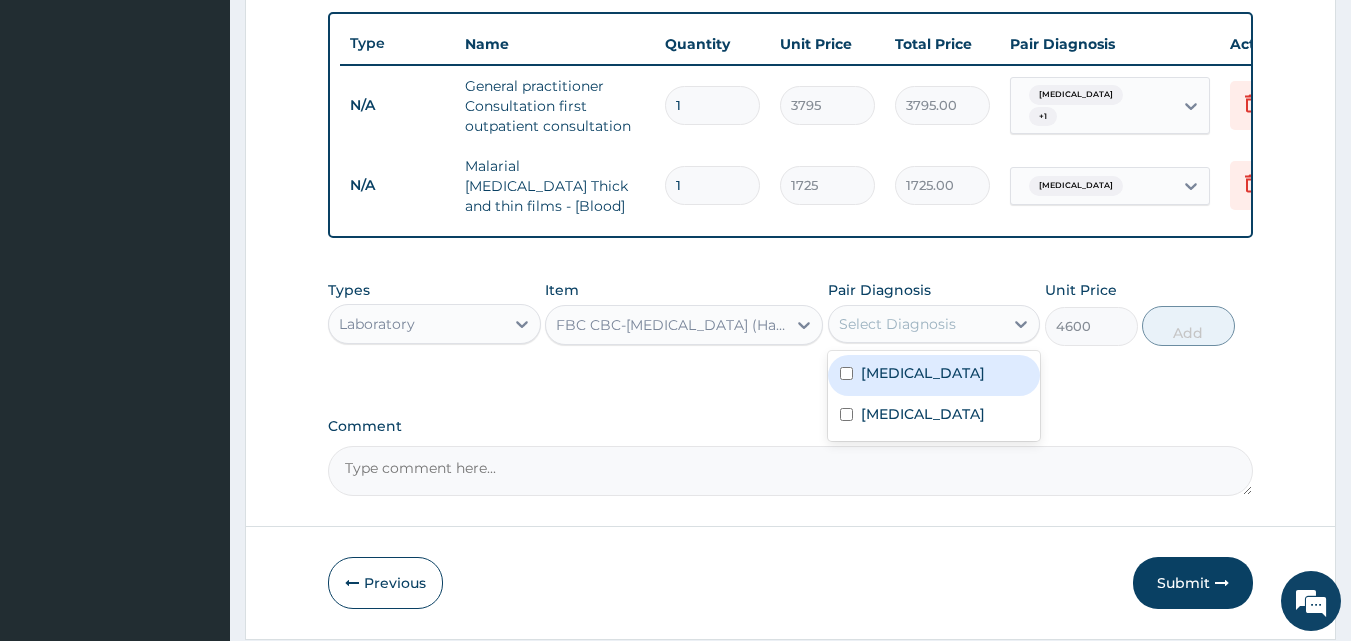 click on "[MEDICAL_DATA]" at bounding box center [934, 375] 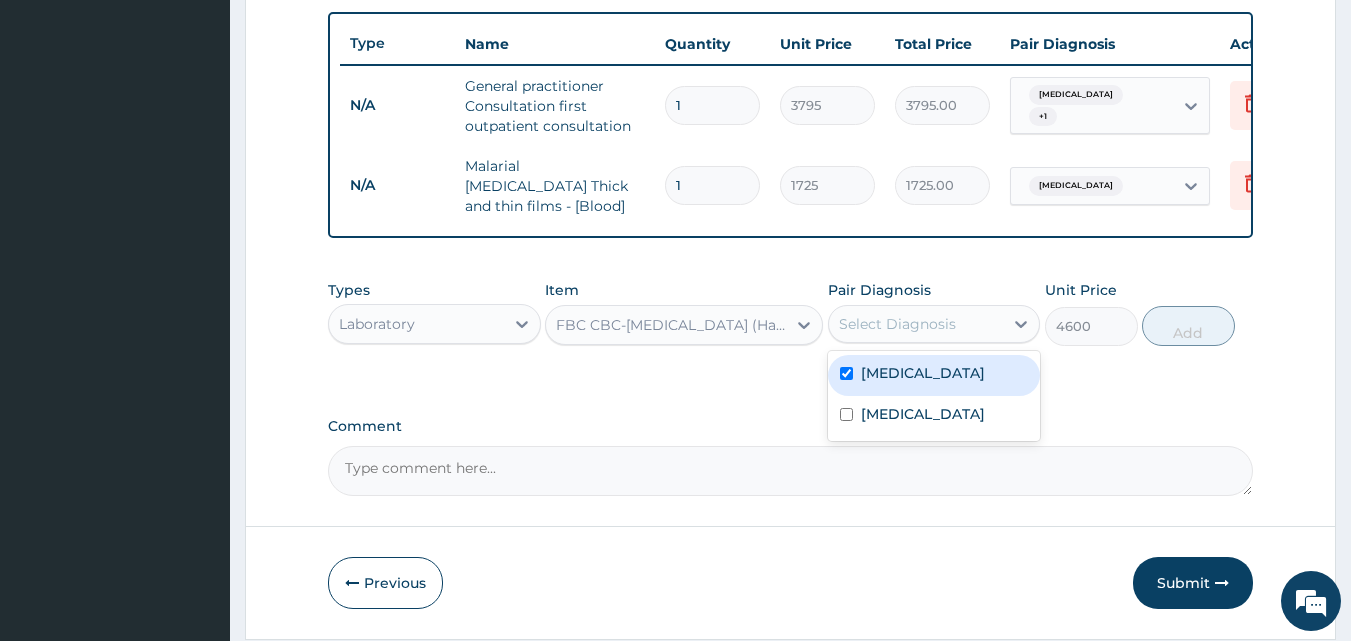 checkbox on "true" 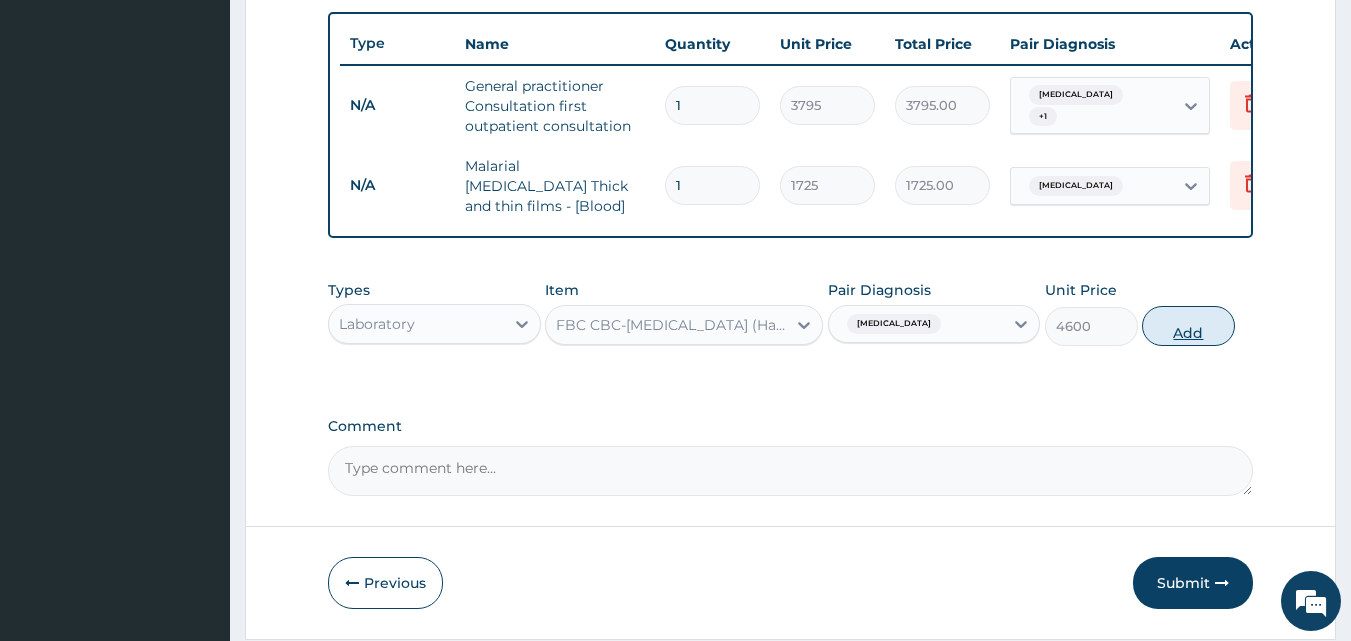 click on "Add" at bounding box center [1188, 326] 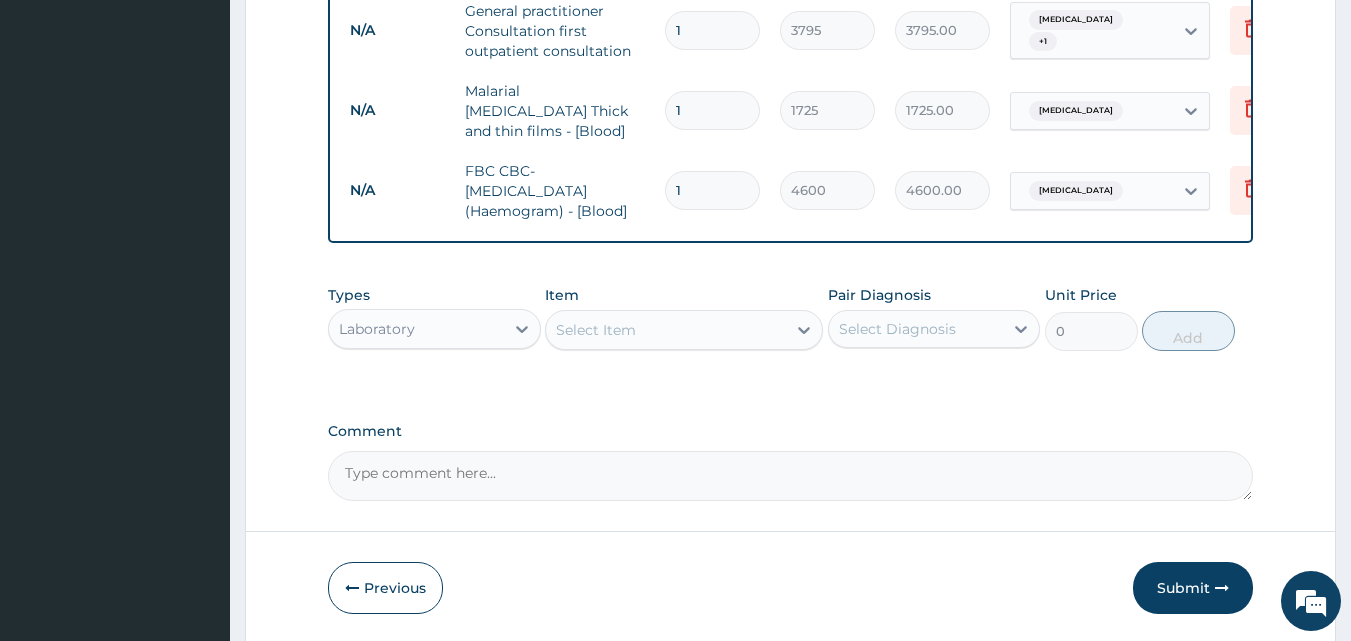 scroll, scrollTop: 881, scrollLeft: 0, axis: vertical 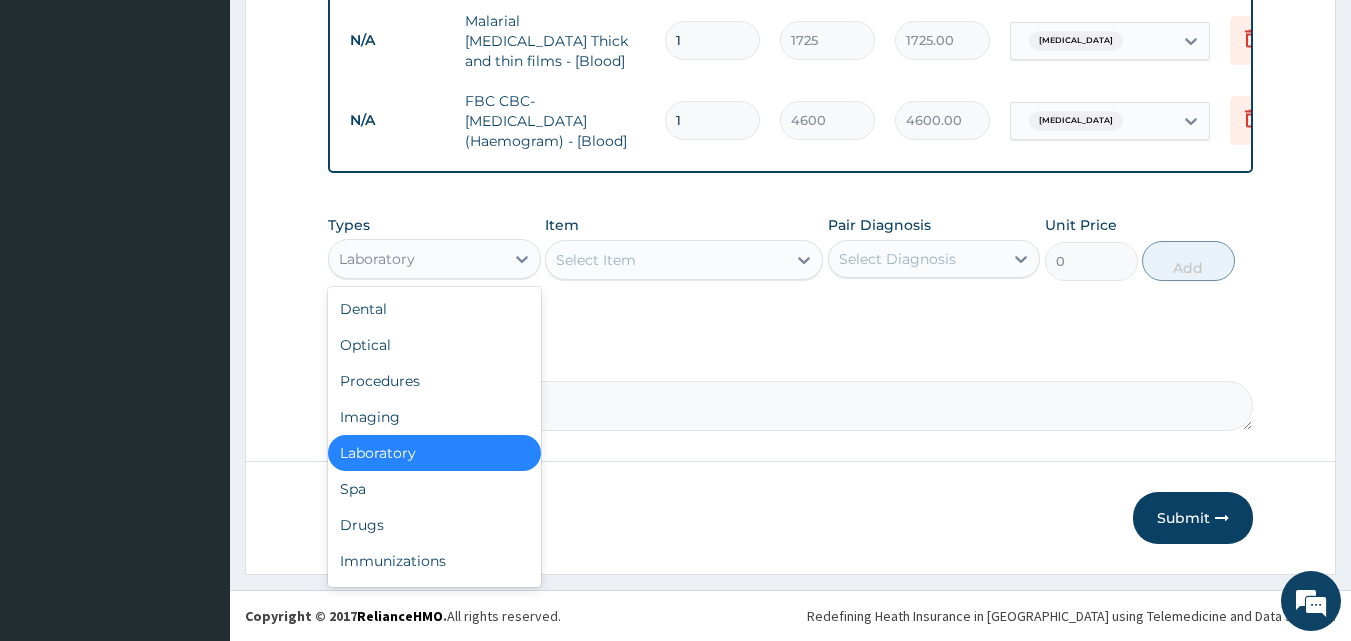 click on "Laboratory" at bounding box center (416, 259) 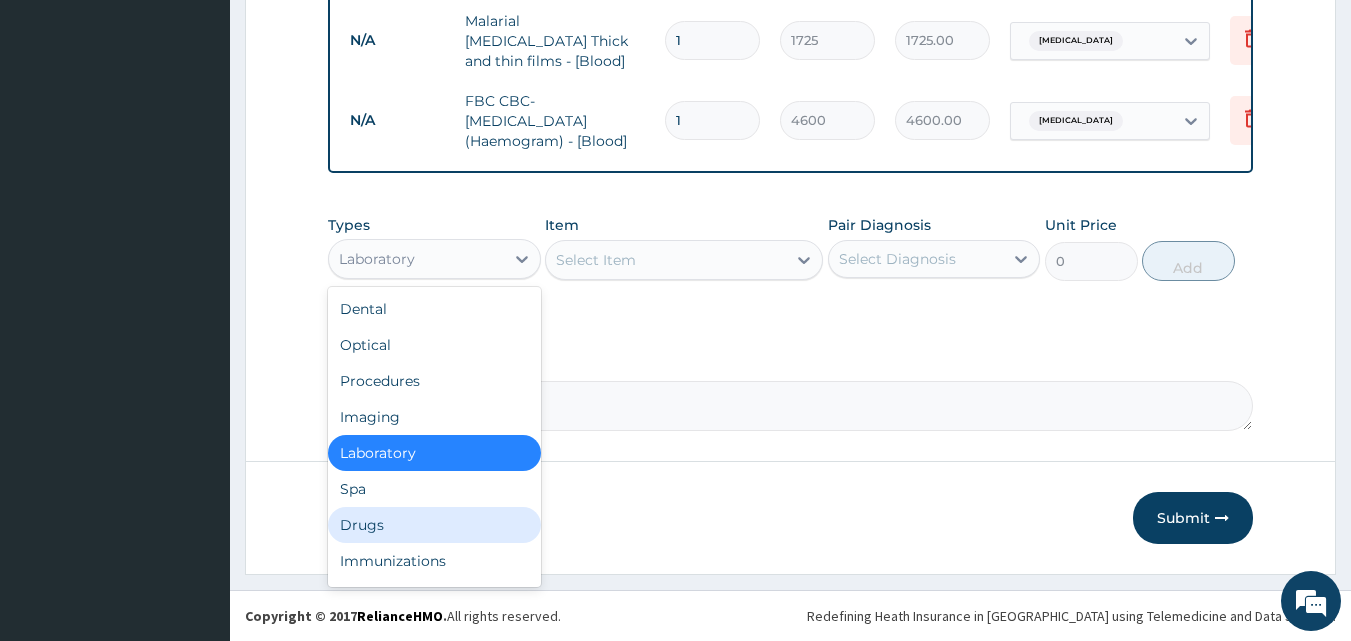 click on "Drugs" at bounding box center (434, 525) 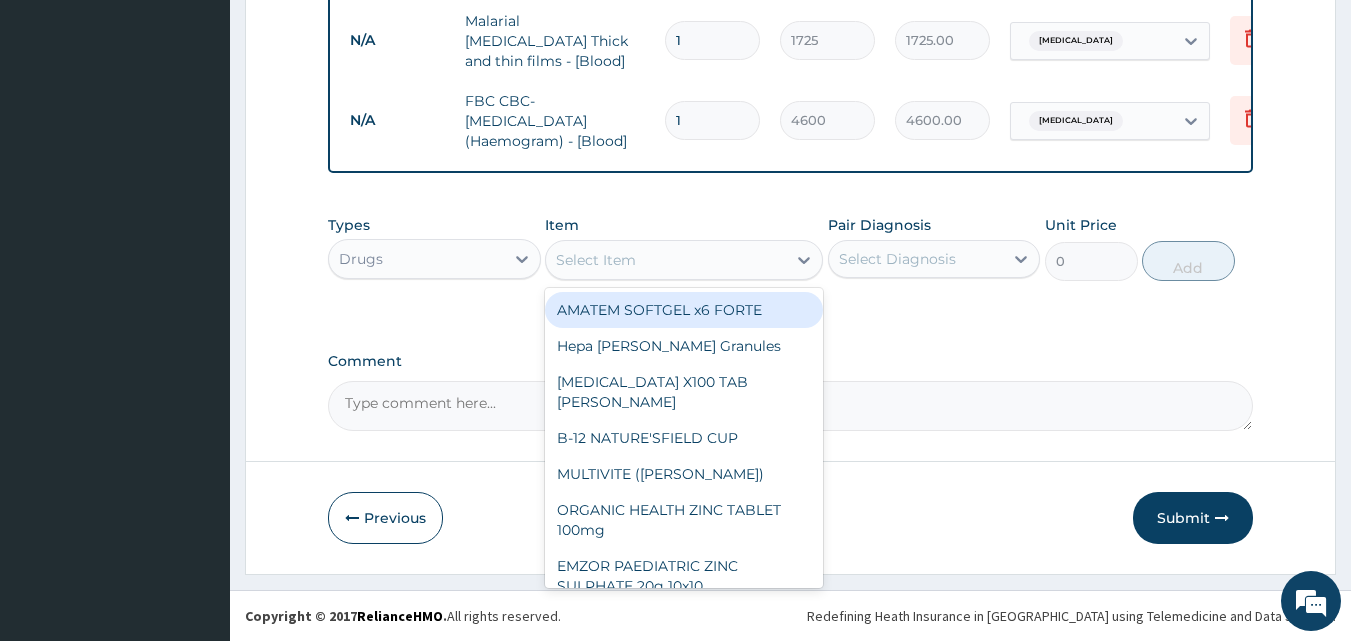 click on "Select Item" at bounding box center (596, 260) 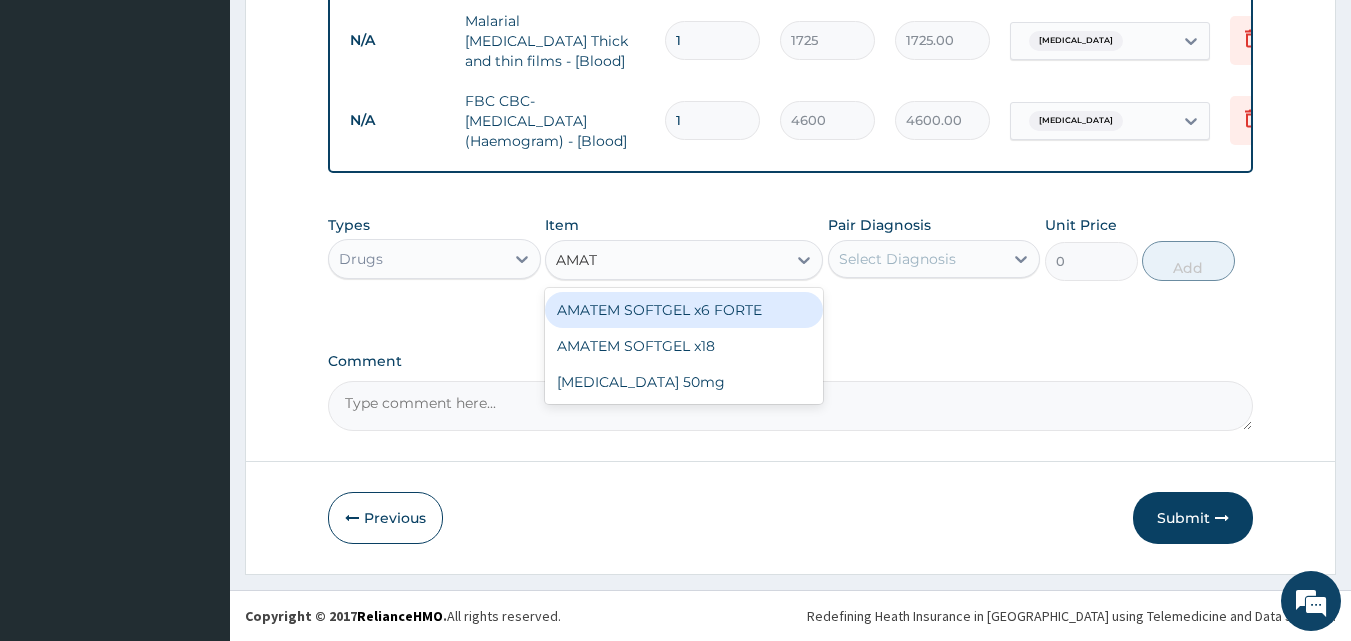 type on "AMATE" 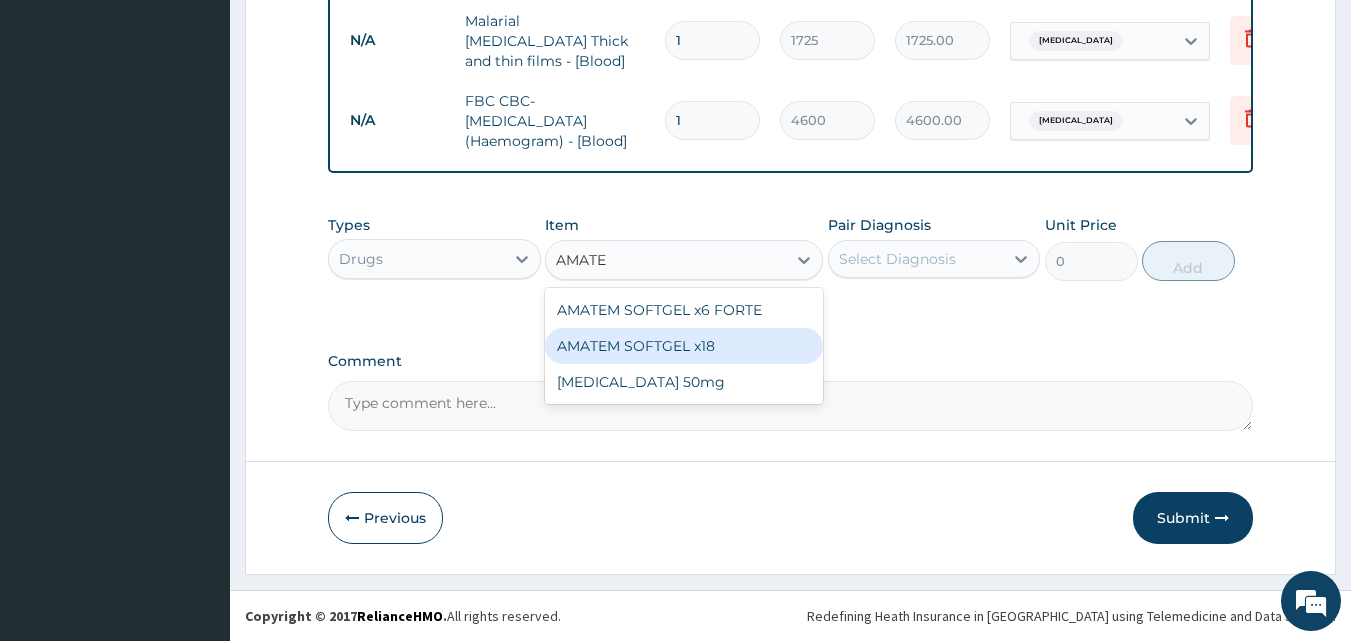 click on "AMATEM SOFTGEL x18" at bounding box center [684, 346] 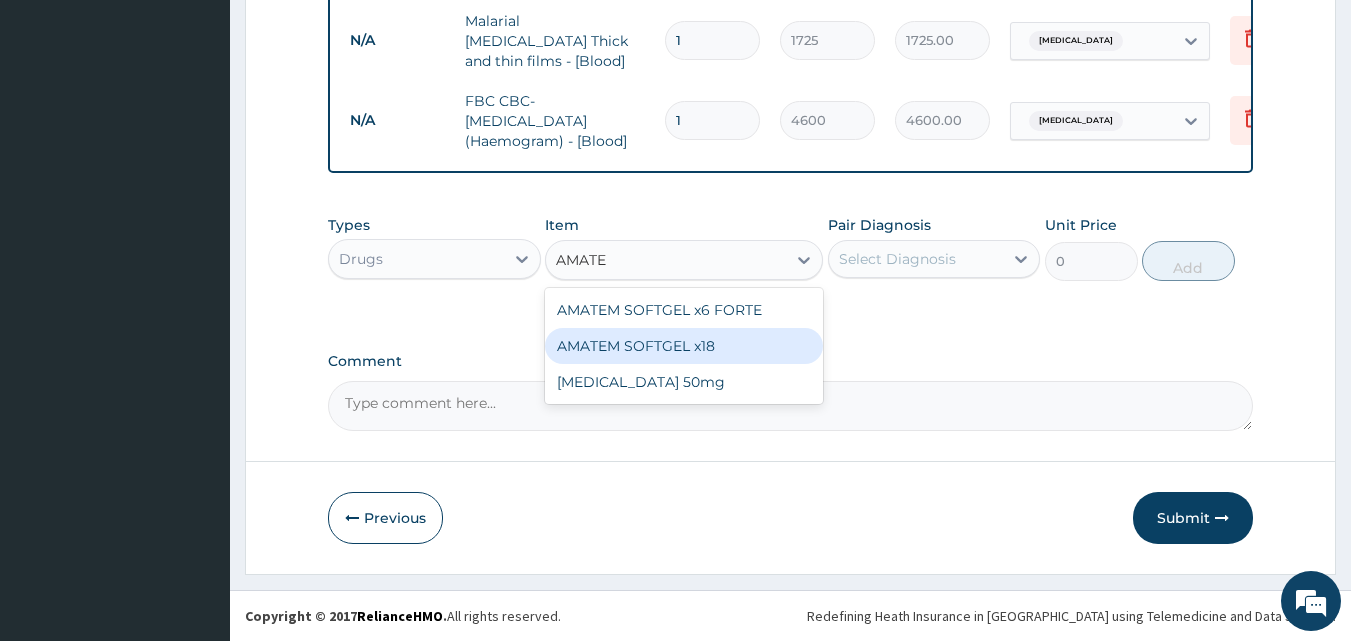 type 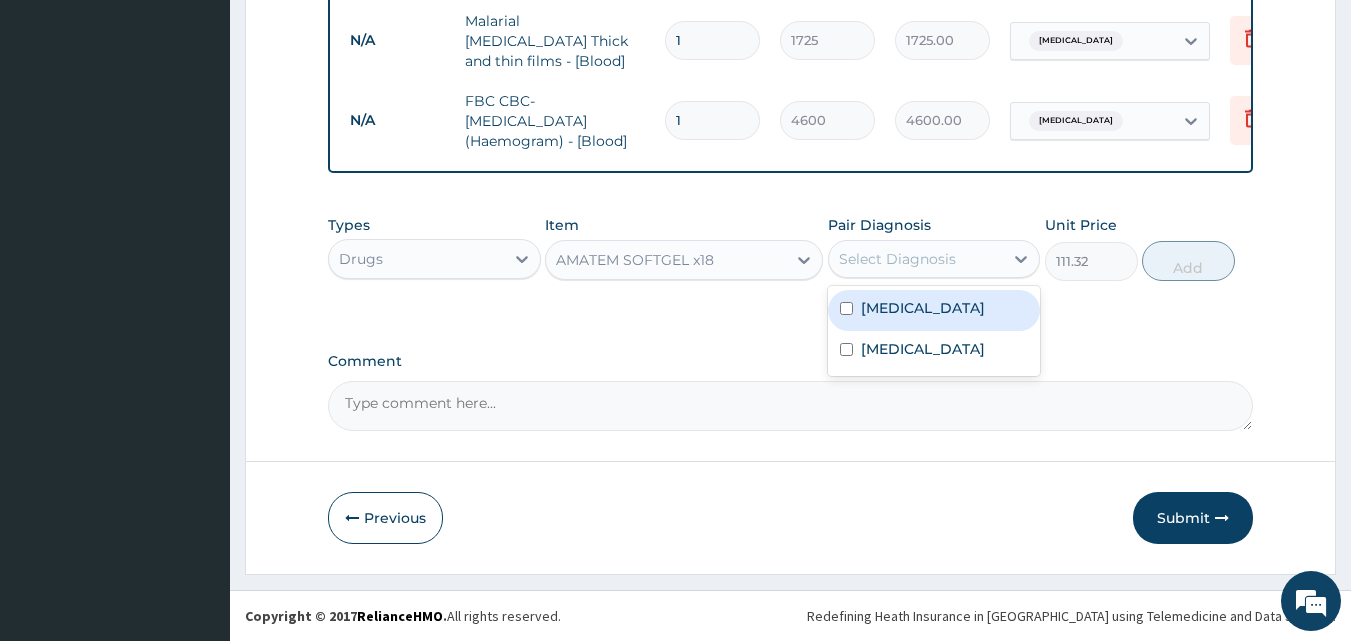 click on "Select Diagnosis" at bounding box center [897, 259] 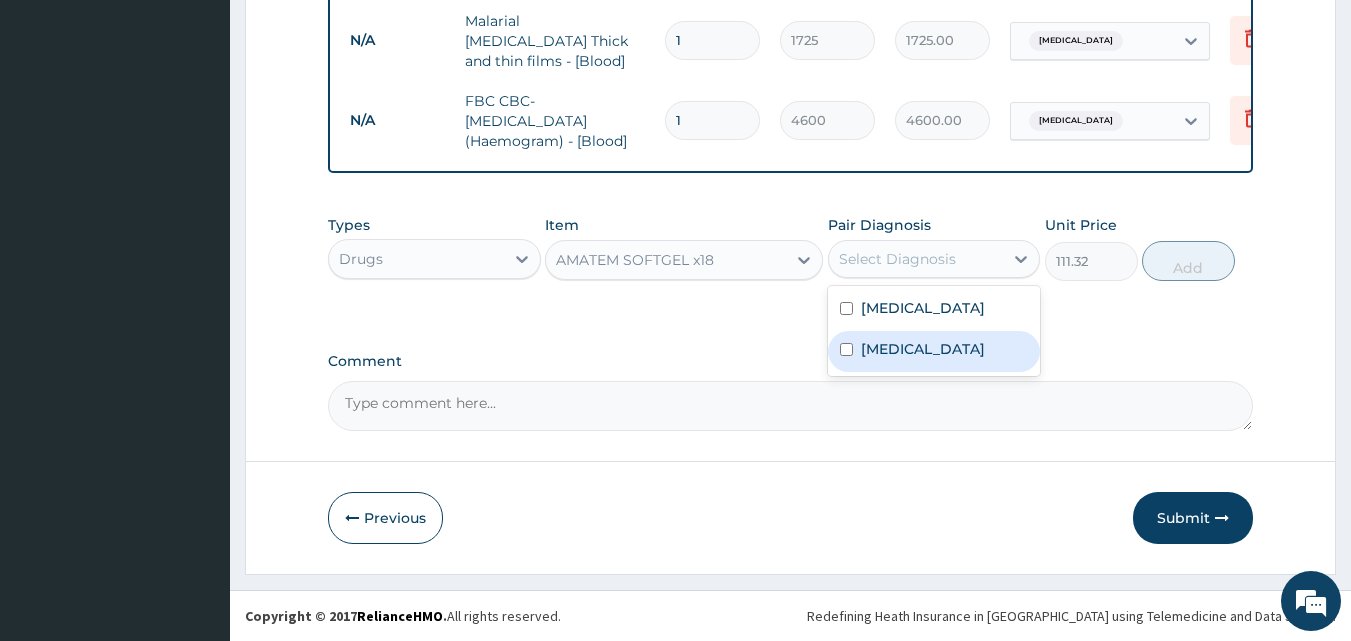 click on "Malaria" at bounding box center (923, 349) 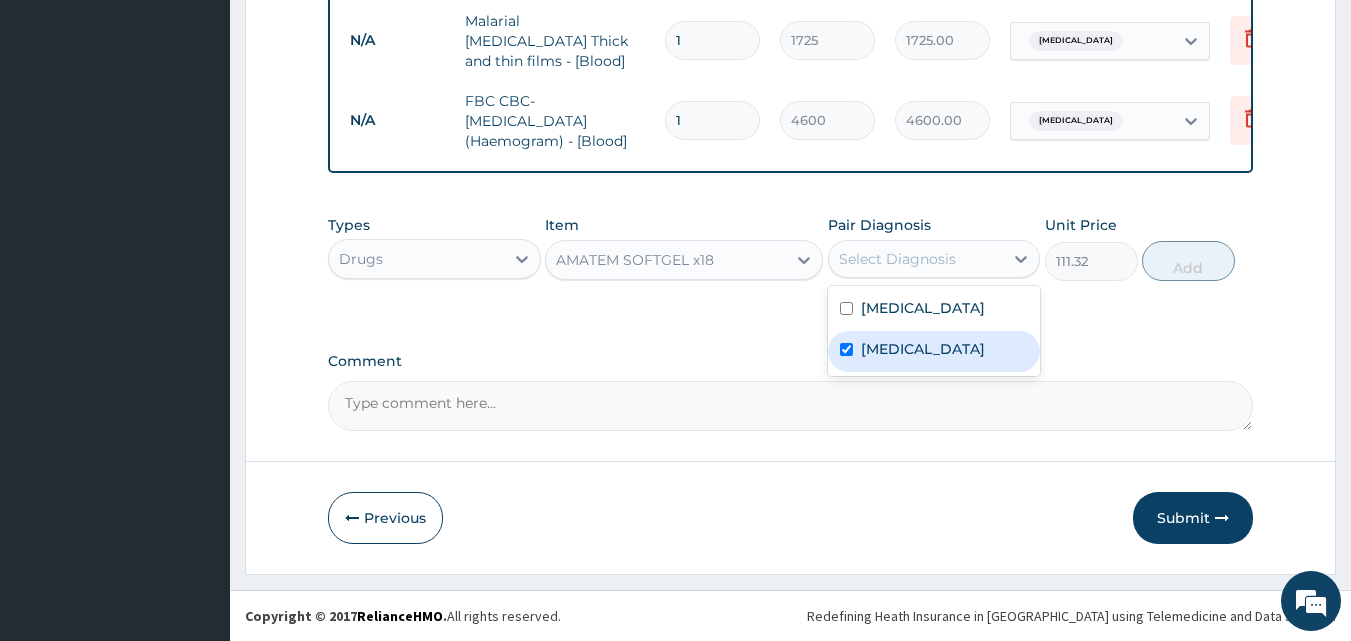 checkbox on "true" 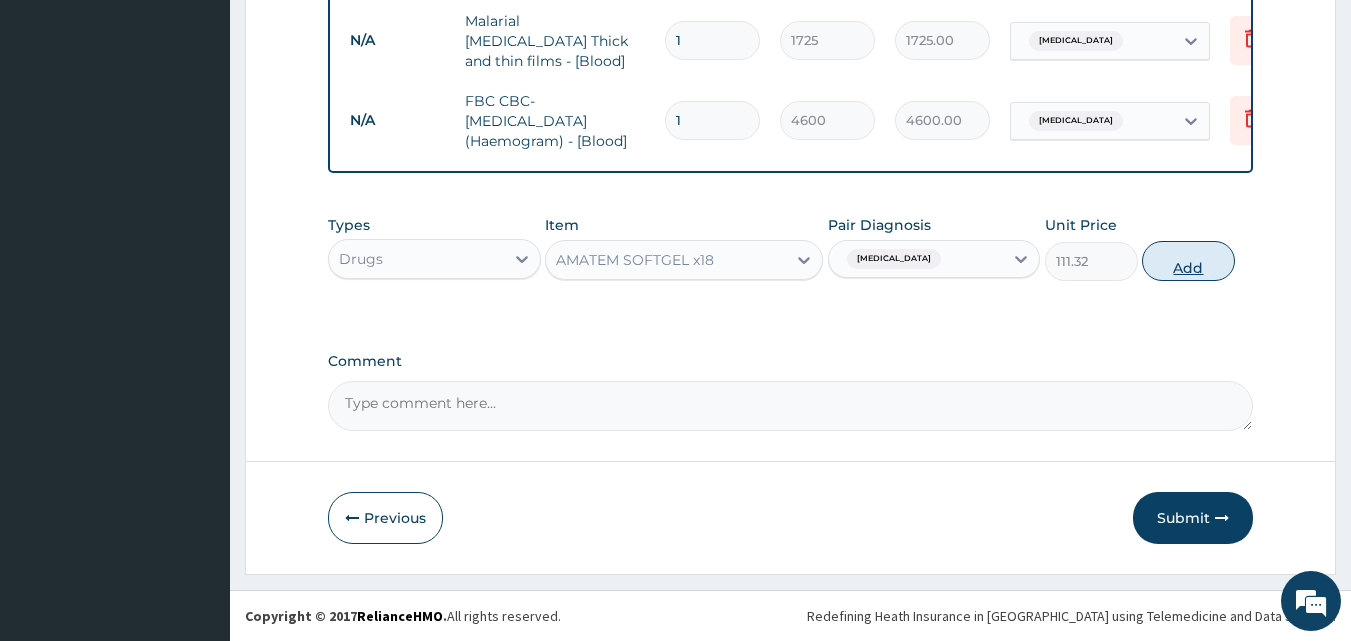 click on "Add" at bounding box center [1188, 261] 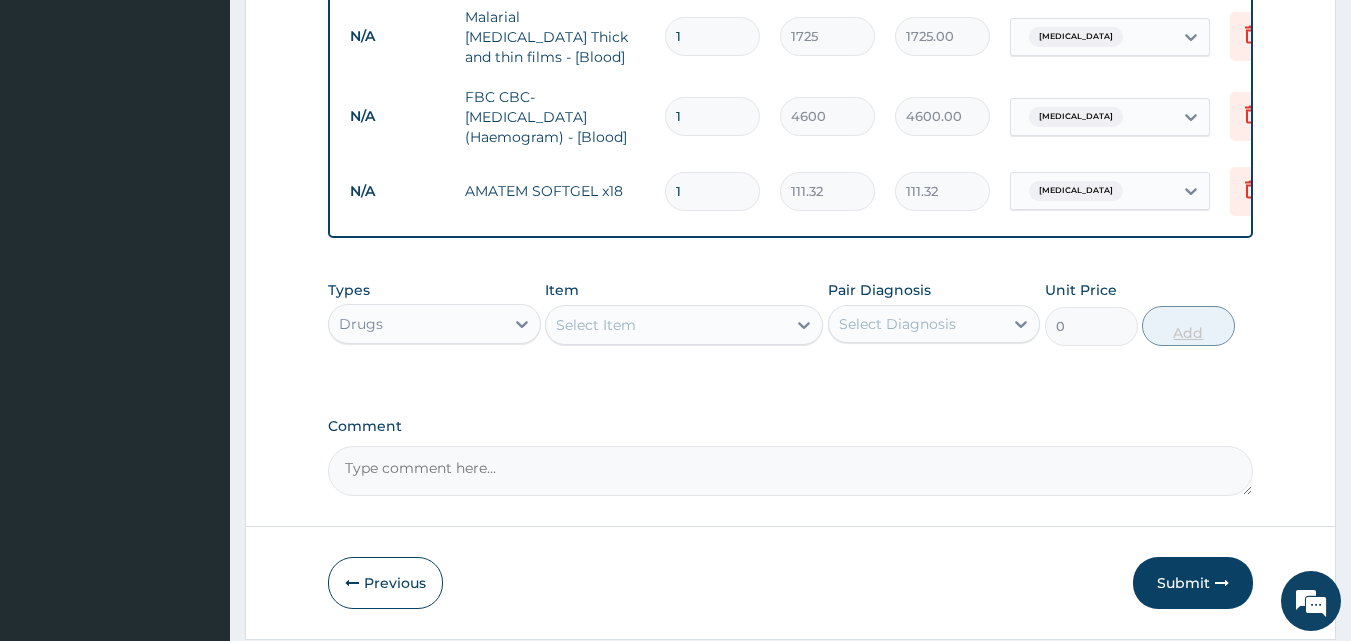 type 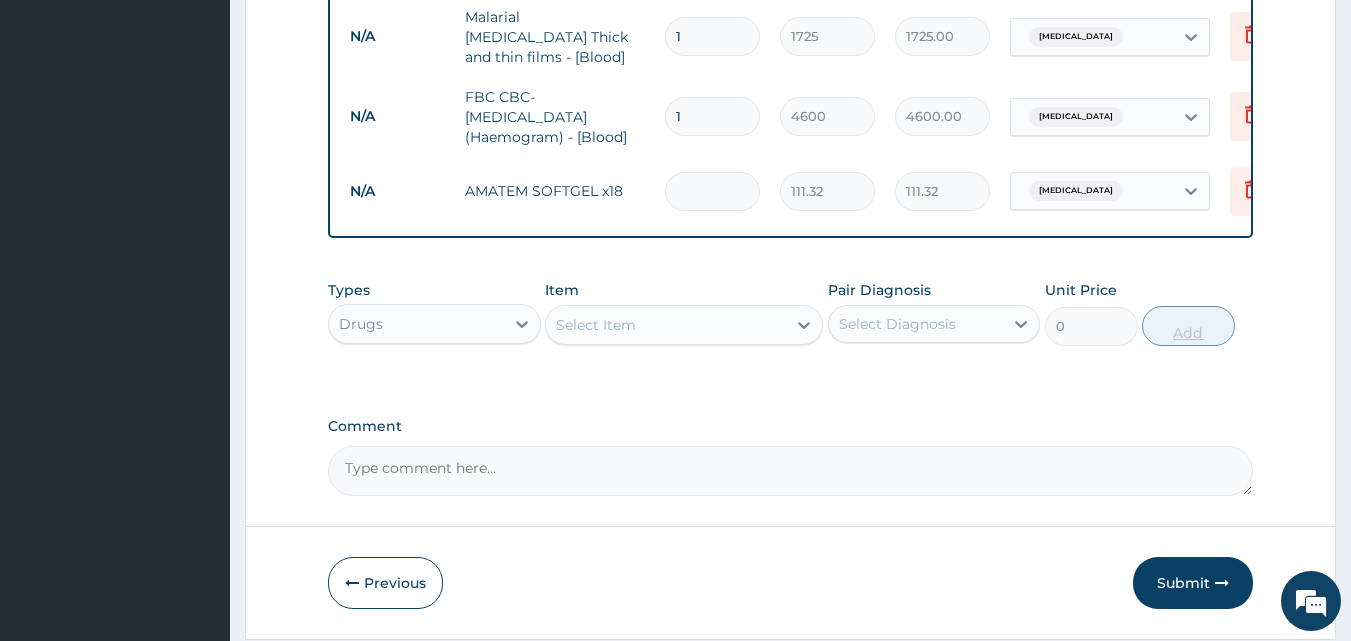 type on "0.00" 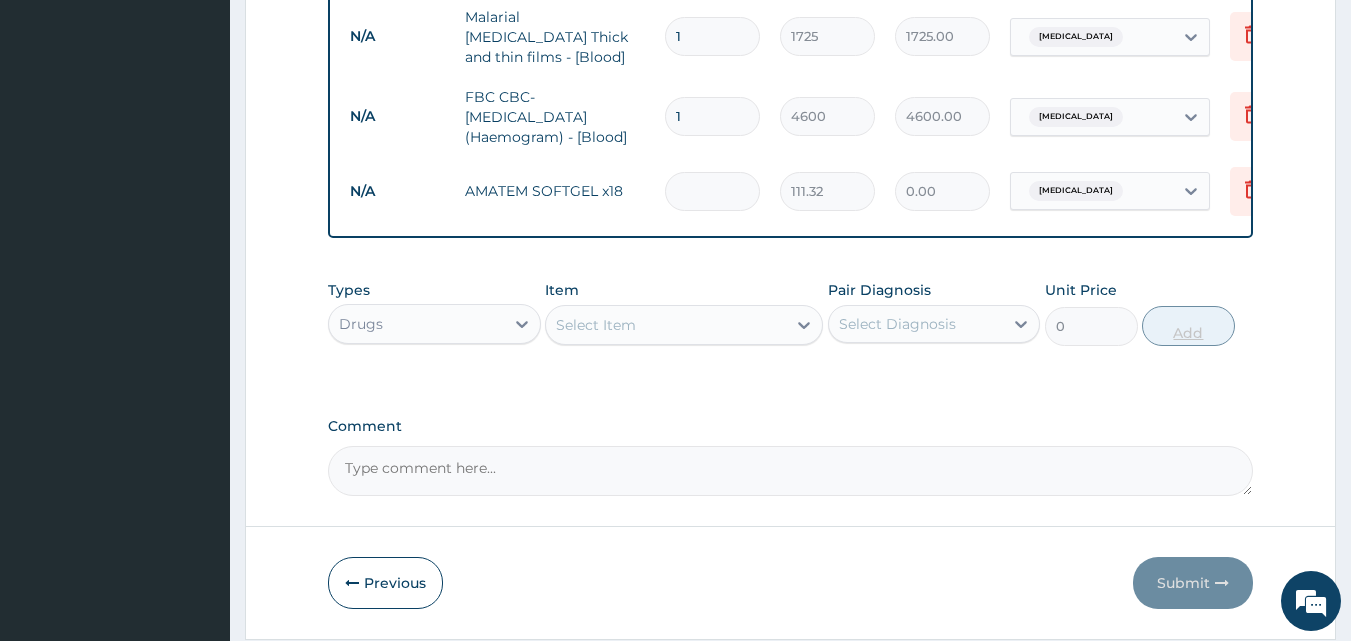 type on "6" 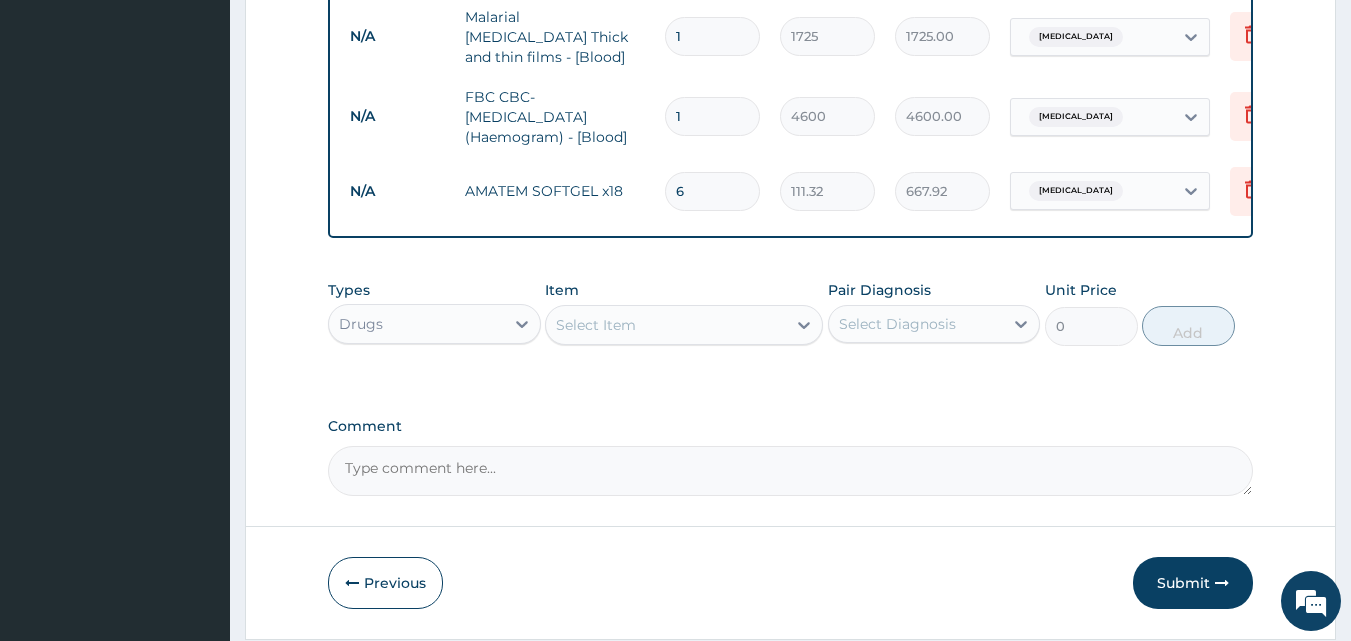 type on "6" 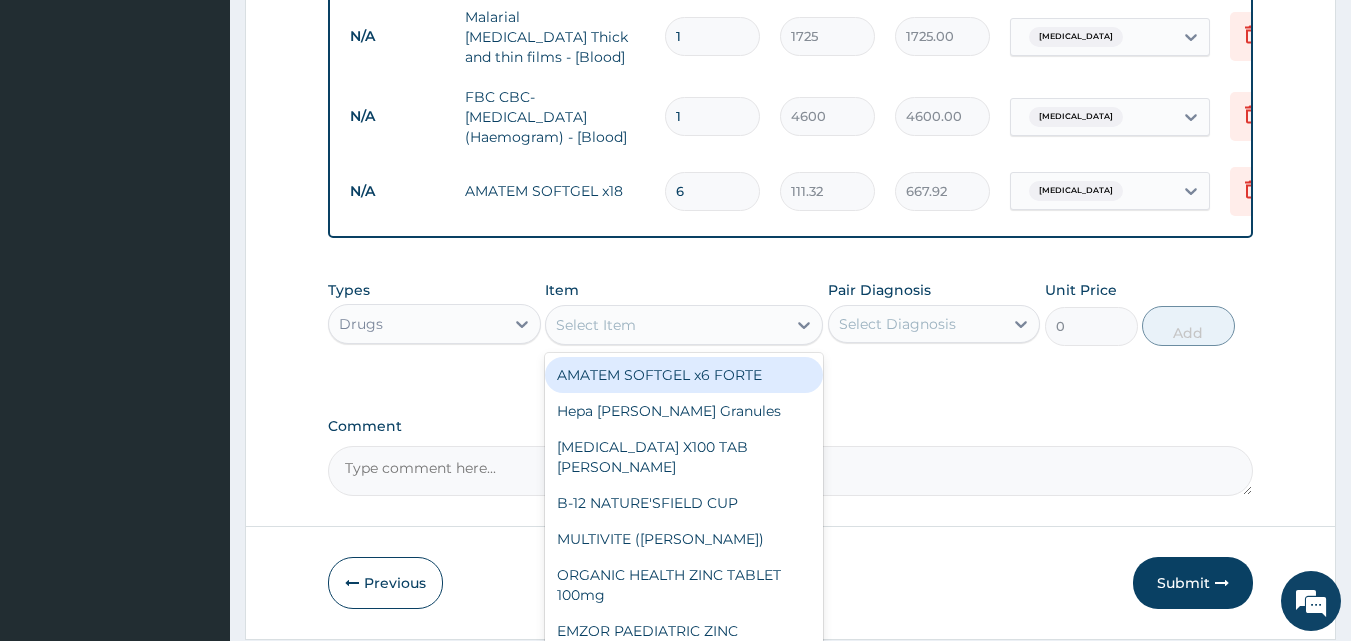 click on "Select Item" at bounding box center (666, 325) 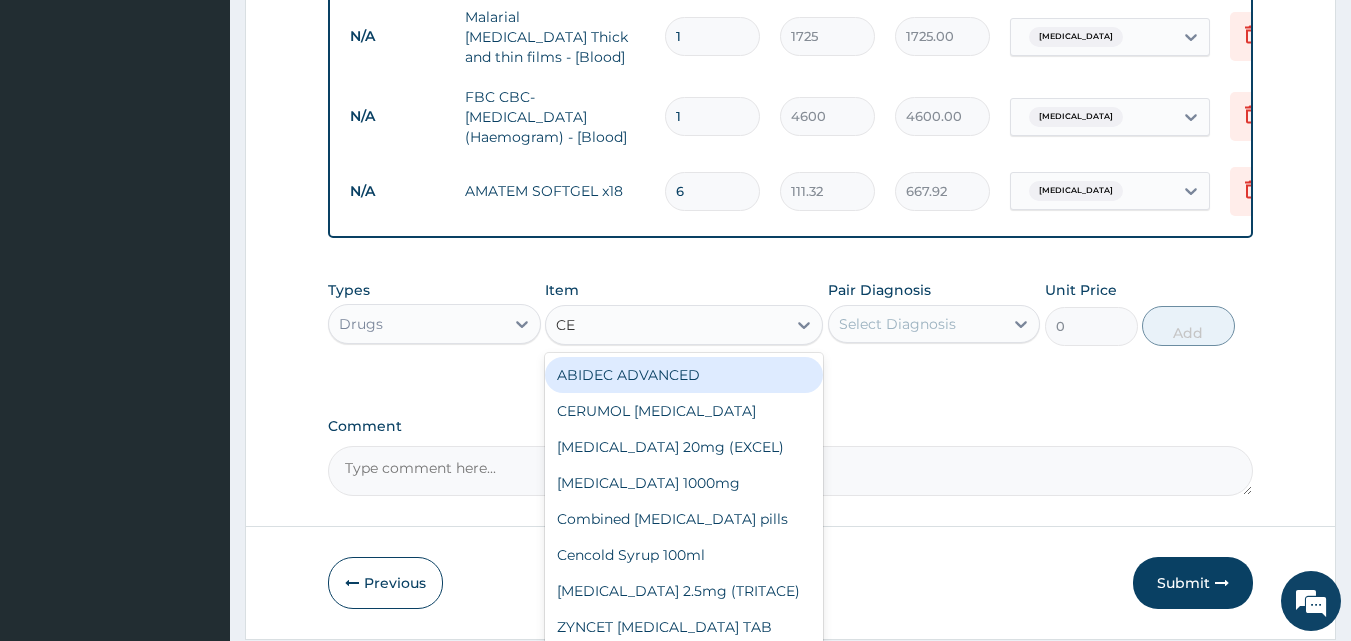 type on "CEF" 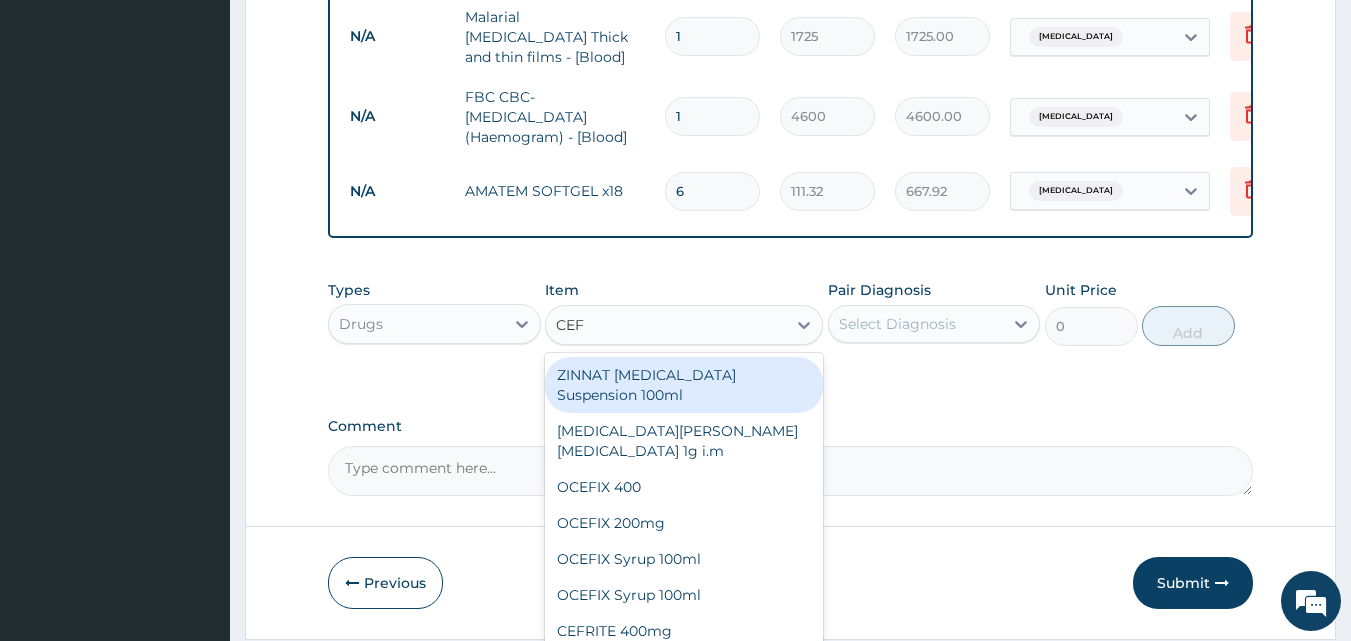 click on "ZINNAT [MEDICAL_DATA] Suspension 100ml" at bounding box center (684, 385) 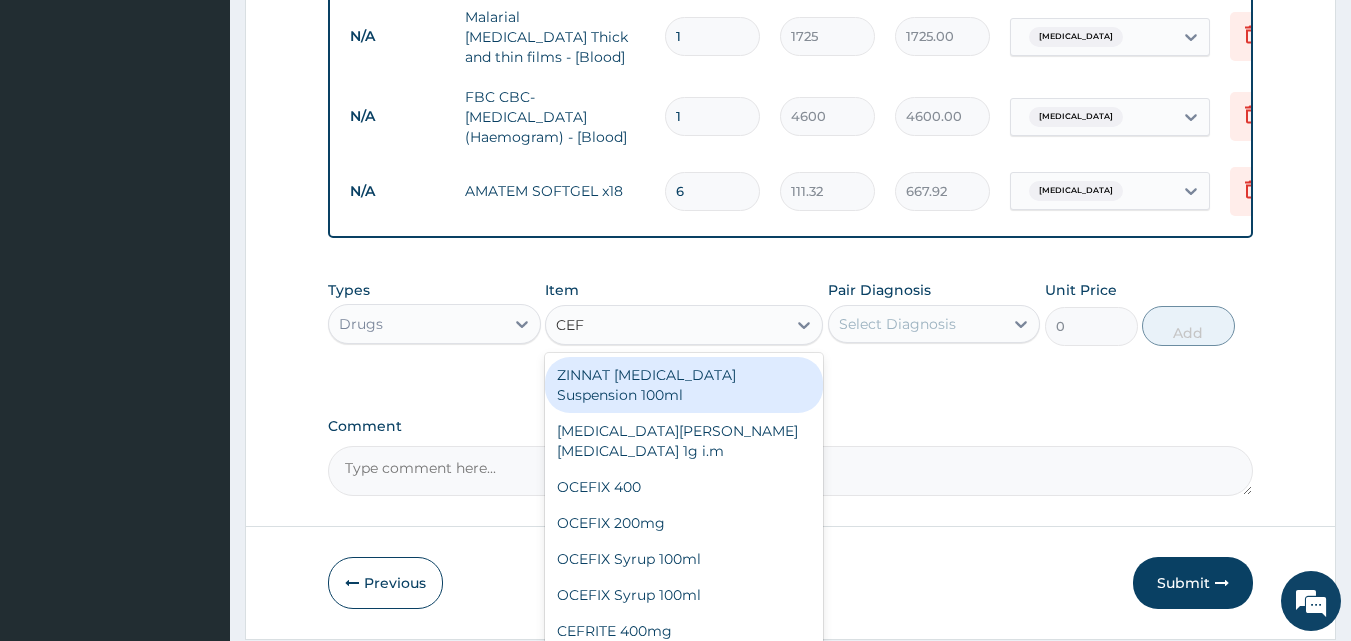 type 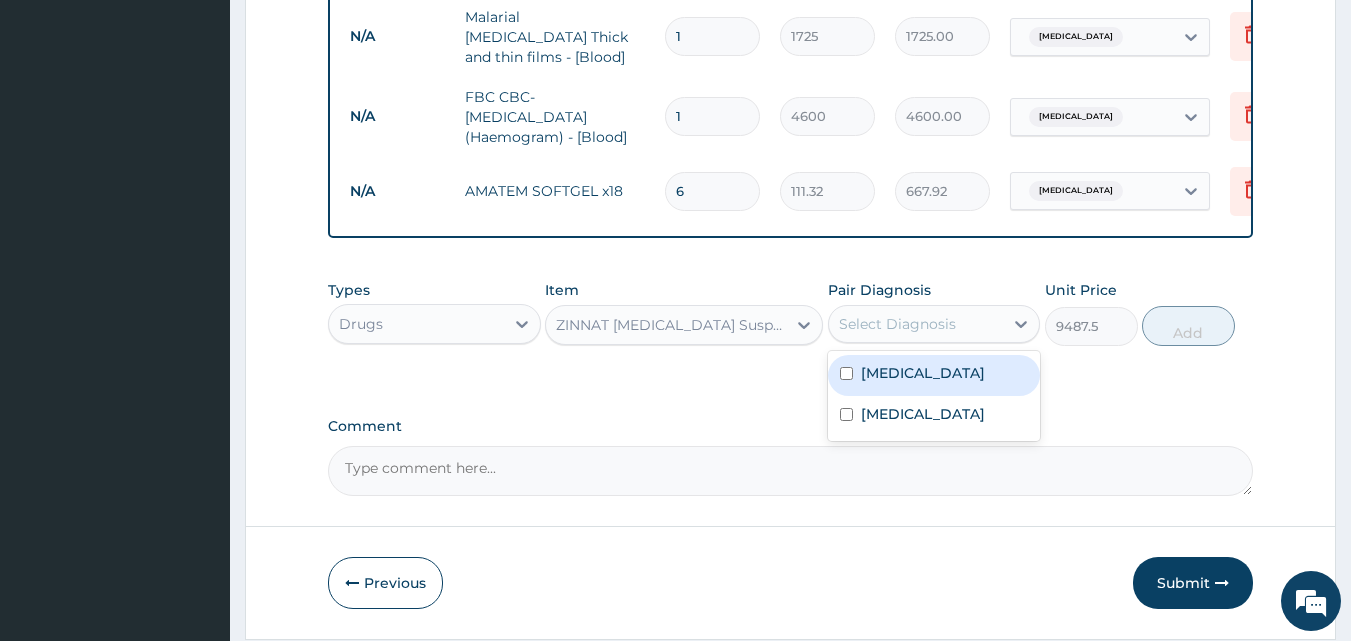 click on "Select Diagnosis" at bounding box center (897, 324) 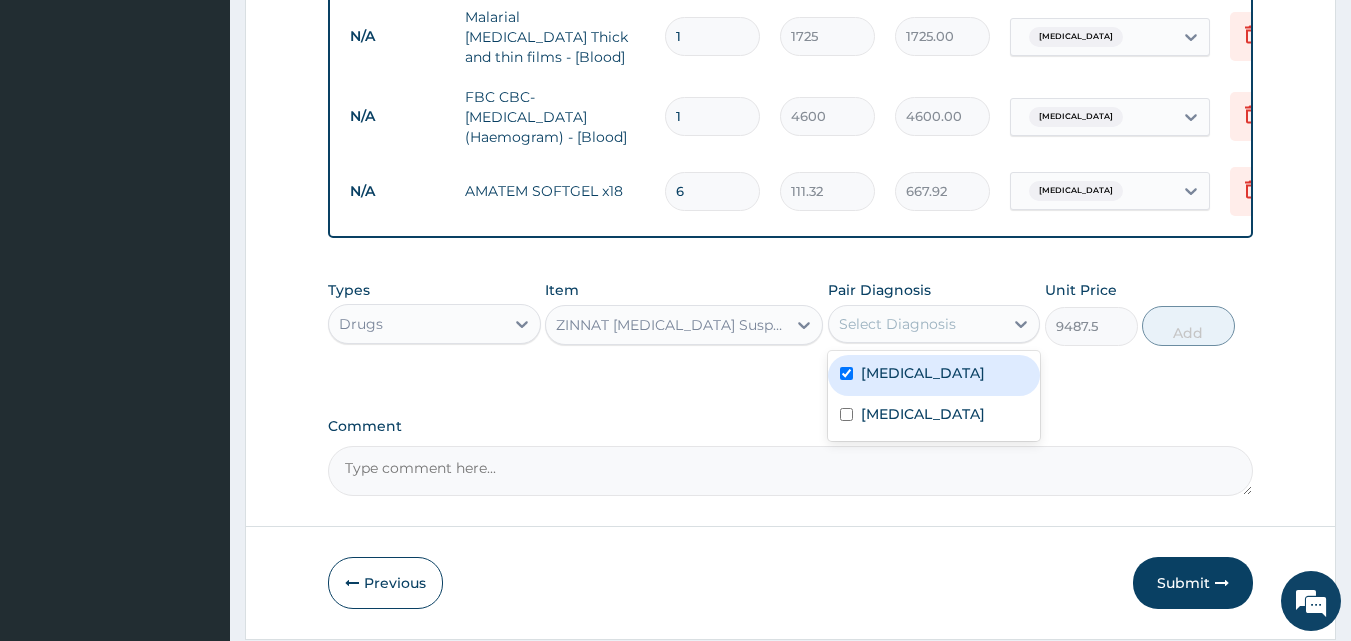 checkbox on "true" 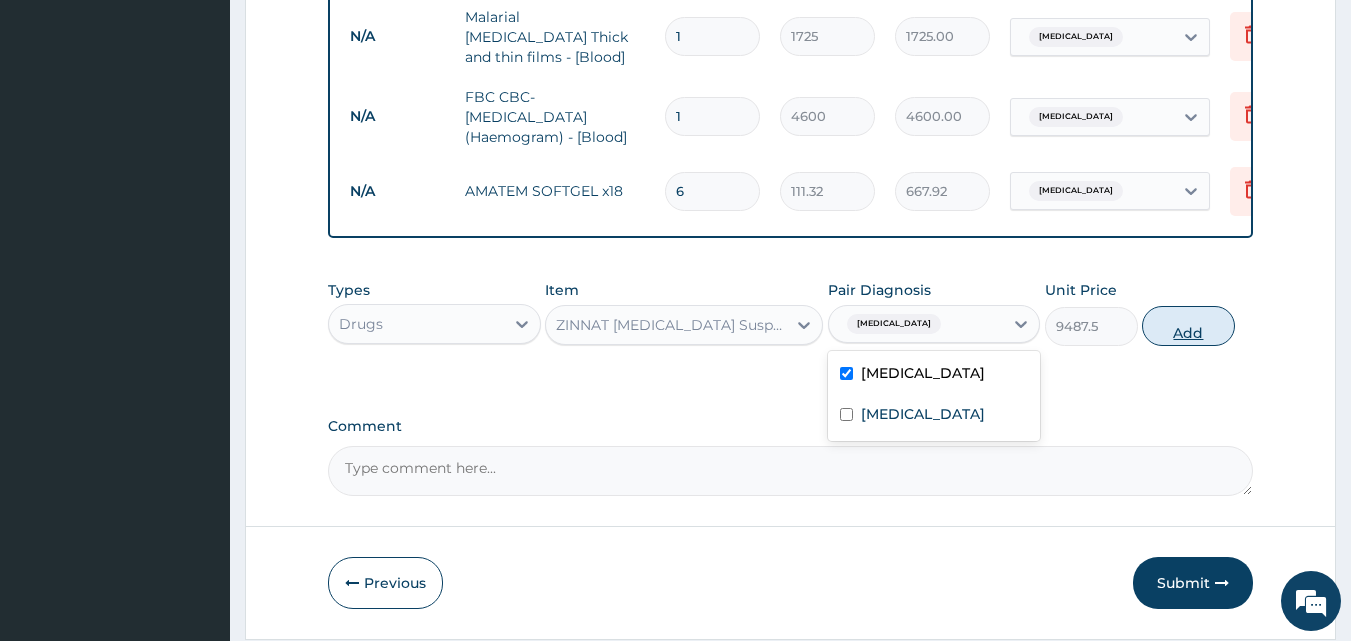 click on "Add" at bounding box center [1188, 326] 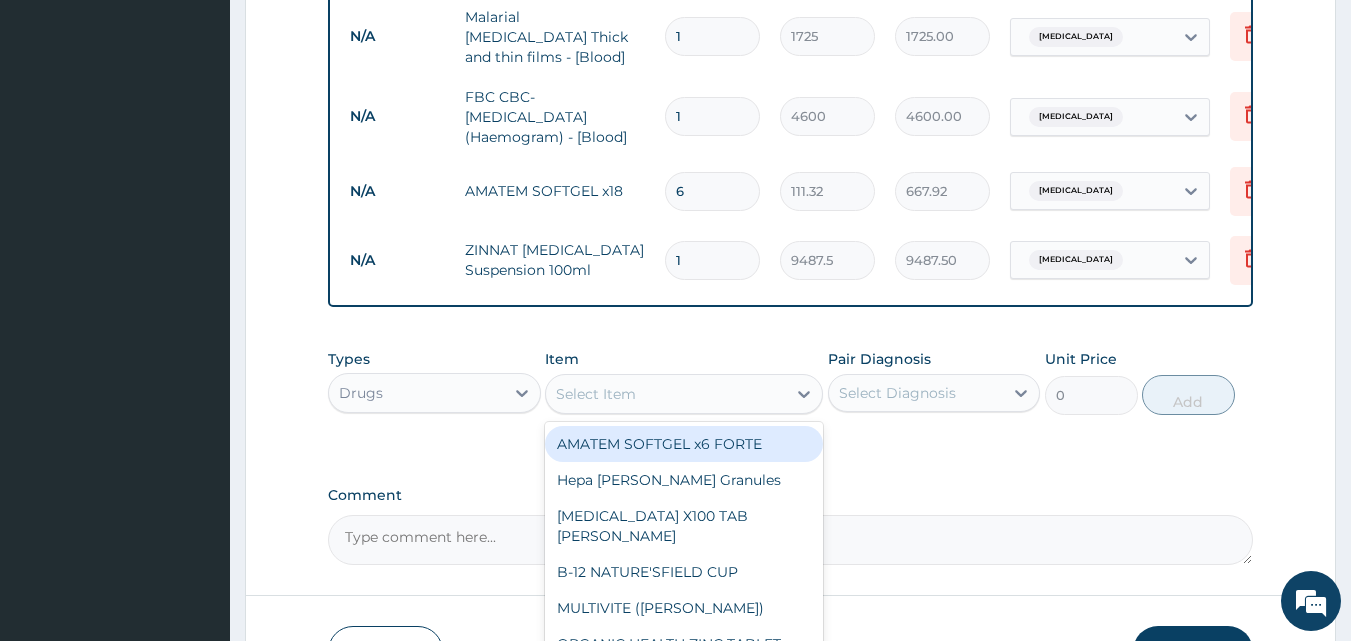 click on "Select Item" at bounding box center (666, 394) 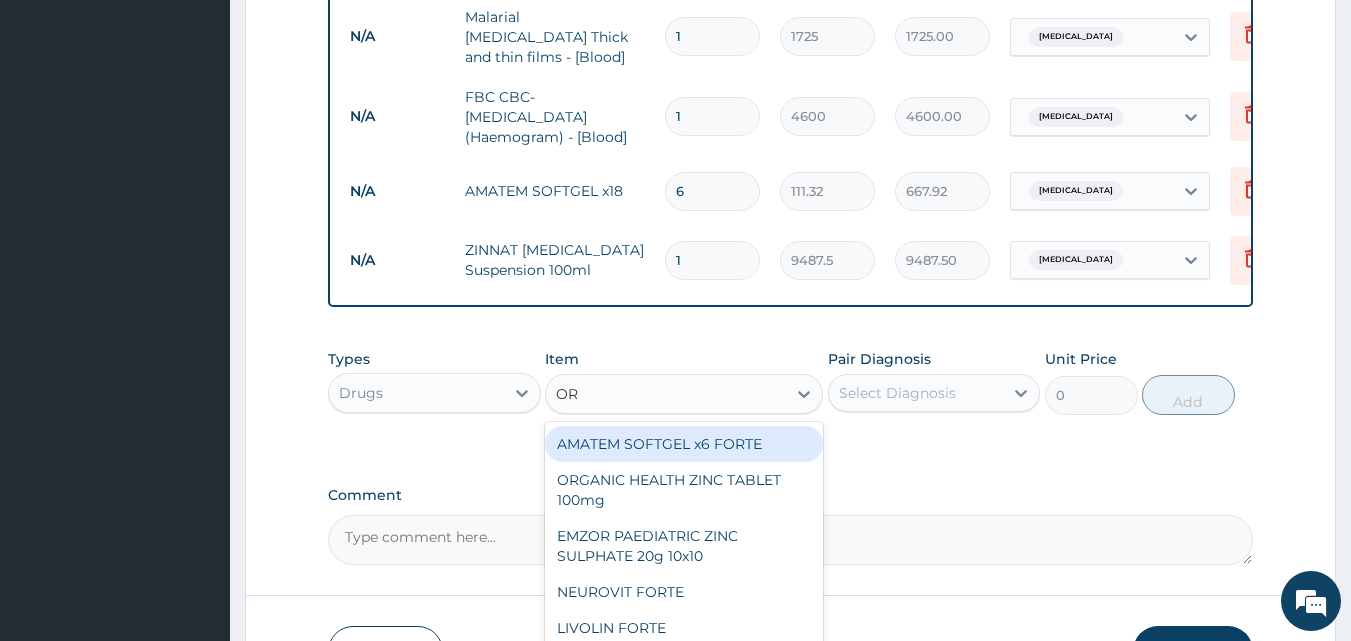 type on "ORS" 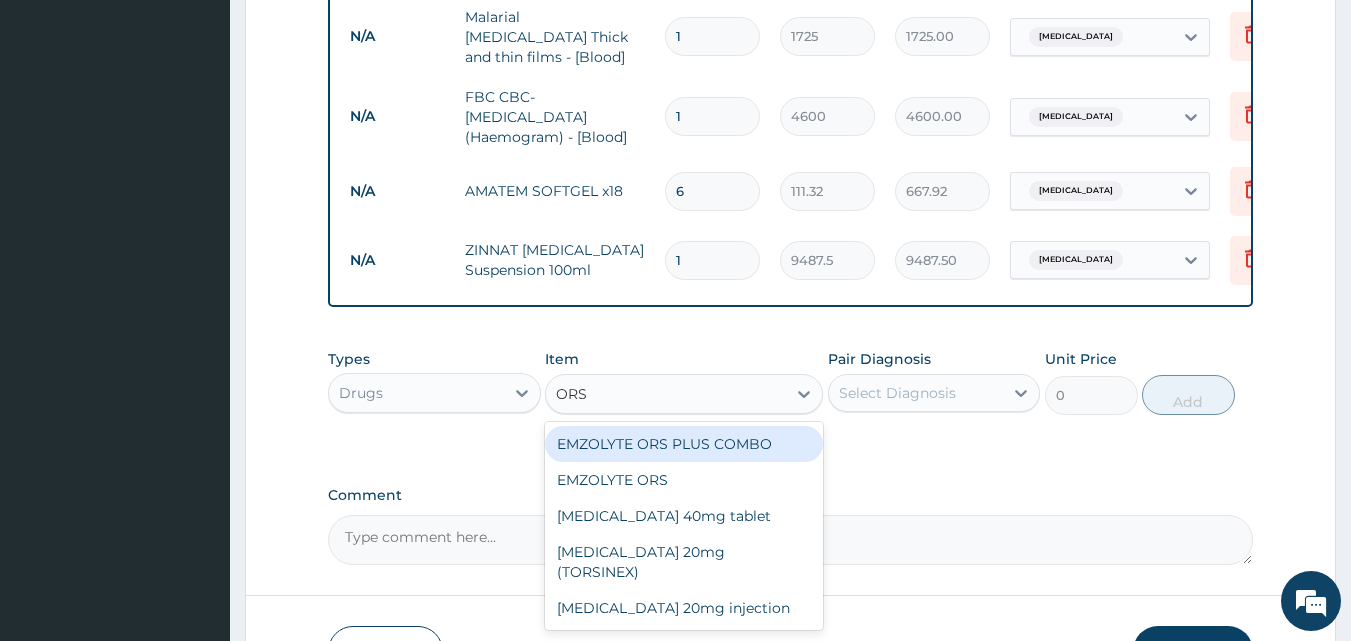 click on "EMZOLYTE ORS PLUS COMBO" at bounding box center (684, 444) 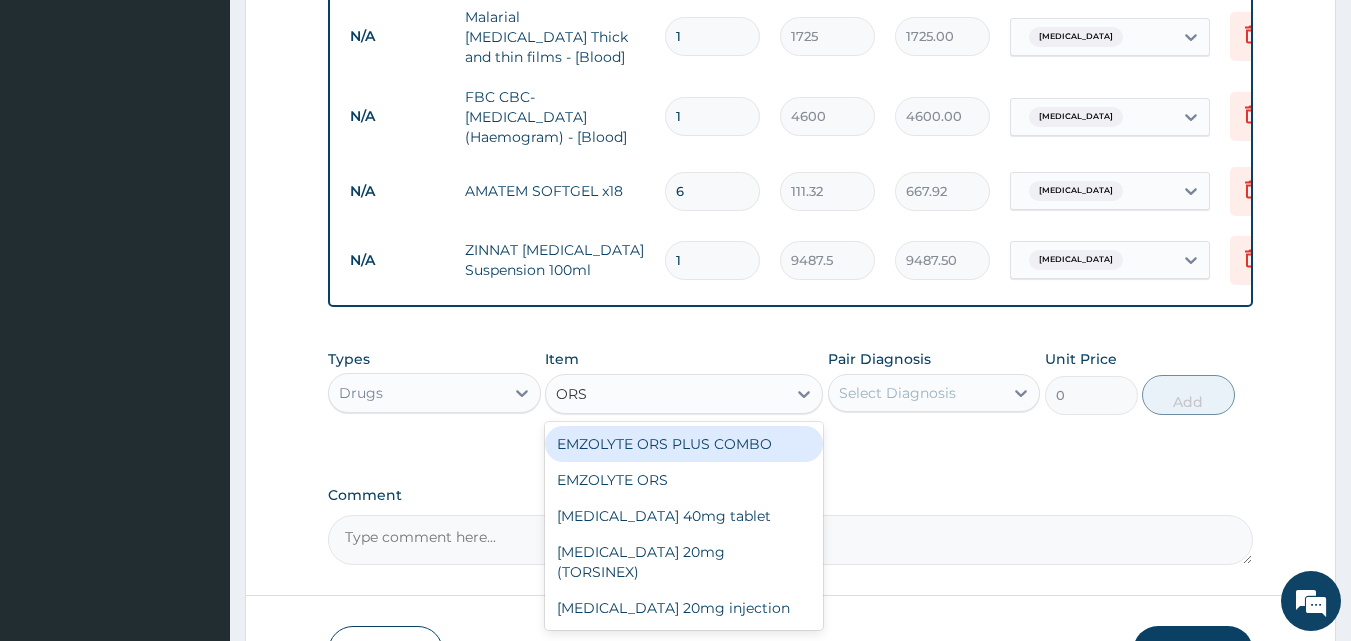 type 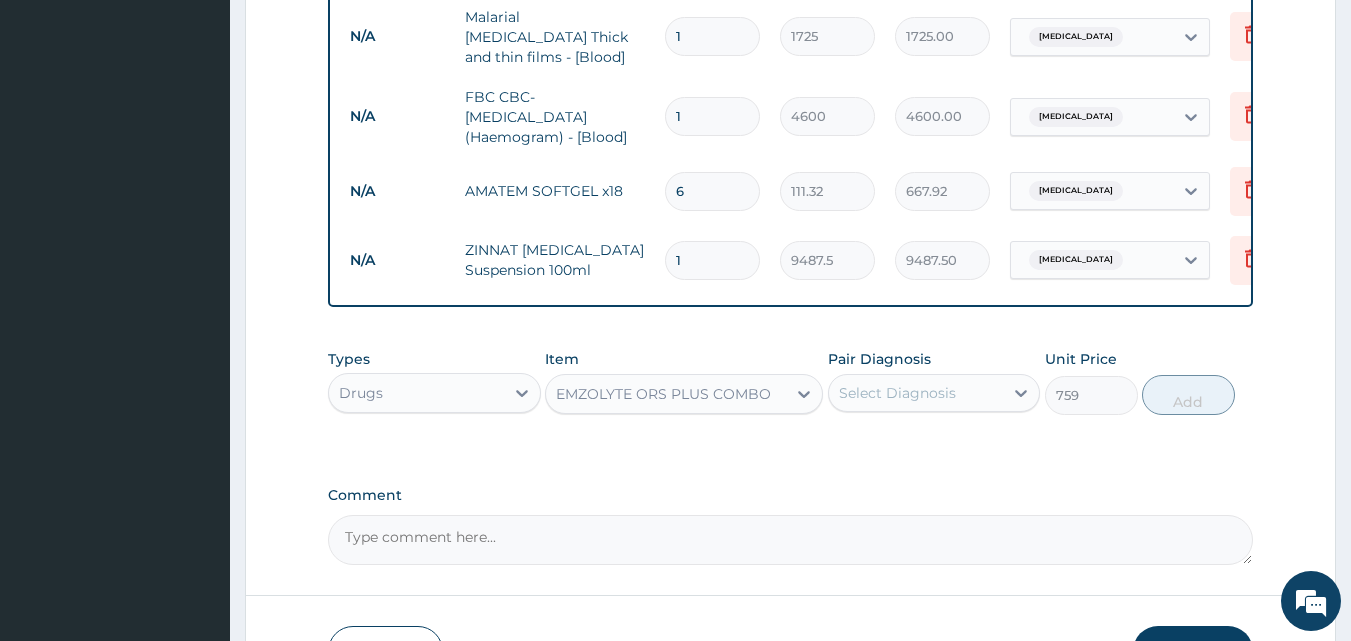 click on "Select Diagnosis" at bounding box center [897, 393] 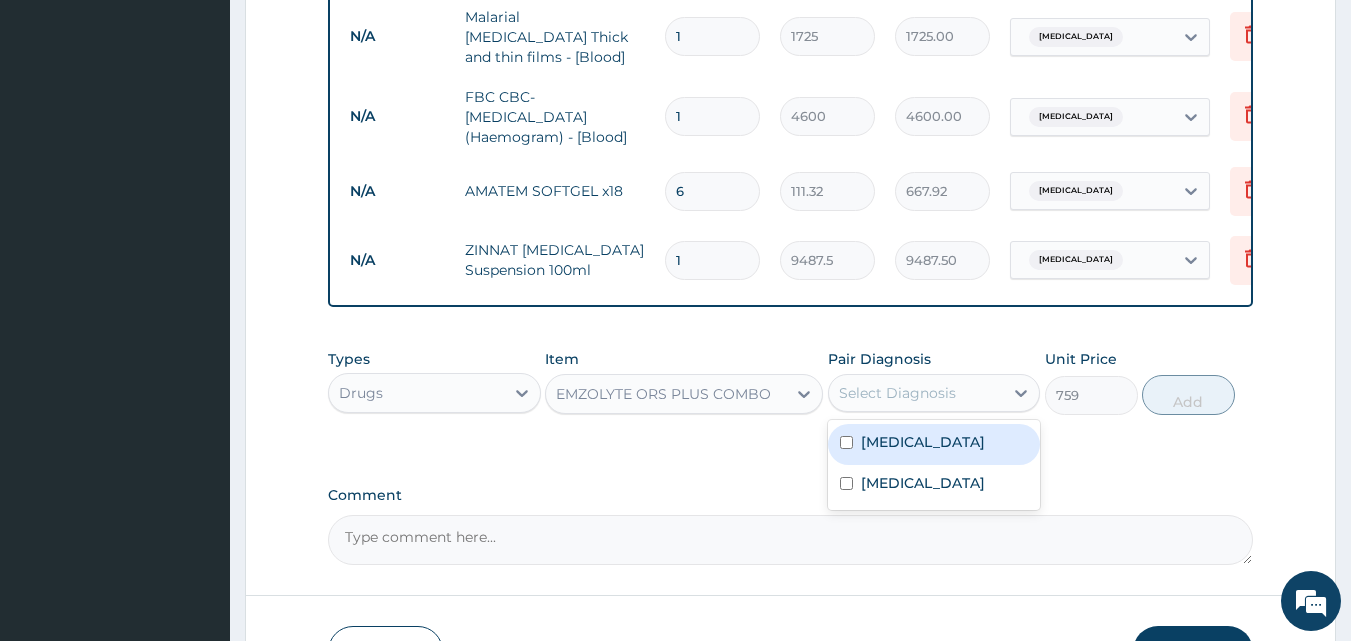 click on "[MEDICAL_DATA]" at bounding box center (934, 444) 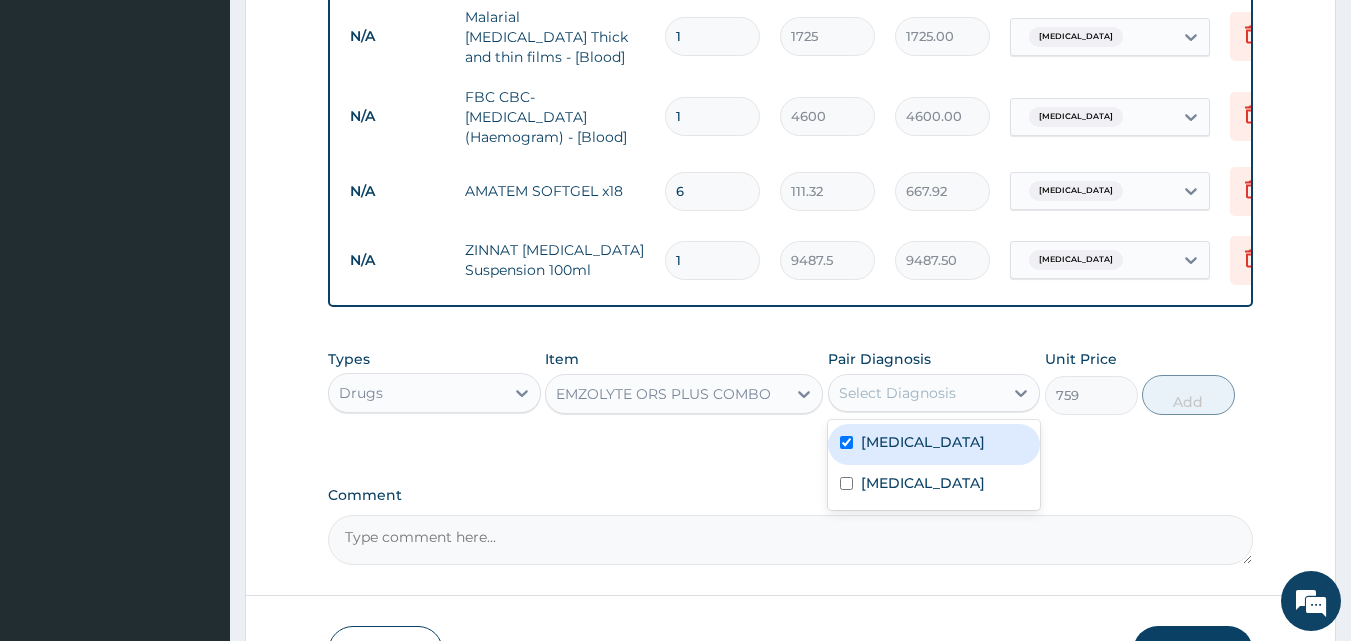 checkbox on "true" 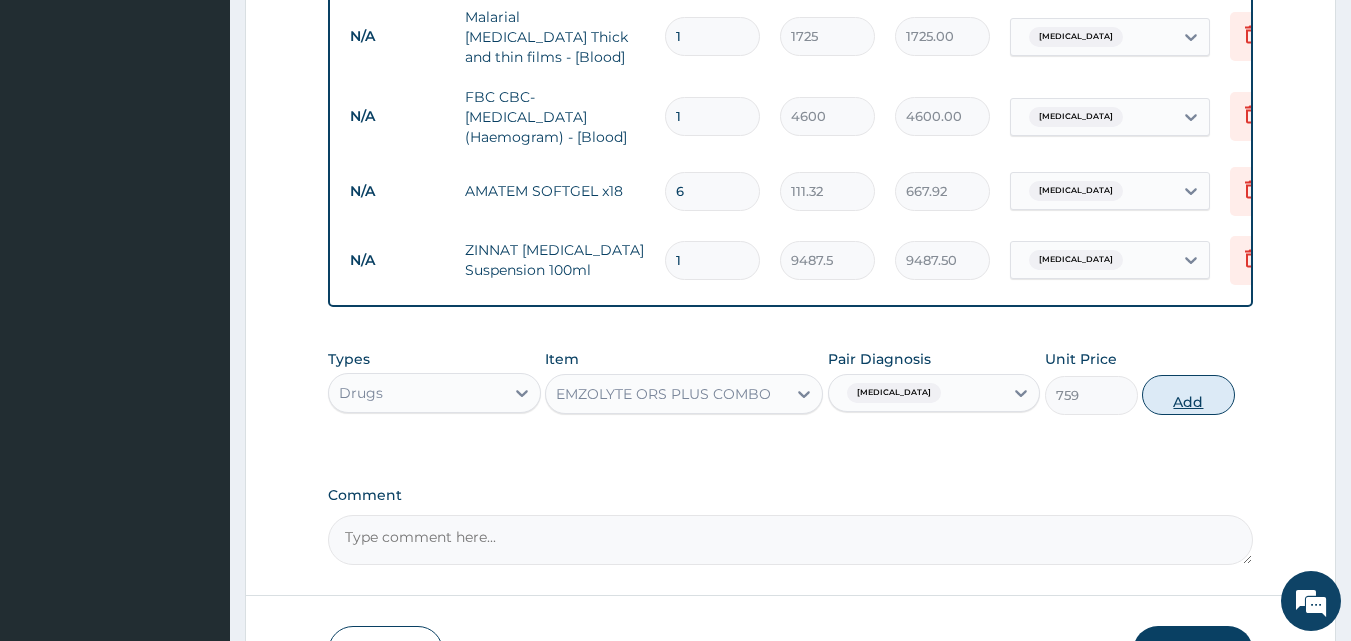 click on "Add" at bounding box center (1188, 395) 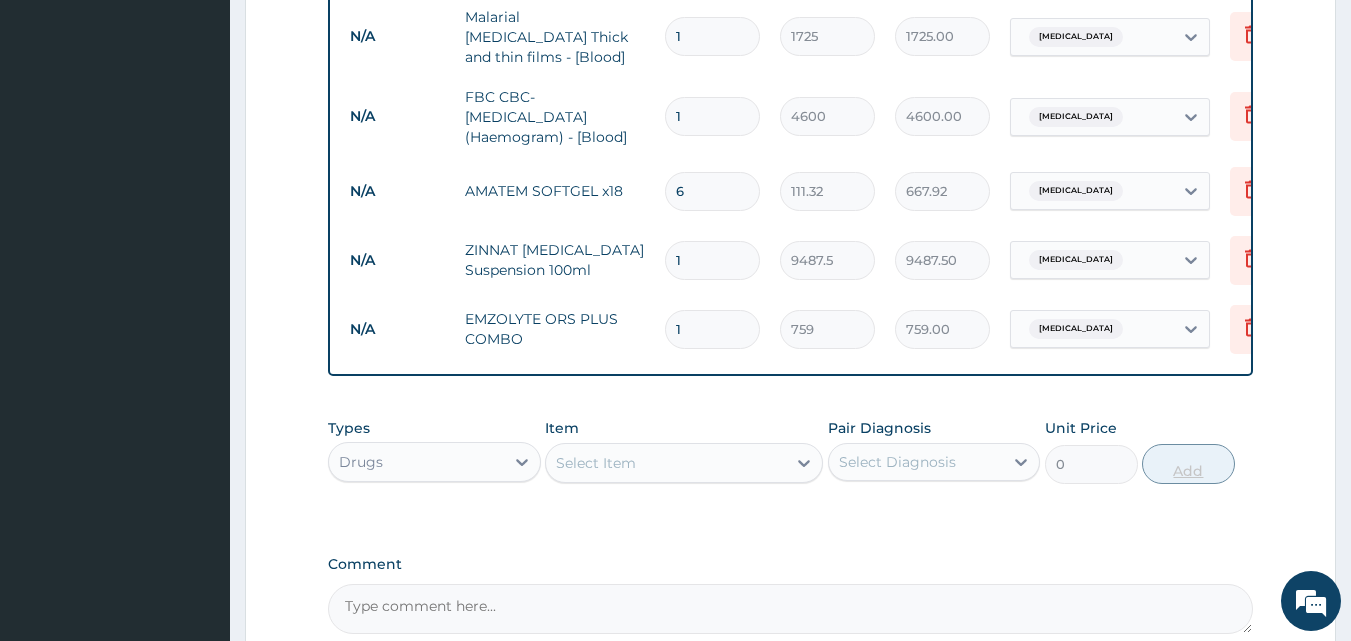 type 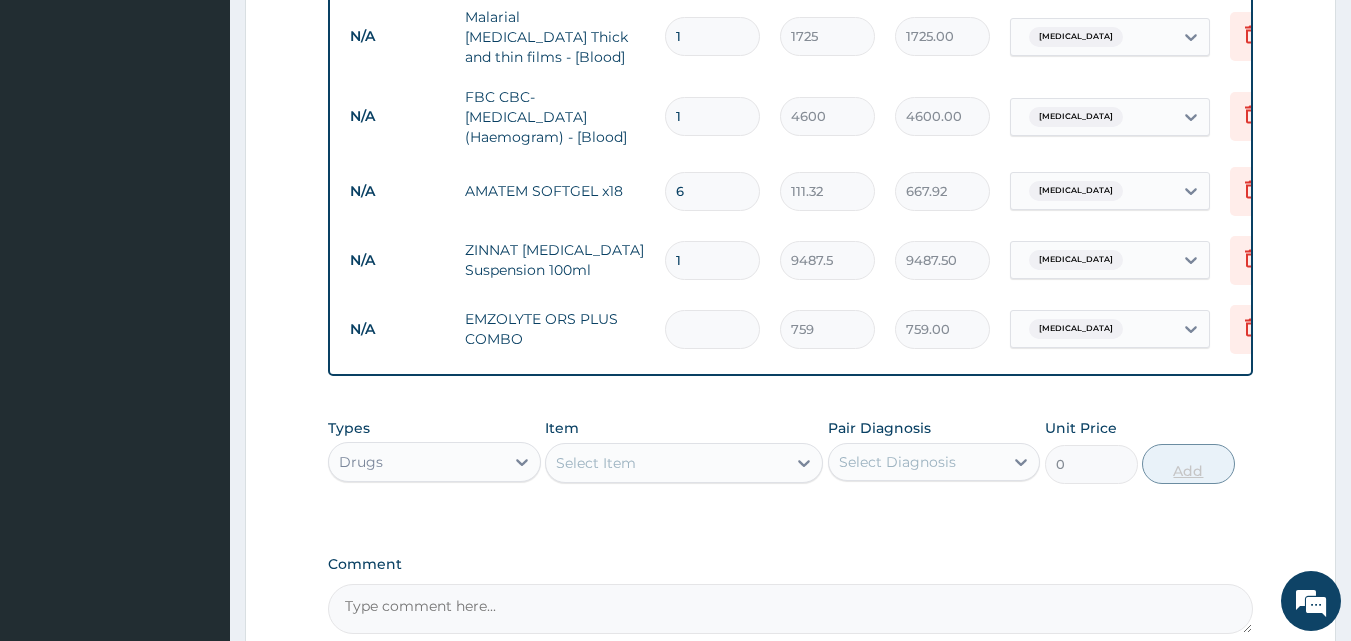 type on "0.00" 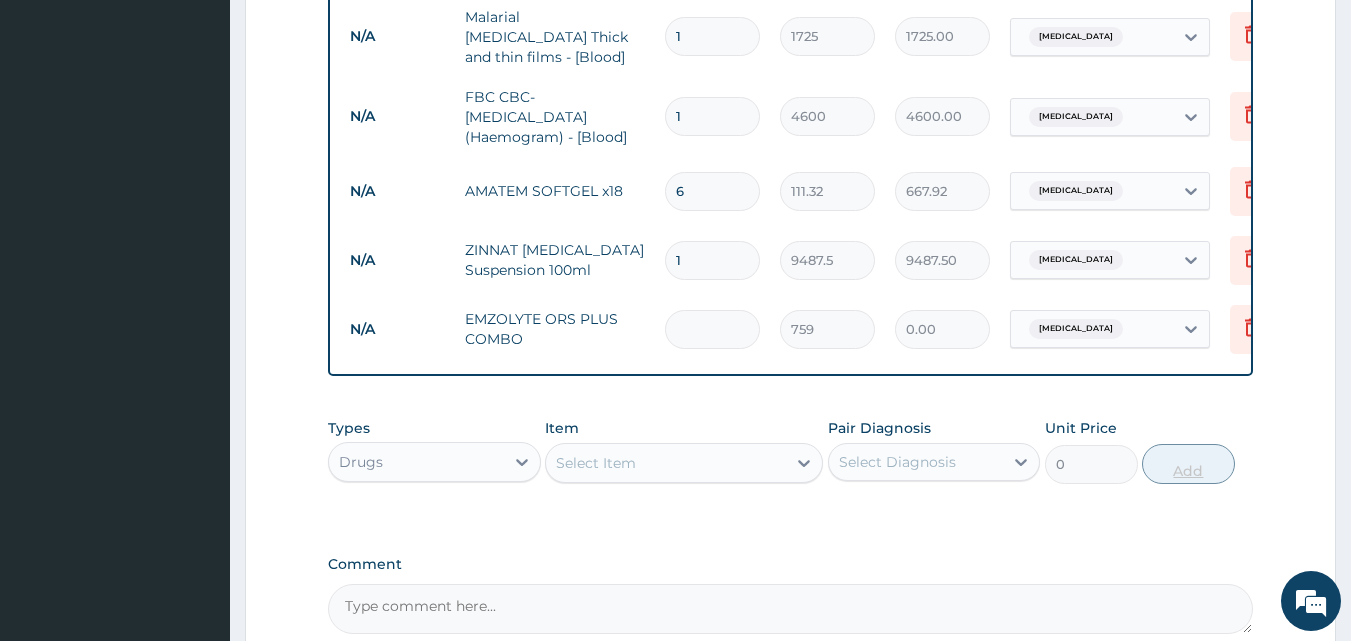 type on "2" 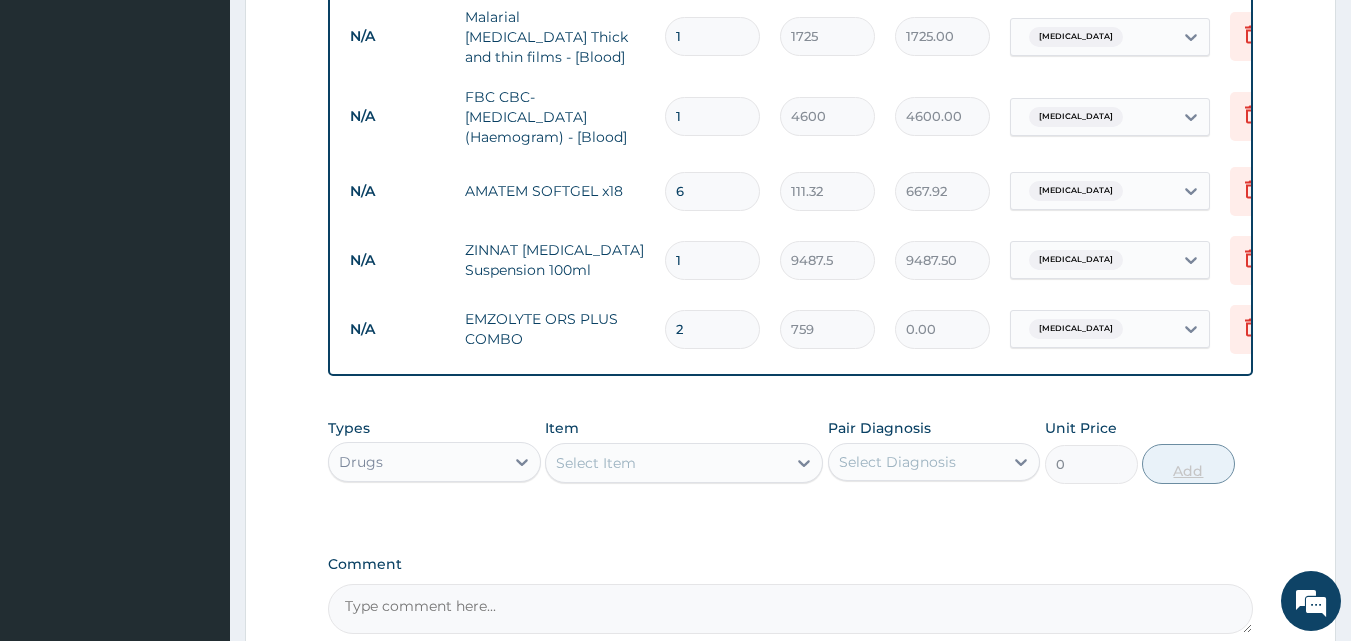 type on "1518.00" 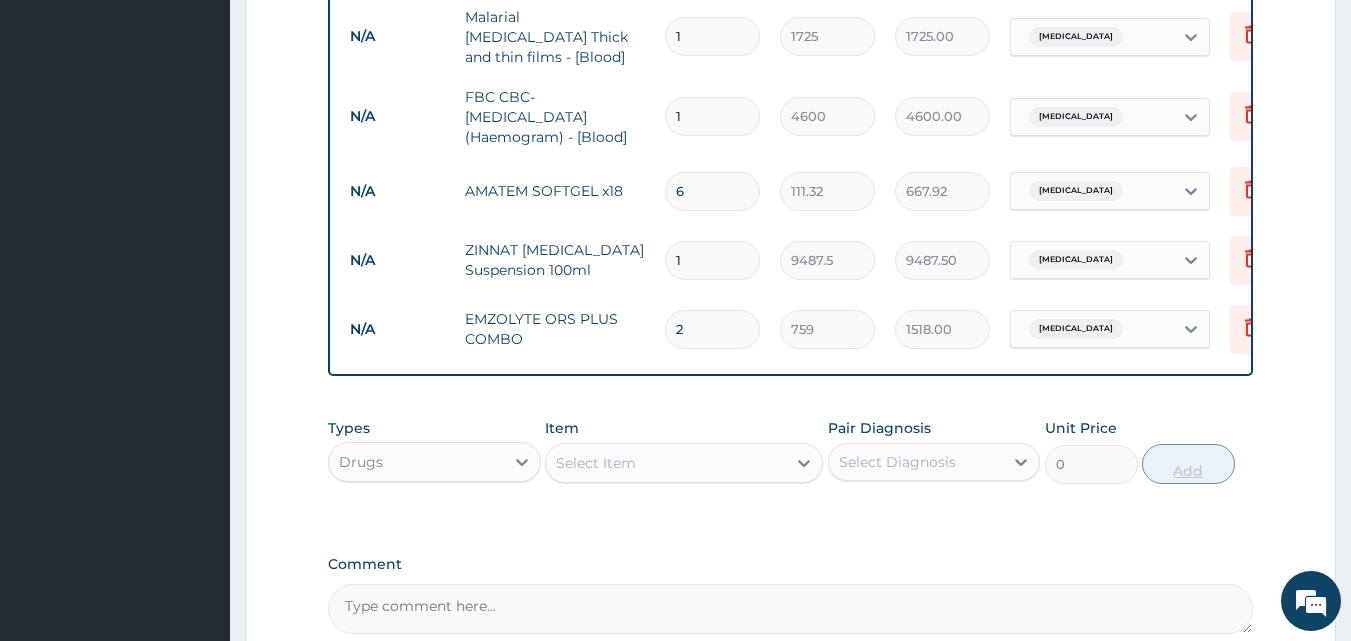 type 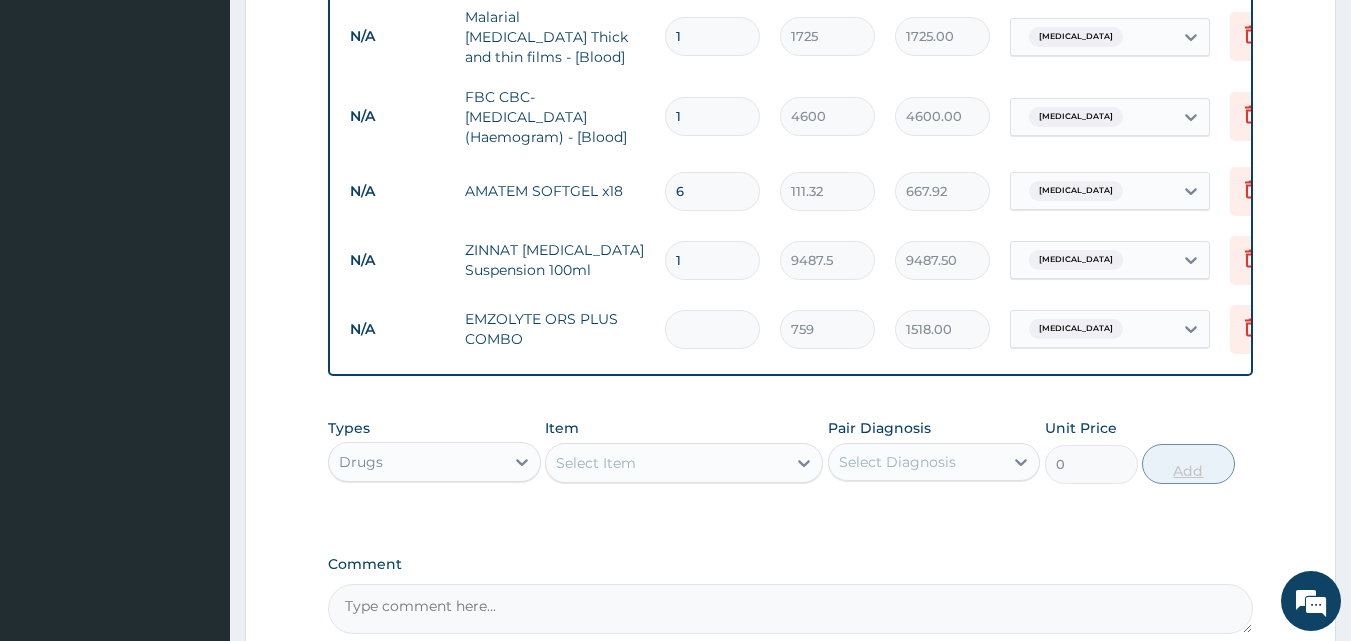 type on "0.00" 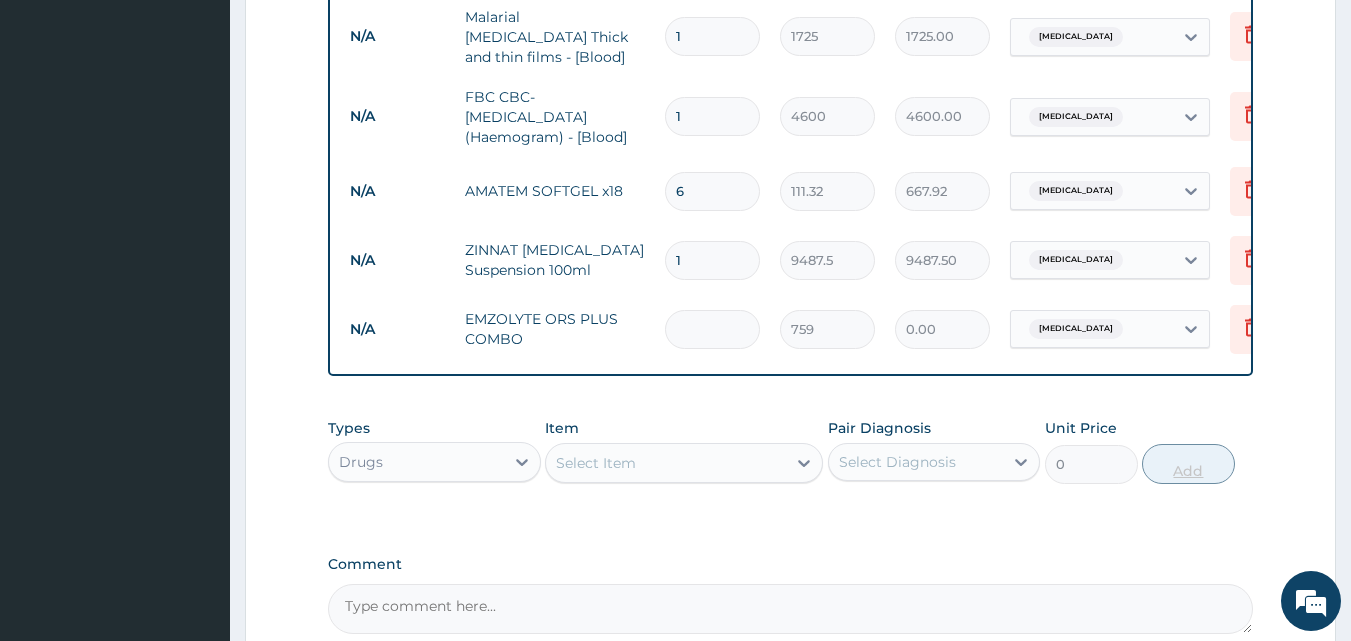 type on "8" 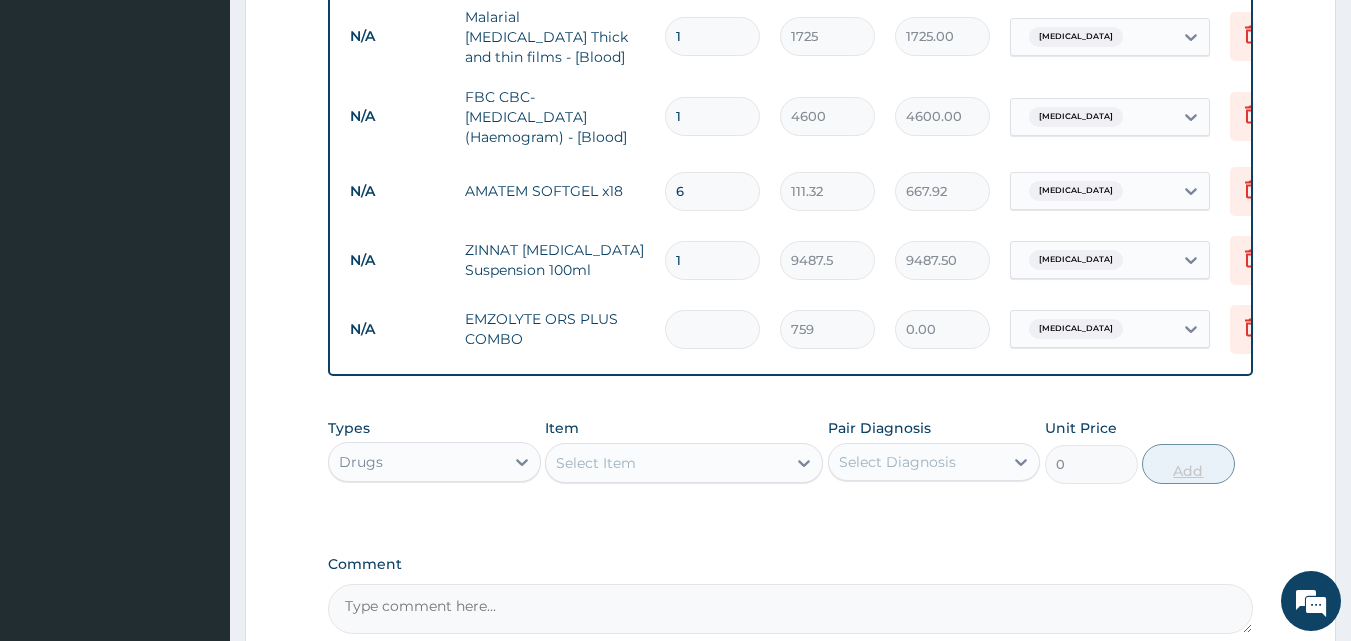 type on "6072.00" 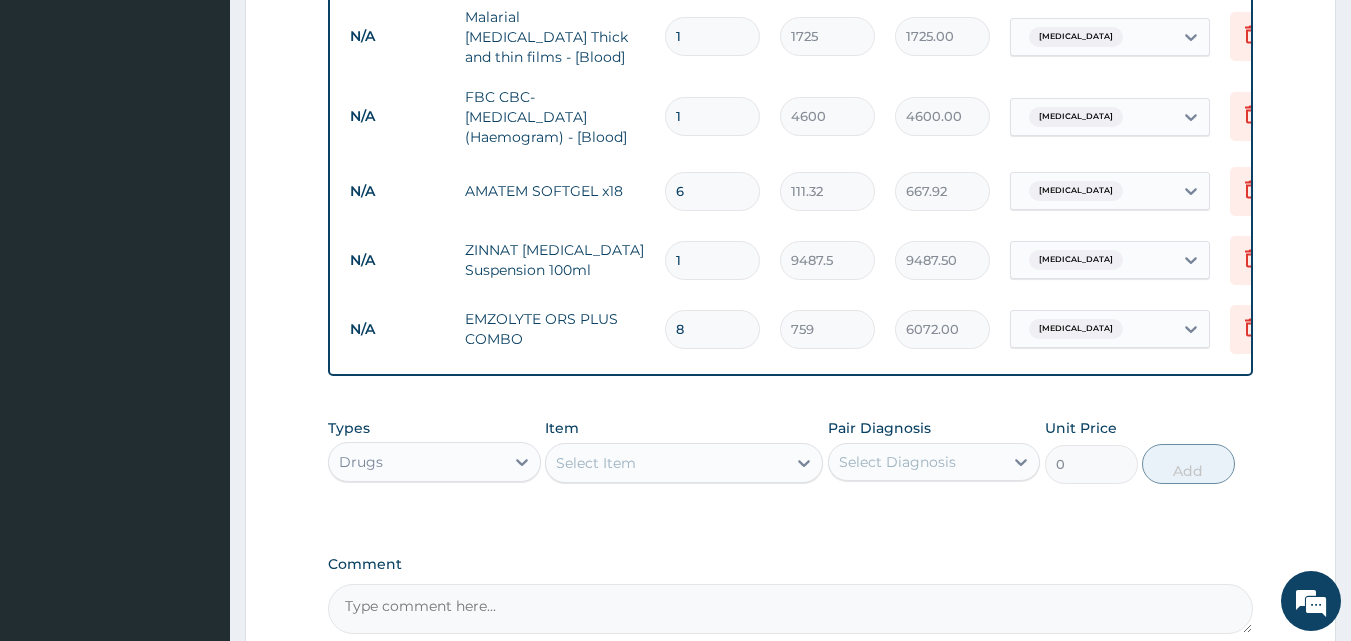 type on "8" 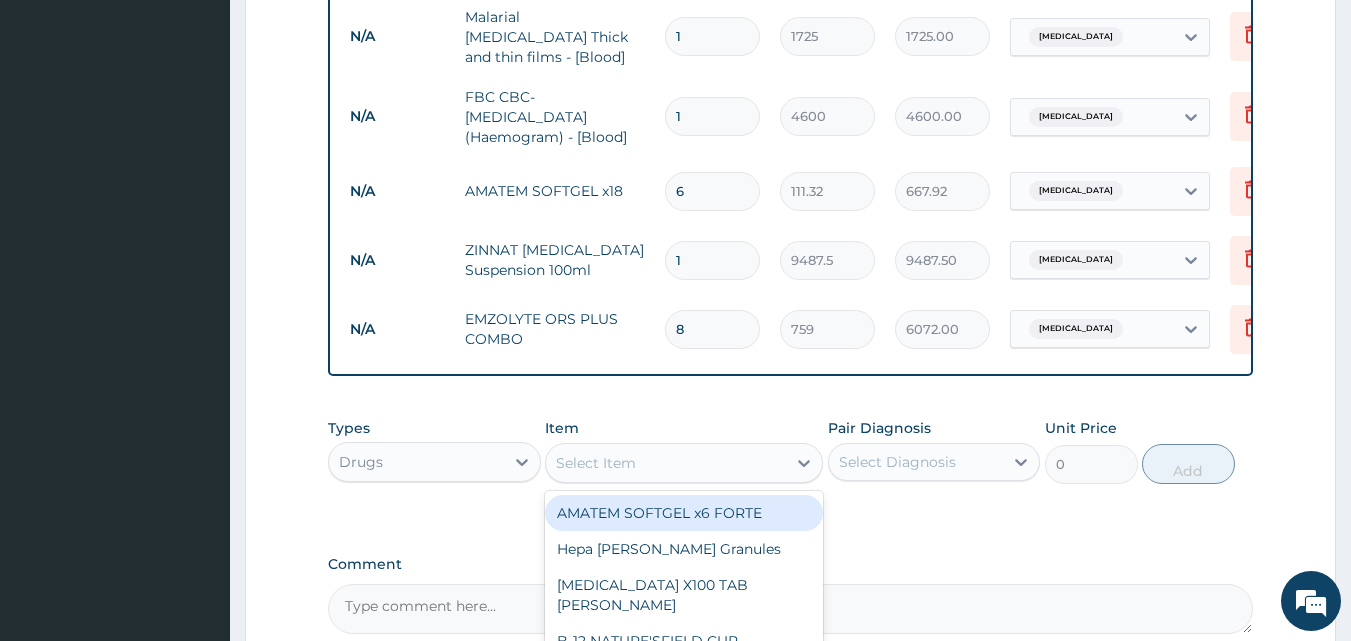 click on "Select Item" at bounding box center (666, 463) 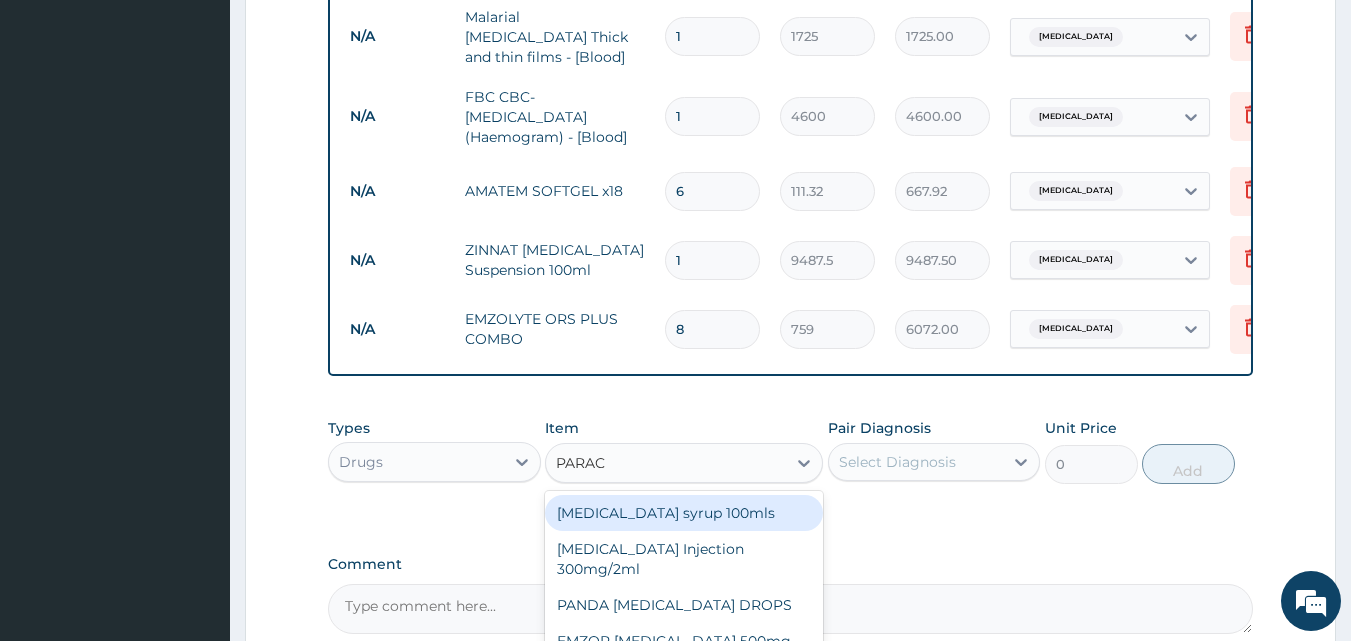type on "PARACE" 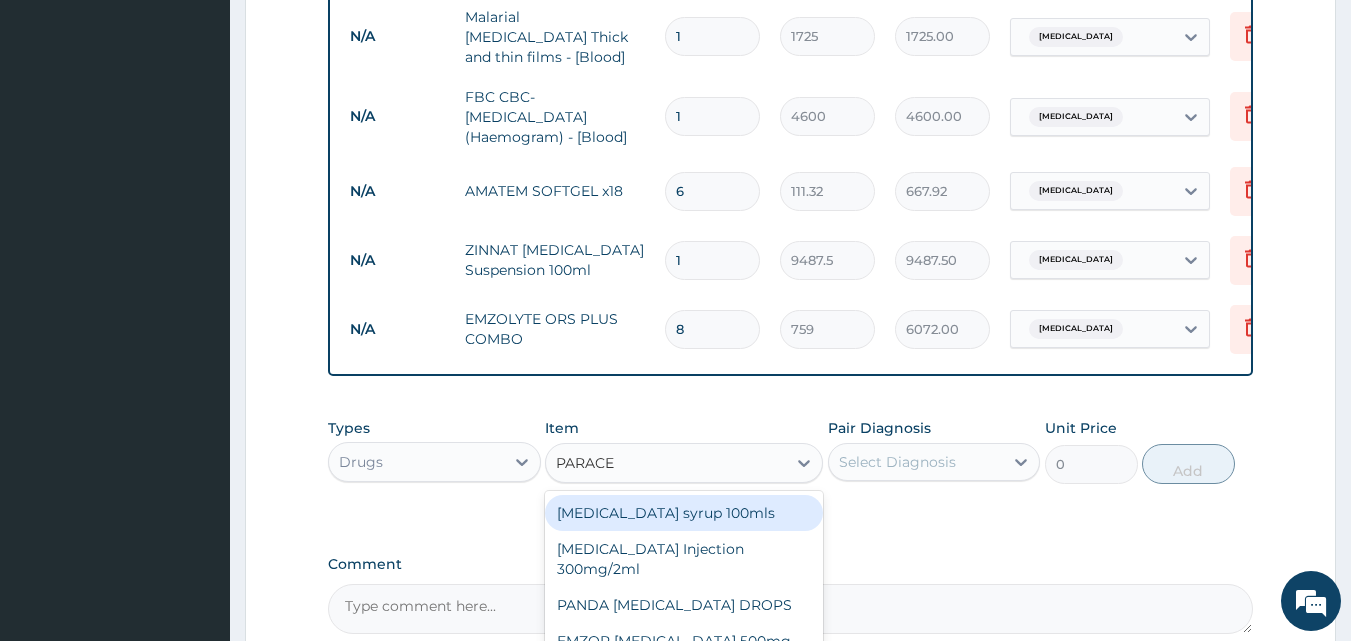 click on "[MEDICAL_DATA] syrup 100mls" at bounding box center [684, 513] 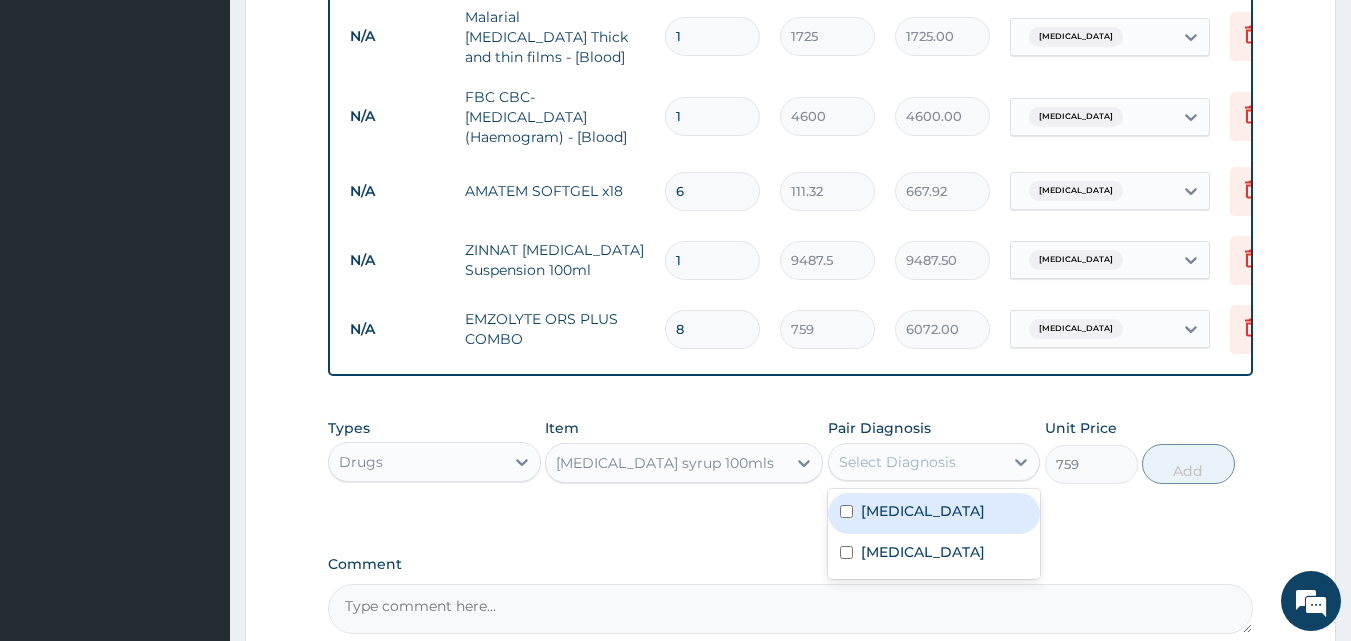 click on "Select Diagnosis" at bounding box center [897, 462] 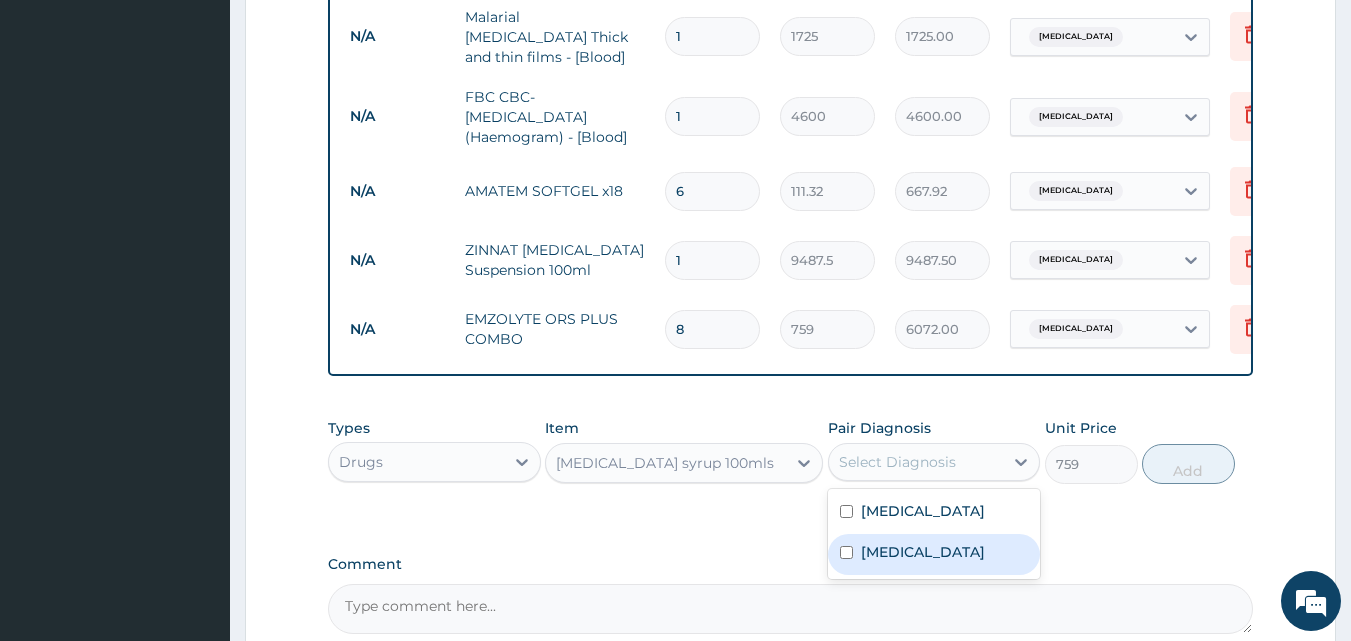 click on "Malaria" at bounding box center (934, 554) 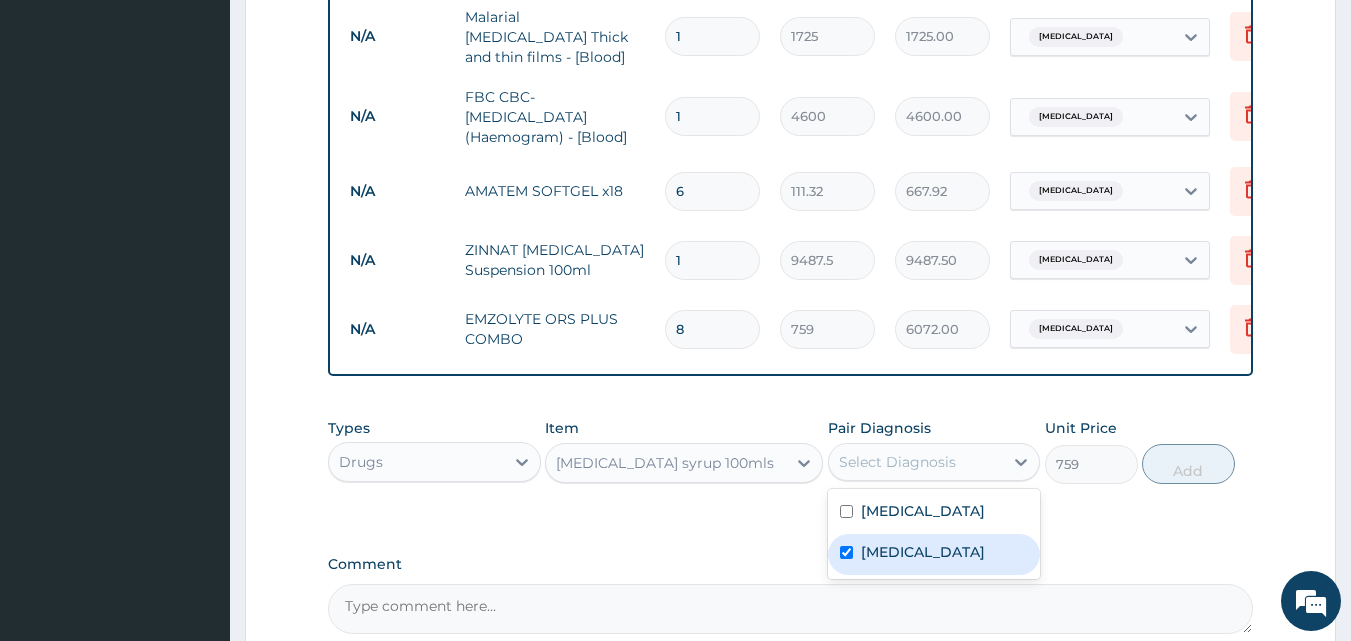 checkbox on "true" 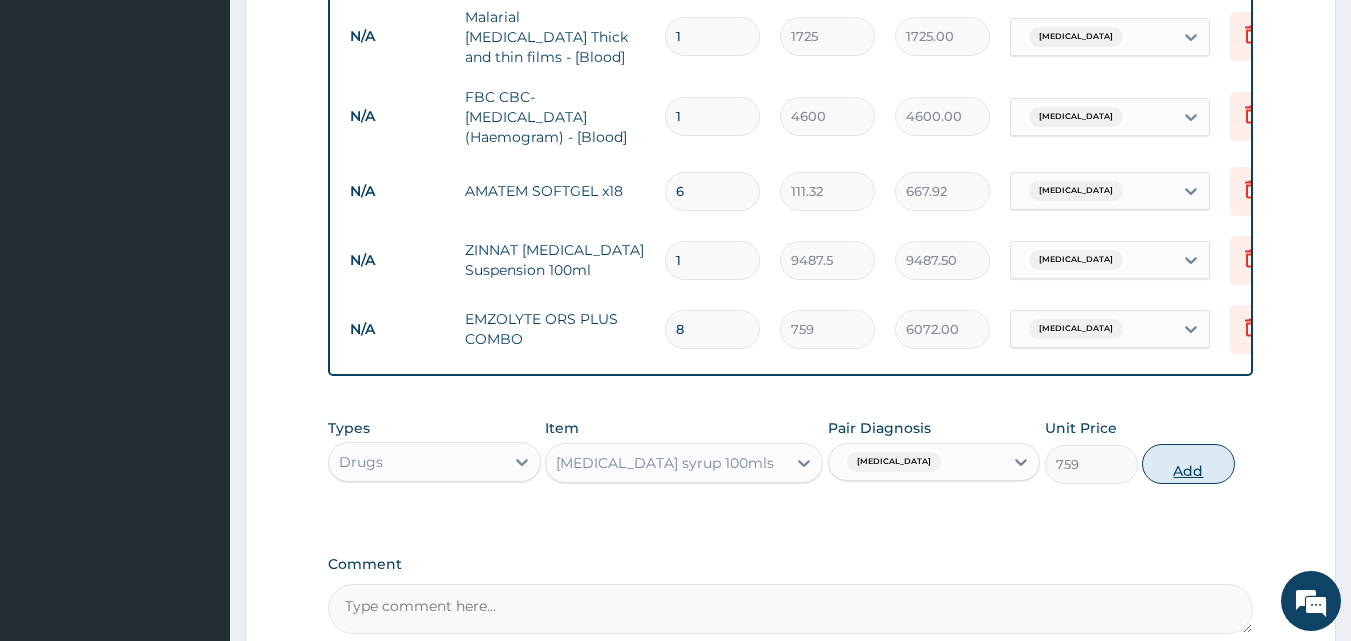 click on "Add" at bounding box center (1188, 464) 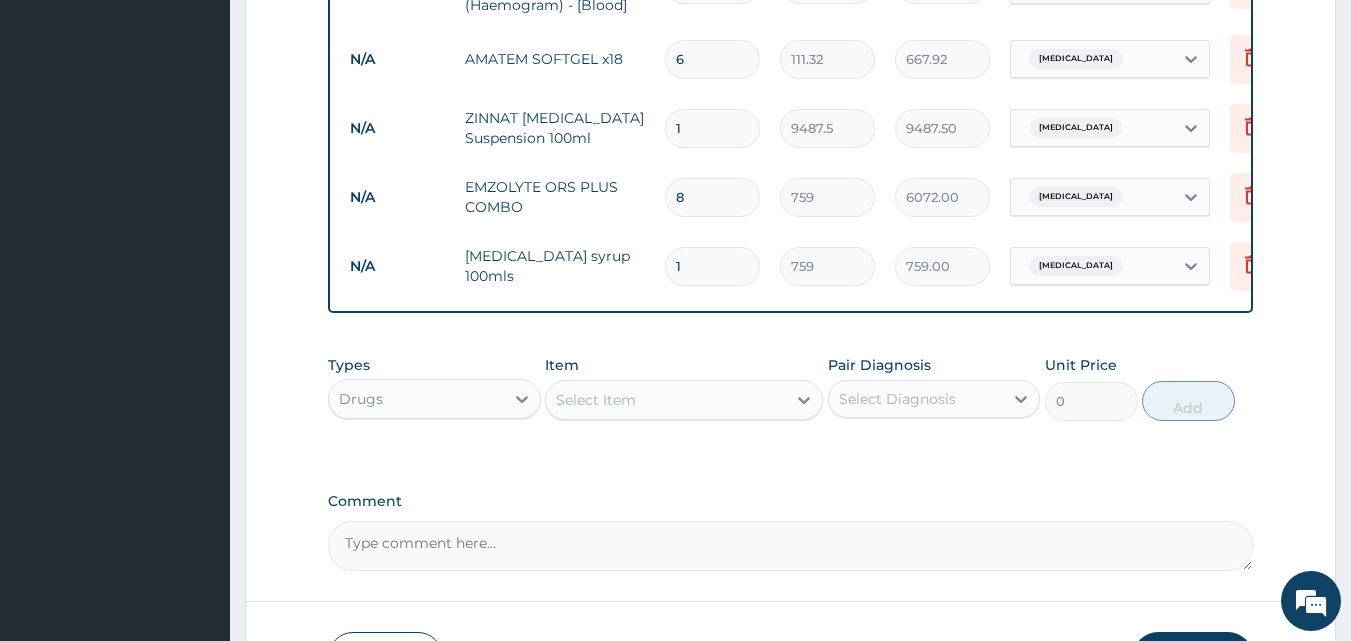 scroll, scrollTop: 1157, scrollLeft: 0, axis: vertical 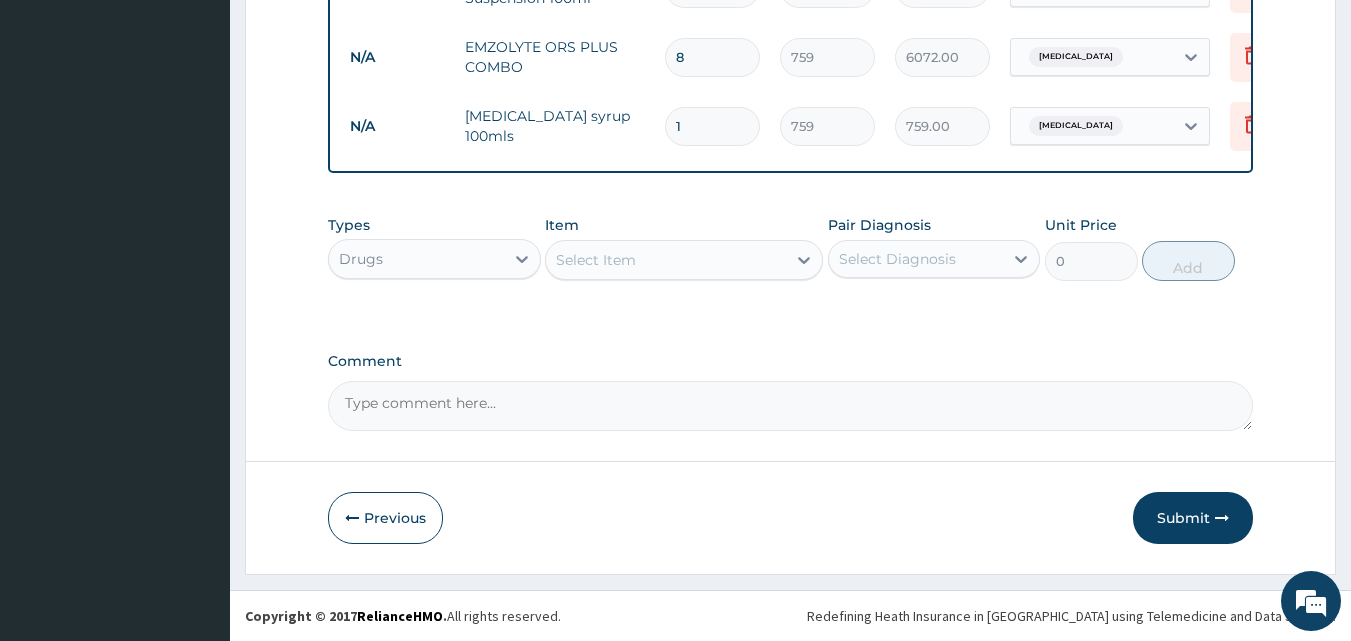 click on "Select Item" at bounding box center [666, 260] 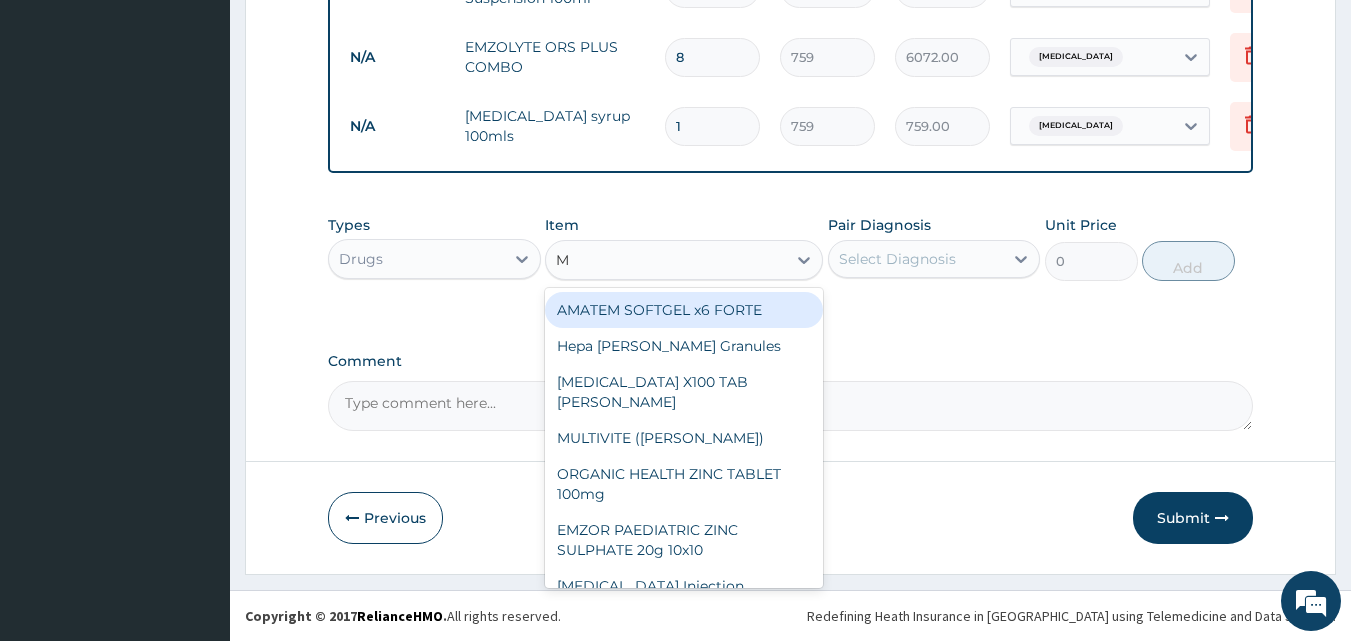 type on "MU" 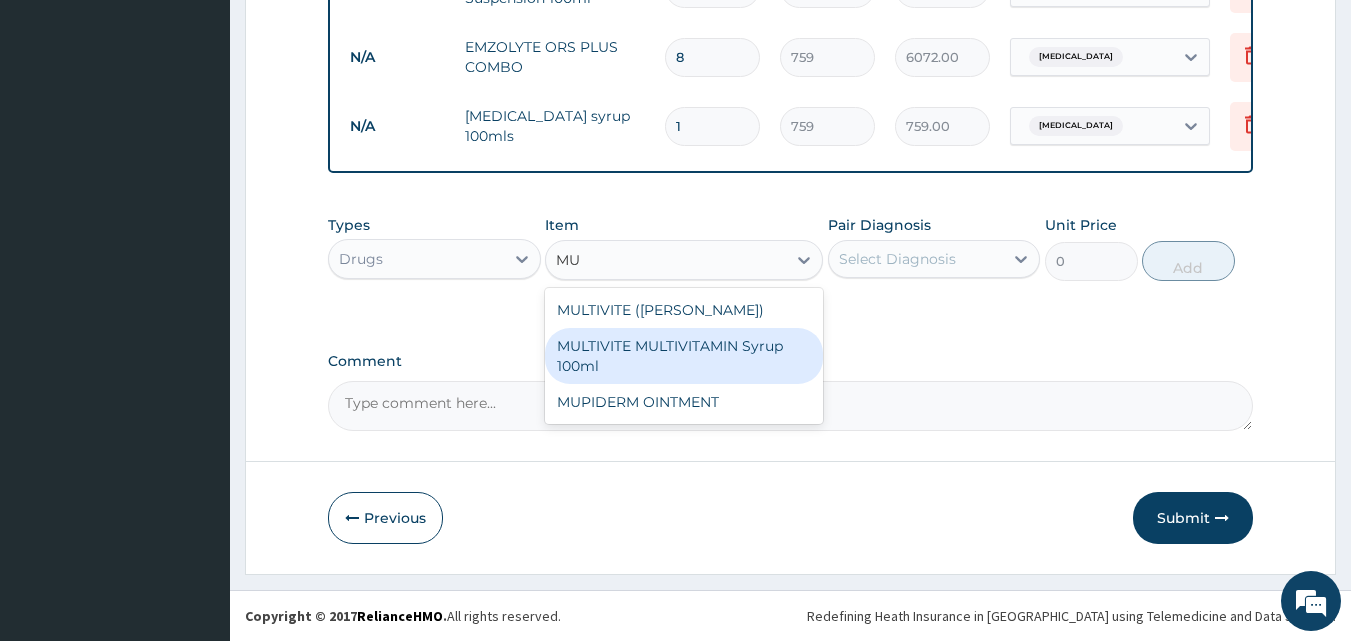 click on "MULTIVITE MULTIVITAMIN Syrup 100ml" at bounding box center (684, 356) 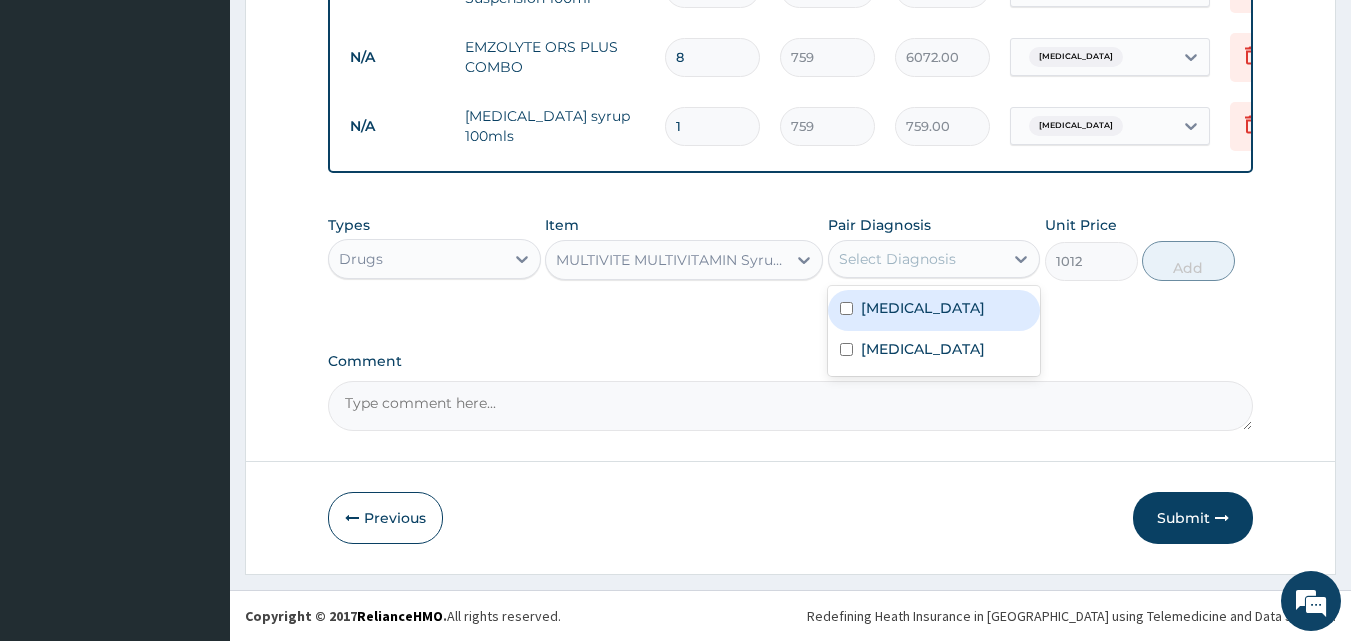 click on "Select Diagnosis" at bounding box center (897, 259) 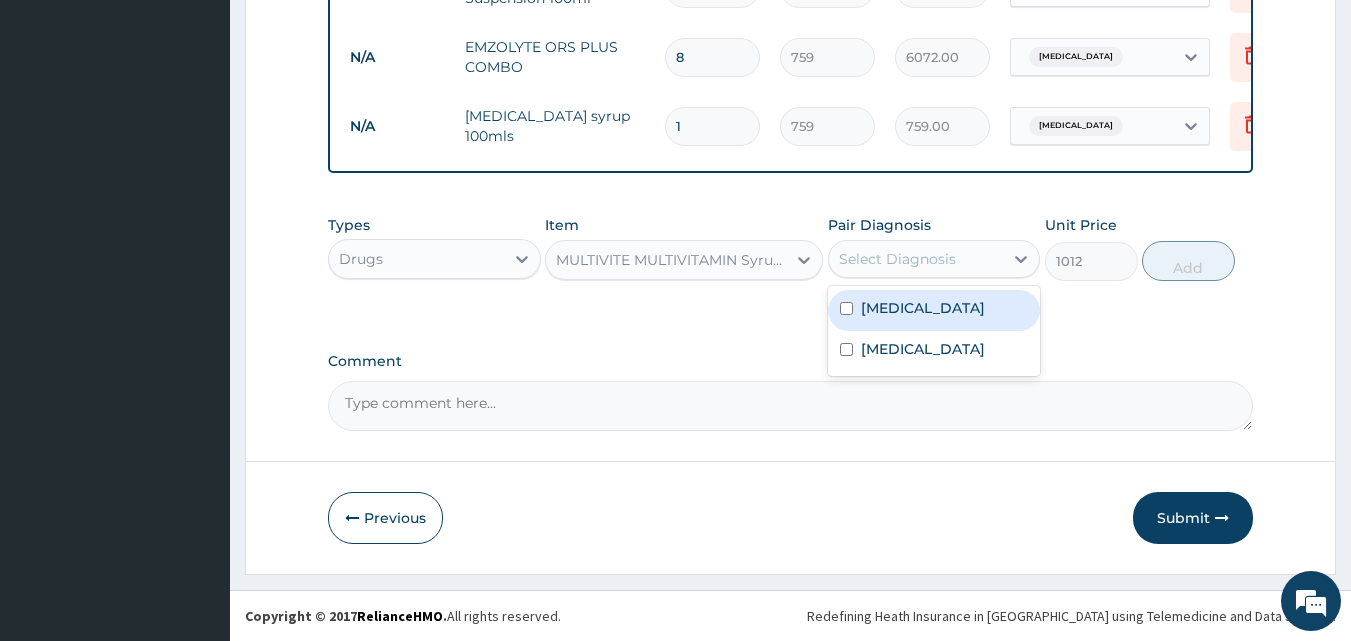 click on "Sepsis" at bounding box center [923, 308] 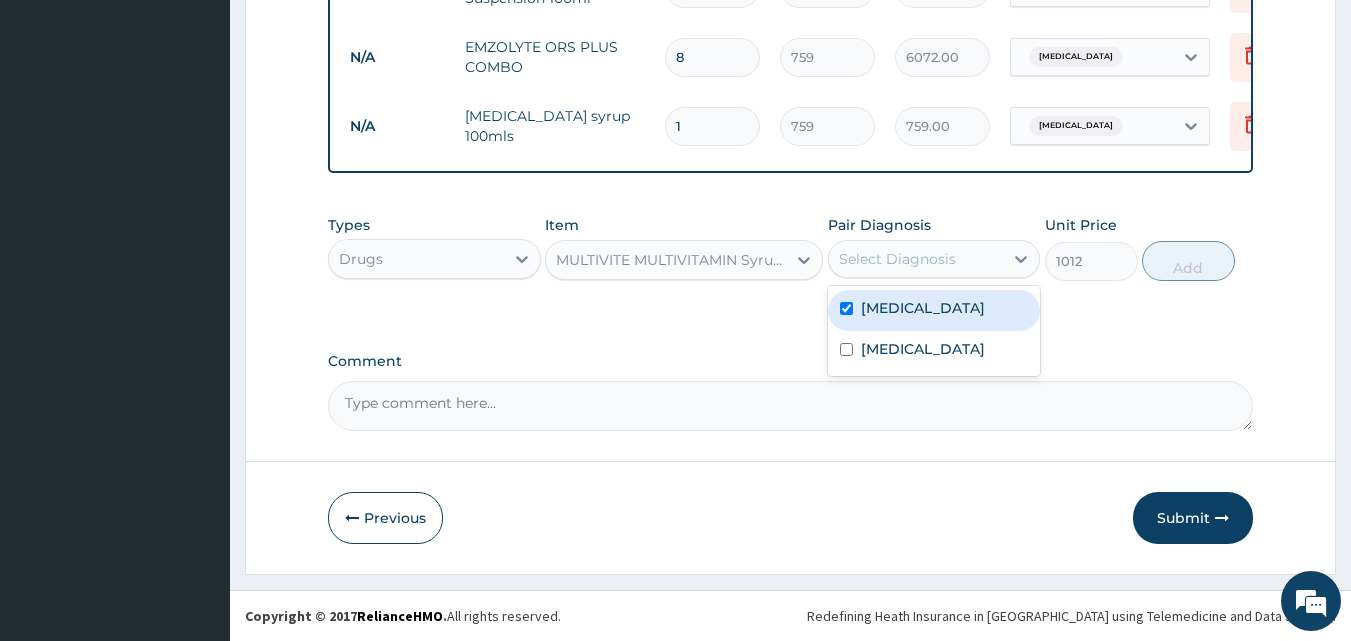 checkbox on "true" 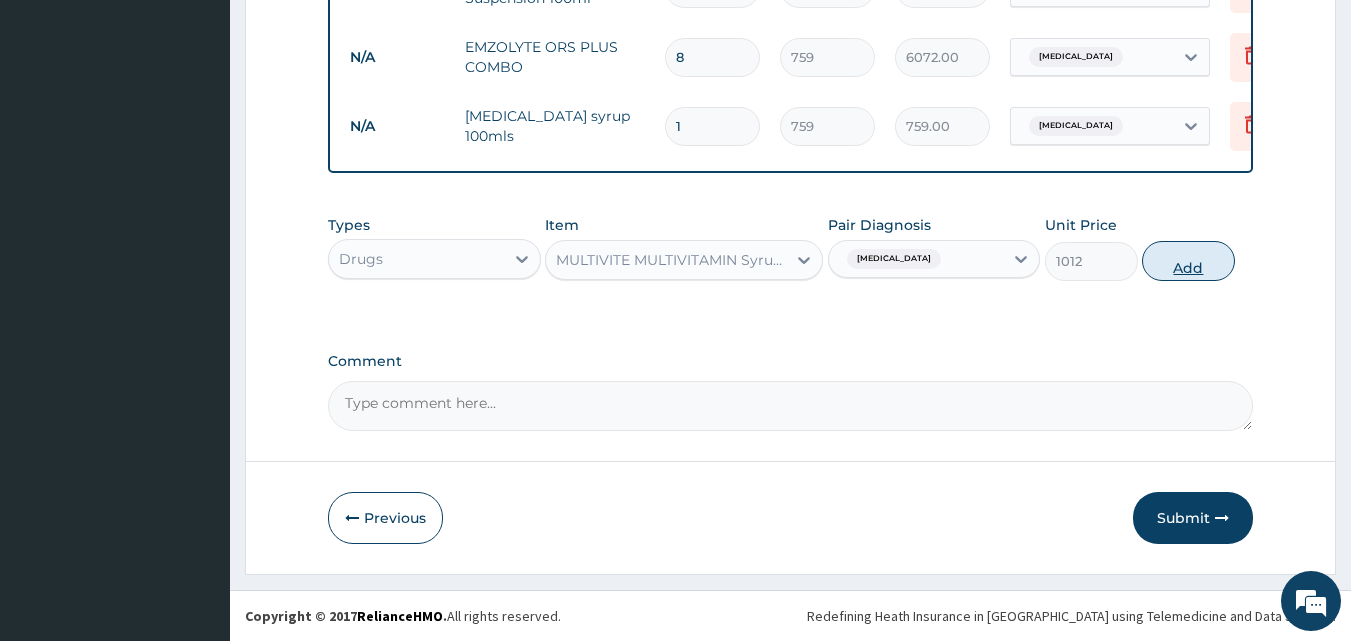 click on "Add" at bounding box center [1188, 261] 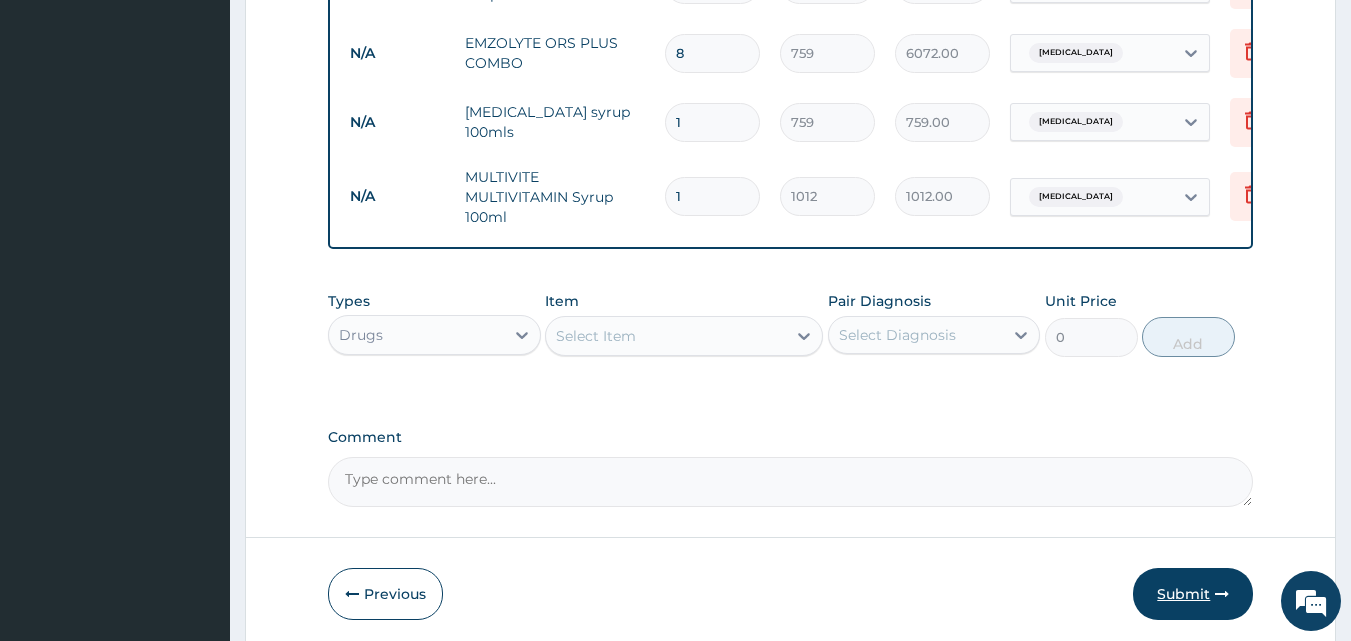 click on "Submit" at bounding box center [1193, 594] 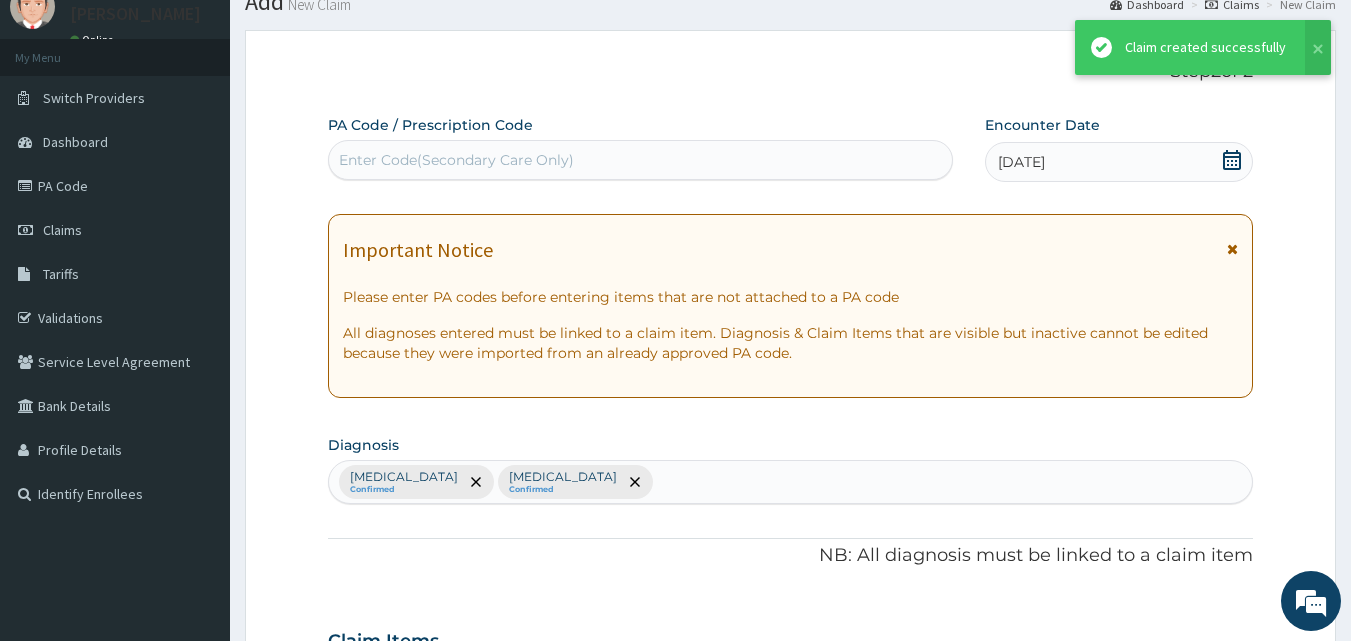 scroll, scrollTop: 1157, scrollLeft: 0, axis: vertical 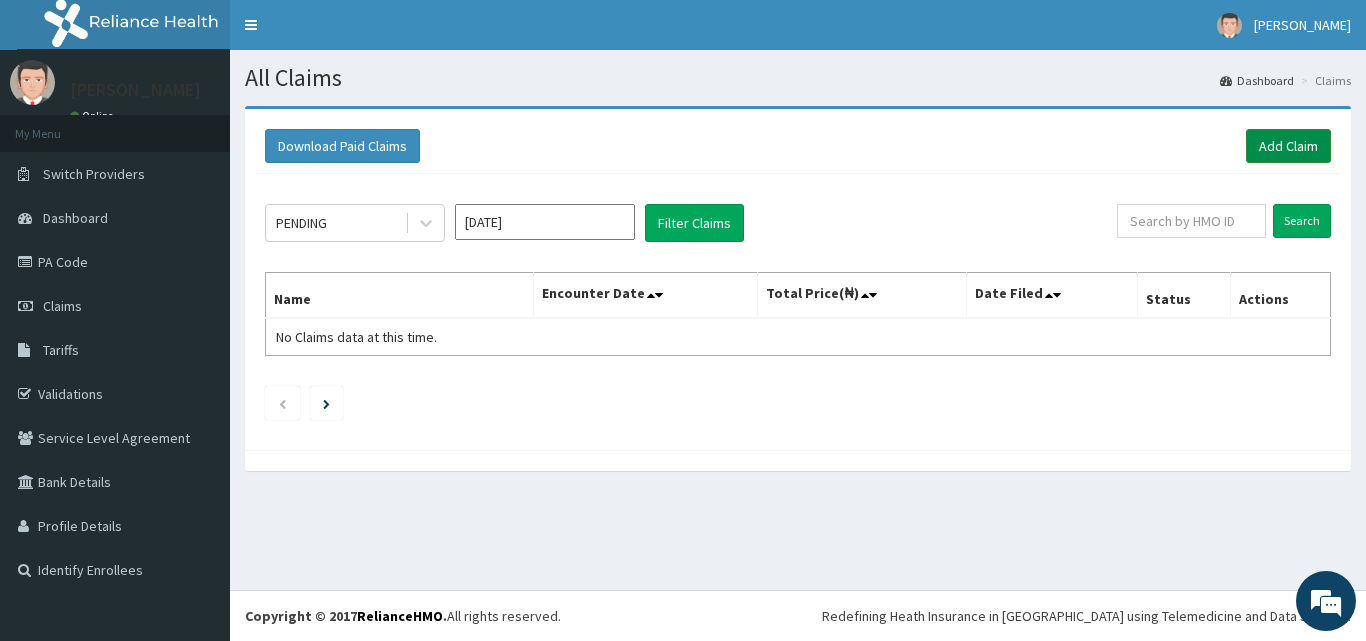 click on "Add Claim" at bounding box center (1288, 146) 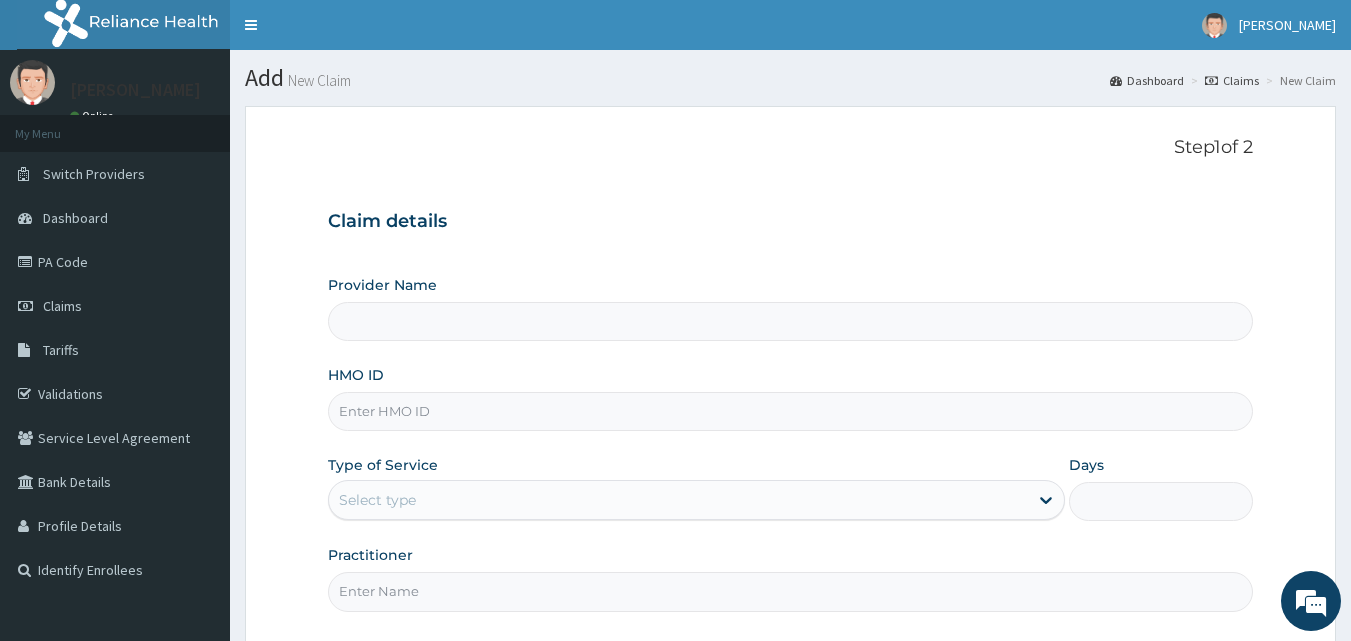 scroll, scrollTop: 0, scrollLeft: 0, axis: both 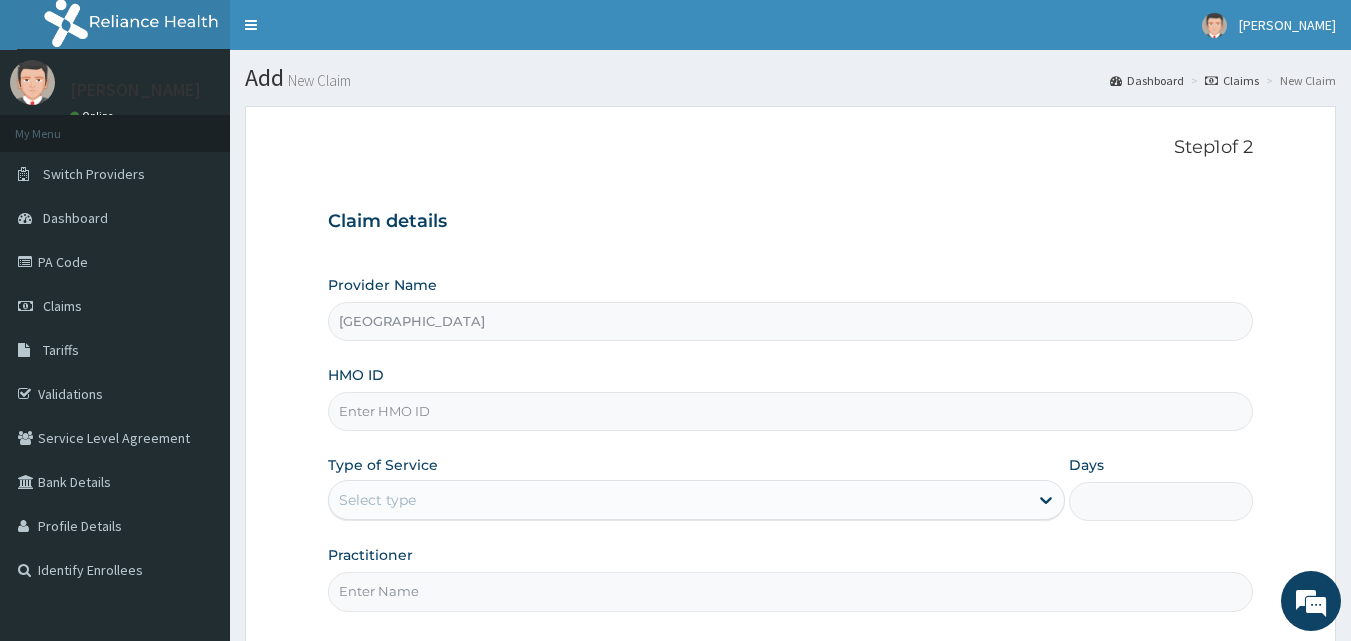 click on "HMO ID" at bounding box center [791, 411] 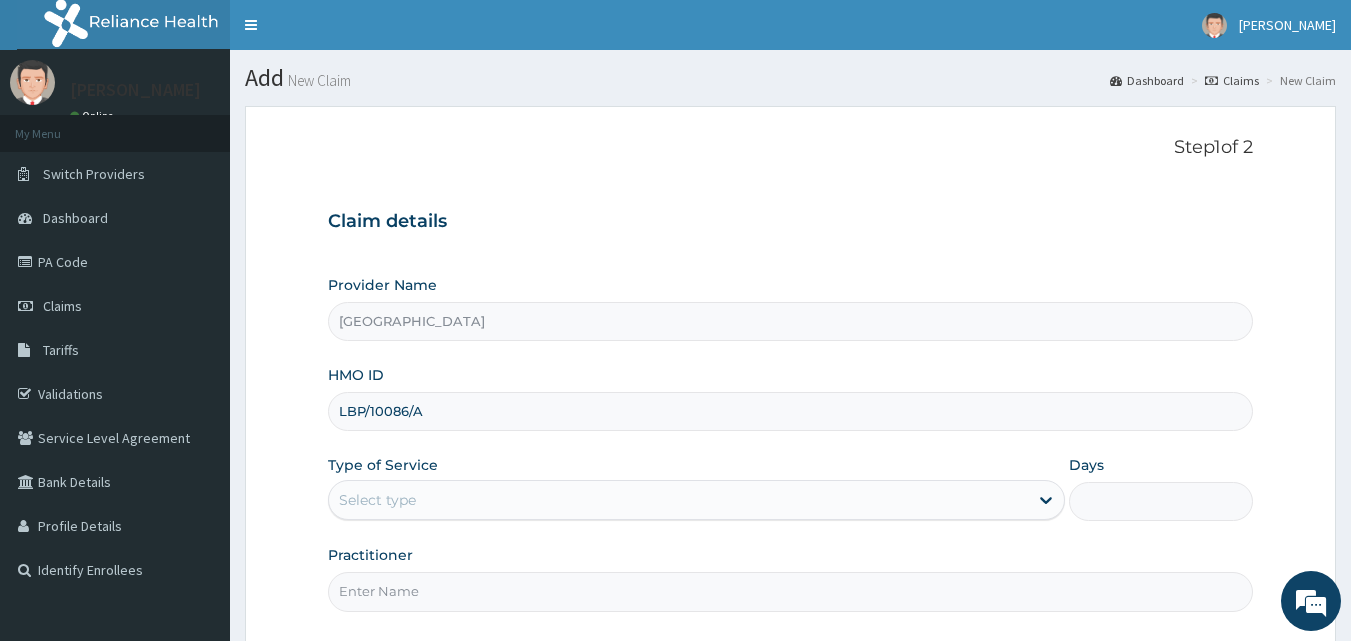 click on "LBP/10086/A" at bounding box center (791, 411) 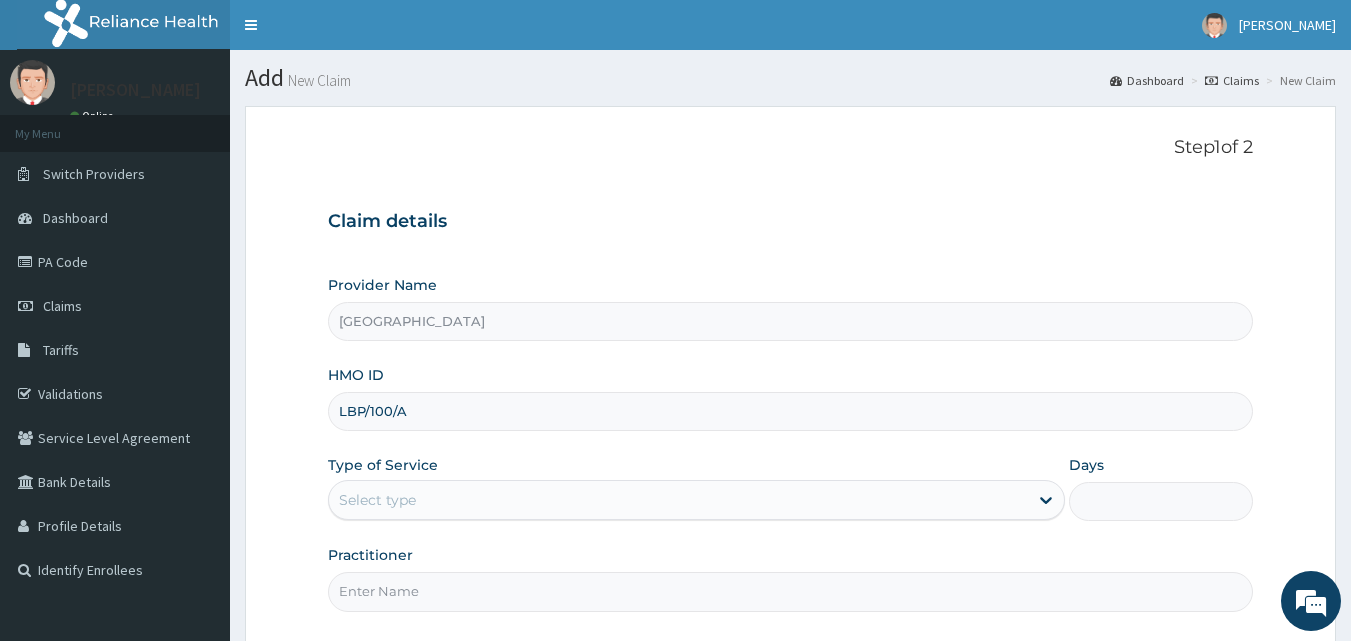 scroll, scrollTop: 0, scrollLeft: 0, axis: both 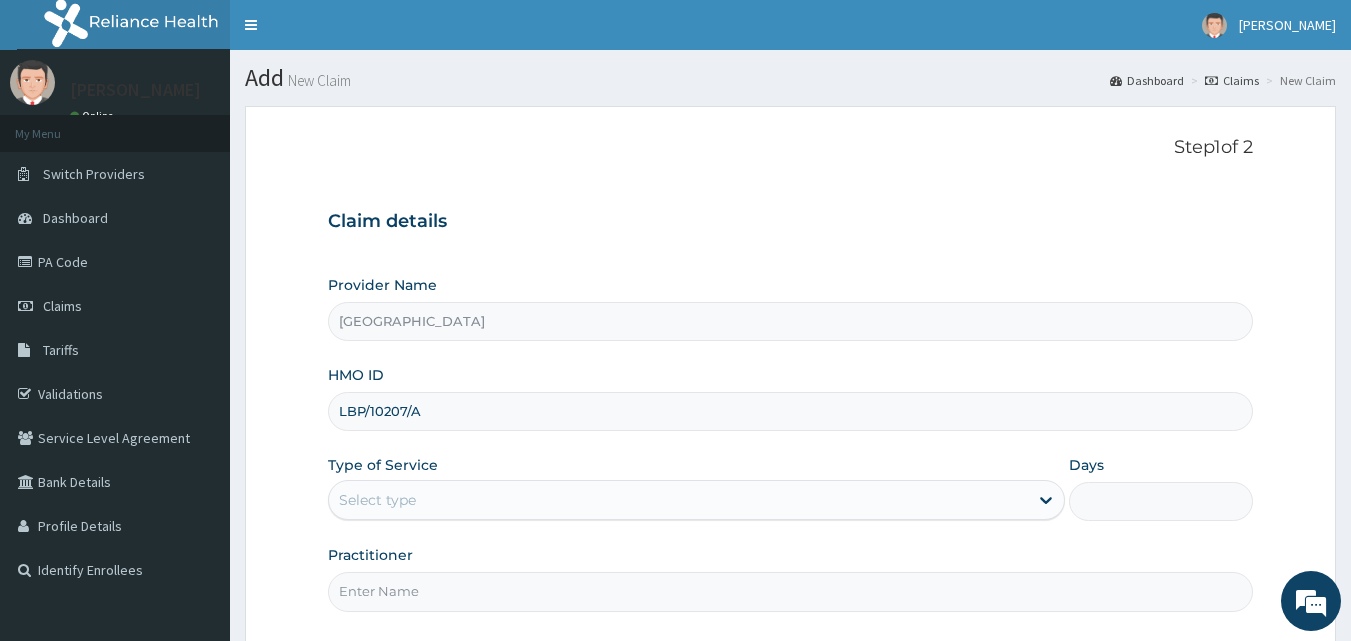 type on "LBP/10207/A" 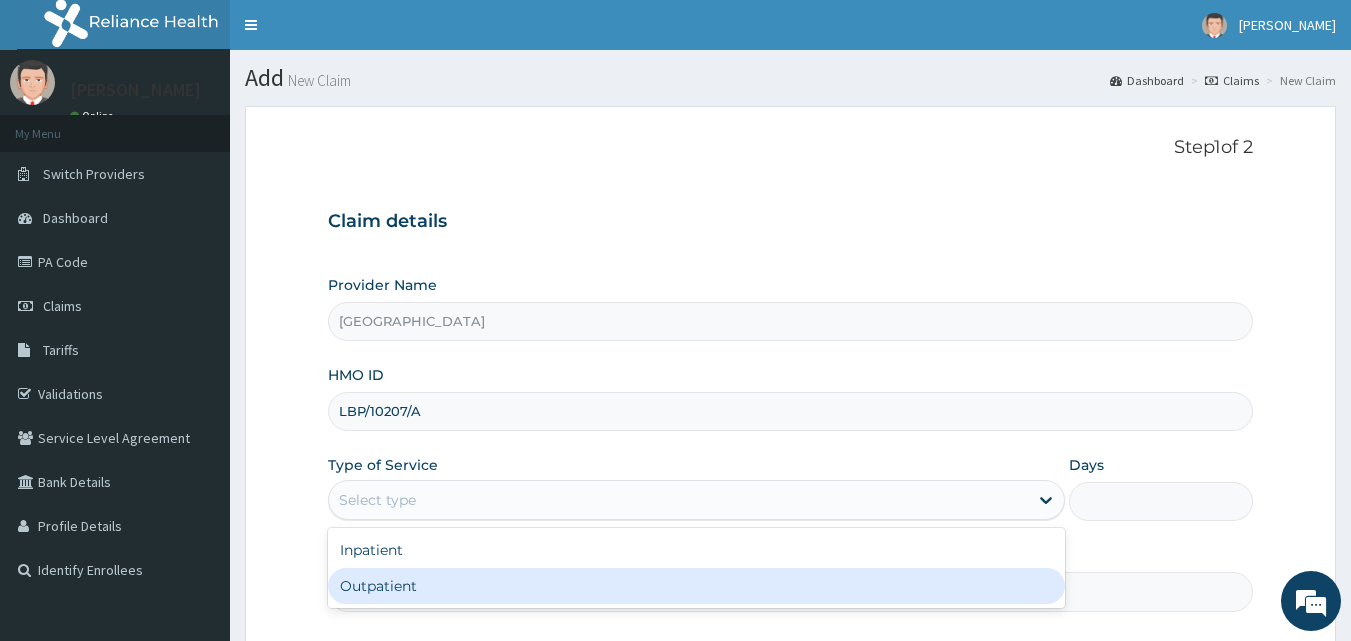 click on "Outpatient" at bounding box center [696, 586] 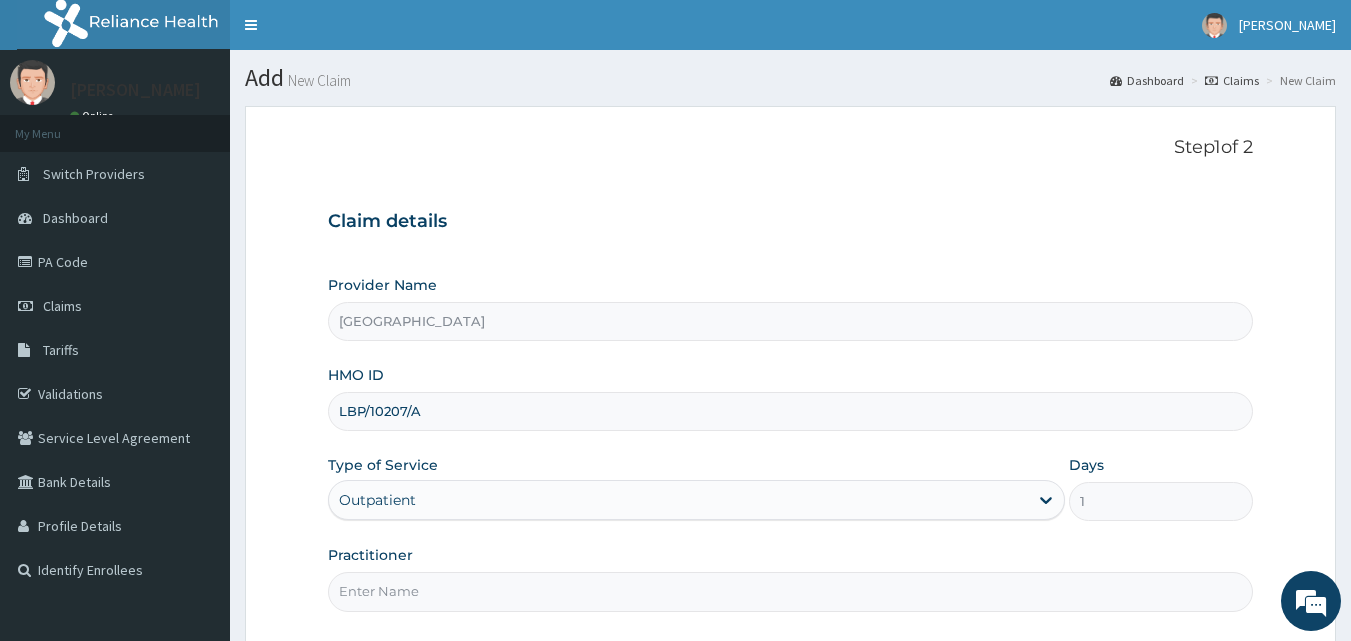 click on "Practitioner" at bounding box center (791, 591) 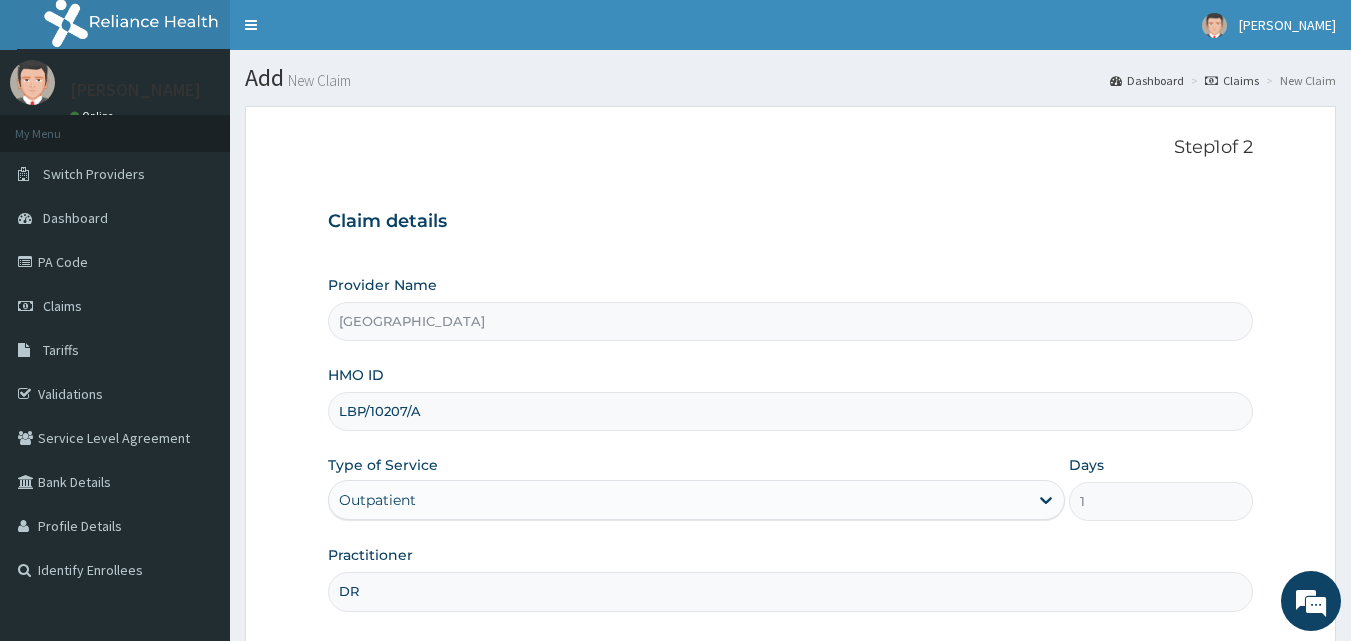 type on "DR GABRIEL" 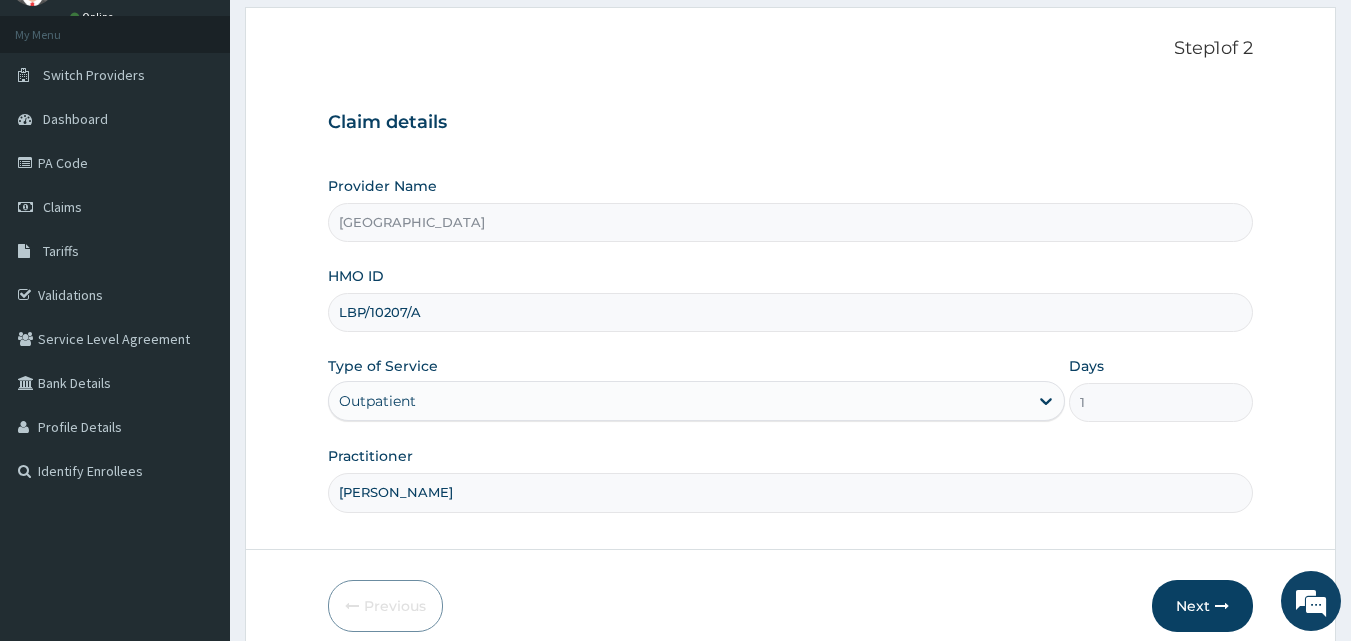 scroll, scrollTop: 187, scrollLeft: 0, axis: vertical 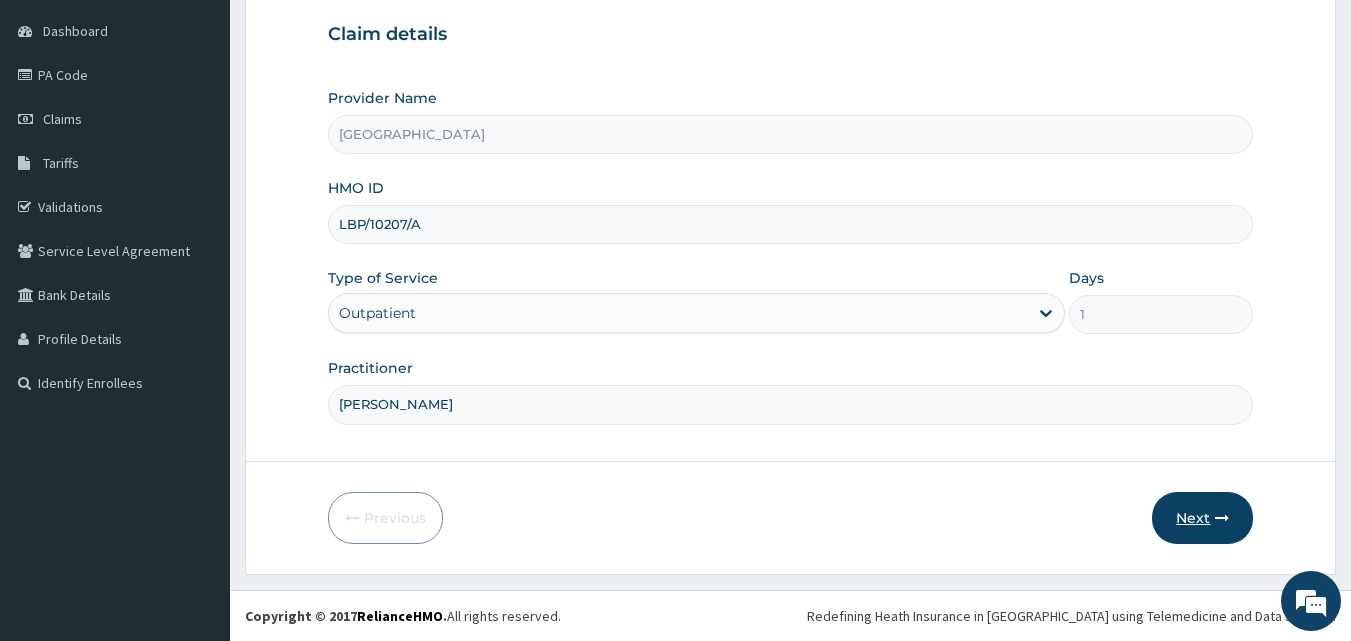 click on "Next" at bounding box center [1202, 518] 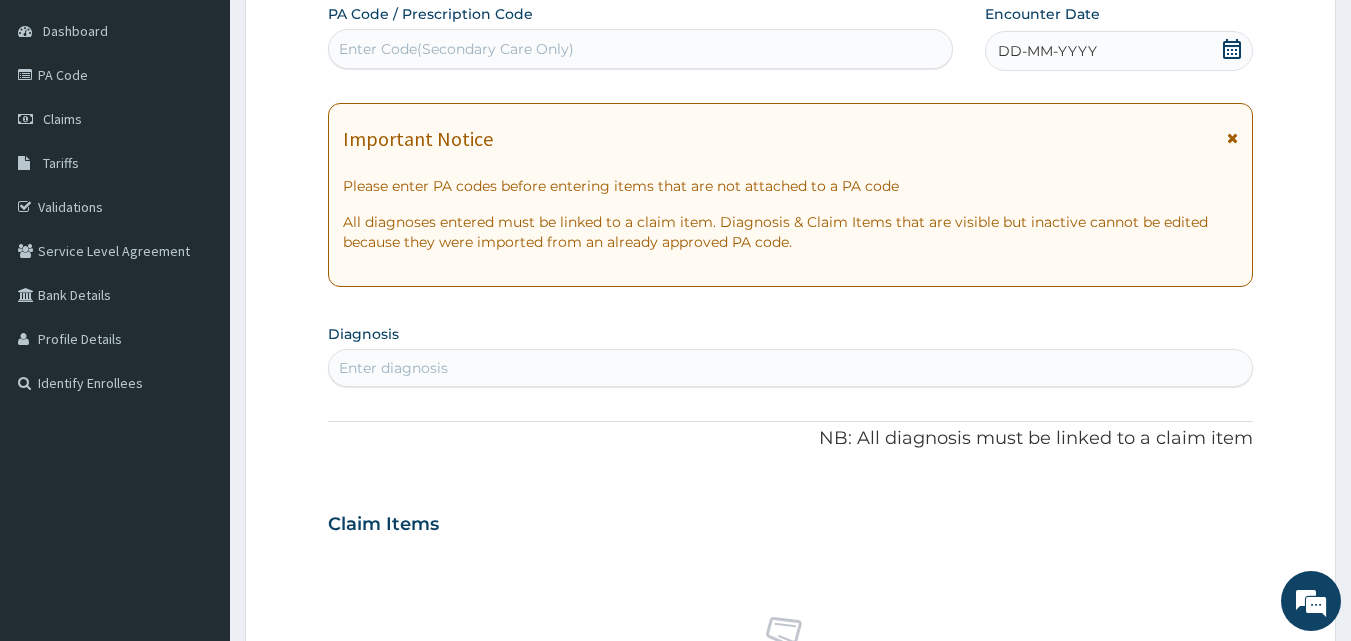 click on "DD-MM-YYYY" at bounding box center [1119, 51] 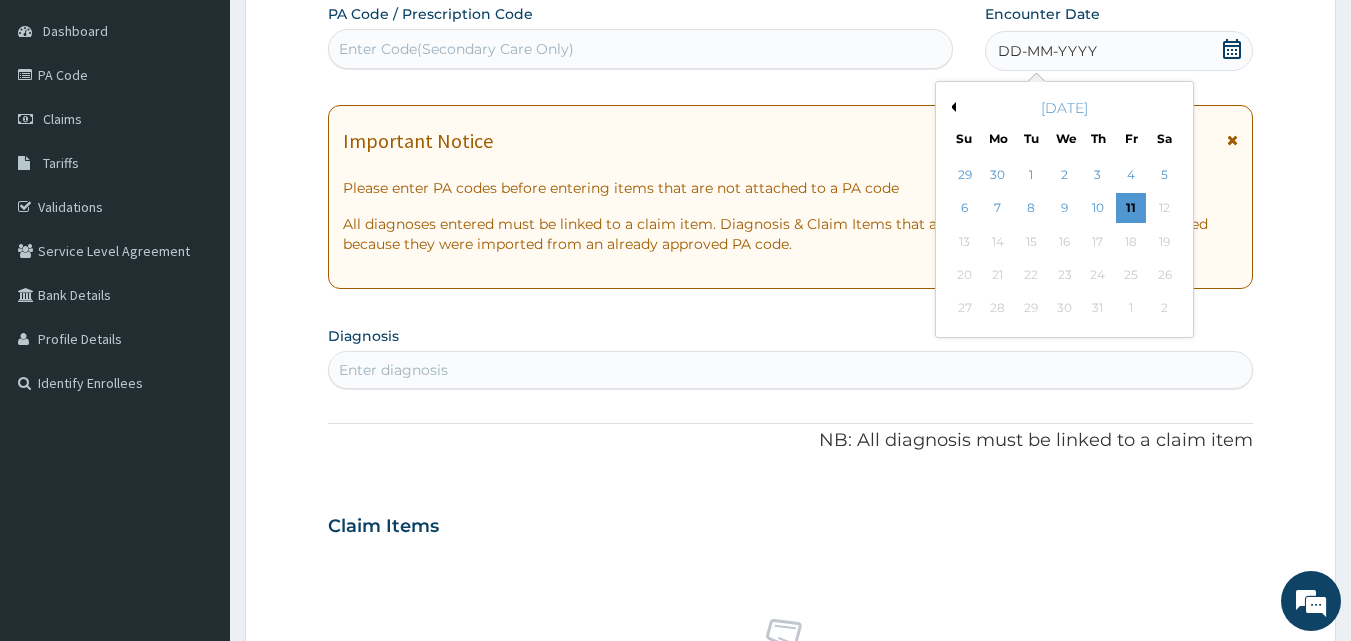 click on "Previous Month" at bounding box center (951, 107) 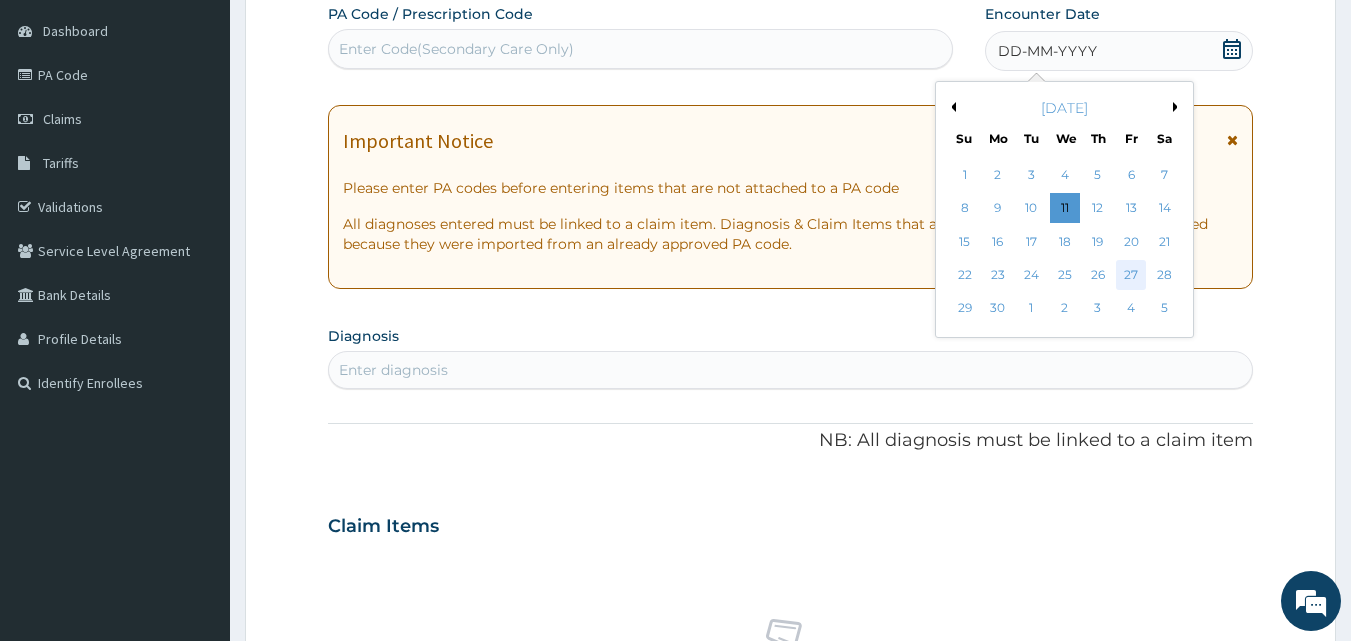 click on "27" at bounding box center [1131, 275] 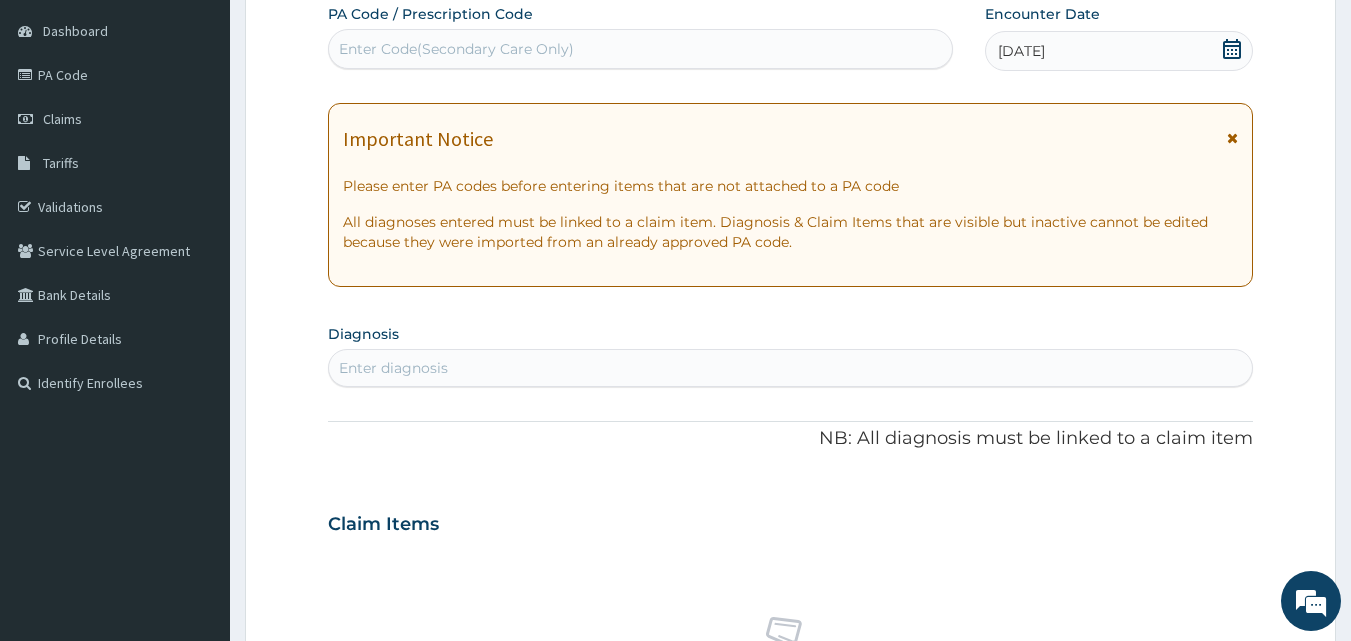 click on "Enter diagnosis" at bounding box center (791, 368) 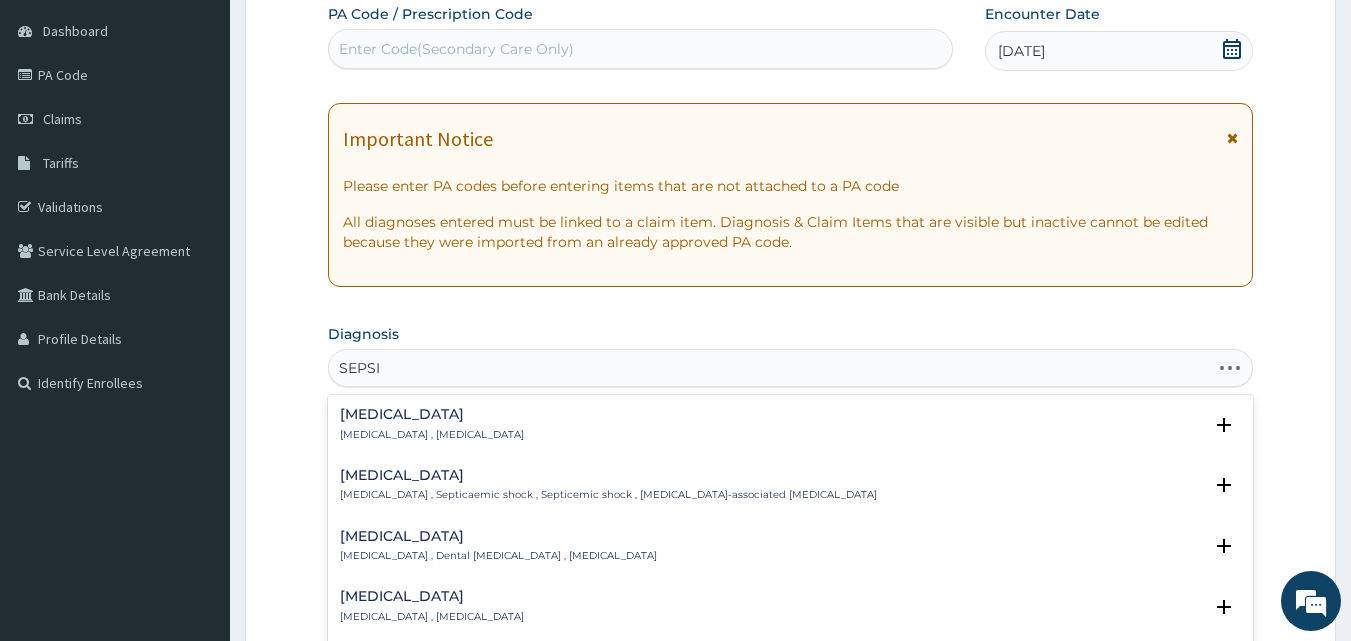 type on "[MEDICAL_DATA]" 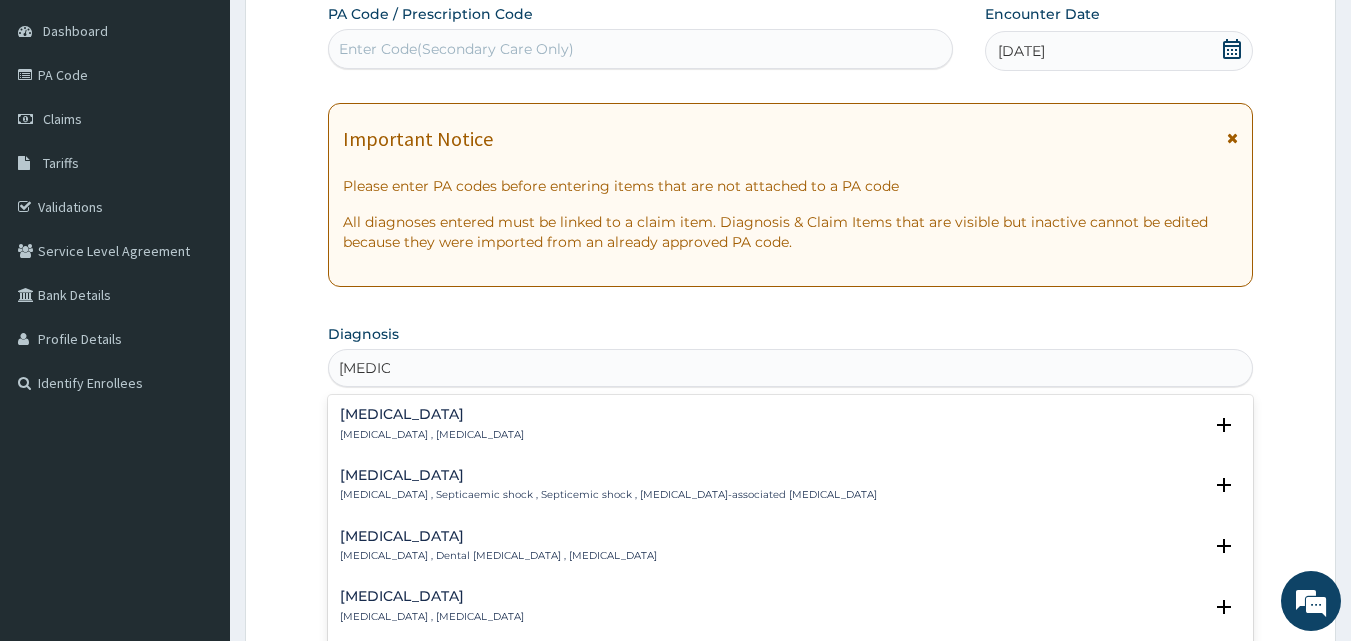 click on "[MEDICAL_DATA]" at bounding box center (432, 414) 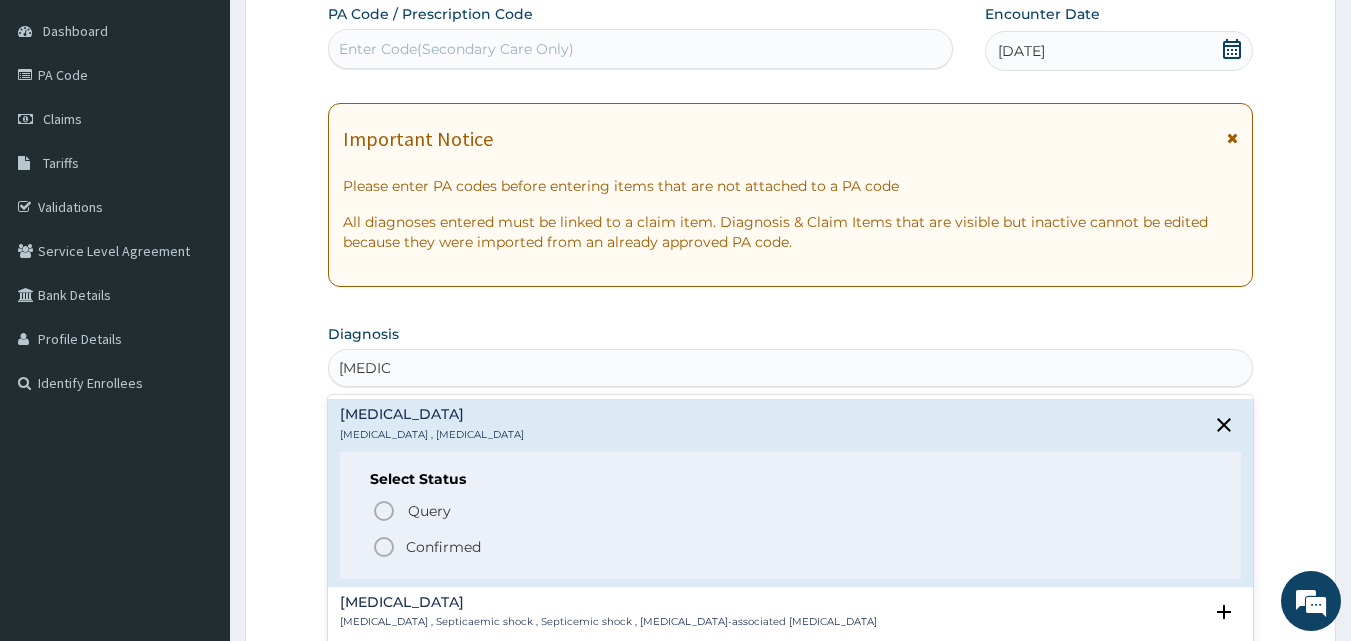 click 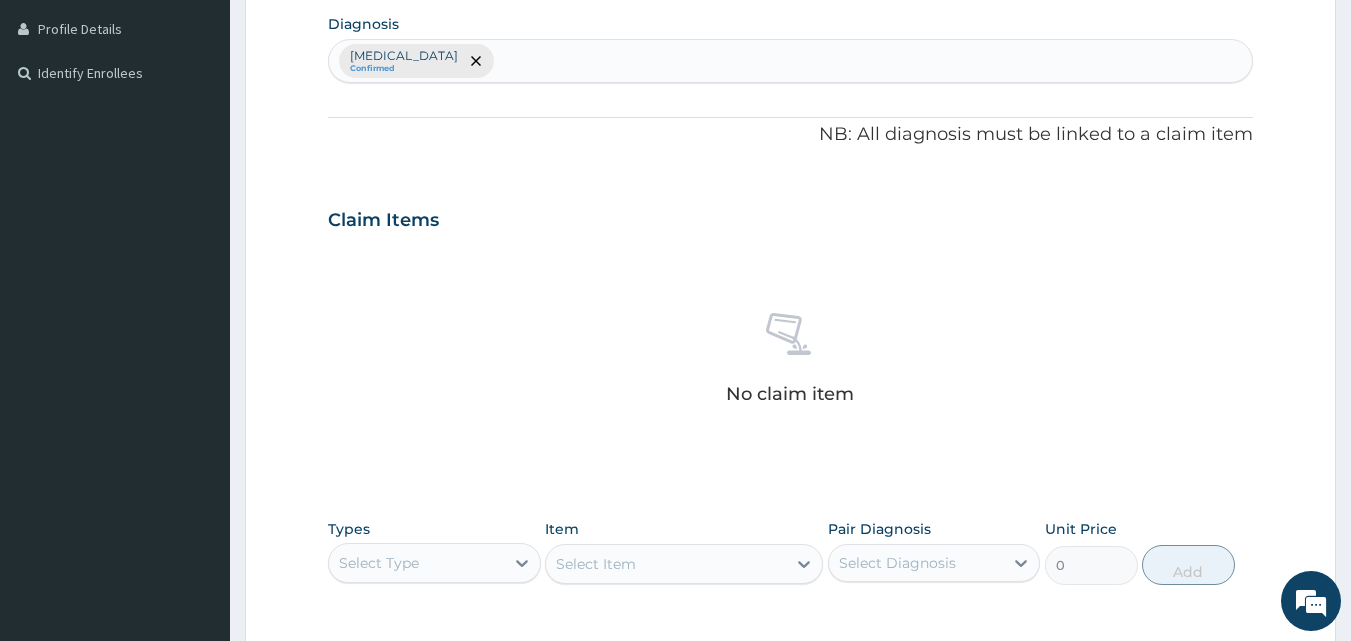 scroll, scrollTop: 801, scrollLeft: 0, axis: vertical 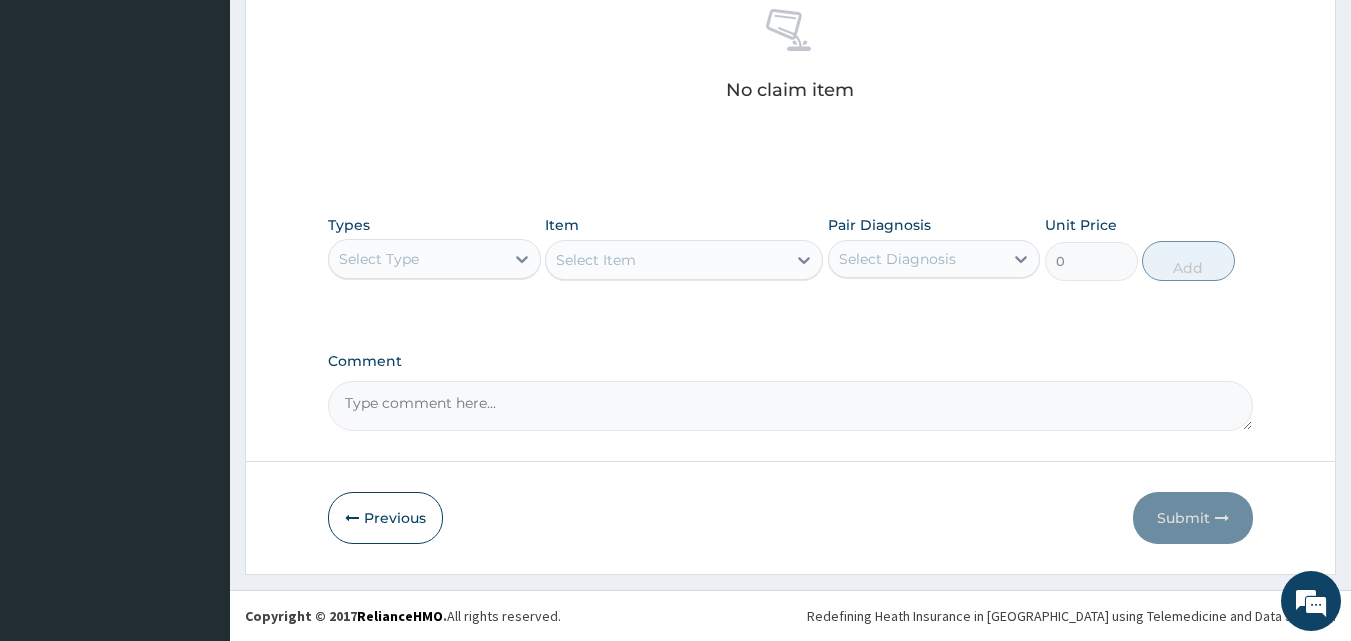 click on "Select Type" at bounding box center [416, 259] 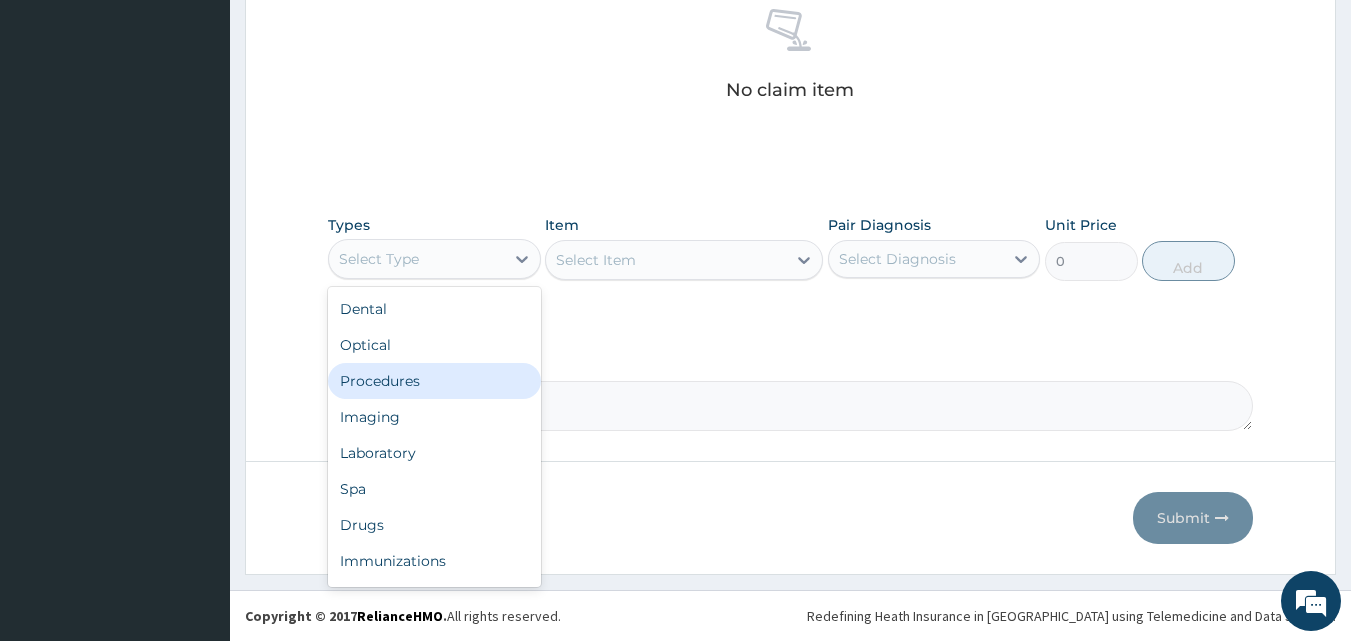 click on "Procedures" at bounding box center (434, 381) 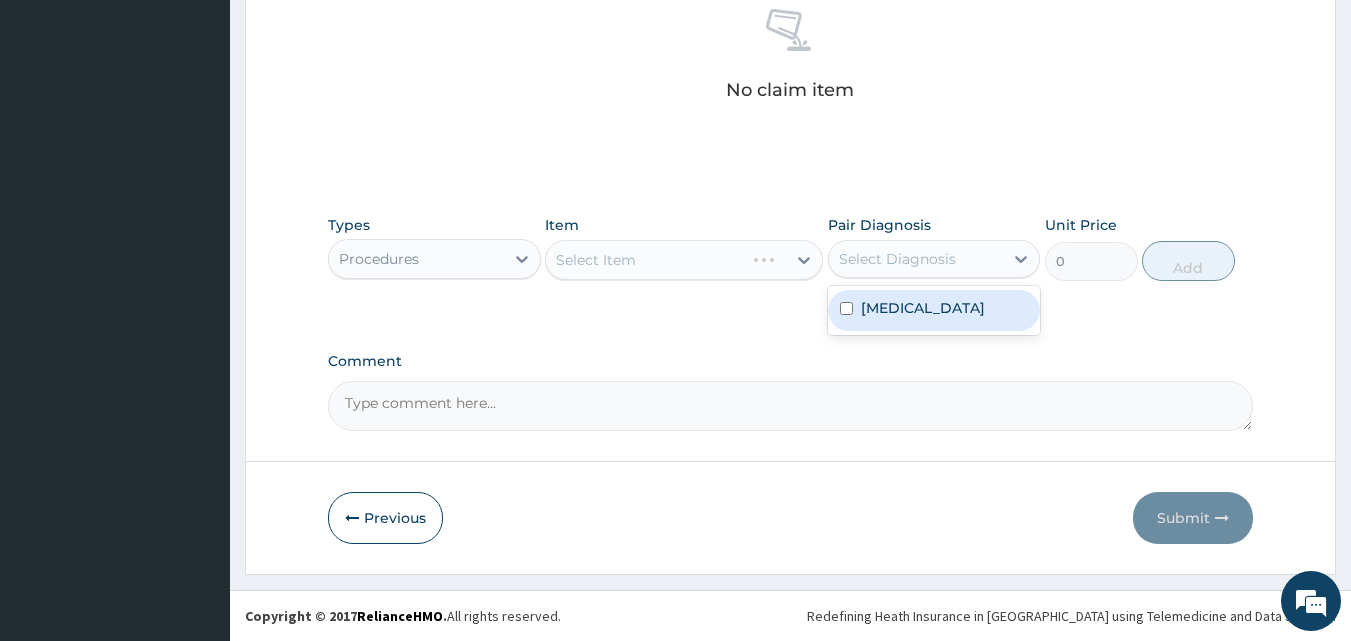 click on "Select Diagnosis" at bounding box center (916, 259) 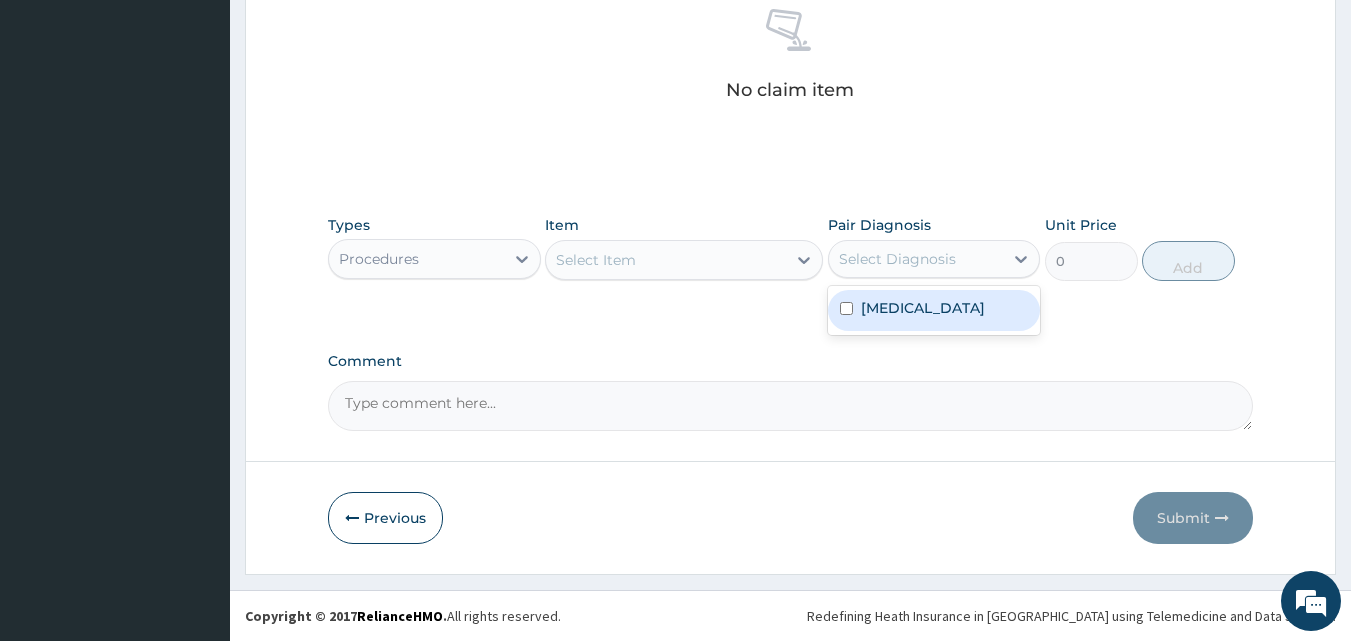 drag, startPoint x: 893, startPoint y: 310, endPoint x: 863, endPoint y: 315, distance: 30.413813 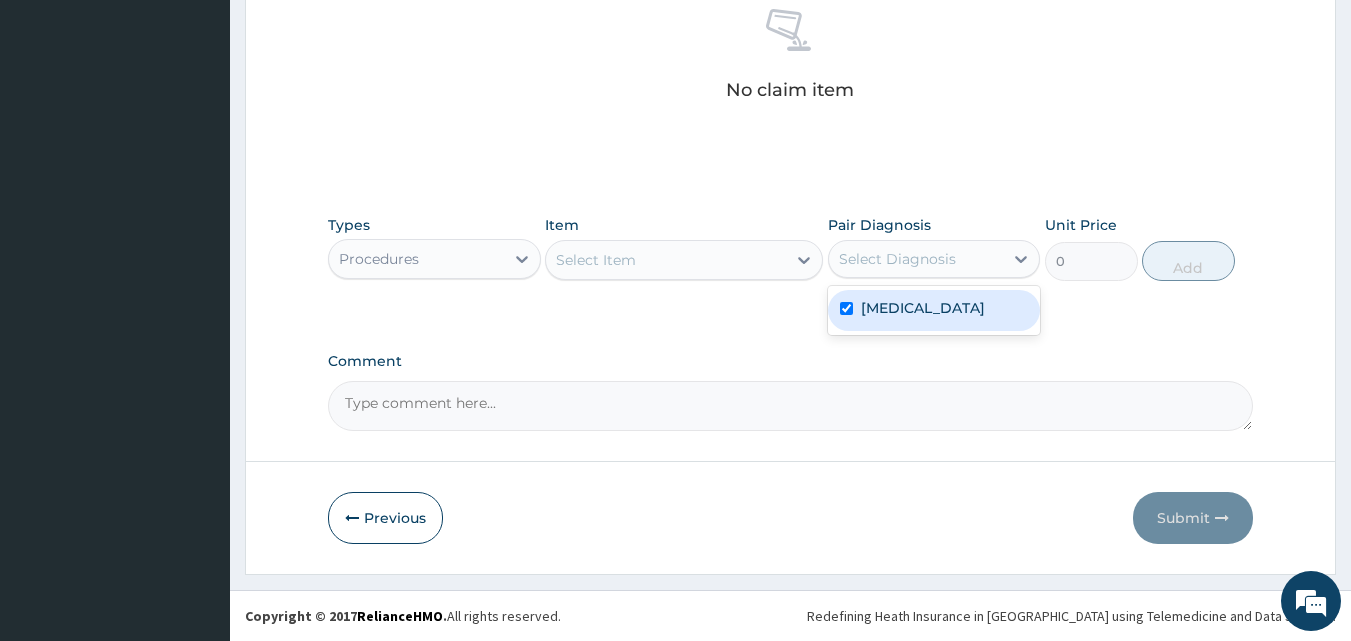 checkbox on "true" 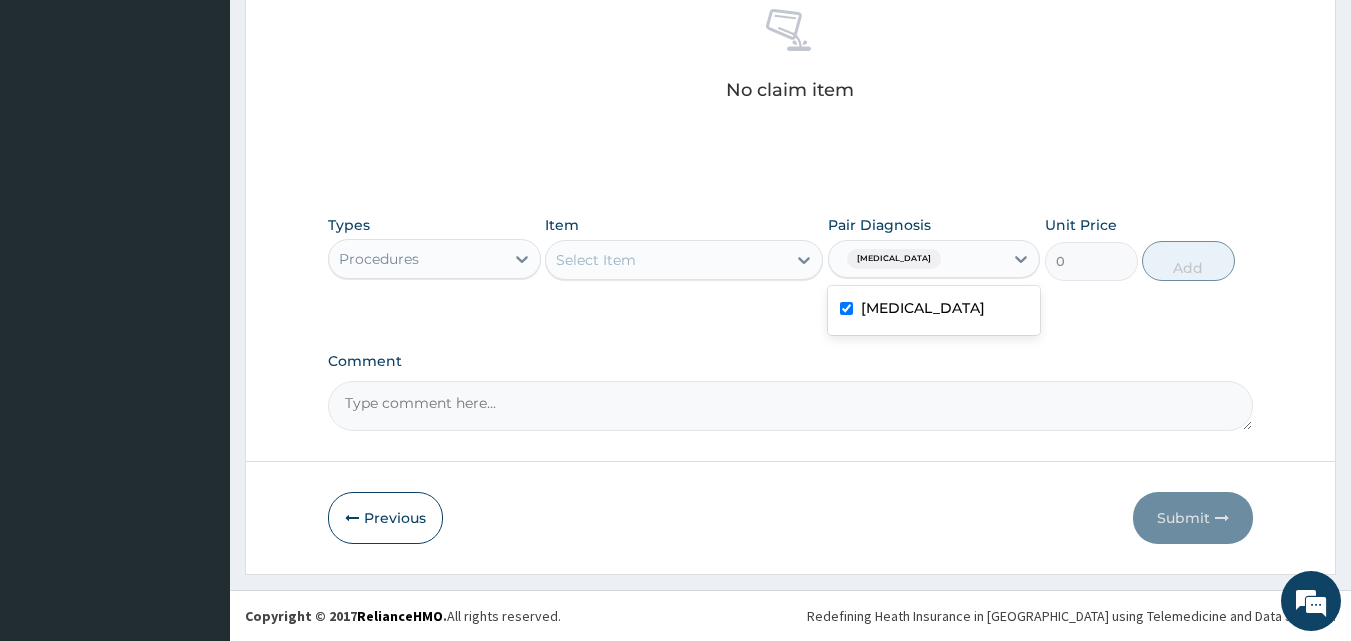 click on "Select Item" at bounding box center [666, 260] 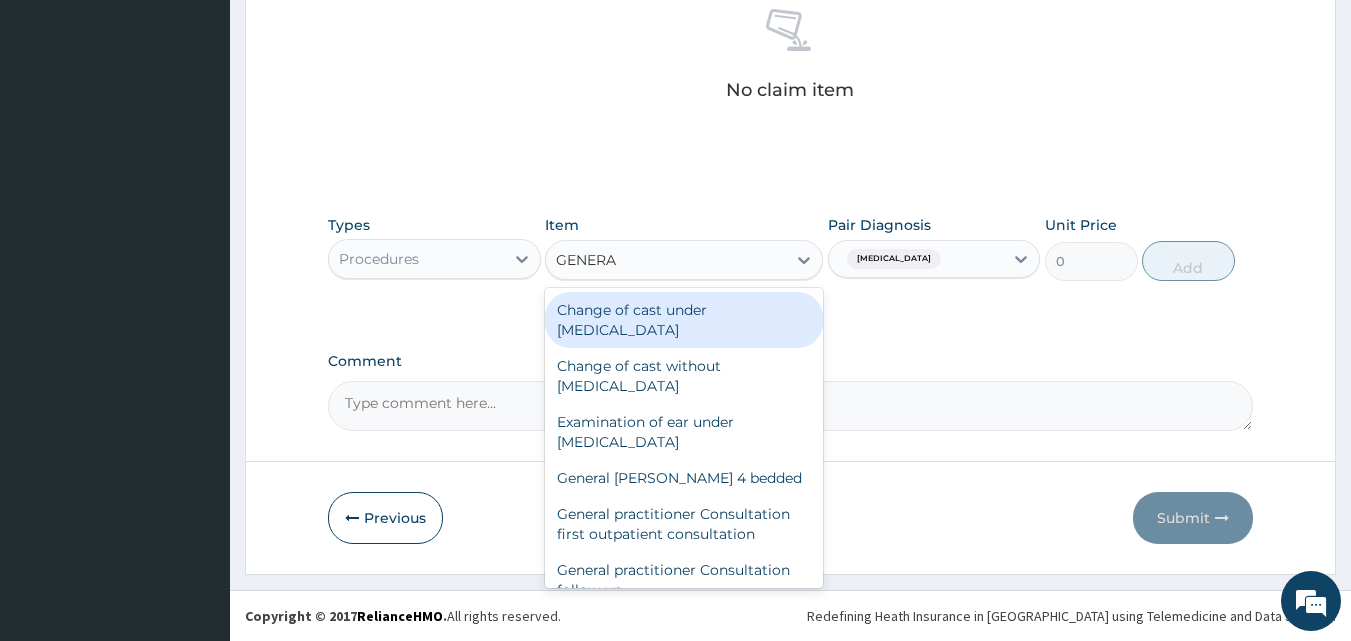 type on "GENERAL" 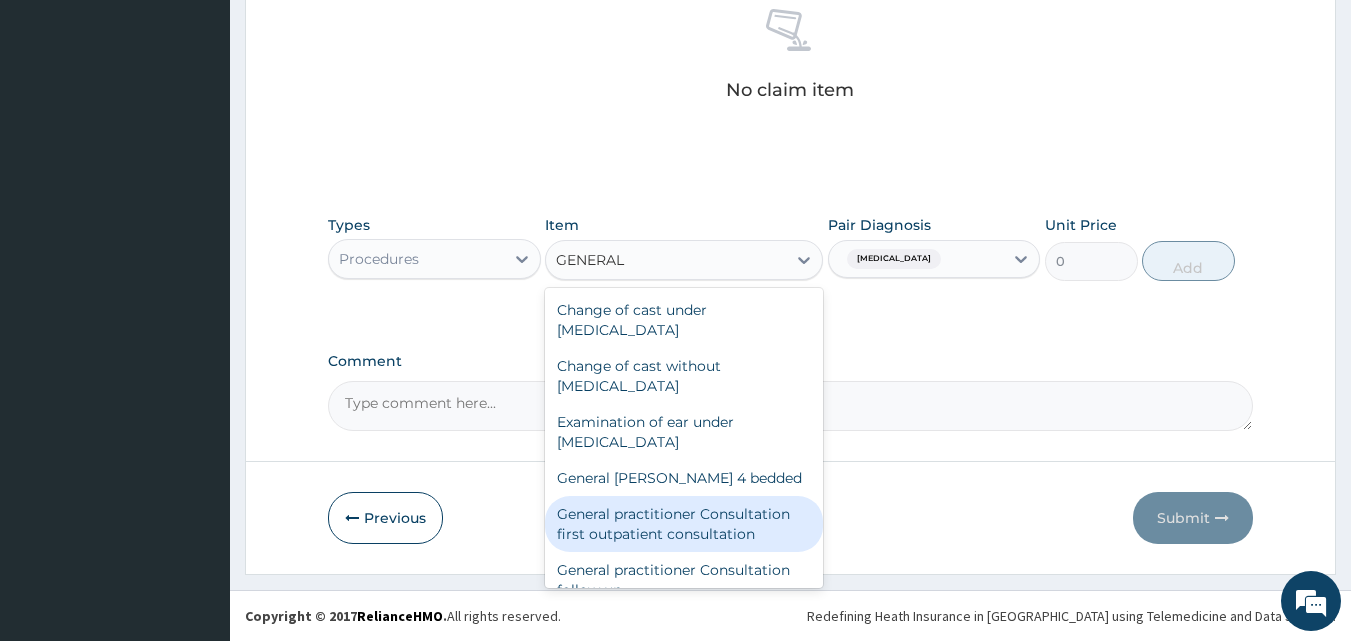 click on "General practitioner Consultation first outpatient consultation" at bounding box center [684, 524] 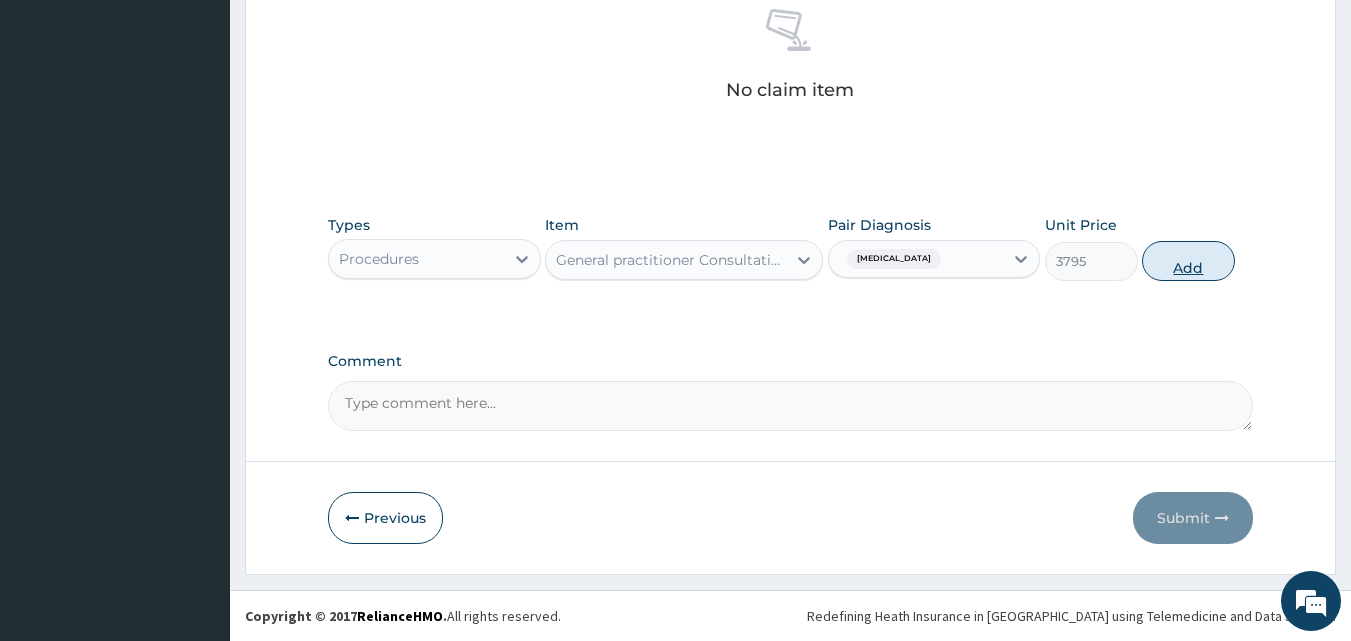 drag, startPoint x: 1182, startPoint y: 256, endPoint x: 1154, endPoint y: 272, distance: 32.24903 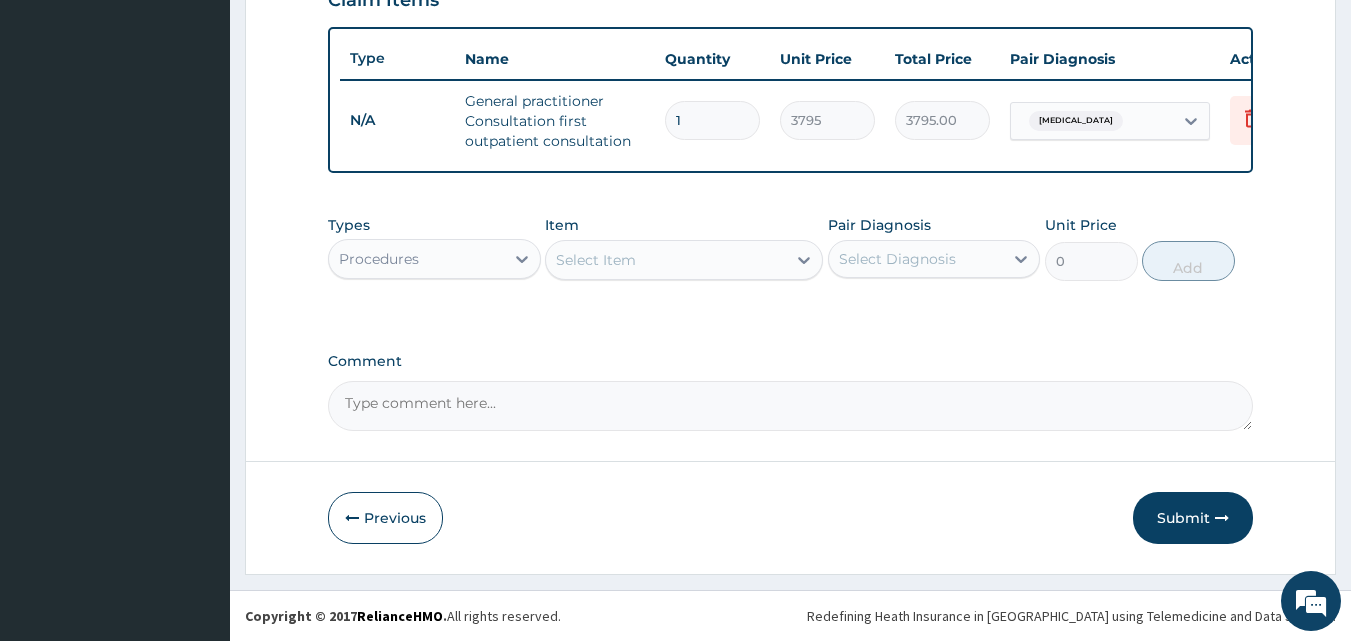 scroll, scrollTop: 732, scrollLeft: 0, axis: vertical 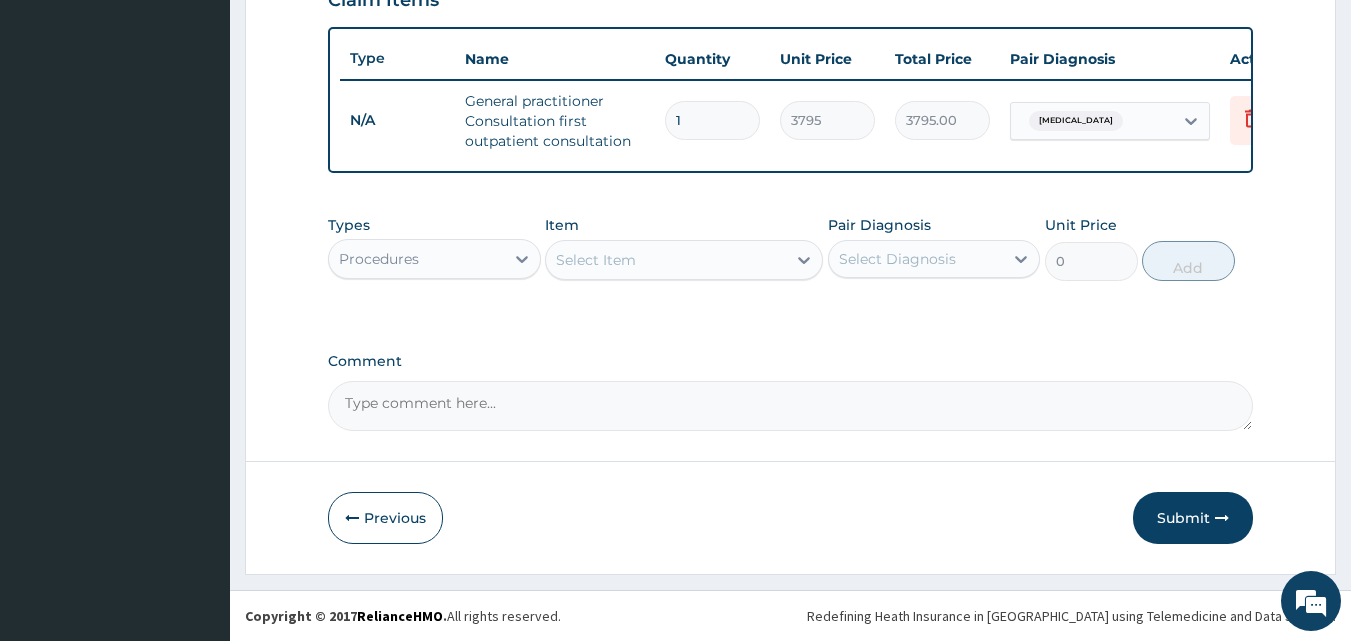 click on "Procedures" at bounding box center [416, 259] 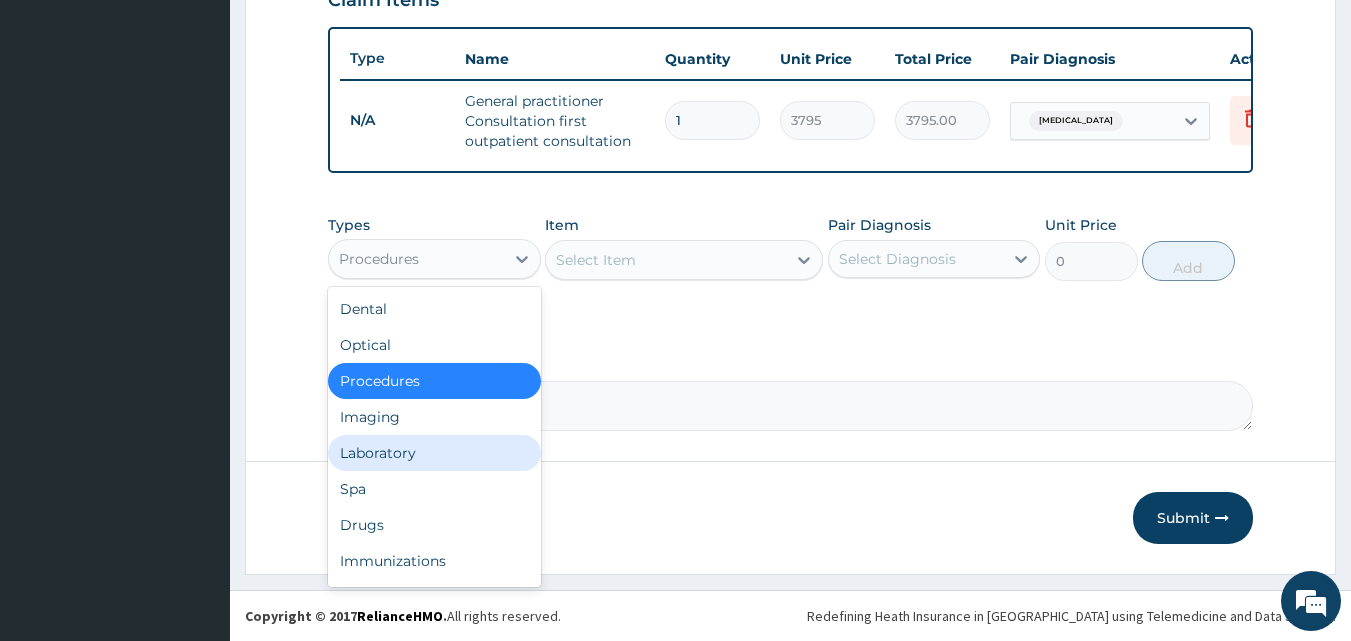 click on "Dental Optical Procedures Imaging Laboratory Spa Drugs Immunizations Others Gym" at bounding box center (434, 437) 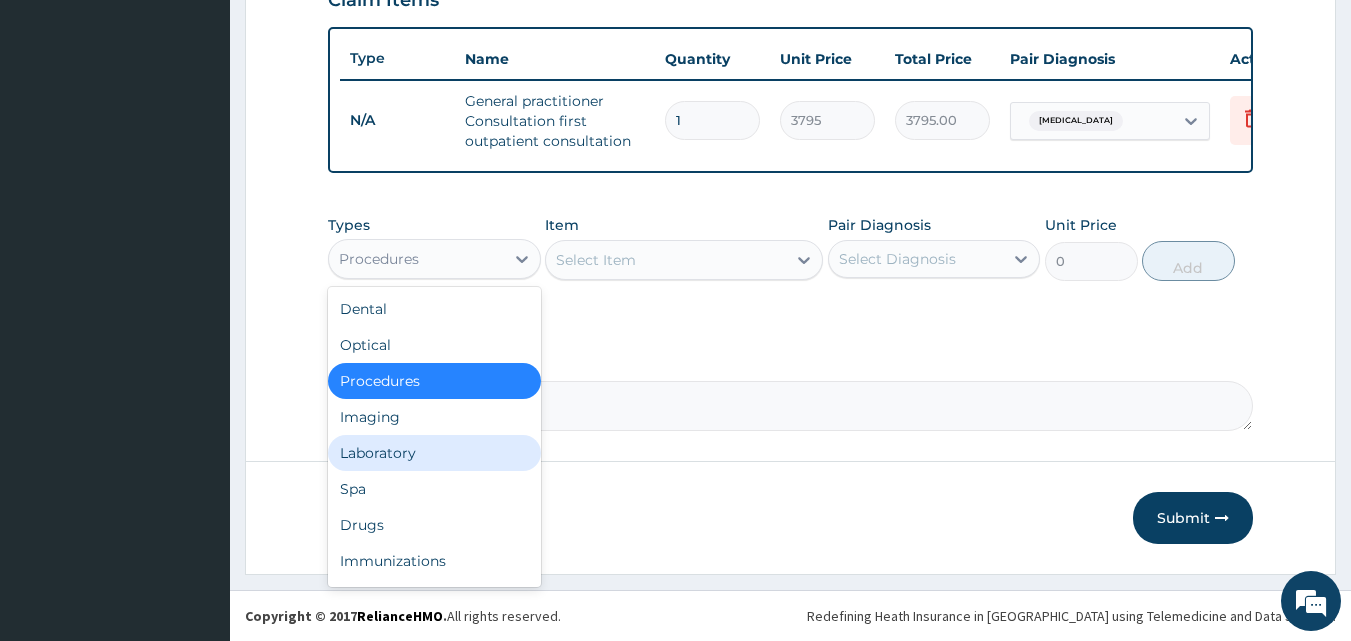 click on "Laboratory" at bounding box center [434, 453] 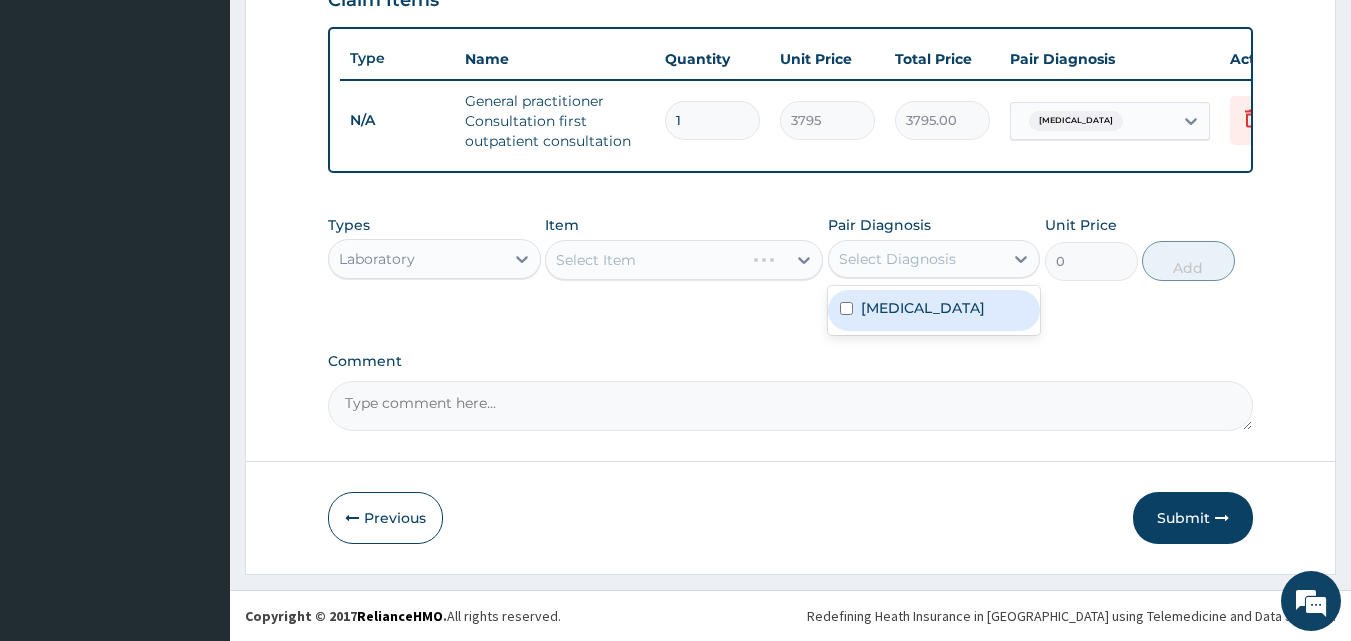 click on "Select Diagnosis" at bounding box center [897, 259] 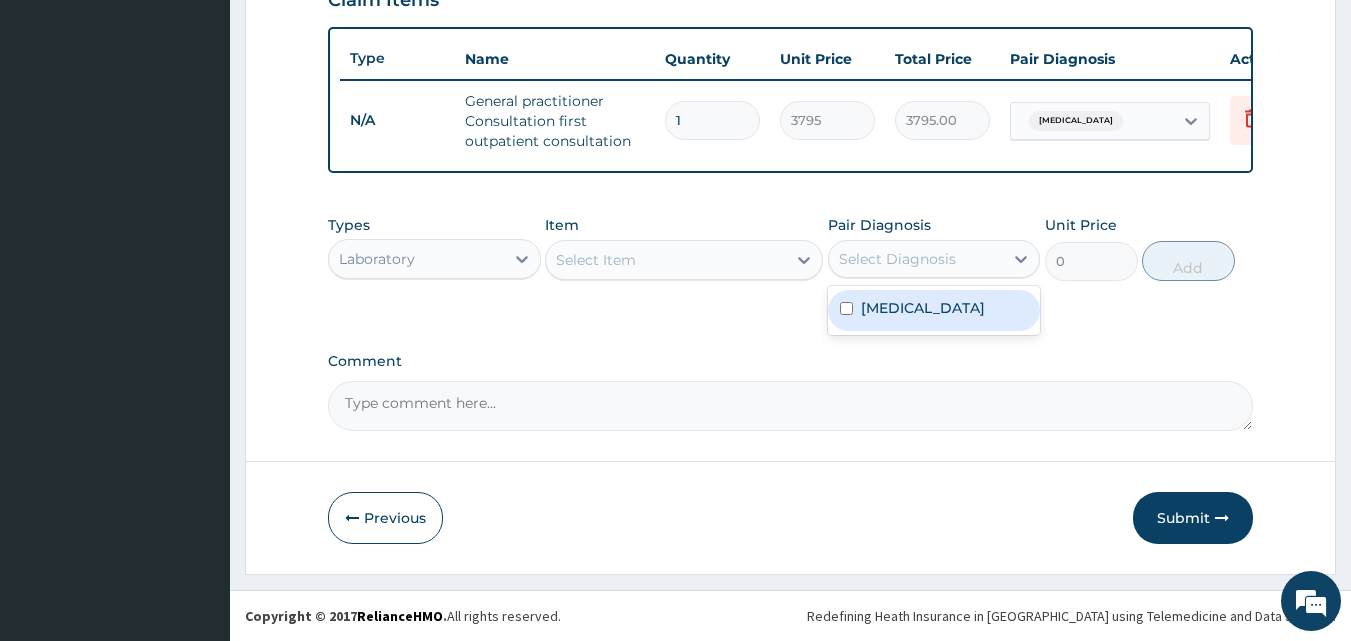 click on "[MEDICAL_DATA]" at bounding box center [923, 308] 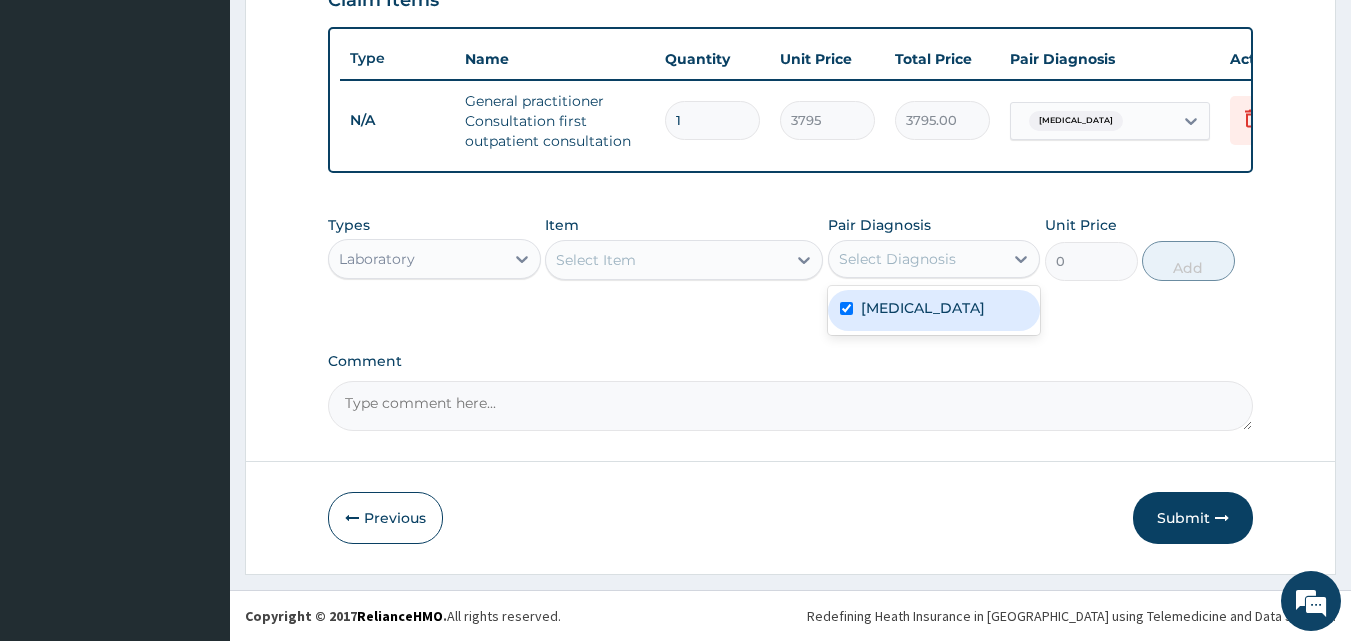 checkbox on "true" 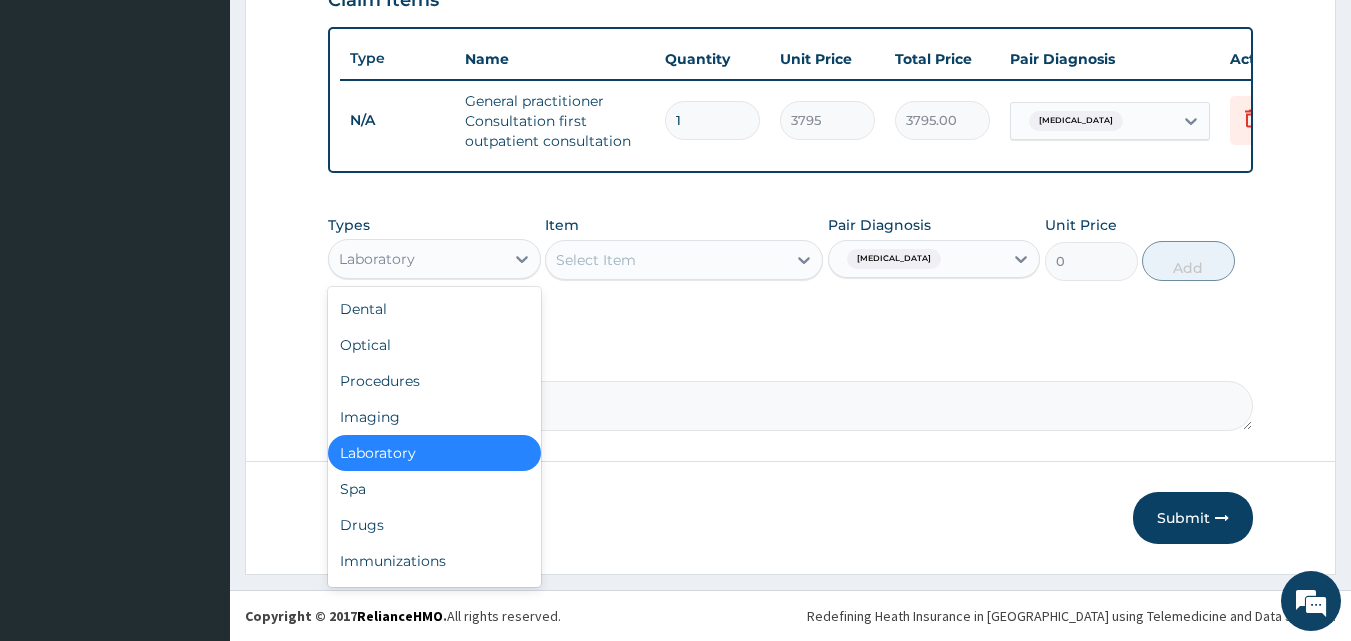 click on "Laboratory" at bounding box center (416, 259) 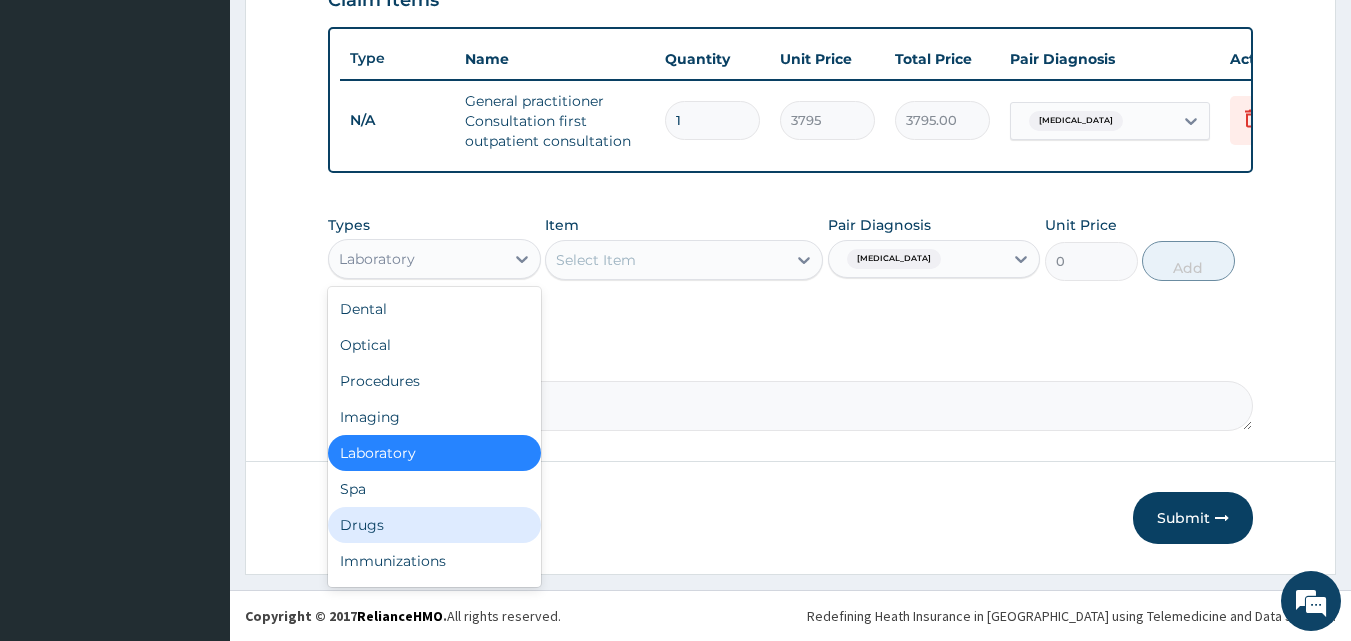 click on "Drugs" at bounding box center (434, 525) 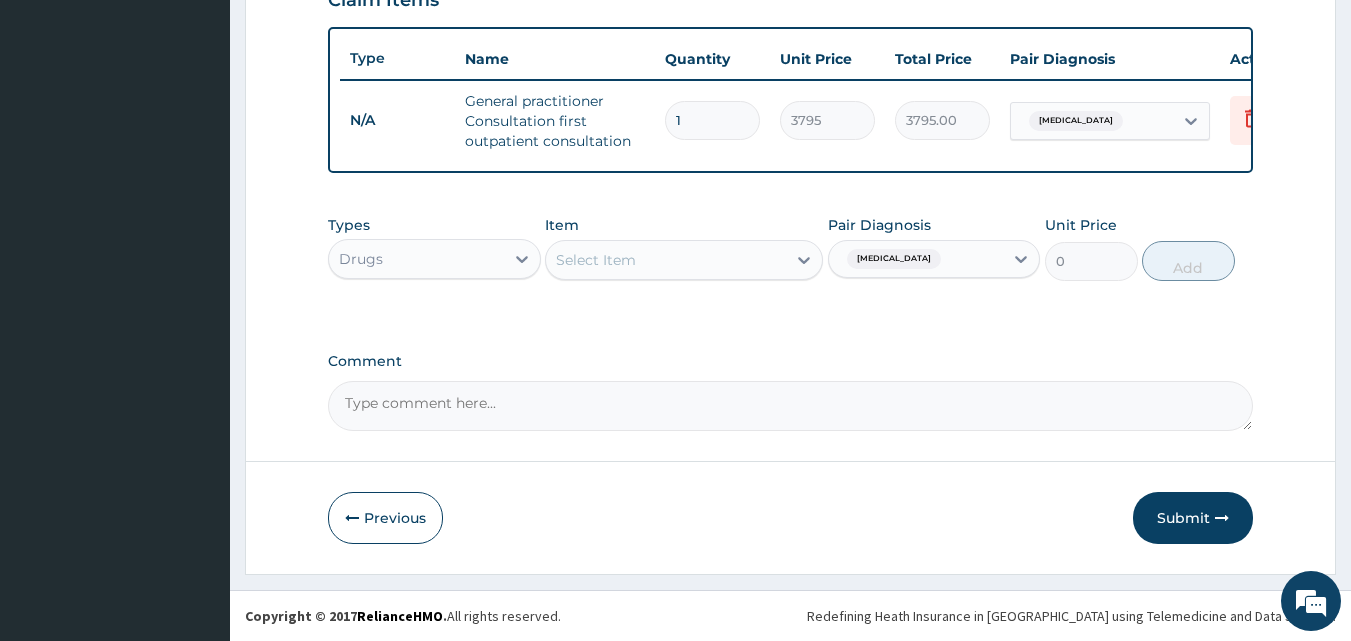click on "Select Item" at bounding box center [666, 260] 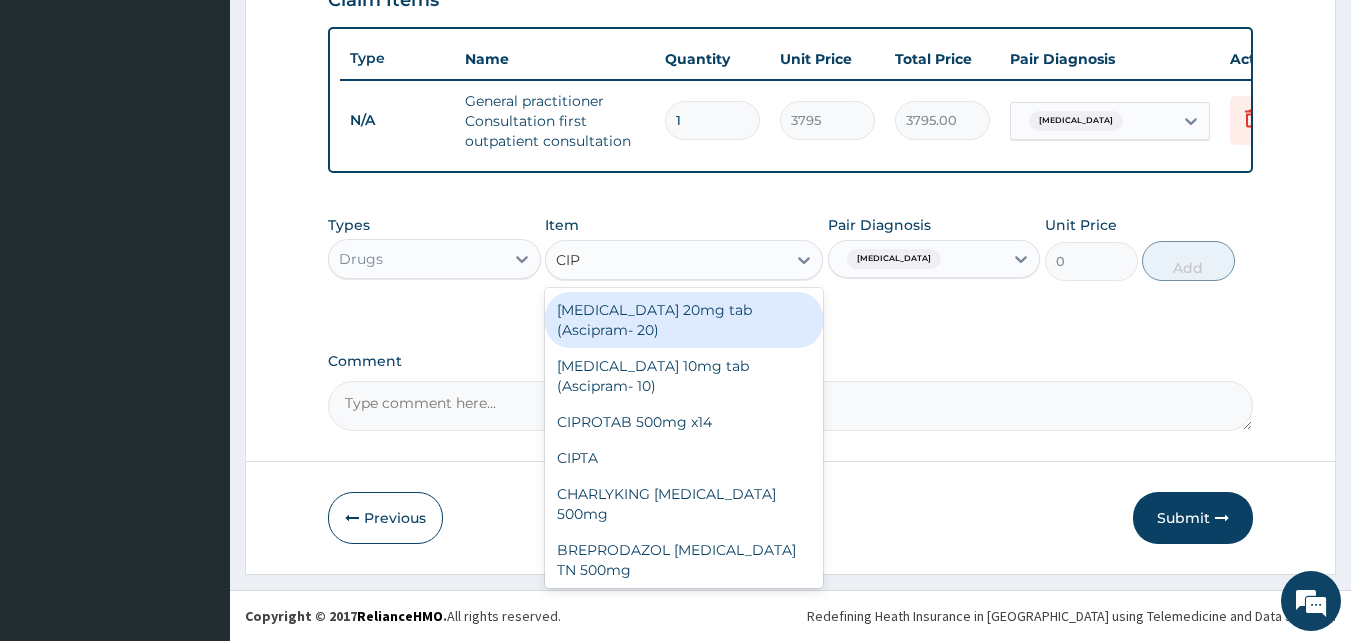 type on "CIPR" 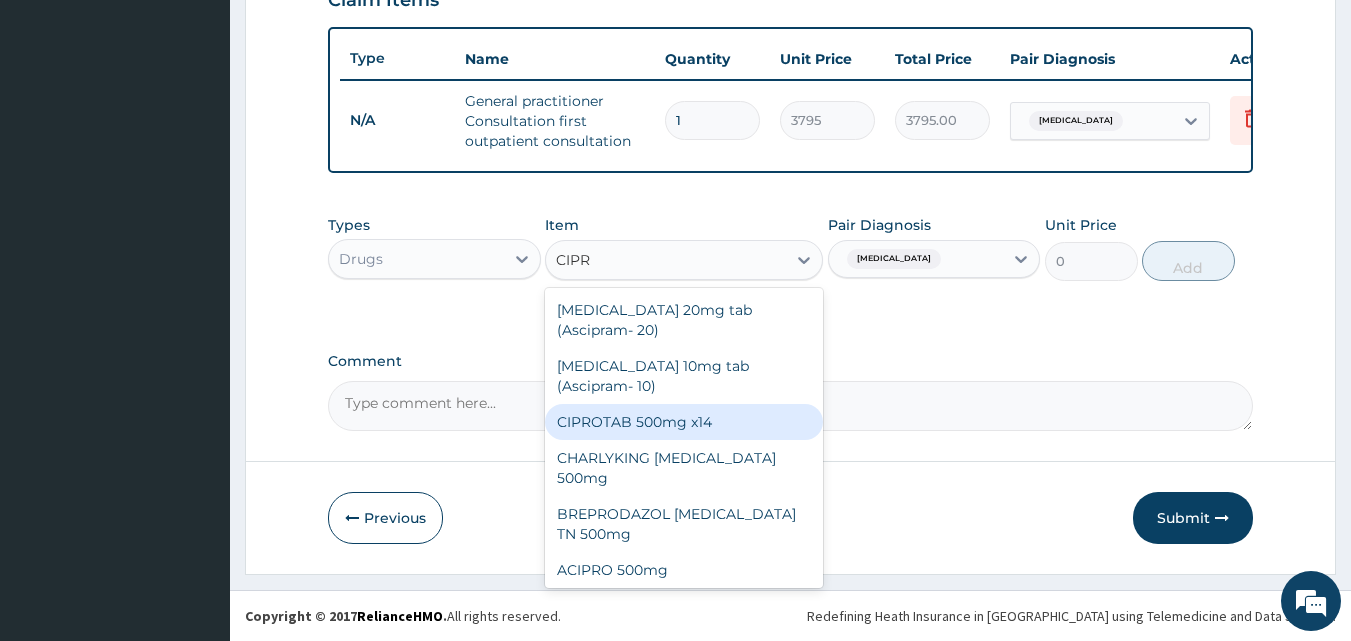 click on "CIPROTAB 500mg x14" at bounding box center (684, 422) 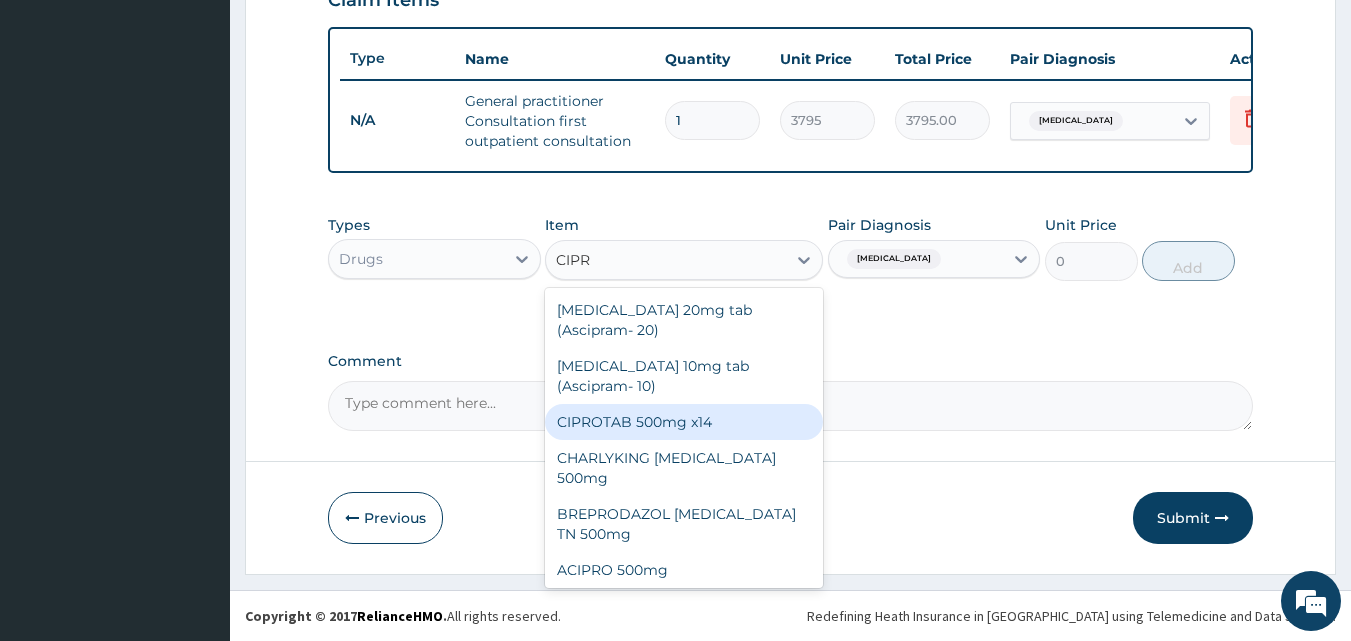 type 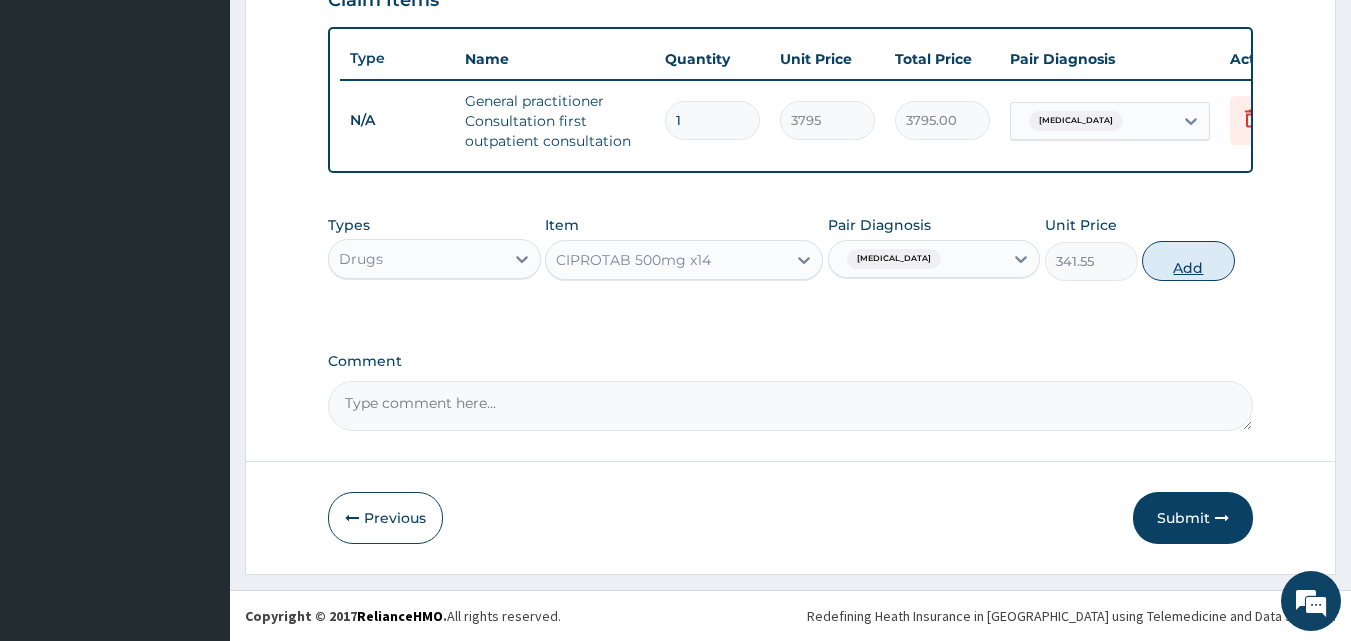 click on "Add" at bounding box center [1188, 261] 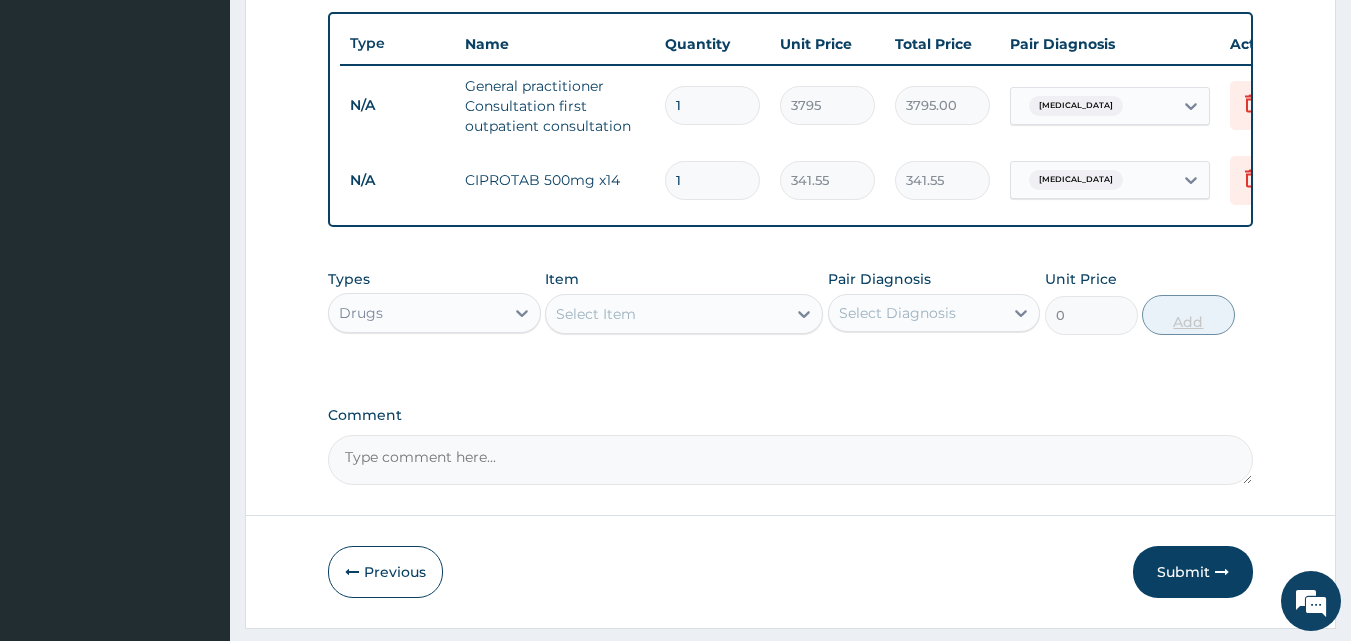 type on "14" 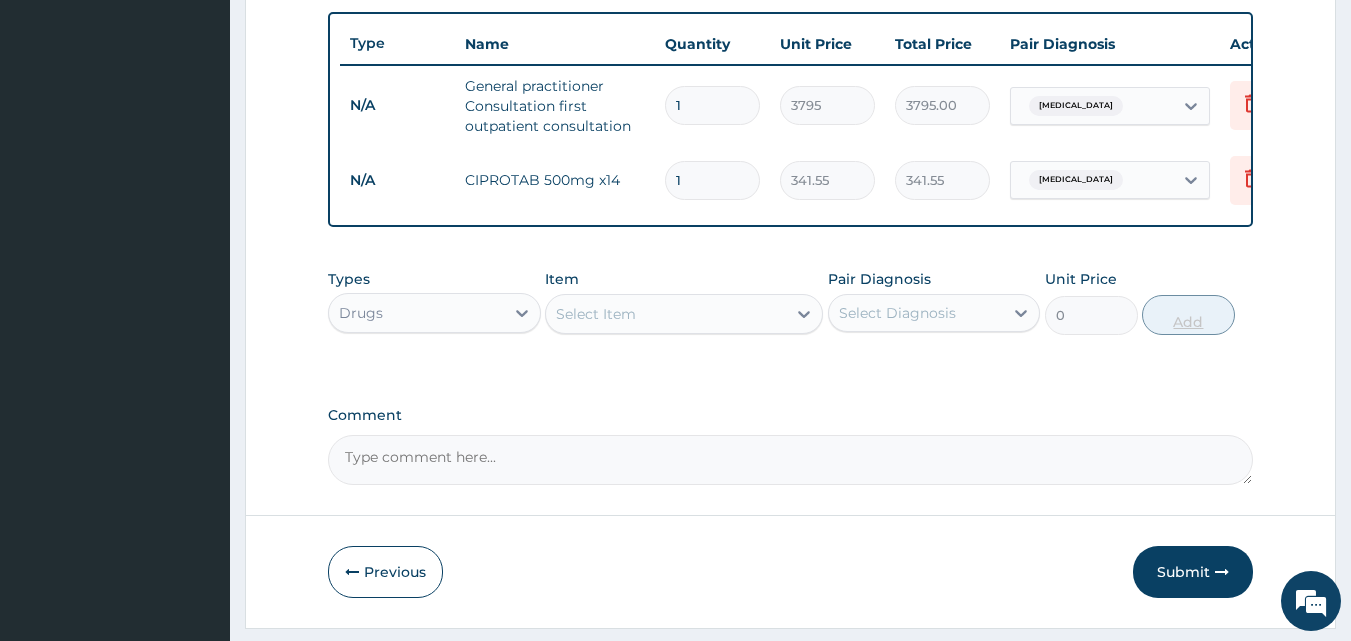 type on "4781.70" 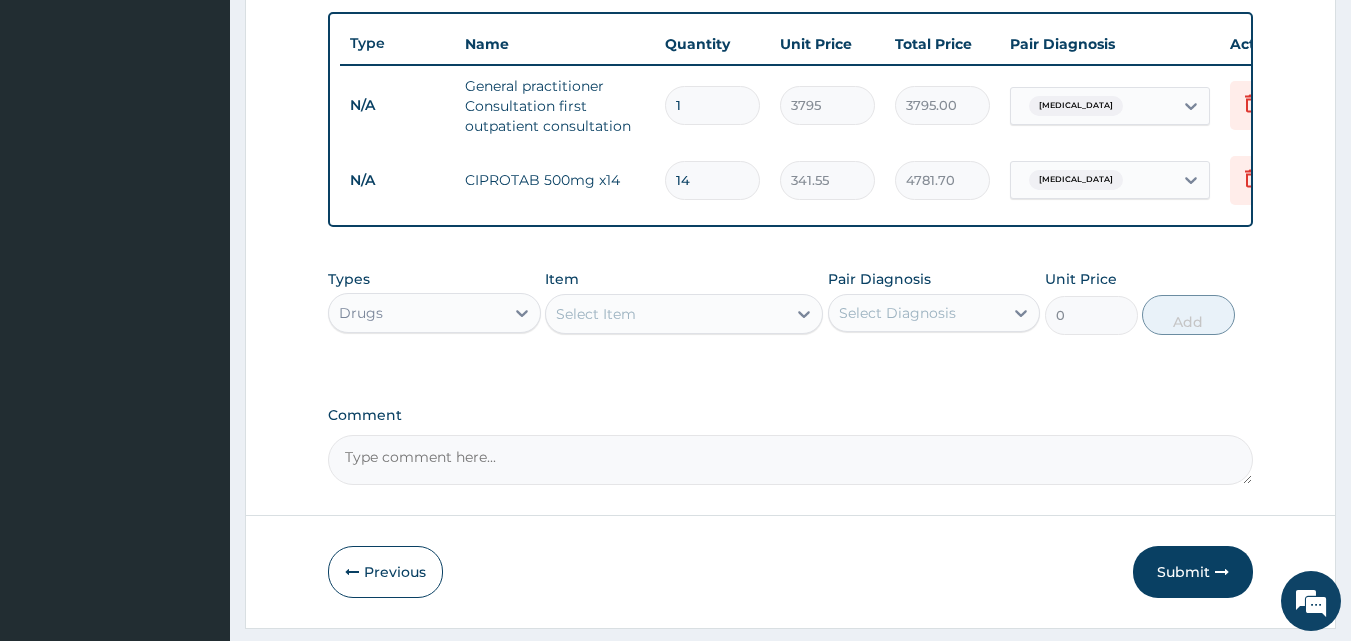 type on "14" 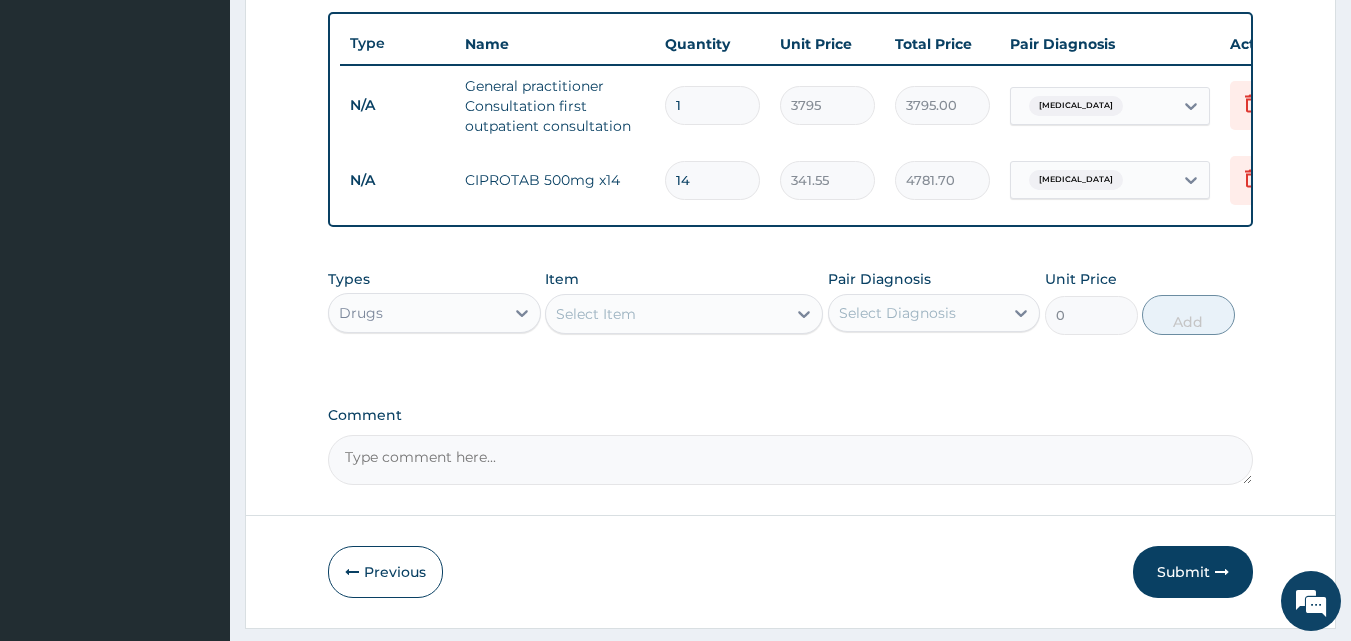 click on "Select Item" at bounding box center [666, 314] 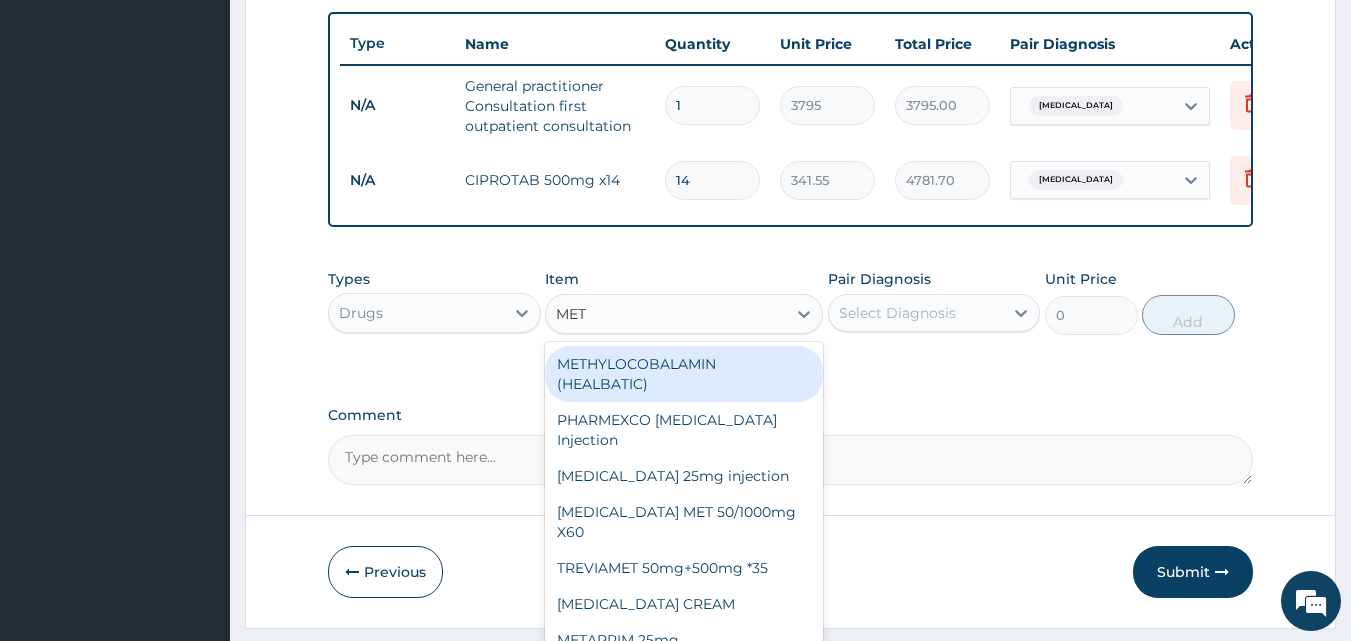 type on "METR" 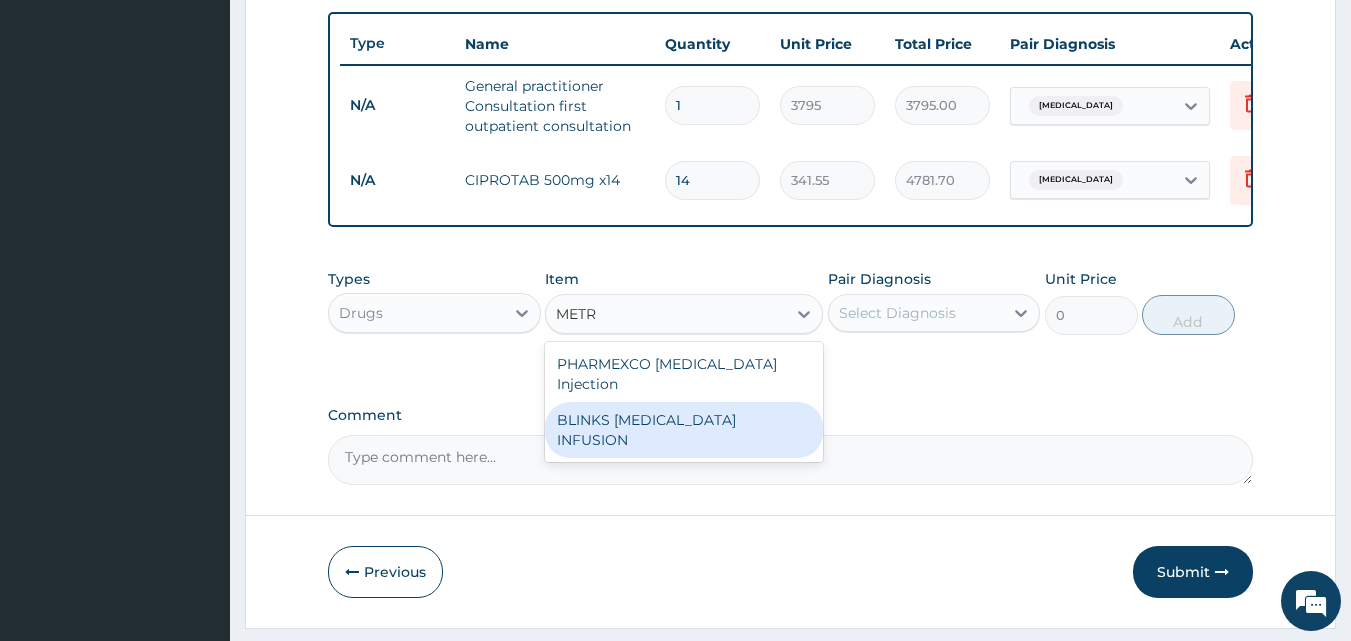 click on "BLINKS [MEDICAL_DATA] INFUSION" at bounding box center [684, 430] 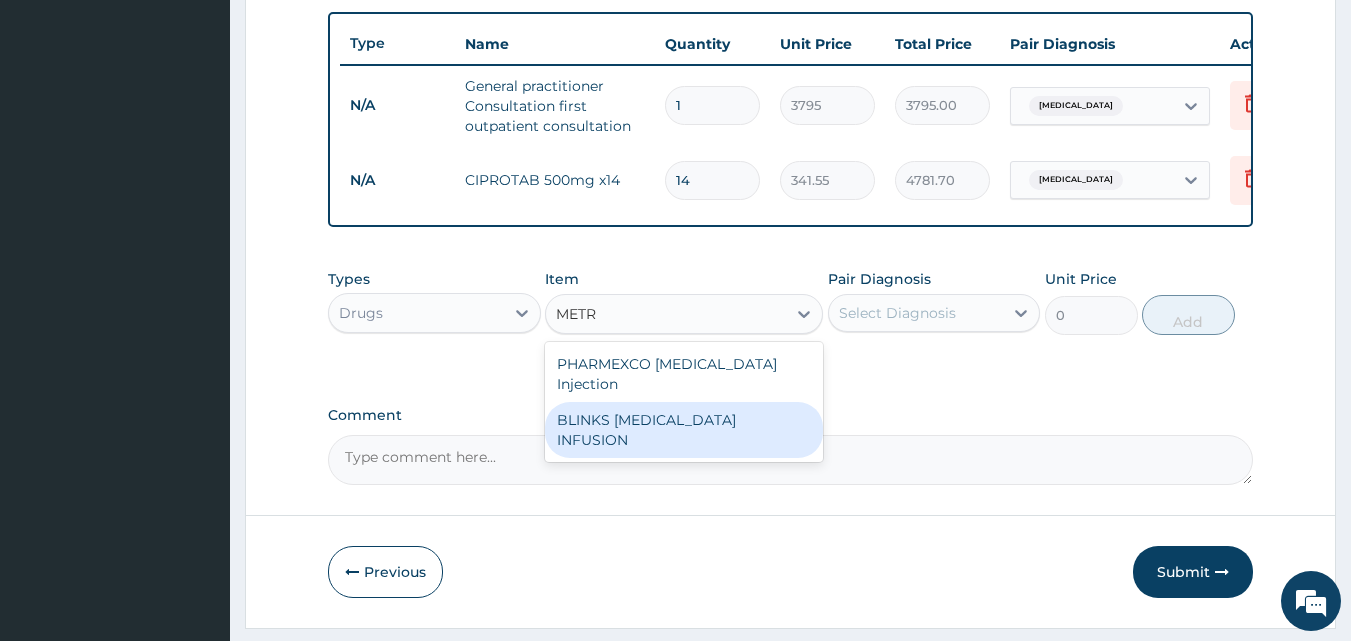 type 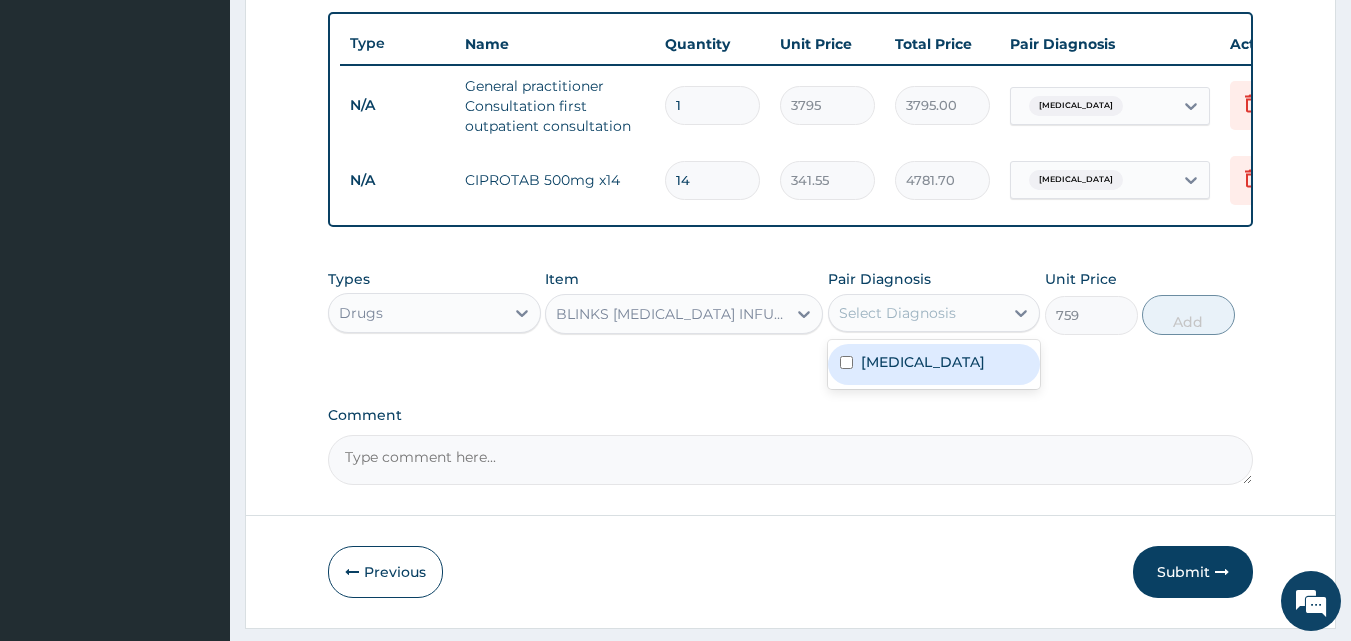 click on "Select Diagnosis" at bounding box center [897, 313] 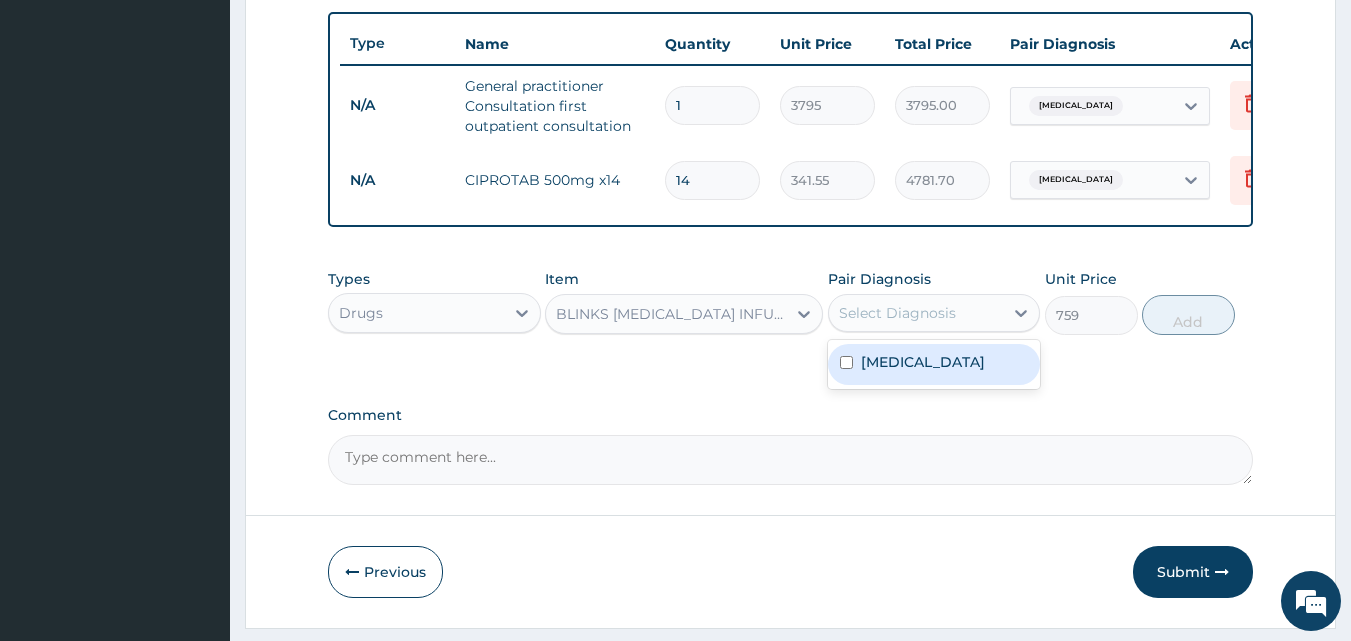 click on "[MEDICAL_DATA]" at bounding box center [923, 362] 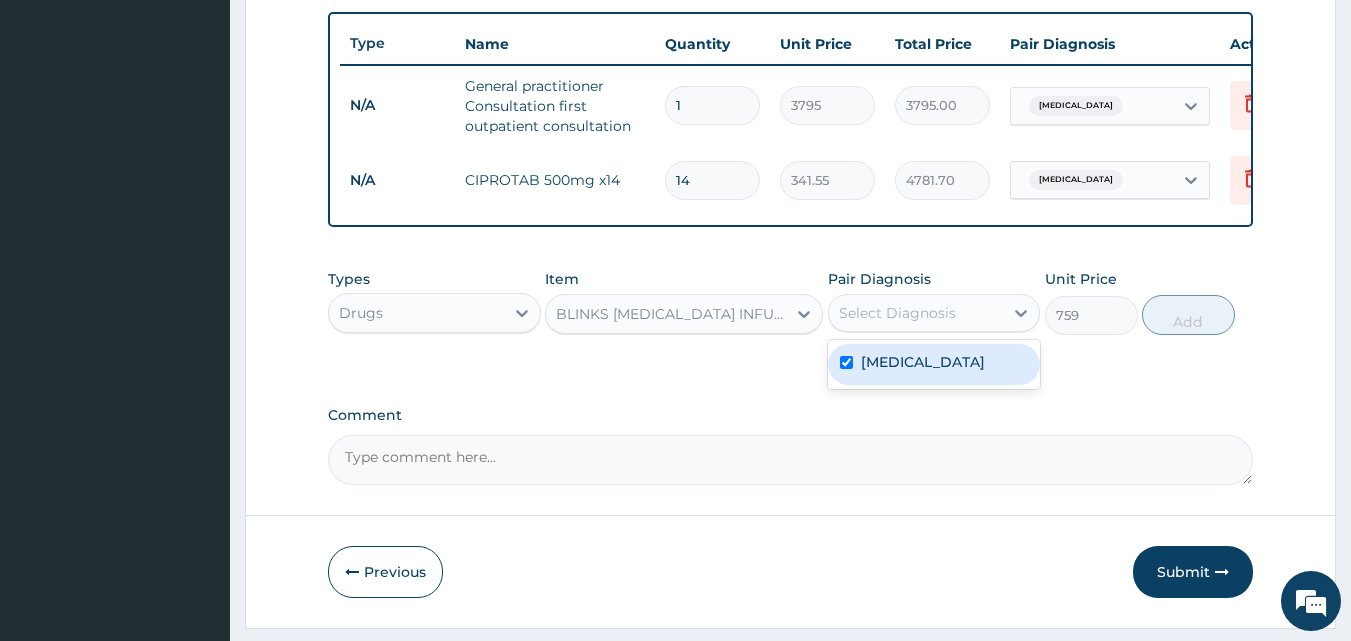 checkbox on "true" 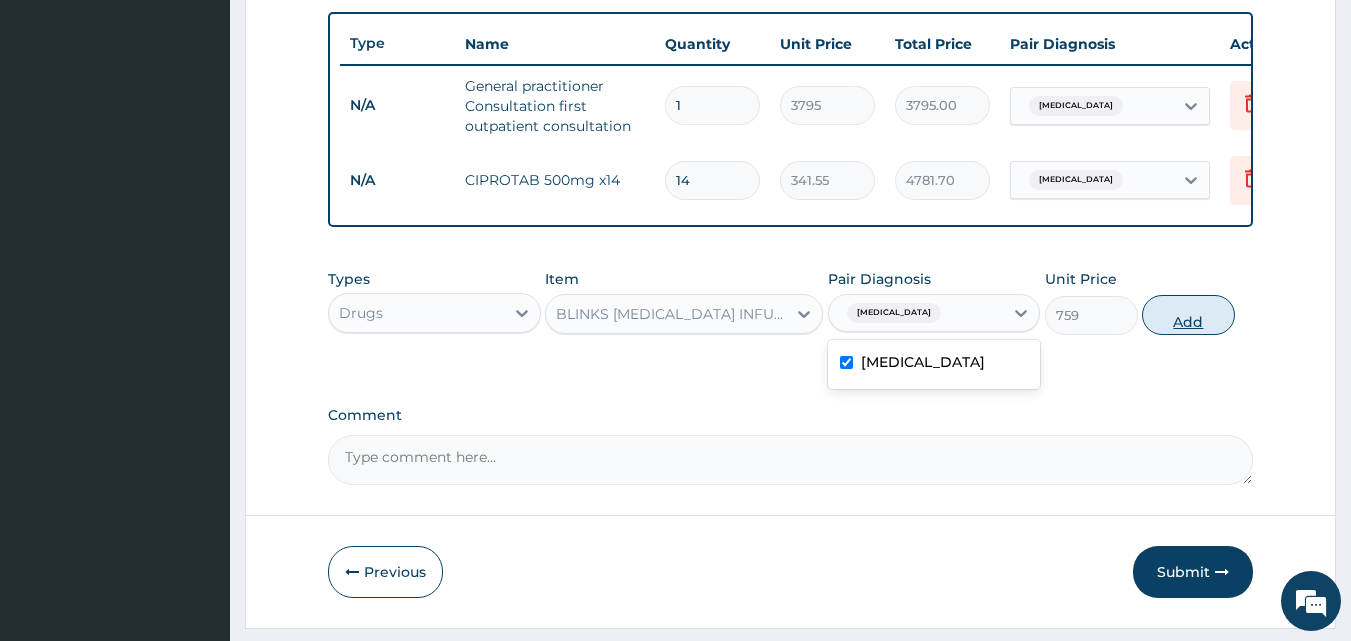 click on "Add" at bounding box center [1188, 315] 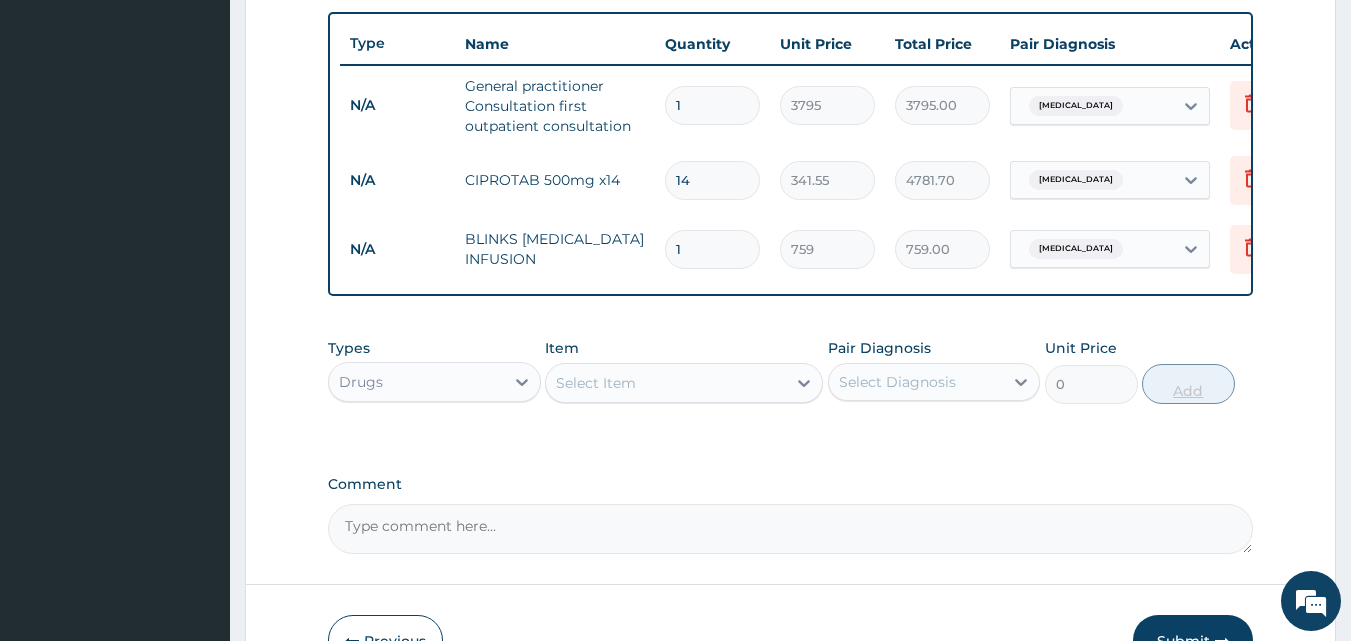 type 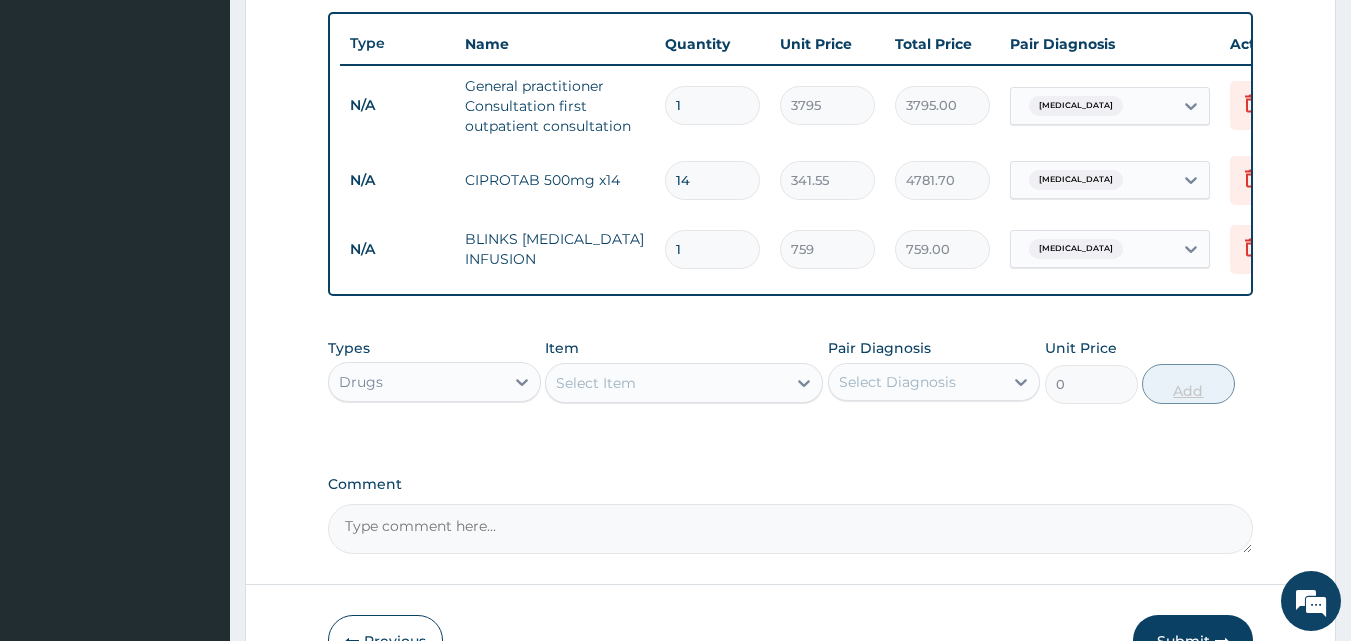 type on "0.00" 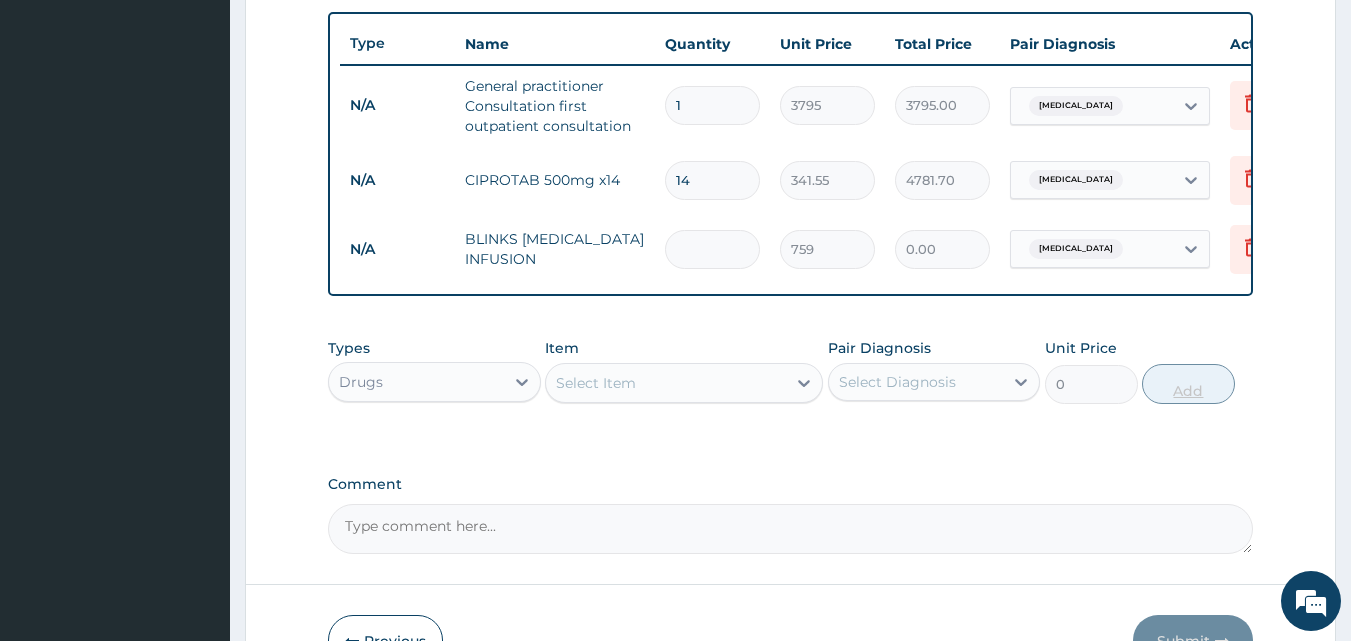 type on "4" 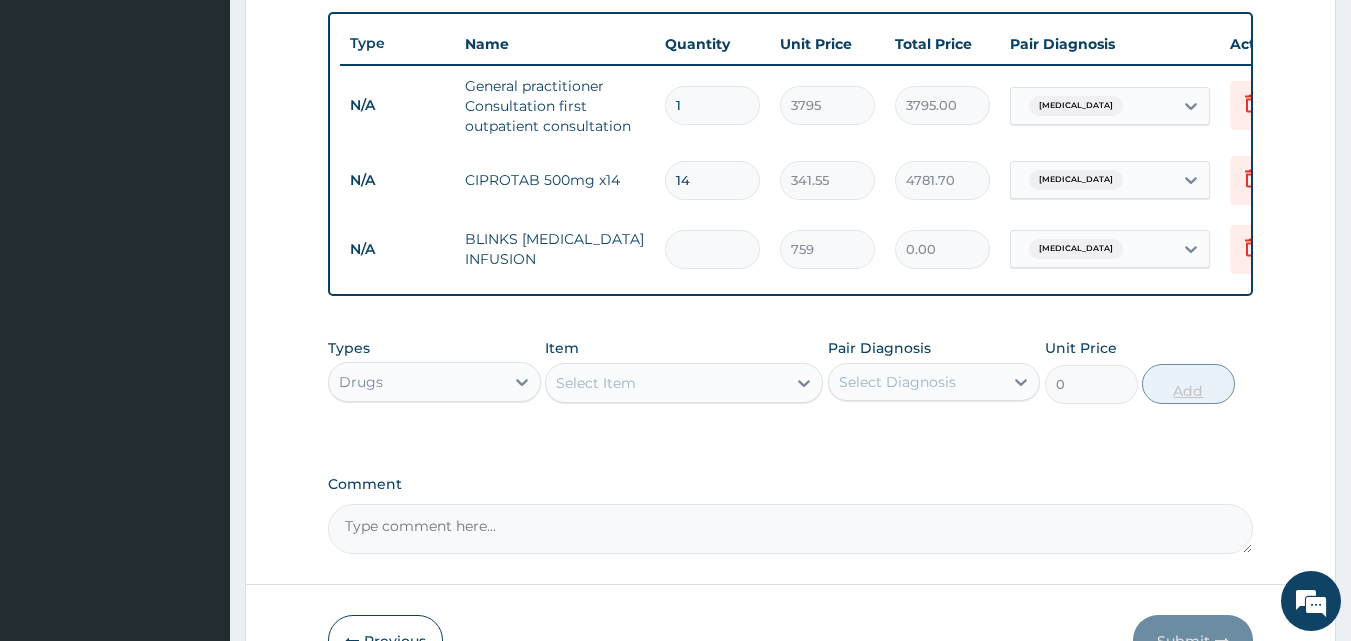 type on "3036.00" 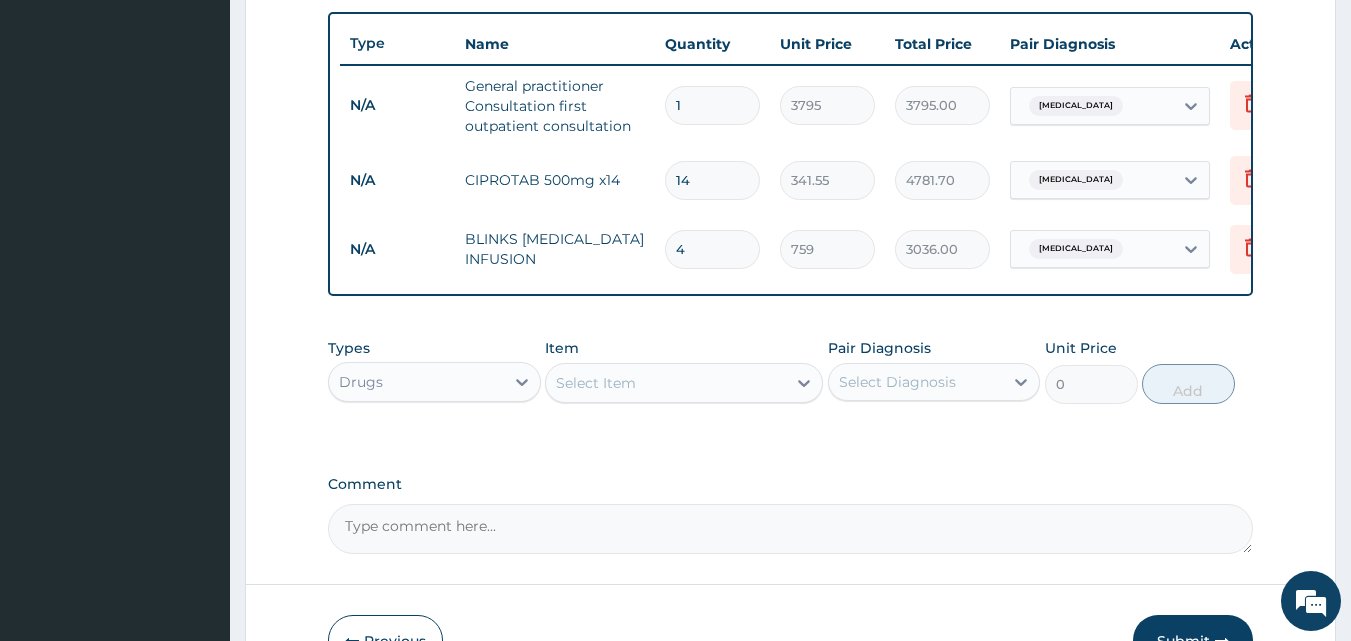 type on "4" 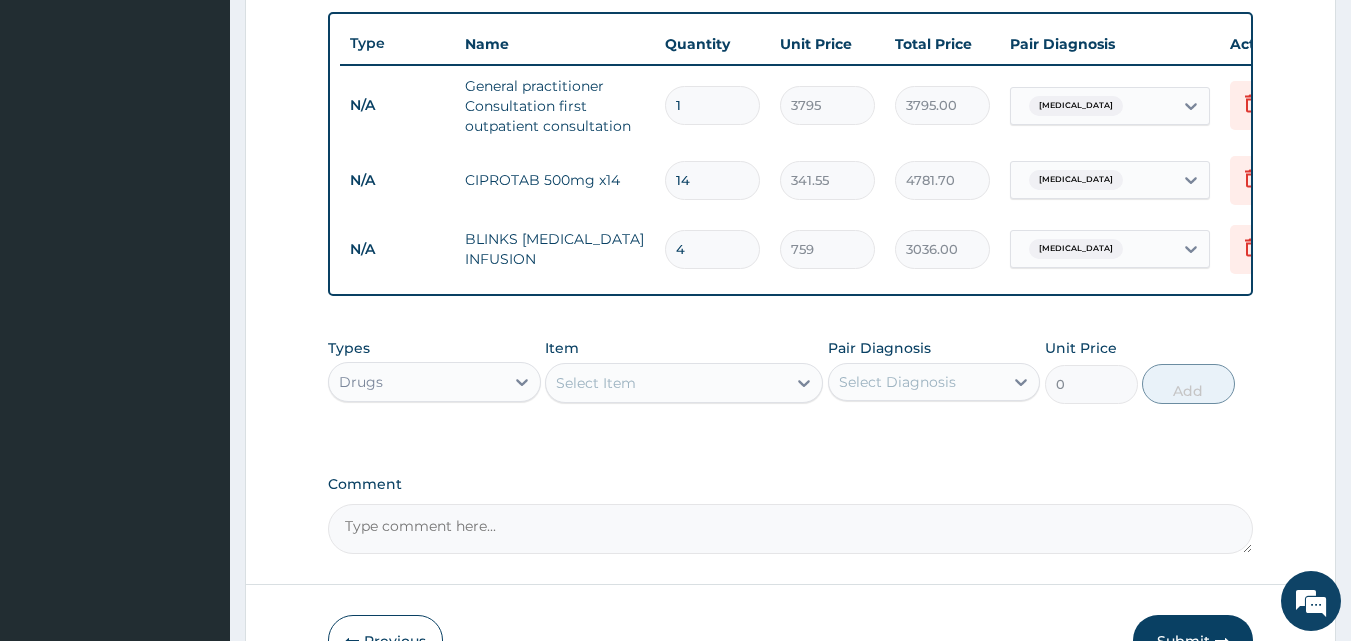 click on "Select Item" at bounding box center [666, 383] 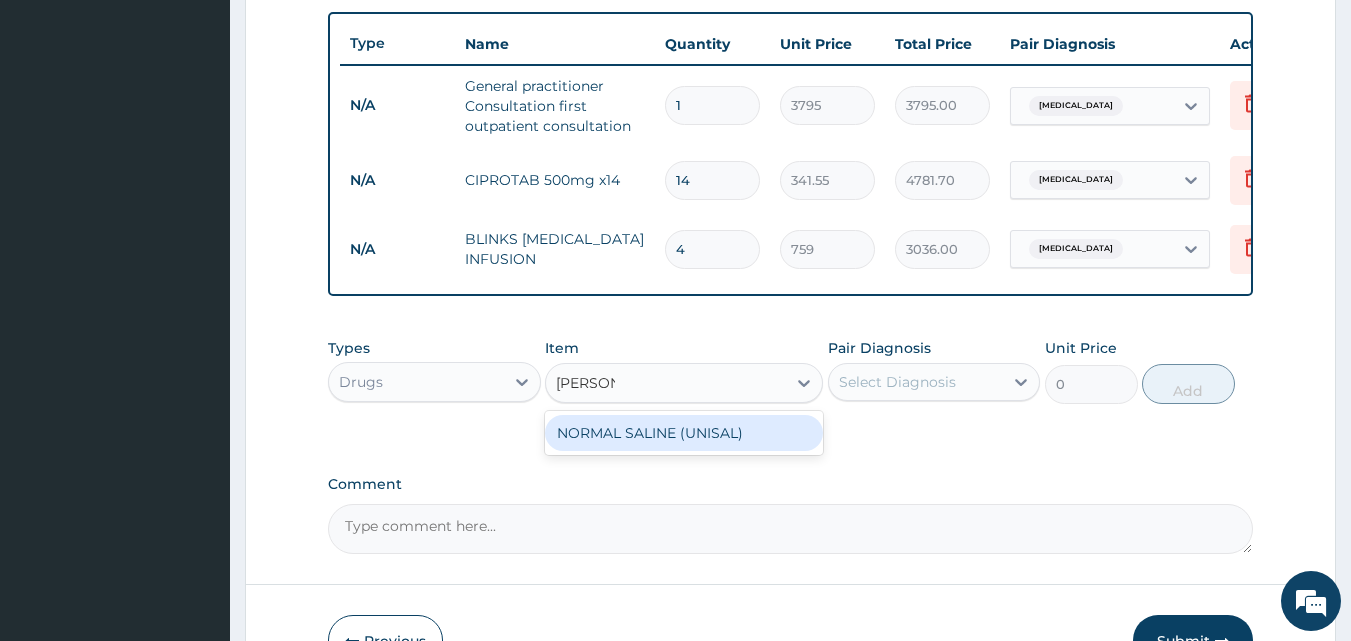 type on "NORMAL" 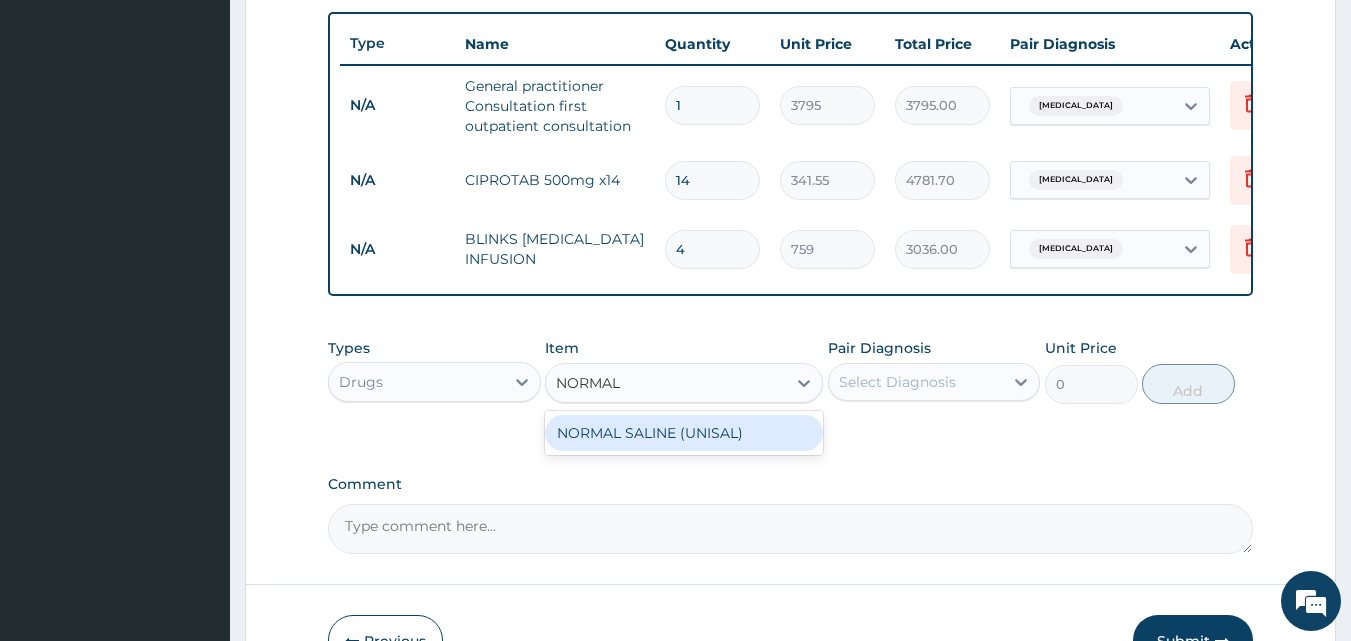 click on "NORMAL SALINE (UNISAL)" at bounding box center [684, 433] 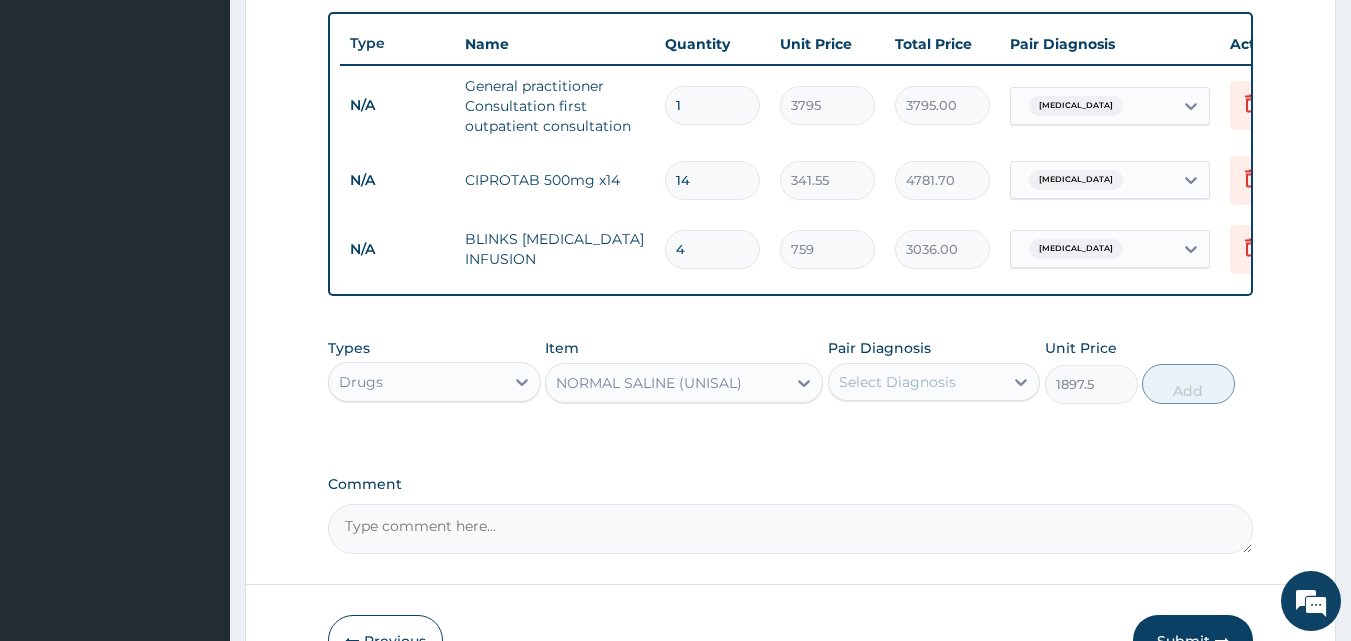 click on "Select Diagnosis" at bounding box center (916, 382) 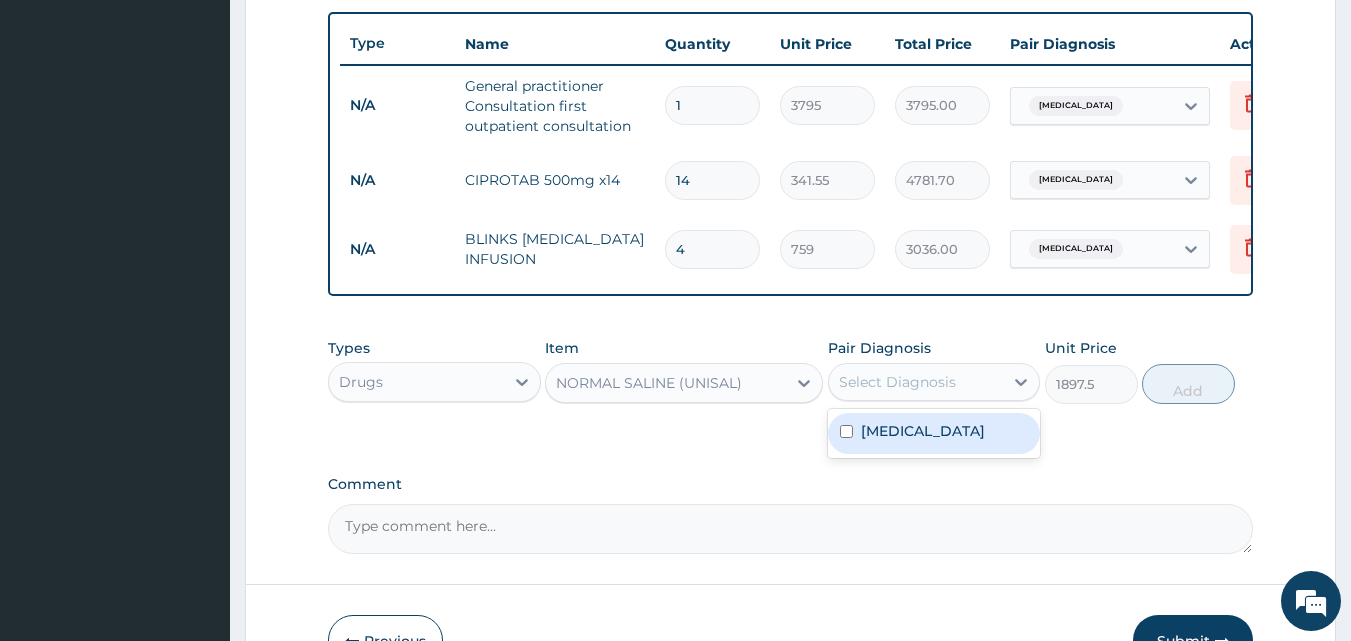 click on "[MEDICAL_DATA]" at bounding box center (934, 433) 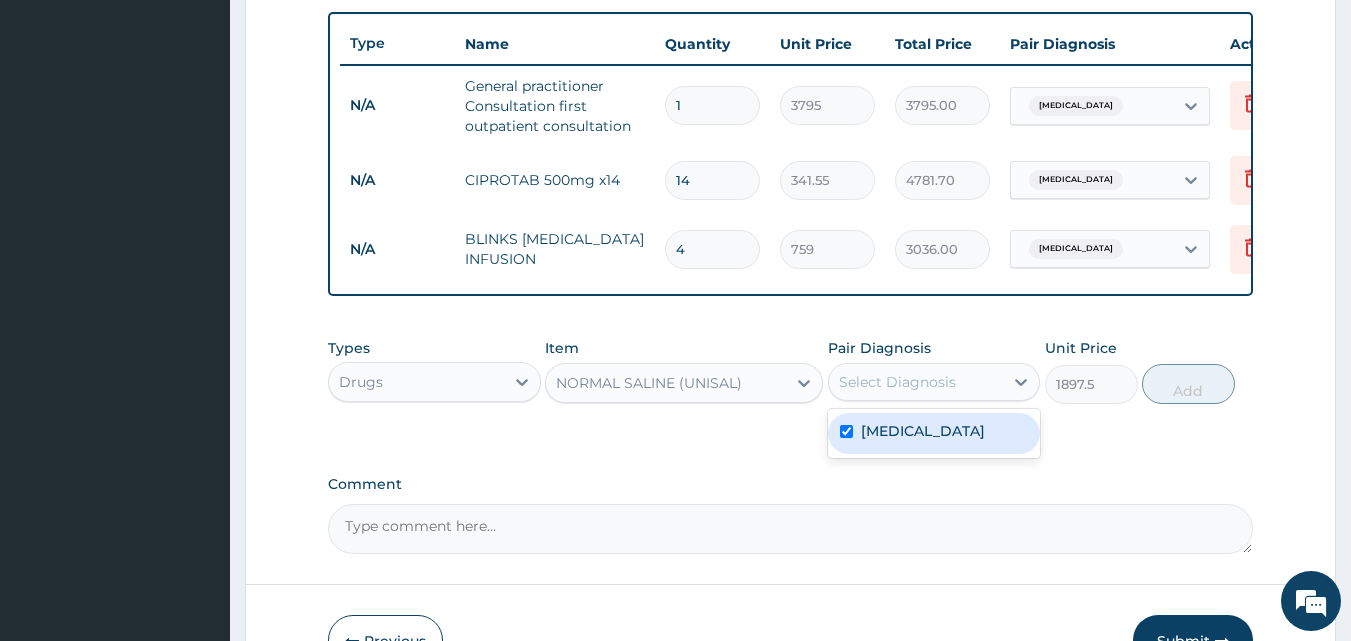 checkbox on "true" 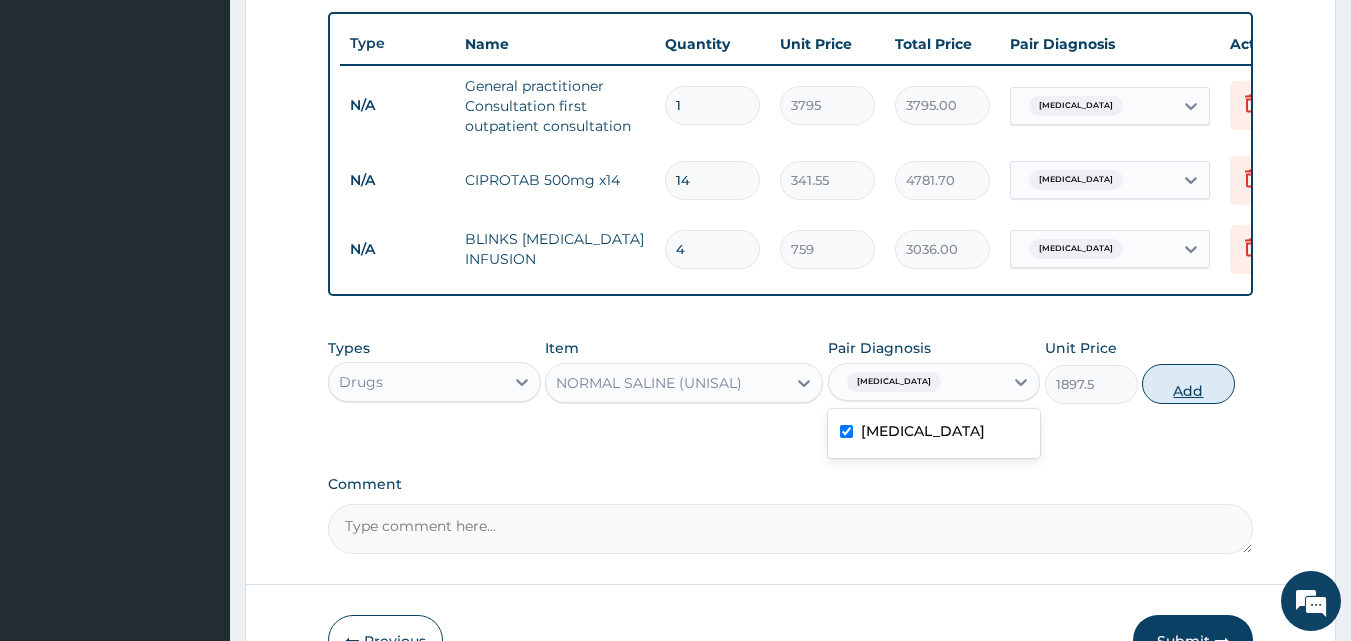 click on "Add" at bounding box center [1188, 384] 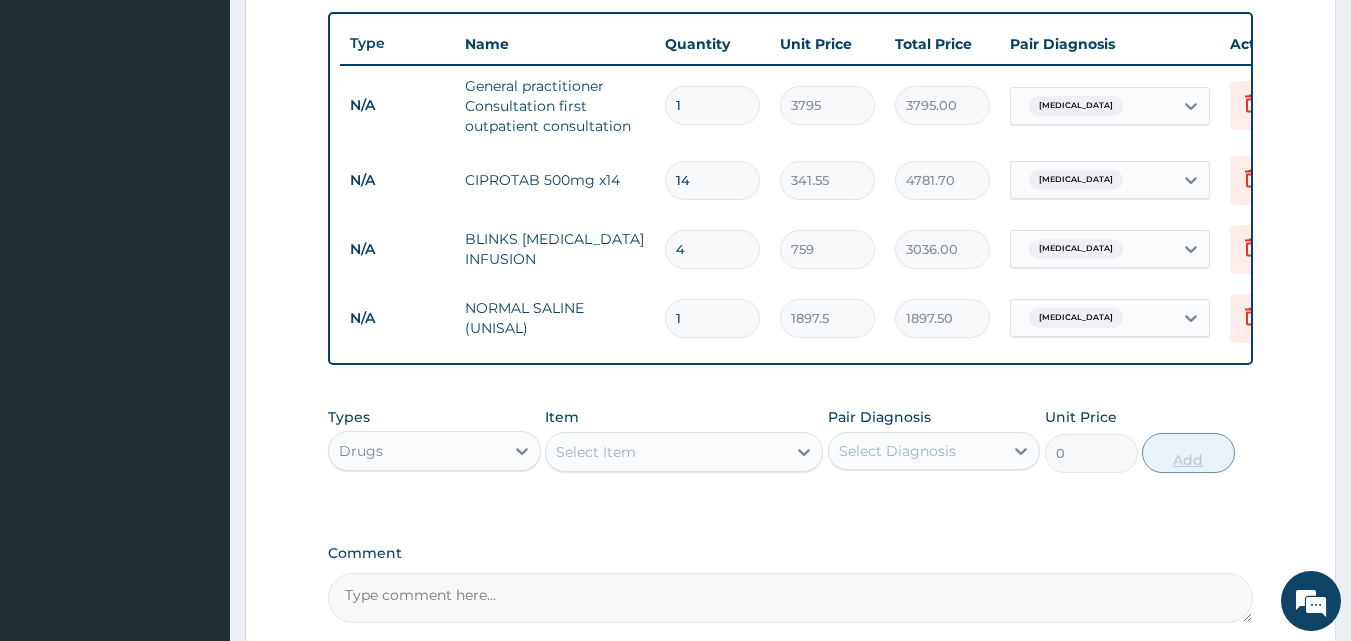 type 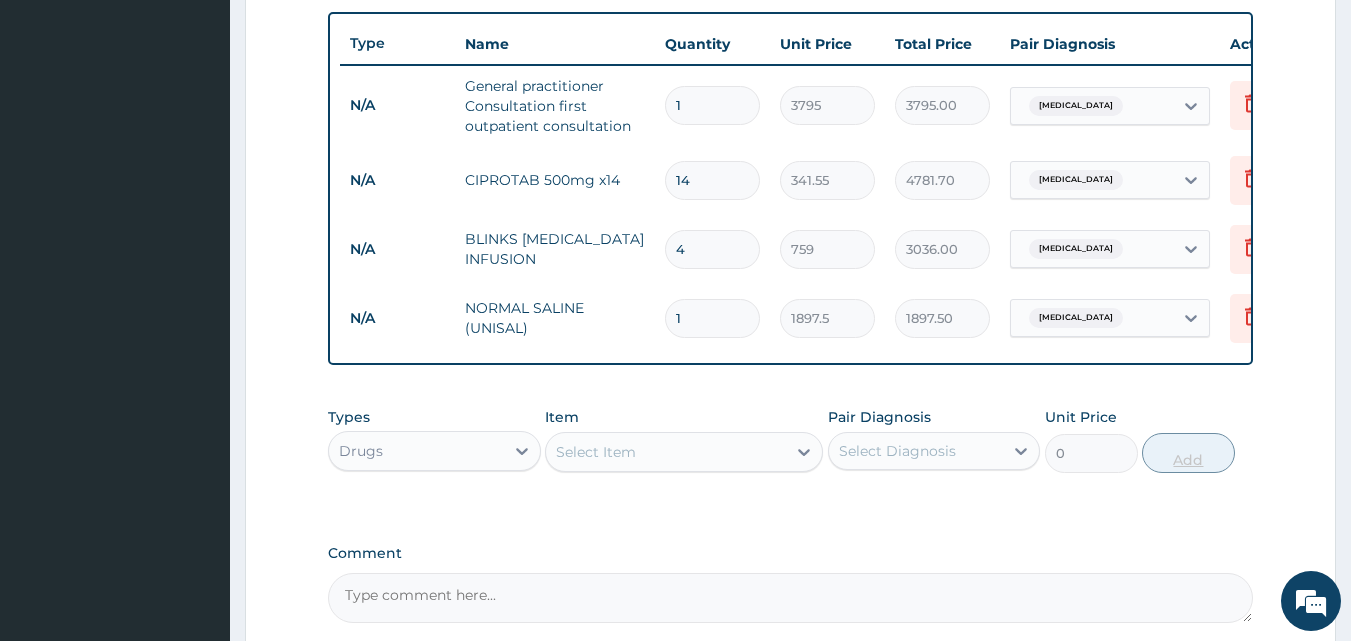 type on "0.00" 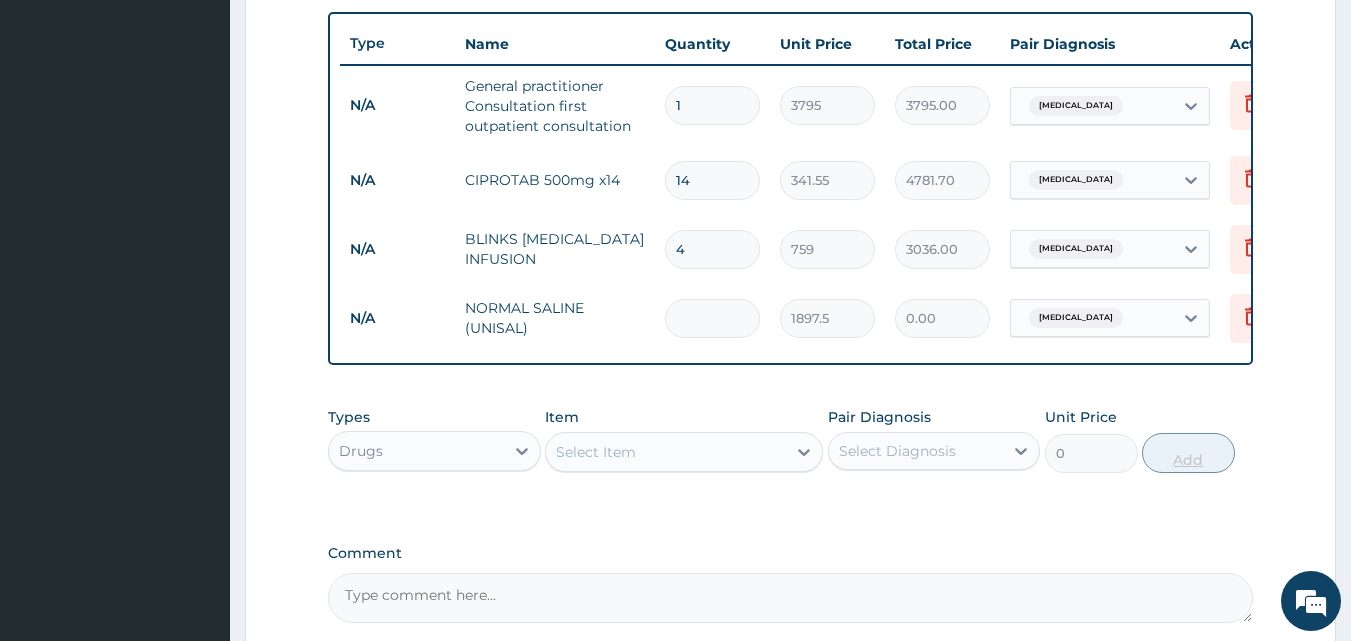 type on "4" 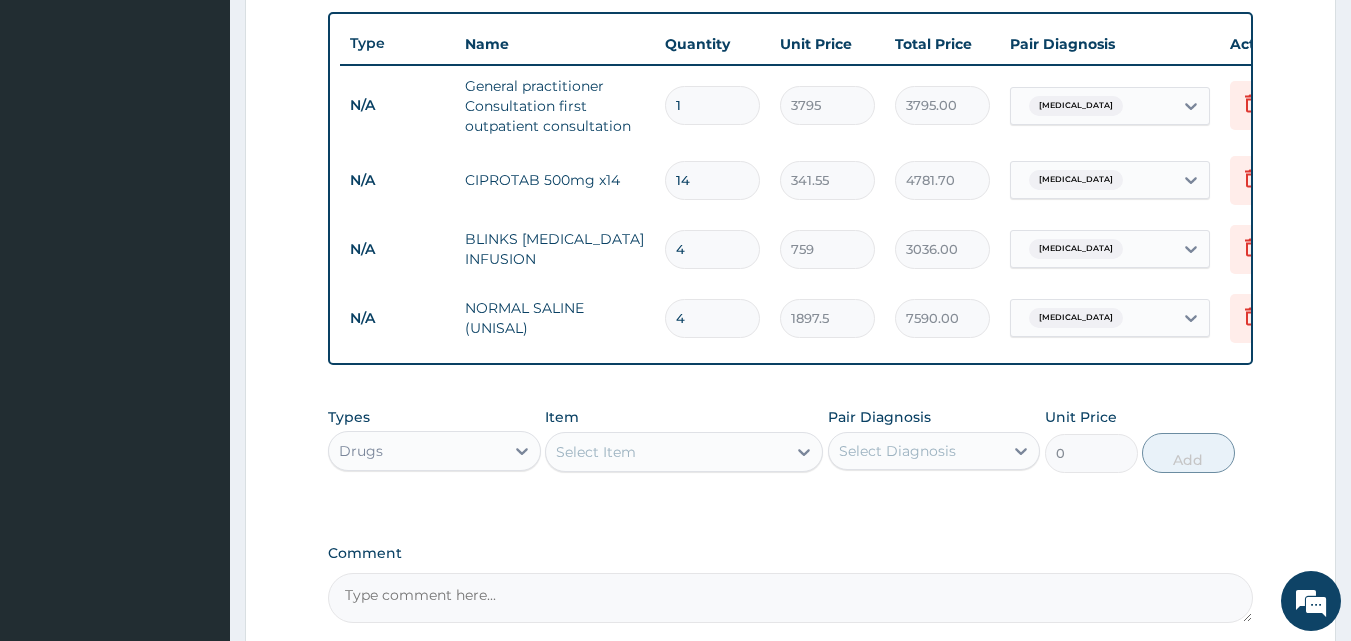 scroll, scrollTop: 950, scrollLeft: 0, axis: vertical 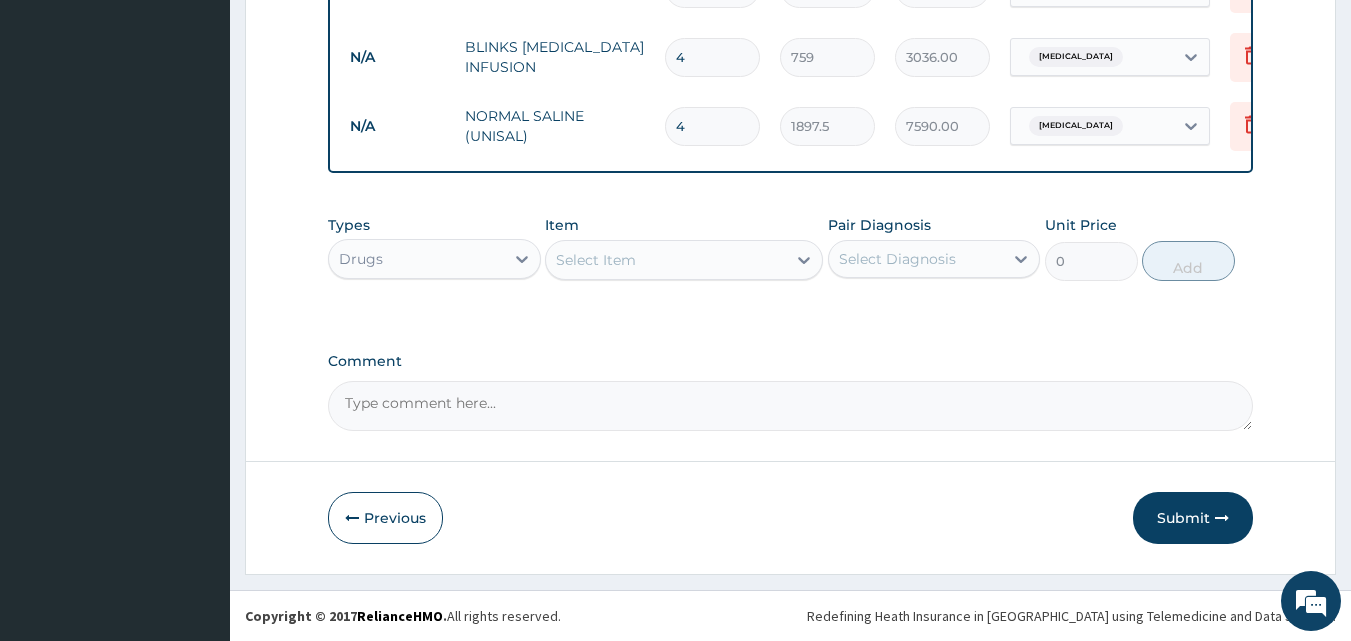 type on "4" 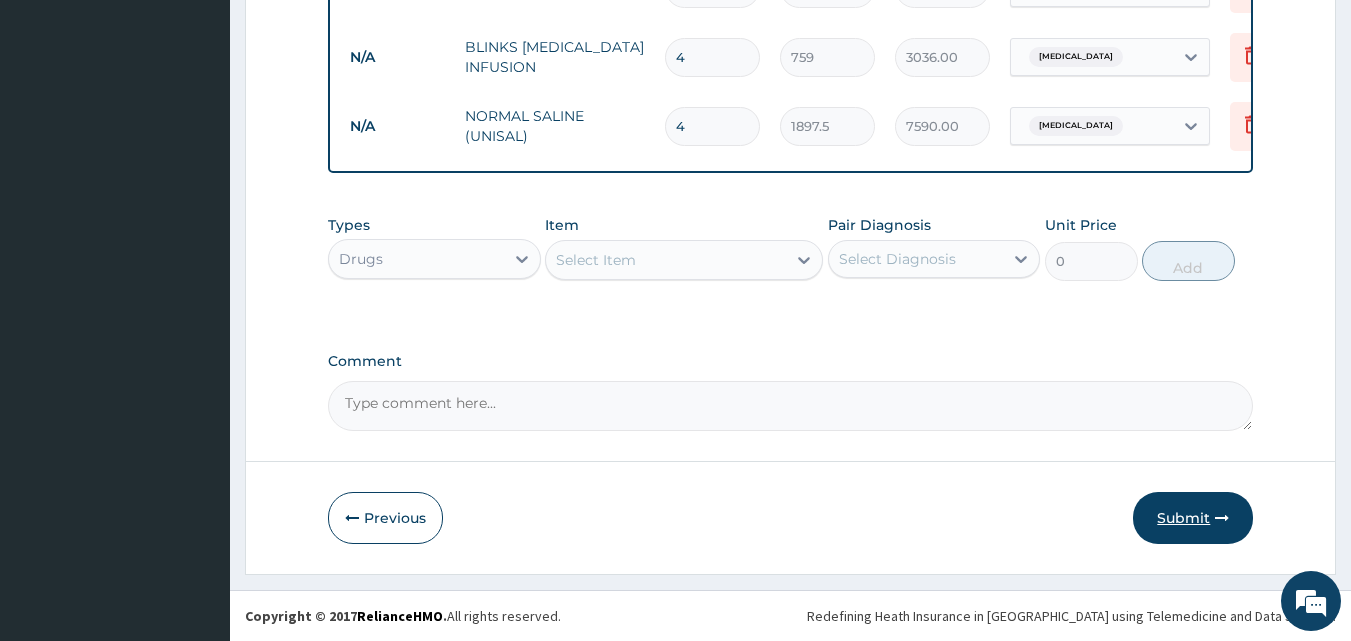 click on "Submit" at bounding box center [1193, 518] 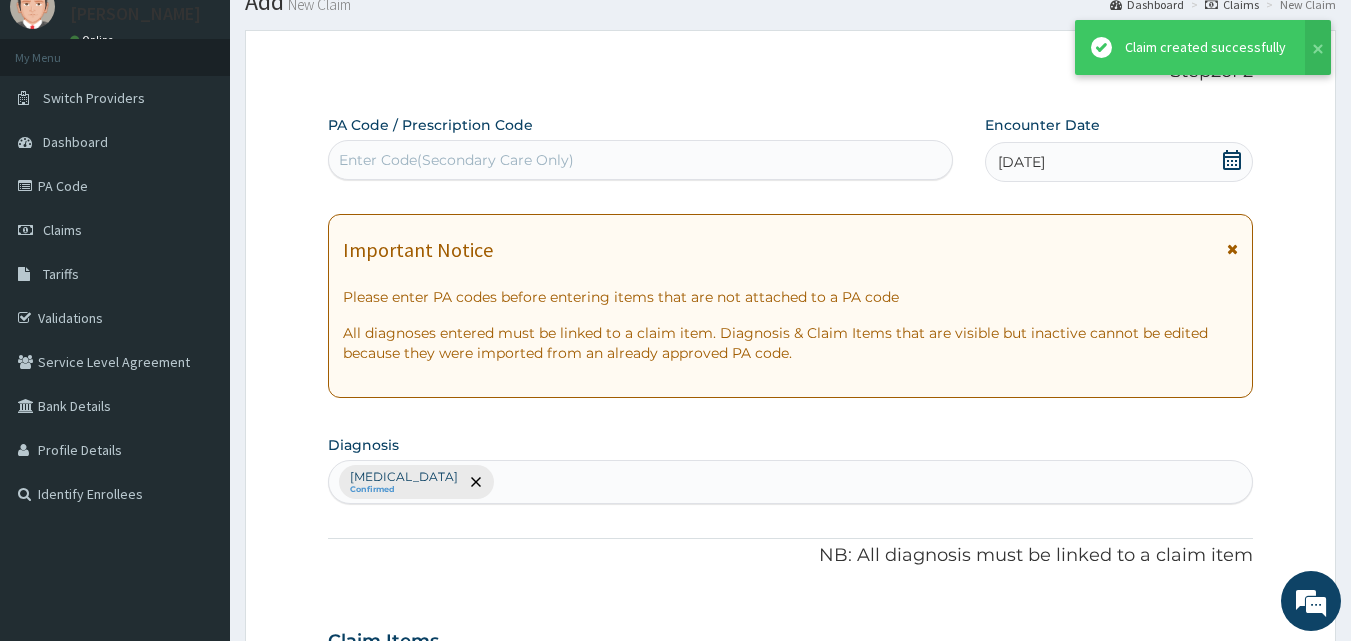 scroll, scrollTop: 950, scrollLeft: 0, axis: vertical 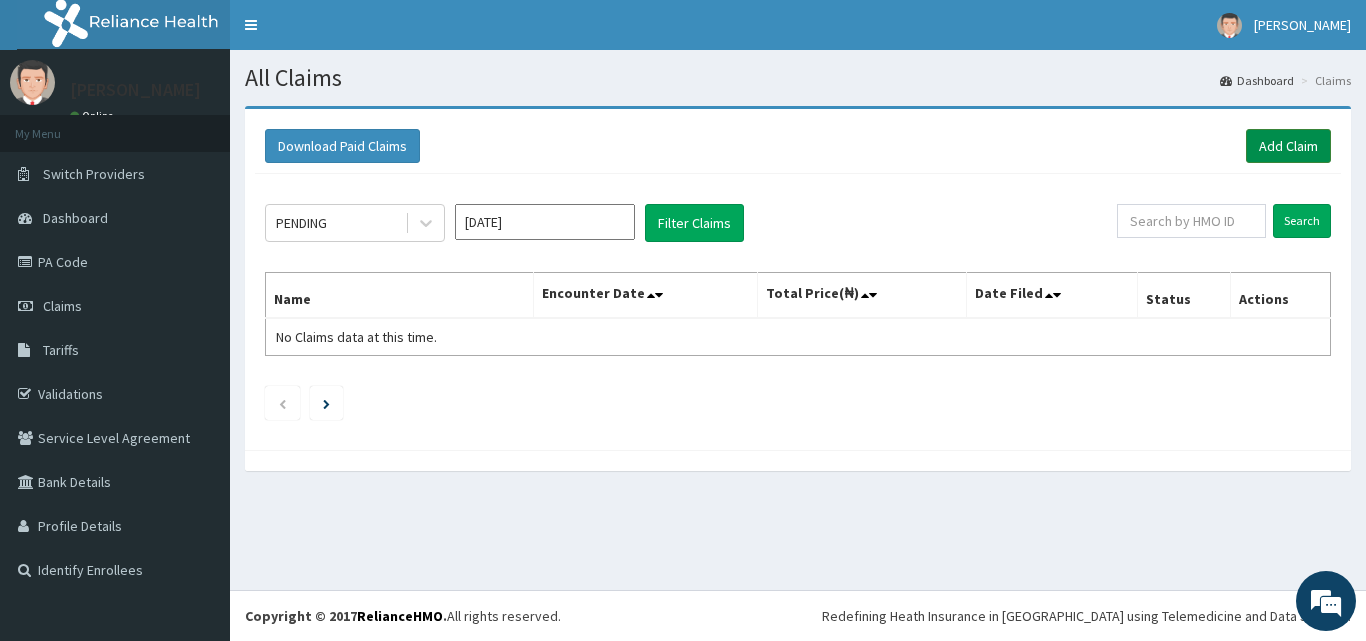 click on "Add Claim" at bounding box center [1288, 146] 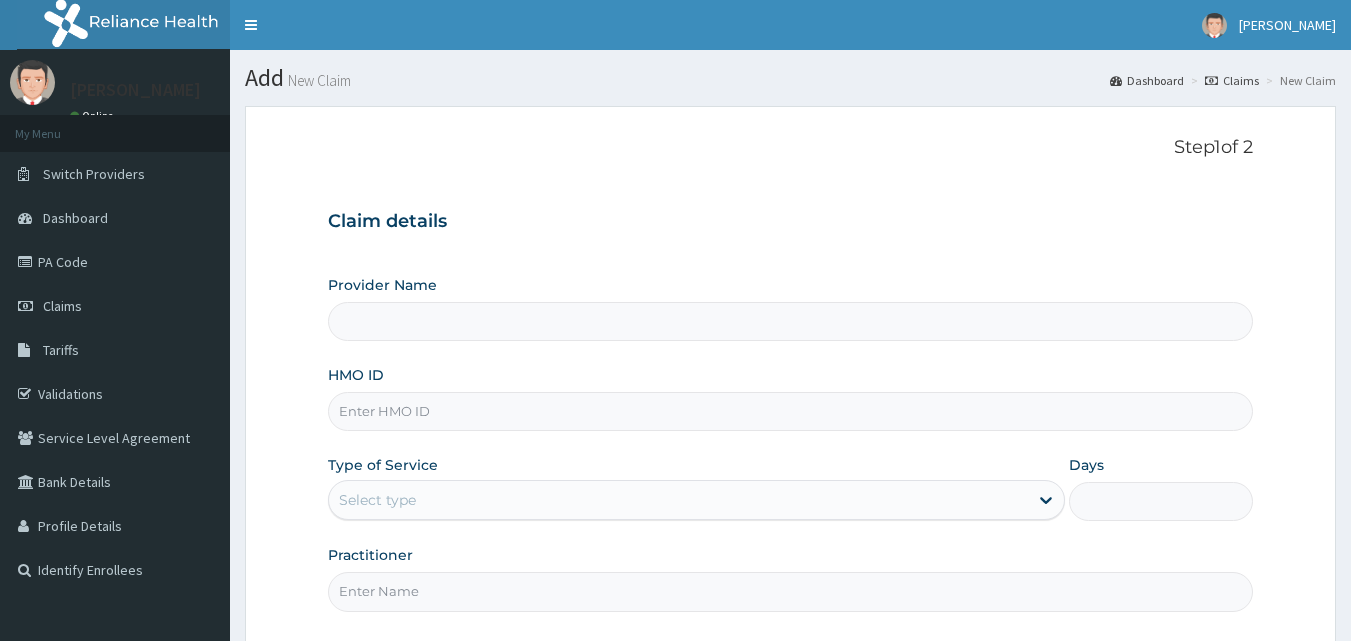 scroll, scrollTop: 0, scrollLeft: 0, axis: both 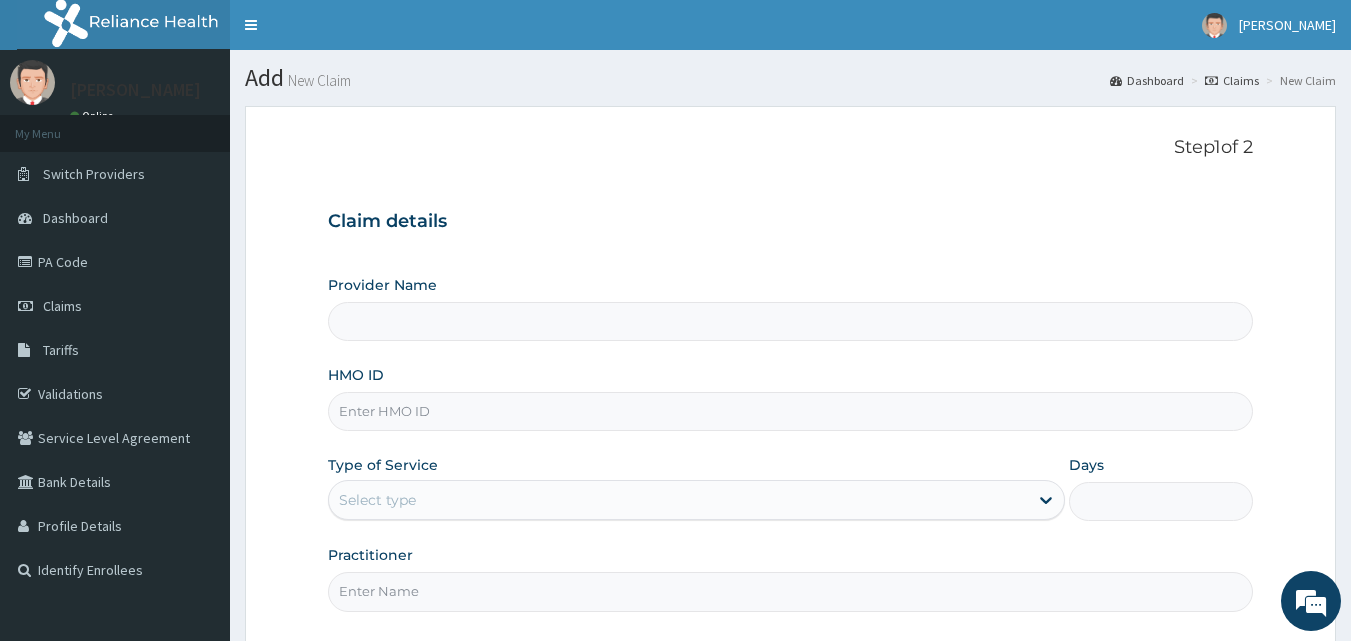 type on "[GEOGRAPHIC_DATA]" 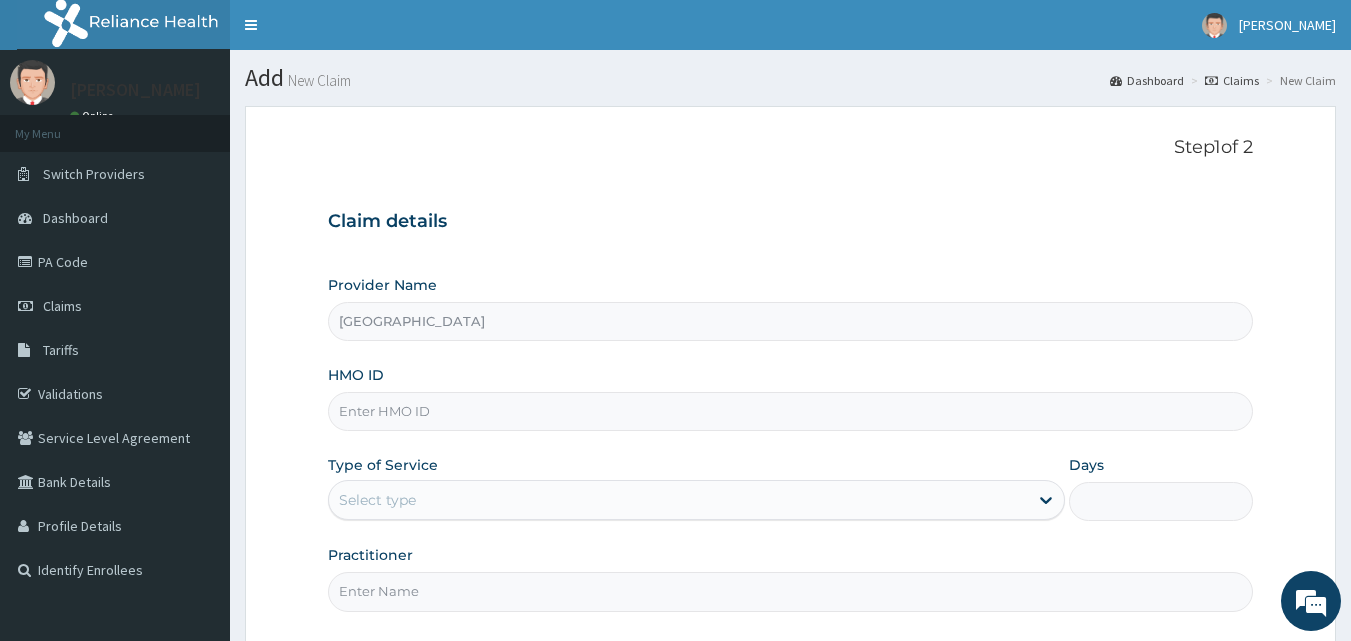 click on "HMO ID" at bounding box center (791, 411) 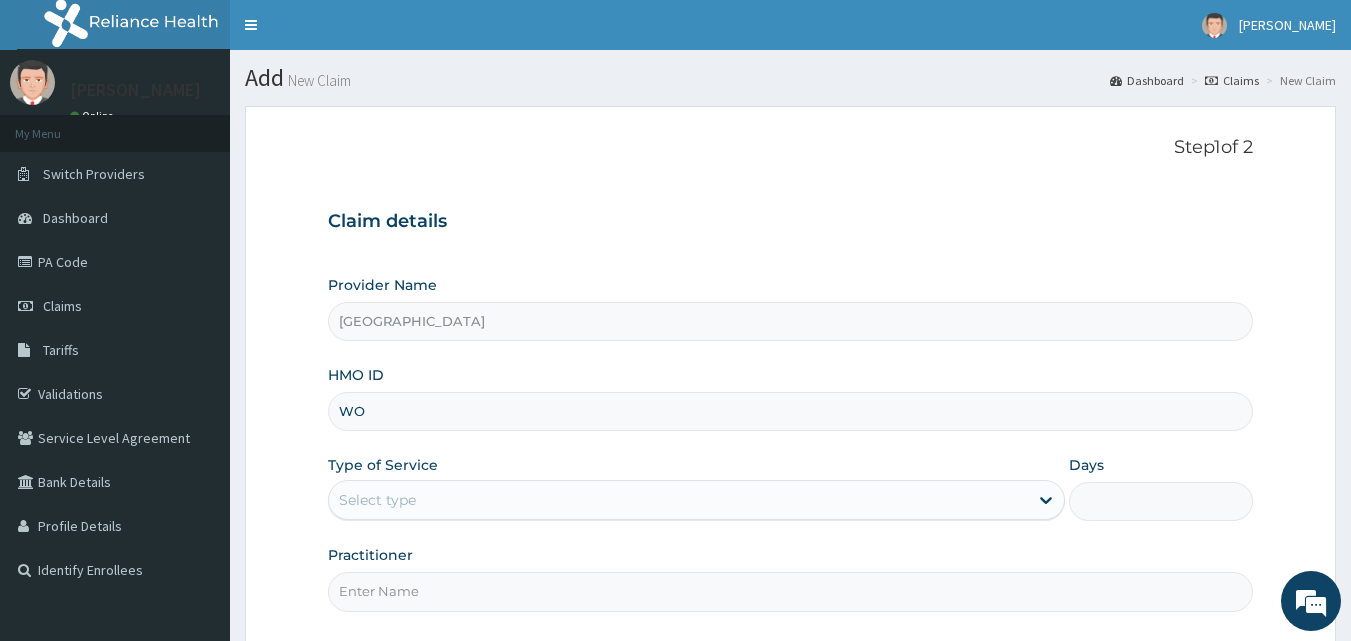 scroll, scrollTop: 0, scrollLeft: 0, axis: both 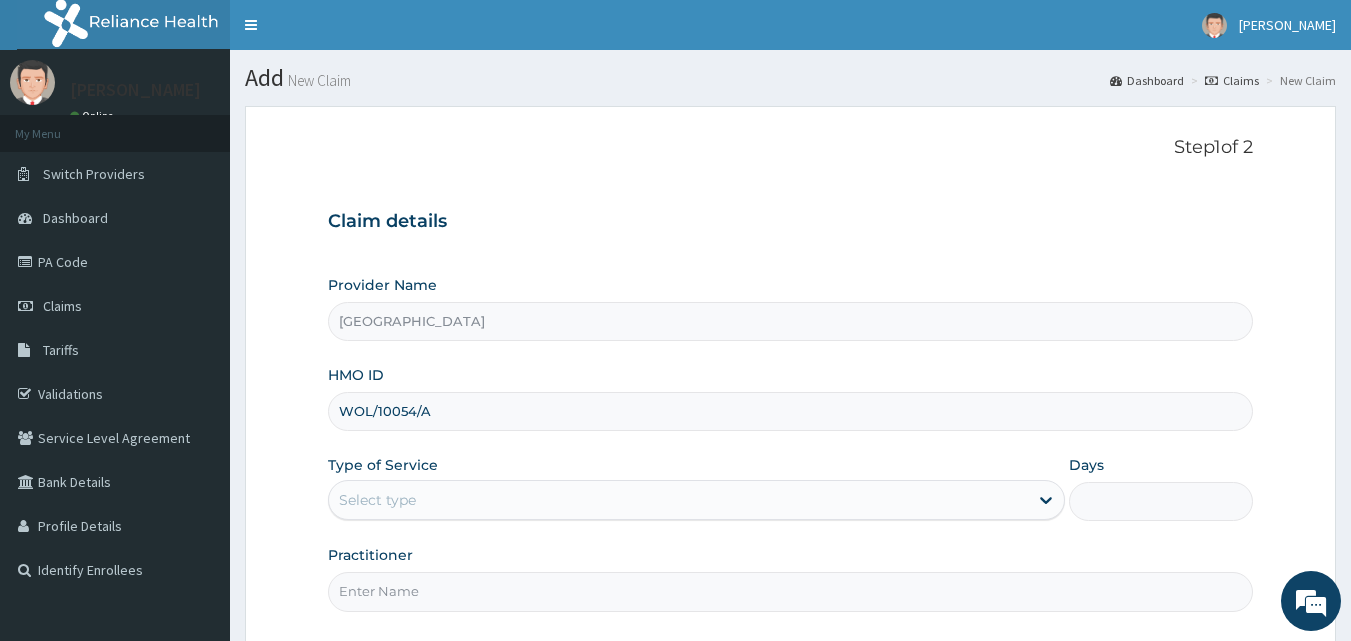 click on "WOL/10054/A" at bounding box center [791, 411] 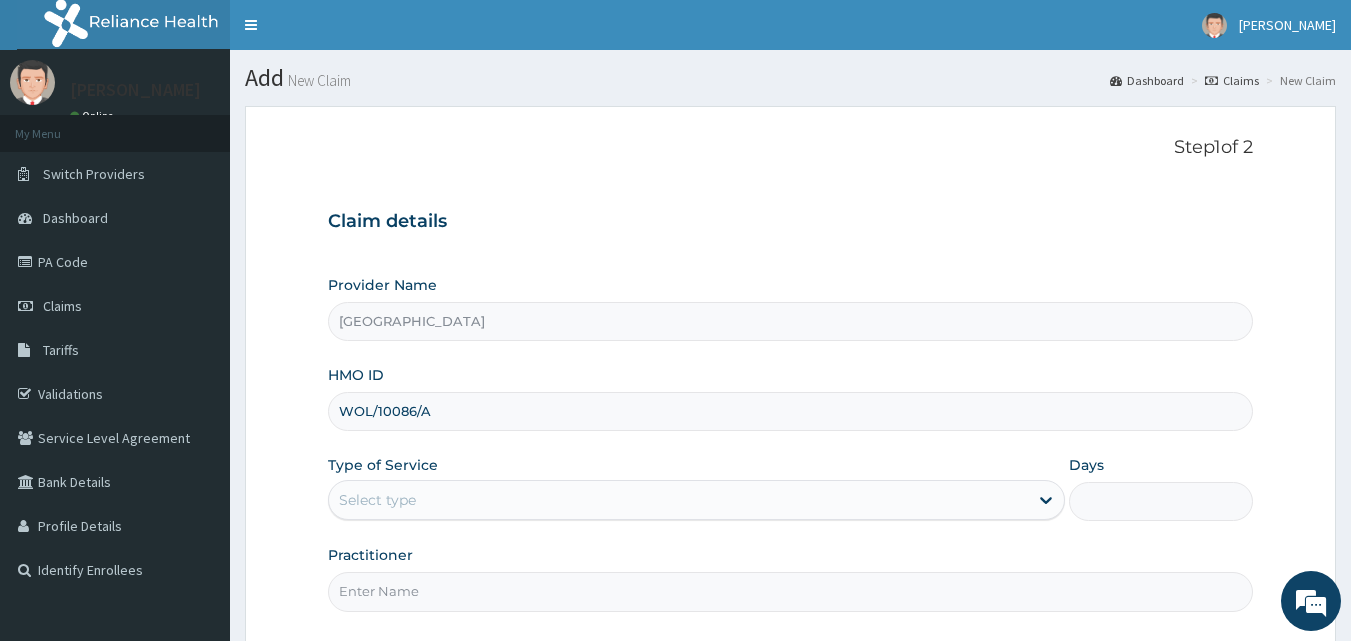type on "WOL/10086/A" 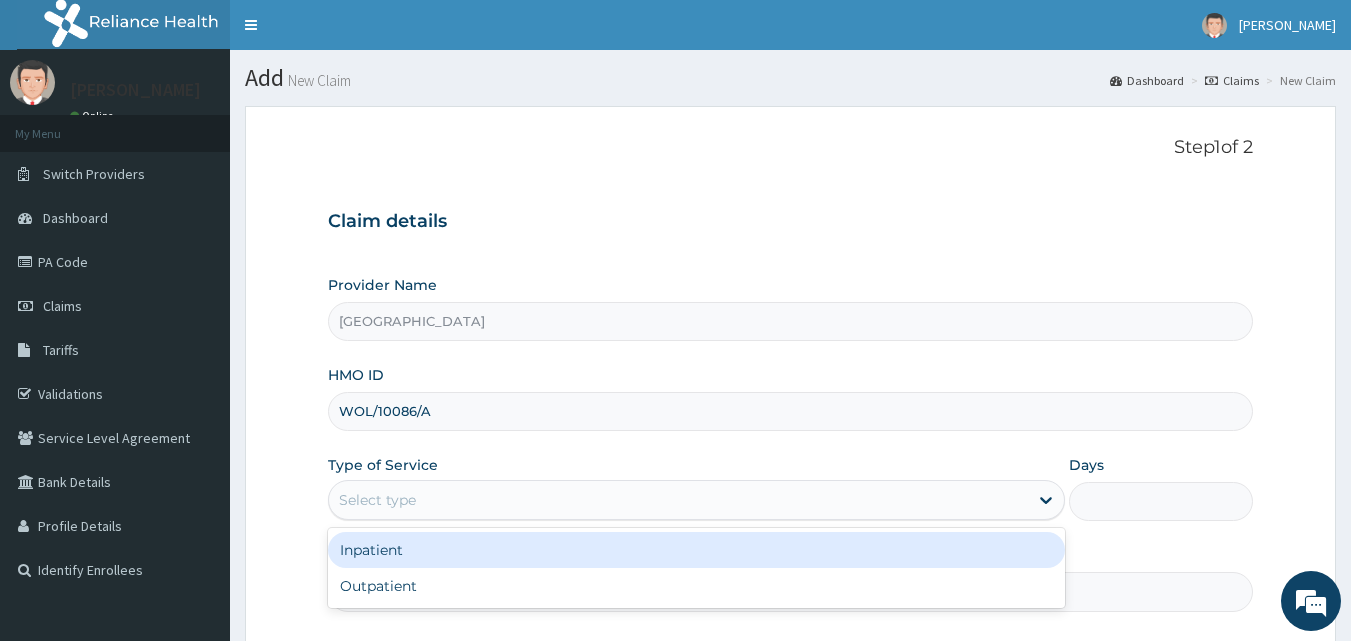 click on "Select type" at bounding box center (678, 500) 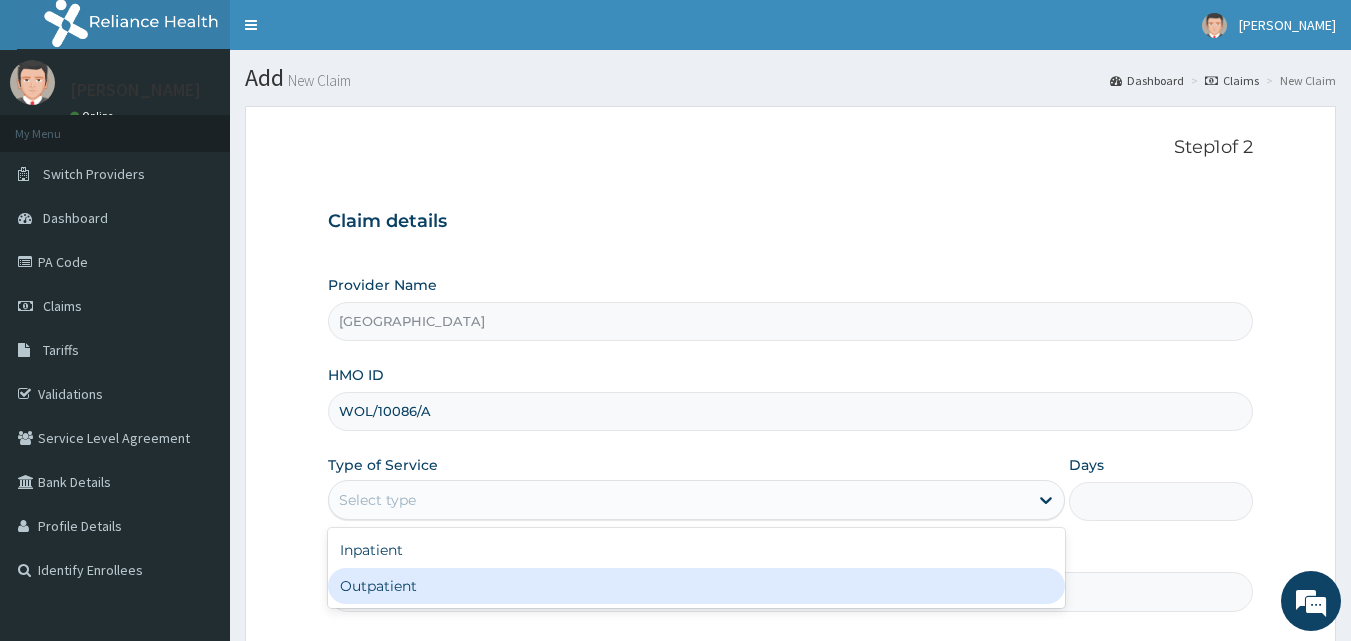 click on "Outpatient" at bounding box center (696, 586) 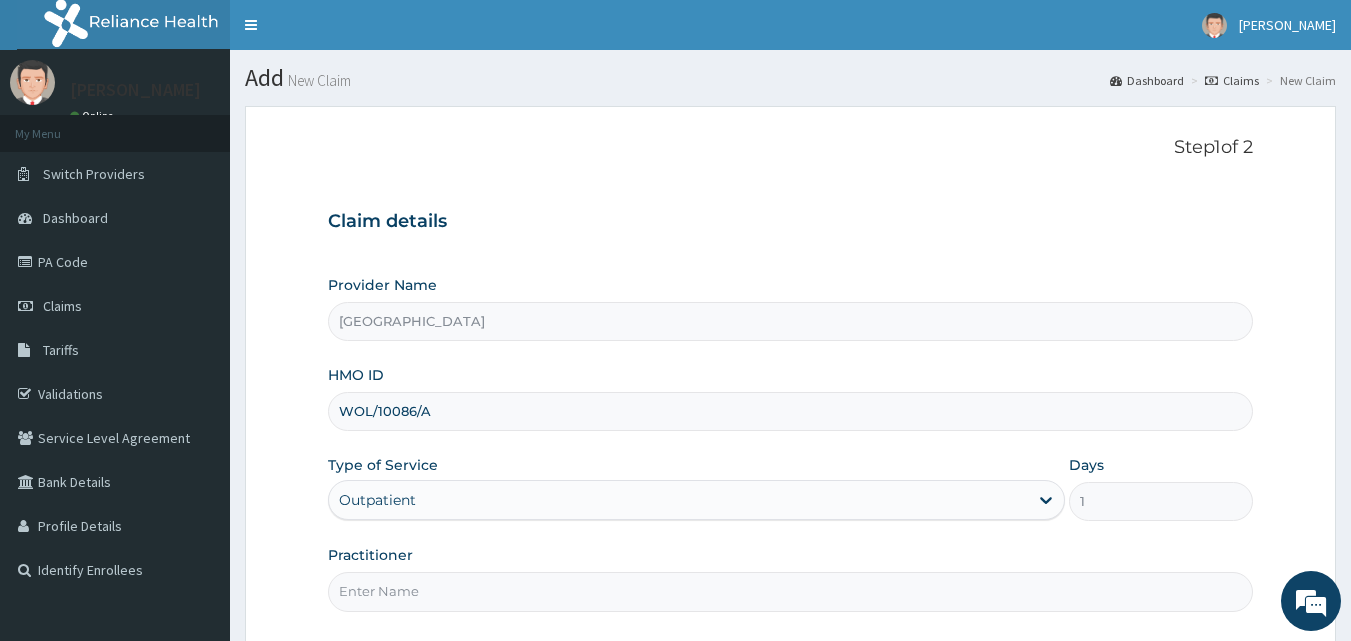 click on "Practitioner" at bounding box center (791, 591) 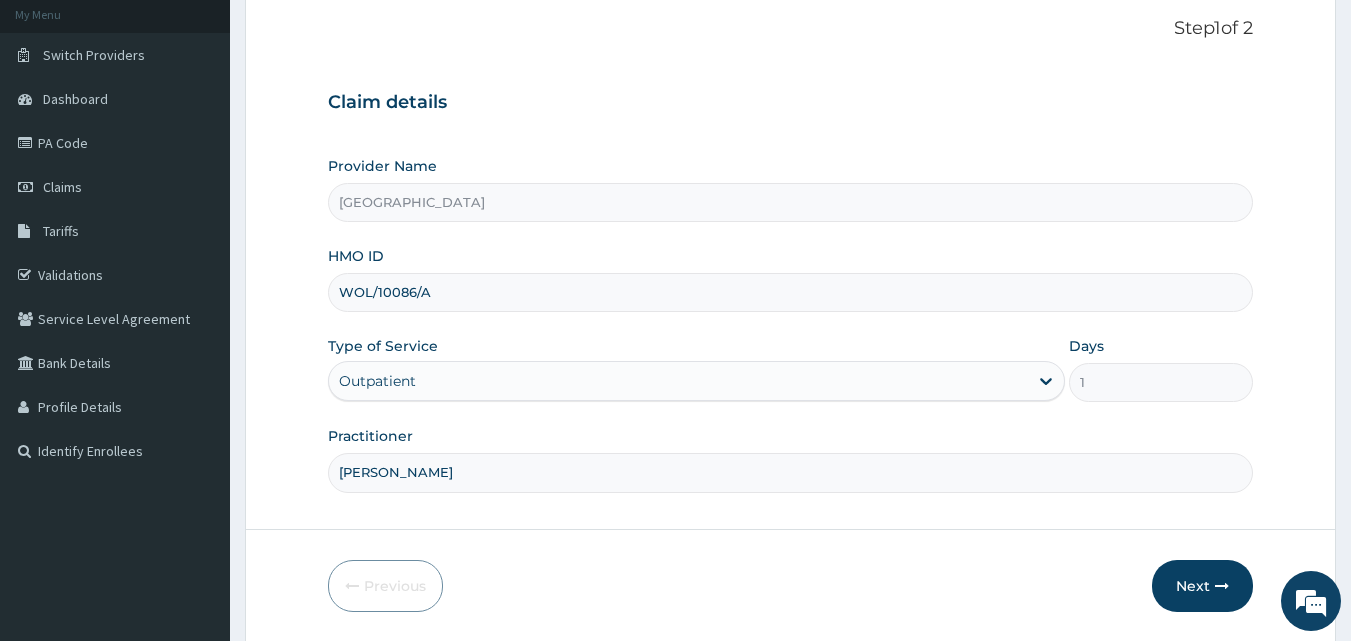 scroll, scrollTop: 187, scrollLeft: 0, axis: vertical 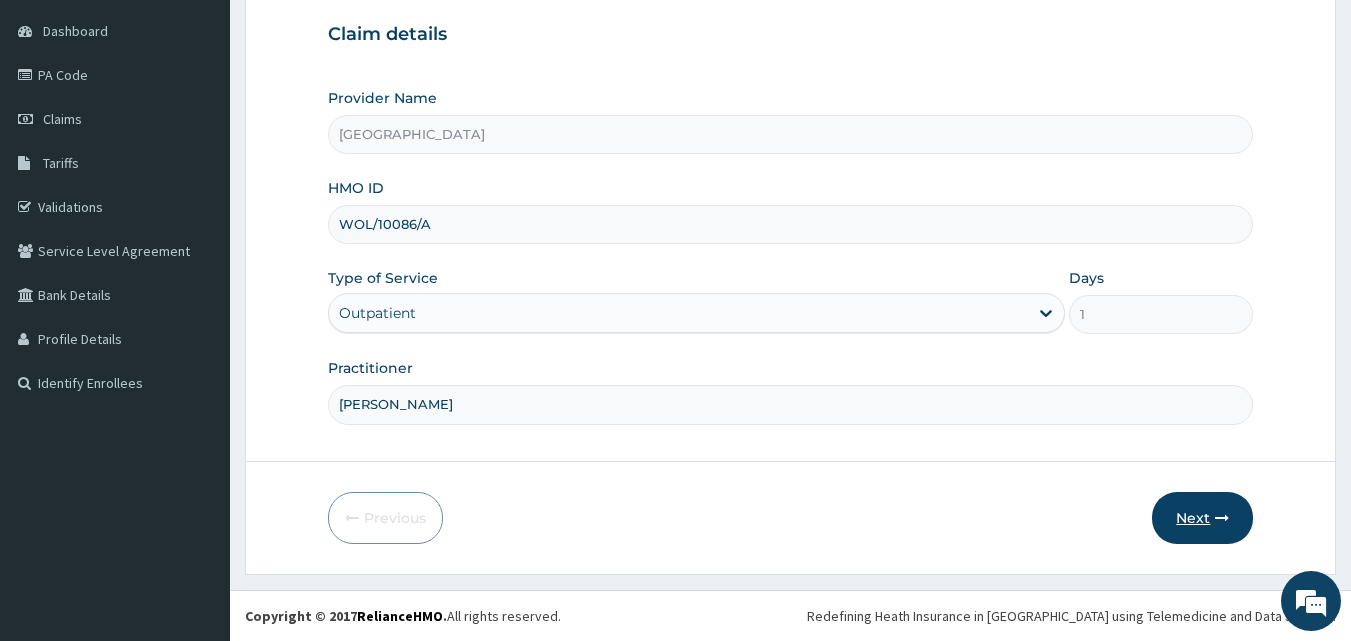 type on "[PERSON_NAME]" 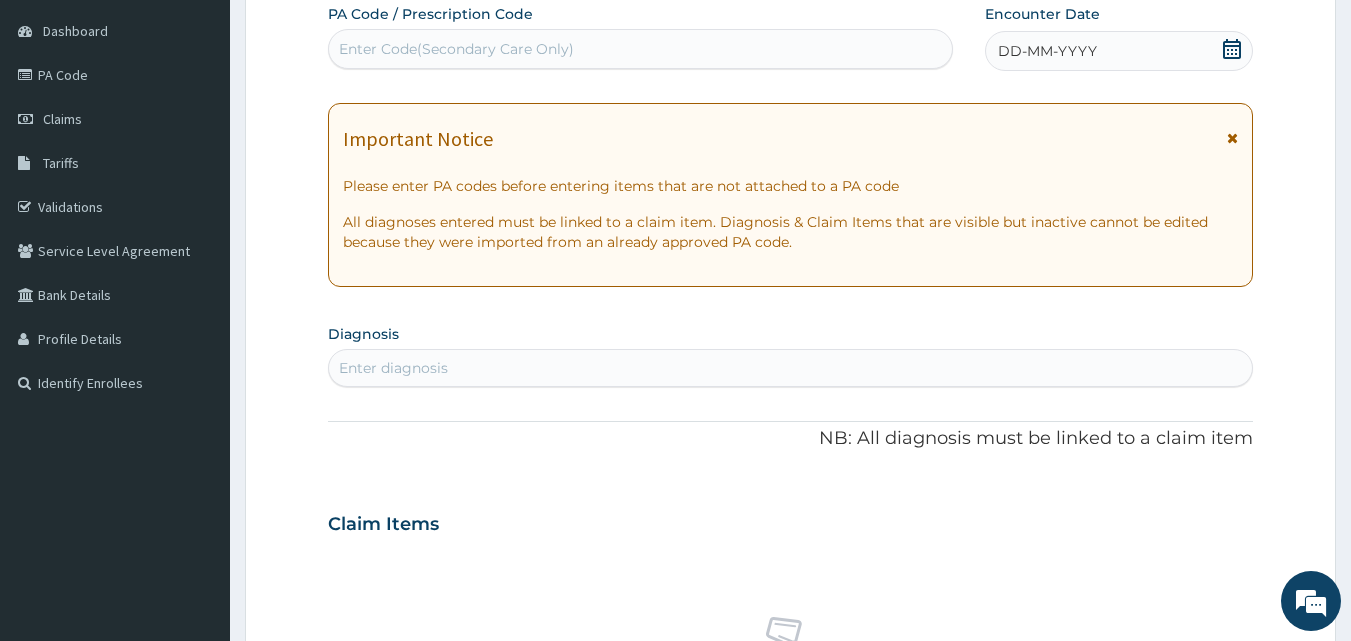 click on "DD-MM-YYYY" at bounding box center (1119, 51) 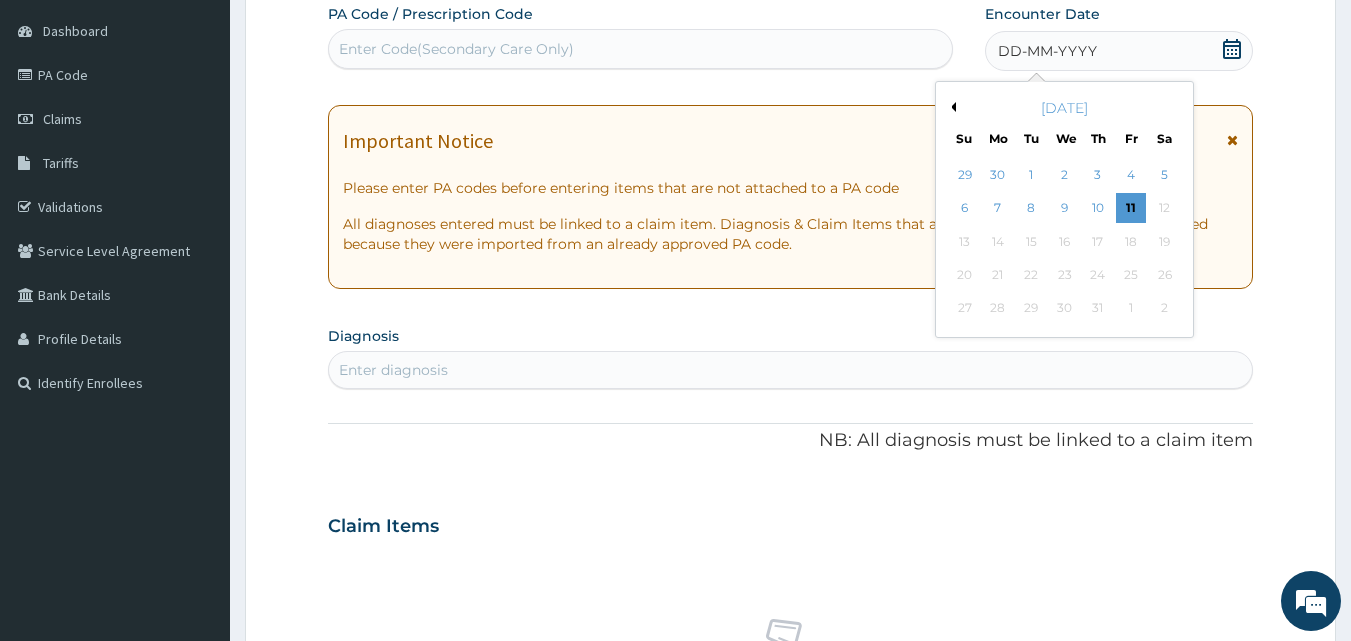 click on "Previous Month" at bounding box center [951, 107] 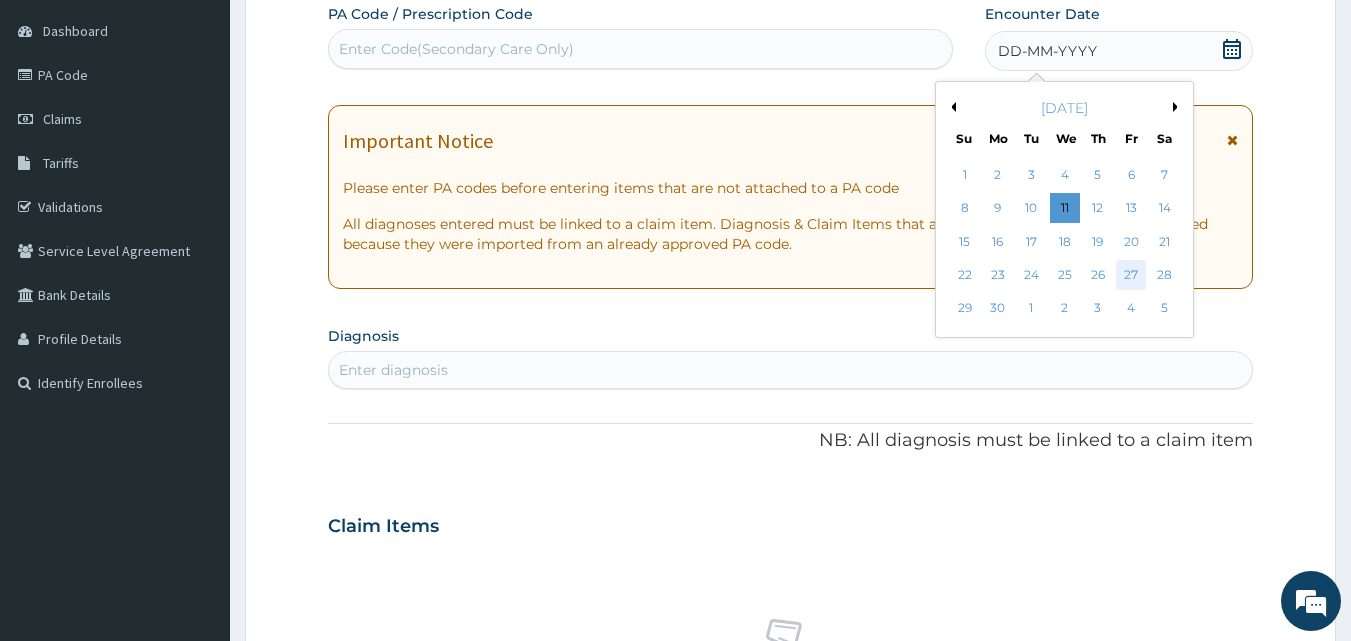 click on "27" at bounding box center [1131, 275] 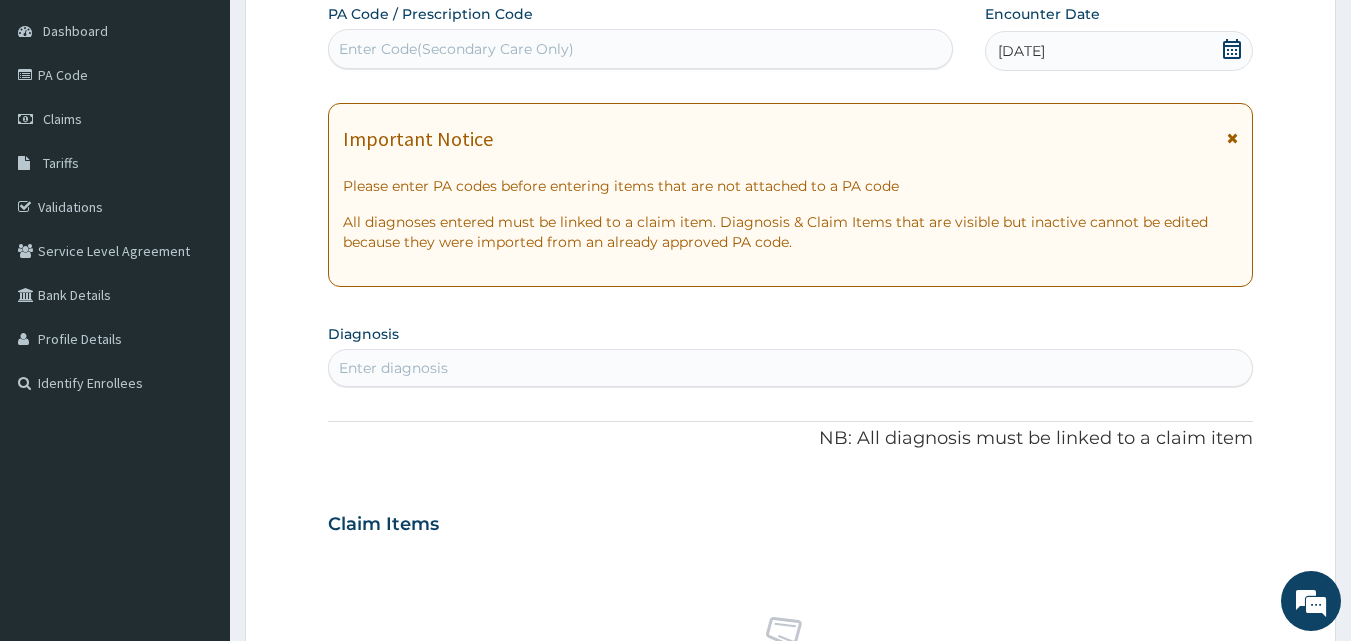 click on "Enter diagnosis" at bounding box center [791, 368] 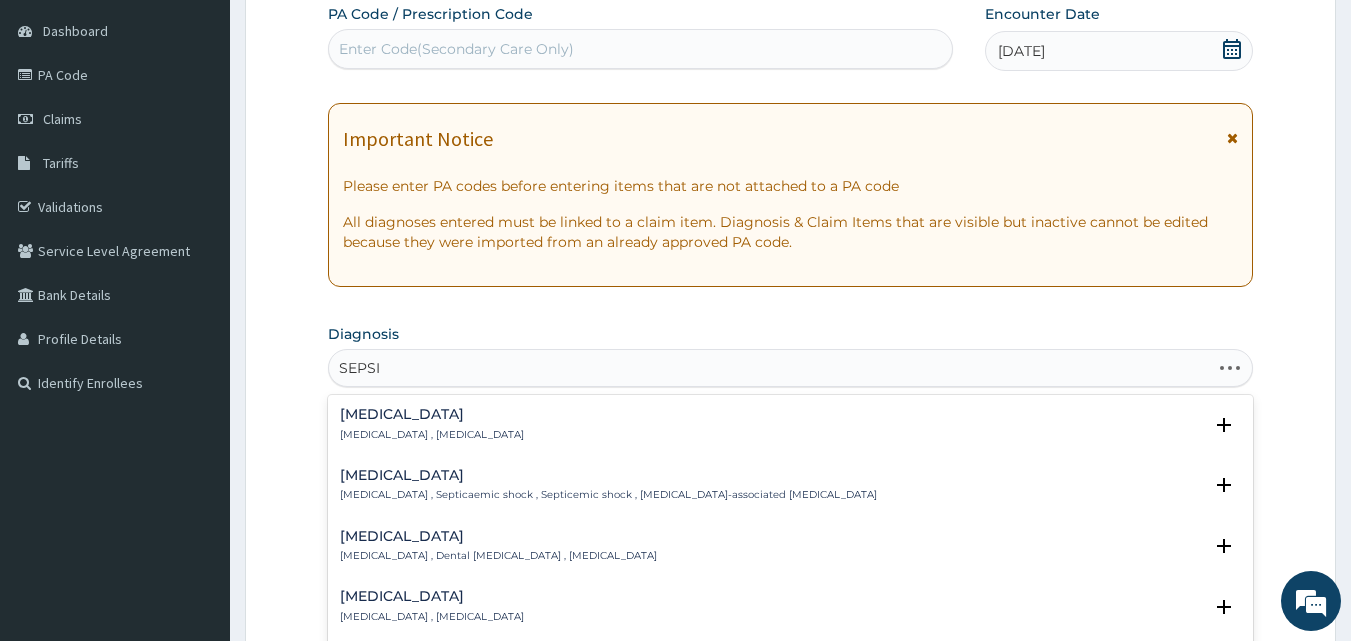 type on "[MEDICAL_DATA]" 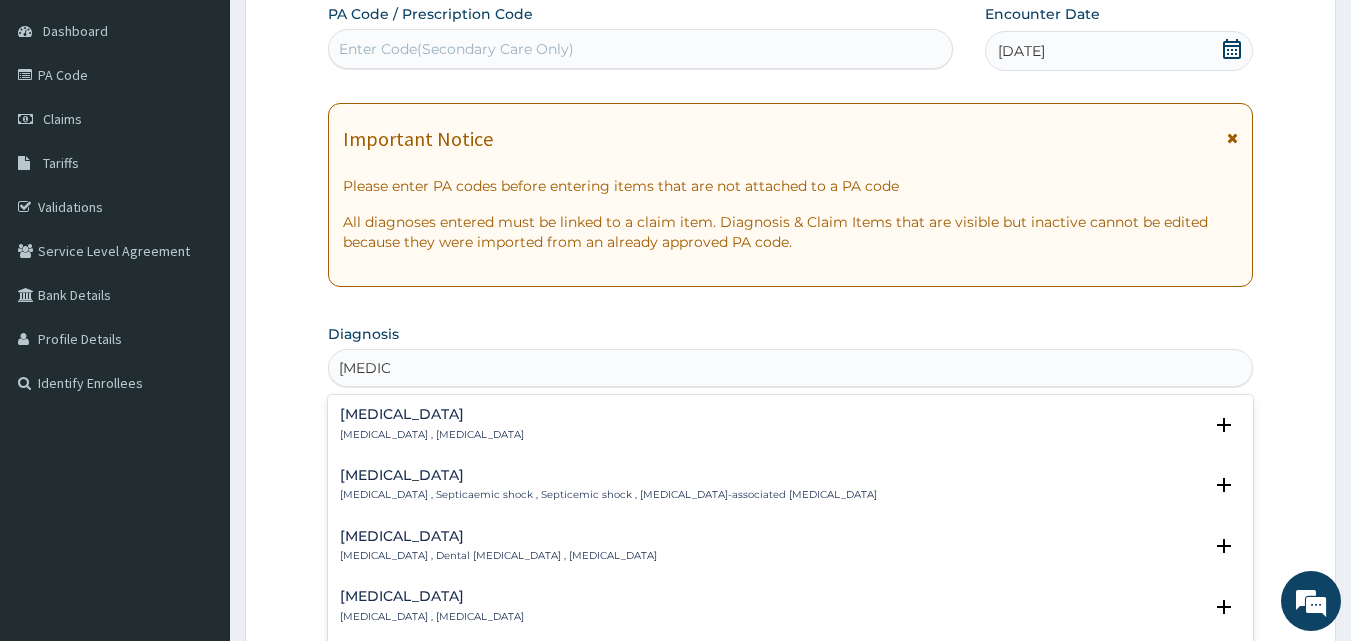 click on "[MEDICAL_DATA]" at bounding box center [432, 414] 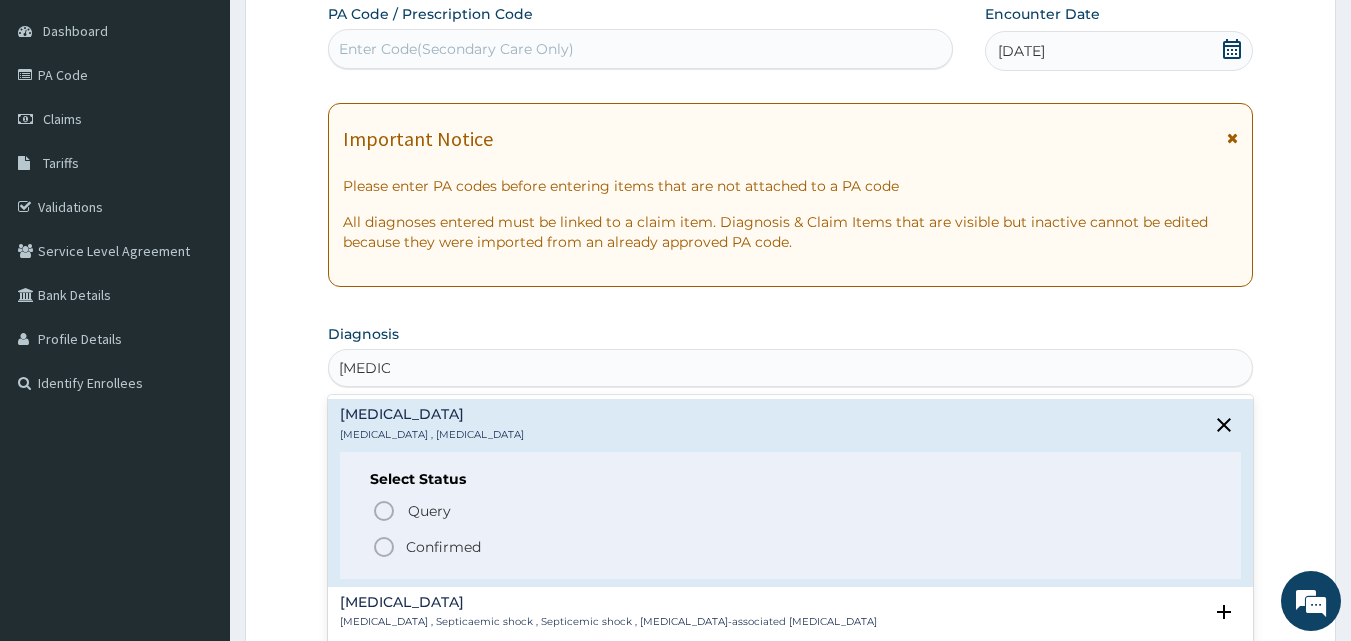 click on "Confirmed" at bounding box center [443, 547] 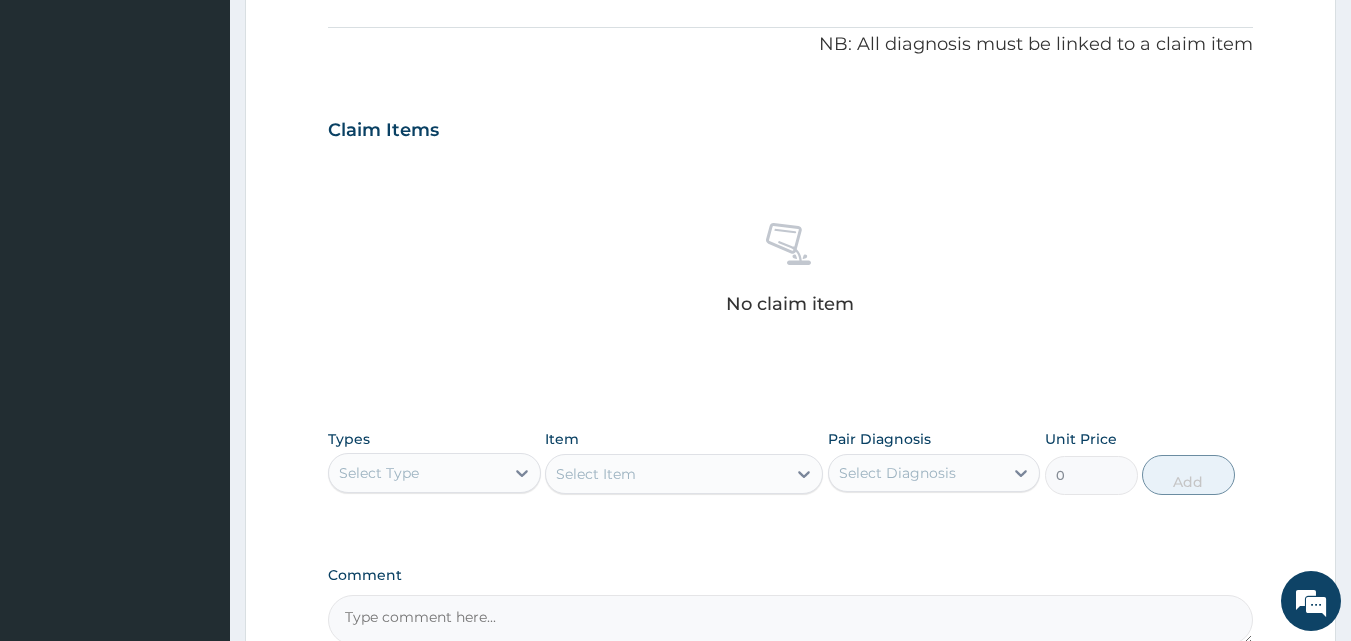 scroll, scrollTop: 801, scrollLeft: 0, axis: vertical 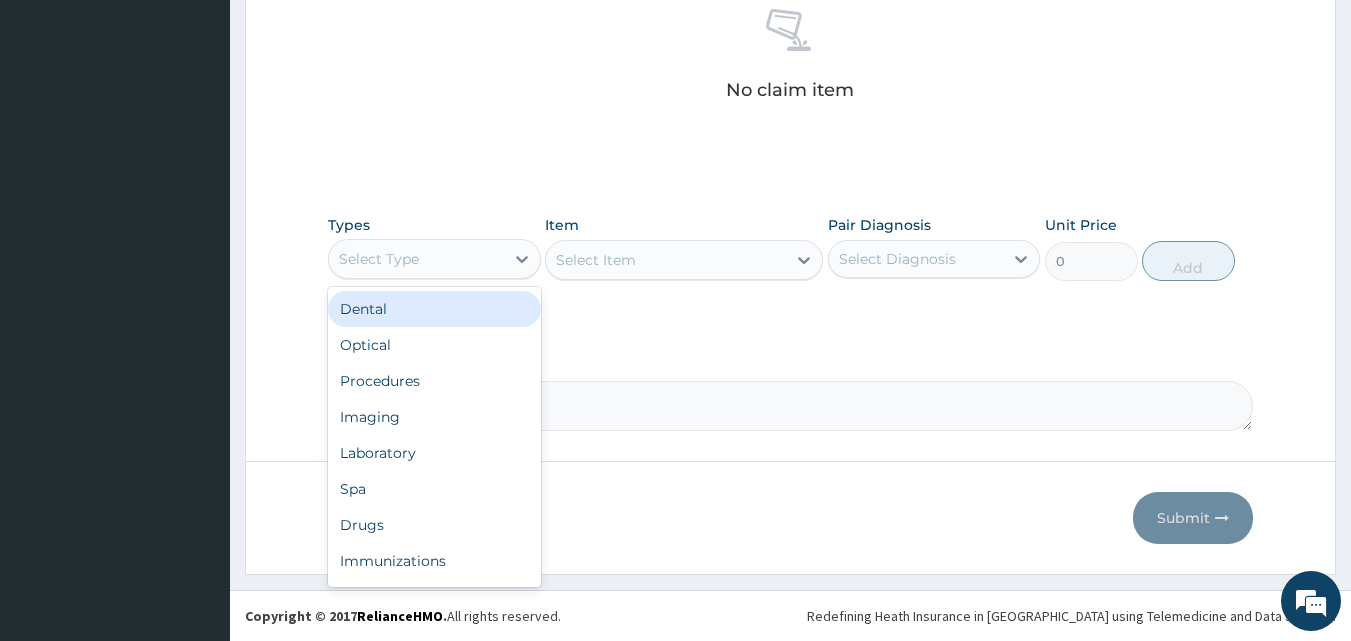 click on "Select Type" at bounding box center [434, 259] 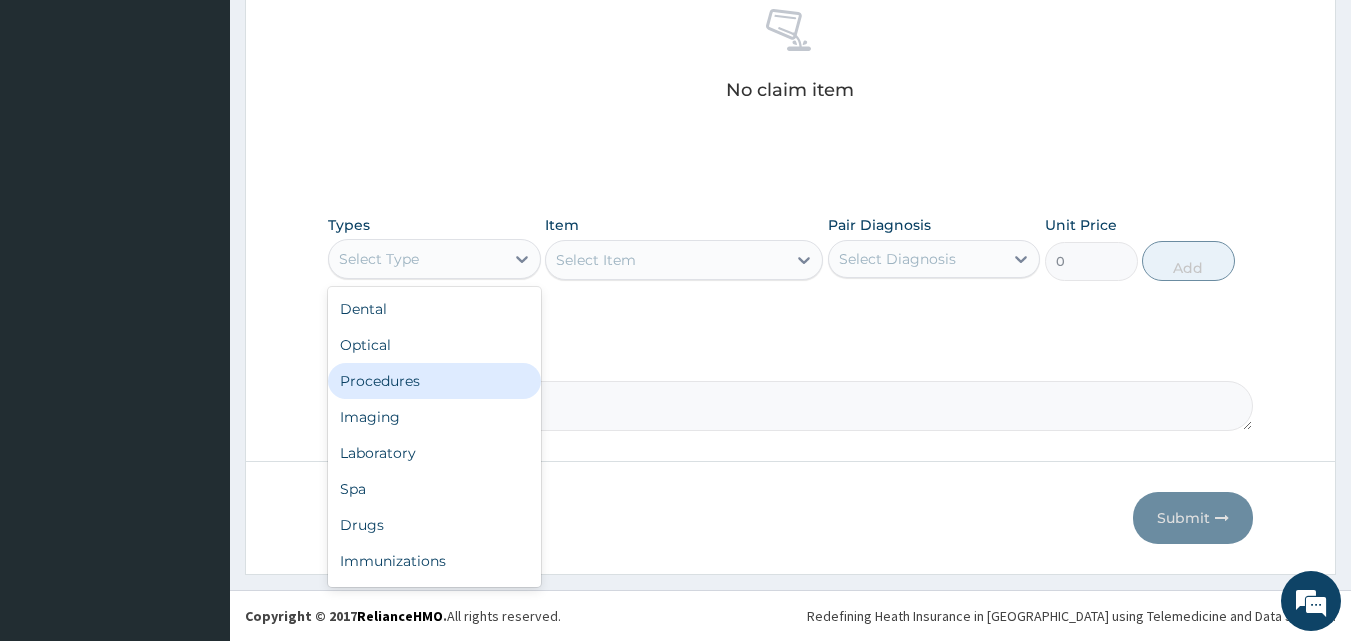 click on "Procedures" at bounding box center [434, 381] 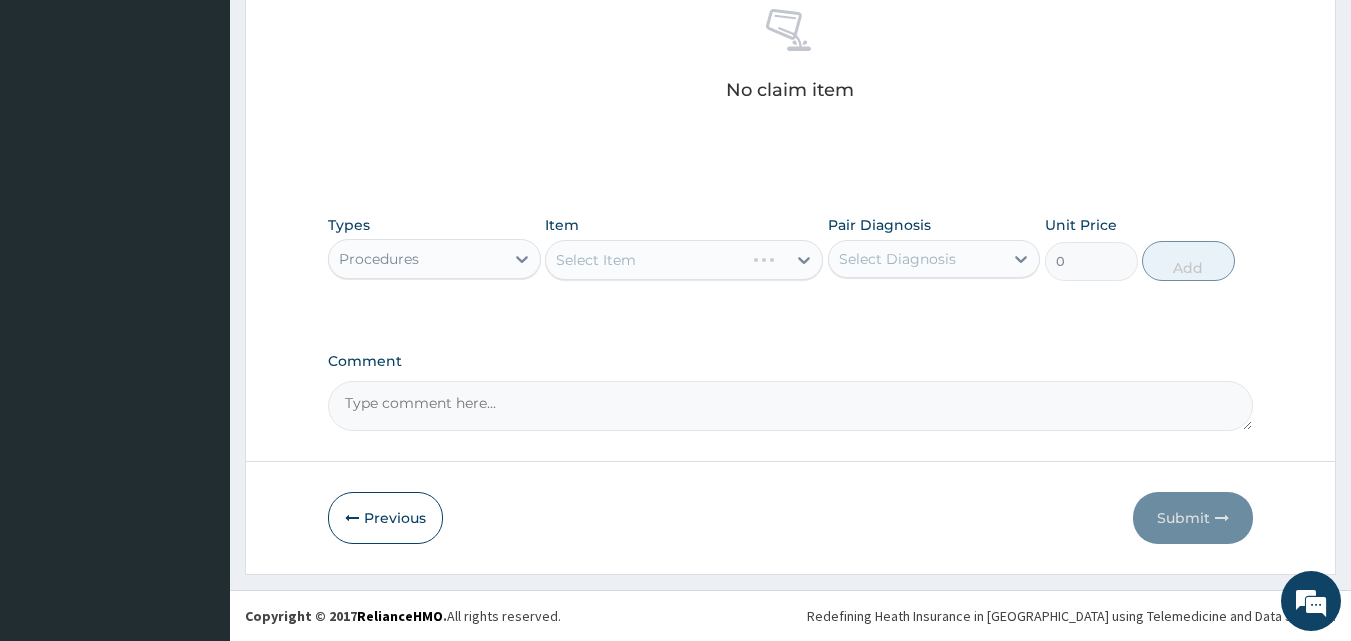 click on "Select Diagnosis" at bounding box center [916, 259] 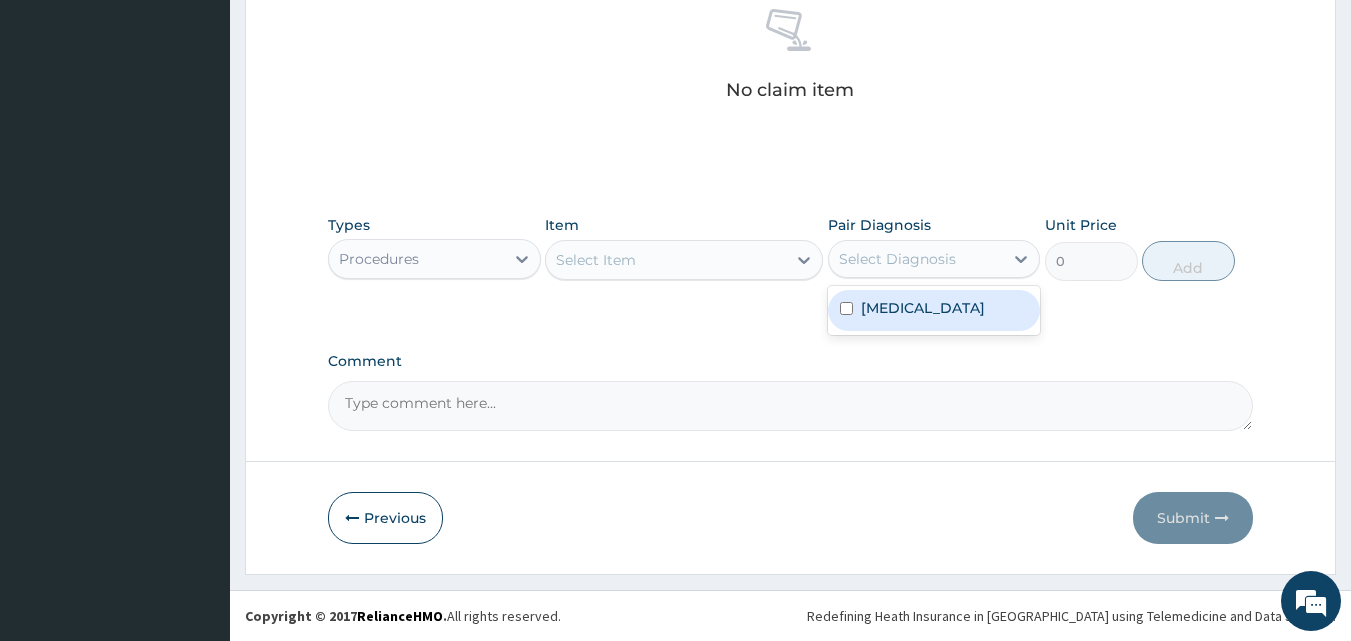 click on "[MEDICAL_DATA]" at bounding box center (934, 310) 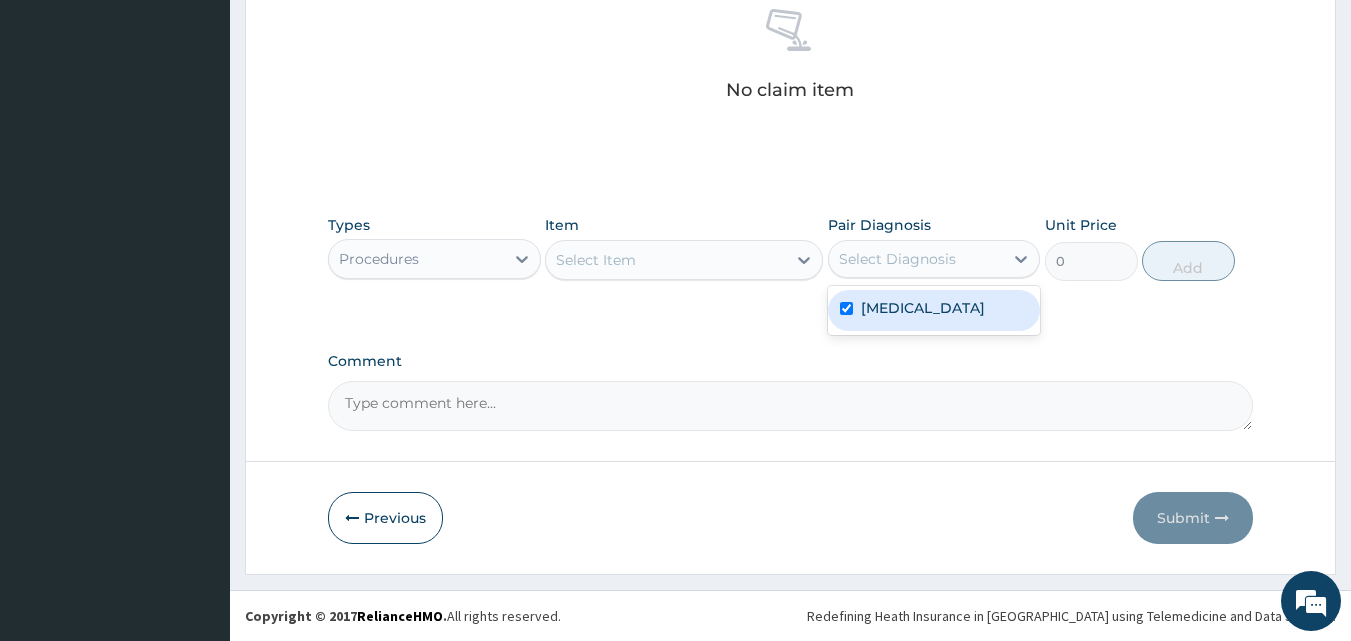 checkbox on "true" 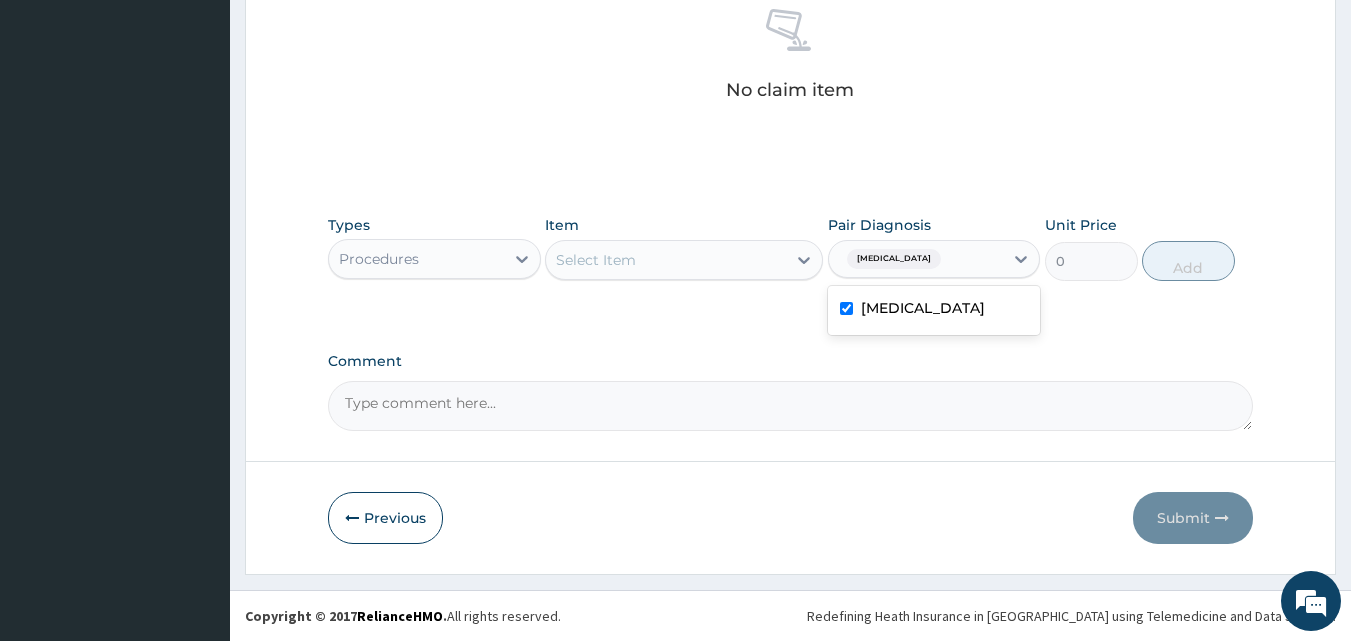 click on "Select Item" at bounding box center (666, 260) 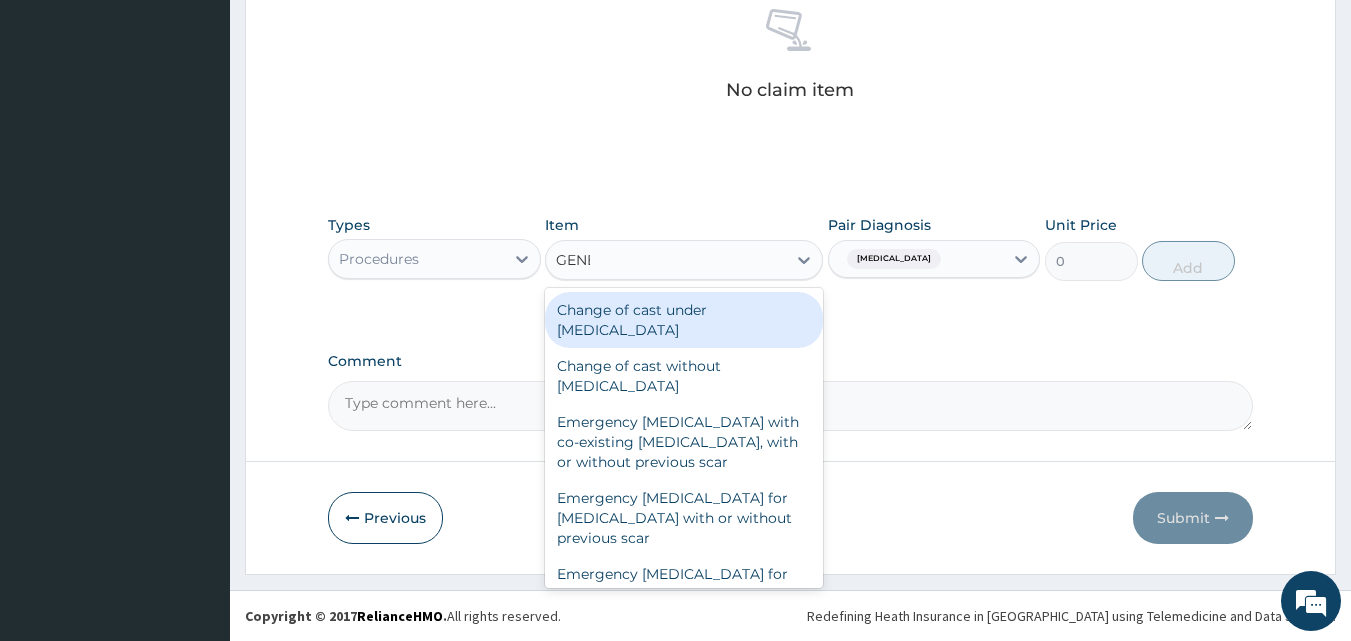 type on "GENER" 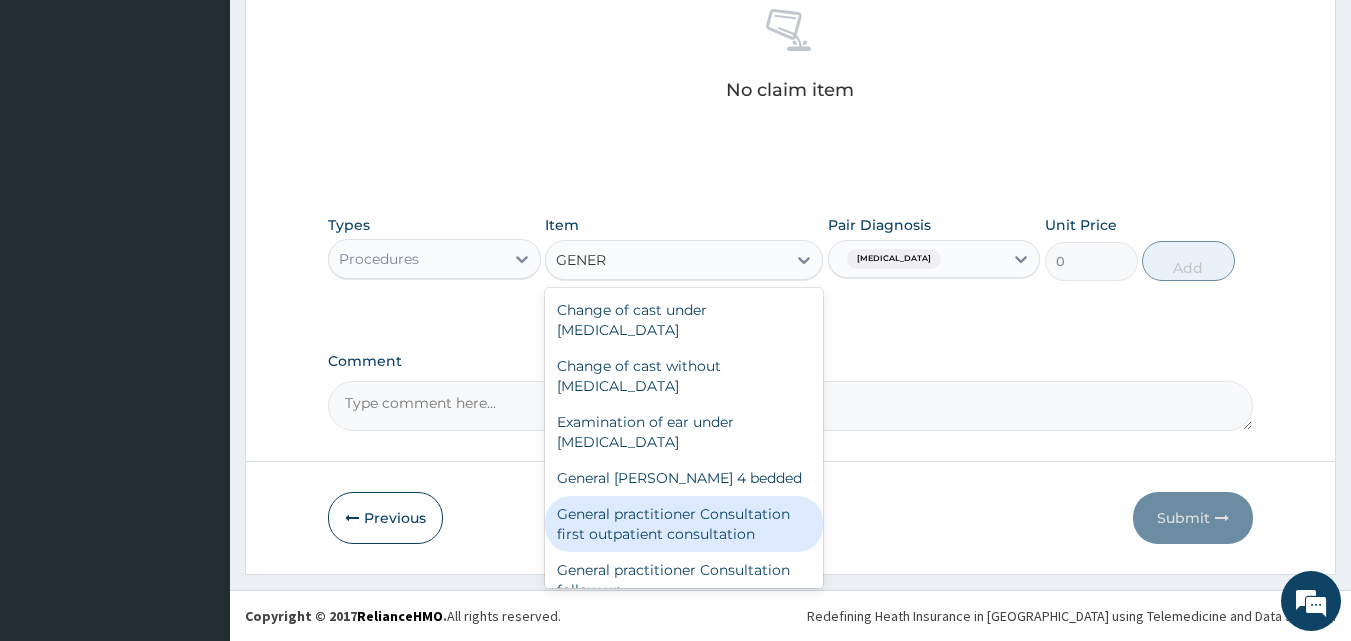 click on "General practitioner Consultation first outpatient consultation" at bounding box center (684, 524) 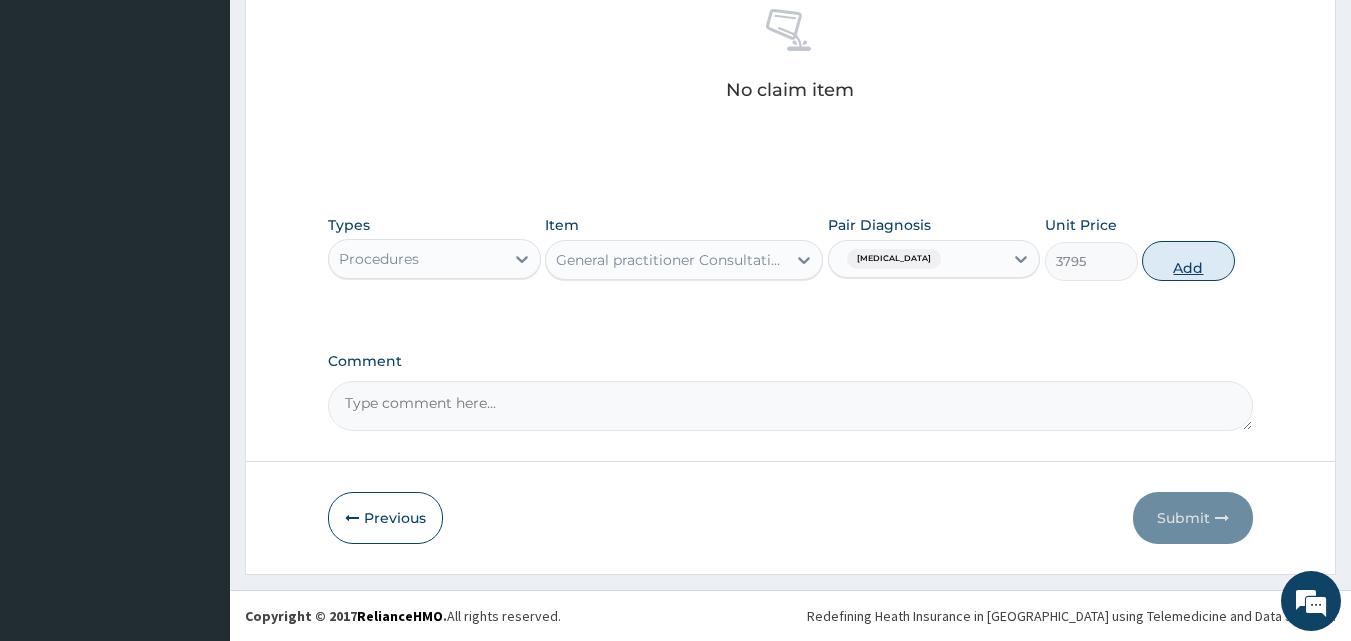 click on "Add" at bounding box center [1188, 261] 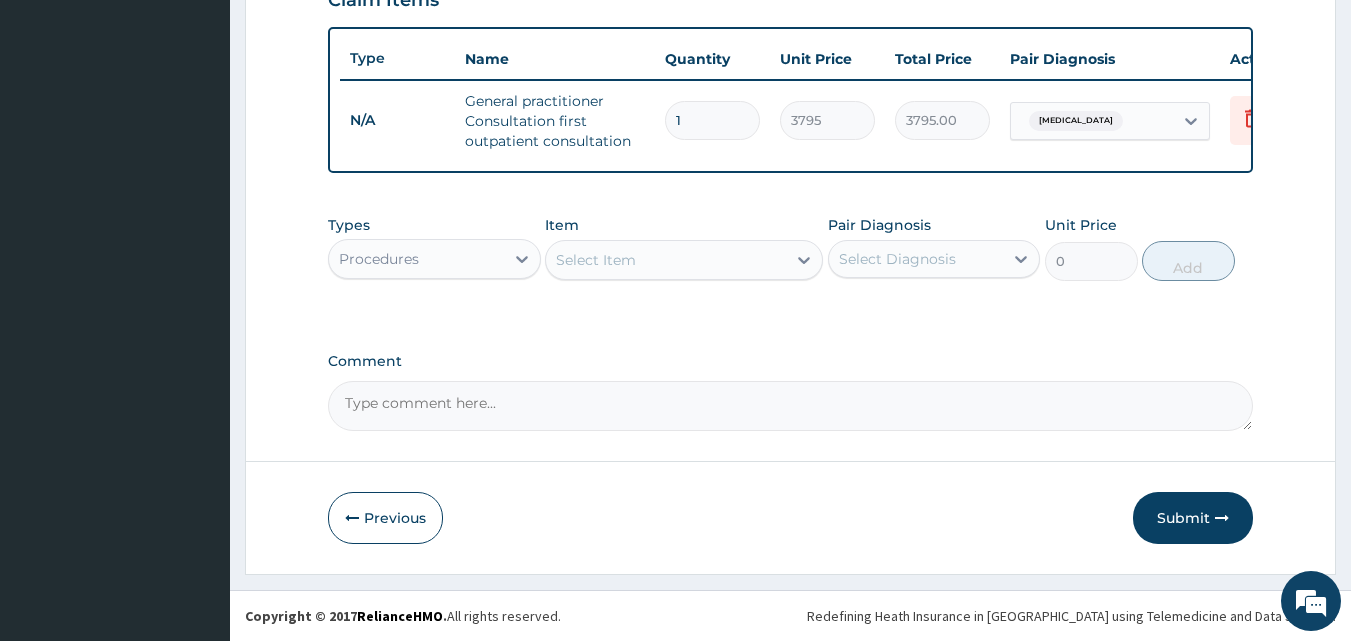 scroll, scrollTop: 732, scrollLeft: 0, axis: vertical 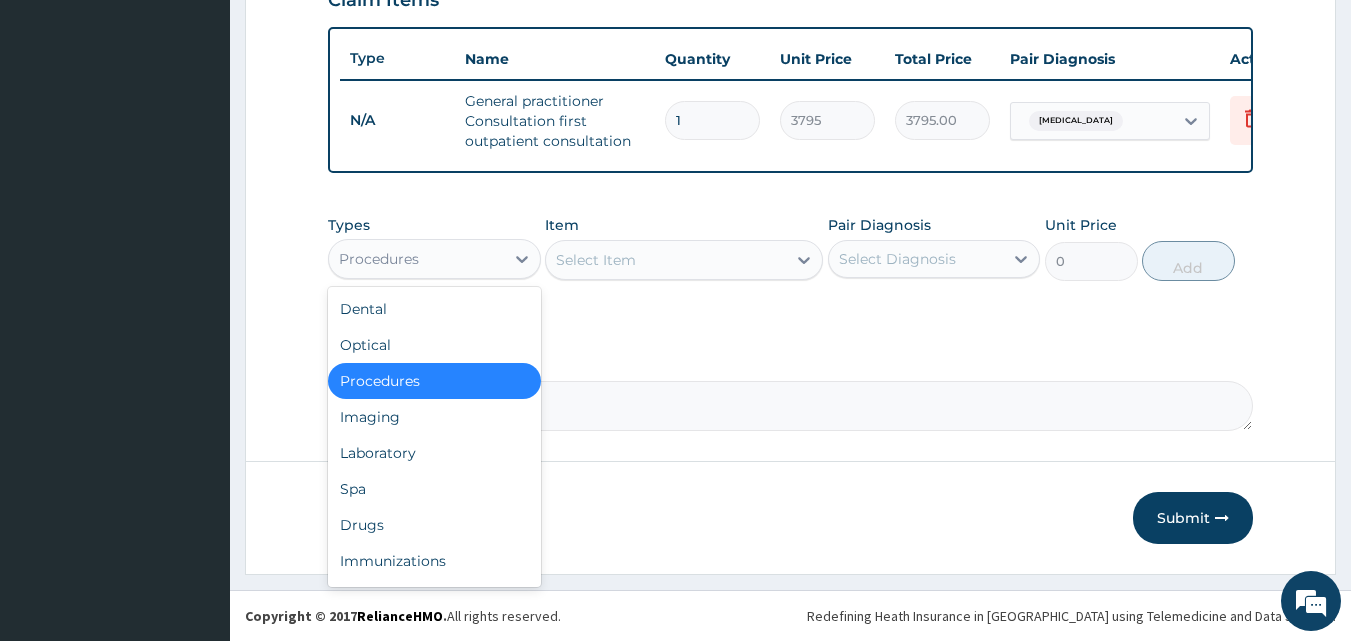 click on "Procedures" at bounding box center [379, 259] 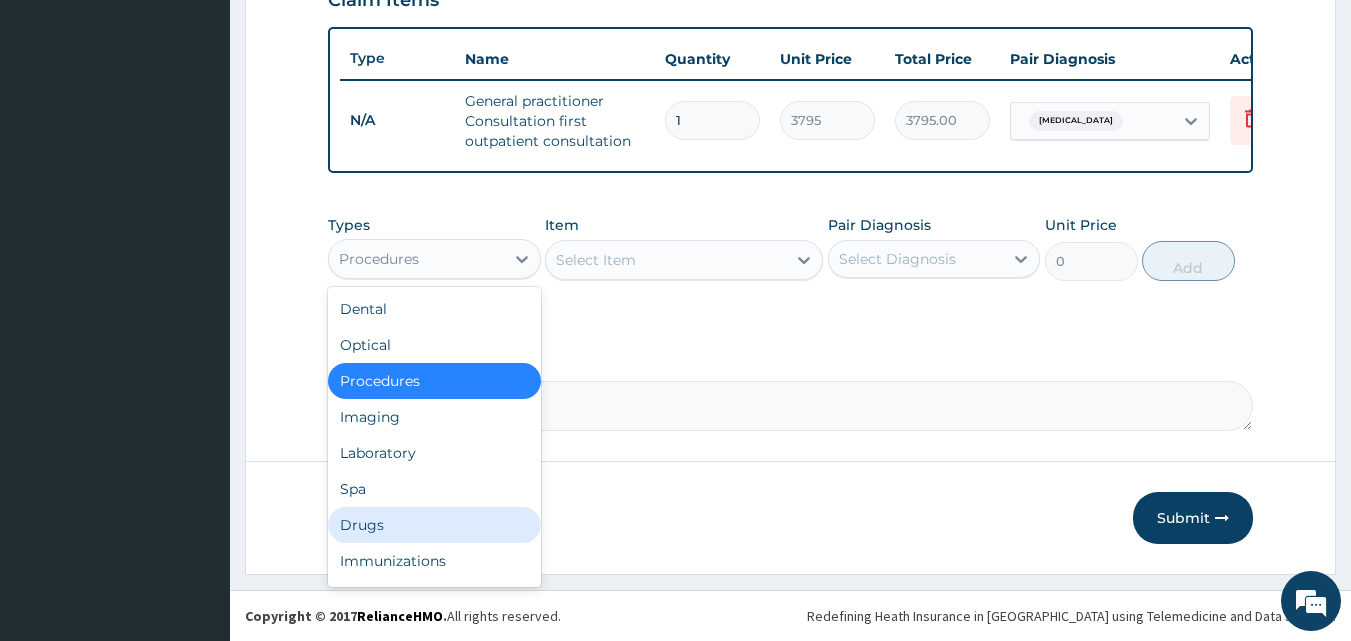click on "Drugs" at bounding box center [434, 525] 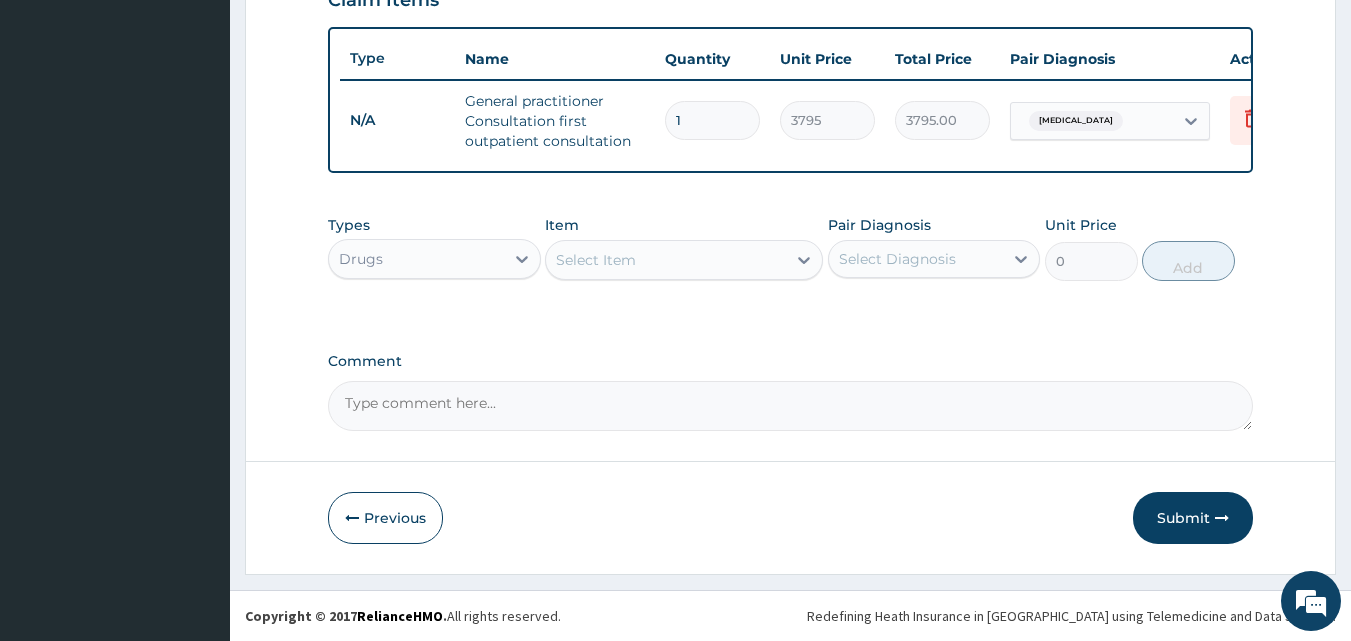 click on "Select Item" at bounding box center [666, 260] 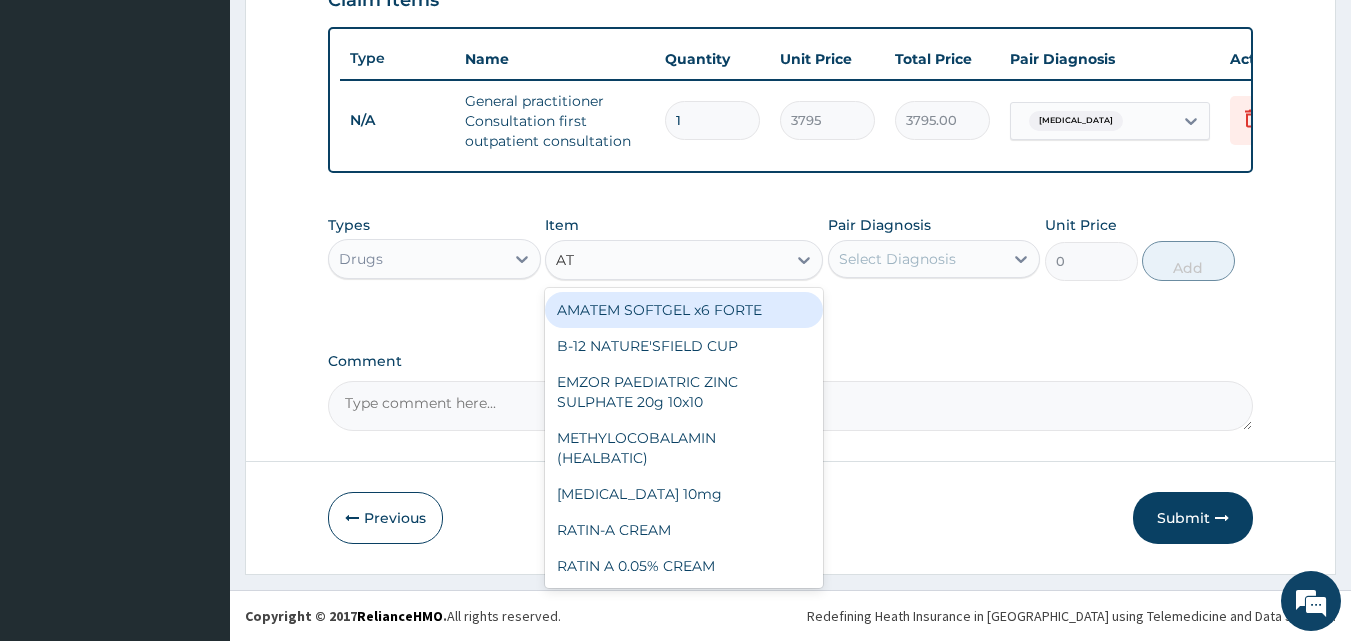 type on "ATH" 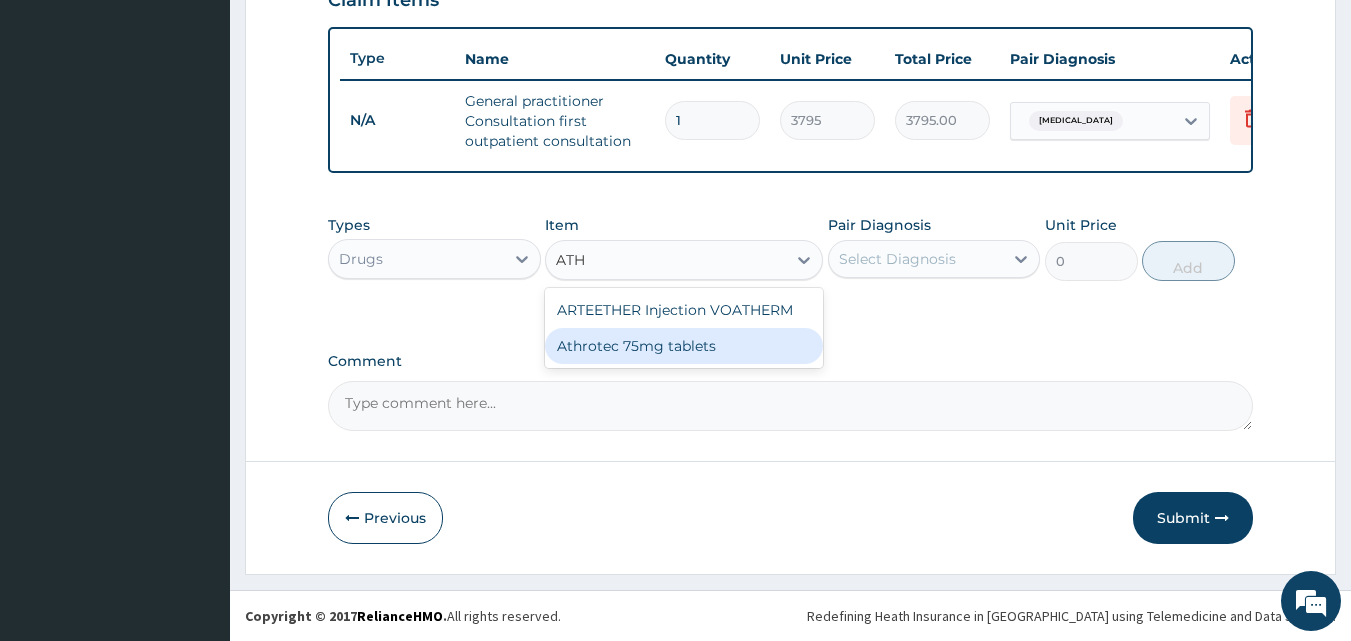 click on "Athrotec 75mg tablets" at bounding box center [684, 346] 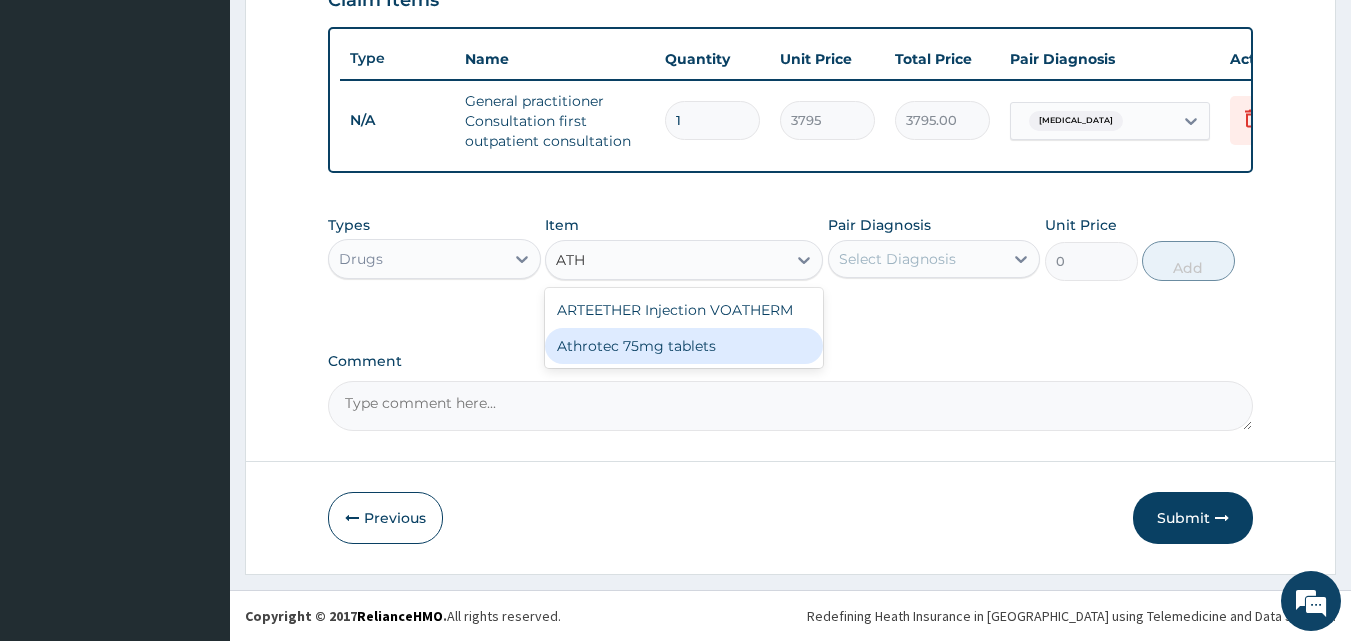 type 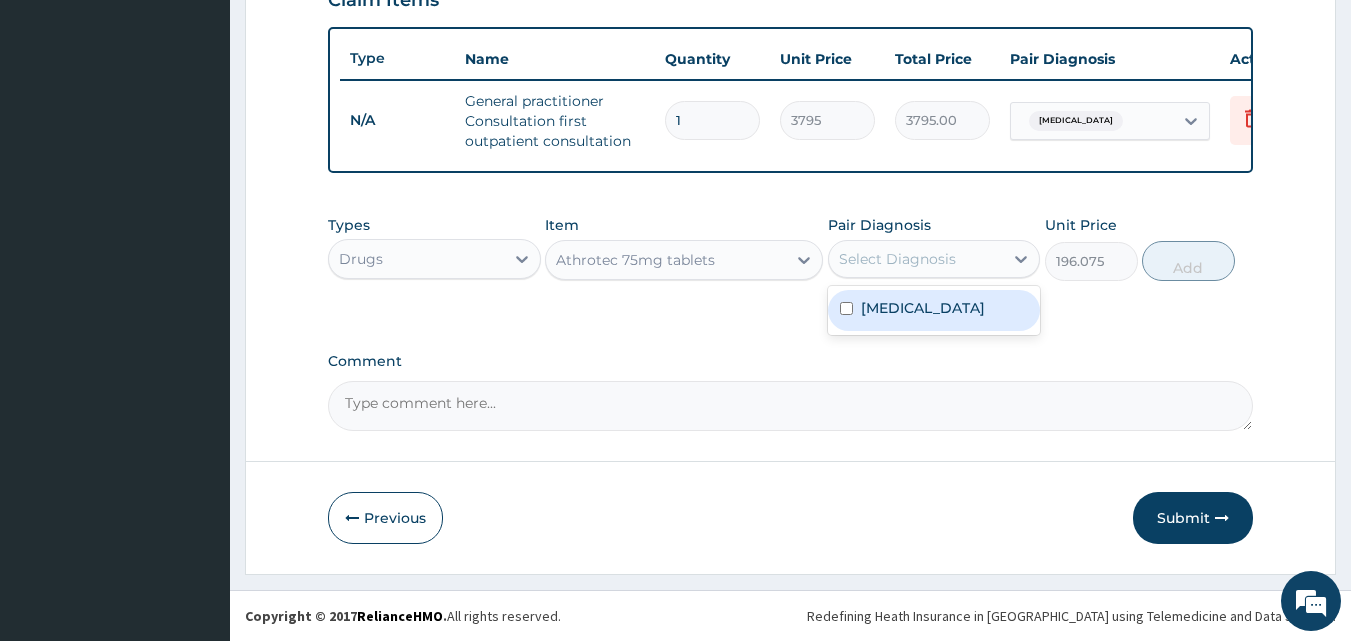 click on "Select Diagnosis" at bounding box center [916, 259] 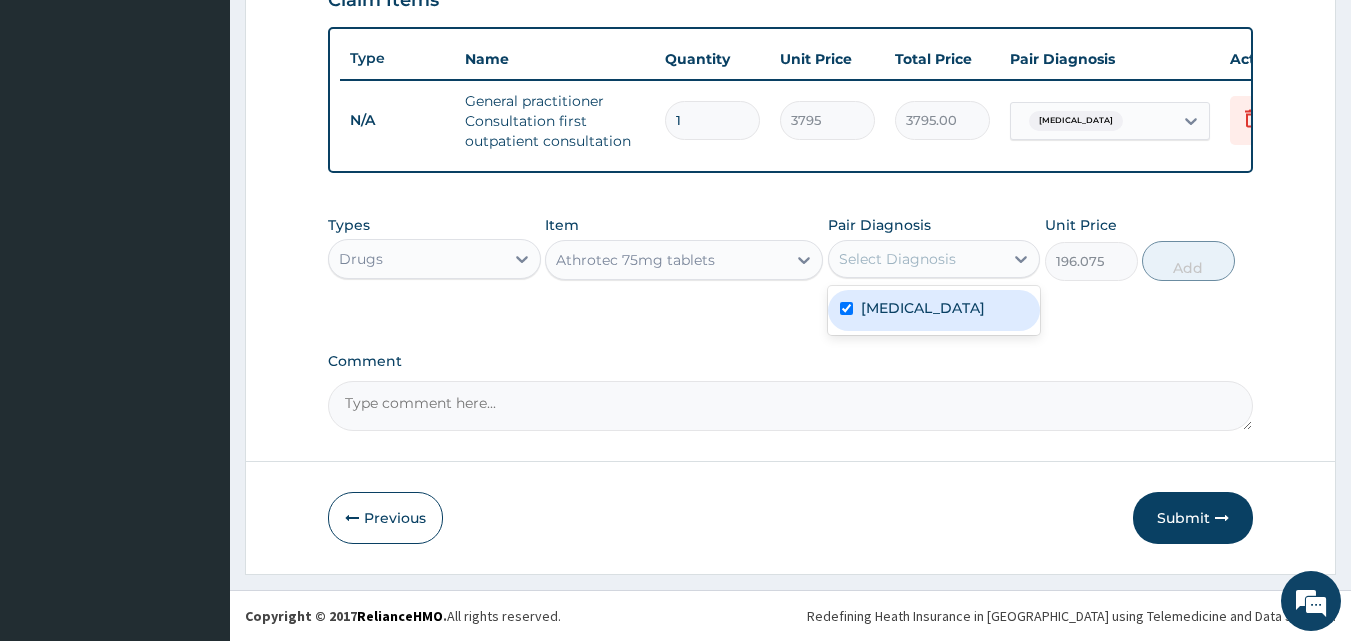 checkbox on "true" 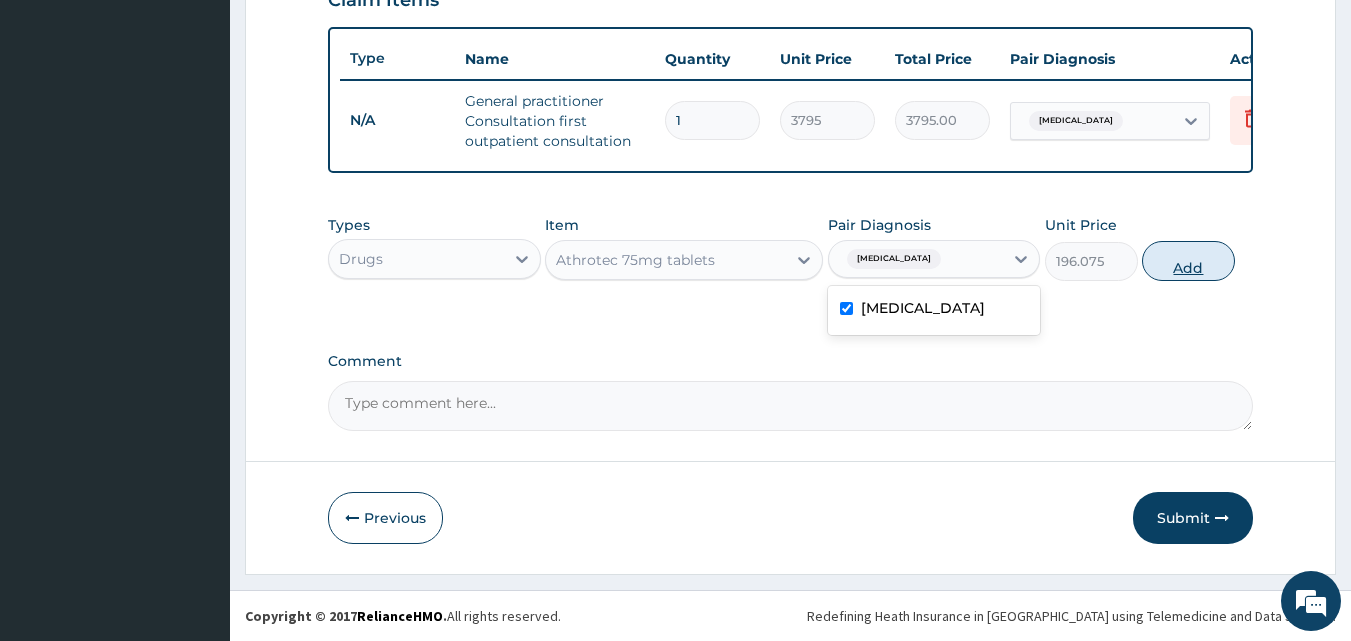 click on "Add" at bounding box center (1188, 261) 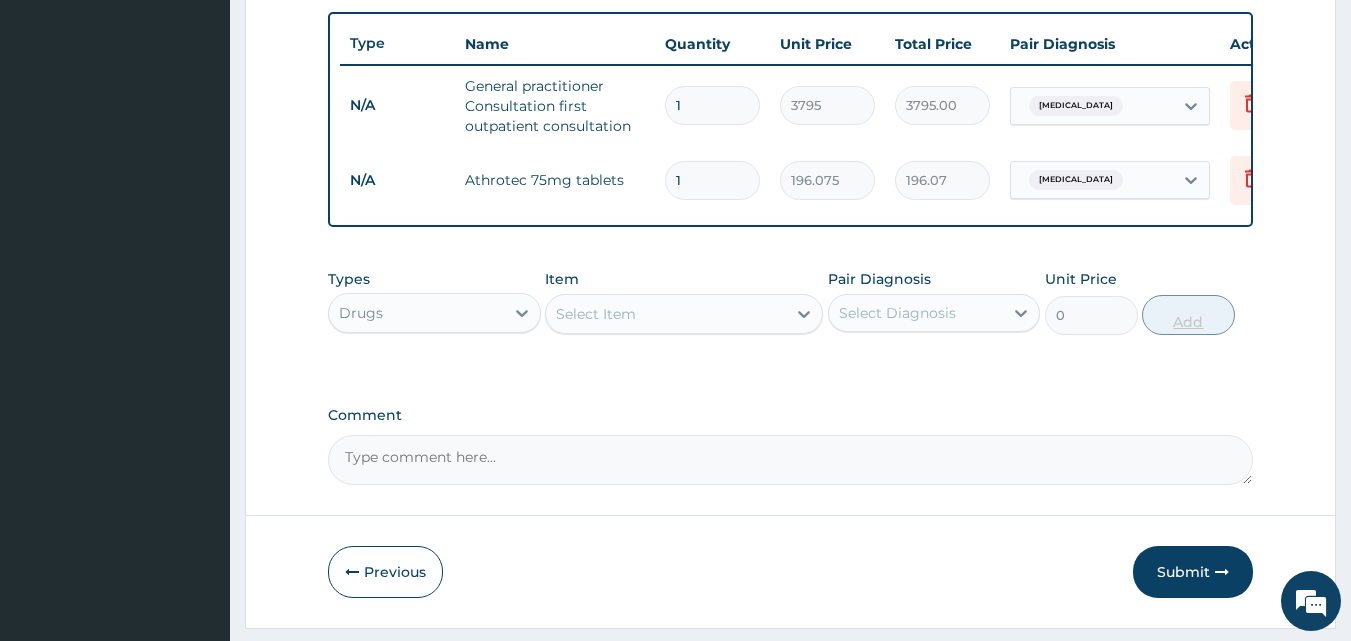 type on "10" 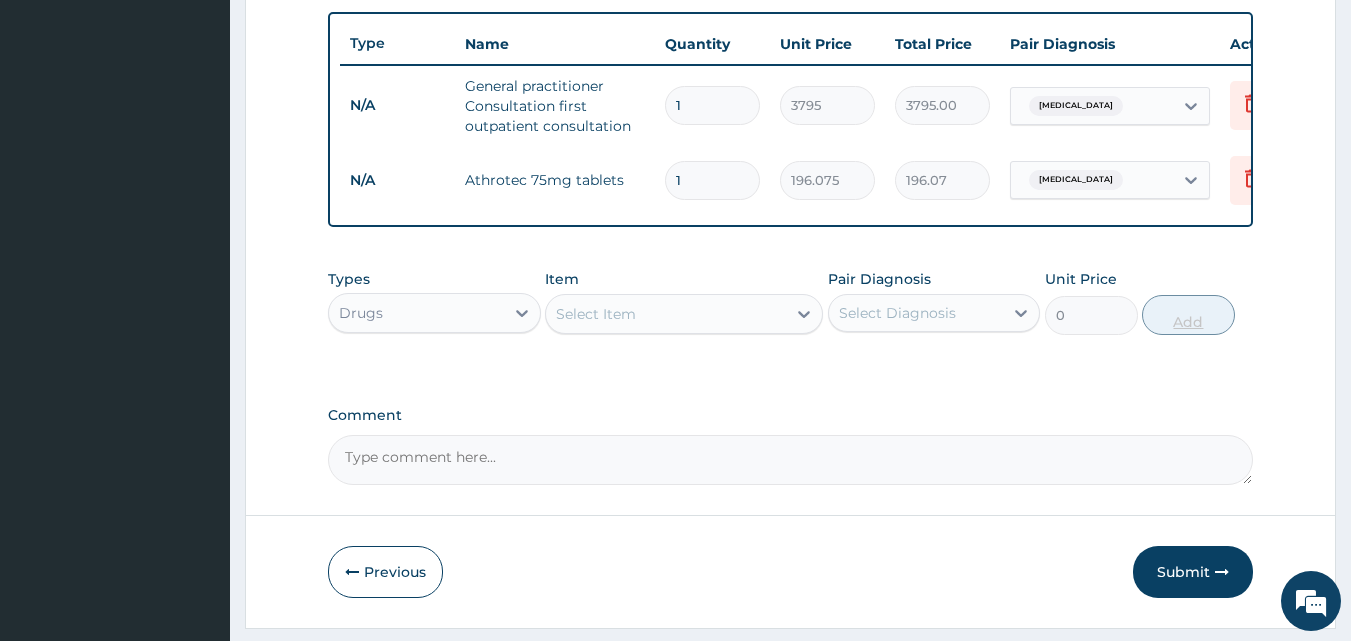 type on "1960.75" 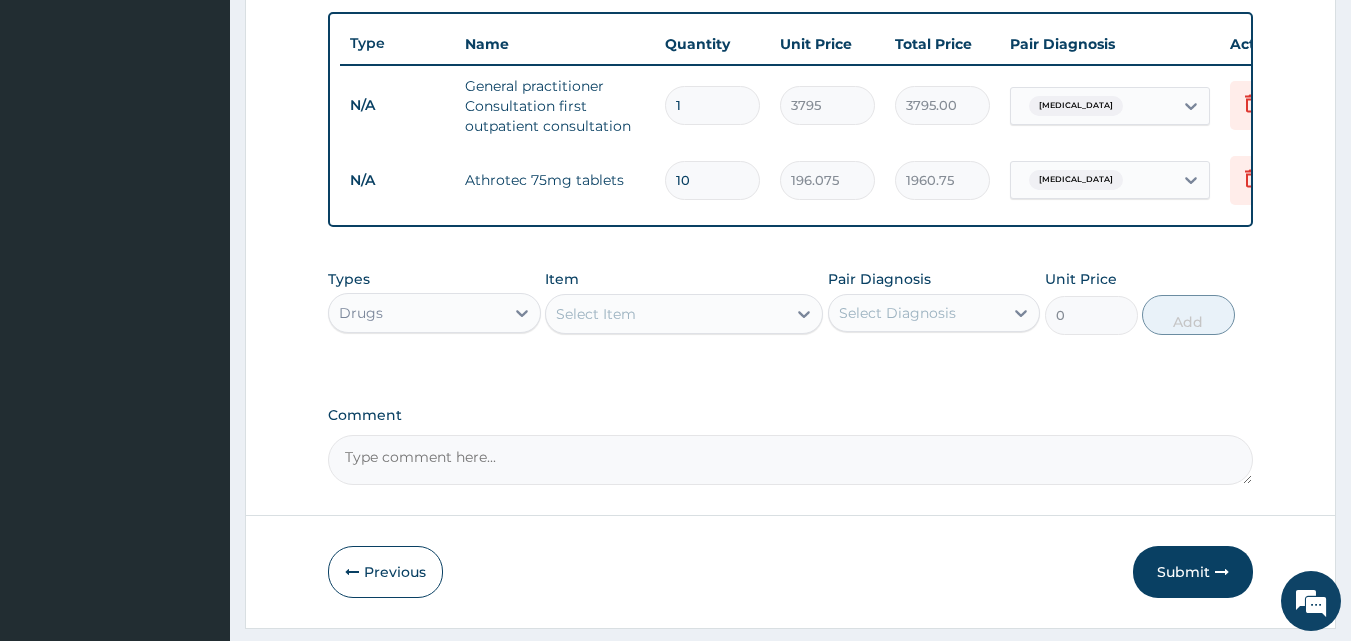 type on "10" 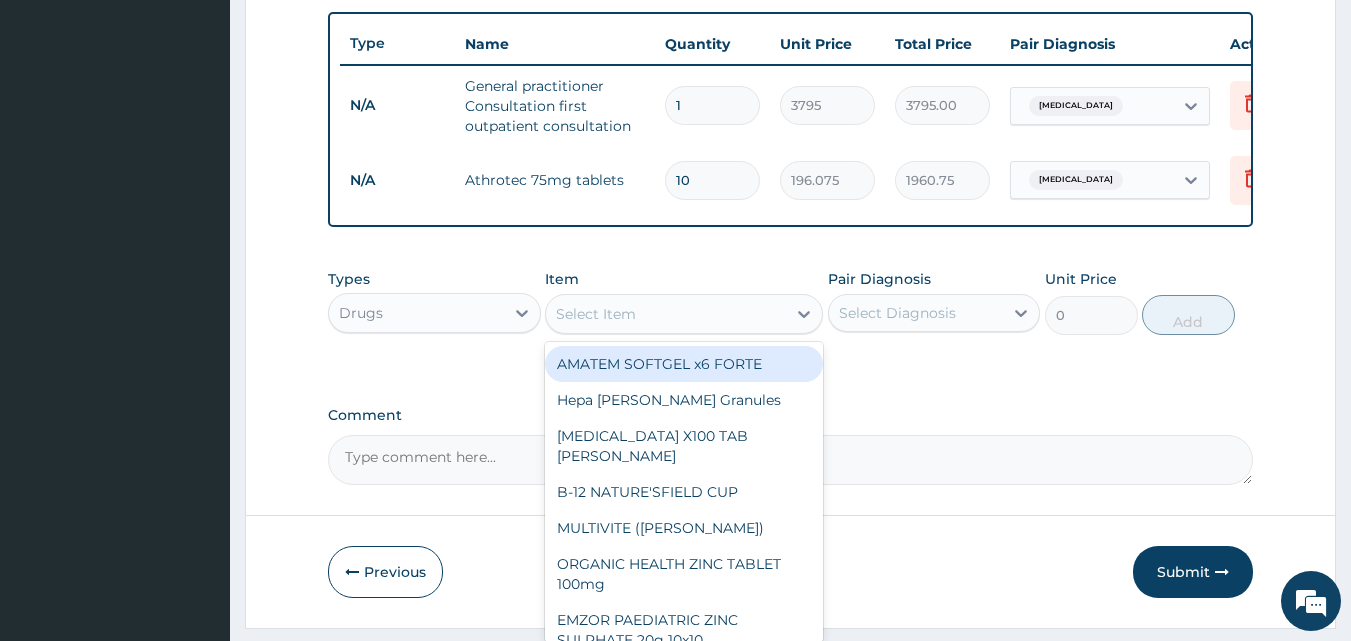 click on "Select Item" at bounding box center [666, 314] 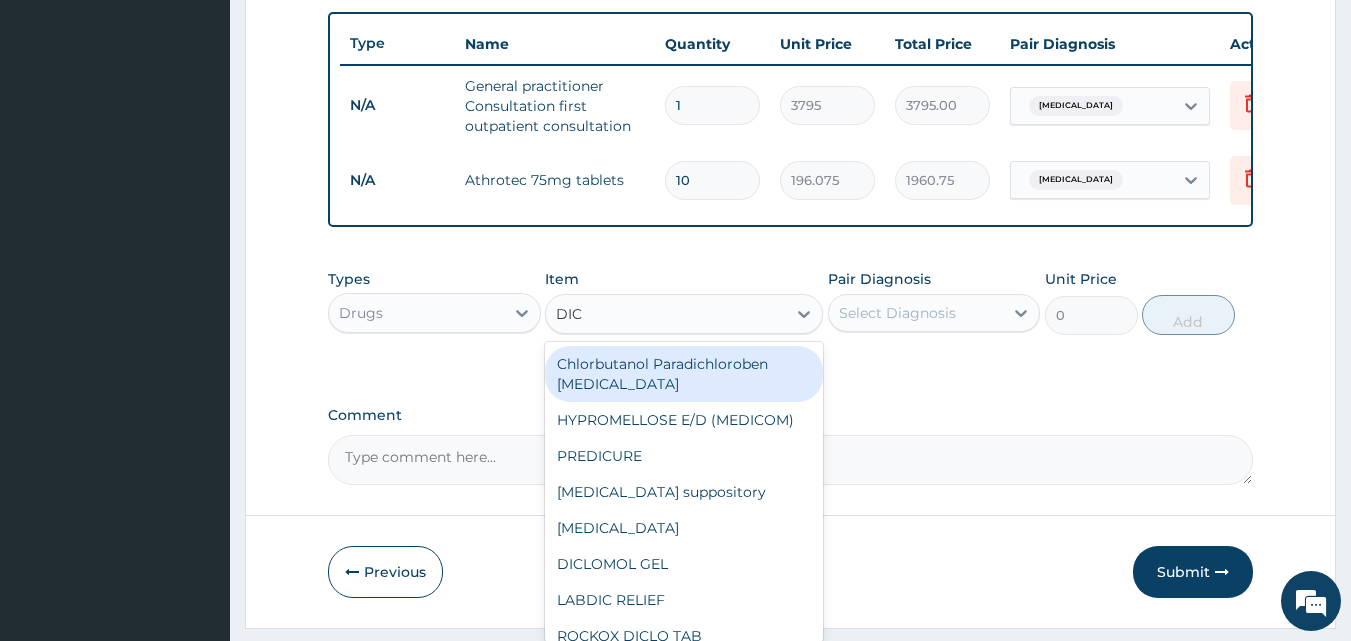 type on "DICL" 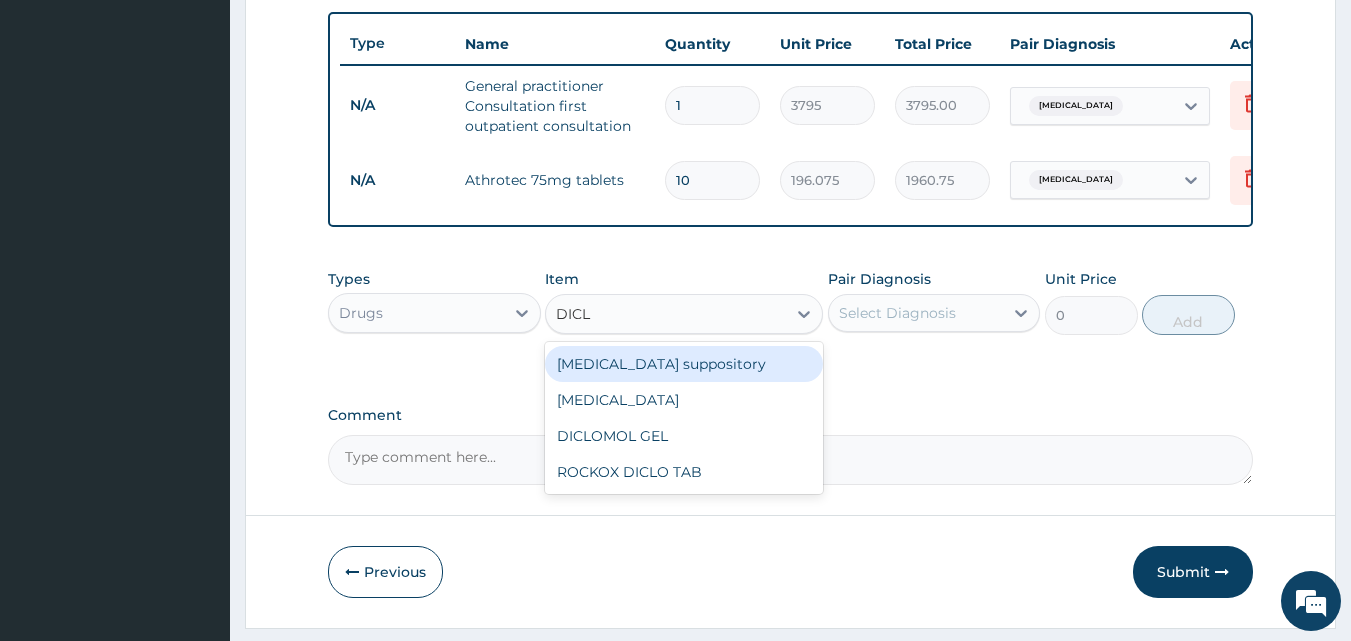 click on "[MEDICAL_DATA] suppository" at bounding box center (684, 364) 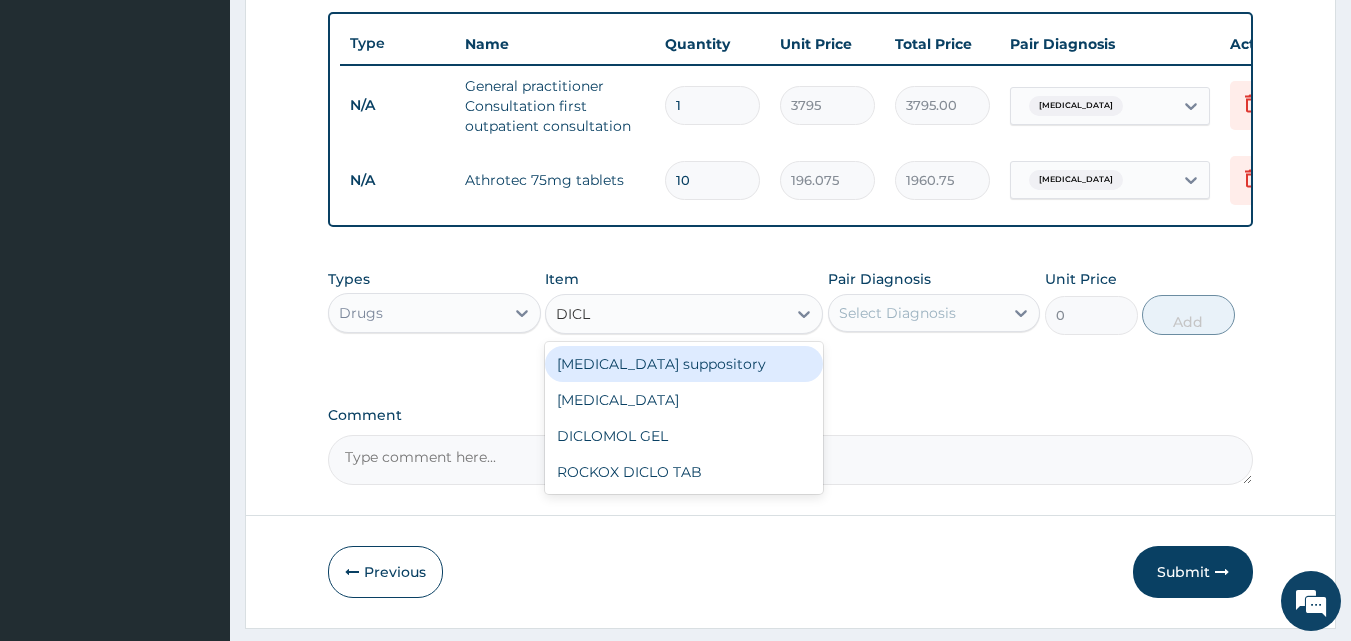 type 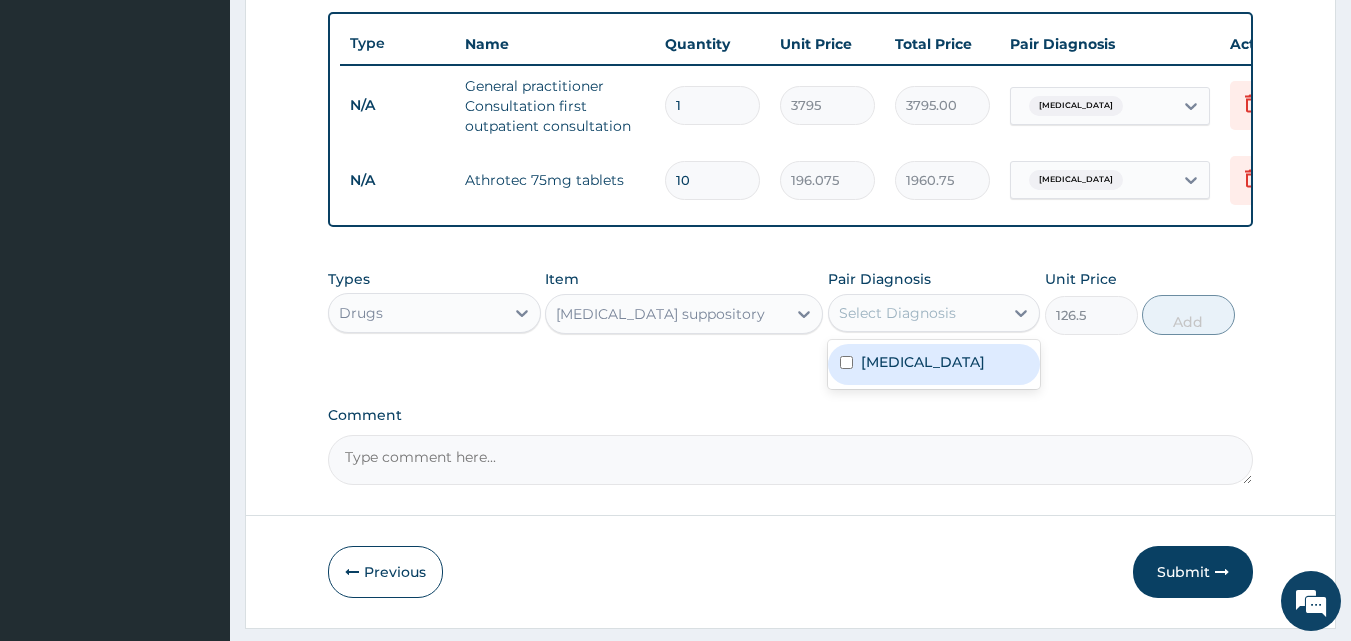click on "Select Diagnosis" at bounding box center (897, 313) 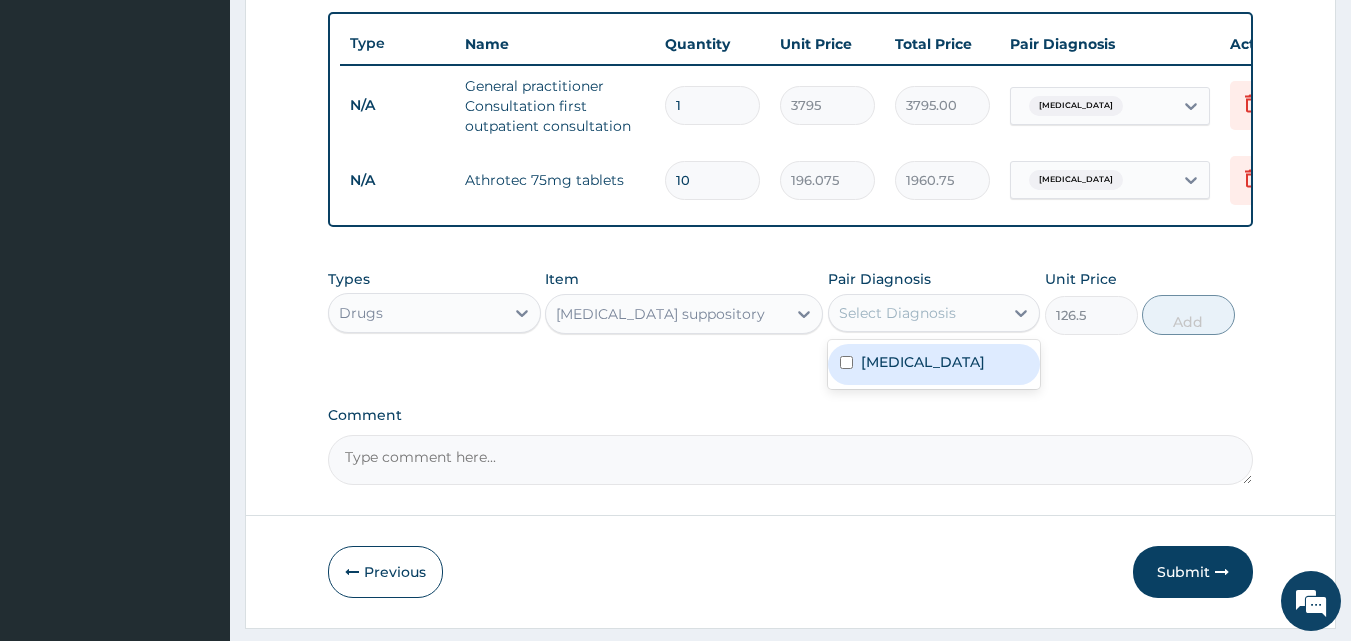 click on "[MEDICAL_DATA]" at bounding box center [934, 364] 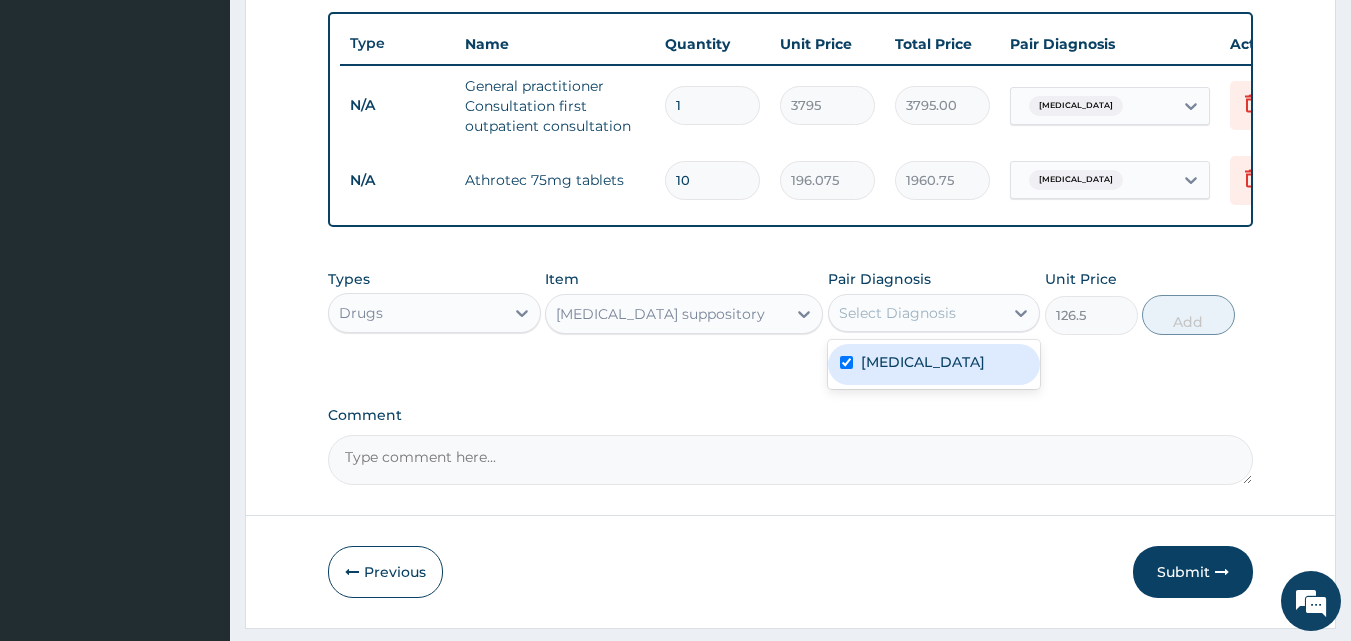 checkbox on "true" 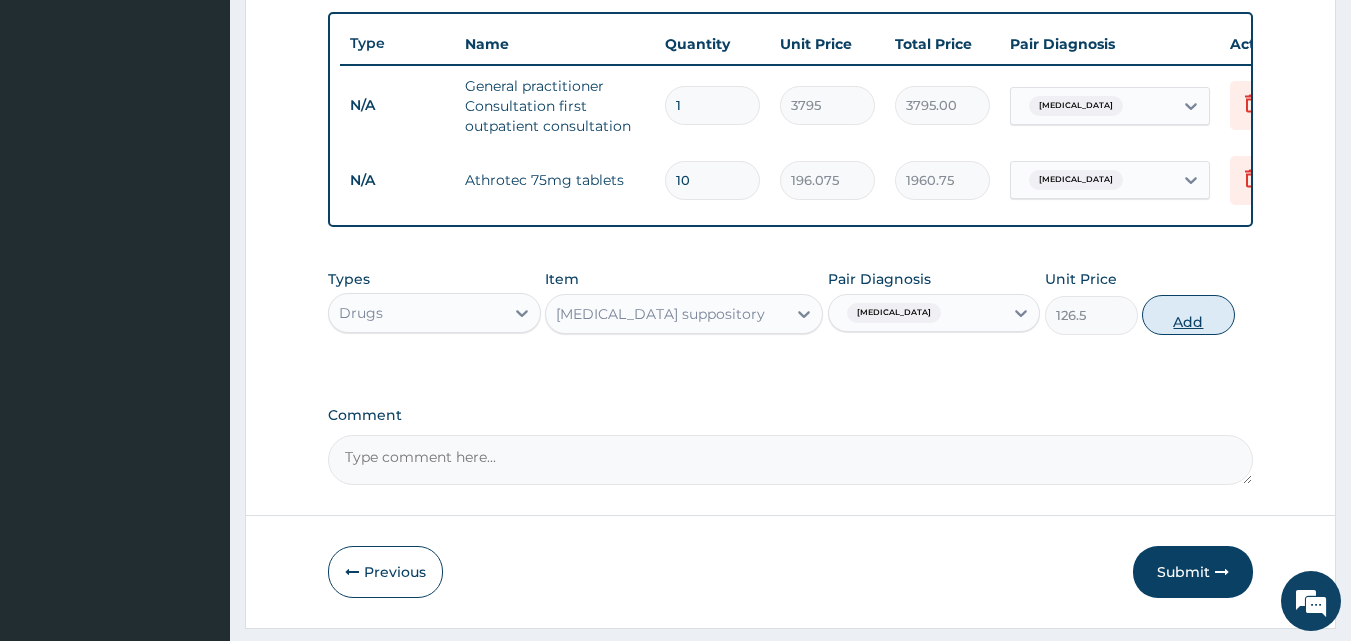click on "Add" at bounding box center (1188, 315) 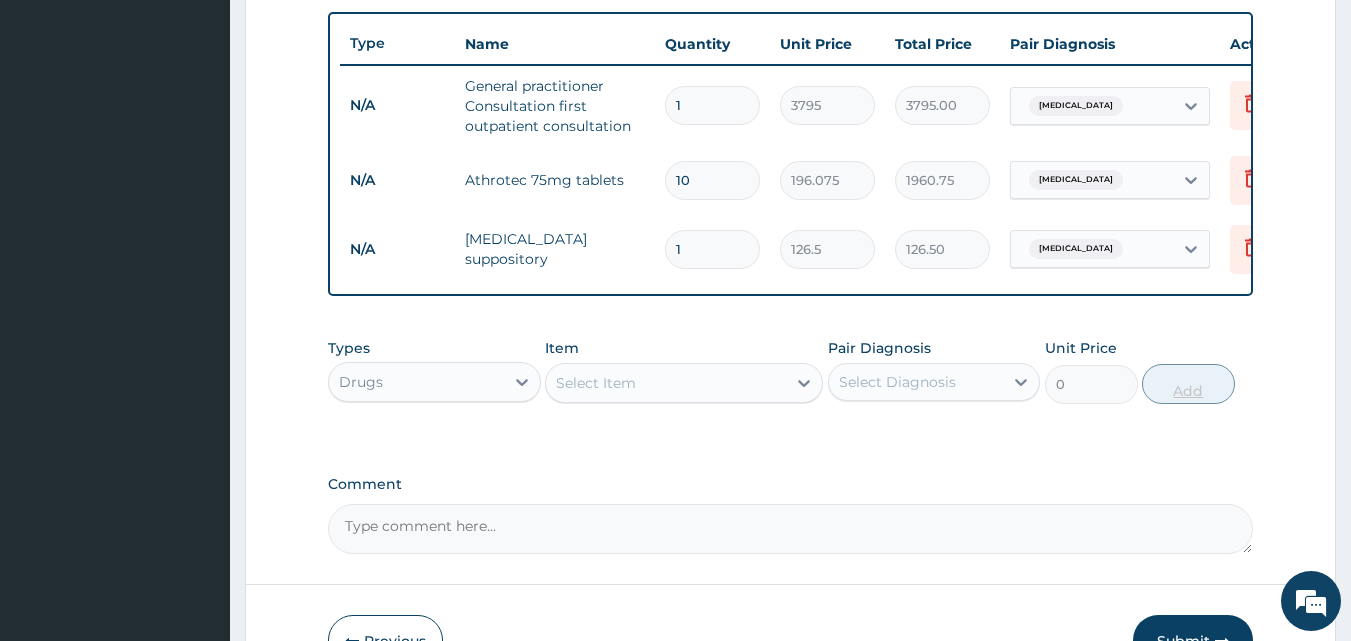 type on "10" 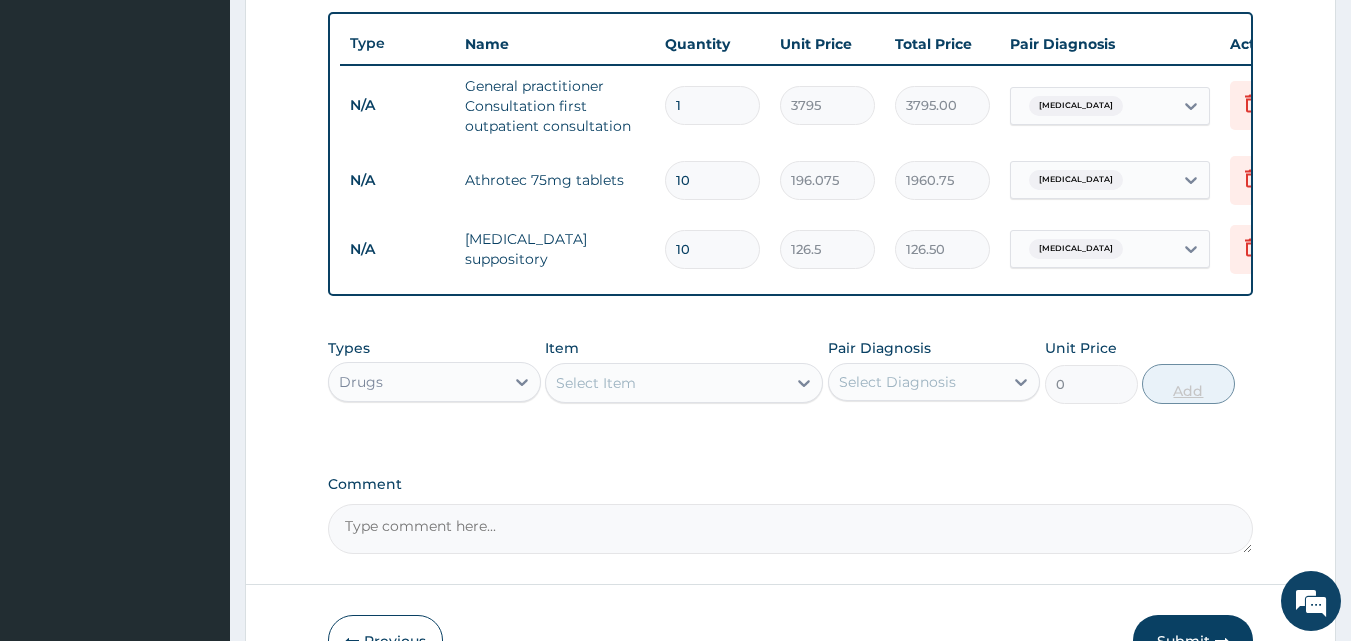 type on "1265.00" 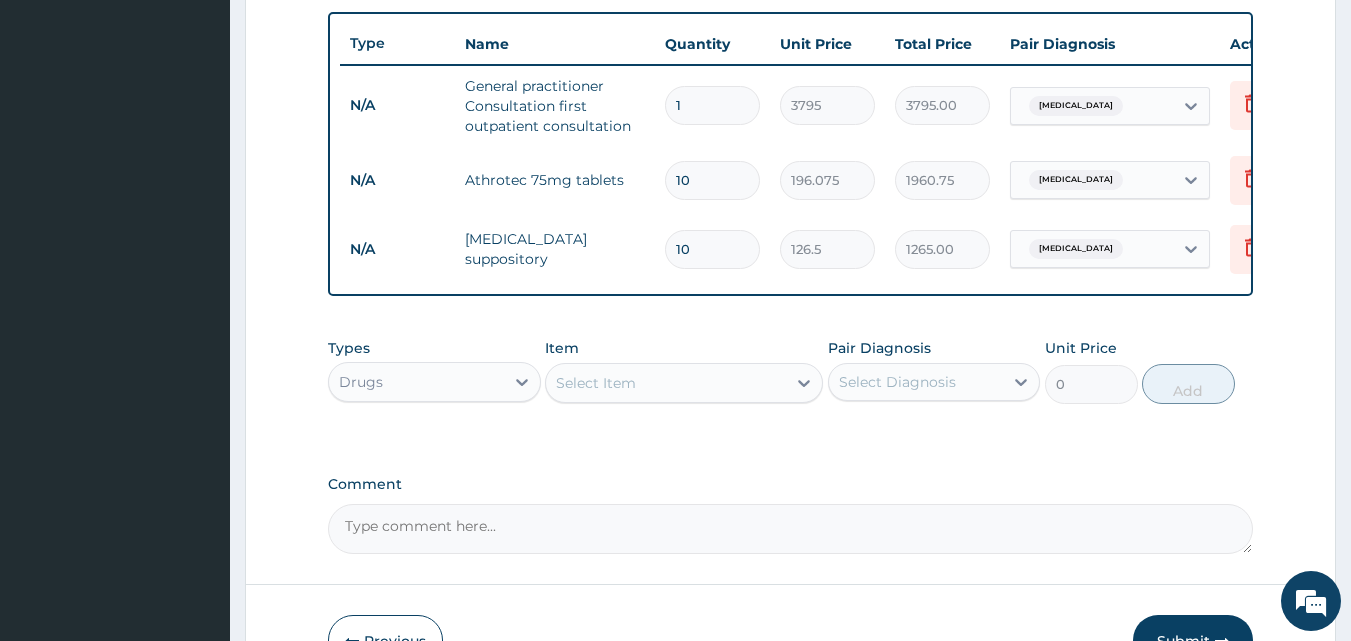 type on "10" 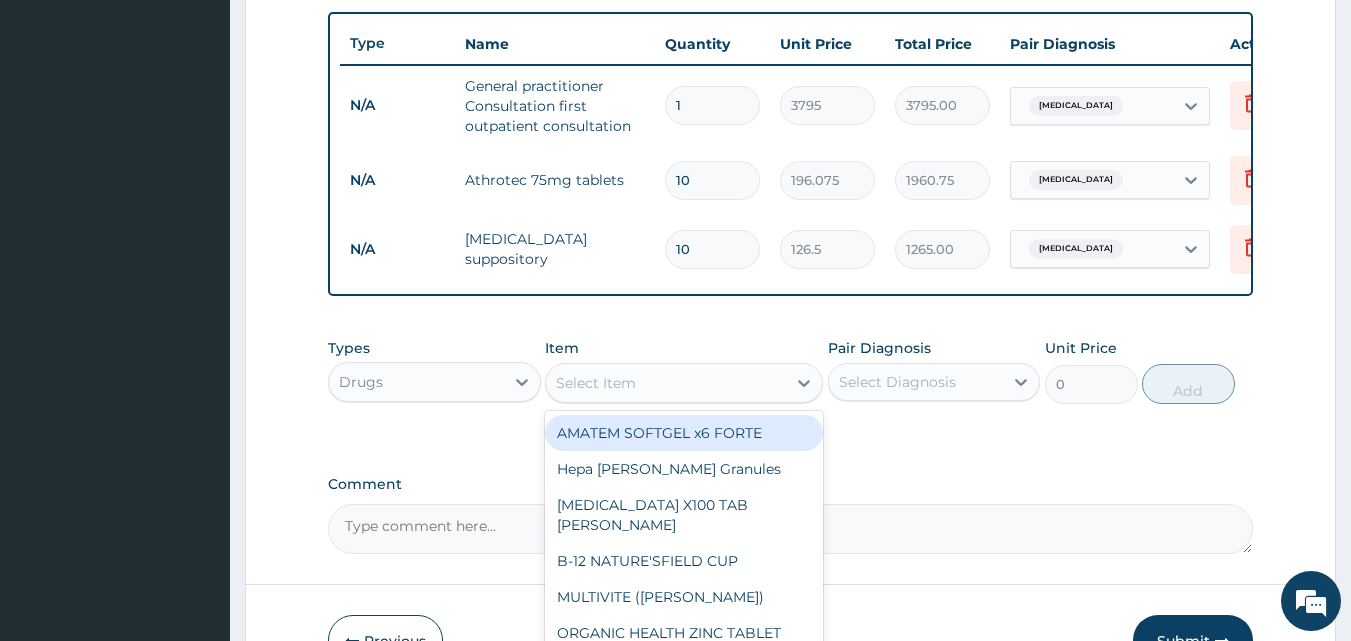 click on "Select Item" at bounding box center (666, 383) 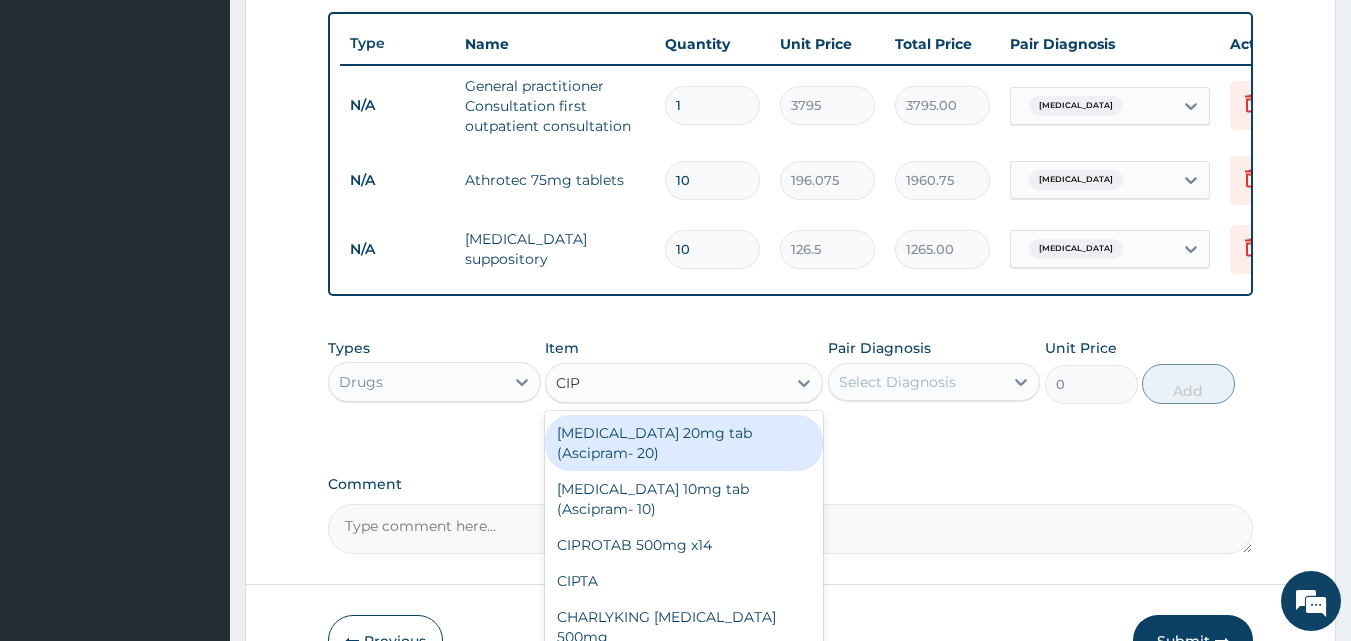 type on "CIPR" 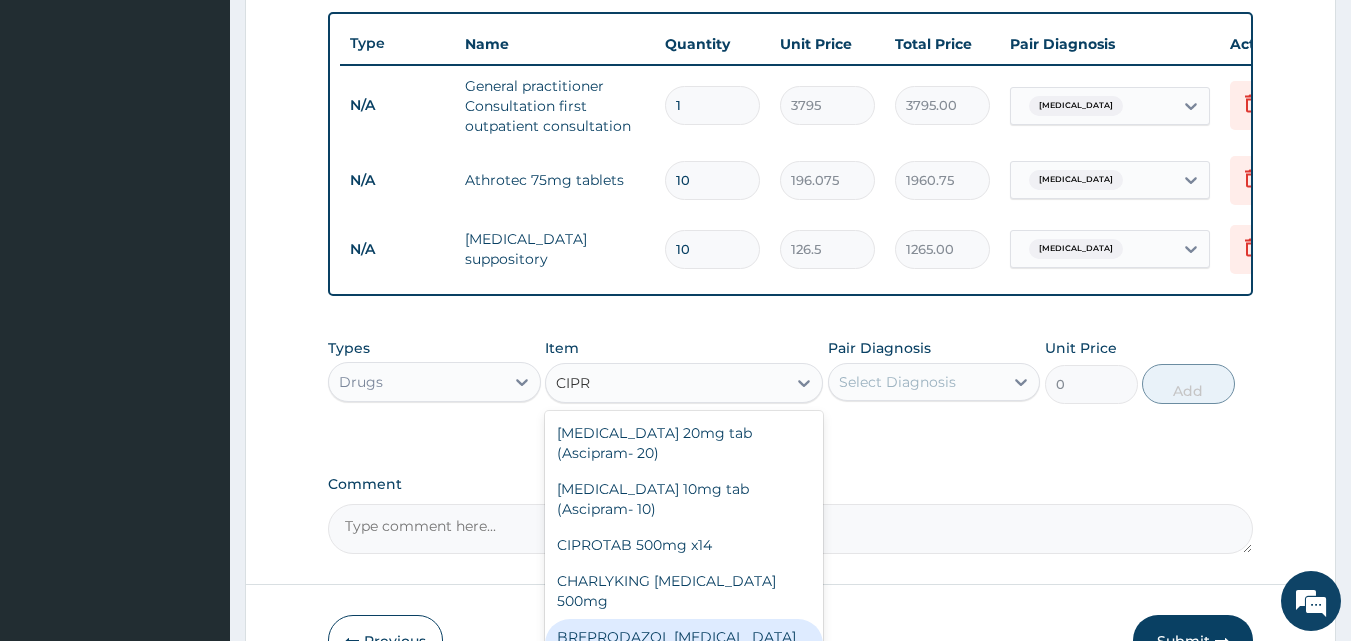 scroll, scrollTop: 96, scrollLeft: 0, axis: vertical 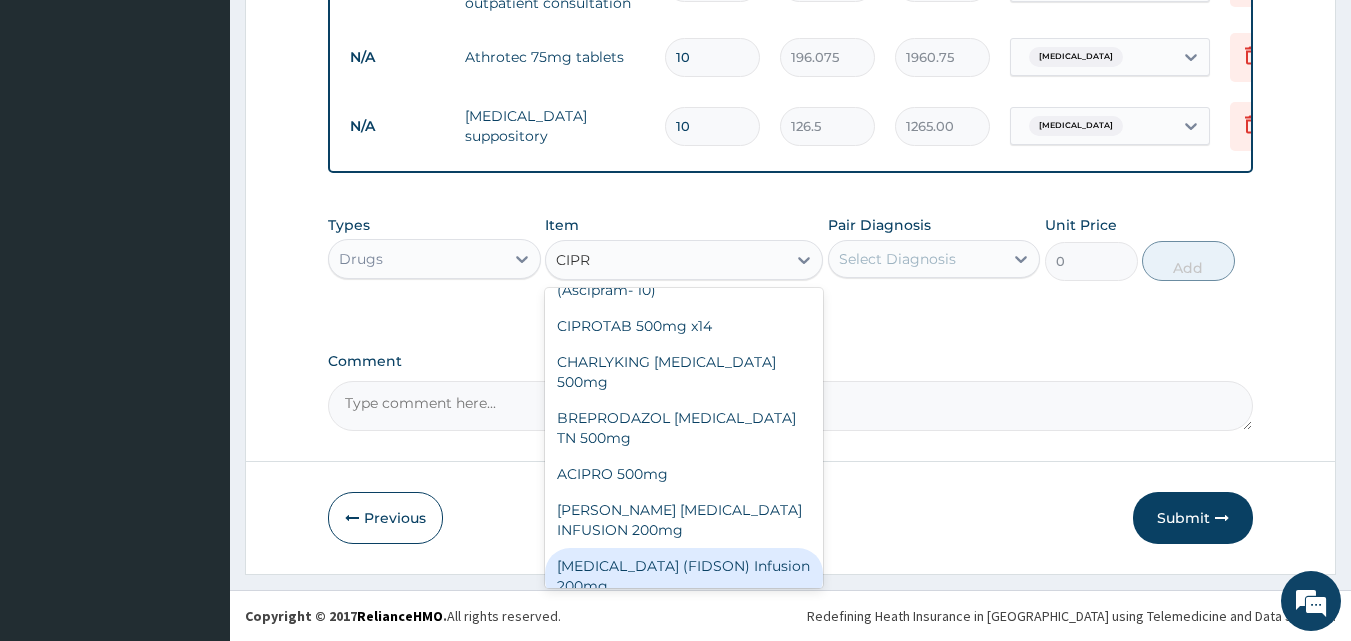 click on "[MEDICAL_DATA] (FIDSON) Infusion 200mg" at bounding box center [684, 576] 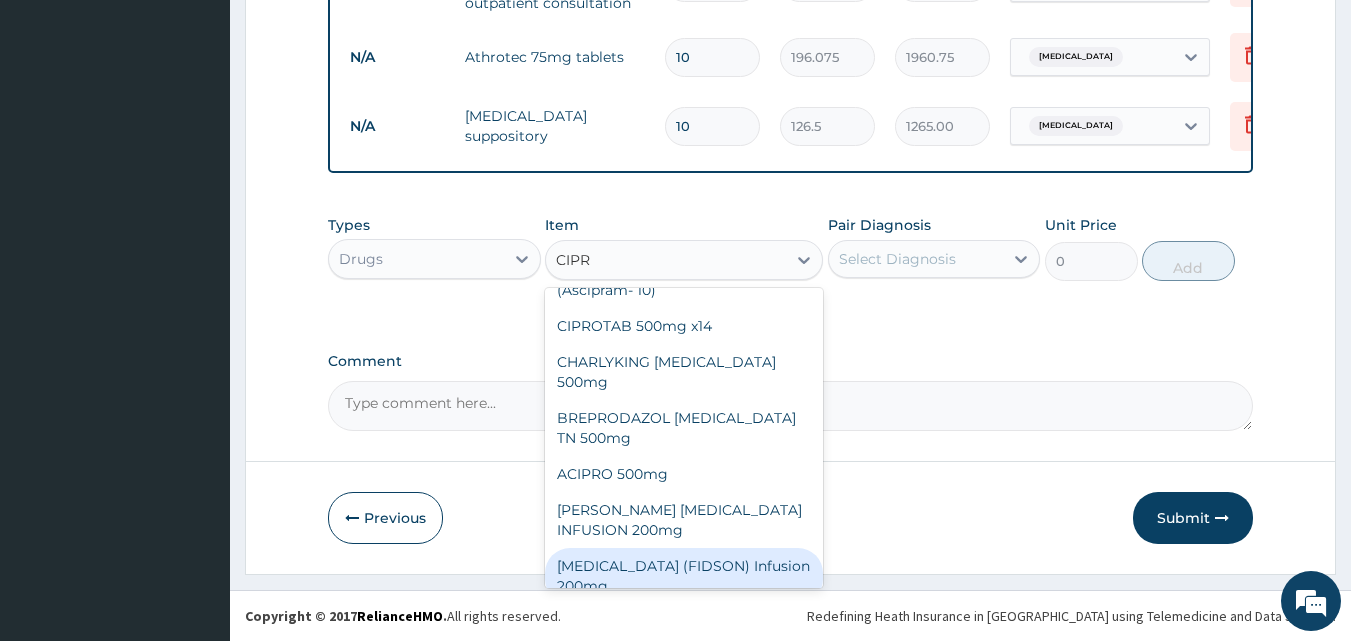 type 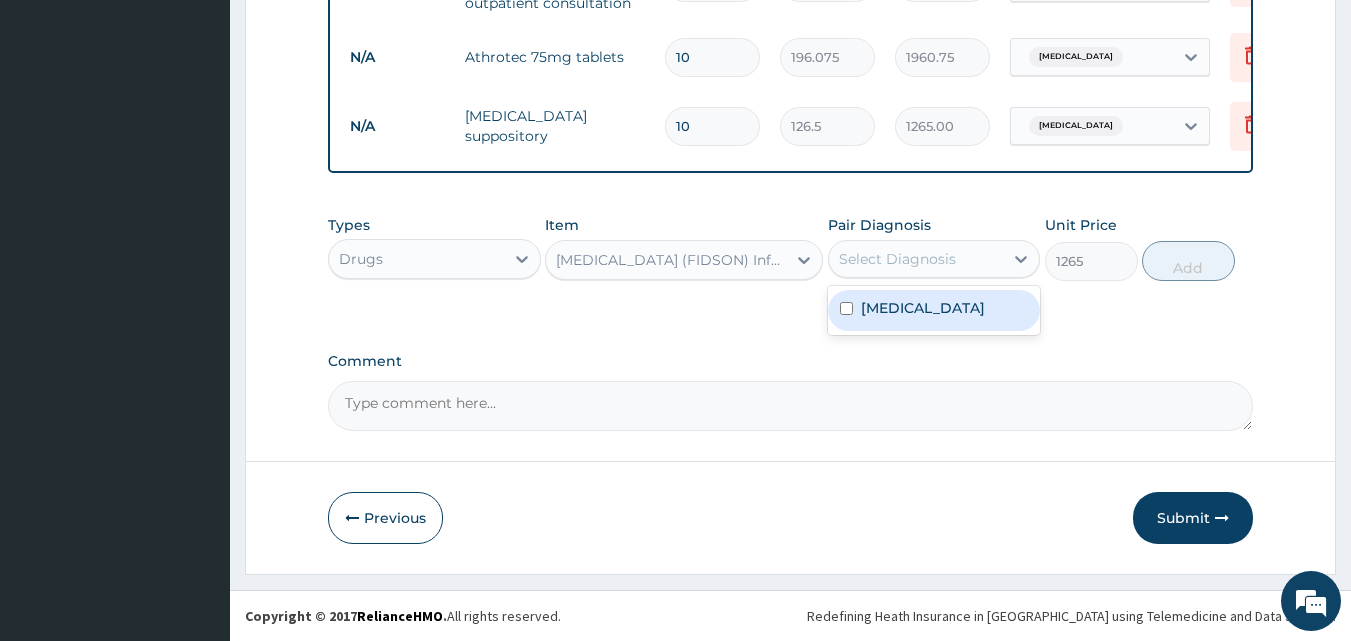 drag, startPoint x: 966, startPoint y: 267, endPoint x: 927, endPoint y: 340, distance: 82.764725 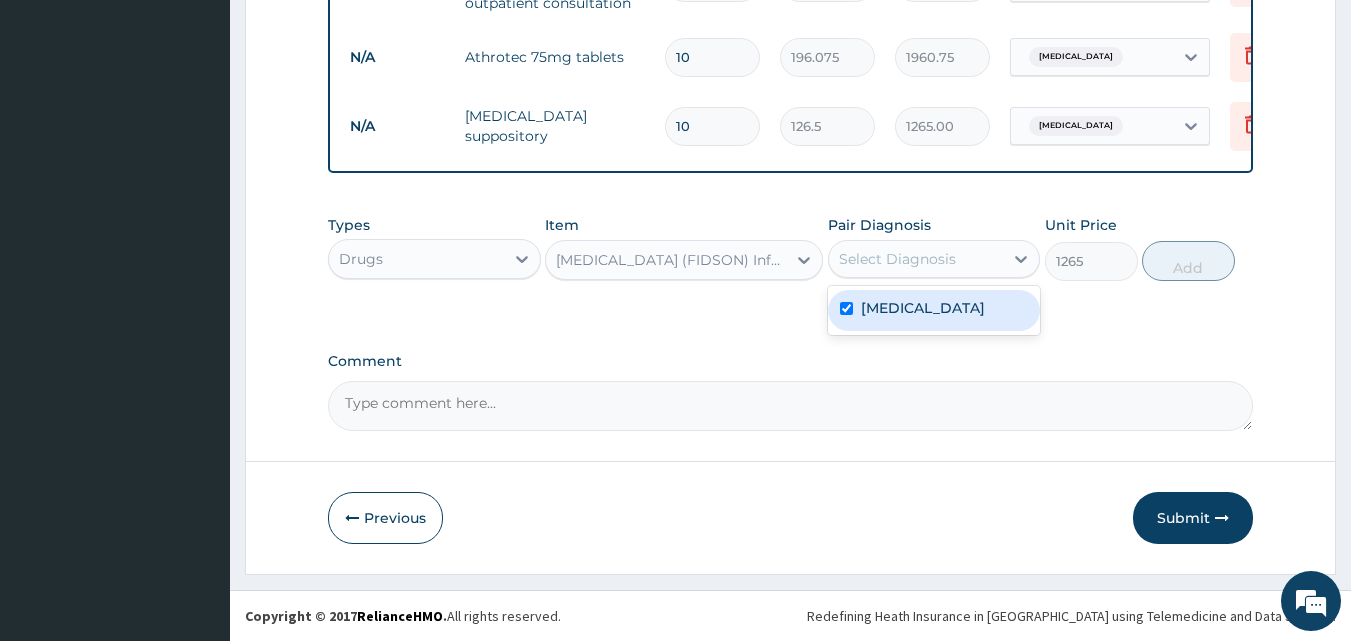 checkbox on "true" 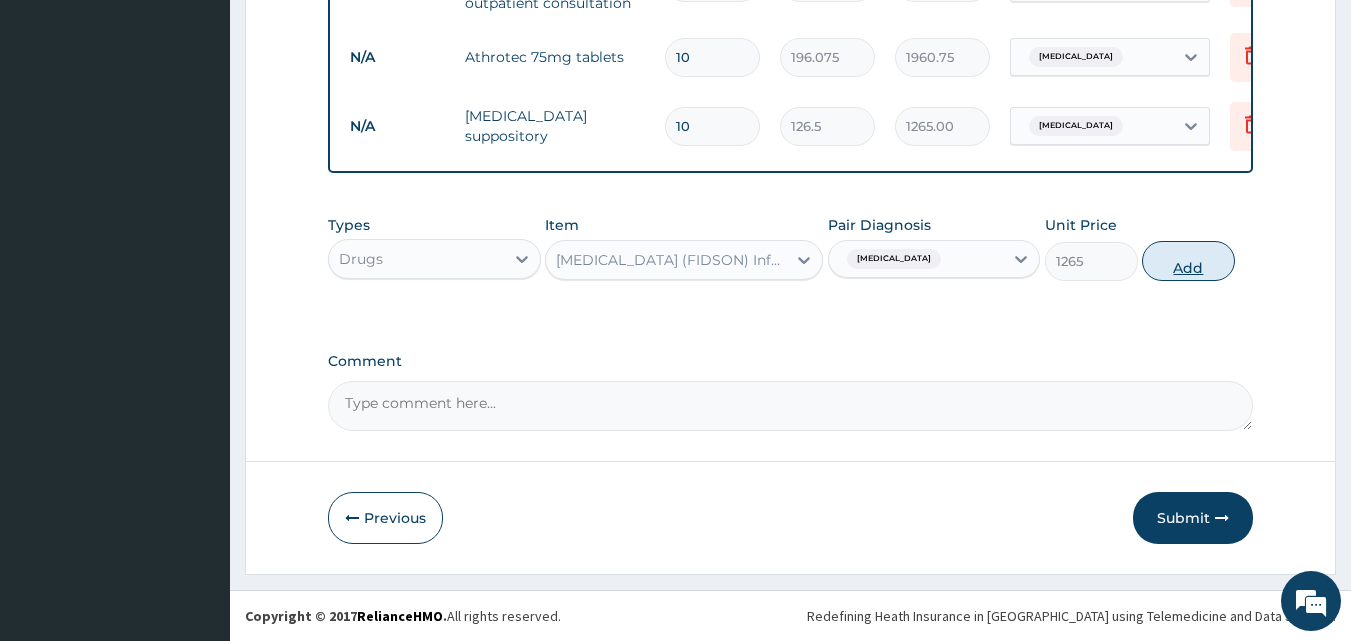 click on "Add" at bounding box center (1188, 261) 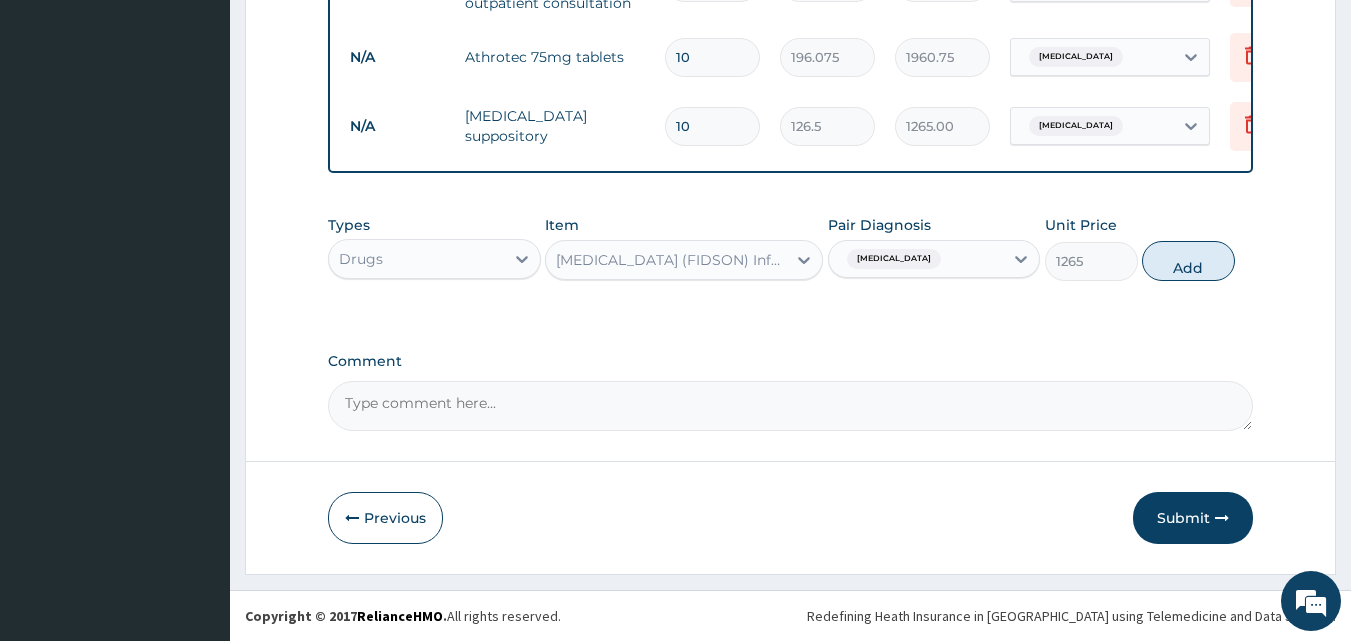 type on "0" 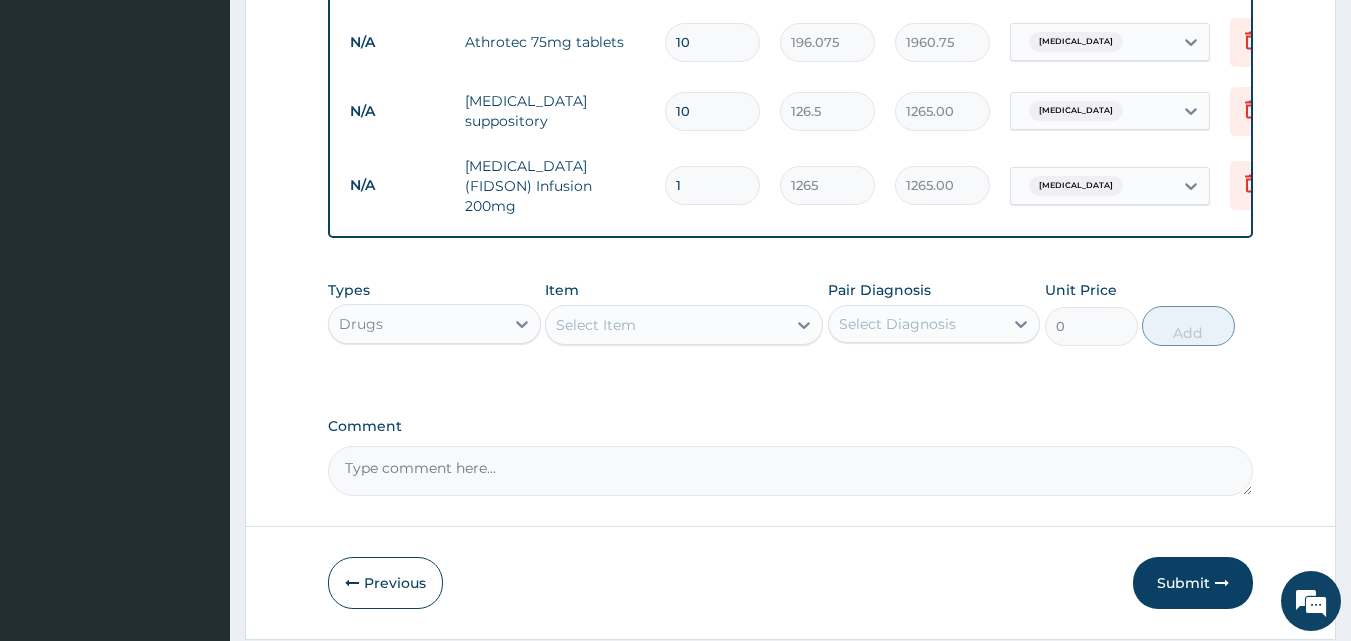 type 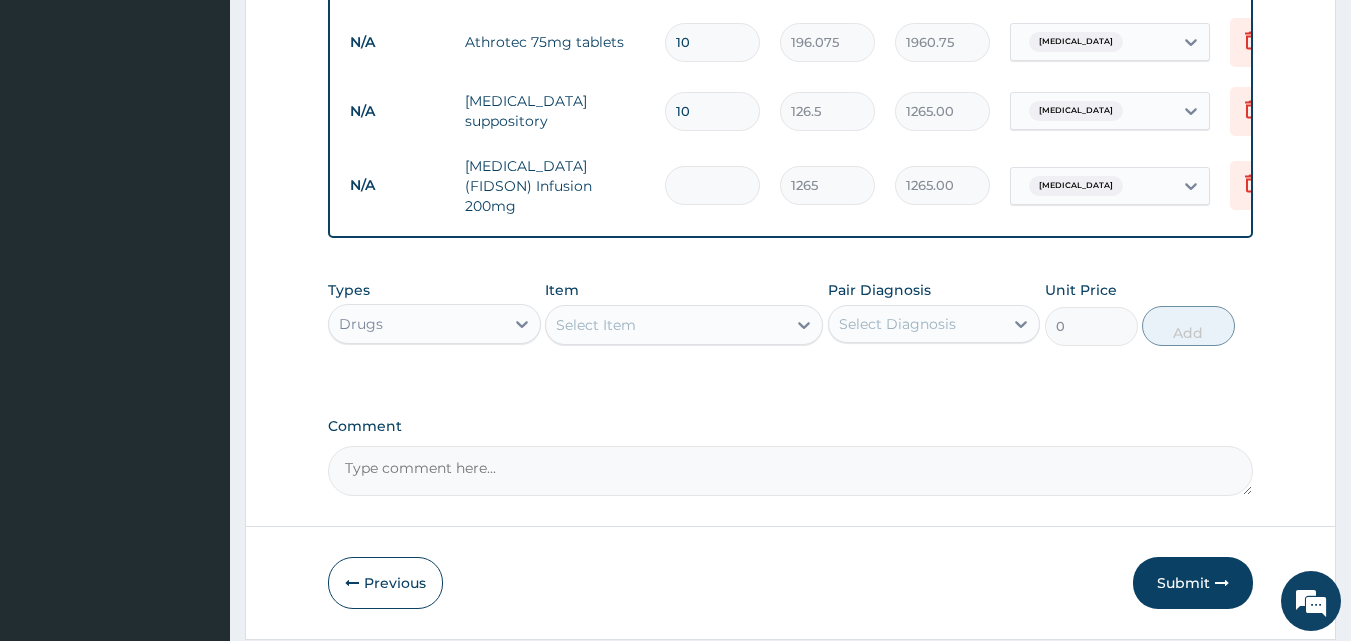 type on "0.00" 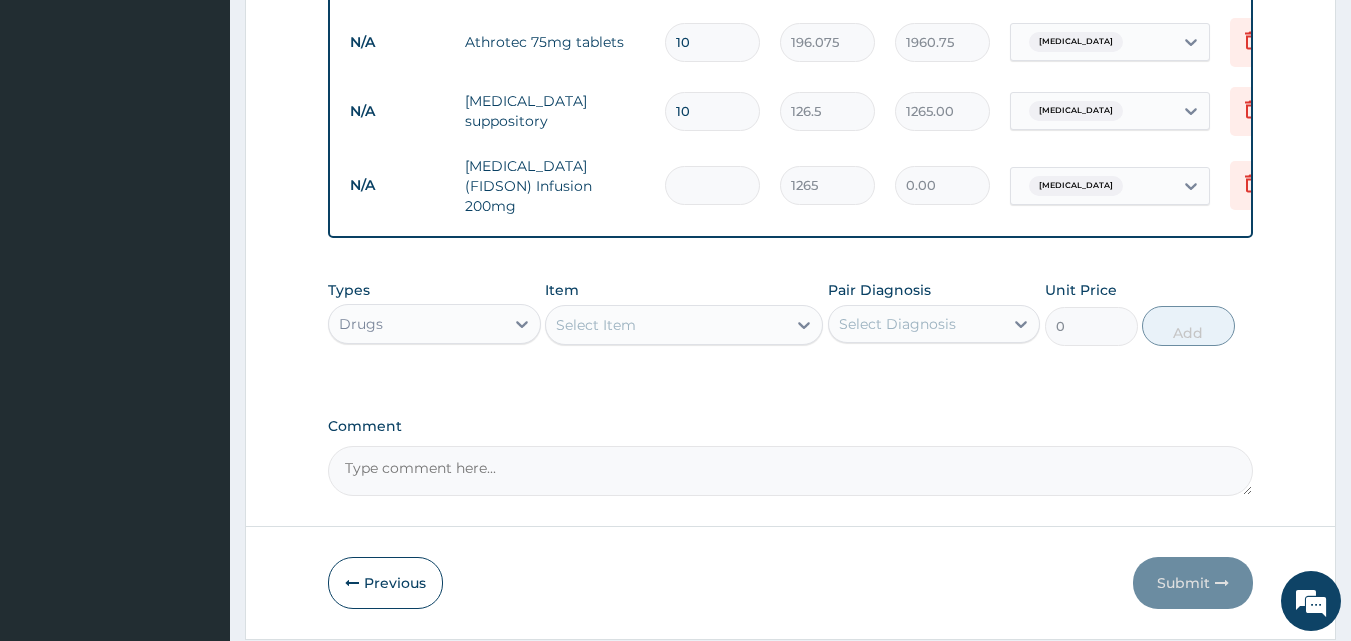 type on "8" 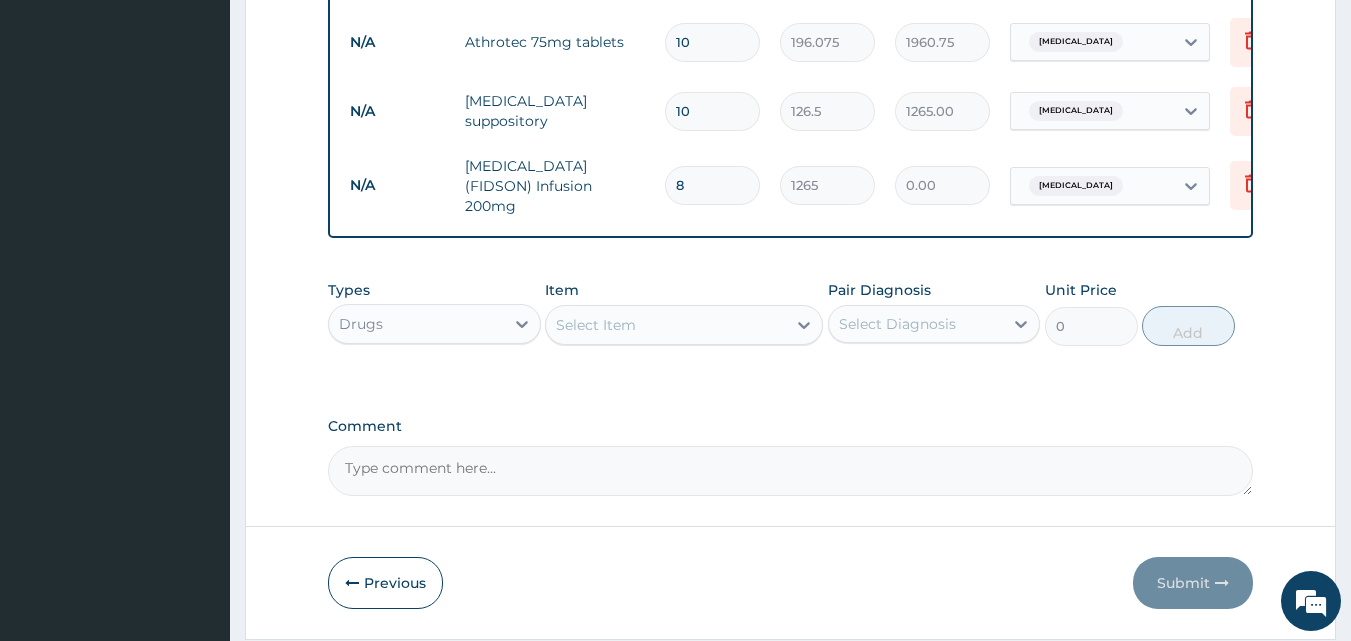 type on "10120.00" 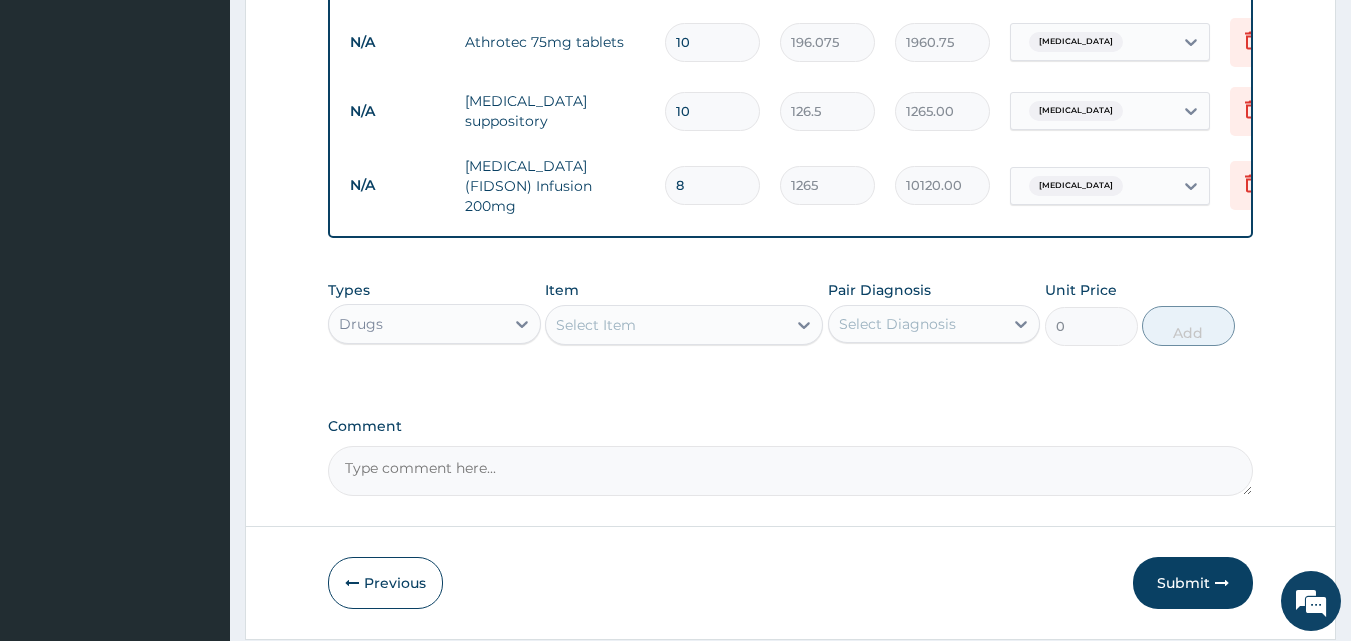 type on "8" 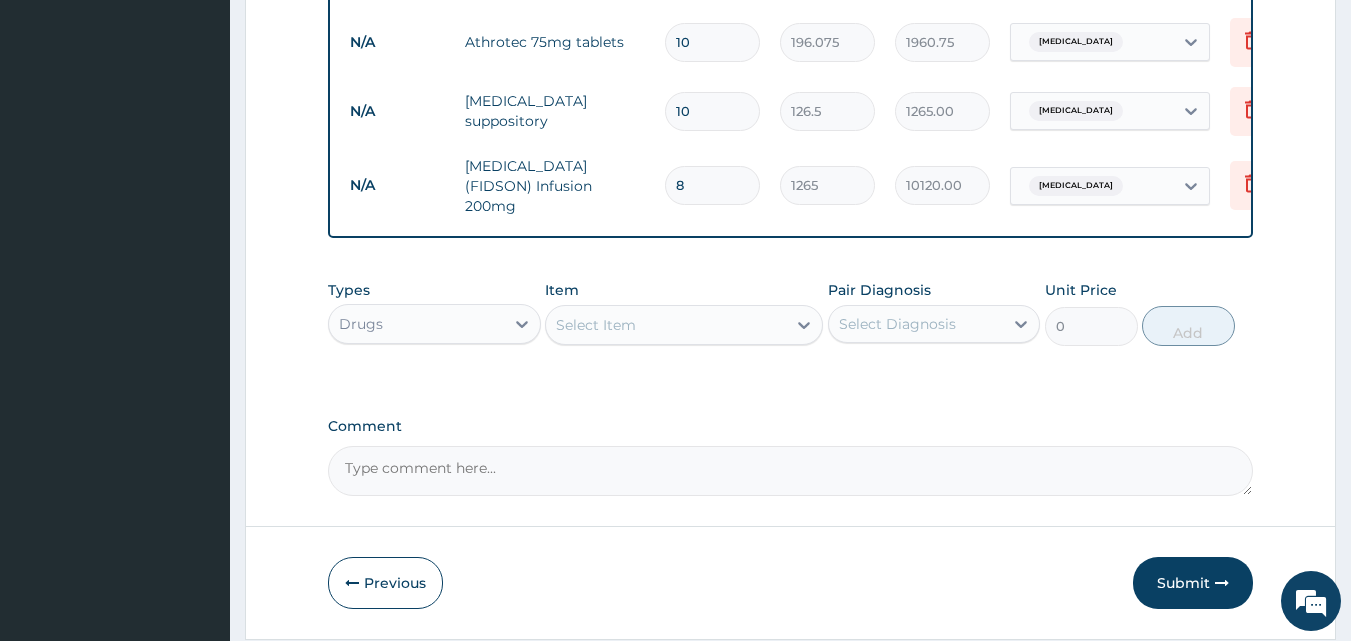 click on "Select Item" at bounding box center [666, 325] 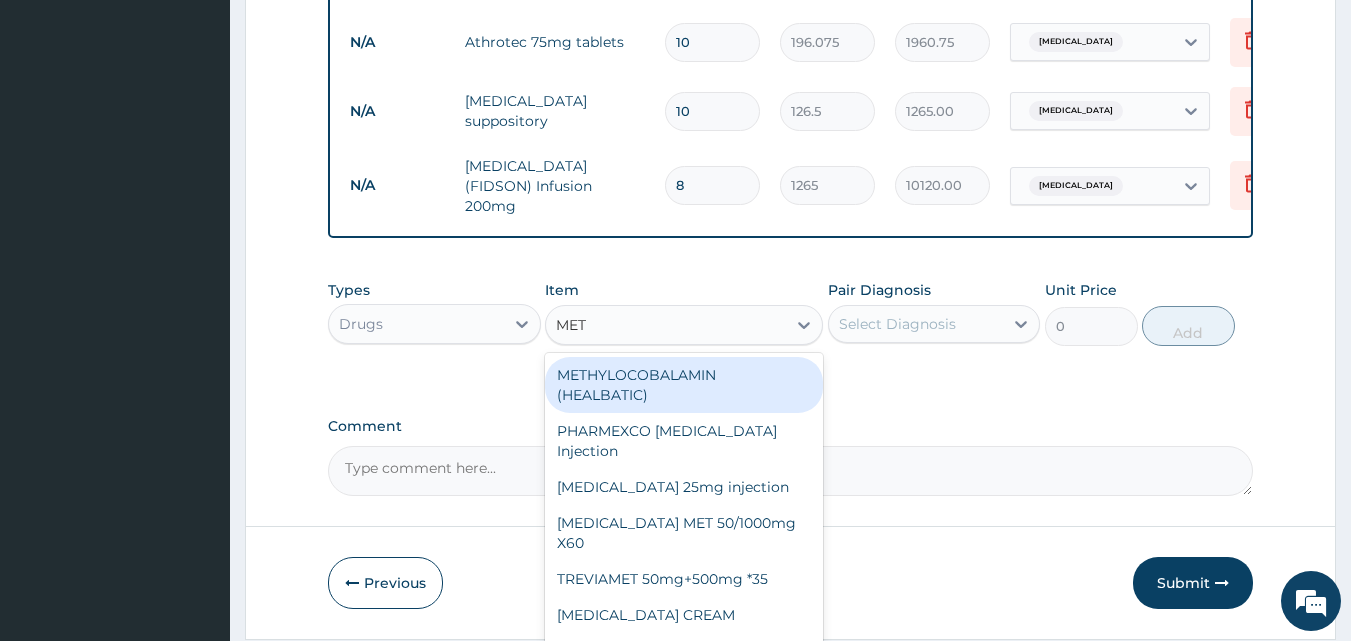 type on "METR" 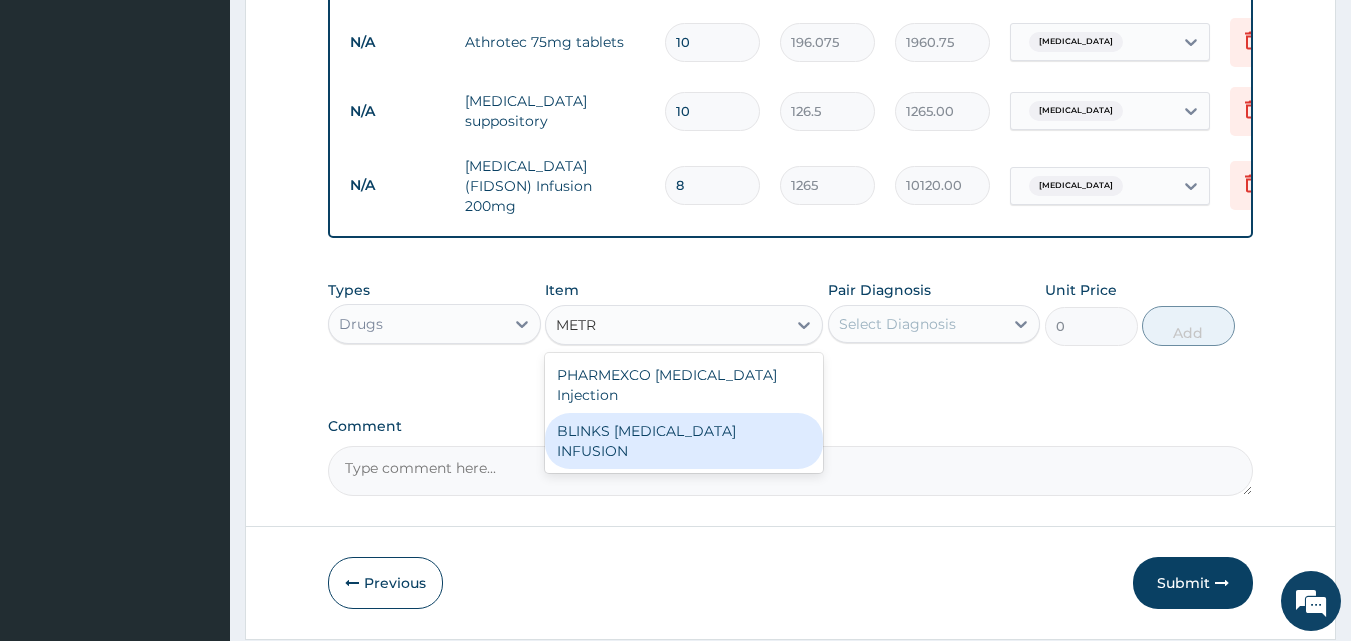 click on "BLINKS [MEDICAL_DATA] INFUSION" at bounding box center (684, 441) 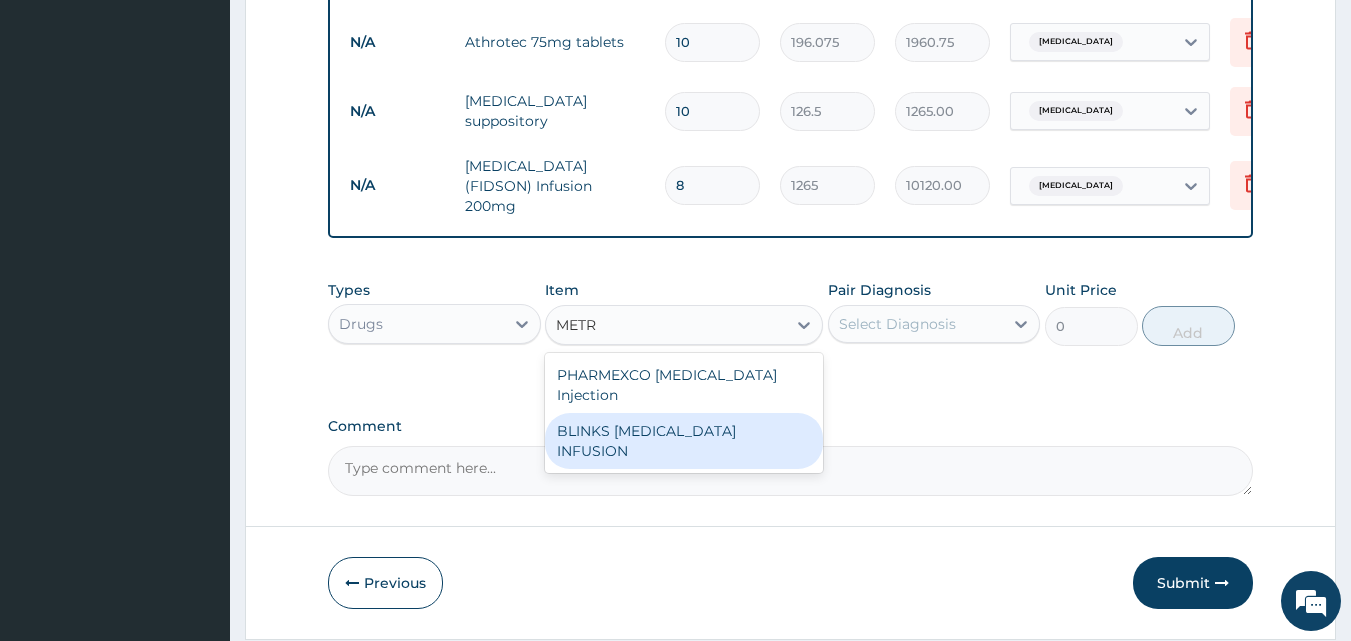 type 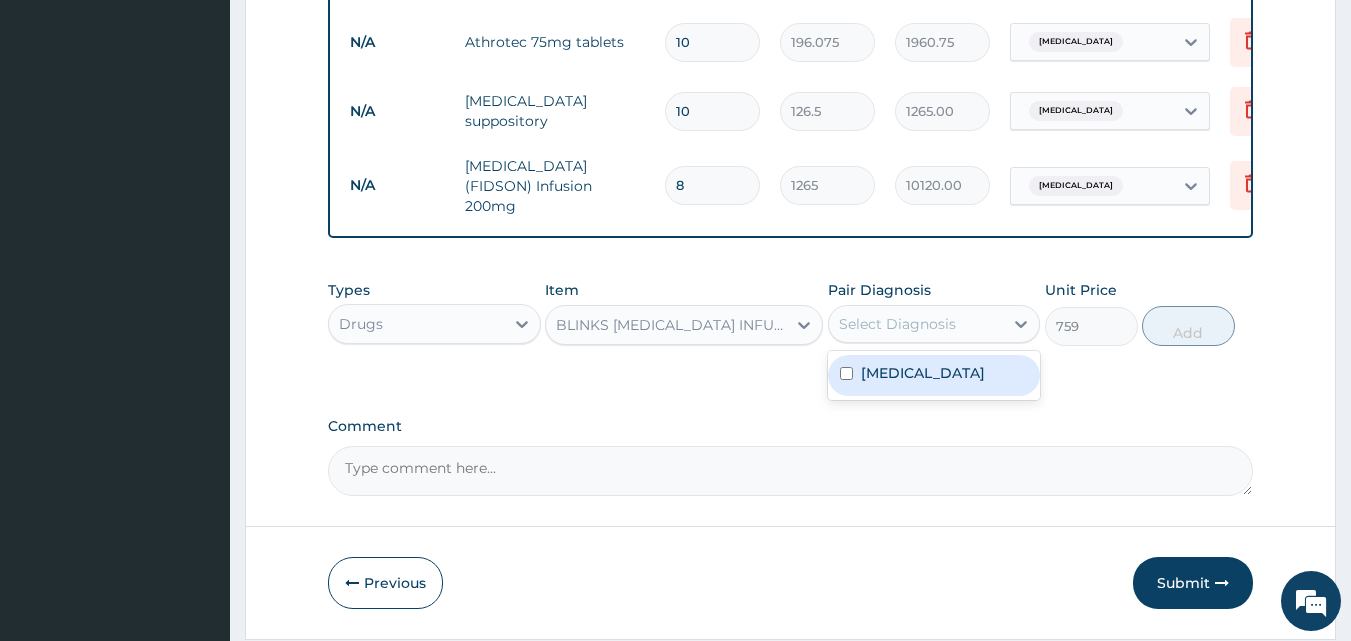 click on "Select Diagnosis" at bounding box center (897, 324) 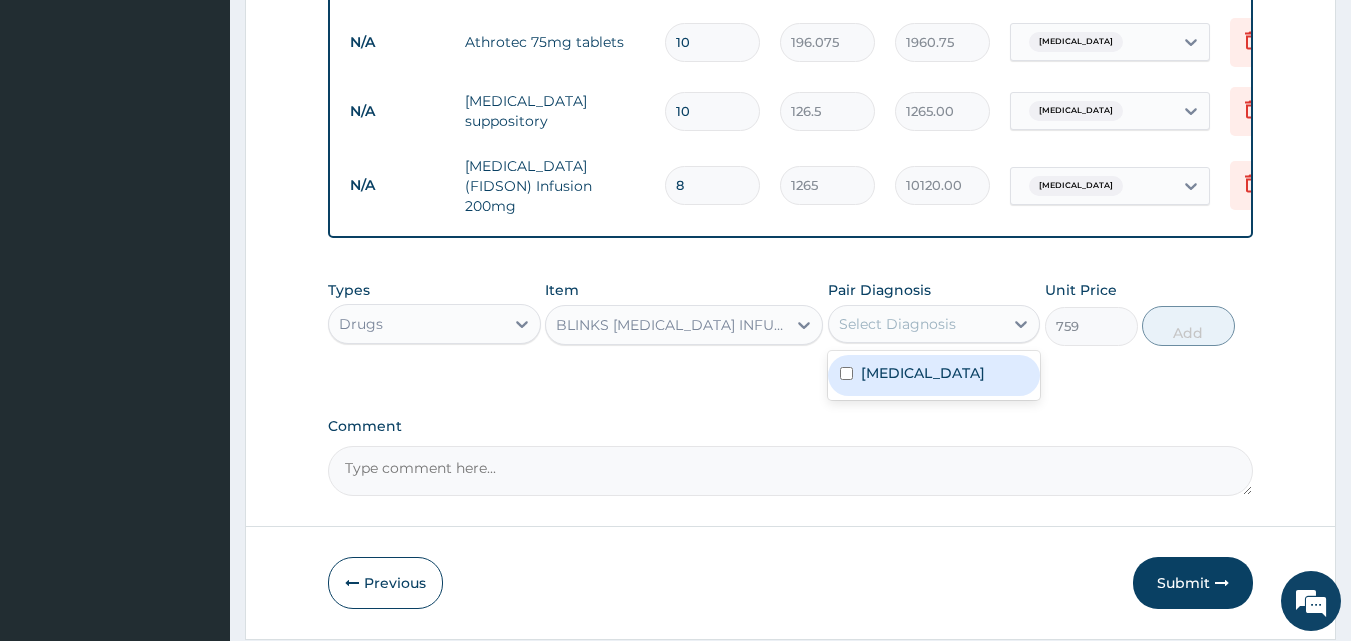 click on "[MEDICAL_DATA]" at bounding box center (923, 373) 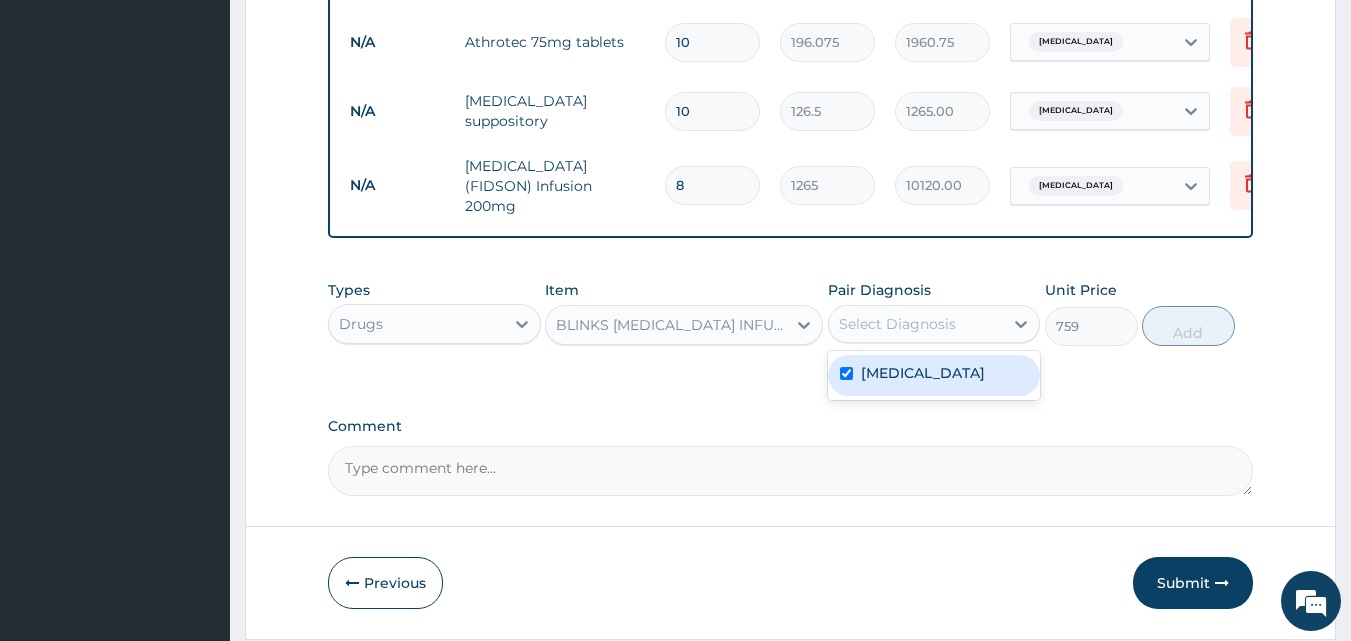 checkbox on "true" 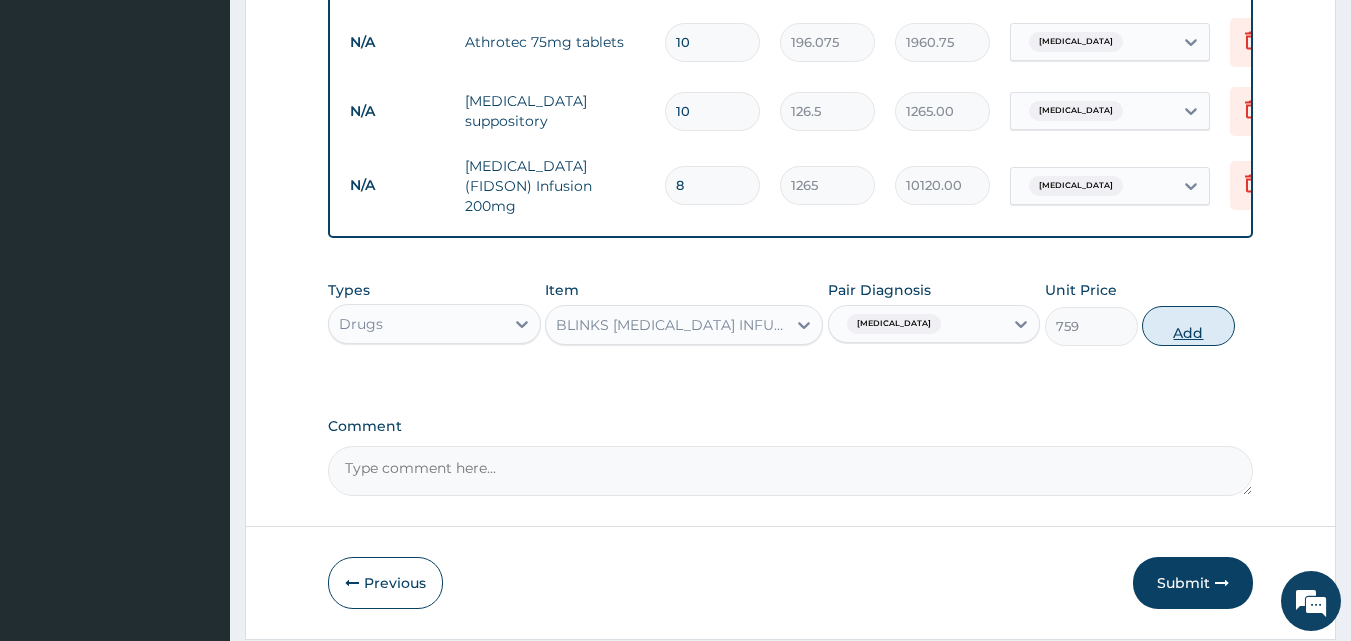 click on "Add" at bounding box center [1188, 326] 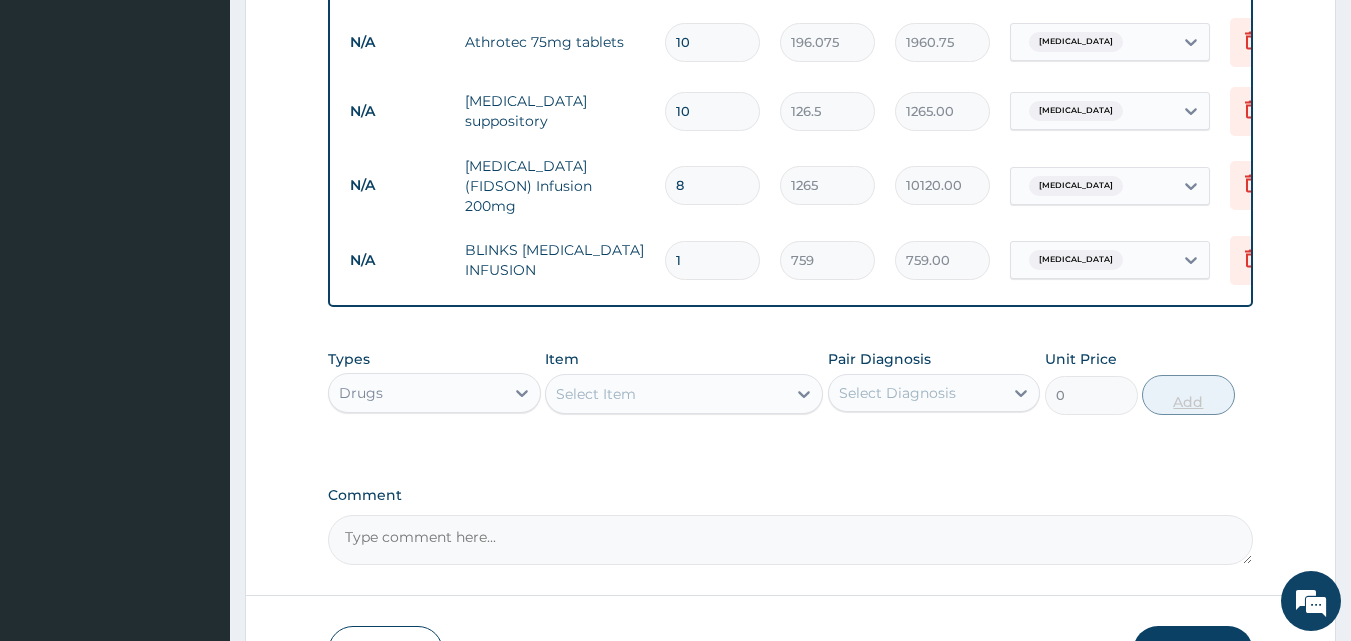 type 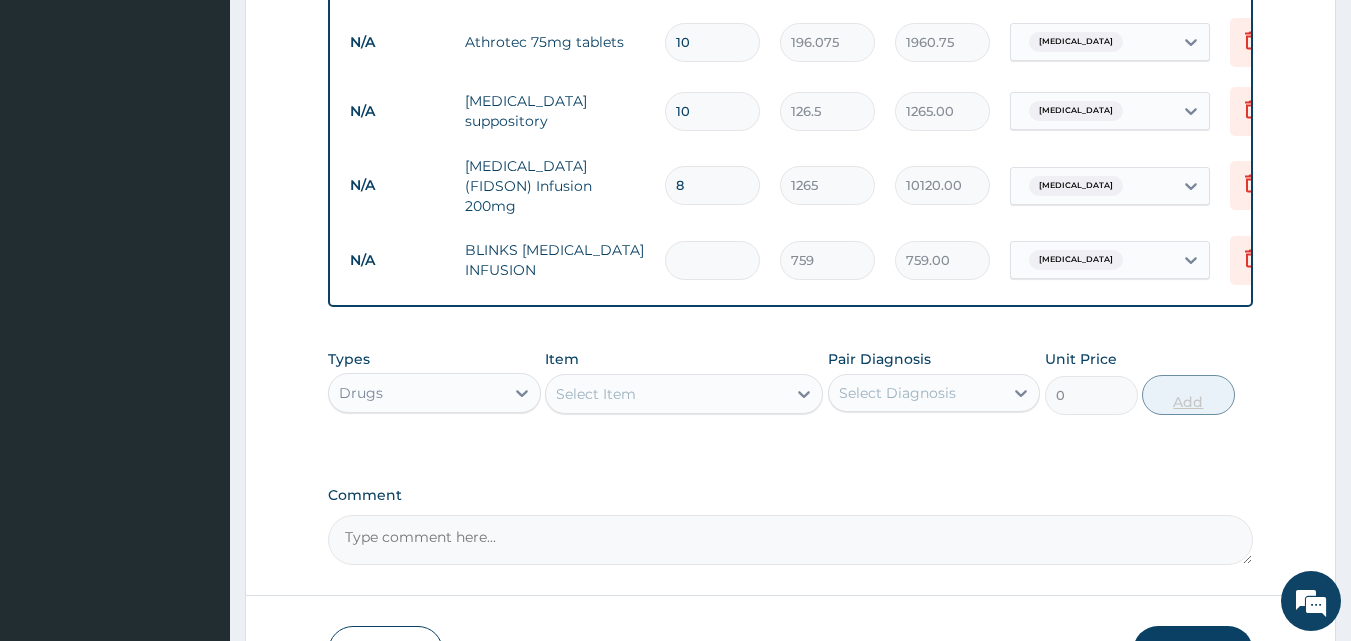 type on "0.00" 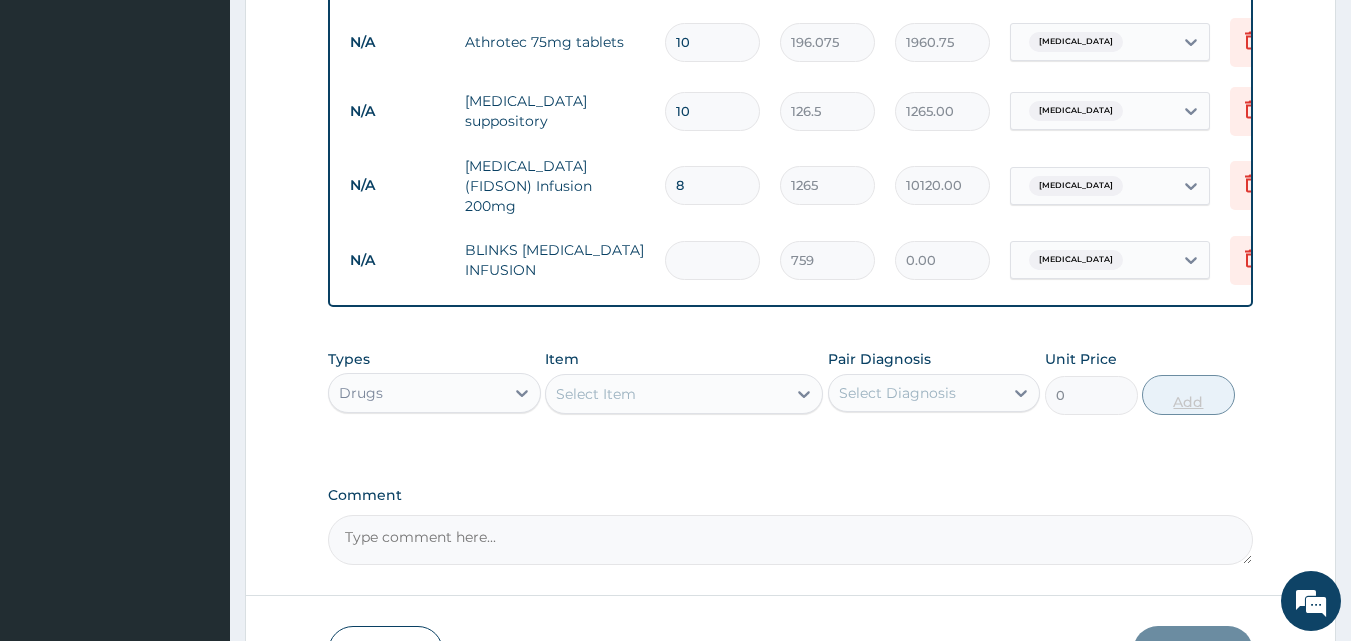 type on "4" 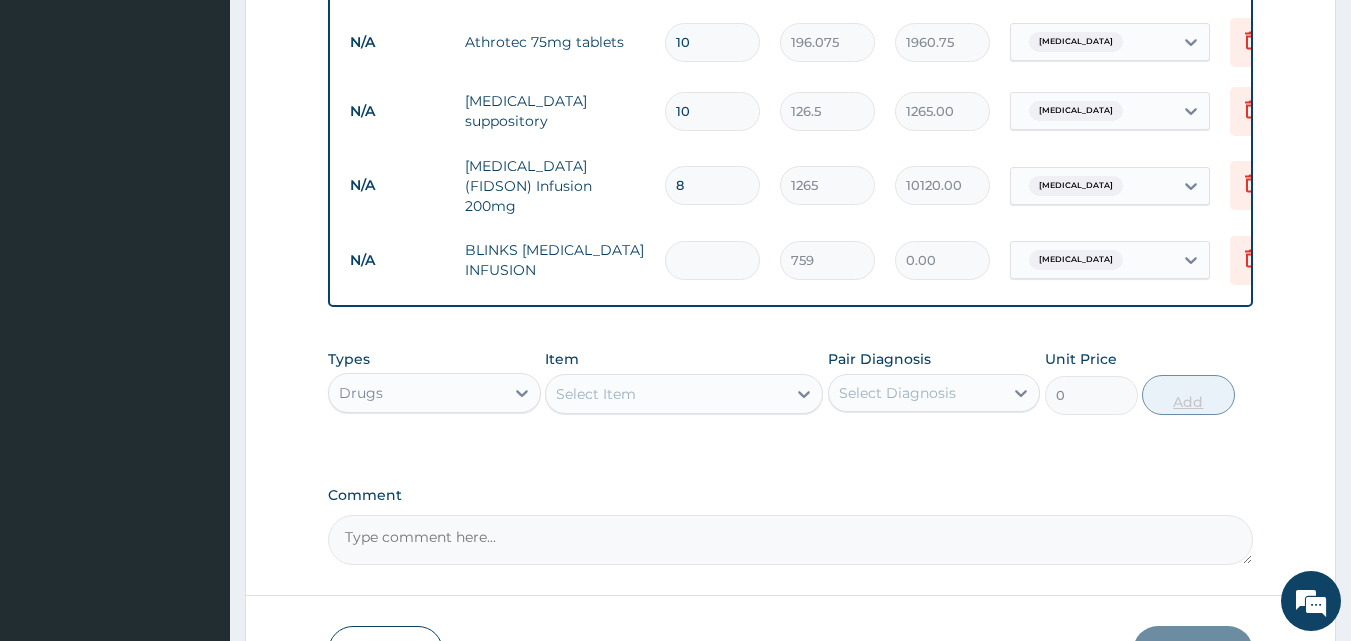 type on "3036.00" 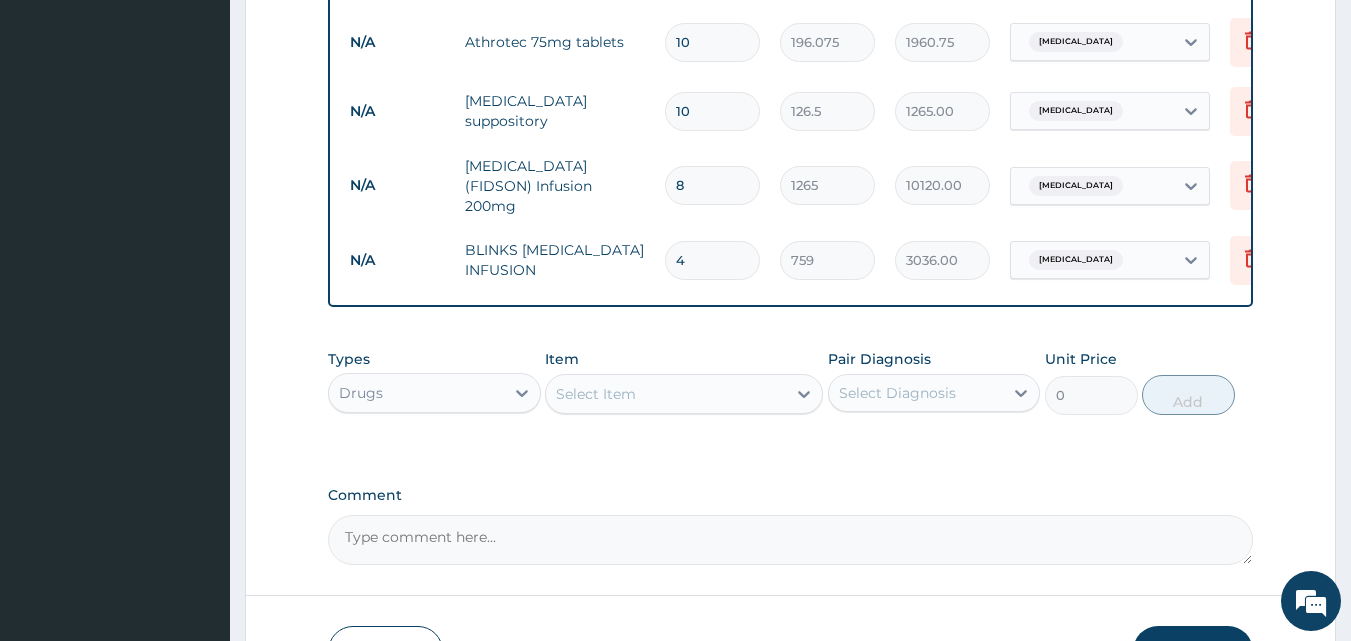 type on "4" 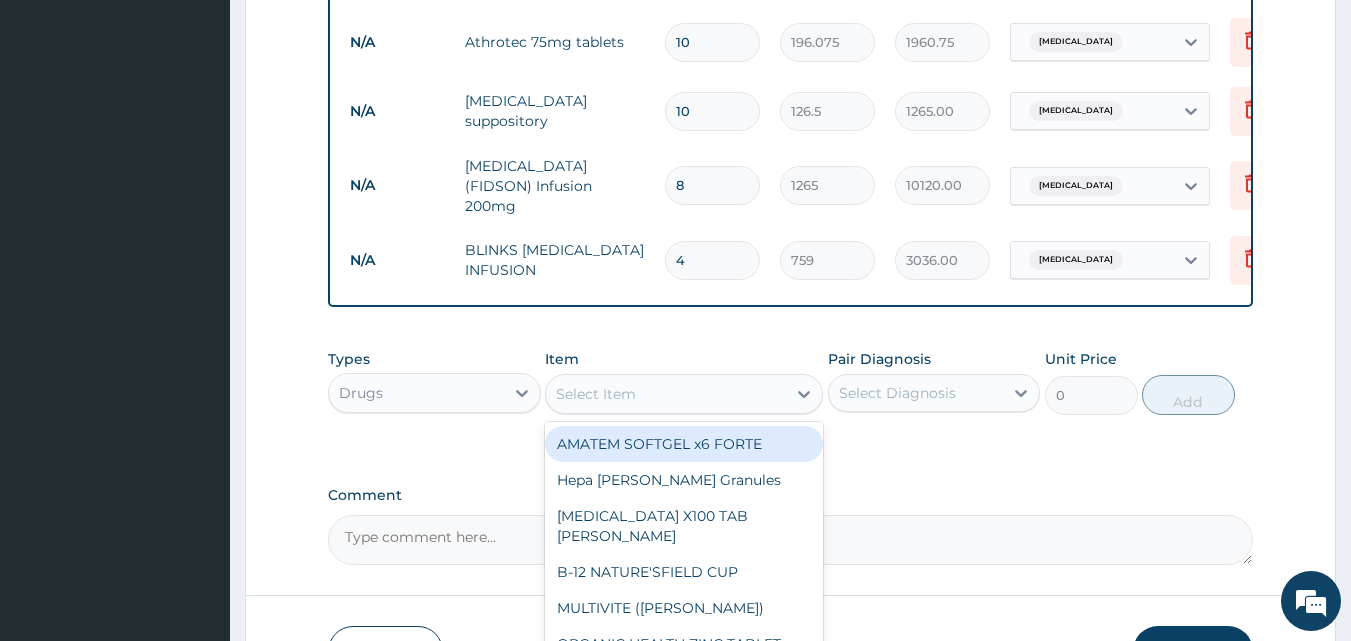 click on "Select Item" at bounding box center [666, 394] 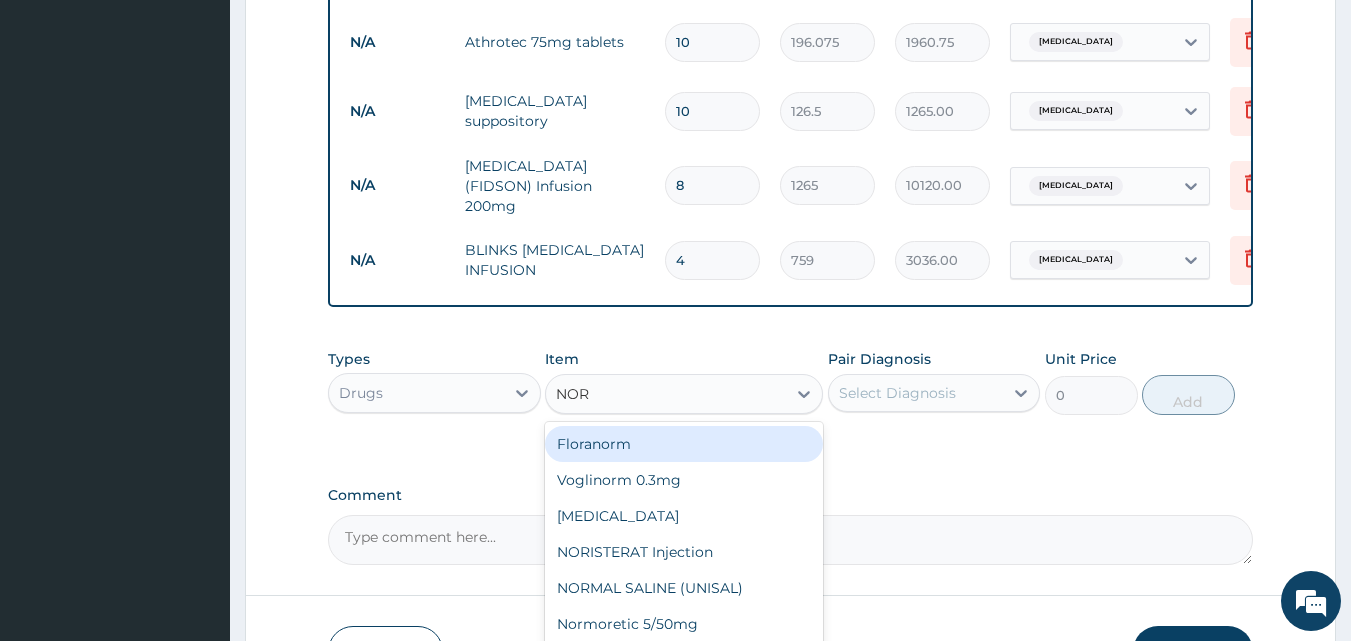 type on "NORM" 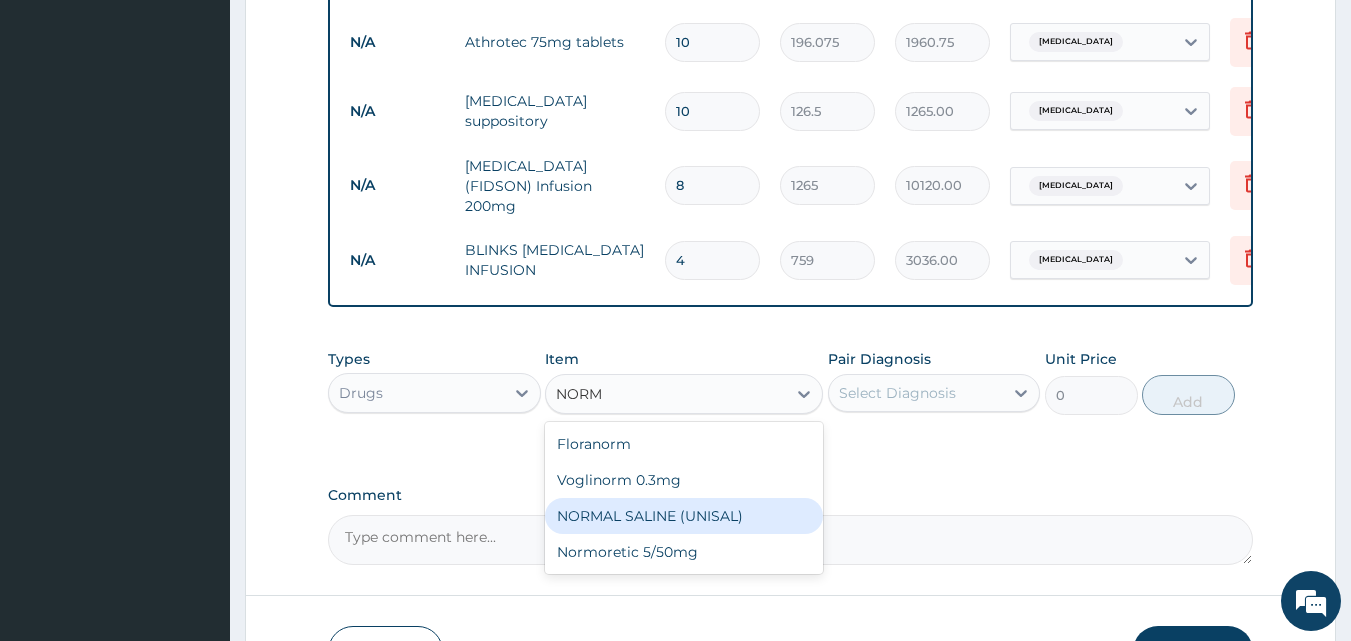 click on "NORMAL SALINE (UNISAL)" at bounding box center [684, 516] 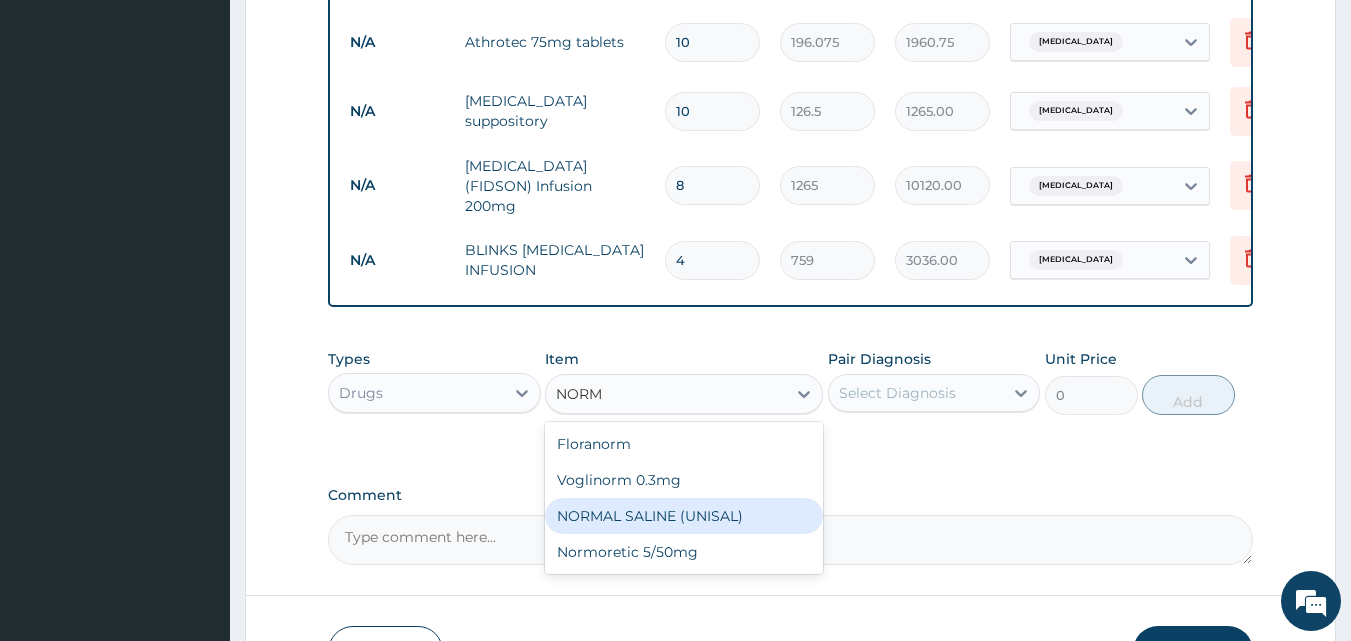 type 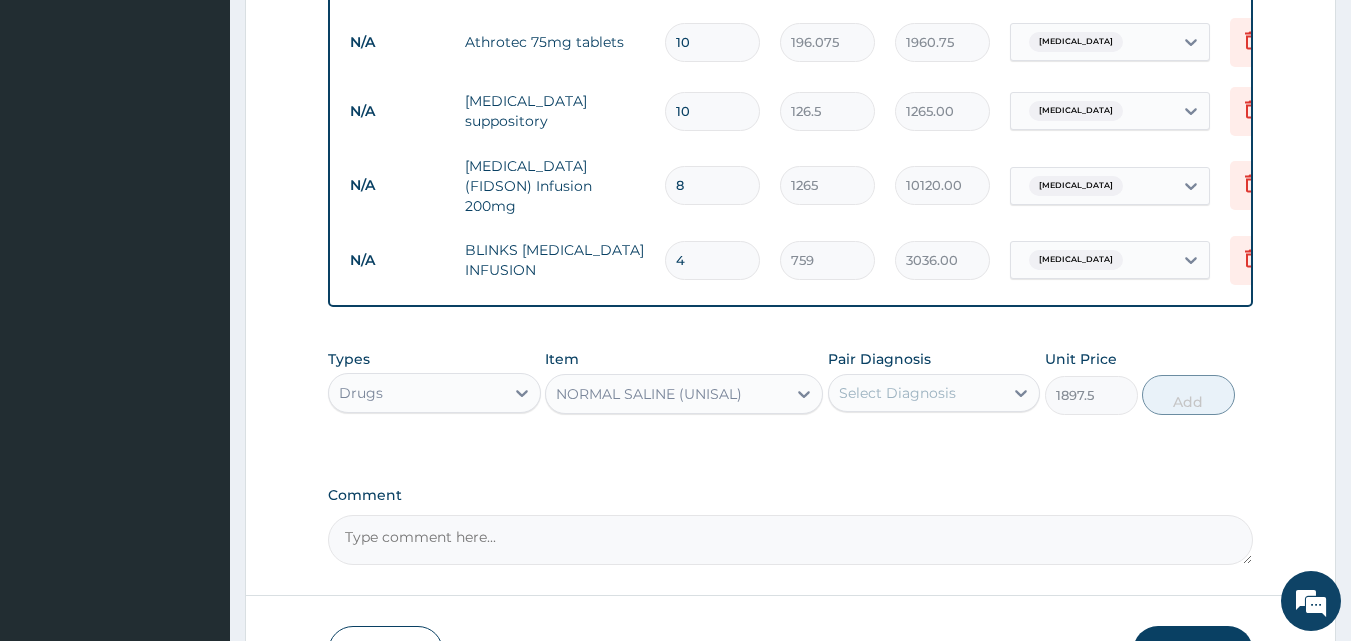 click on "Select Diagnosis" at bounding box center (916, 393) 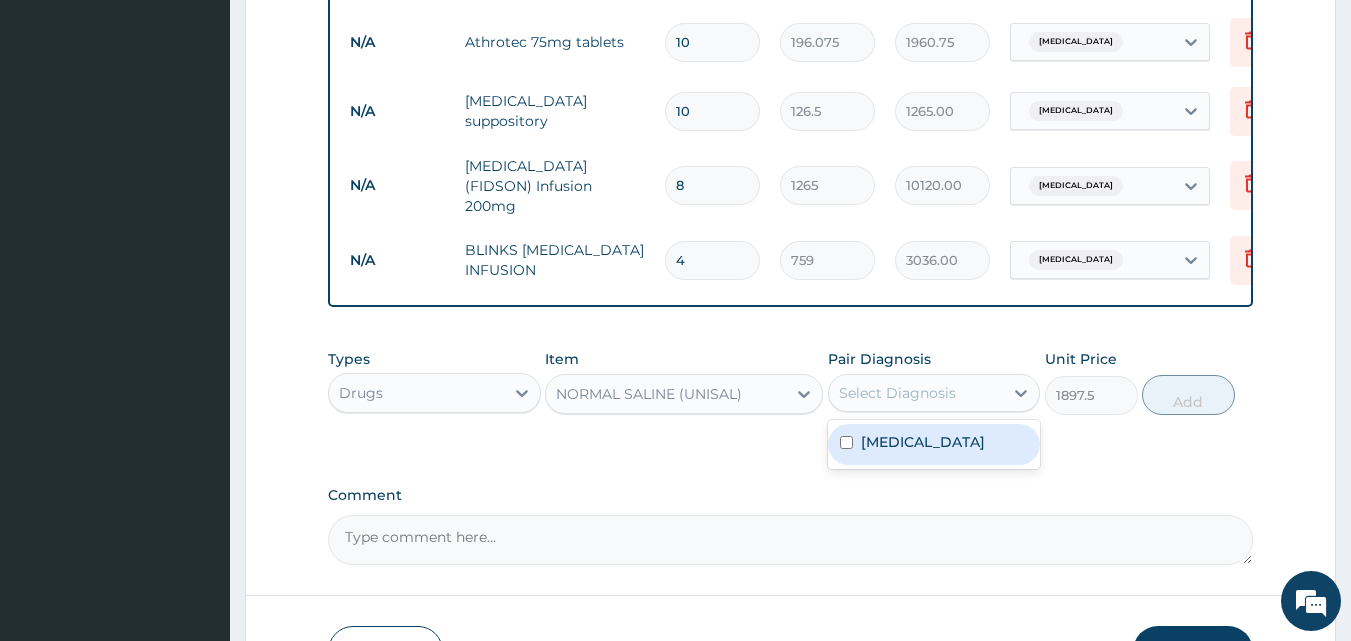 click on "Sepsis" at bounding box center [923, 442] 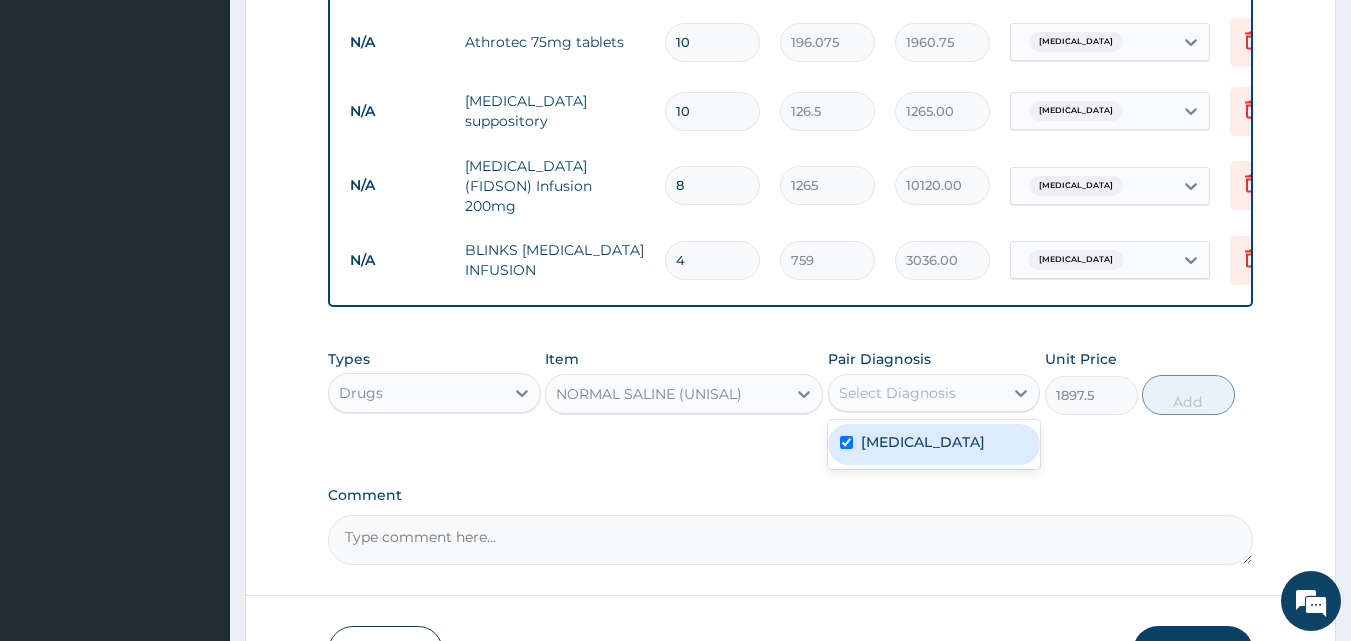 checkbox on "true" 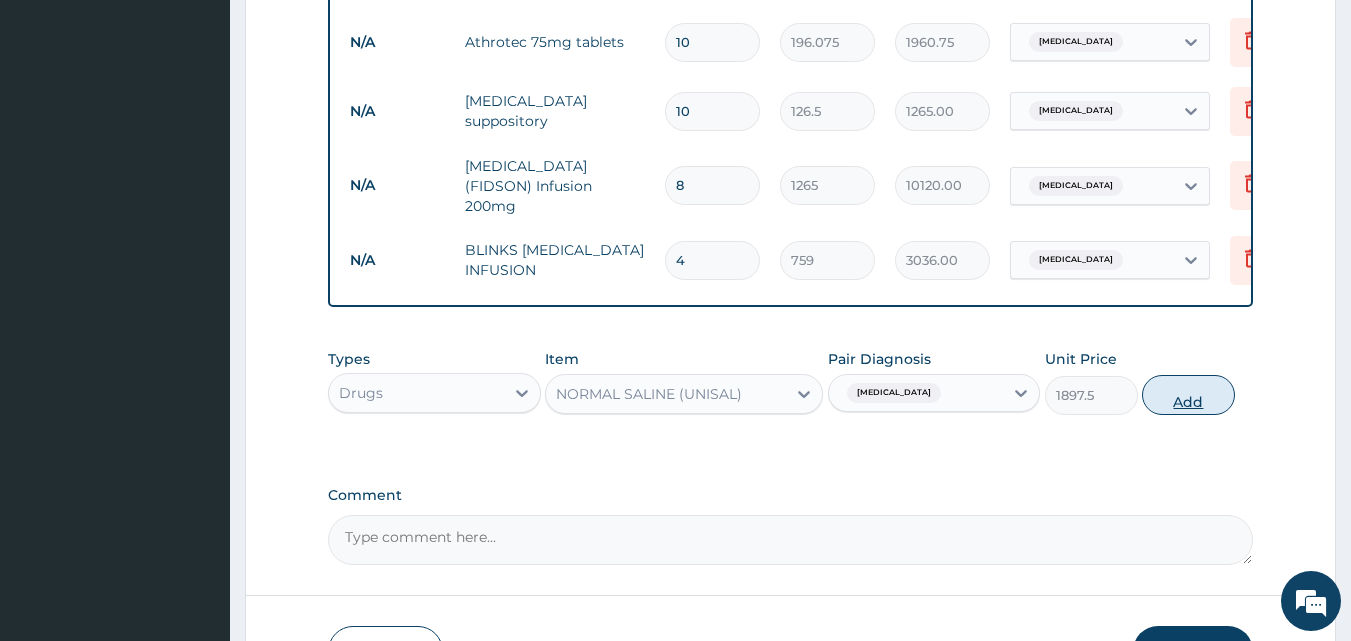 click on "Add" at bounding box center [1188, 395] 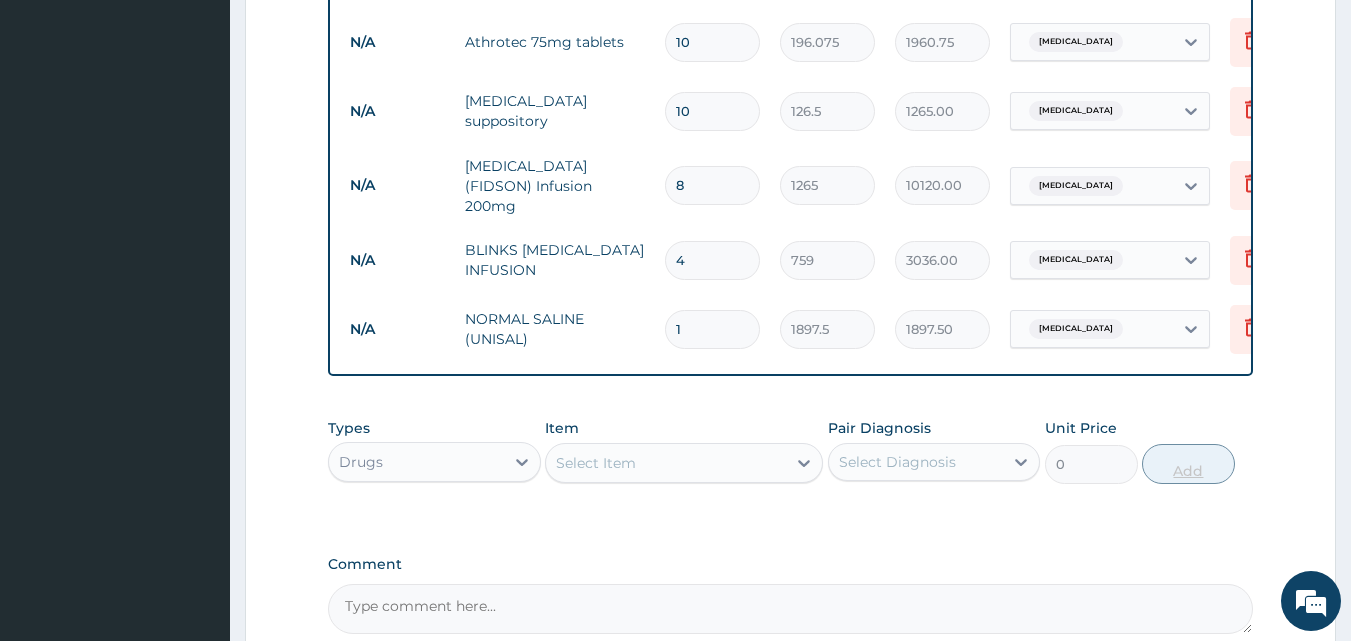 type 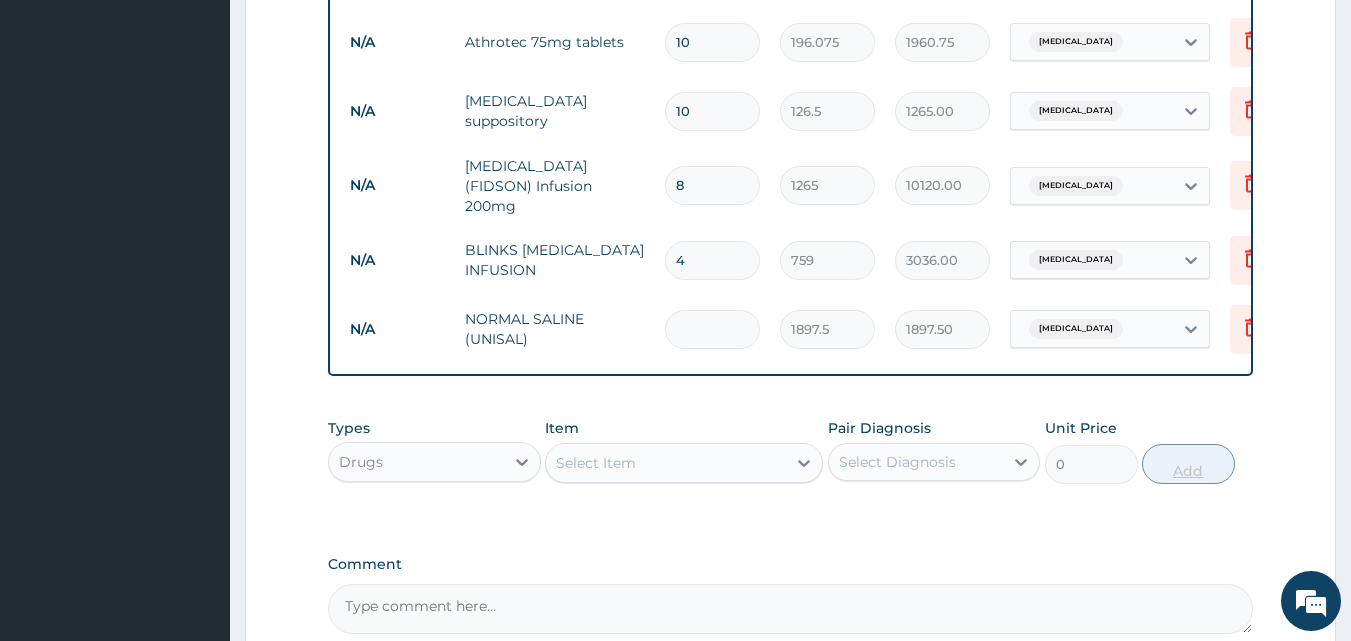 type on "0.00" 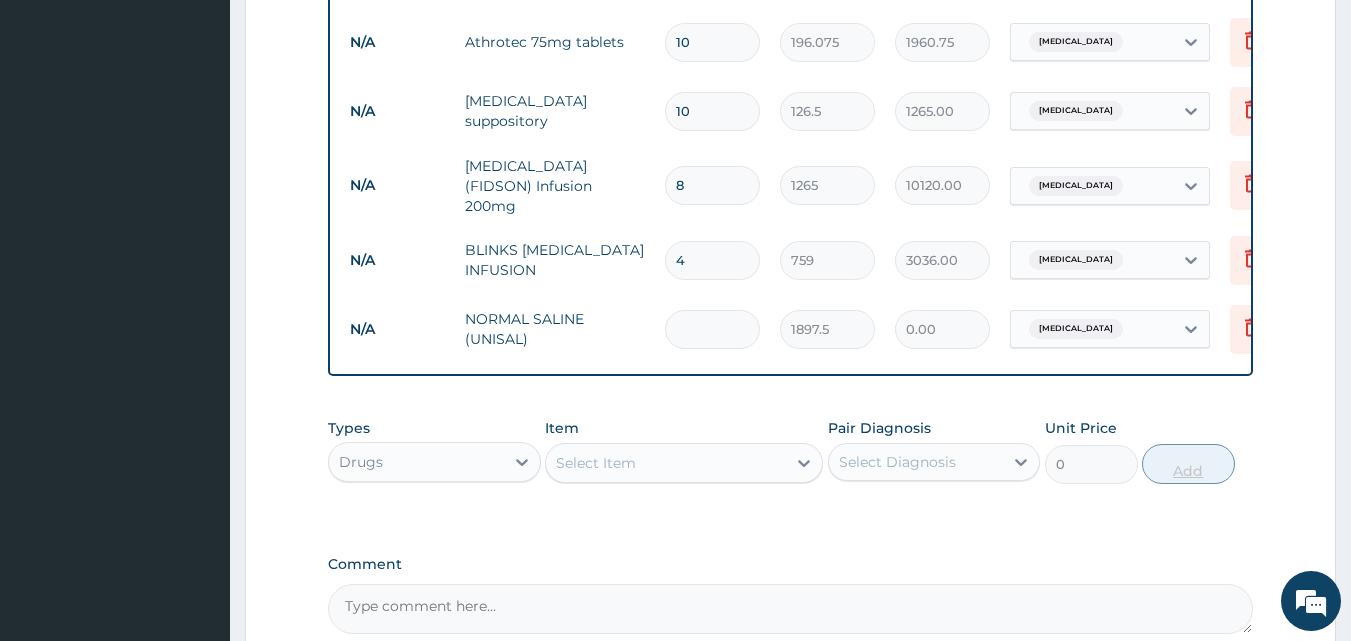 type on "3" 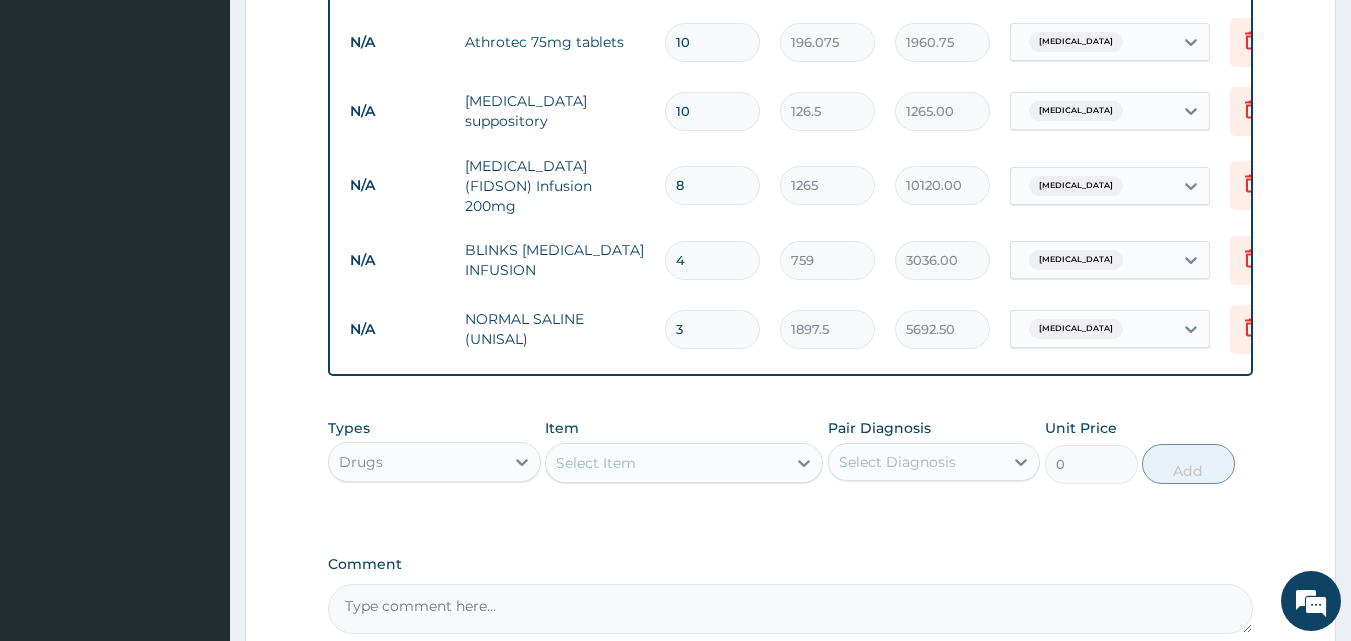 scroll, scrollTop: 1088, scrollLeft: 0, axis: vertical 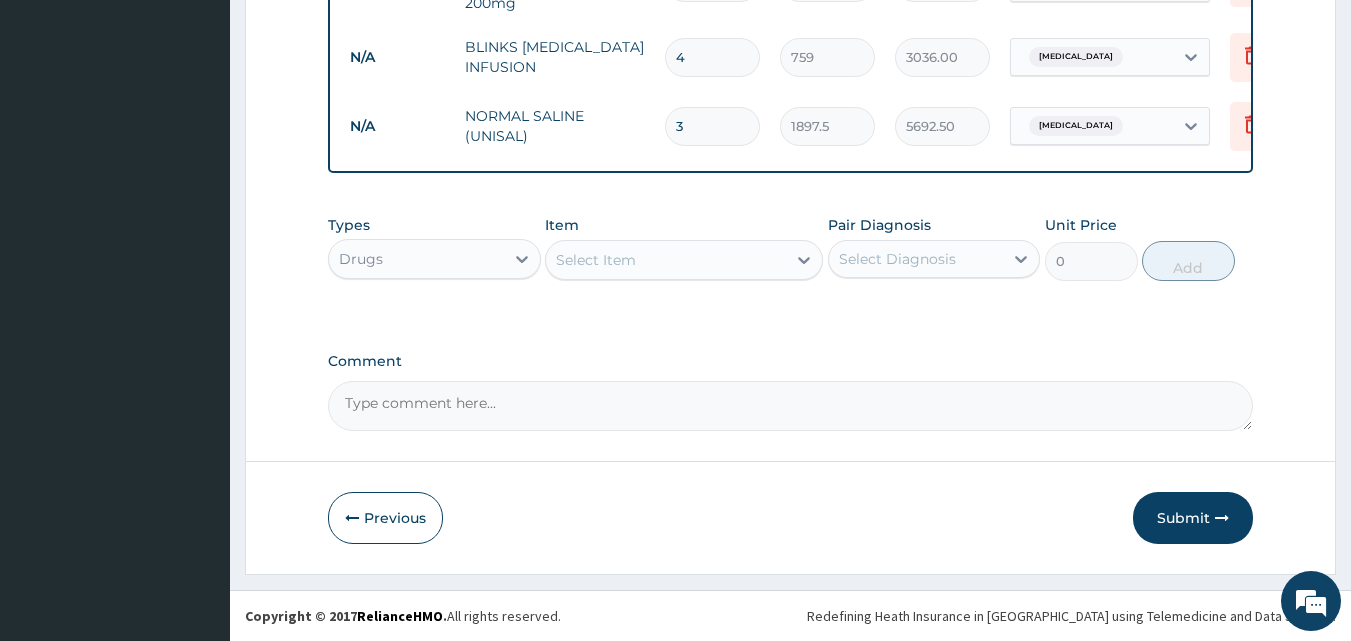 type on "3" 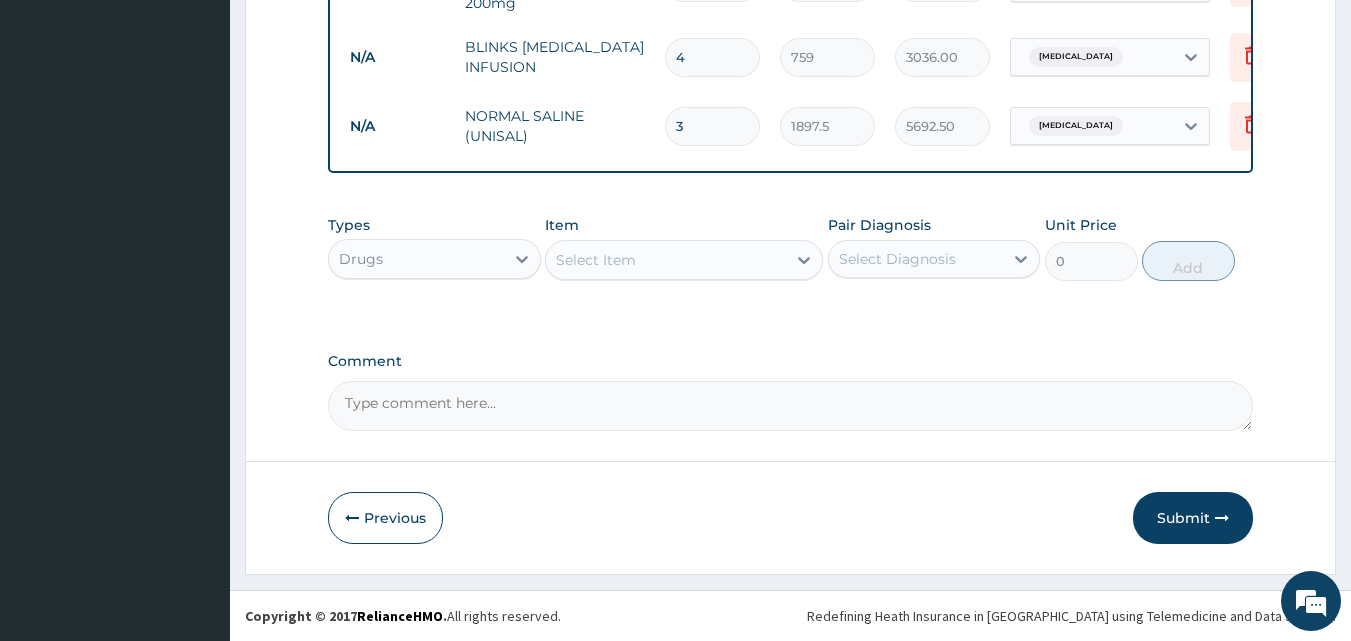 click on "Drugs" at bounding box center (434, 259) 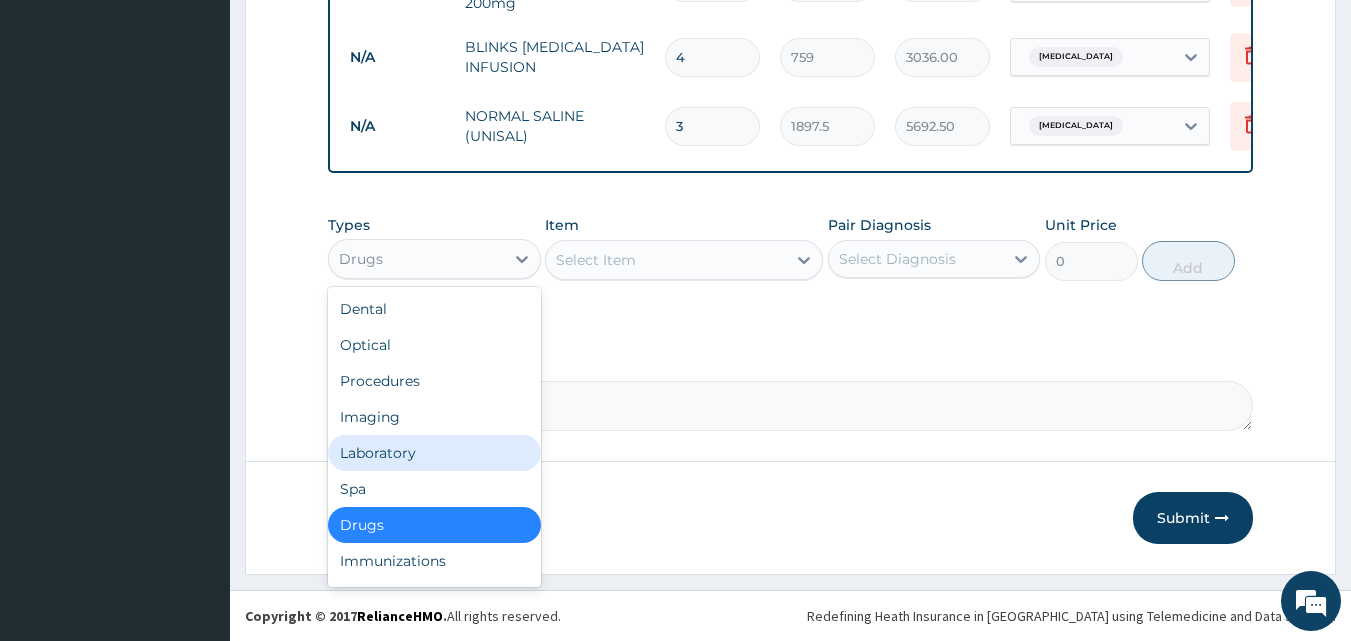 drag, startPoint x: 413, startPoint y: 455, endPoint x: 472, endPoint y: 462, distance: 59.413803 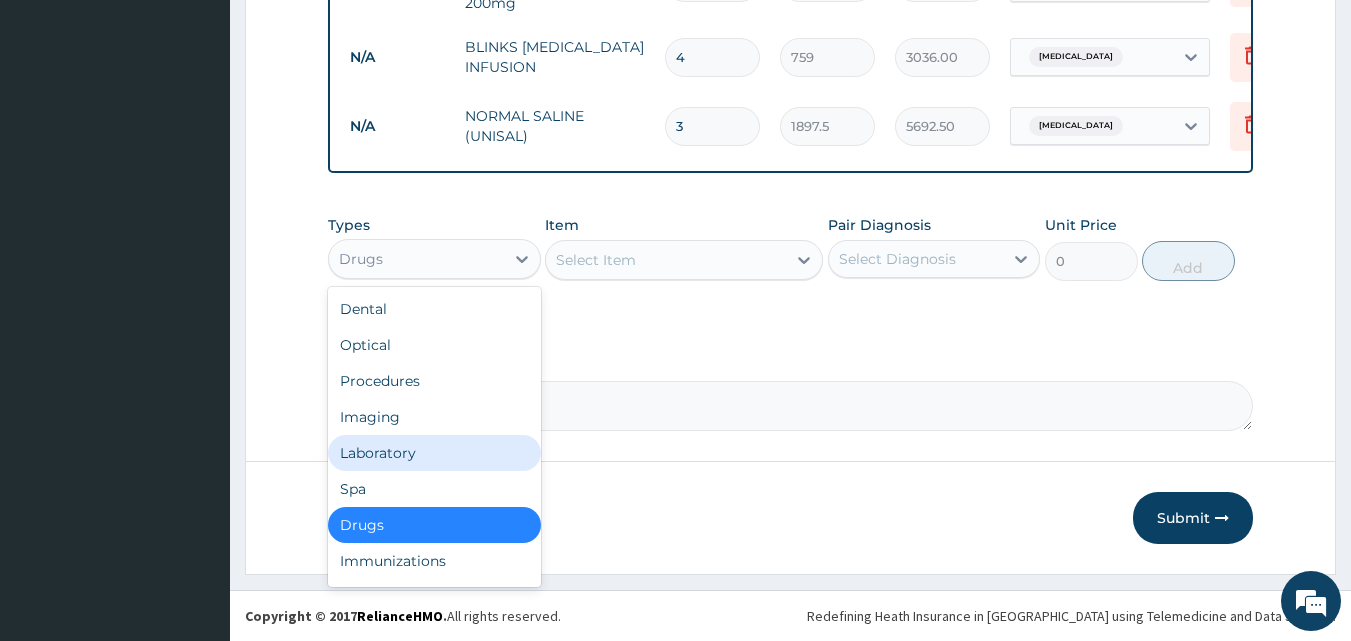 click on "Laboratory" at bounding box center (434, 453) 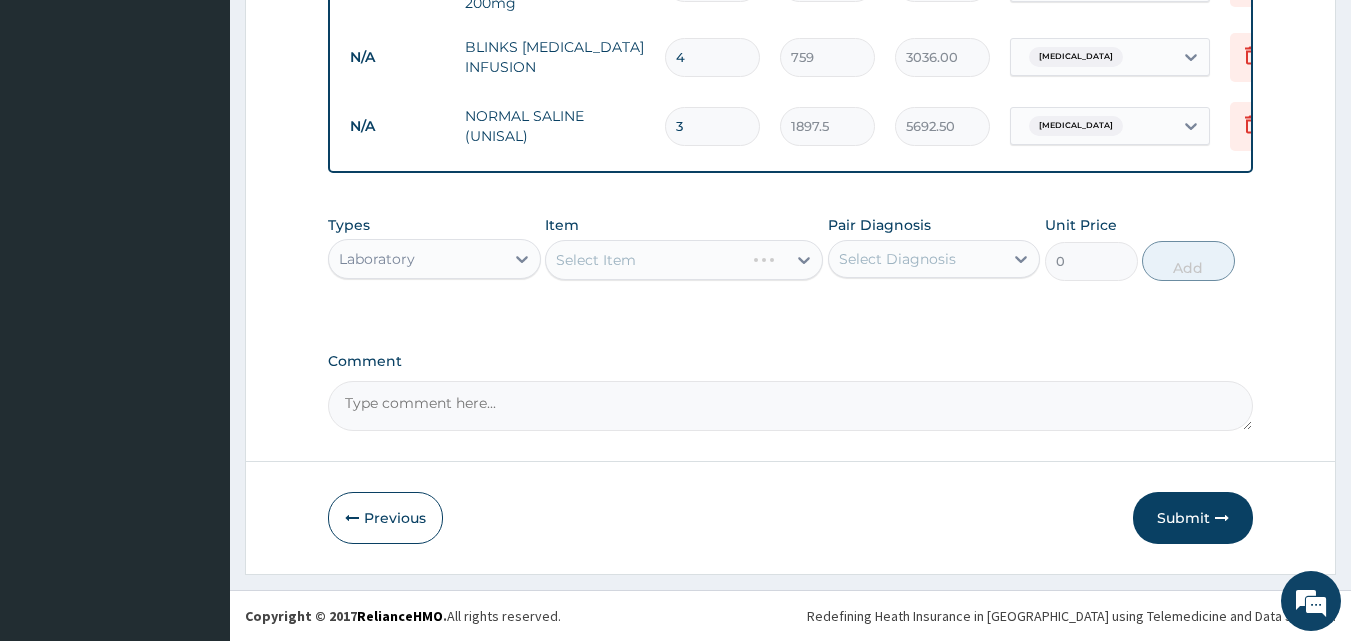 click on "Select Diagnosis" at bounding box center (897, 259) 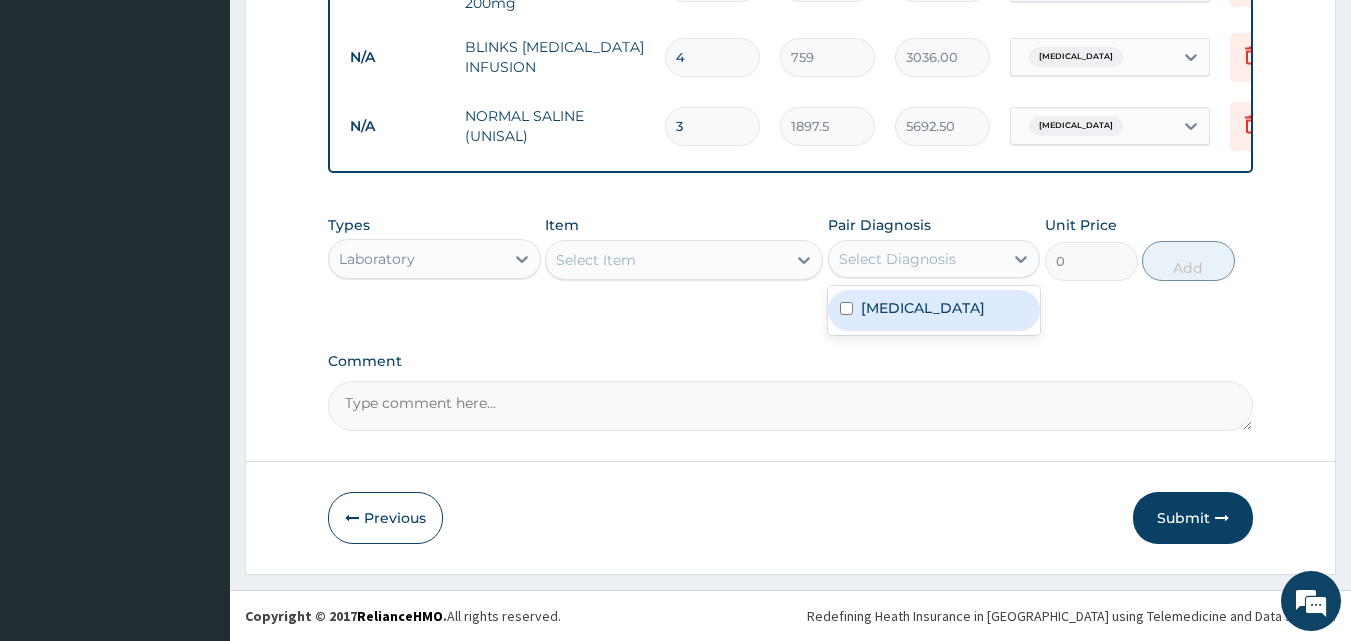 click on "Sepsis" at bounding box center (934, 310) 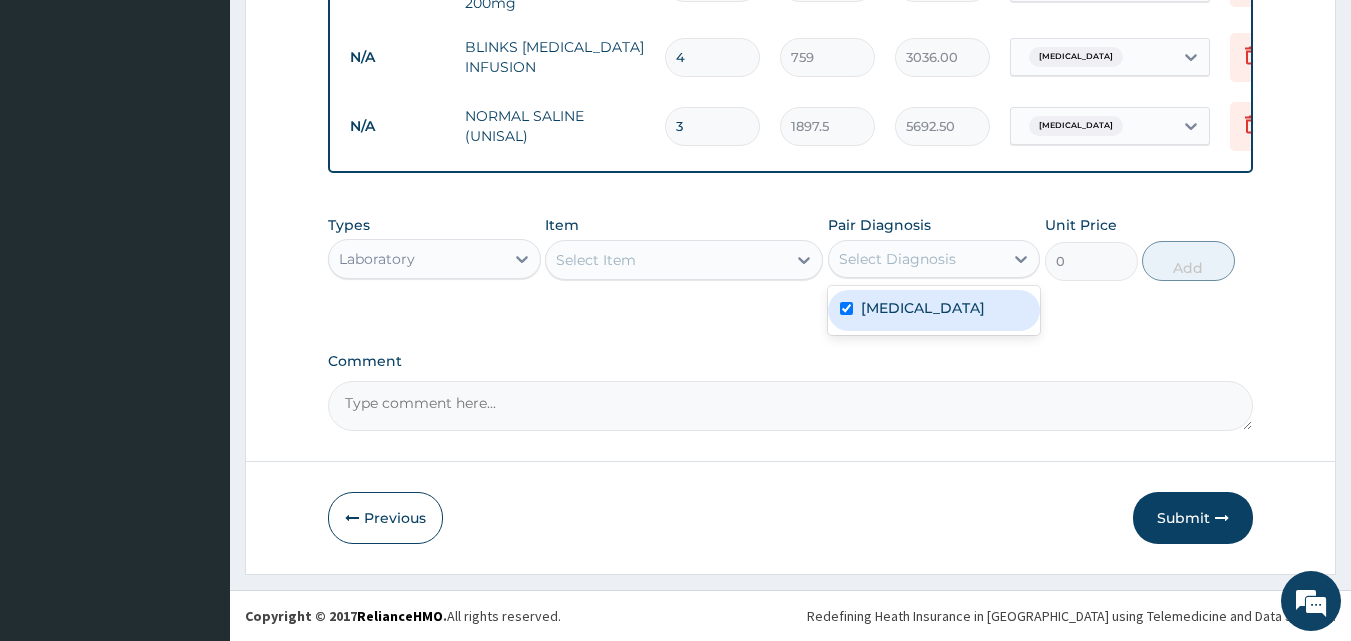 checkbox on "true" 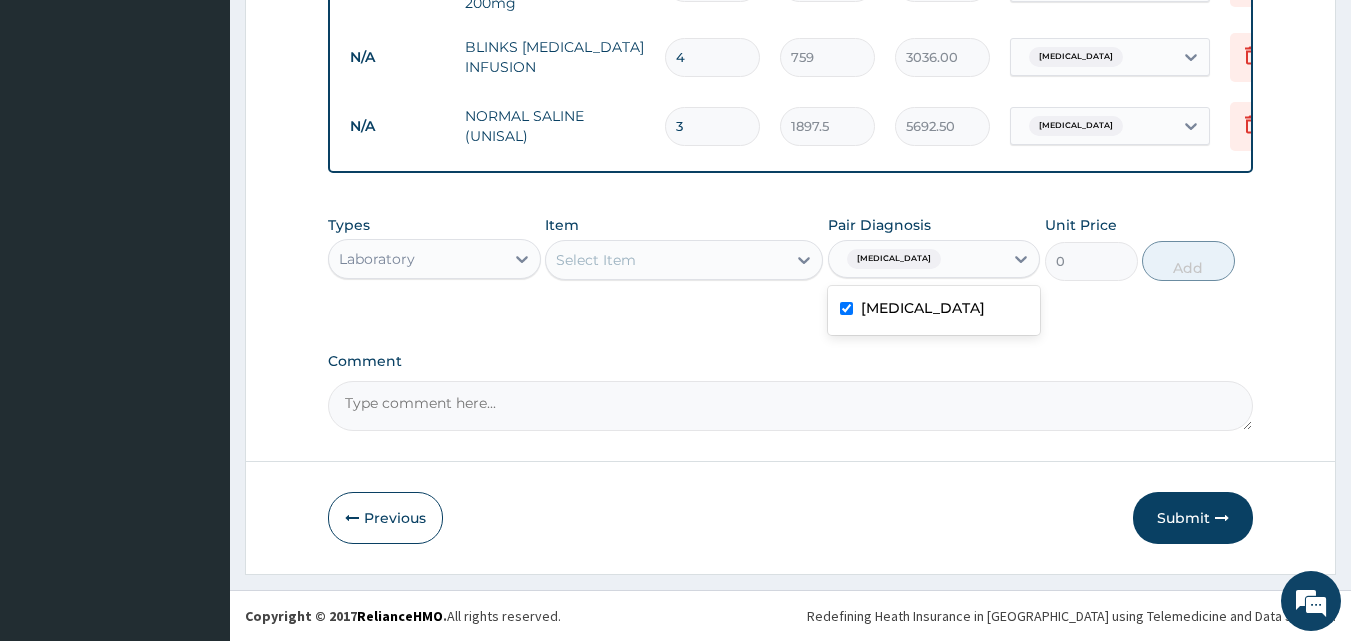 click on "Select Item" at bounding box center (666, 260) 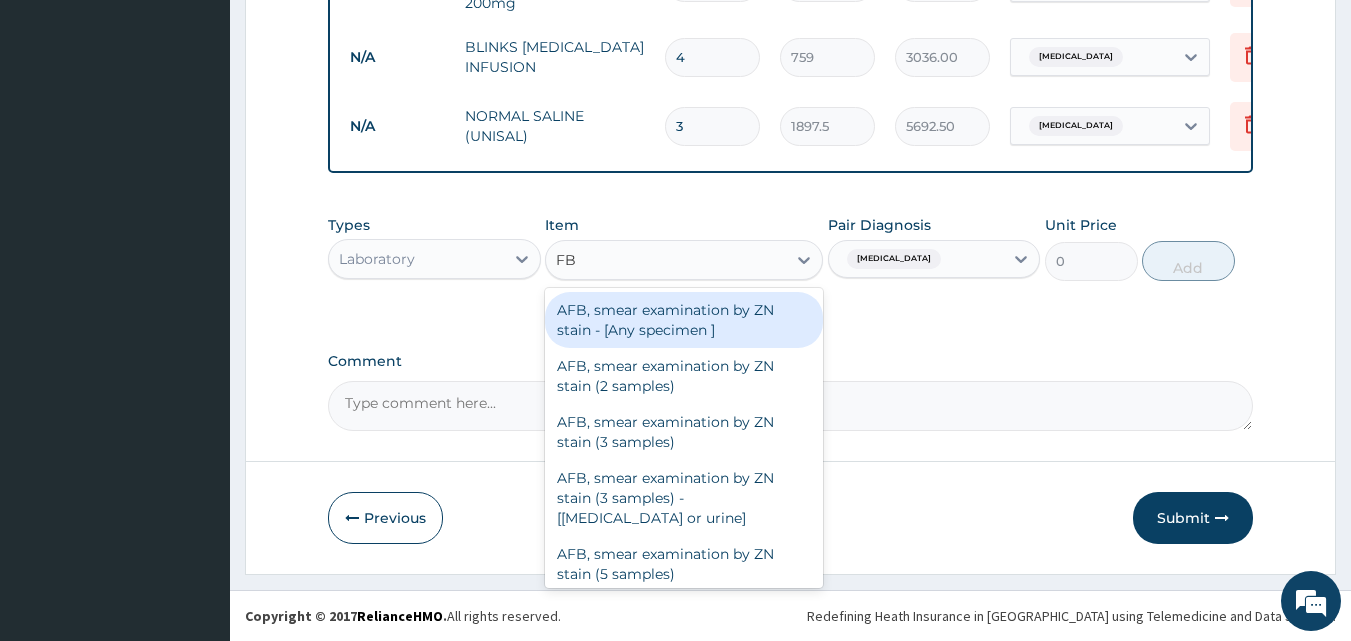 type on "FBC" 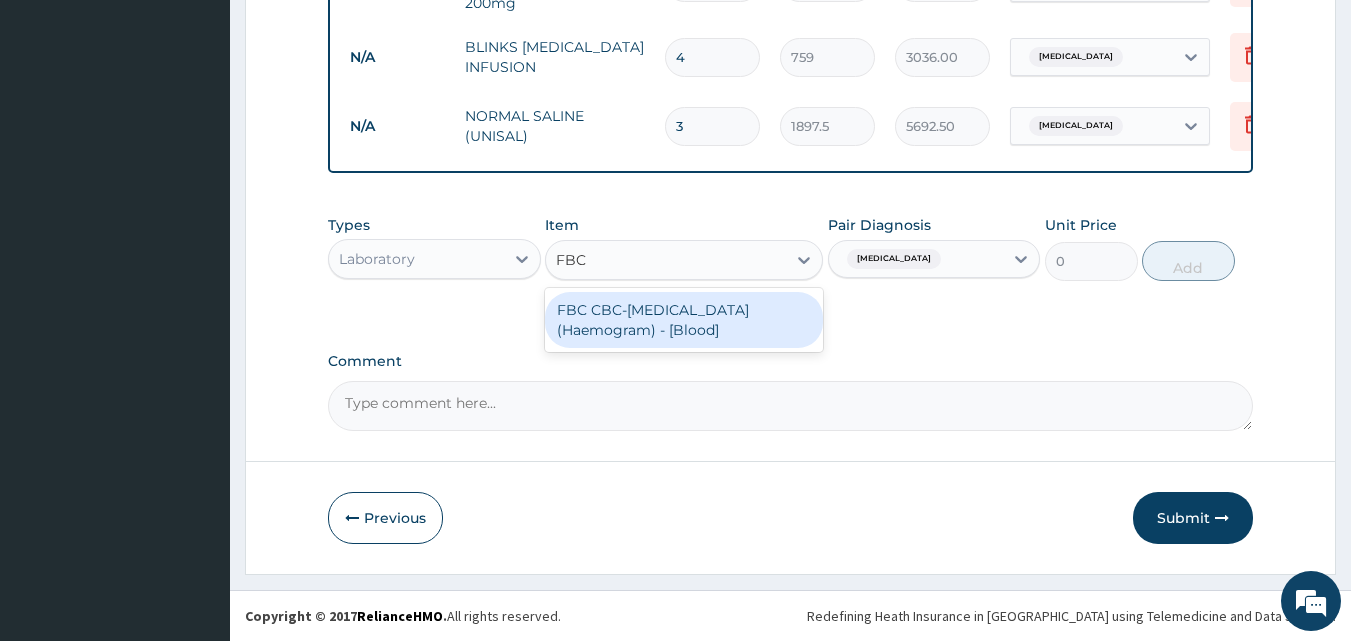 click on "FBC CBC-Complete Blood Count (Haemogram) - [Blood]" at bounding box center [684, 320] 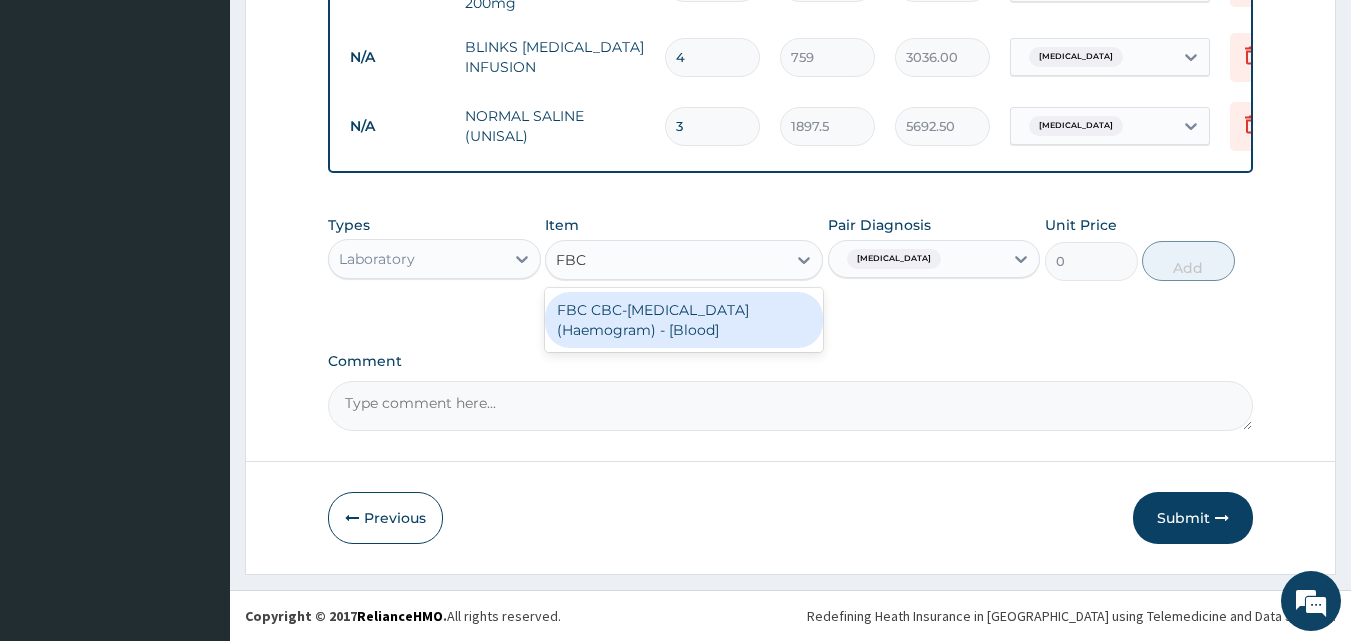 type 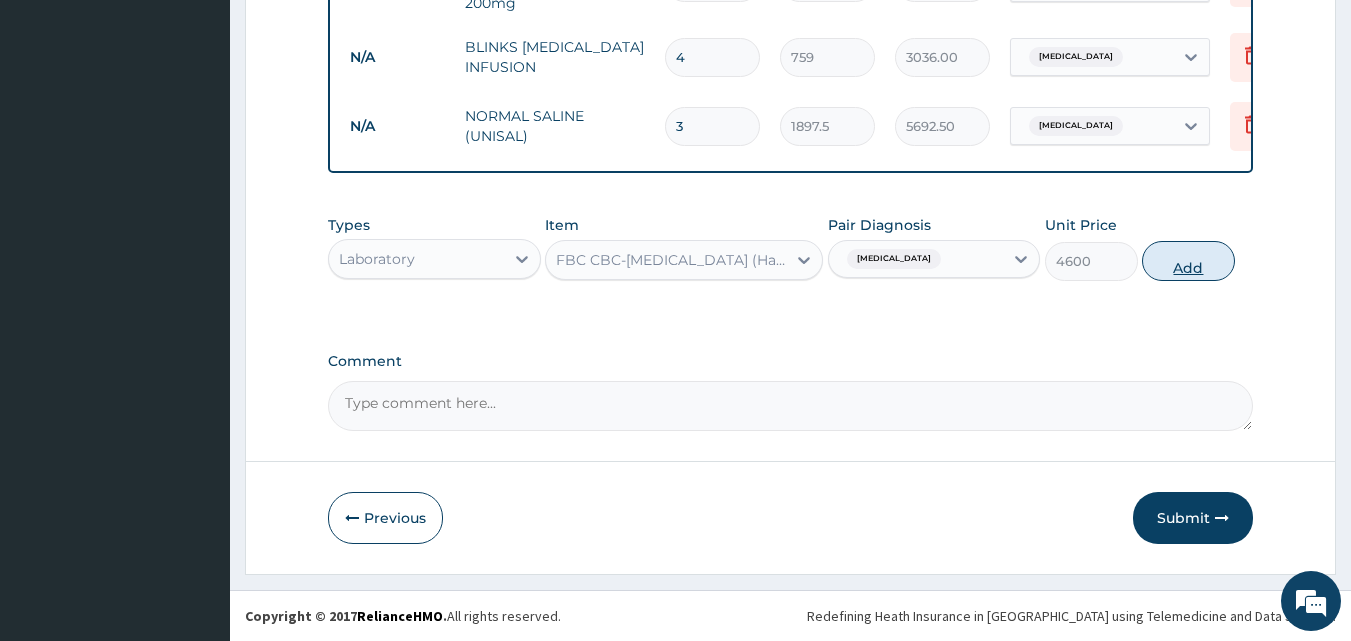 click on "Add" at bounding box center (1188, 261) 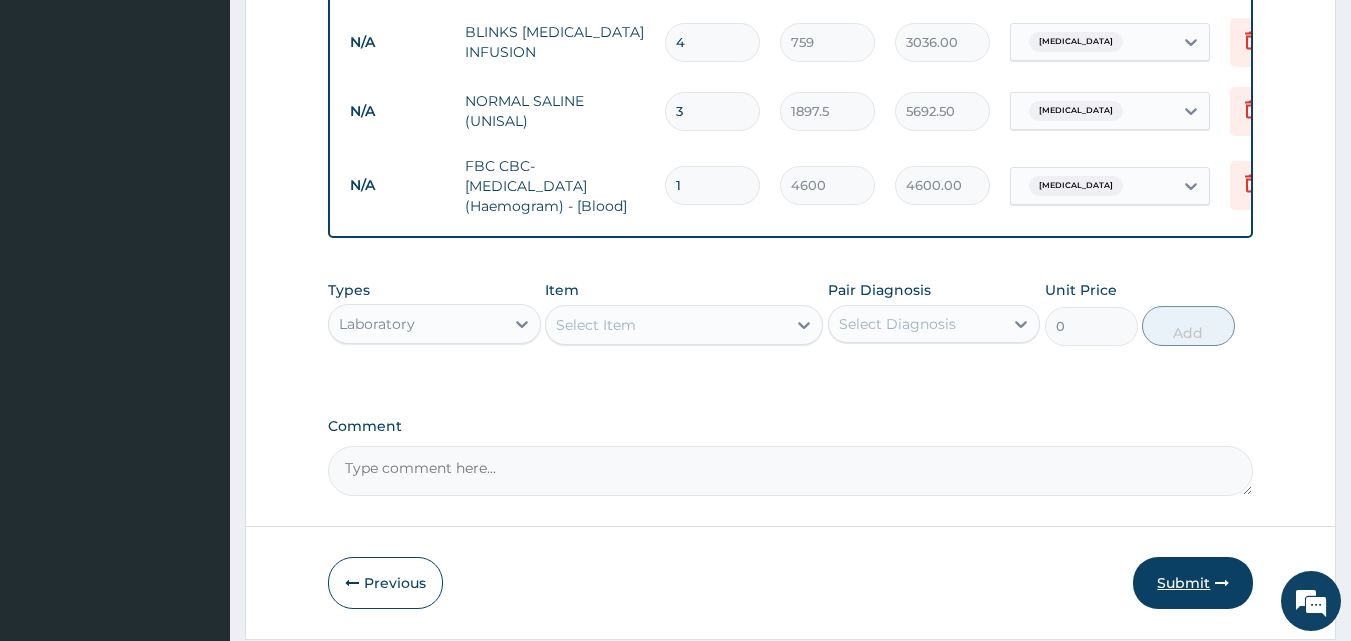 click on "Submit" at bounding box center (1193, 583) 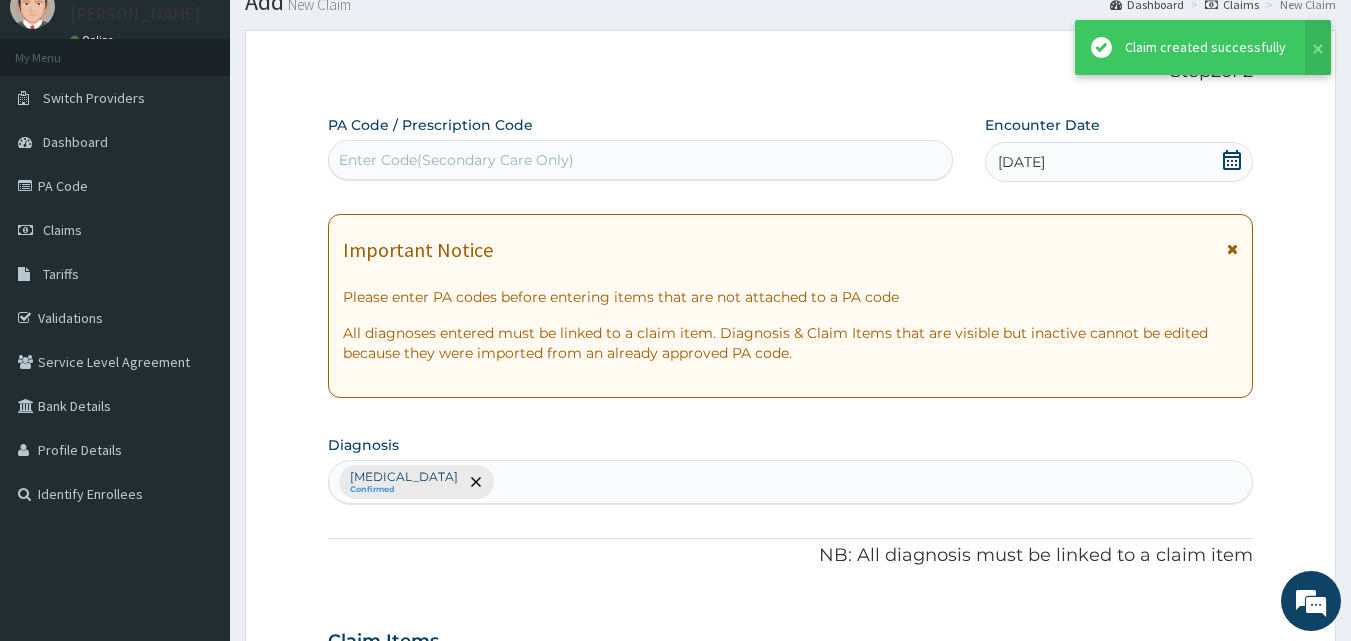 scroll, scrollTop: 1088, scrollLeft: 0, axis: vertical 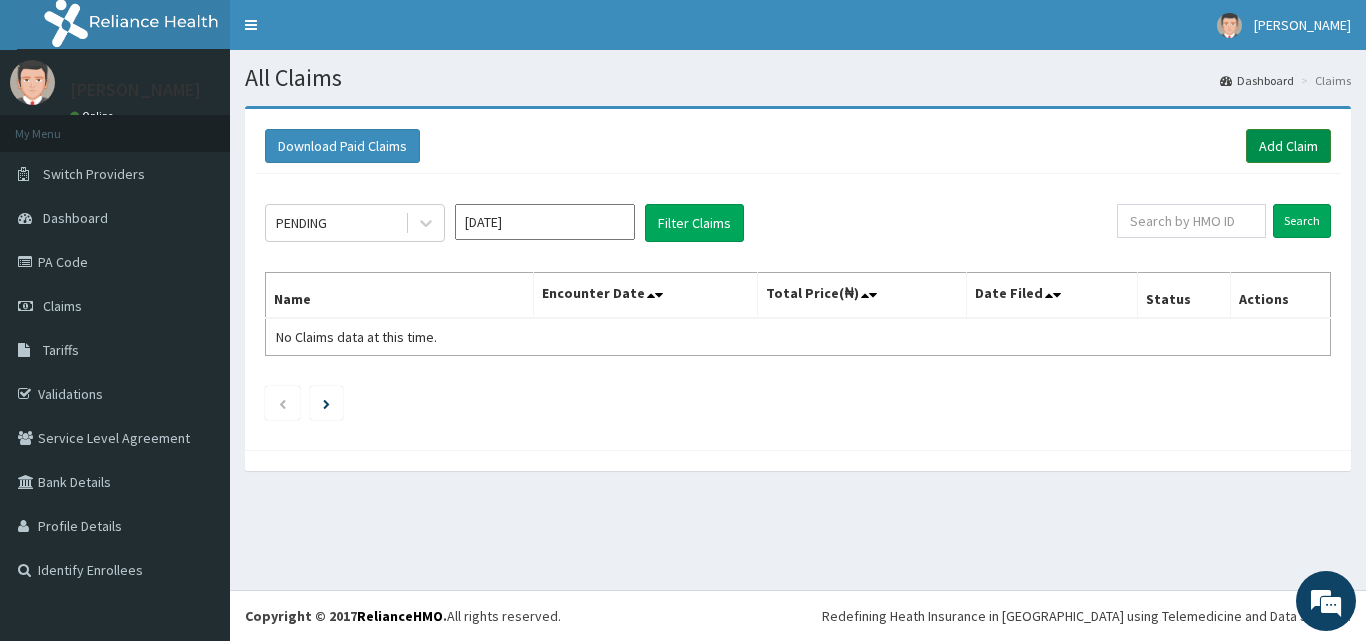click on "Add Claim" at bounding box center [1288, 146] 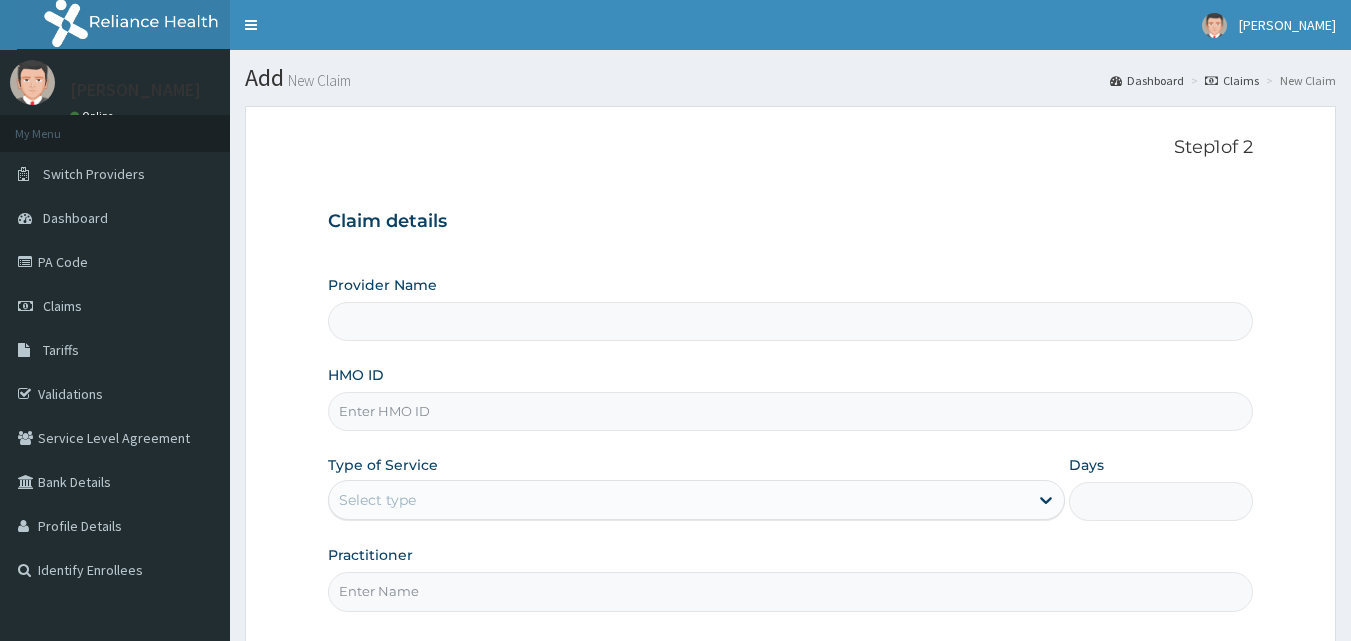 scroll, scrollTop: 0, scrollLeft: 0, axis: both 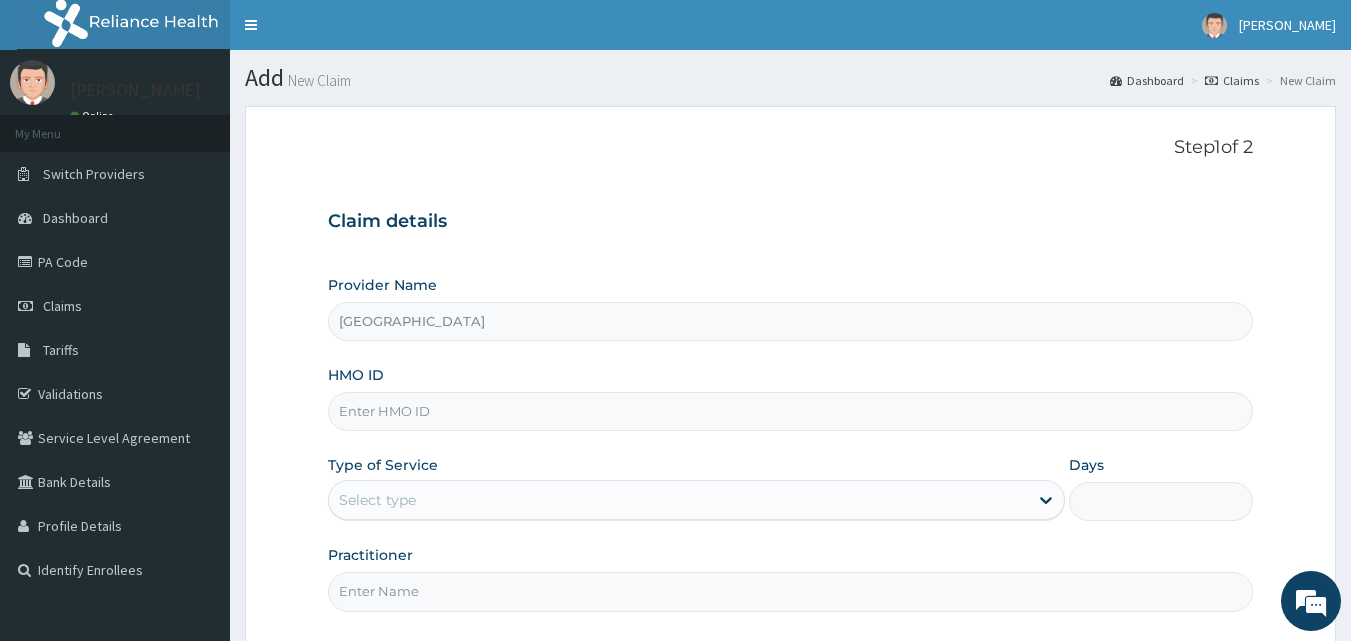 click on "HMO ID" at bounding box center (791, 411) 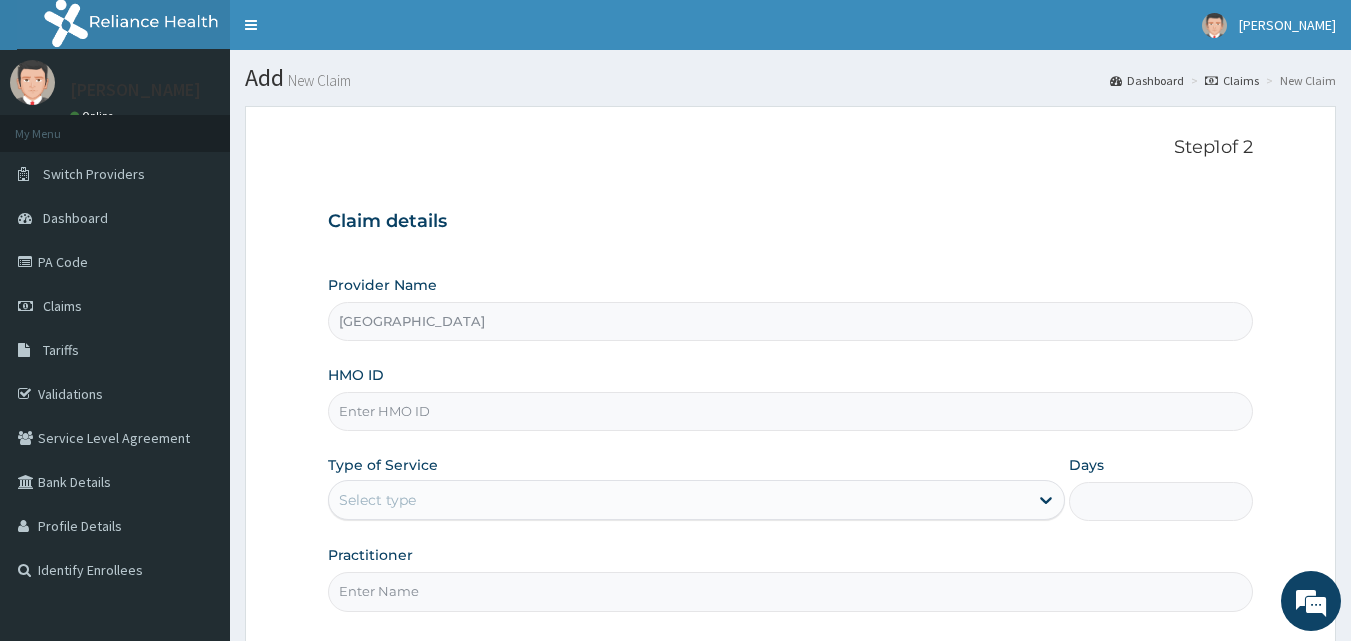 scroll, scrollTop: 0, scrollLeft: 0, axis: both 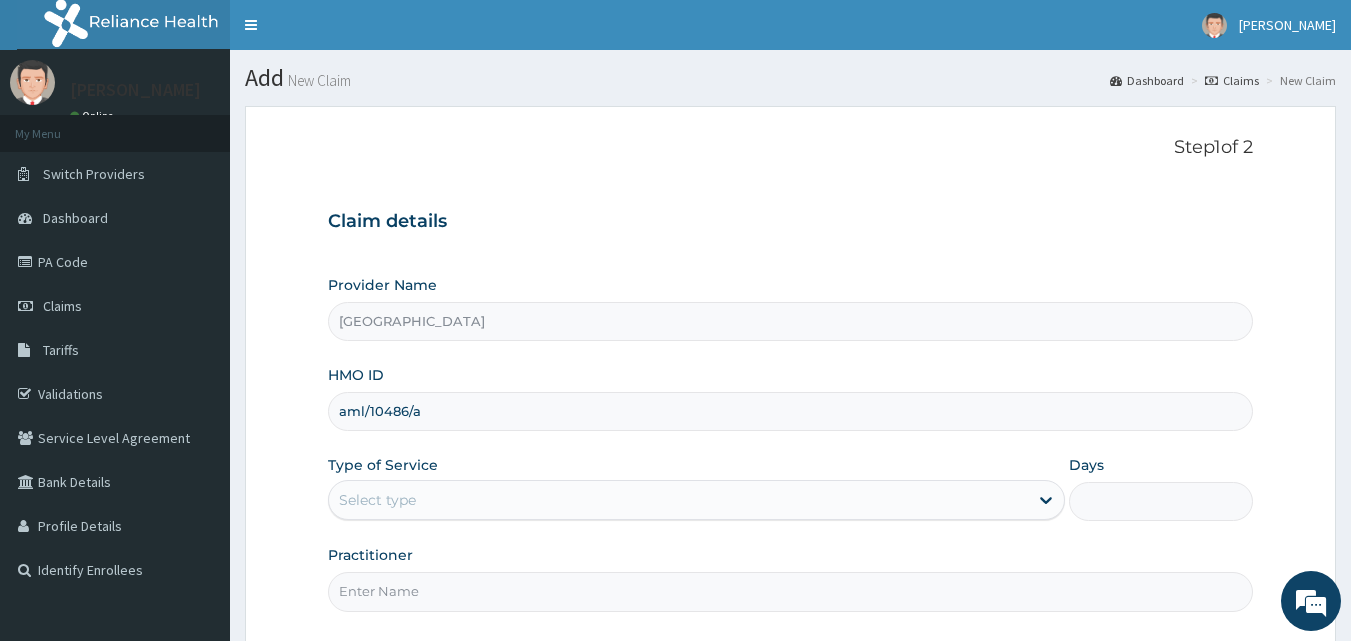 click on "aml/10486/a" at bounding box center (791, 411) 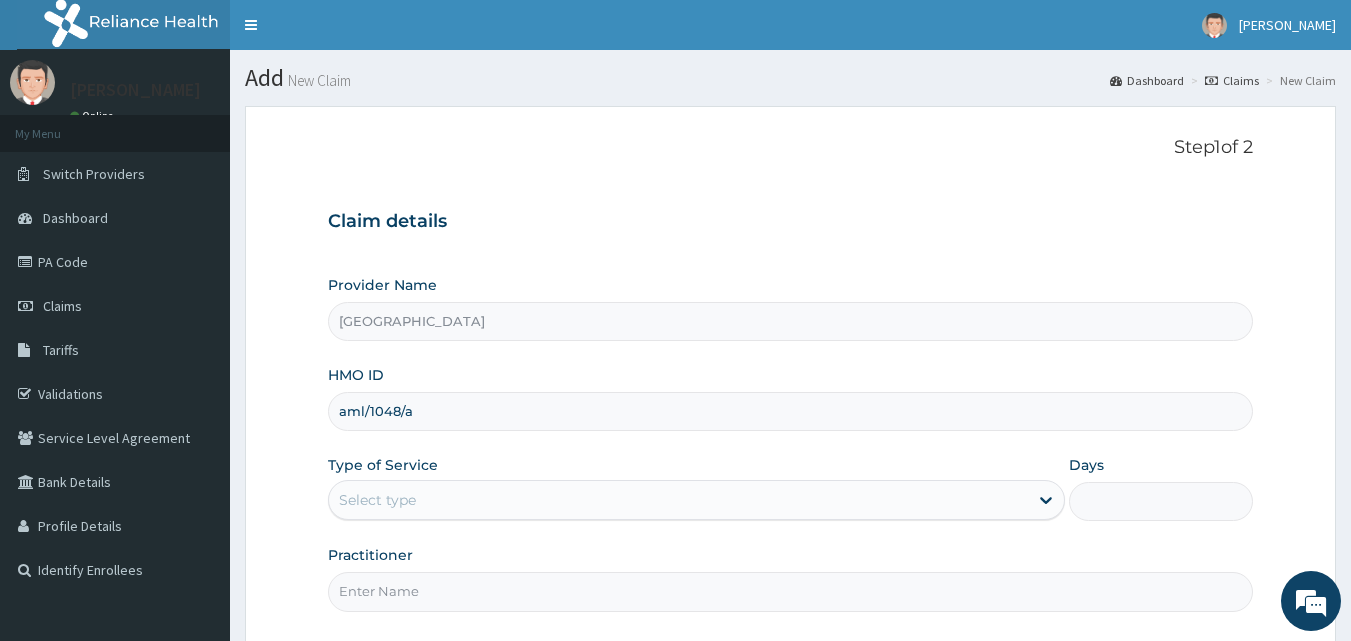 type on "aml/10486/a" 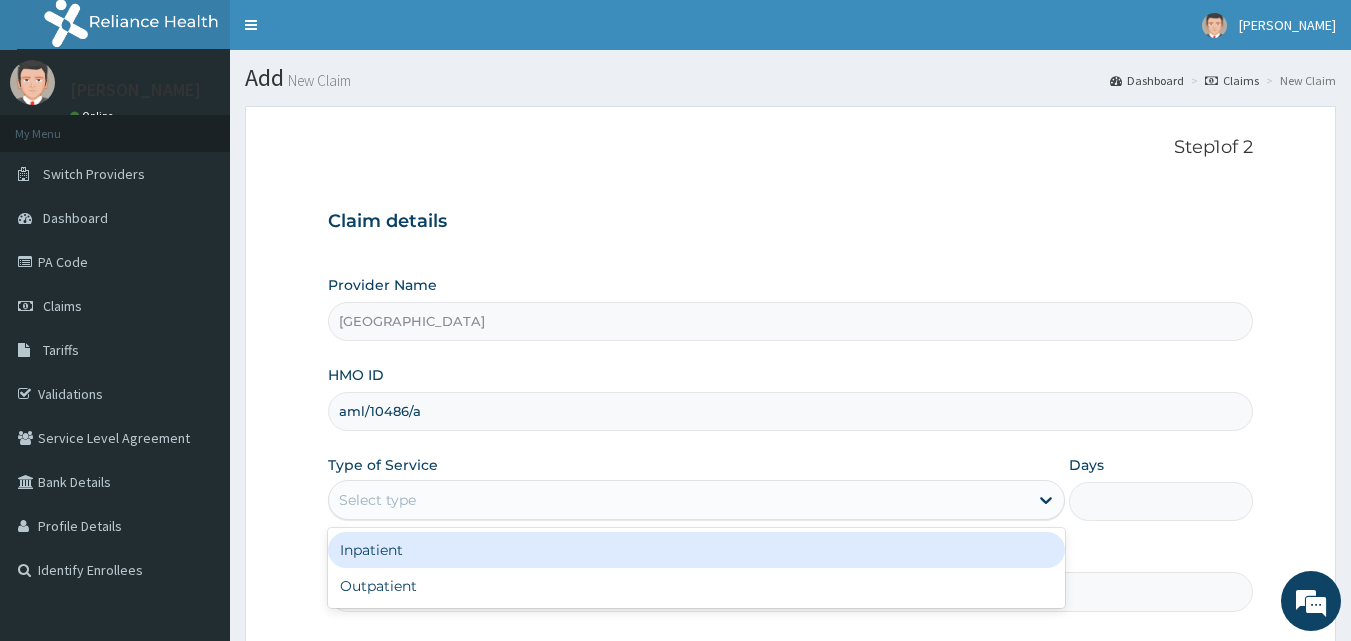 click on "Select type" at bounding box center [377, 500] 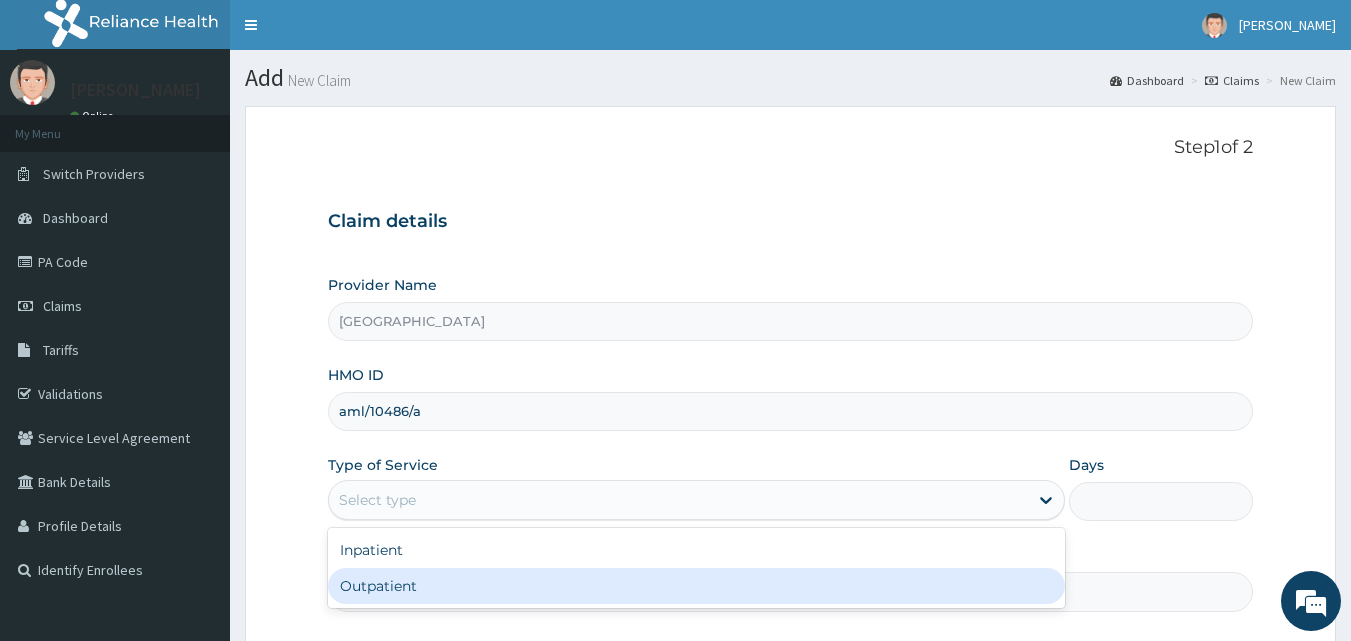 click on "Outpatient" at bounding box center [696, 586] 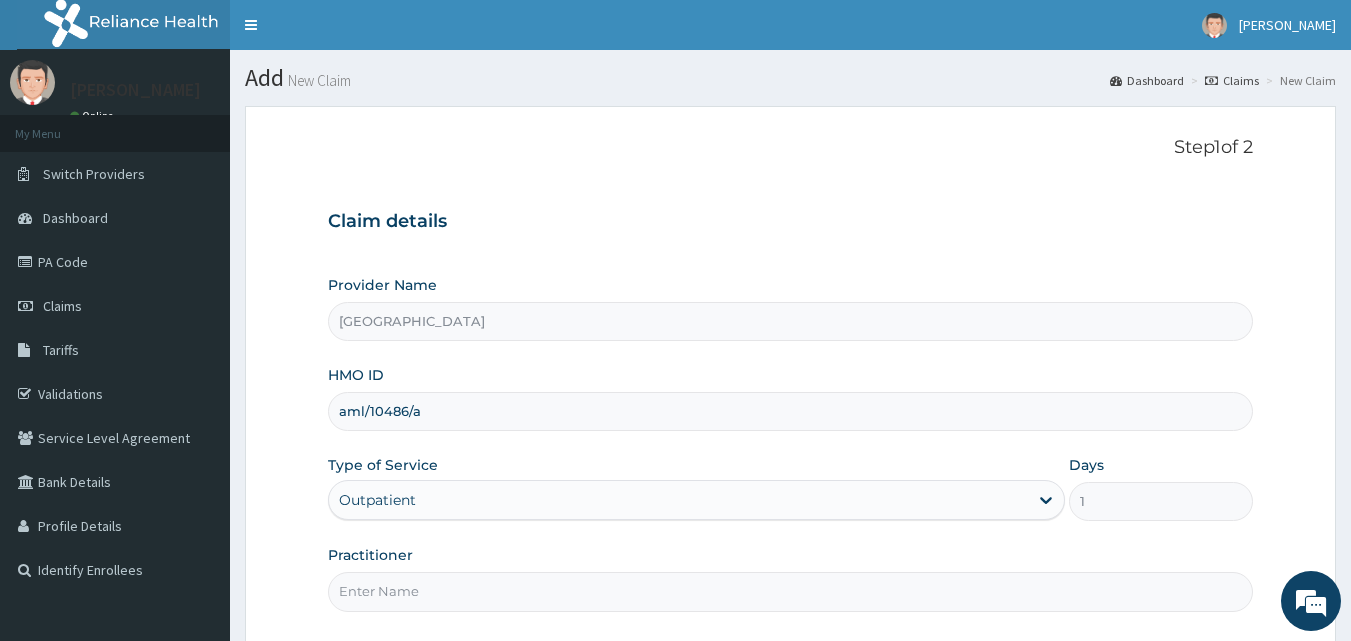 click on "Practitioner" at bounding box center (791, 591) 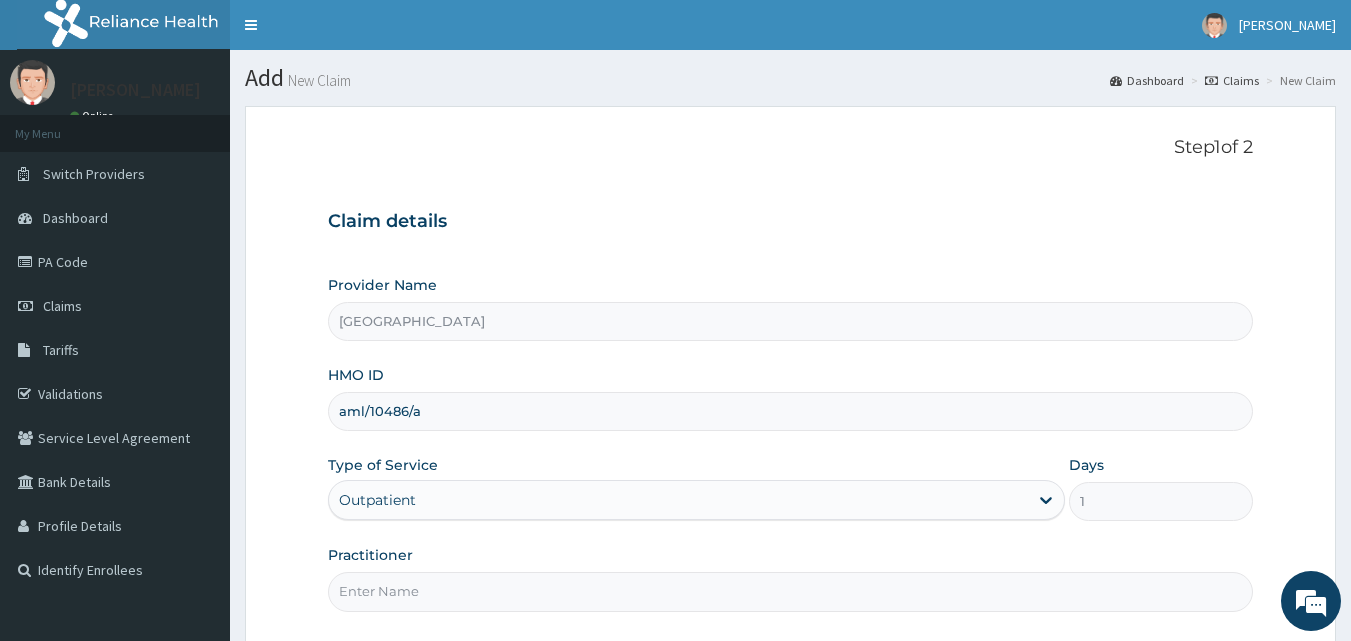 type on "DR. SIMON" 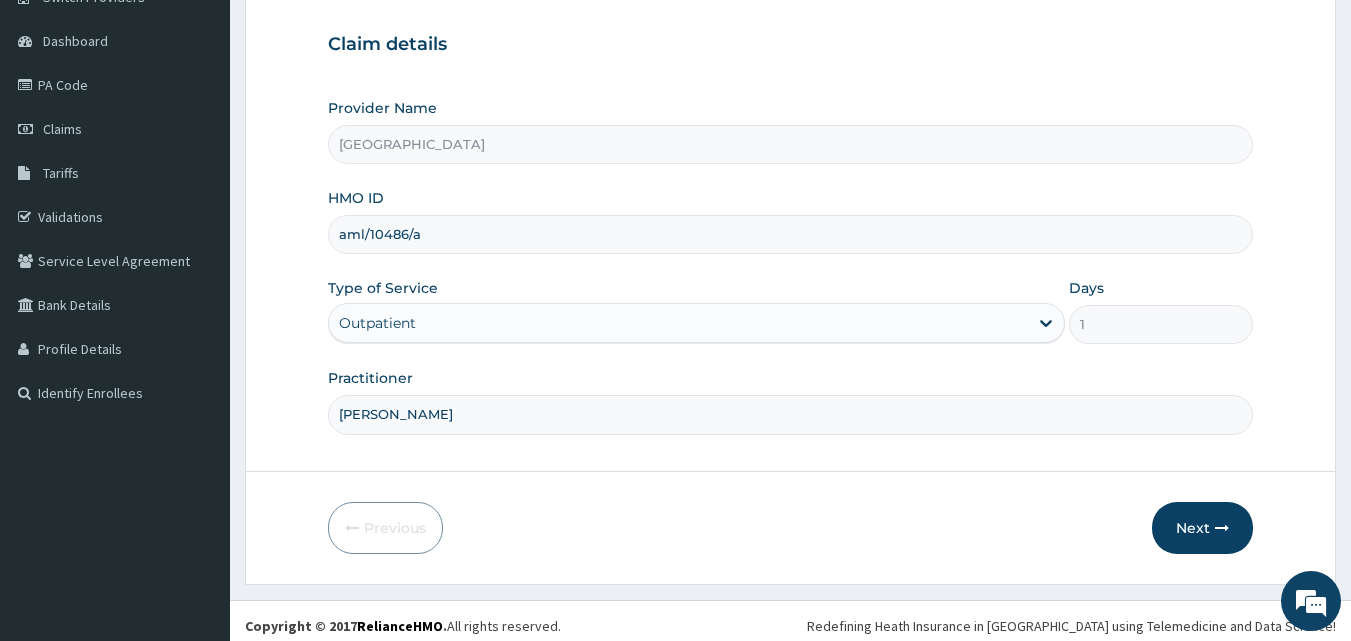 scroll, scrollTop: 187, scrollLeft: 0, axis: vertical 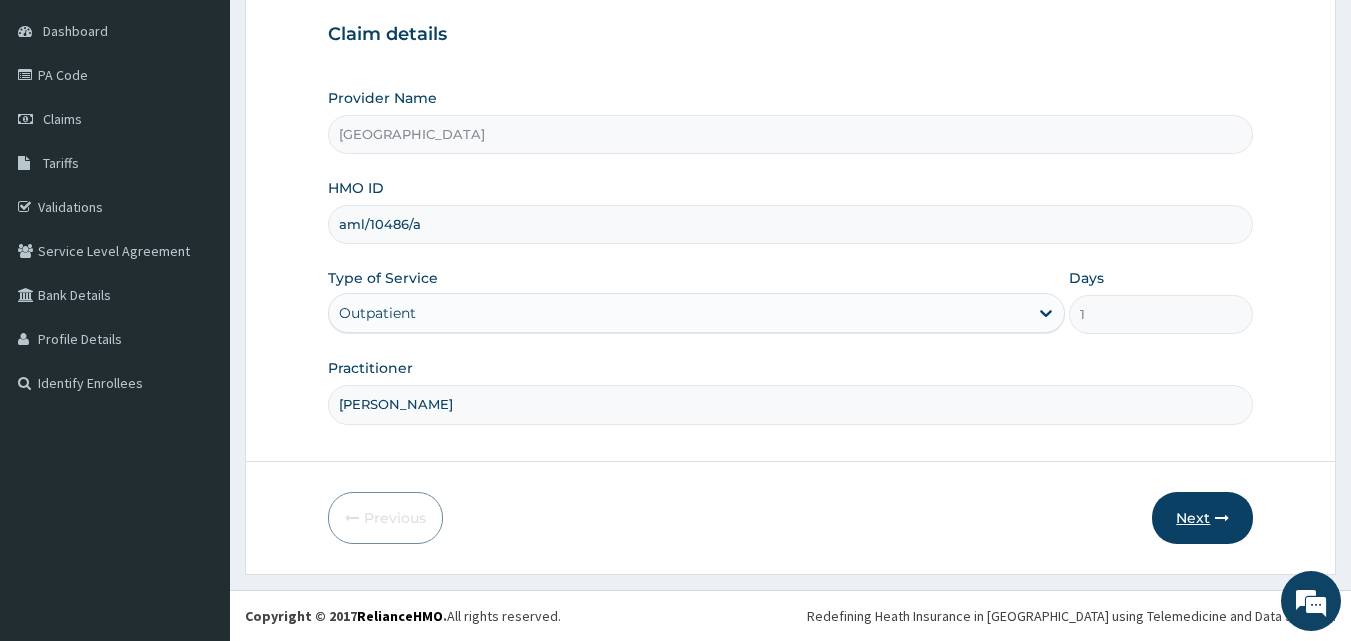 click on "Next" at bounding box center [1202, 518] 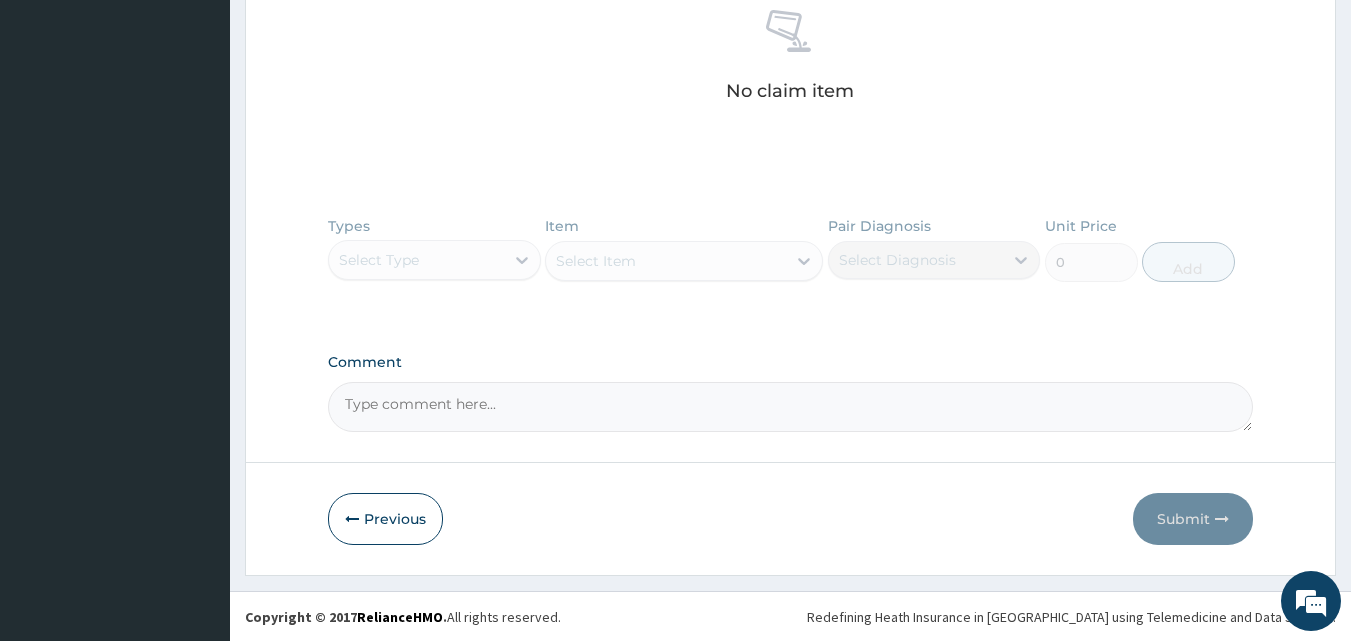 scroll, scrollTop: 795, scrollLeft: 0, axis: vertical 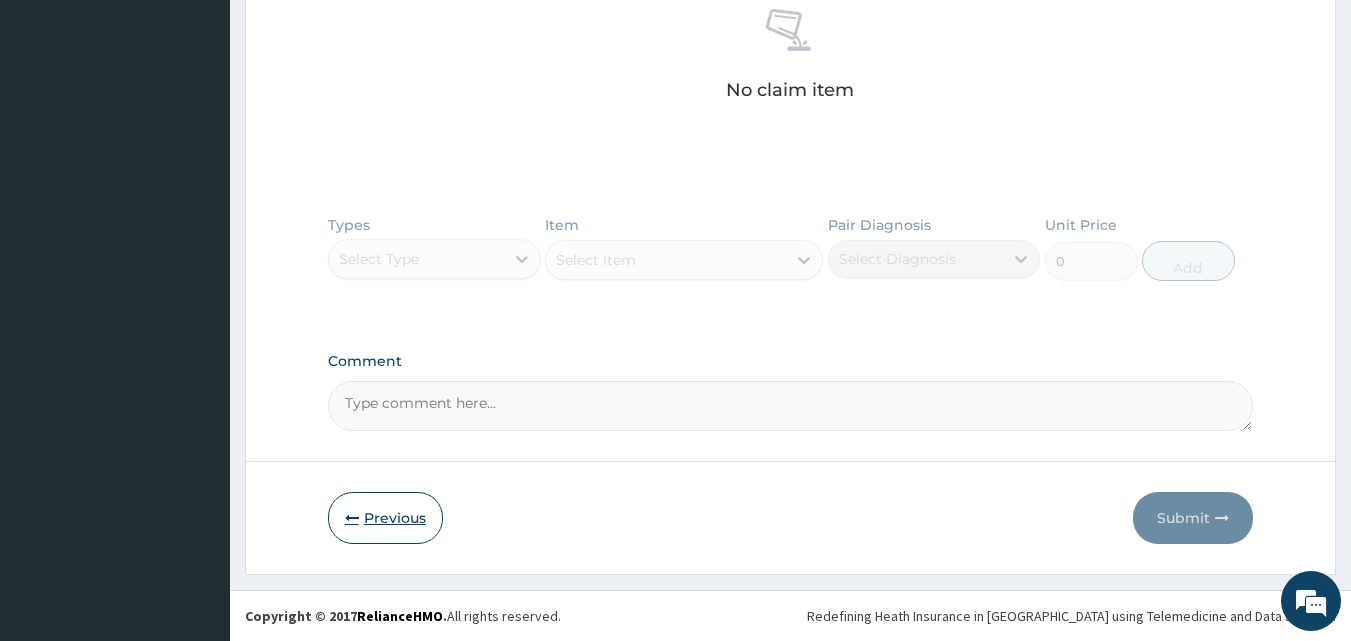 click on "Previous" at bounding box center (385, 518) 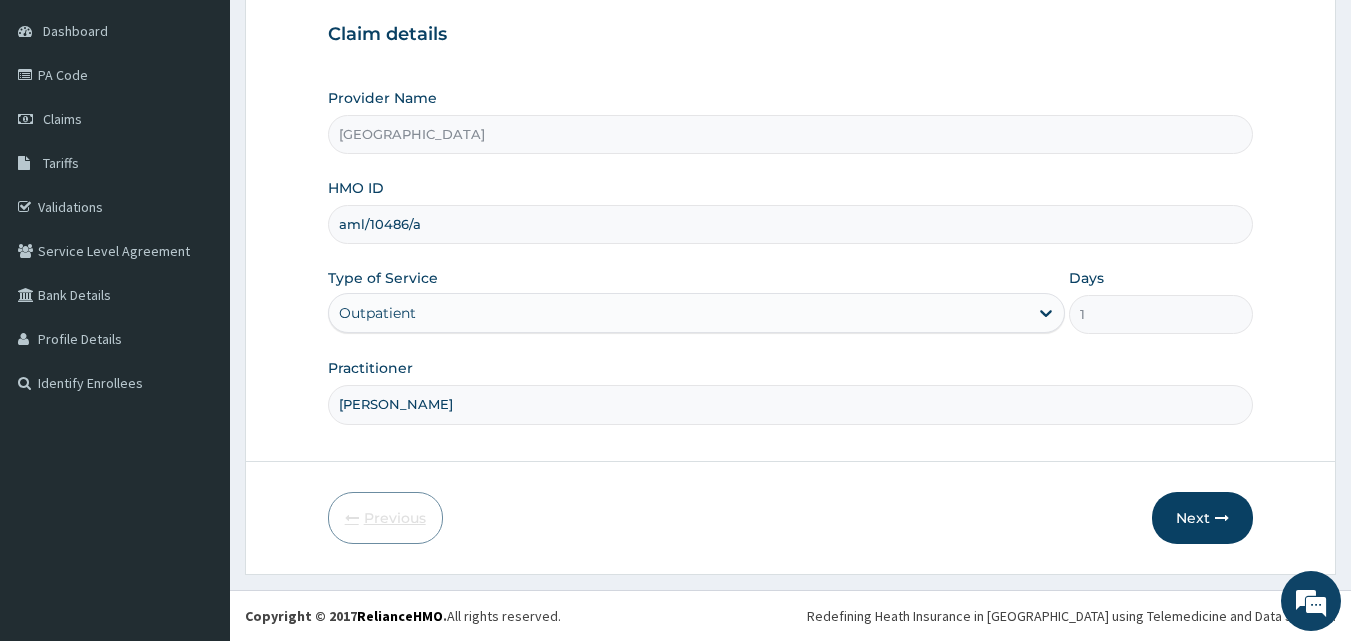 scroll, scrollTop: 187, scrollLeft: 0, axis: vertical 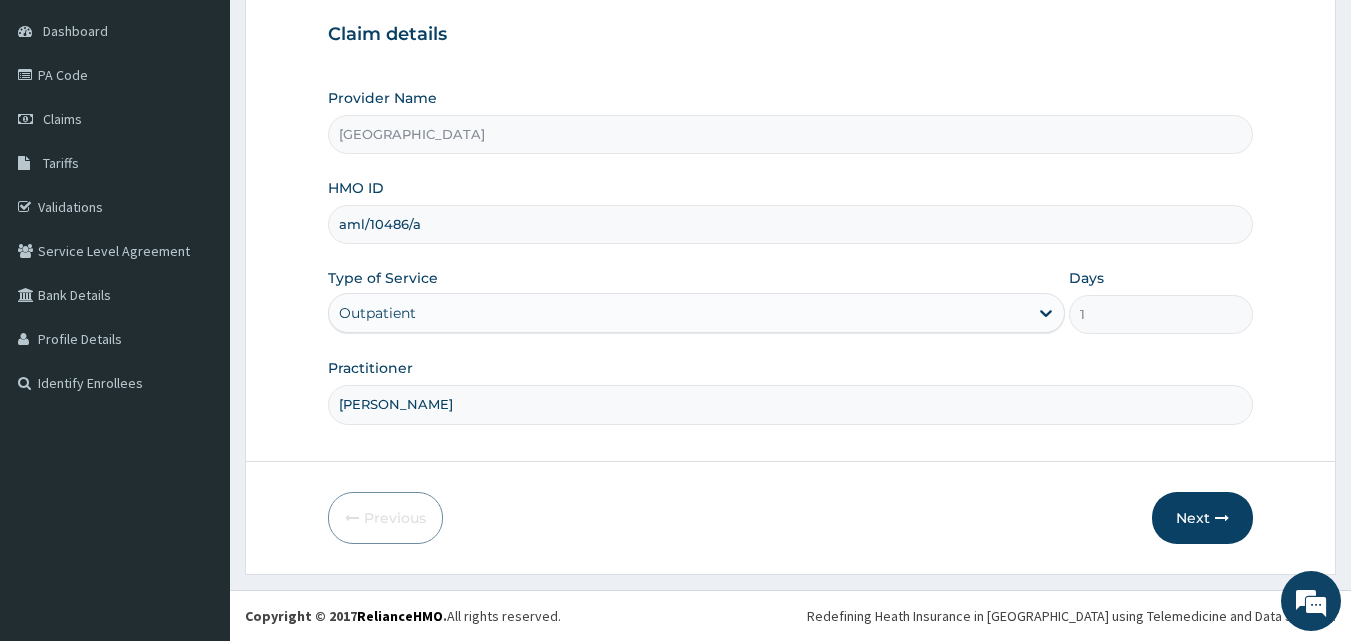 click on "Provider Name Vigor Hospitals HMO ID aml/10486/a Type of Service Outpatient Days 1 Practitioner DR. SIMON" at bounding box center [791, 256] 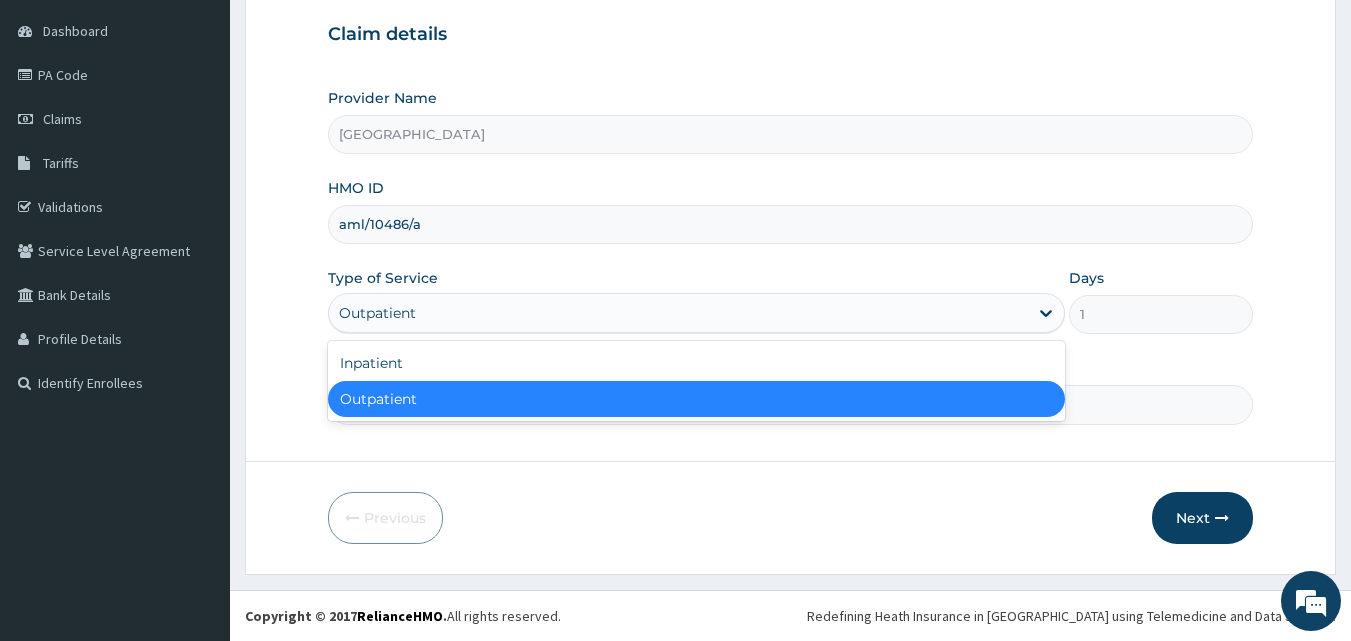 click on "Outpatient" at bounding box center [678, 313] 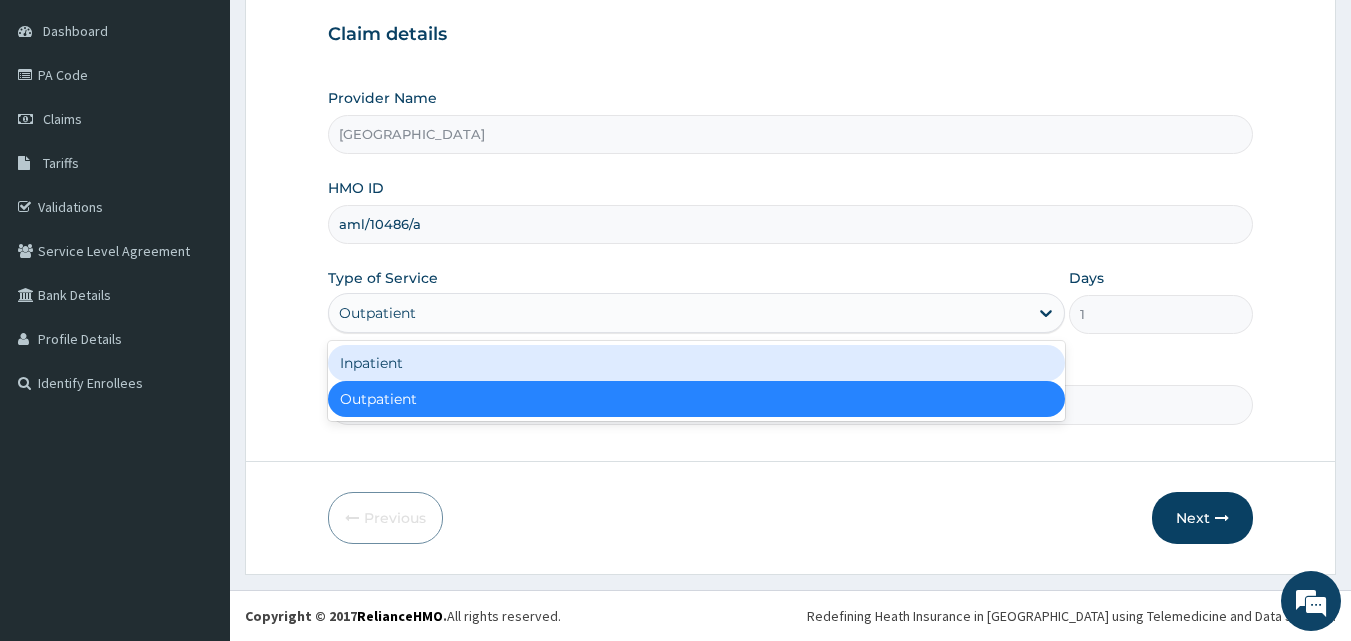 click on "Inpatient" at bounding box center (696, 363) 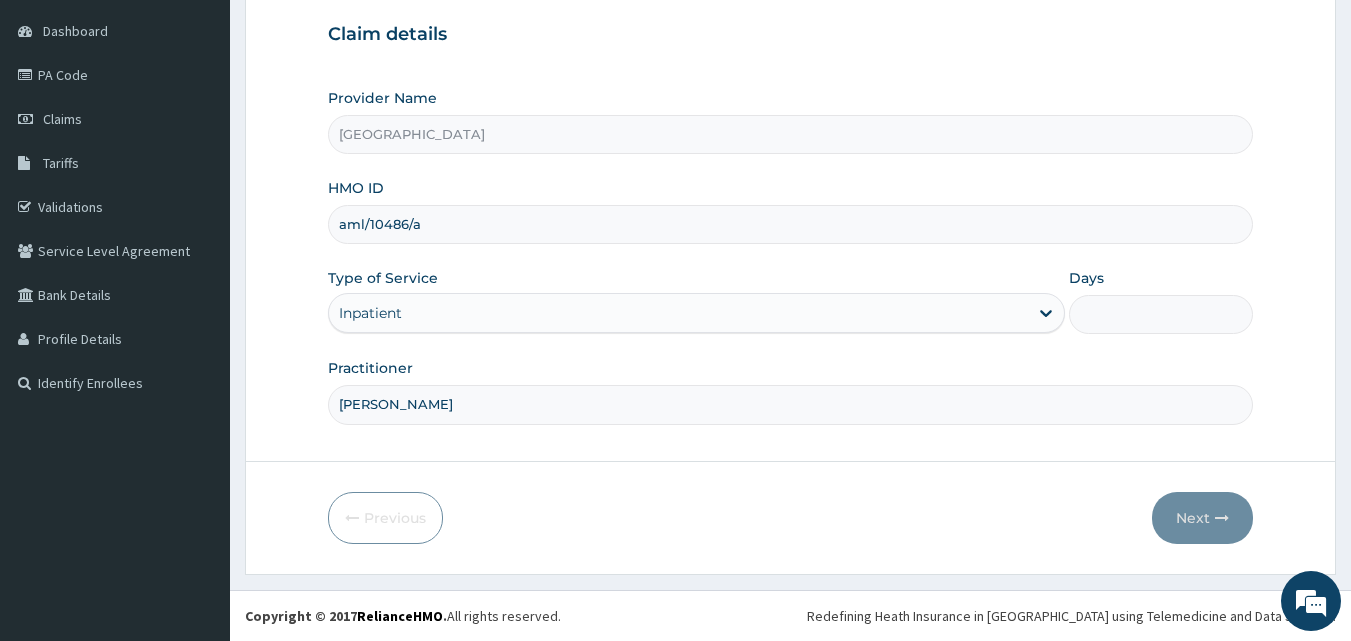 click on "Days" at bounding box center [1161, 314] 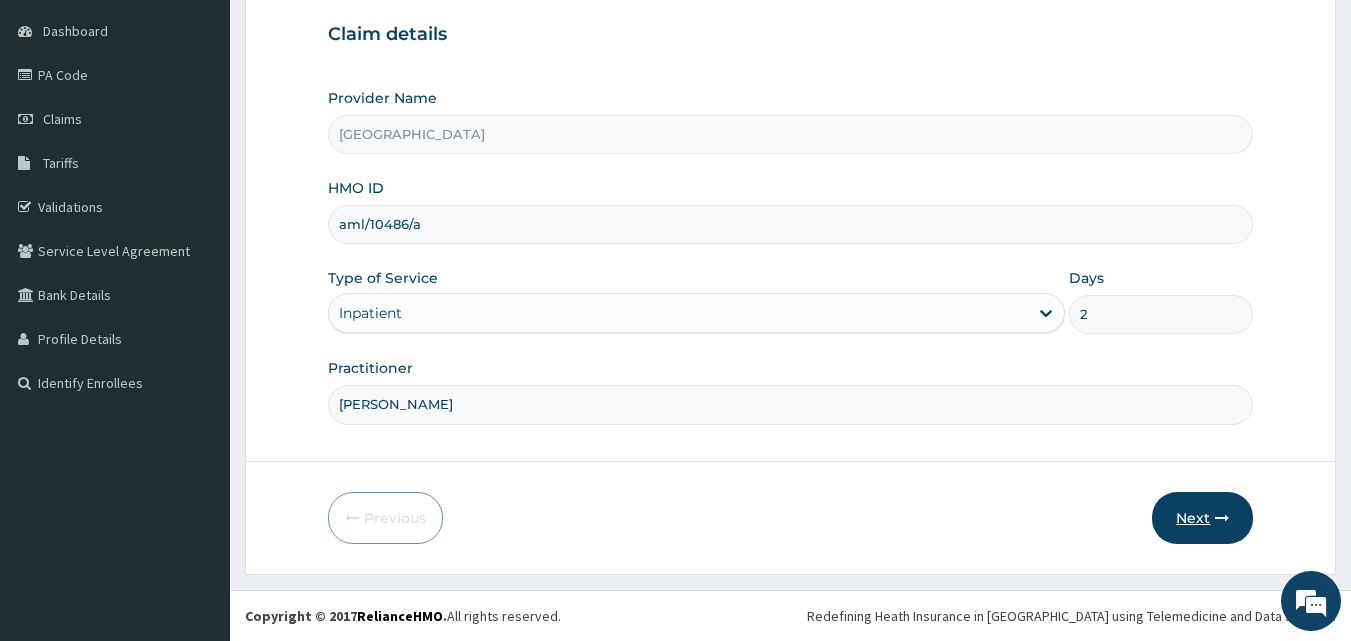 click on "Next" at bounding box center [1202, 518] 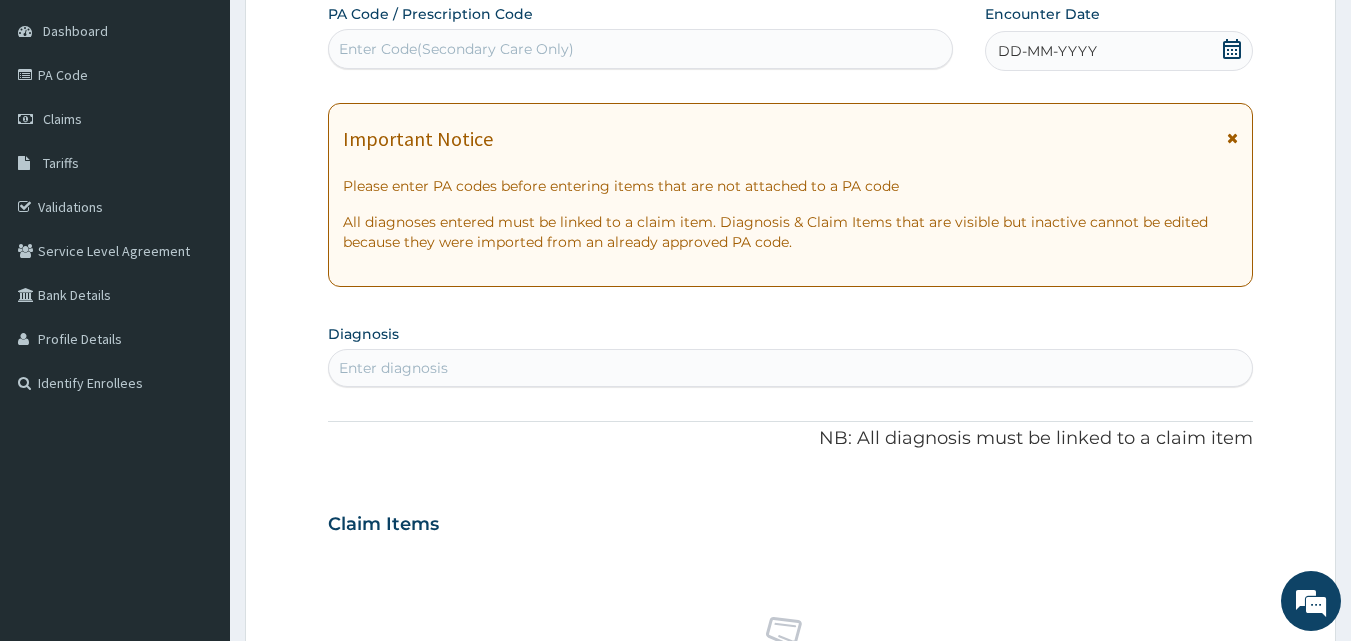 click on "DD-MM-YYYY" at bounding box center [1047, 51] 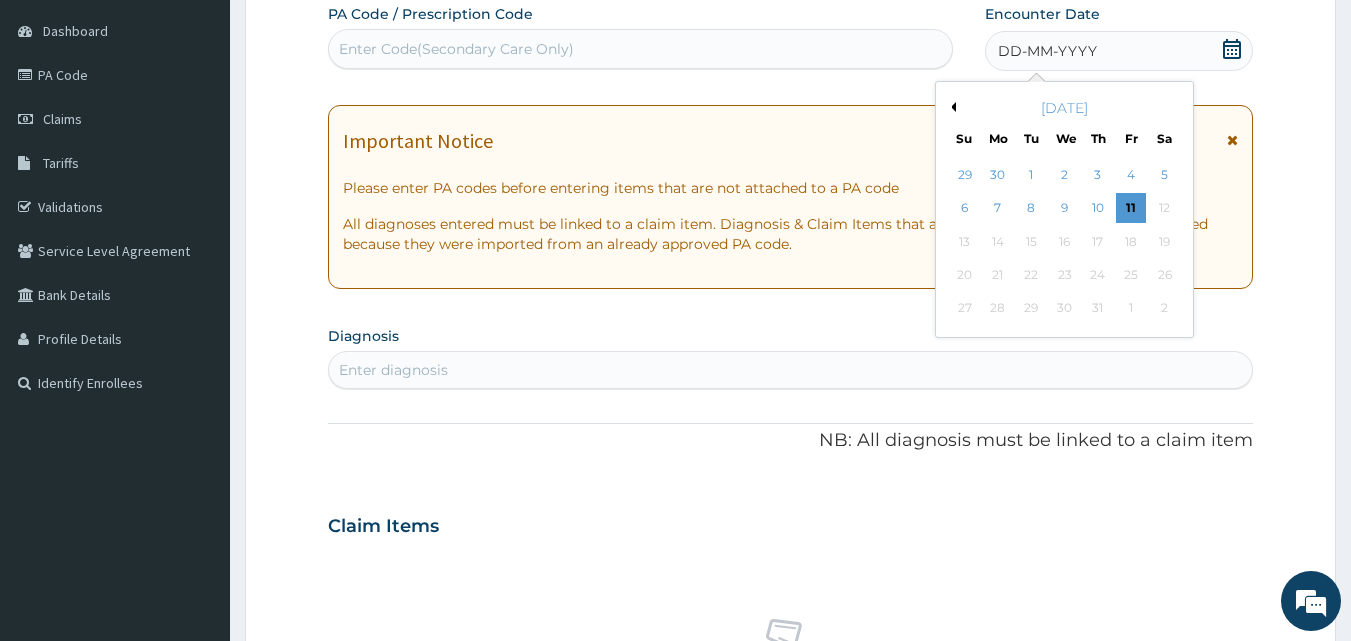 click on "Previous Month" at bounding box center [951, 107] 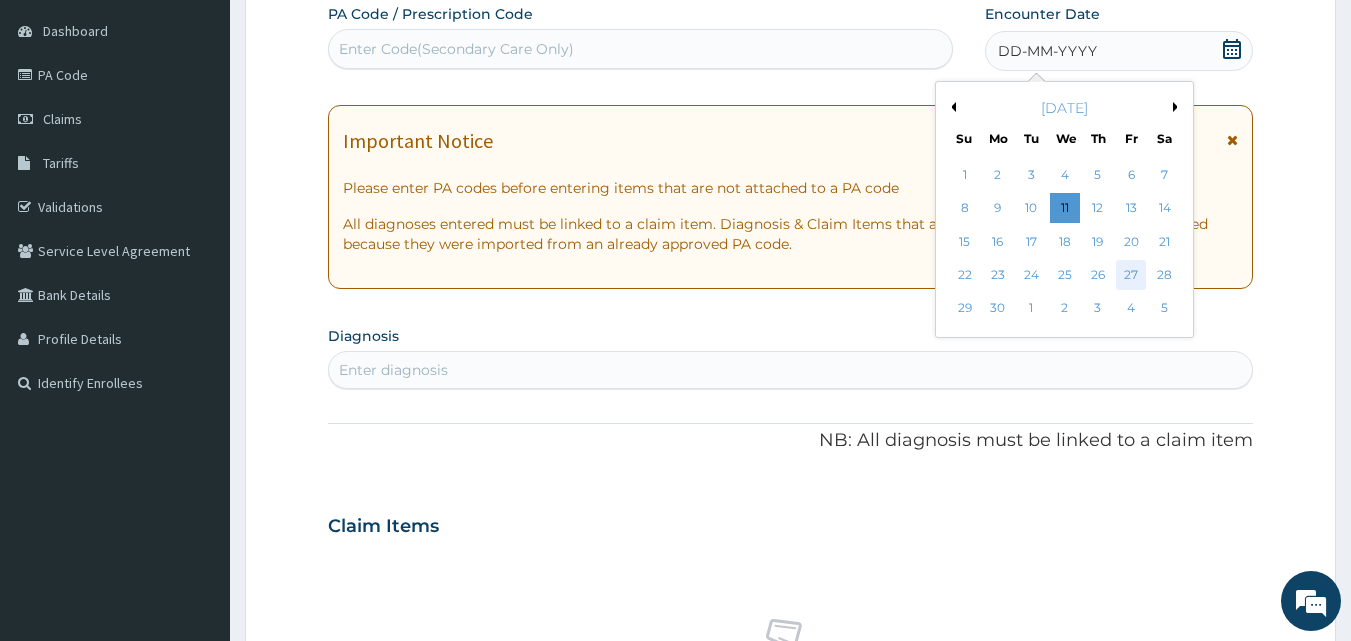 click on "27" at bounding box center [1131, 275] 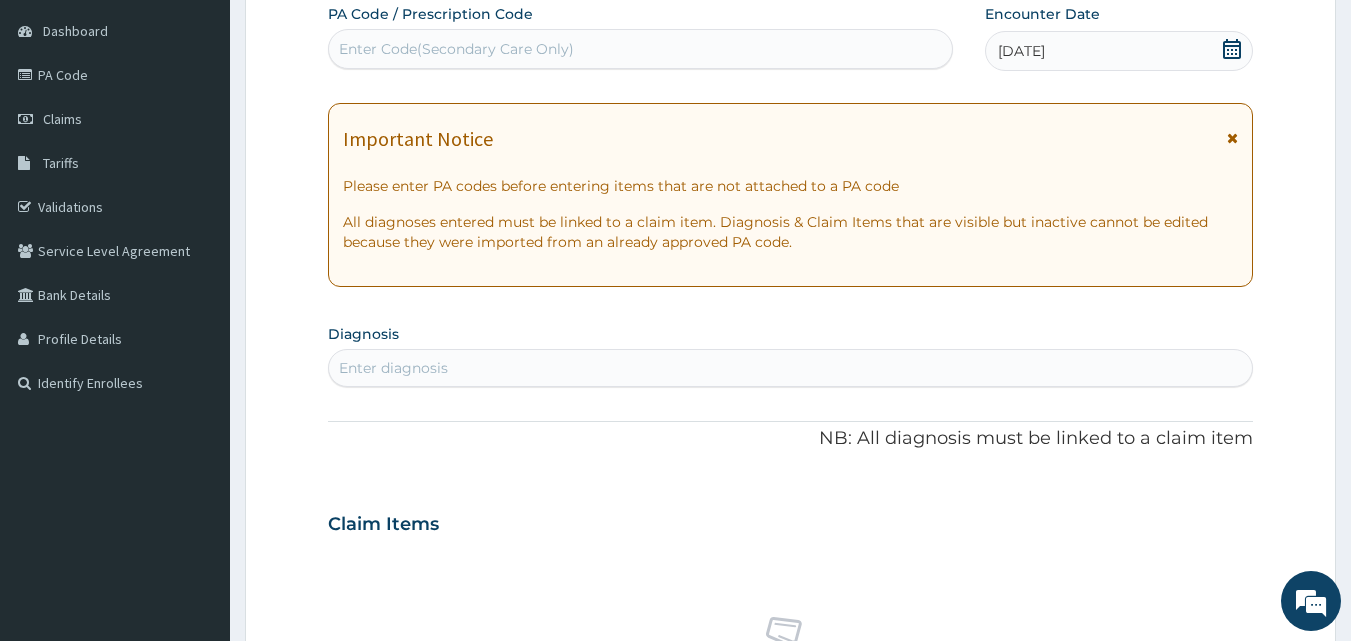 click on "Enter diagnosis" at bounding box center [791, 368] 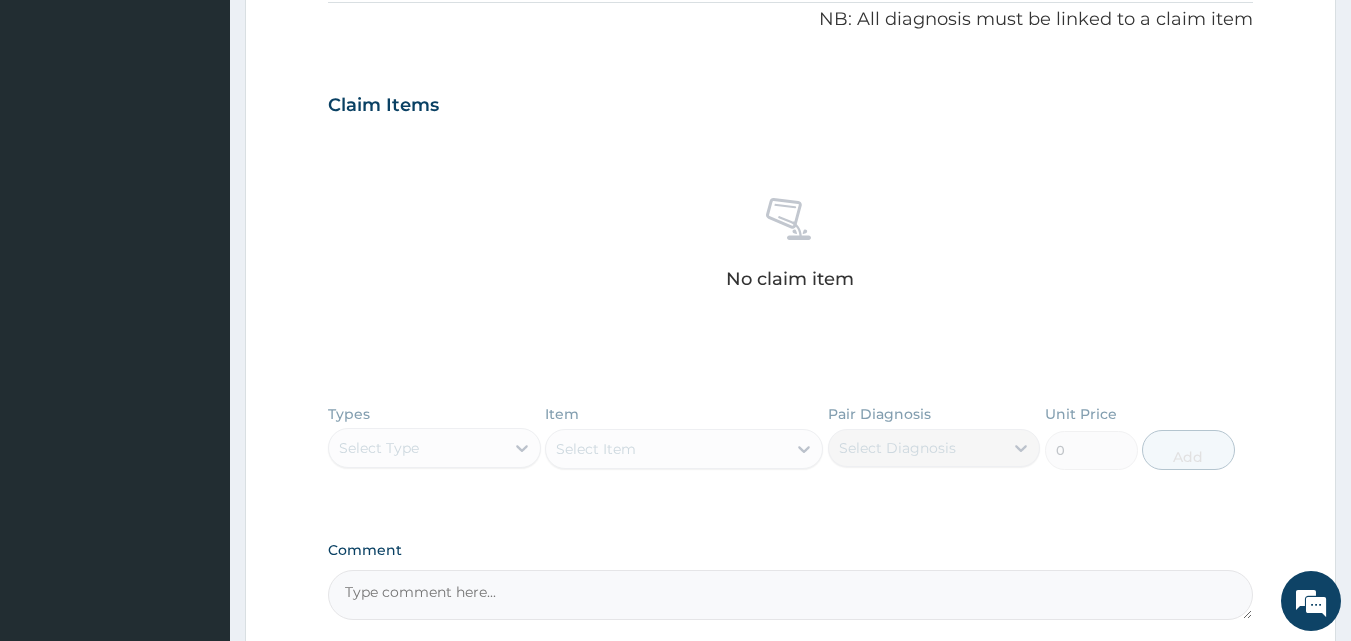 scroll, scrollTop: 787, scrollLeft: 0, axis: vertical 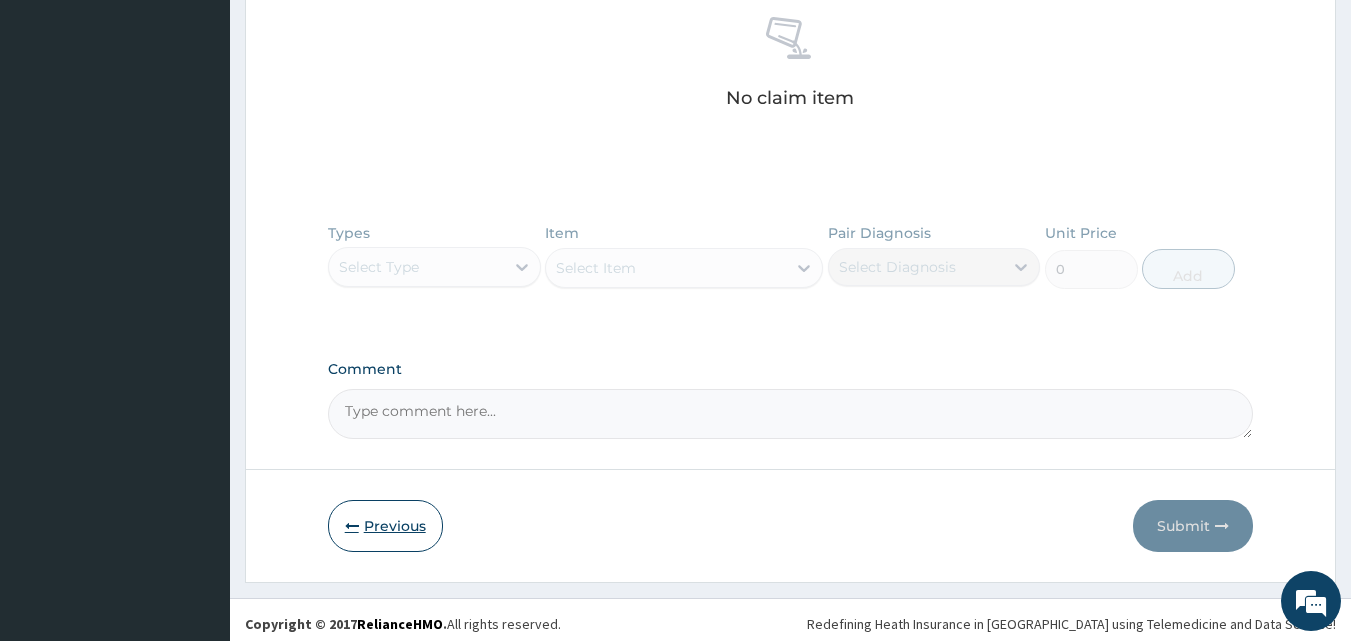 click on "Previous" at bounding box center [385, 526] 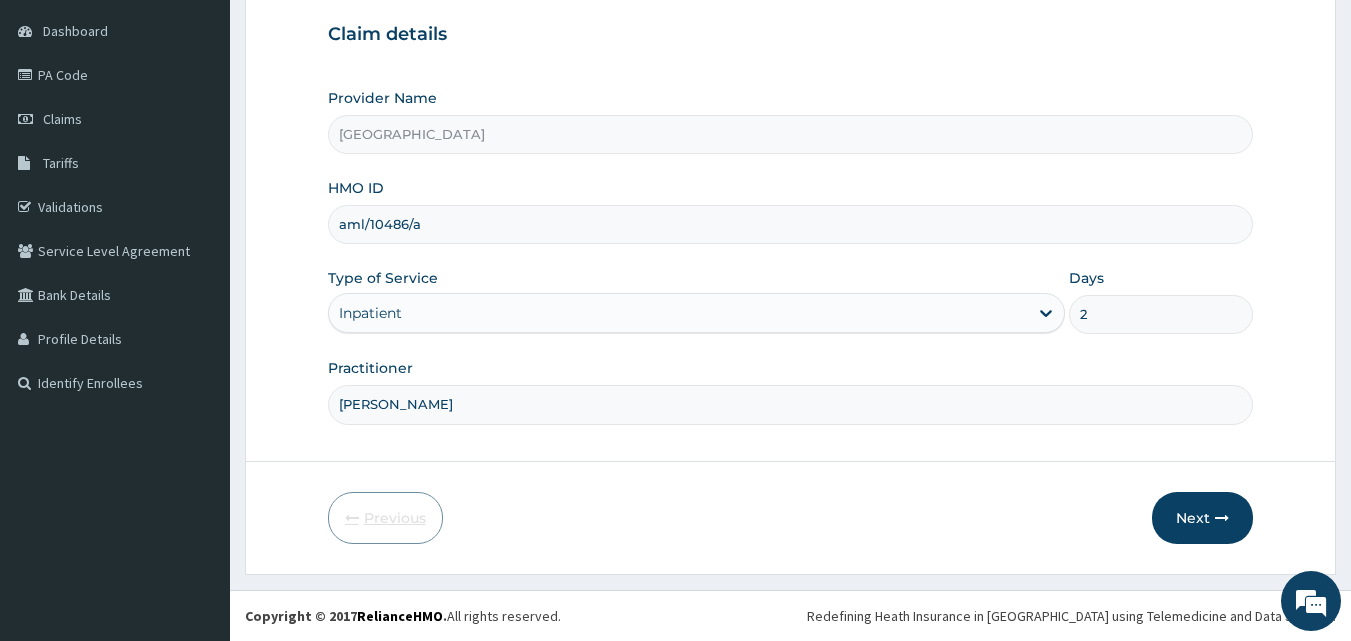 scroll, scrollTop: 187, scrollLeft: 0, axis: vertical 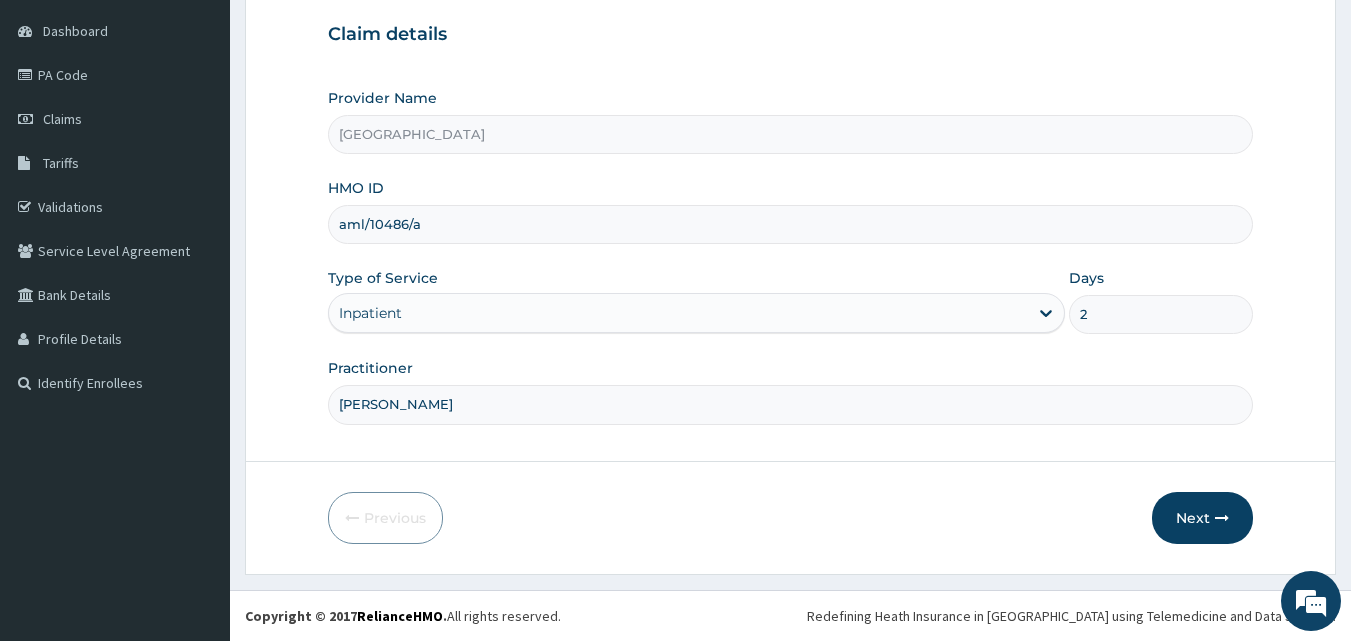 click on "Inpatient" at bounding box center (678, 313) 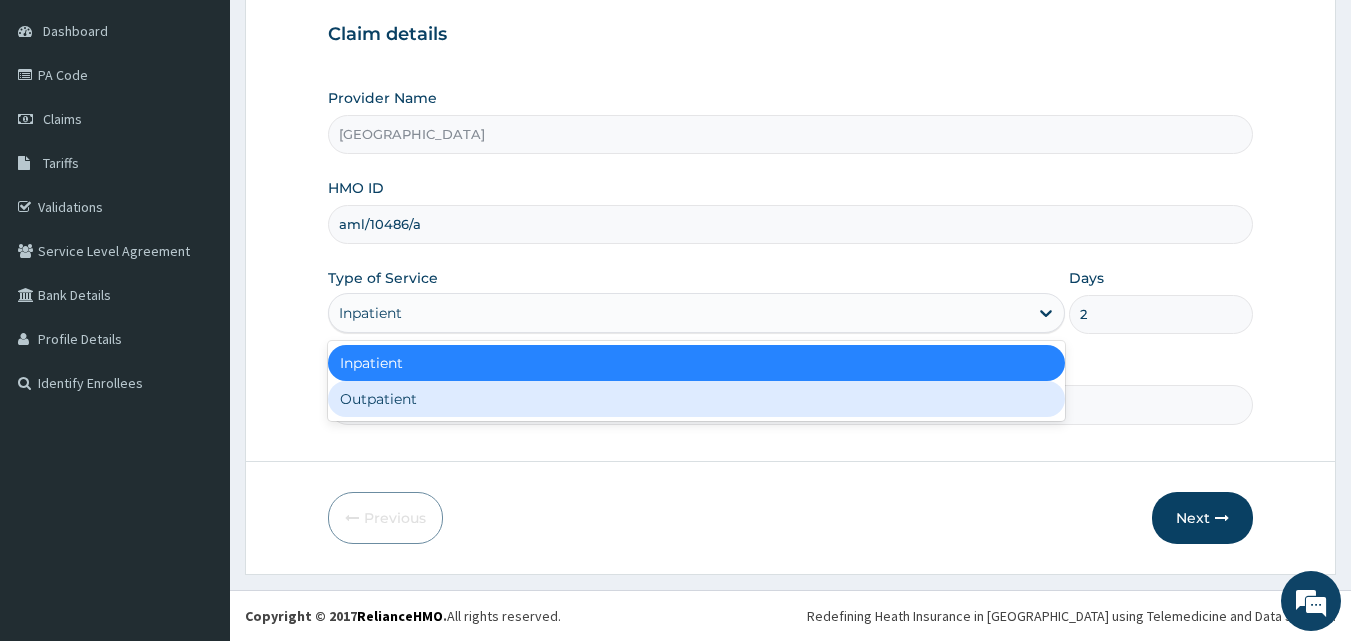 click on "Outpatient" at bounding box center [696, 399] 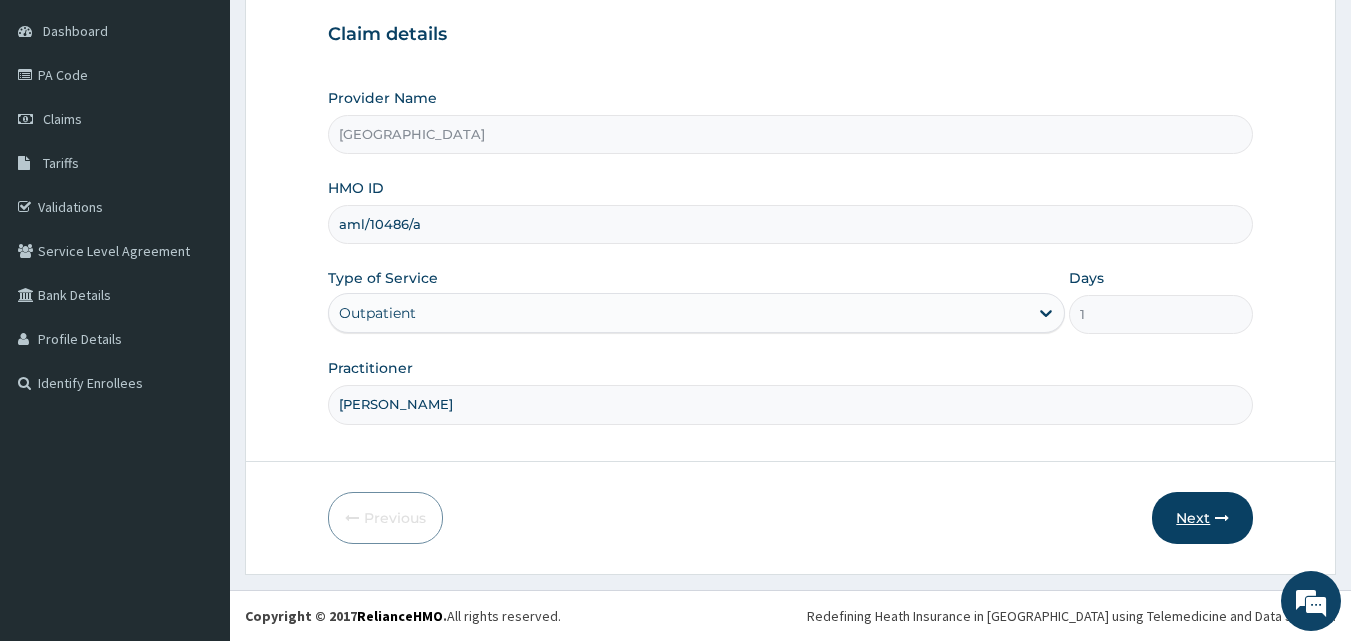 click on "Next" at bounding box center (1202, 518) 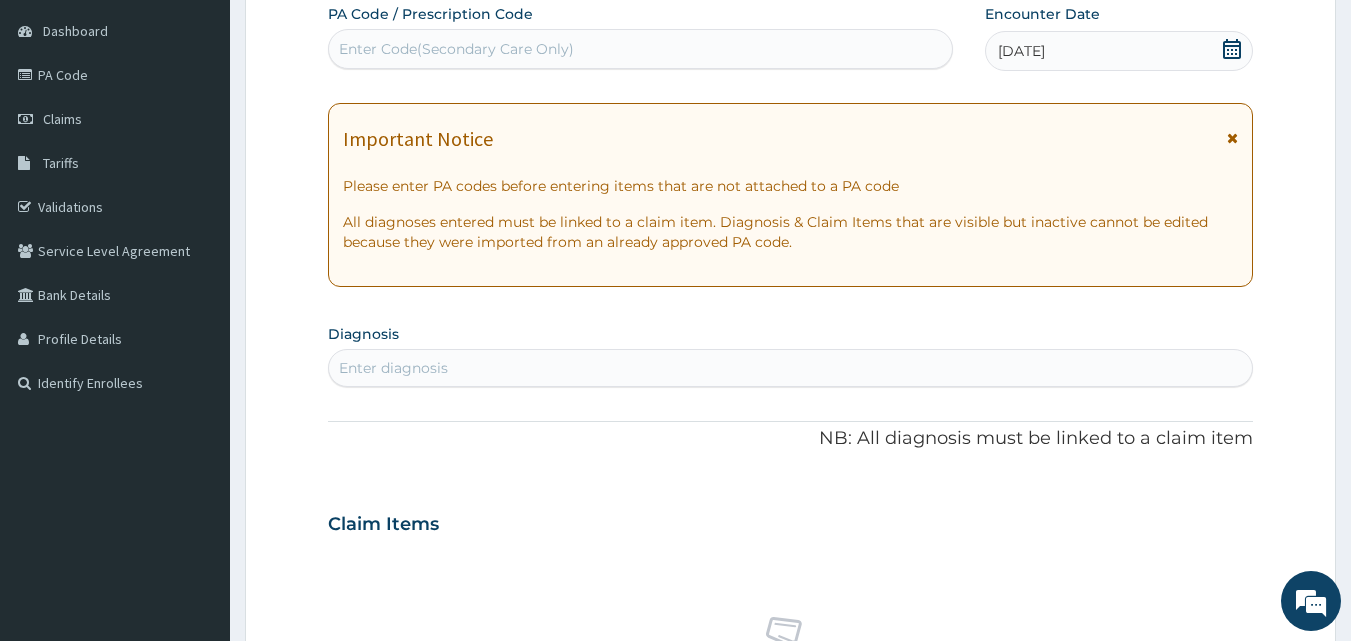 click on "Enter diagnosis" at bounding box center (791, 368) 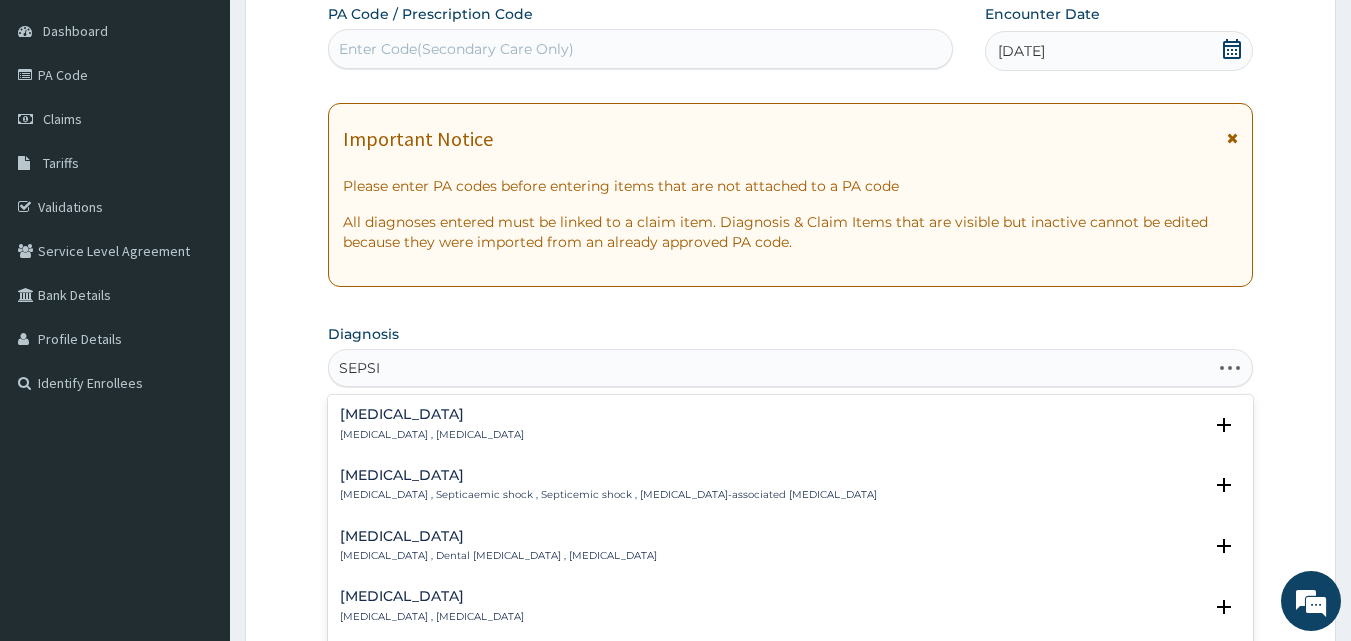 type on "SEPSIS" 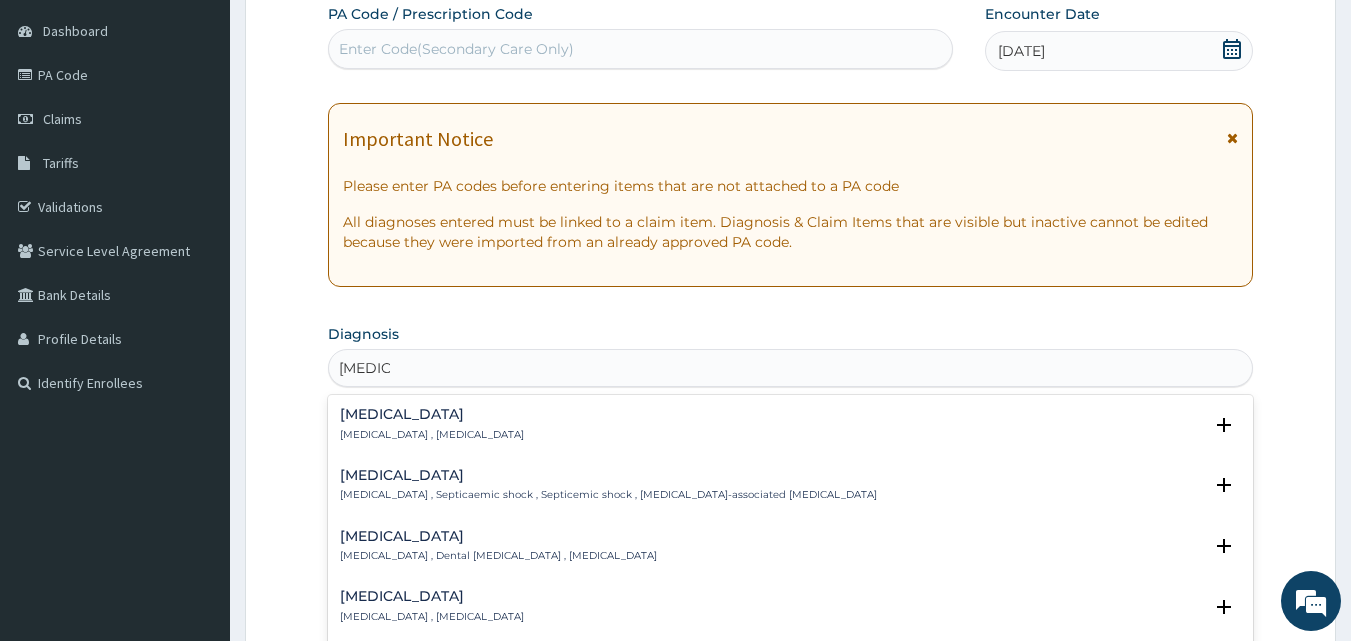 click on "Sepsis Systemic infection , Sepsis Select Status Query Query covers suspected (?), Keep in view (kiv), Ruled out (r/o) Confirmed" at bounding box center (791, 429) 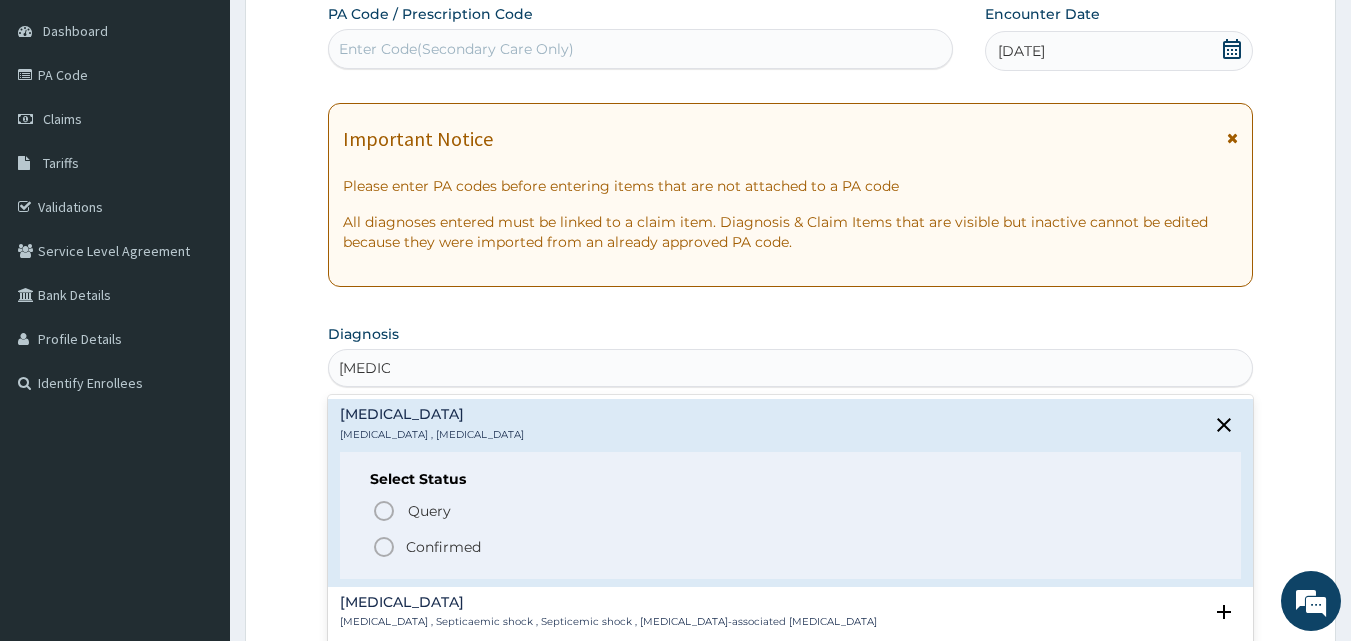 click on "Confirmed" at bounding box center (443, 547) 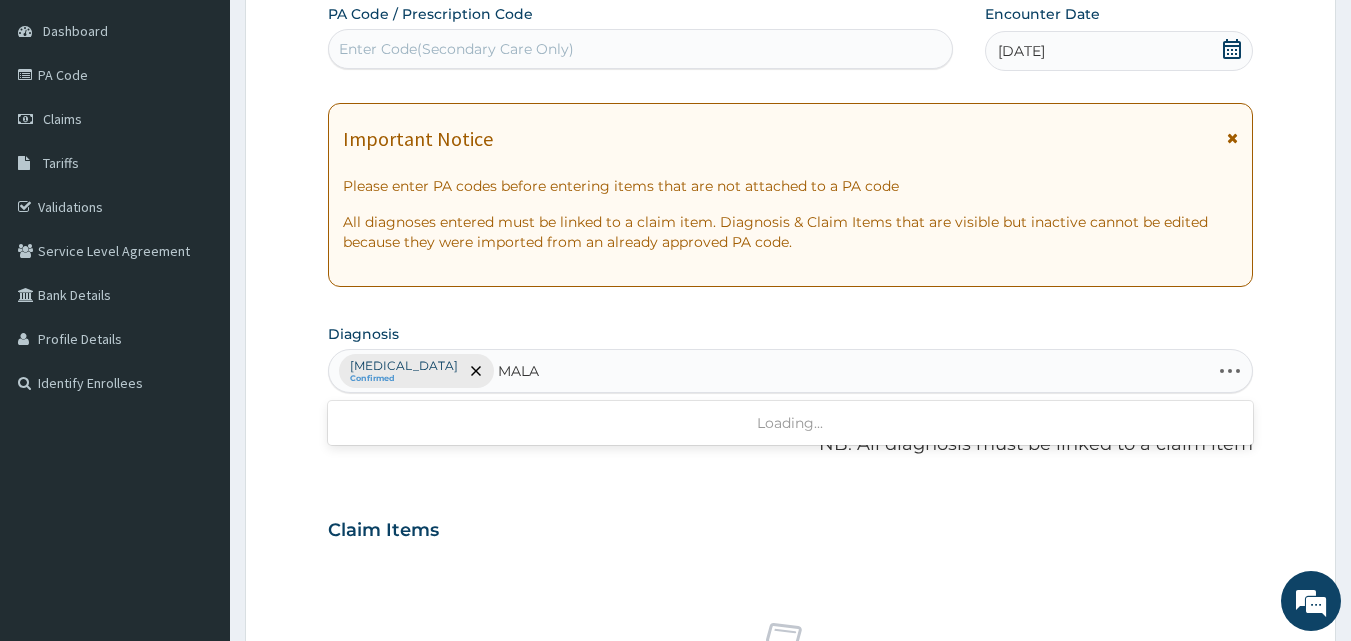 type on "MALAR" 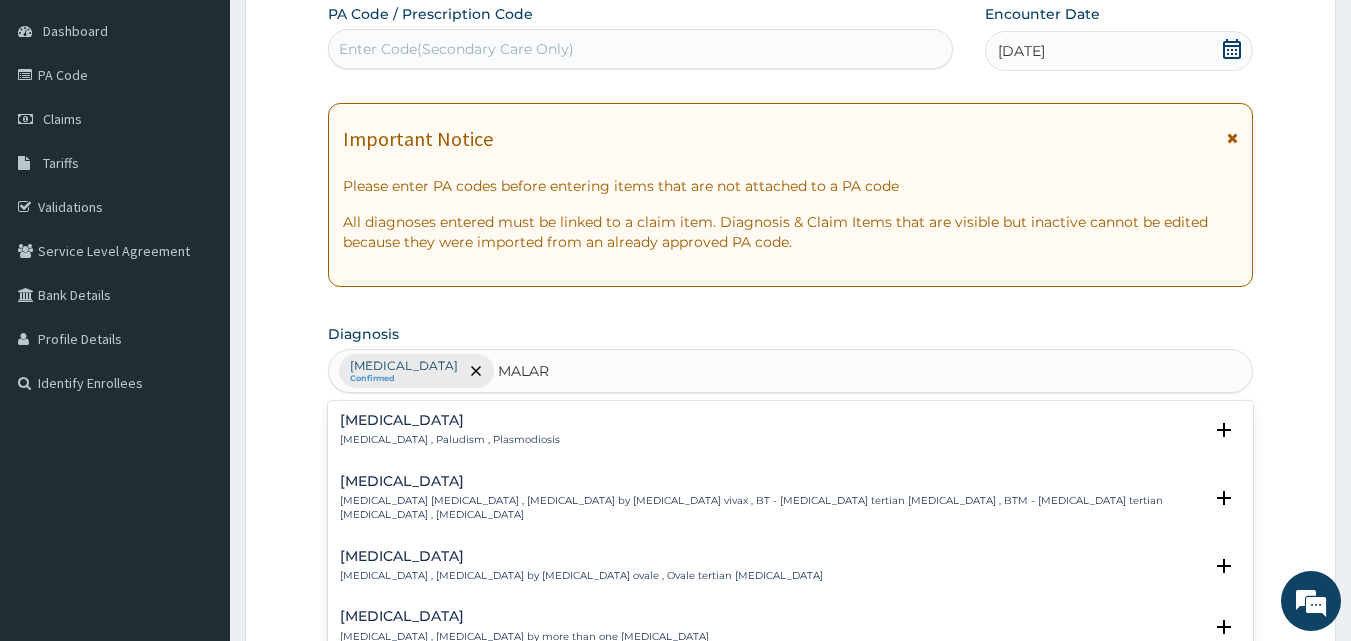 click on "Malaria , Paludism , Plasmodiosis" at bounding box center [450, 440] 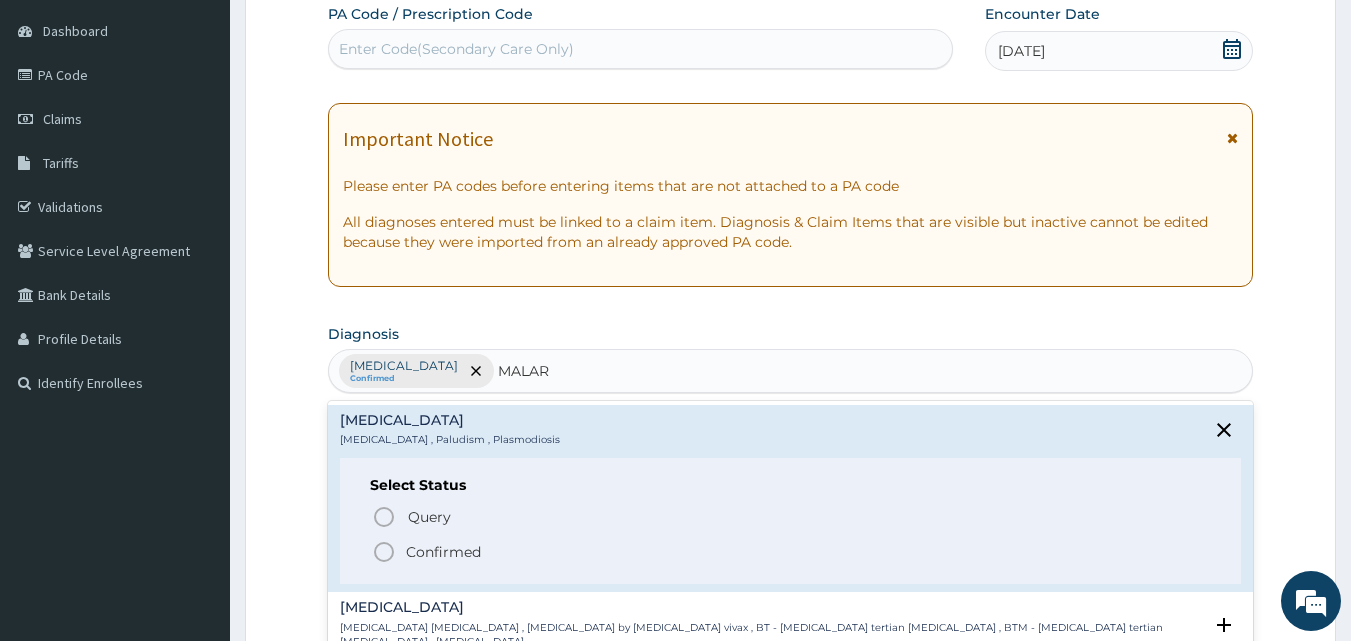 click on "Confirmed" at bounding box center (443, 552) 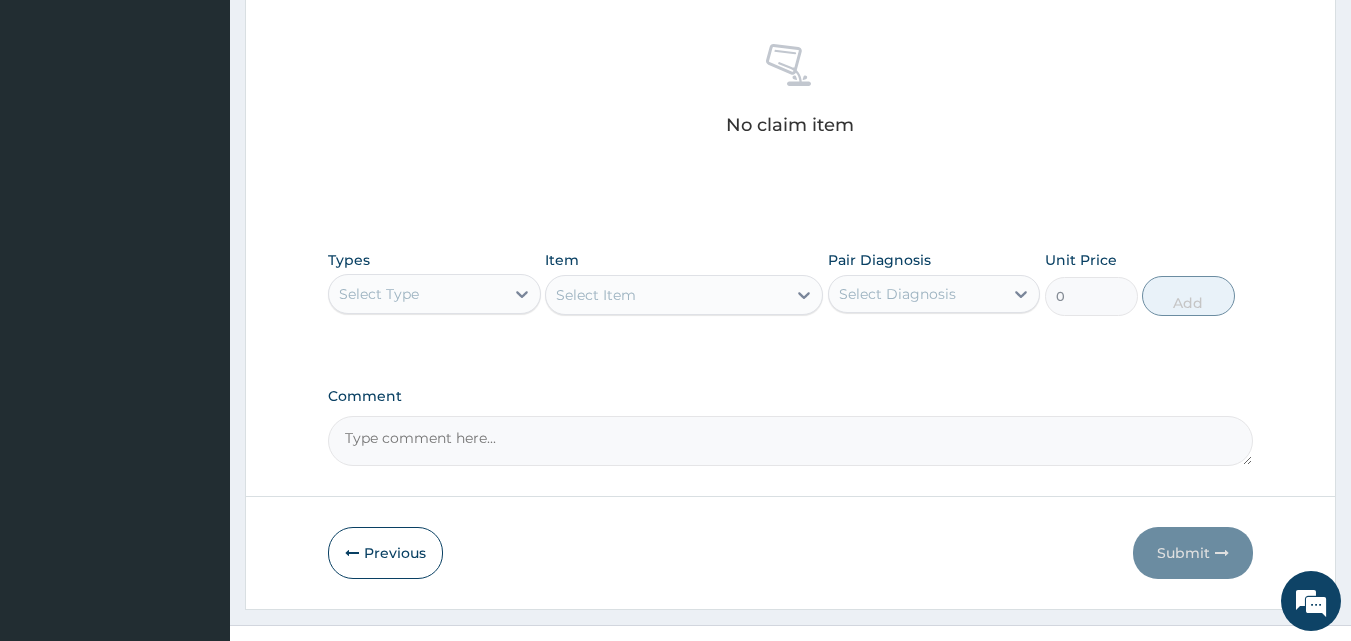 scroll, scrollTop: 801, scrollLeft: 0, axis: vertical 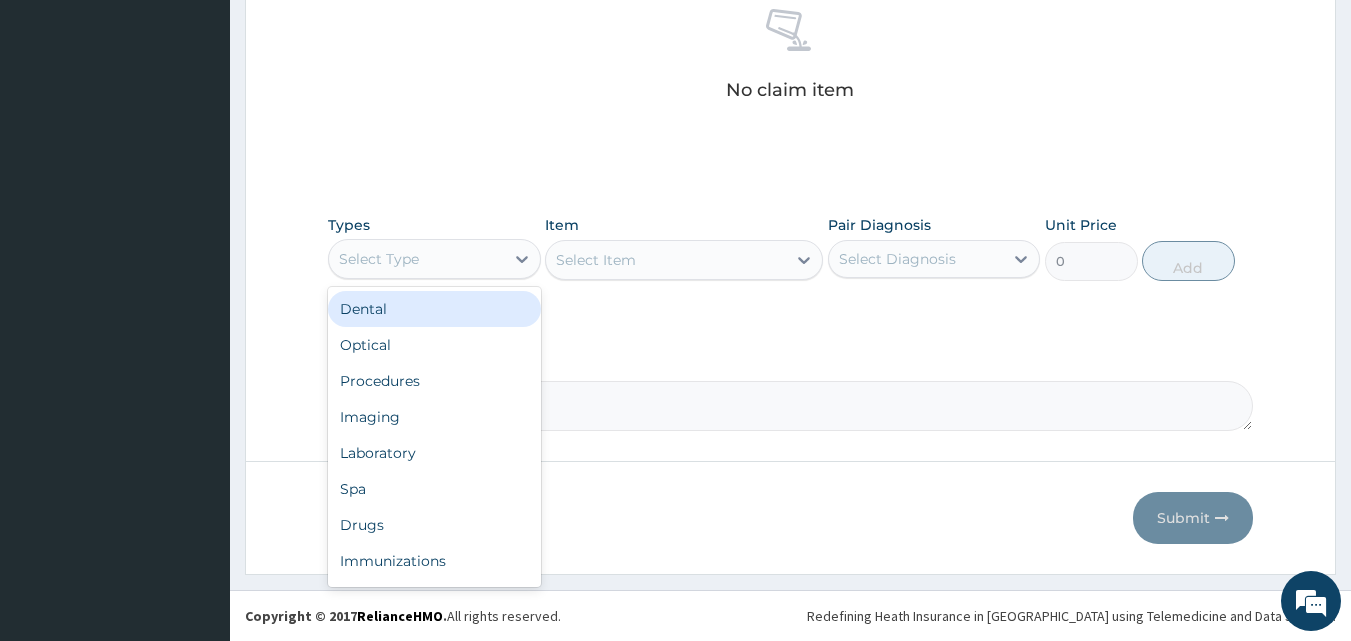 click on "Select Type" at bounding box center [416, 259] 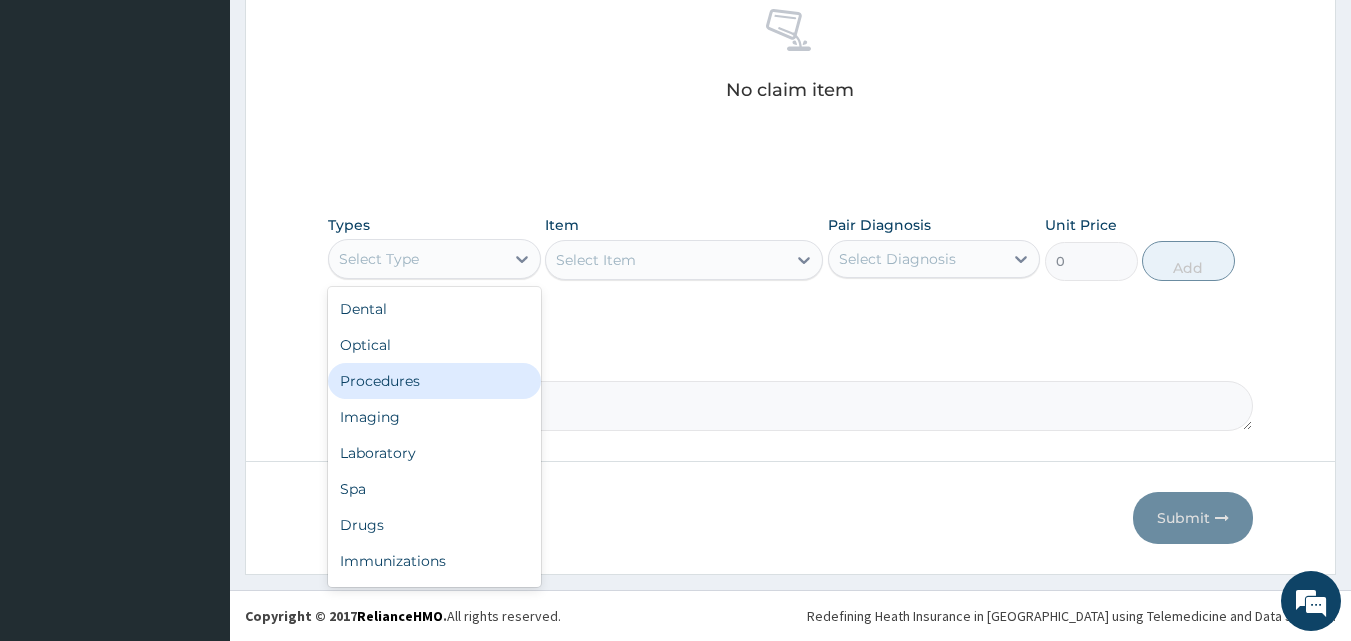 click on "Procedures" at bounding box center [434, 381] 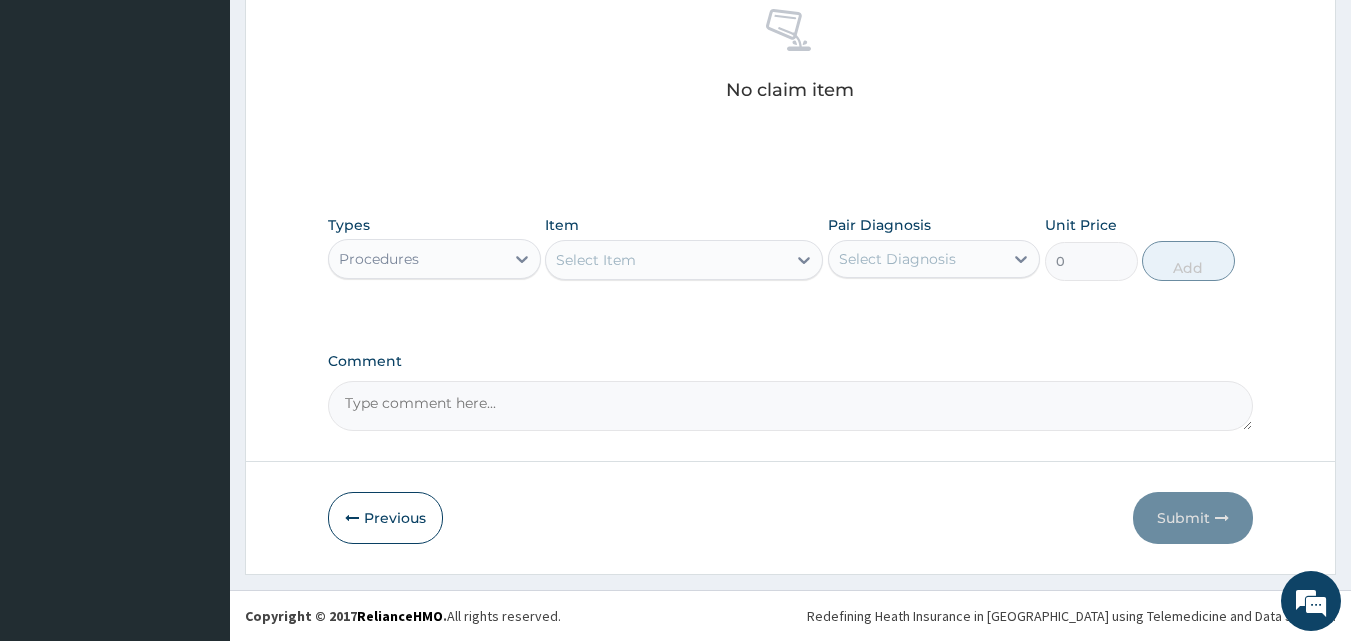 click on "Select Diagnosis" at bounding box center [916, 259] 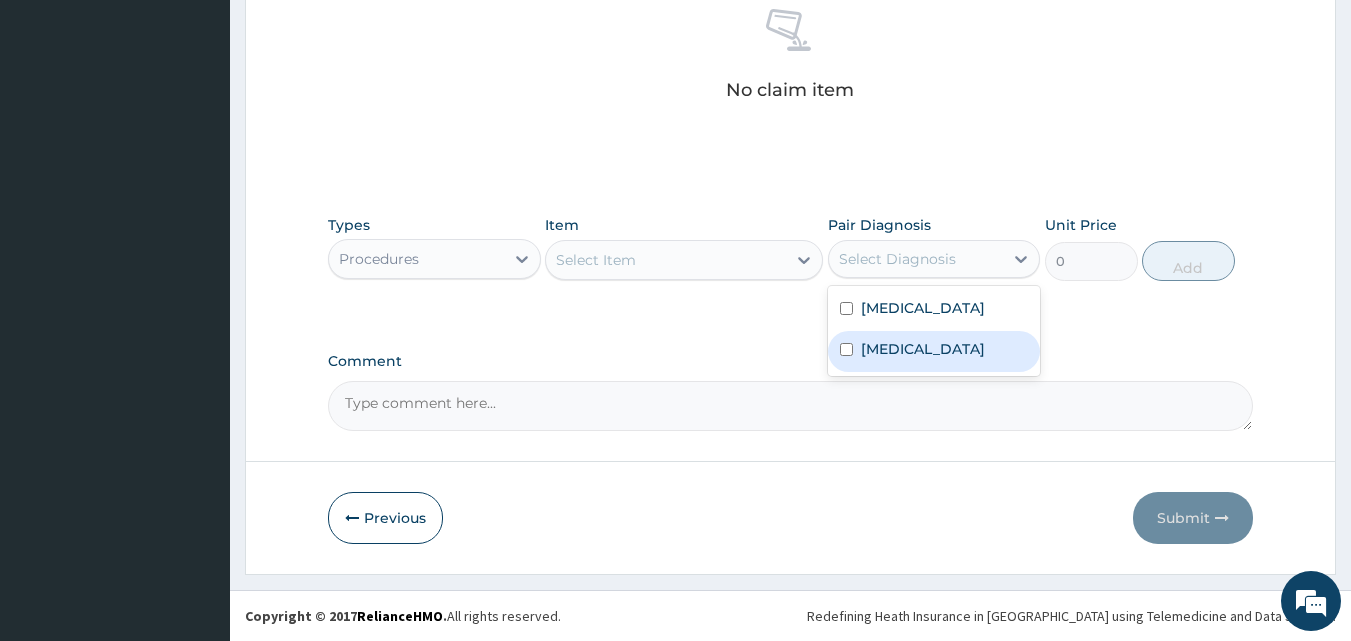 click on "Malaria" at bounding box center (934, 351) 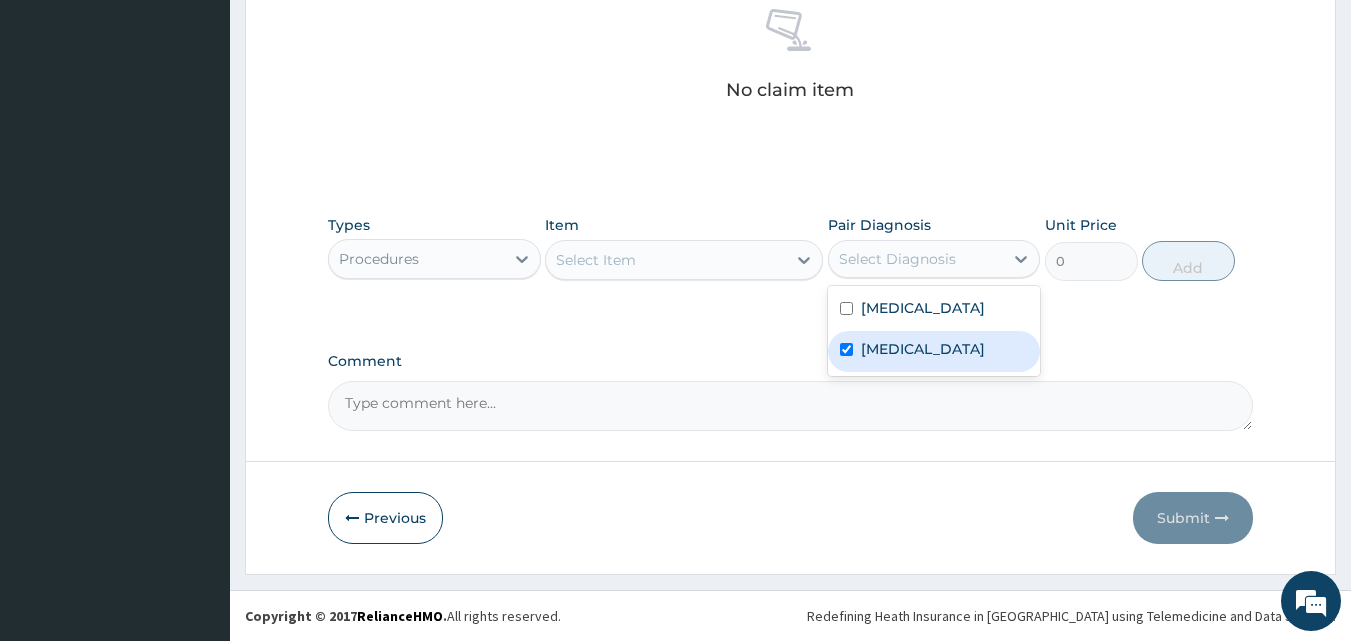 checkbox on "true" 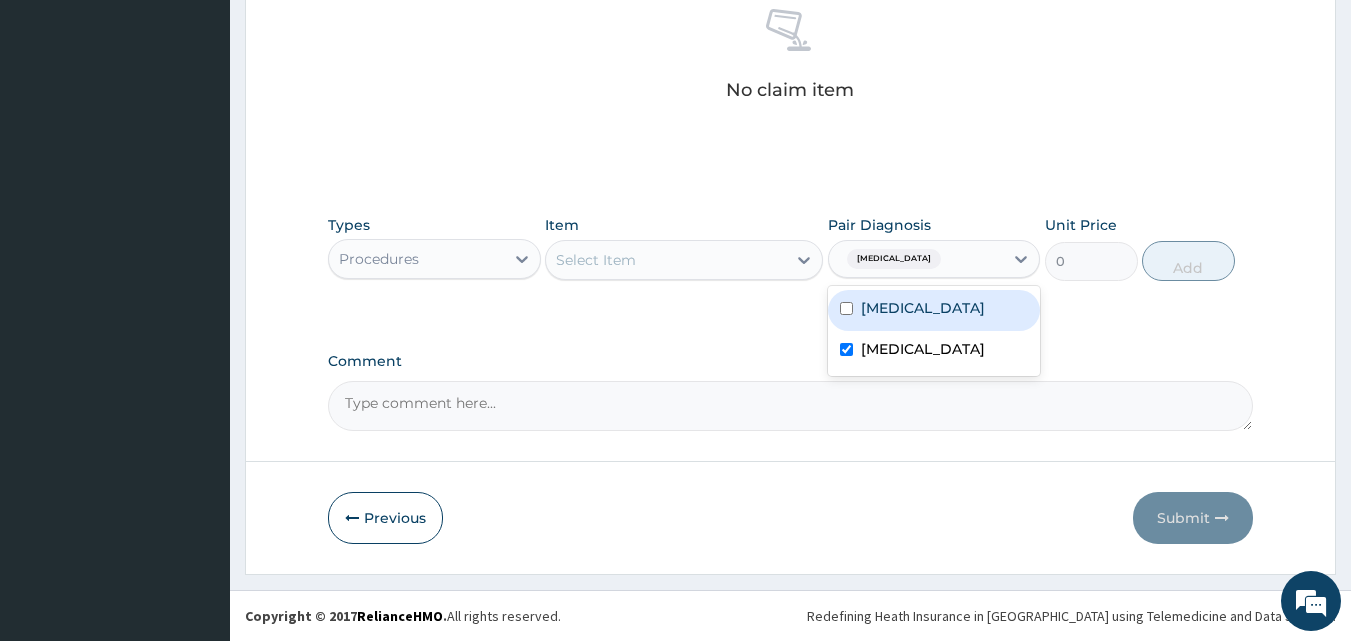 click on "[MEDICAL_DATA]" at bounding box center [923, 308] 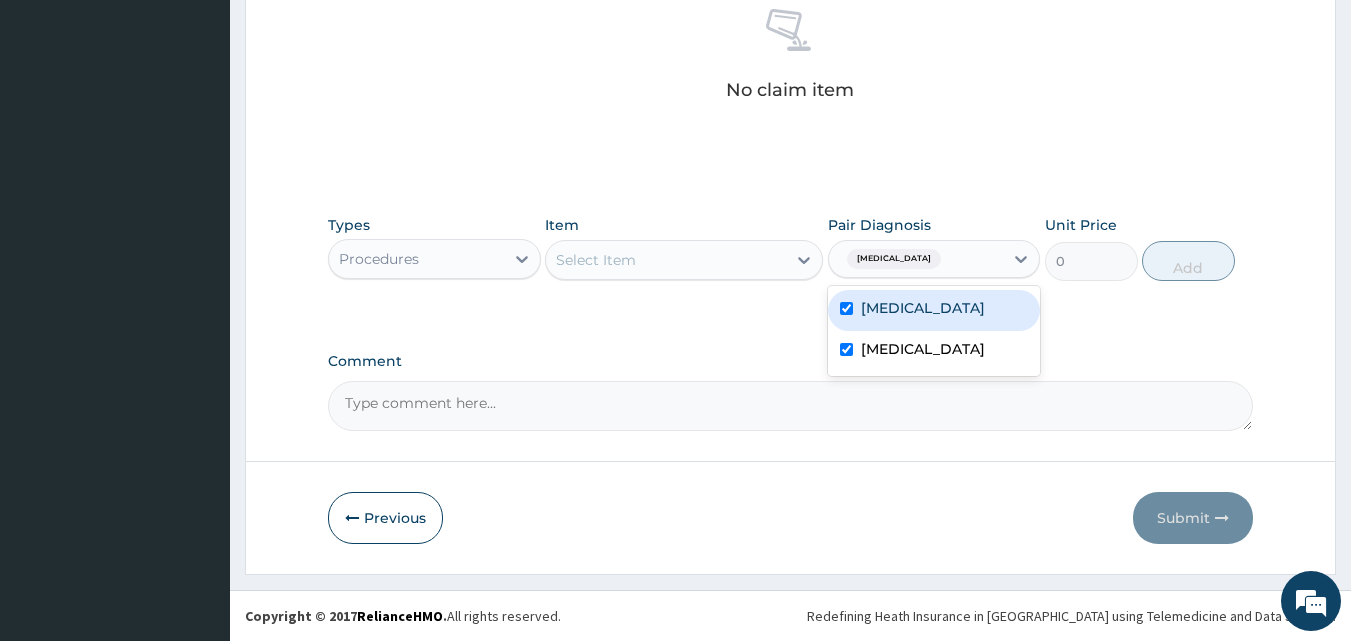 checkbox on "true" 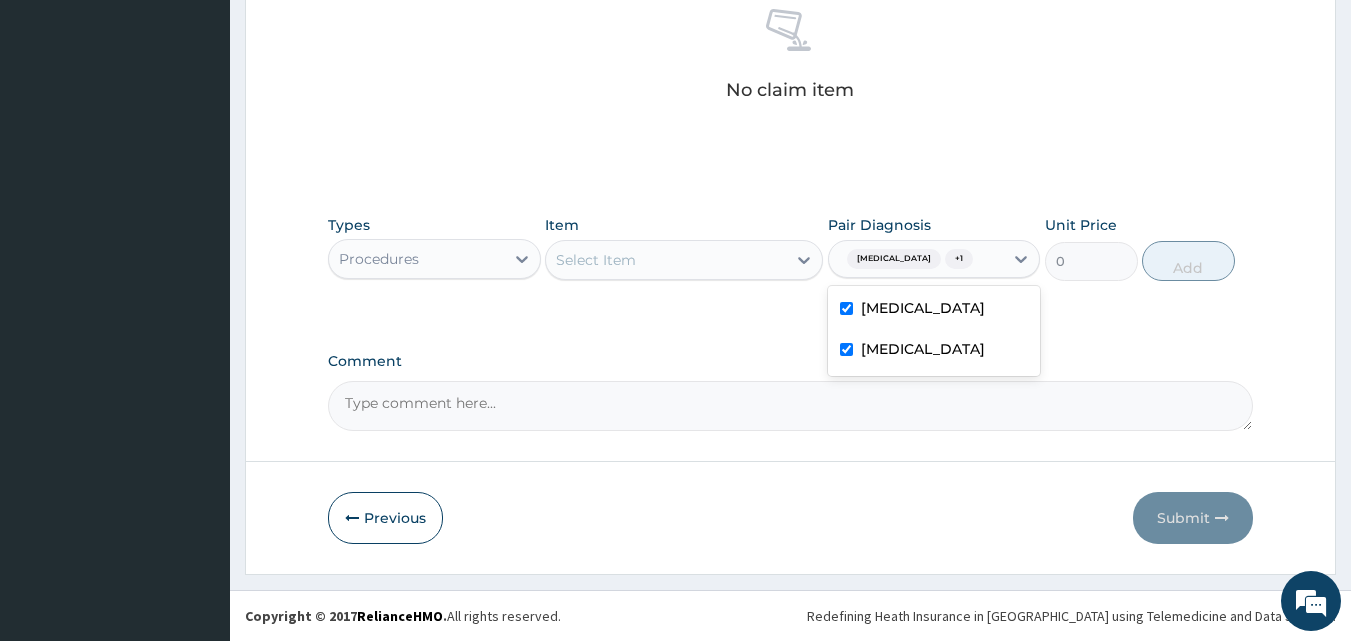 click on "Select Item" at bounding box center [666, 260] 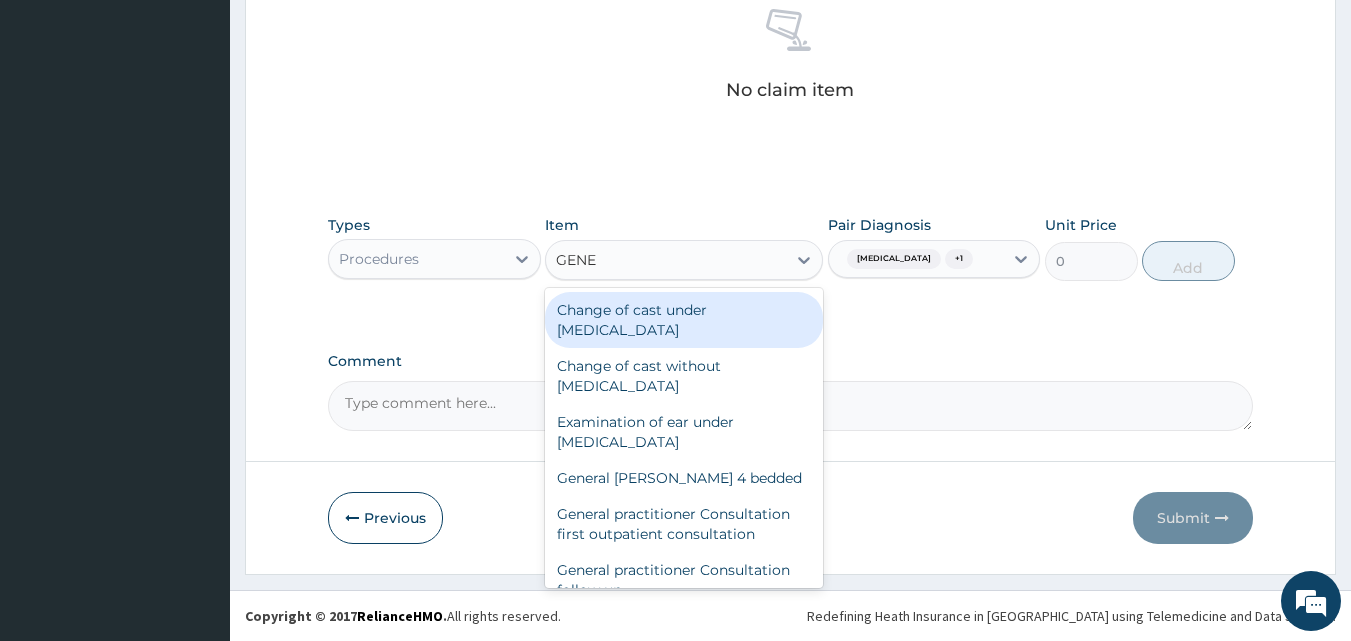 type on "GENER" 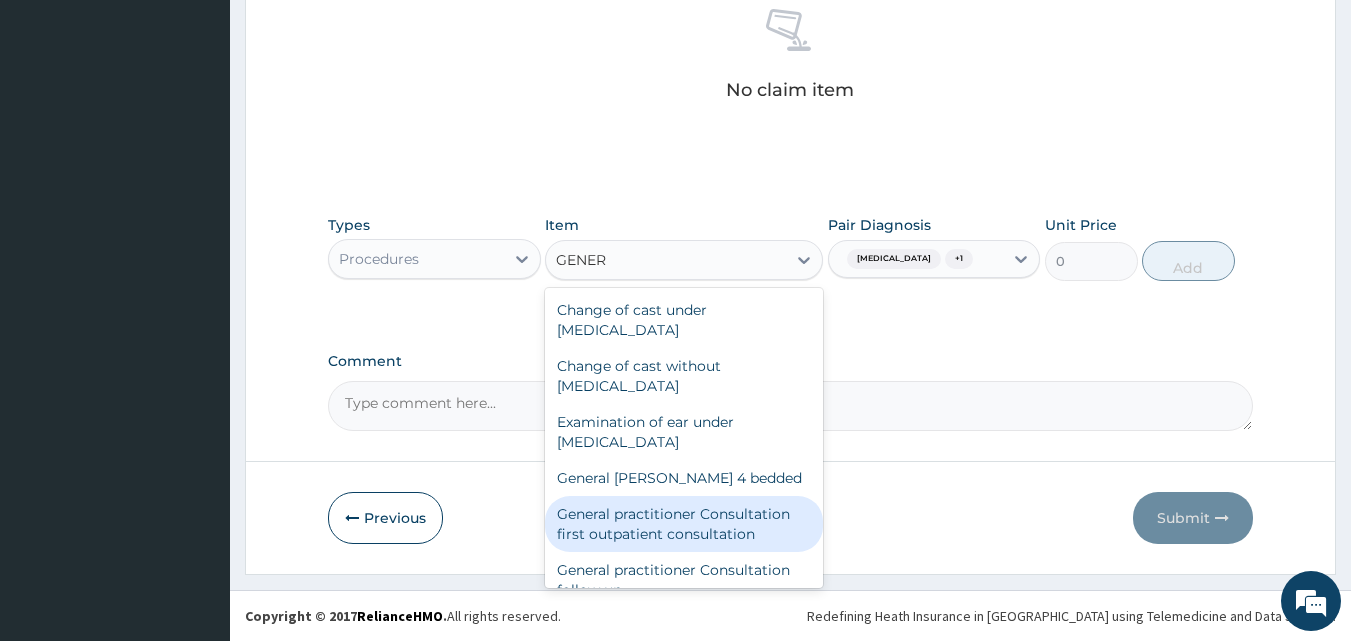 click on "General practitioner Consultation first outpatient consultation" at bounding box center [684, 524] 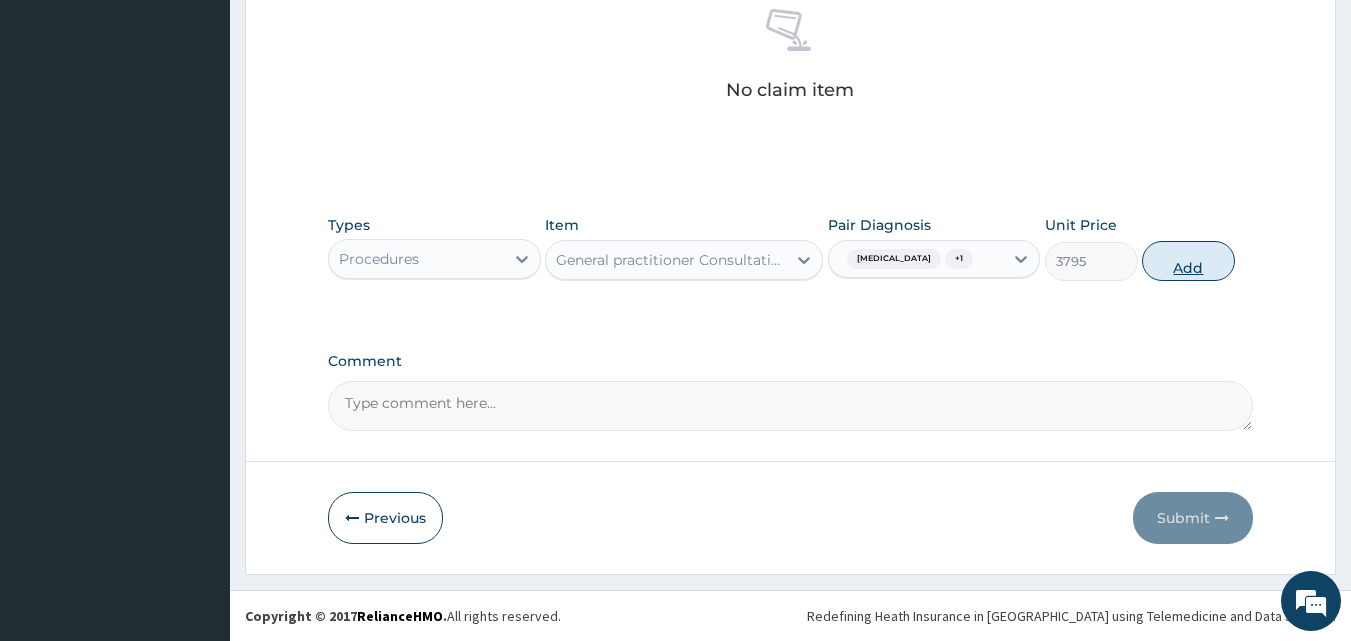 click on "Add" at bounding box center [1188, 261] 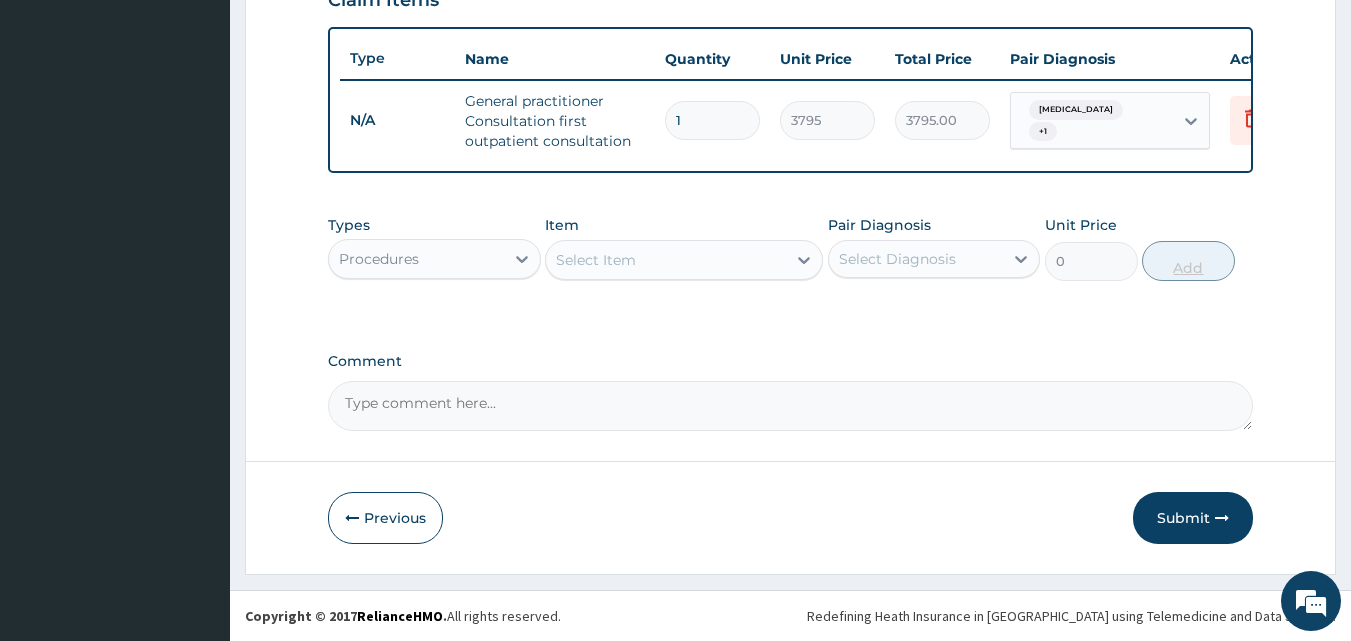 scroll, scrollTop: 732, scrollLeft: 0, axis: vertical 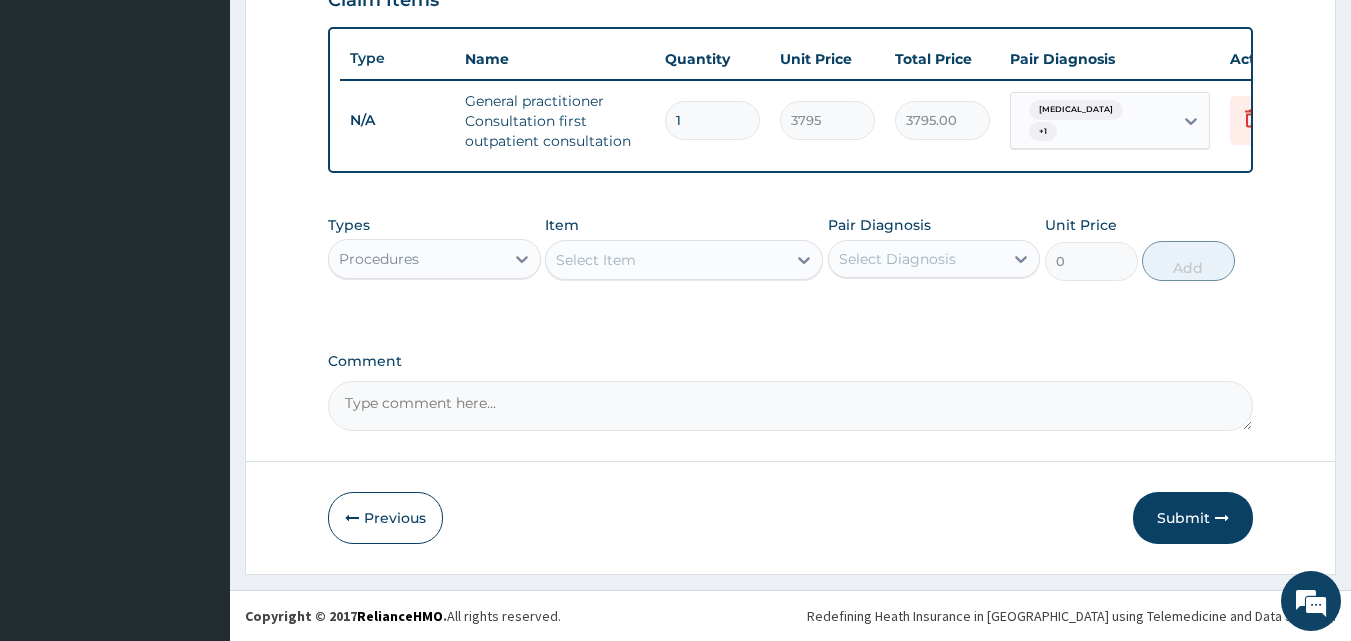 click on "Types Procedures" at bounding box center [434, 248] 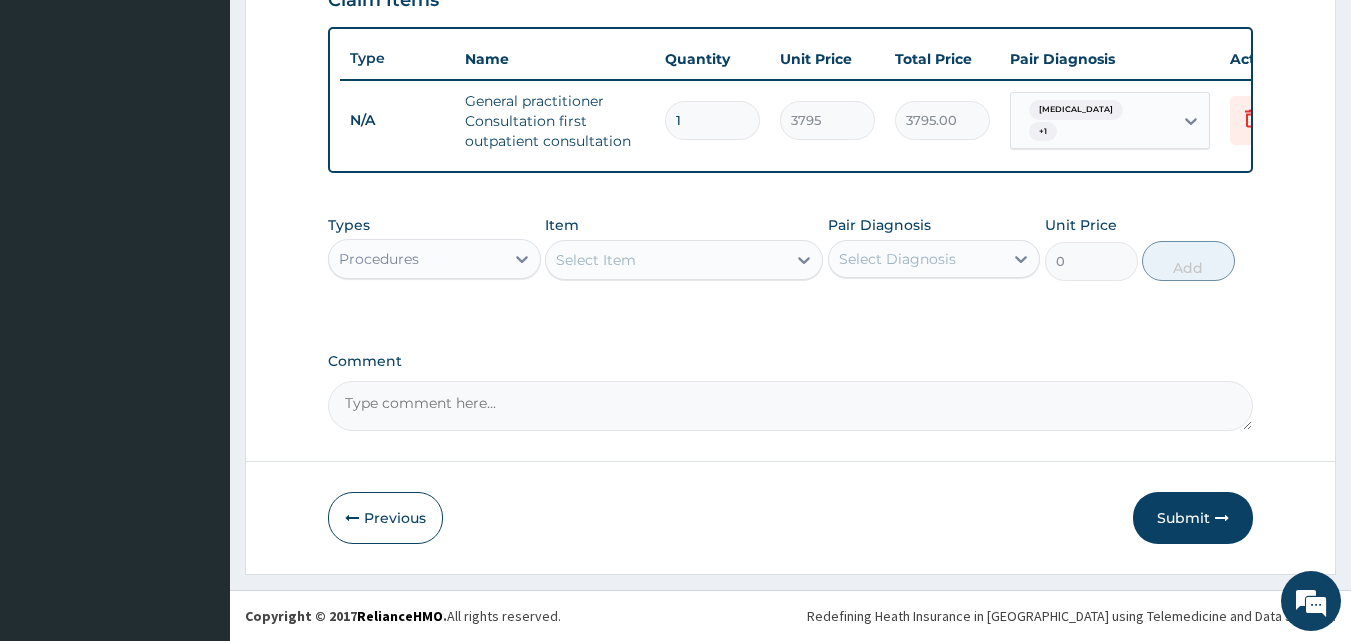 click on "Types Procedures" at bounding box center [434, 248] 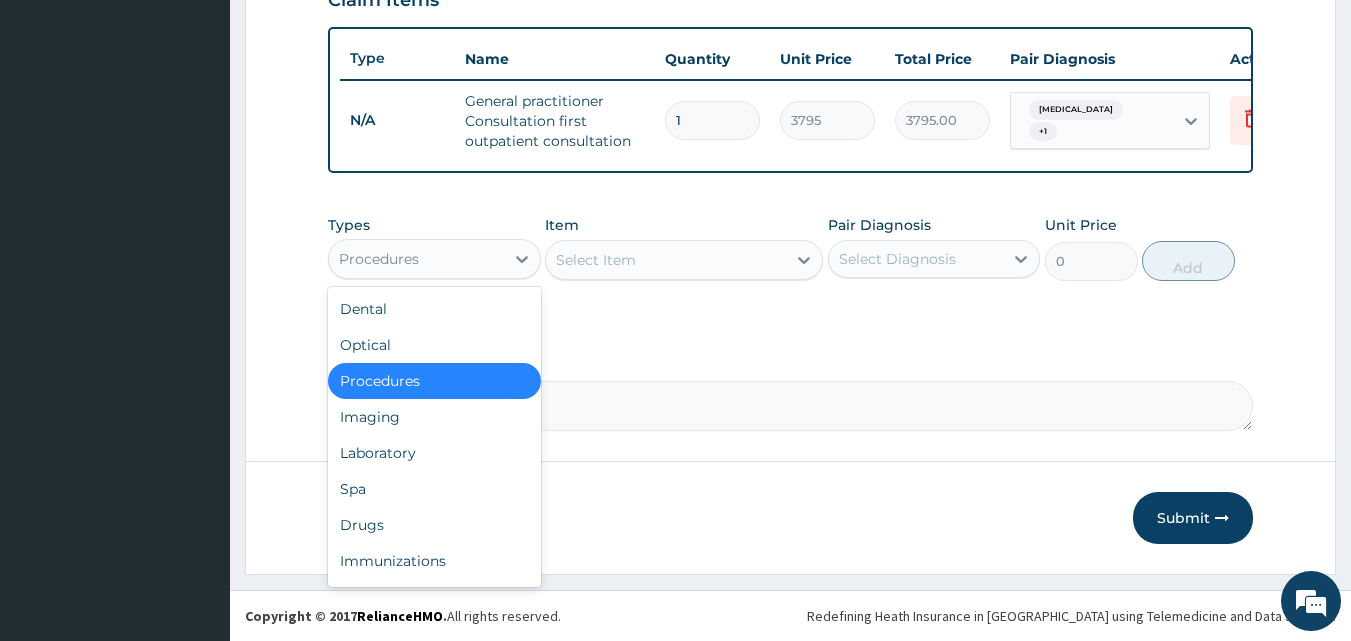 click on "Procedures" at bounding box center [416, 259] 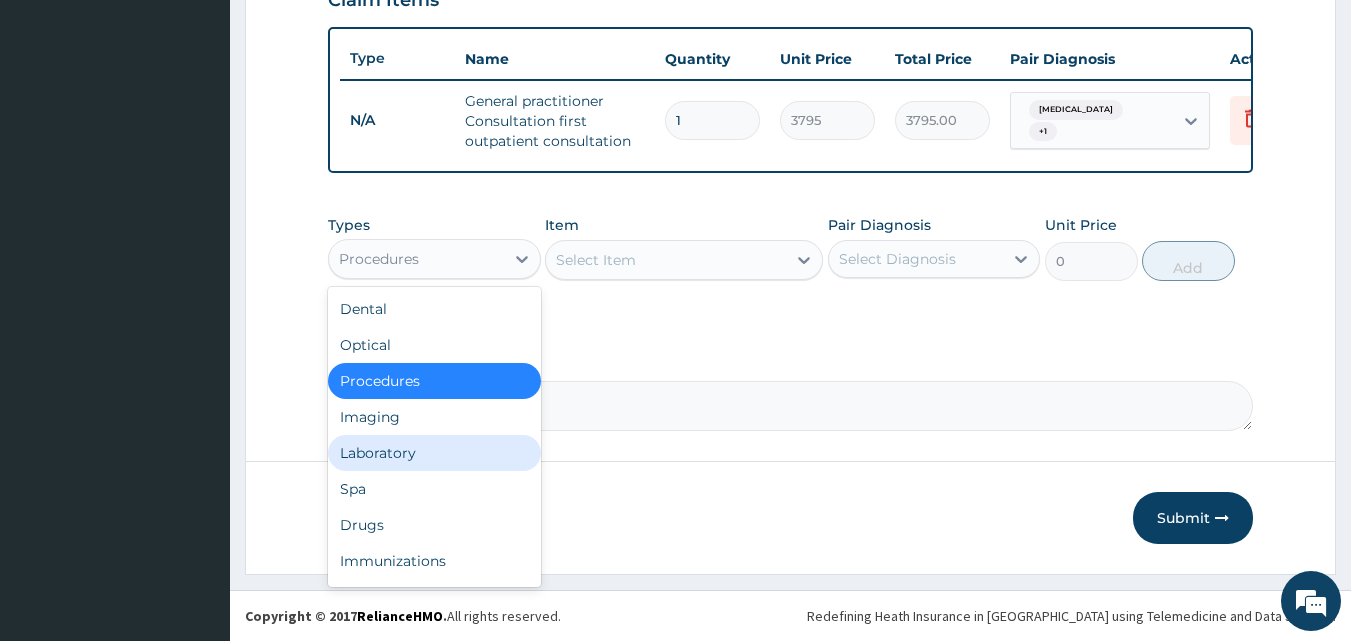 click on "Laboratory" at bounding box center (434, 453) 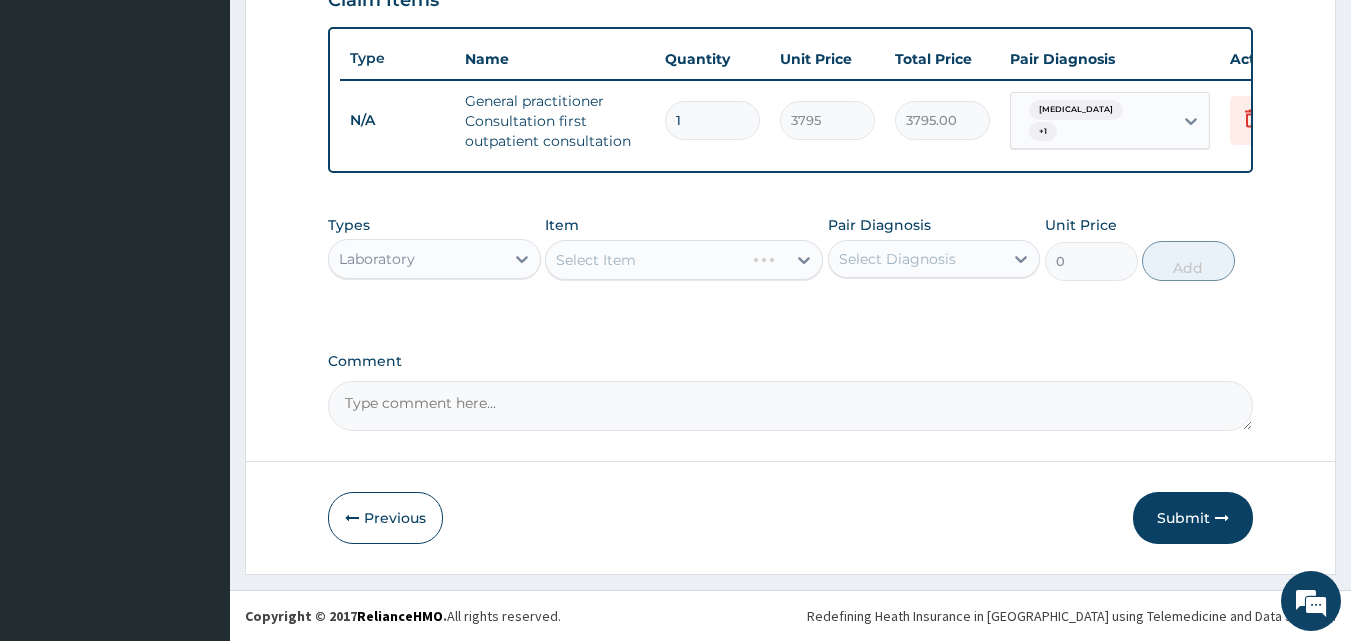 click on "Select Diagnosis" at bounding box center (916, 259) 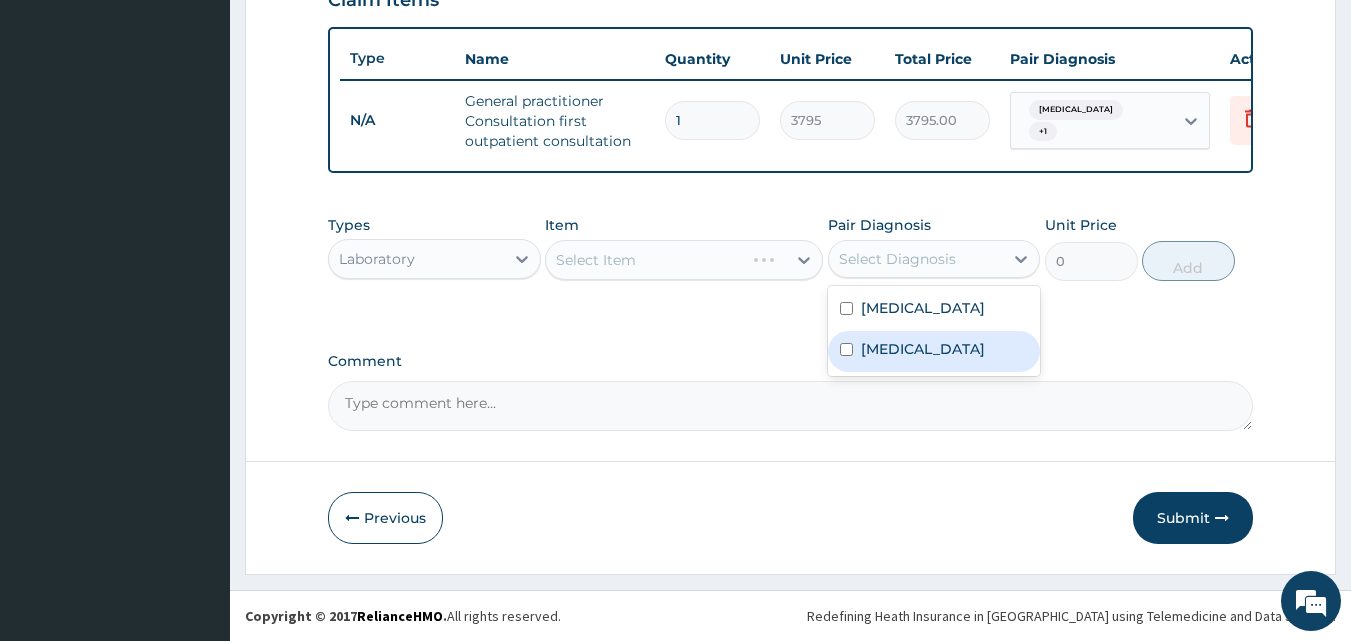 click on "Malaria" at bounding box center [934, 351] 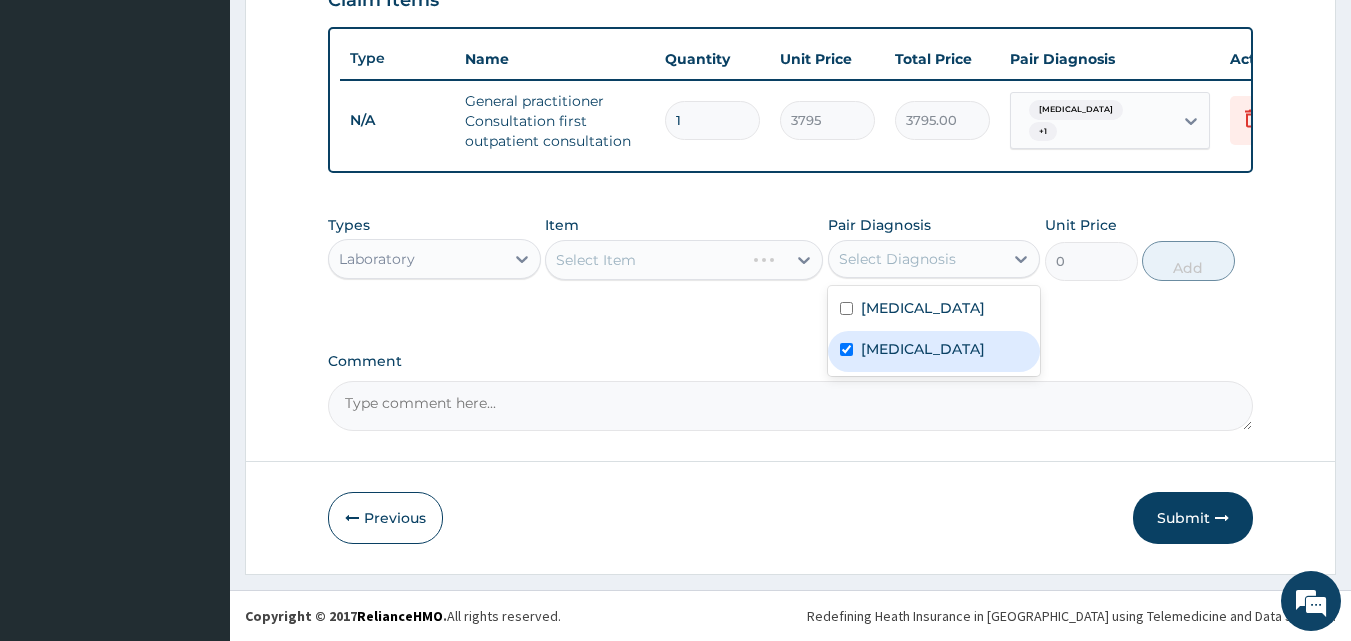 checkbox on "true" 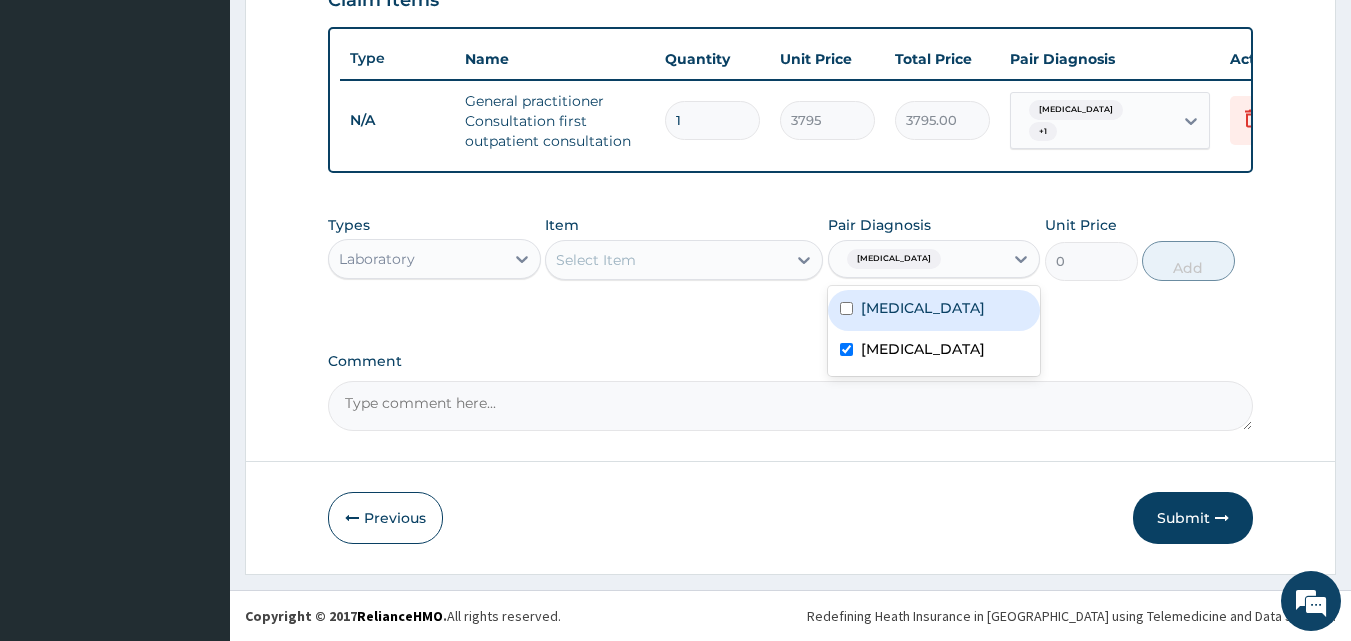 click on "Select Item" at bounding box center [666, 260] 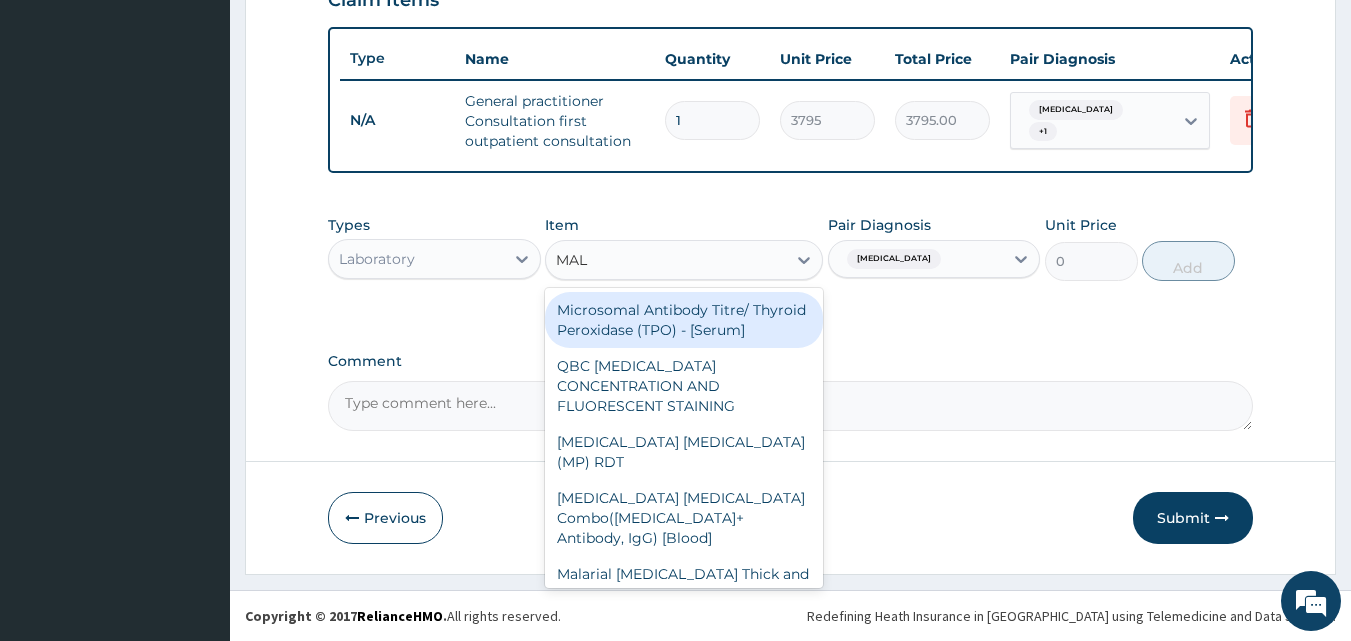 type on "MALA" 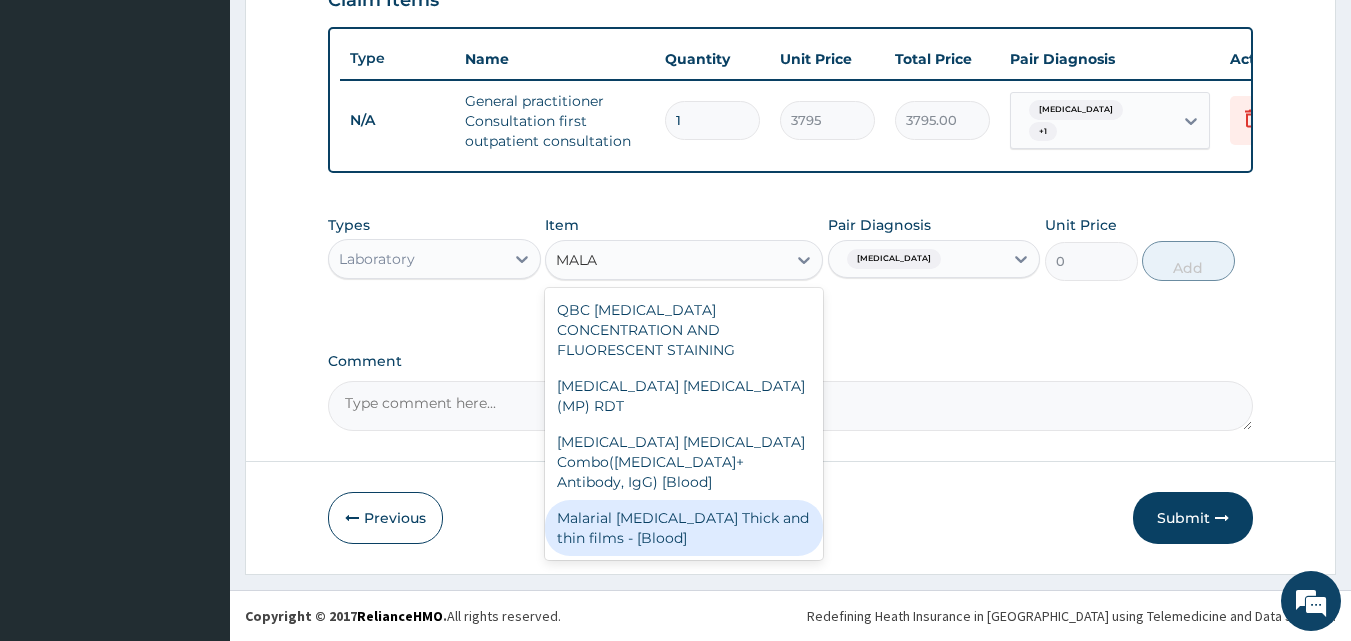 click on "Malarial Parasite Thick and thin films - [Blood]" at bounding box center [684, 528] 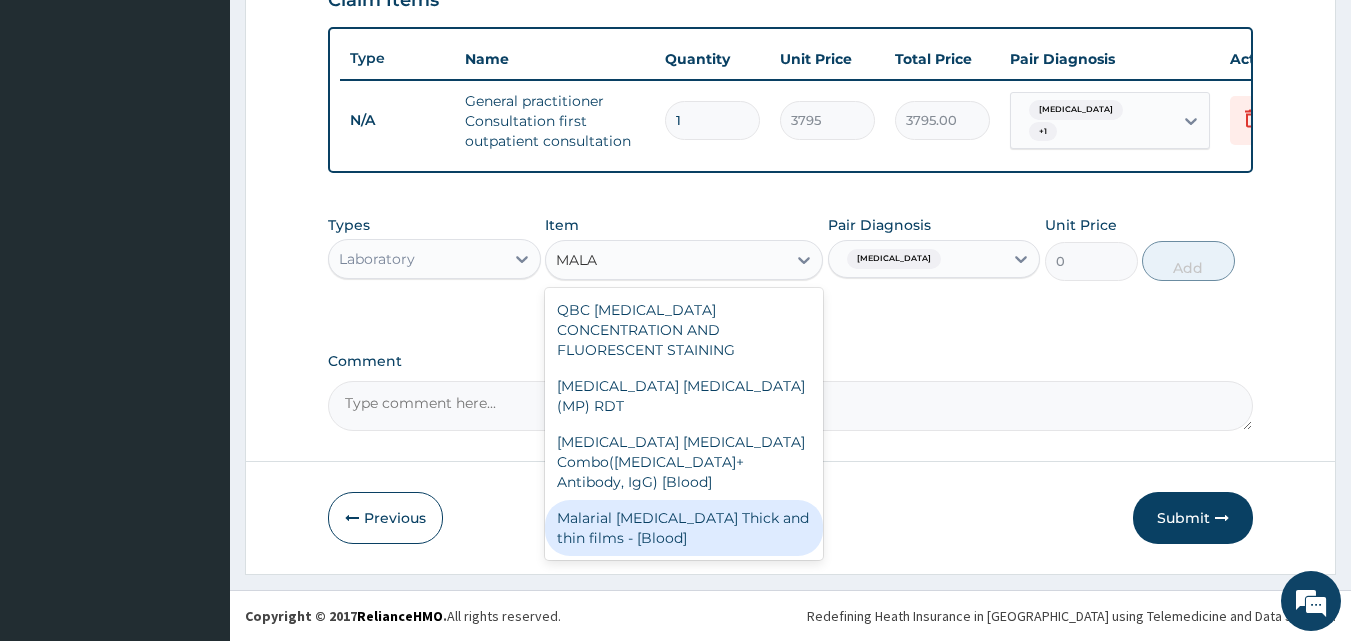 type 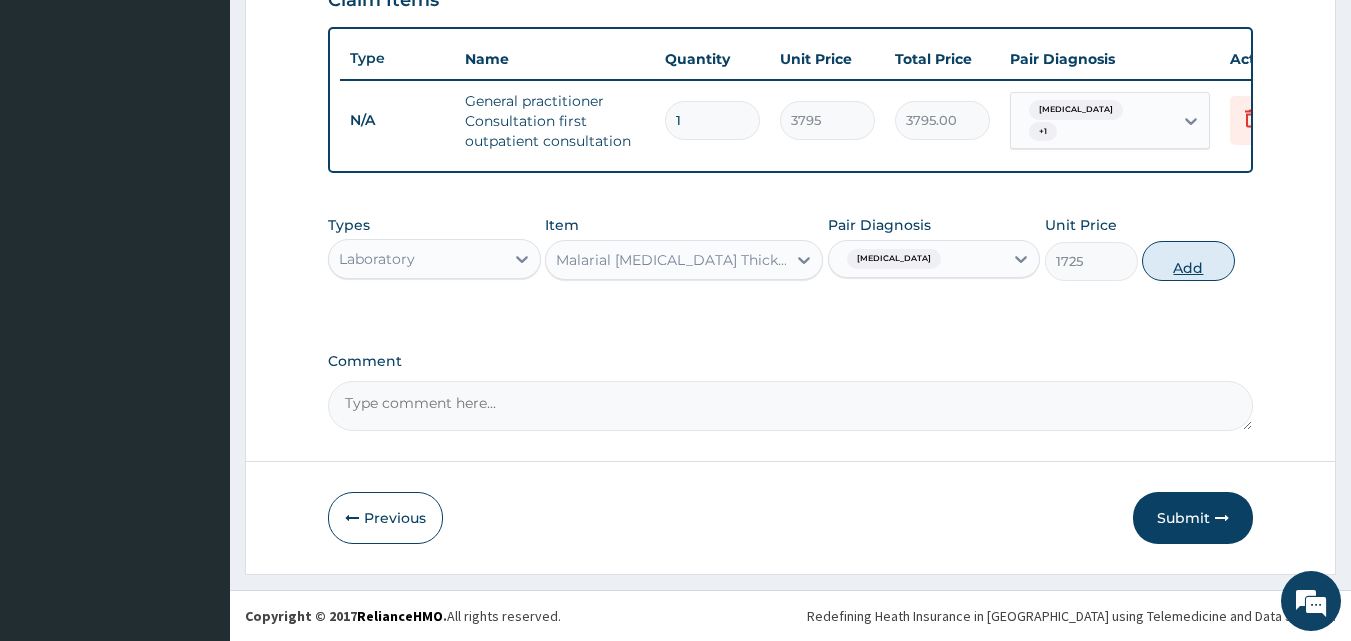 click on "Add" at bounding box center (1188, 261) 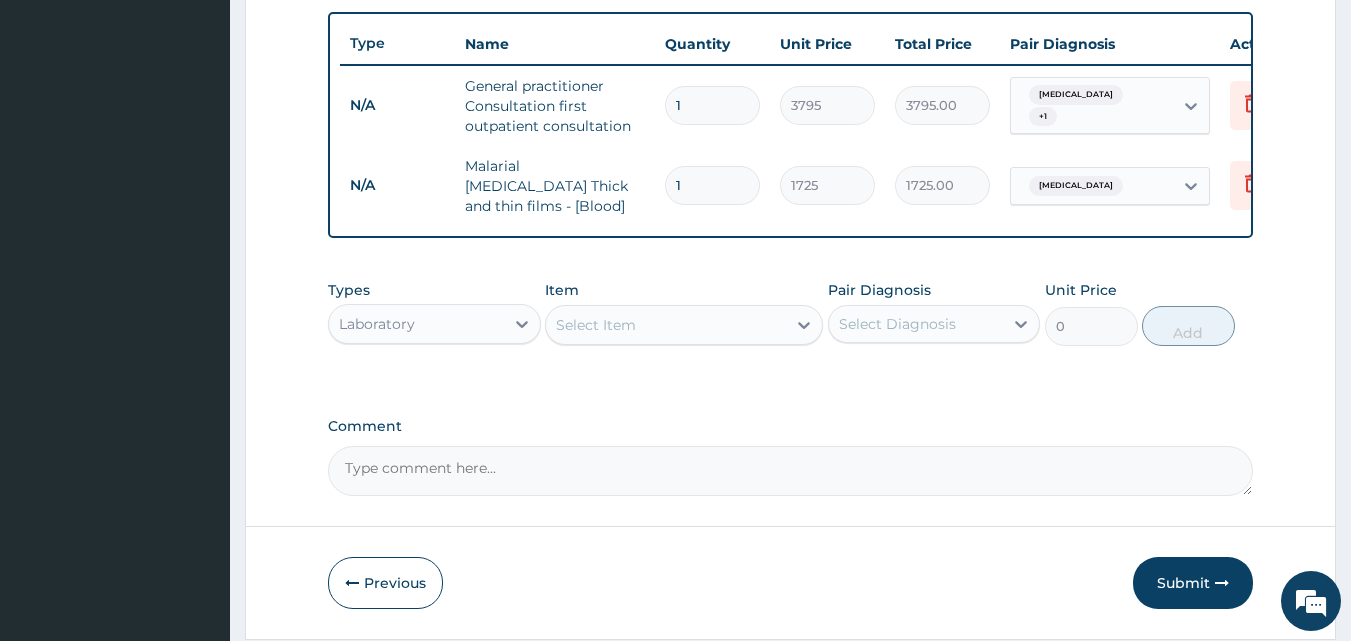 click on "Select Item" at bounding box center (684, 325) 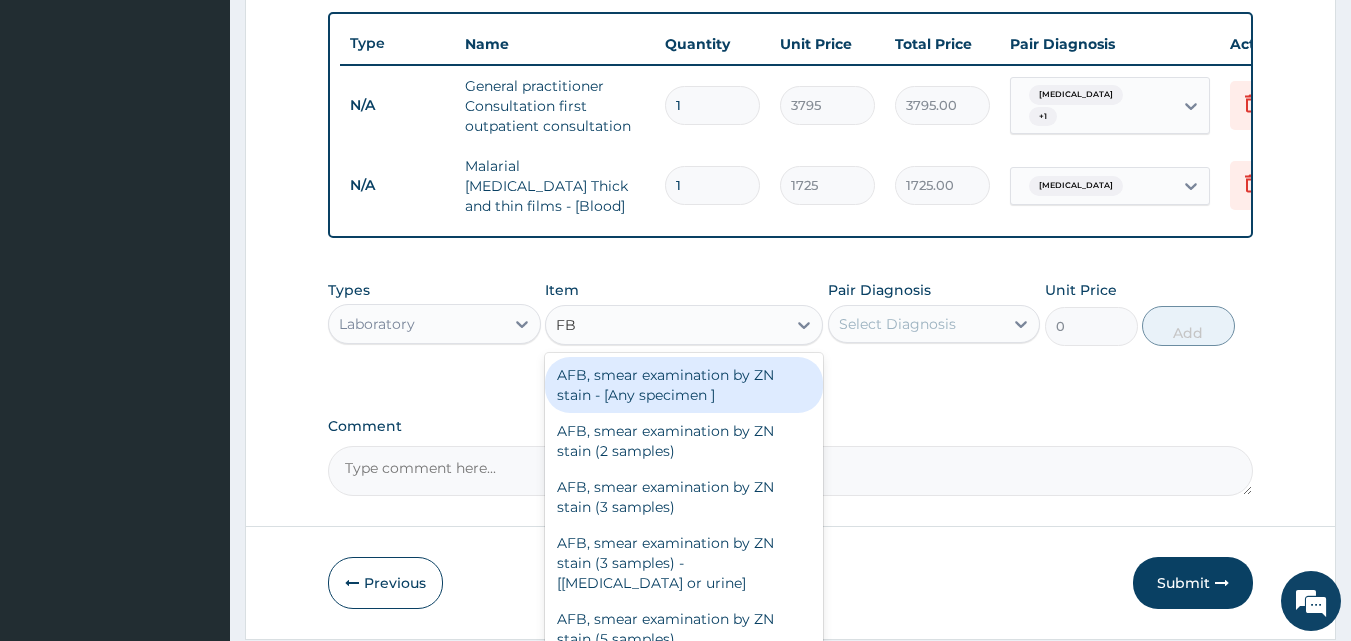 type on "FBC" 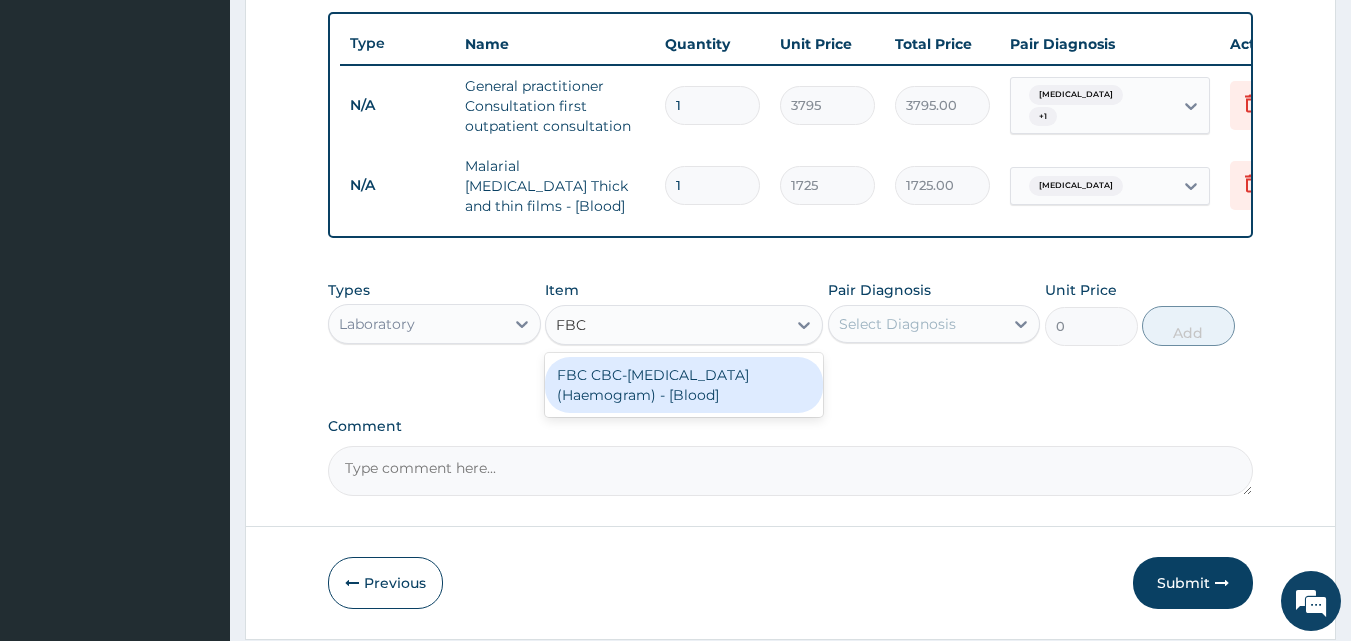 click on "FBC CBC-Complete Blood Count (Haemogram) - [Blood]" at bounding box center (684, 385) 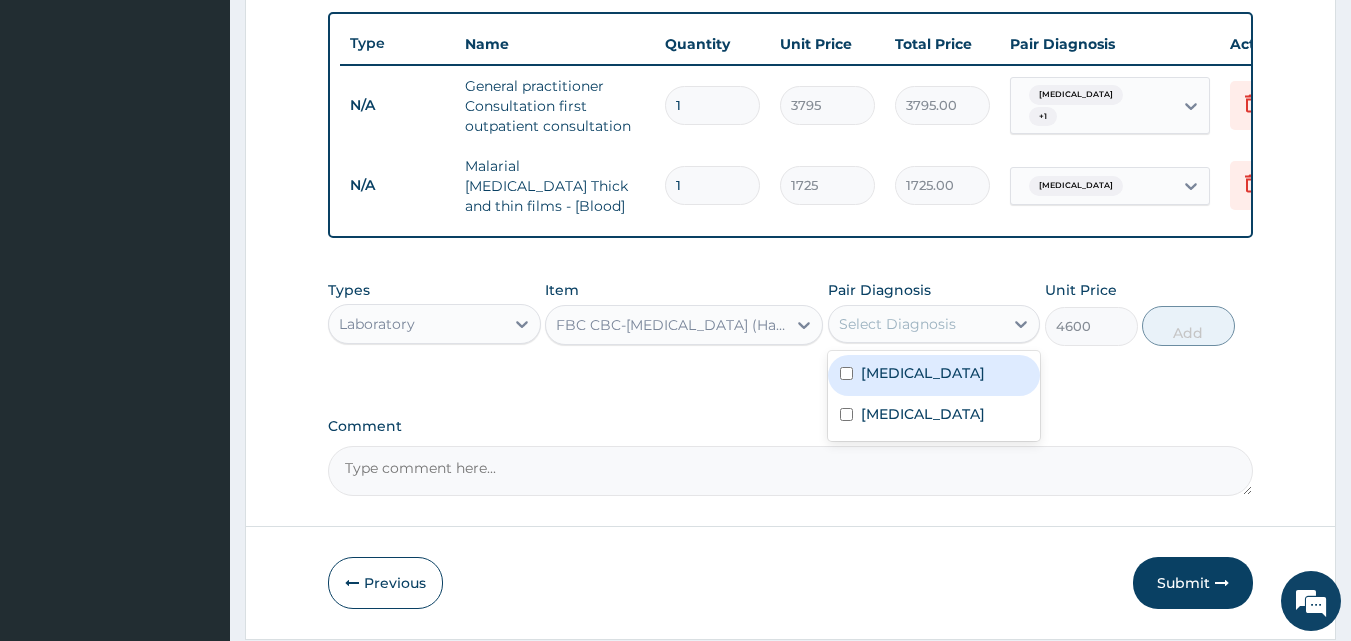 click on "Select Diagnosis" at bounding box center [897, 324] 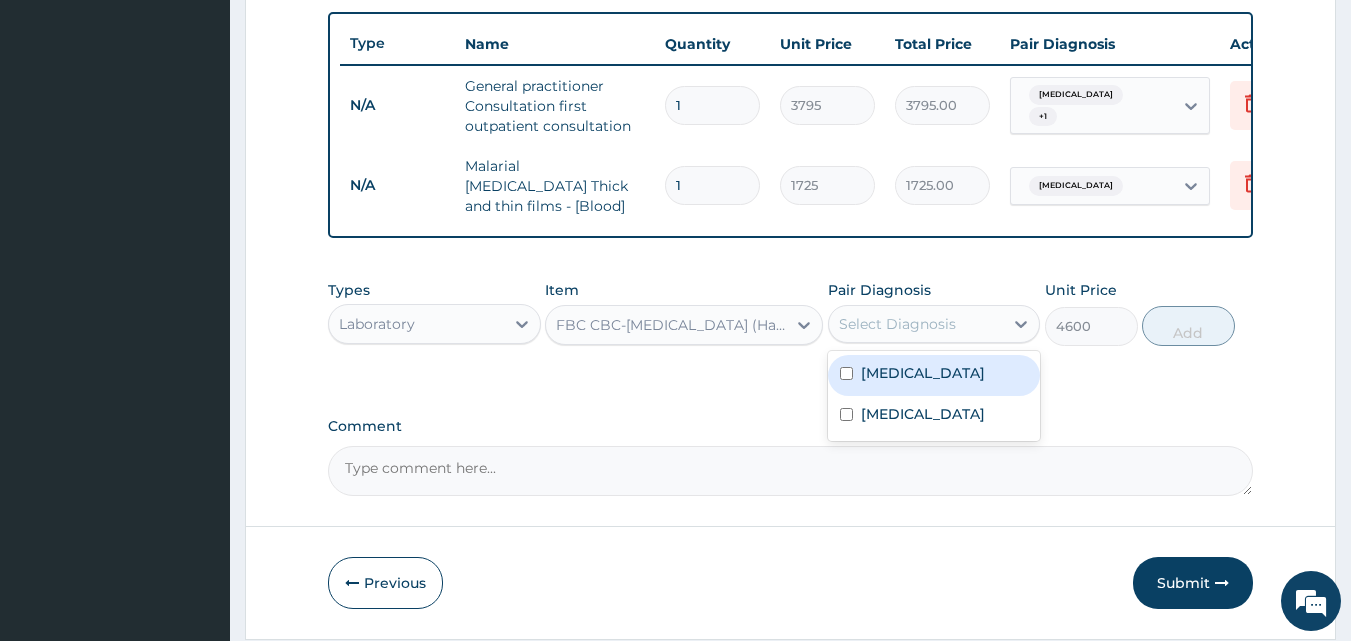 click on "[MEDICAL_DATA]" at bounding box center (934, 375) 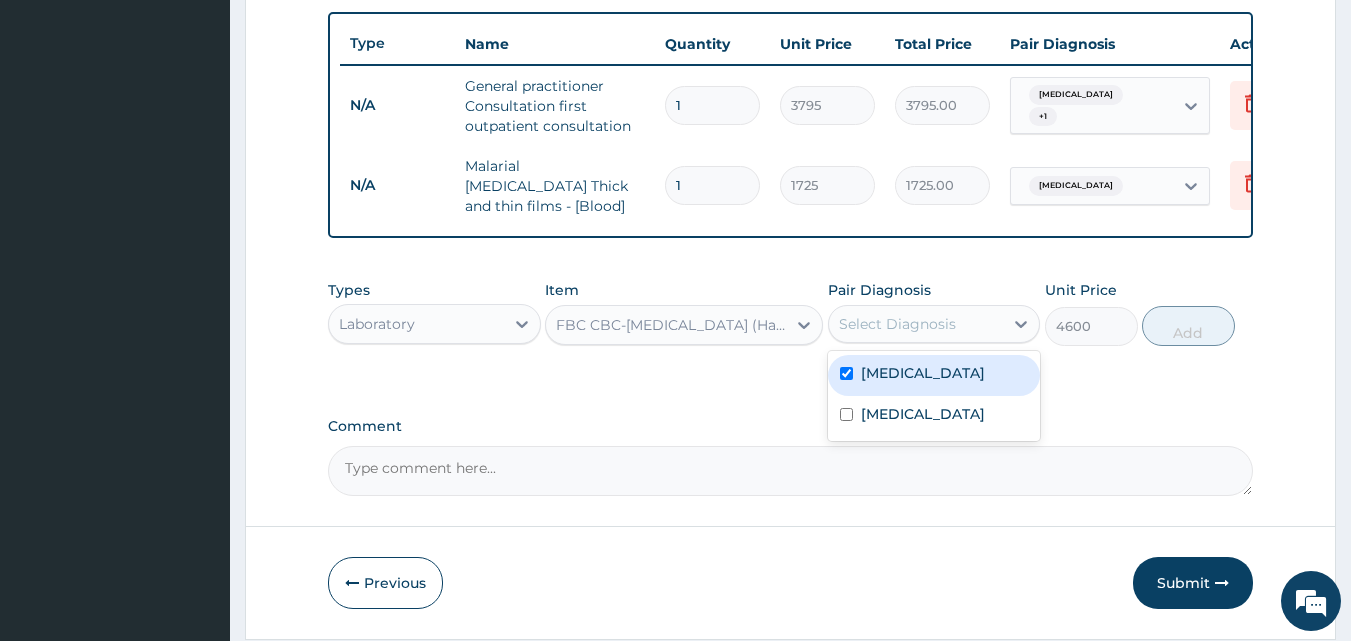 checkbox on "true" 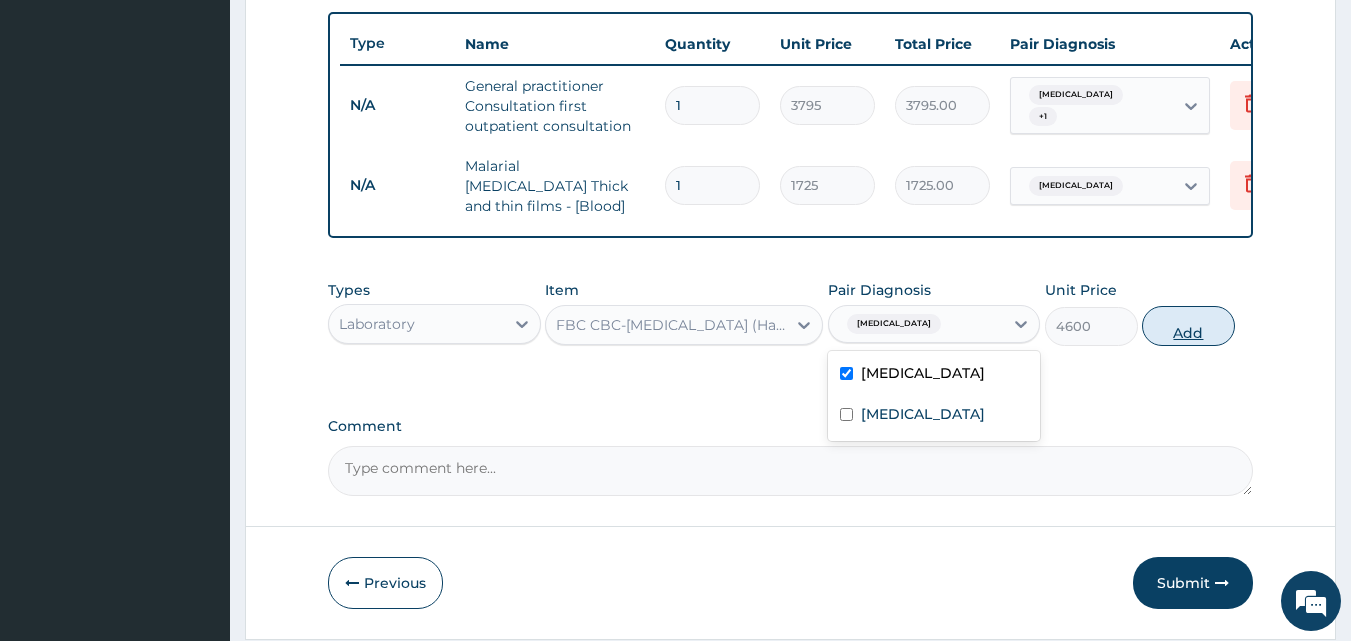drag, startPoint x: 1199, startPoint y: 337, endPoint x: 1166, endPoint y: 333, distance: 33.24154 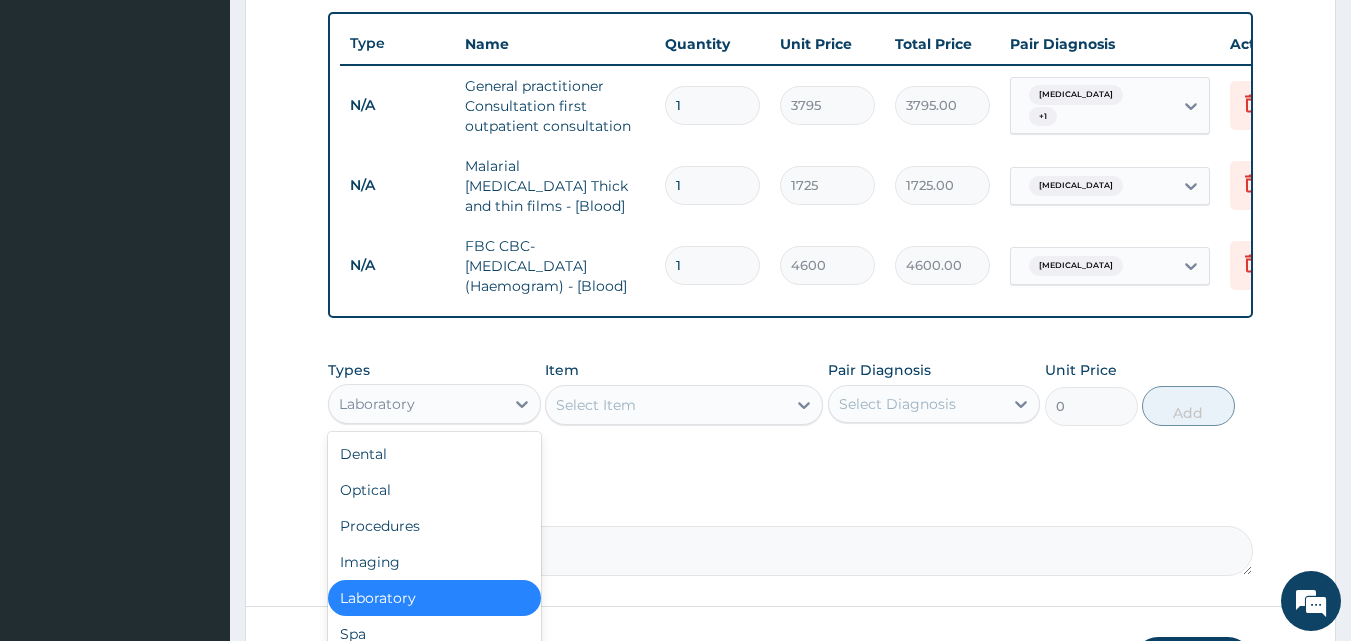 click on "Laboratory" at bounding box center [416, 404] 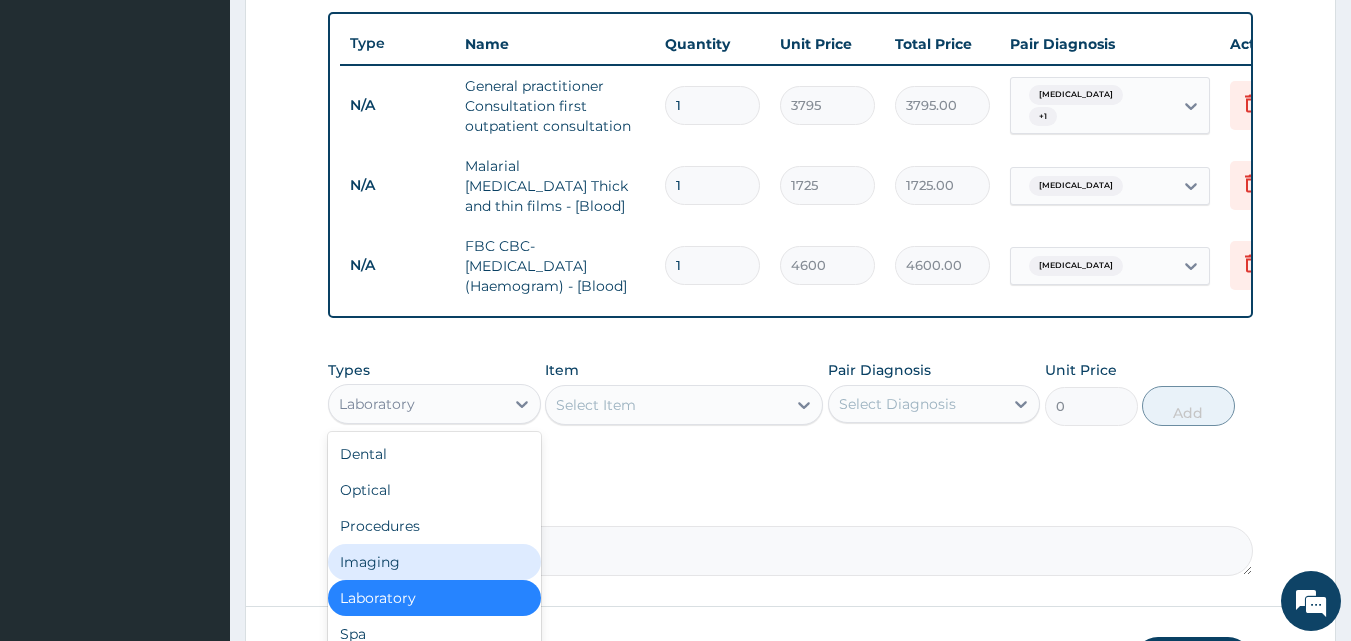 scroll, scrollTop: 881, scrollLeft: 0, axis: vertical 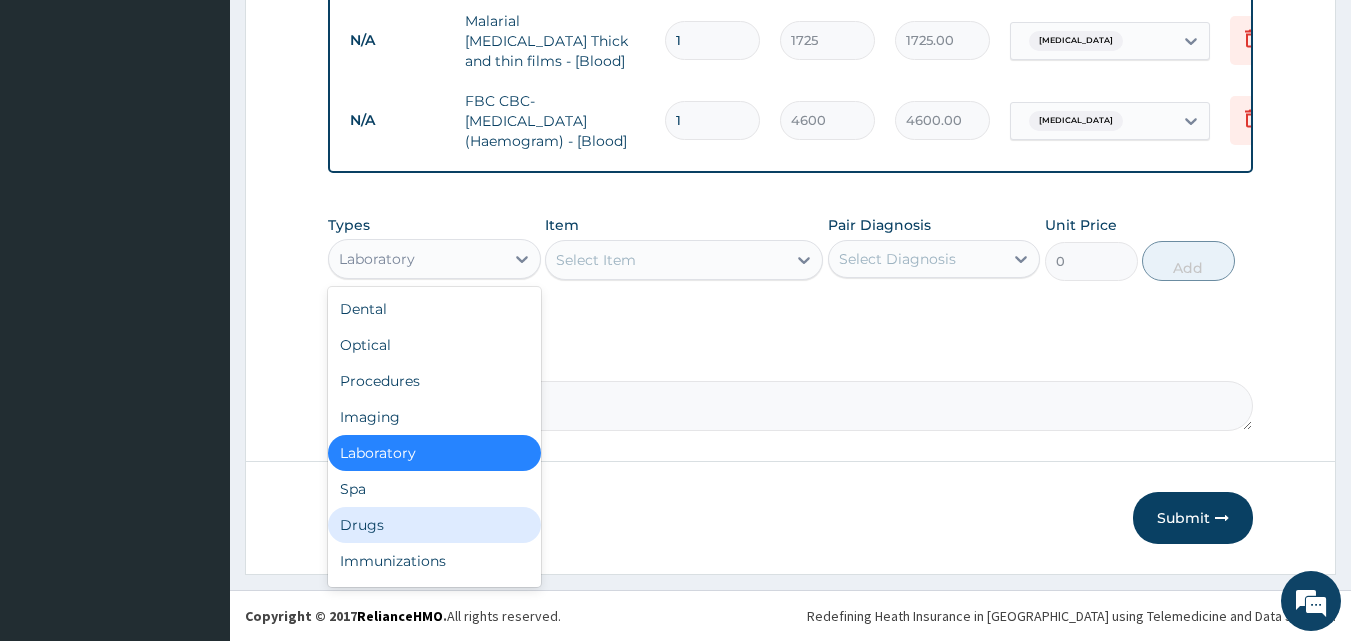 click on "Drugs" at bounding box center [434, 525] 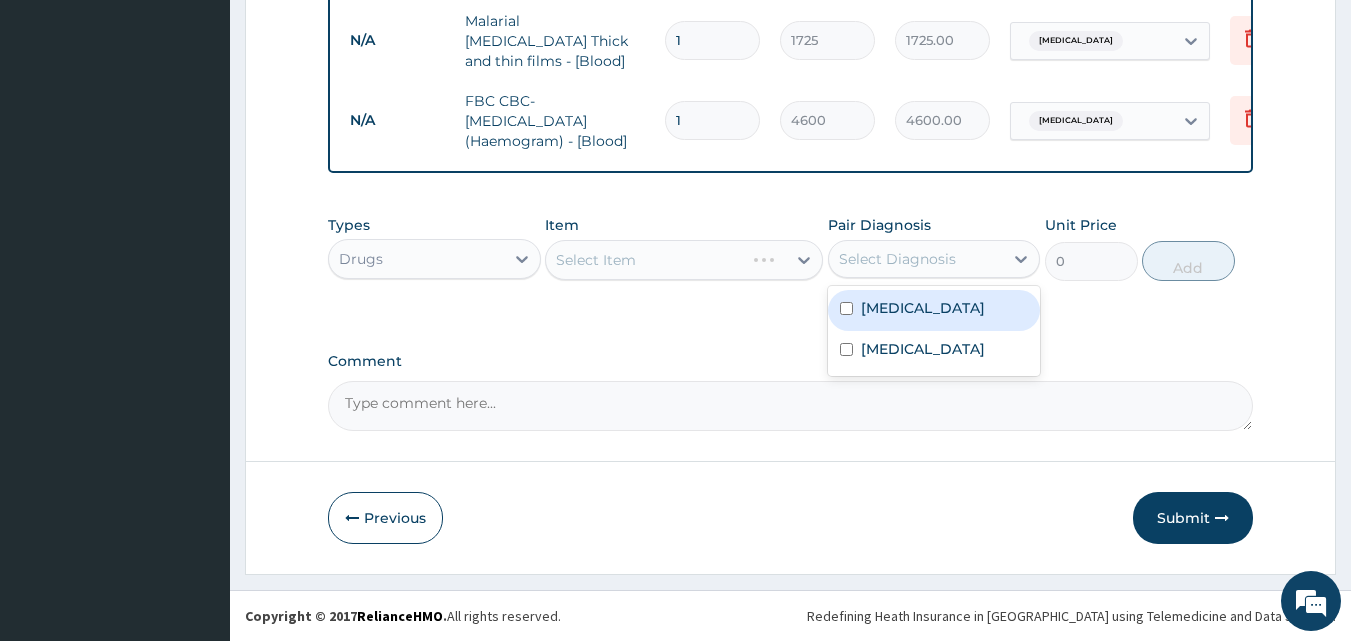 click on "Select Diagnosis" at bounding box center [916, 259] 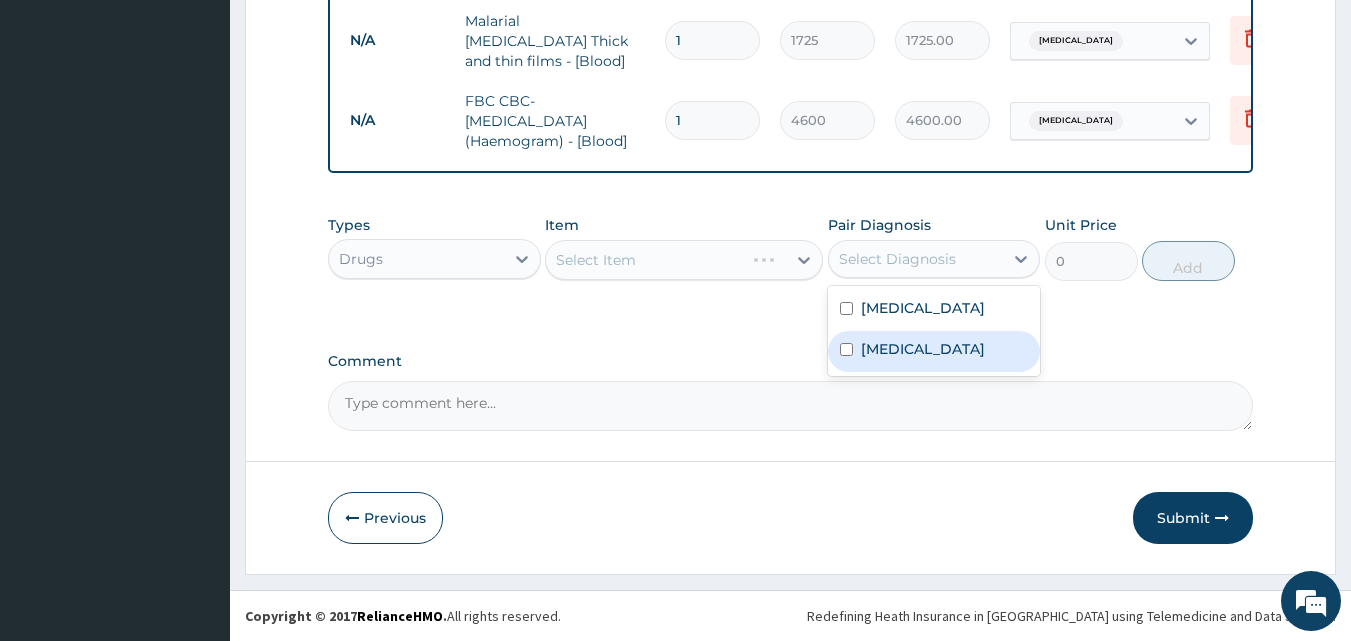 click on "Malaria" at bounding box center [923, 349] 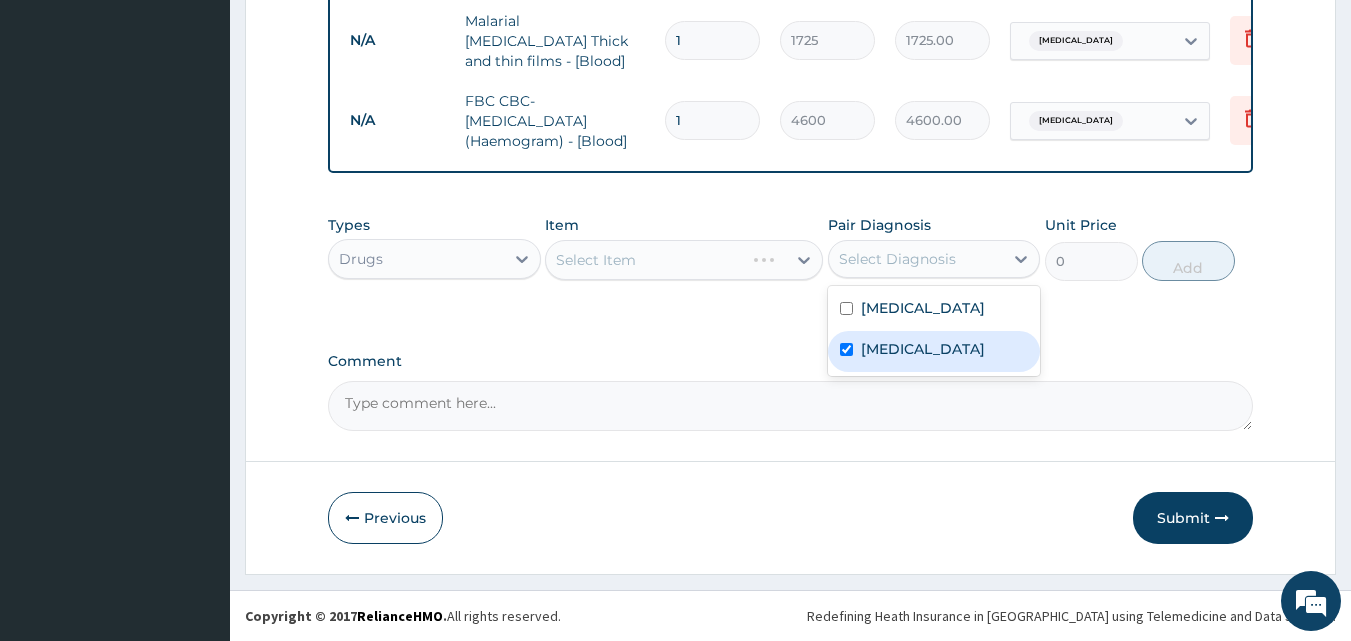 checkbox on "true" 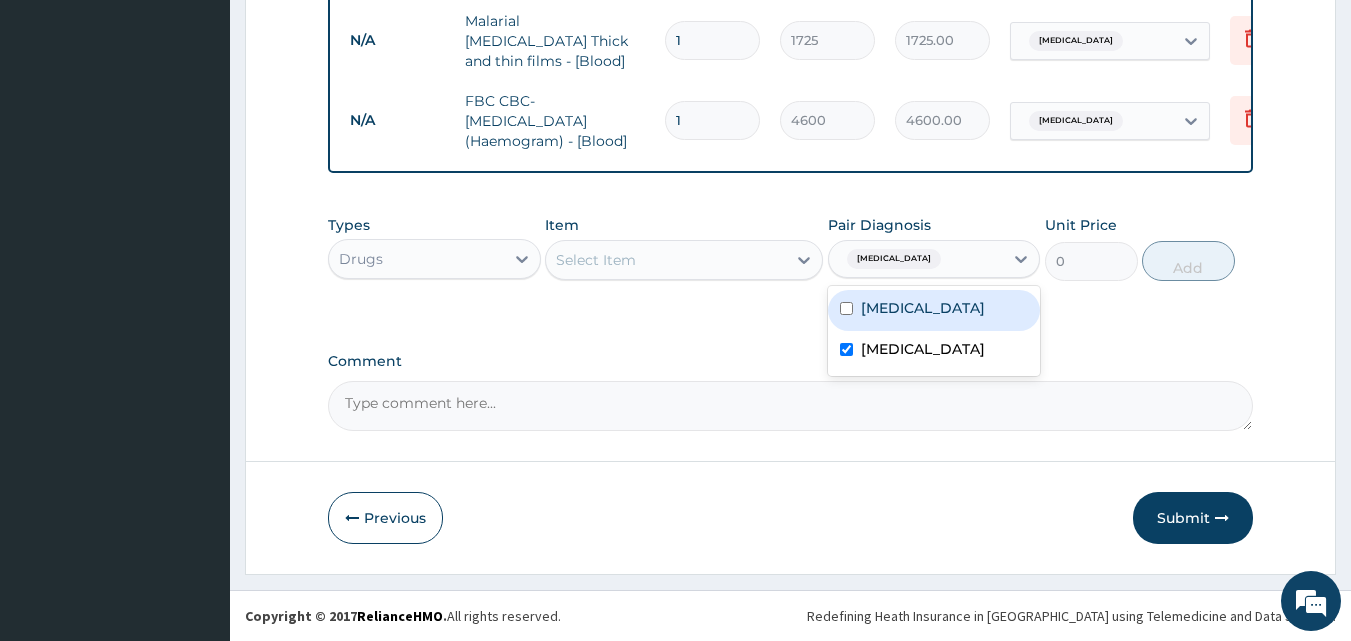 click on "Select Item" at bounding box center (666, 260) 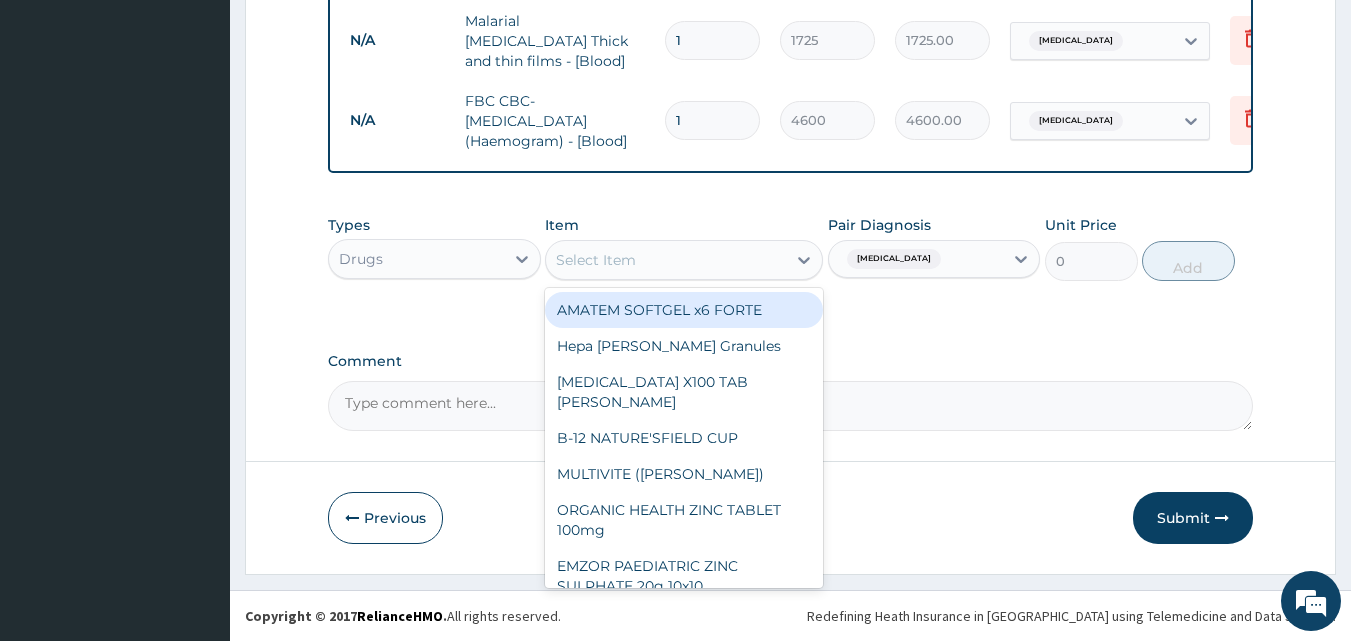 click on "AMATEM SOFTGEL x6 FORTE" at bounding box center (684, 310) 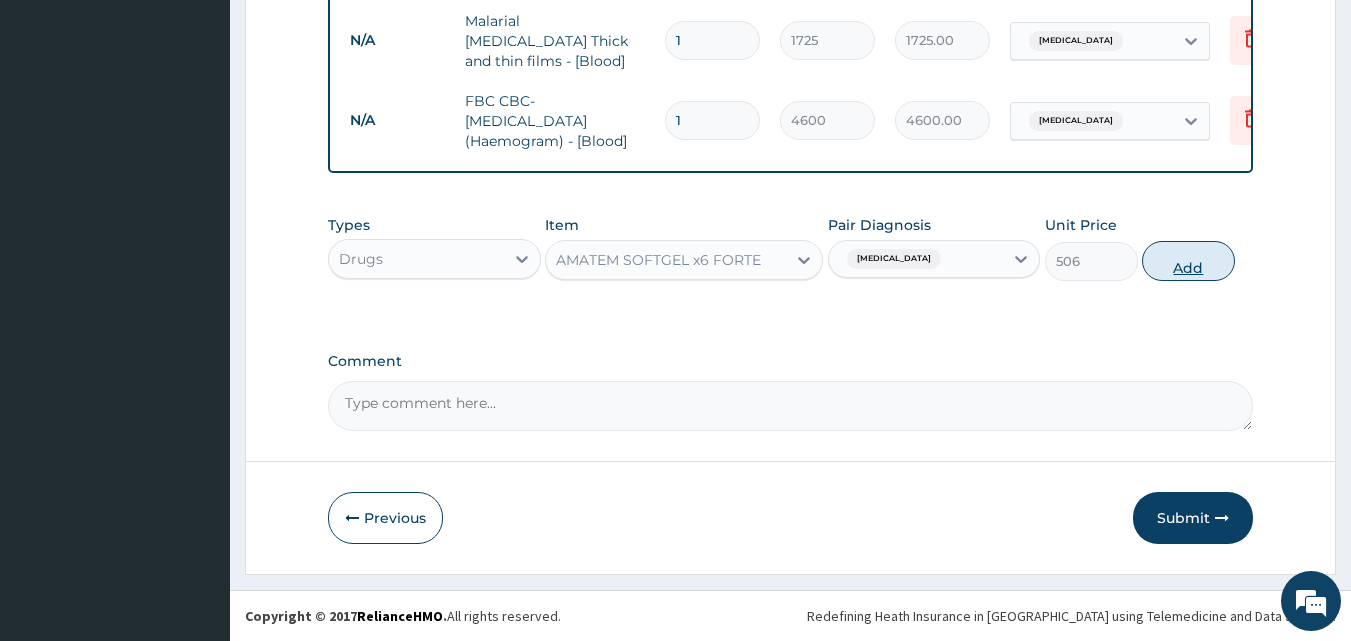 click on "Add" at bounding box center [1188, 261] 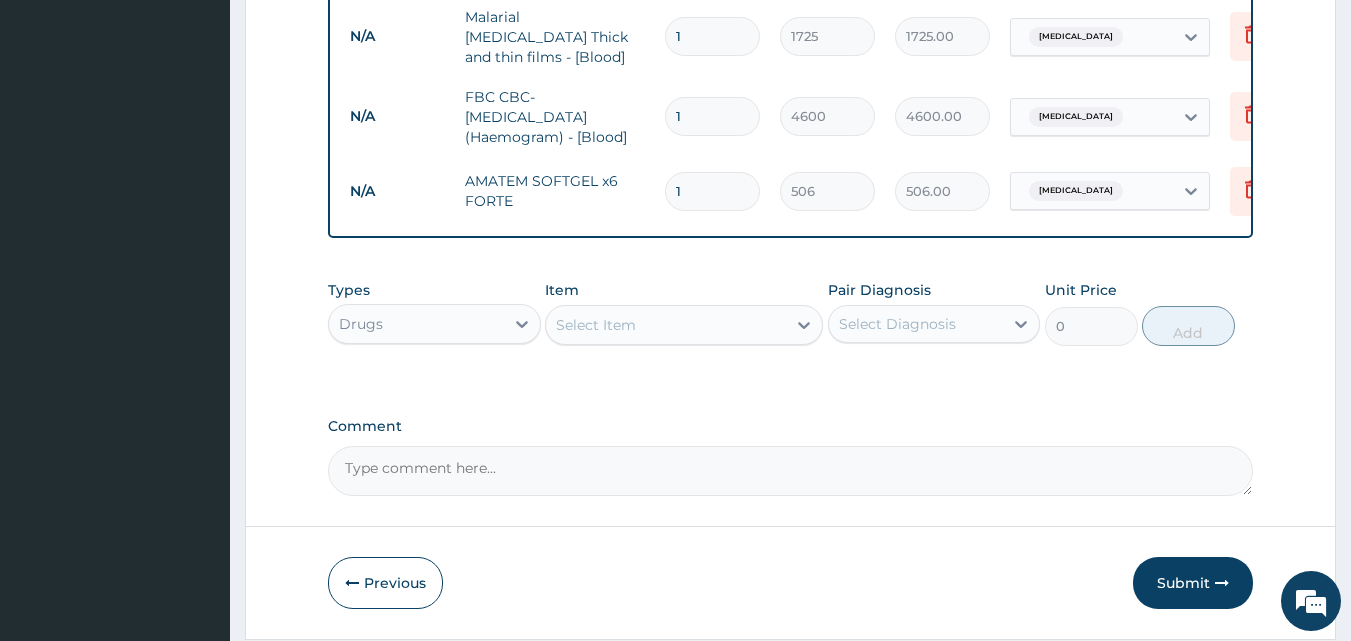 type 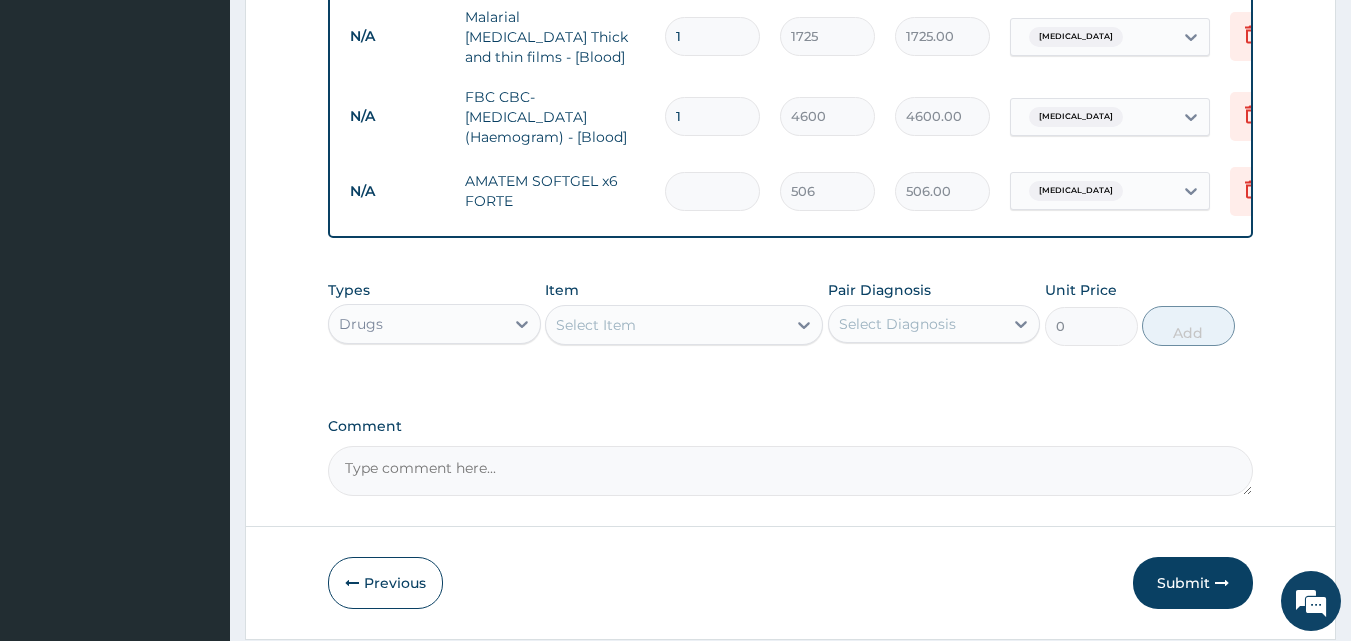 type on "0.00" 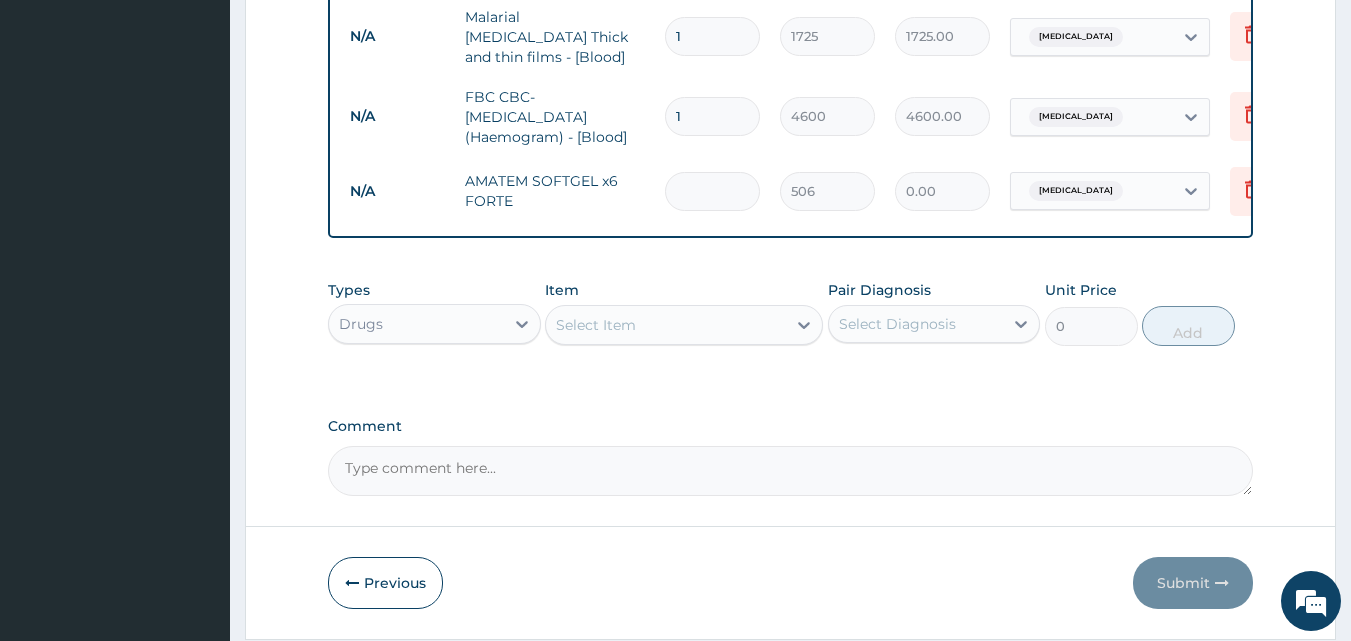 type on "6" 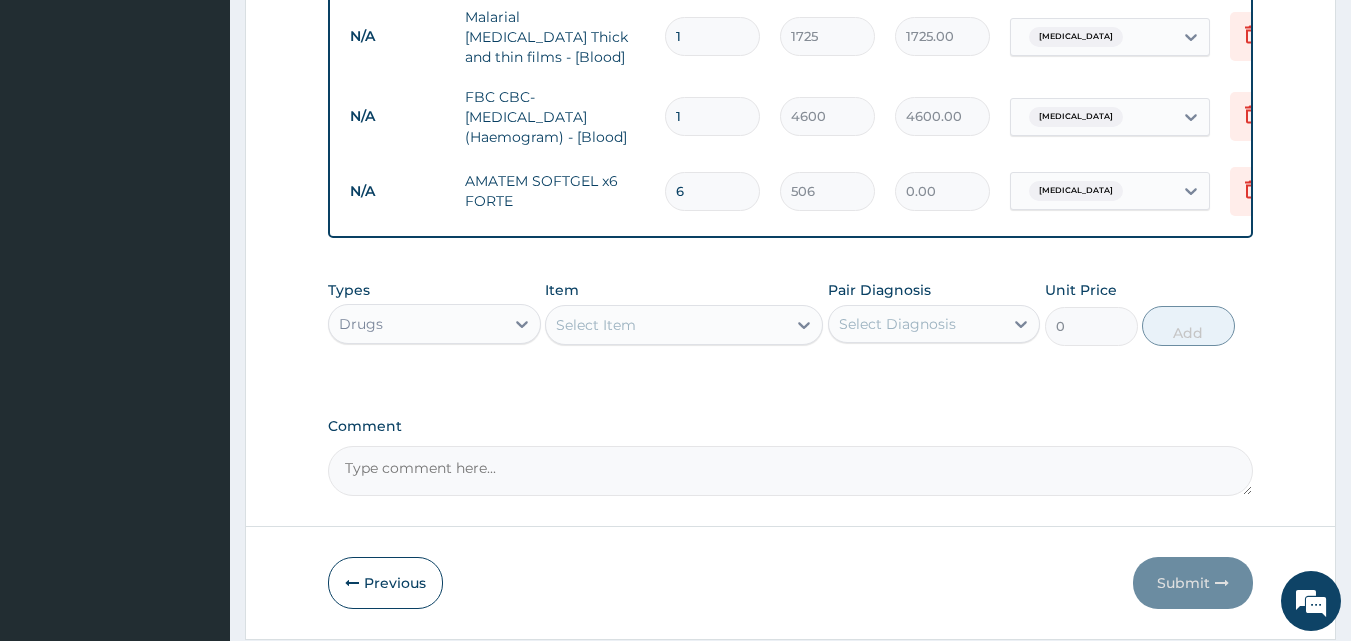 type on "3036.00" 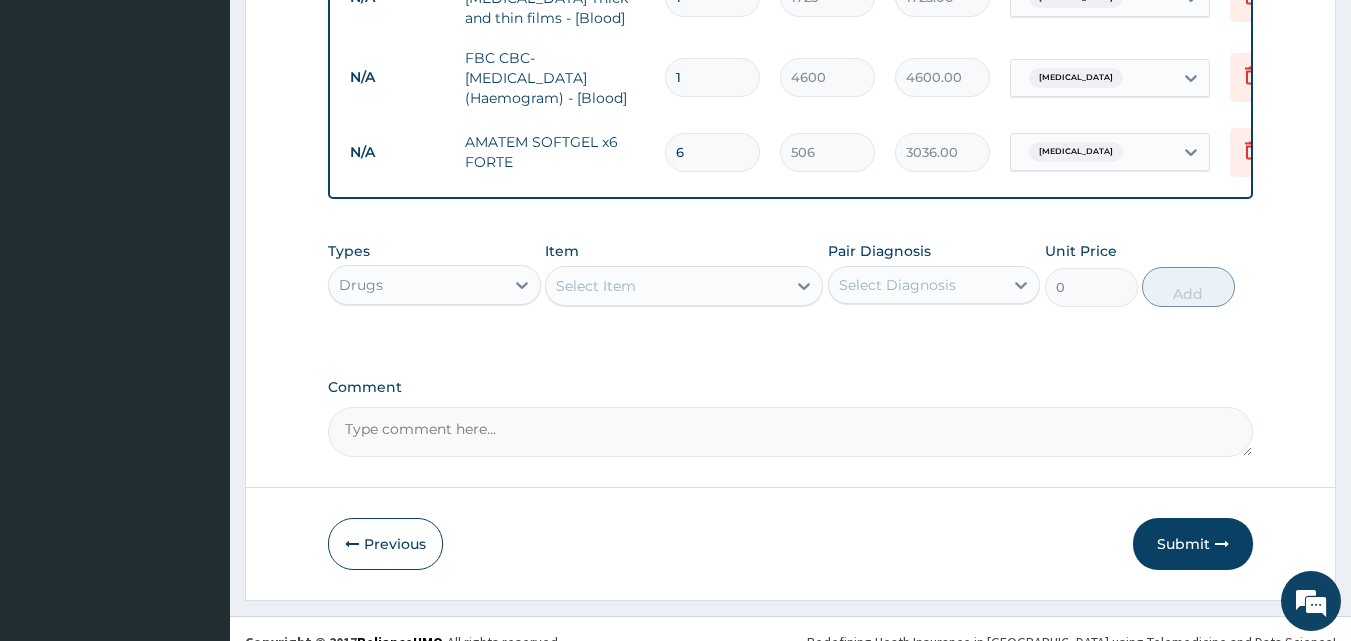scroll, scrollTop: 950, scrollLeft: 0, axis: vertical 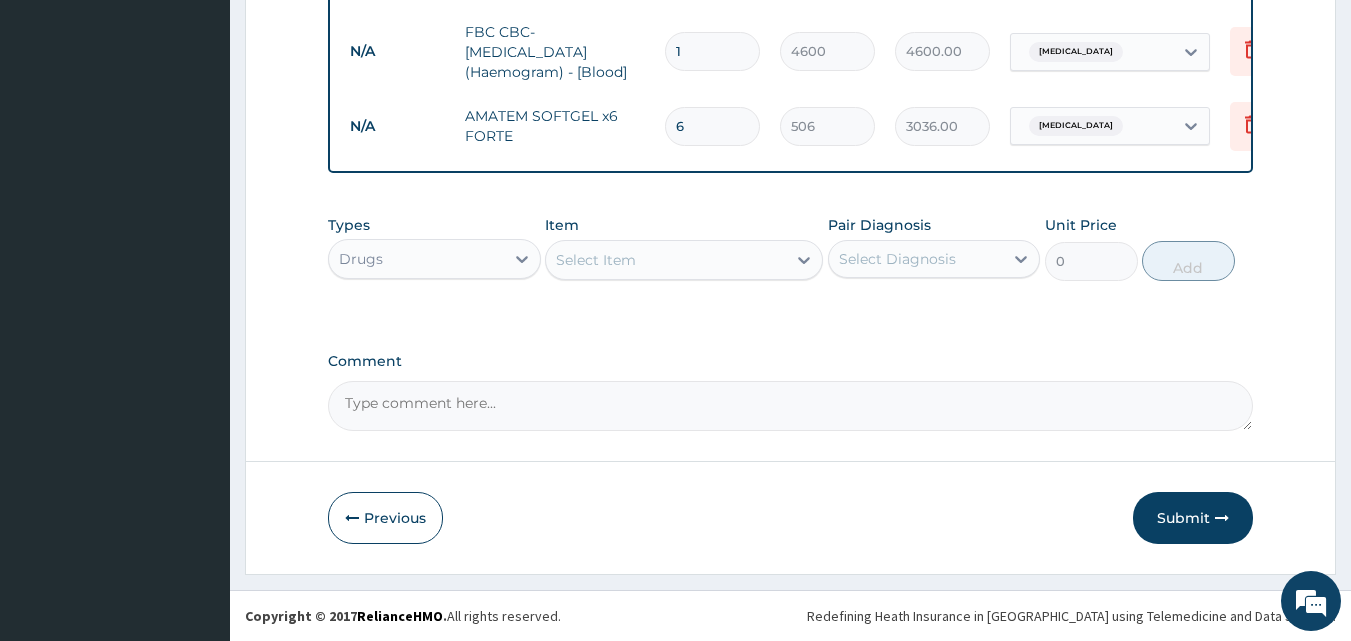 type on "6" 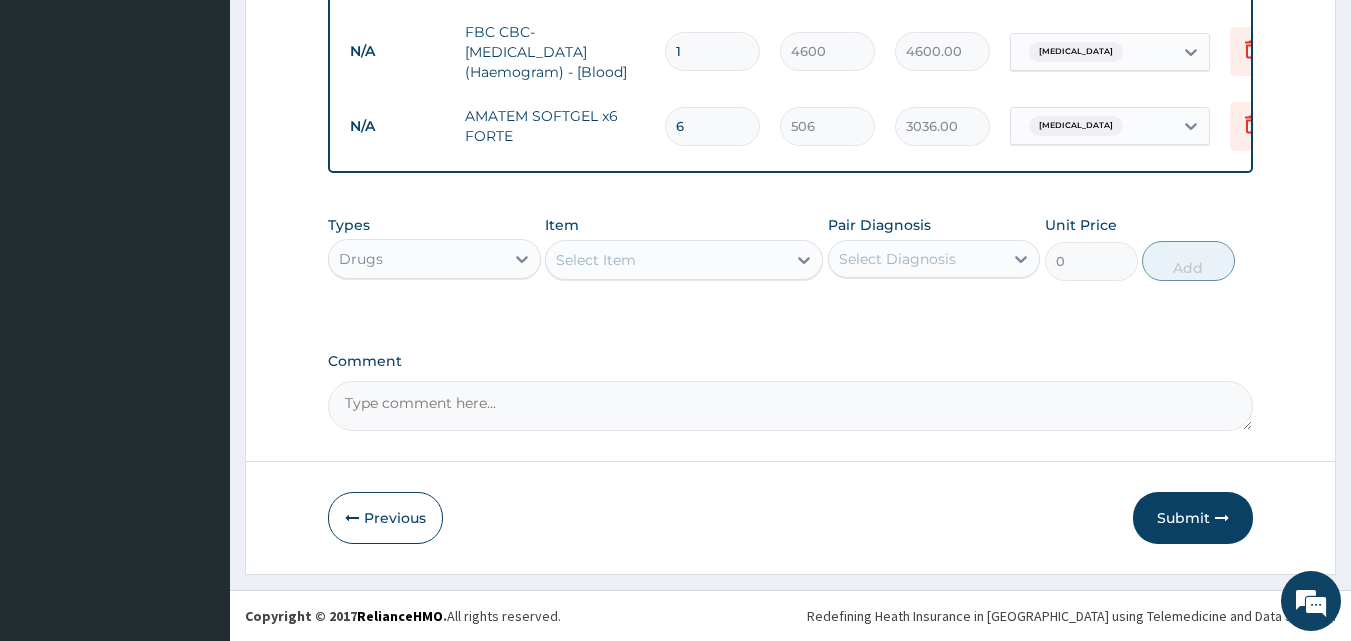 click on "Select Item" at bounding box center [666, 260] 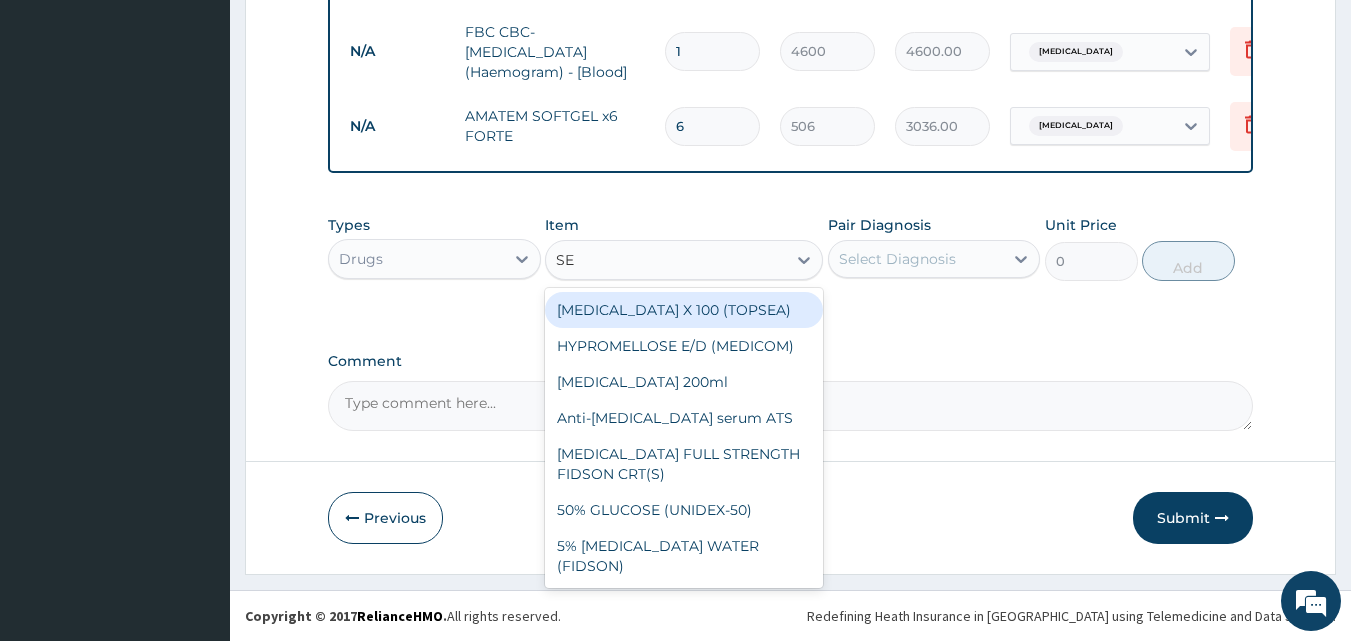 type on "SEP" 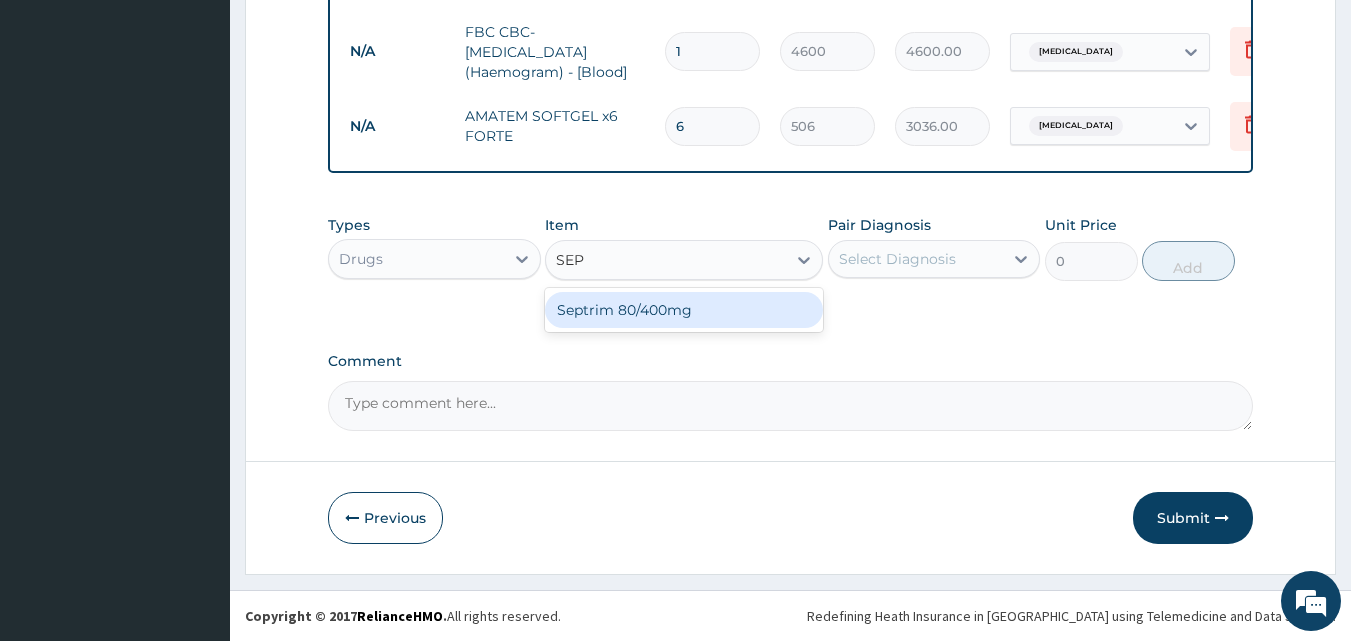 click on "Septrim 80/400mg" at bounding box center [684, 310] 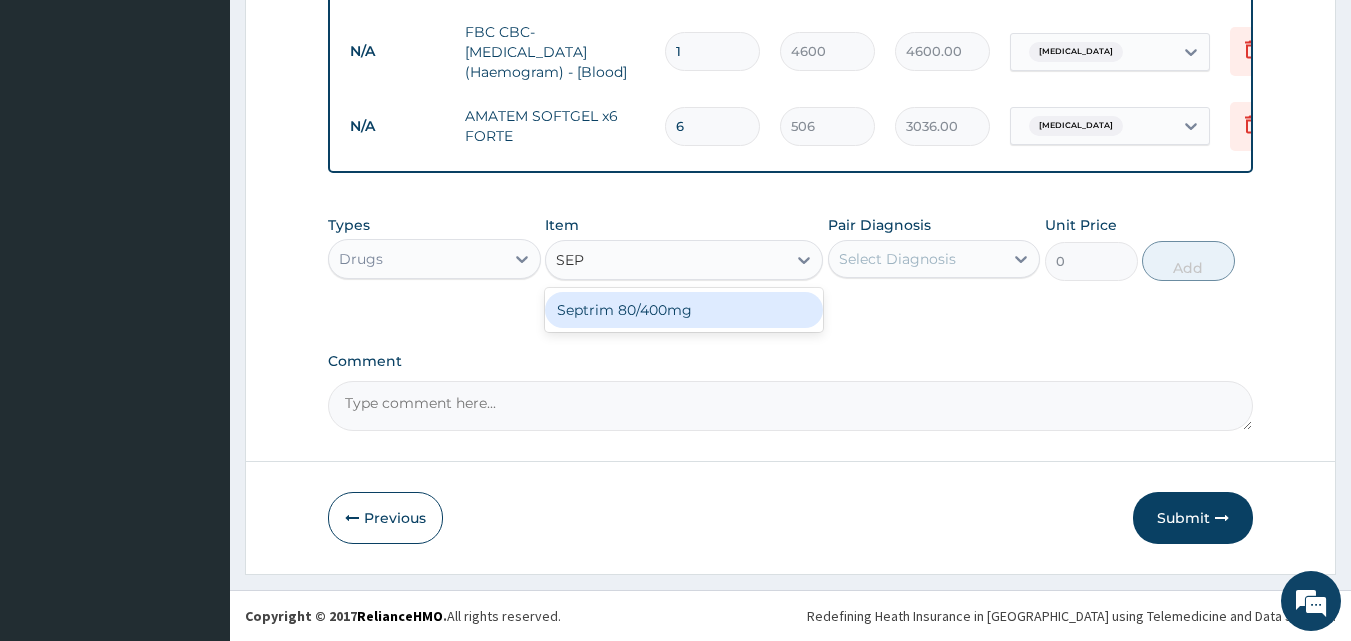 type 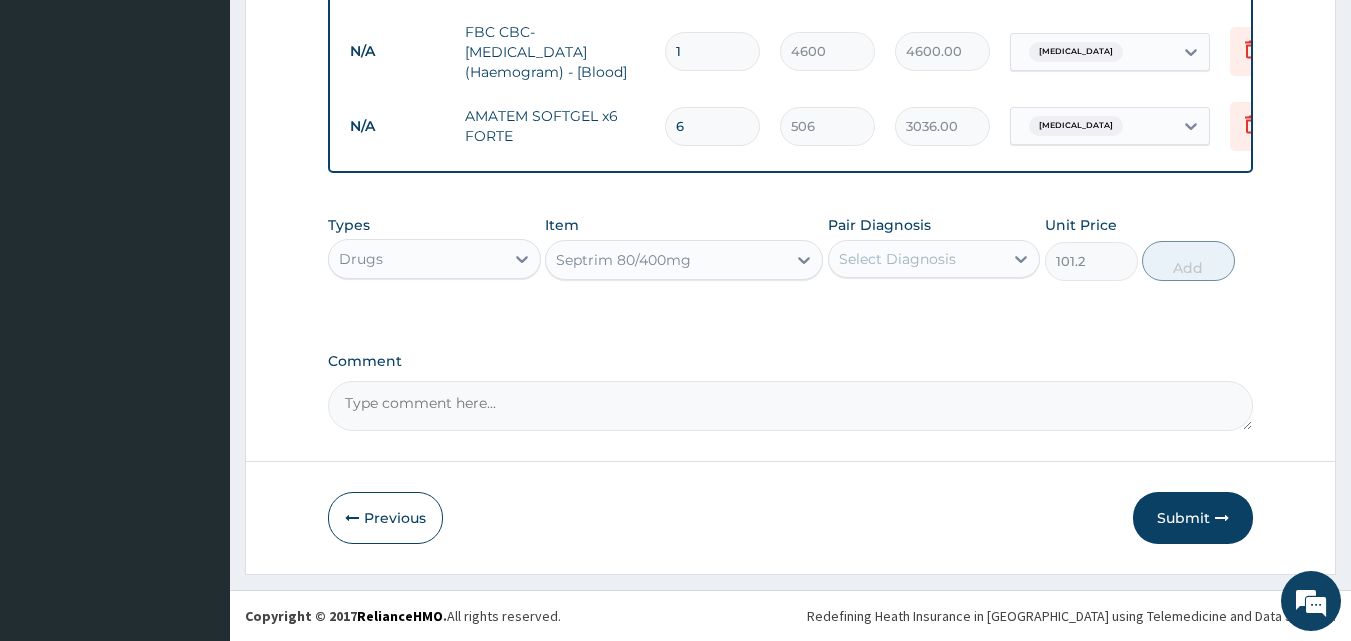 click on "Select Diagnosis" at bounding box center (916, 259) 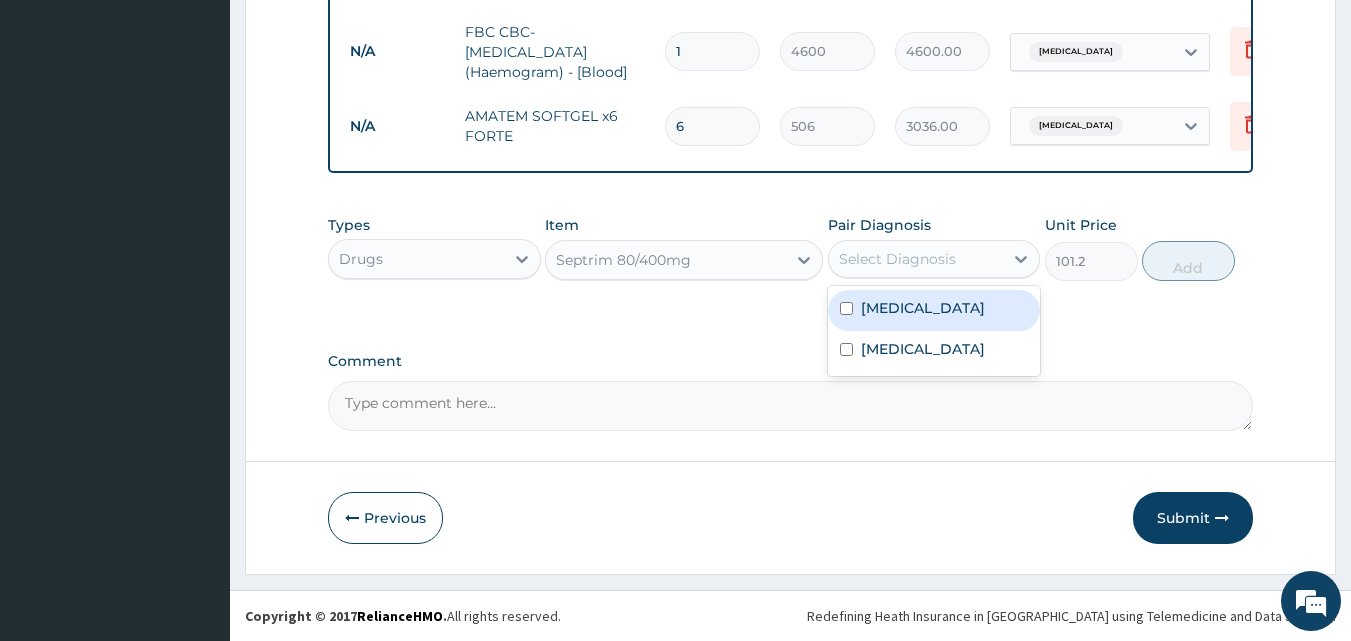 click on "[MEDICAL_DATA]" at bounding box center [934, 310] 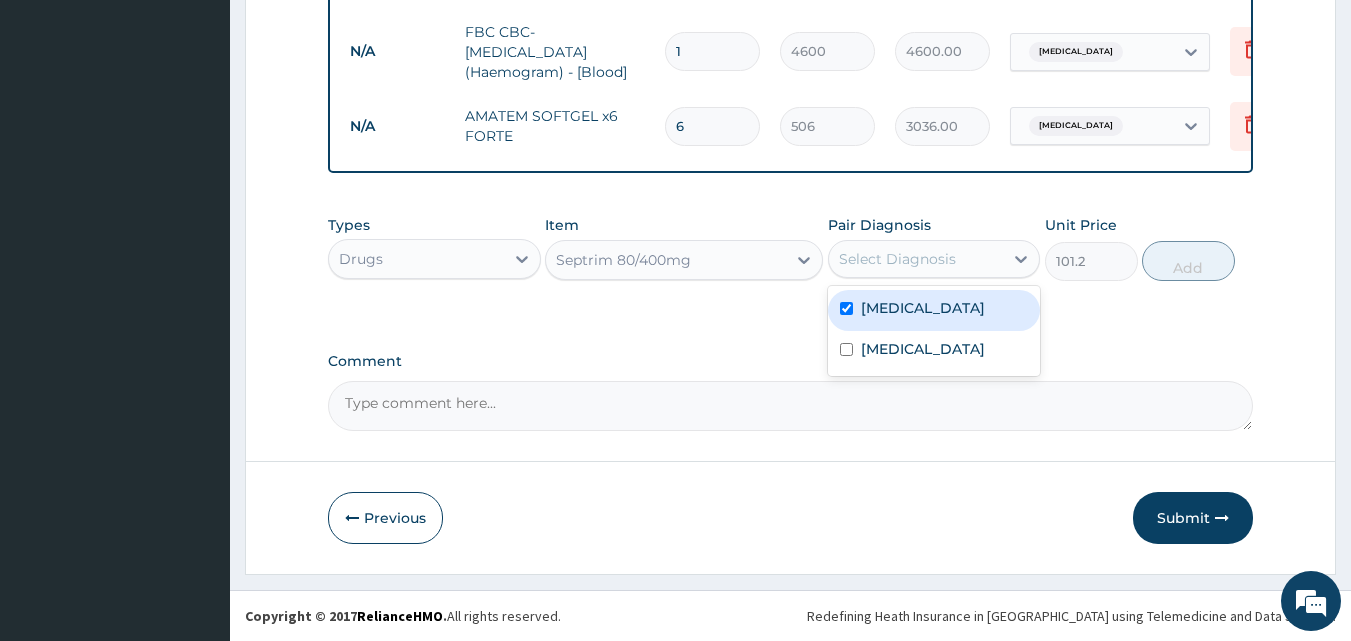 checkbox on "true" 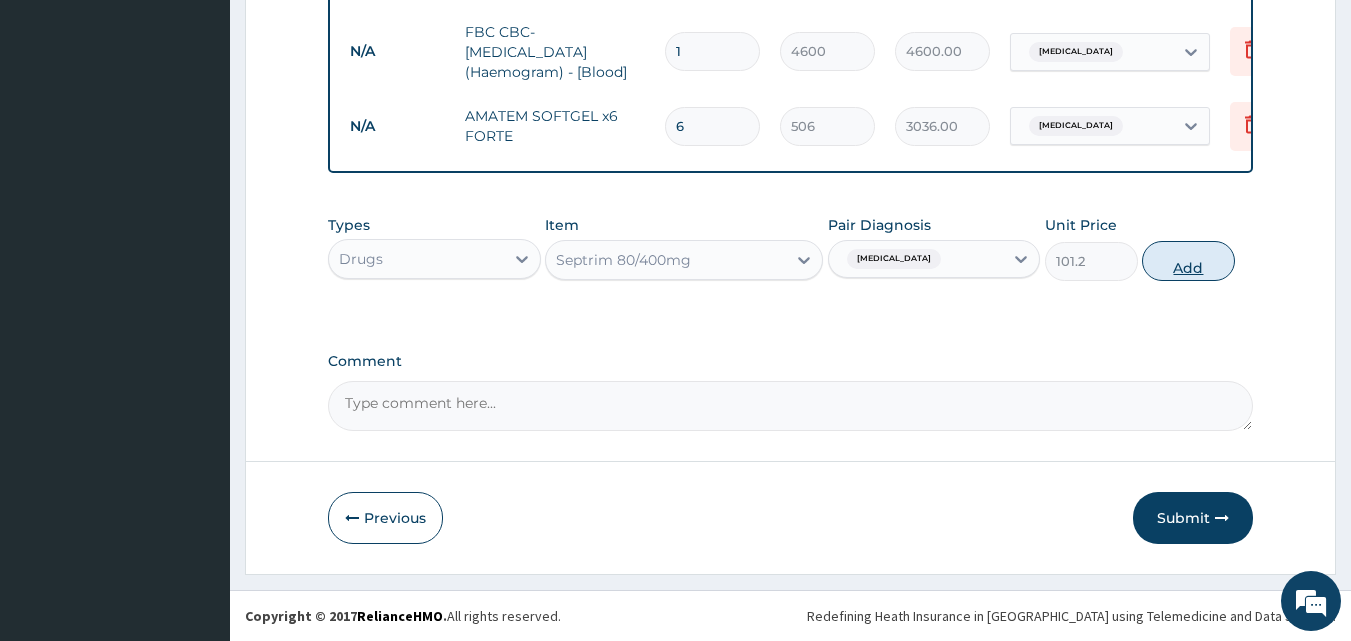 click on "Add" at bounding box center [1188, 261] 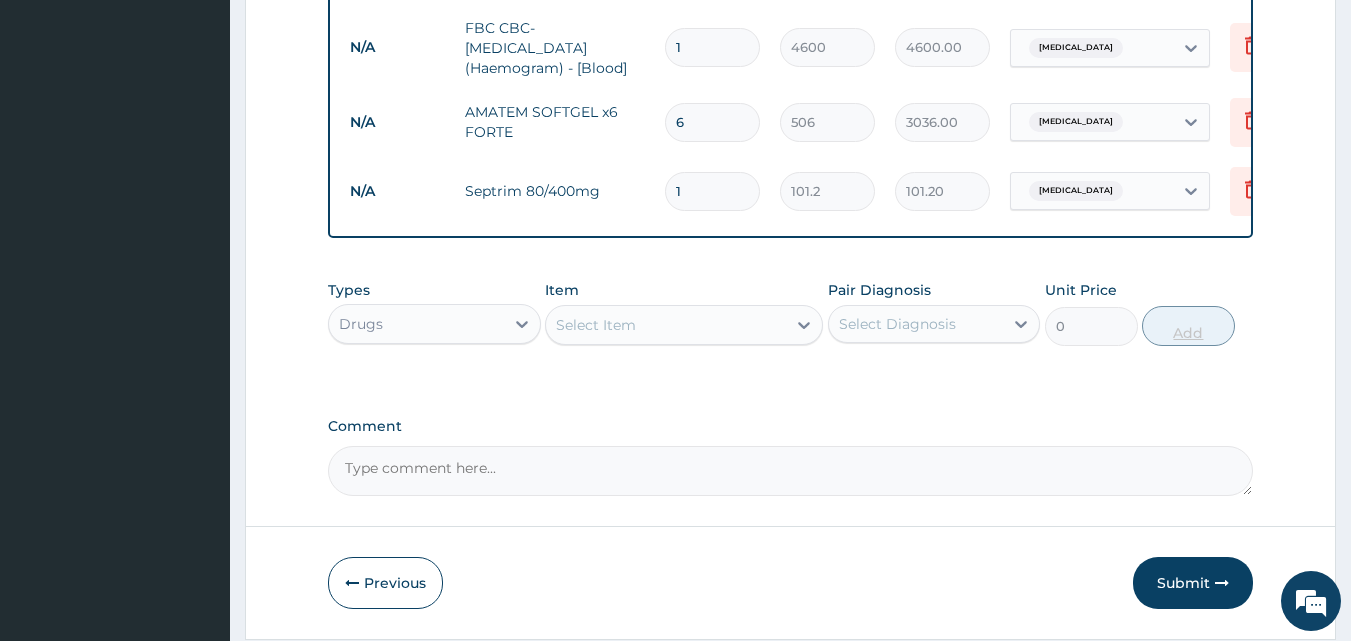 type 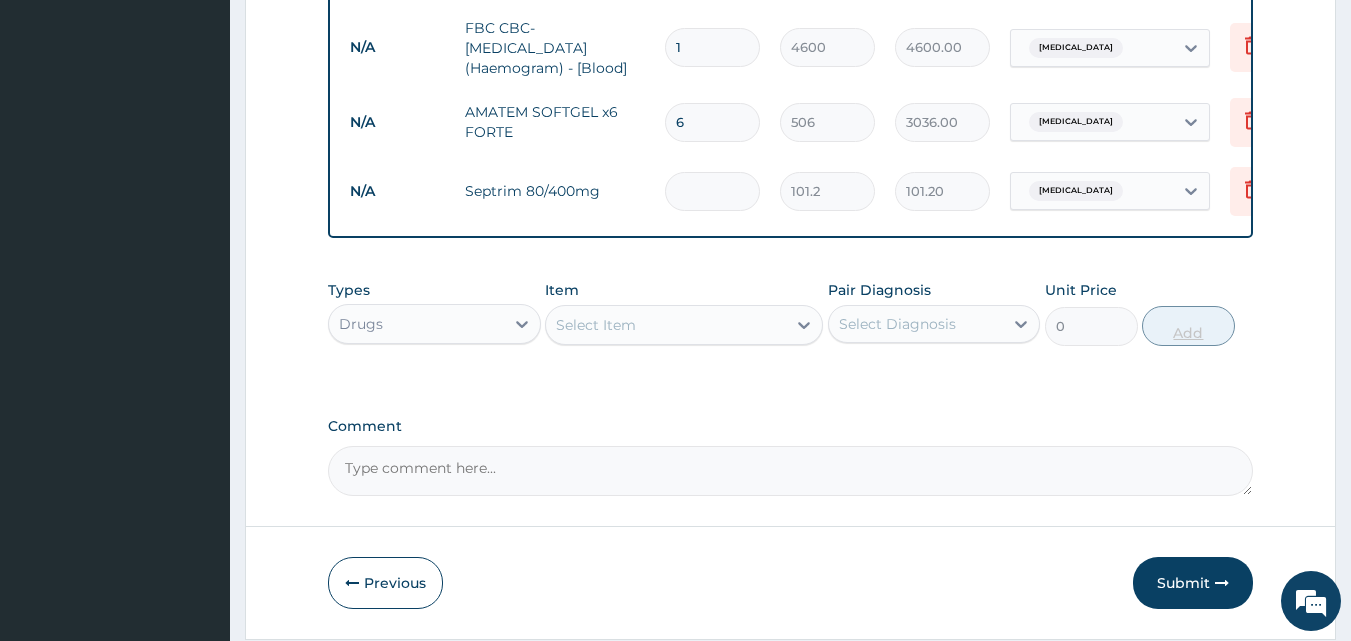 type on "0.00" 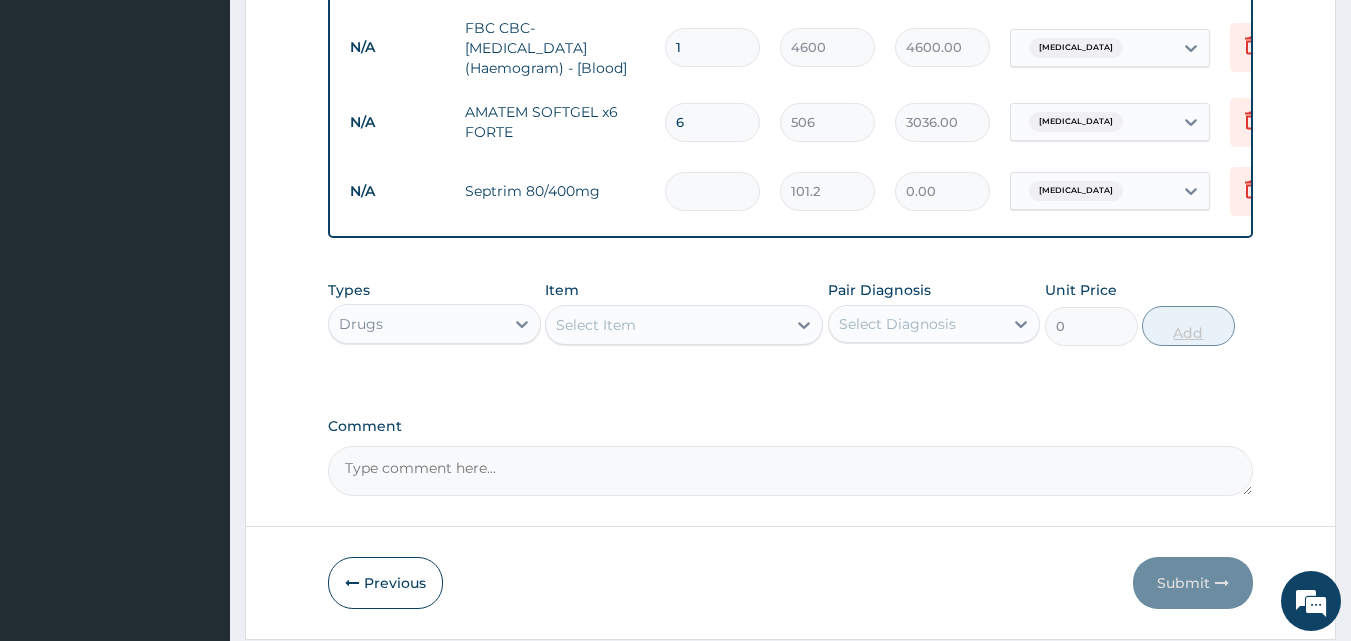 type on "6" 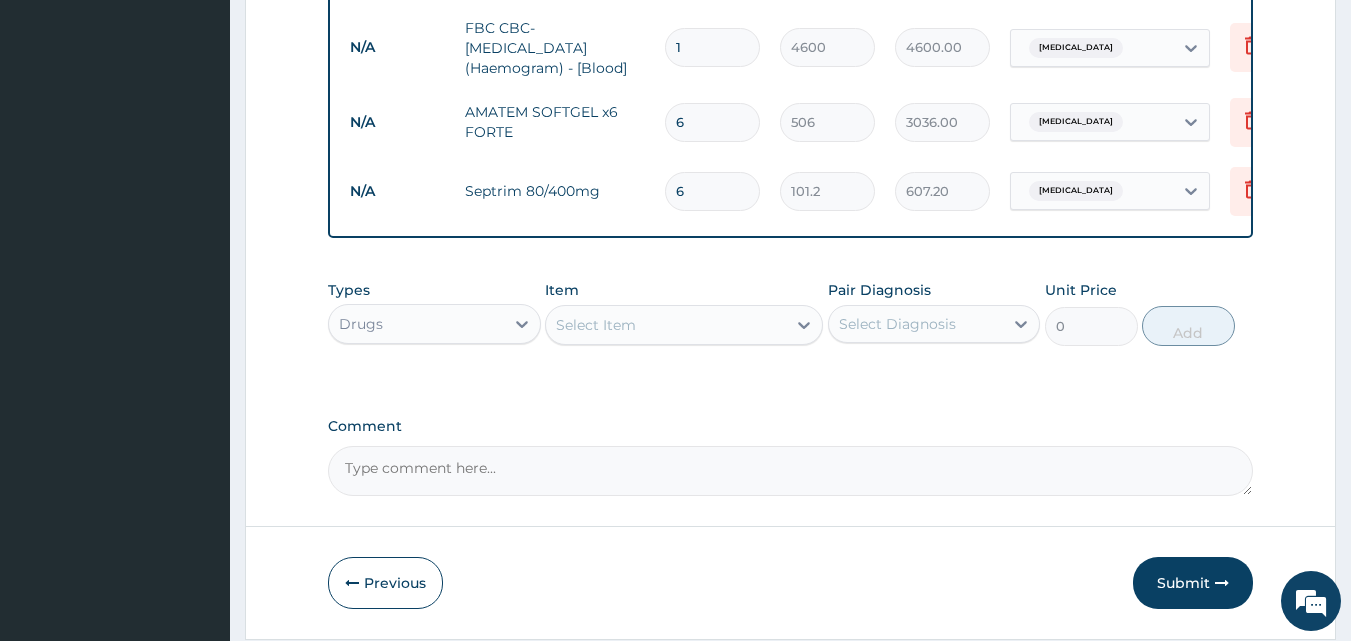 type on "6" 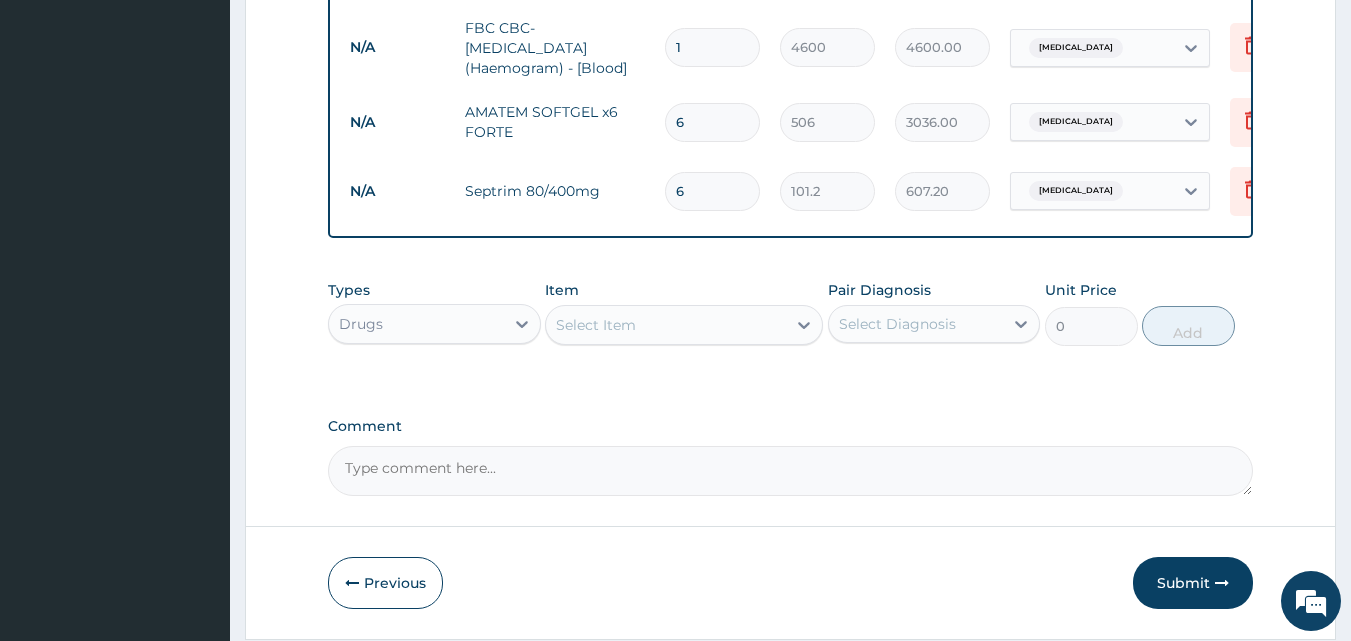 click on "Select Item" at bounding box center [666, 325] 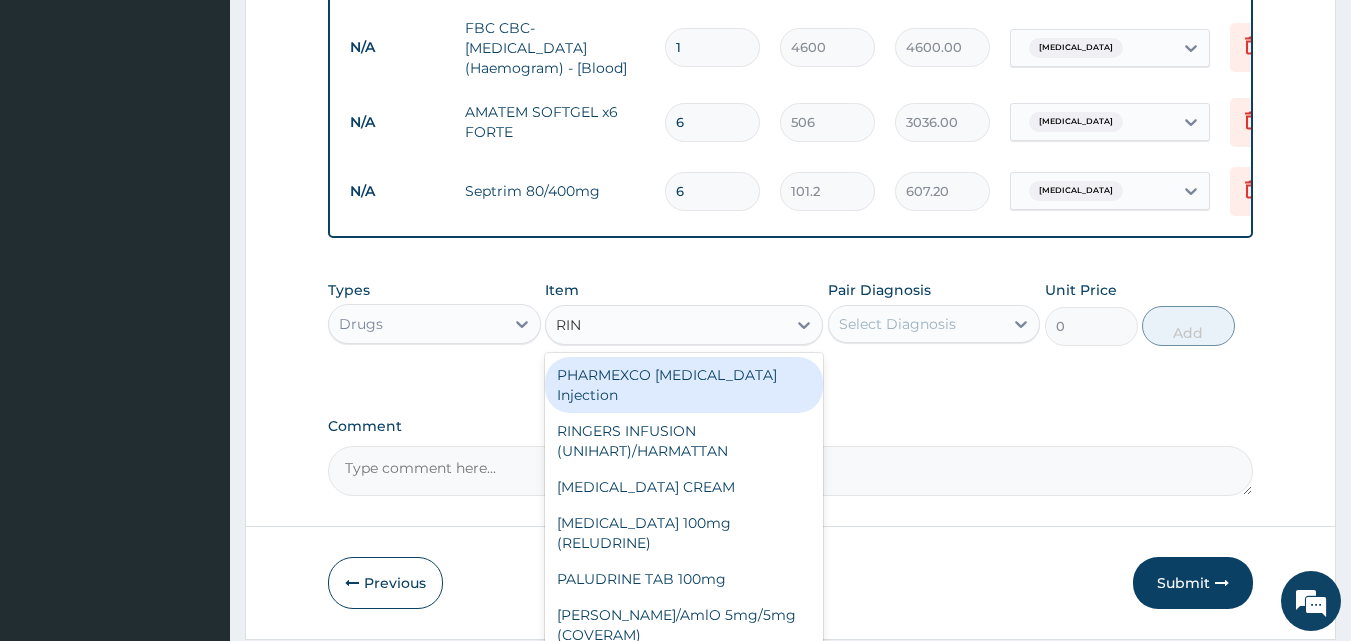 type on "RING" 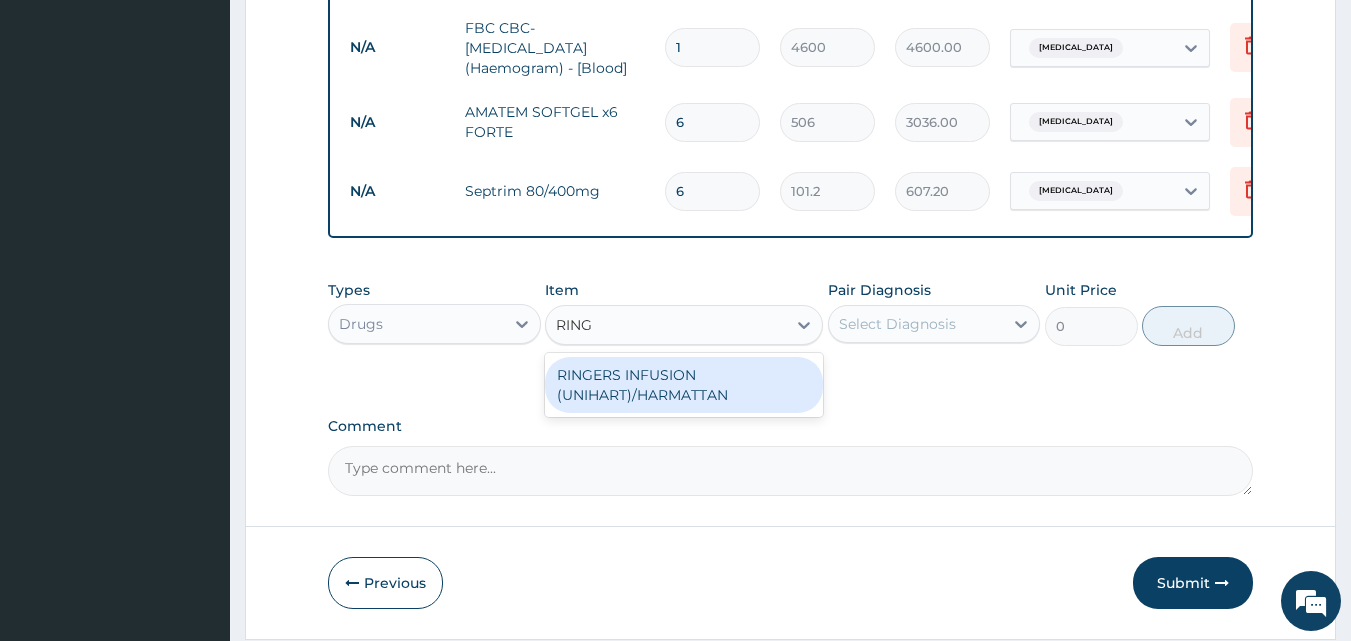 click on "RINGERS INFUSION (UNIHART)/HARMATTAN" at bounding box center (684, 385) 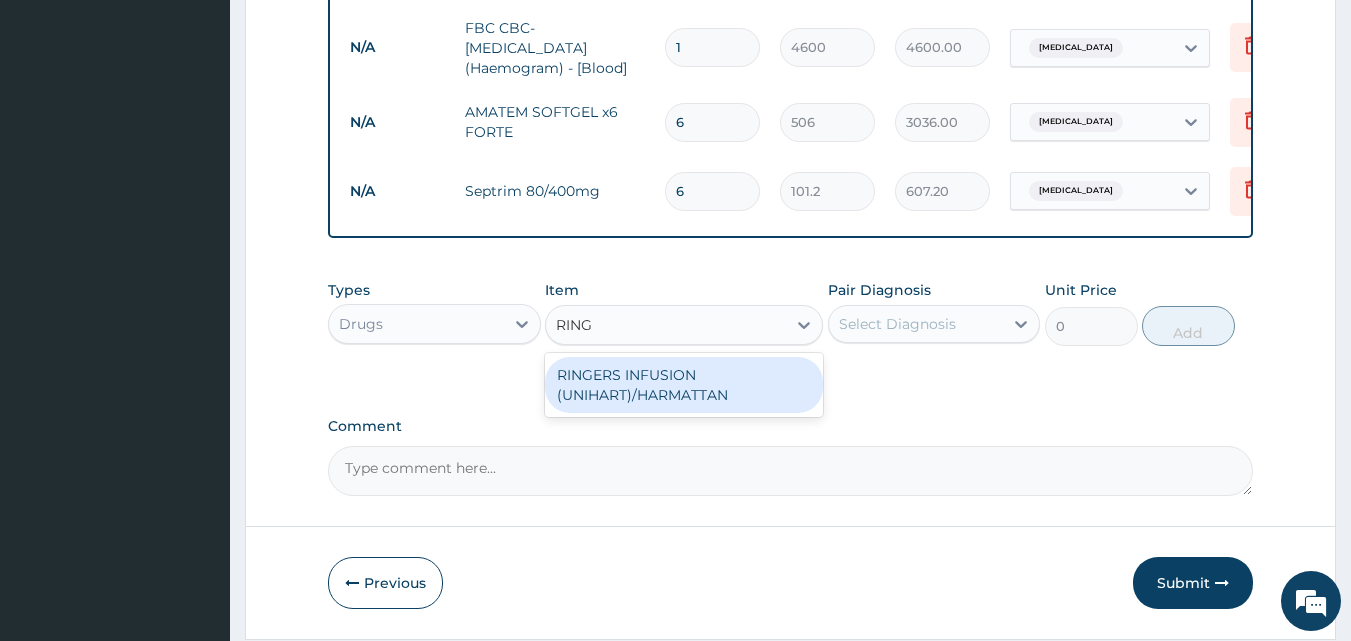 type 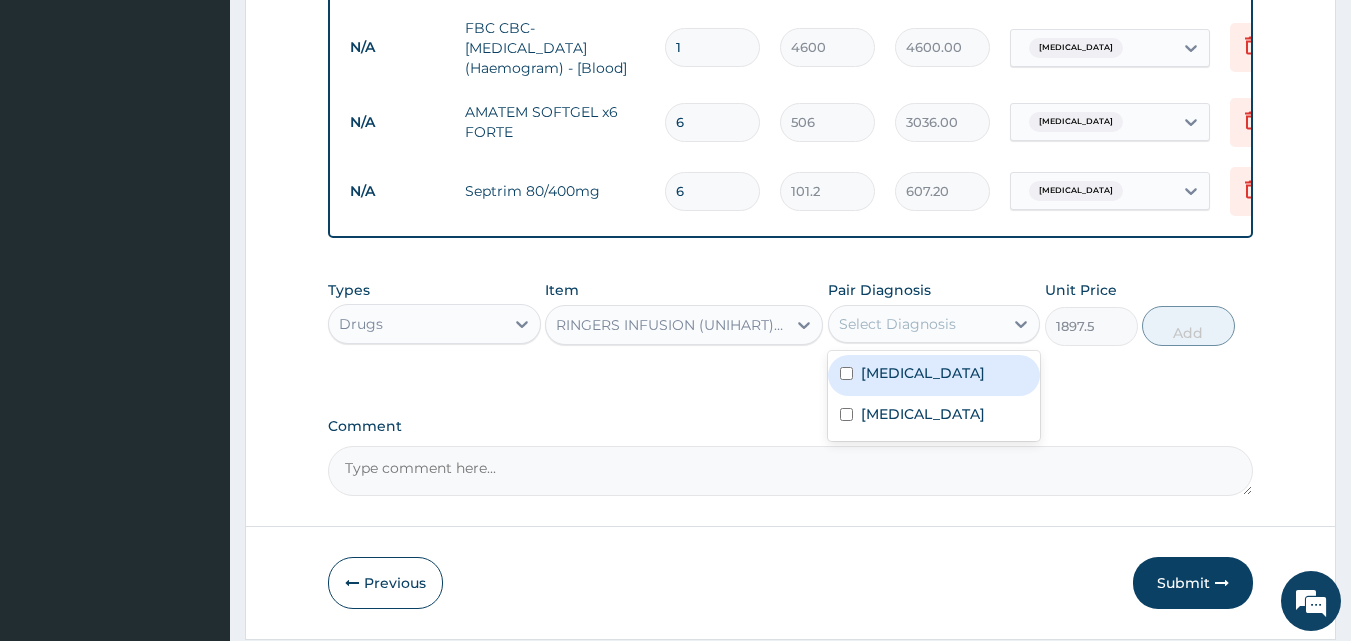 click on "Select Diagnosis" at bounding box center [897, 324] 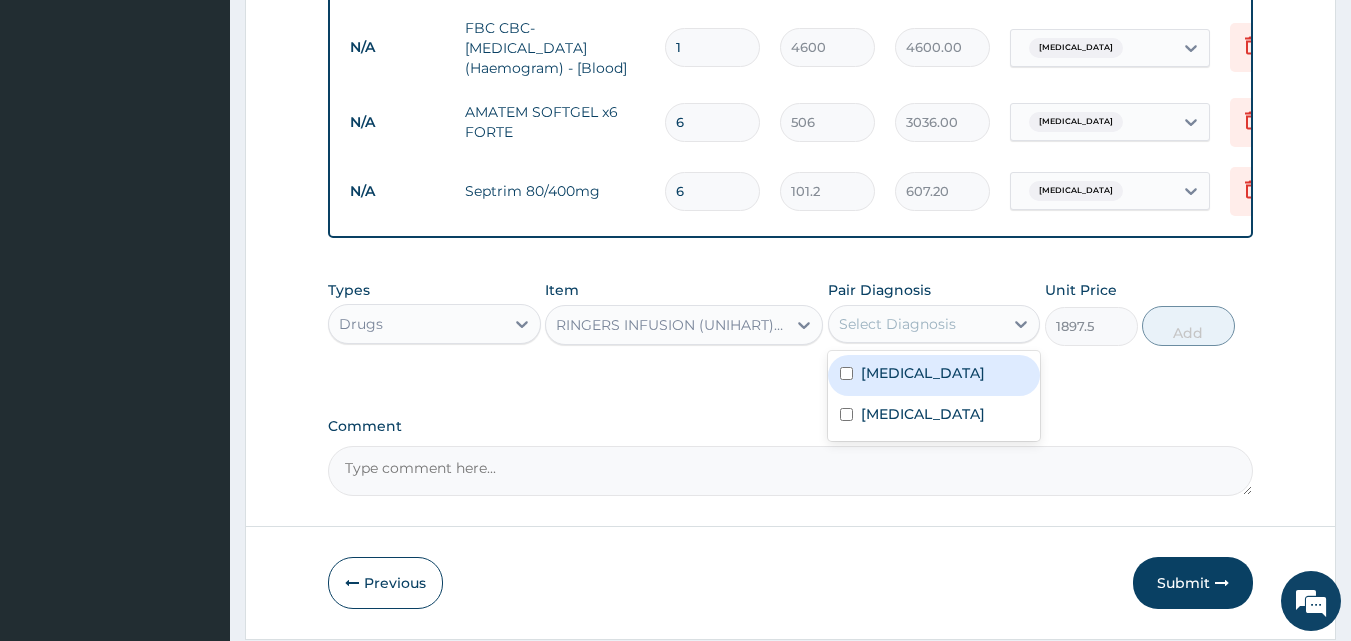 click on "[MEDICAL_DATA]" at bounding box center (923, 373) 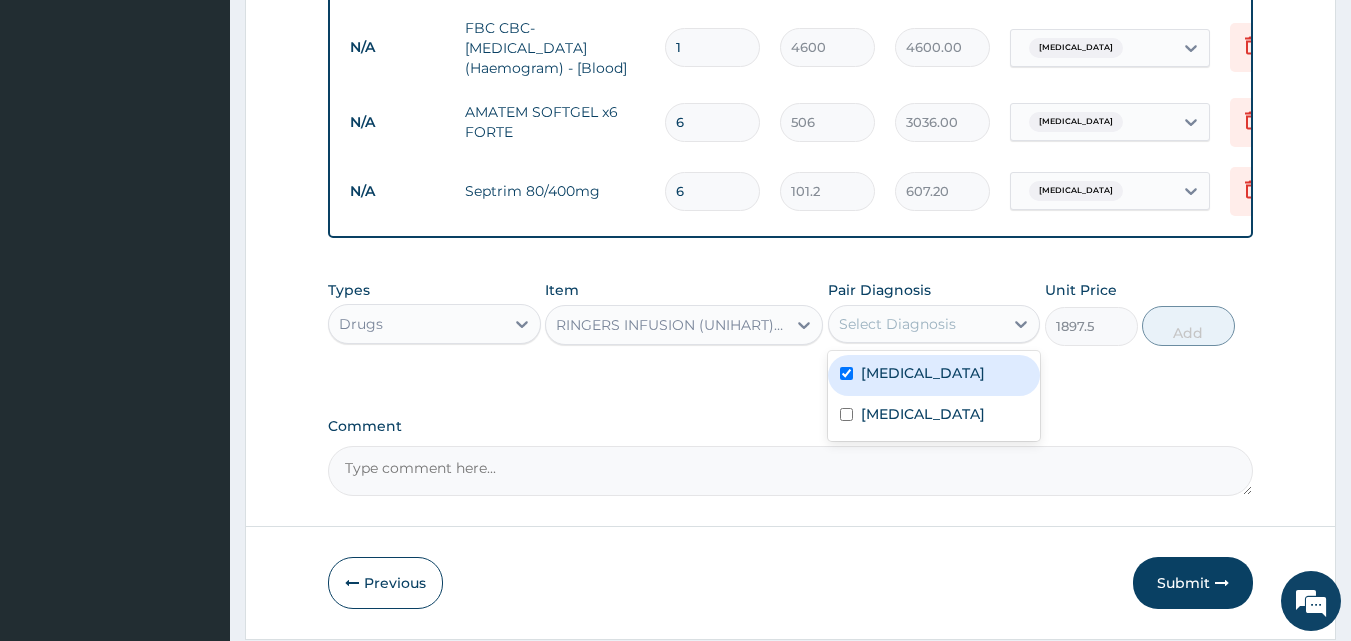 checkbox on "true" 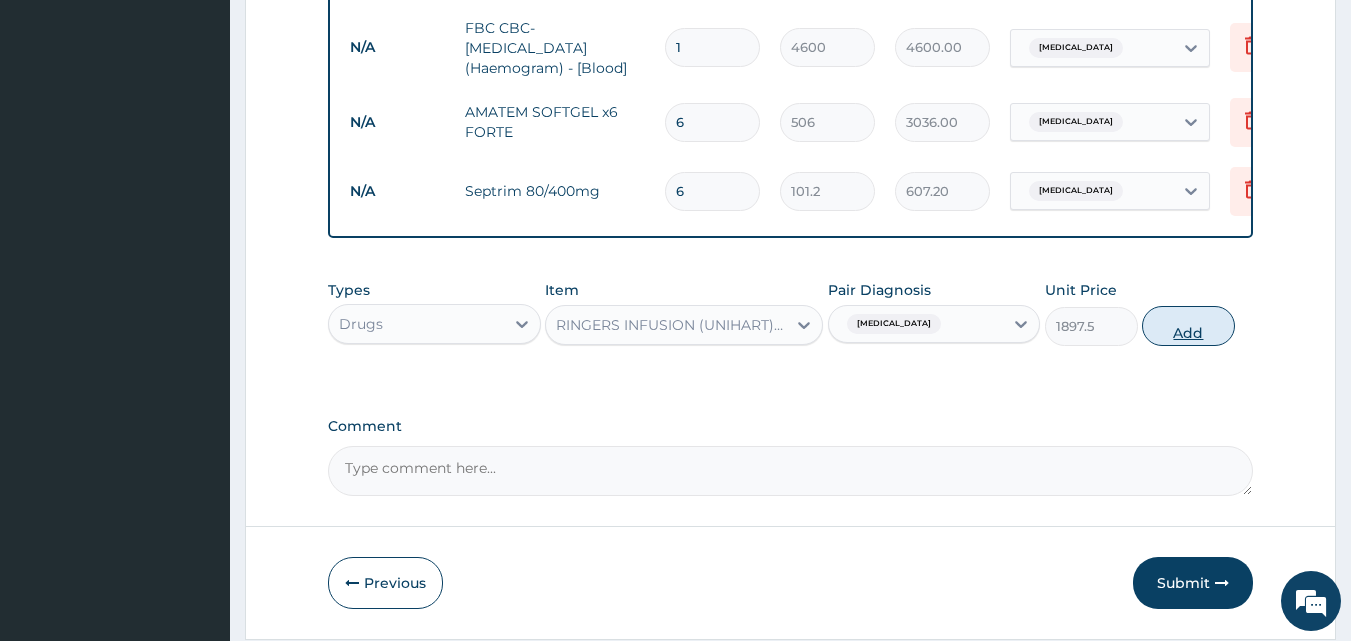 click on "Add" at bounding box center [1188, 326] 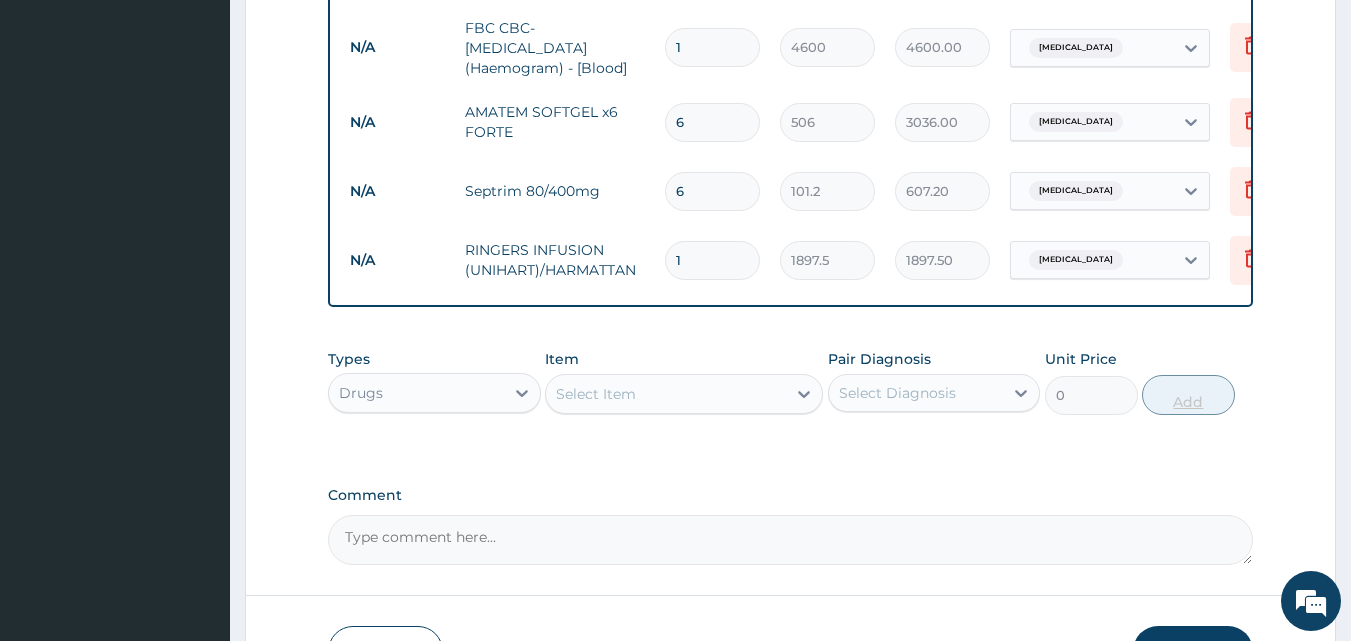 type 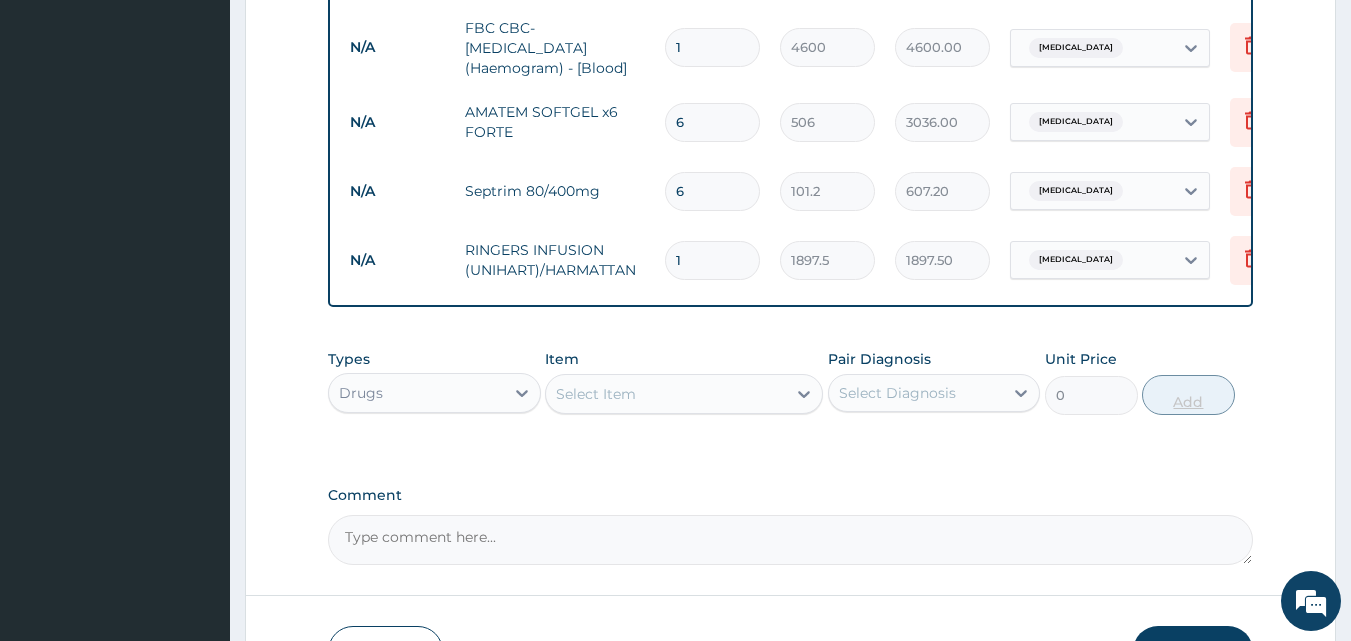 type on "0.00" 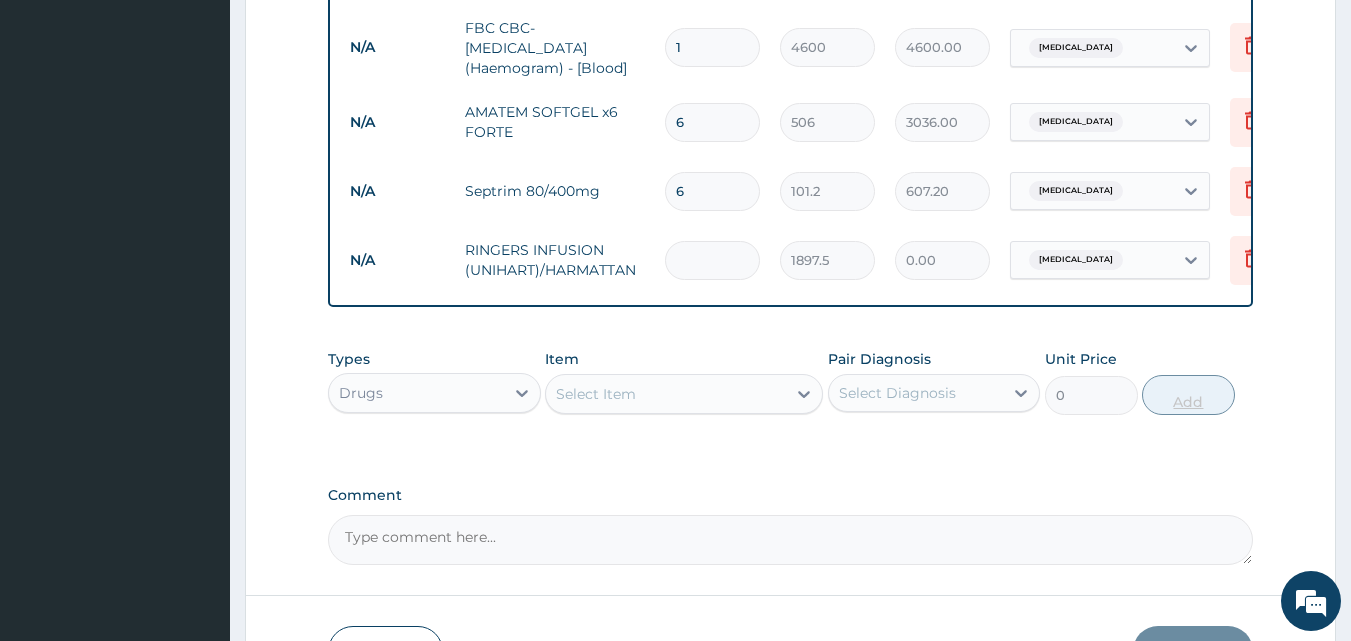 type on "4" 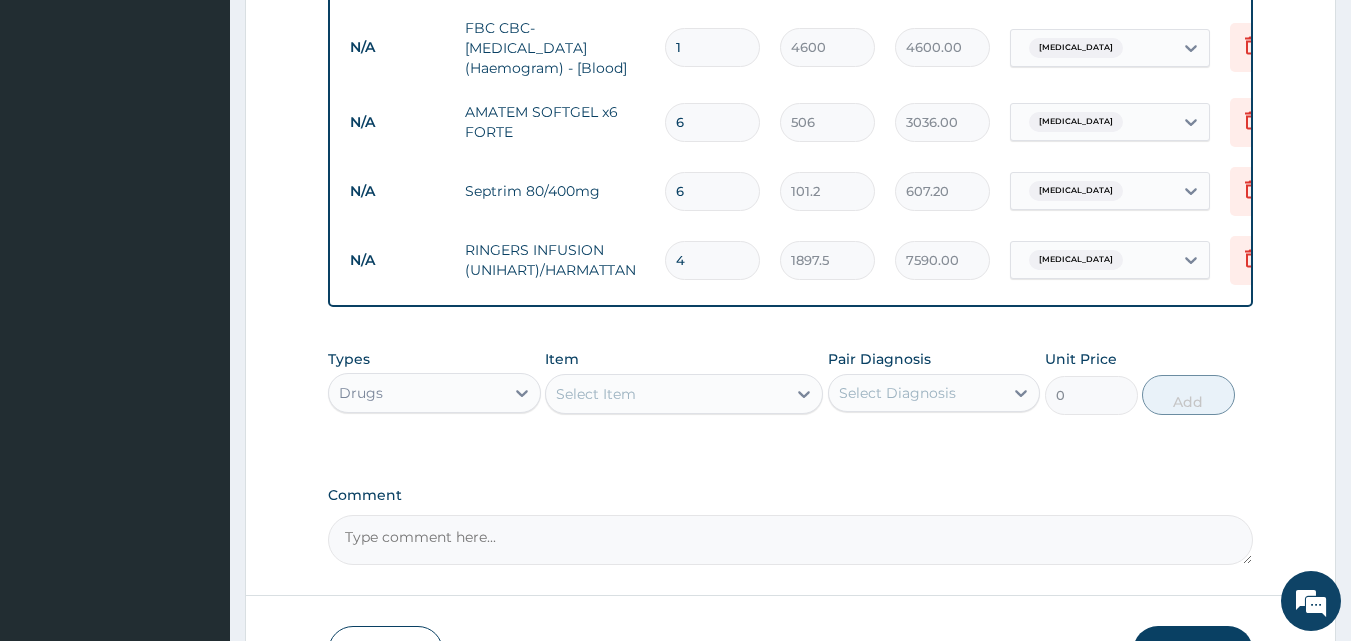 type on "4" 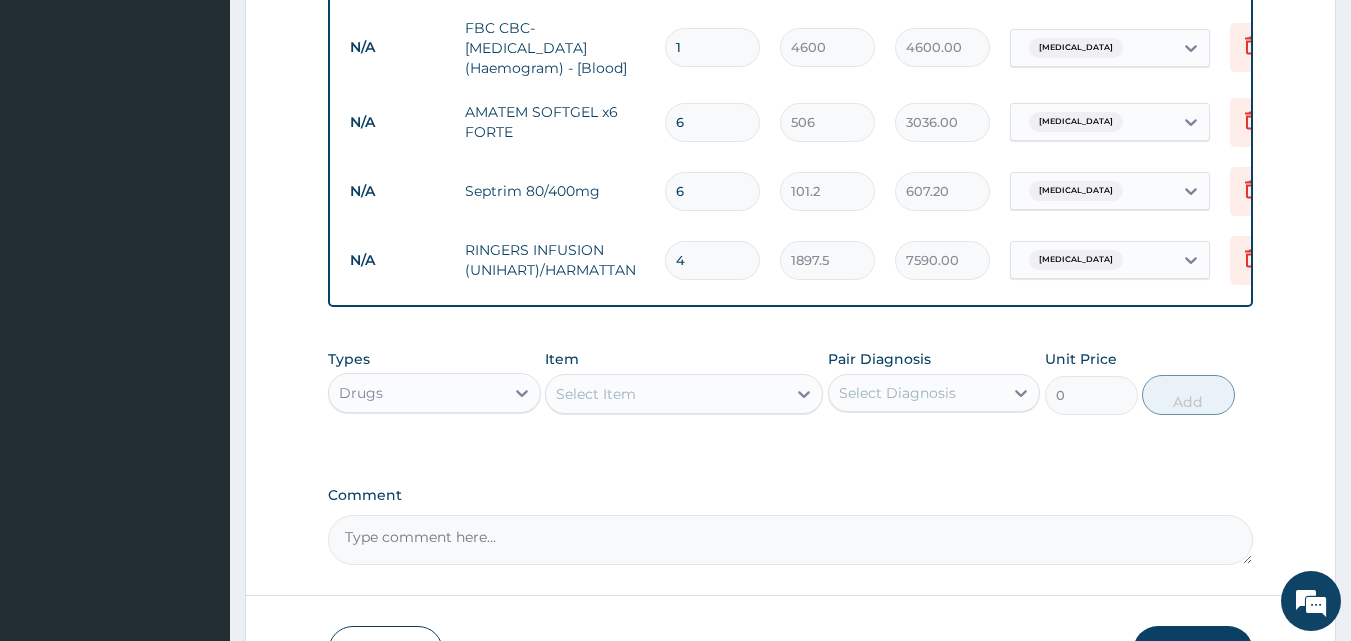 click on "Select Item" at bounding box center (666, 394) 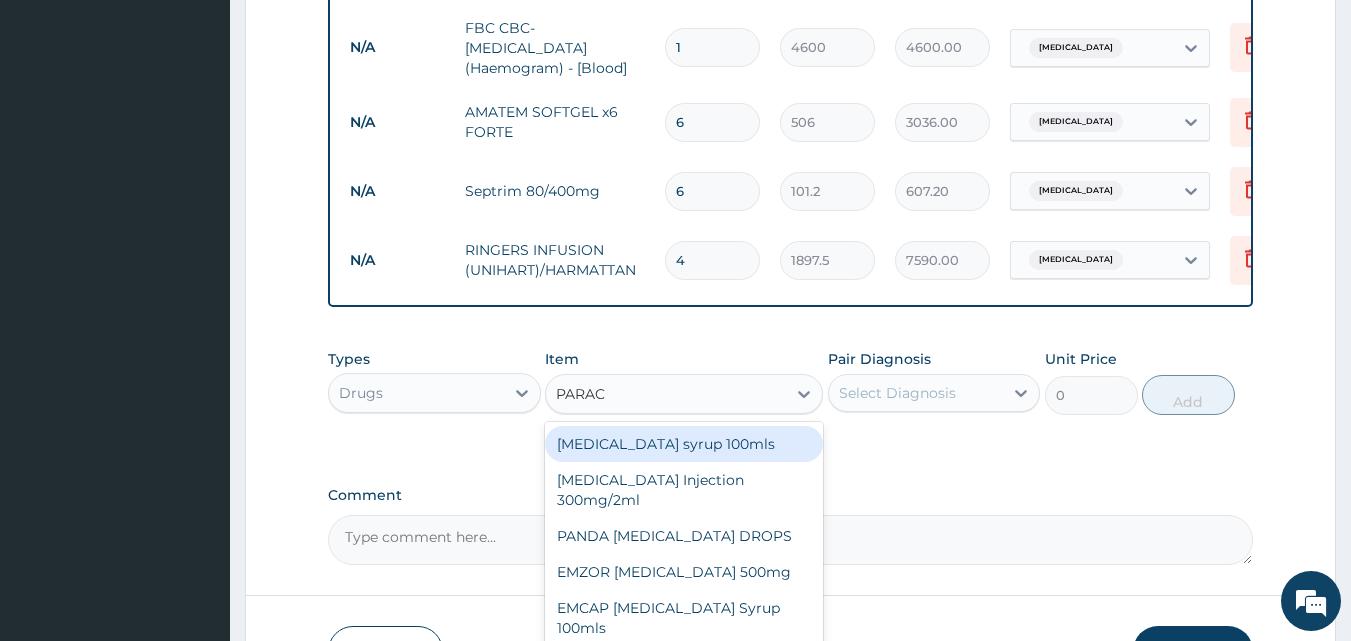 type on "PARACE" 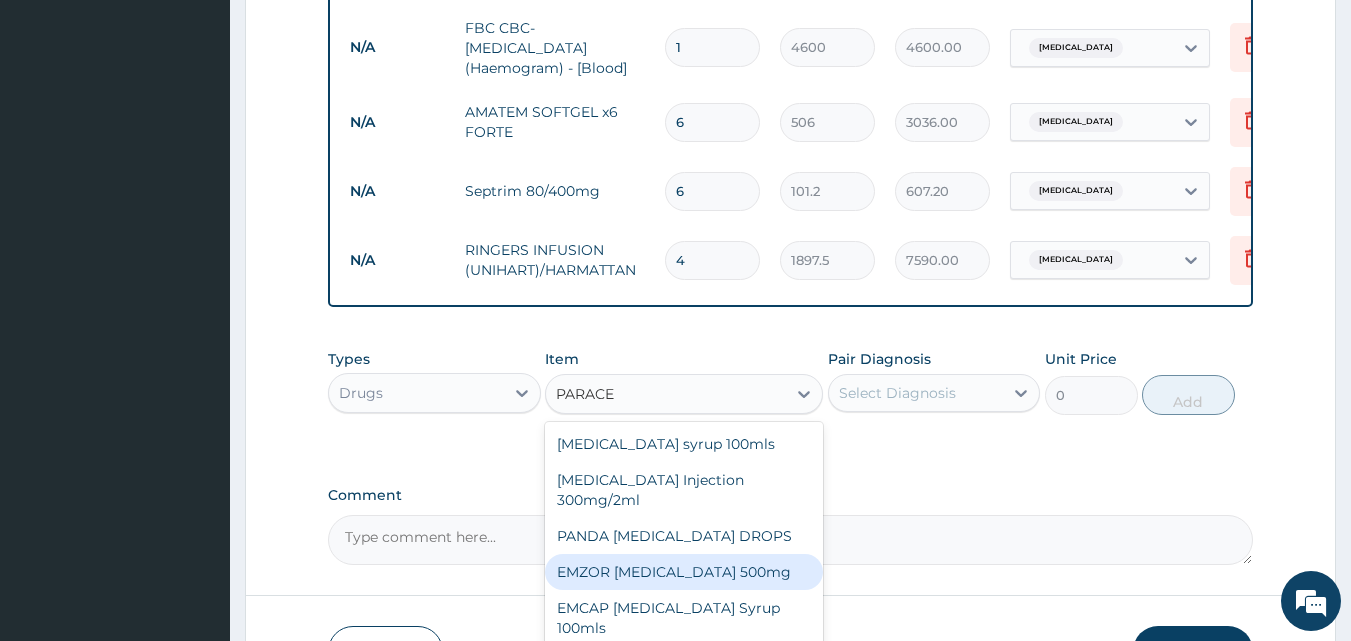 click on "EMZOR [MEDICAL_DATA] 500mg" at bounding box center (684, 572) 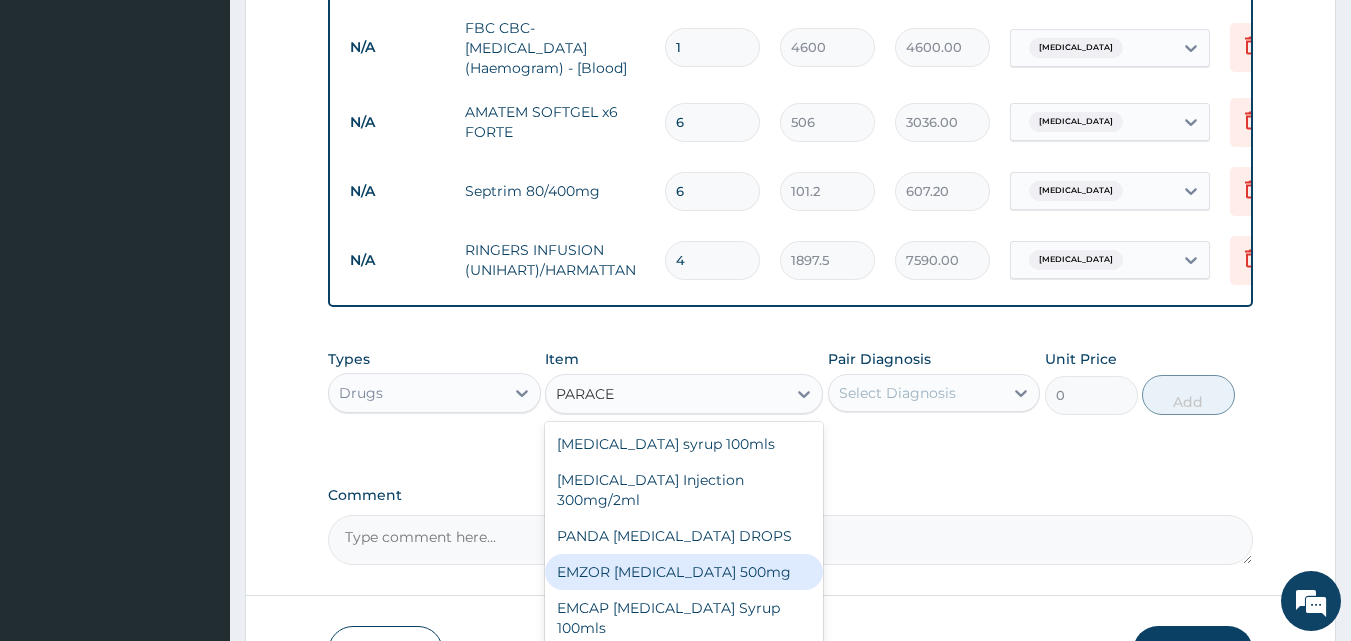 type 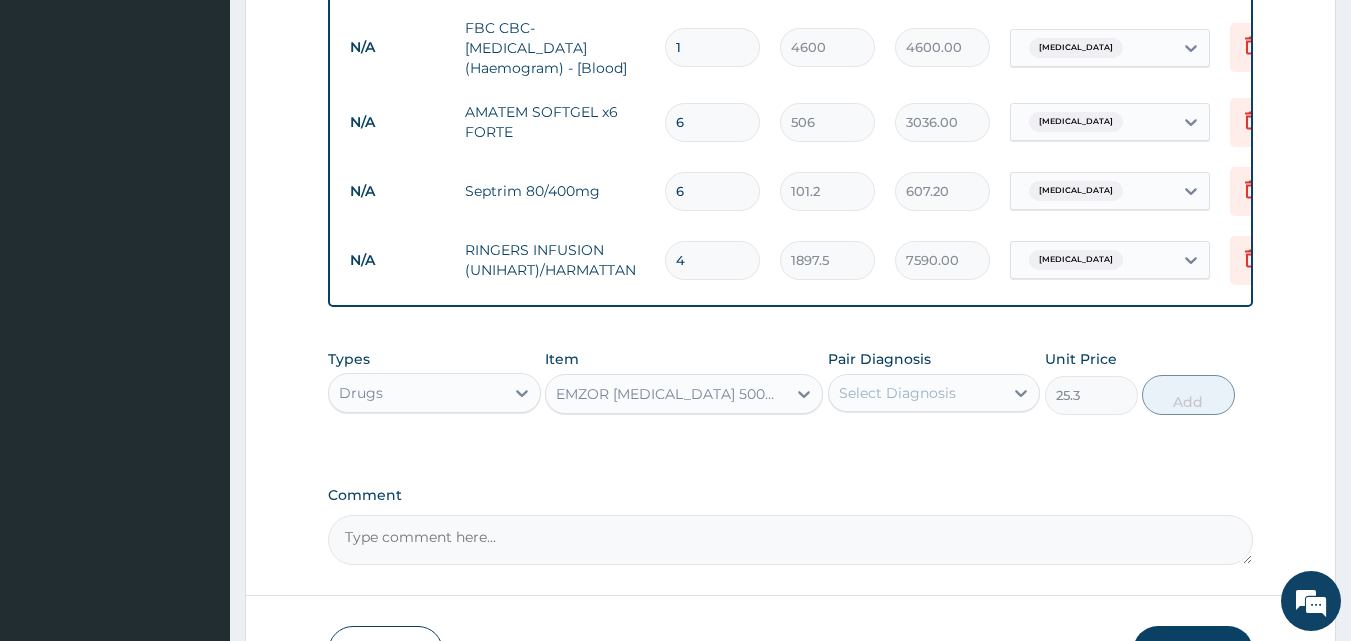 click on "Select Diagnosis" at bounding box center (897, 393) 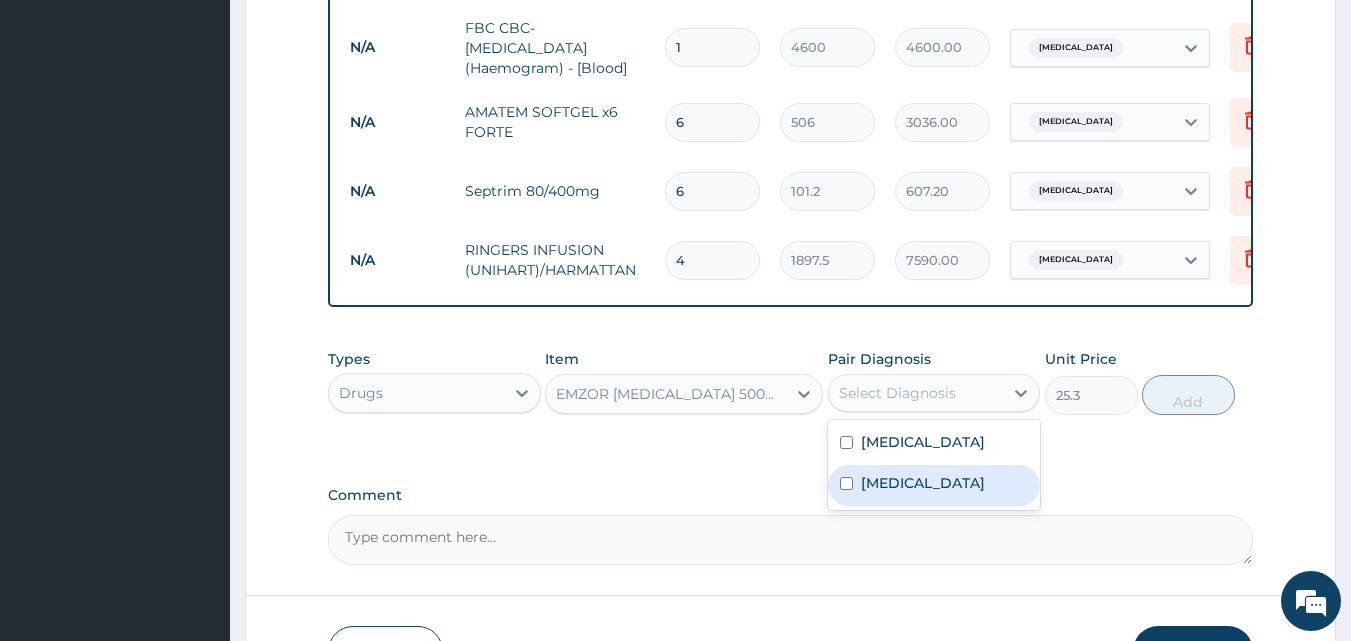 click on "Malaria" at bounding box center [923, 483] 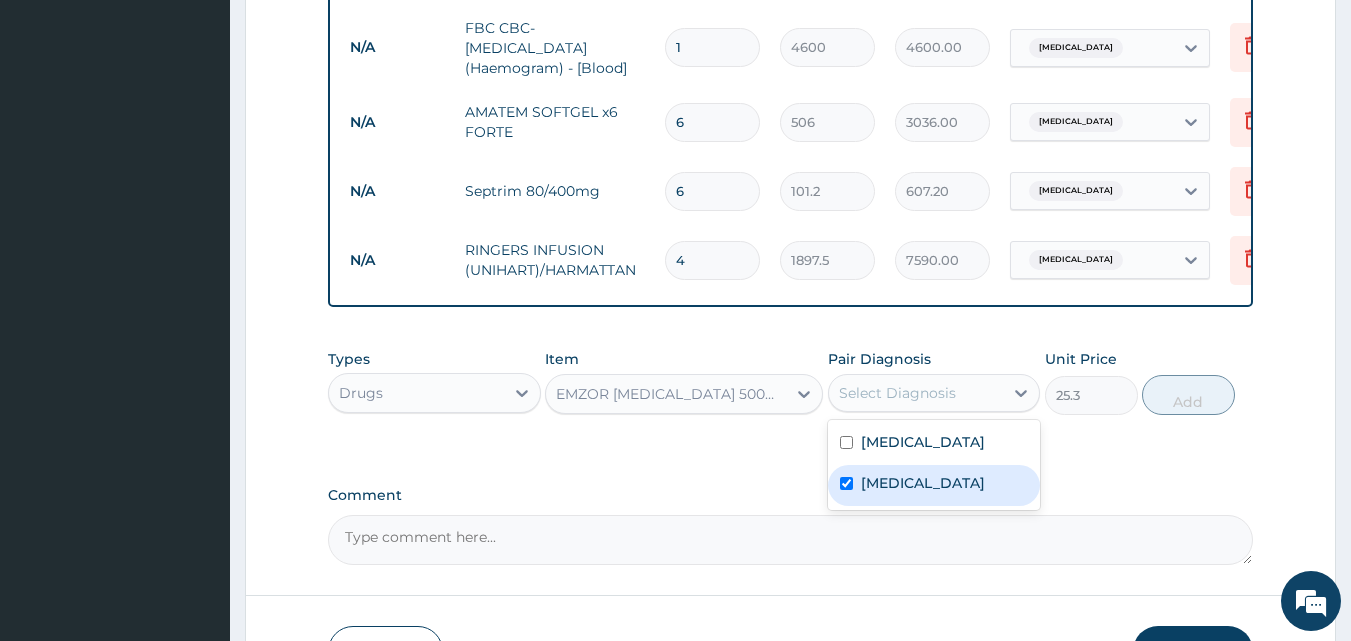 checkbox on "true" 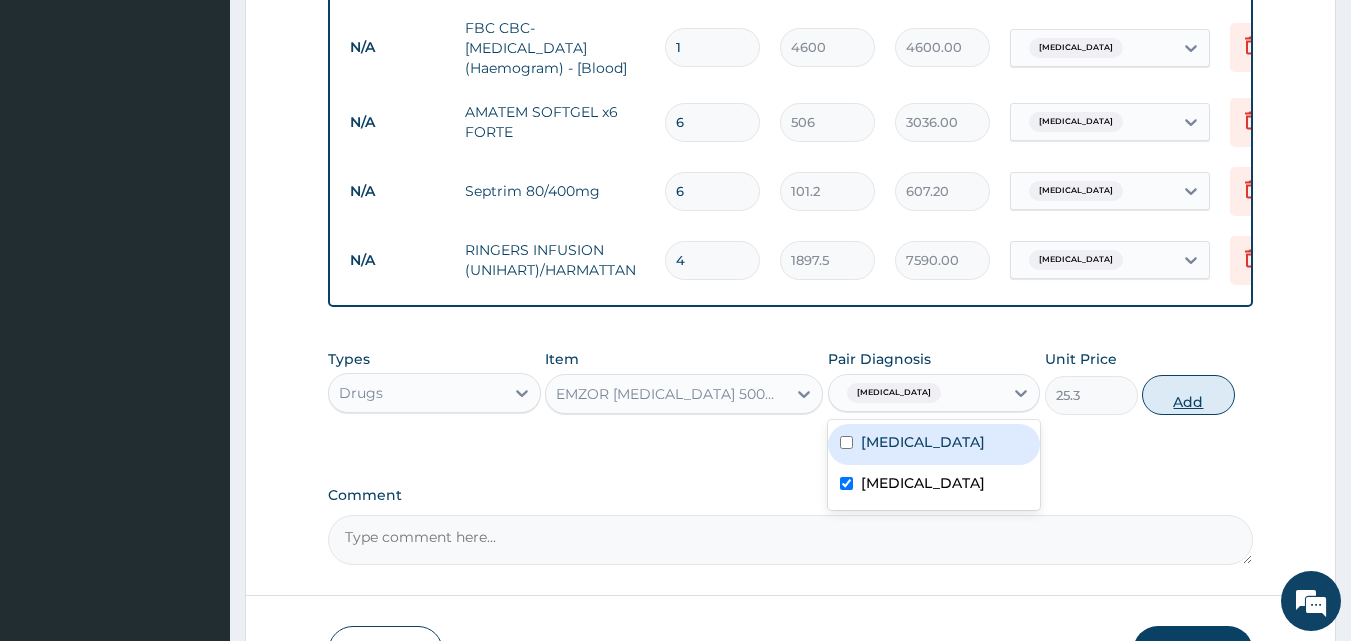 click on "Add" at bounding box center [1188, 395] 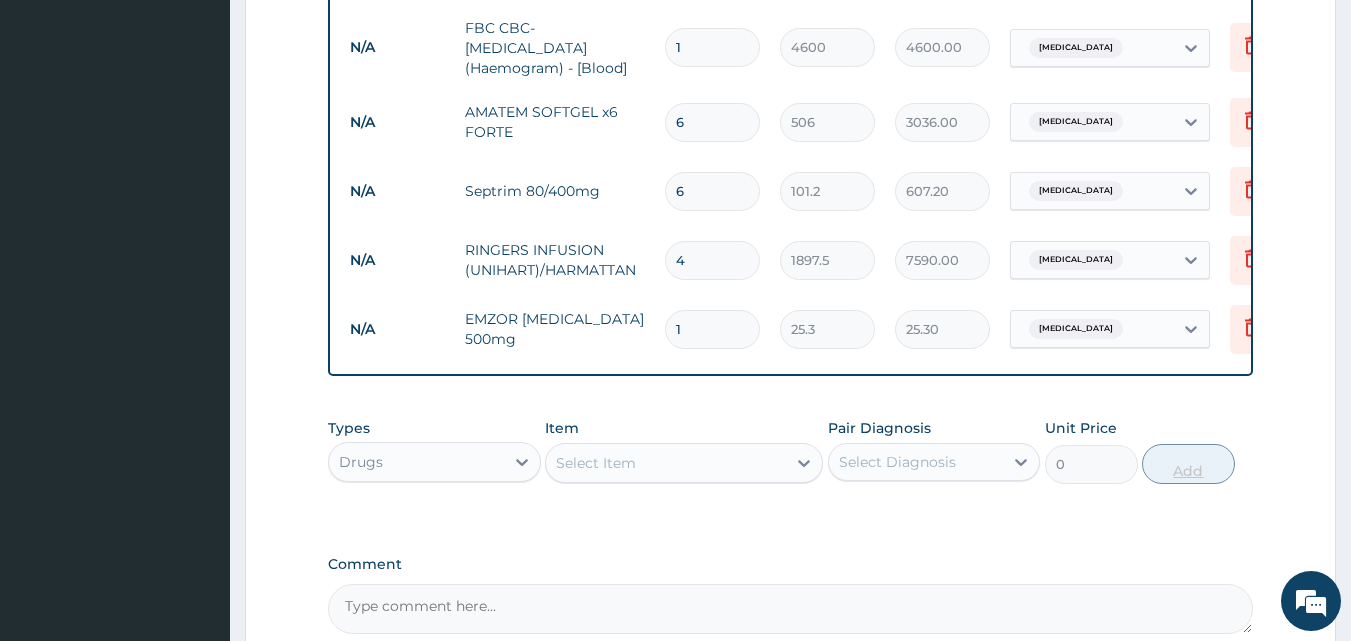 type on "18" 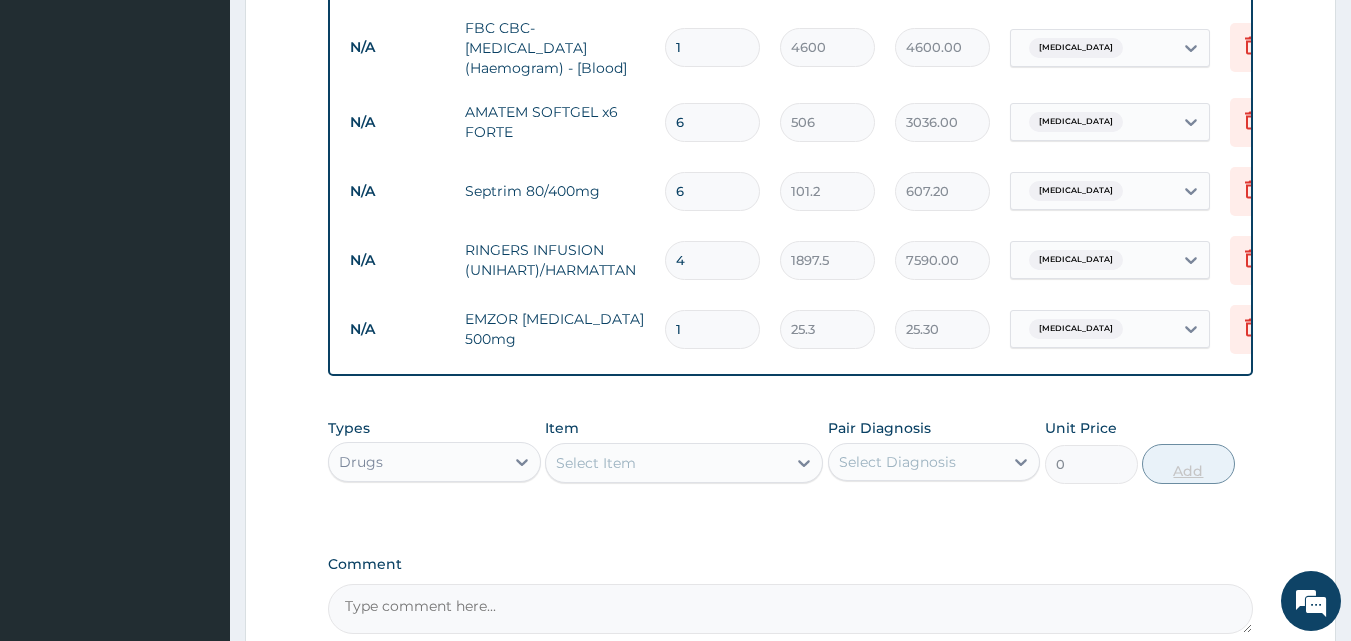 type on "455.40" 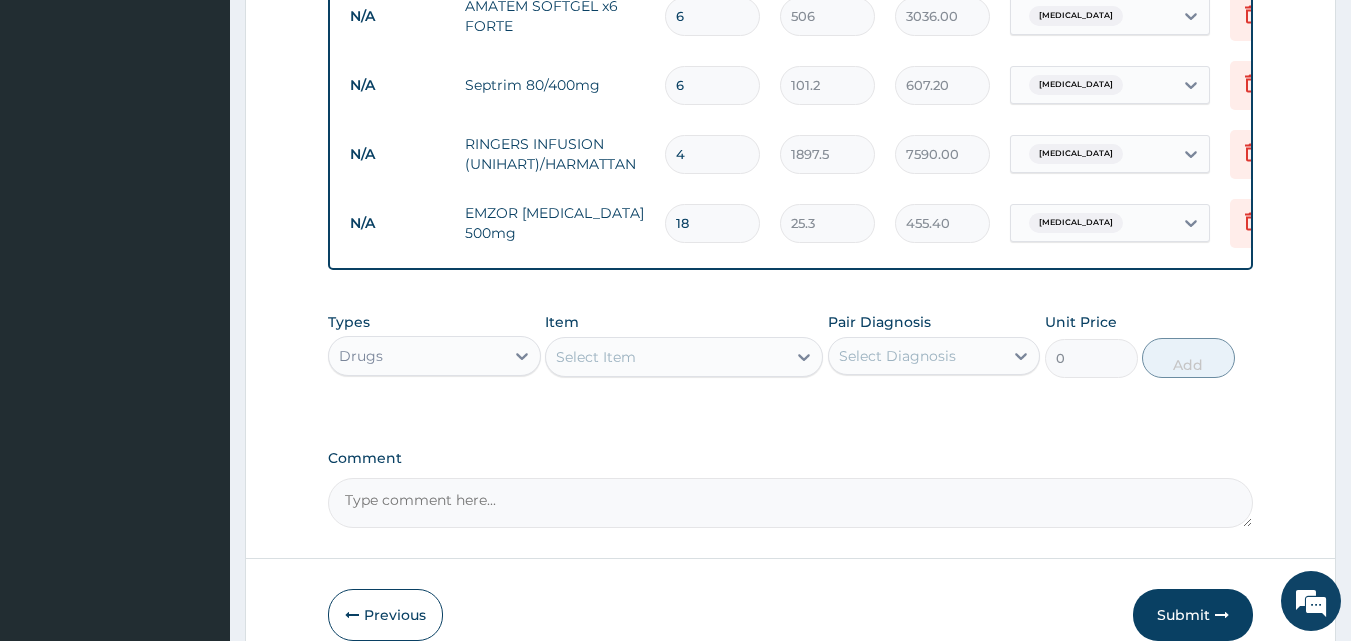 scroll, scrollTop: 1157, scrollLeft: 0, axis: vertical 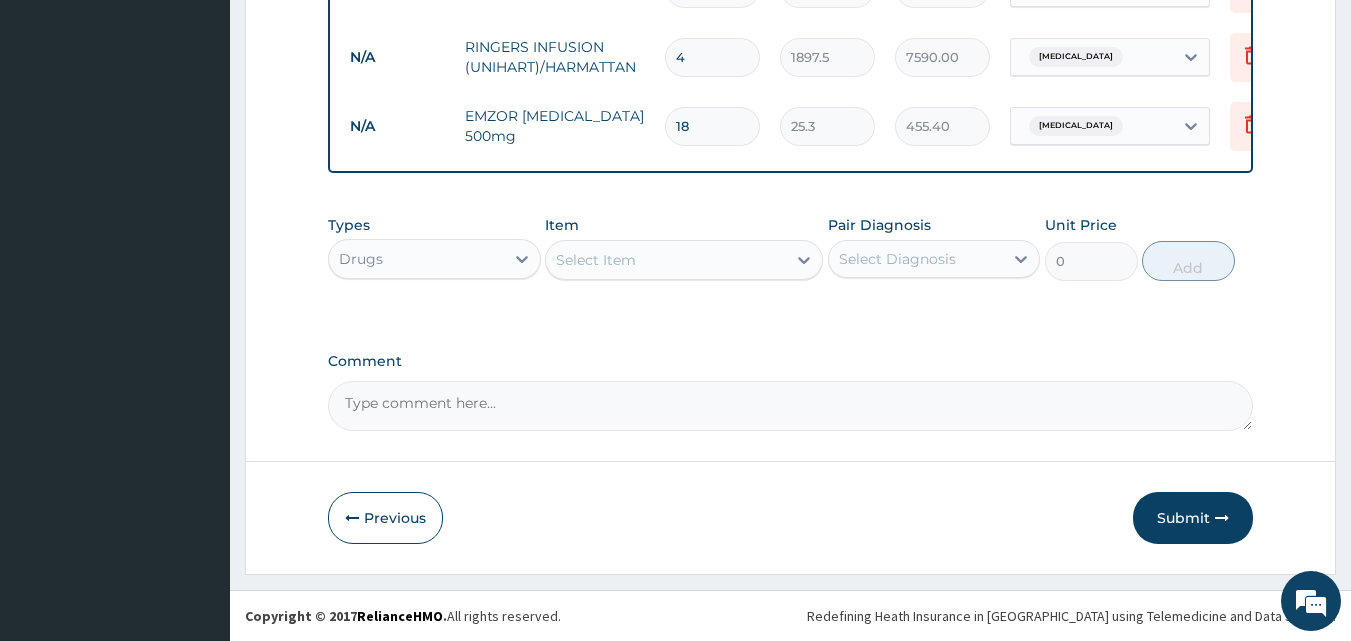 type on "18" 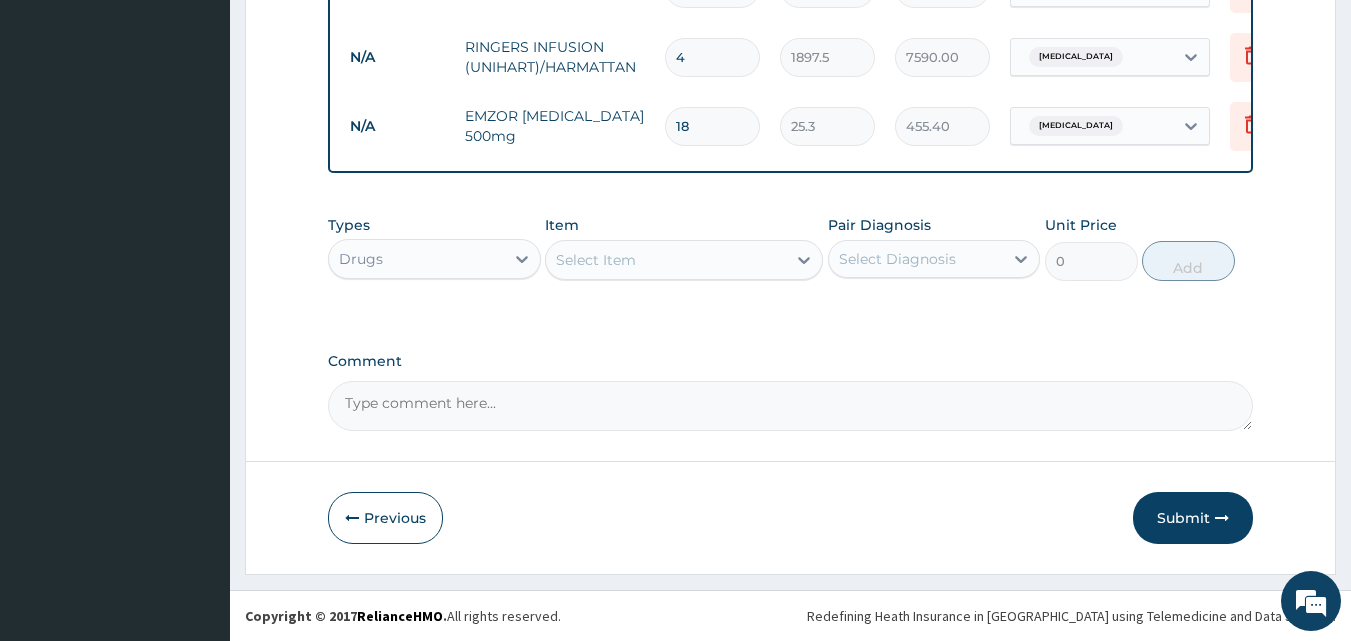 click on "Select Item" at bounding box center [666, 260] 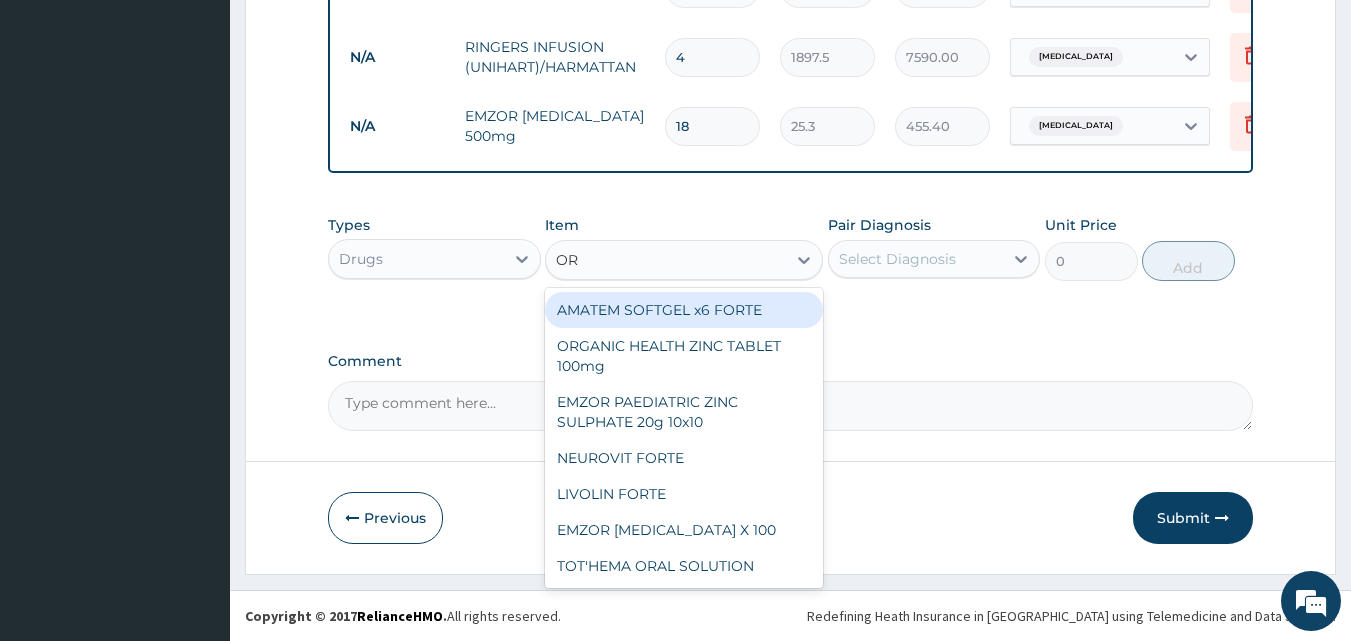 type on "ORS" 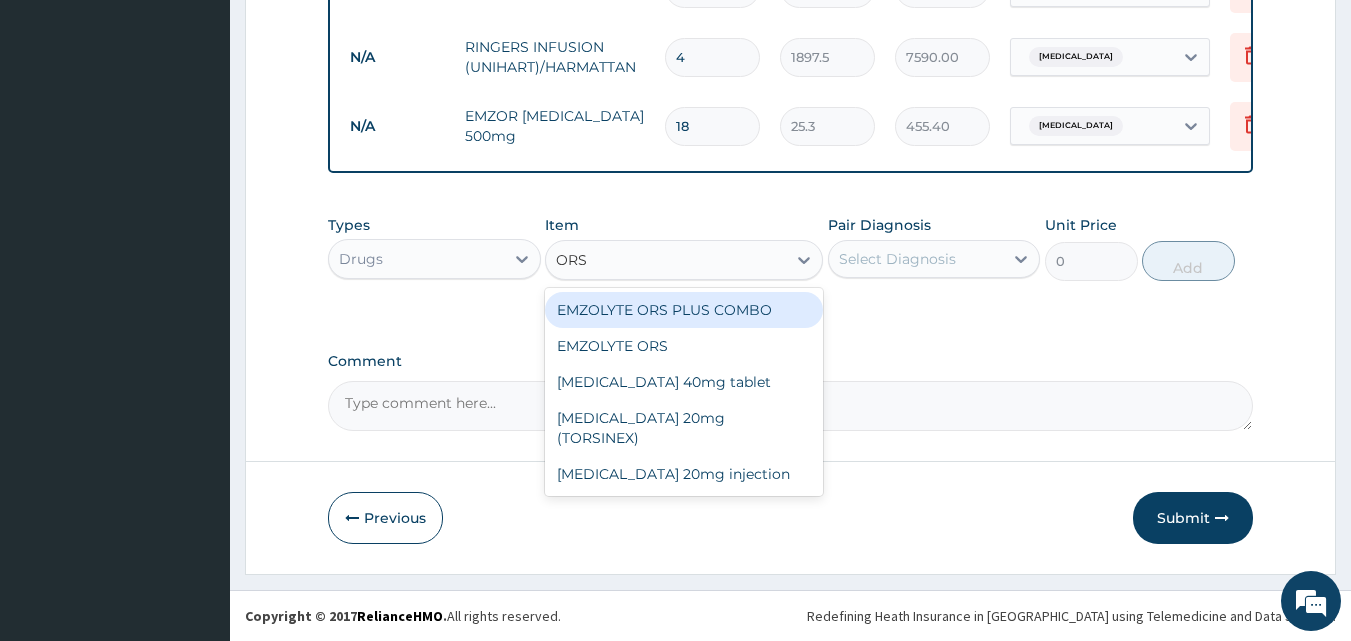 click on "EMZOLYTE ORS PLUS COMBO" at bounding box center [684, 310] 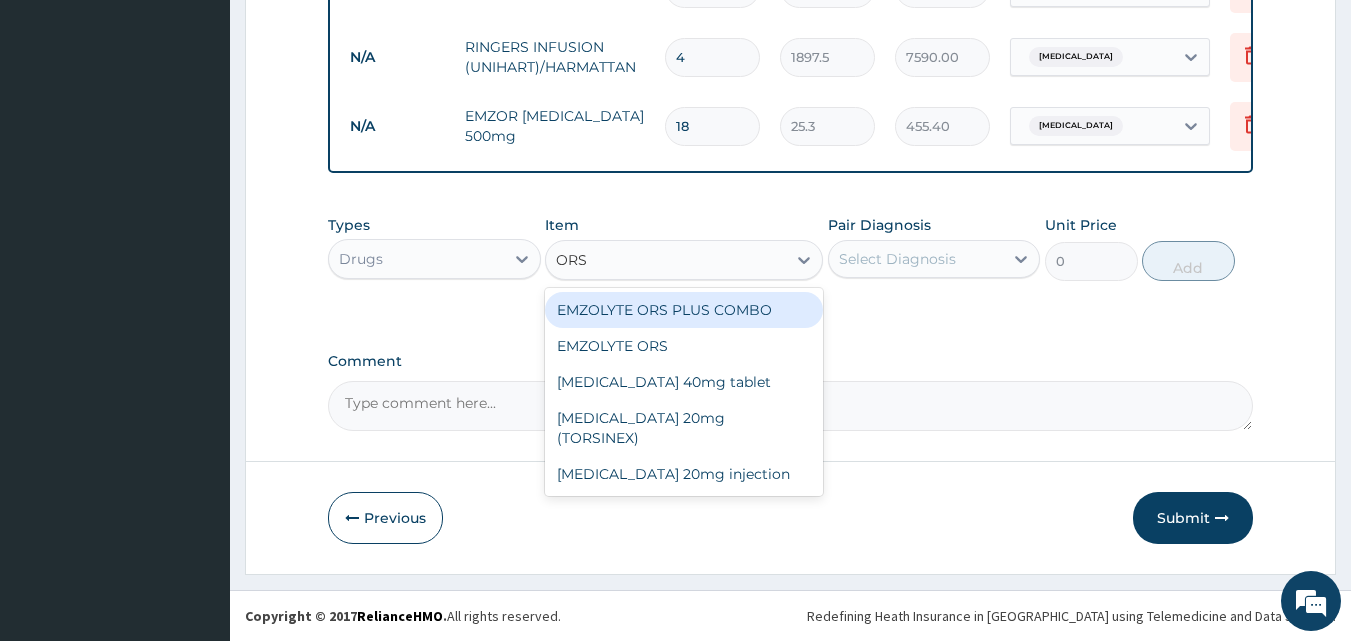 type 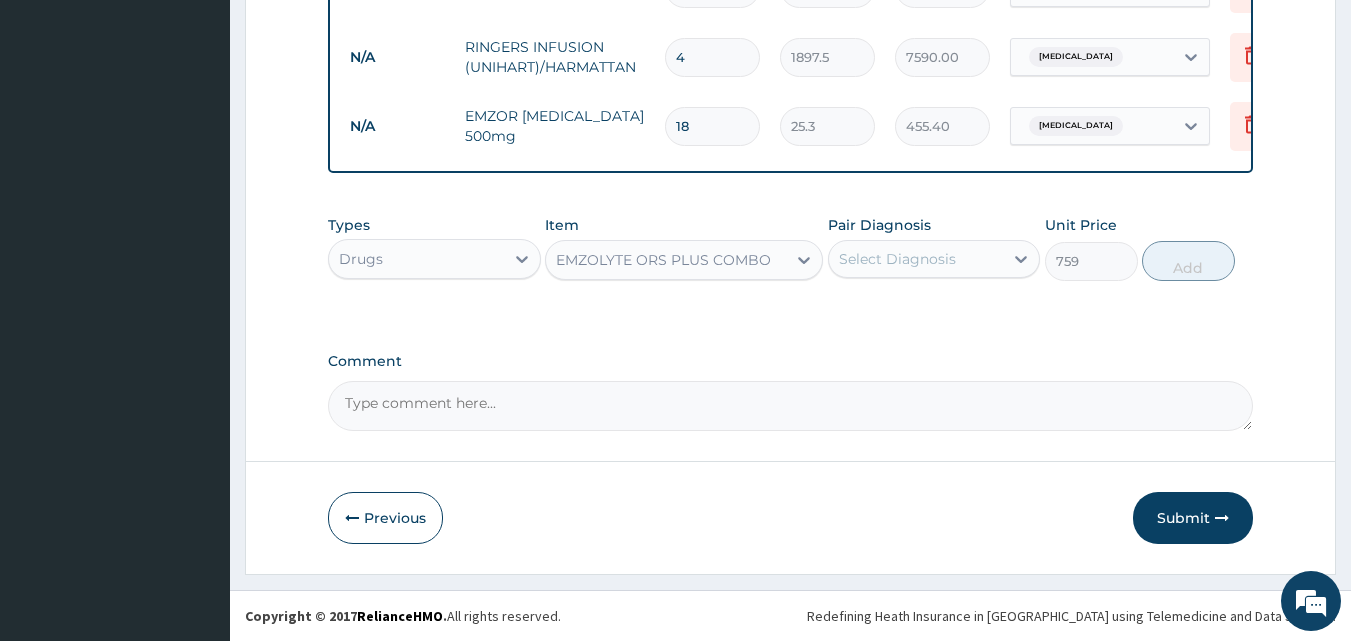 click on "Pair Diagnosis" at bounding box center (879, 225) 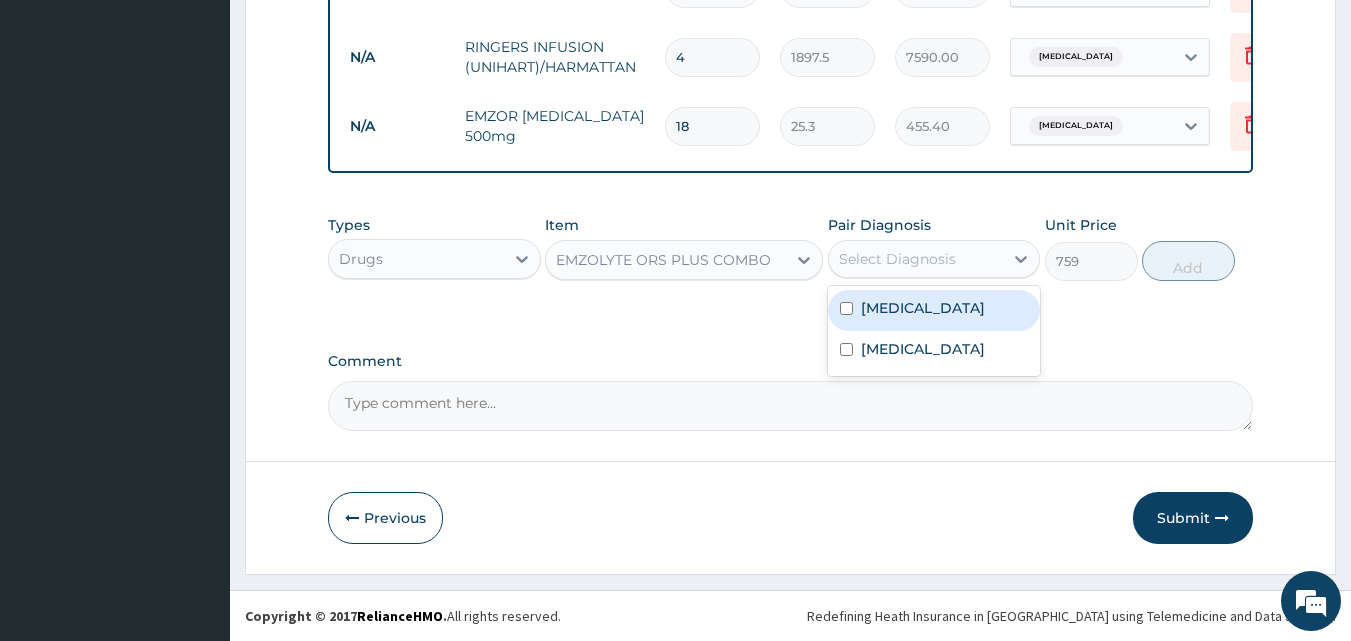 click on "Select Diagnosis" at bounding box center (897, 259) 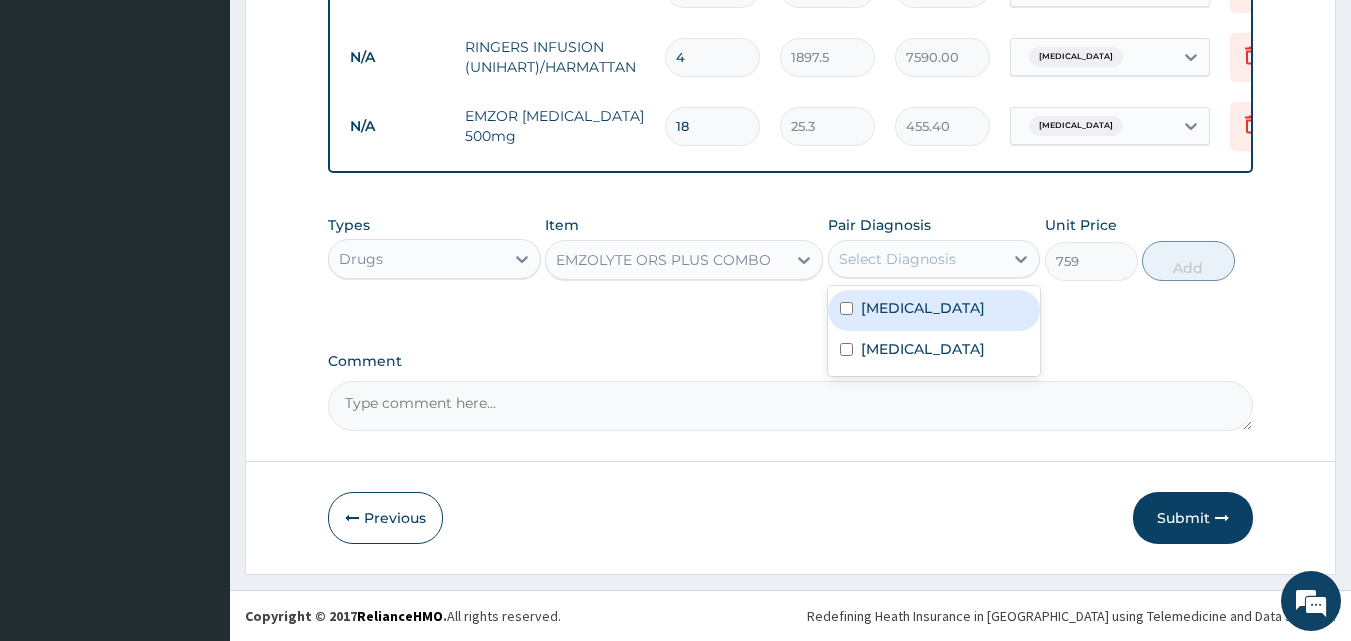 click on "Sepsis" at bounding box center [923, 308] 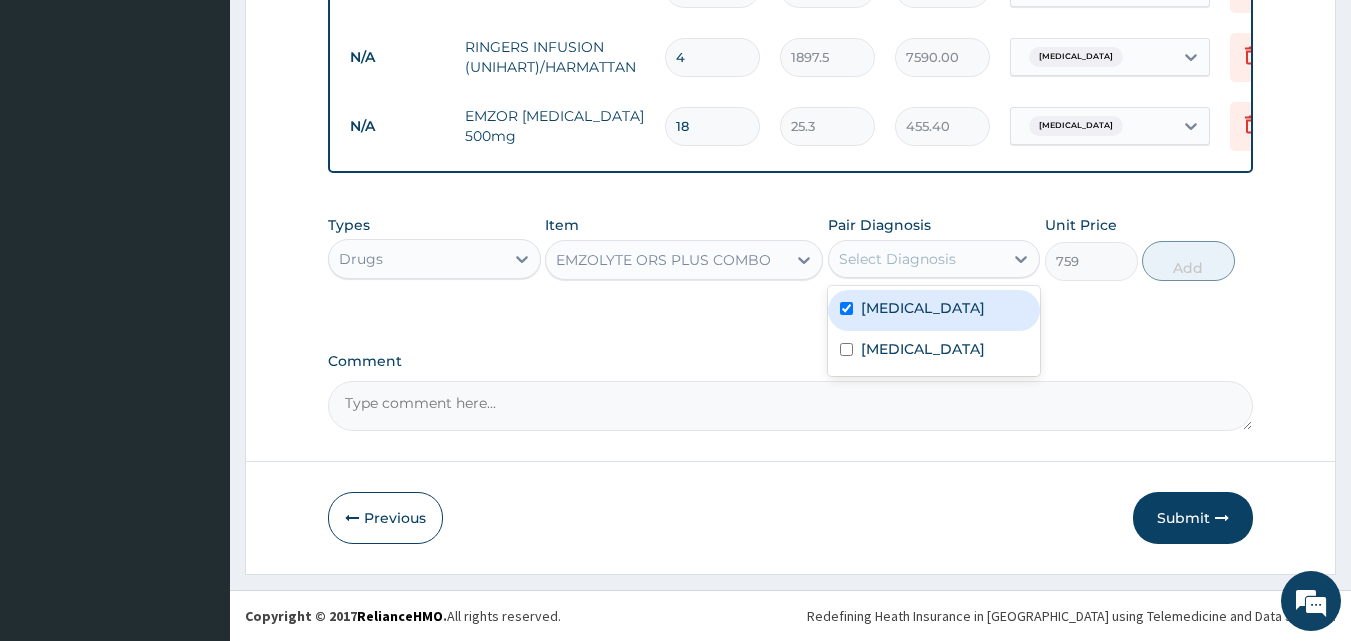 checkbox on "true" 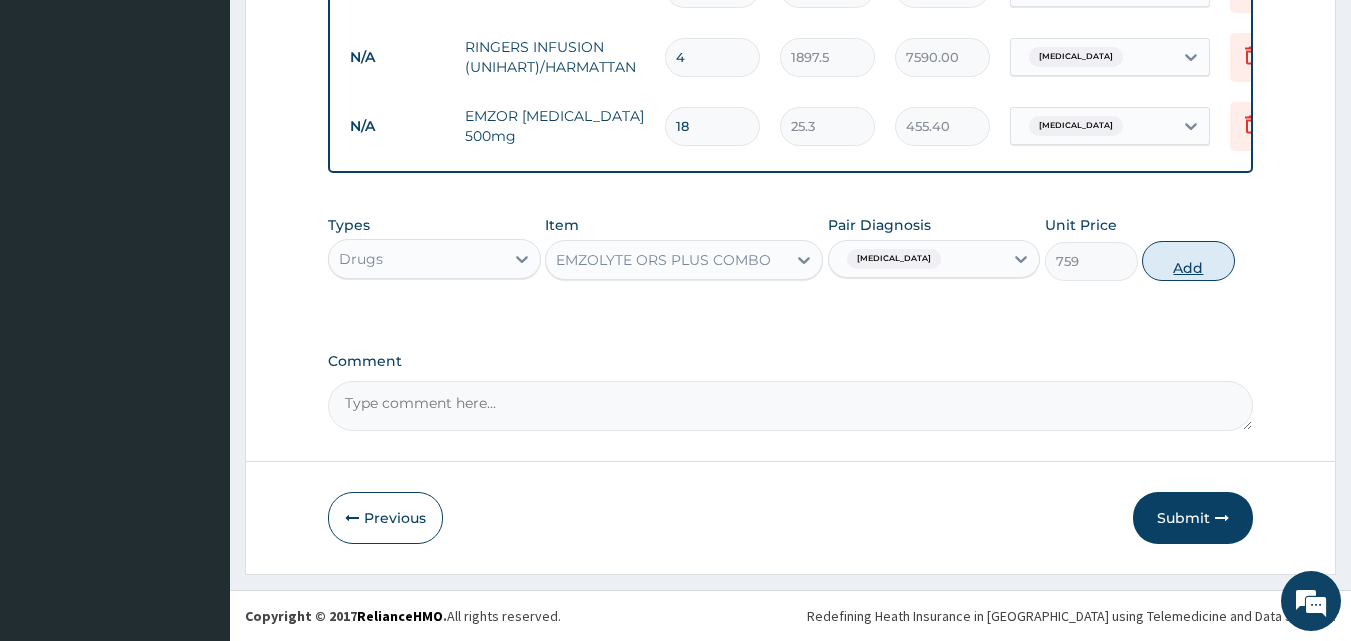 click on "Add" at bounding box center (1188, 261) 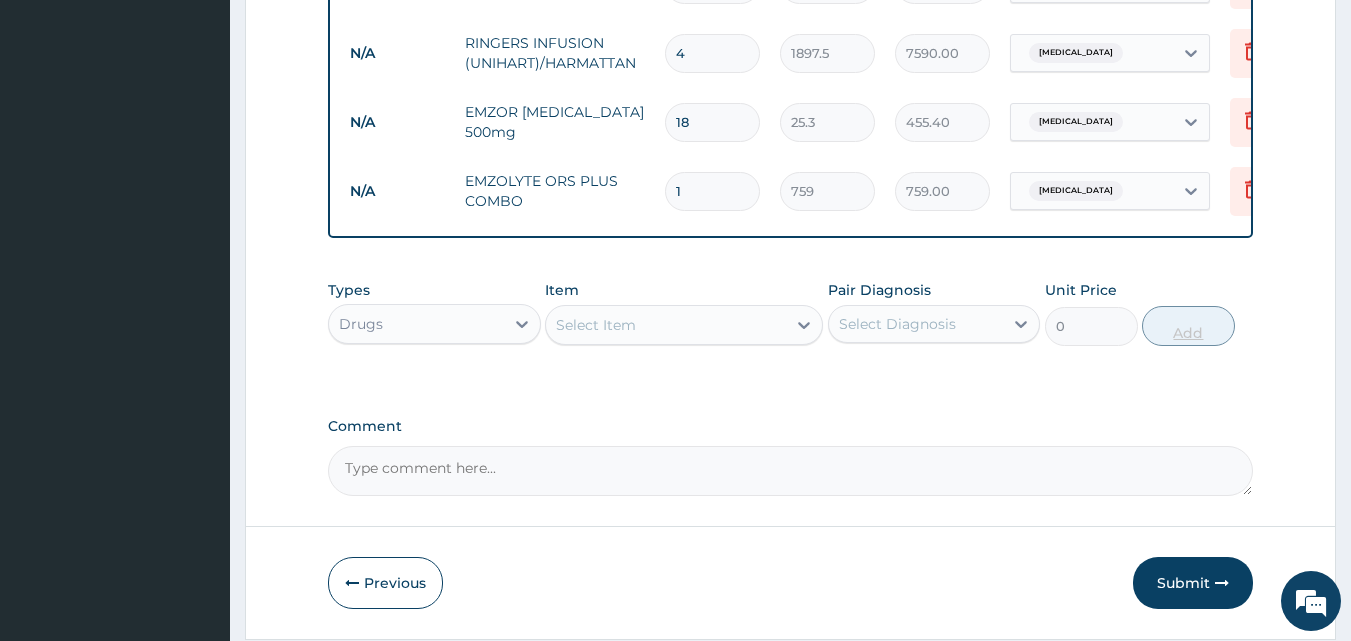 type 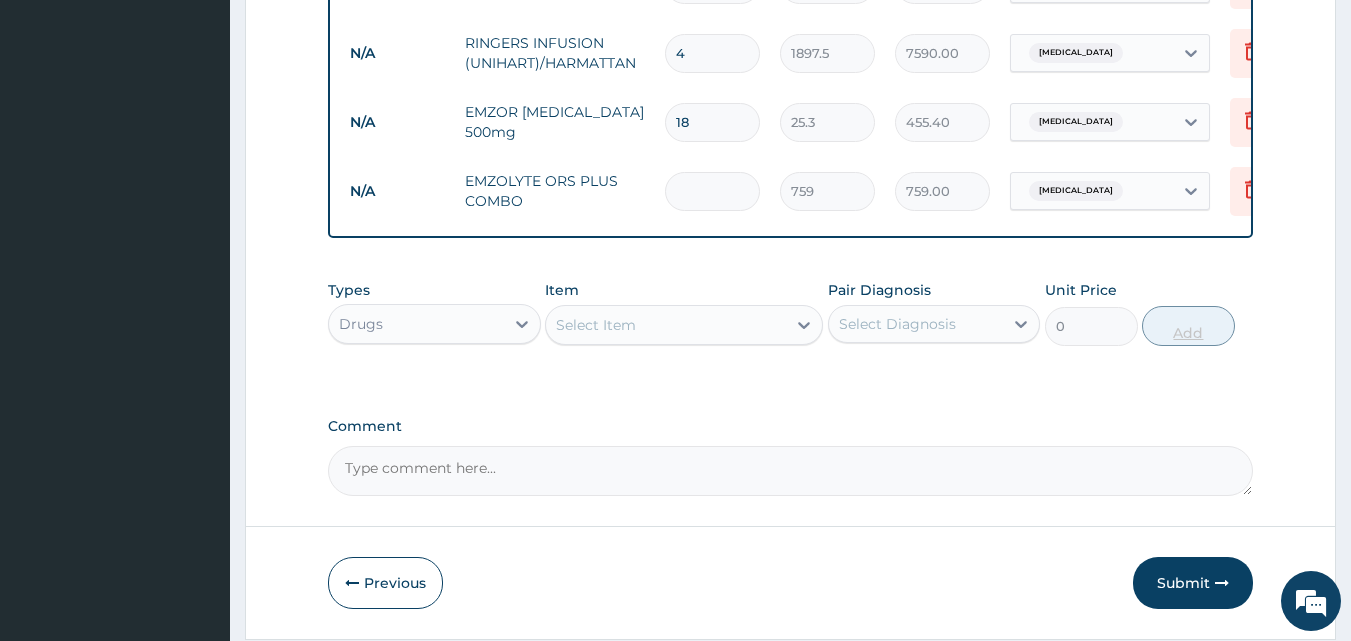 type on "0.00" 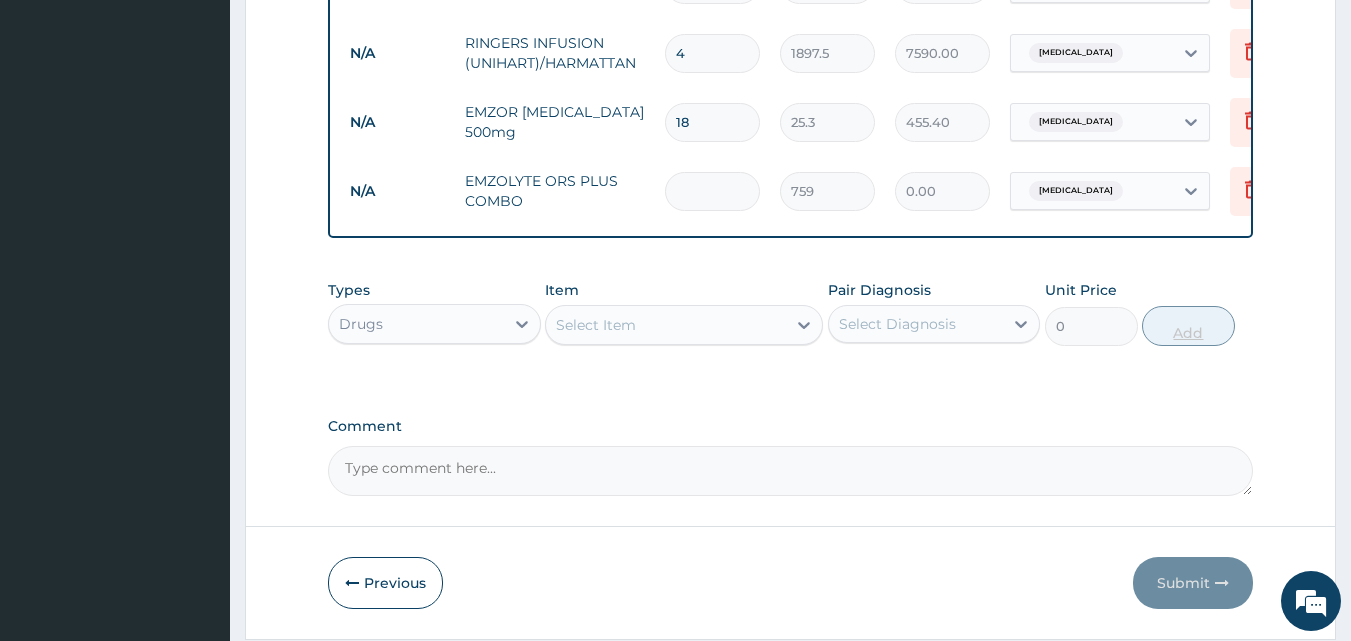 type on "3" 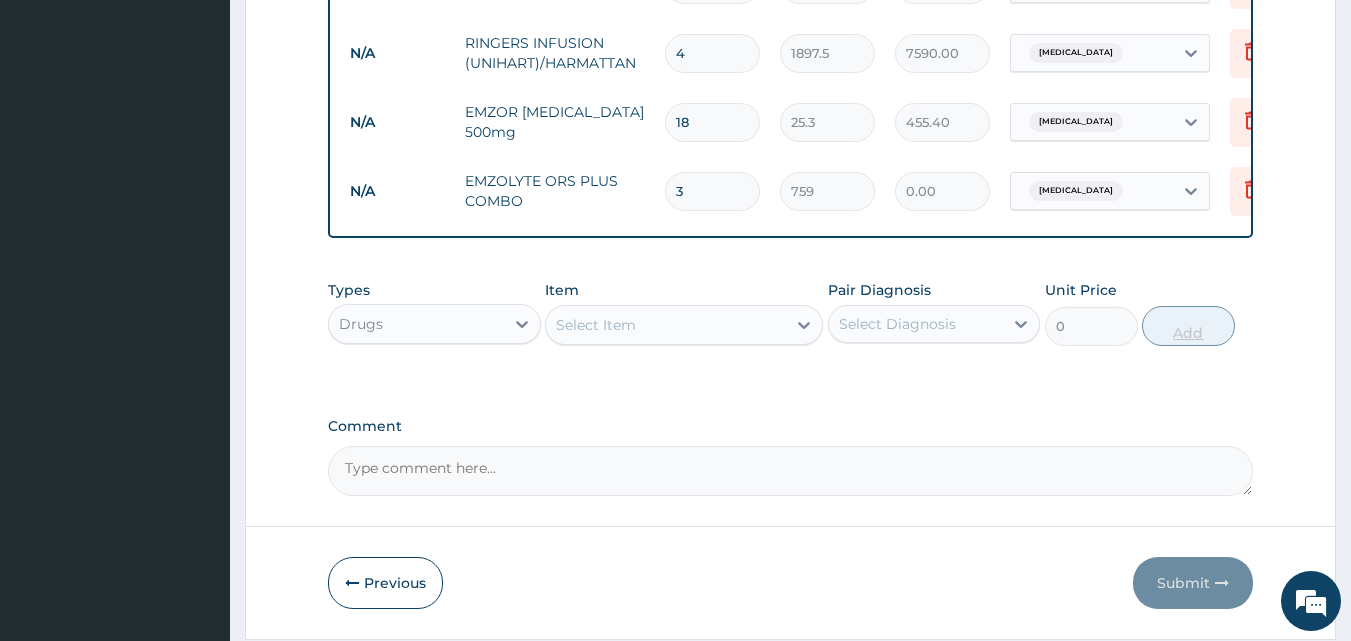 type on "2277.00" 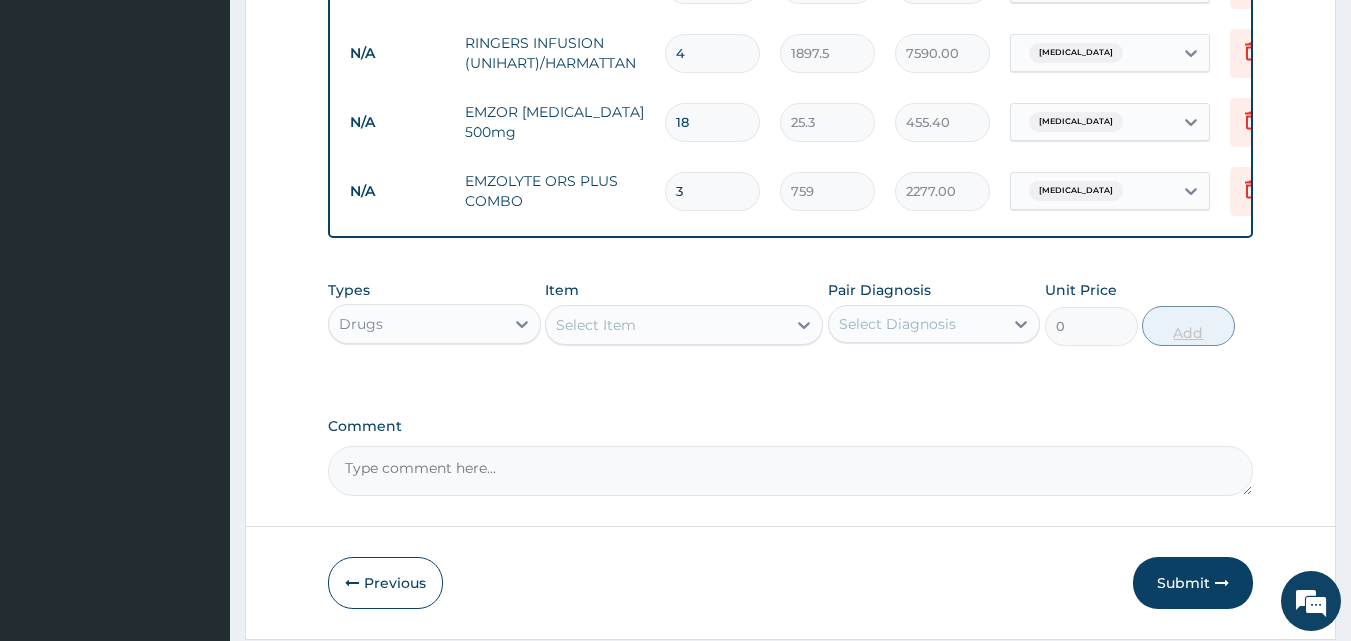 type 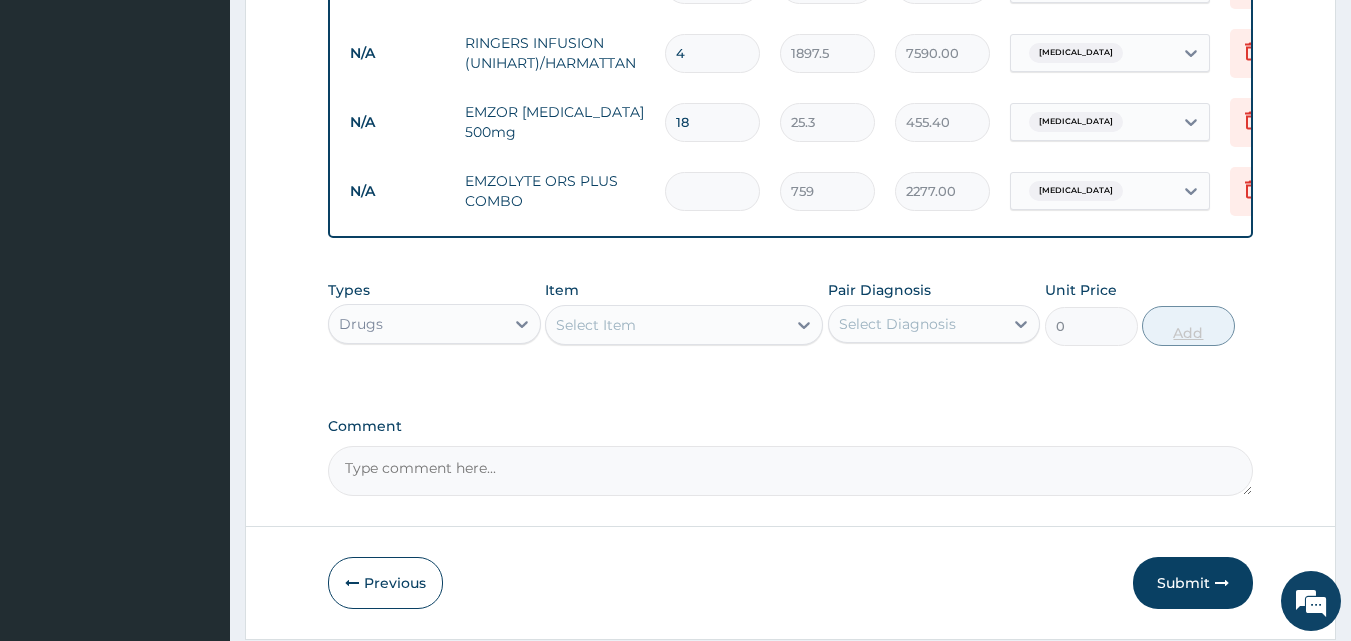 type on "0.00" 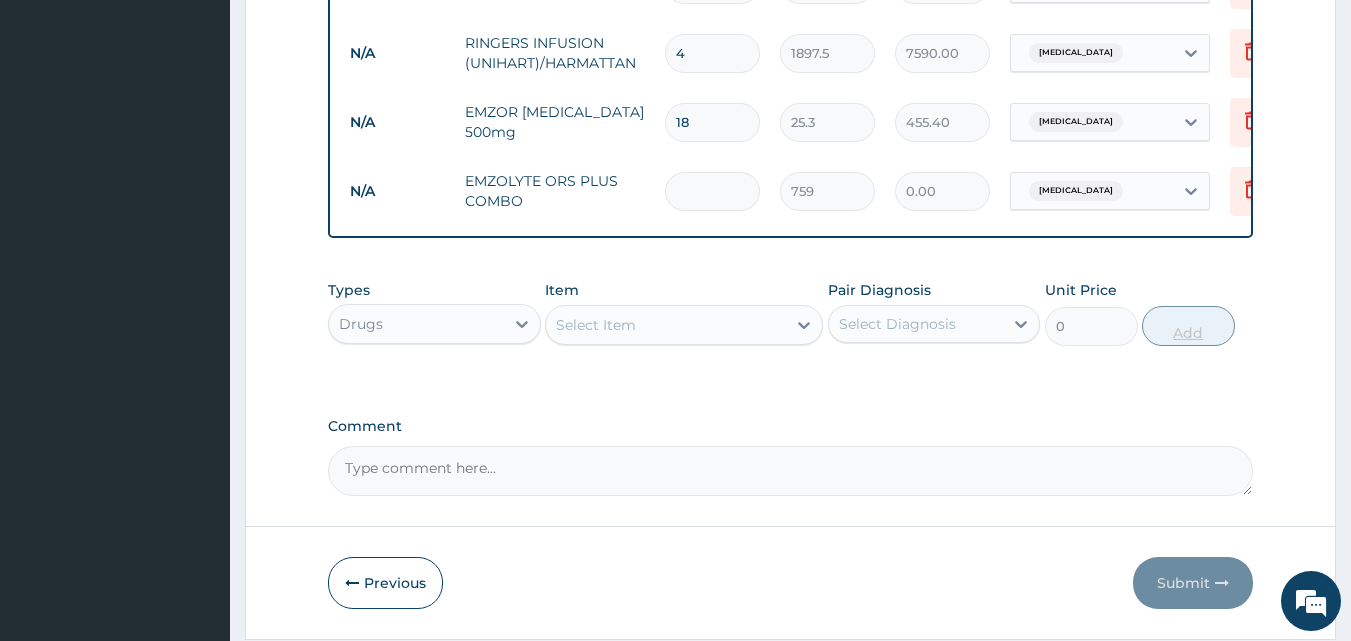 type on "2" 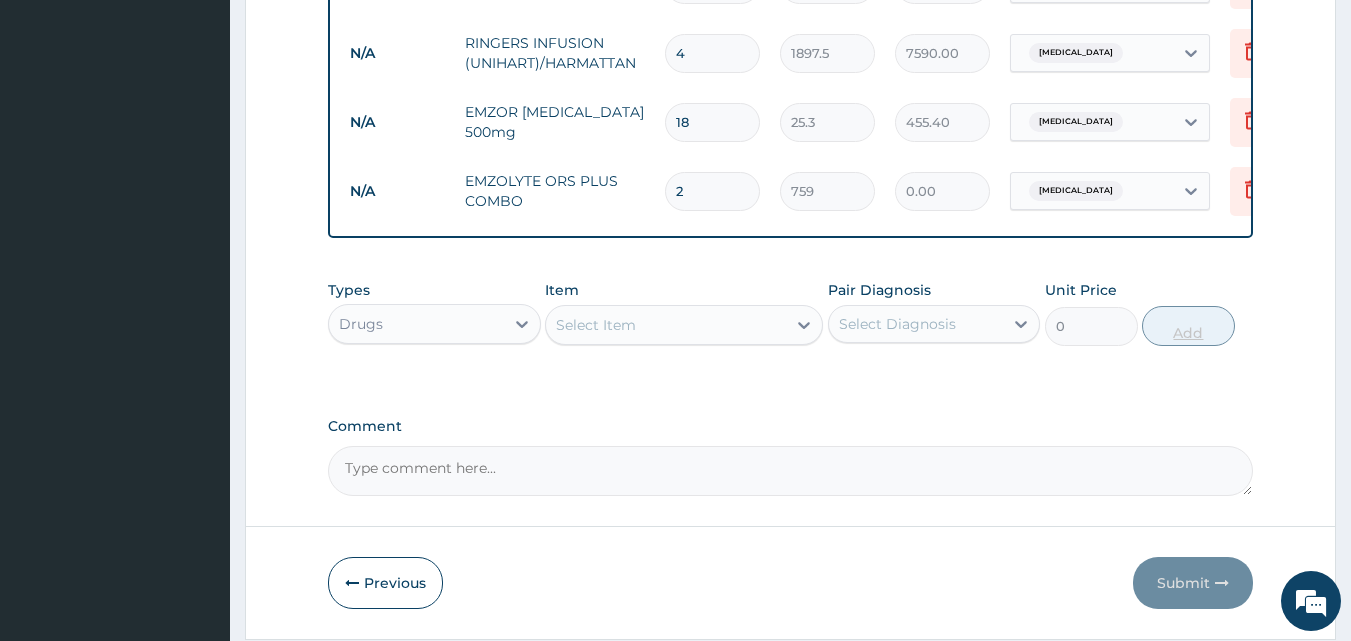 type on "1518.00" 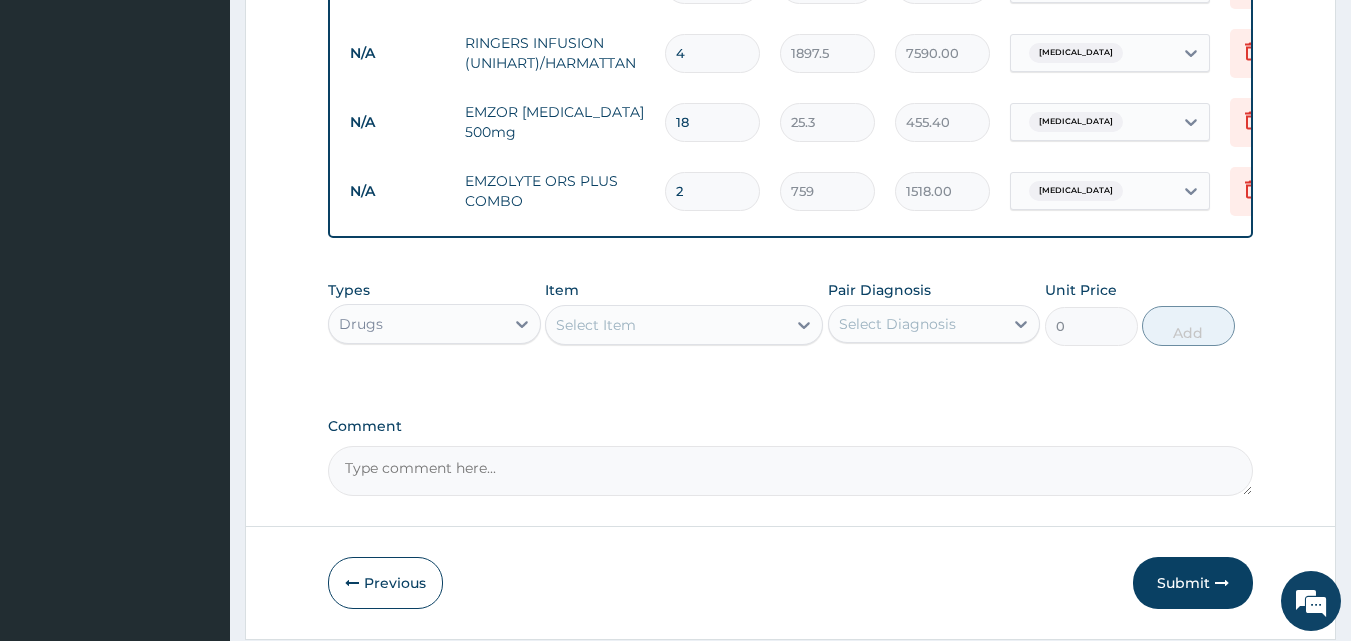 type on "2" 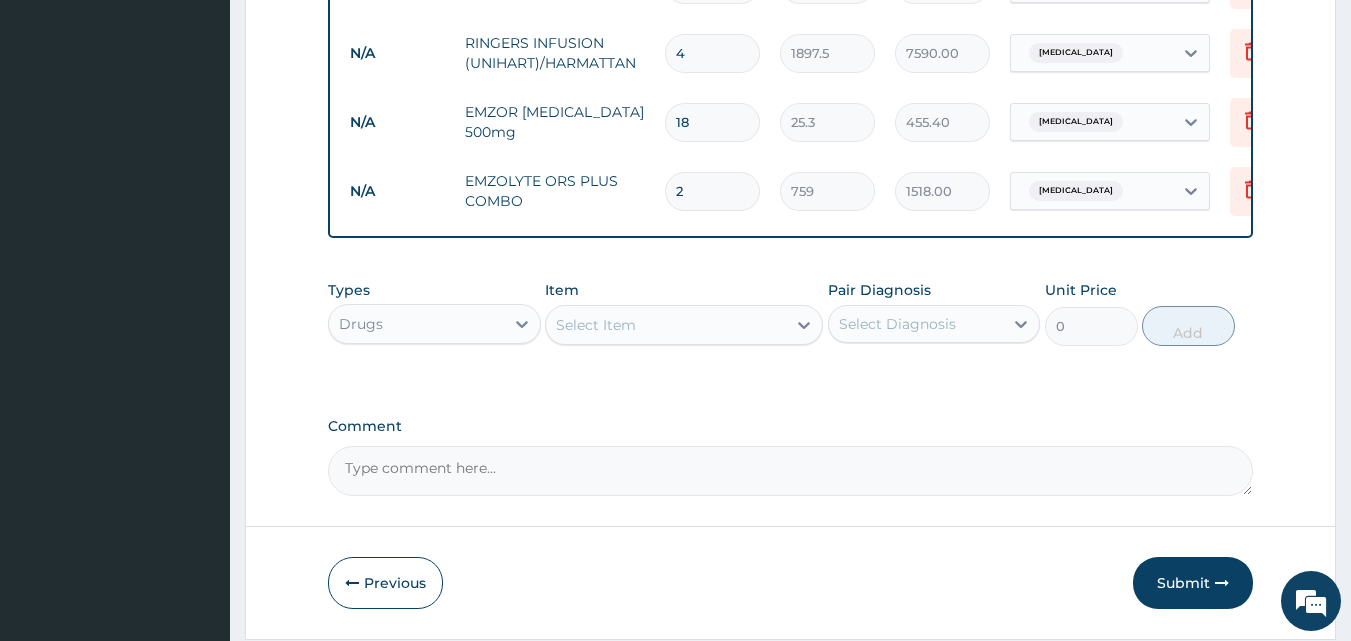 click on "Select Item" at bounding box center (666, 325) 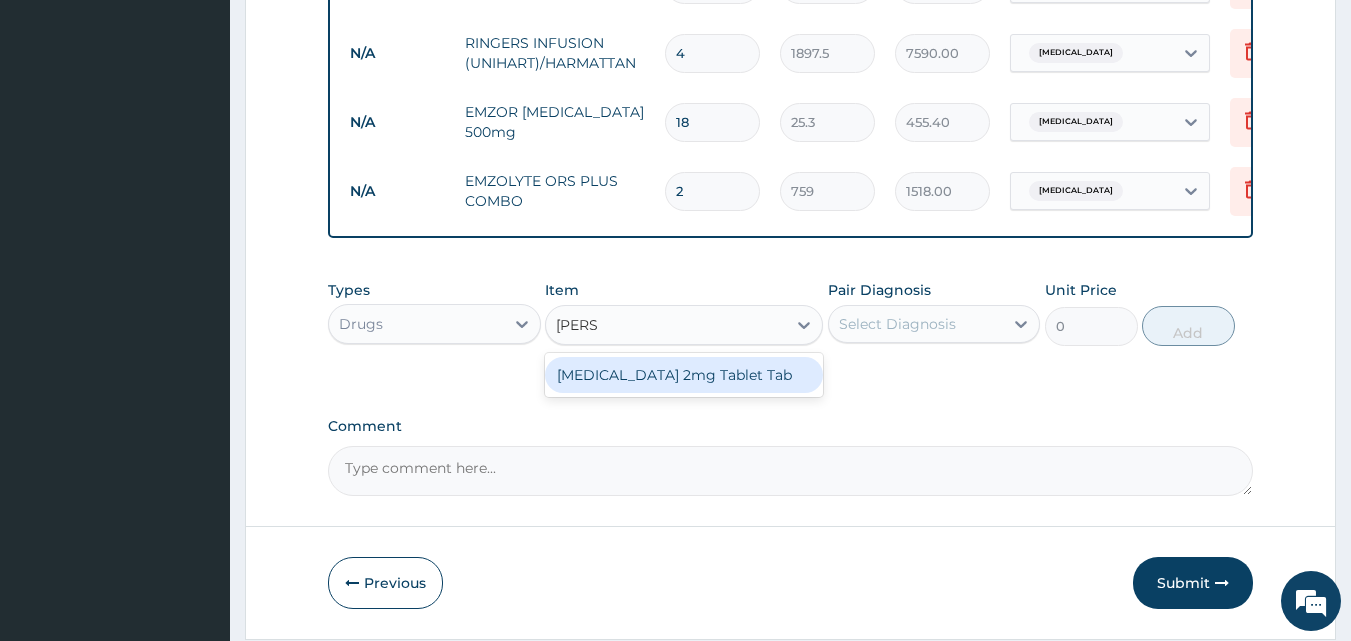 type on "LOPER" 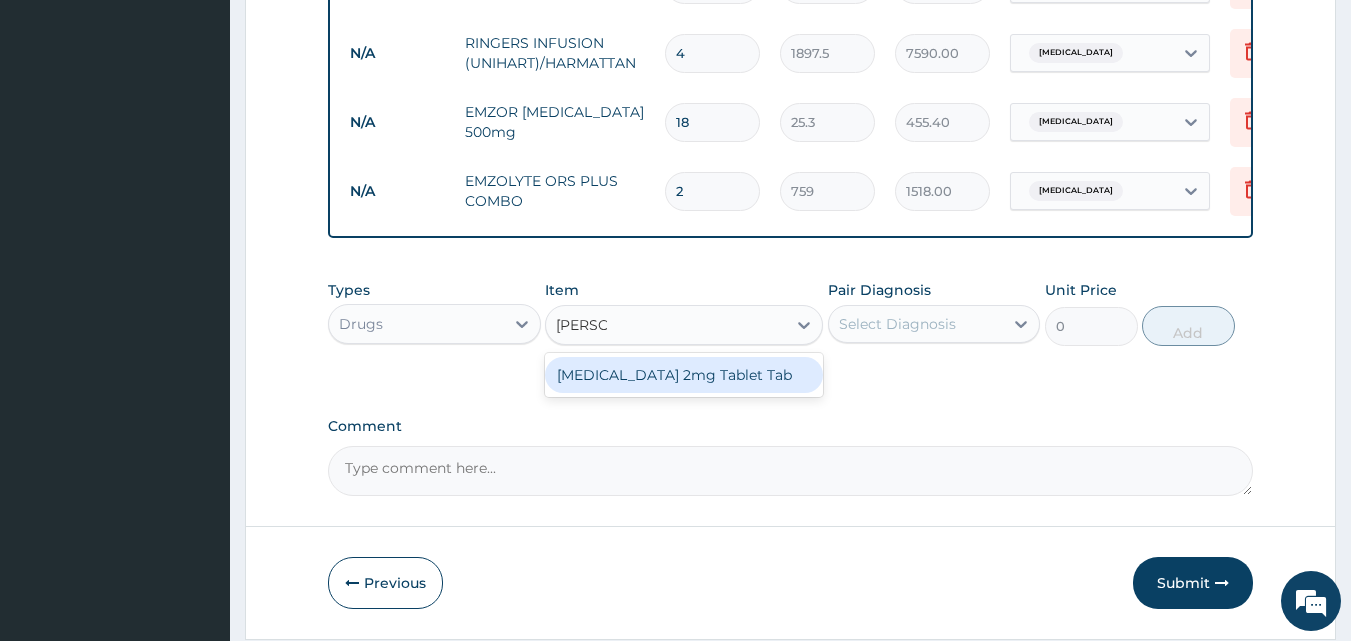 click on "Loperamide 2mg Tablet Tab" at bounding box center (684, 375) 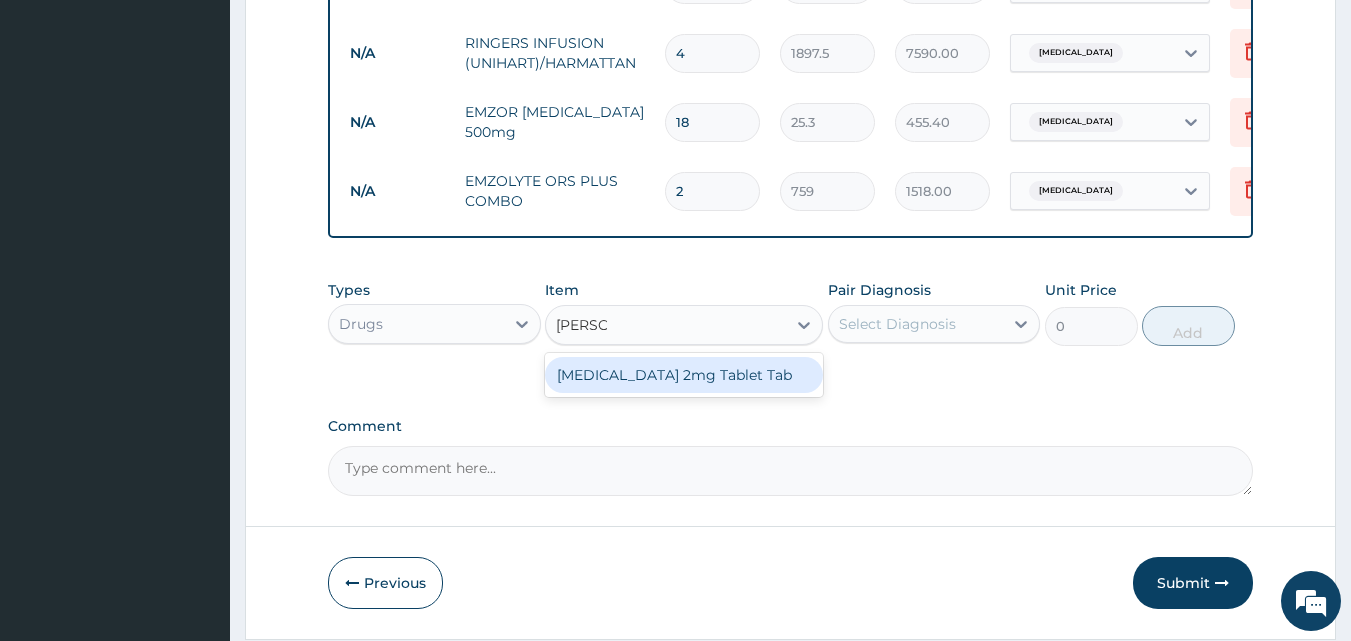 type 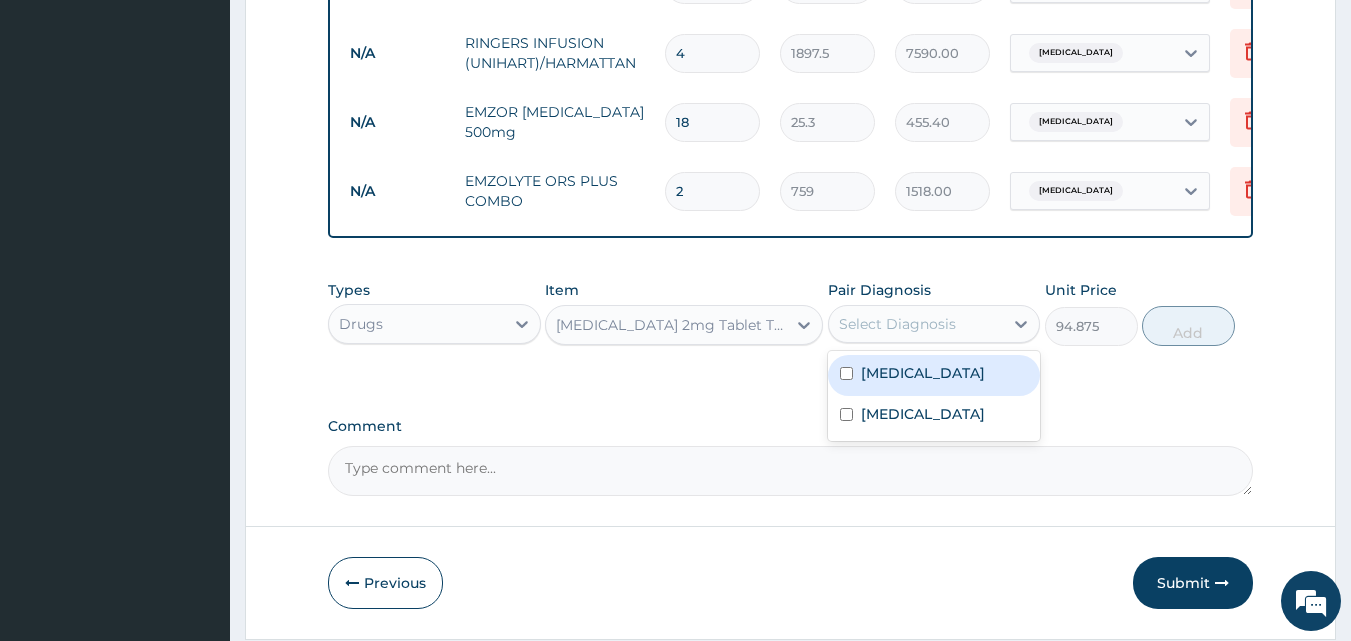 click on "Select Diagnosis" at bounding box center [897, 324] 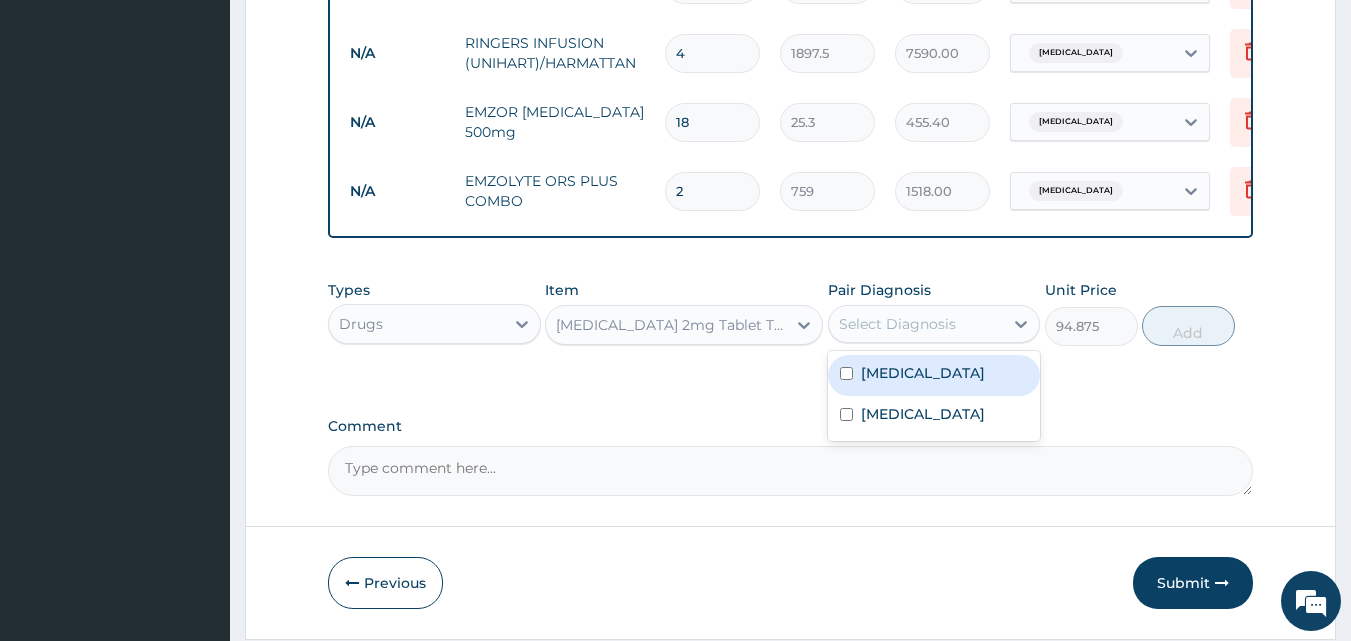 click on "Sepsis" at bounding box center [934, 375] 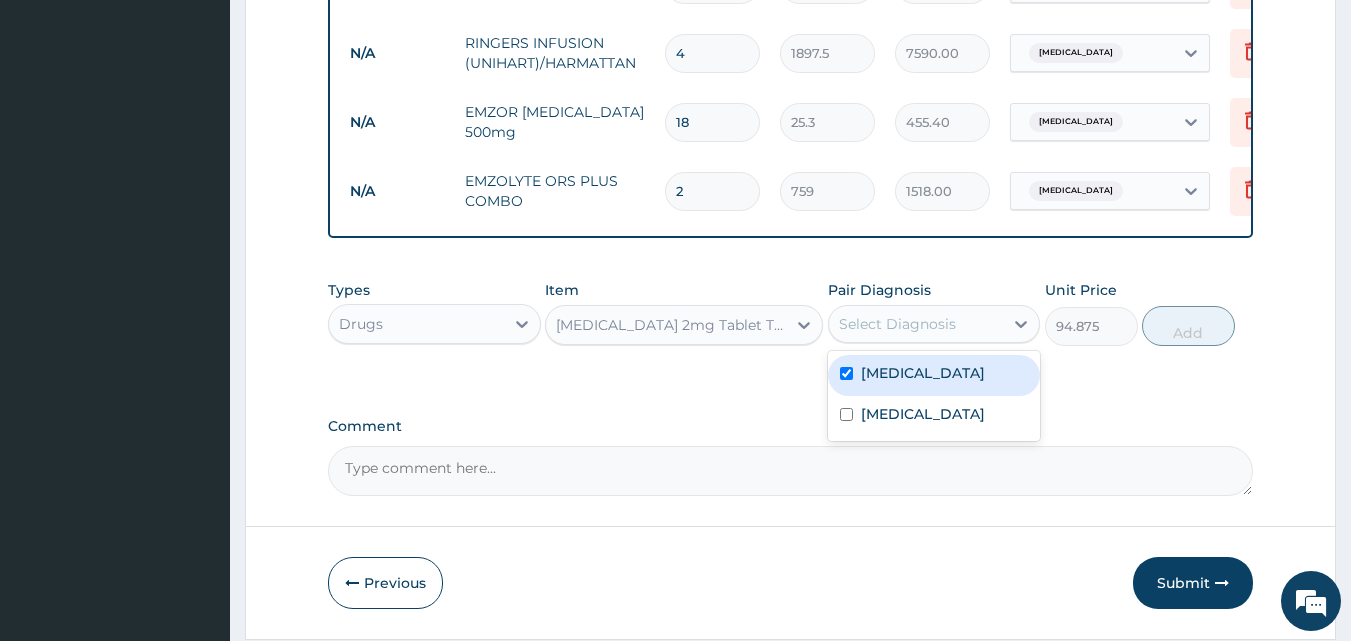checkbox on "true" 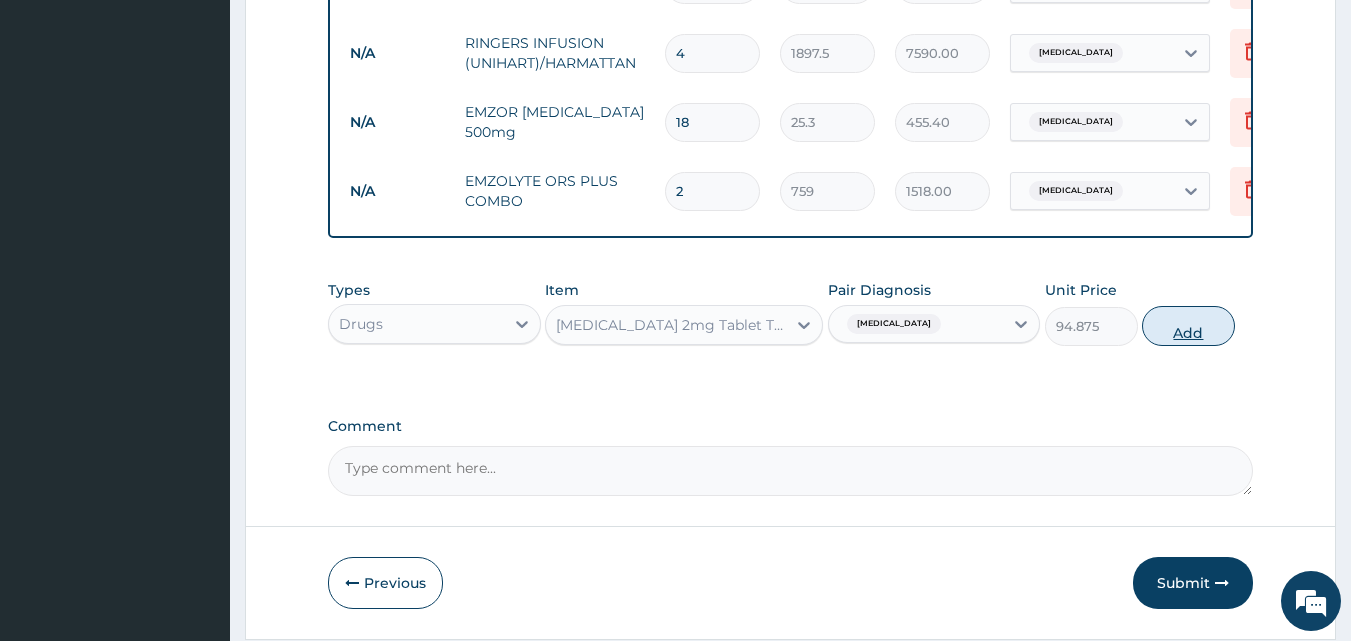 click on "Add" at bounding box center (1188, 326) 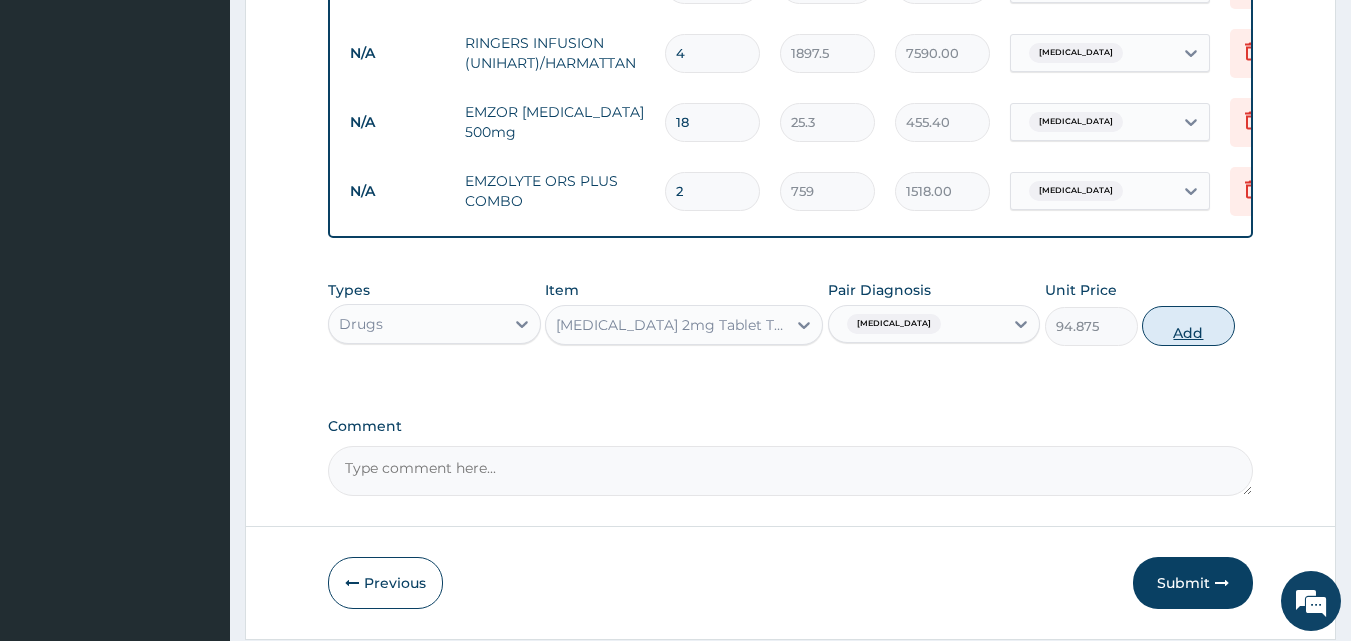 type on "0" 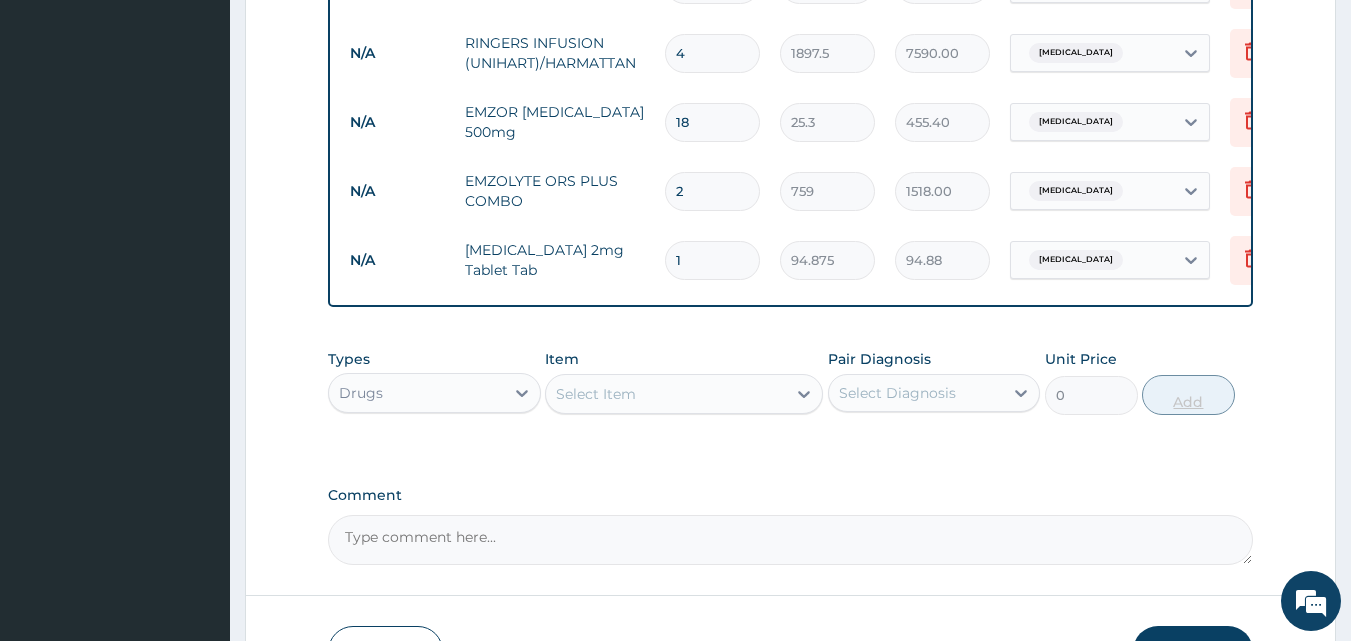 type 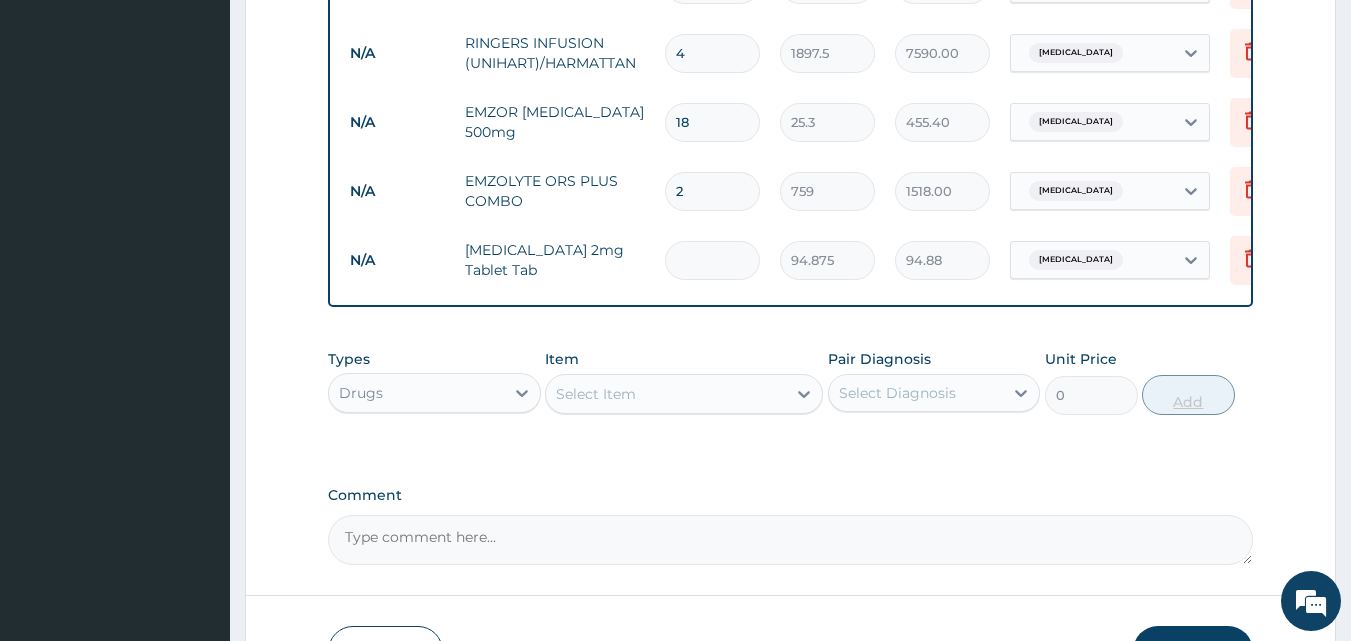 type on "0.00" 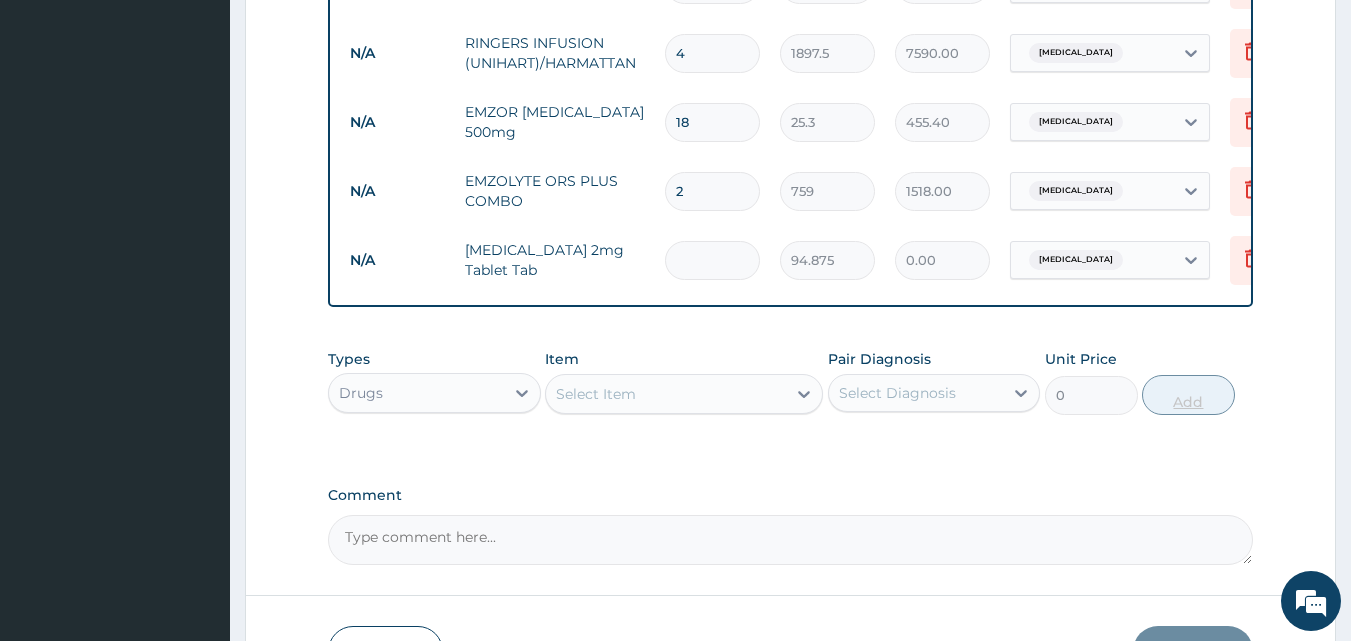 type on "4" 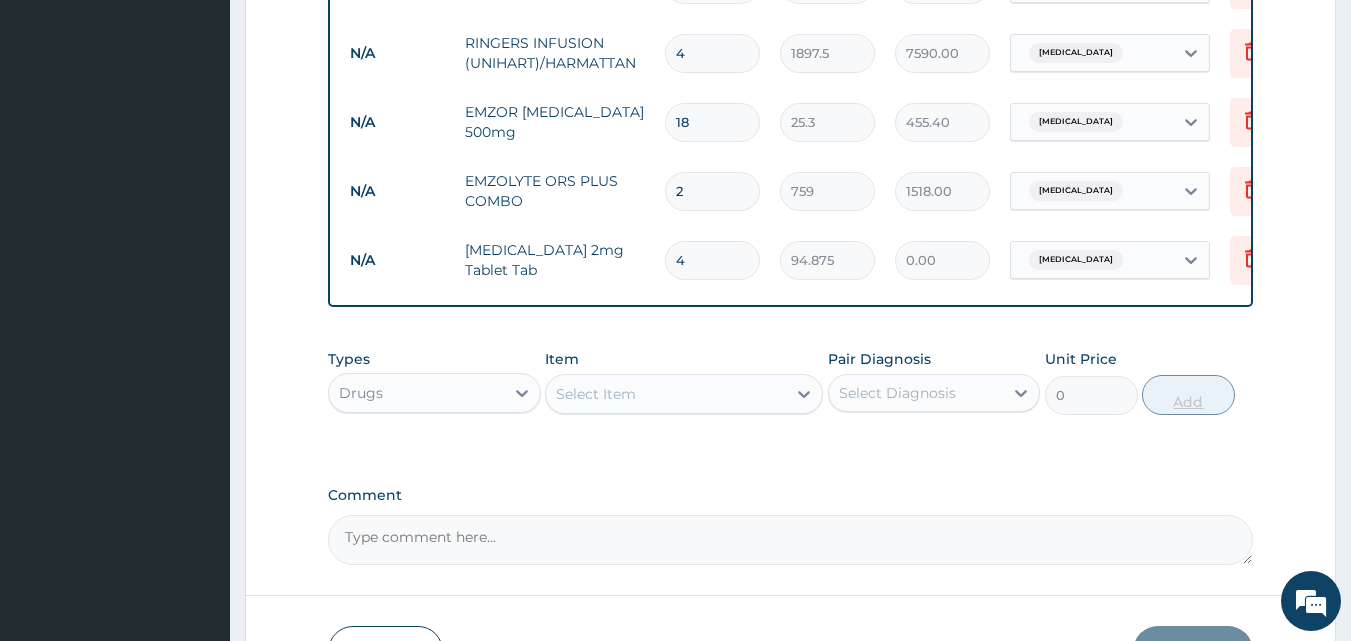 type on "379.50" 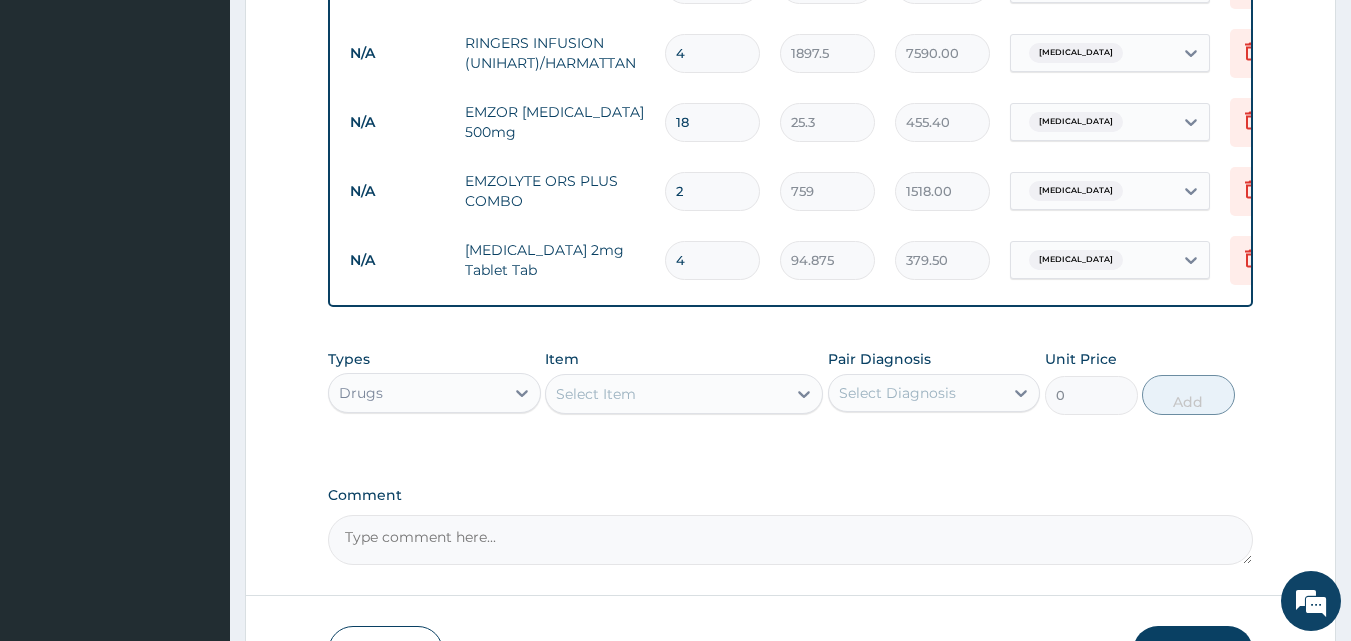 type on "4" 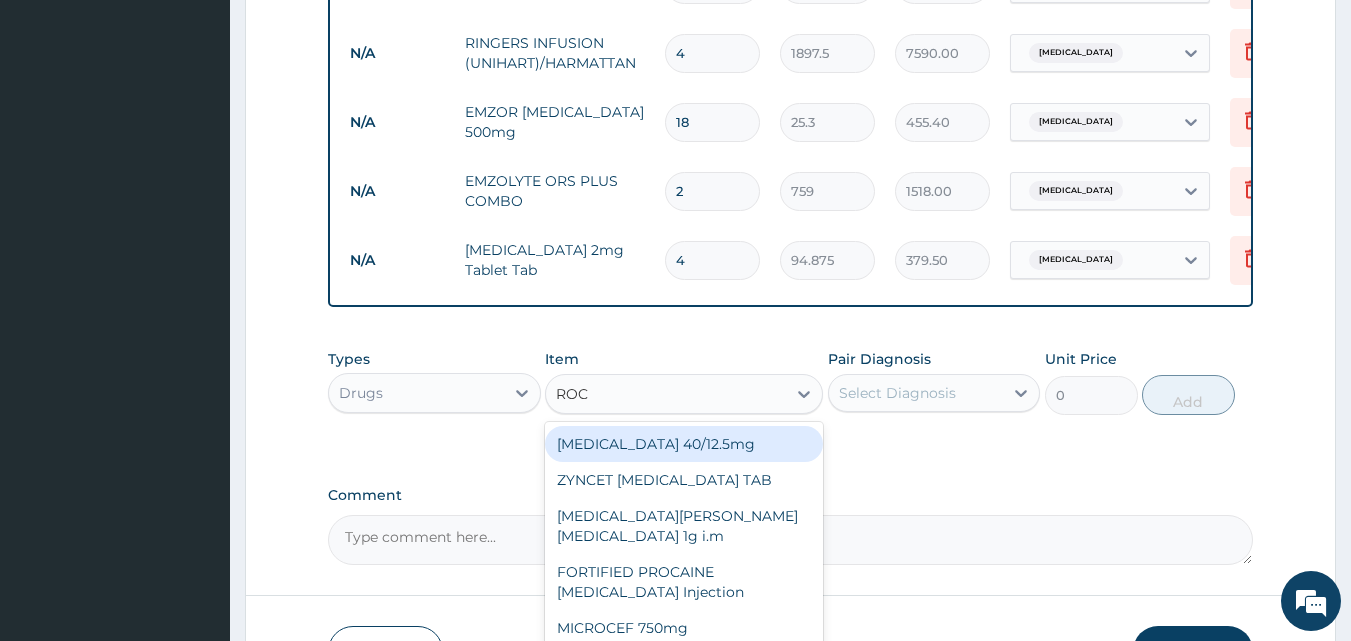 type on "ROCE" 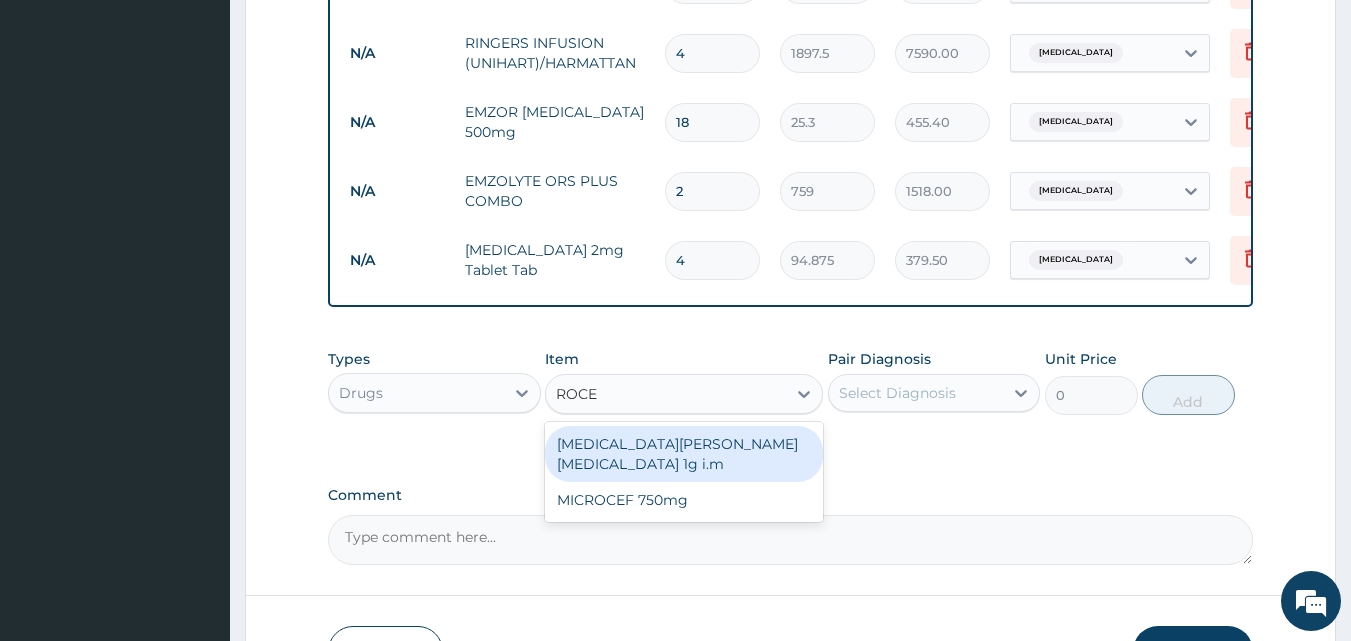 click on "ROCEPHIN CEFTRIAXONE 1g i.m" at bounding box center [684, 454] 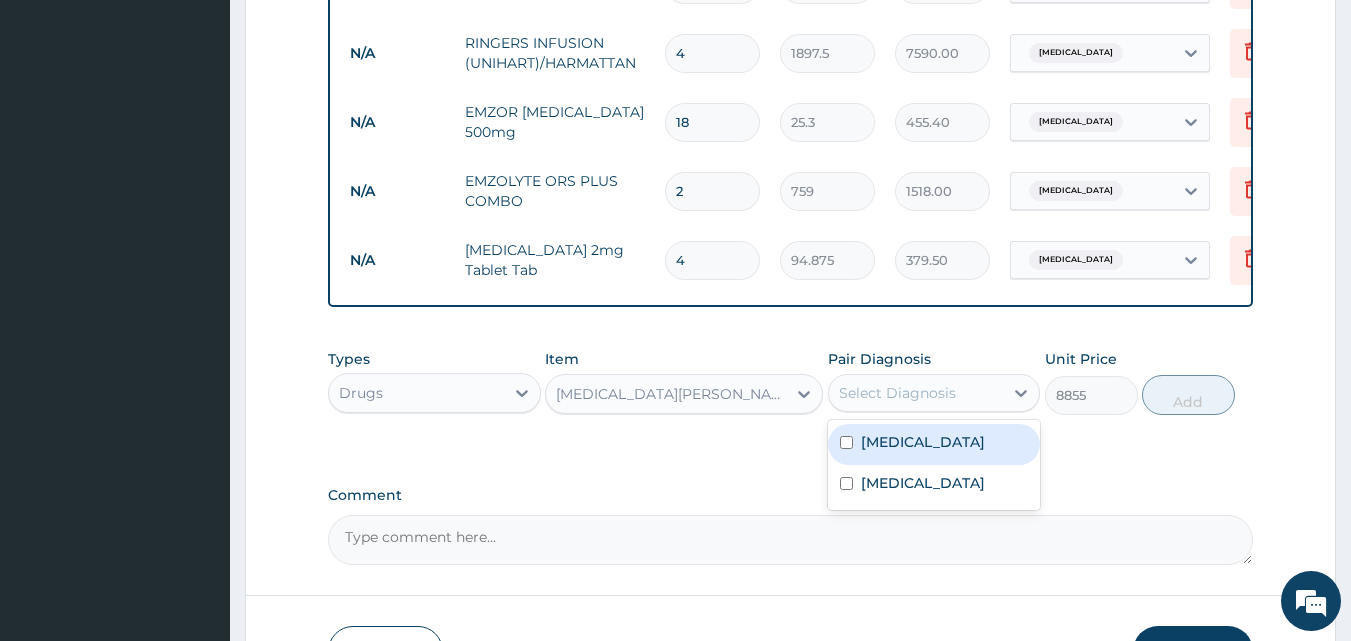 click on "Select Diagnosis" at bounding box center (916, 393) 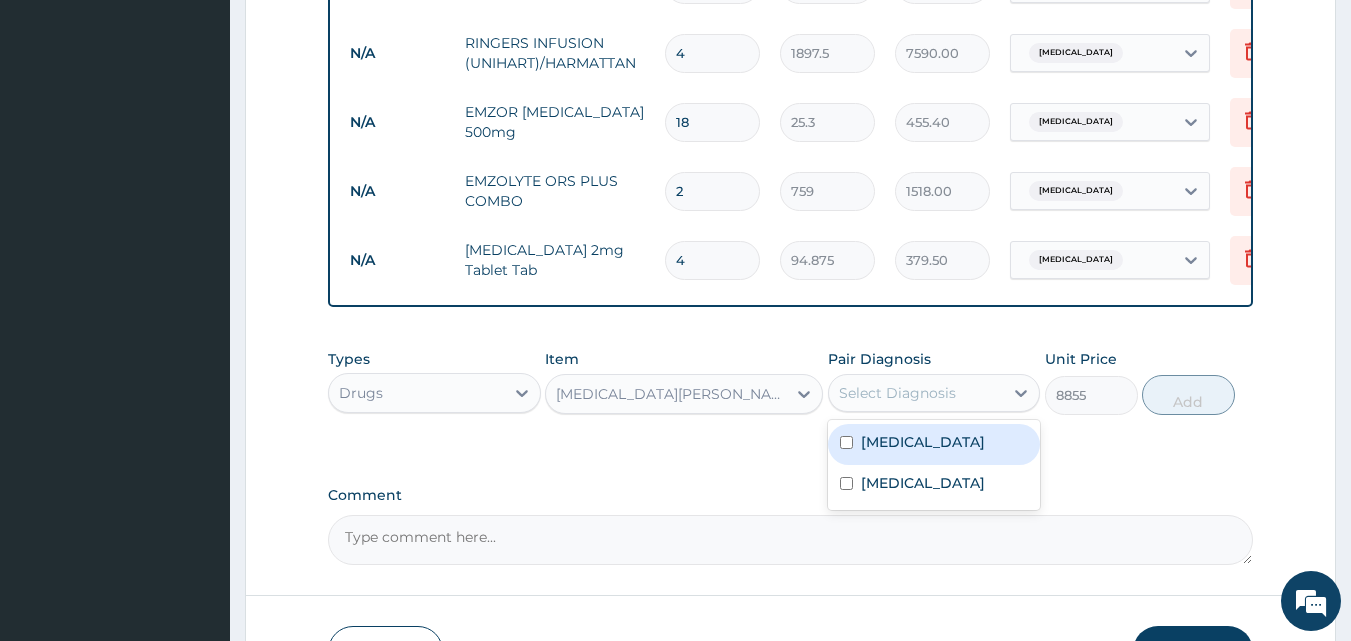 click on "Sepsis" at bounding box center (923, 442) 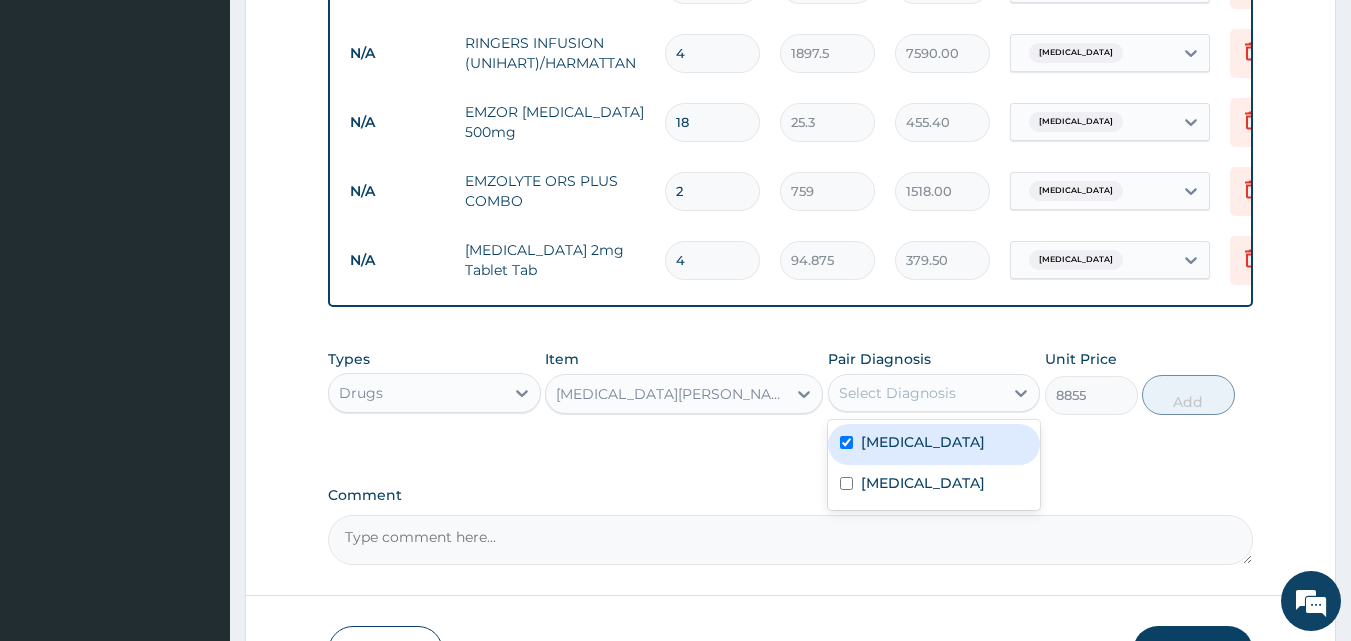 checkbox on "true" 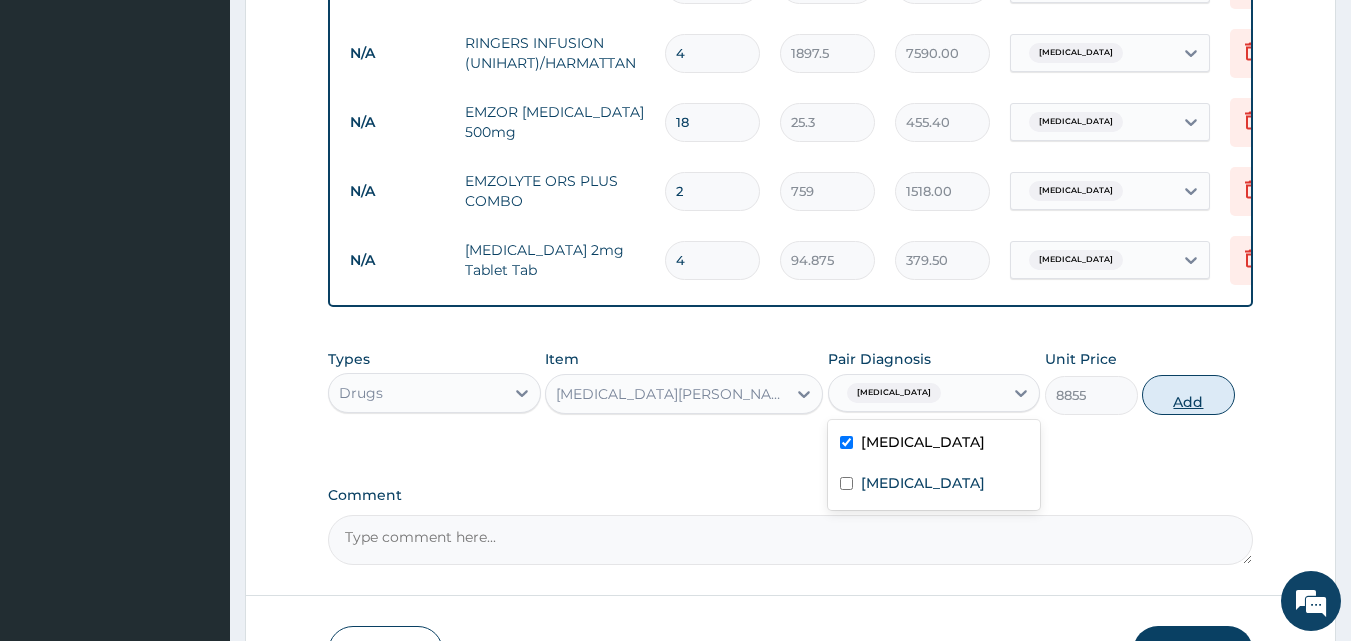 click on "Add" at bounding box center (1188, 395) 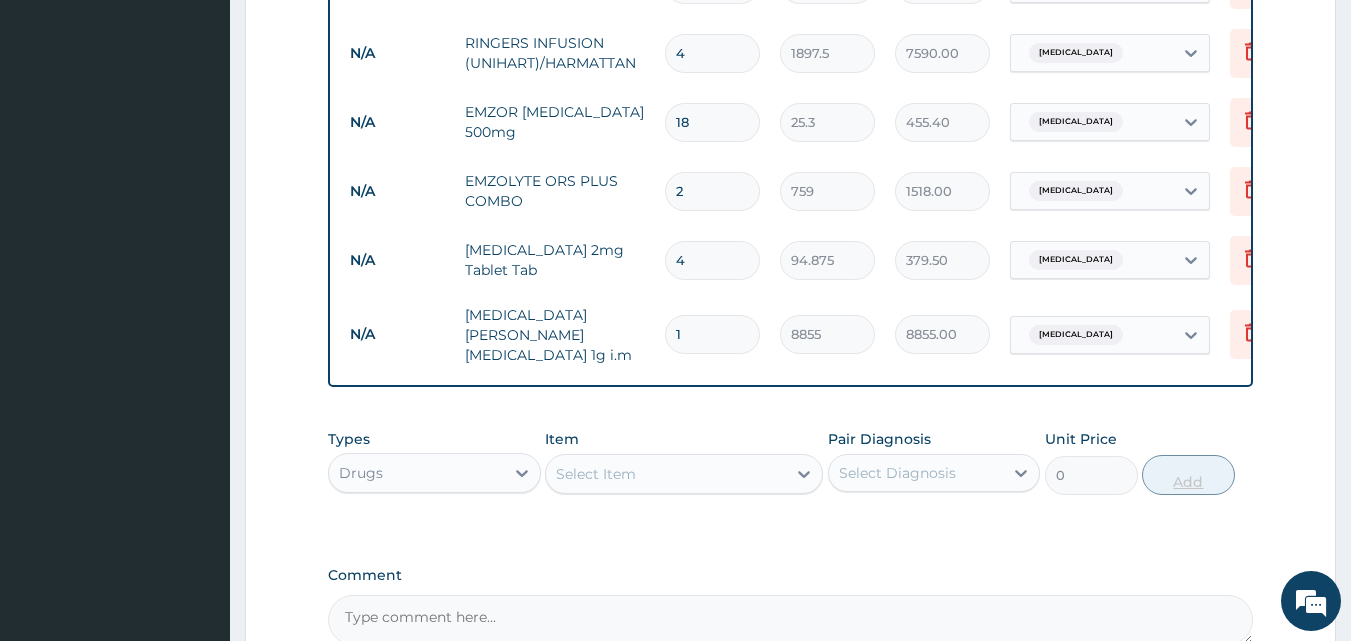 type 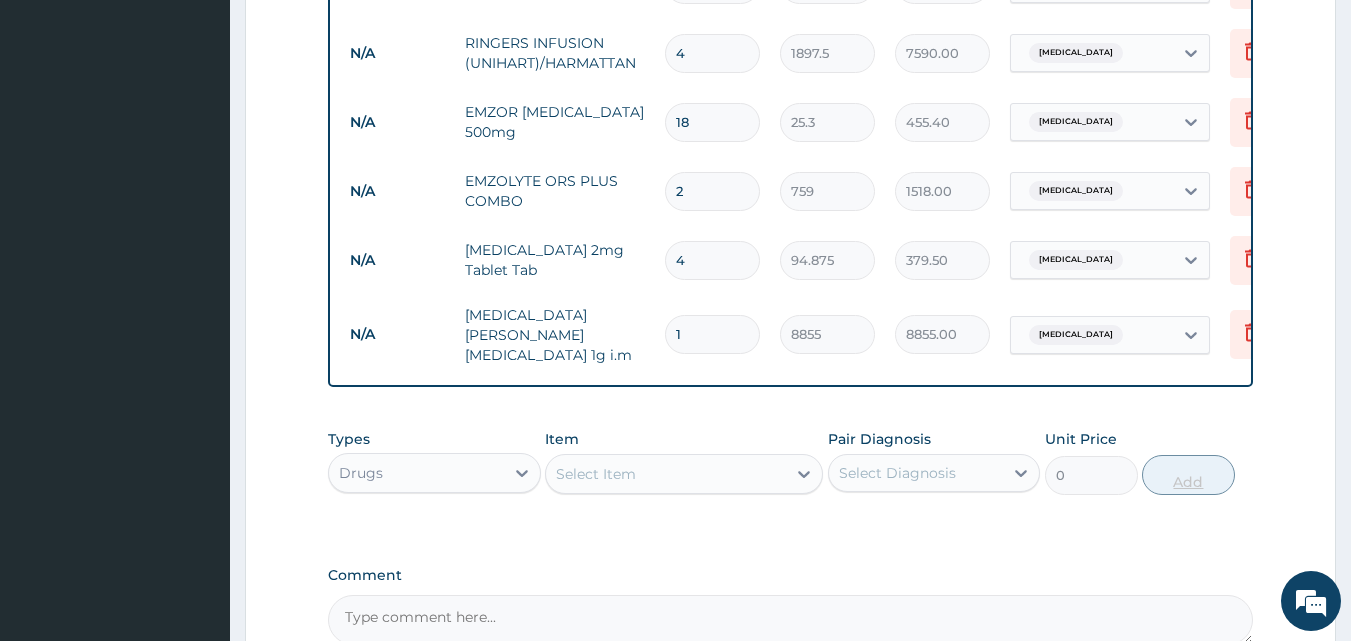 type on "0.00" 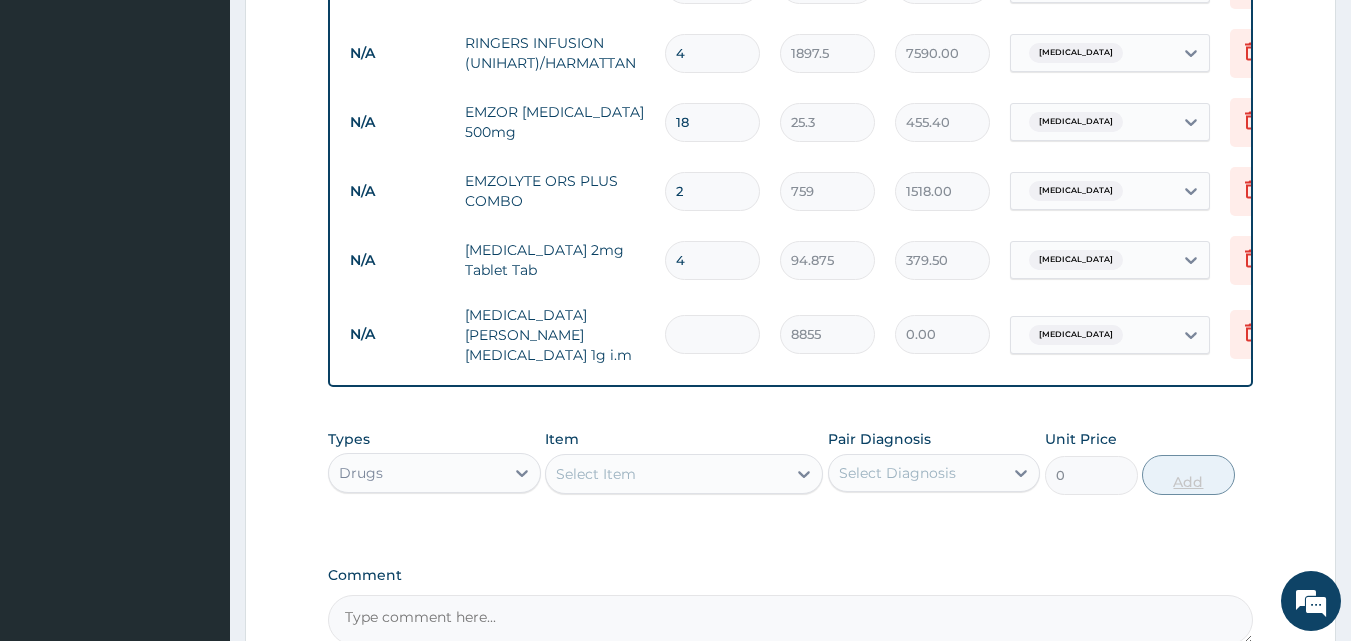 type on "4" 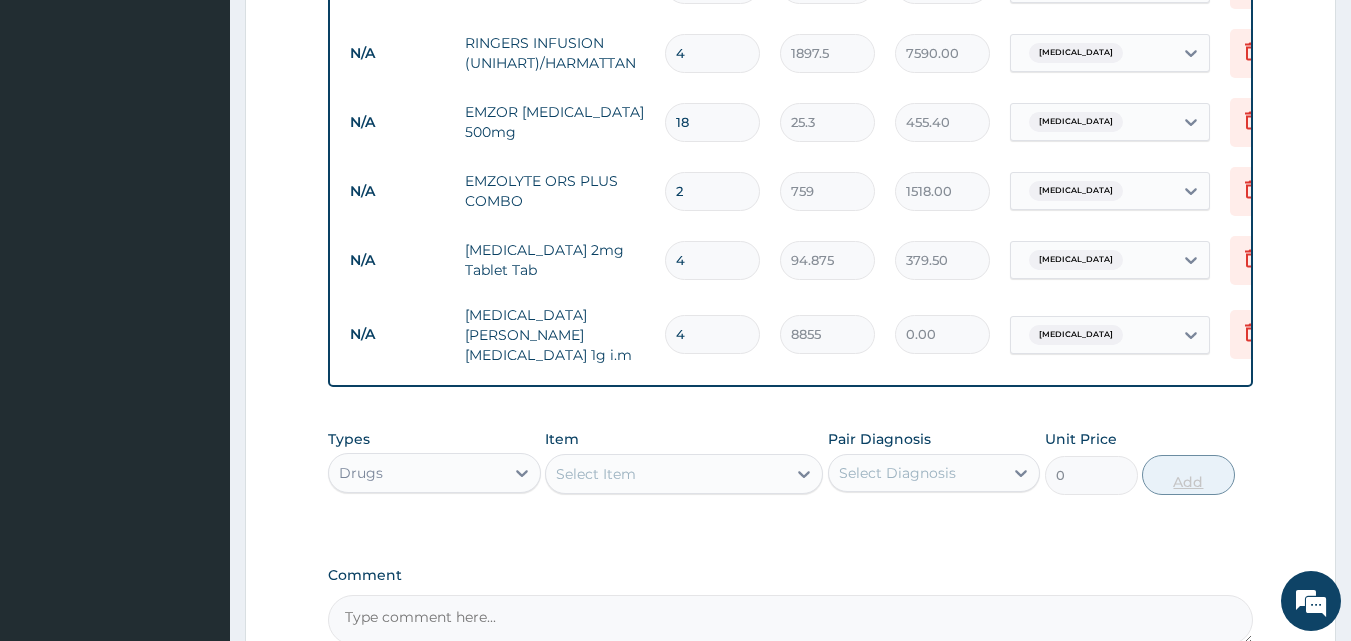 type on "35420.00" 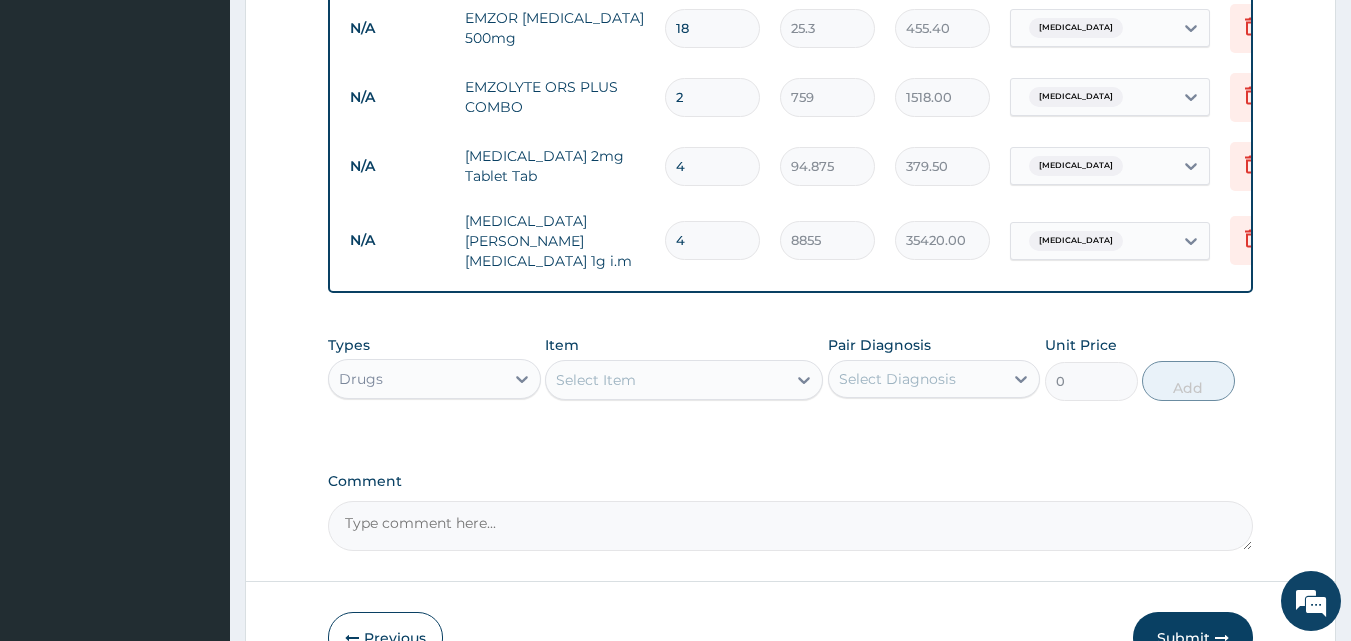 scroll, scrollTop: 1364, scrollLeft: 0, axis: vertical 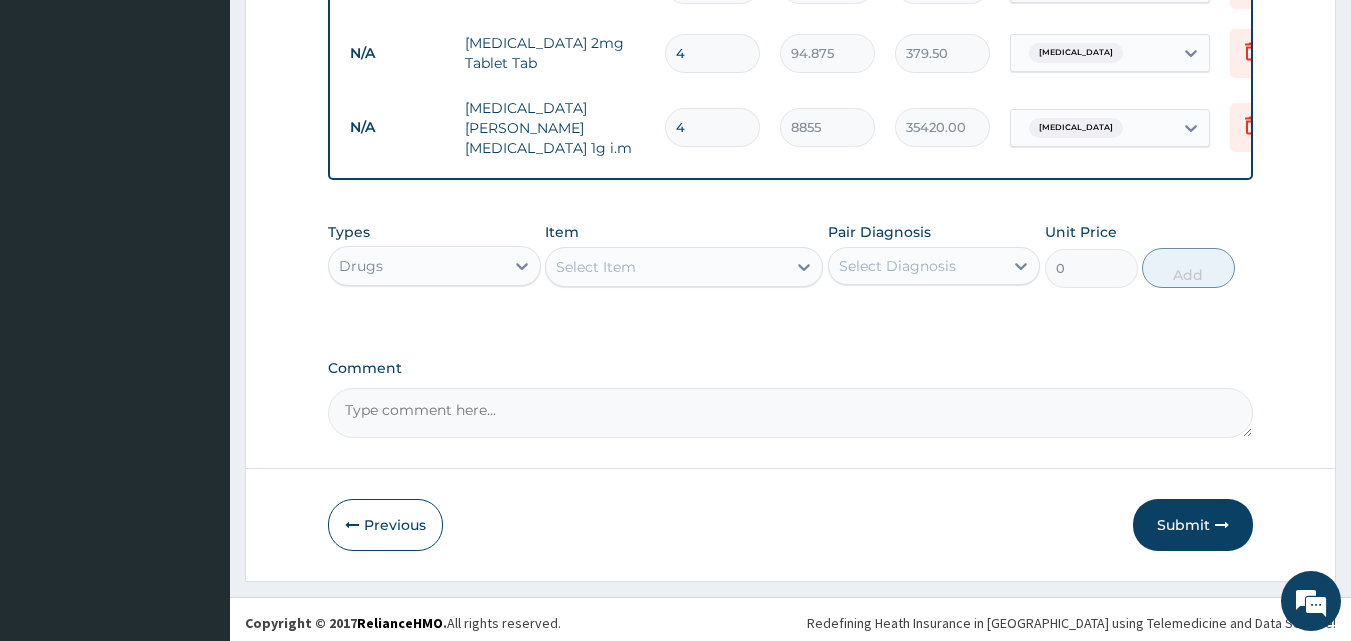 type on "4" 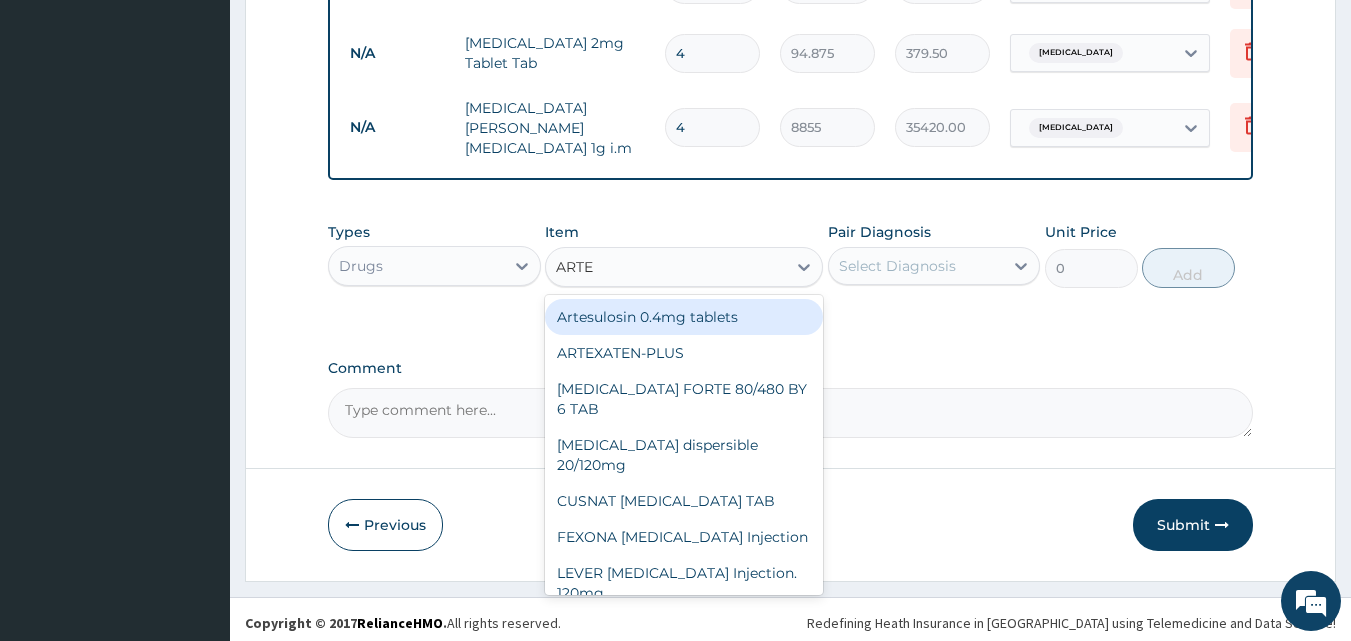 type on "ARTES" 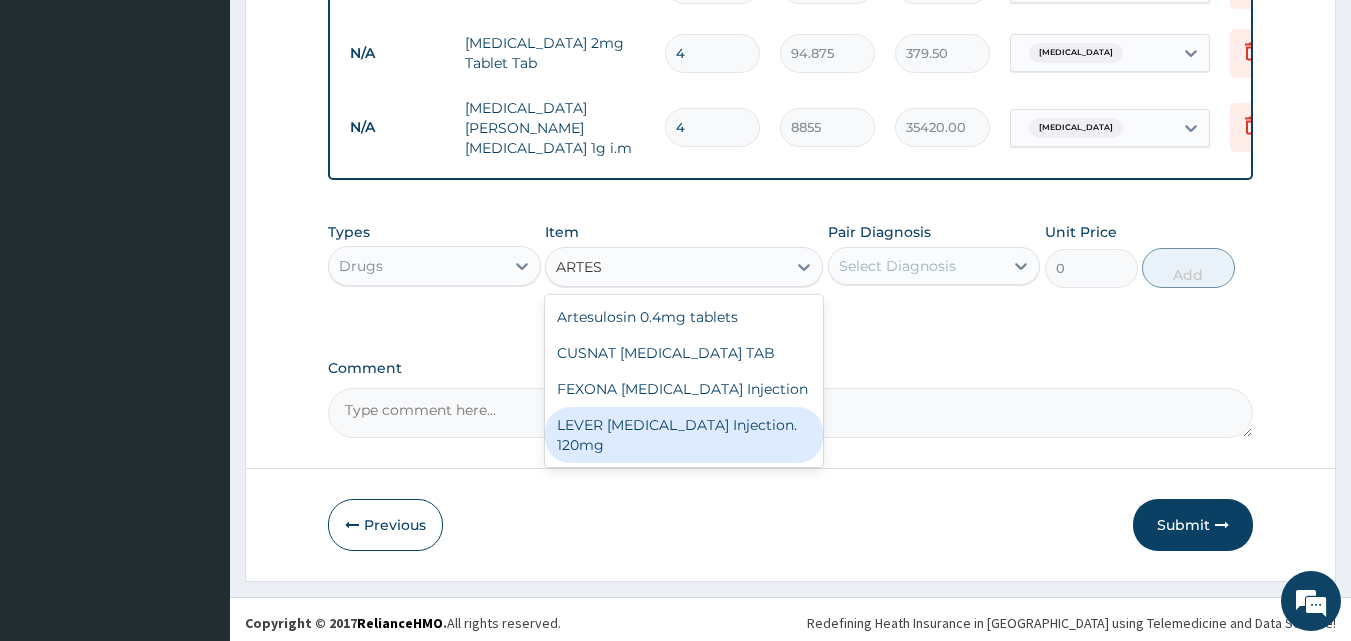 click on "LEVER ARTESUNATE Injection. 120mg" at bounding box center [684, 435] 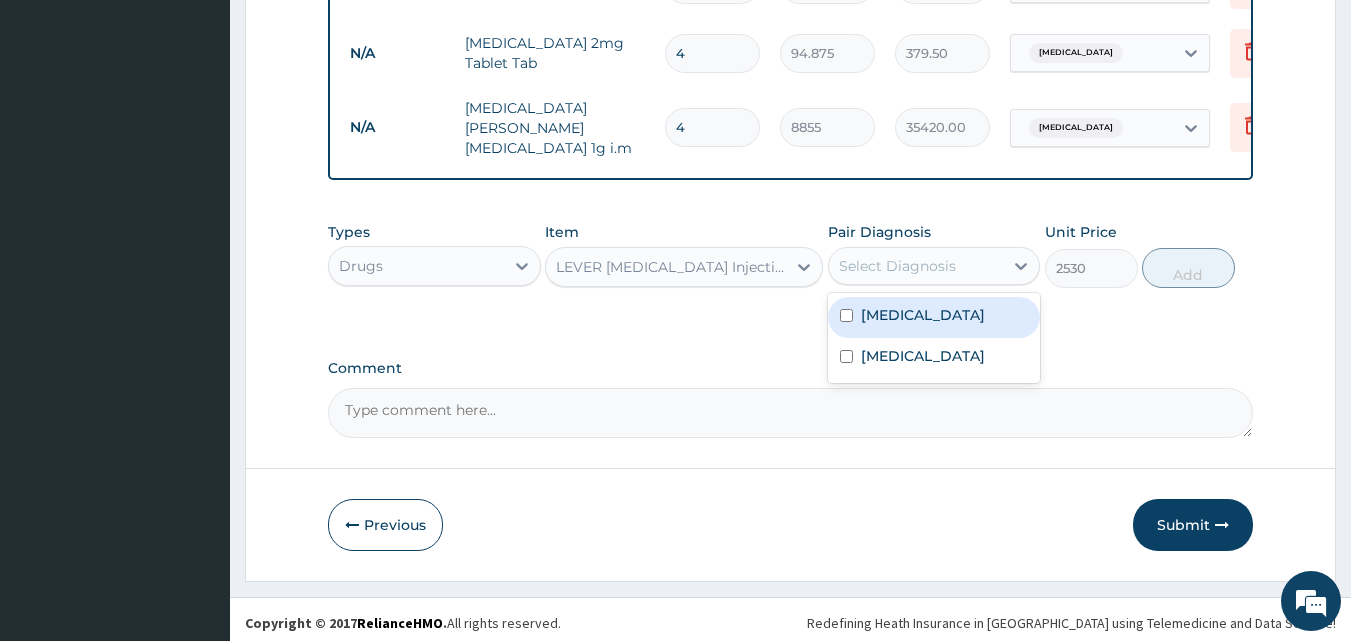 click on "Select Diagnosis" at bounding box center (897, 266) 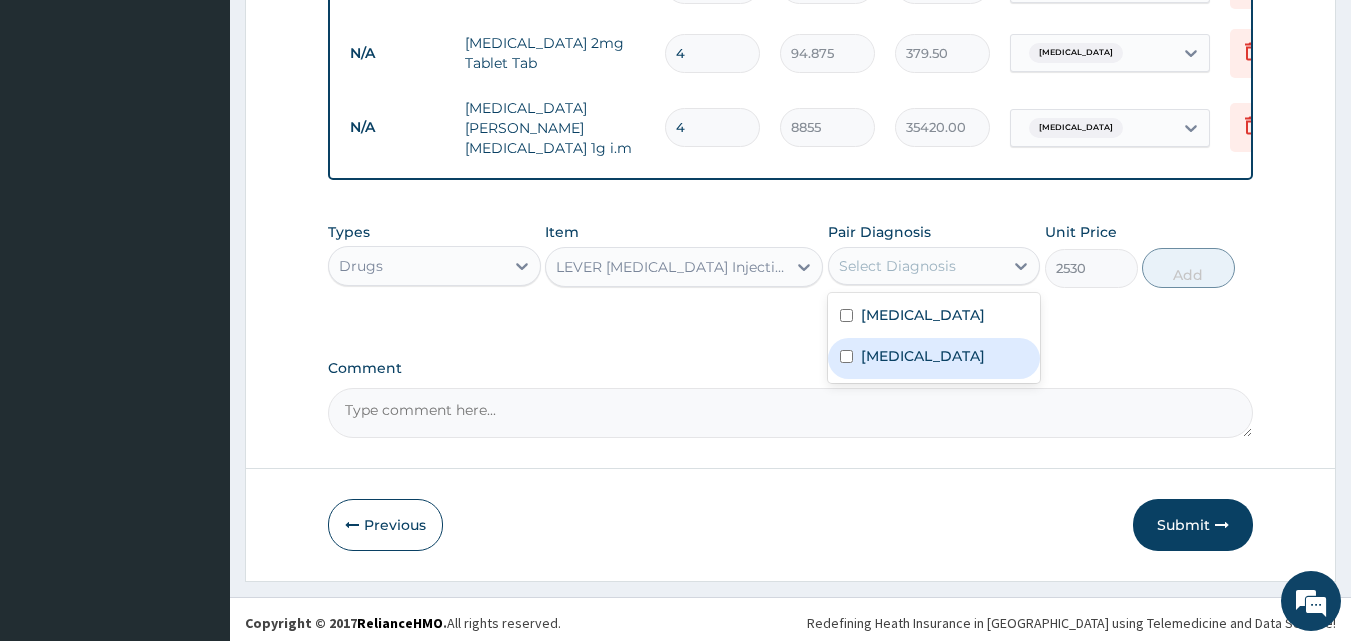 click on "Malaria" at bounding box center (934, 358) 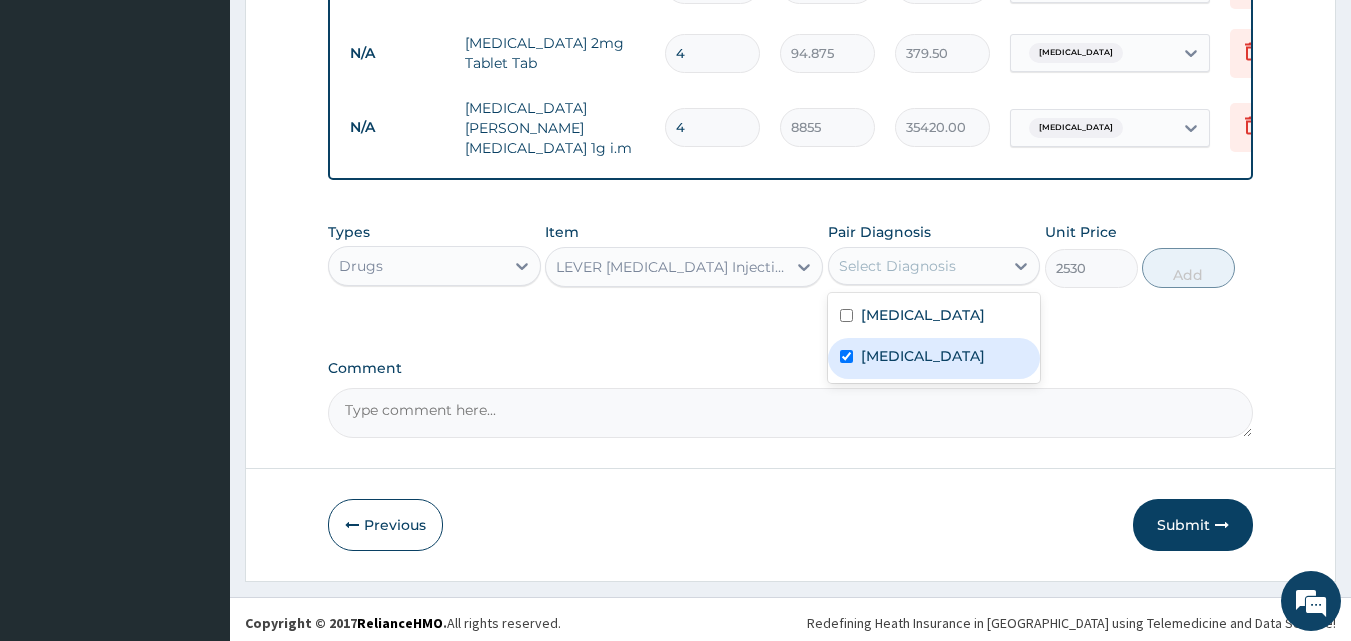 checkbox on "true" 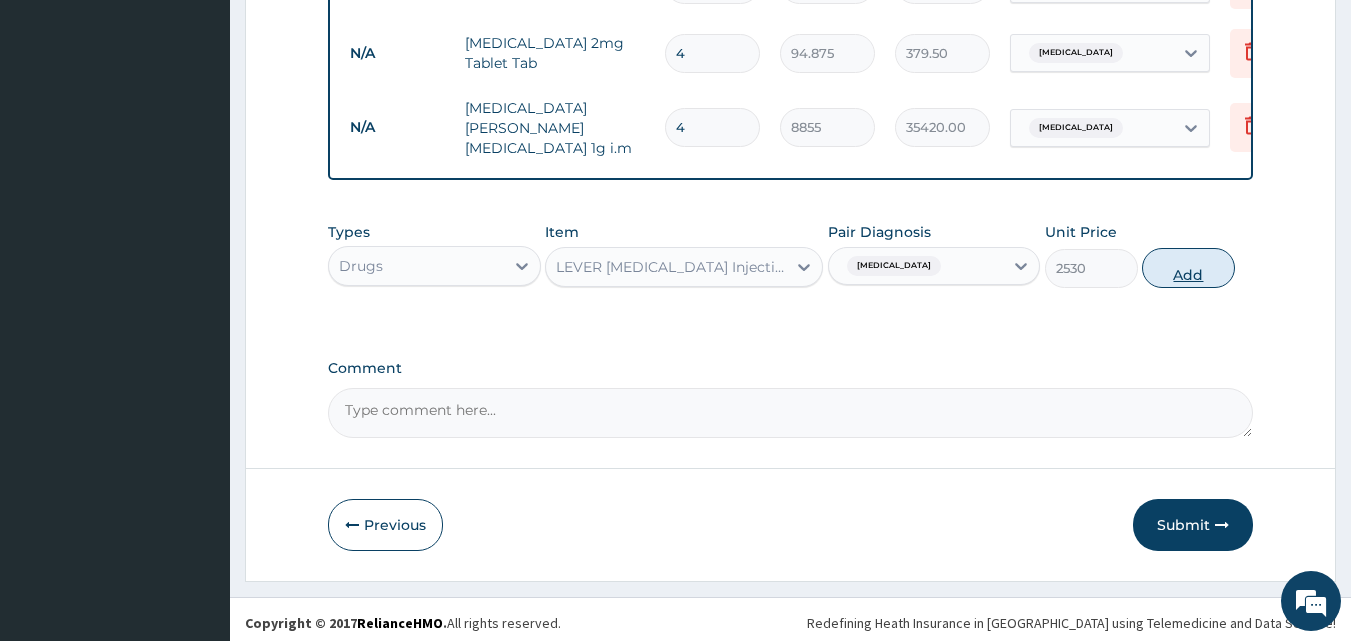 click on "Add" at bounding box center [1188, 268] 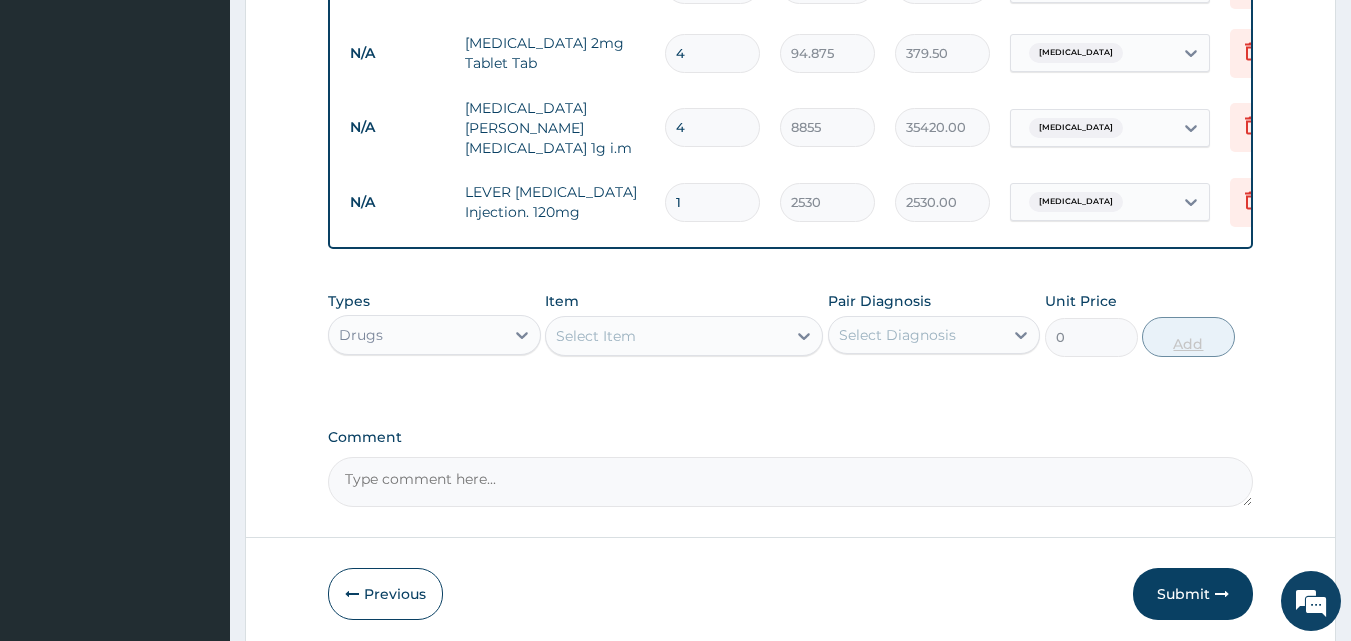 type 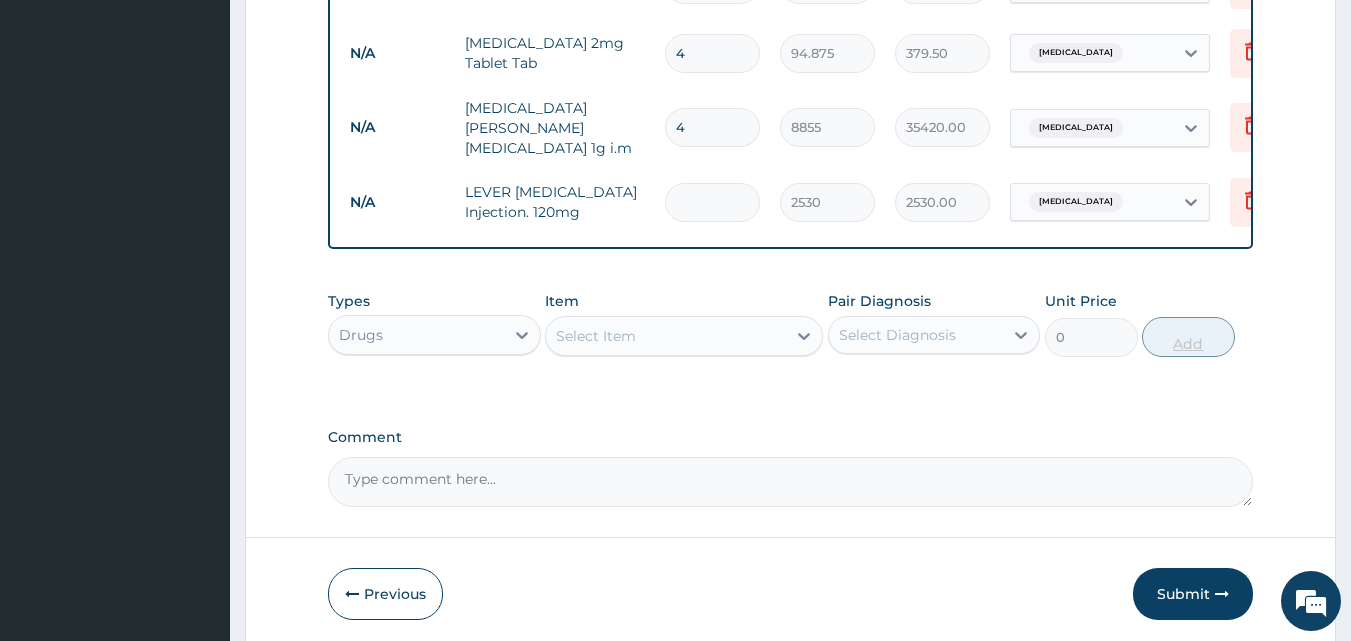 type on "0.00" 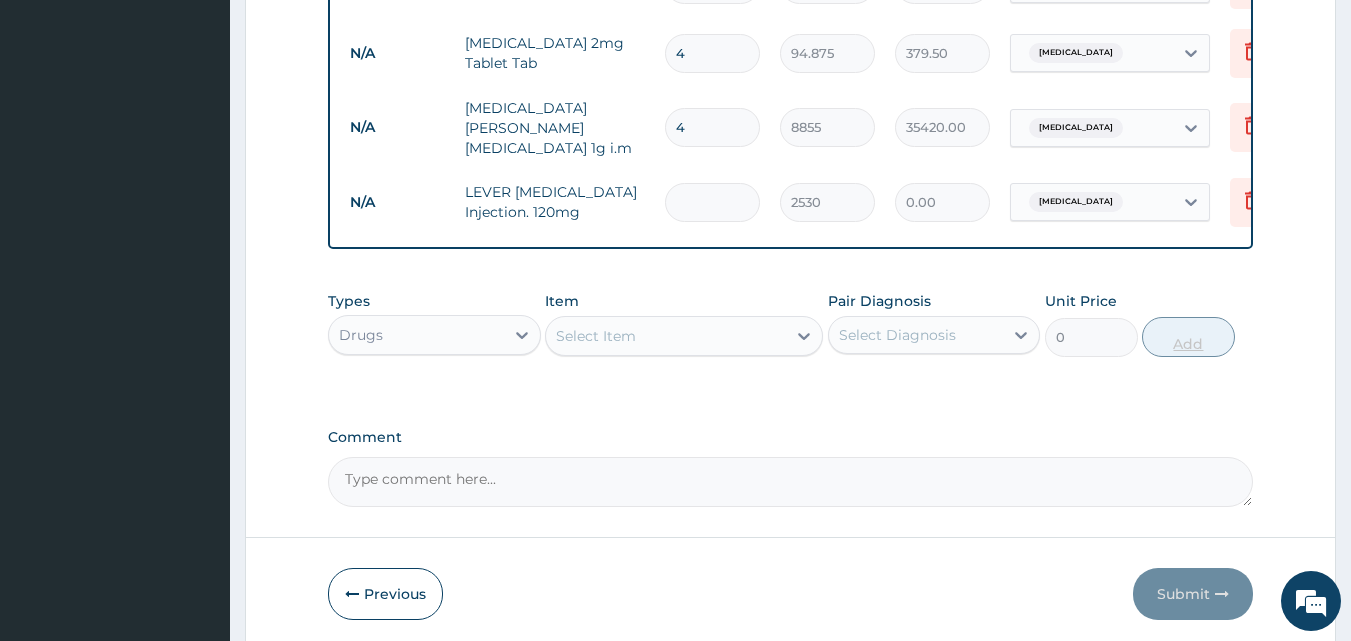 type on "4" 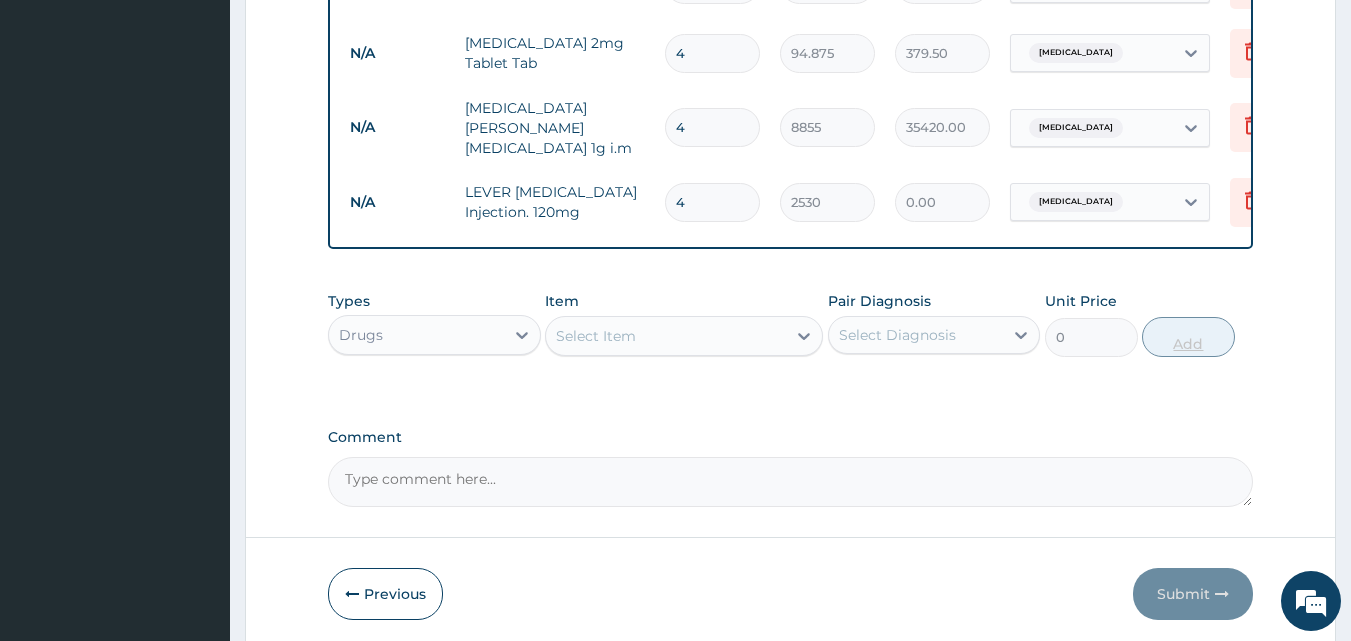 type on "10120.00" 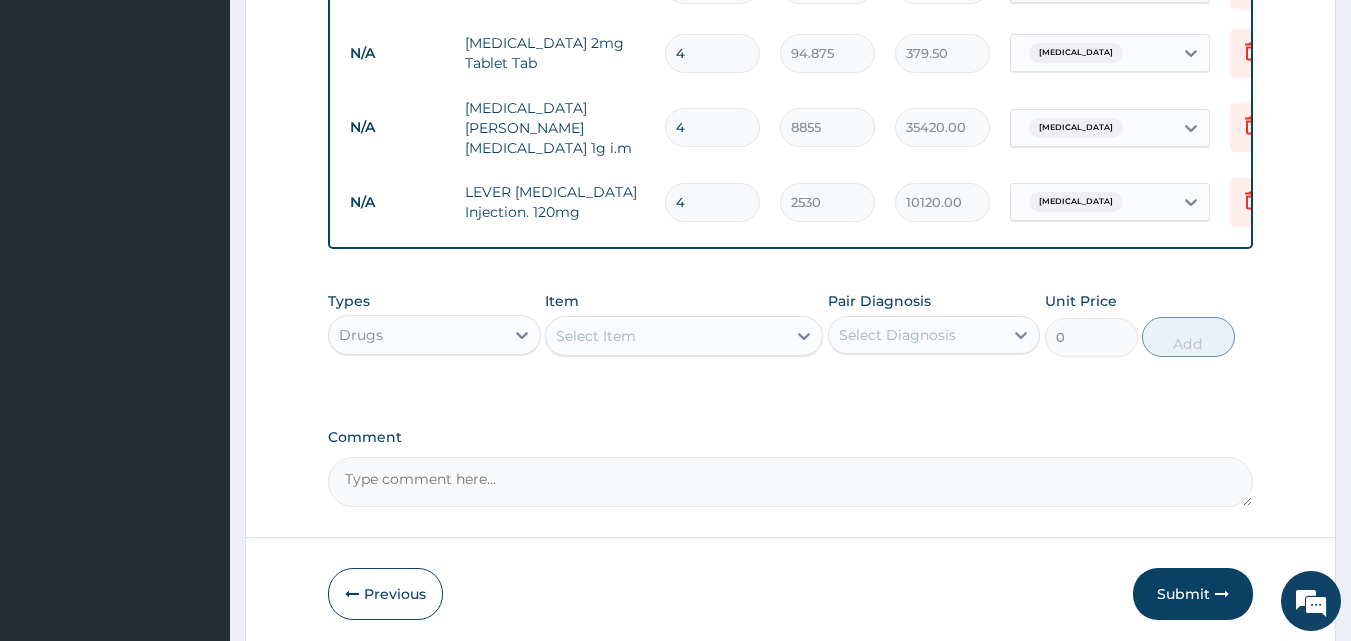 type on "4" 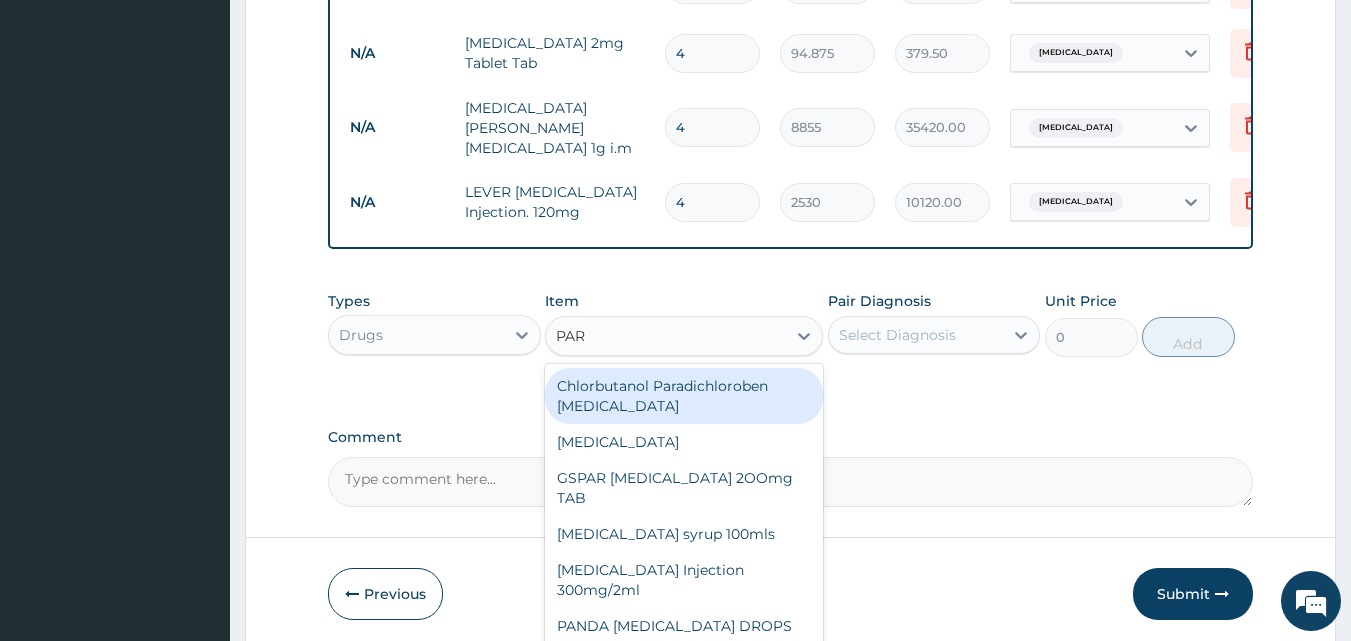 type on "PARA" 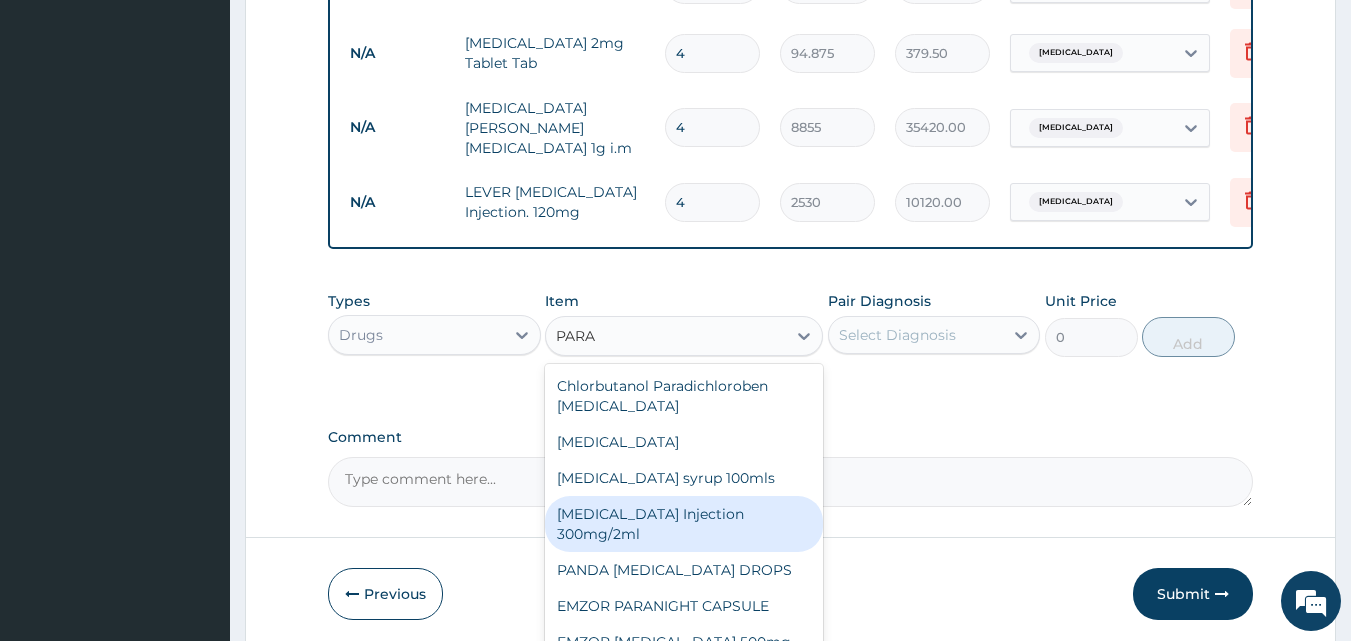 click on "PARACETAMOL Injection 300mg/2ml" at bounding box center [684, 524] 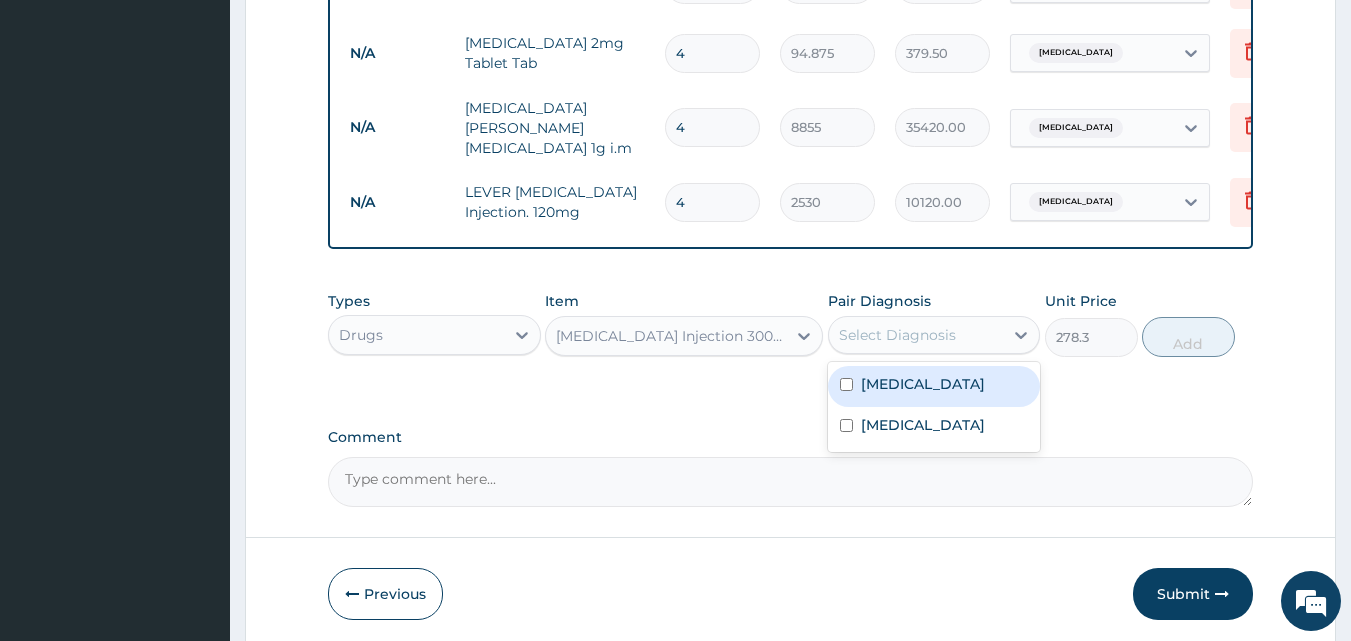 click on "Select Diagnosis" at bounding box center [916, 335] 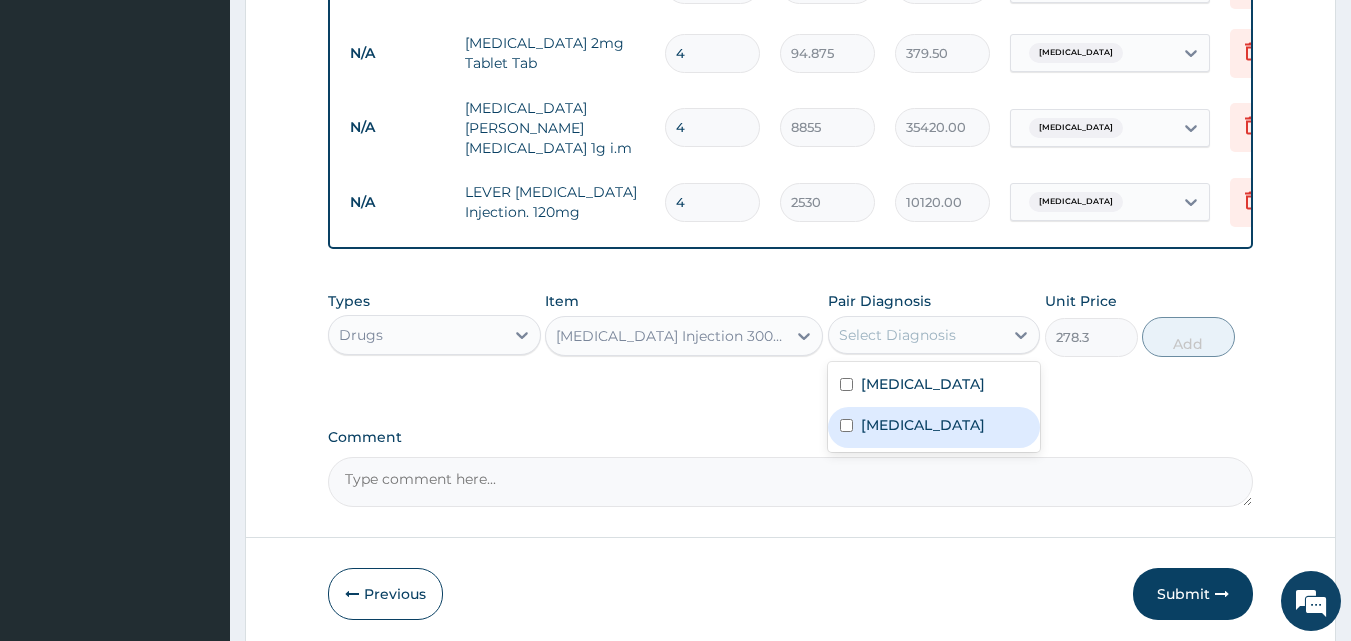 click on "Malaria" at bounding box center (934, 427) 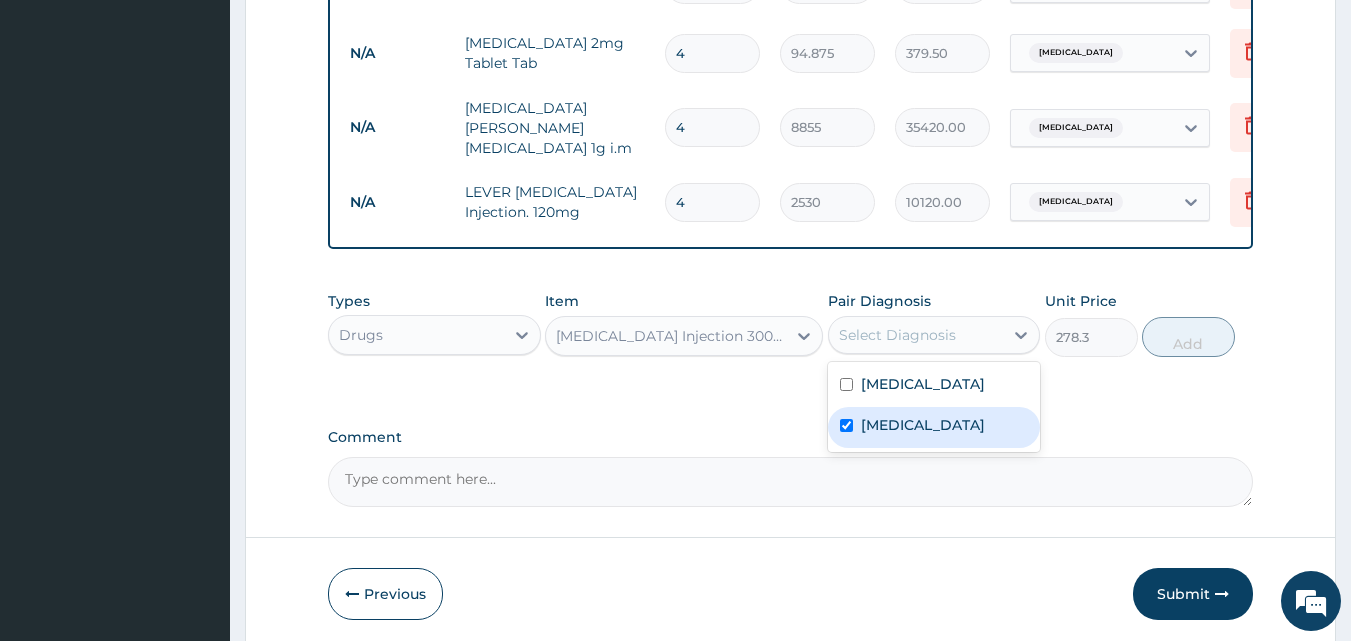 checkbox on "true" 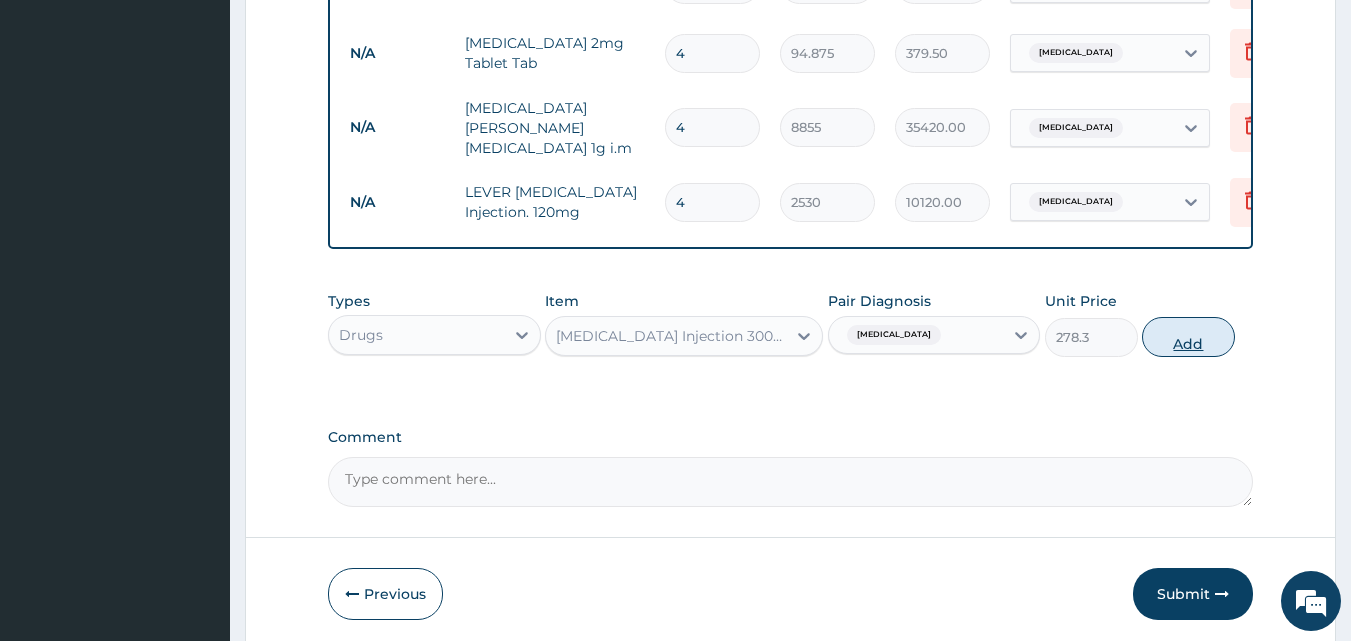 click on "Add" at bounding box center (1188, 337) 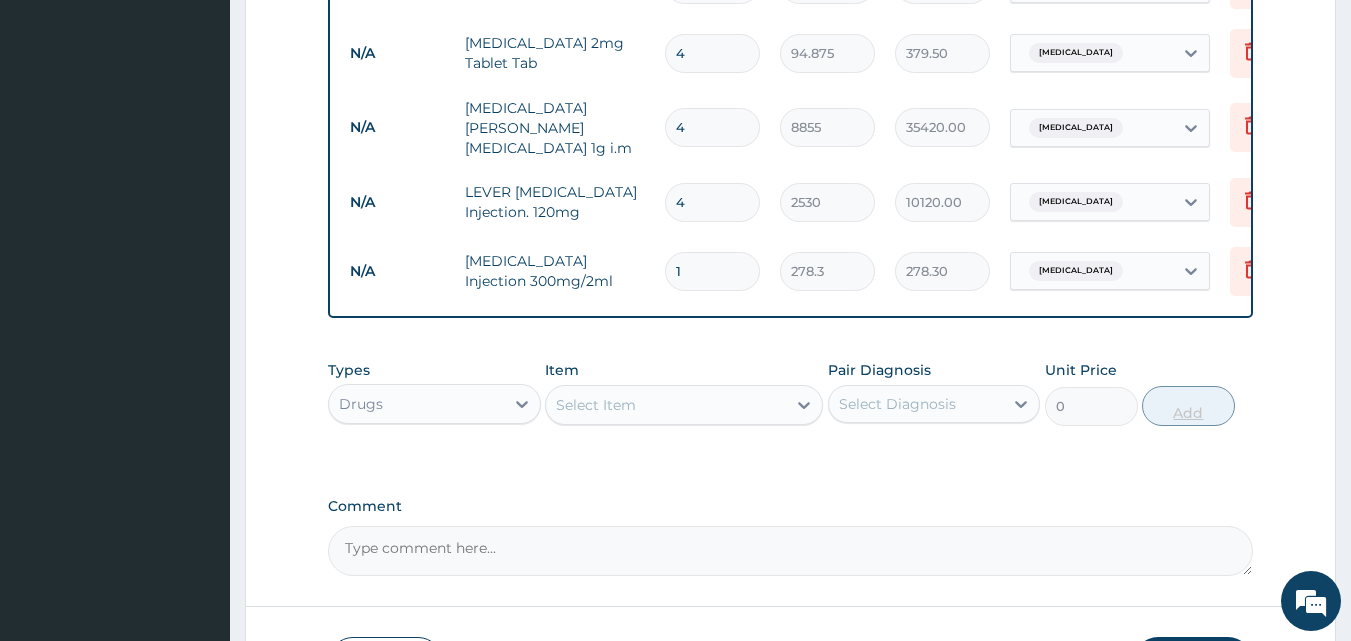 type 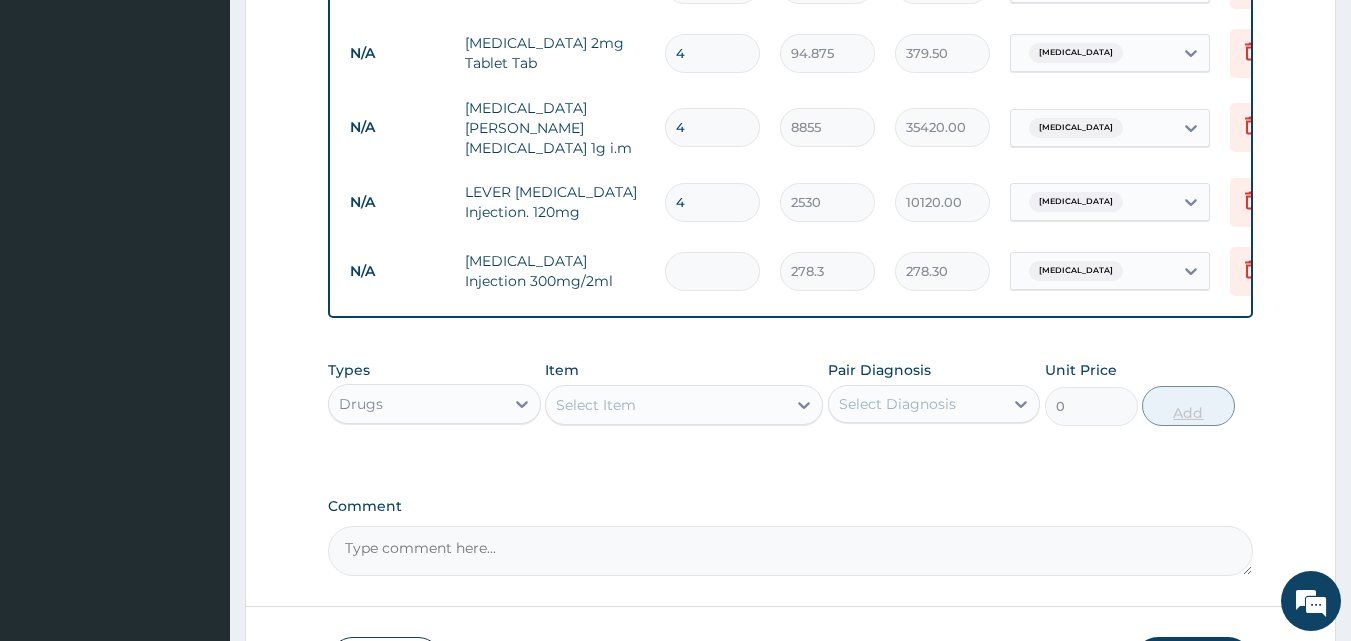 type on "0.00" 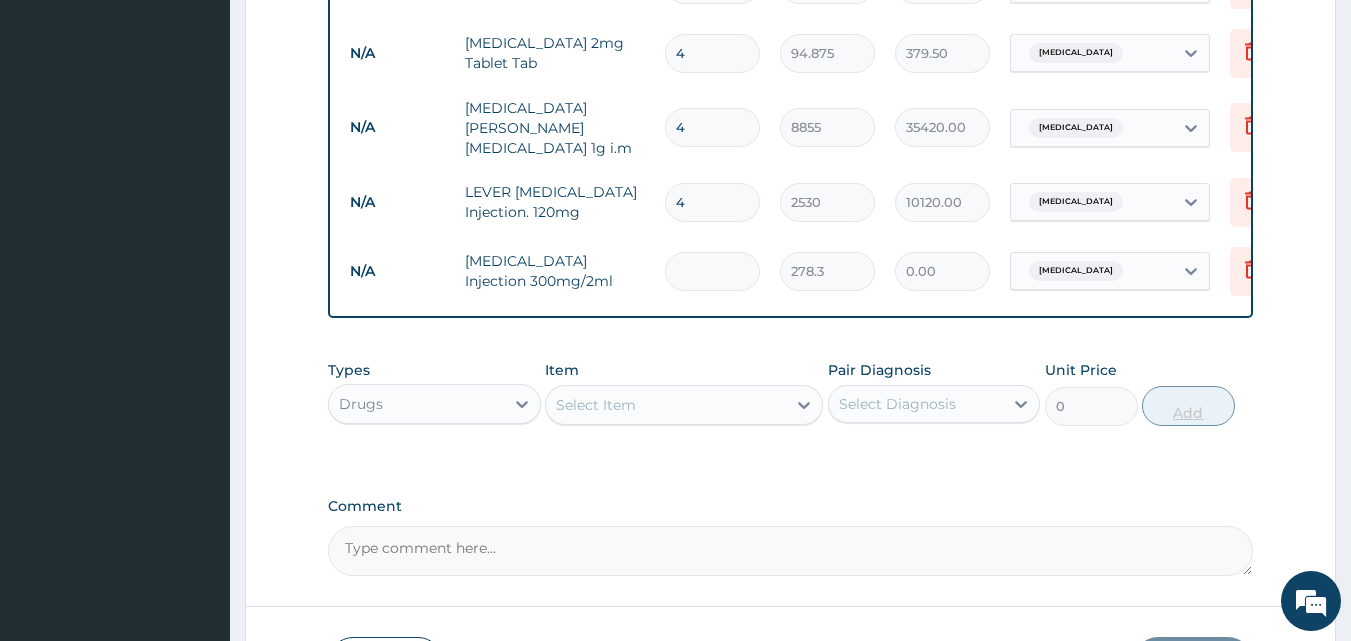 type on "6" 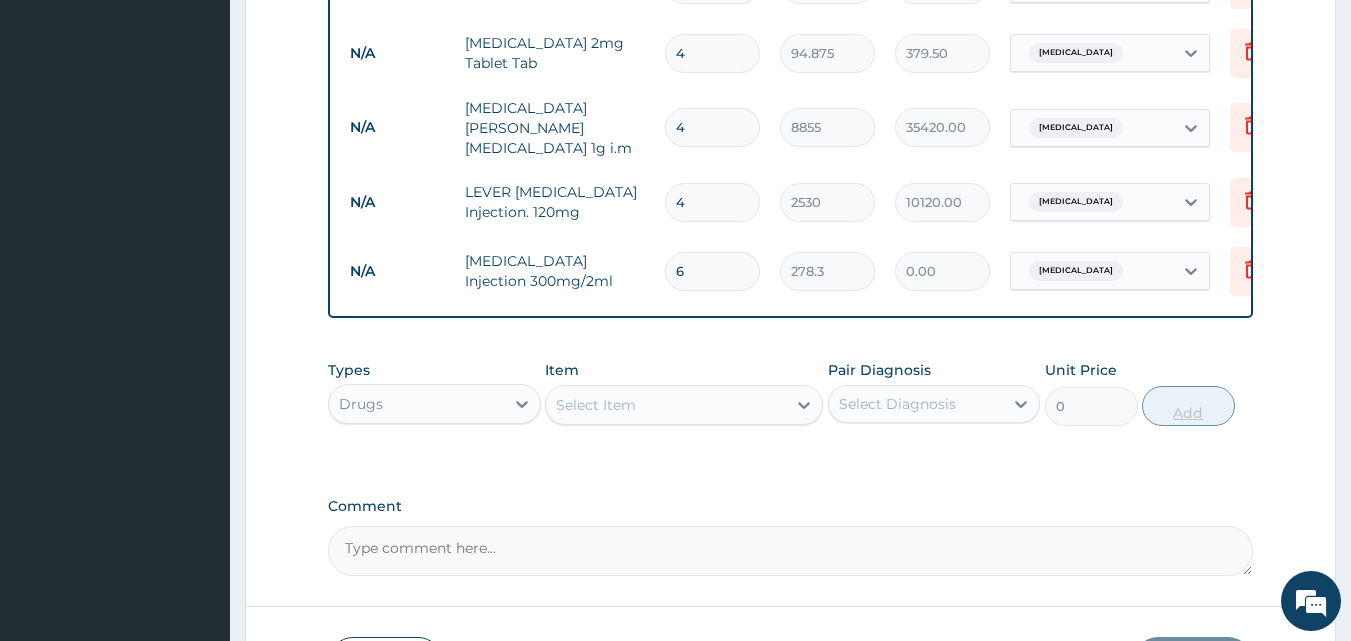 type on "1669.80" 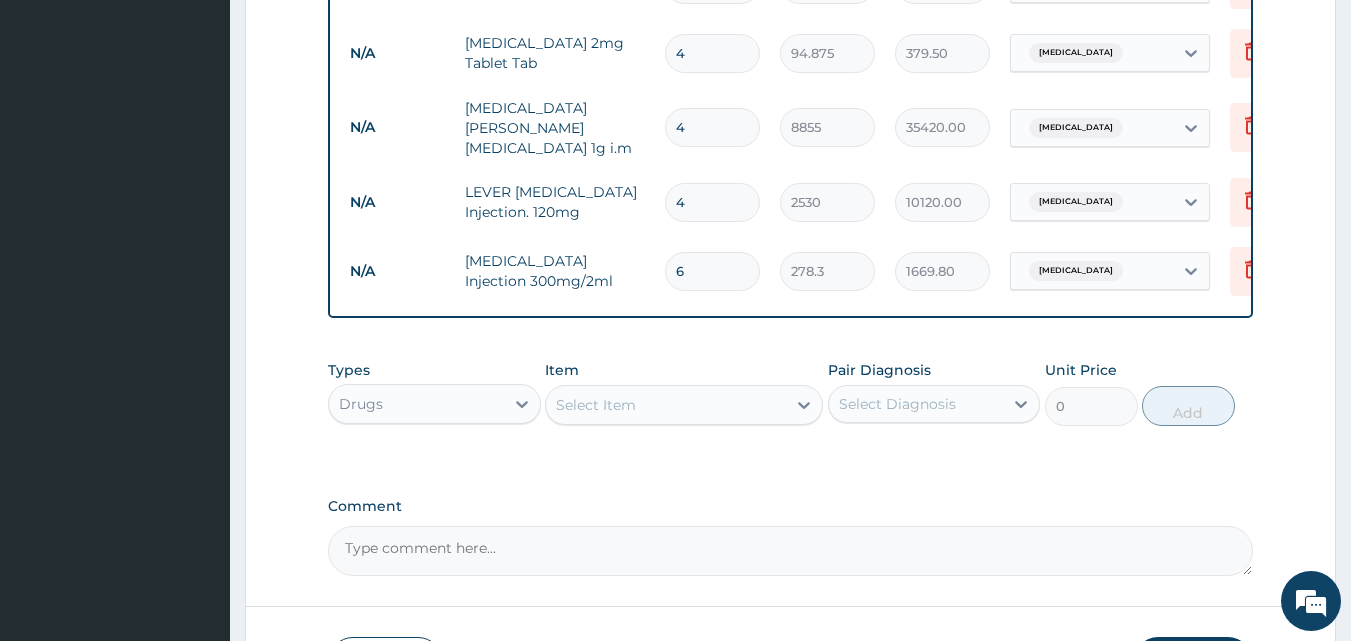type on "6" 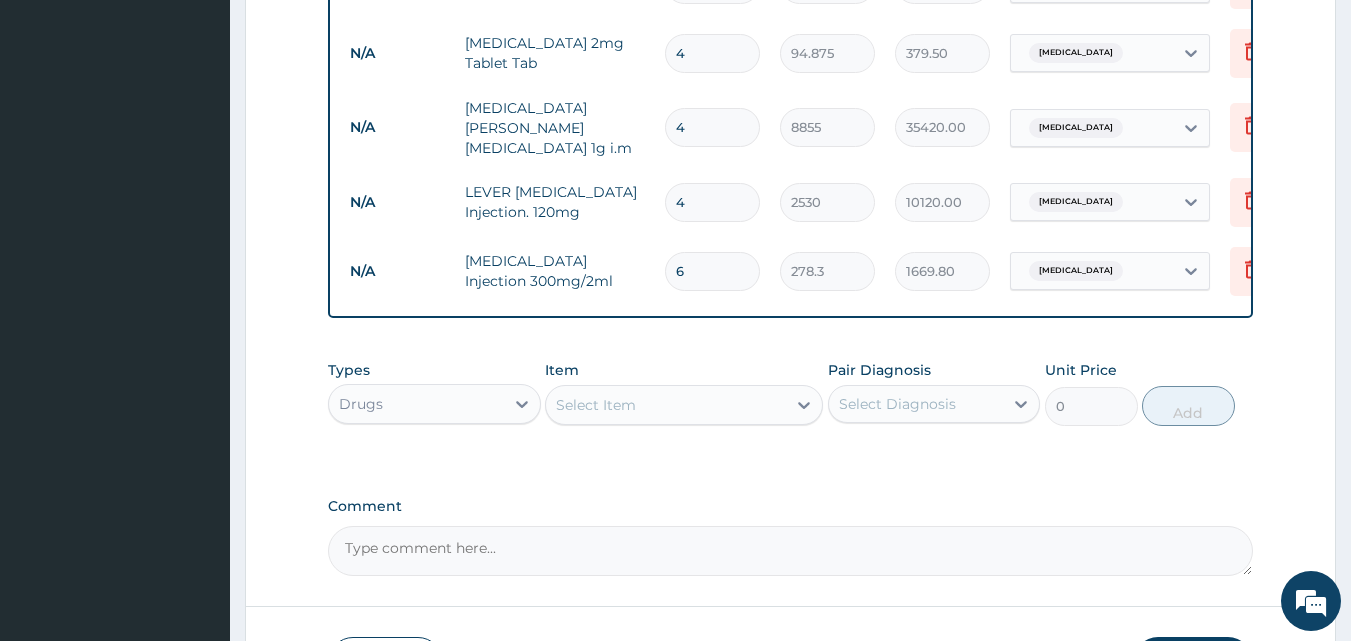 click on "Select Item" at bounding box center (666, 405) 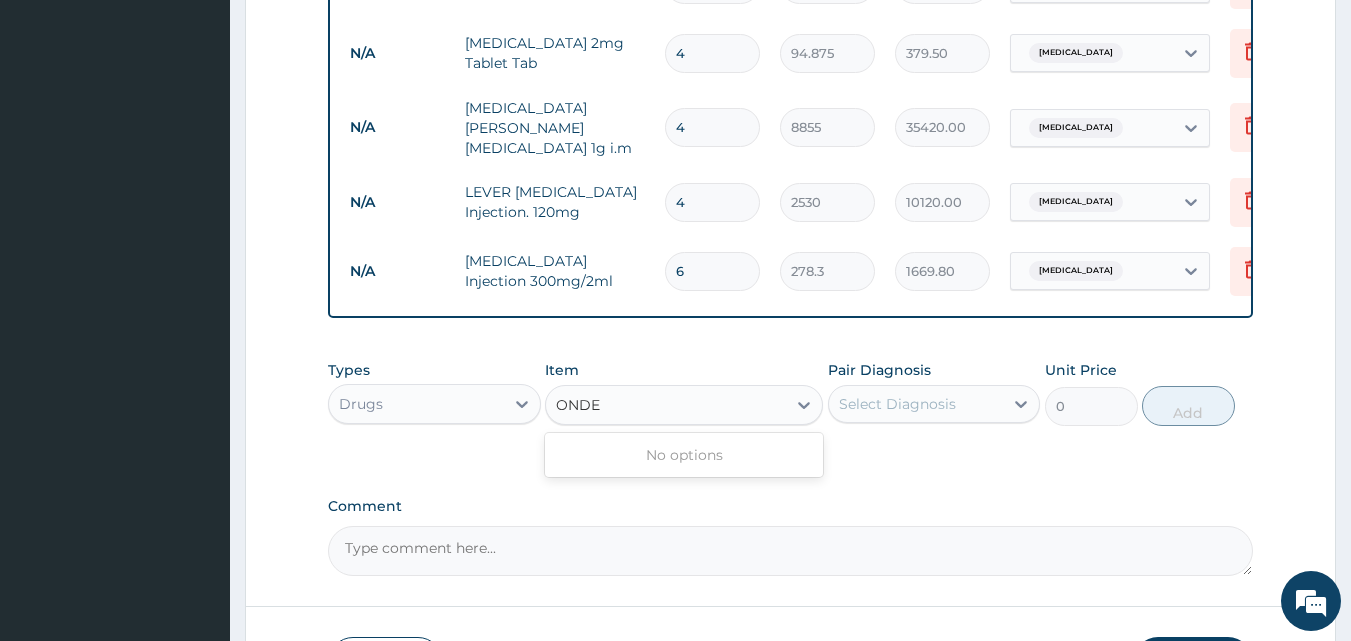 type on "OND" 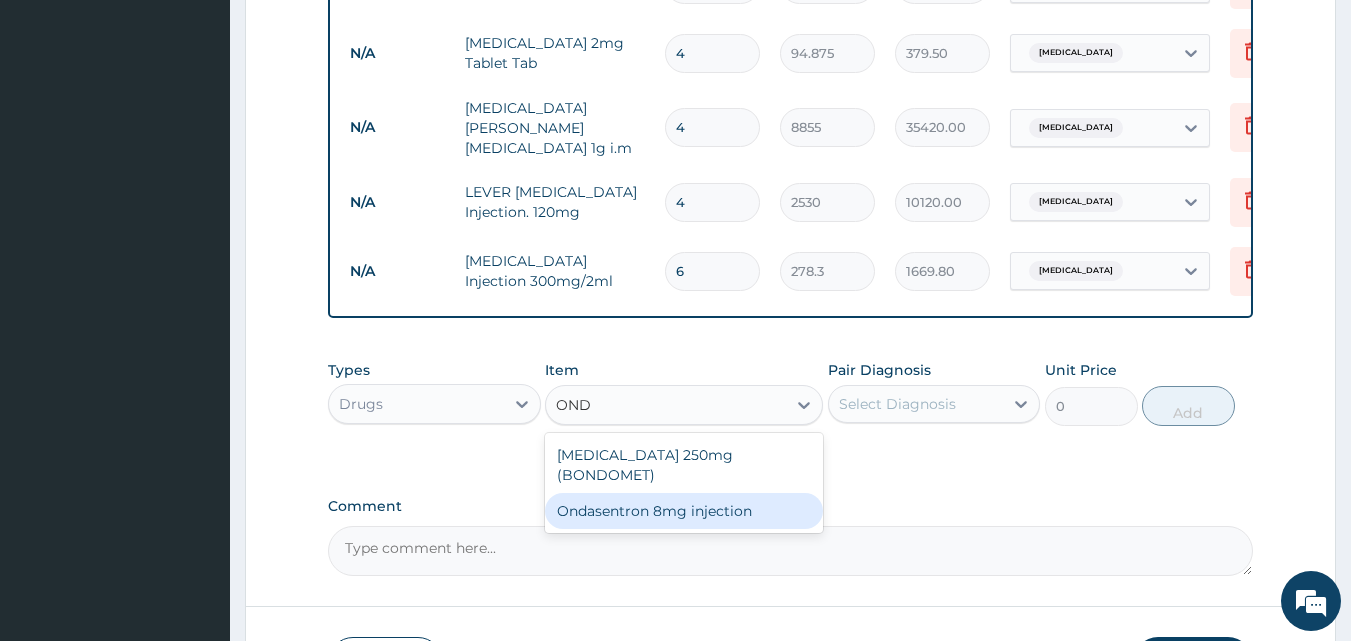 click on "Ondasentron 8mg injection" at bounding box center [684, 511] 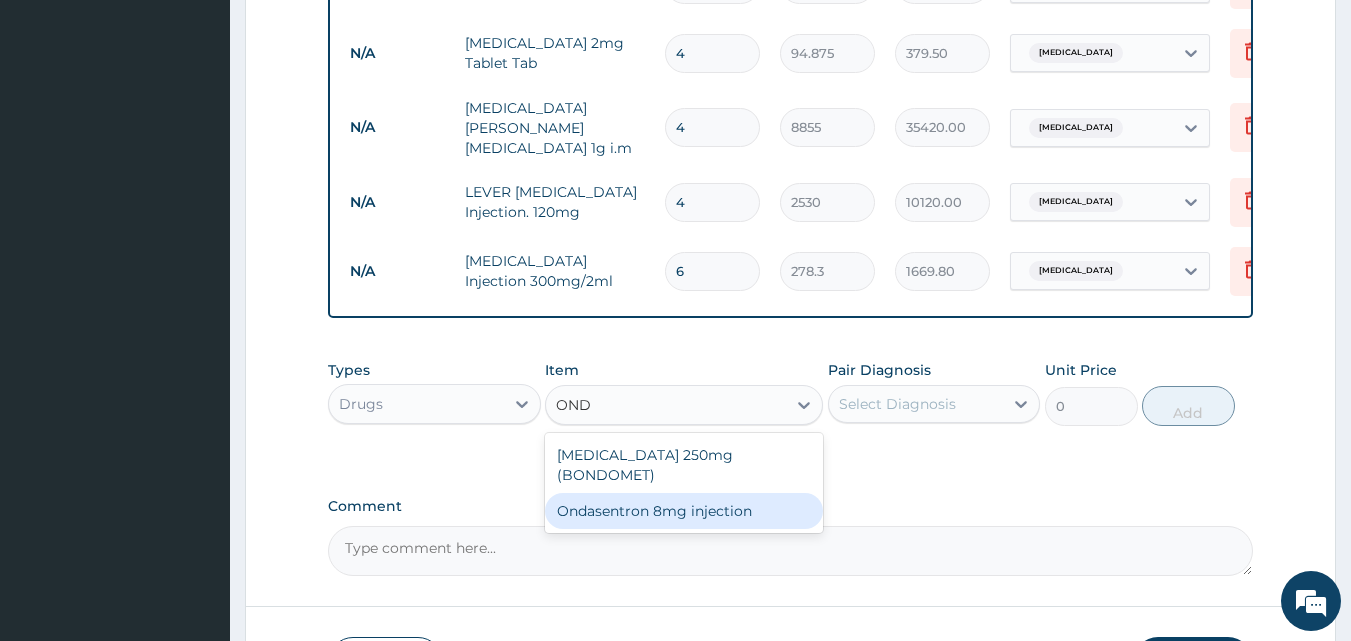 type 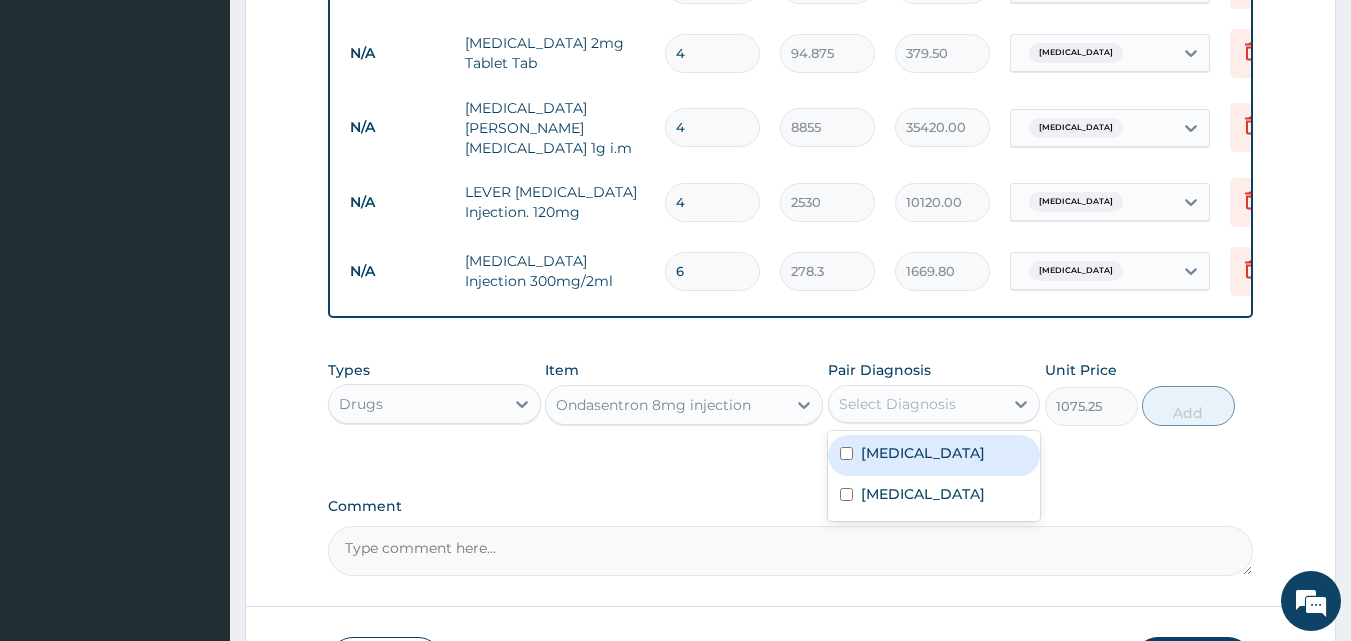click on "Select Diagnosis" at bounding box center [897, 404] 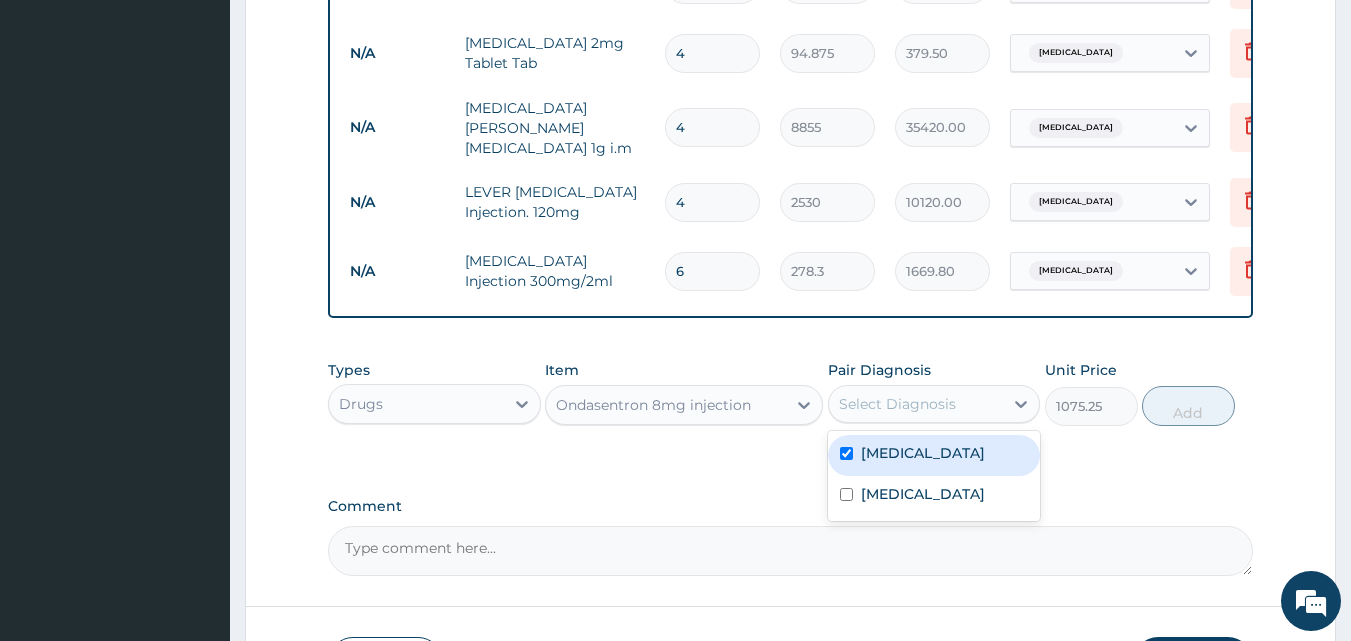 checkbox on "true" 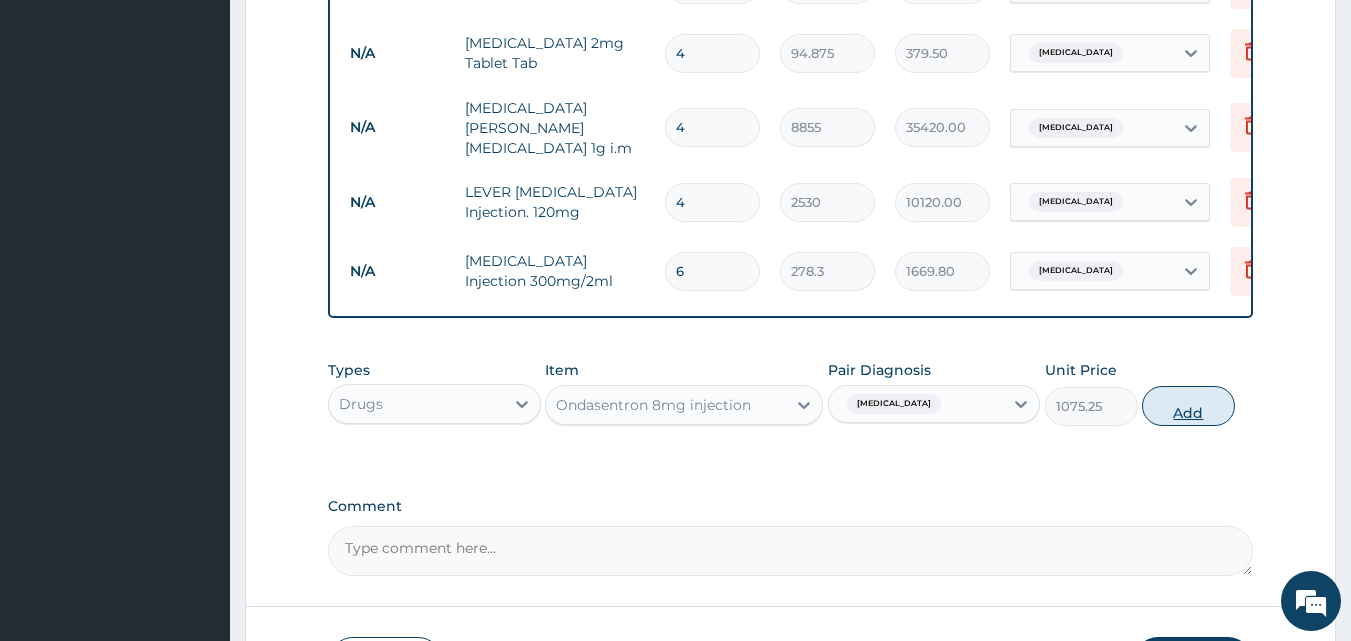 click on "Add" at bounding box center [1188, 406] 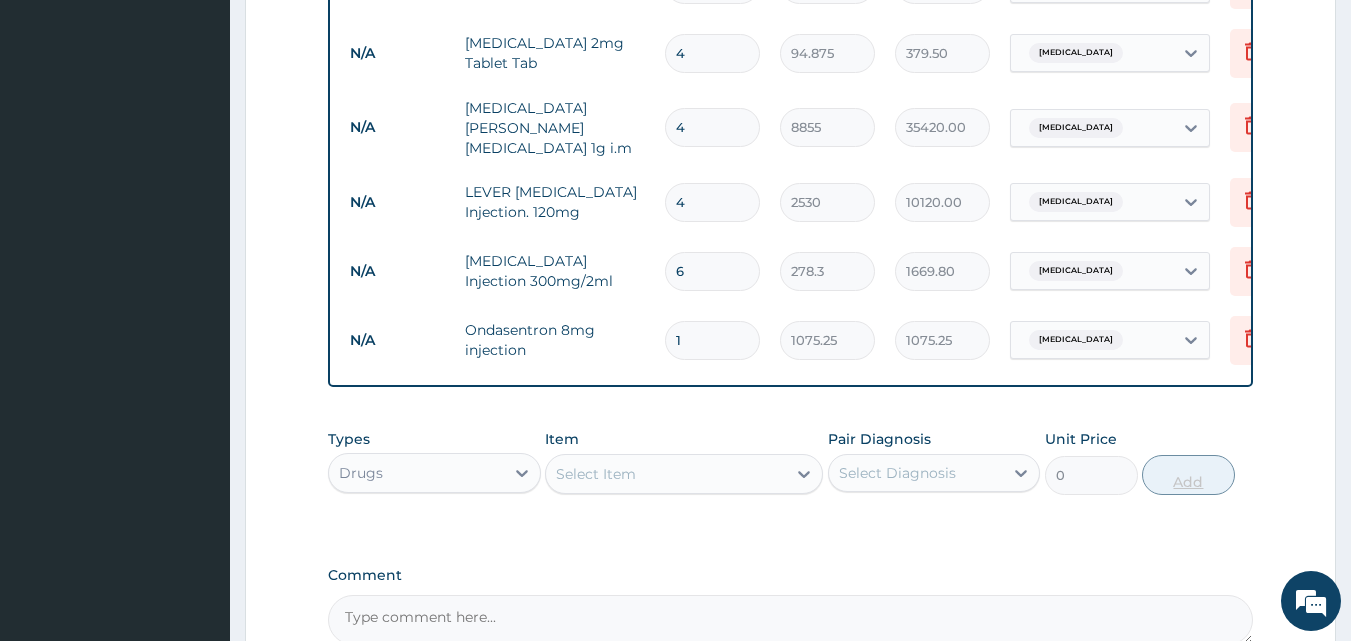 type 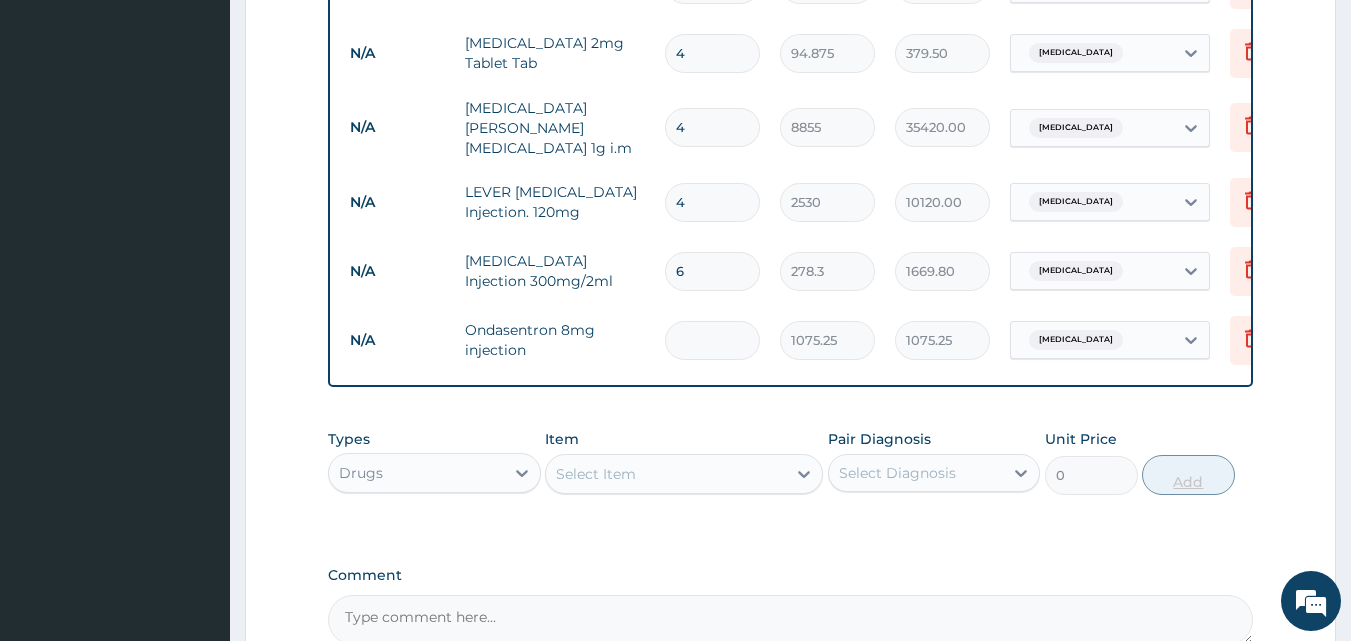 type on "0.00" 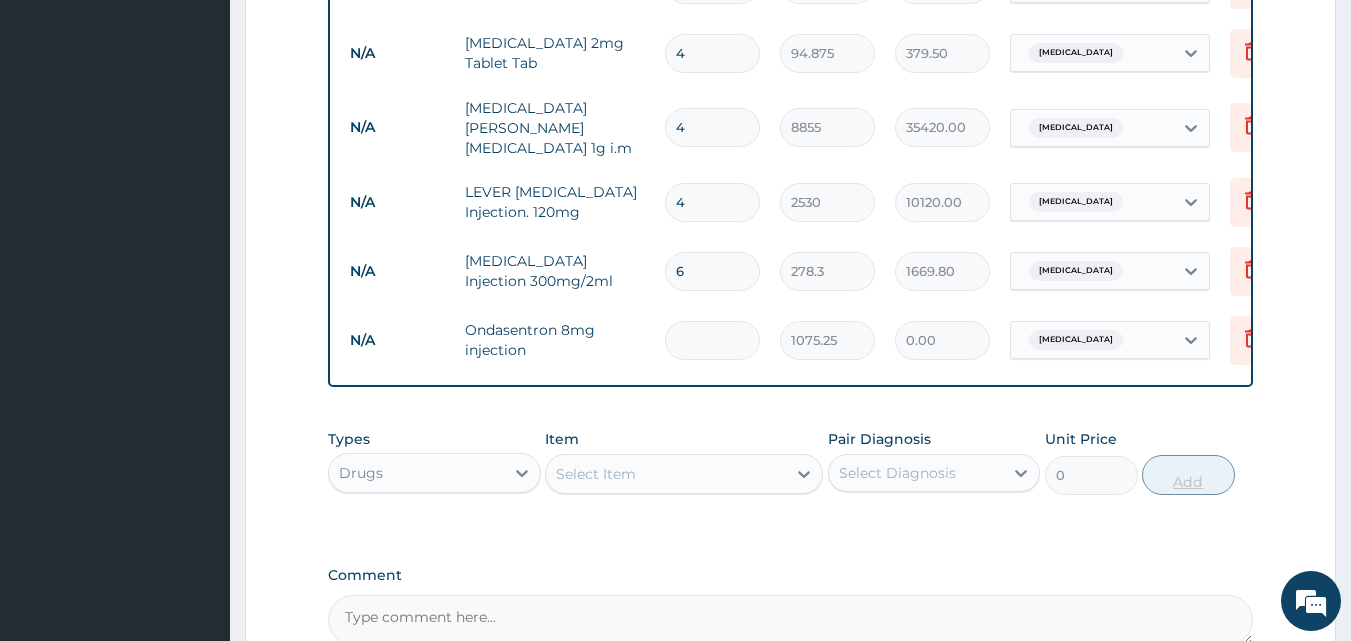 type on "2" 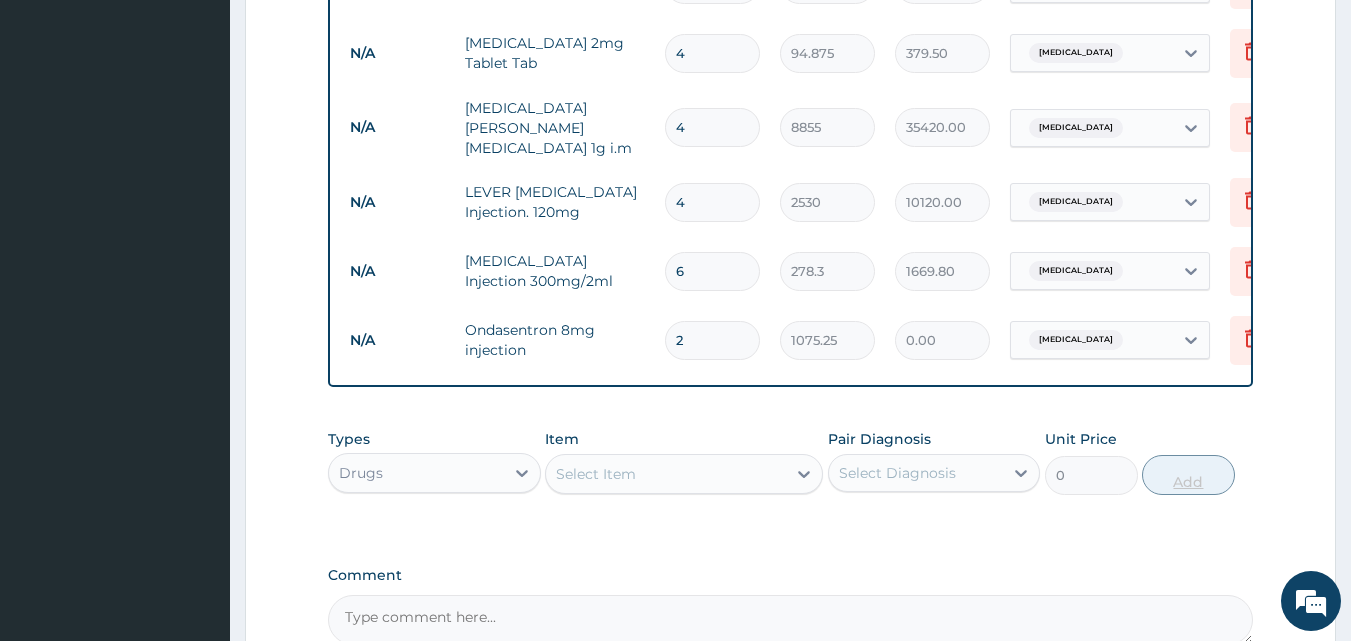 type on "2150.50" 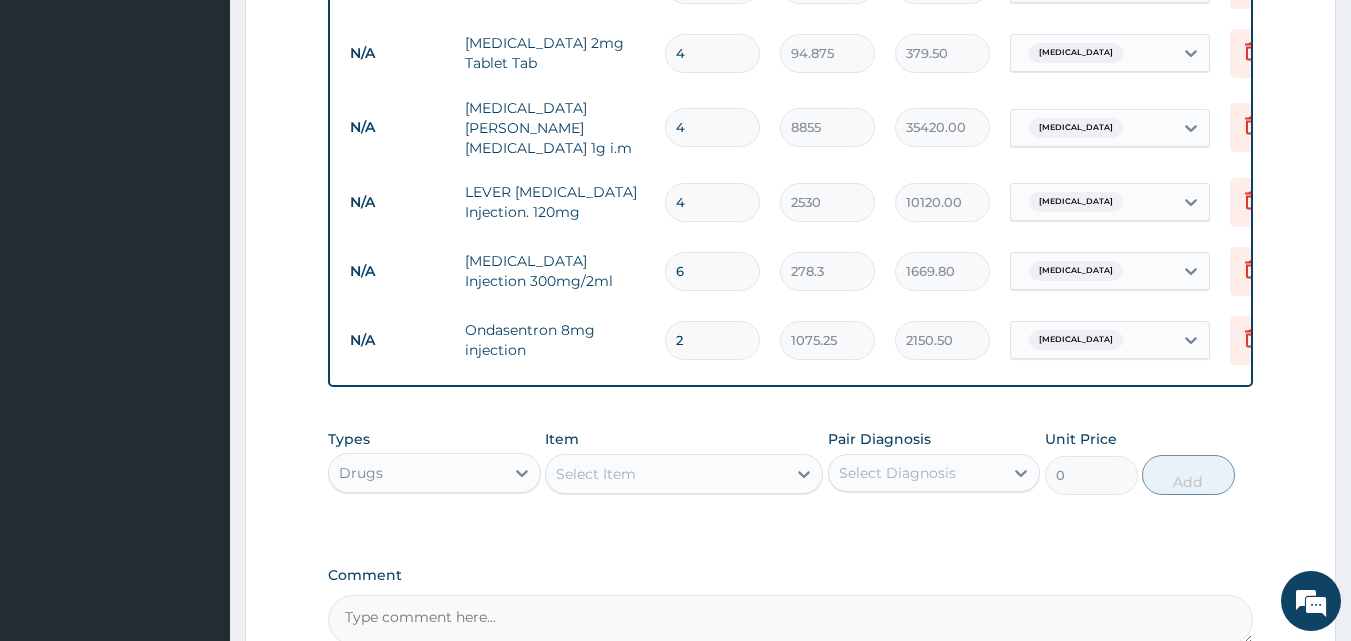 type on "2" 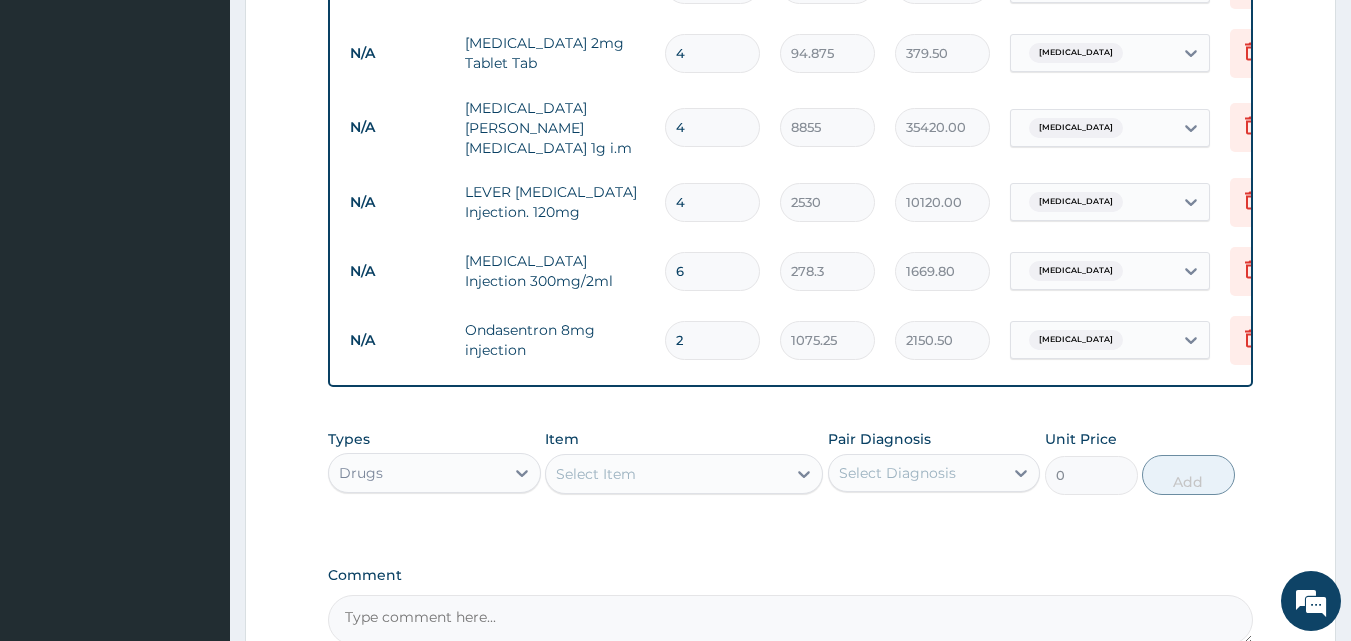 click on "Select Item" at bounding box center (666, 474) 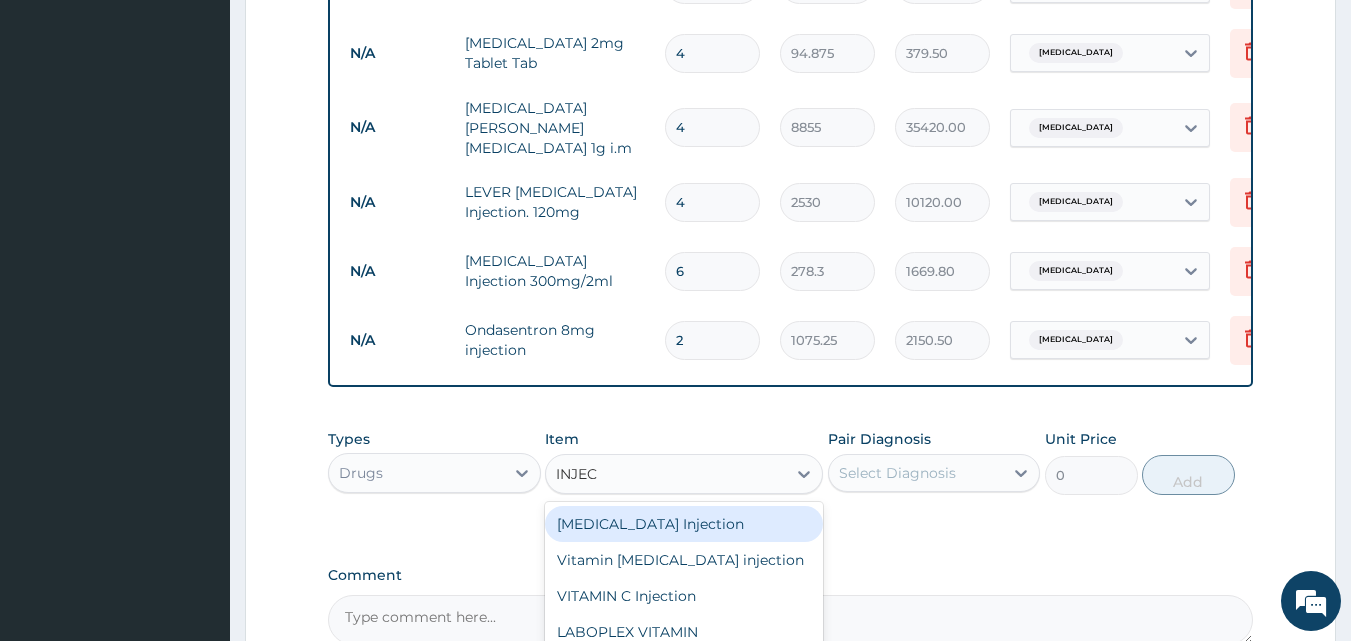 type on "INJECT" 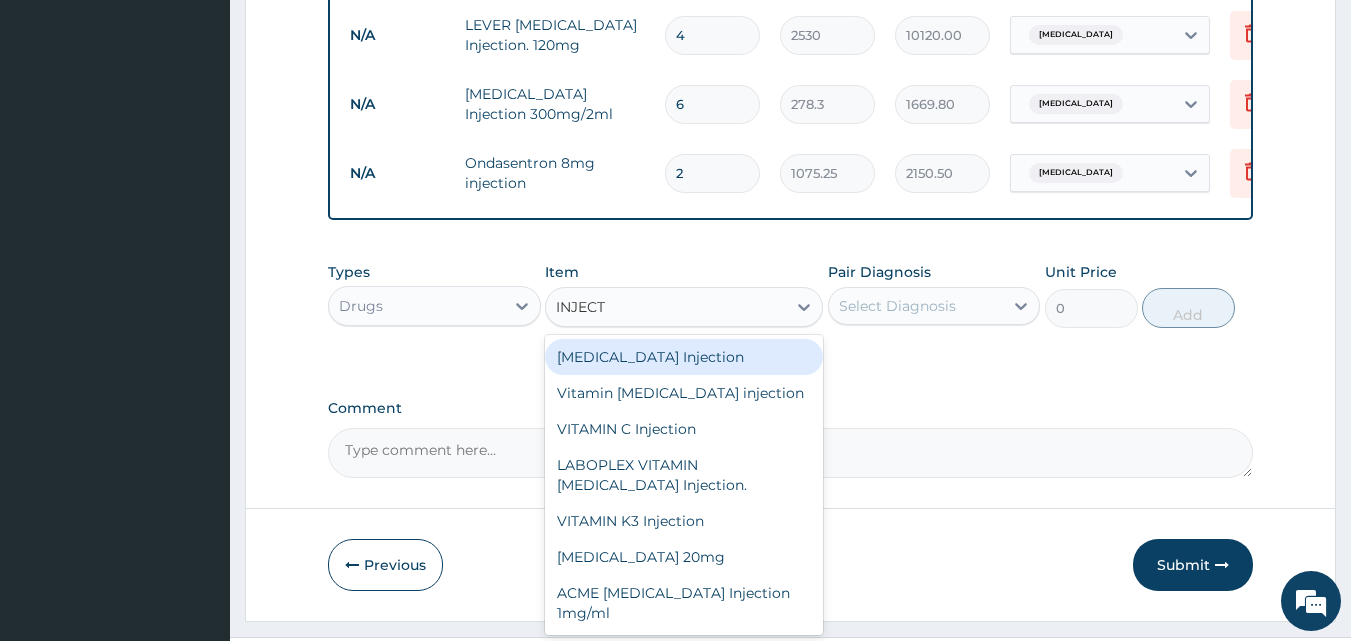 scroll, scrollTop: 1571, scrollLeft: 0, axis: vertical 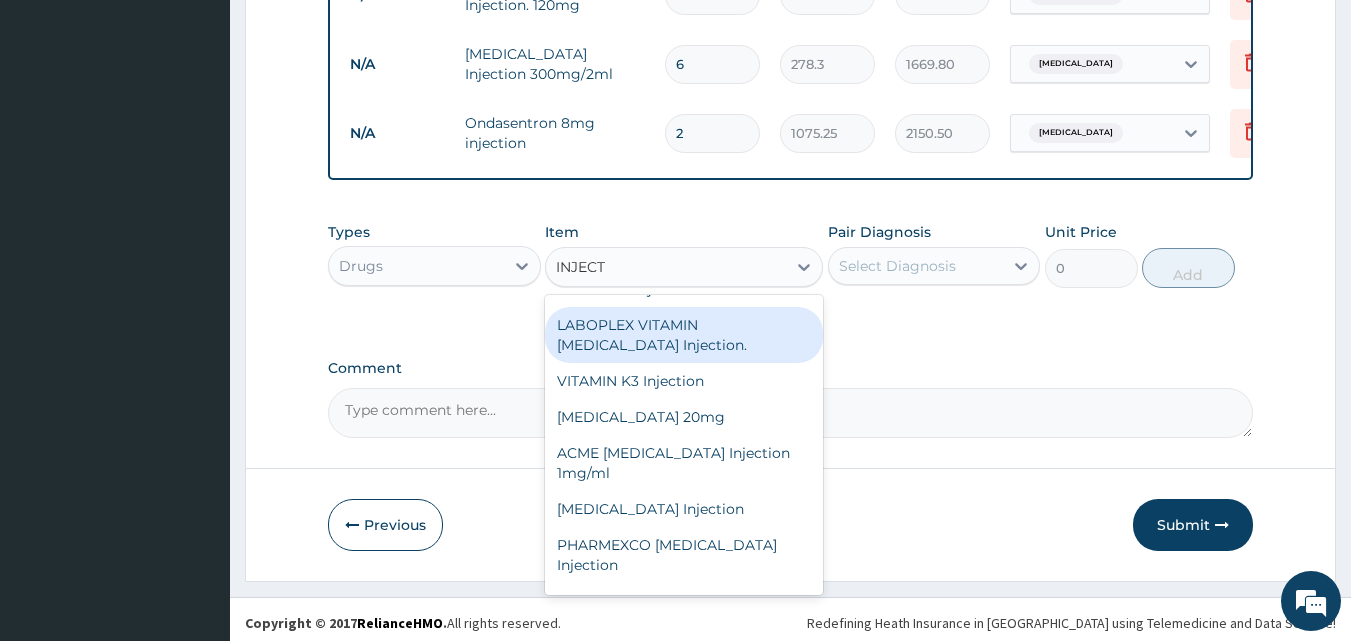 click on "LABOPLEX VITAMIN B-COMPLEX Injection." at bounding box center [684, 335] 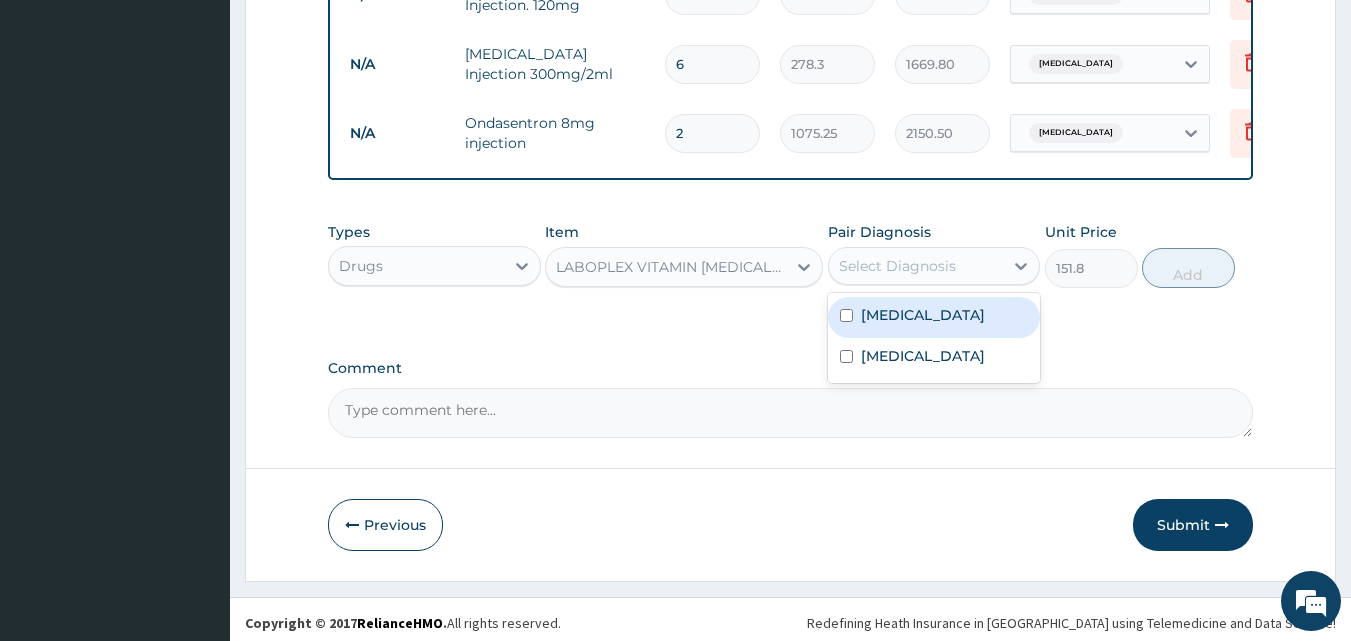 click on "Select Diagnosis" at bounding box center [916, 266] 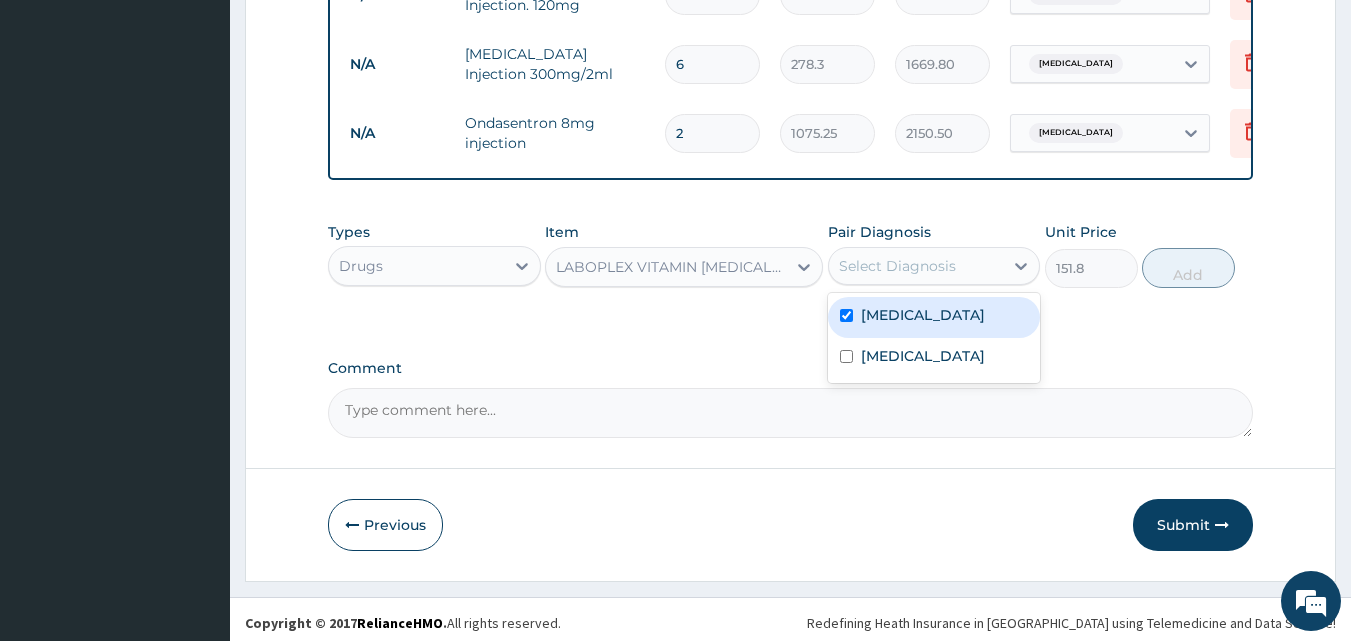 checkbox on "true" 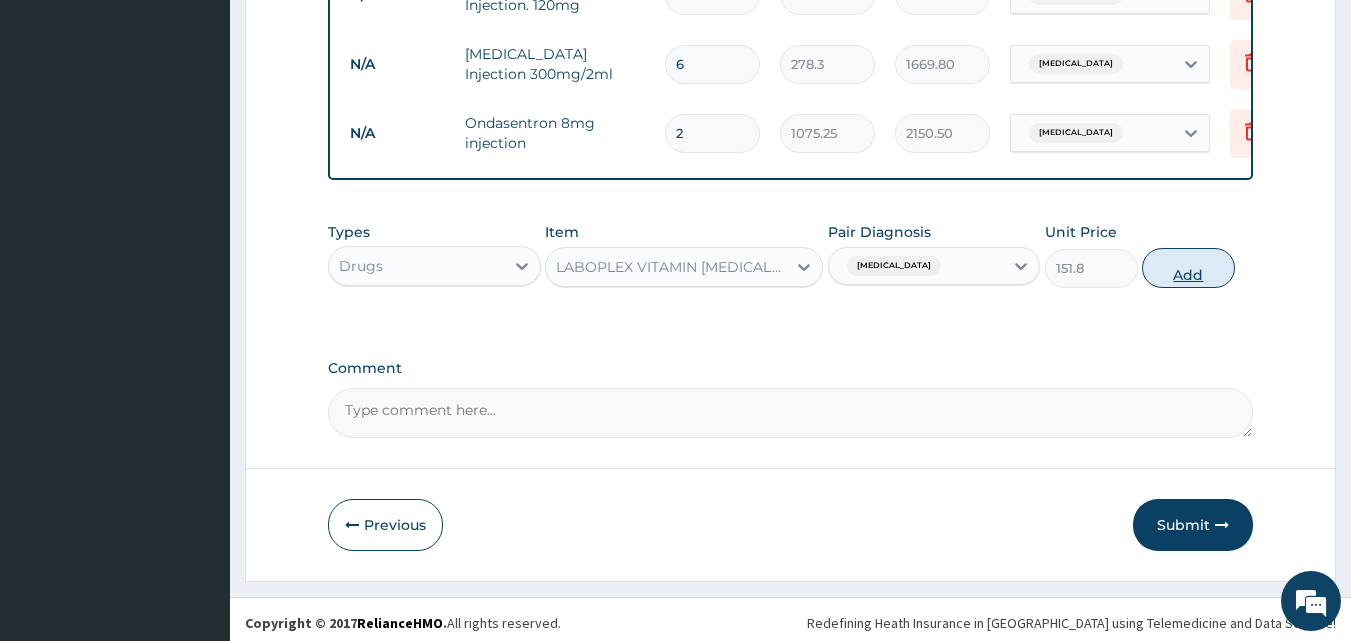 click on "Add" at bounding box center [1188, 268] 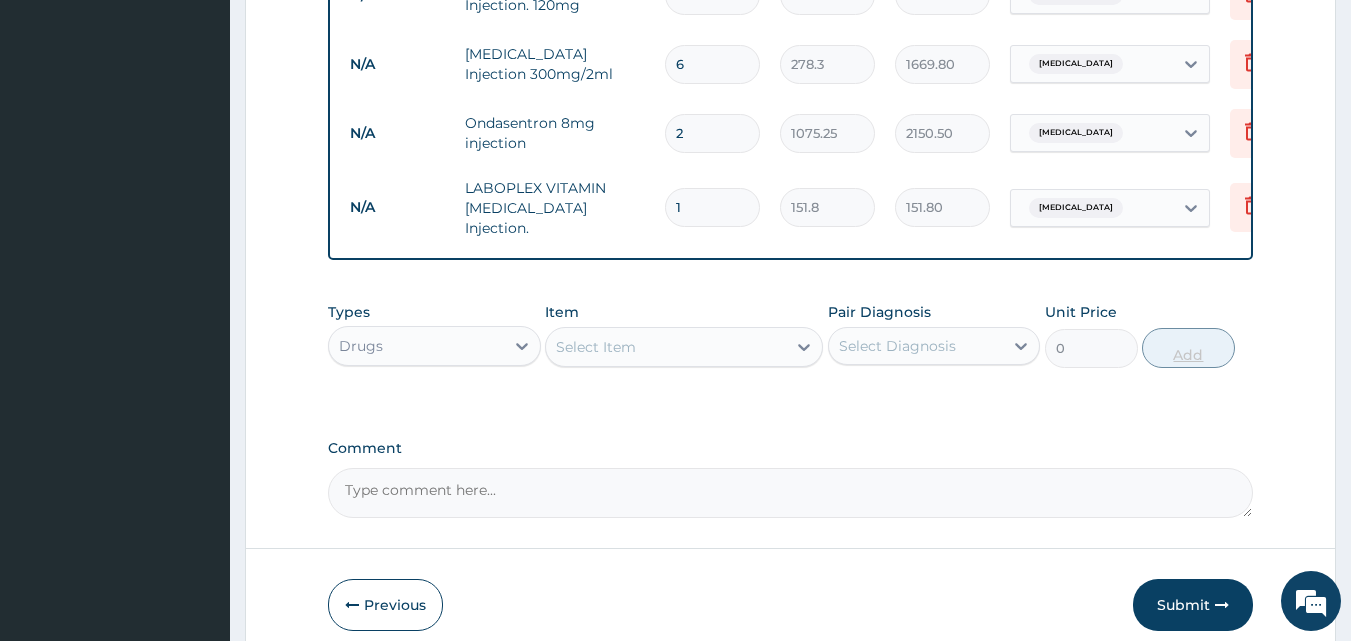 type on "10" 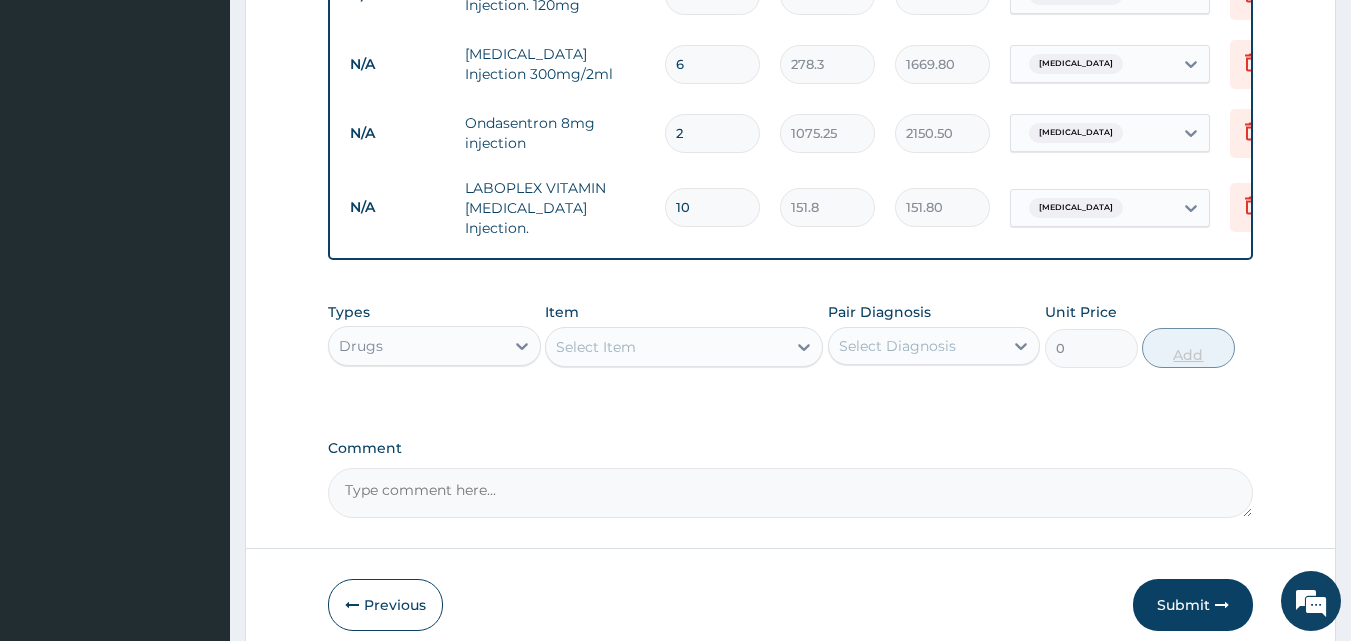 type on "1518.00" 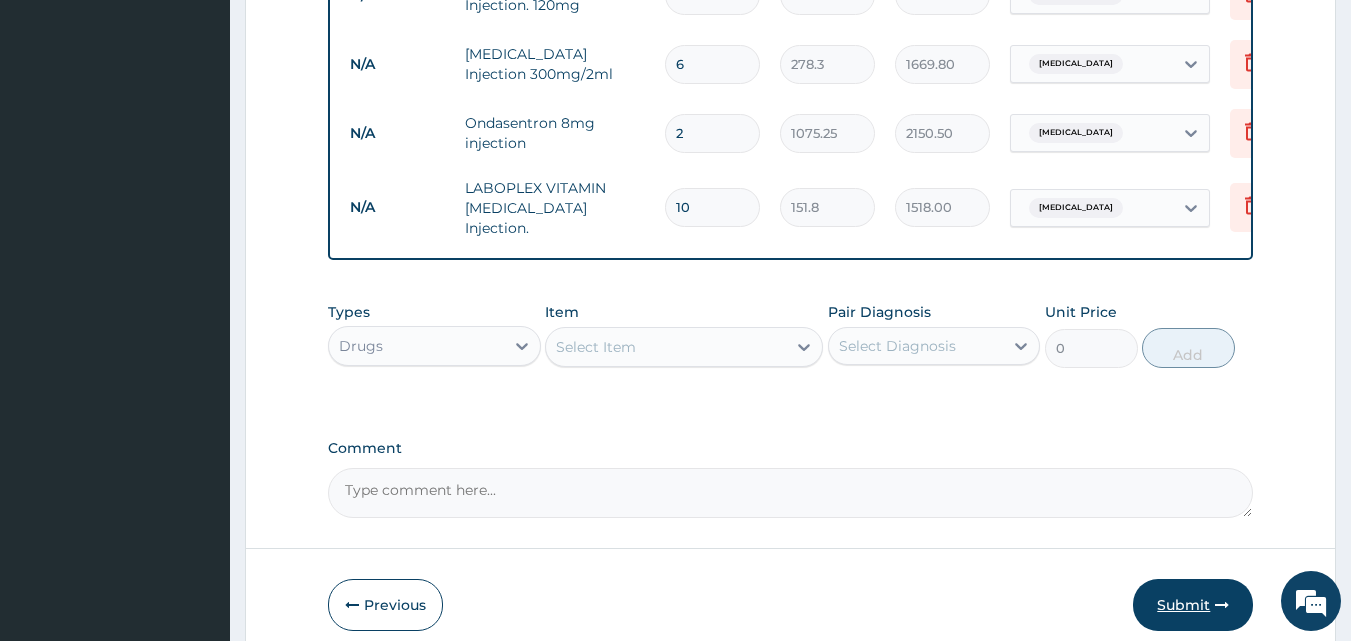 type on "10" 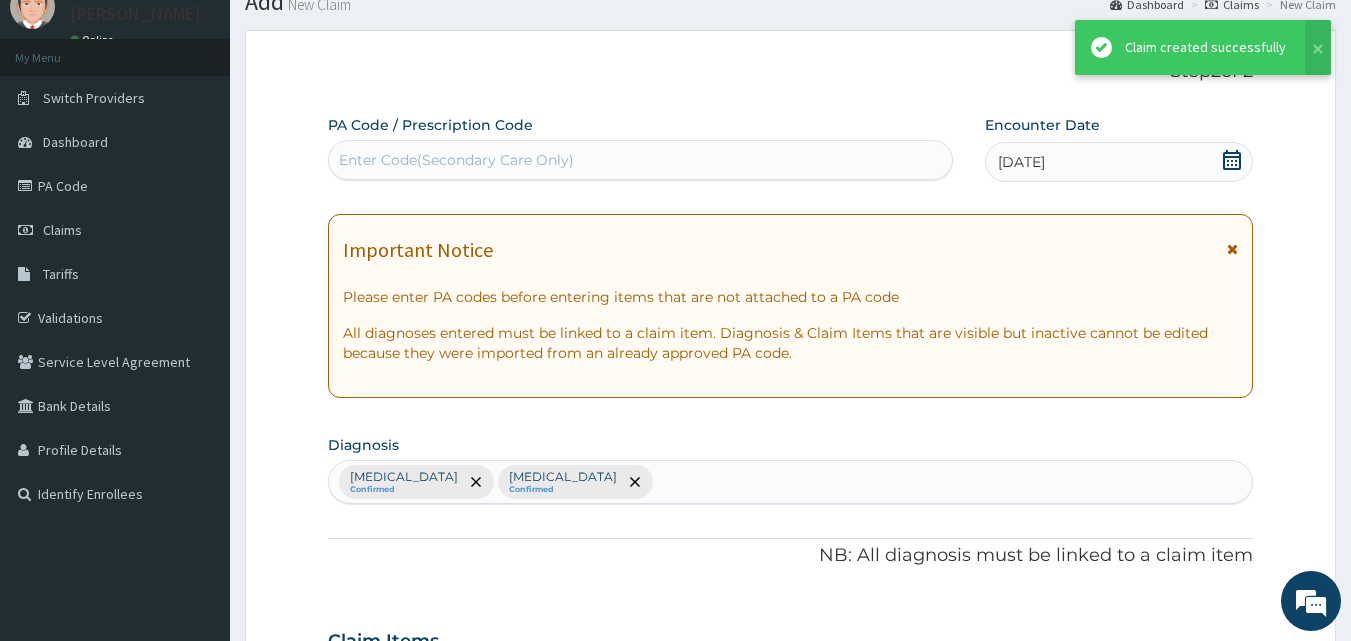 scroll, scrollTop: 1571, scrollLeft: 0, axis: vertical 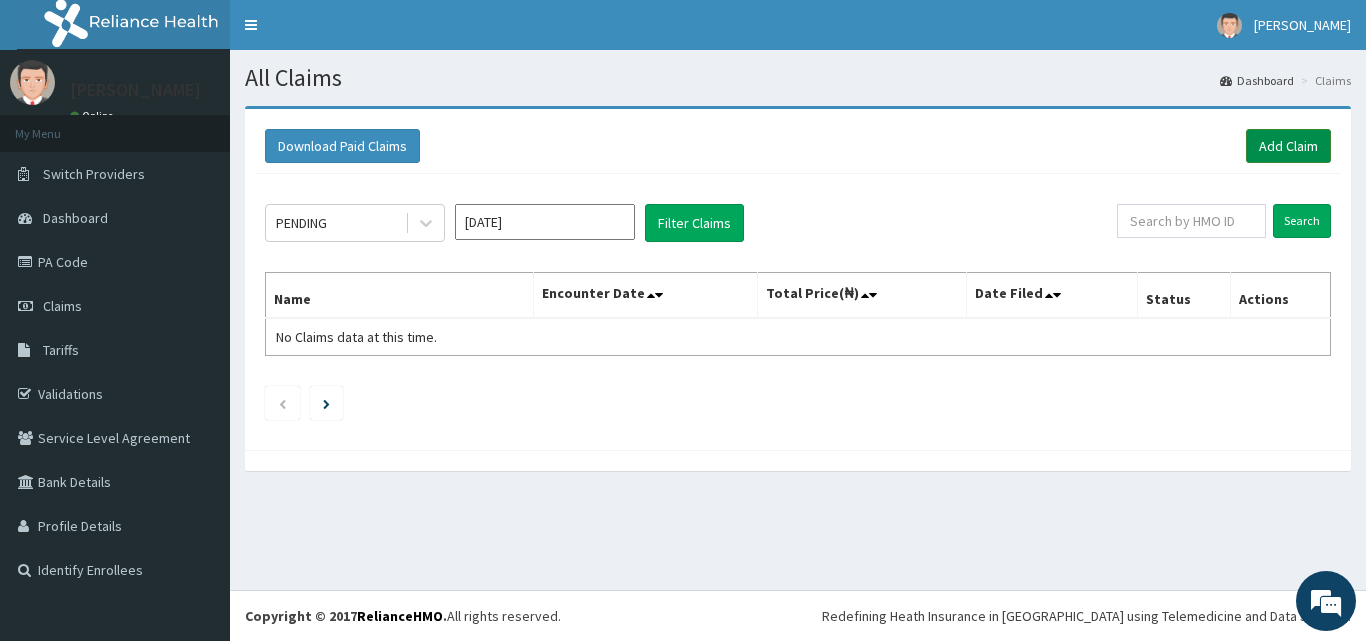 click on "Add Claim" at bounding box center (1288, 146) 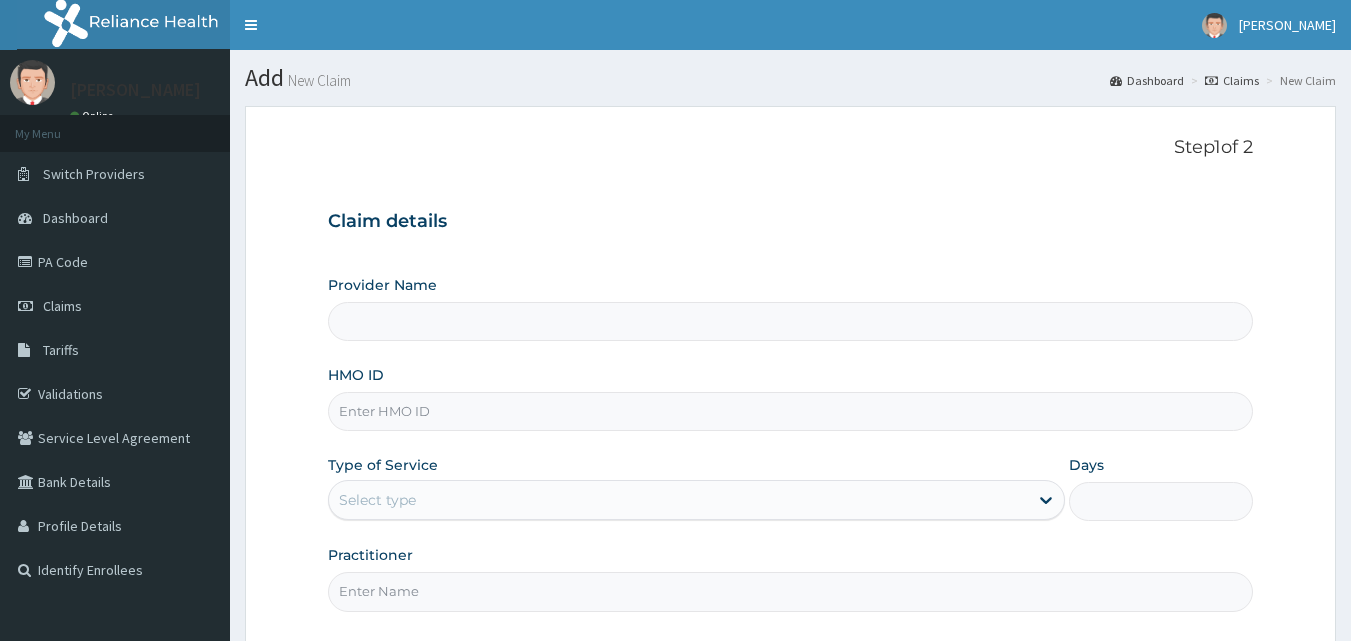 scroll, scrollTop: 0, scrollLeft: 0, axis: both 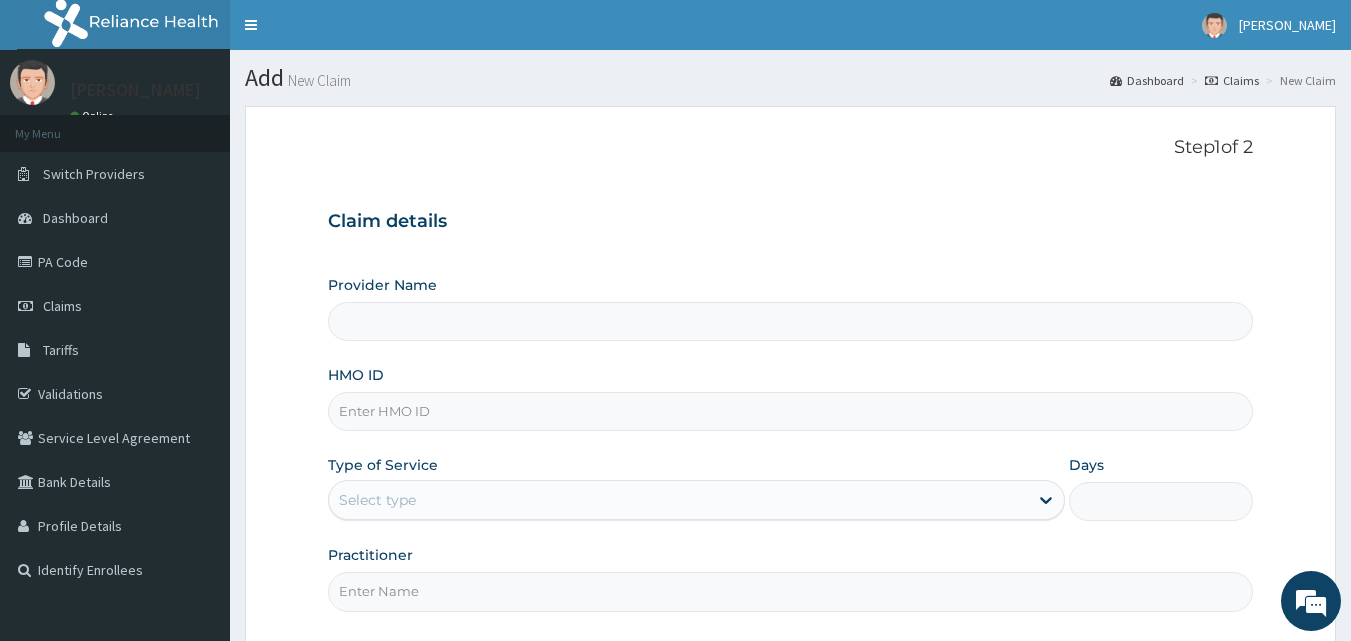type on "[GEOGRAPHIC_DATA]" 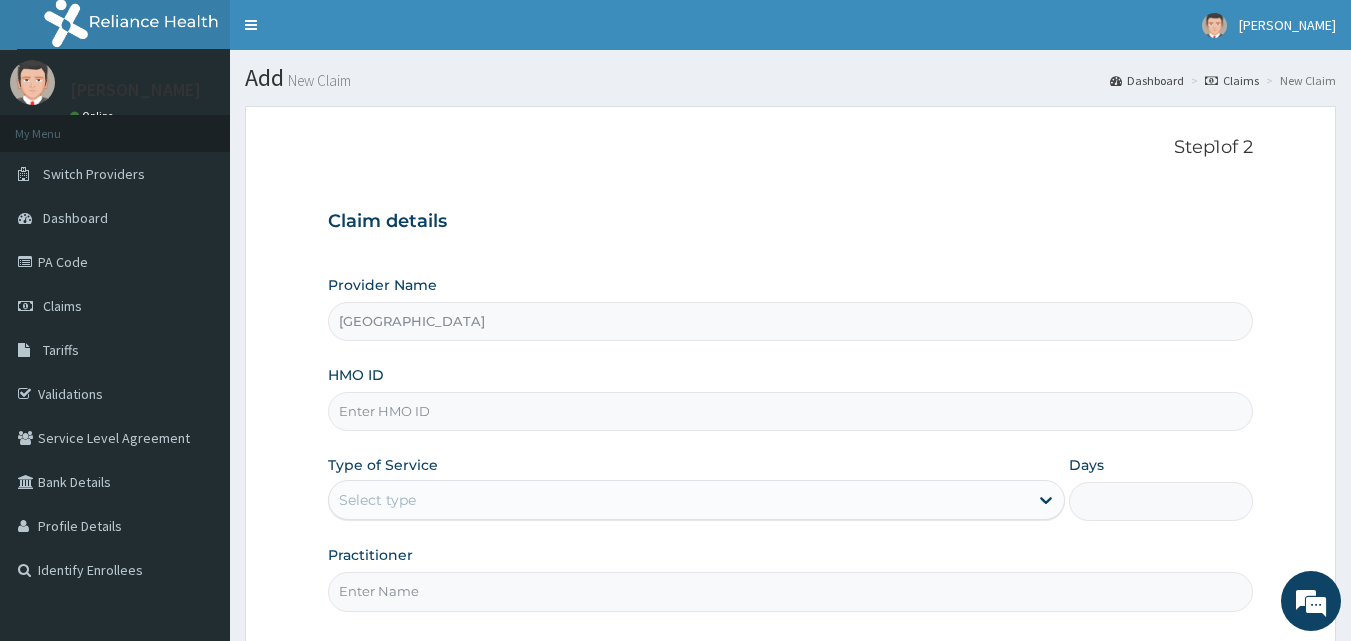click on "HMO ID" at bounding box center [791, 411] 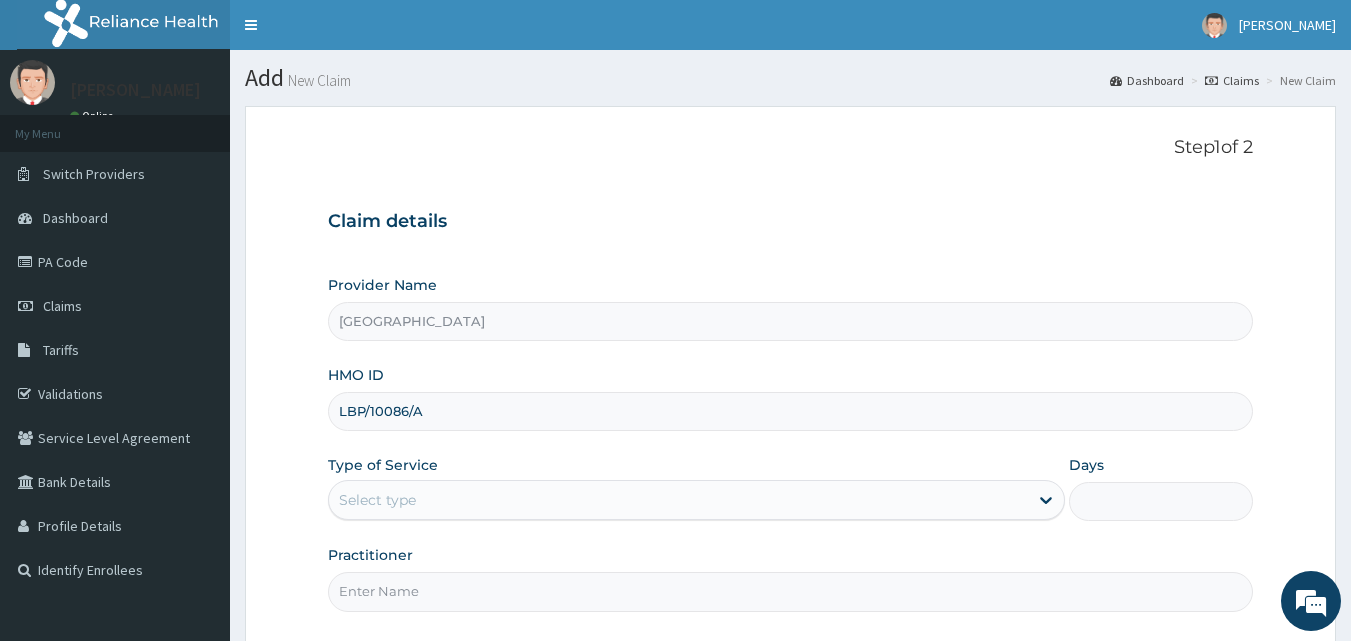 scroll, scrollTop: 0, scrollLeft: 0, axis: both 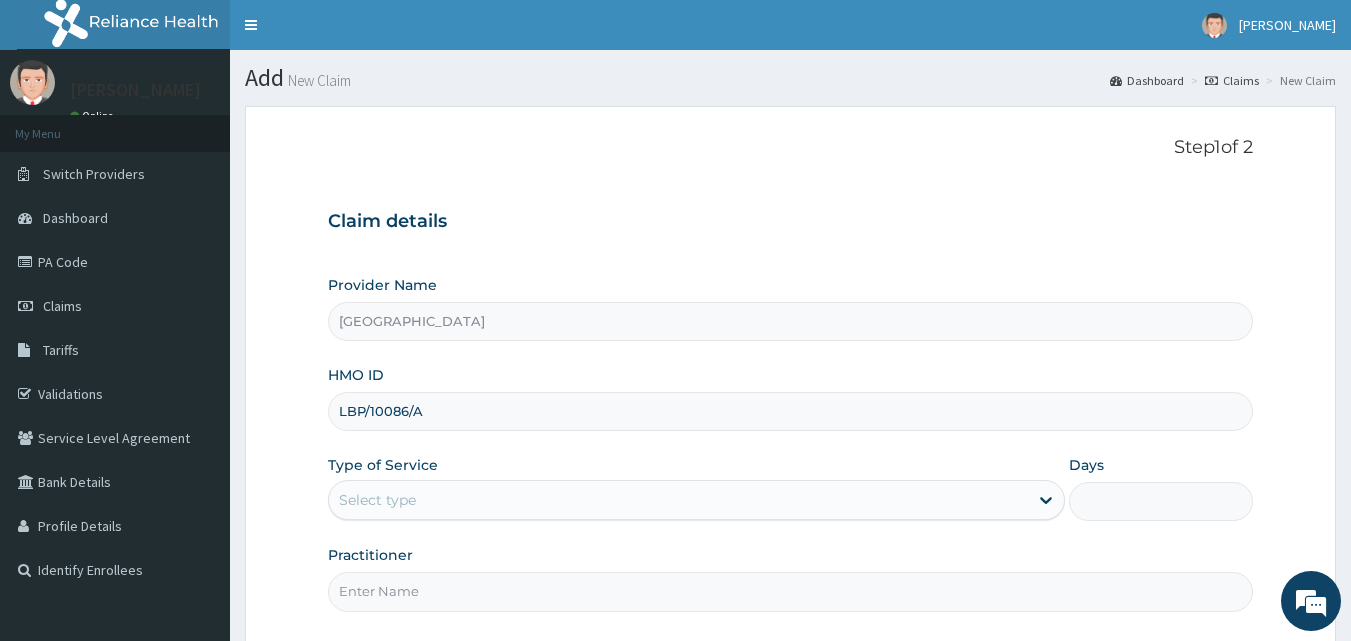 click on "LBP/10086/A" at bounding box center (791, 411) 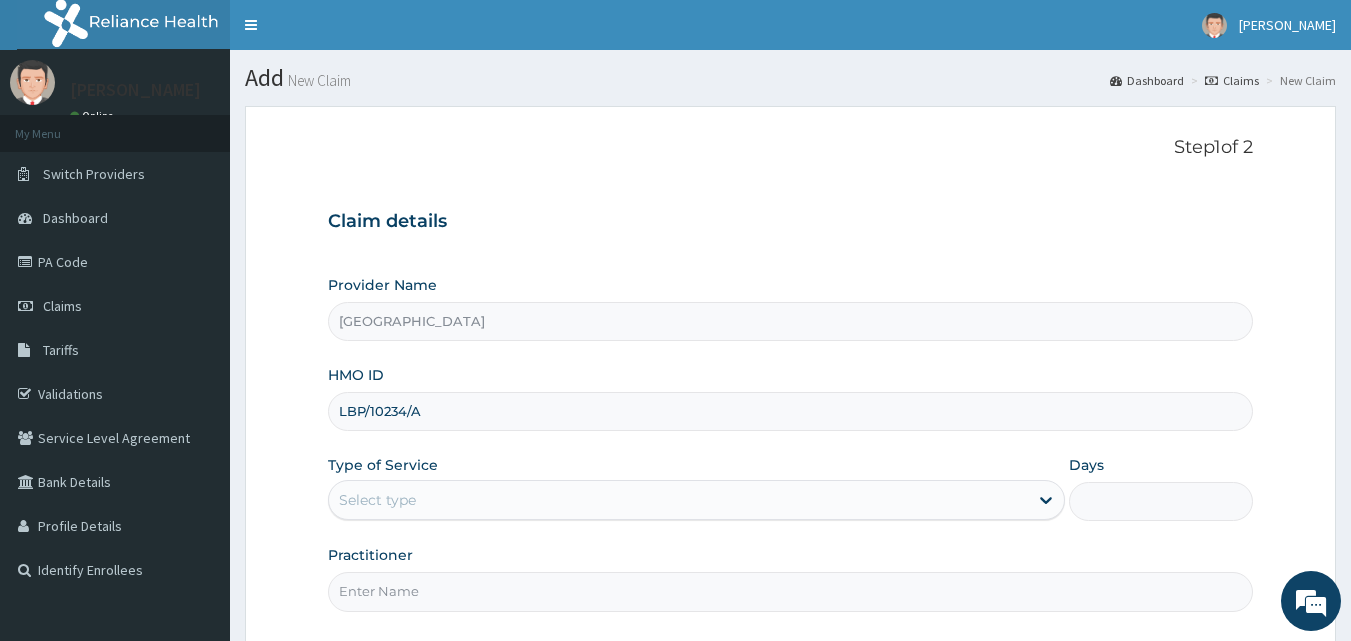 type on "LBP/10234/A" 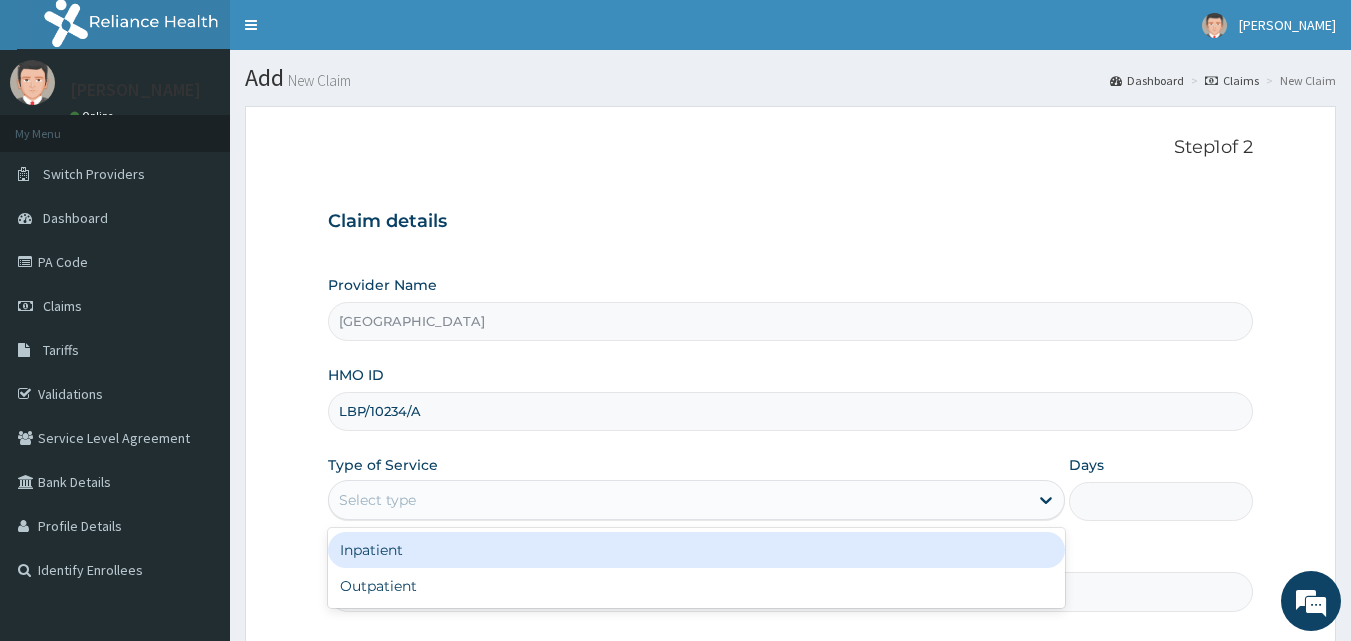 click on "Select type" at bounding box center [377, 500] 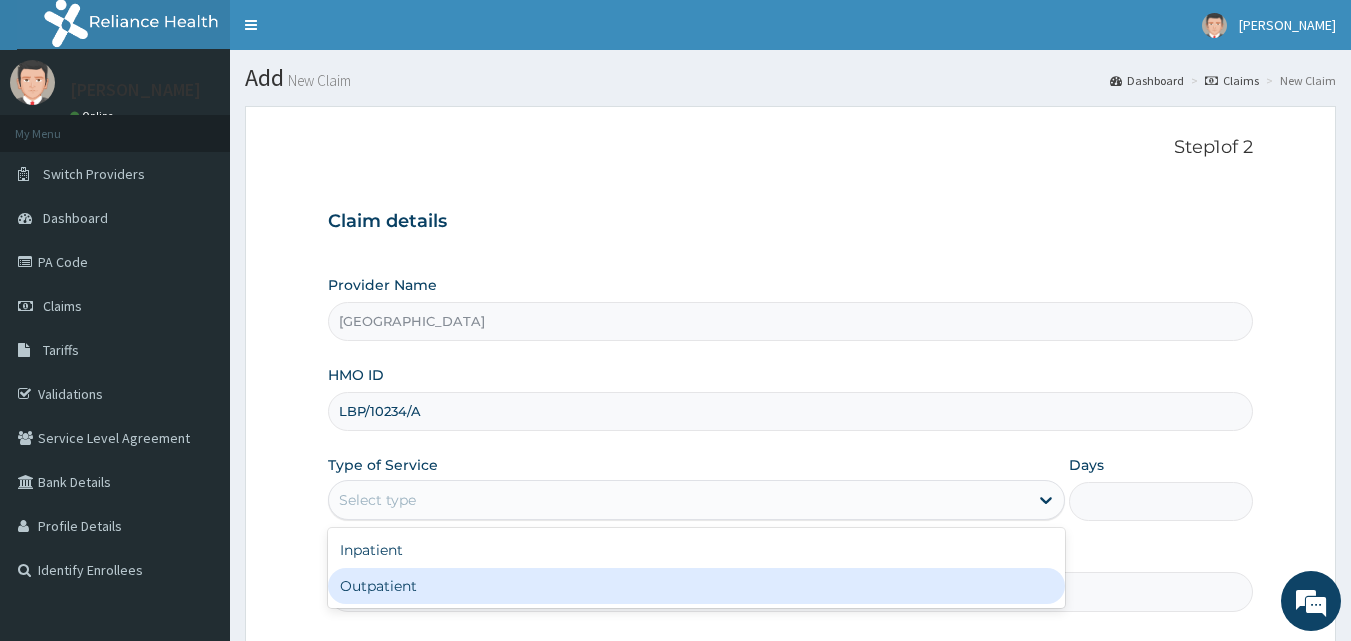 click on "Outpatient" at bounding box center (696, 586) 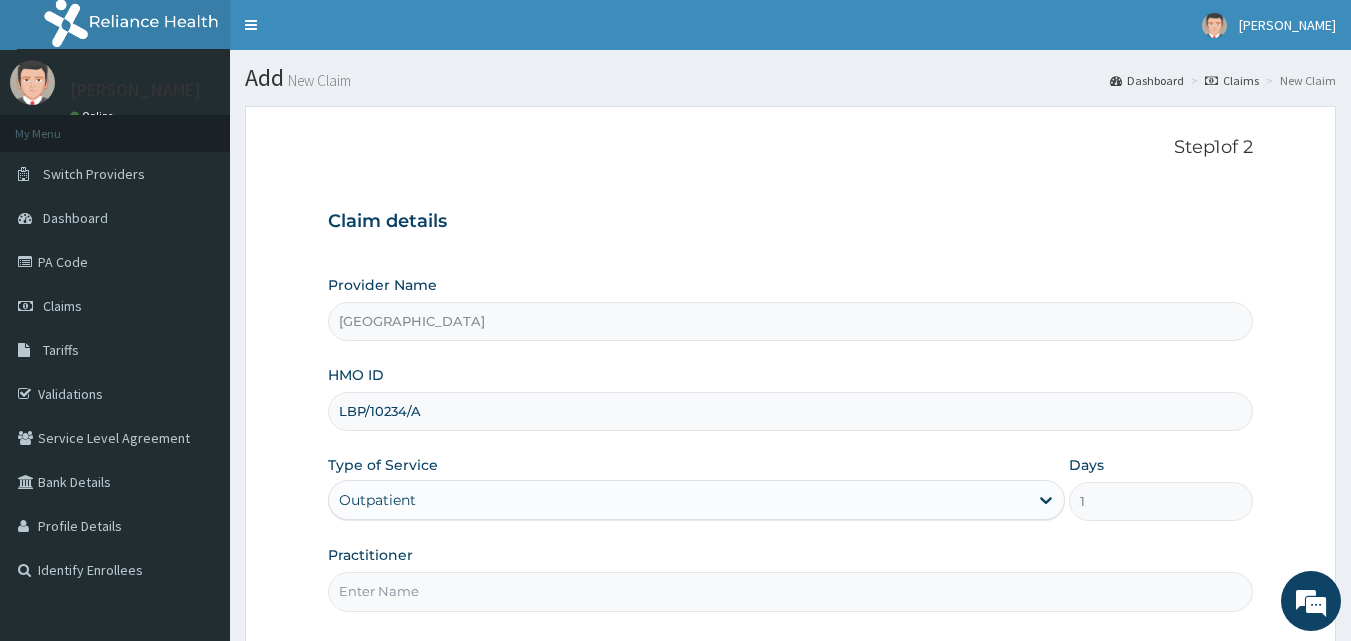 click on "Practitioner" at bounding box center (791, 591) 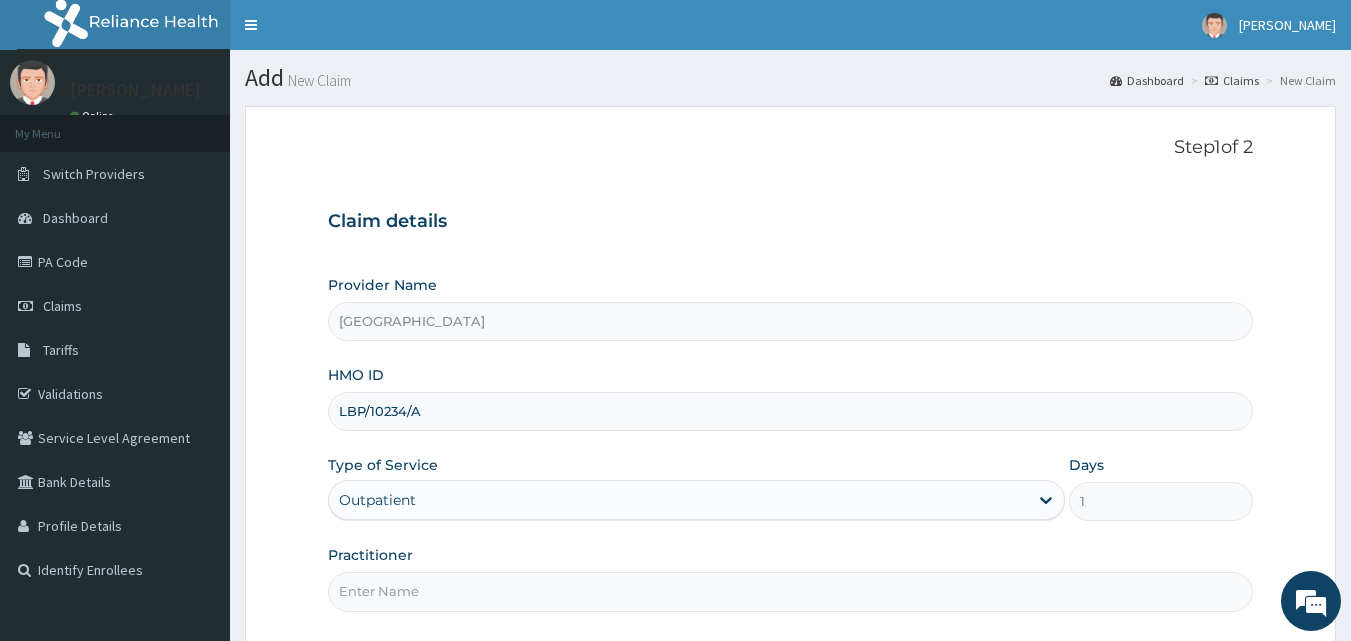 type on "DR.CLEMENT" 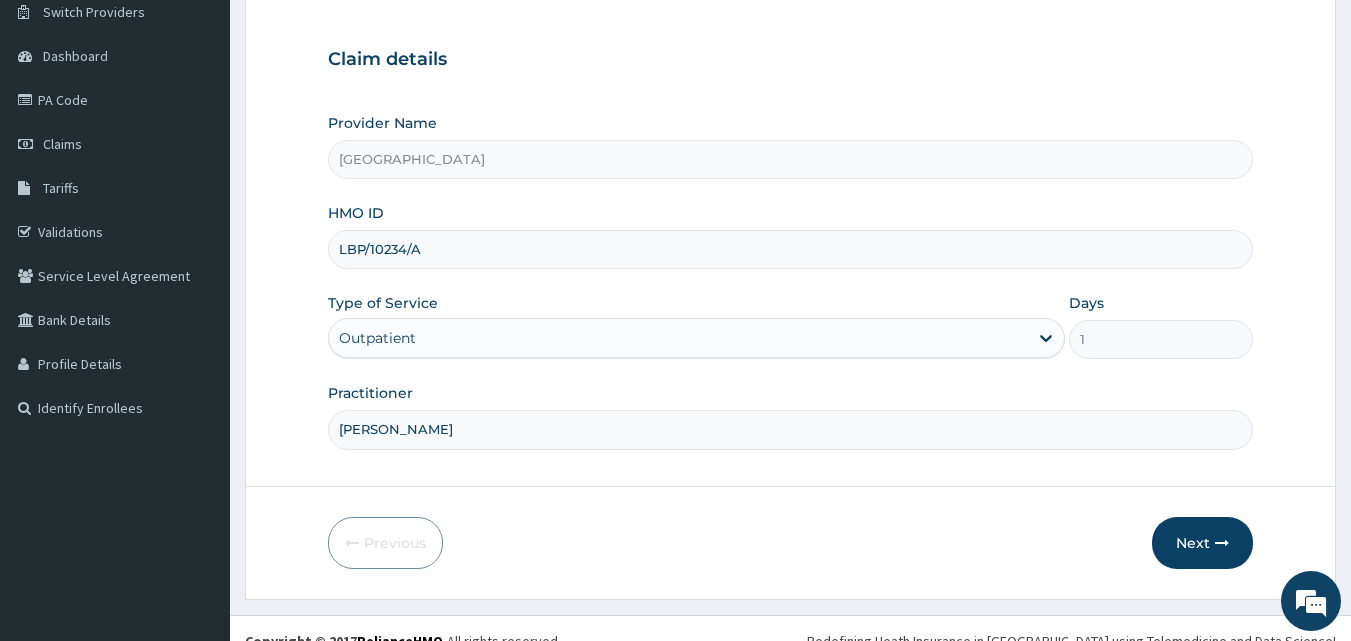 scroll, scrollTop: 187, scrollLeft: 0, axis: vertical 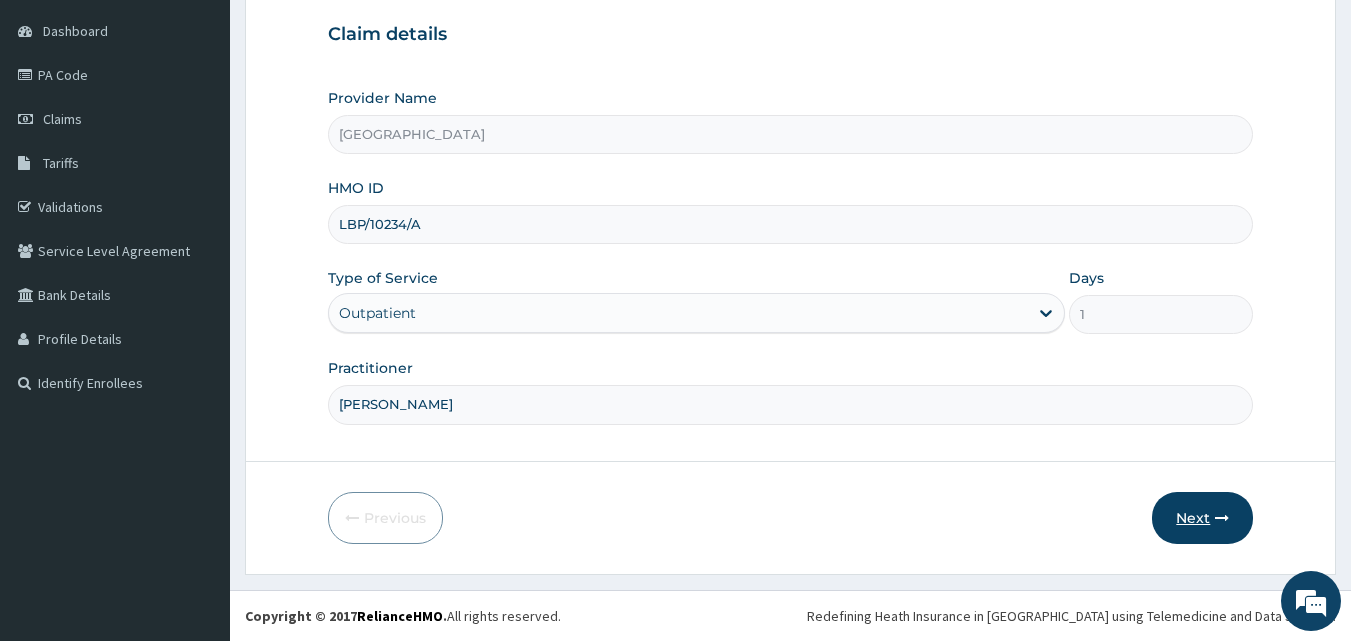 click on "Next" at bounding box center [1202, 518] 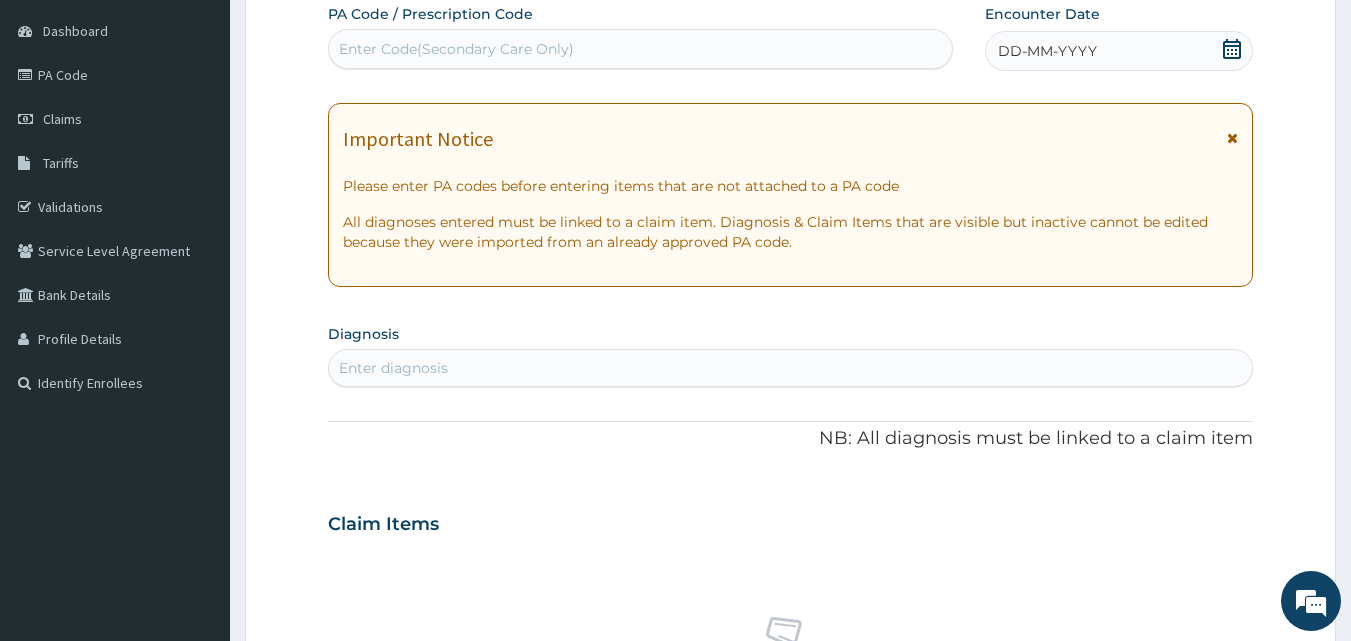 click on "DD-MM-YYYY" at bounding box center (1119, 51) 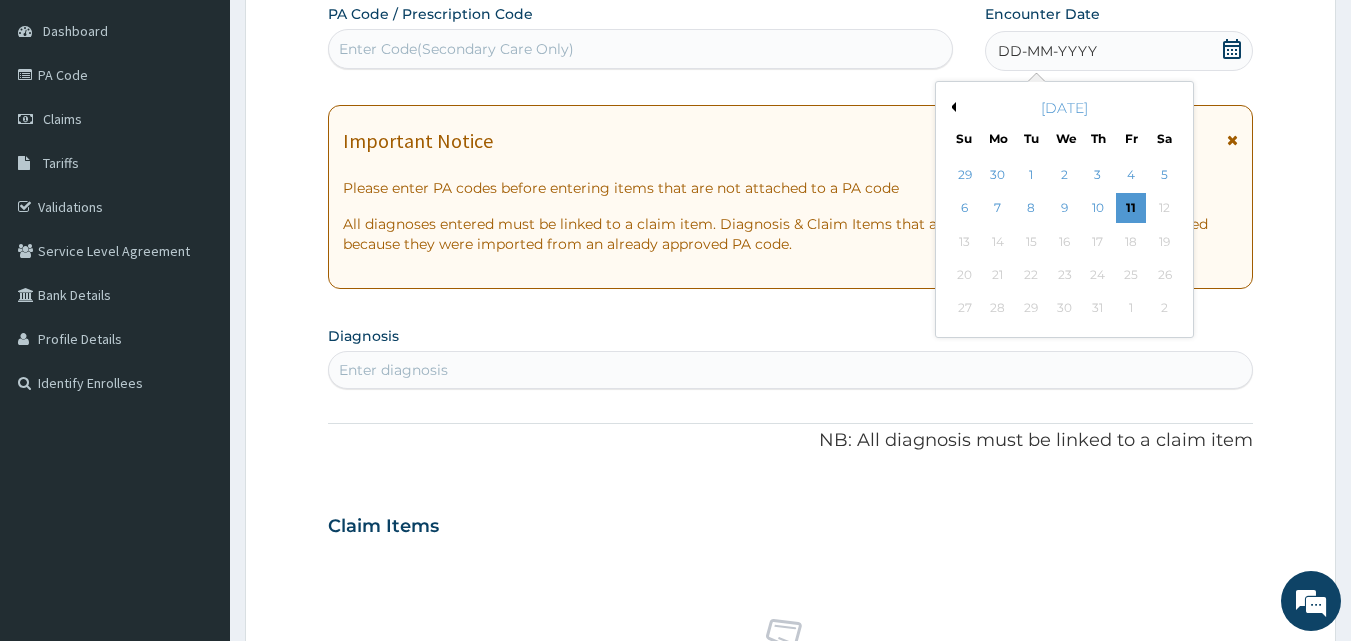 click on "July 2025" at bounding box center (1064, 108) 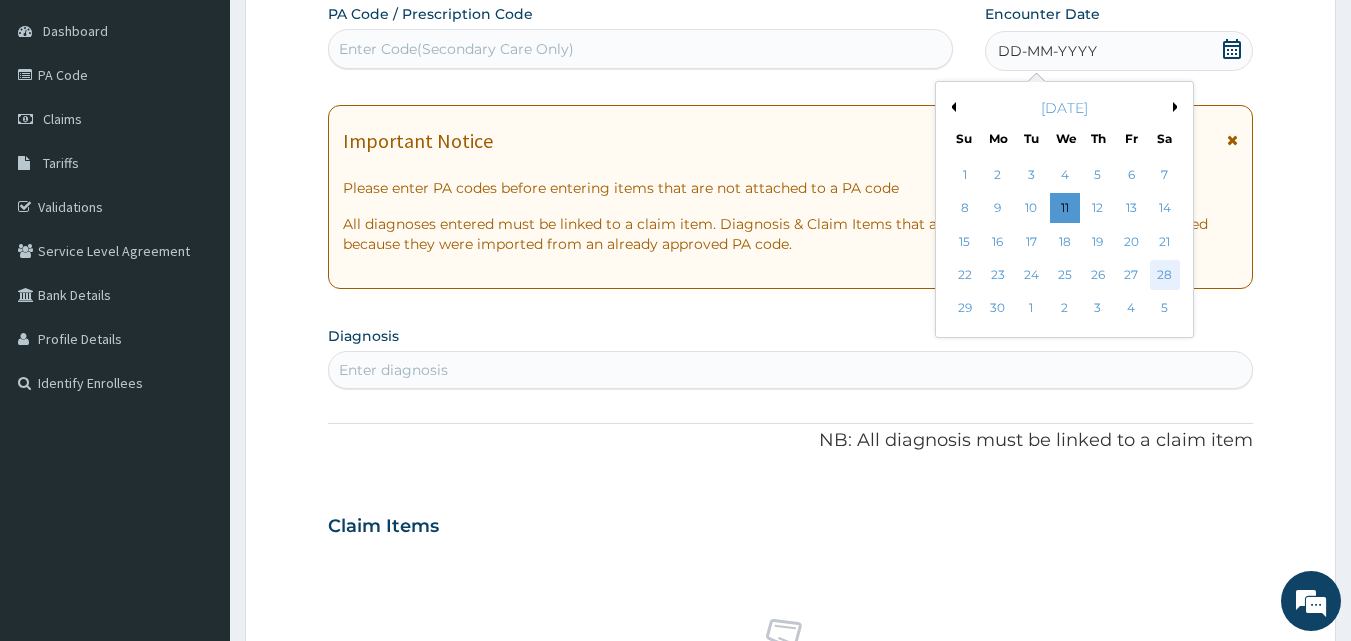 drag, startPoint x: 1136, startPoint y: 280, endPoint x: 1156, endPoint y: 273, distance: 21.189621 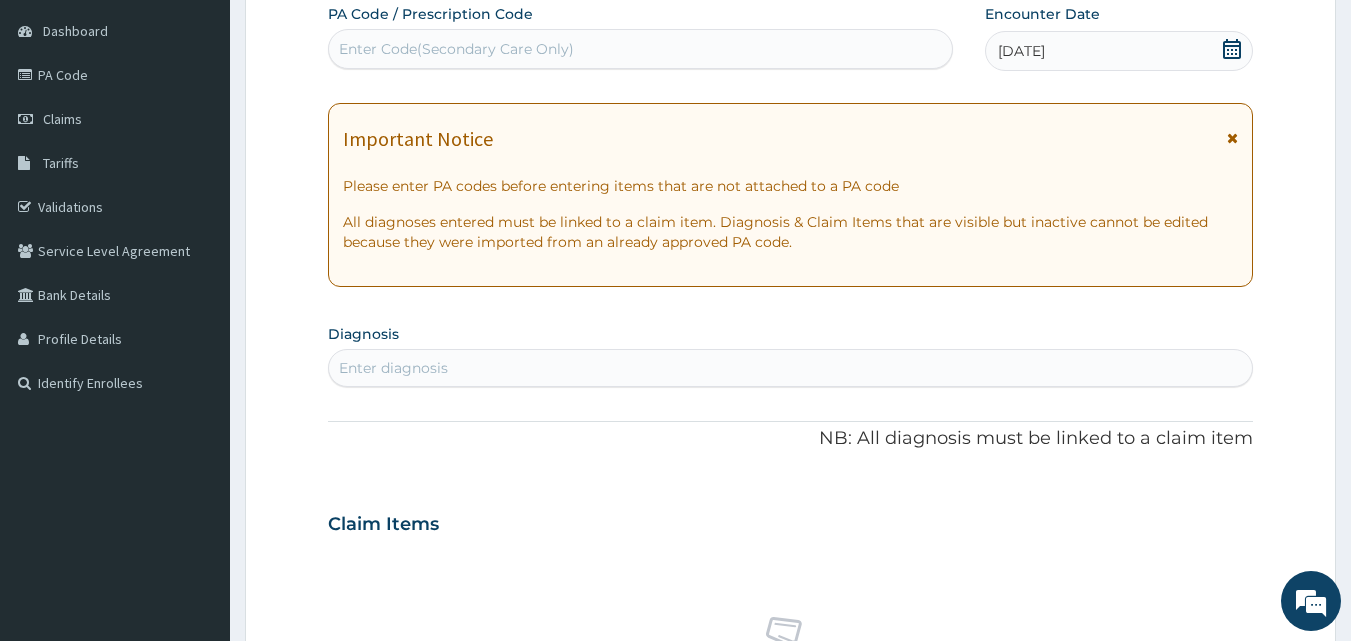 click on "Diagnosis Enter diagnosis" at bounding box center (791, 353) 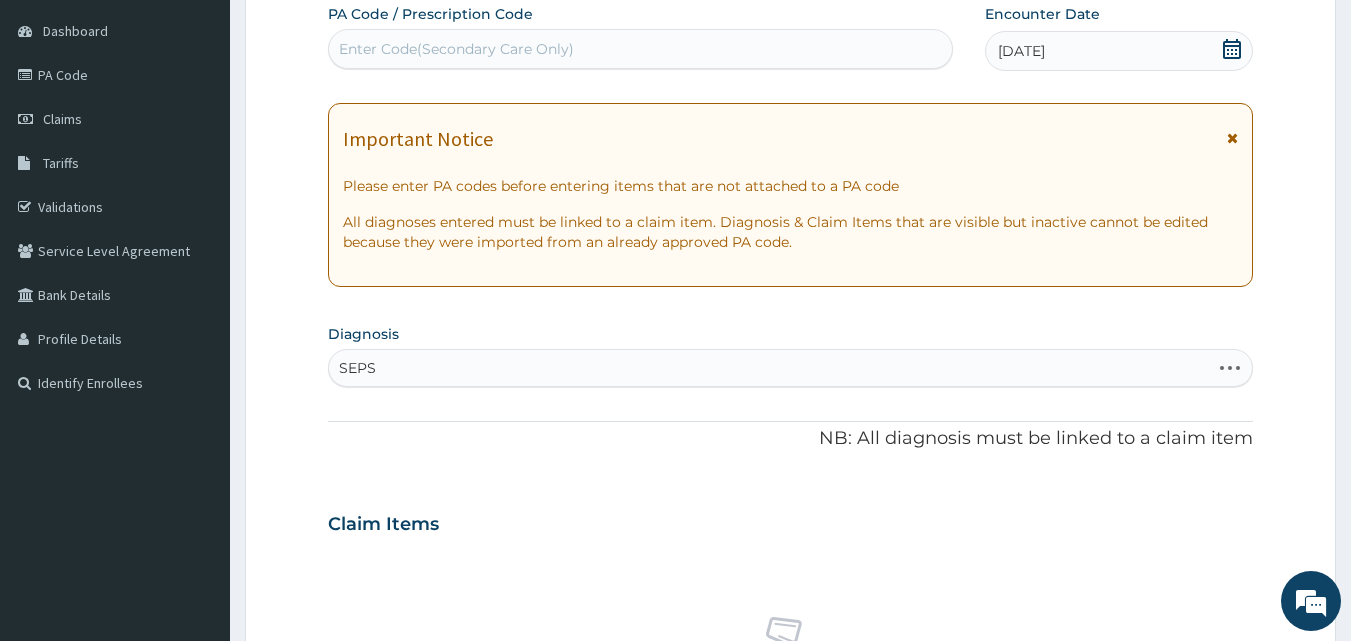 type on "SEPSI" 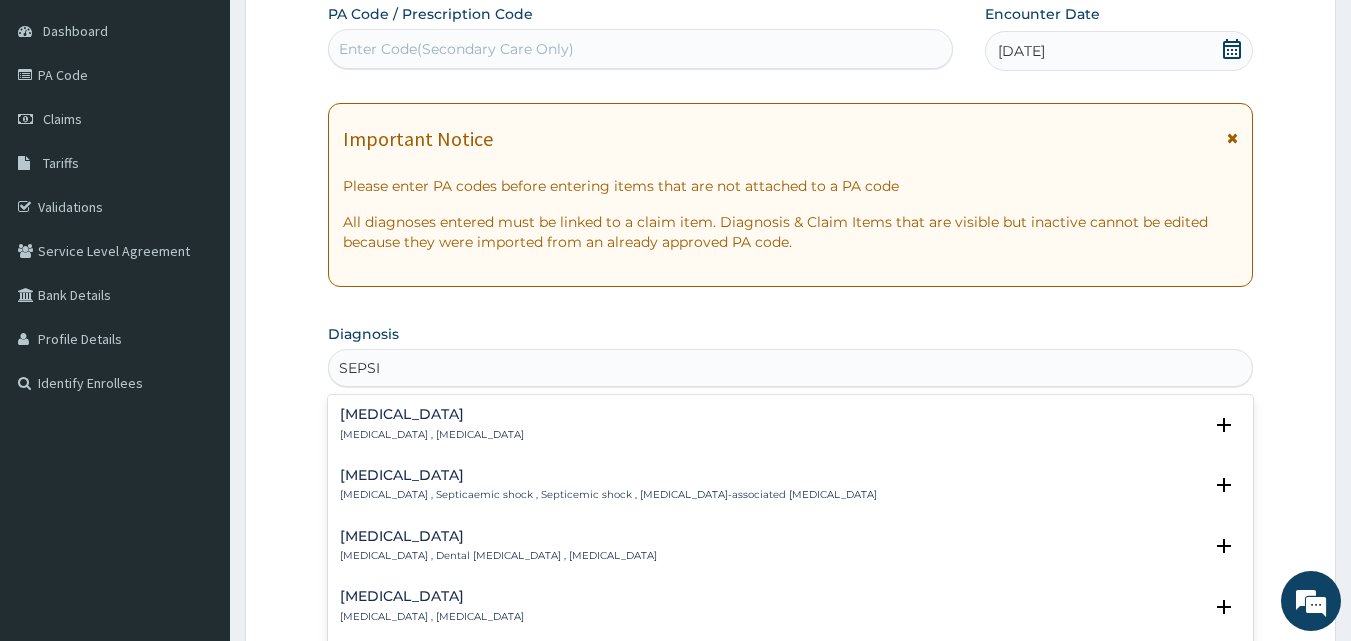 click on "Systemic infection , Sepsis" at bounding box center (432, 435) 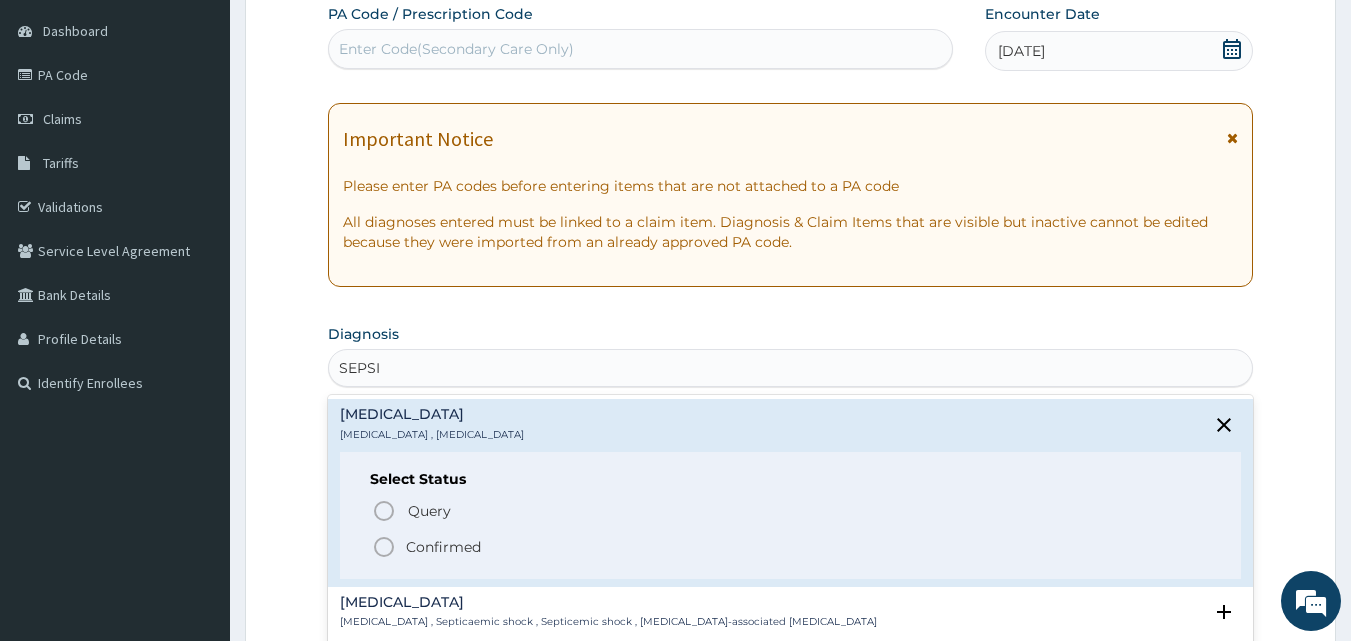 click 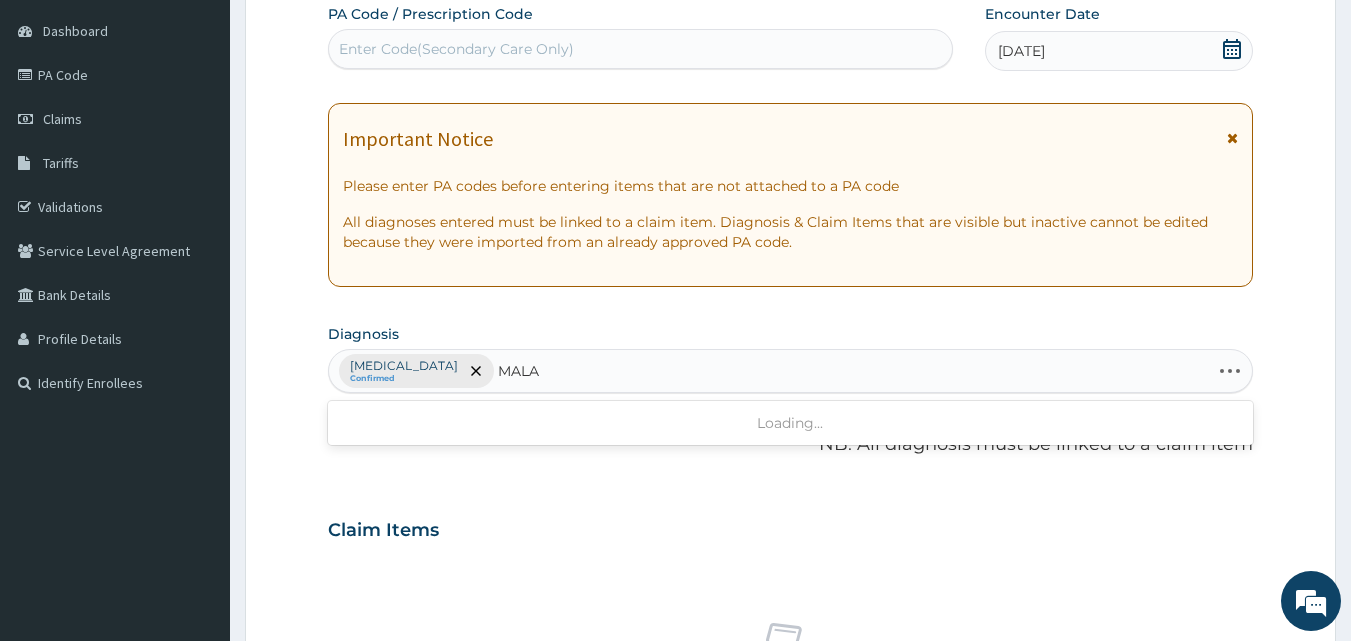 type on "MALAR" 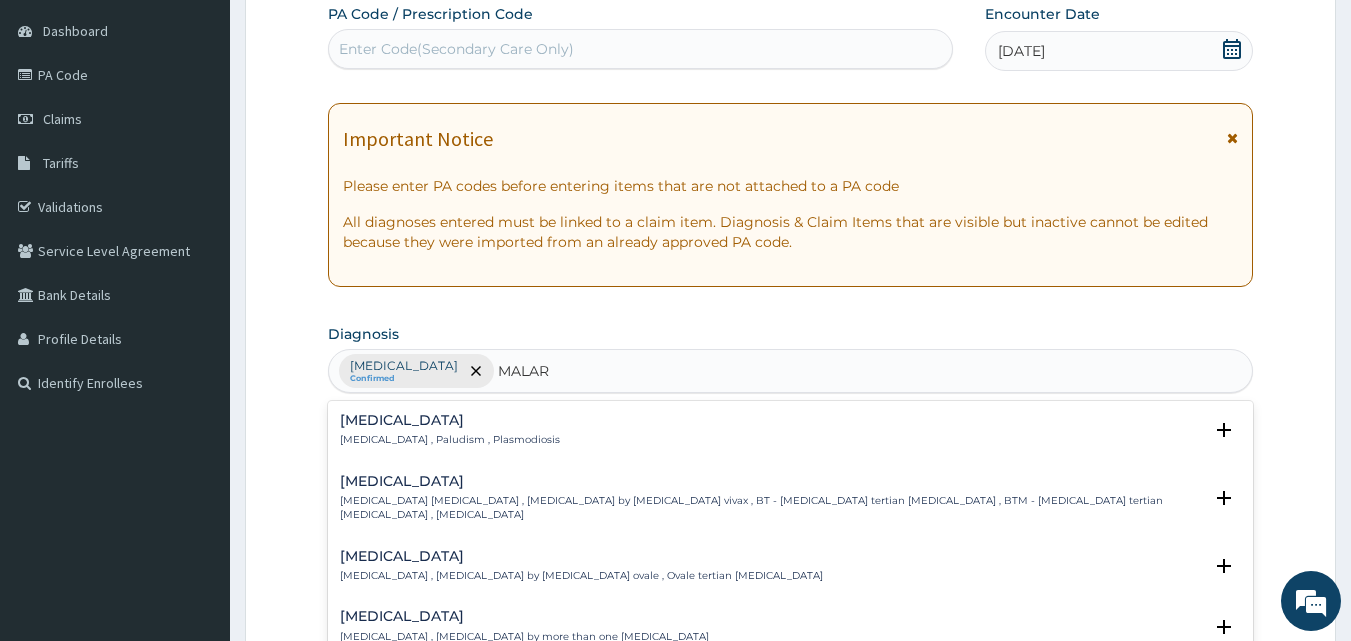 drag, startPoint x: 430, startPoint y: 445, endPoint x: 425, endPoint y: 425, distance: 20.615528 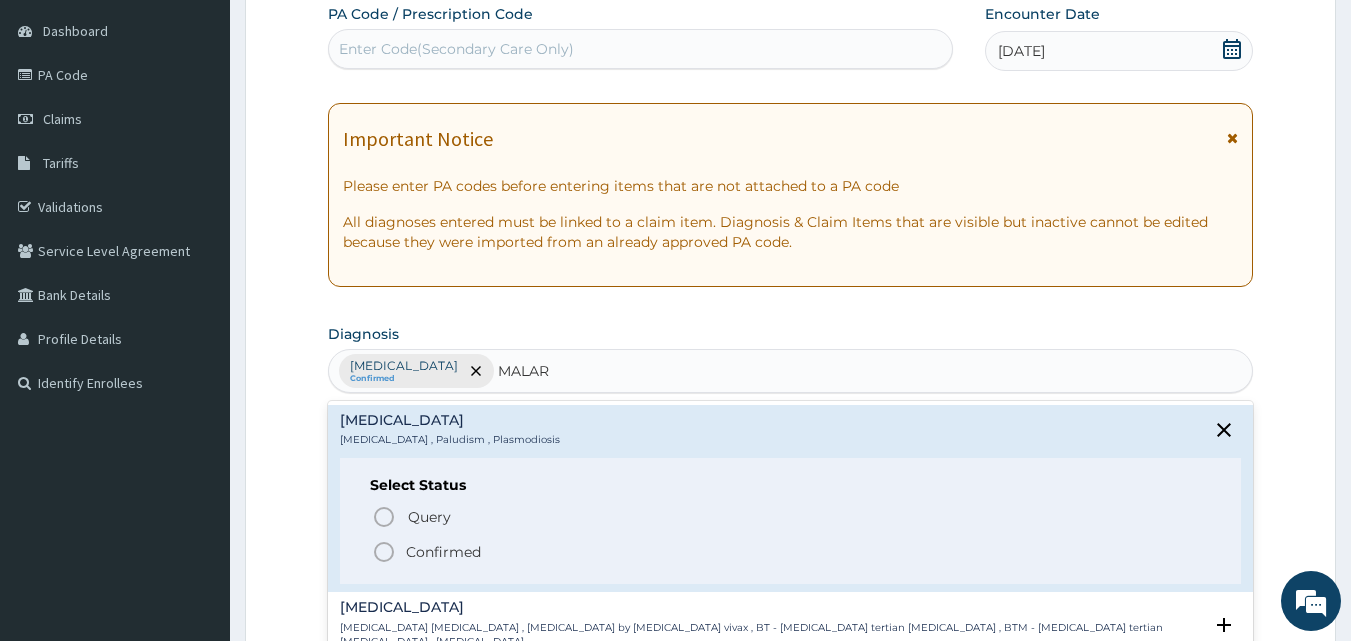 click on "Malaria" at bounding box center (450, 420) 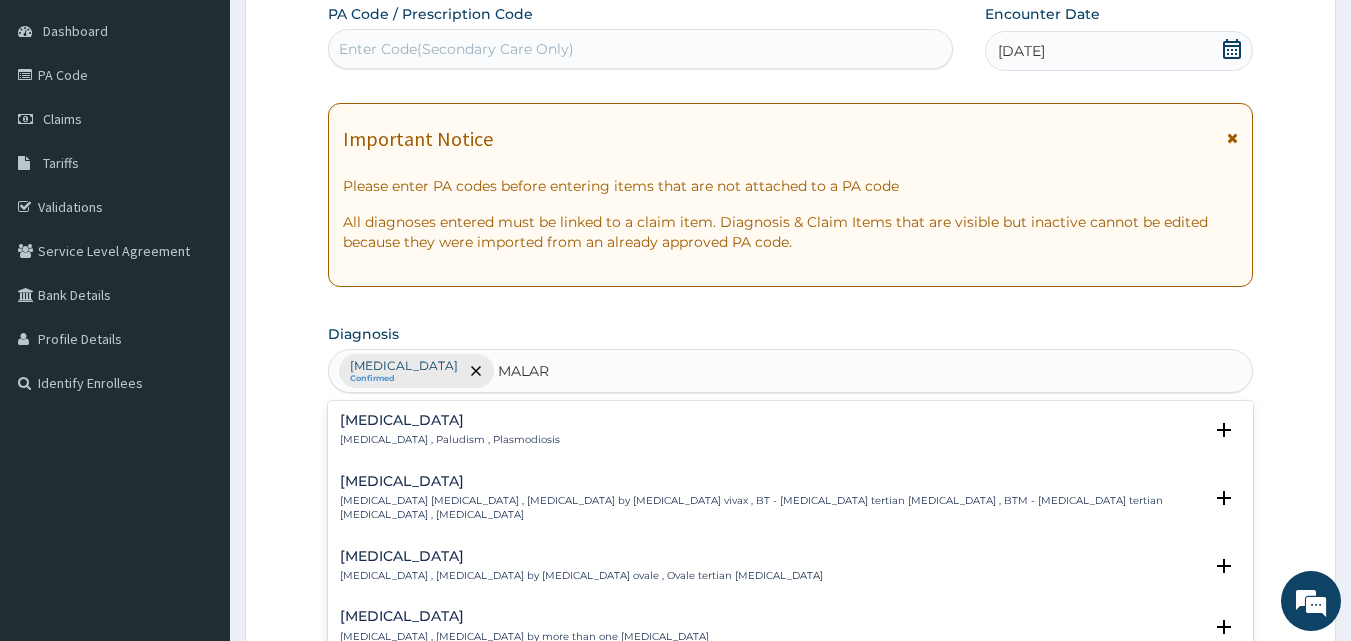 click on "Malaria , Paludism , Plasmodiosis" at bounding box center [450, 440] 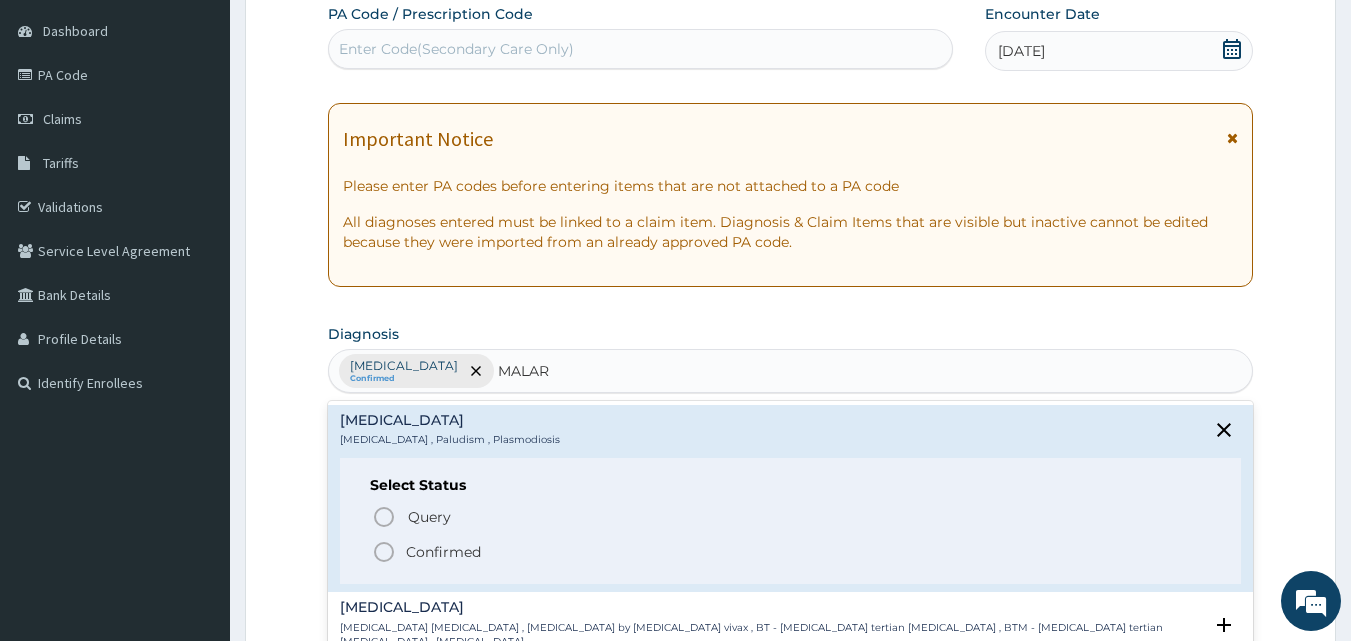 click on "Confirmed" at bounding box center [443, 552] 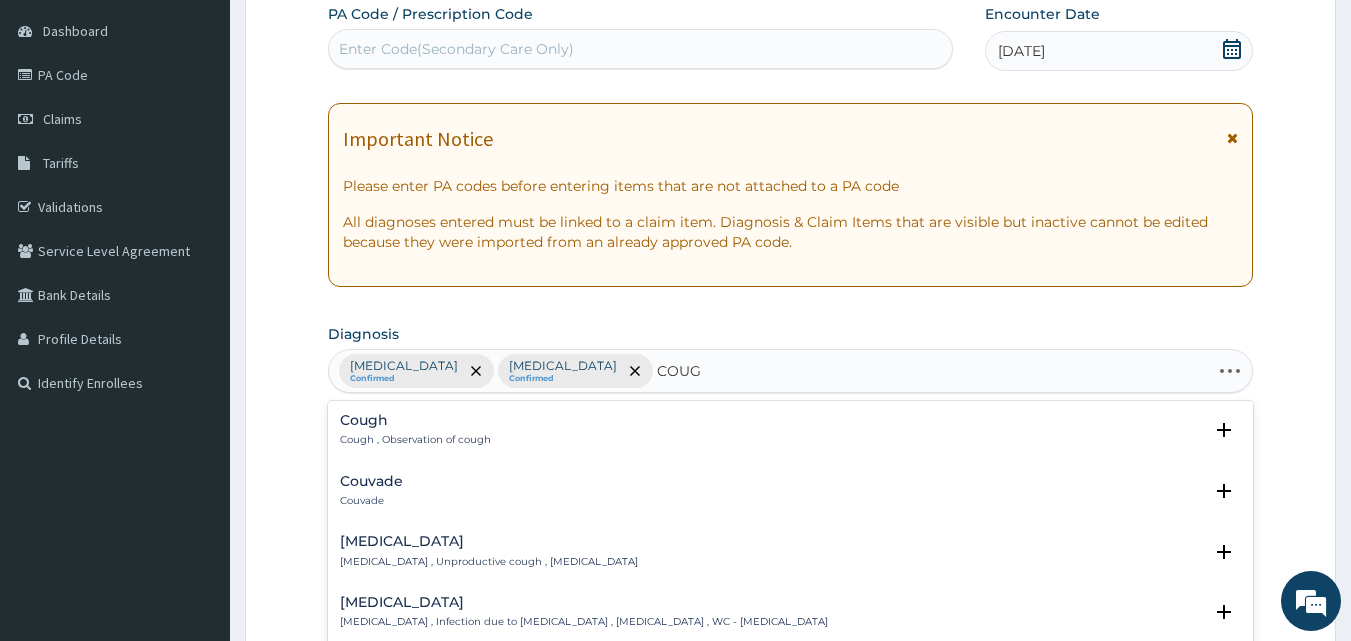 type on "COUGH" 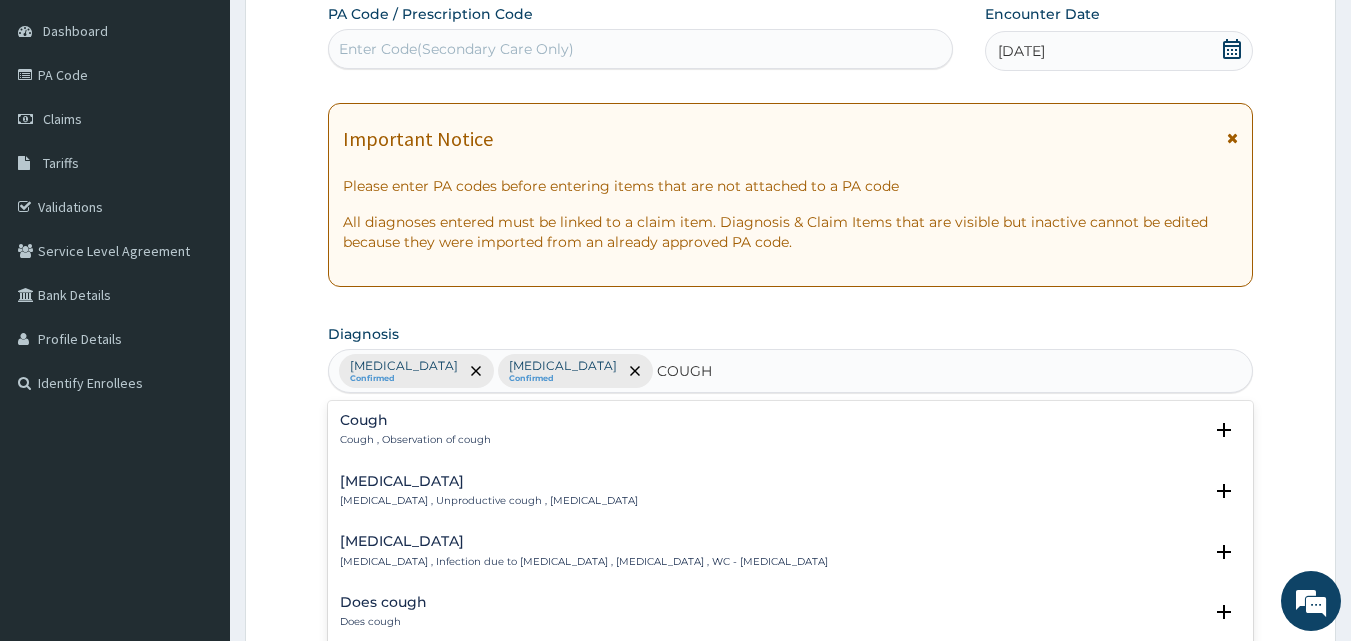 click on "Cough , Observation of cough" at bounding box center [415, 440] 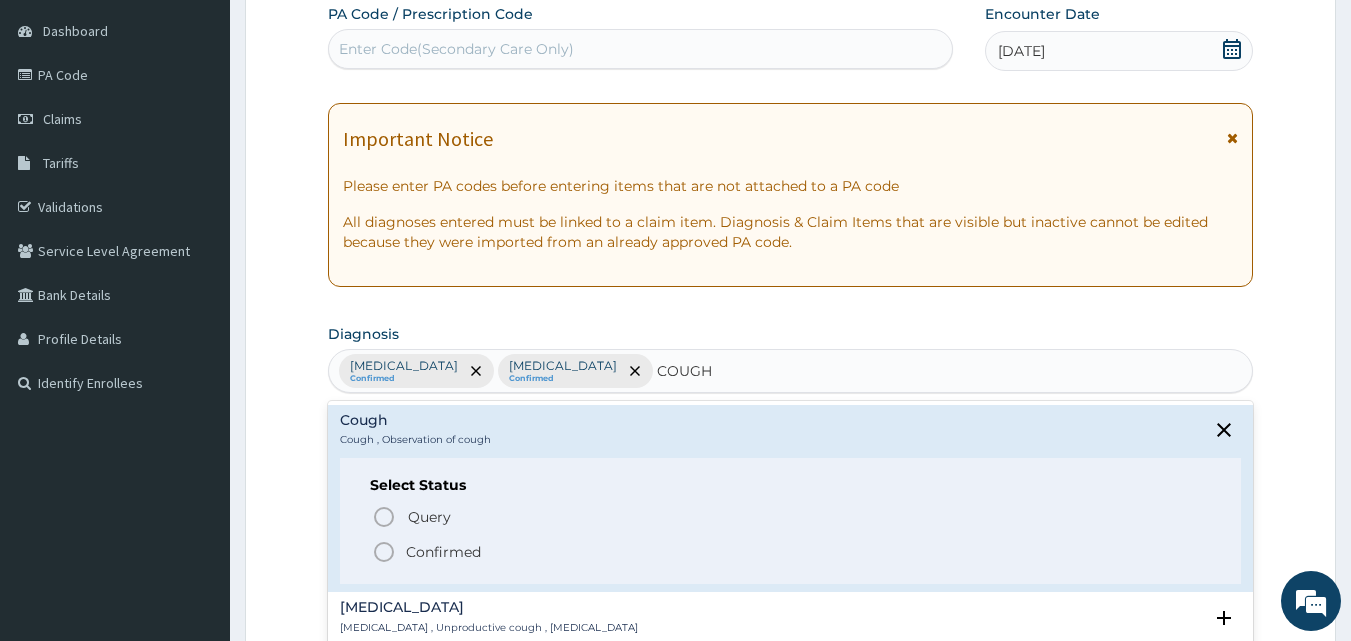 click on "Confirmed" at bounding box center (443, 552) 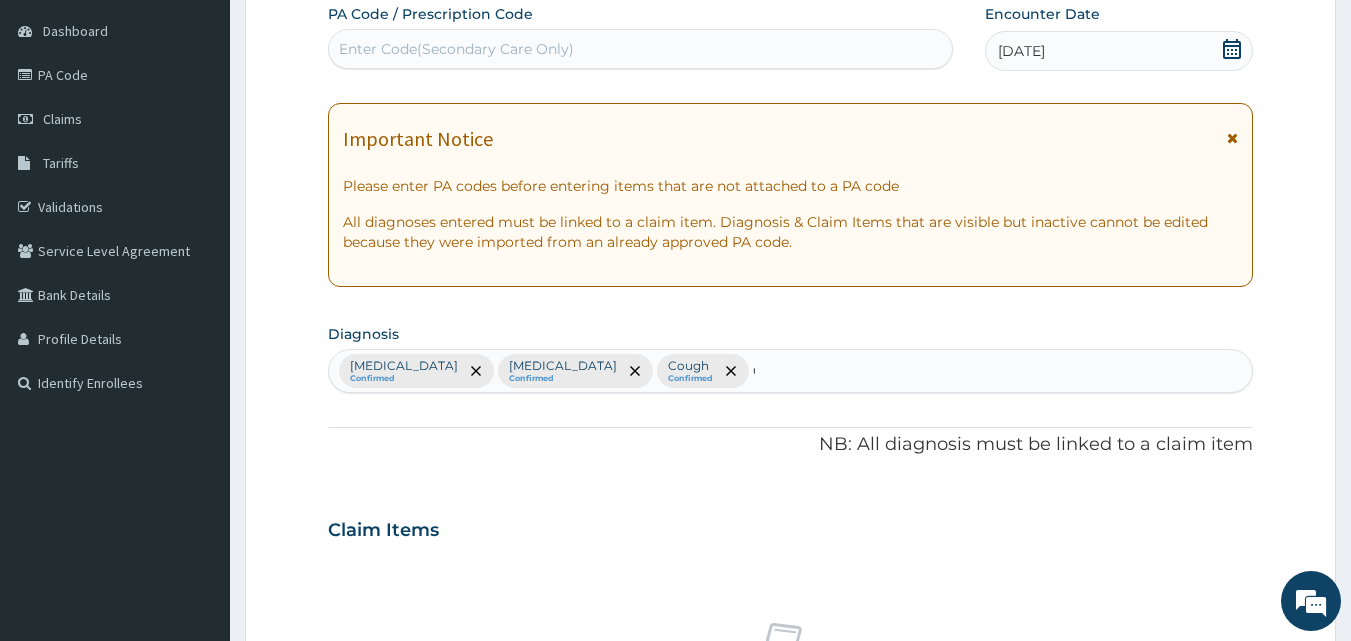 type 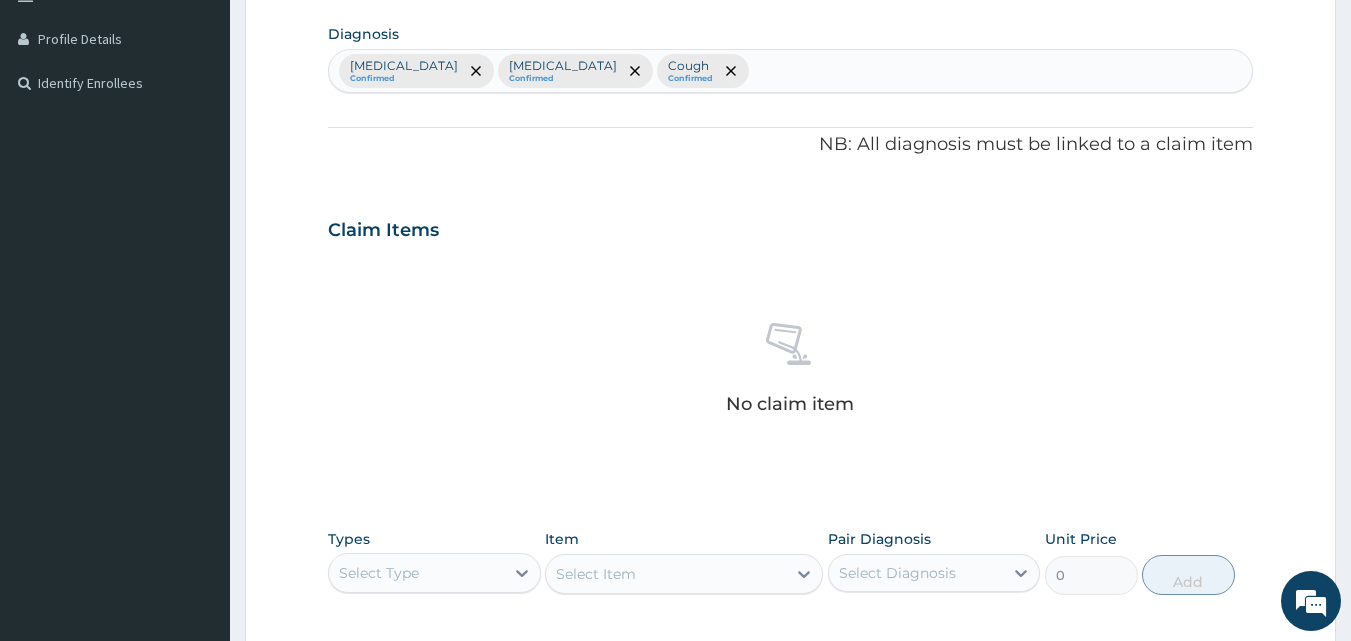 scroll, scrollTop: 801, scrollLeft: 0, axis: vertical 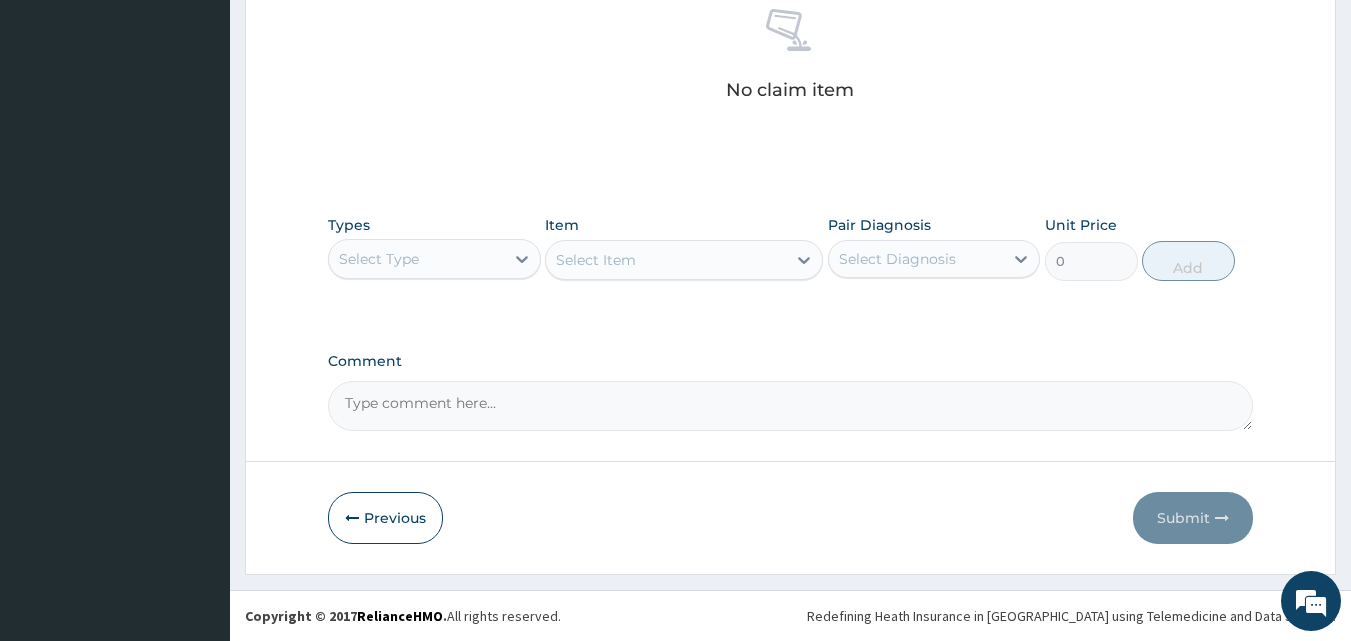 click on "Types Select Type" at bounding box center [434, 248] 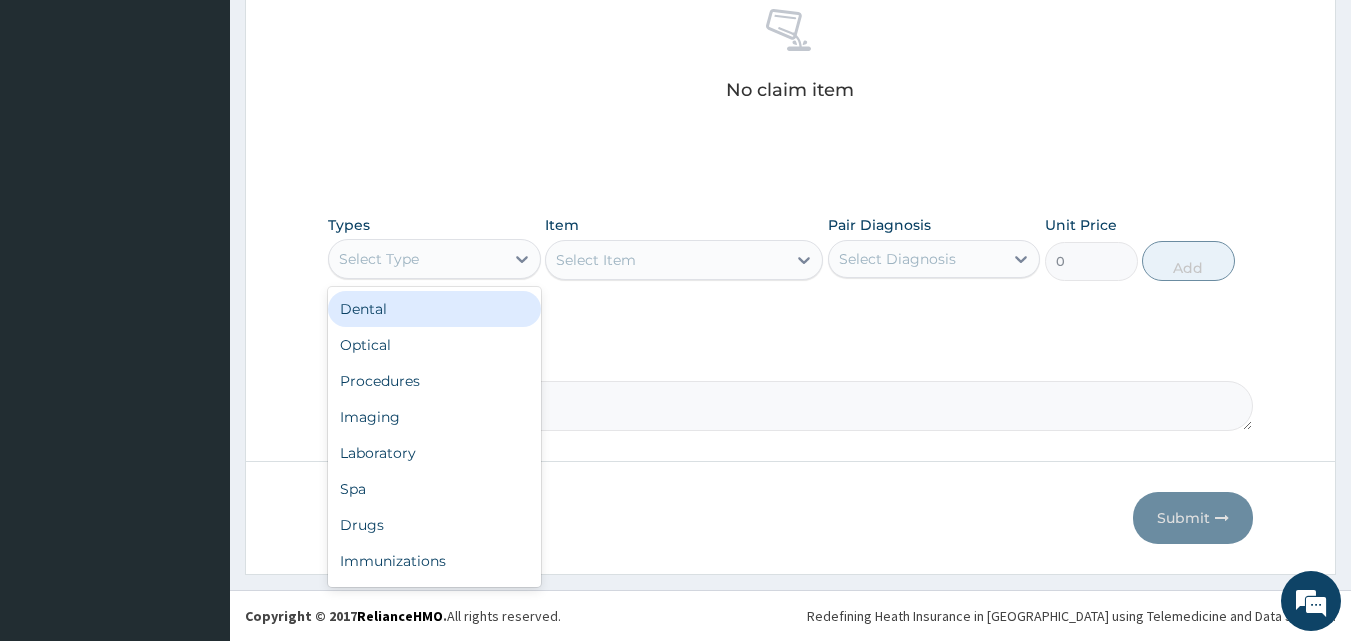 drag, startPoint x: 447, startPoint y: 256, endPoint x: 353, endPoint y: 354, distance: 135.79396 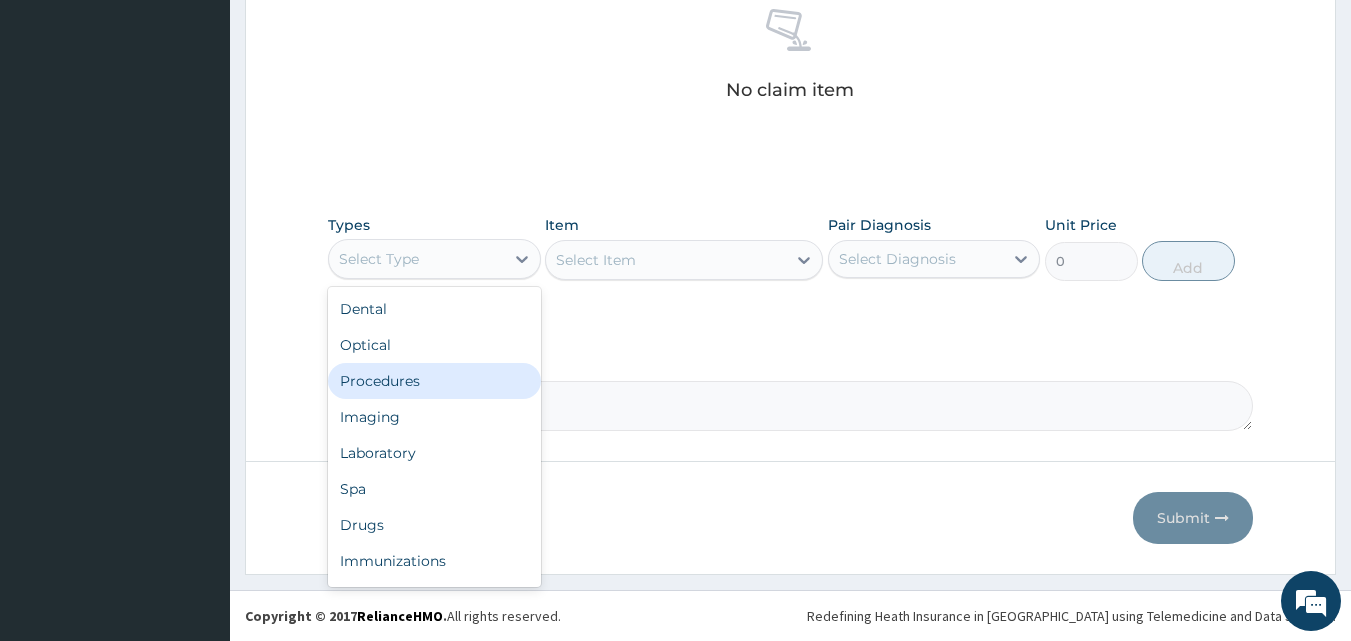 click on "Procedures" at bounding box center (434, 381) 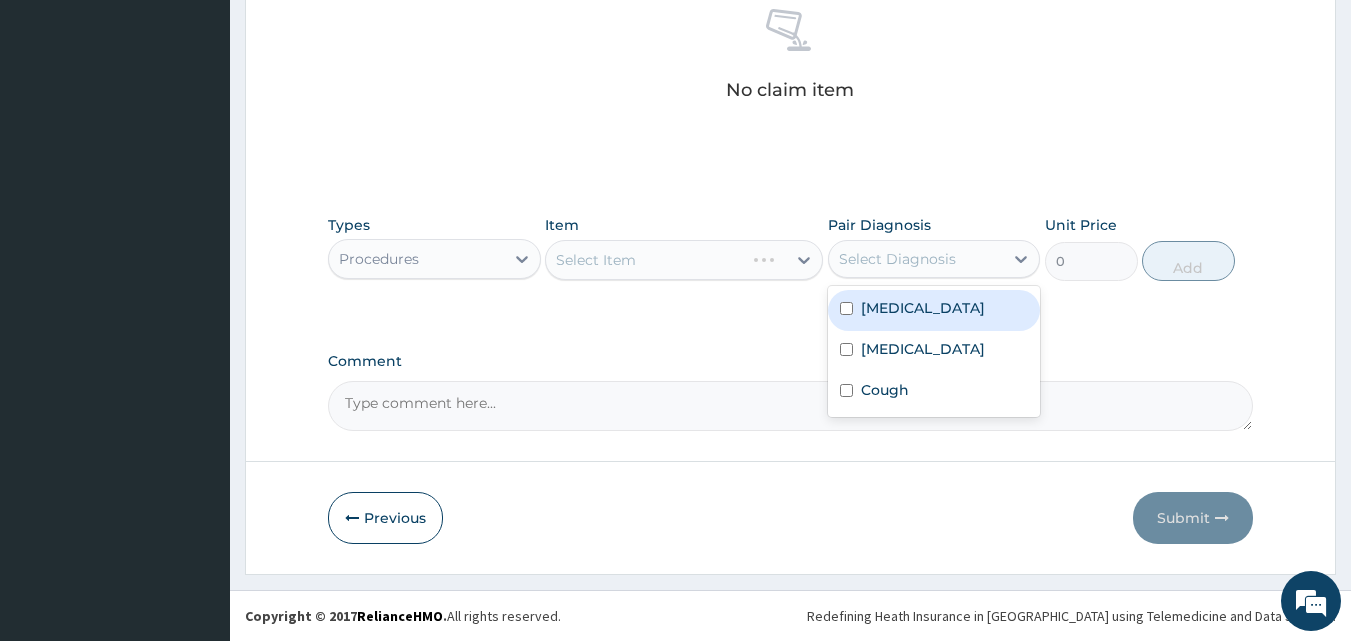 click on "Select Diagnosis" at bounding box center (916, 259) 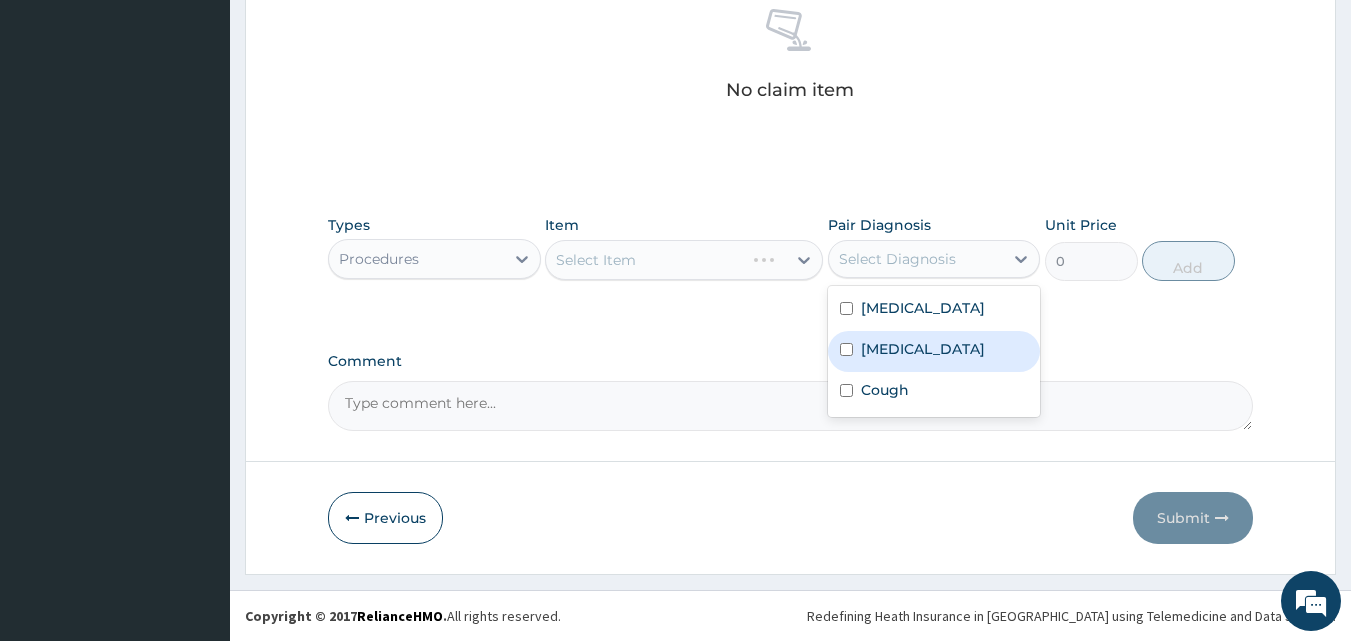 click on "Malaria" at bounding box center [934, 351] 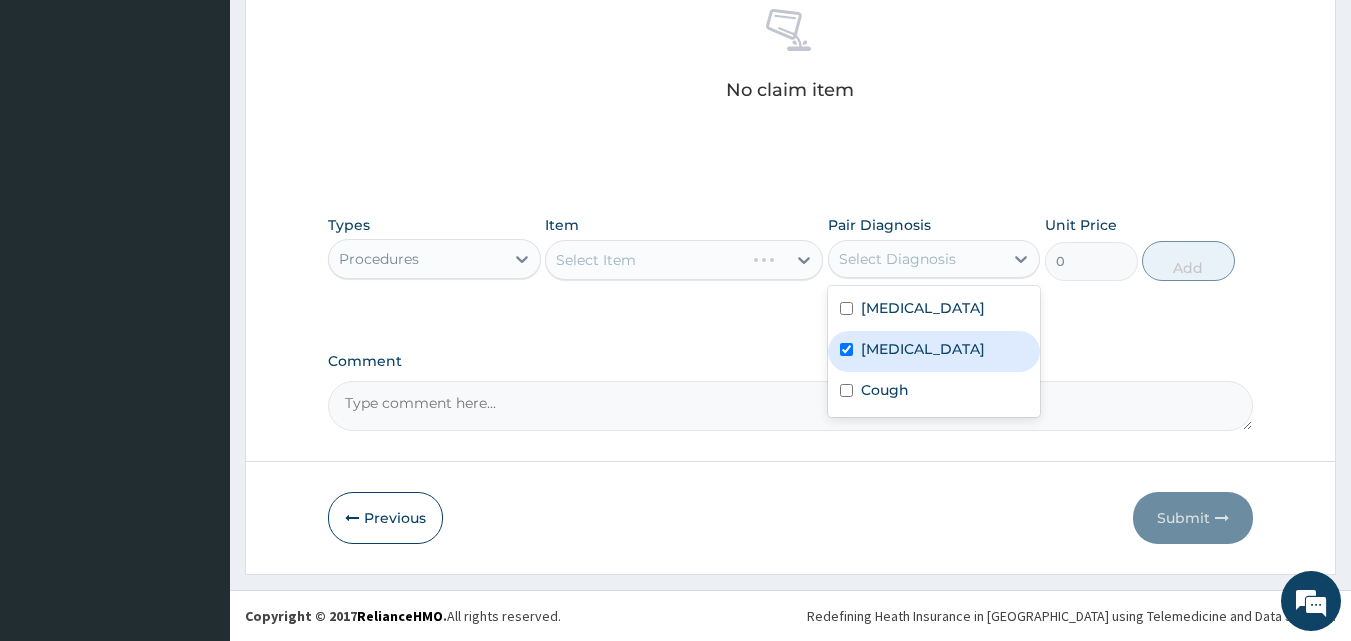 checkbox on "true" 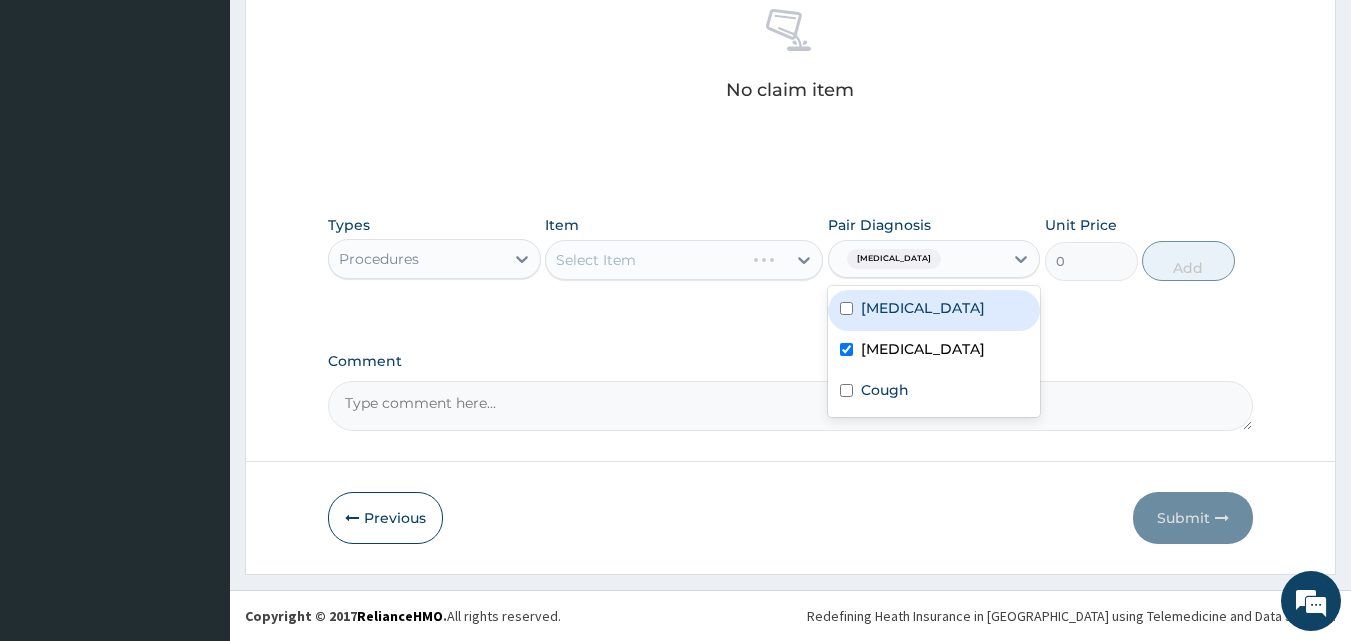 click on "[MEDICAL_DATA]" at bounding box center [934, 310] 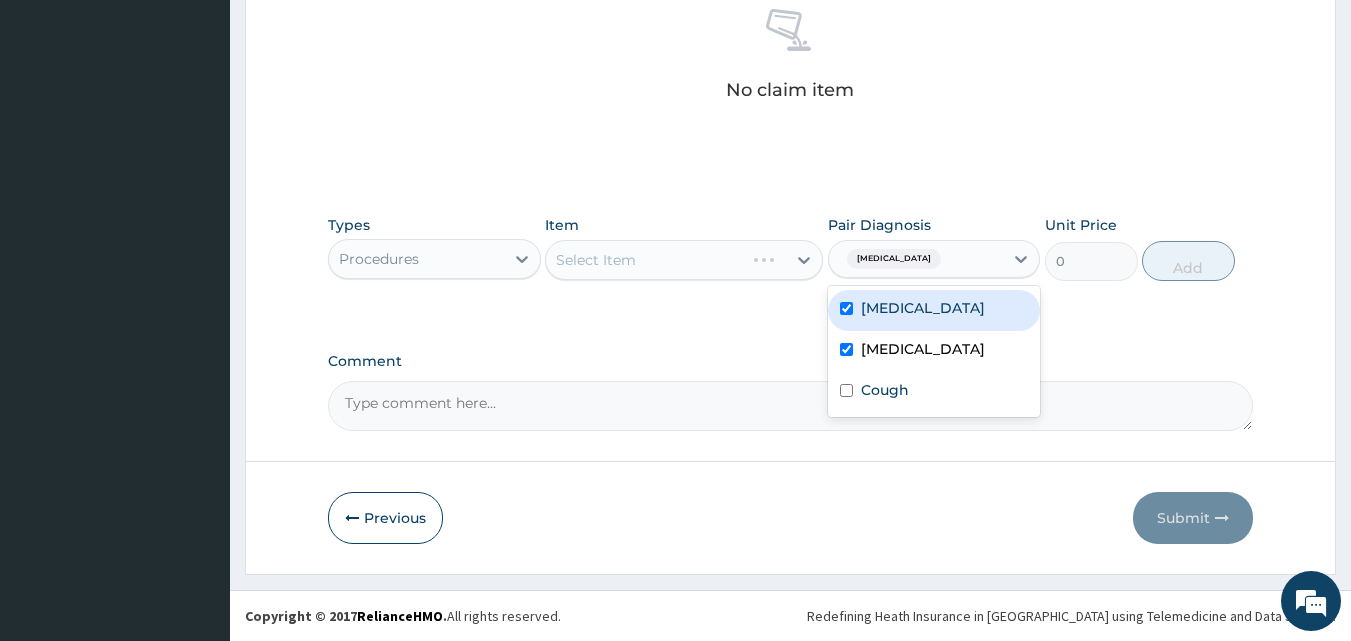 checkbox on "true" 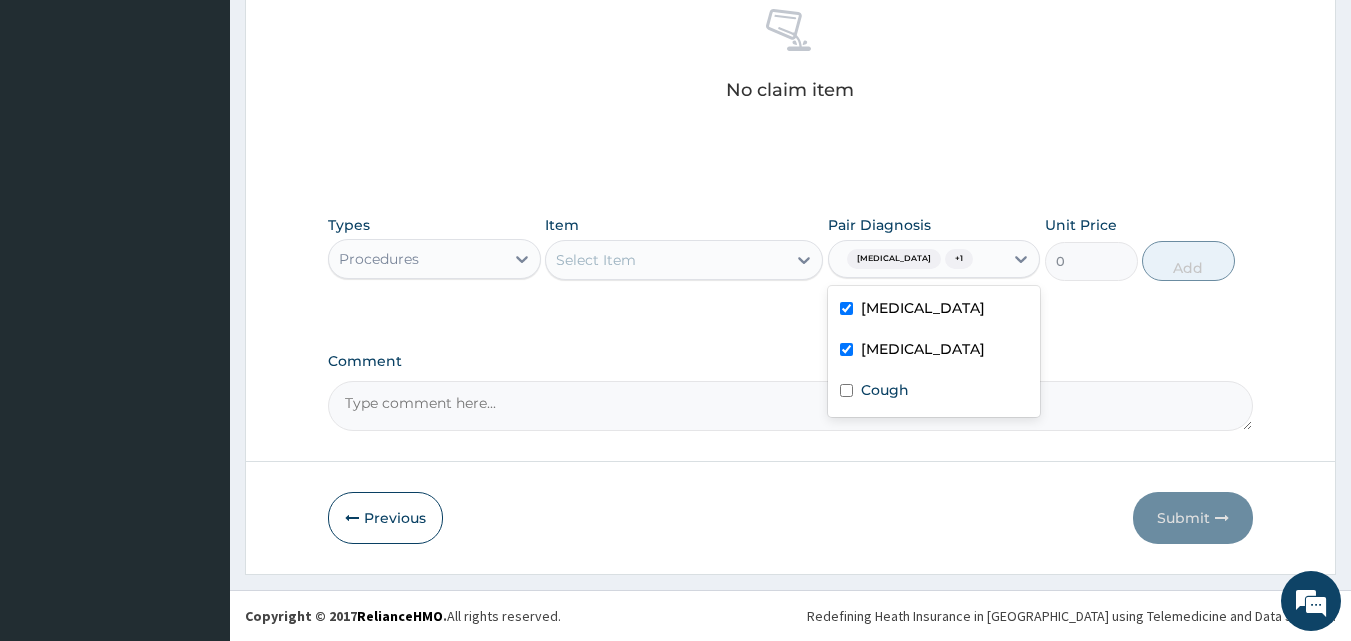 click on "Select Item" at bounding box center (666, 260) 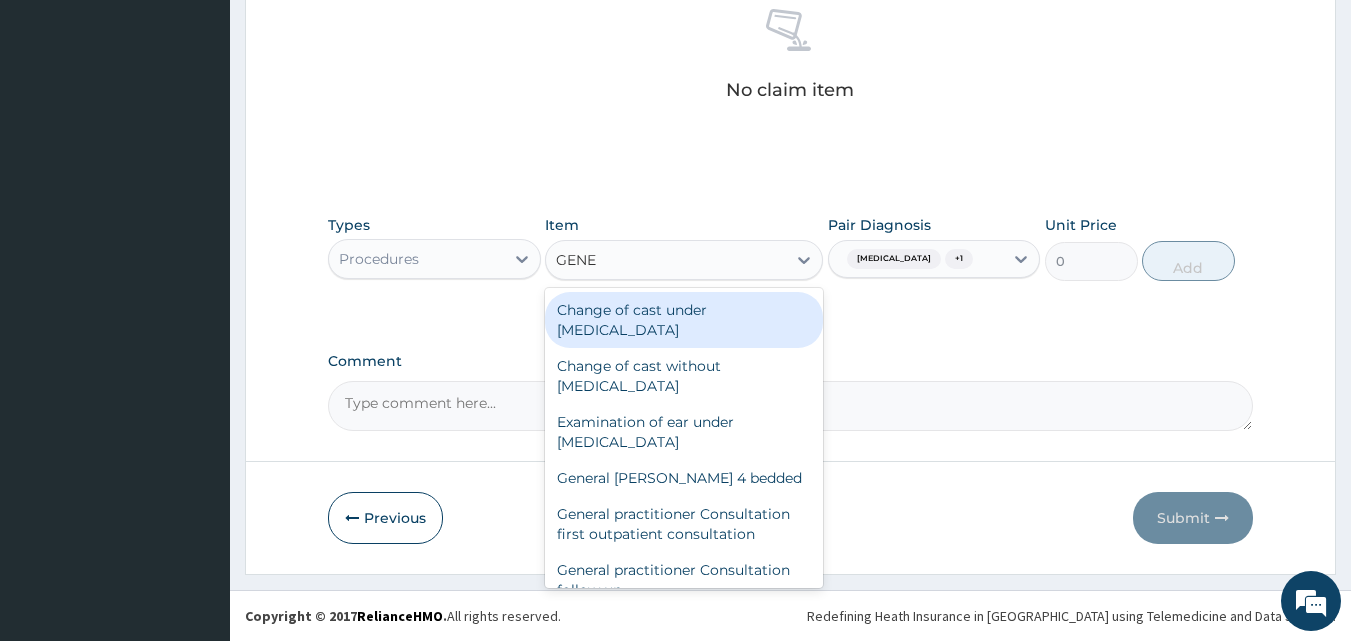 type on "GENER" 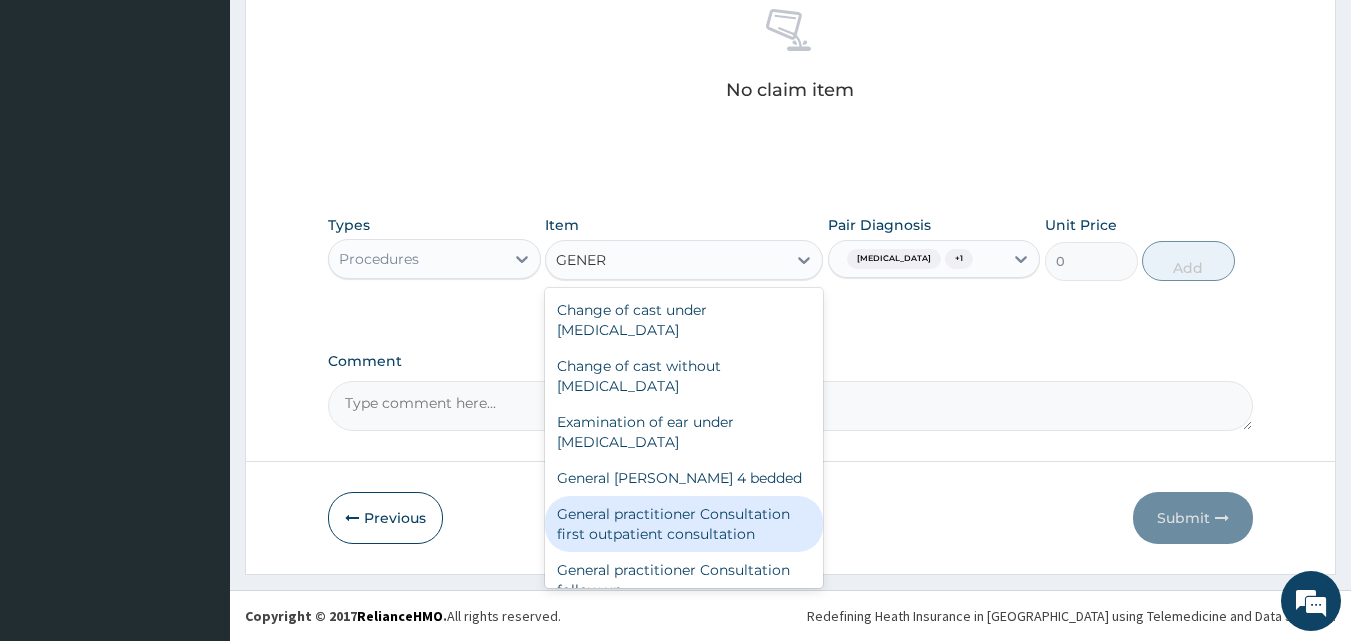 click on "General practitioner Consultation first outpatient consultation" at bounding box center (684, 524) 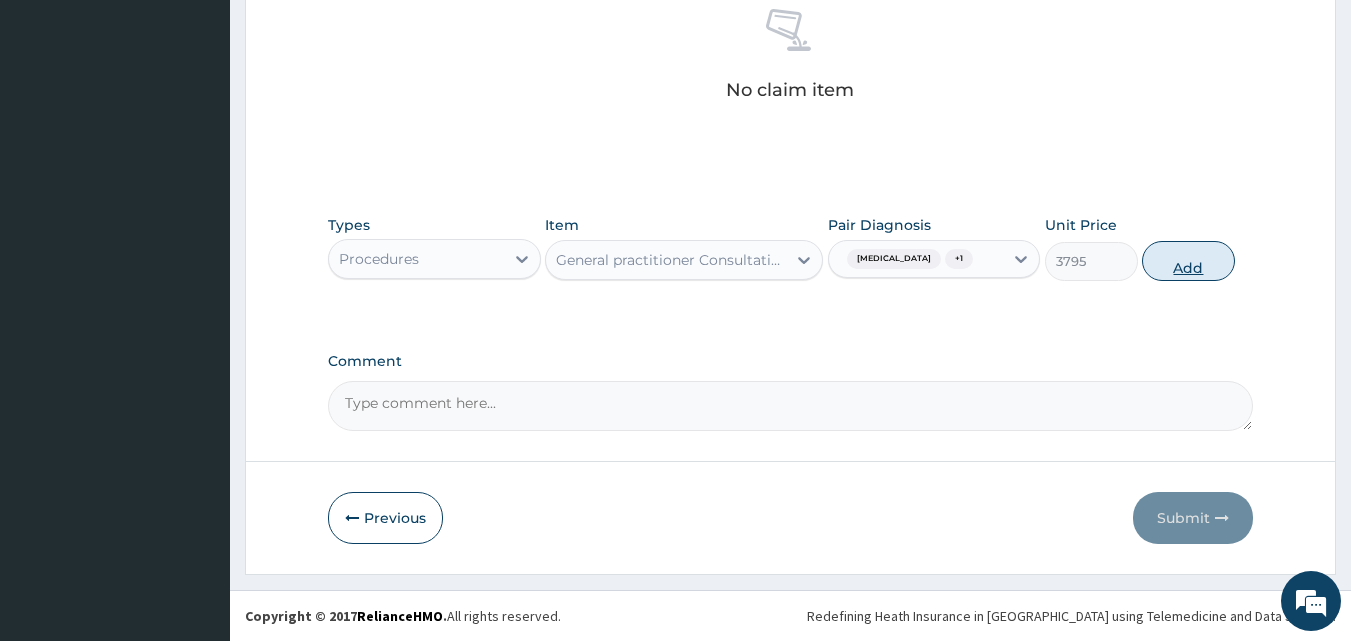 click on "Add" at bounding box center (1188, 261) 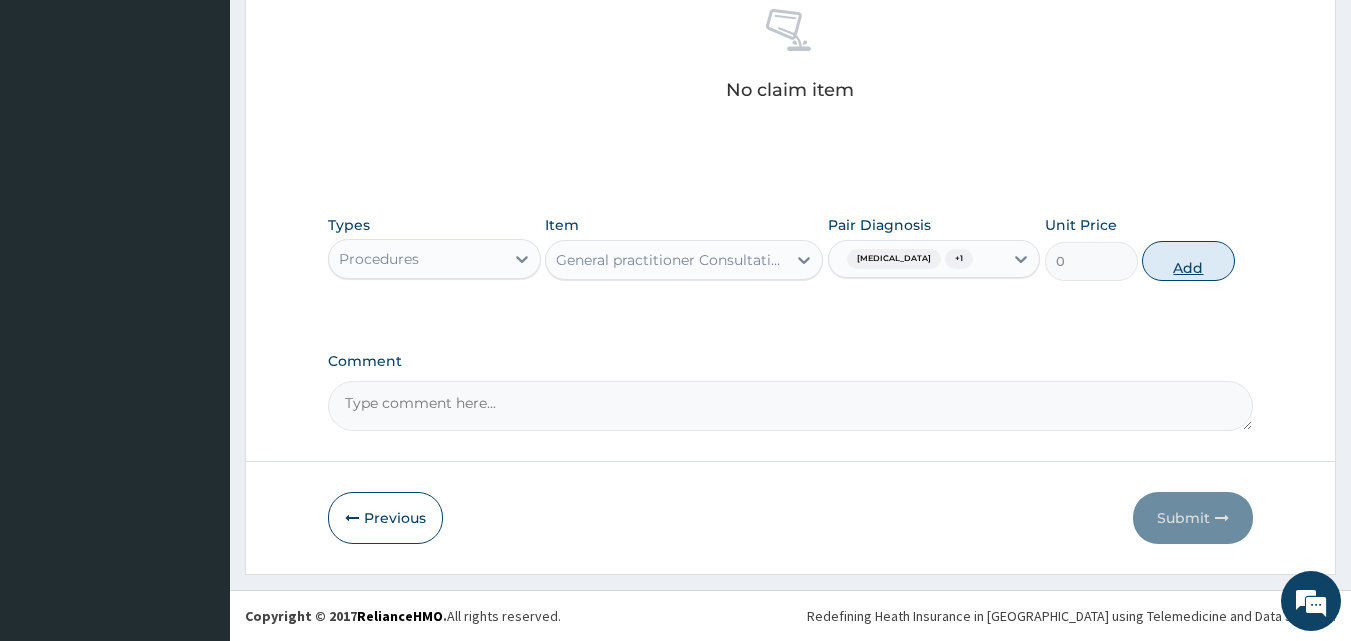 scroll, scrollTop: 732, scrollLeft: 0, axis: vertical 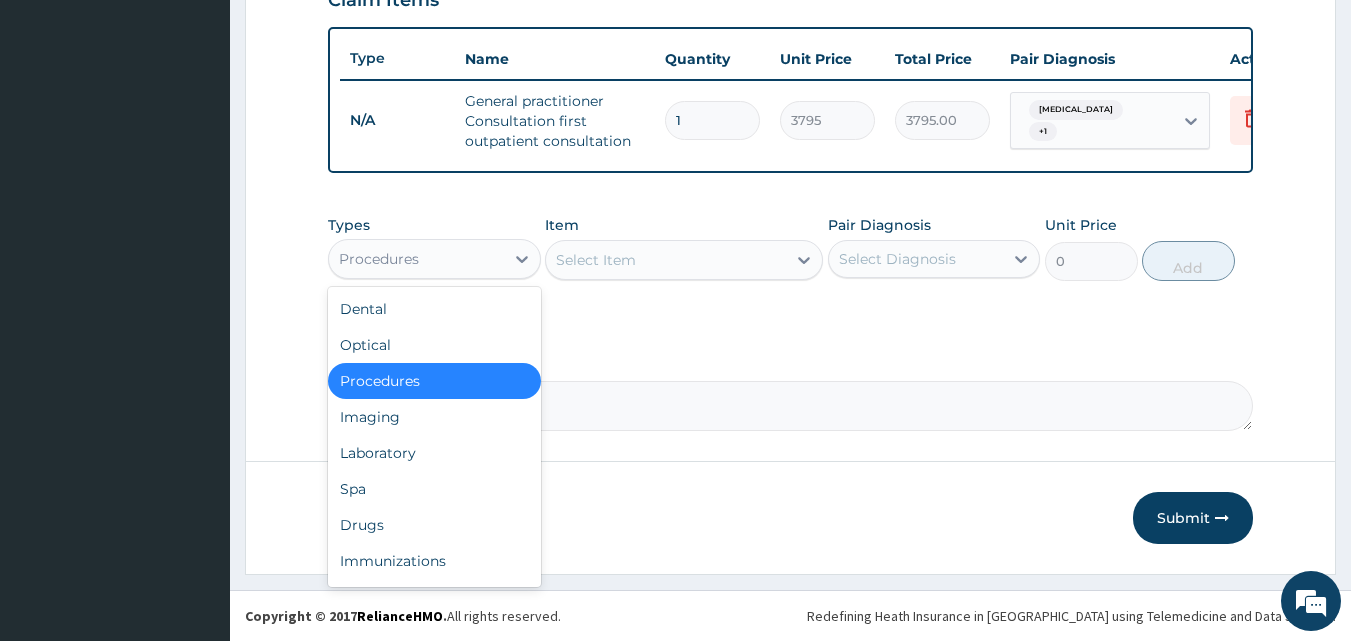 click on "Procedures" at bounding box center (416, 259) 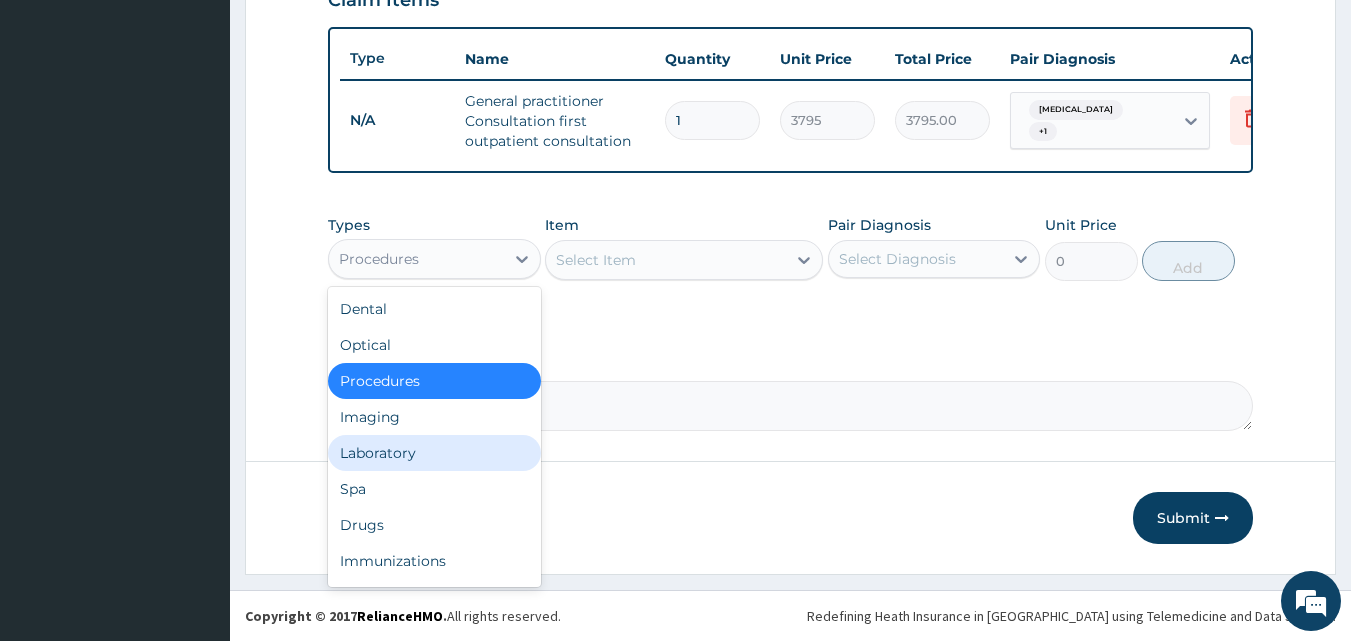 click on "Laboratory" at bounding box center (434, 453) 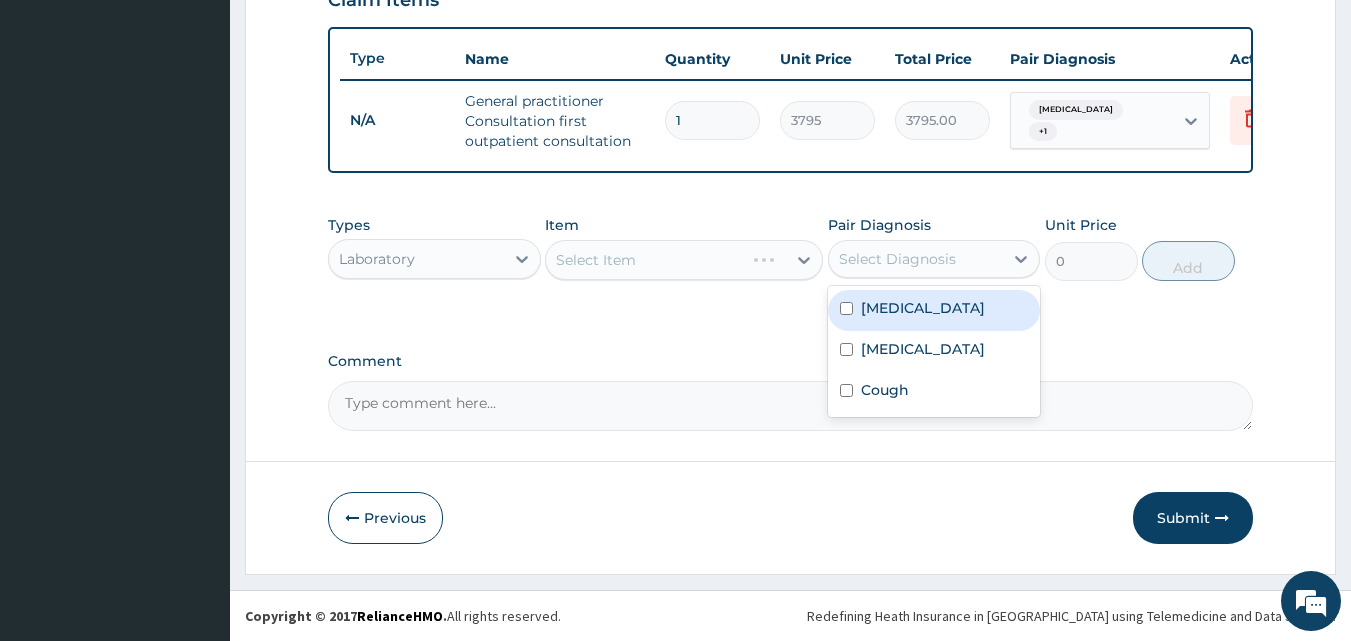 click on "Select Diagnosis" at bounding box center (897, 259) 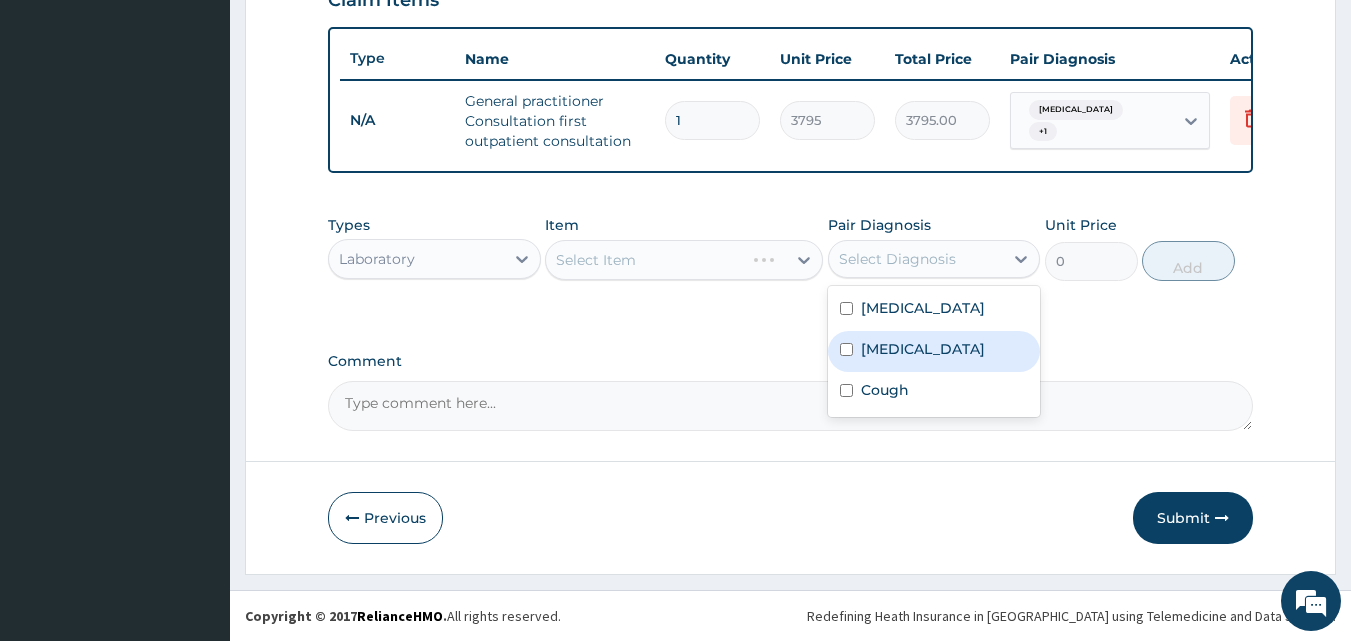 click on "Malaria" at bounding box center [923, 349] 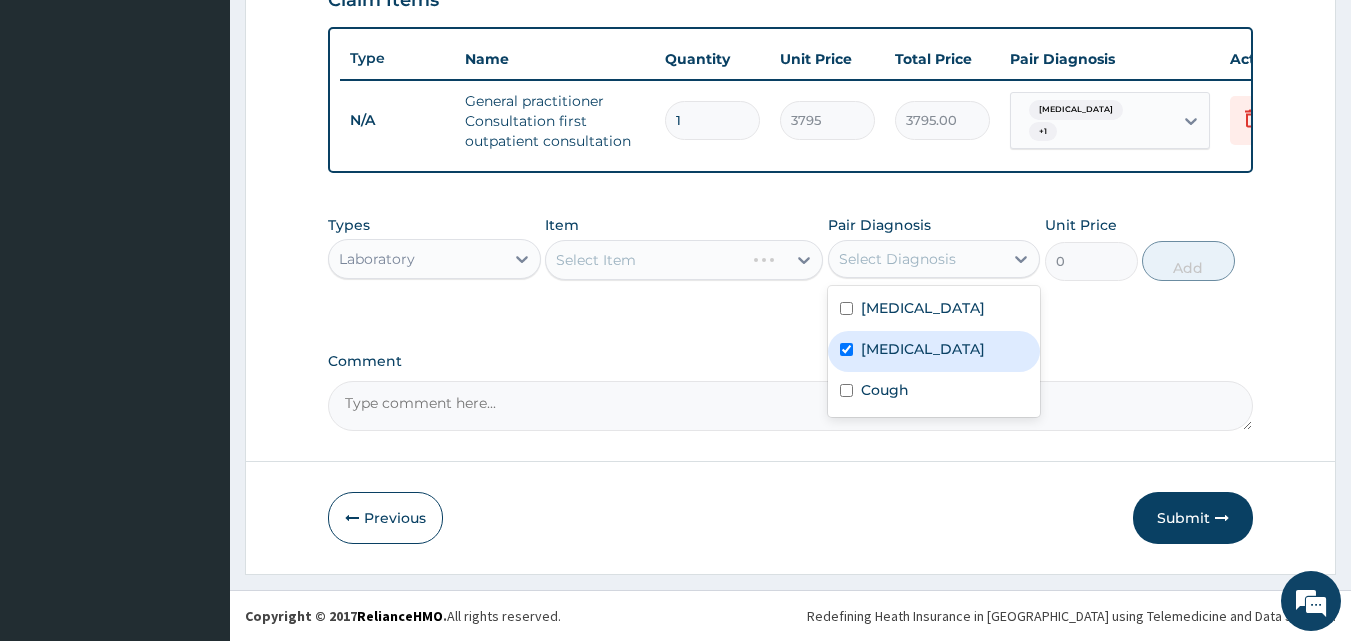 checkbox on "true" 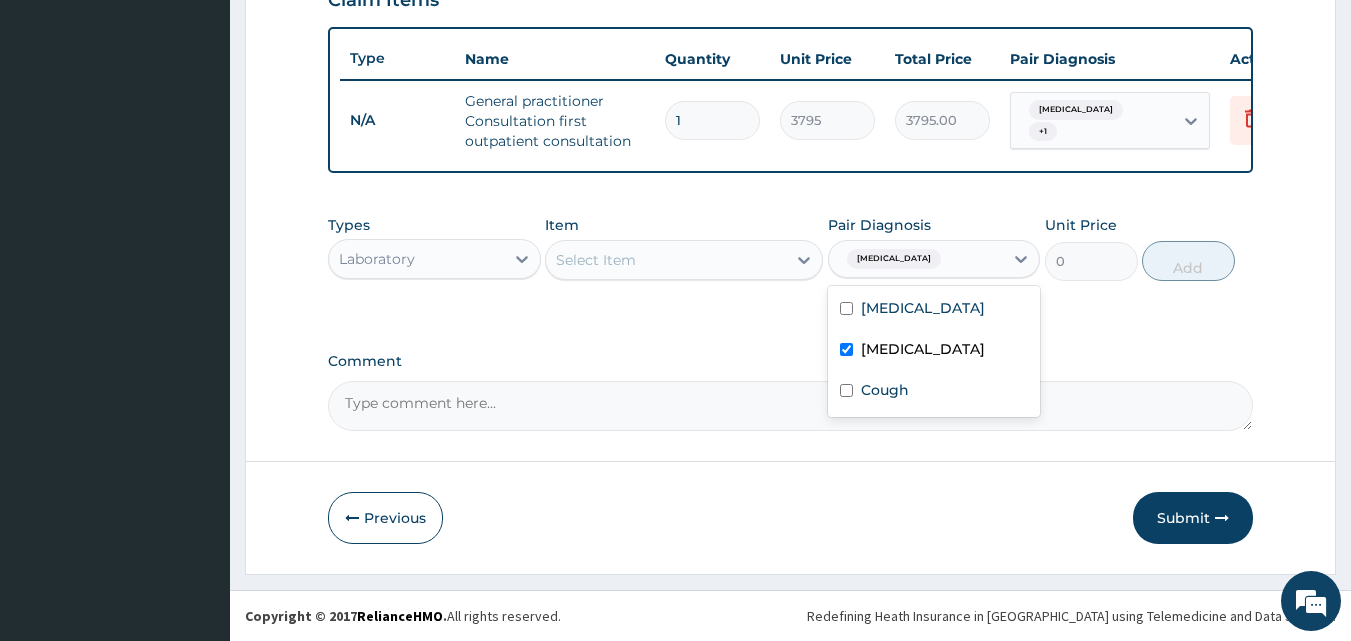 click on "Select Item" at bounding box center [666, 260] 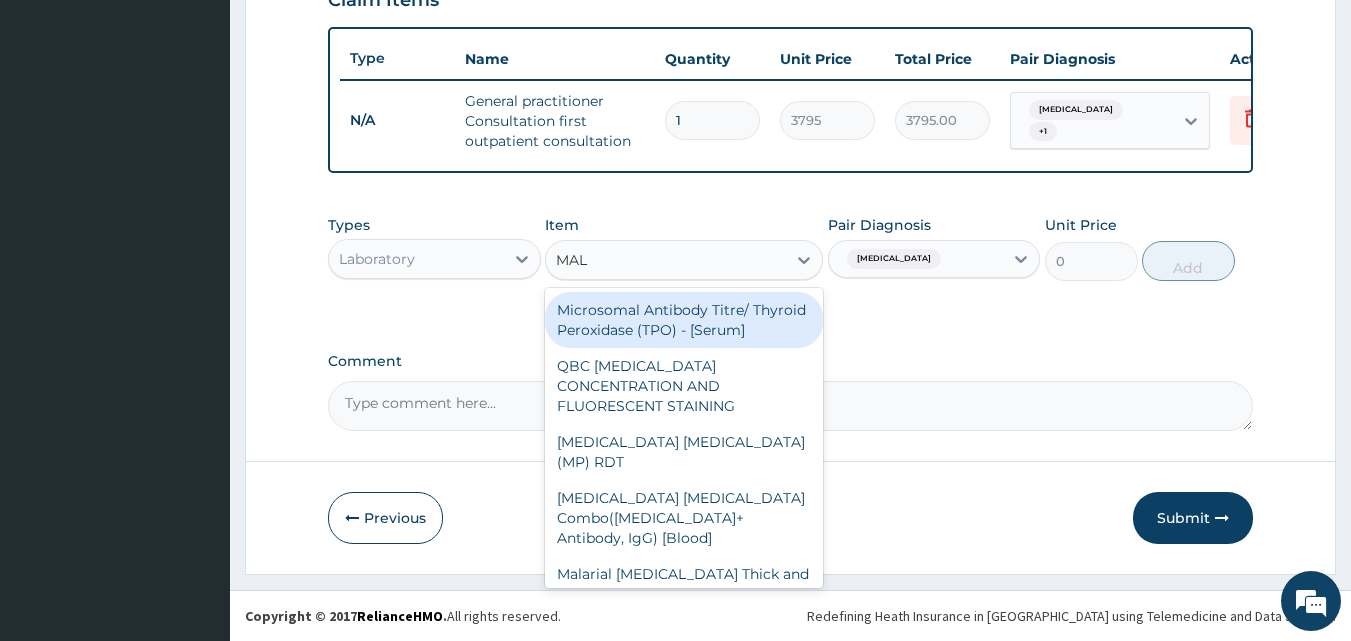 type on "MALA" 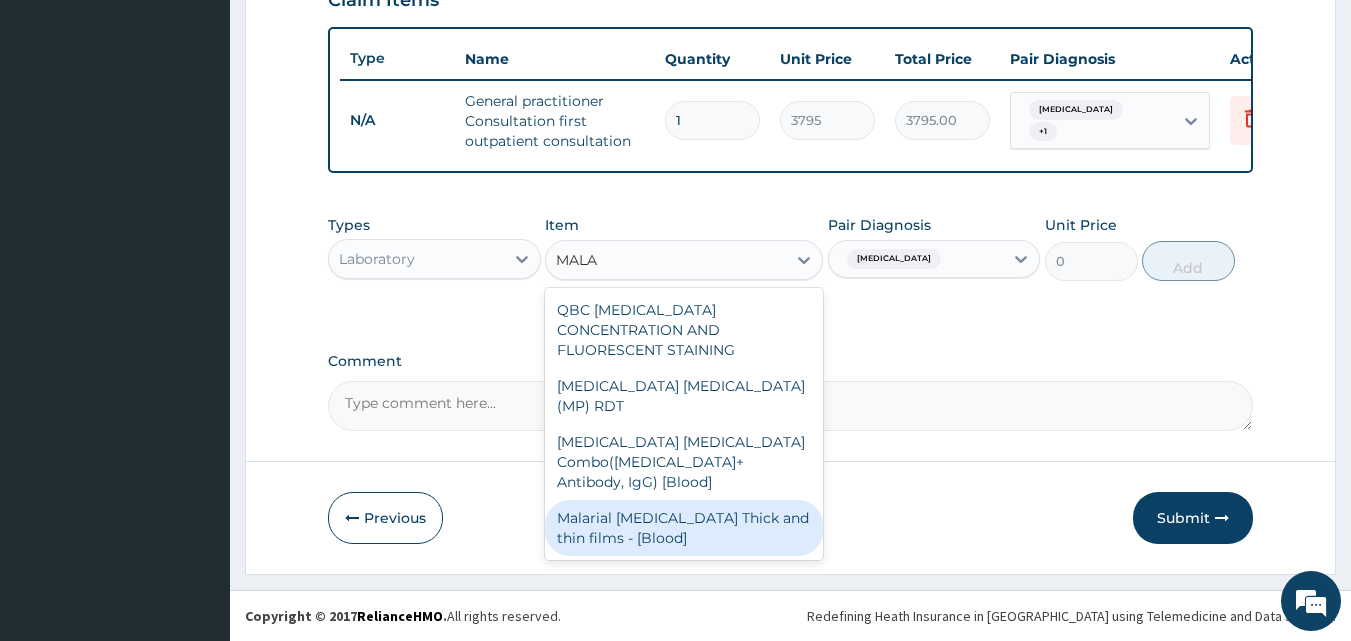 click on "Malarial Parasite Thick and thin films - [Blood]" at bounding box center [684, 528] 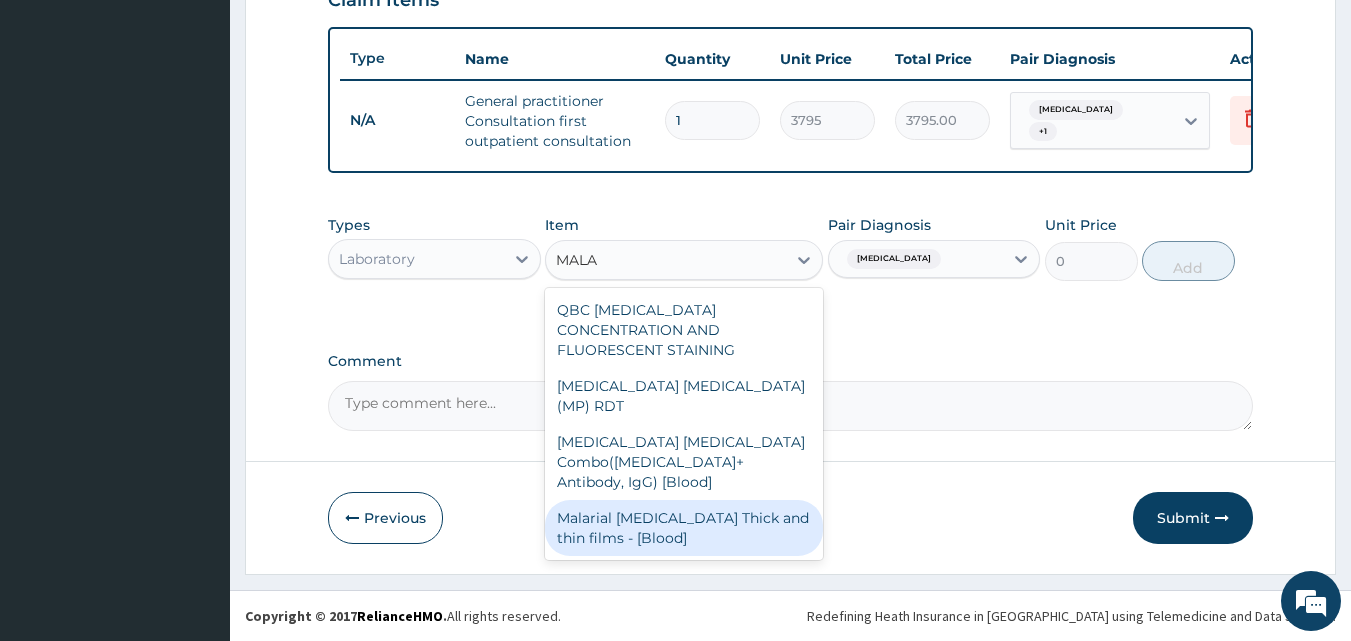 type 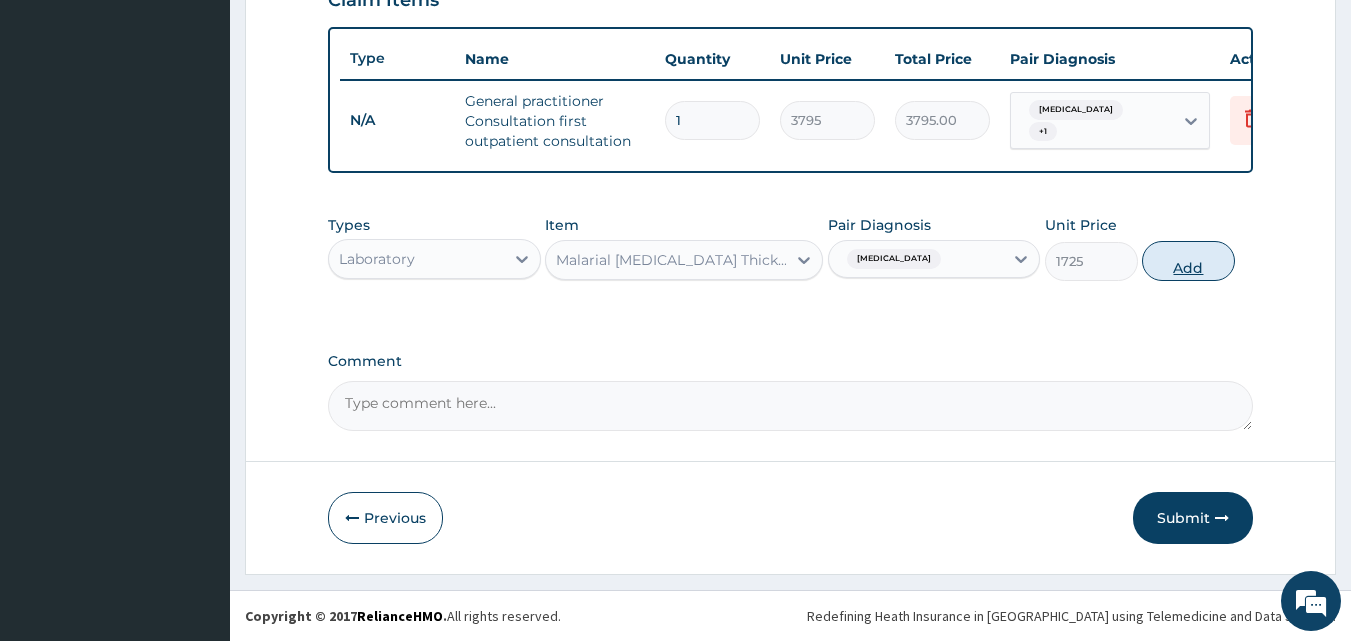 click on "Add" at bounding box center (1188, 261) 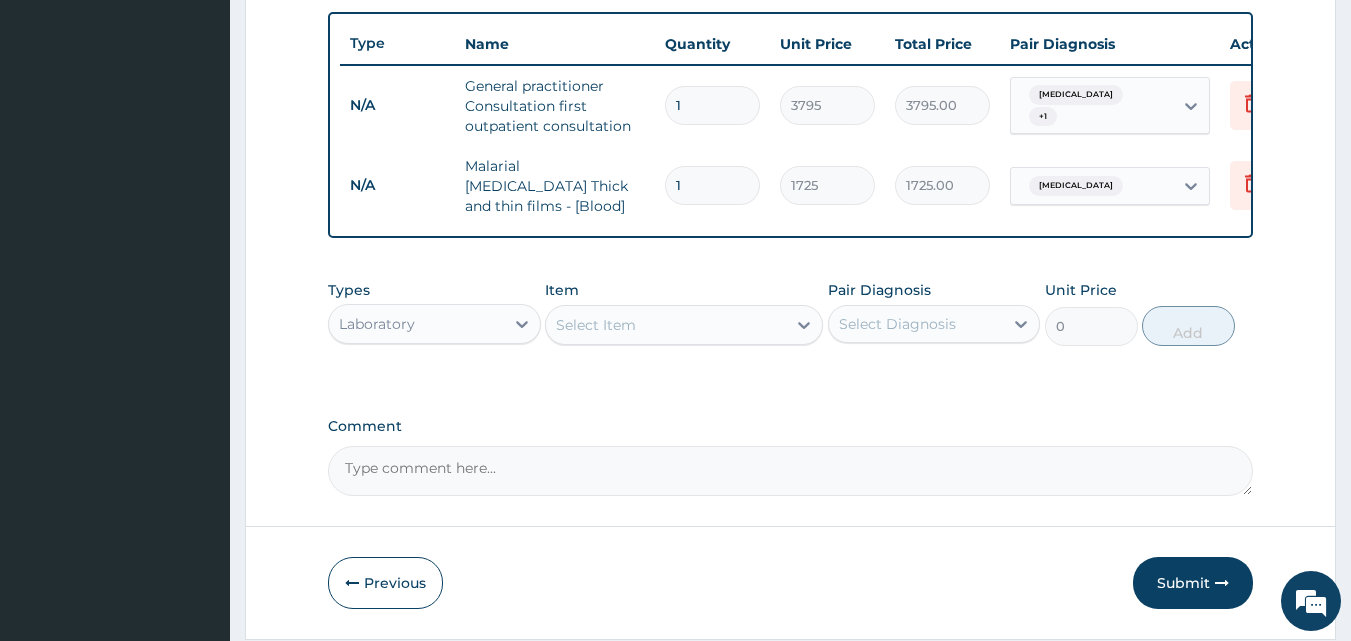click on "Select Diagnosis" at bounding box center [897, 324] 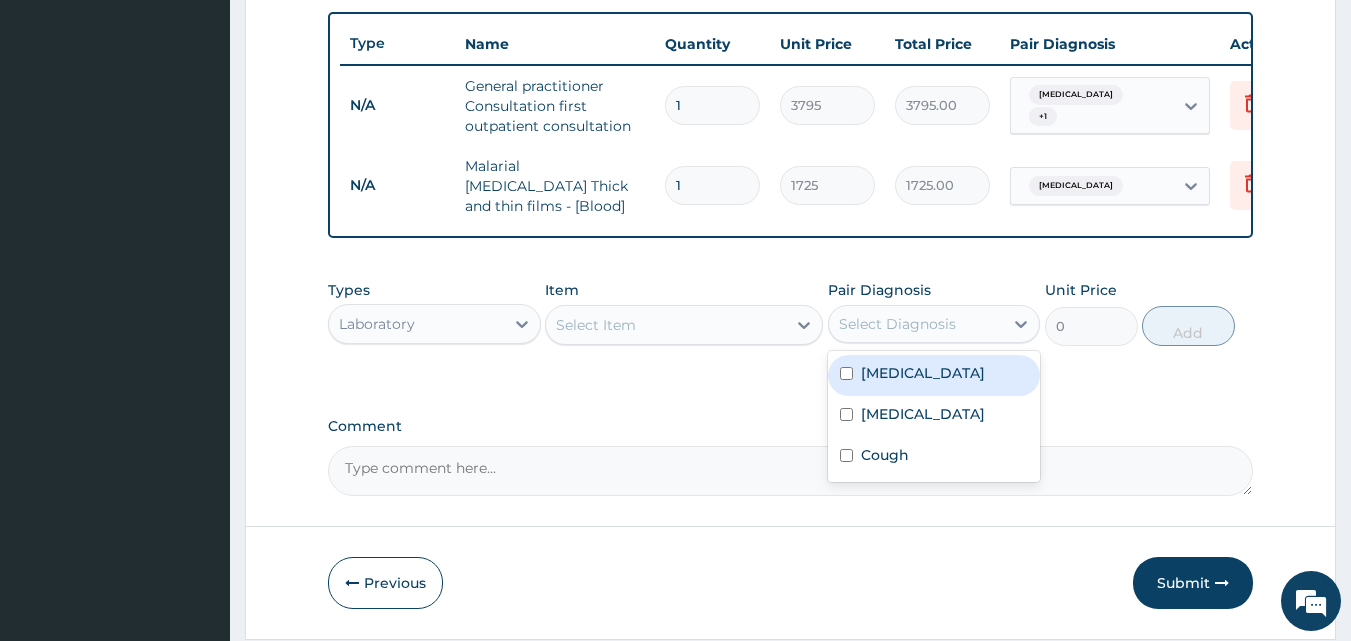 click on "[MEDICAL_DATA]" at bounding box center [934, 375] 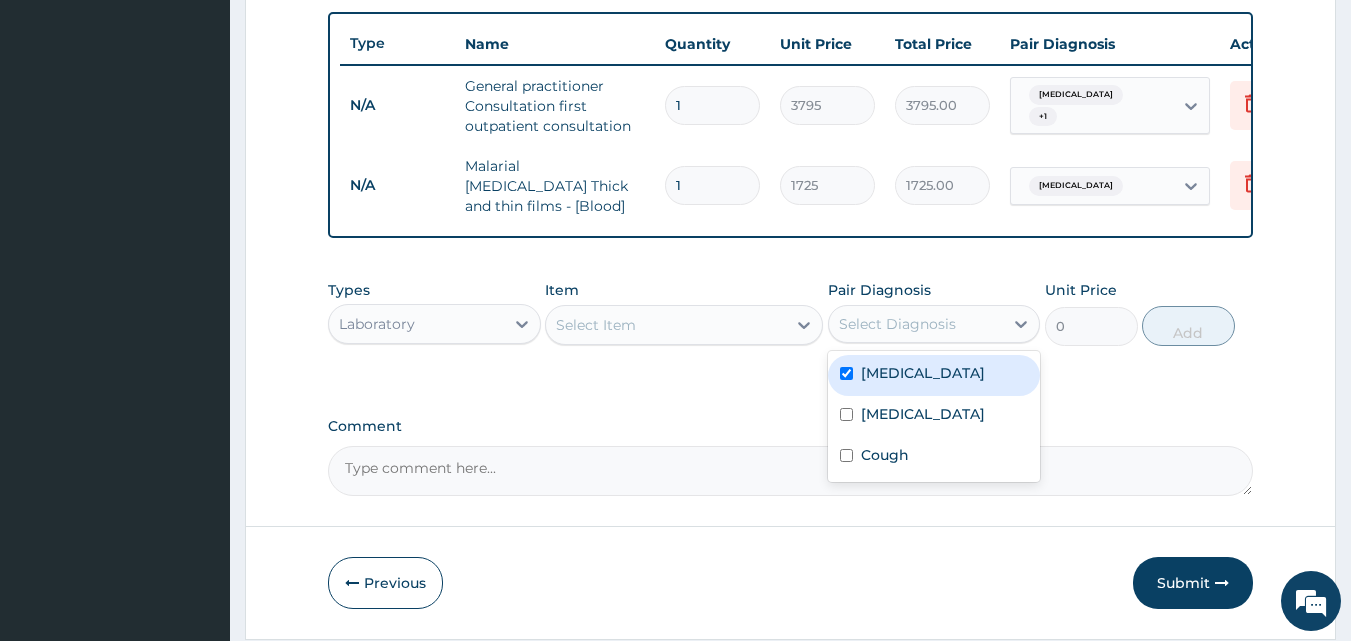 checkbox on "true" 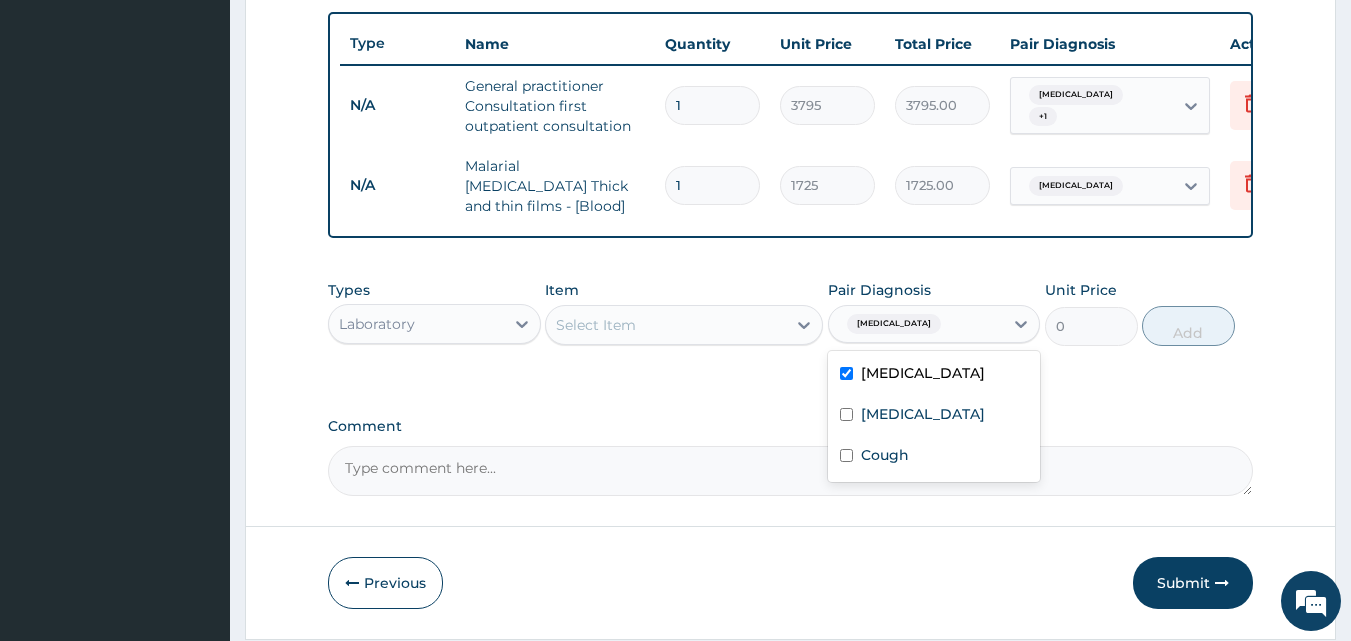 click on "Select Item" at bounding box center (666, 325) 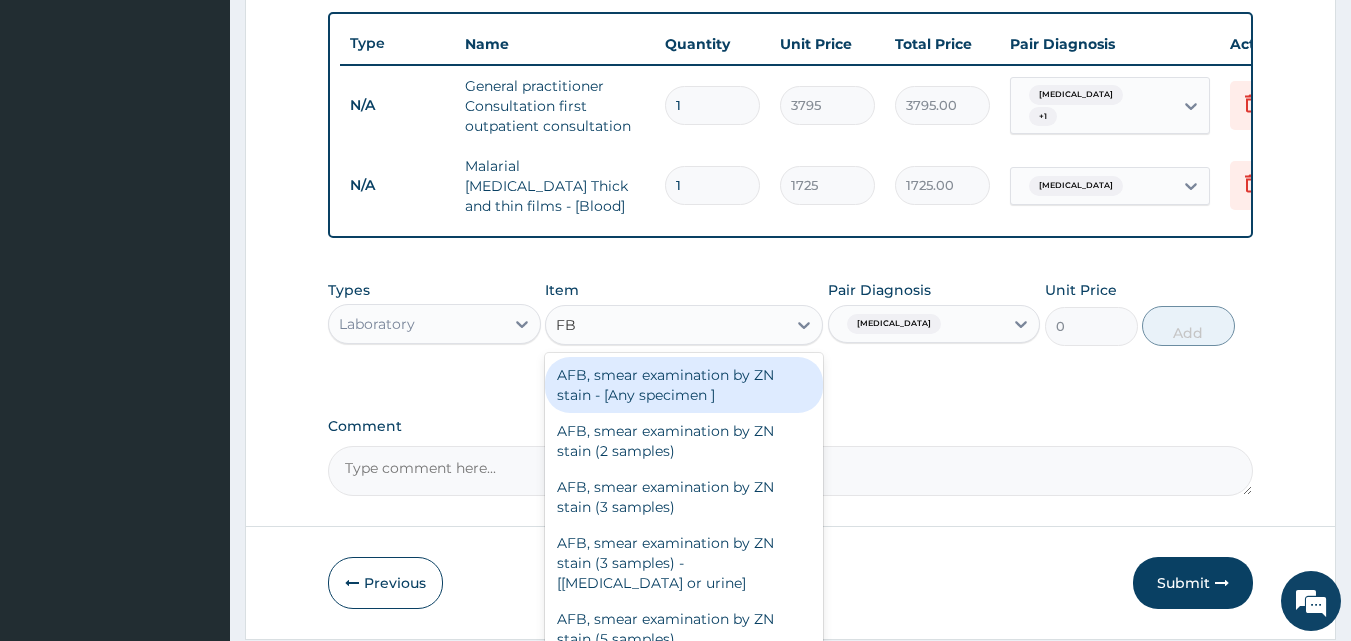 type on "FBC" 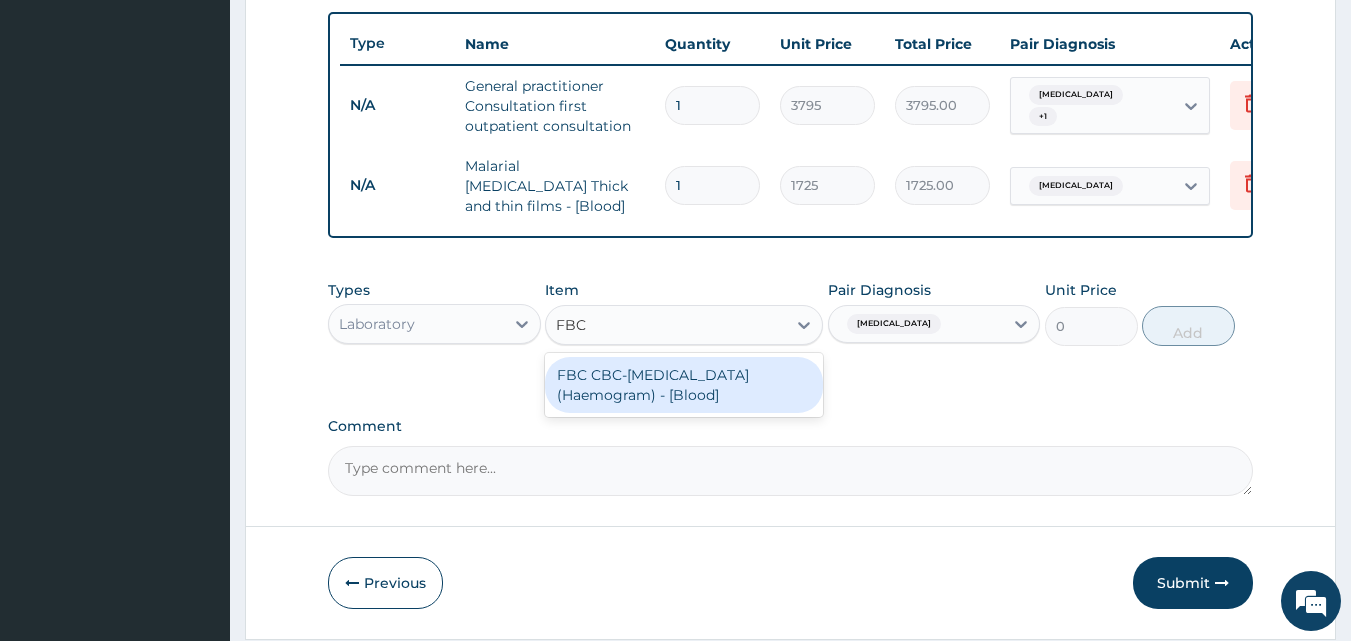 click on "FBC CBC-Complete Blood Count (Haemogram) - [Blood]" at bounding box center (684, 385) 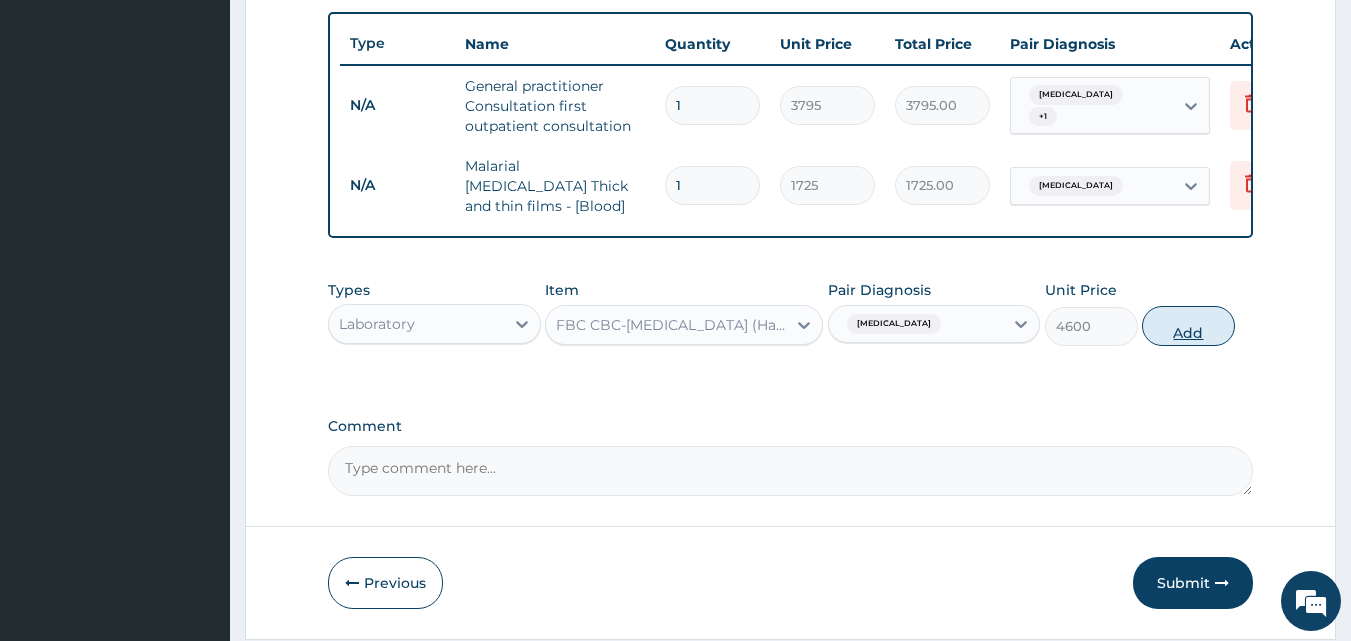 click on "Add" at bounding box center [1188, 326] 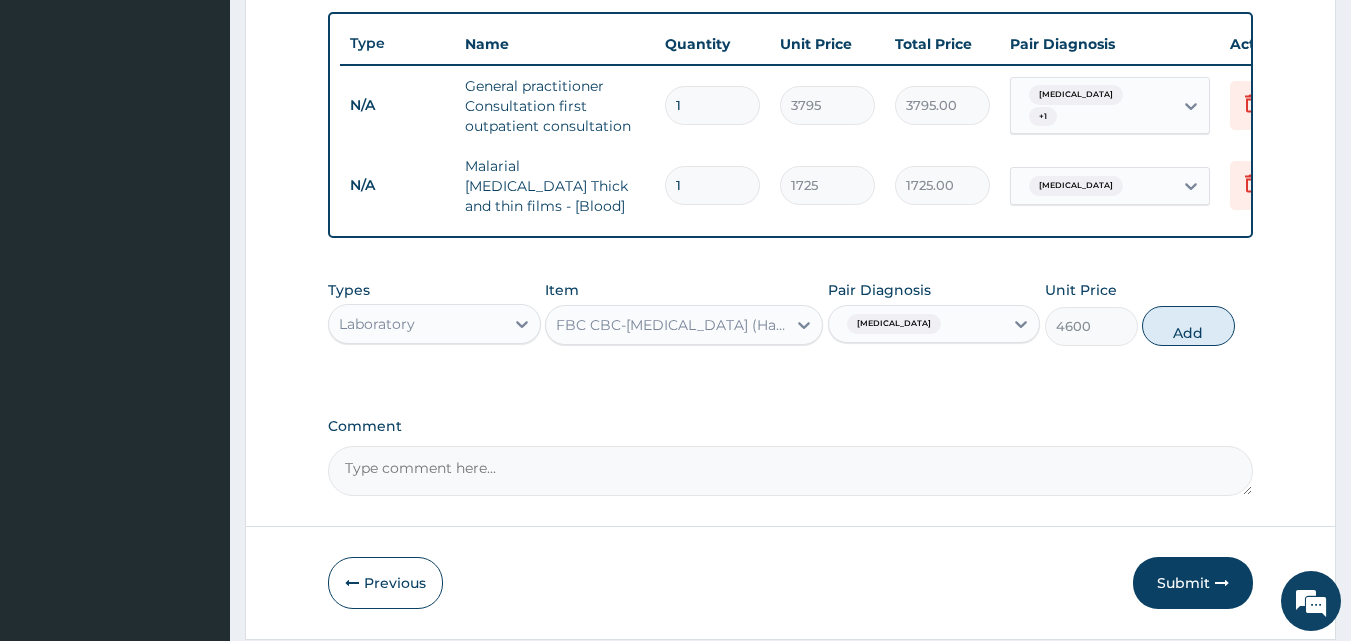 type on "0" 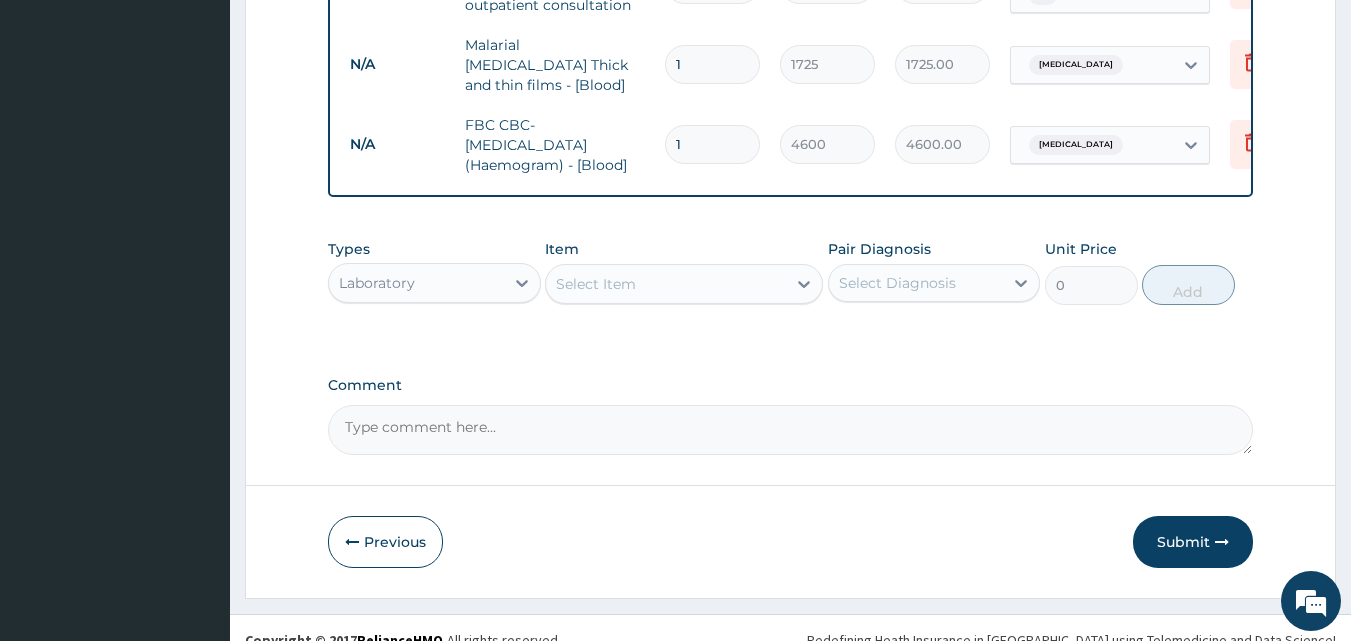 scroll, scrollTop: 881, scrollLeft: 0, axis: vertical 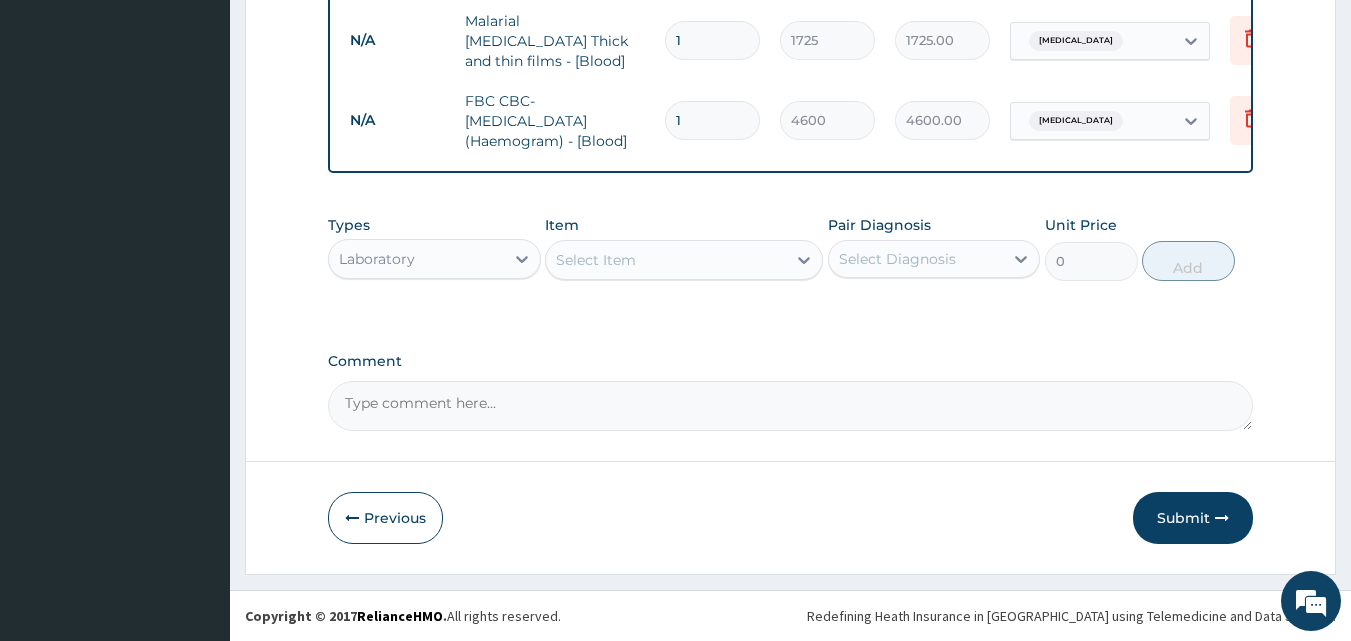click on "Laboratory" at bounding box center (377, 259) 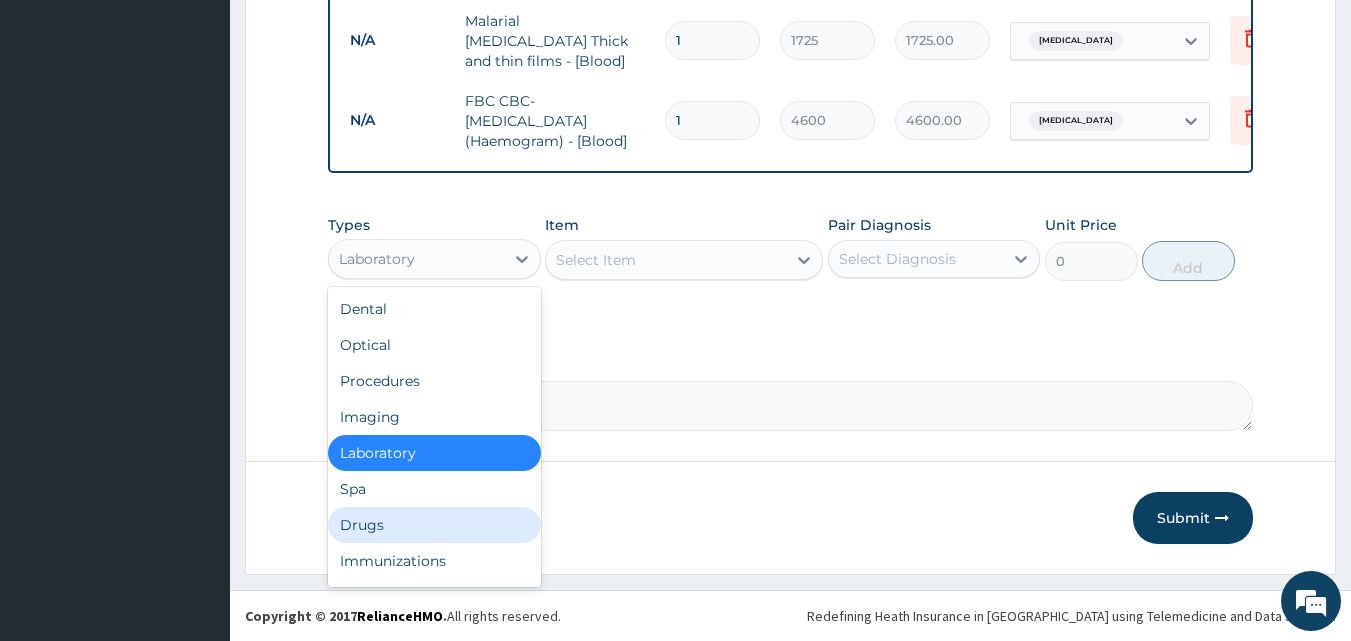 click on "Drugs" at bounding box center (434, 525) 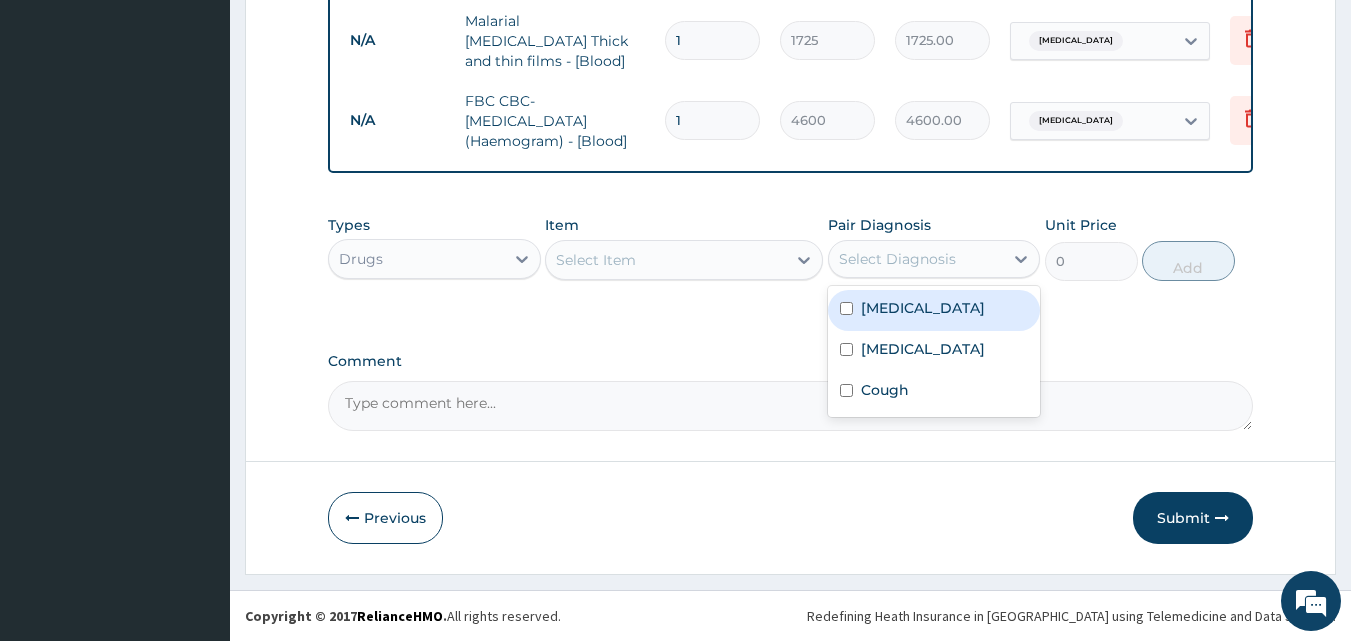 click on "Select Diagnosis" at bounding box center (897, 259) 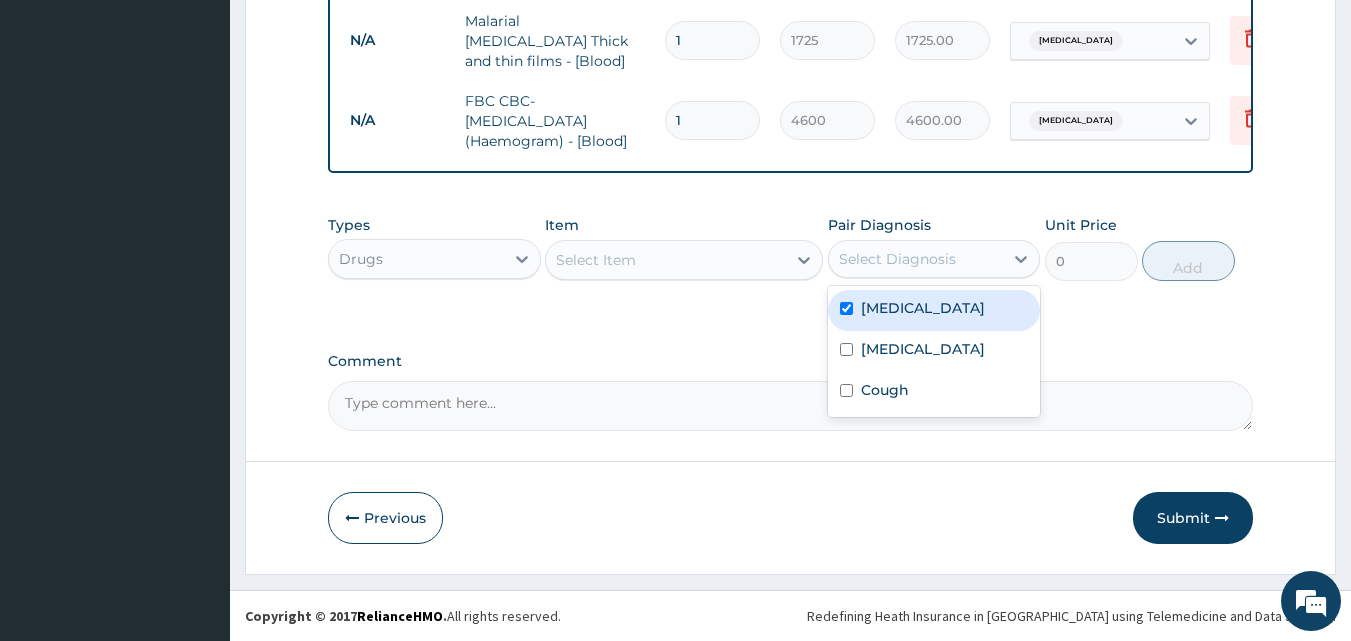 checkbox on "true" 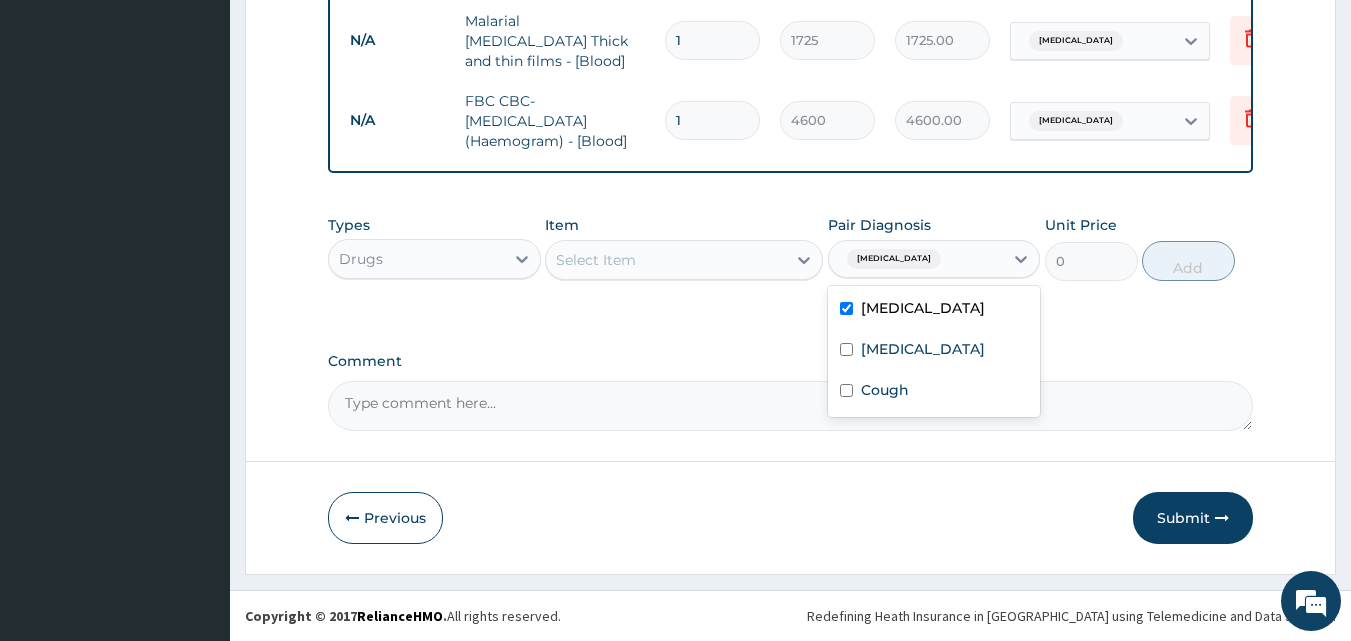 click on "Select Item" at bounding box center [666, 260] 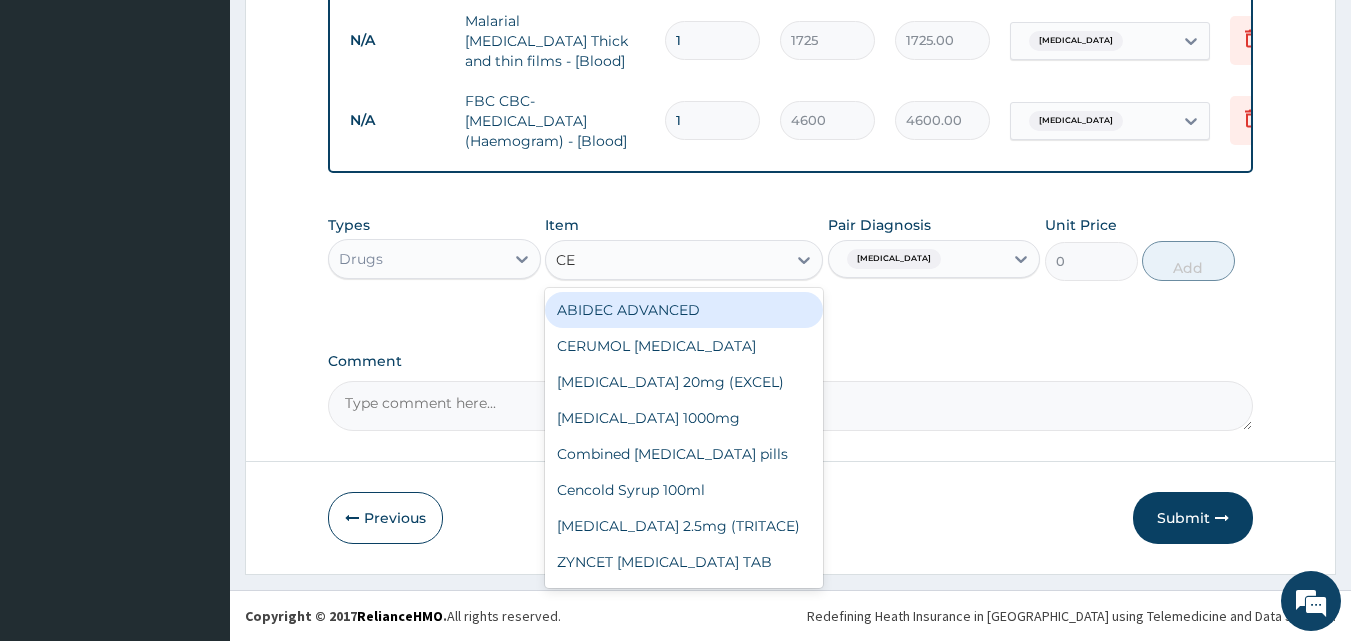 type on "CEF" 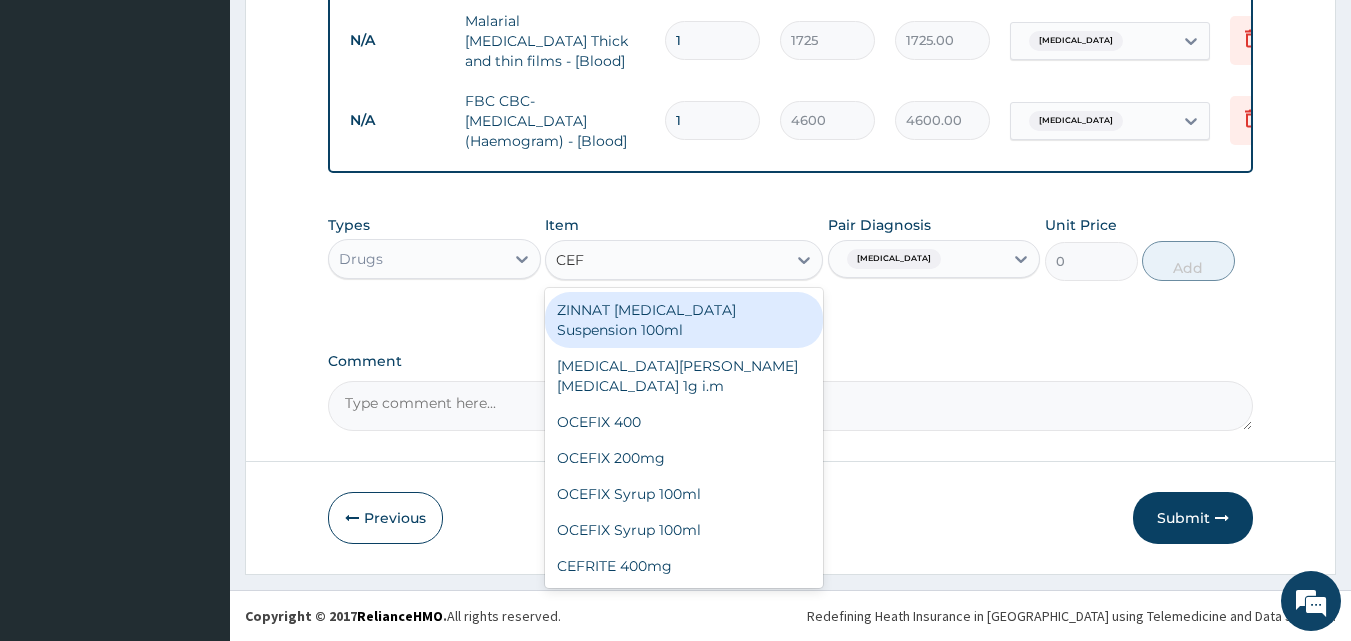 drag, startPoint x: 736, startPoint y: 308, endPoint x: 881, endPoint y: 249, distance: 156.54393 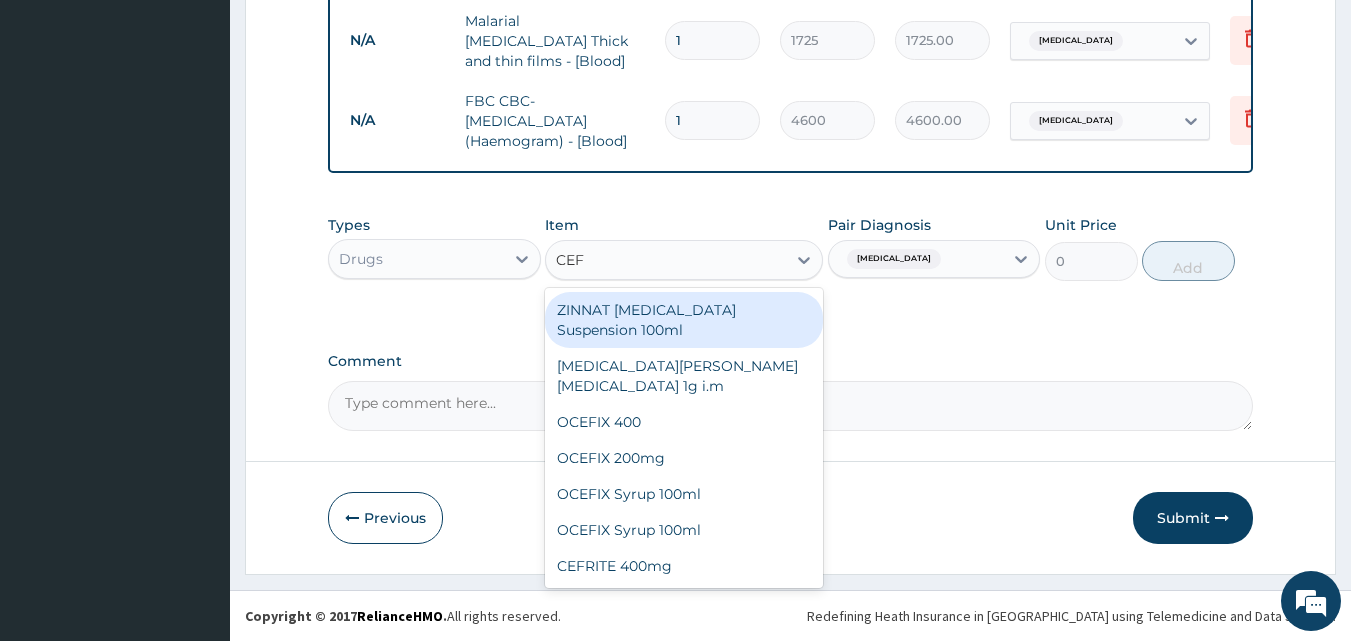 click on "ZINNAT [MEDICAL_DATA] Suspension 100ml" at bounding box center (684, 320) 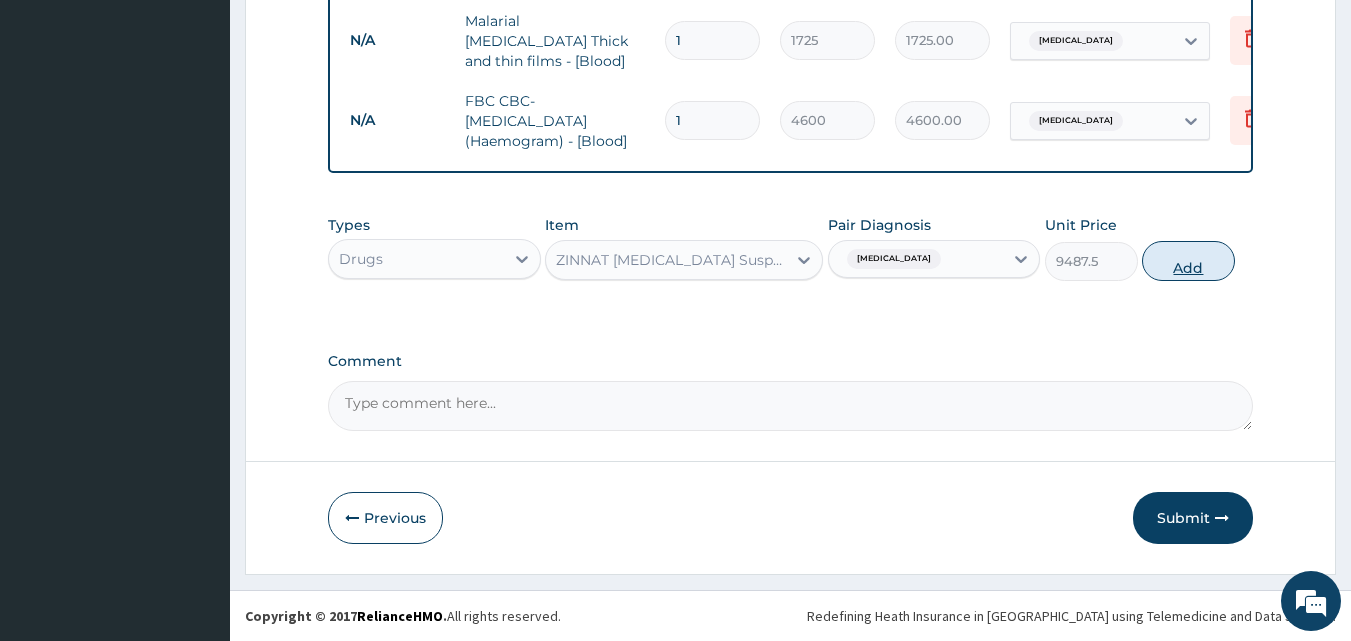 click on "Add" at bounding box center [1188, 261] 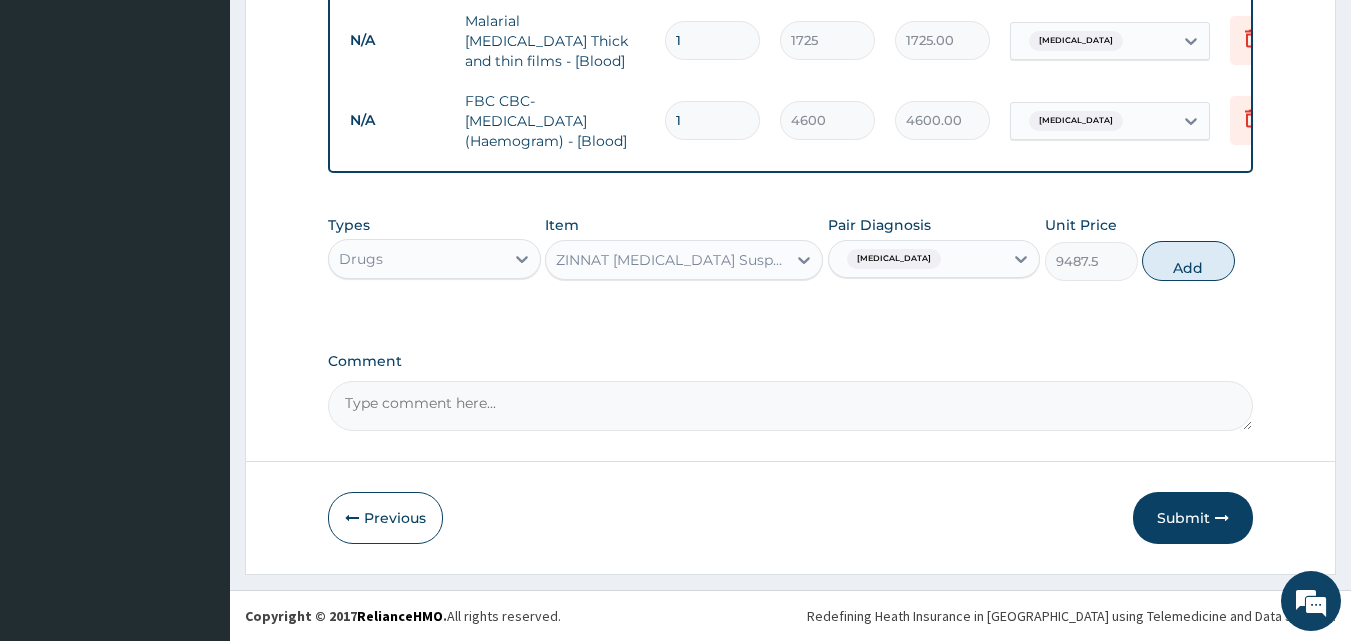 type on "0" 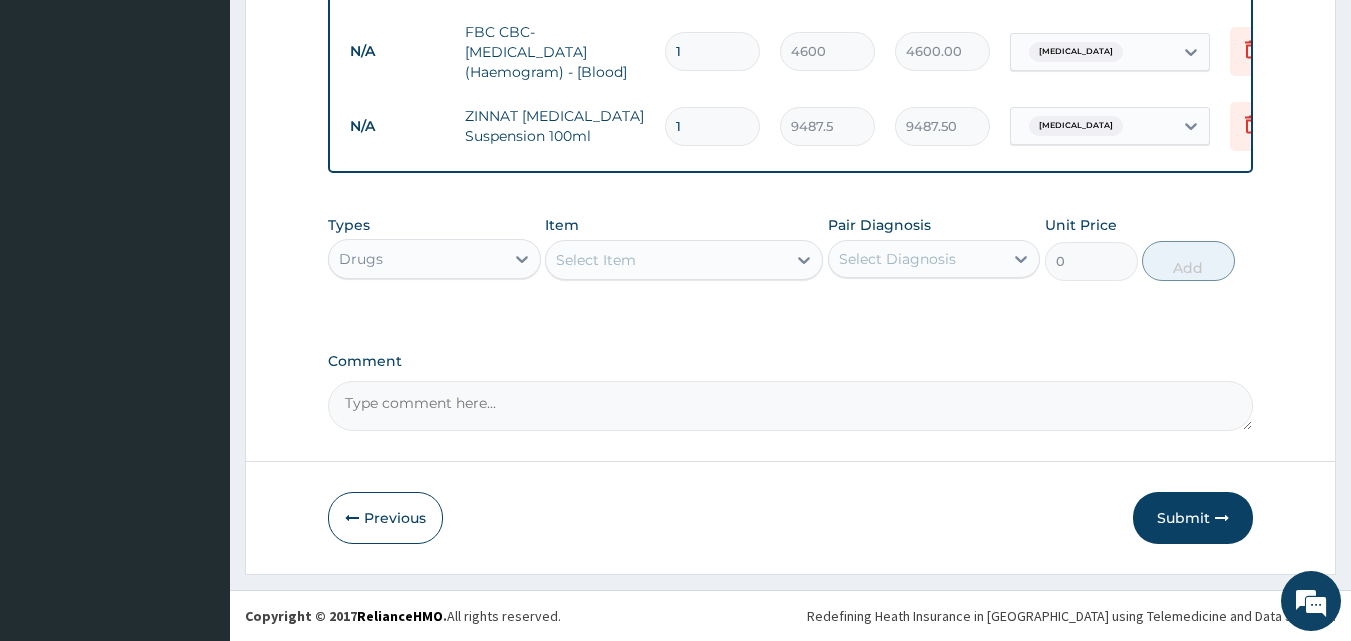scroll, scrollTop: 950, scrollLeft: 0, axis: vertical 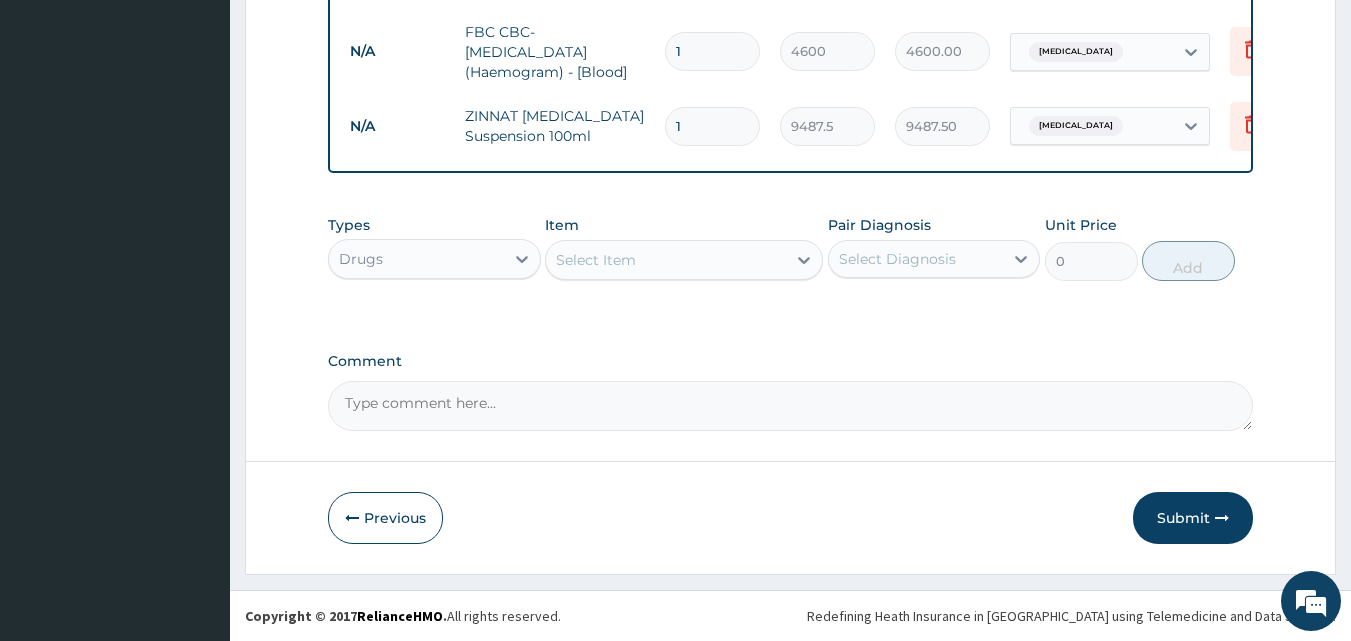 click on "Select Item" at bounding box center [666, 260] 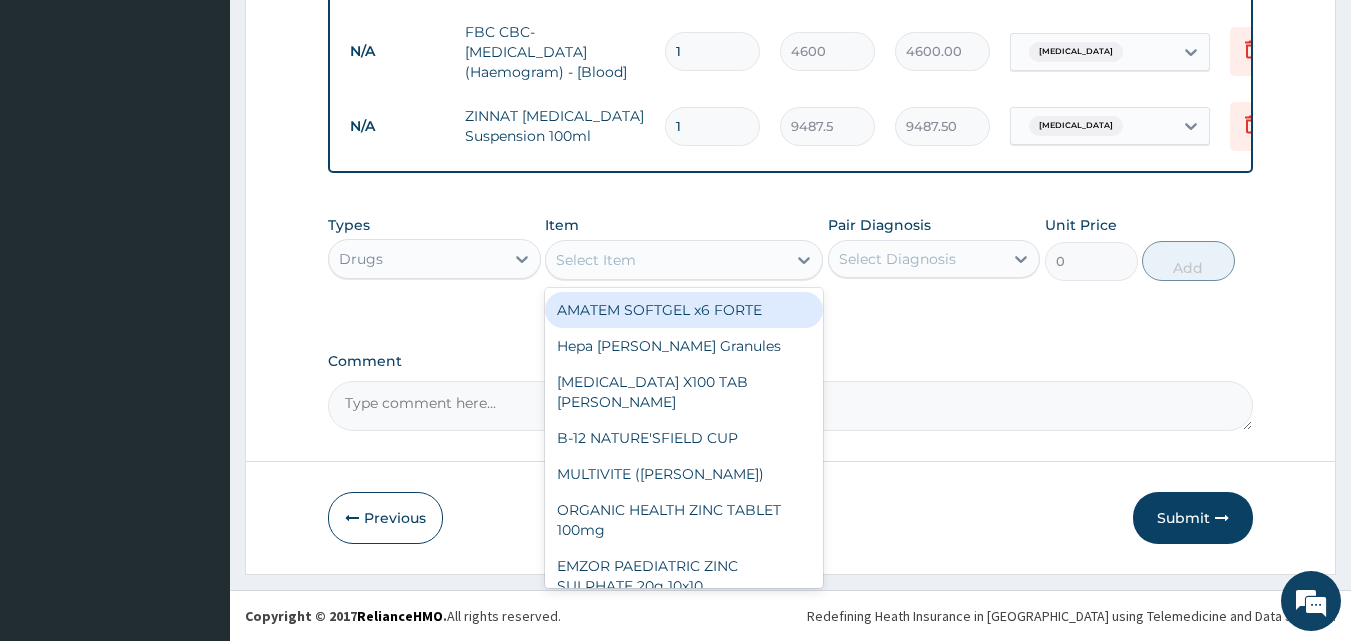 type on "O" 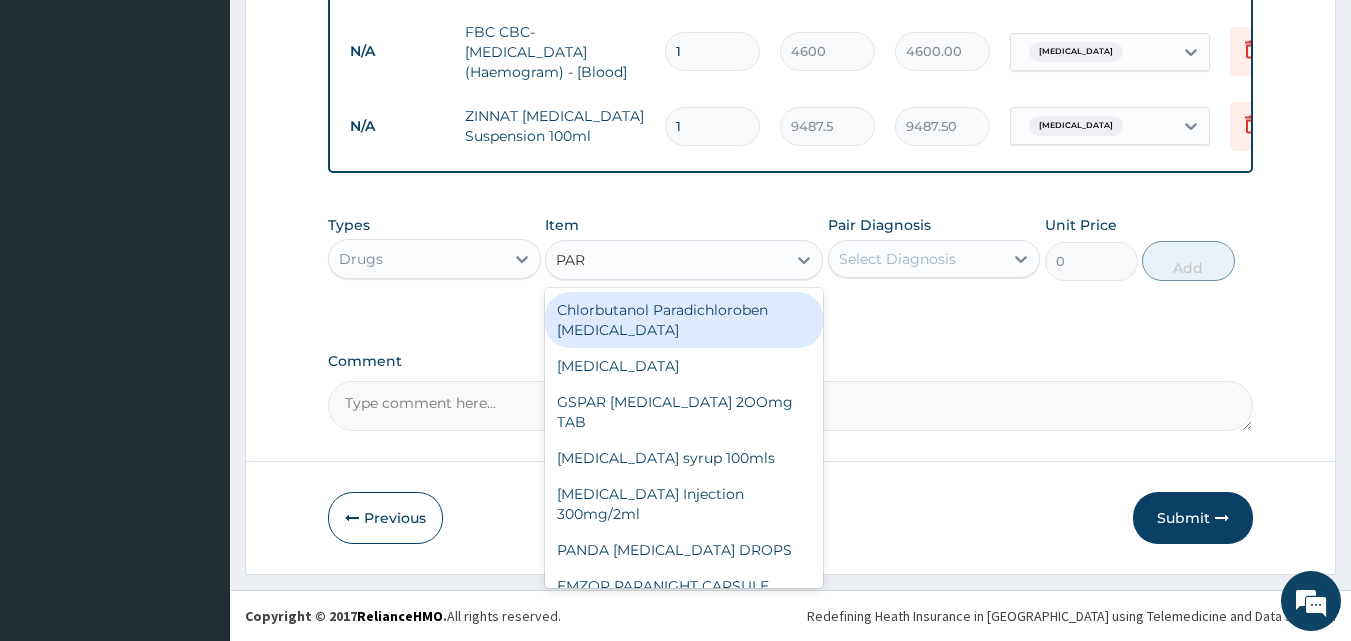 type on "PARA" 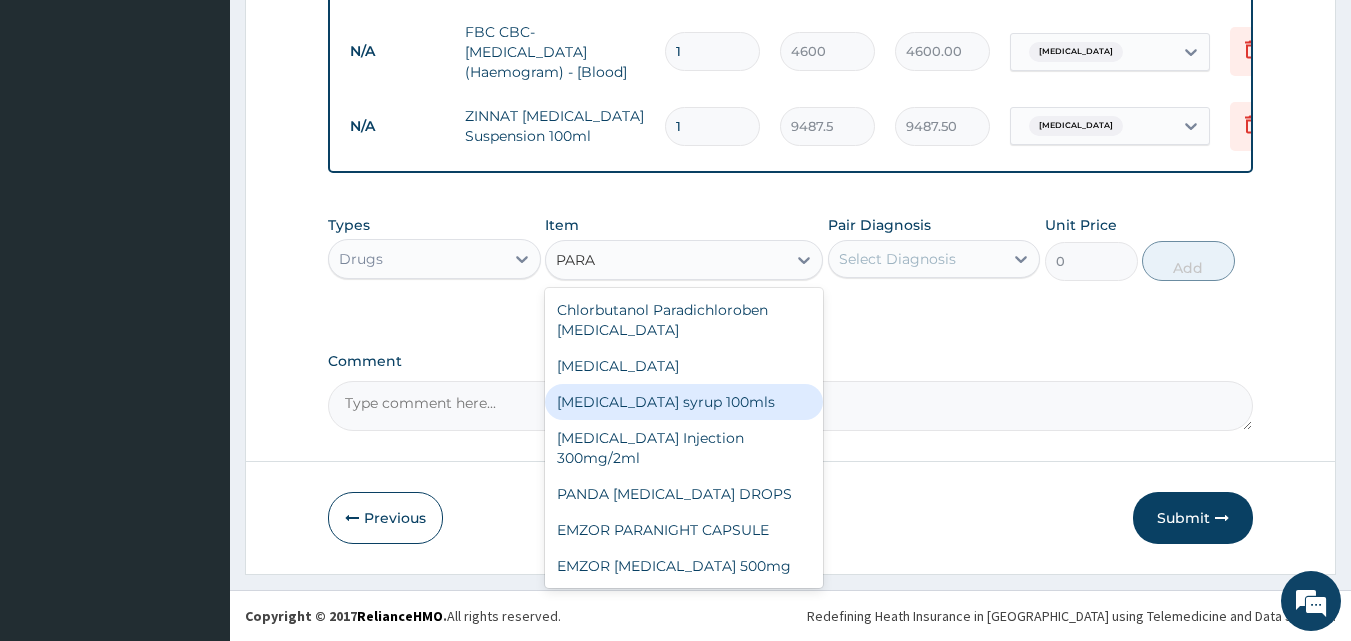 click on "[MEDICAL_DATA] syrup 100mls" at bounding box center [684, 402] 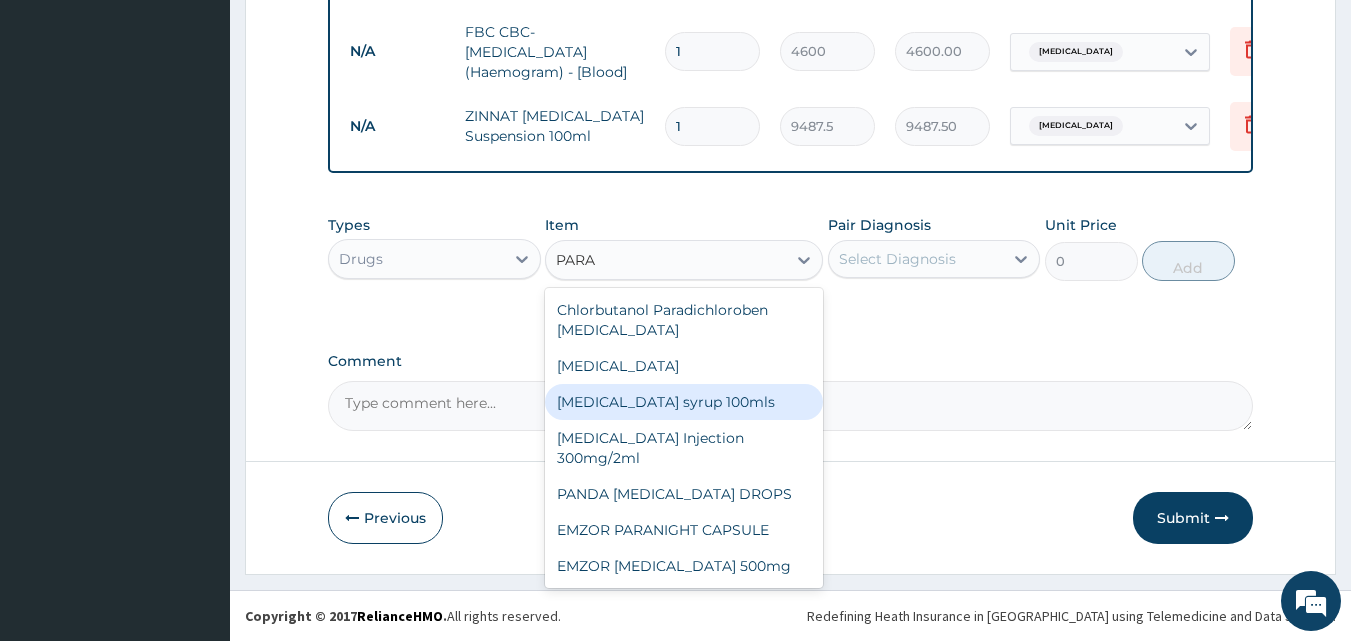 type 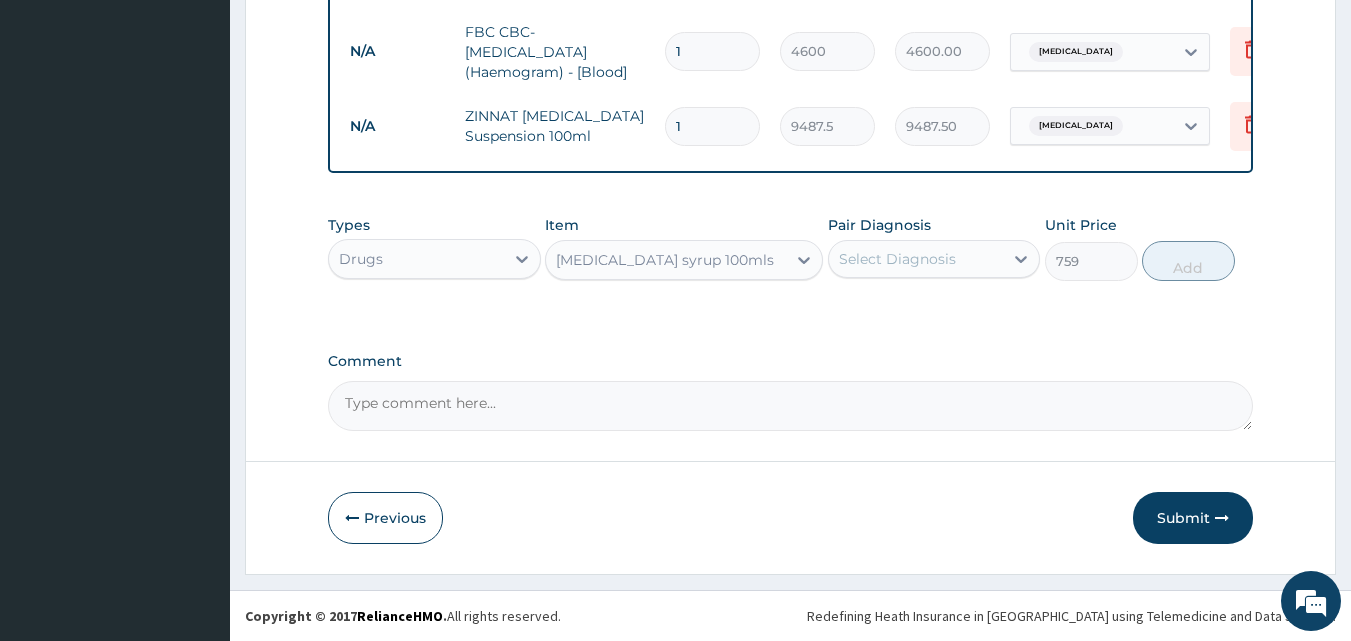 click on "Pair Diagnosis" at bounding box center [879, 225] 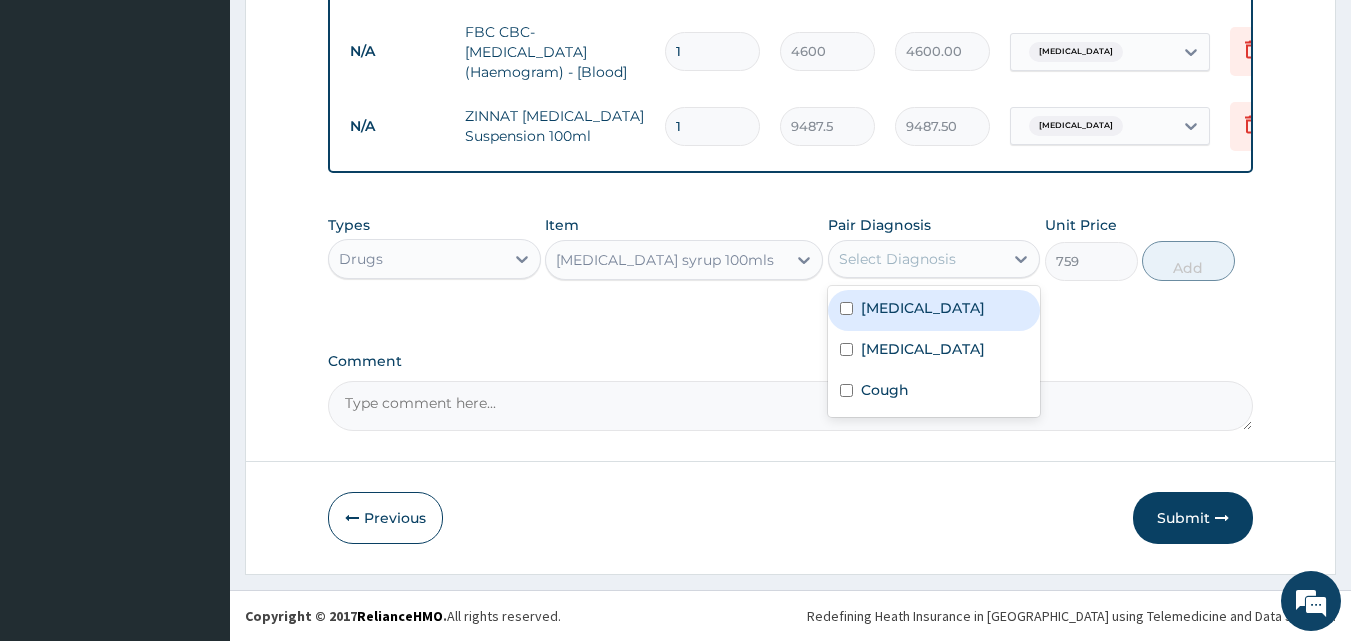 click on "Select Diagnosis" at bounding box center [916, 259] 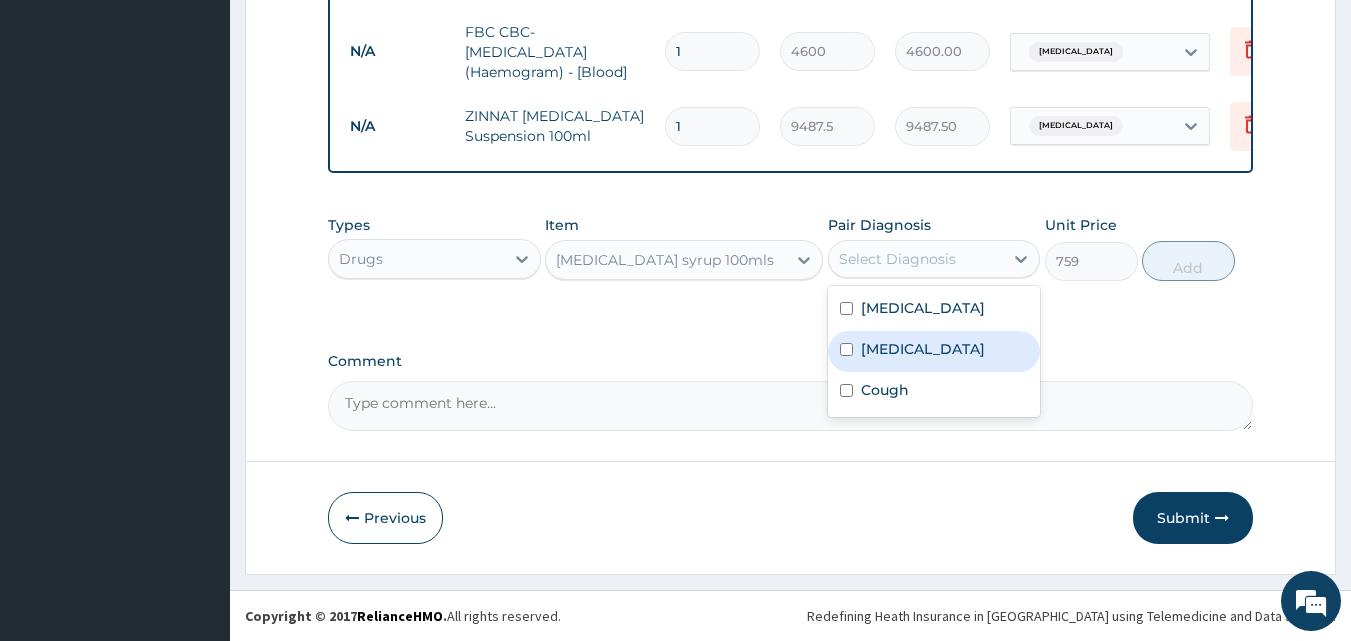 click on "Malaria" at bounding box center (923, 349) 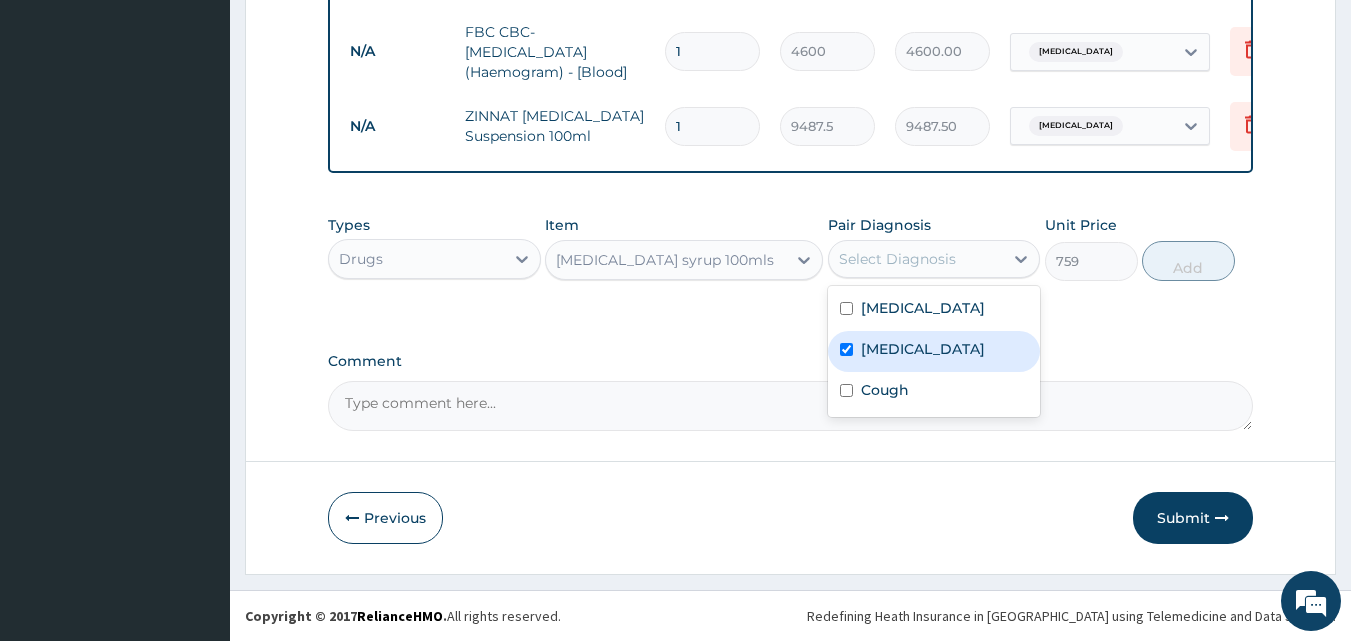 checkbox on "true" 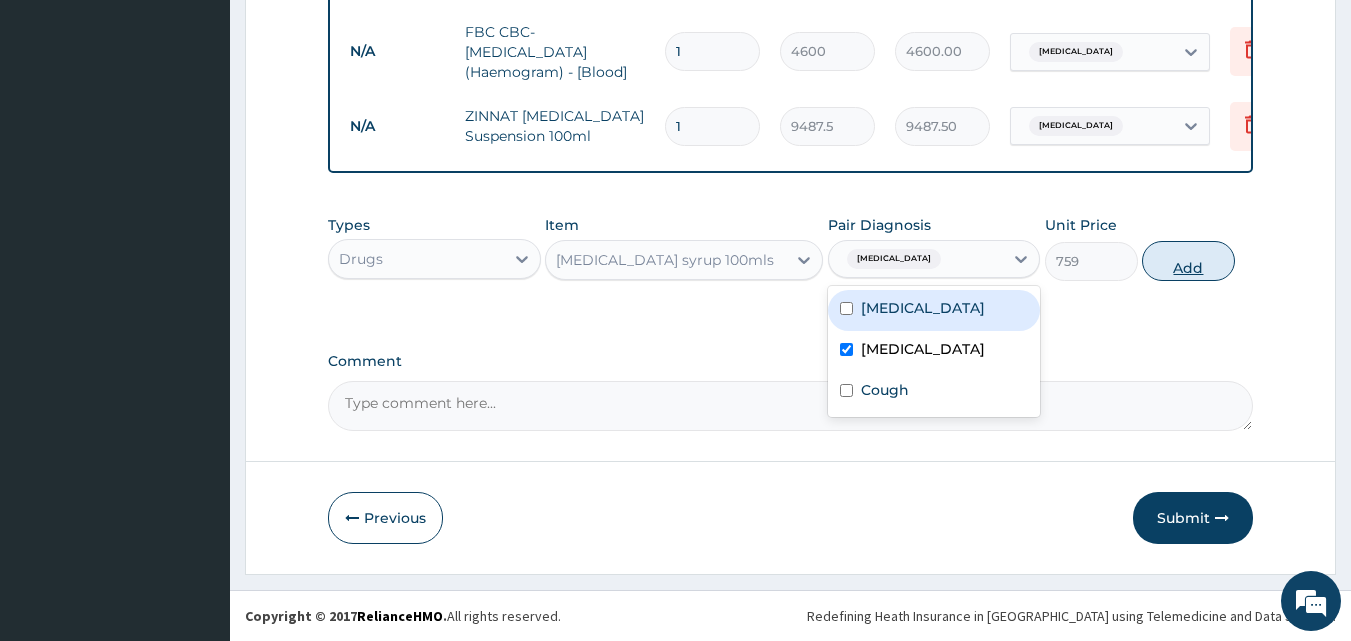 click on "Add" at bounding box center [1188, 261] 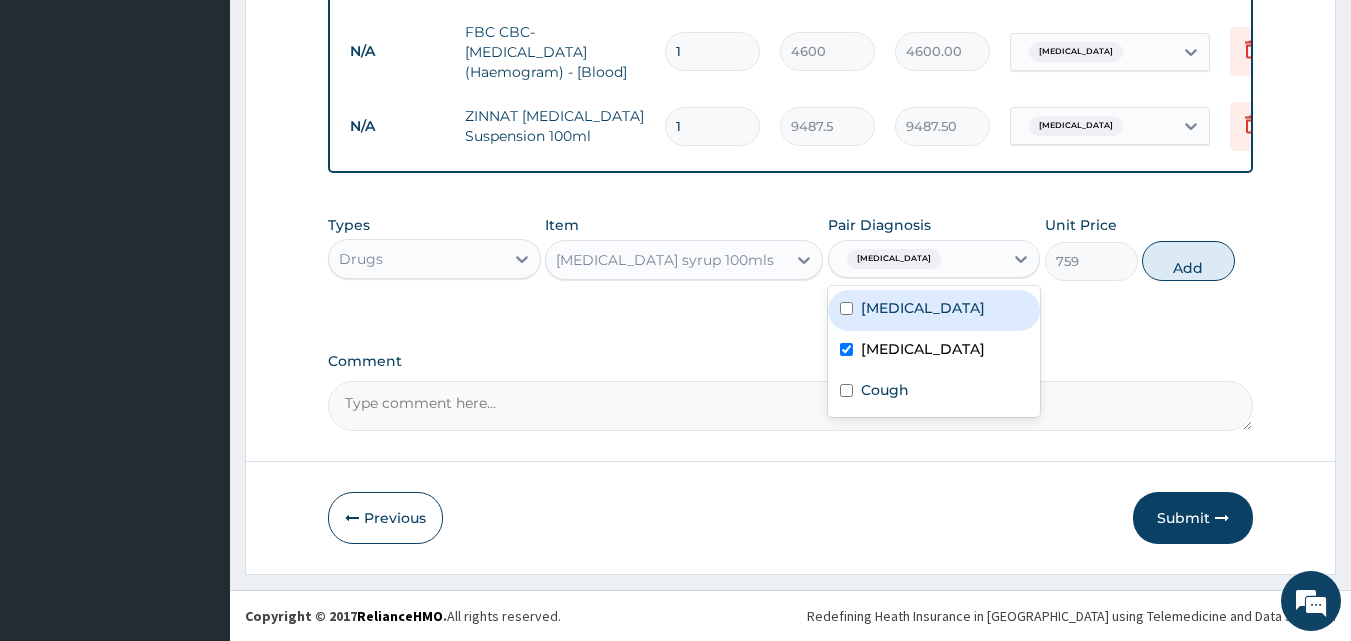 type on "0" 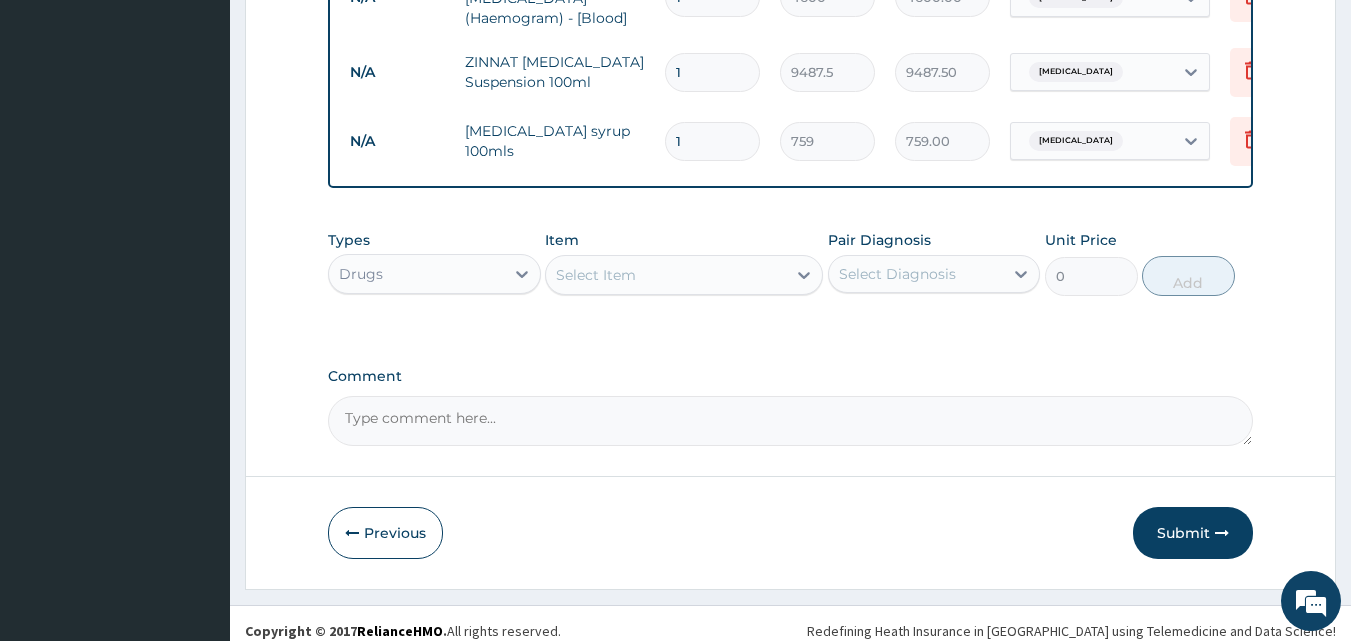 scroll, scrollTop: 1019, scrollLeft: 0, axis: vertical 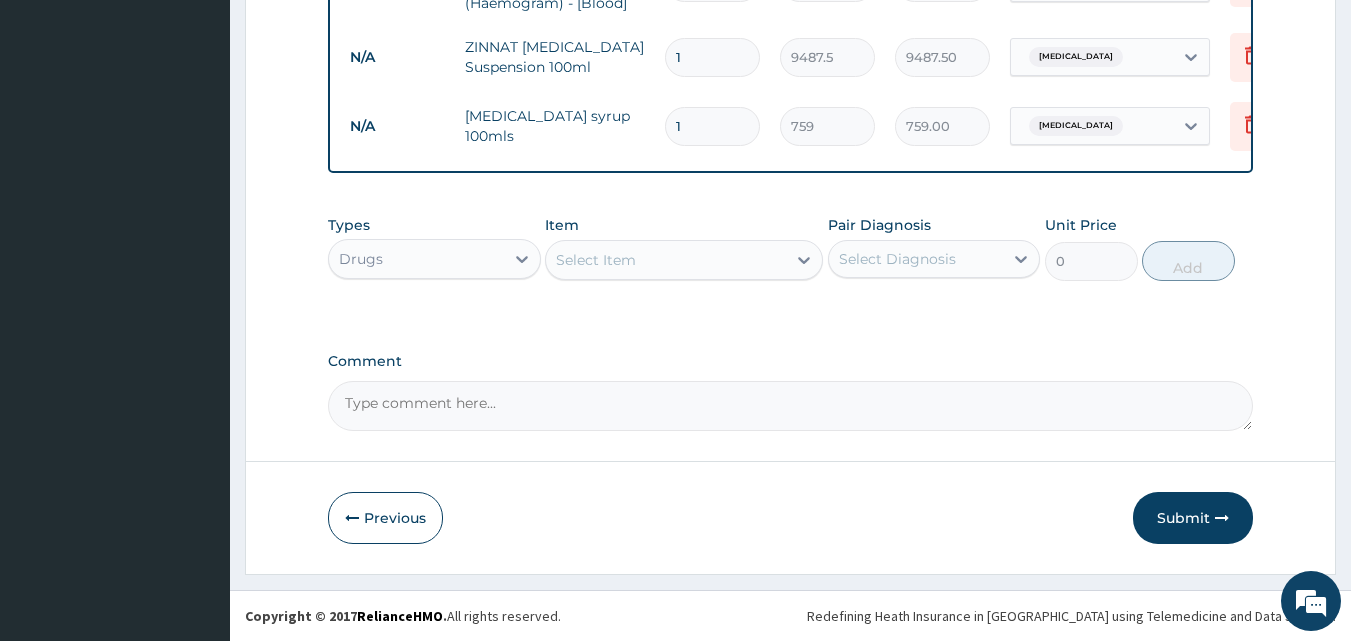 click on "Select Item" at bounding box center [666, 260] 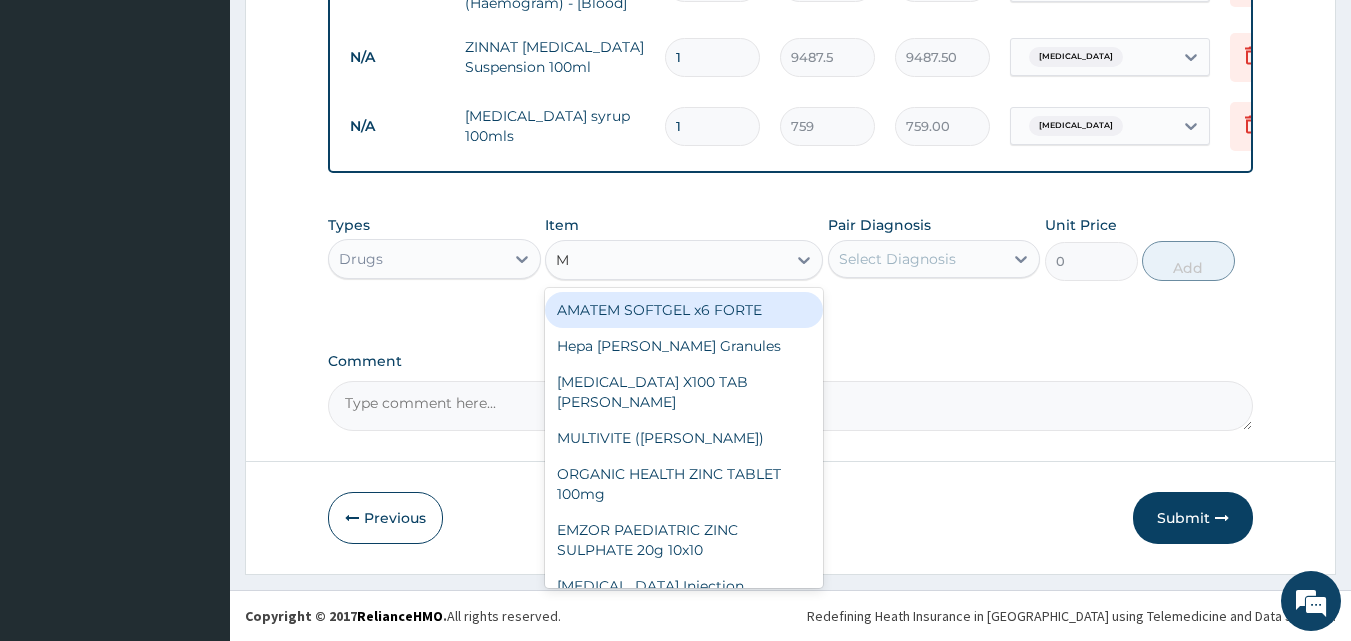 type on "MU" 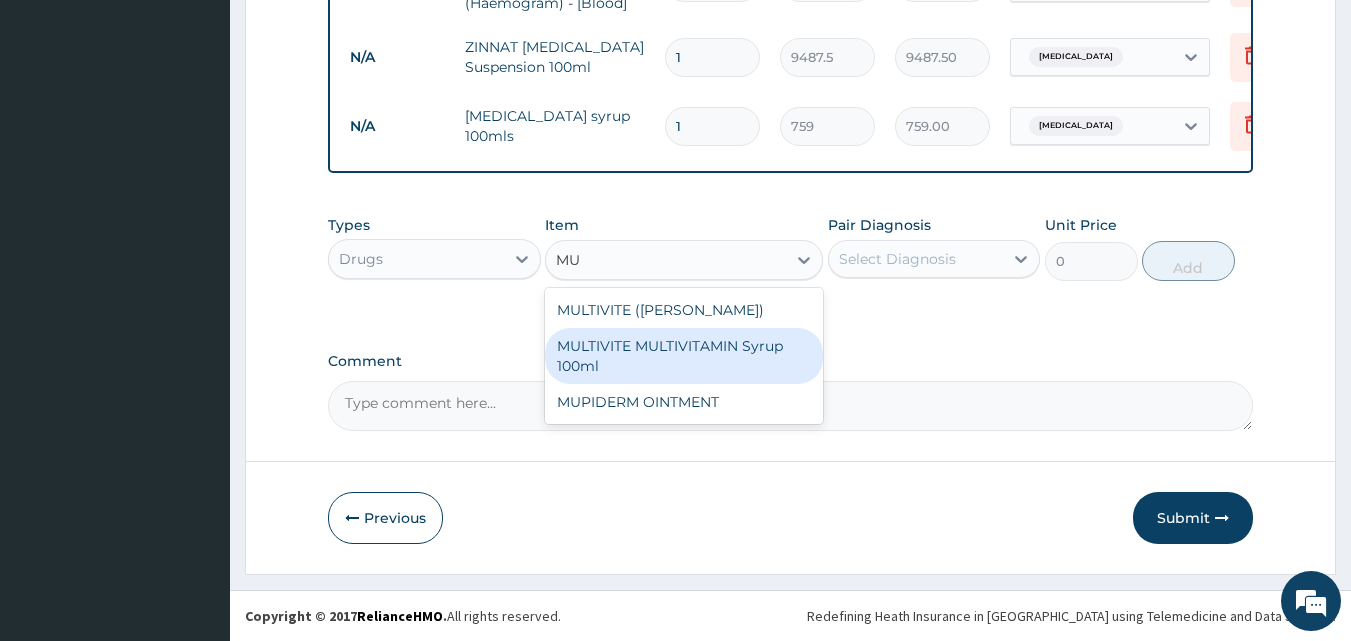 click on "MULTIVITE MULTIVITAMIN Syrup 100ml" at bounding box center [684, 356] 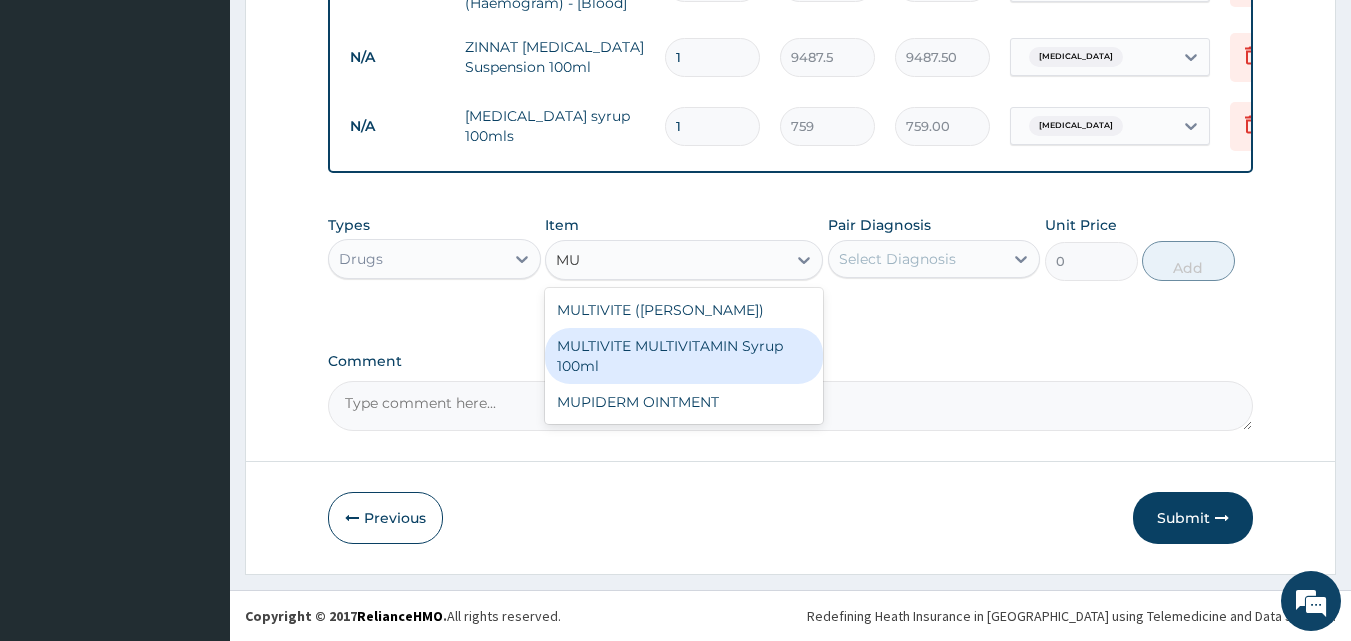type 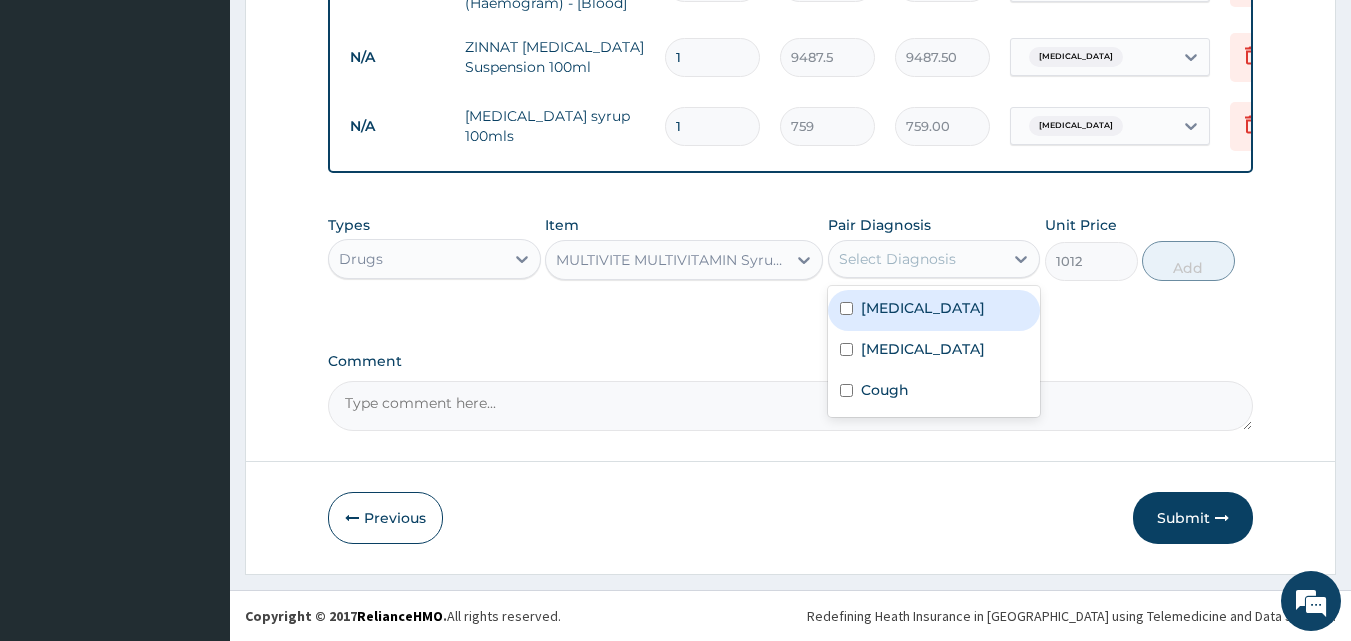 click on "Select Diagnosis" at bounding box center (916, 259) 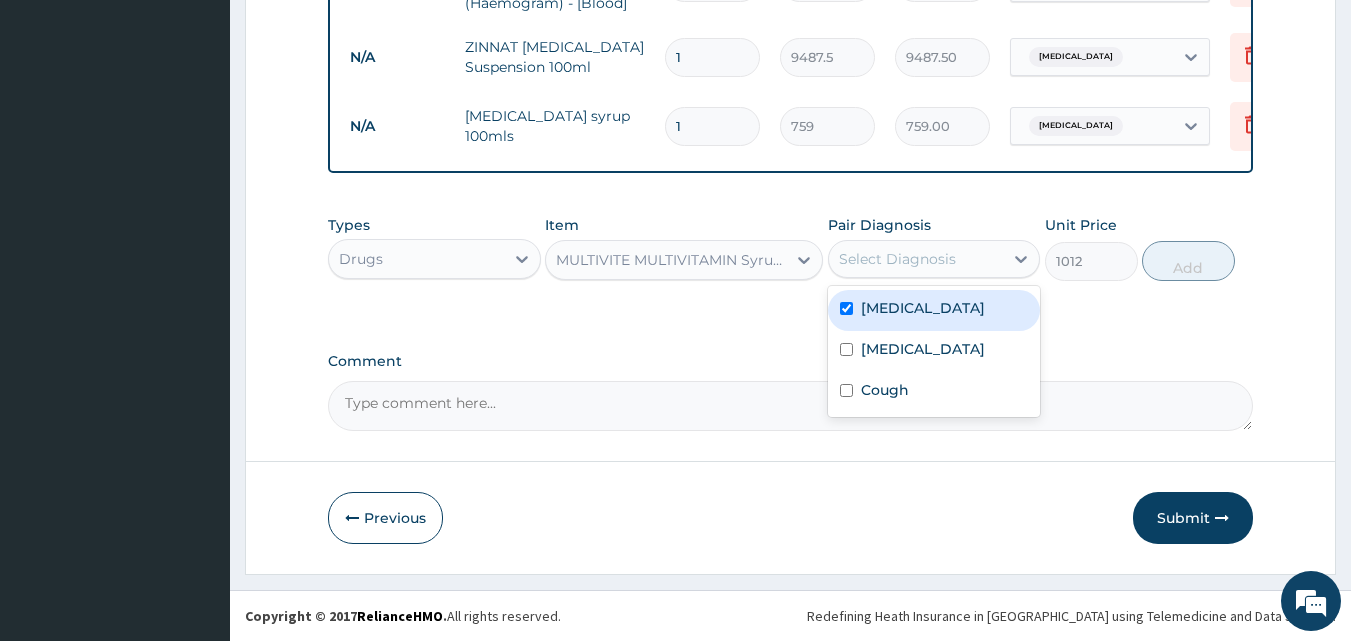checkbox on "true" 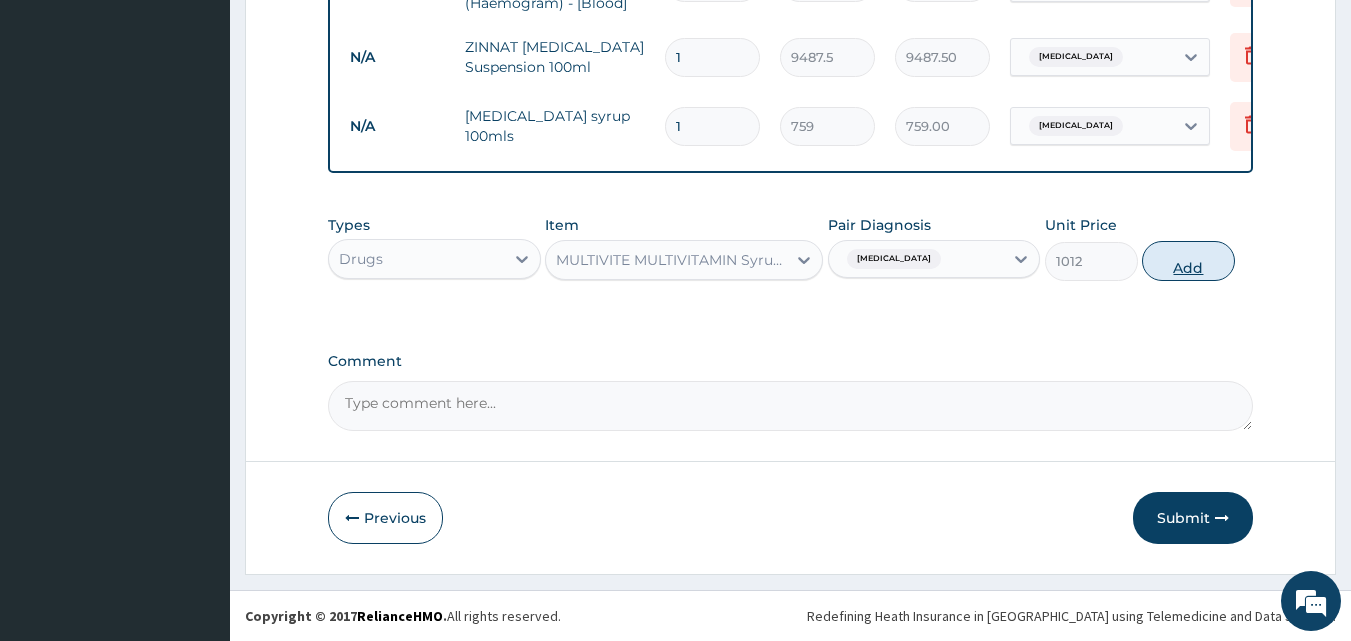 click on "Add" at bounding box center (1188, 261) 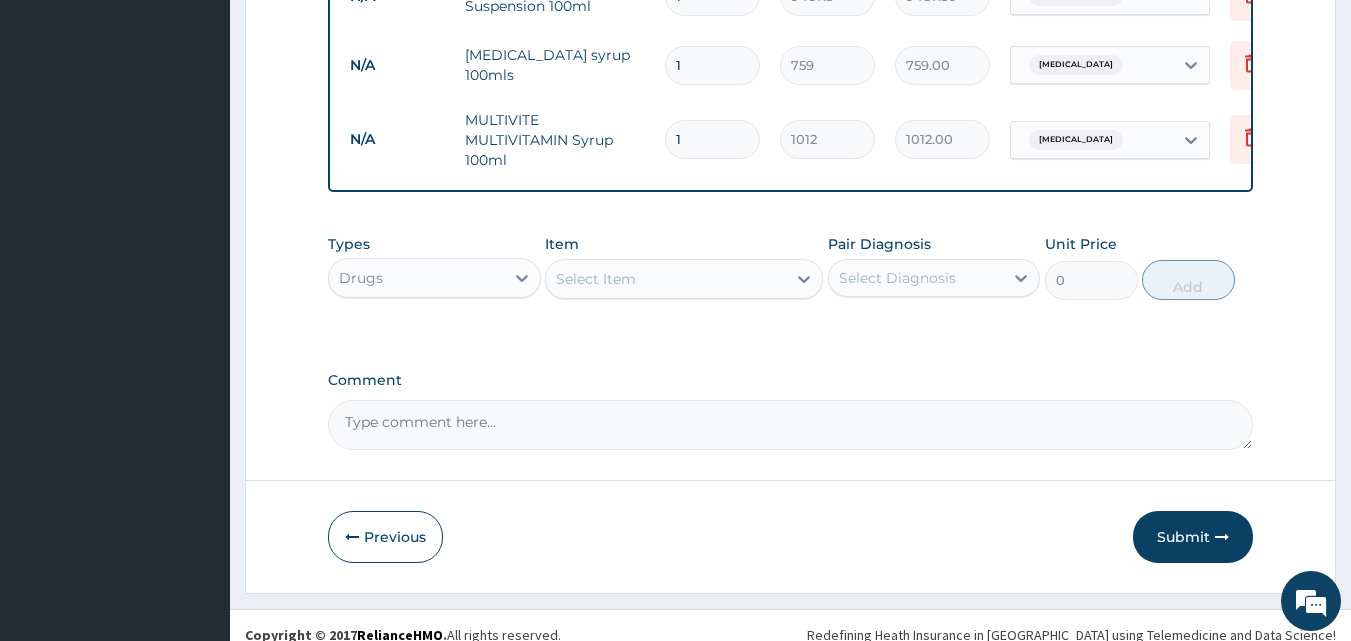 scroll, scrollTop: 1099, scrollLeft: 0, axis: vertical 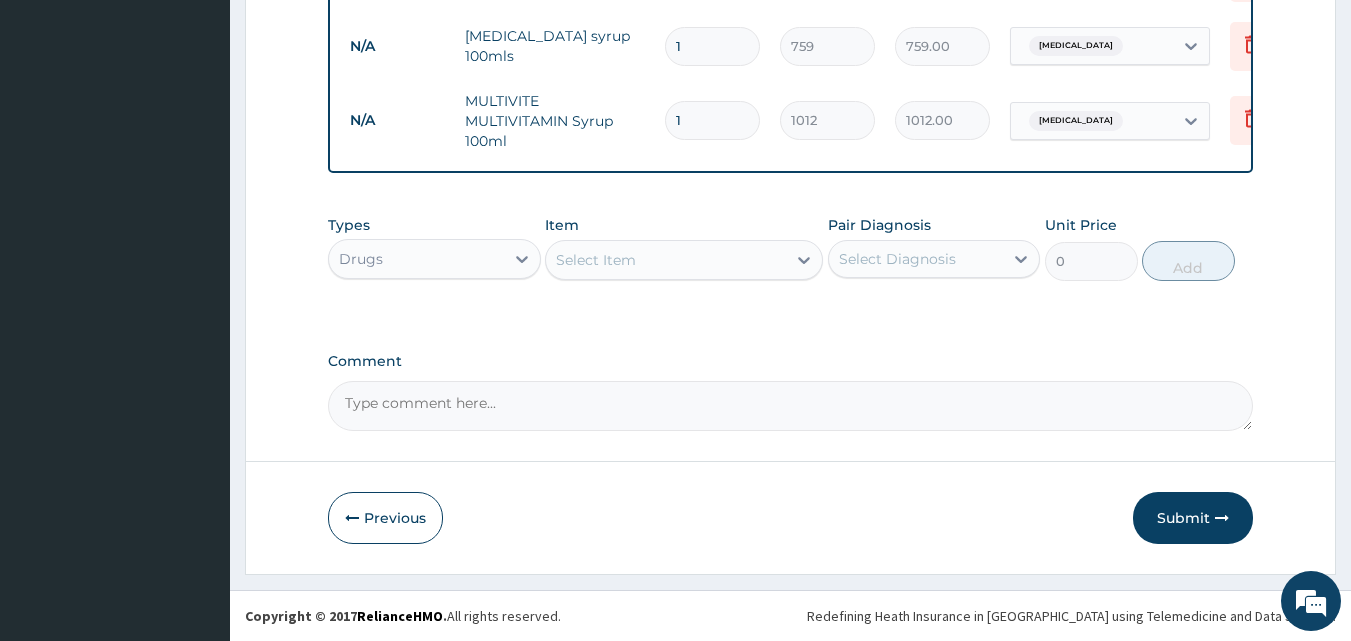 click on "Select Item" at bounding box center [666, 260] 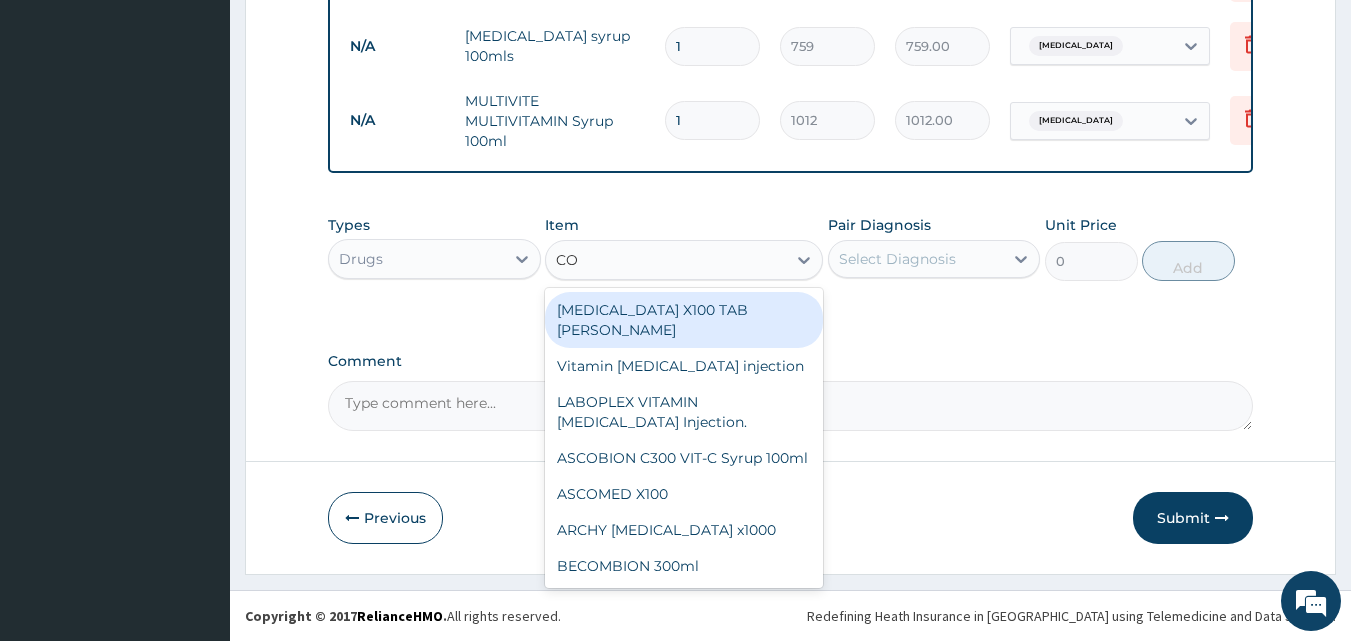type on "COU" 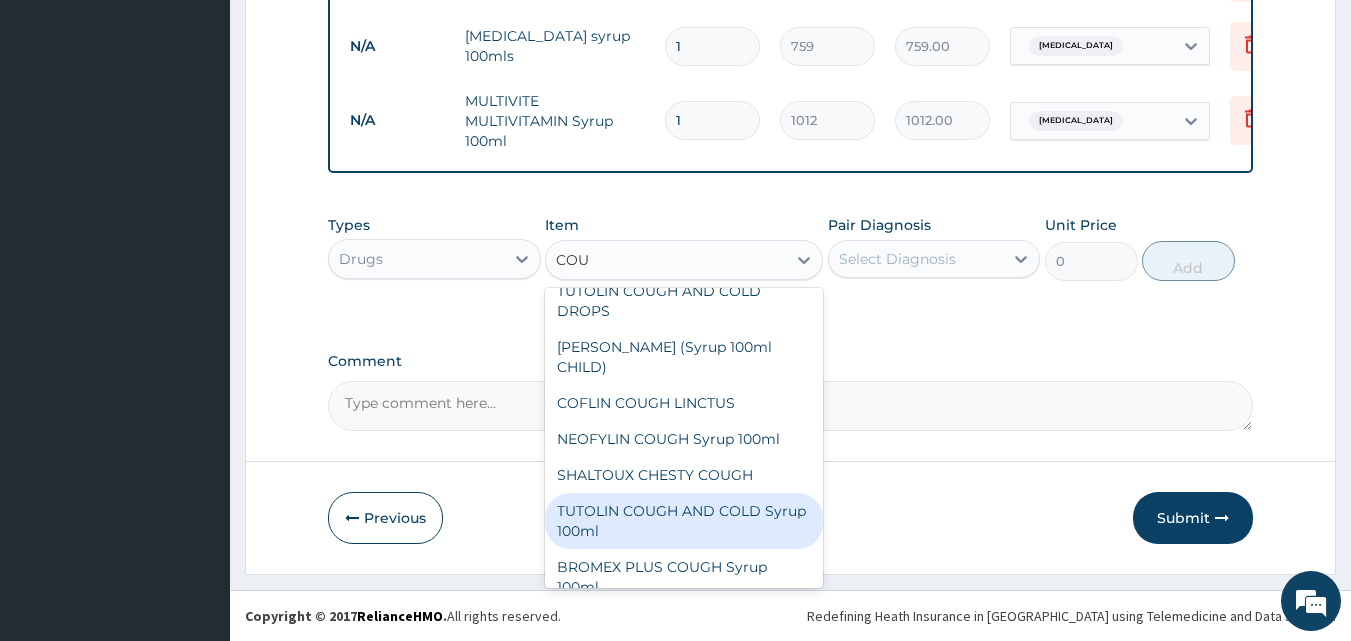 scroll, scrollTop: 100, scrollLeft: 0, axis: vertical 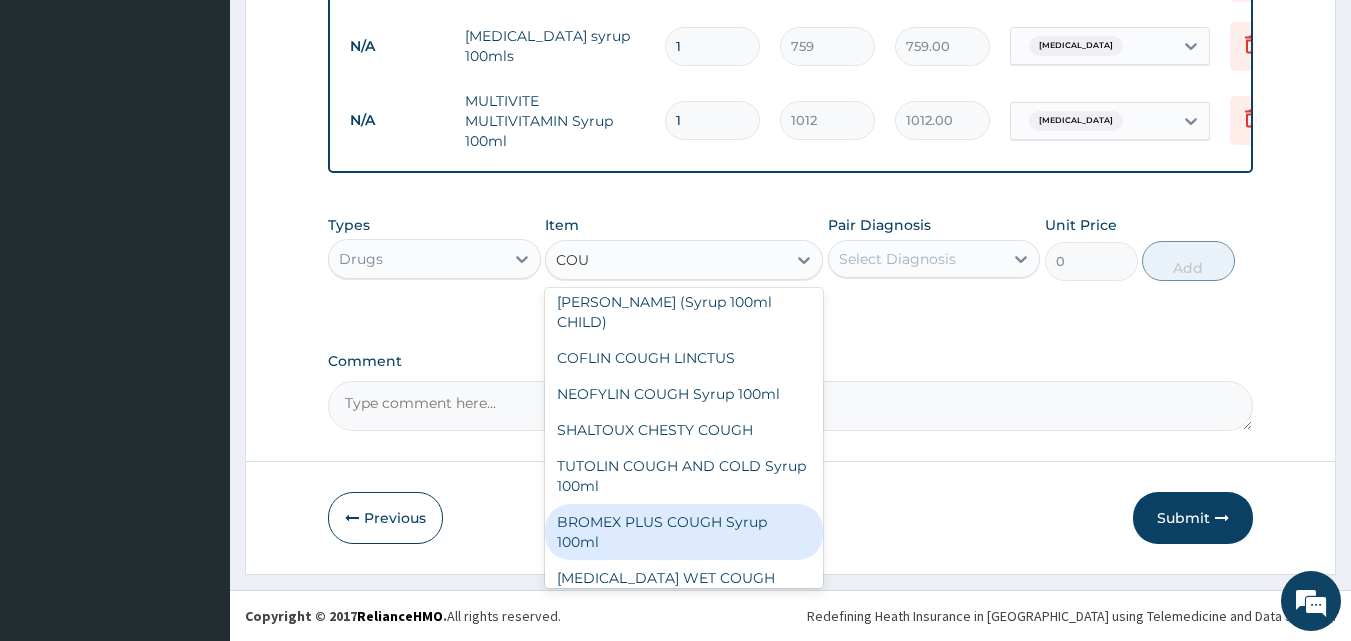 click on "BROMEX PLUS COUGH Syrup 100ml" at bounding box center (684, 532) 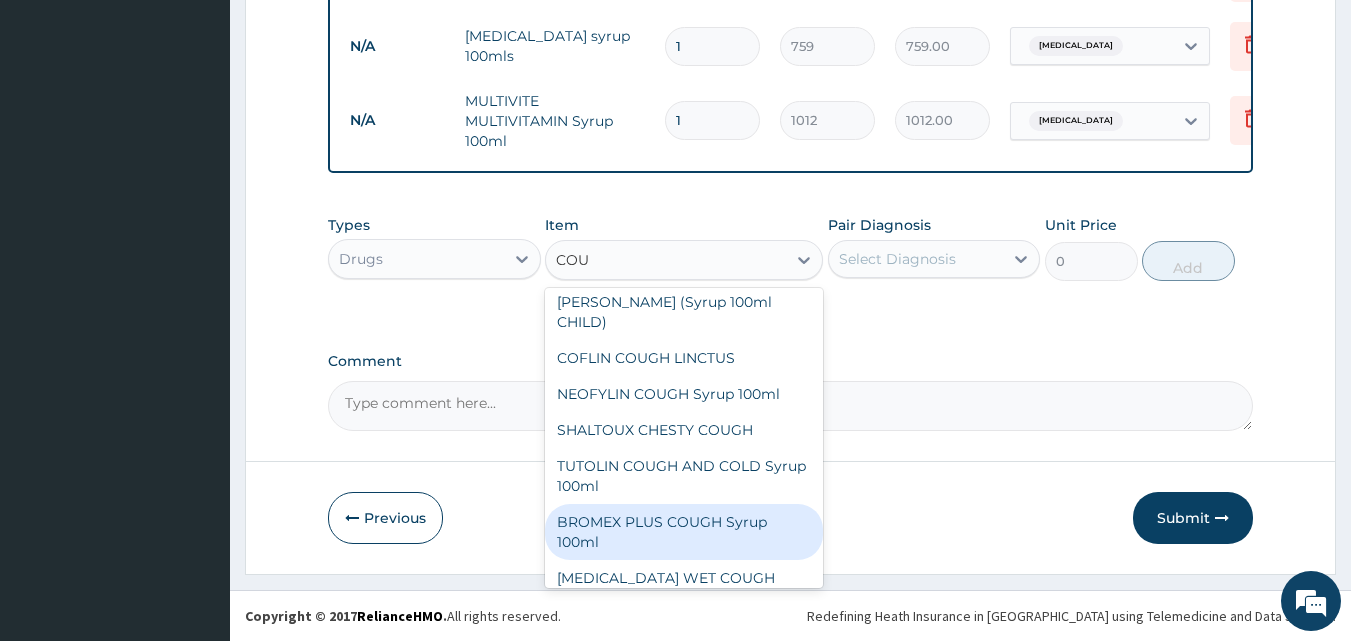 type 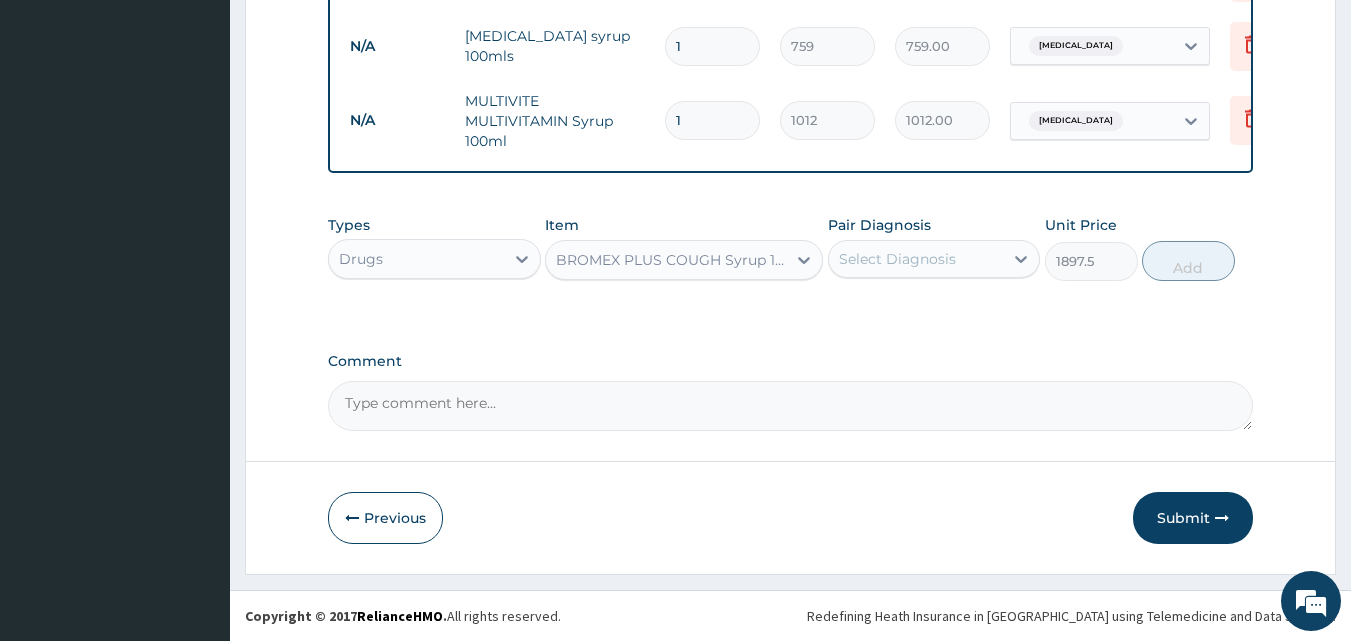click on "Select Diagnosis" at bounding box center [897, 259] 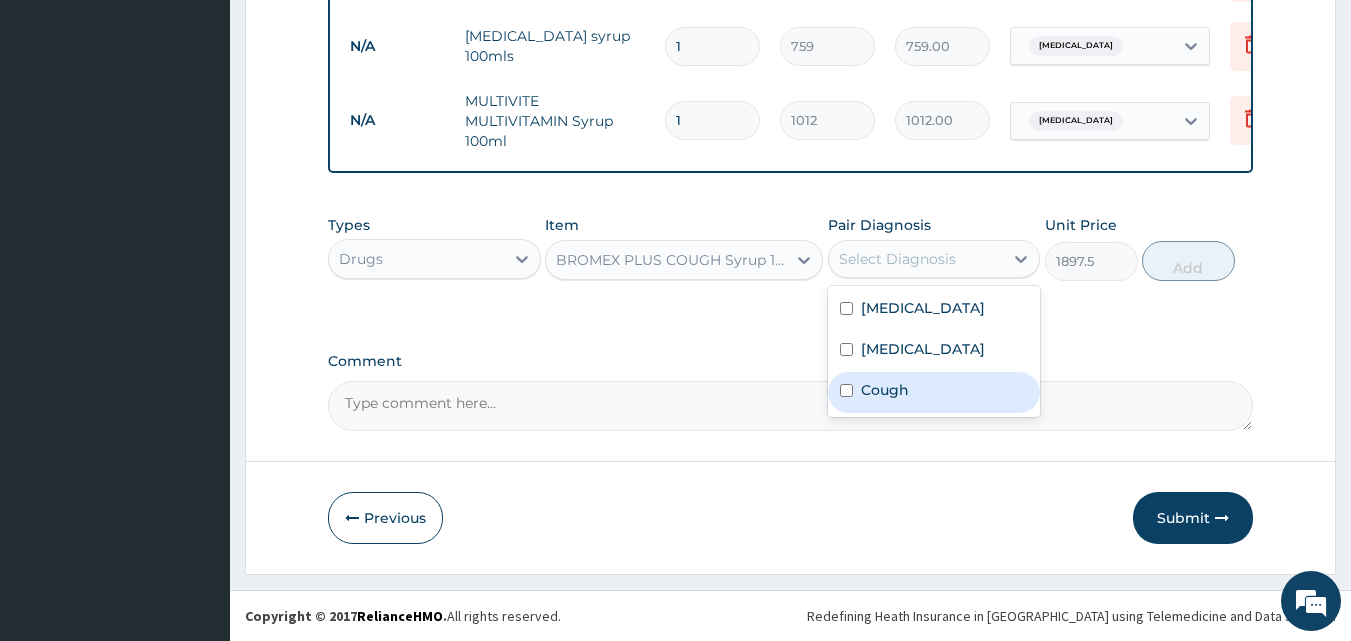 click on "Cough" at bounding box center (885, 390) 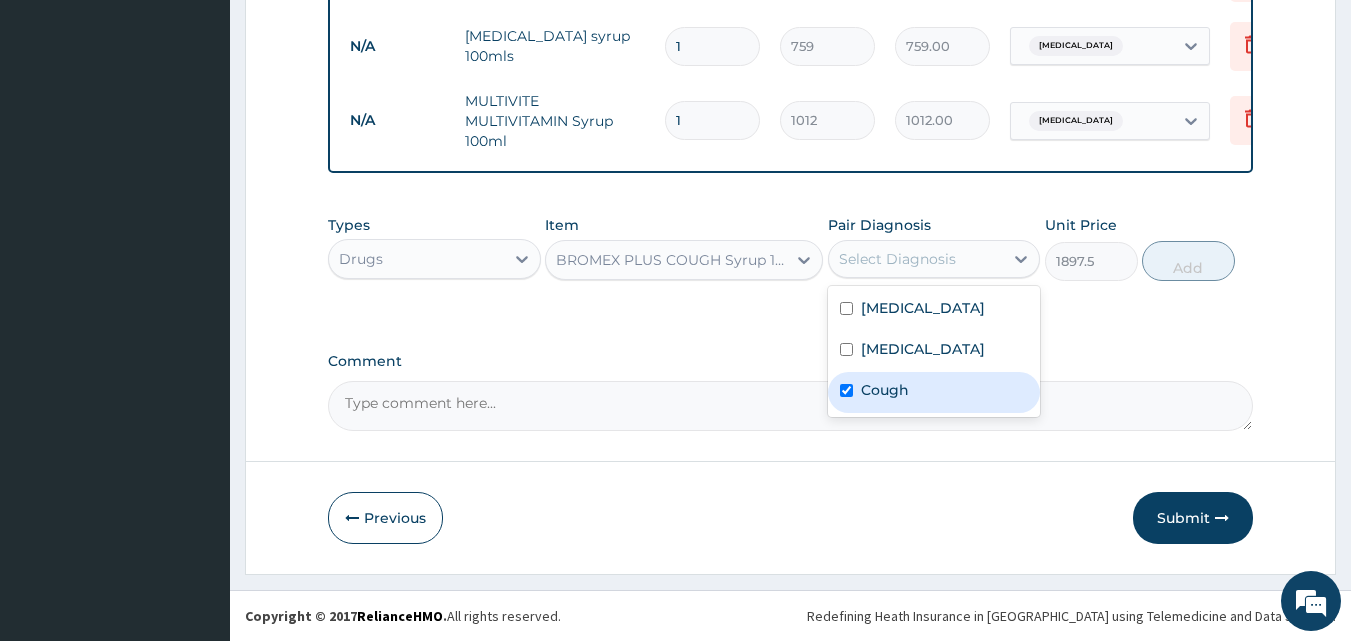 checkbox on "true" 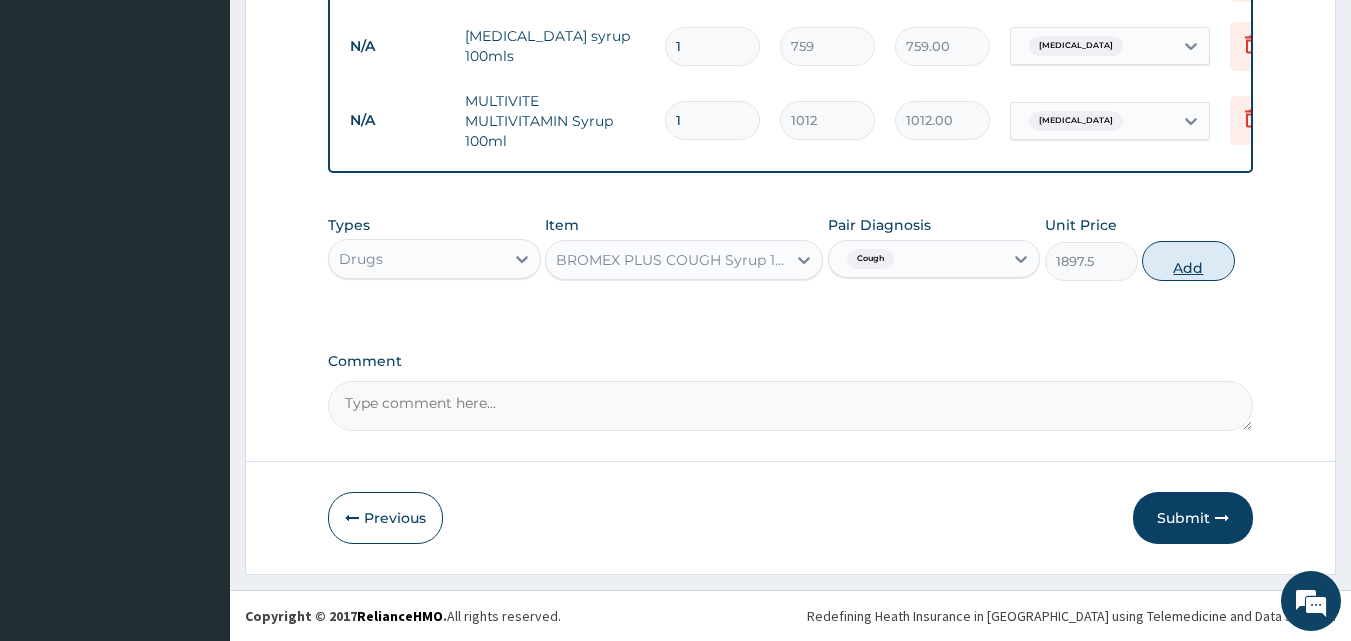 click on "Add" at bounding box center [1188, 261] 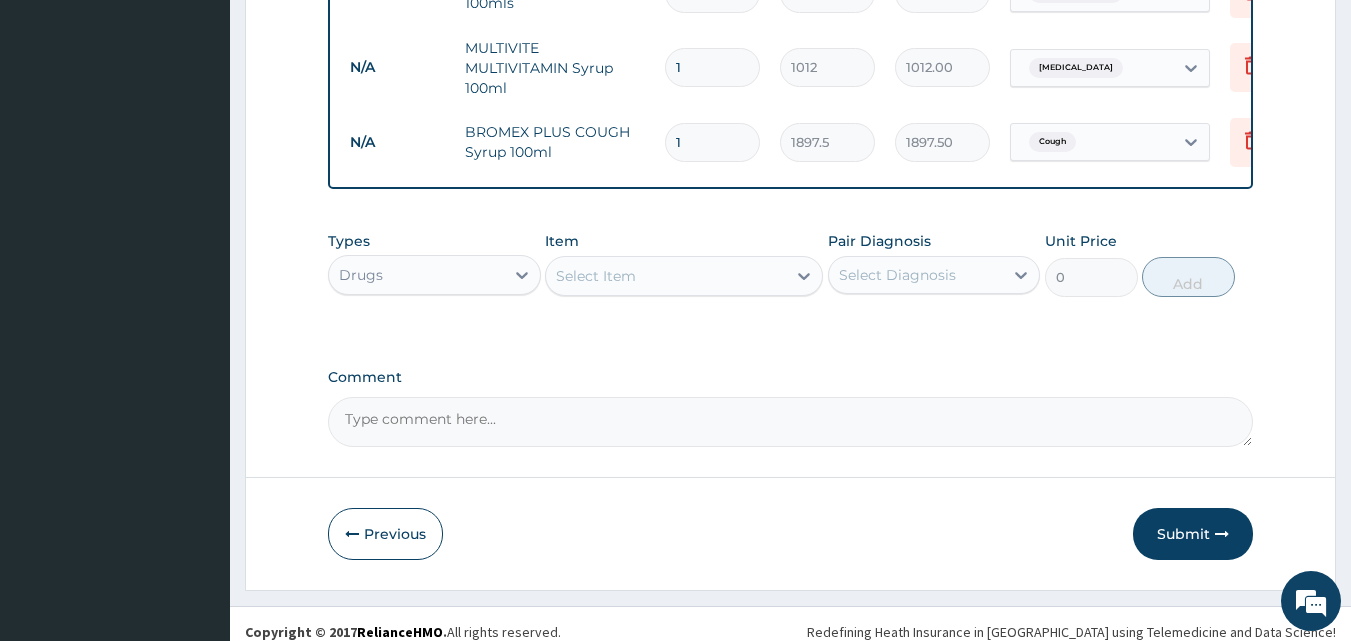 scroll, scrollTop: 1168, scrollLeft: 0, axis: vertical 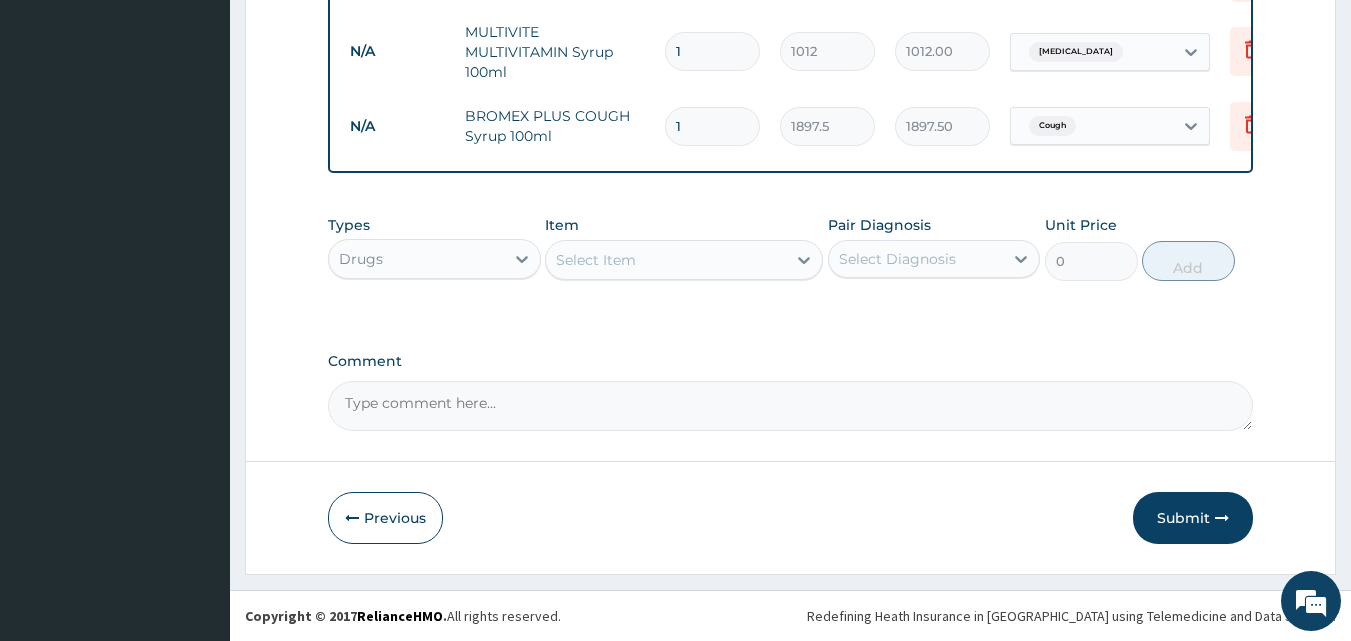 click on "Select Item" at bounding box center [666, 260] 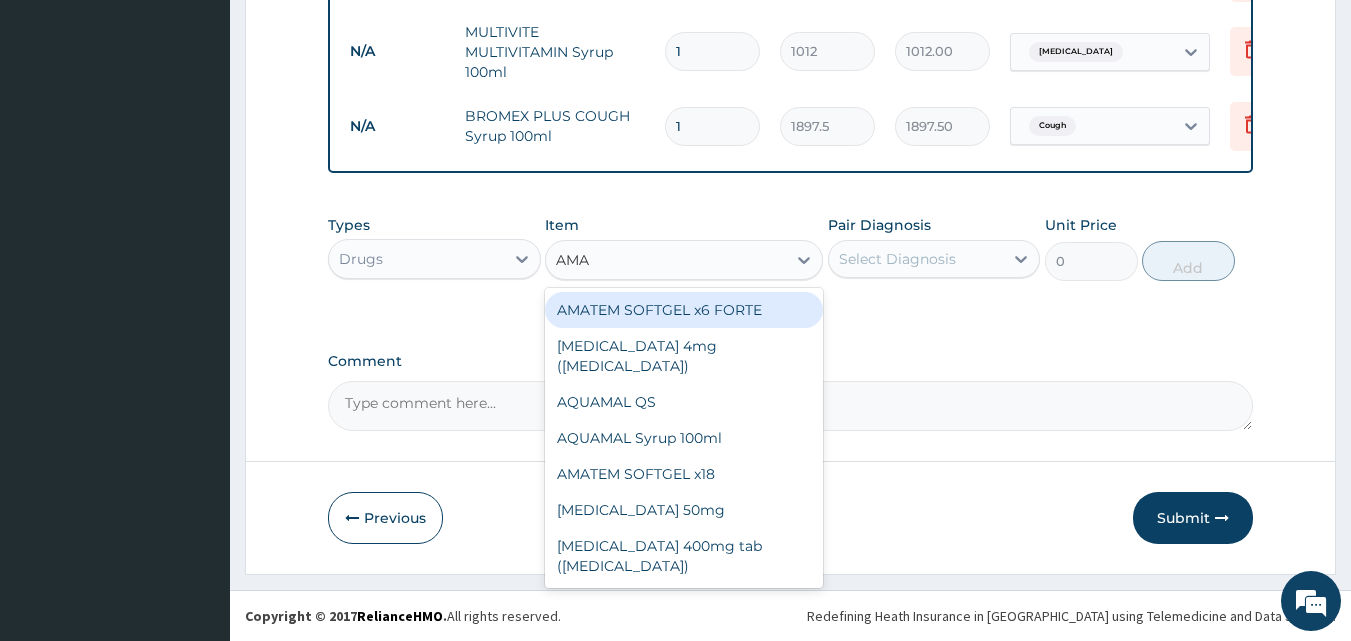 type on "AMAT" 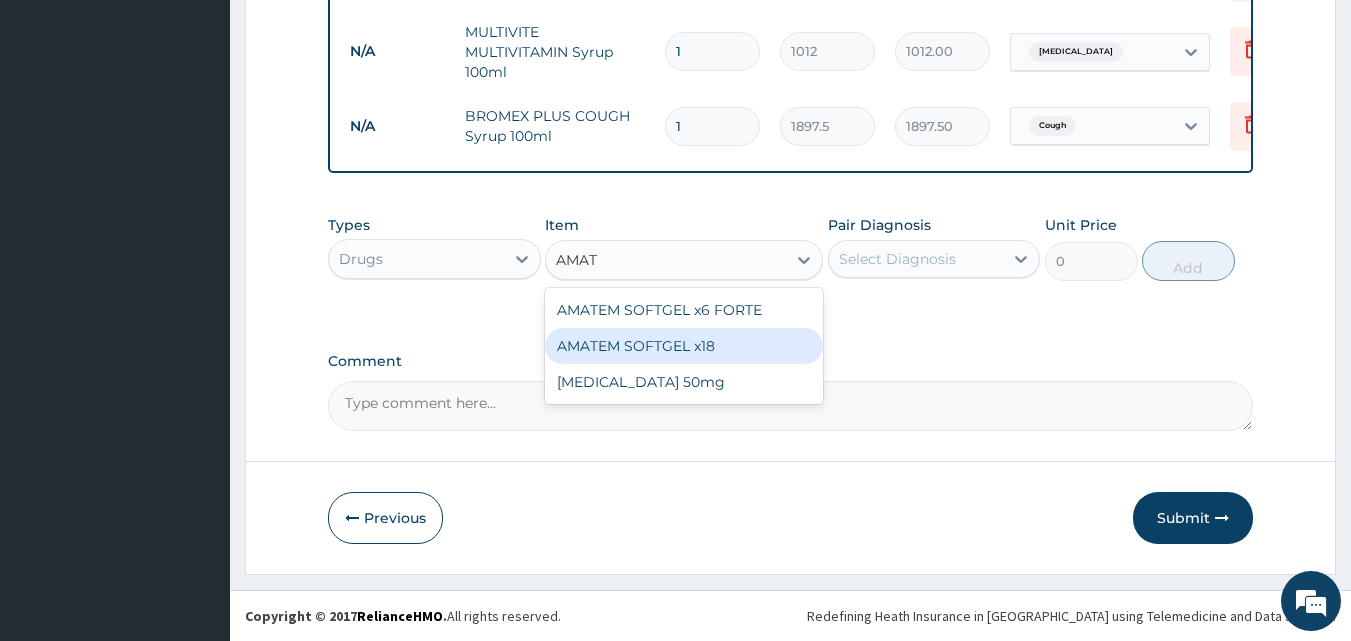 click on "AMATEM SOFTGEL x18" at bounding box center [684, 346] 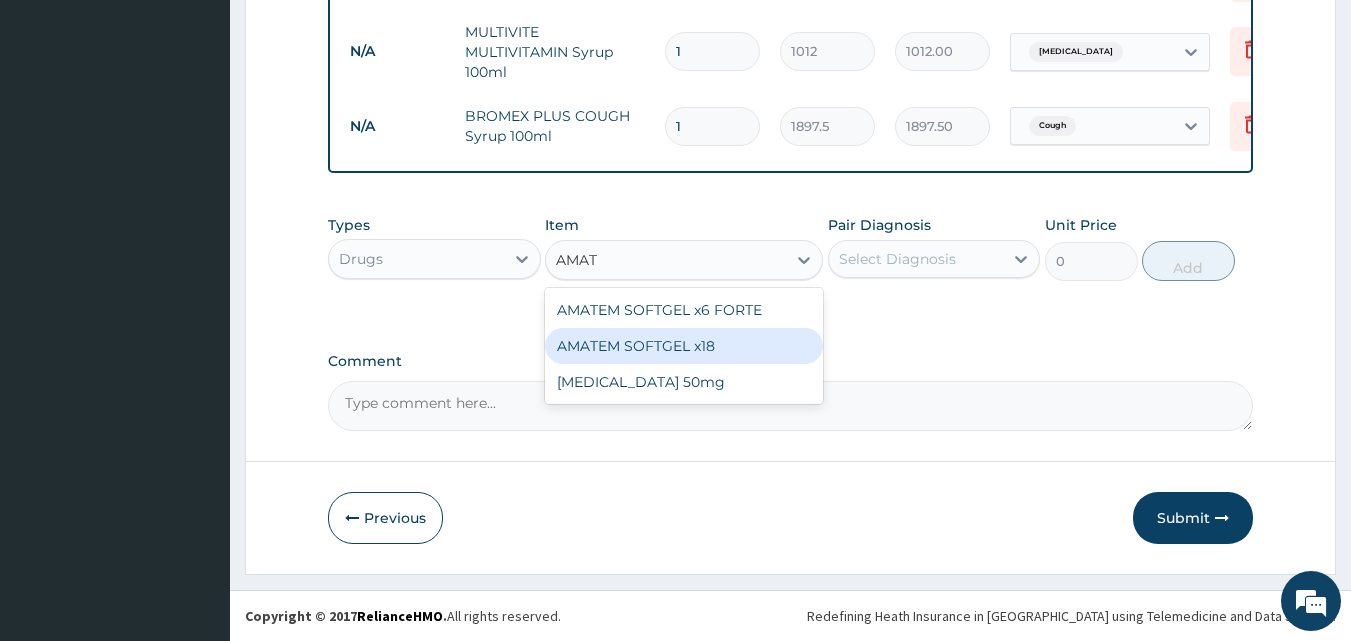 type 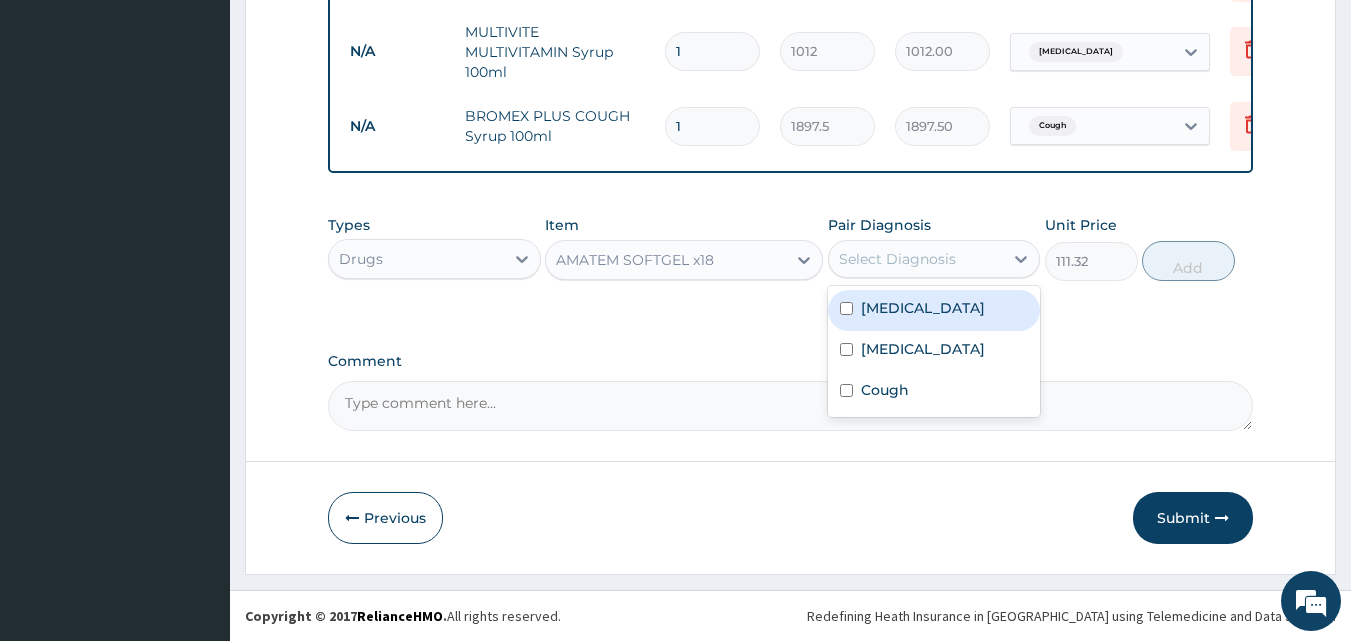 click on "Select Diagnosis" at bounding box center [897, 259] 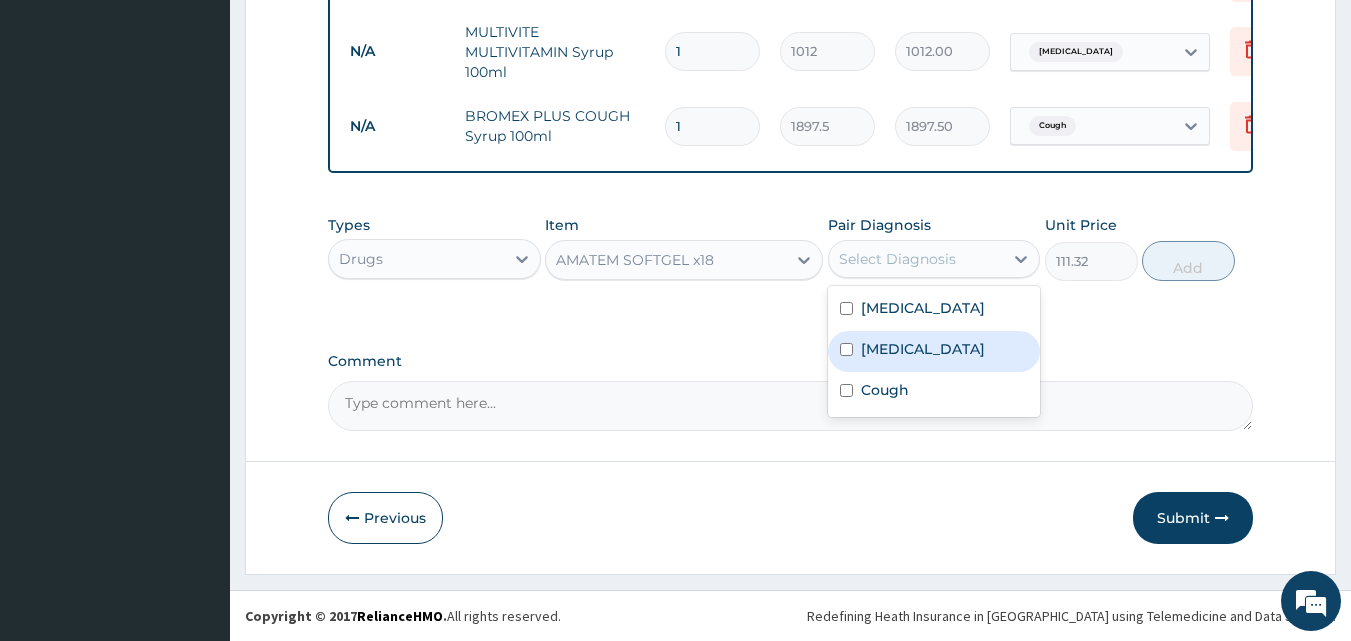 click on "Malaria" at bounding box center [923, 349] 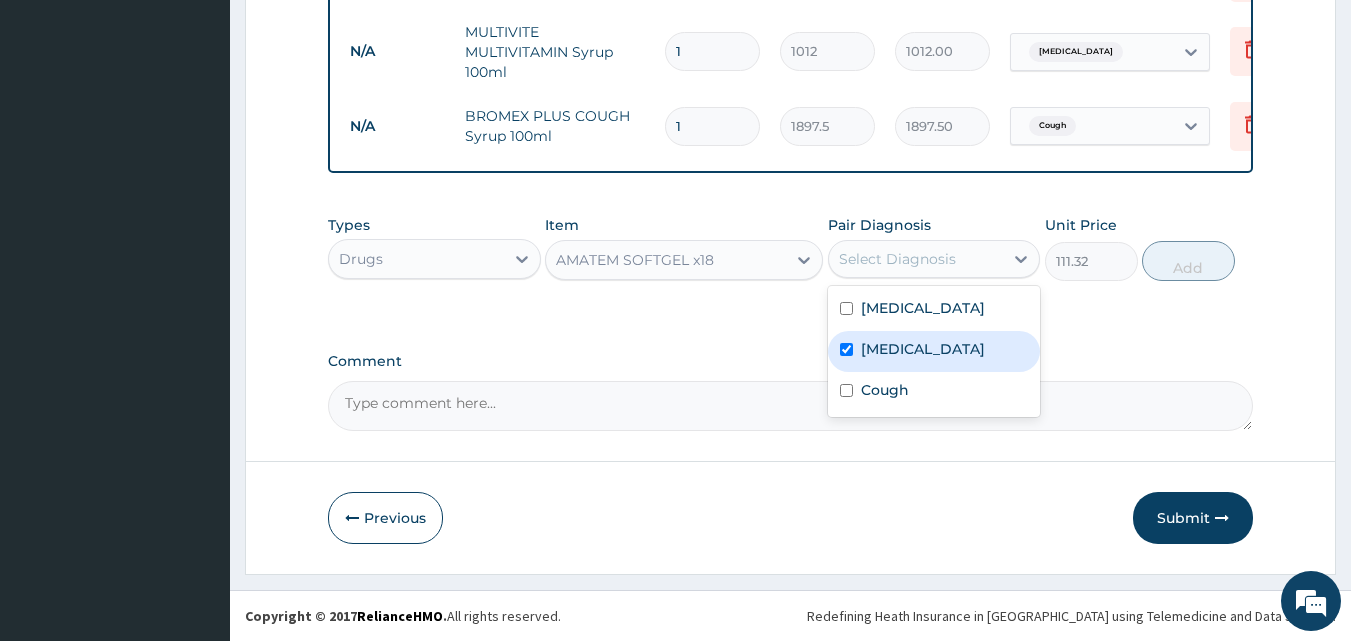 checkbox on "true" 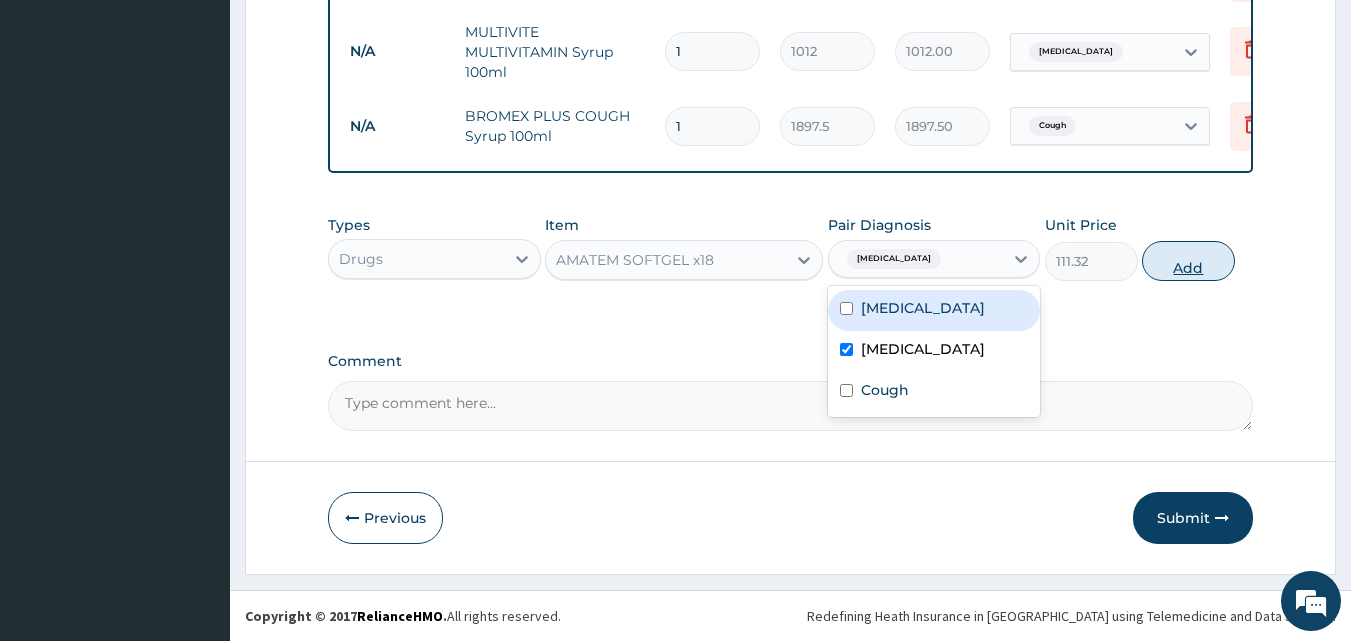 click on "Add" at bounding box center [1188, 261] 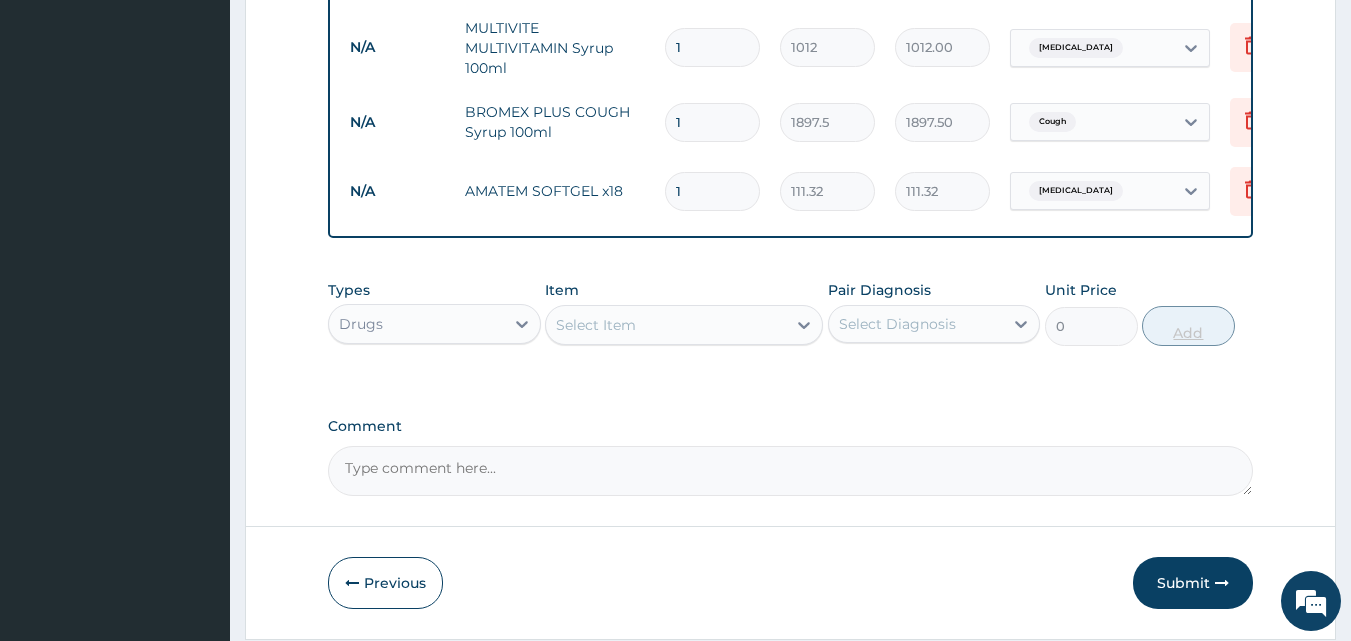 type 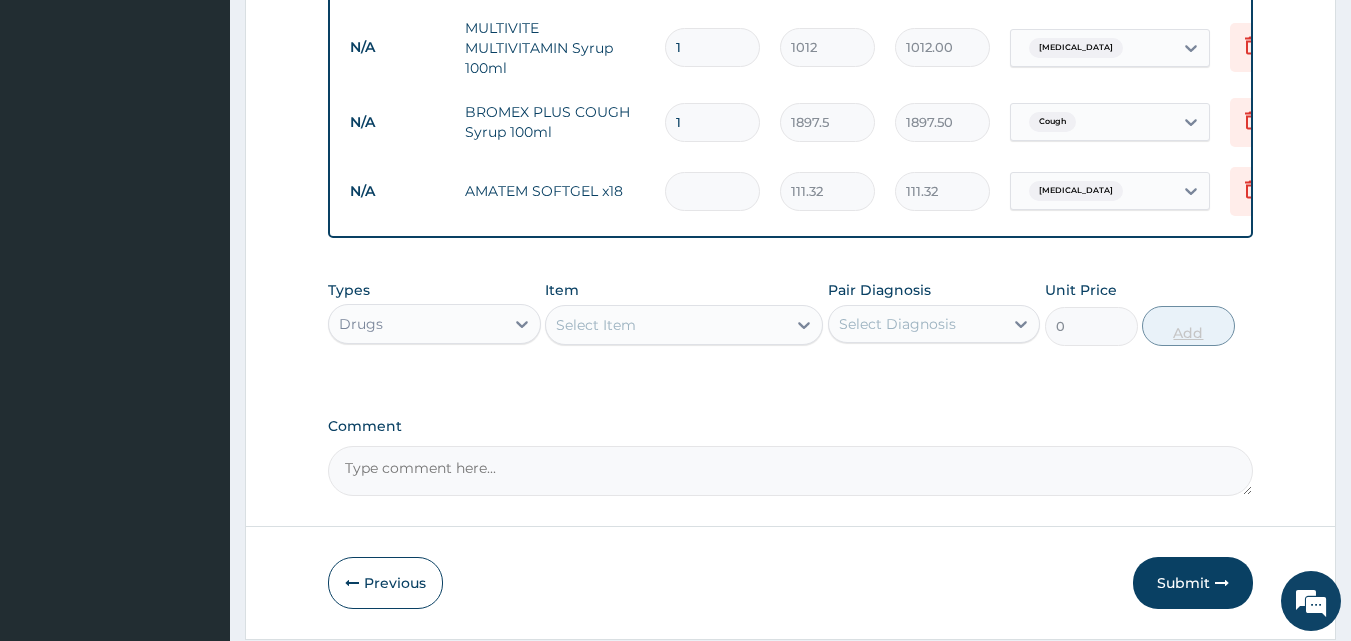 type on "0.00" 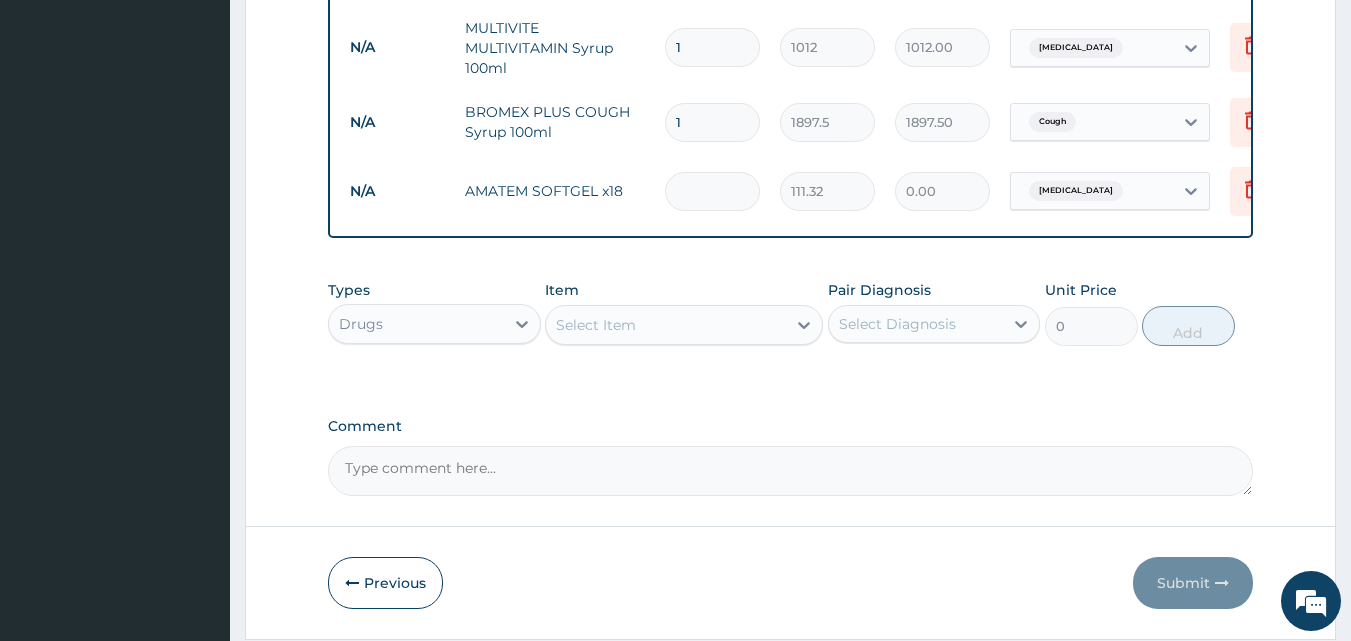 type on "6" 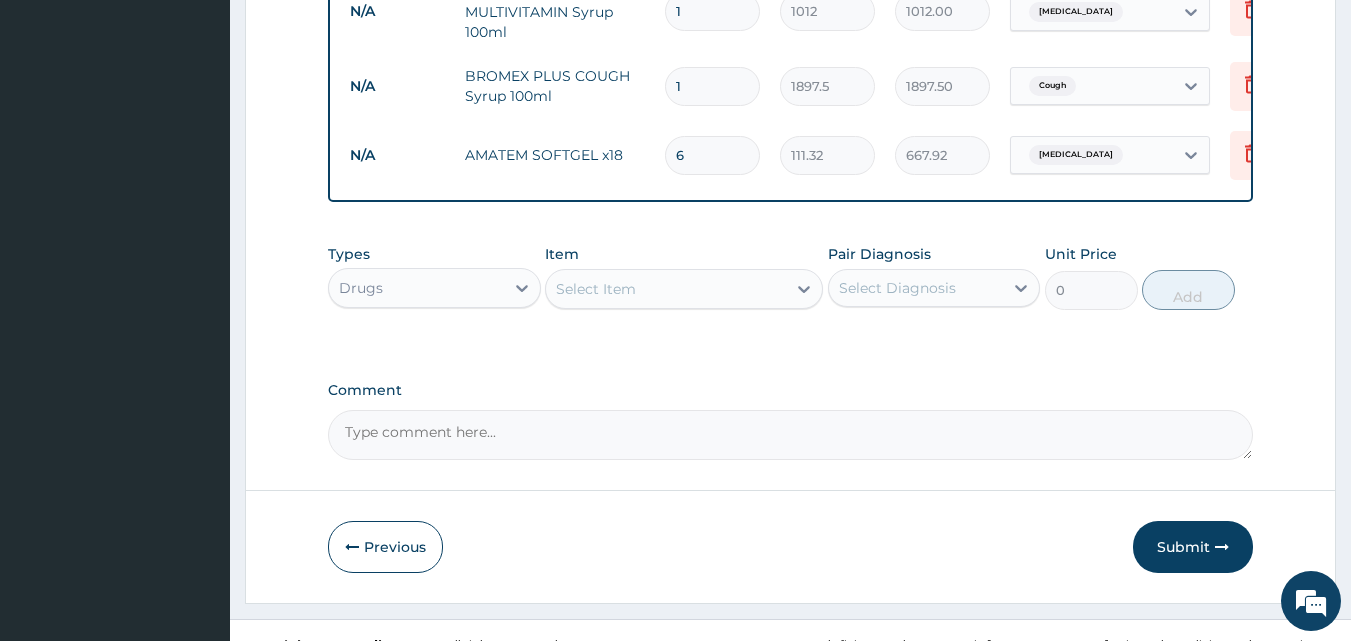 scroll, scrollTop: 1237, scrollLeft: 0, axis: vertical 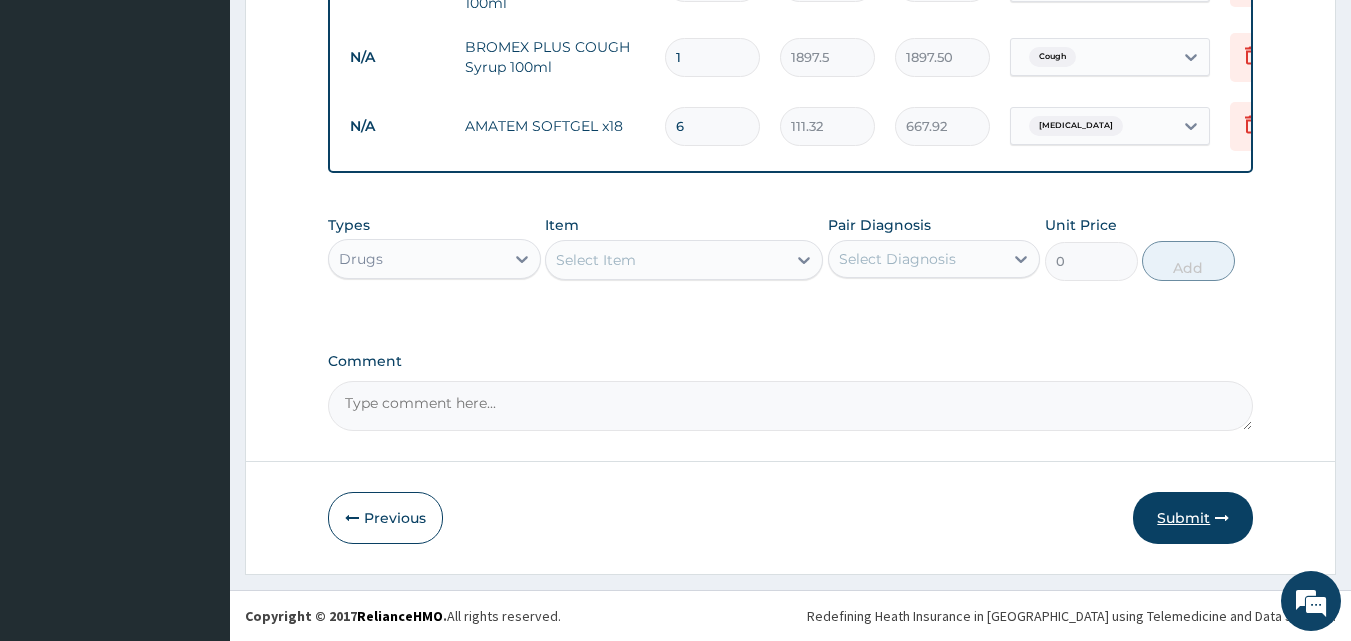 type on "6" 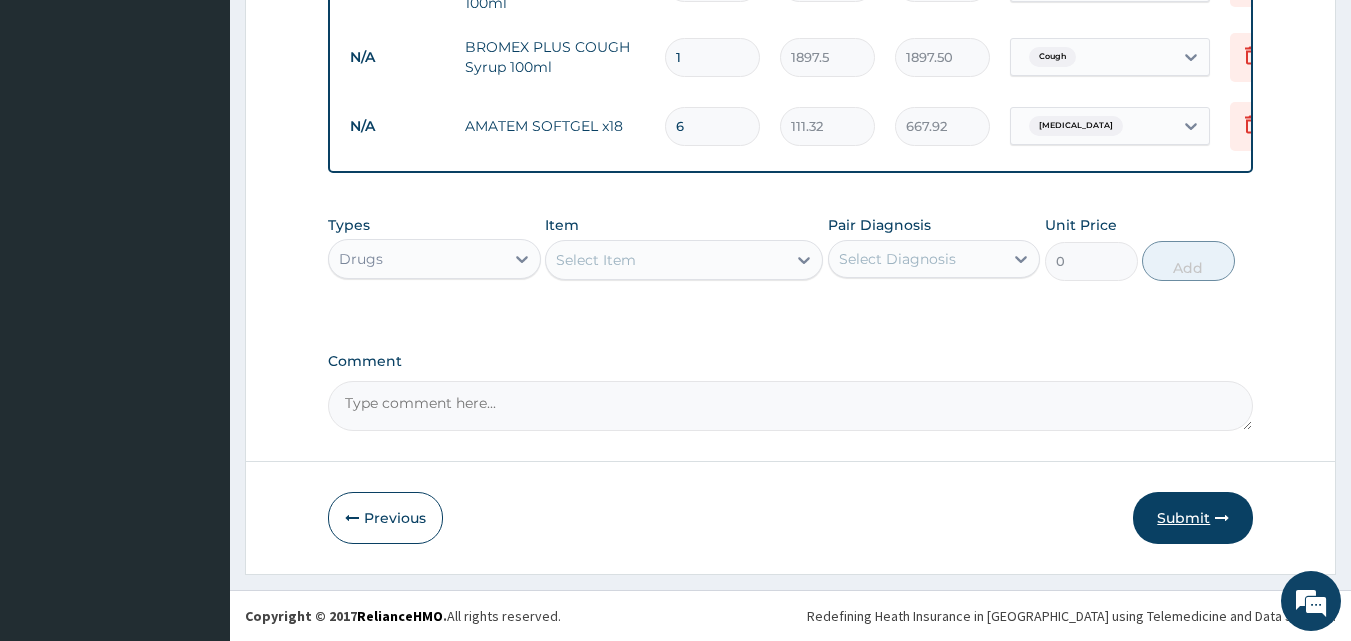 click on "Submit" at bounding box center [1193, 518] 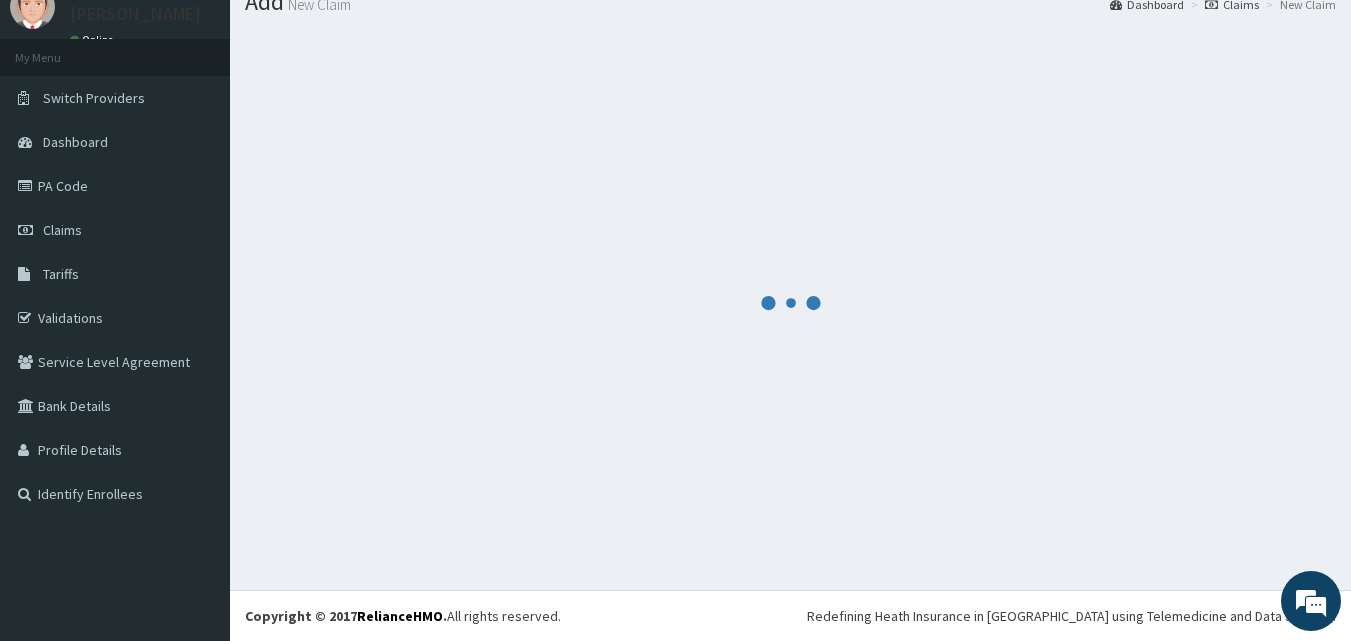 scroll, scrollTop: 1237, scrollLeft: 0, axis: vertical 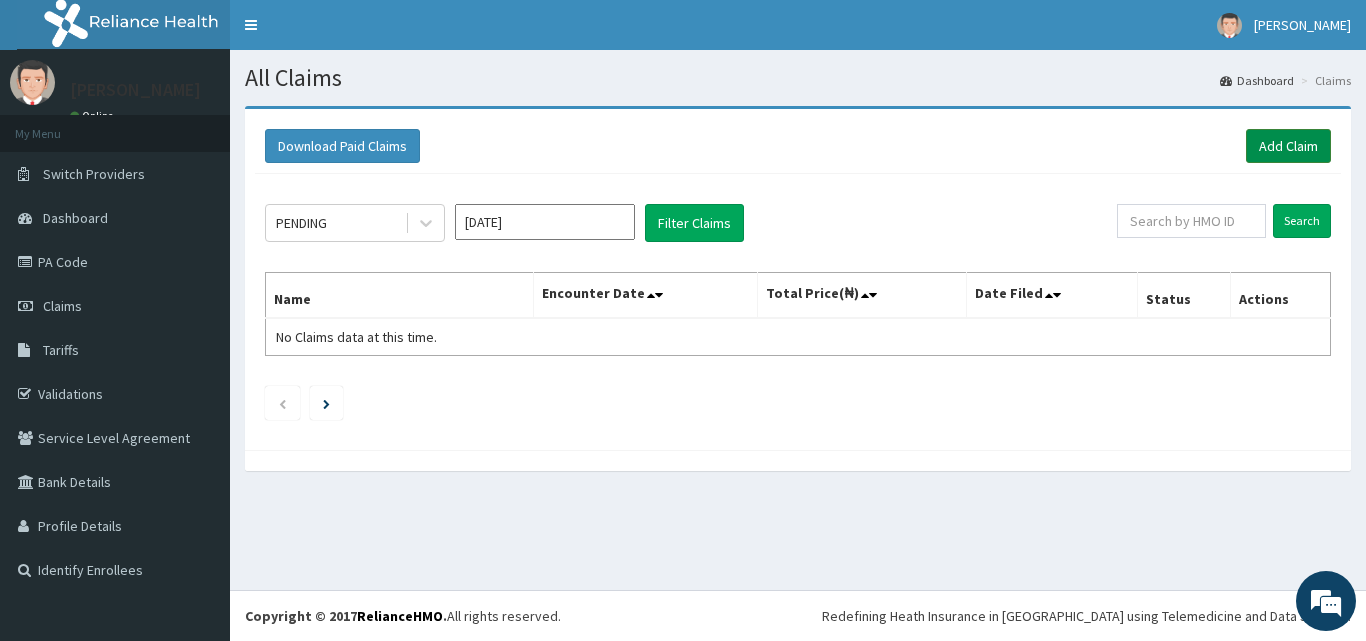 click on "Add Claim" at bounding box center (1288, 146) 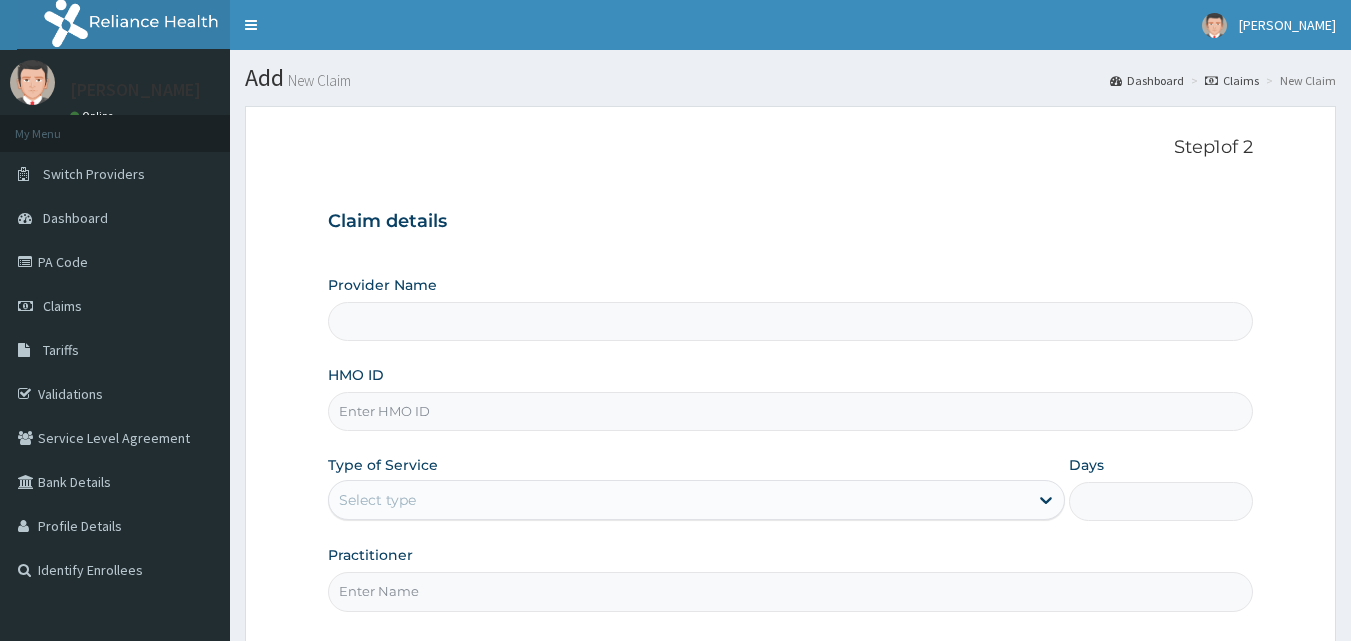 scroll, scrollTop: 0, scrollLeft: 0, axis: both 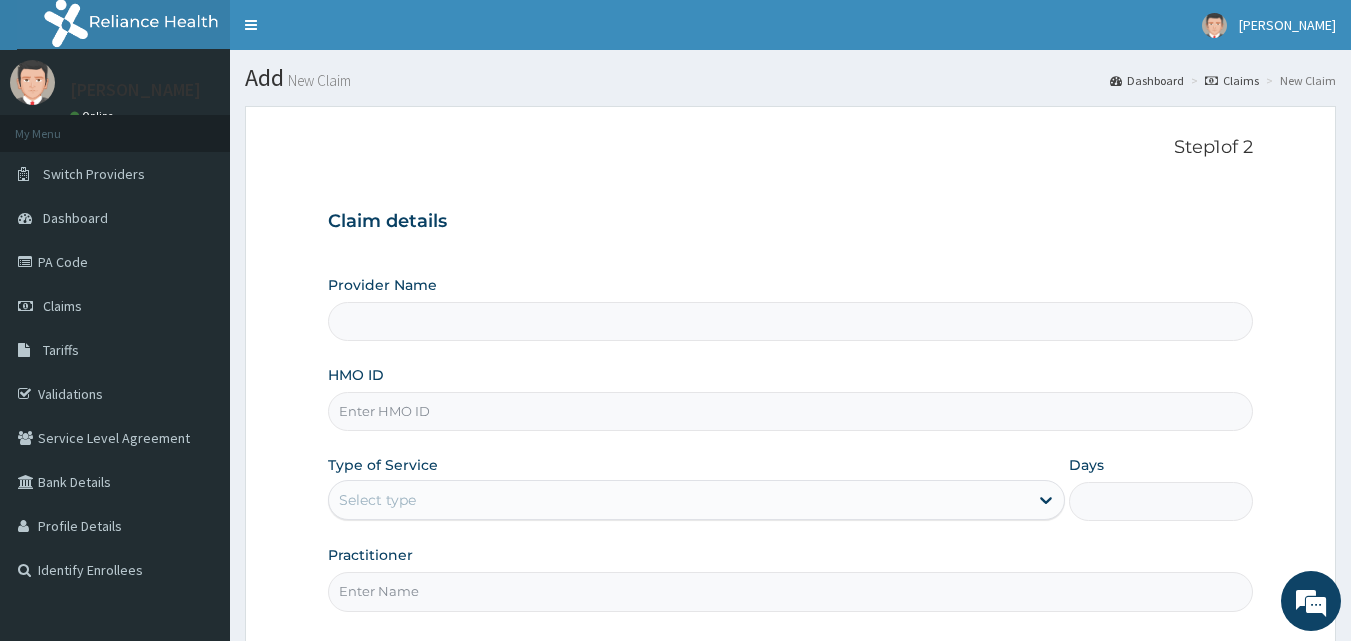 type on "Vigor Hospitals" 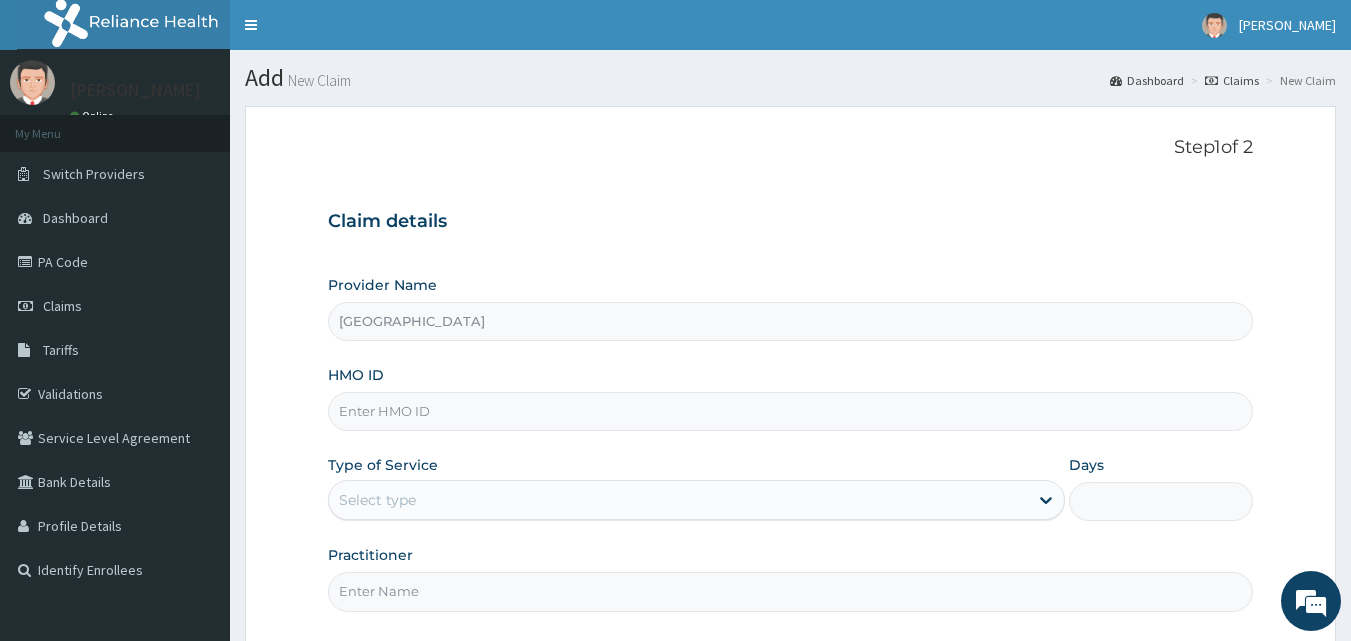type on "S" 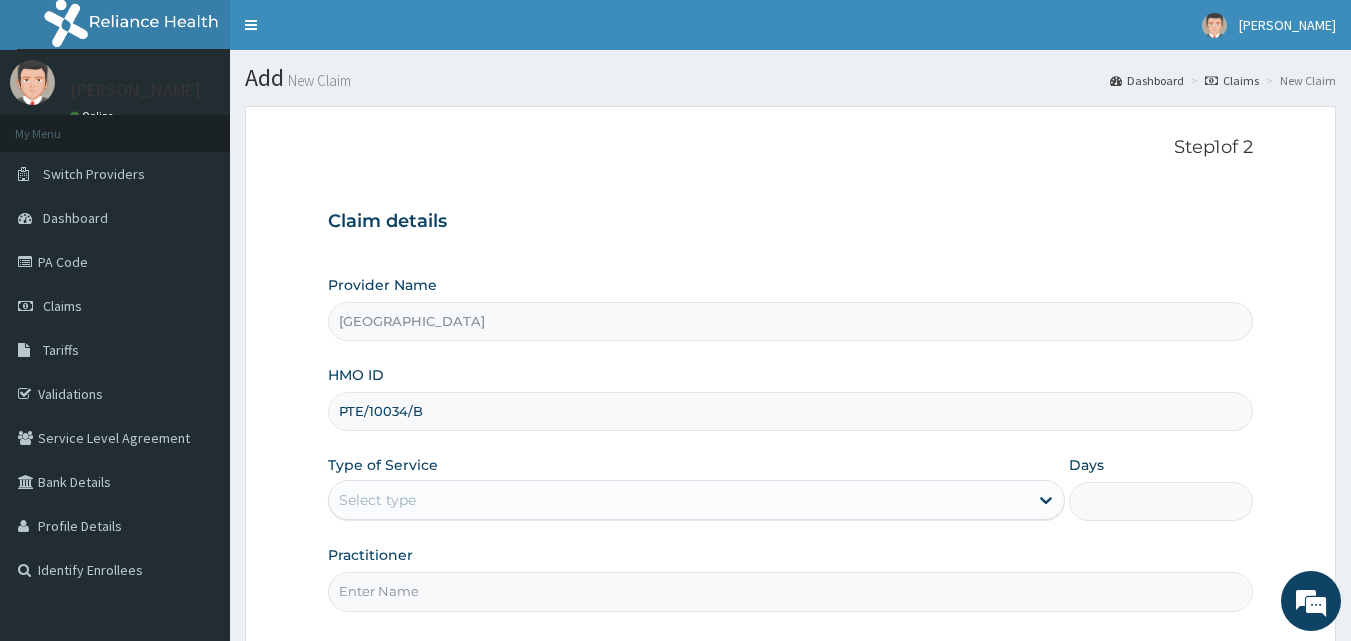 click on "PTE/10034/B" at bounding box center (791, 411) 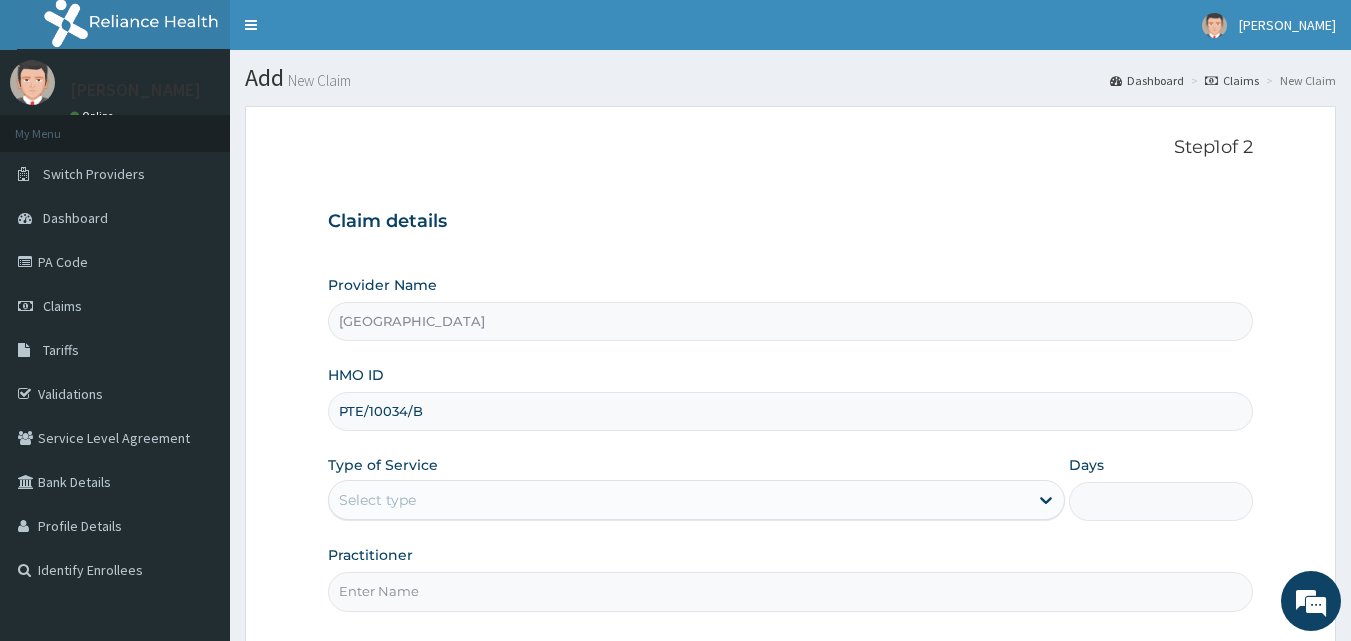 scroll, scrollTop: 0, scrollLeft: 0, axis: both 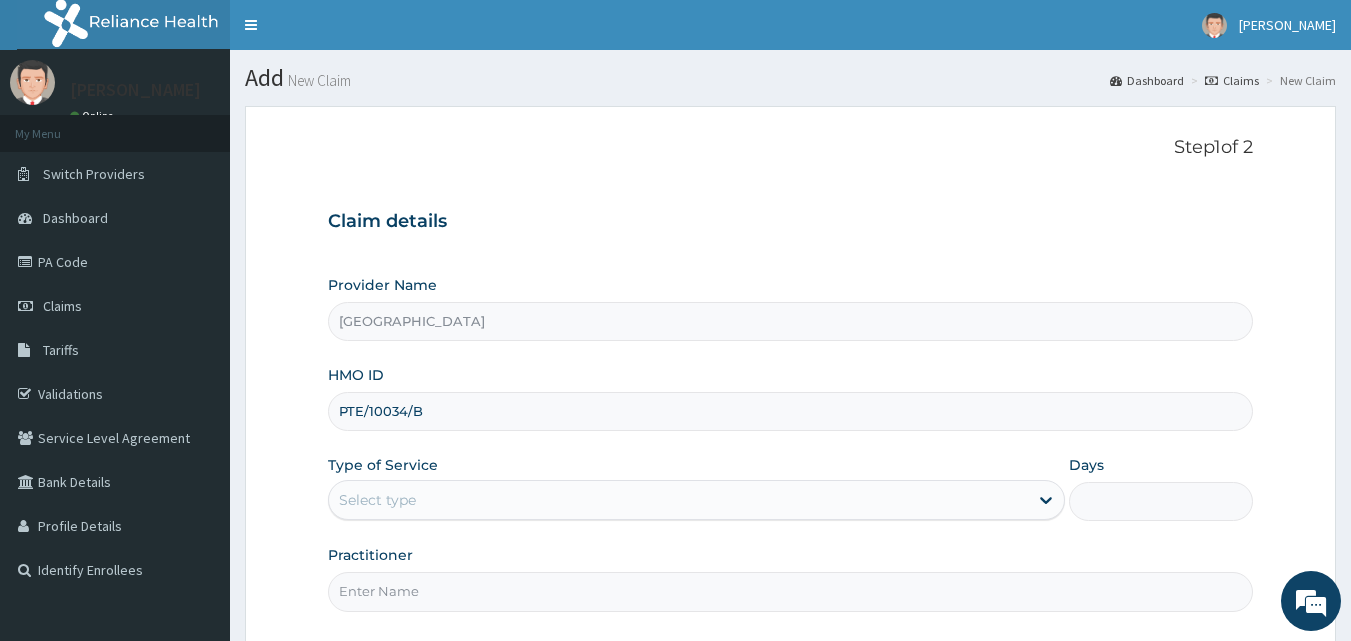 click on "PTE/10034/B" at bounding box center [791, 411] 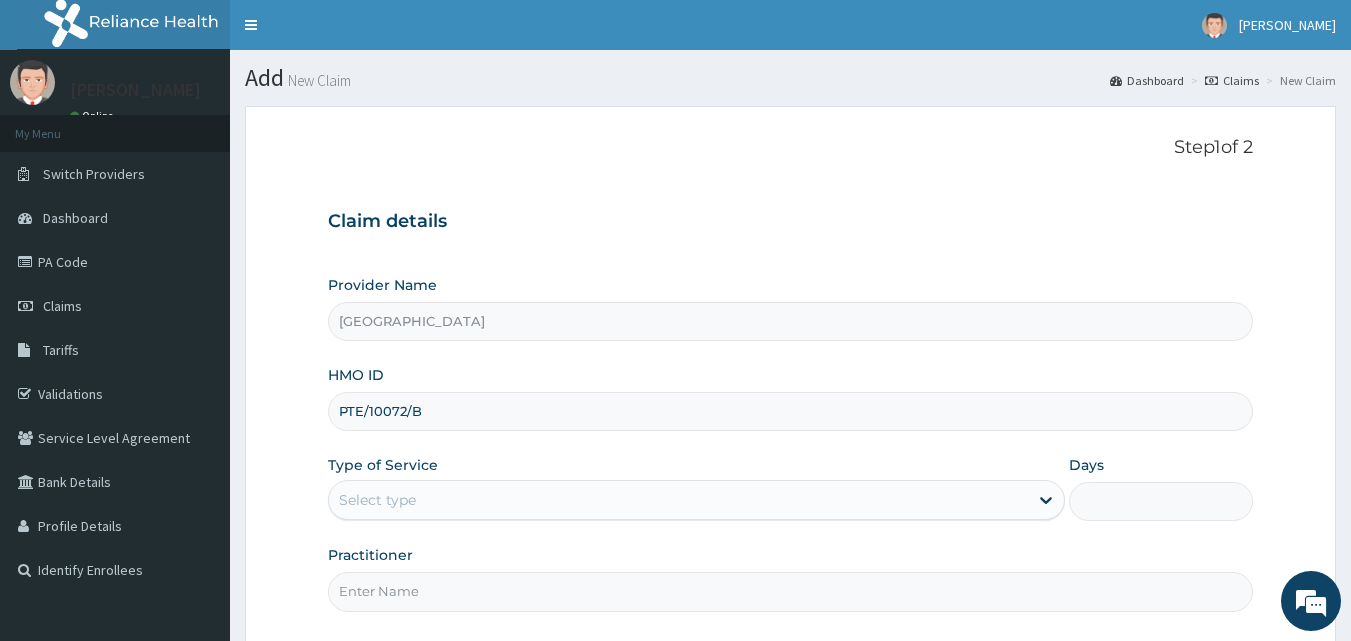 click on "PTE/10072/B" at bounding box center (791, 411) 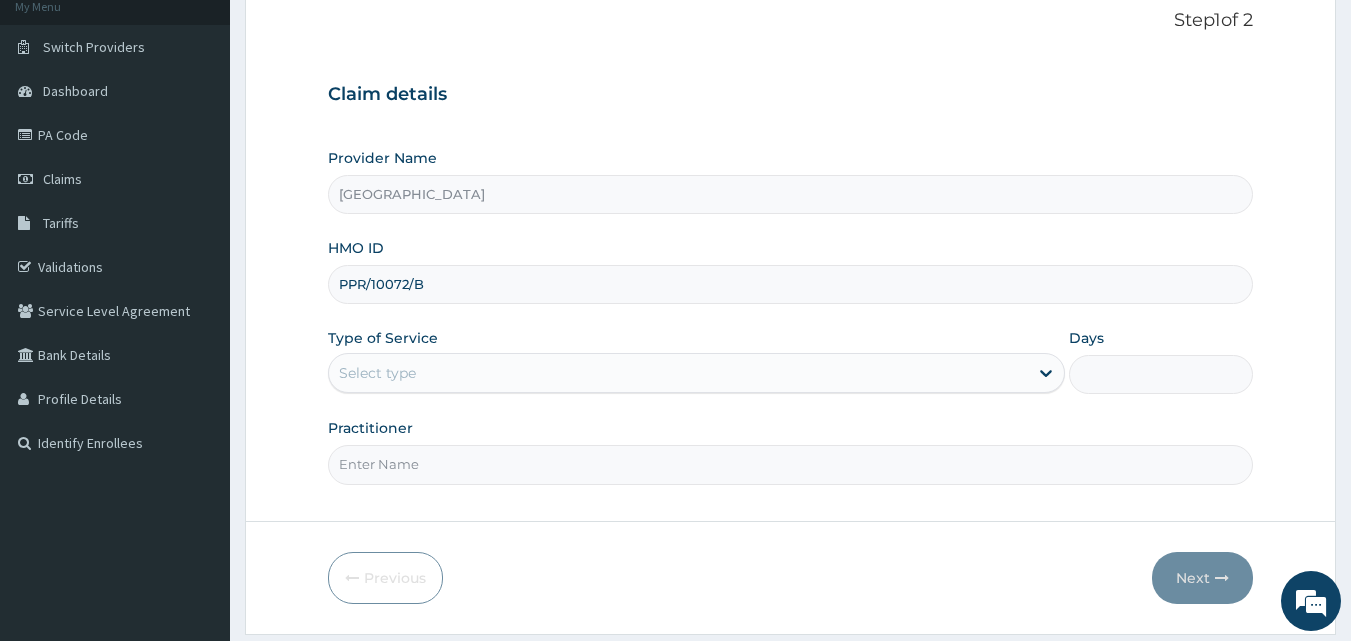 scroll, scrollTop: 187, scrollLeft: 0, axis: vertical 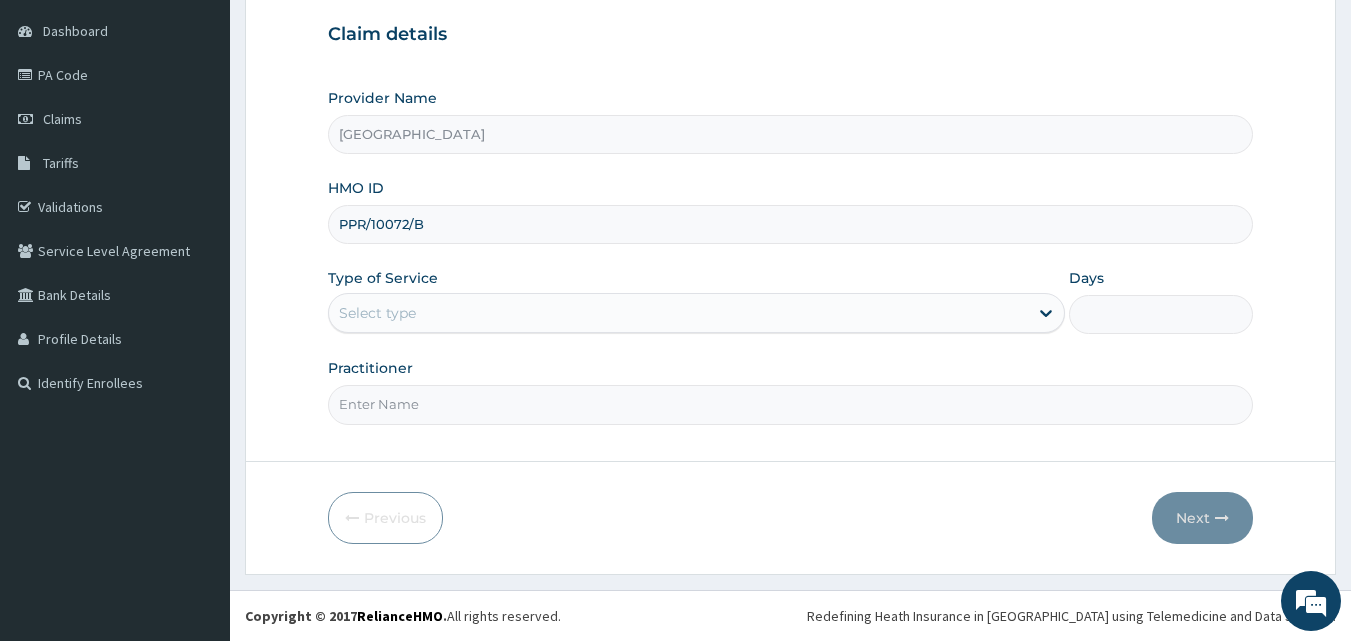 type on "PPR/10072/B" 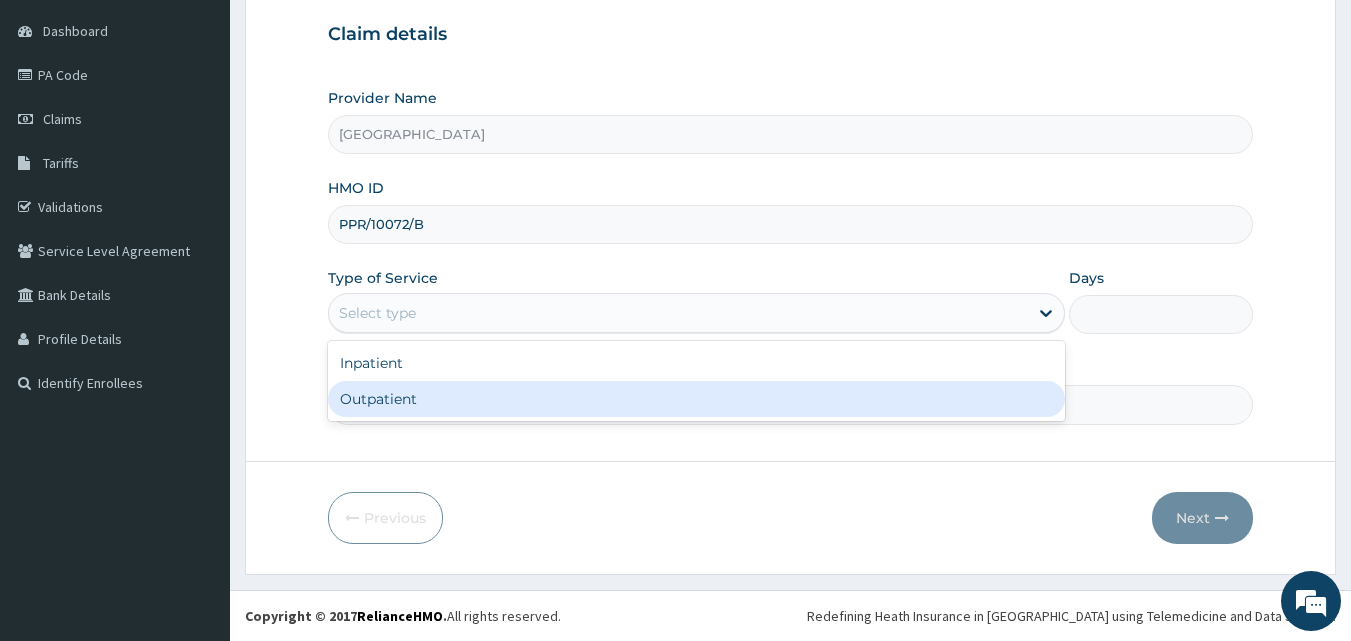 click on "Outpatient" at bounding box center [696, 399] 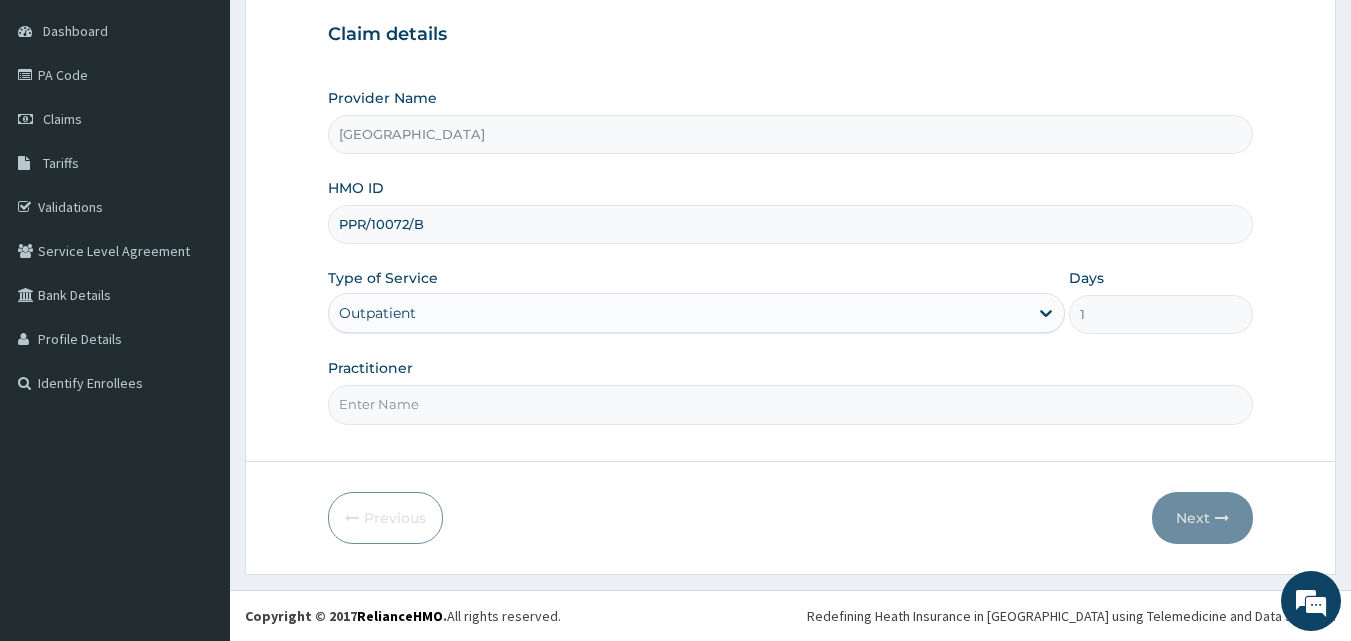 click on "Practitioner" at bounding box center [791, 404] 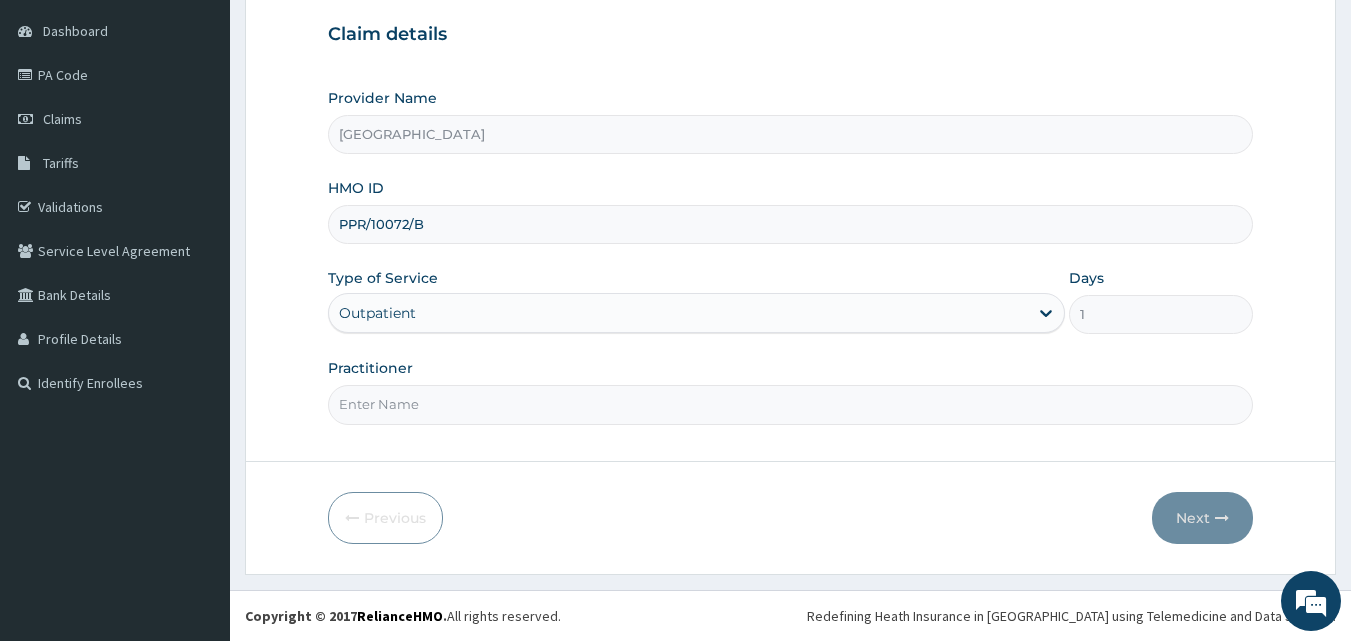 type on "DR. OKO" 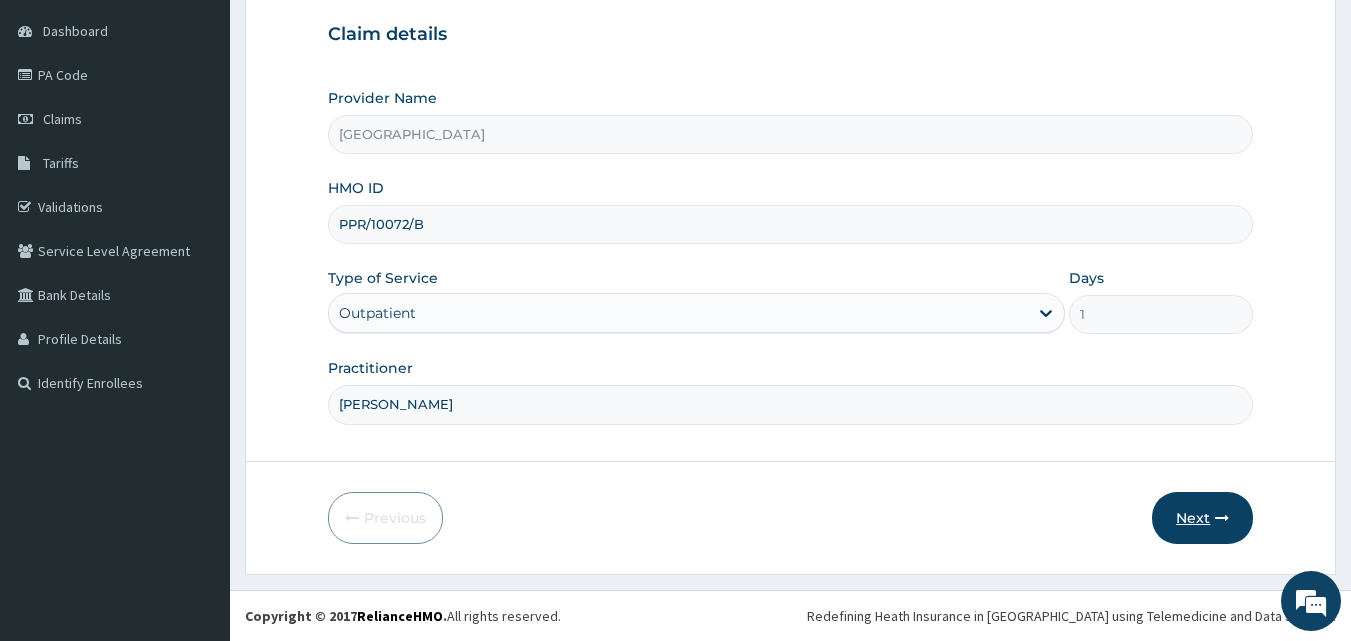 click on "Next" at bounding box center [1202, 518] 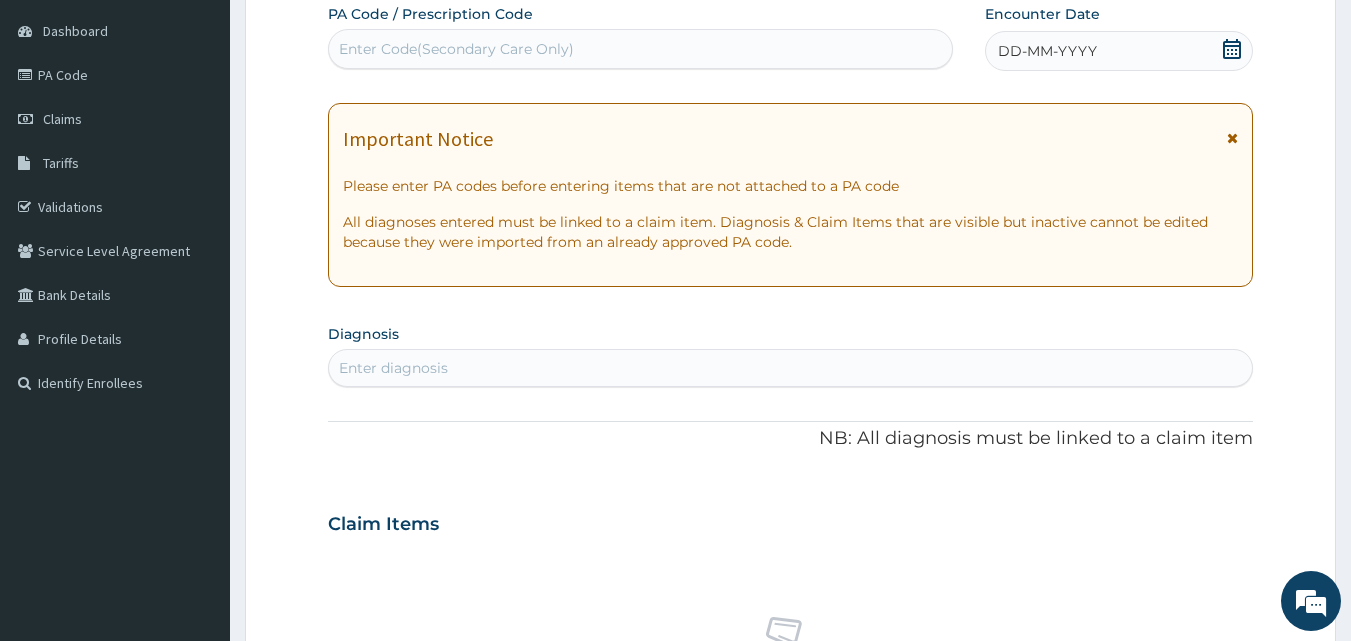 click on "DD-MM-YYYY" at bounding box center [1119, 51] 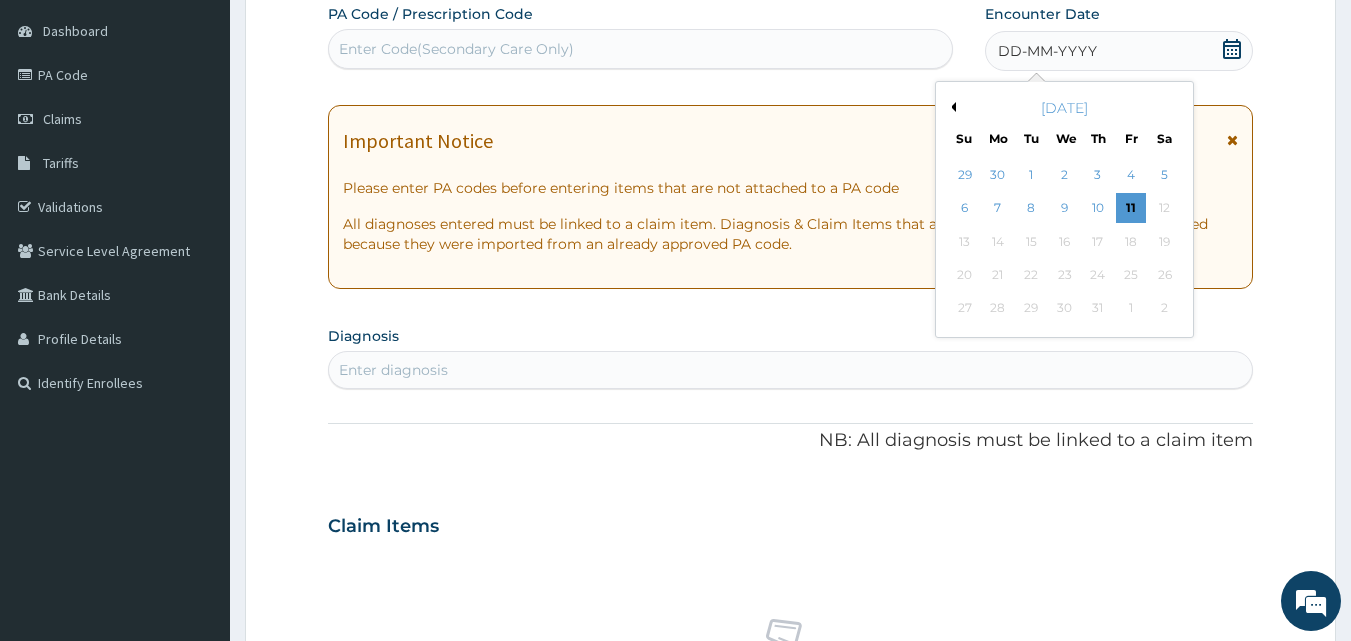 click on "Previous Month" at bounding box center [951, 107] 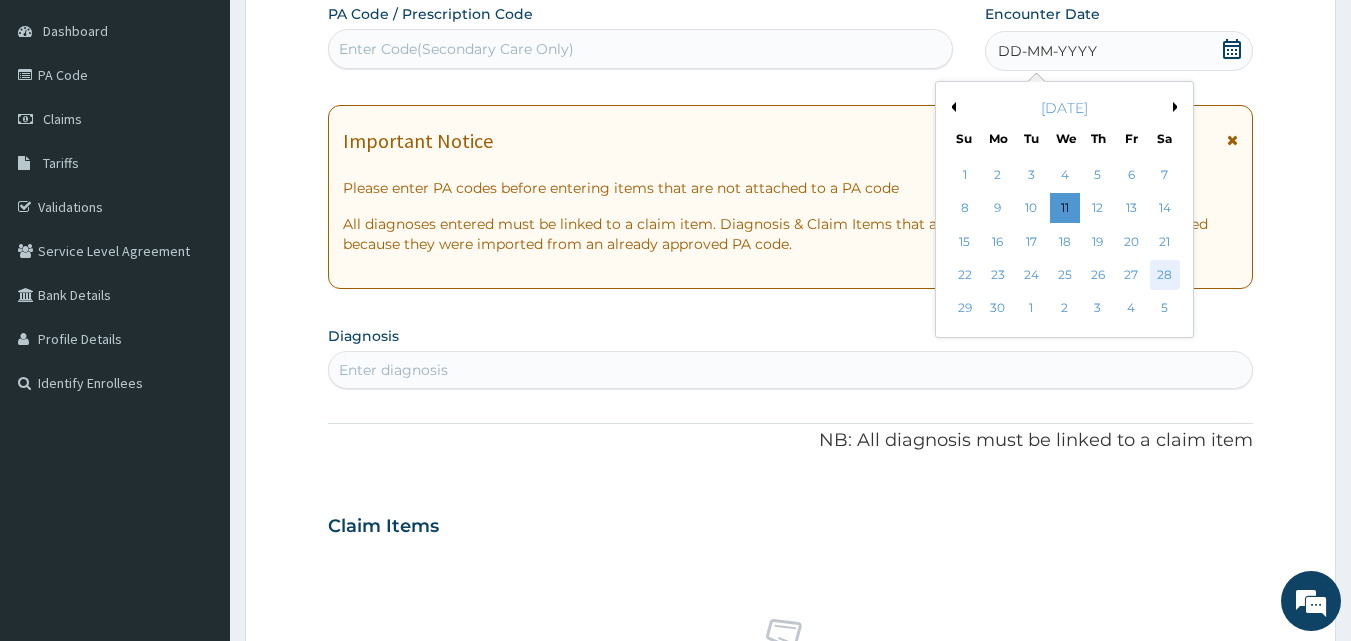 click on "28" at bounding box center [1165, 275] 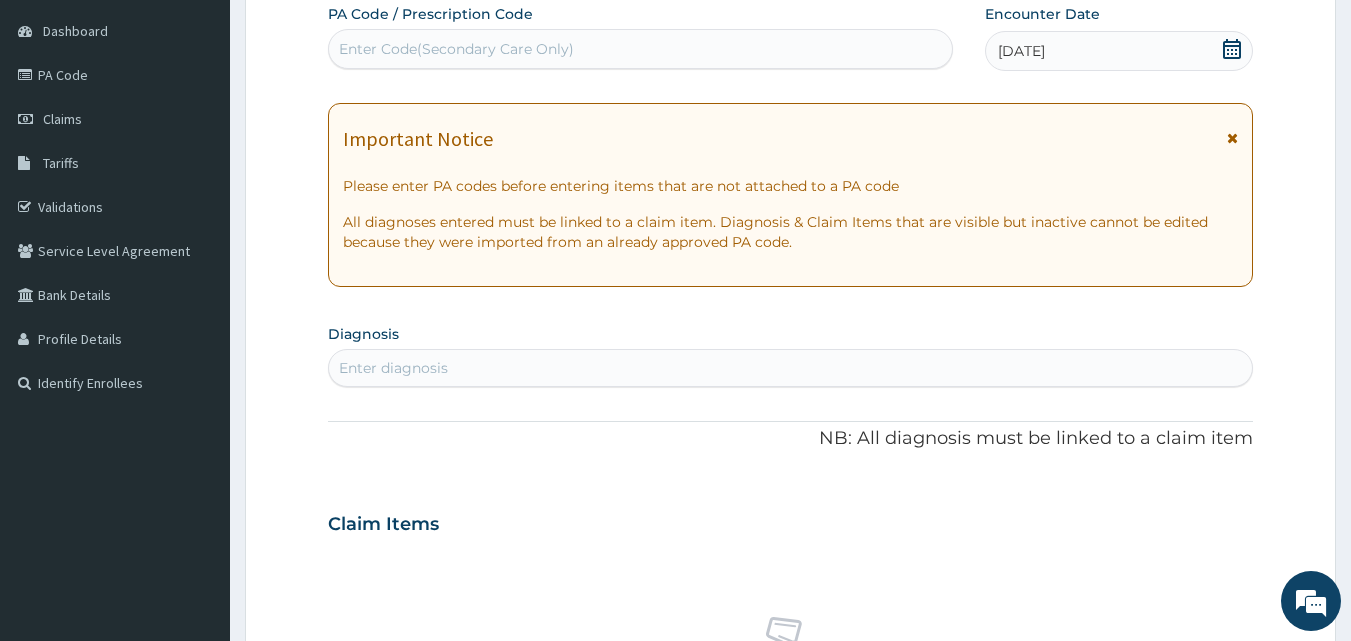 scroll, scrollTop: 487, scrollLeft: 0, axis: vertical 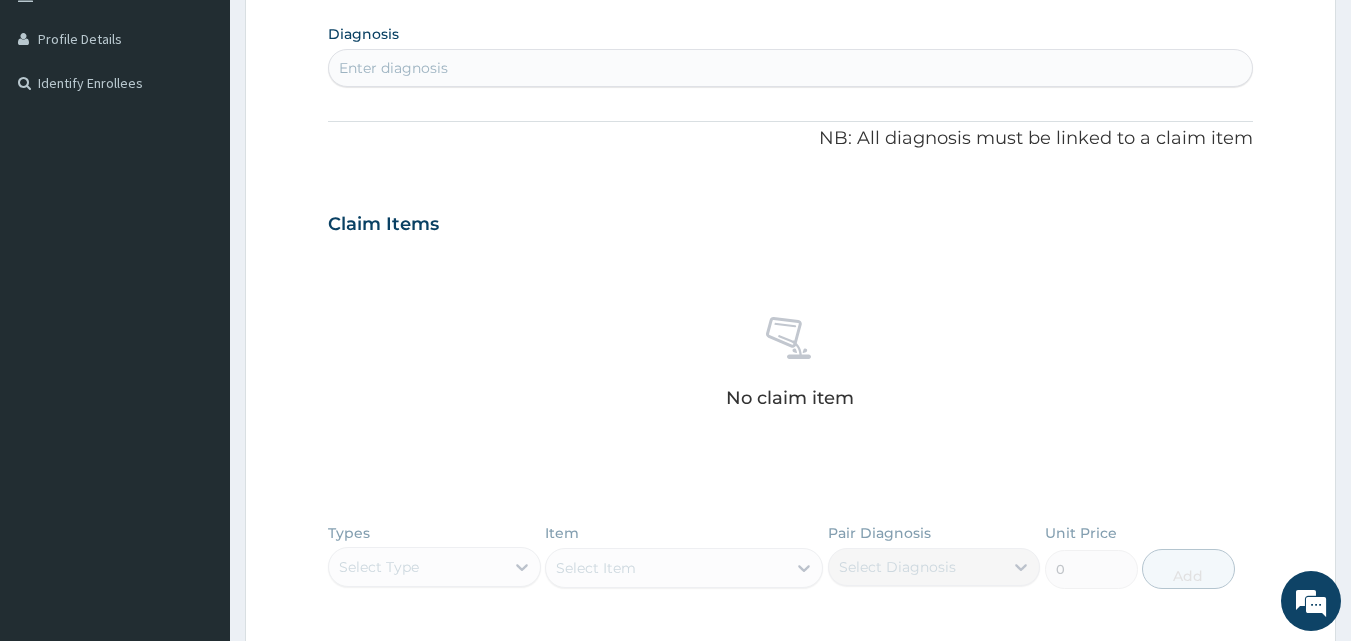 click on "Enter diagnosis" at bounding box center (791, 68) 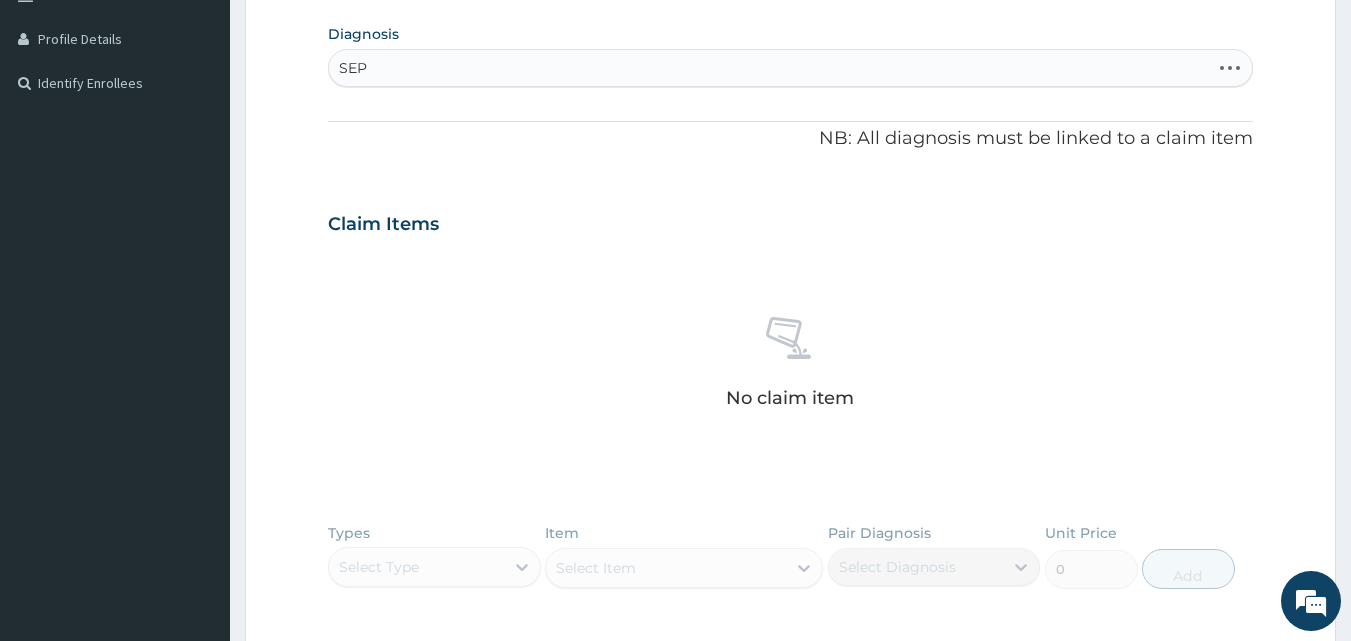 type on "SEPS" 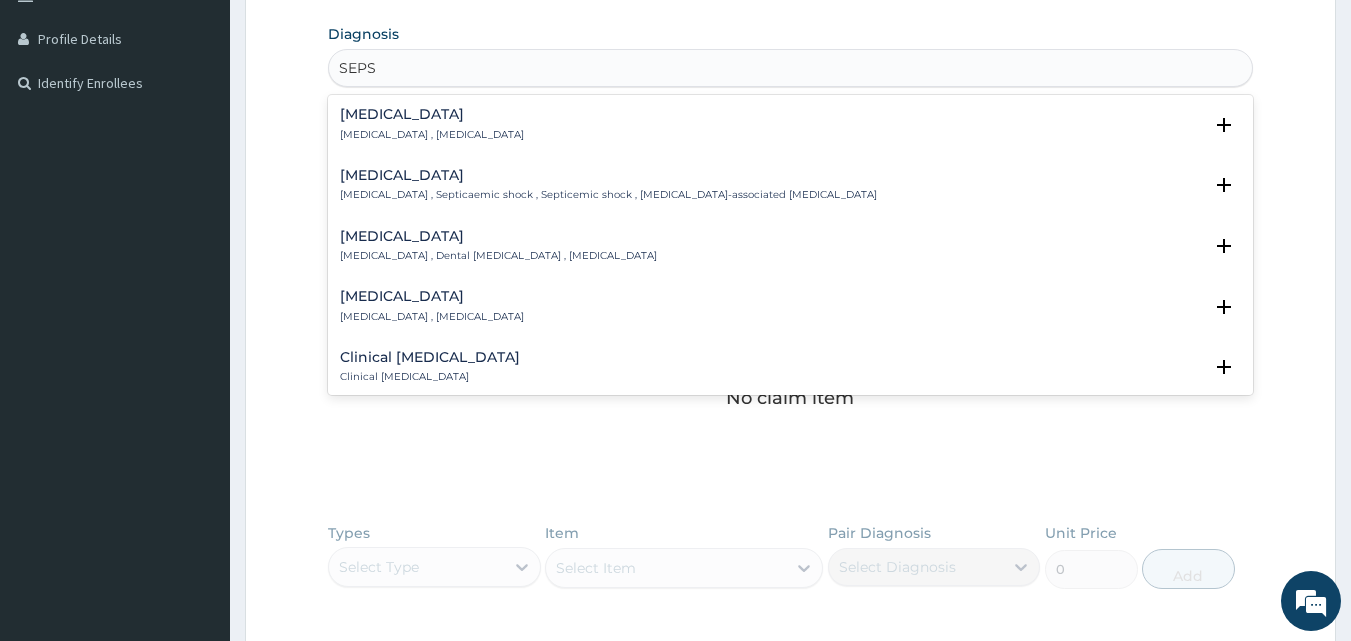 click on "[MEDICAL_DATA]" at bounding box center [432, 114] 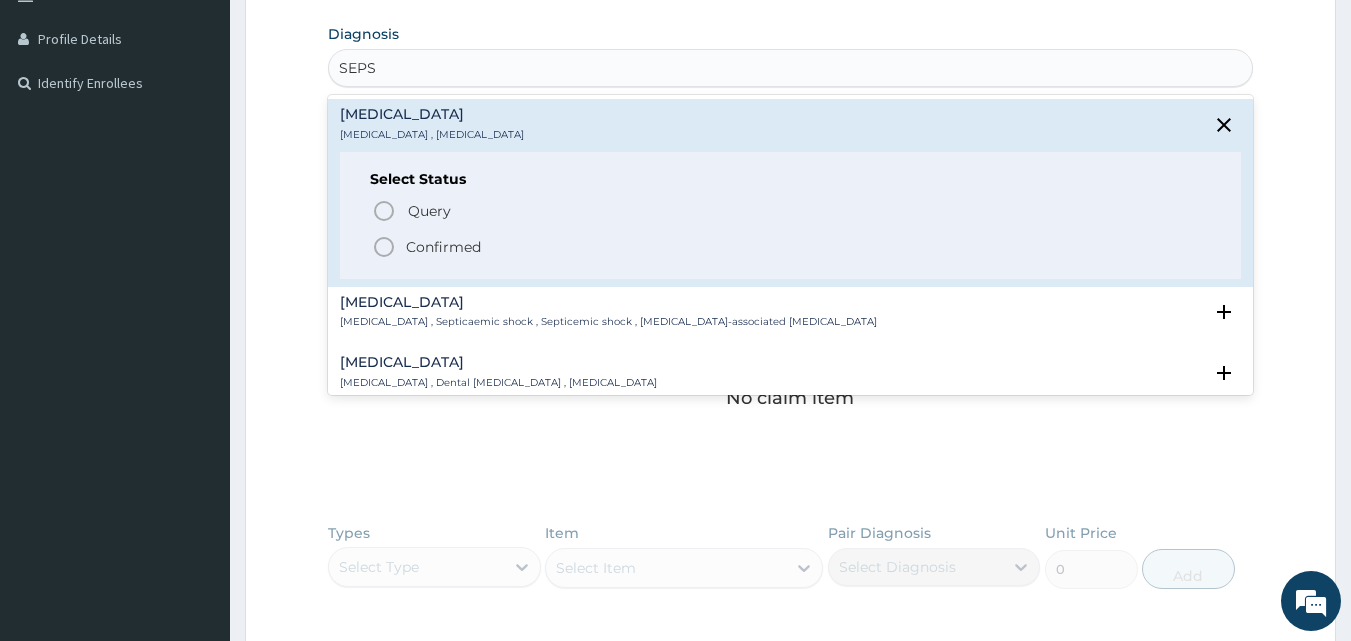click on "Confirmed" at bounding box center (443, 247) 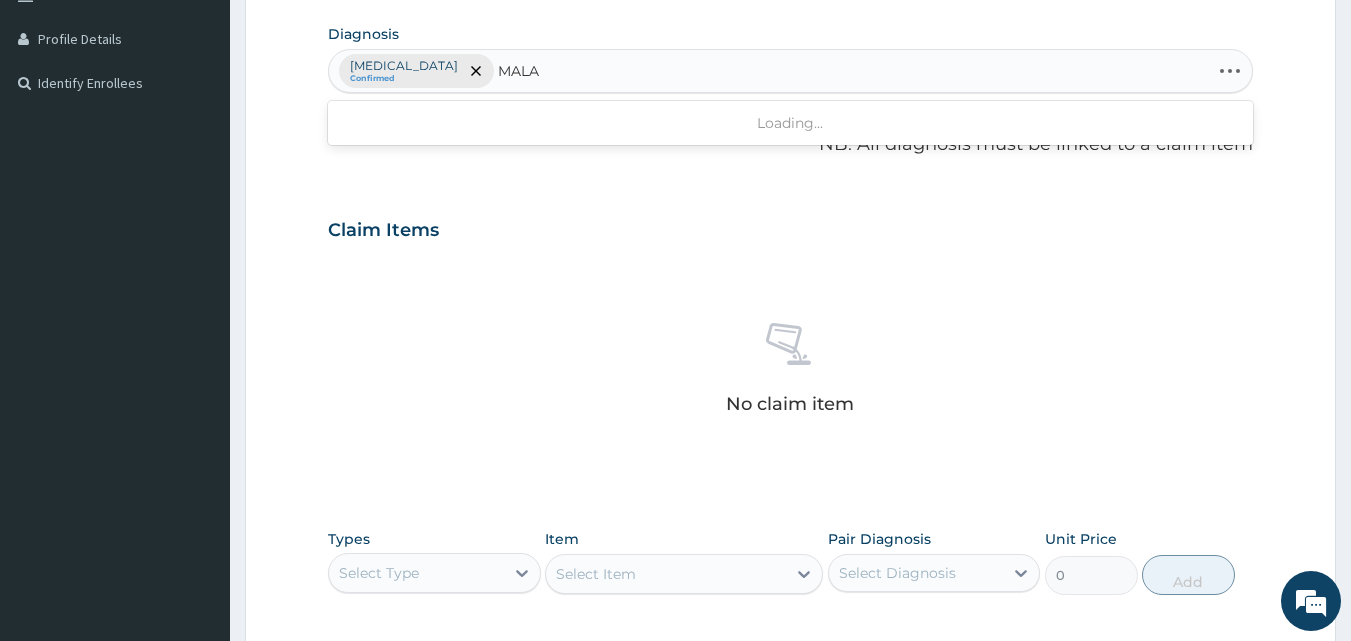 type on "MALAR" 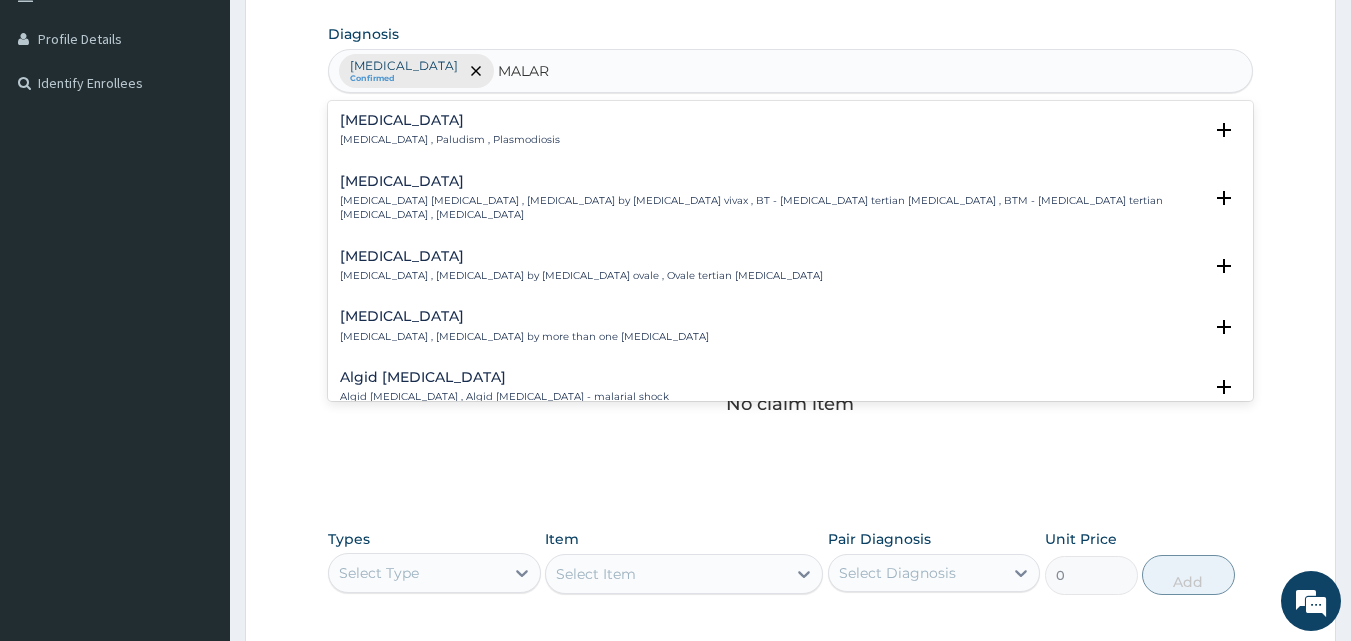 click on "Malaria , Paludism , Plasmodiosis" at bounding box center [450, 140] 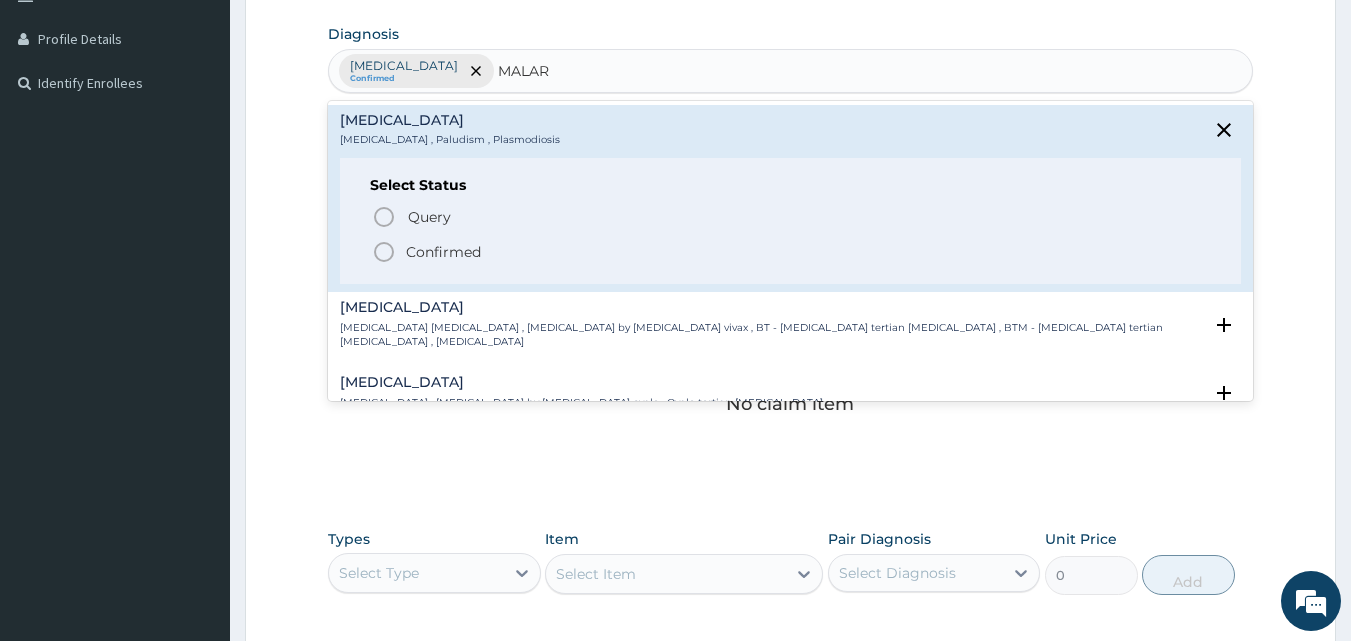 click 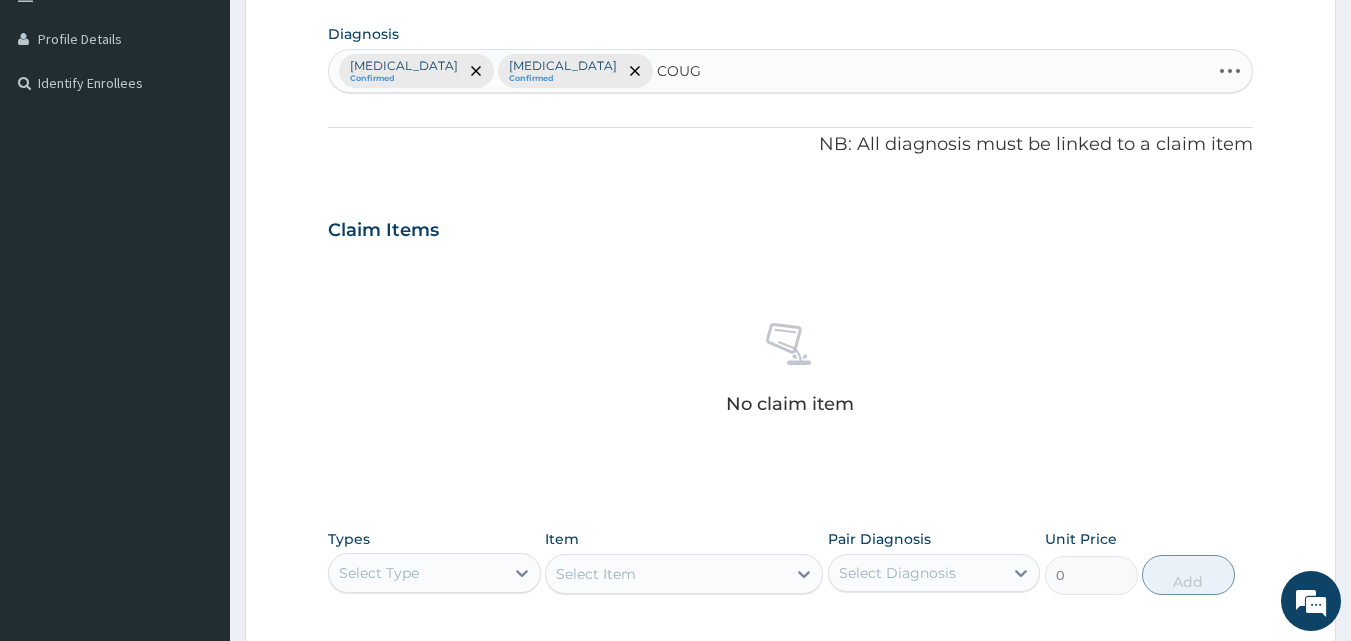type on "COUGH" 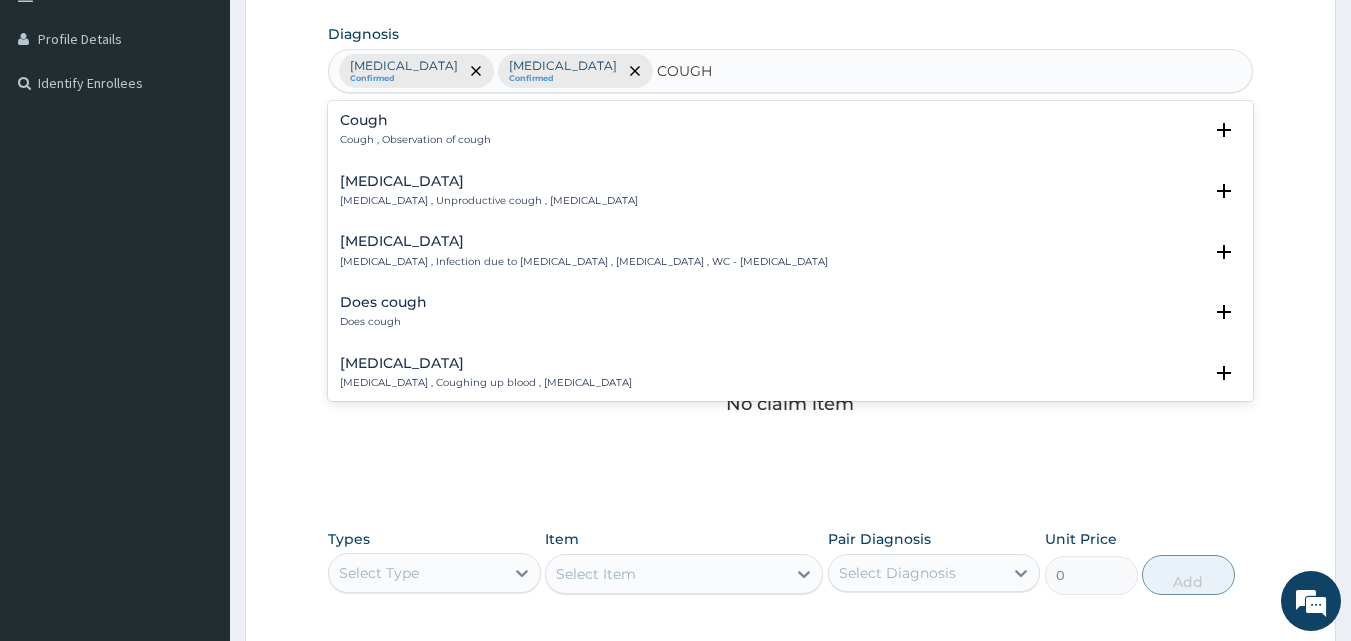 click on "Cough , Observation of cough" at bounding box center (415, 140) 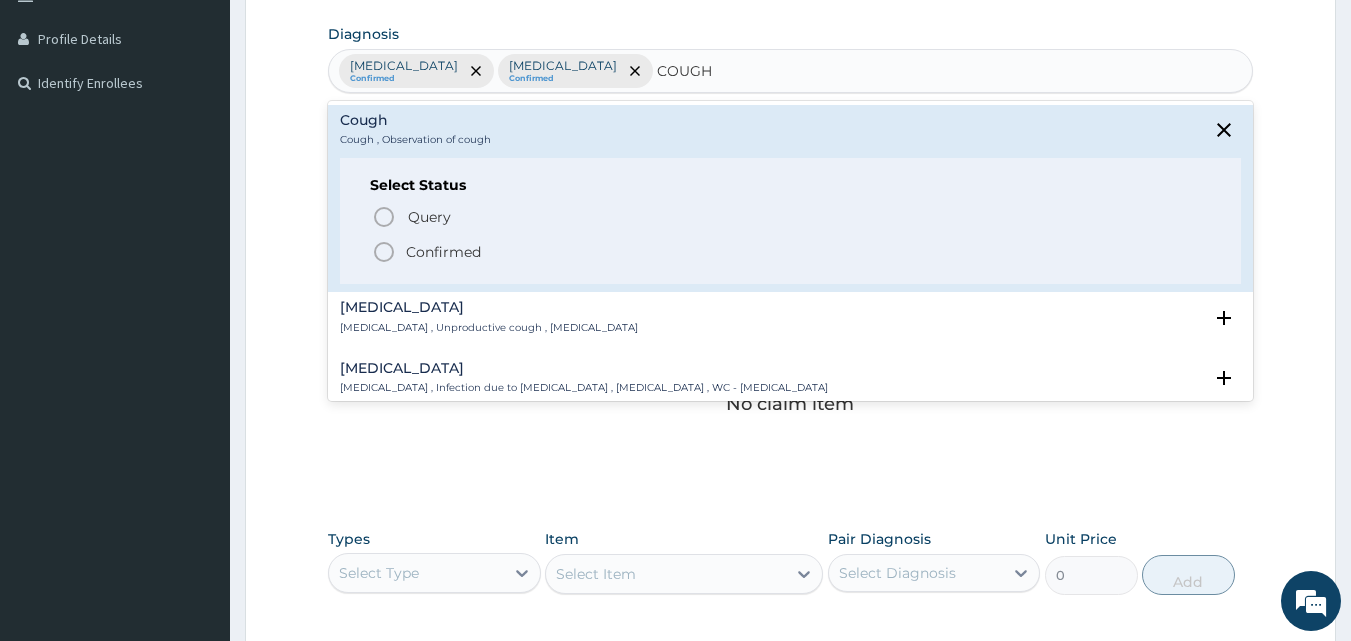 click on "Confirmed" at bounding box center [792, 252] 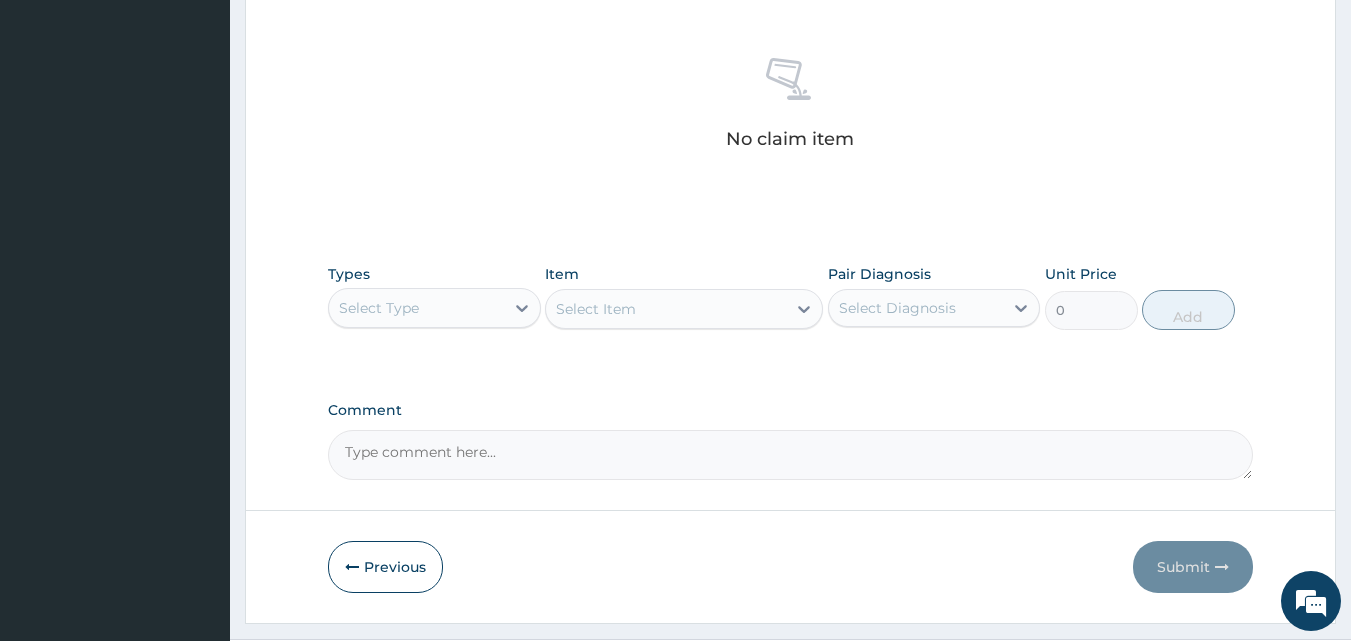scroll, scrollTop: 801, scrollLeft: 0, axis: vertical 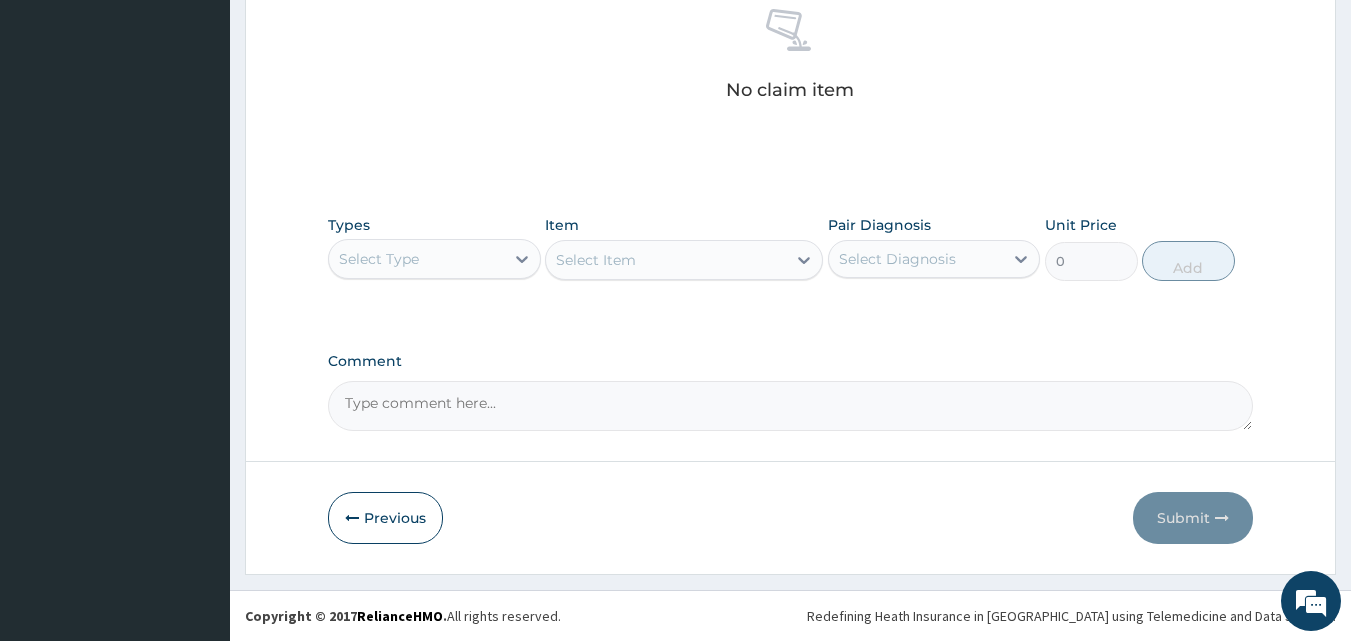 click on "Select Type" at bounding box center (379, 259) 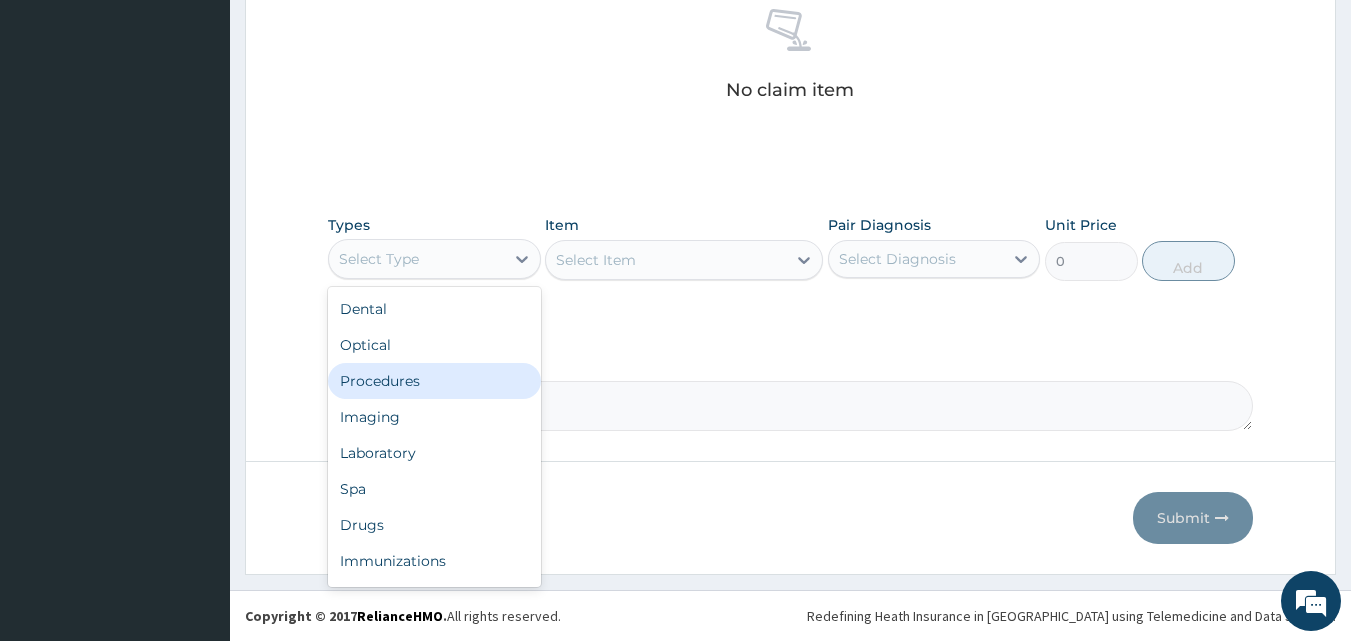 click on "Procedures" at bounding box center [434, 381] 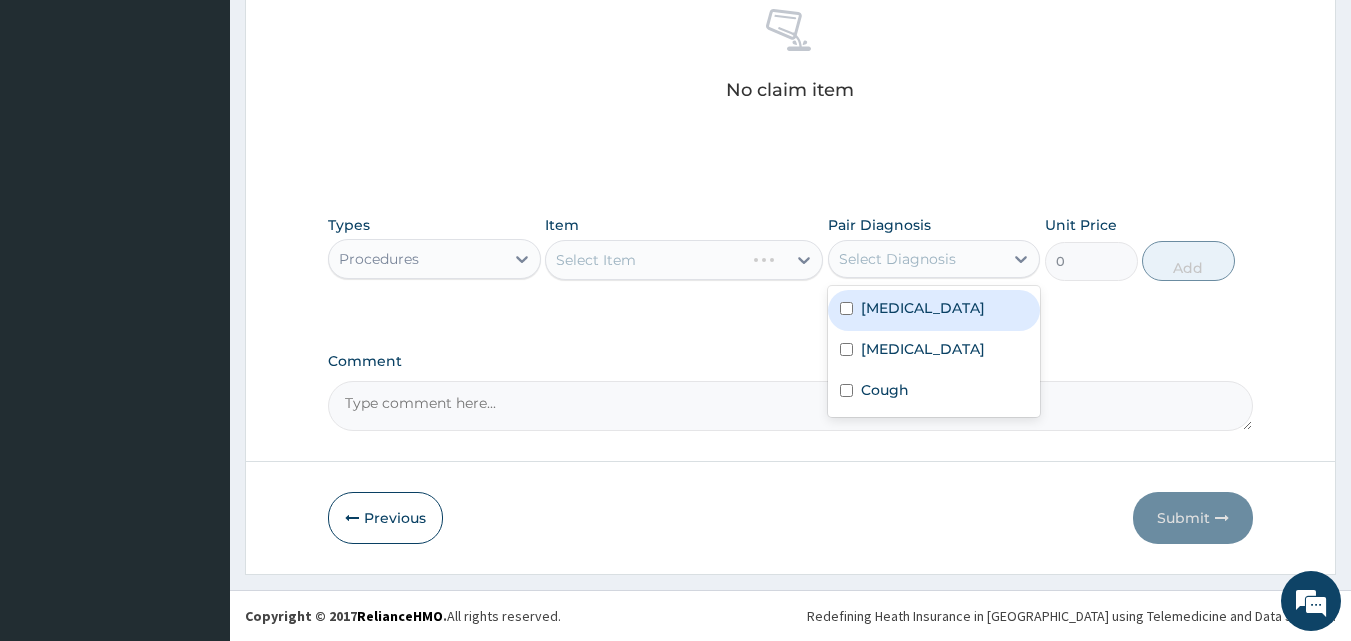click on "Select Diagnosis" at bounding box center [897, 259] 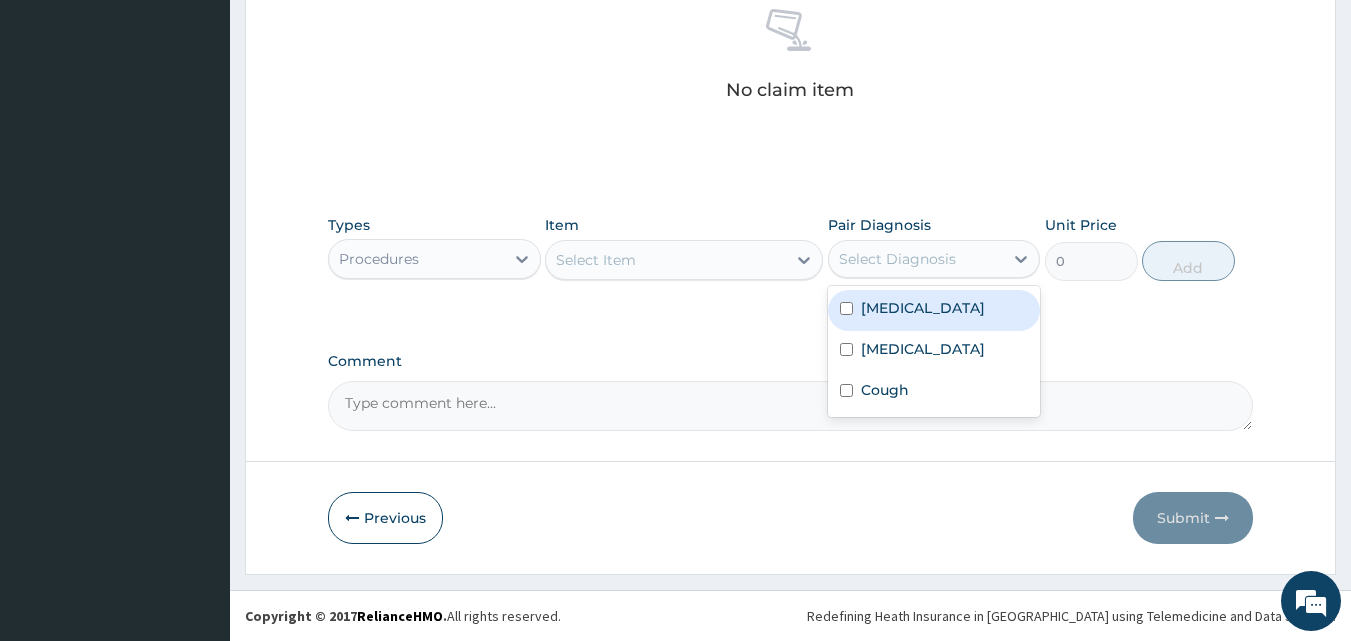 click on "Sepsis Malaria Cough" at bounding box center [934, 351] 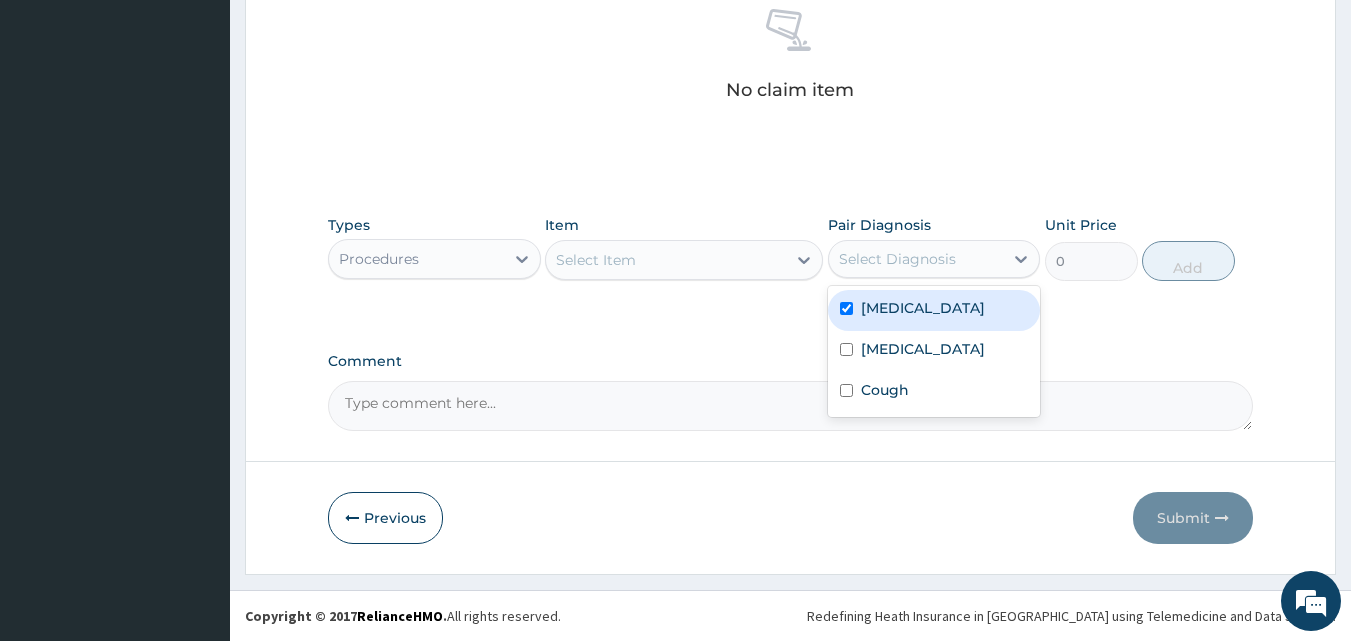 checkbox on "true" 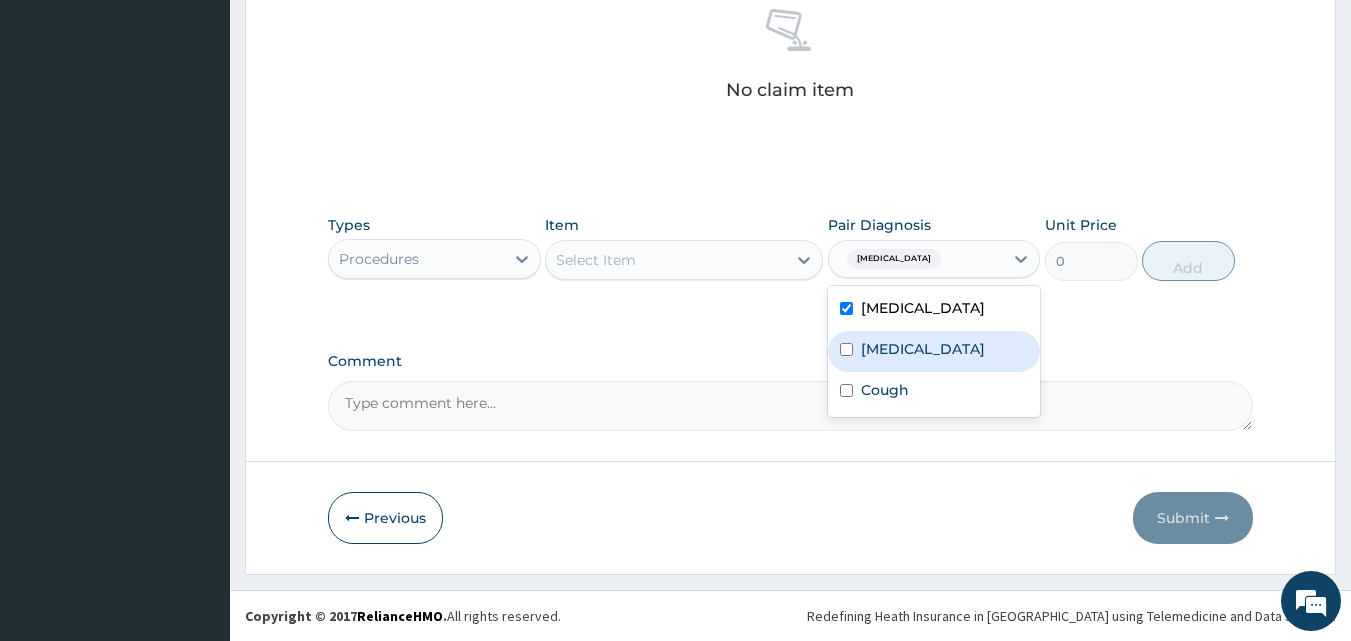 click on "Malaria" at bounding box center (934, 351) 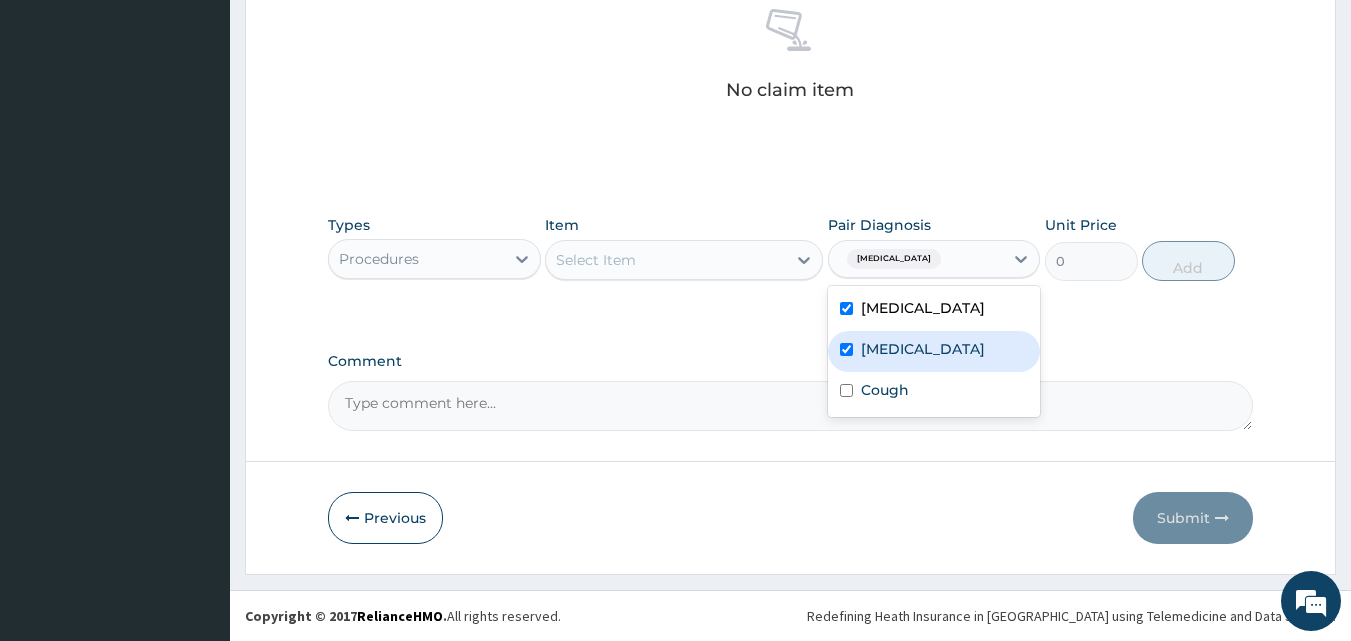 checkbox on "true" 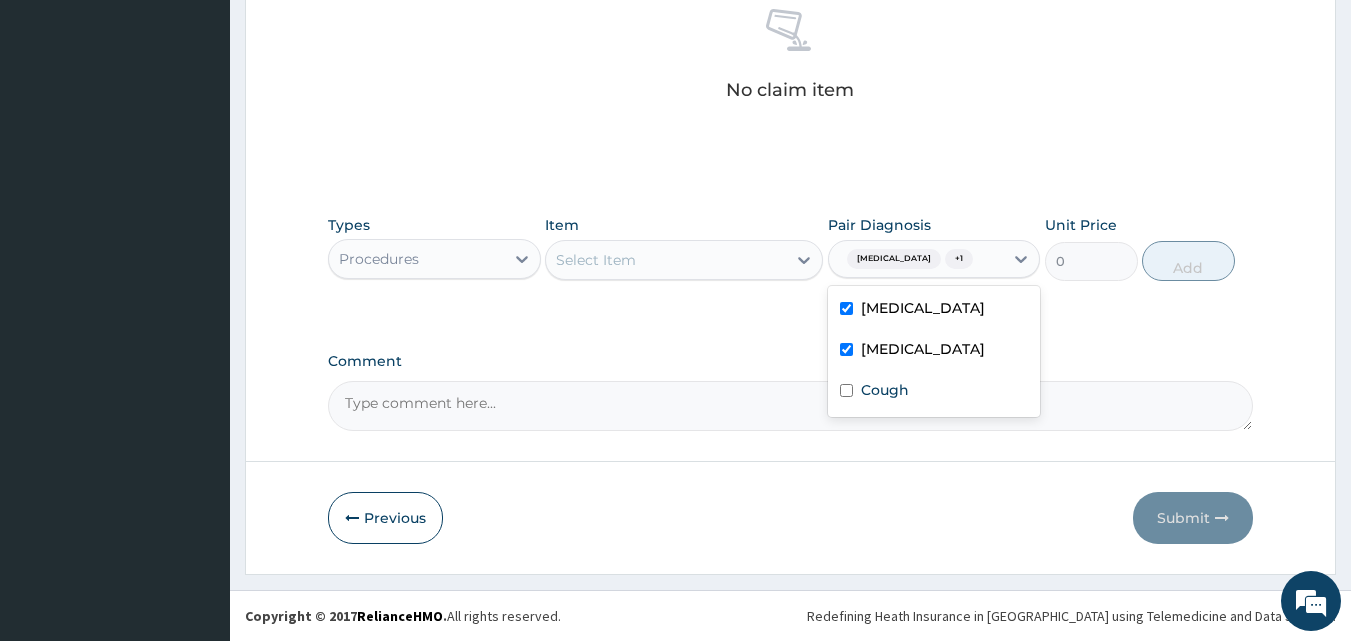 click on "Select Item" at bounding box center [666, 260] 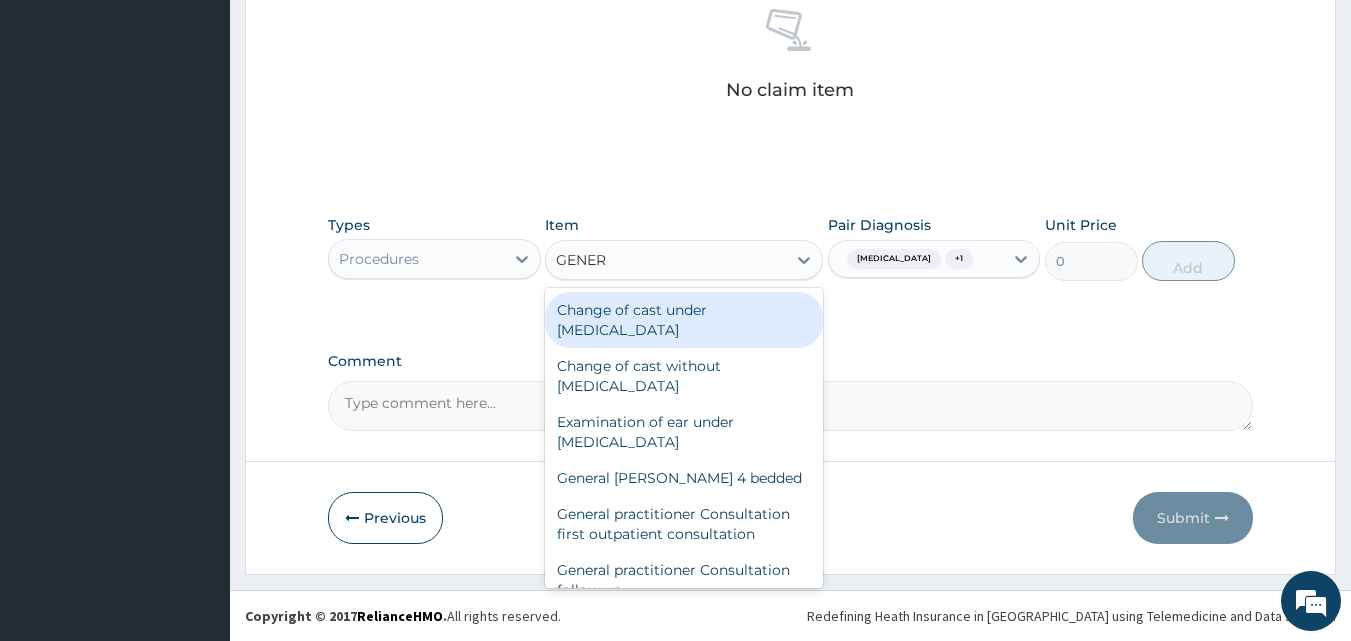 type on "GENERA" 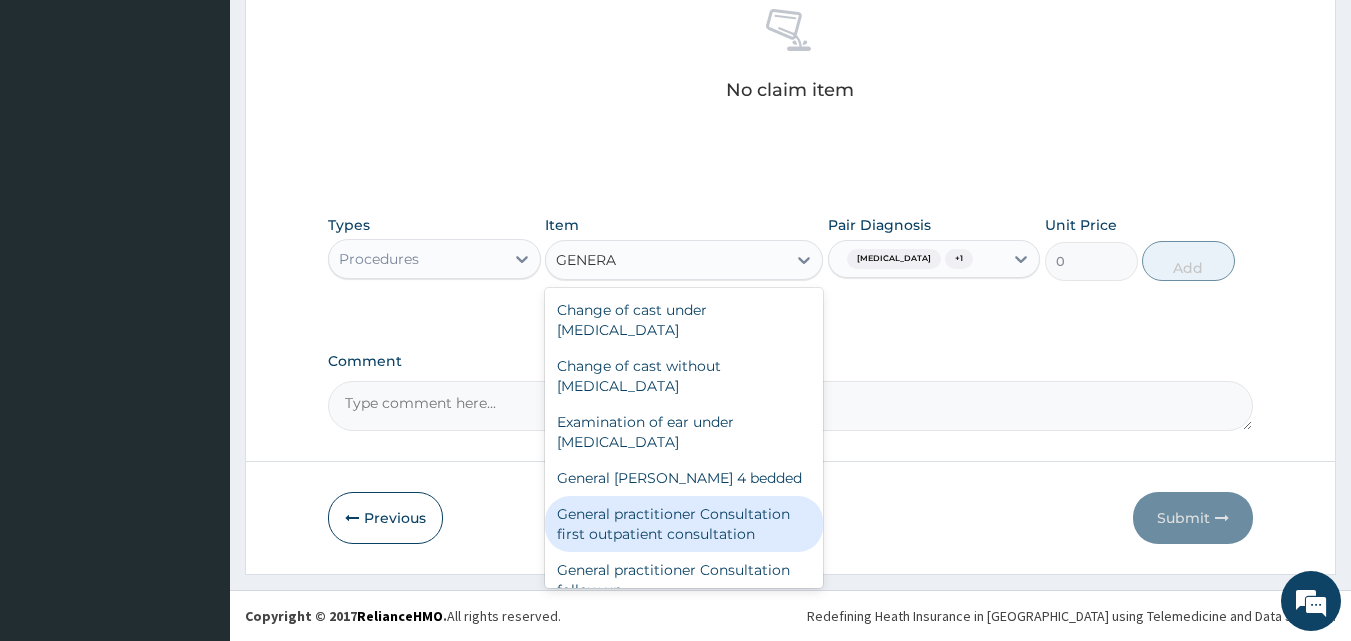 click on "General practitioner Consultation first outpatient consultation" at bounding box center [684, 524] 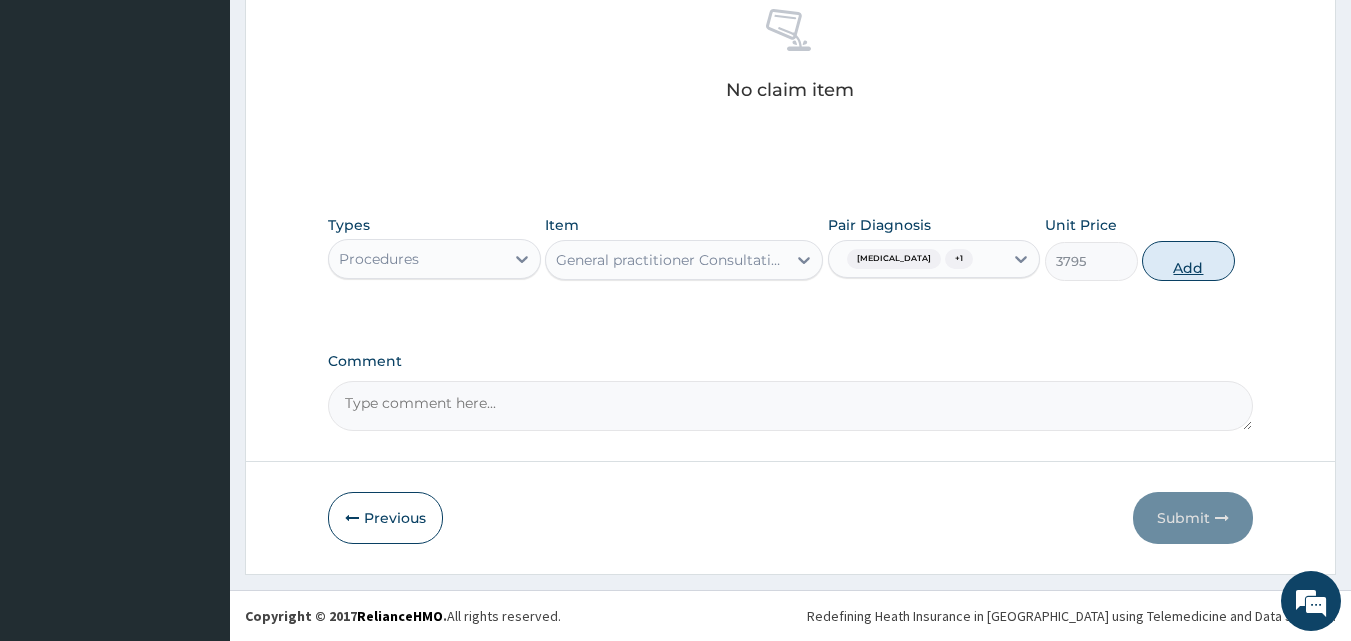 click on "Add" at bounding box center (1188, 261) 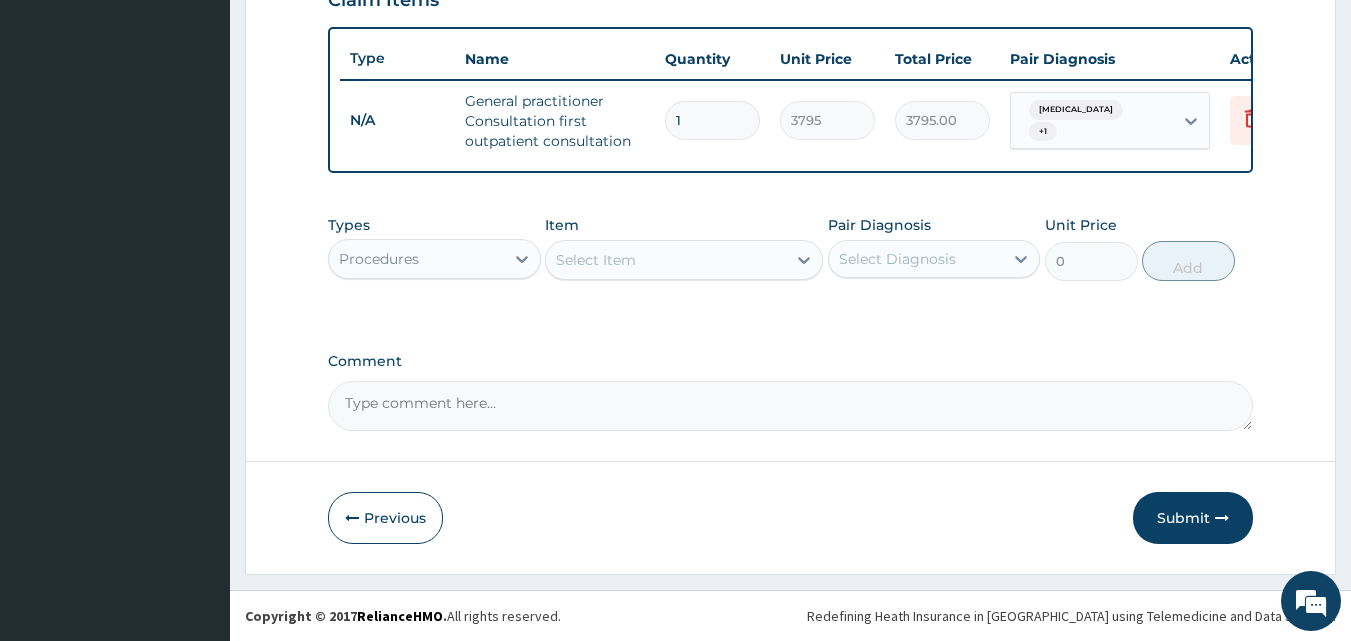 scroll, scrollTop: 732, scrollLeft: 0, axis: vertical 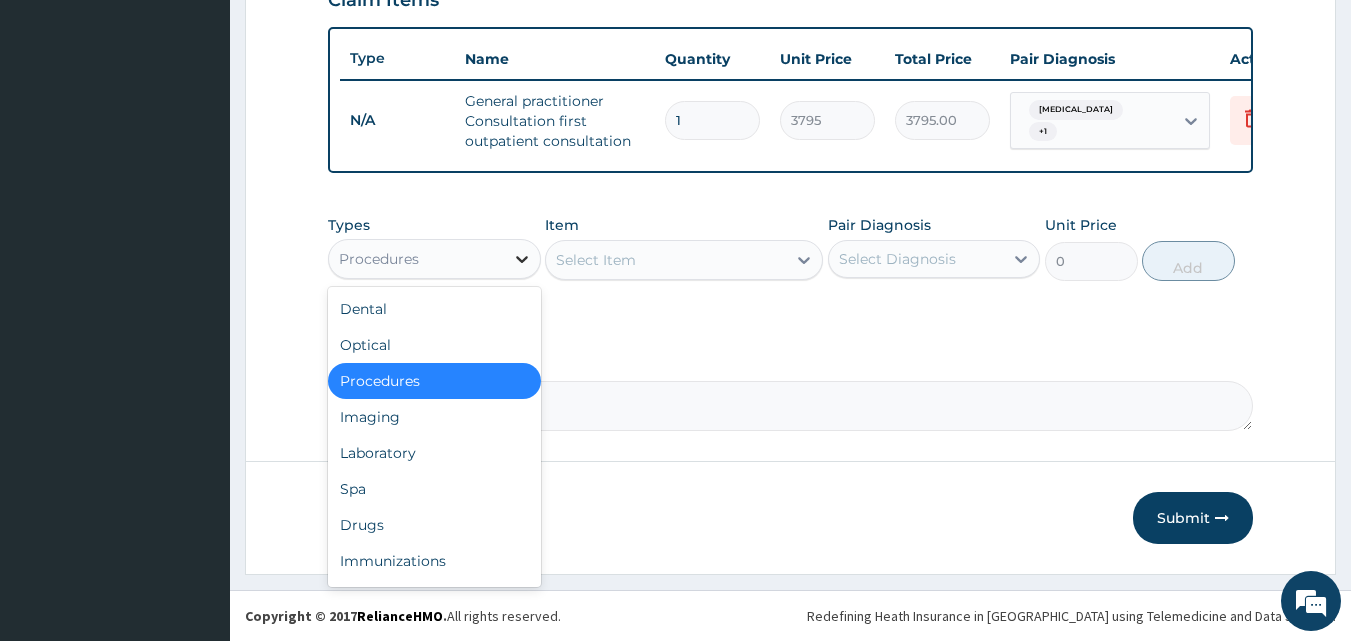 click at bounding box center (522, 259) 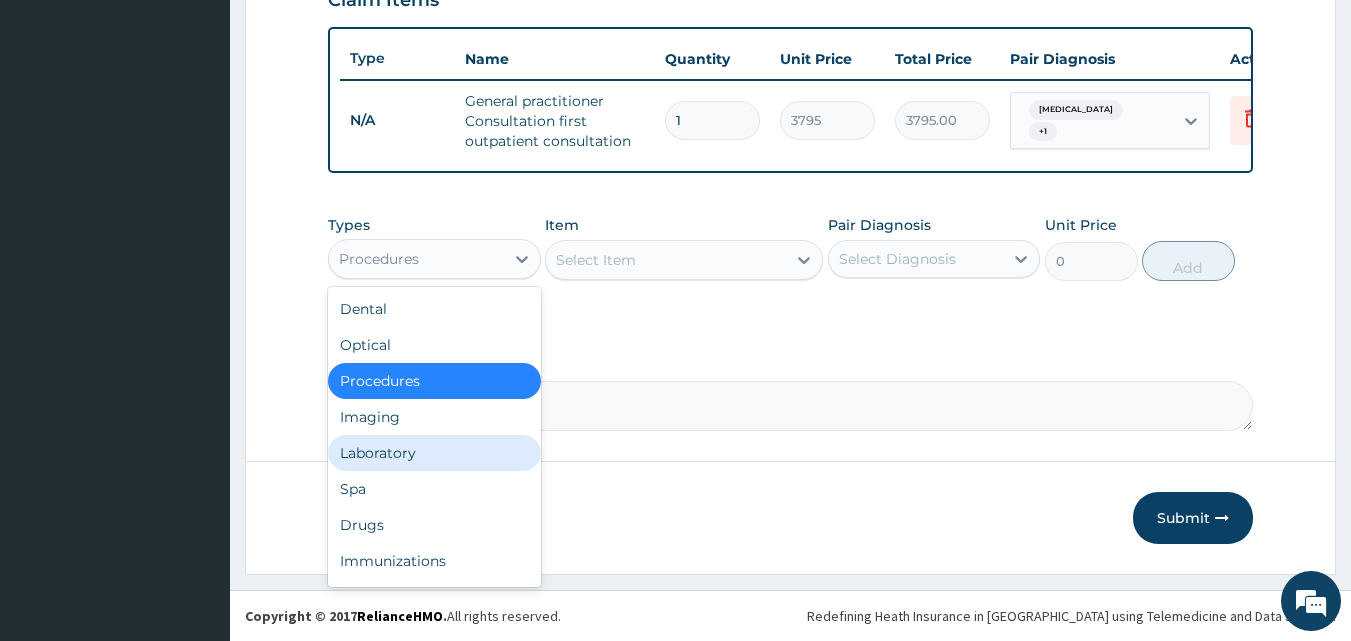 click on "Laboratory" at bounding box center [434, 453] 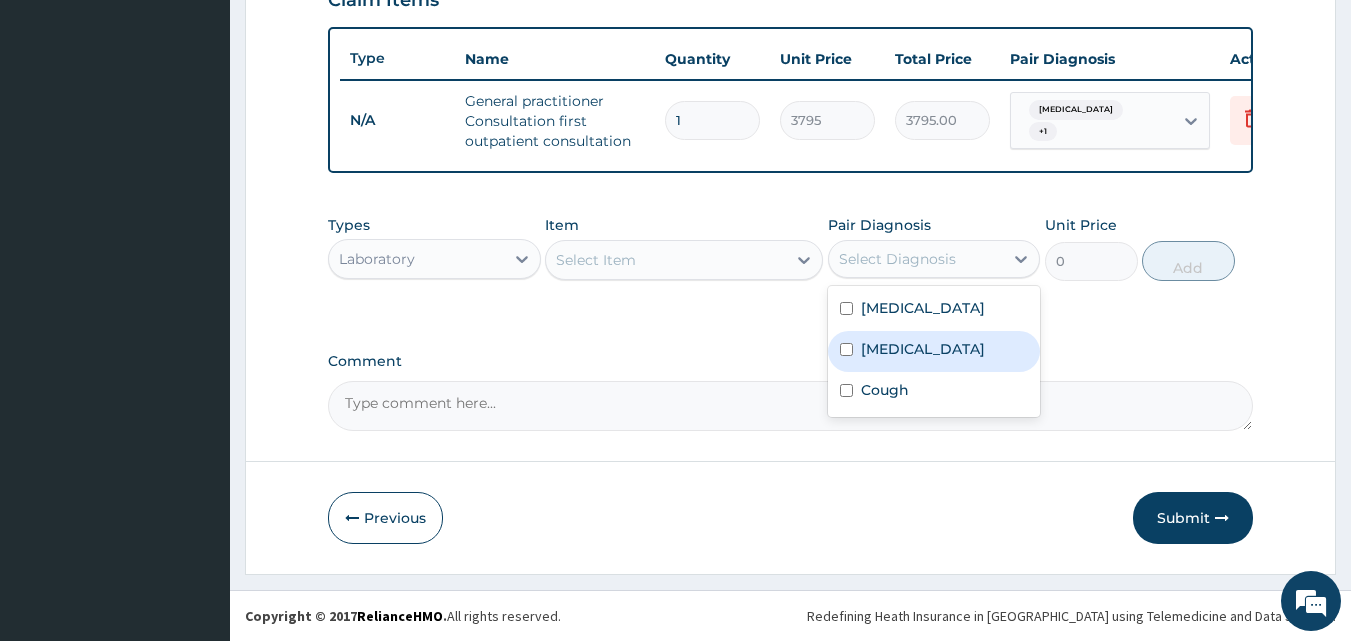 drag, startPoint x: 865, startPoint y: 251, endPoint x: 855, endPoint y: 334, distance: 83.60024 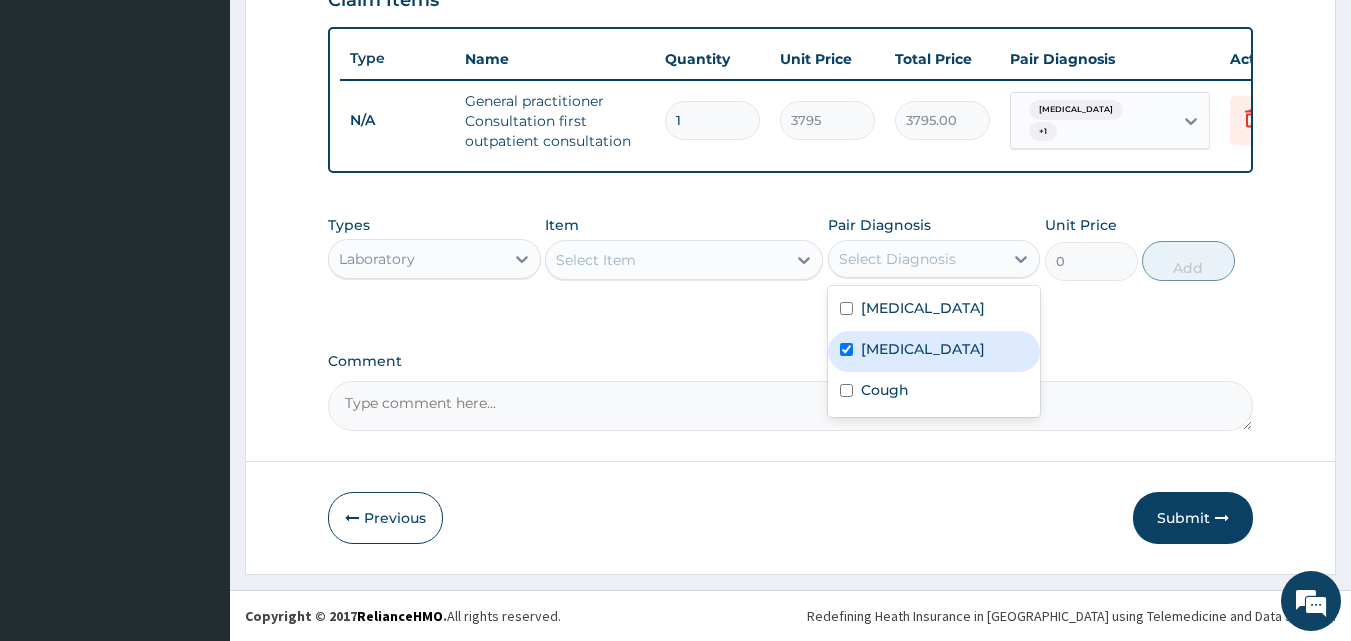 checkbox on "true" 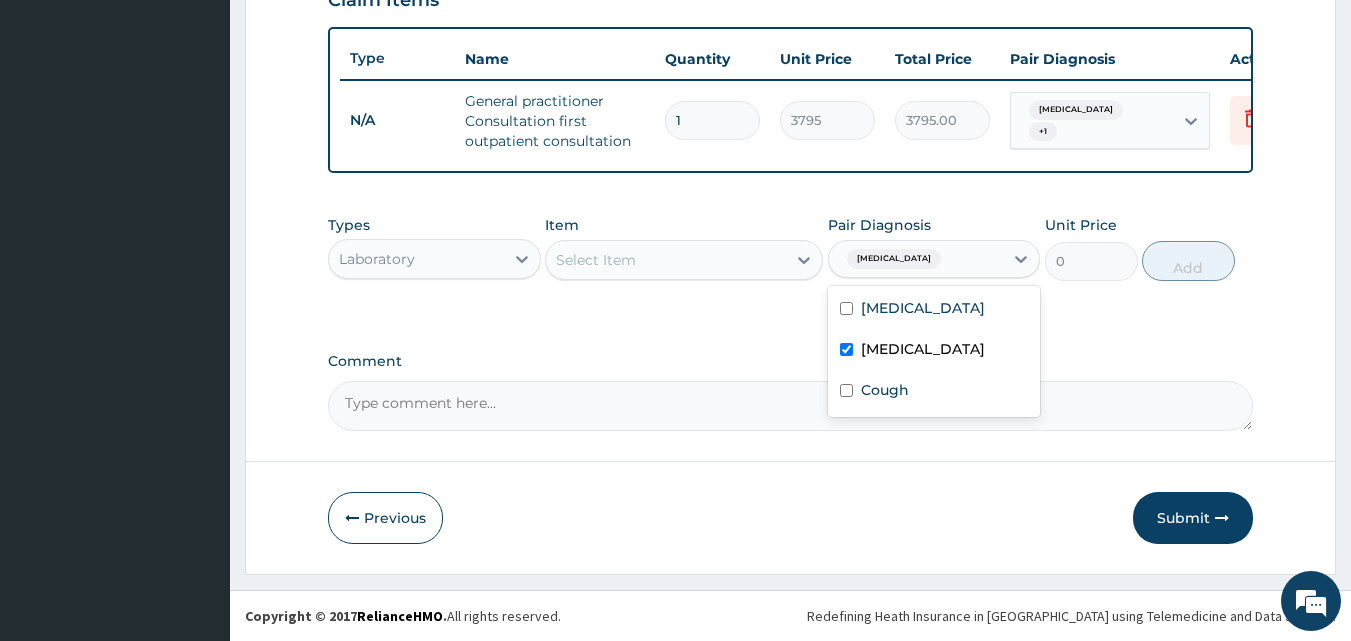 click on "Select Item" at bounding box center (684, 260) 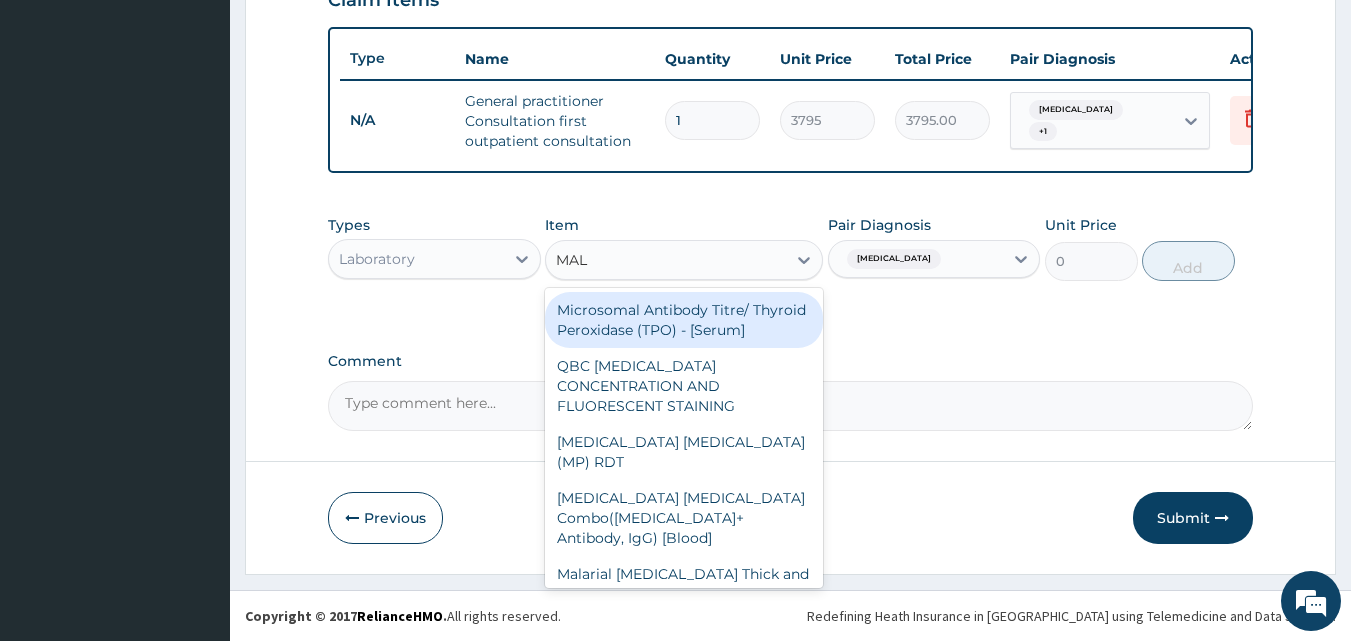 type on "MALA" 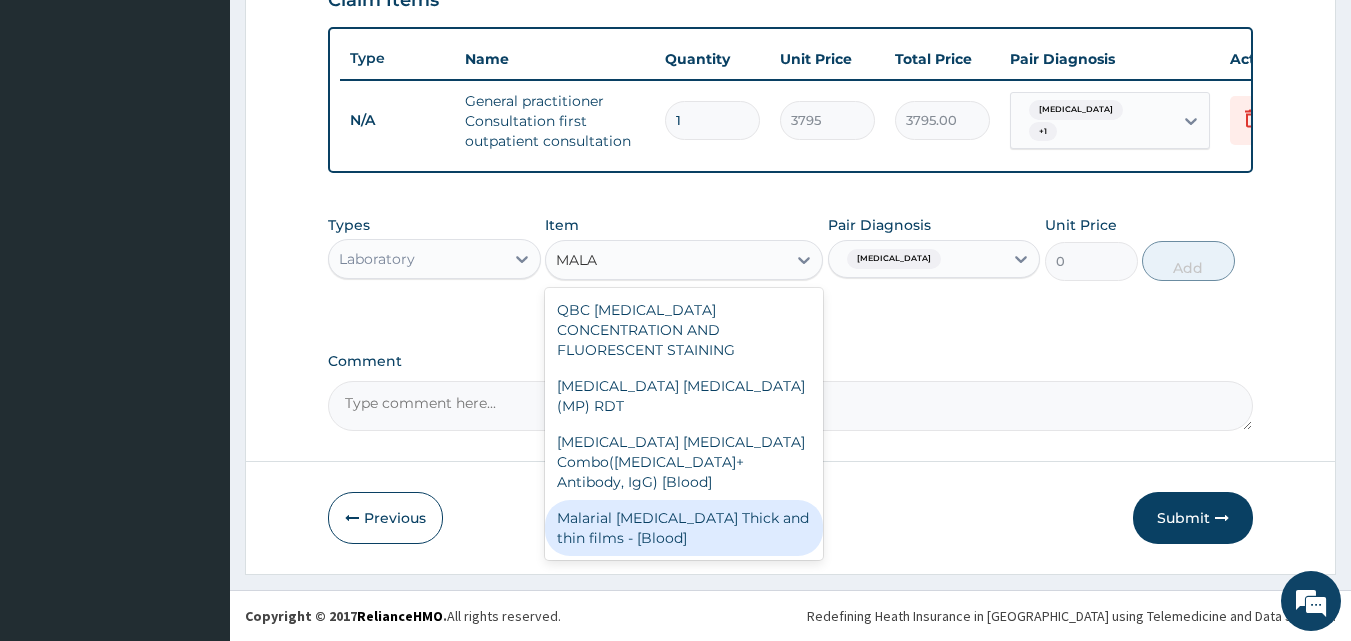 click on "Malarial Parasite Thick and thin films - [Blood]" at bounding box center (684, 528) 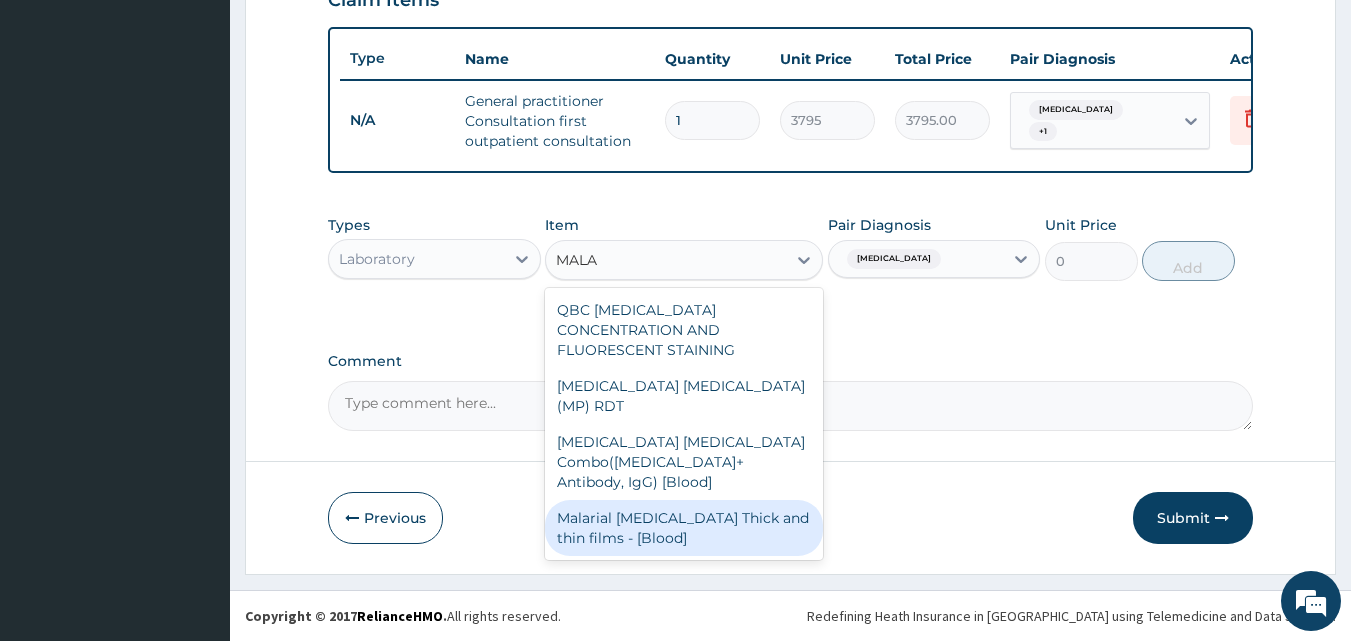 type 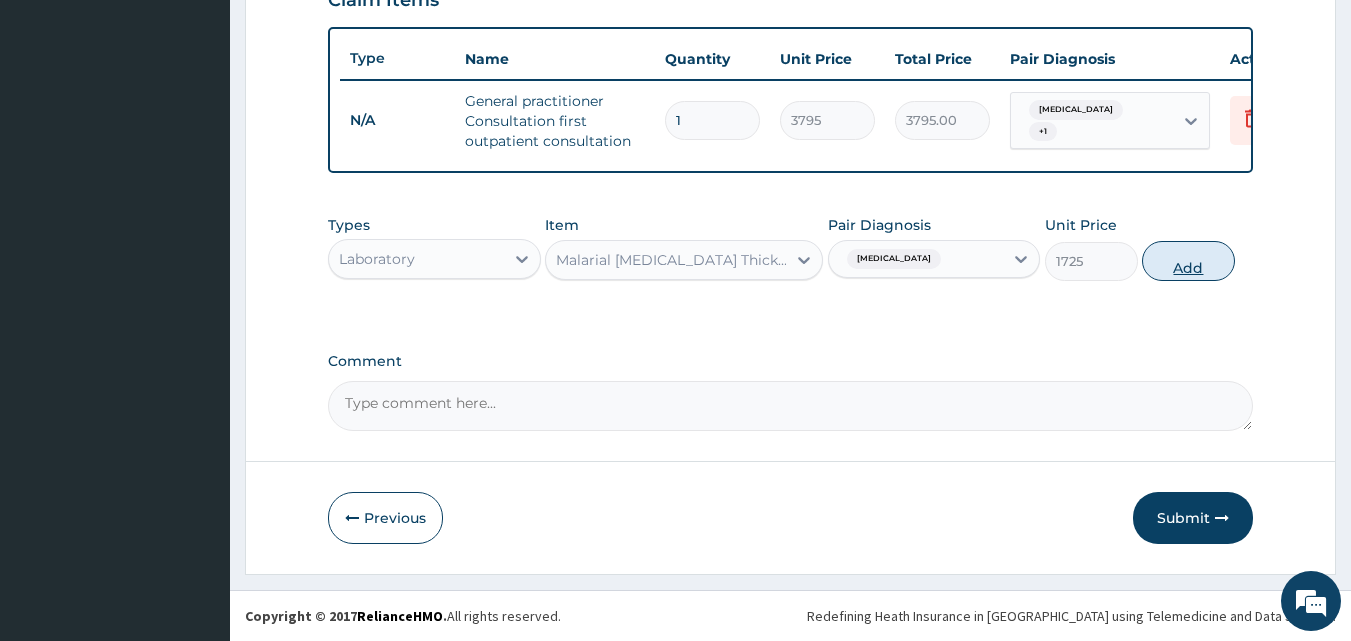 click on "Add" at bounding box center [1188, 261] 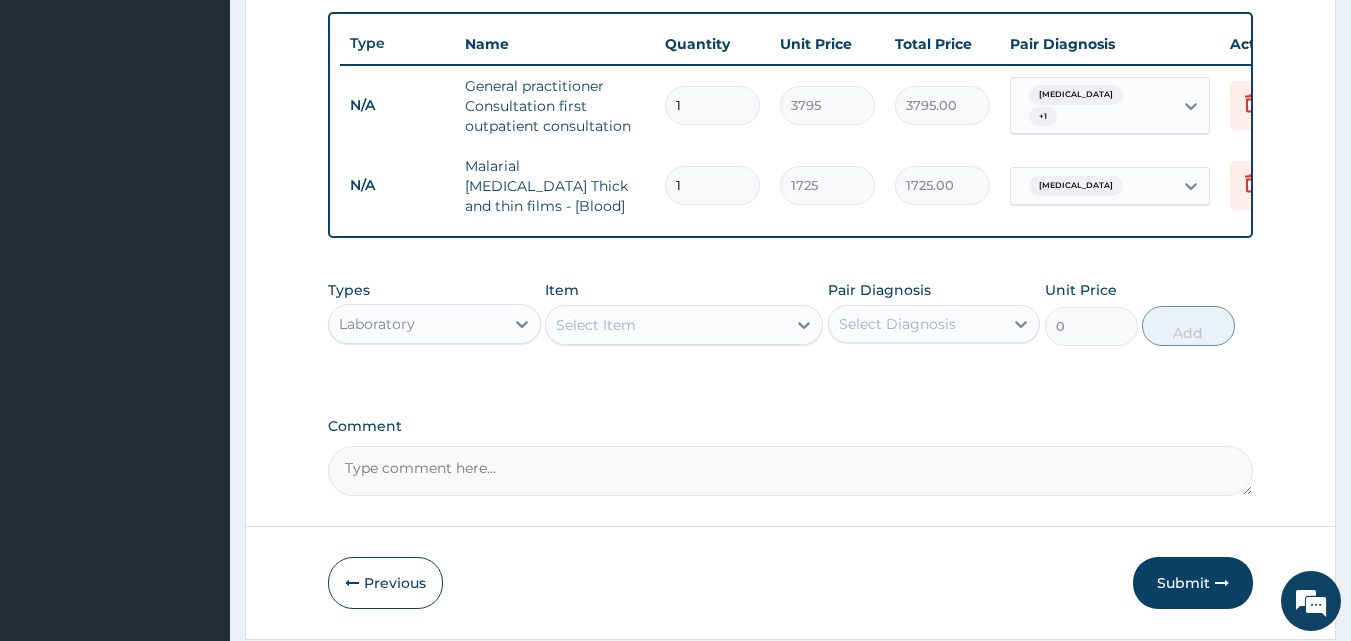 click on "Select Item" at bounding box center [666, 325] 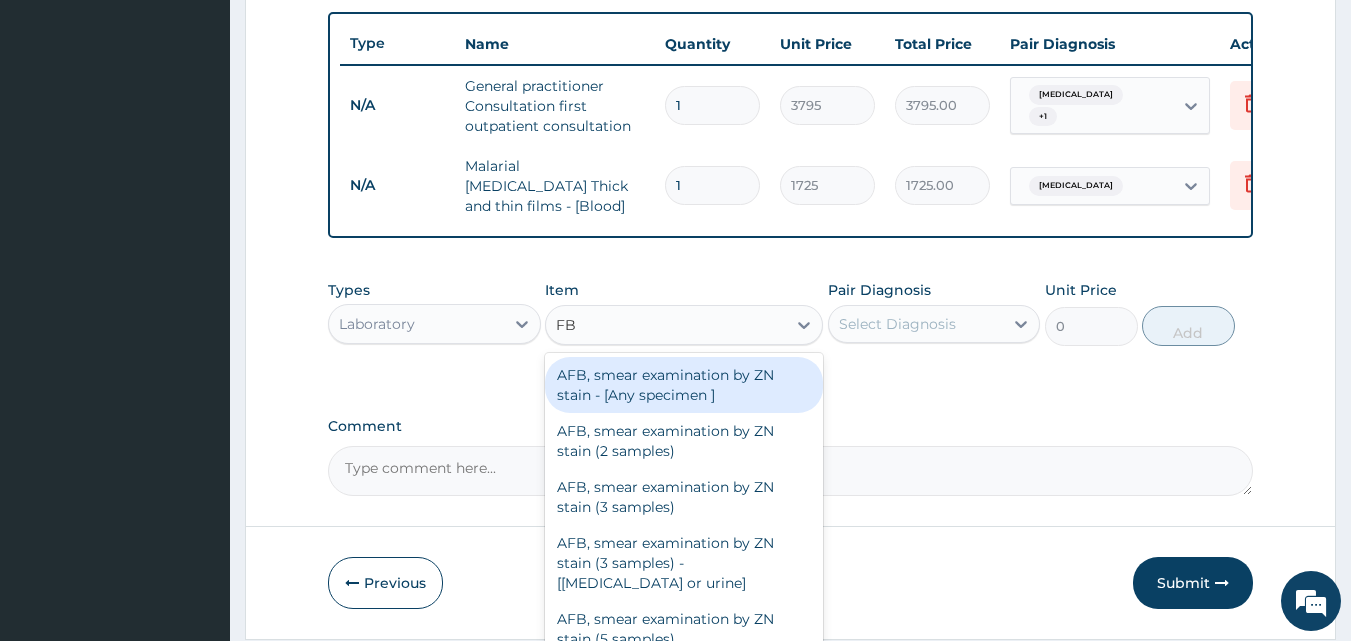 type on "FBC" 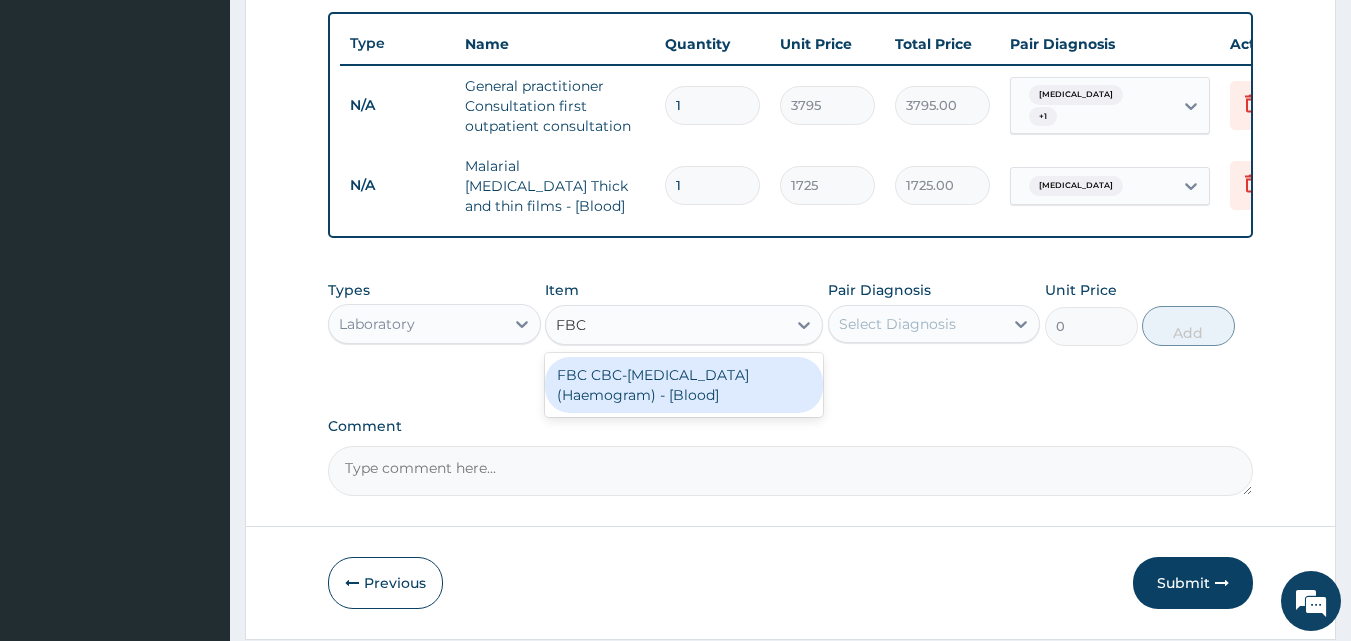click on "FBC CBC-Complete Blood Count (Haemogram) - [Blood]" at bounding box center [684, 385] 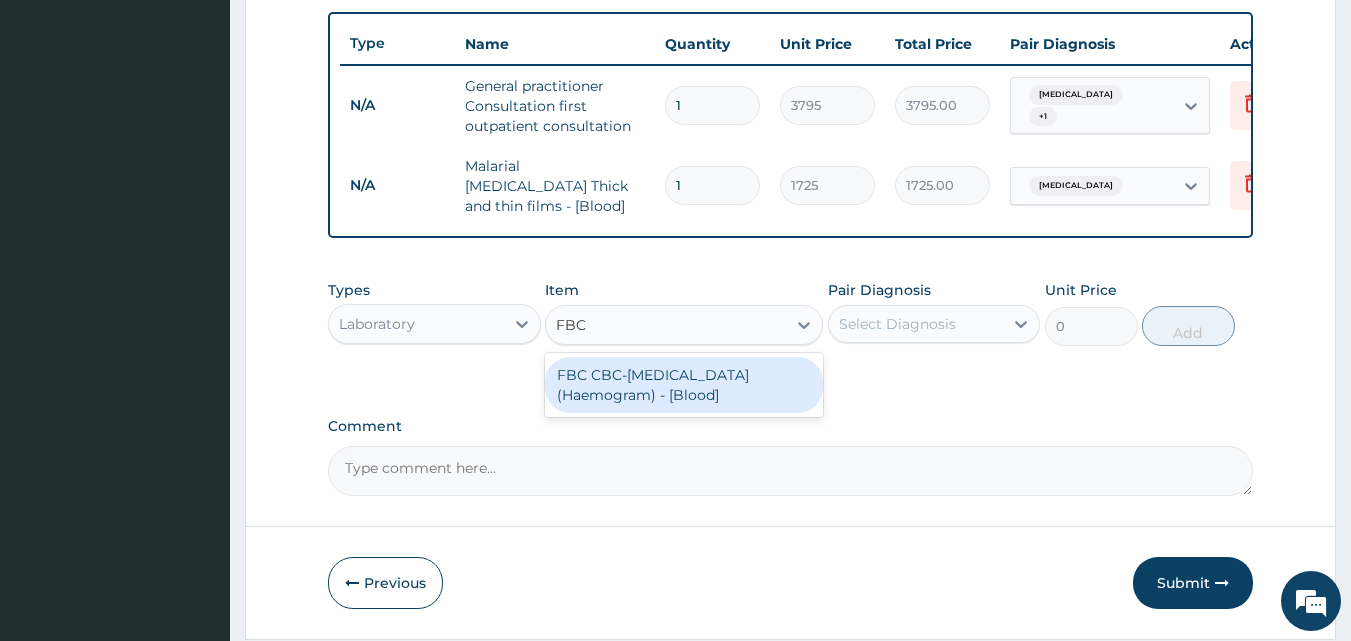 type 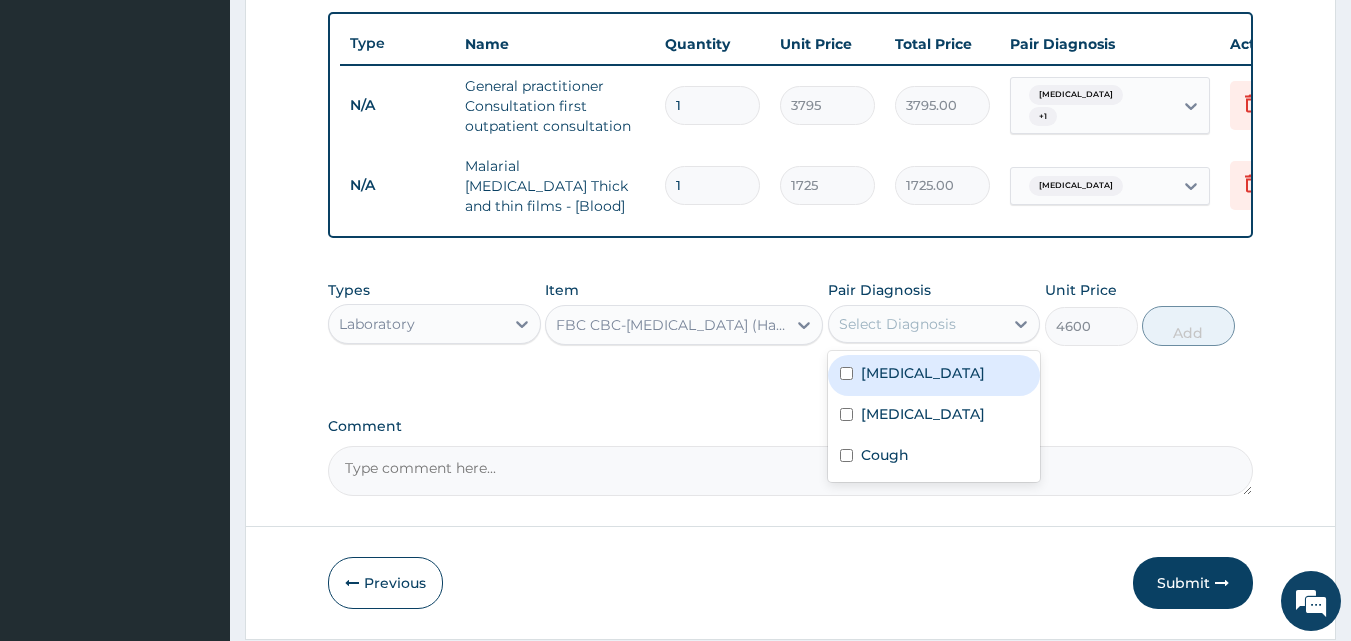 click on "Select Diagnosis" at bounding box center [916, 324] 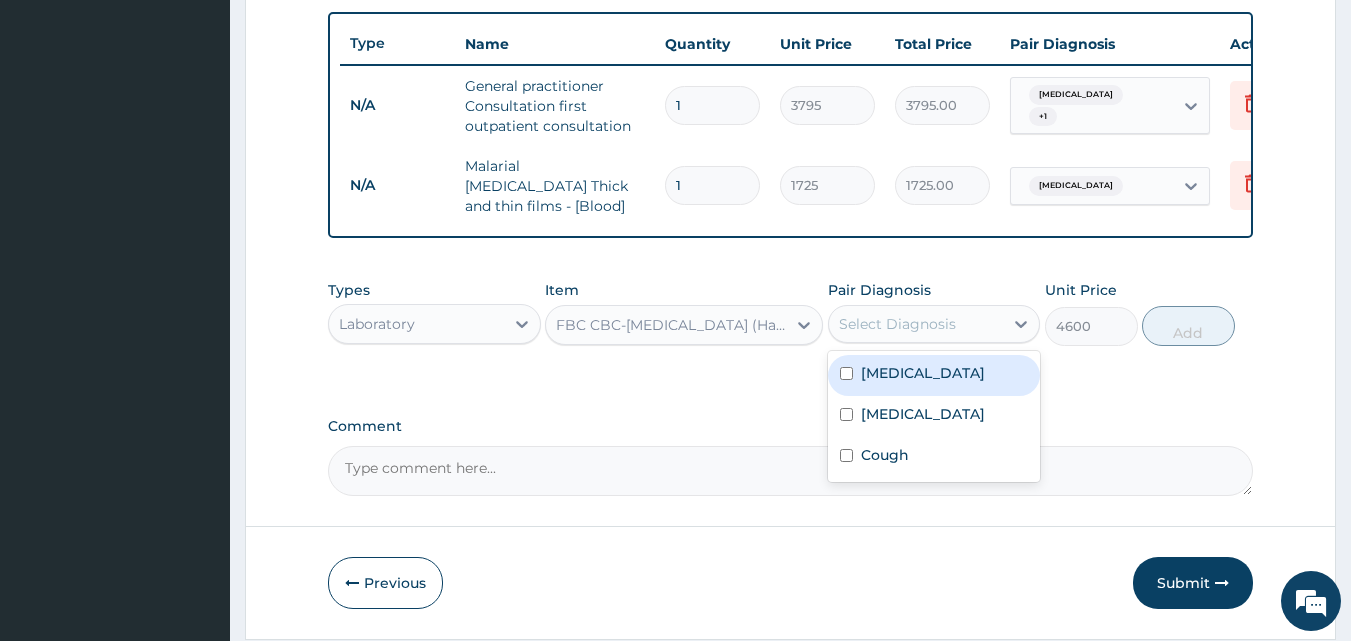 click on "[MEDICAL_DATA]" at bounding box center (934, 375) 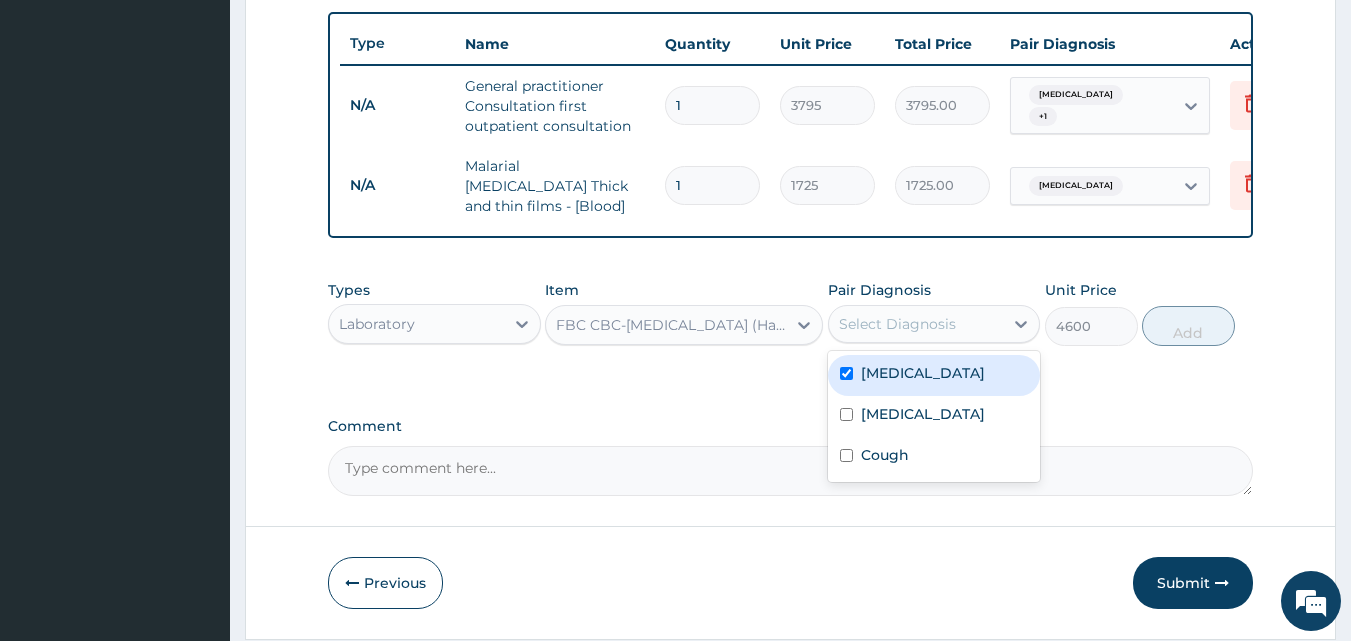 checkbox on "true" 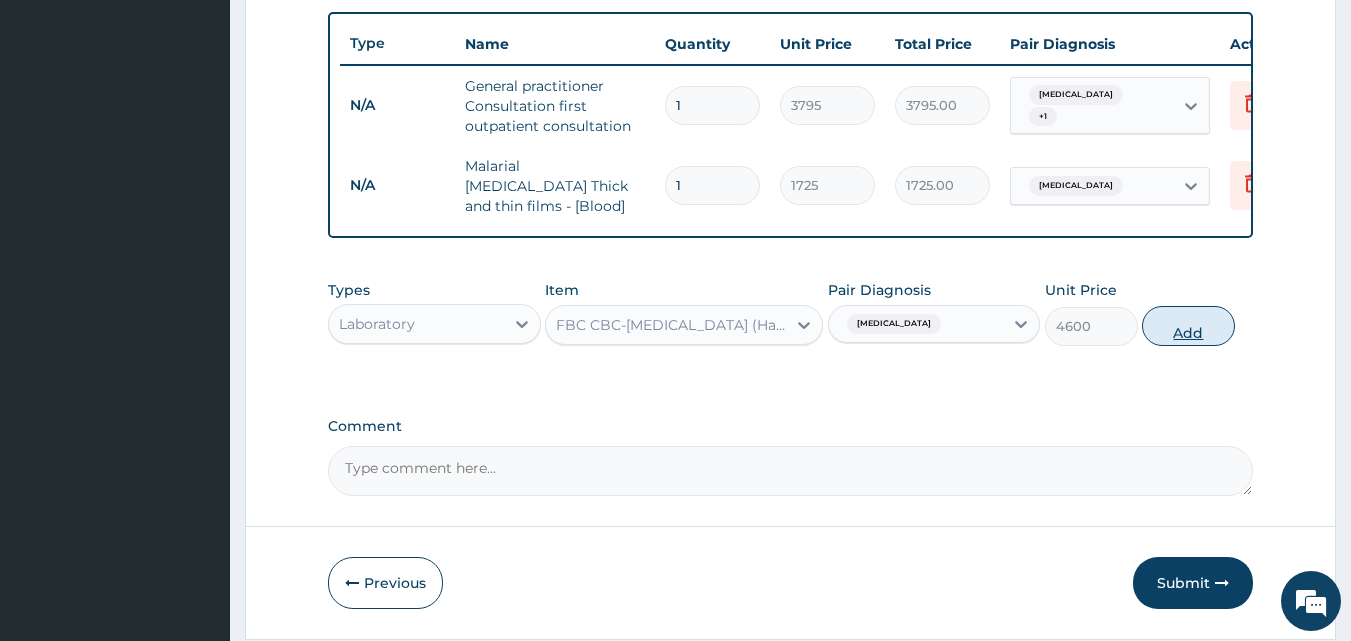click on "Add" at bounding box center [1188, 326] 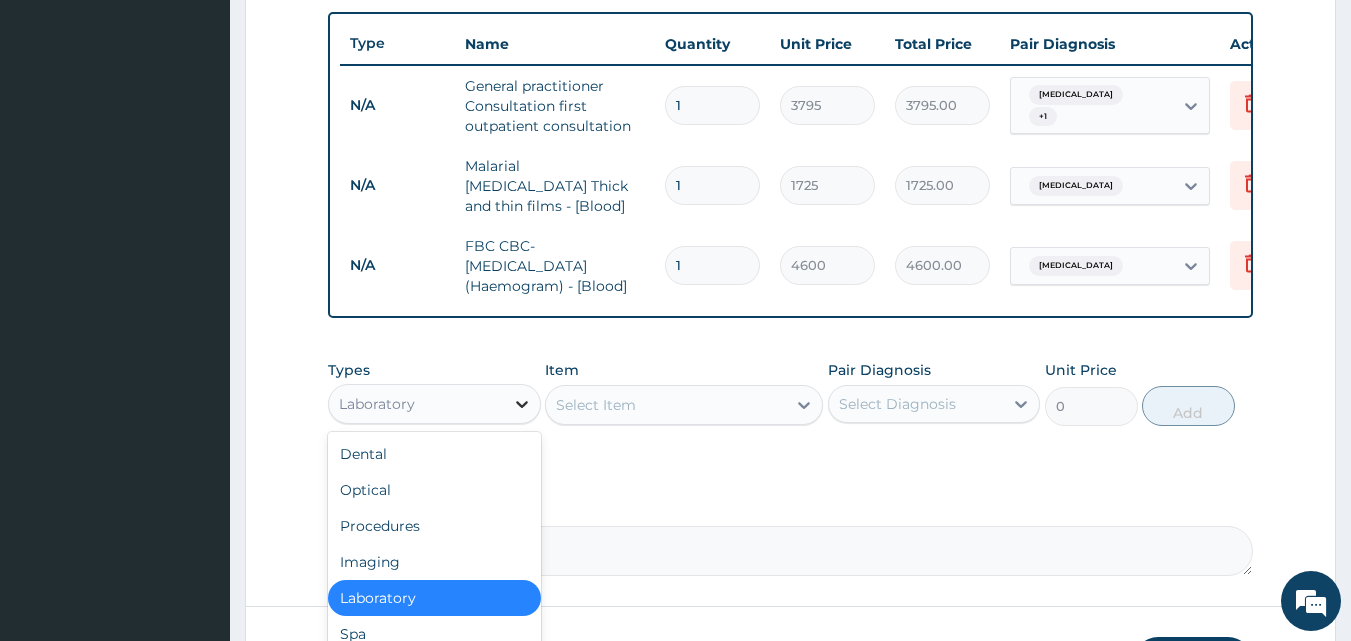 click at bounding box center [522, 404] 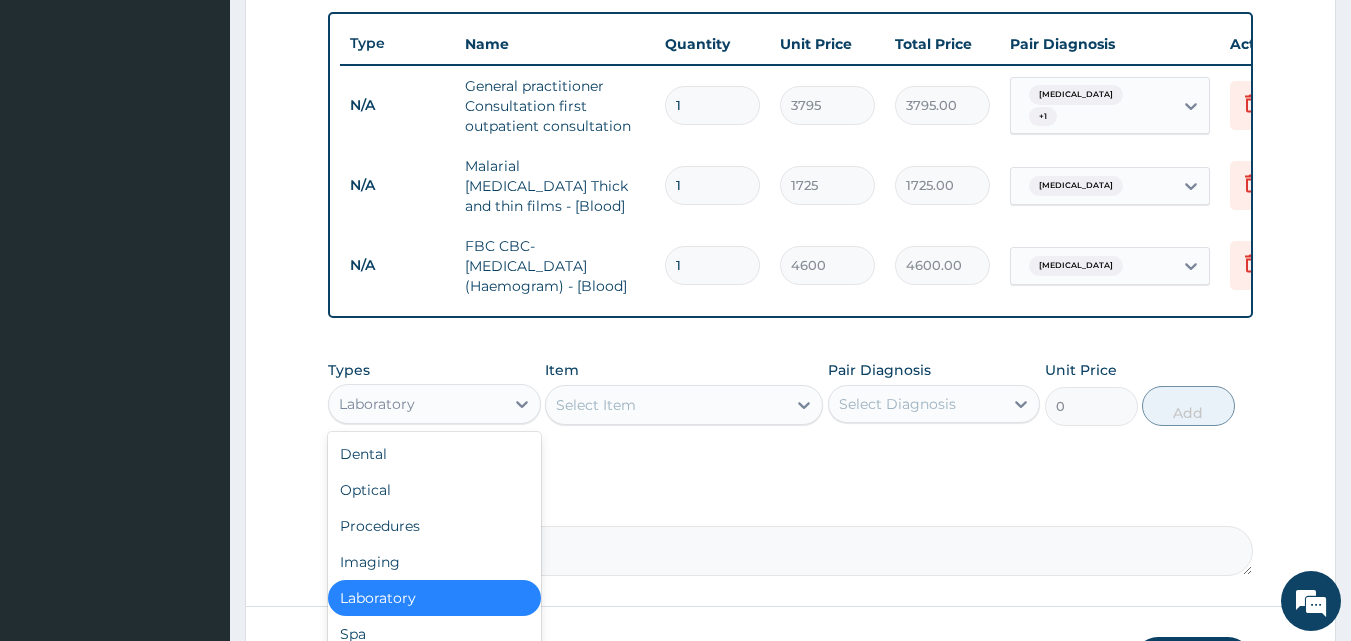 scroll, scrollTop: 881, scrollLeft: 0, axis: vertical 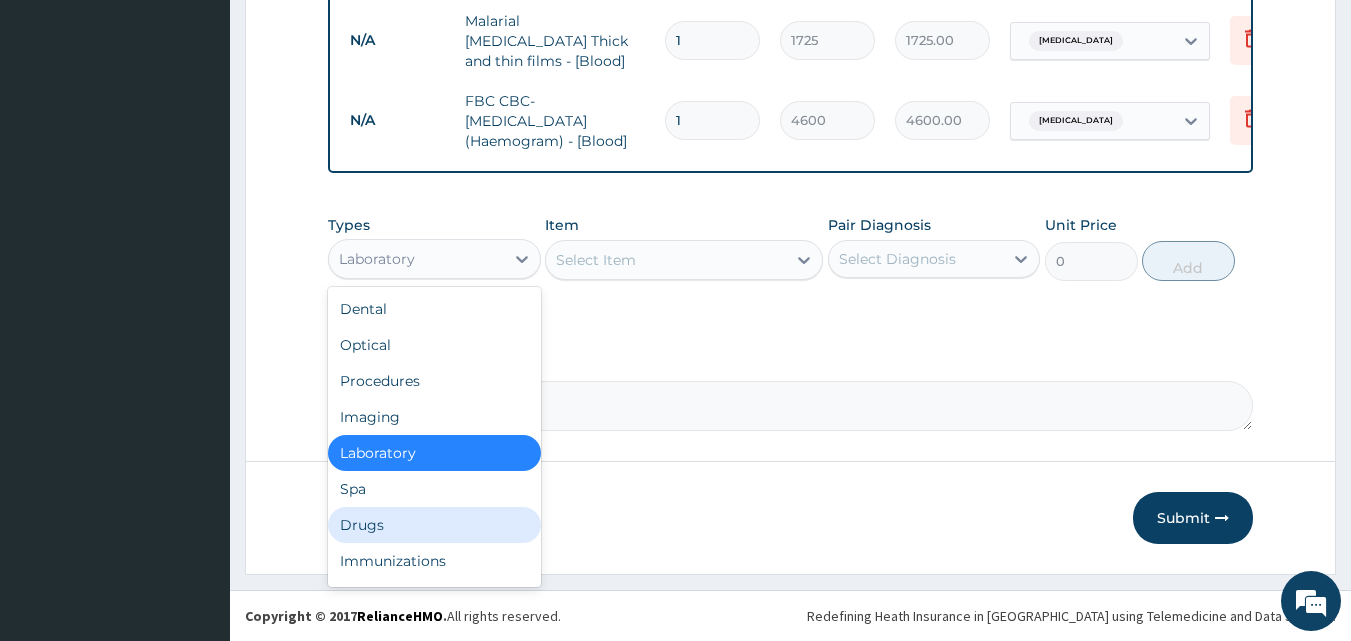 click on "Drugs" at bounding box center (434, 525) 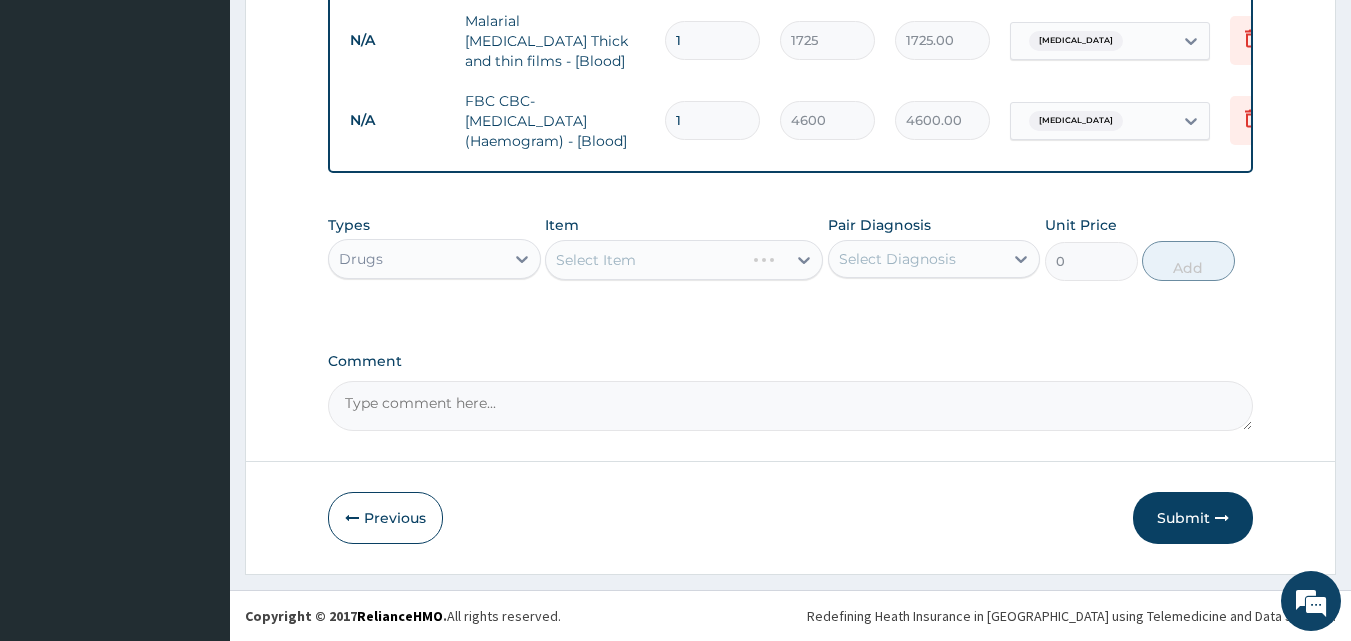 click on "Select Item" at bounding box center [684, 260] 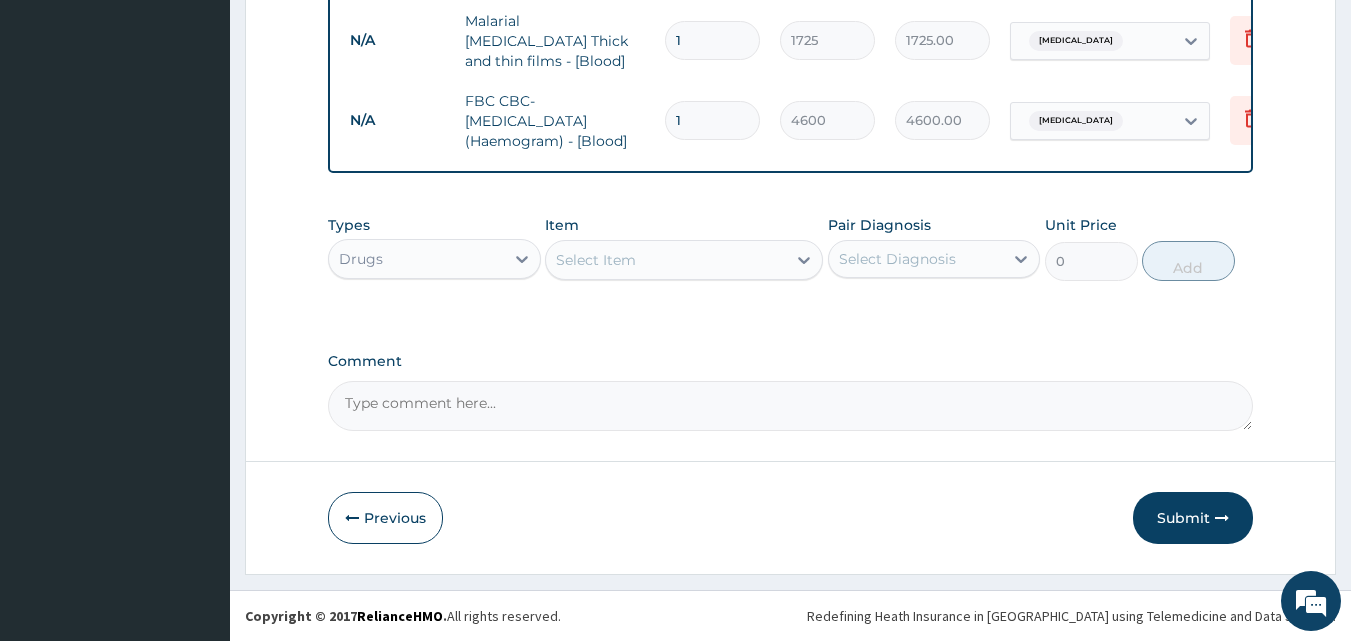 click on "Select Item" at bounding box center [666, 260] 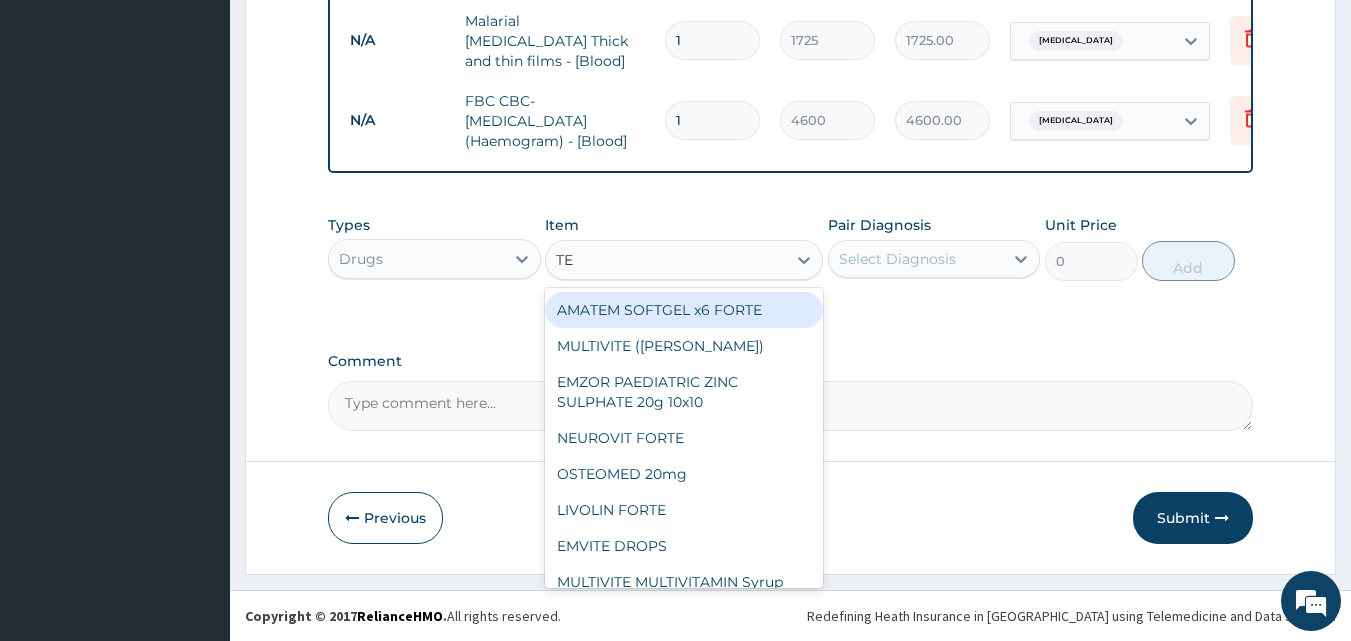 type on "TEL" 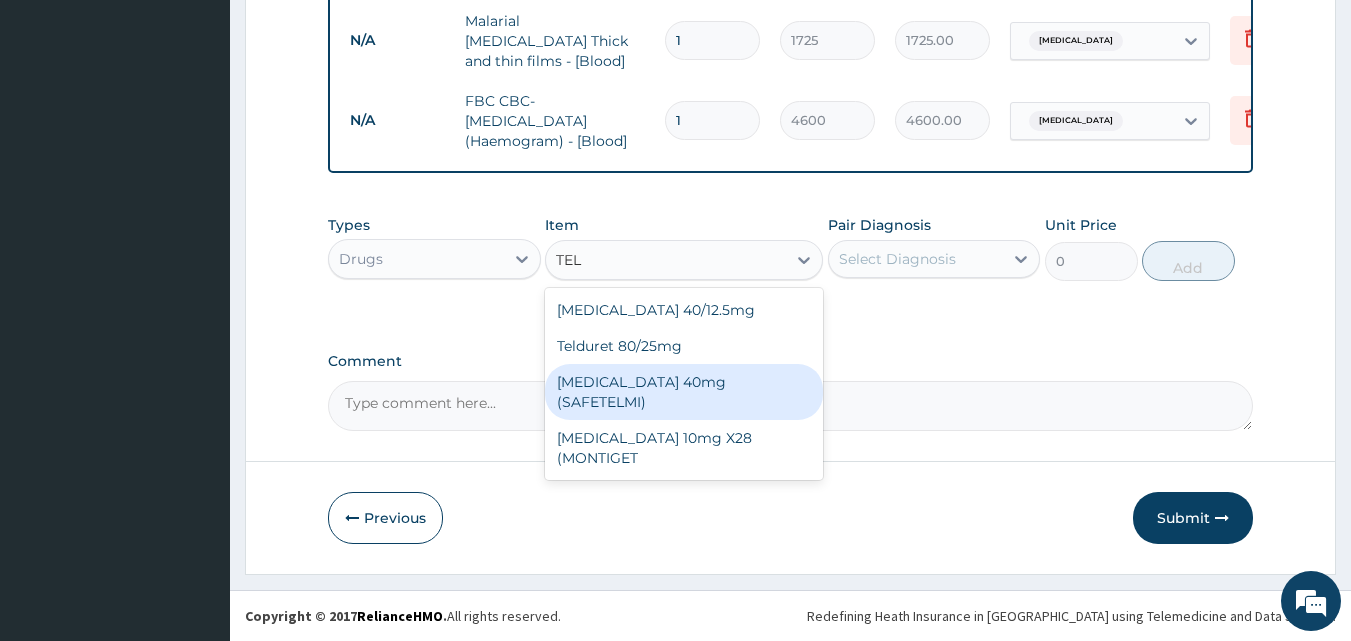 click on "[MEDICAL_DATA] 40mg (SAFETELMI)" at bounding box center [684, 392] 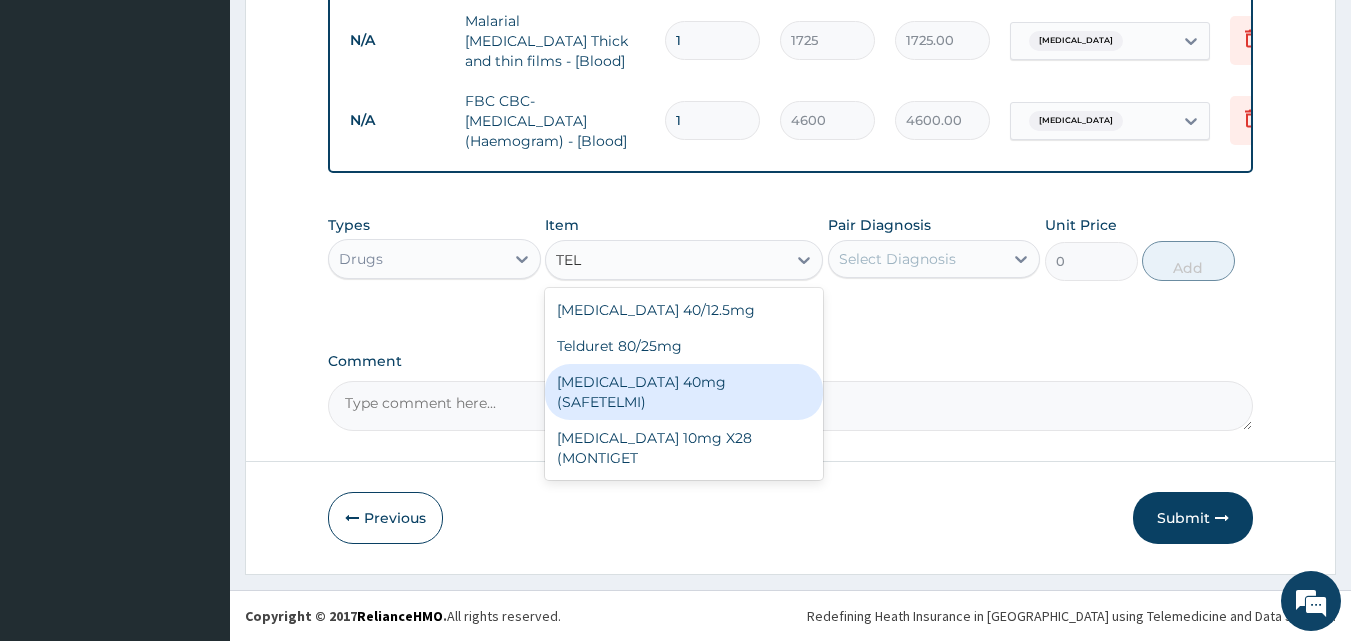 type 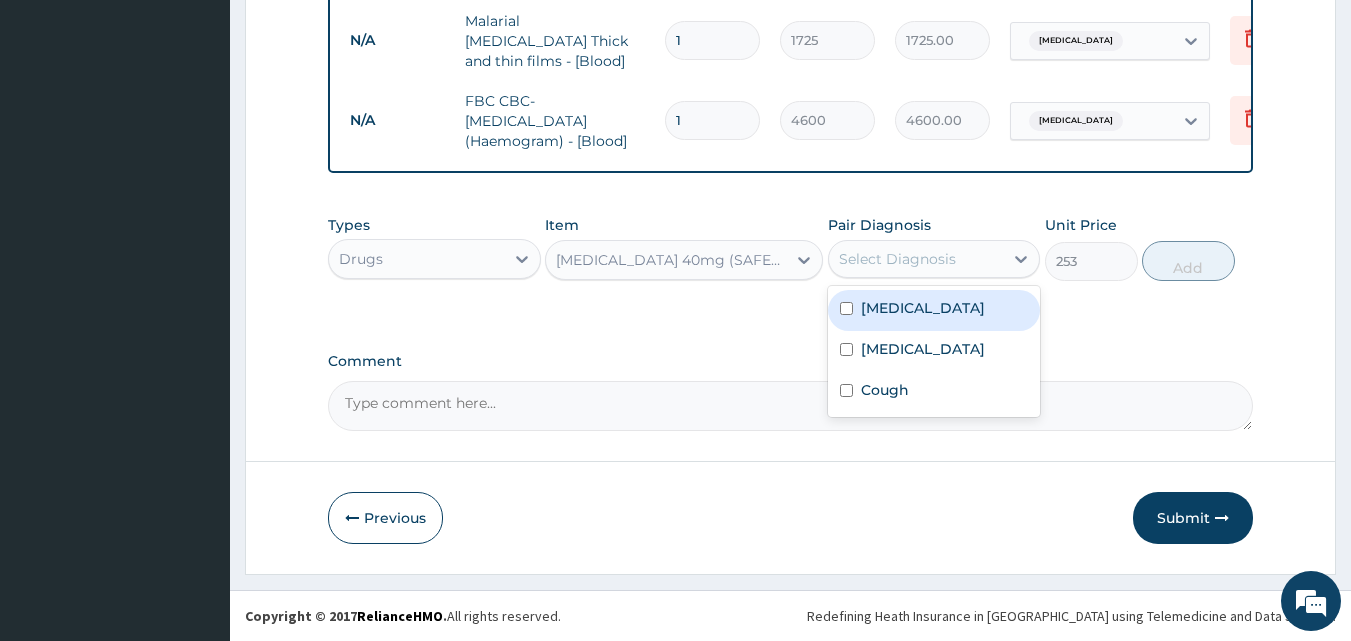 drag, startPoint x: 904, startPoint y: 256, endPoint x: 896, endPoint y: 309, distance: 53.600372 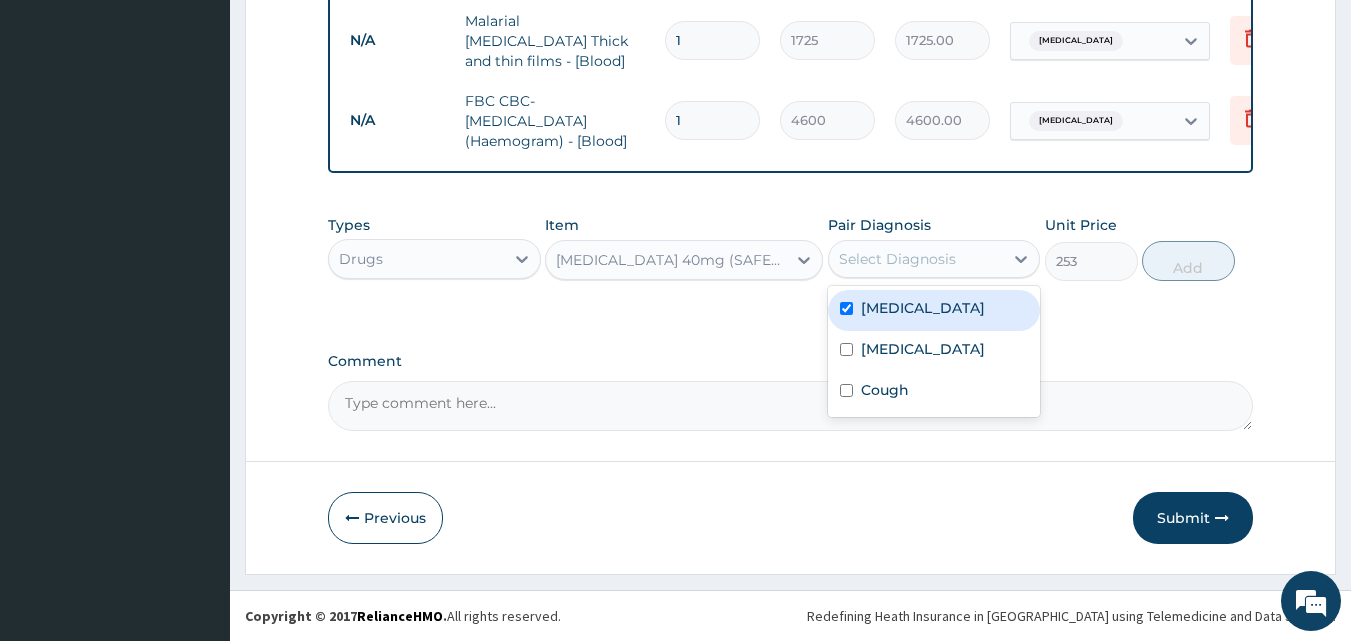 checkbox on "true" 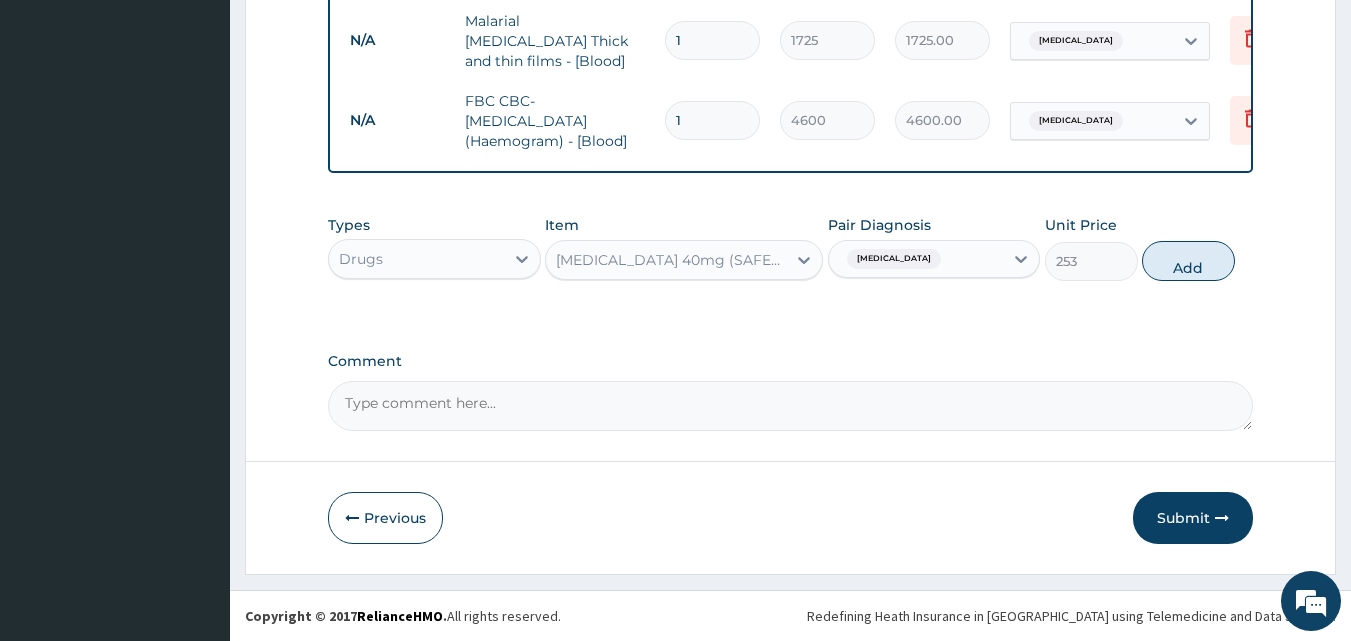 click on "Types Drugs Item TELMISARTAN 40mg (SAFETELMI)  Pair Diagnosis Sepsis Unit Price 253 Add" at bounding box center [791, 248] 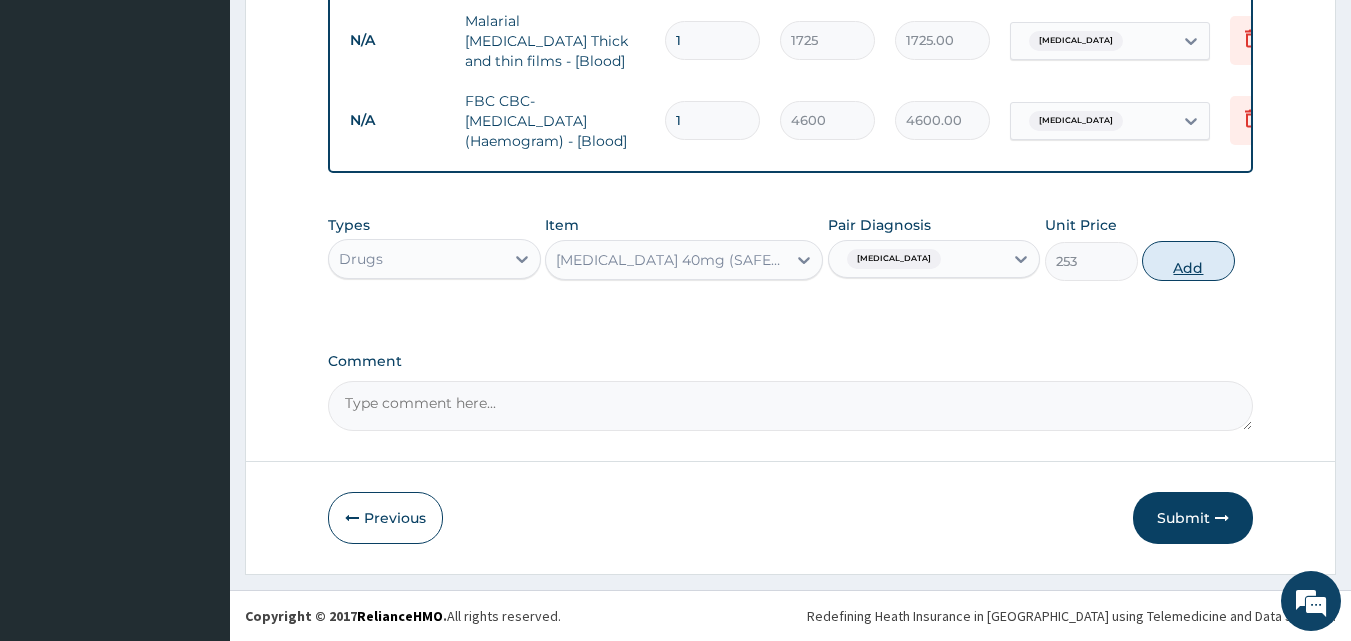 click on "Add" at bounding box center (1188, 261) 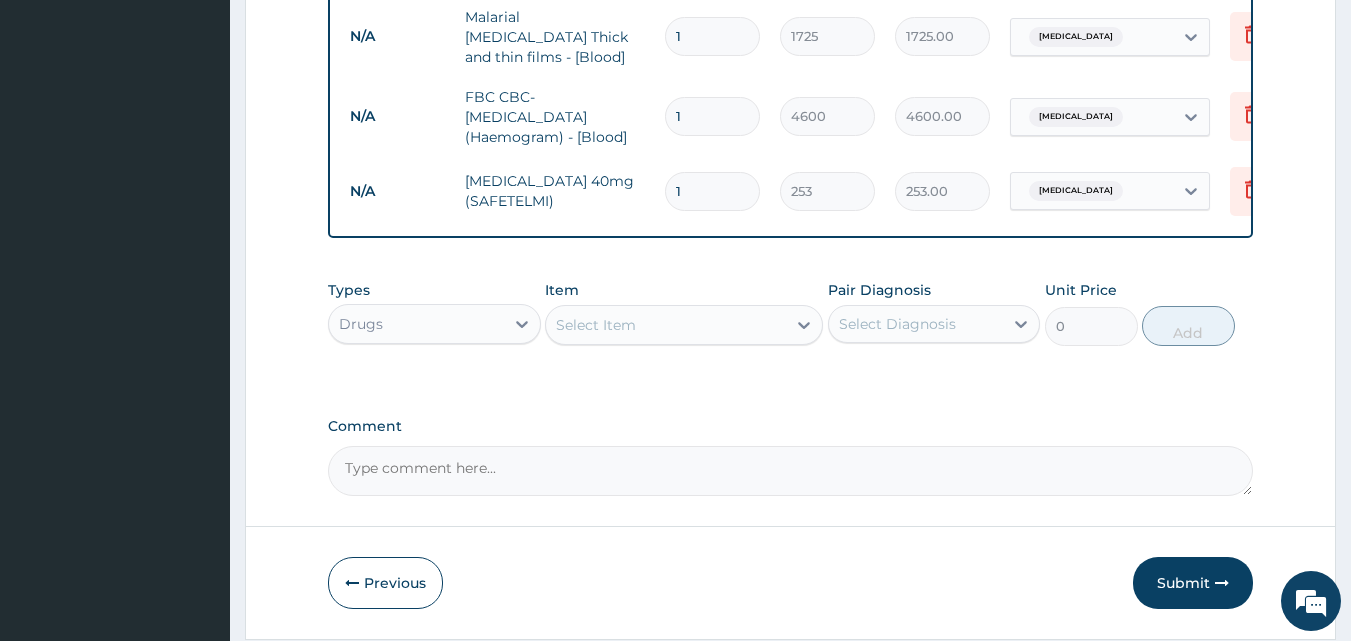 type 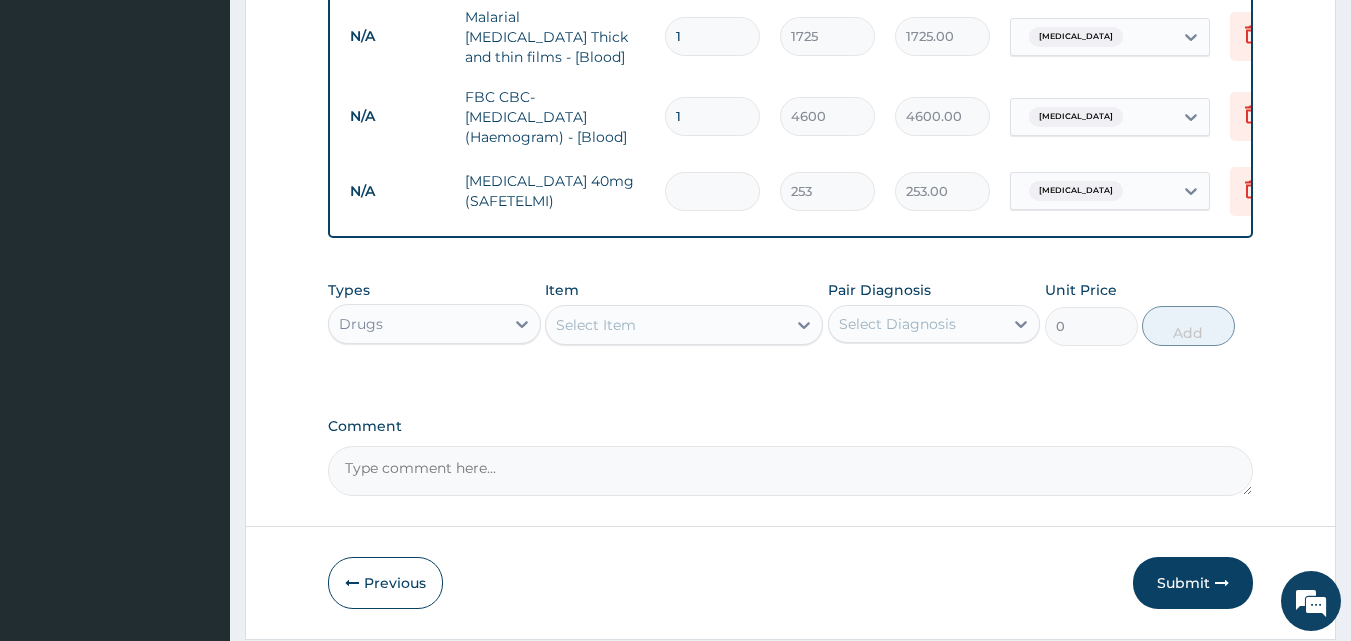 type on "0.00" 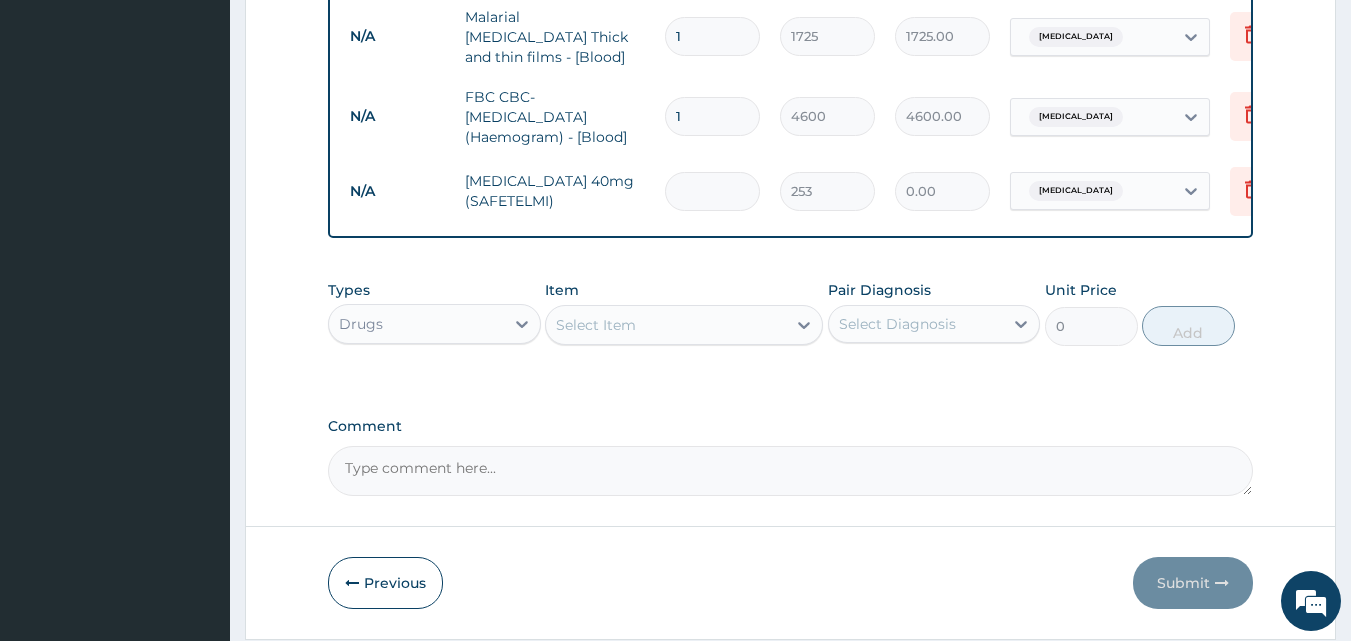type on "3" 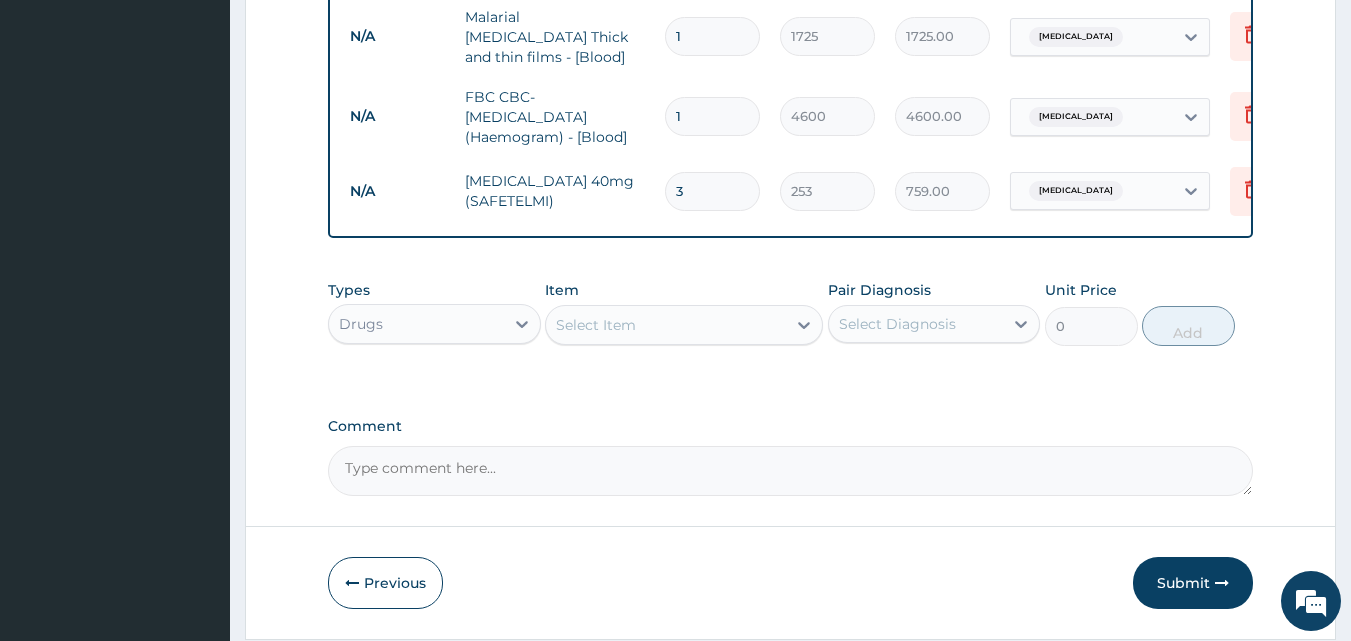 type on "30" 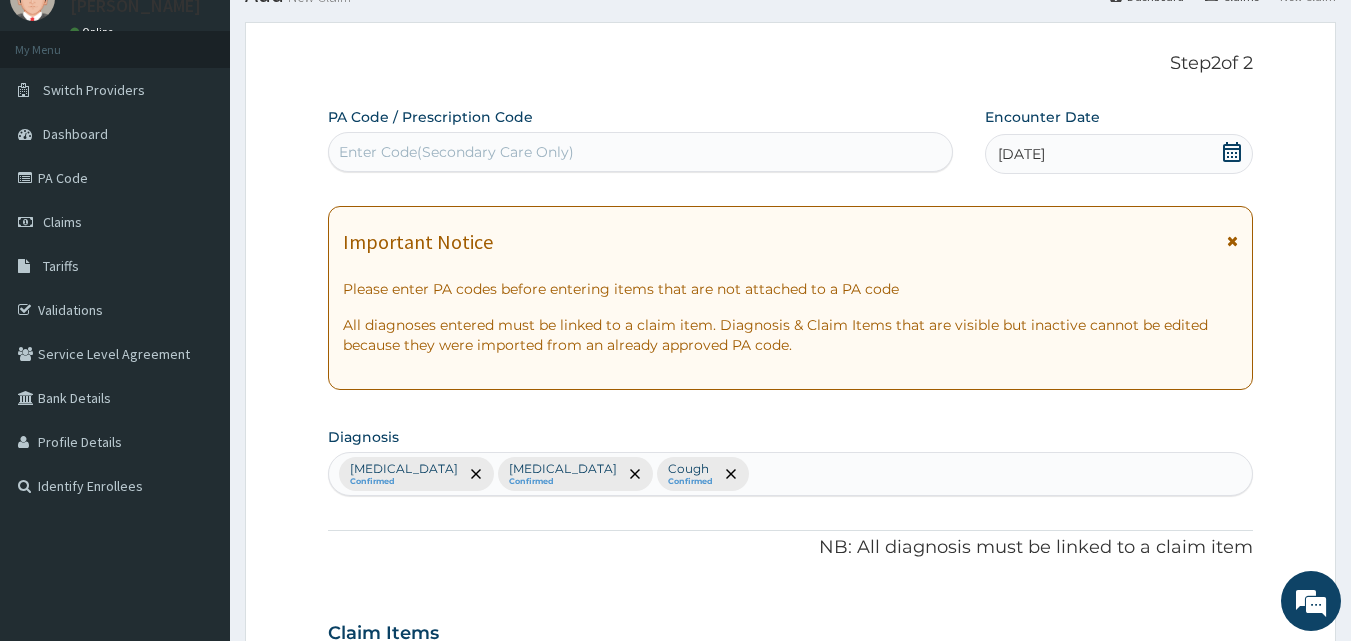 scroll, scrollTop: 81, scrollLeft: 0, axis: vertical 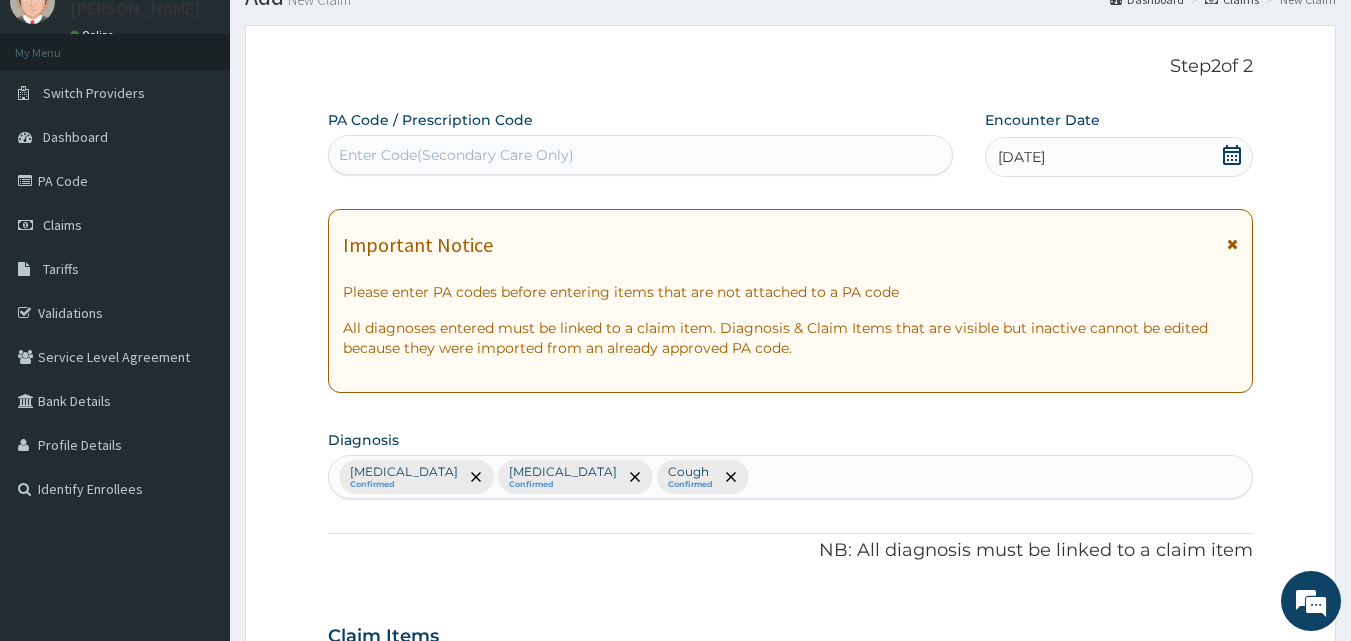 type on "30" 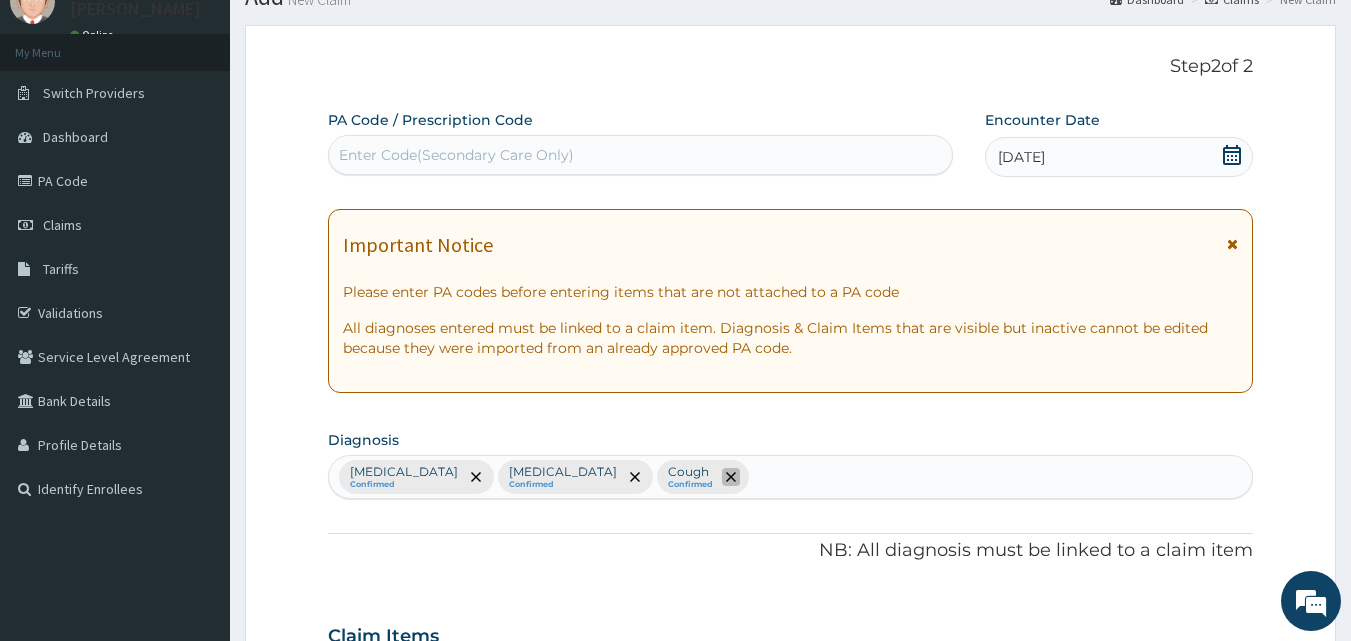 click at bounding box center (731, 477) 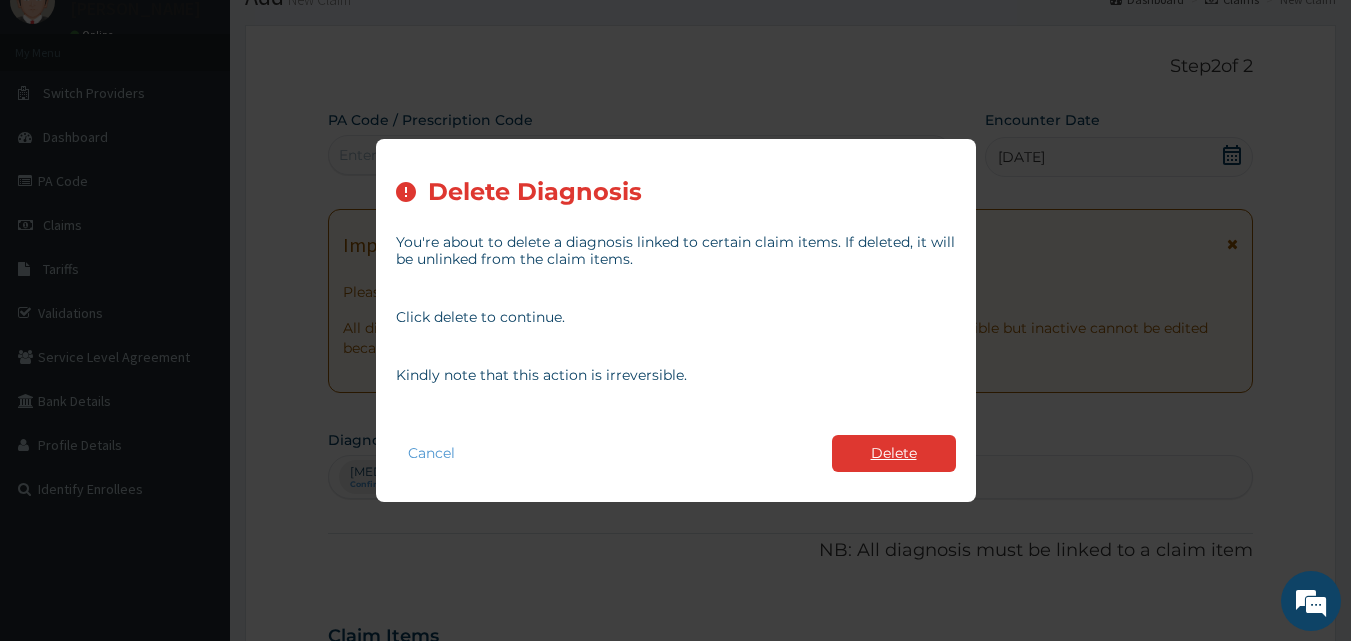 click on "Delete" at bounding box center (894, 453) 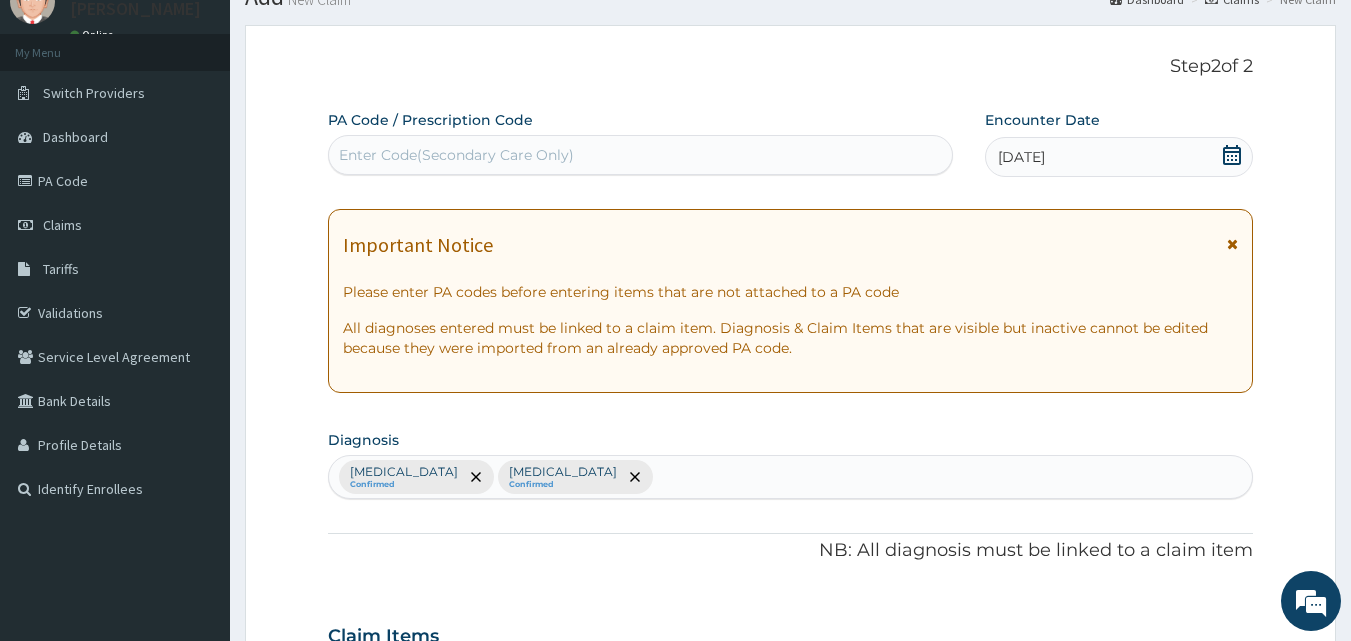 click on "Sepsis Confirmed Malaria Confirmed" at bounding box center (791, 477) 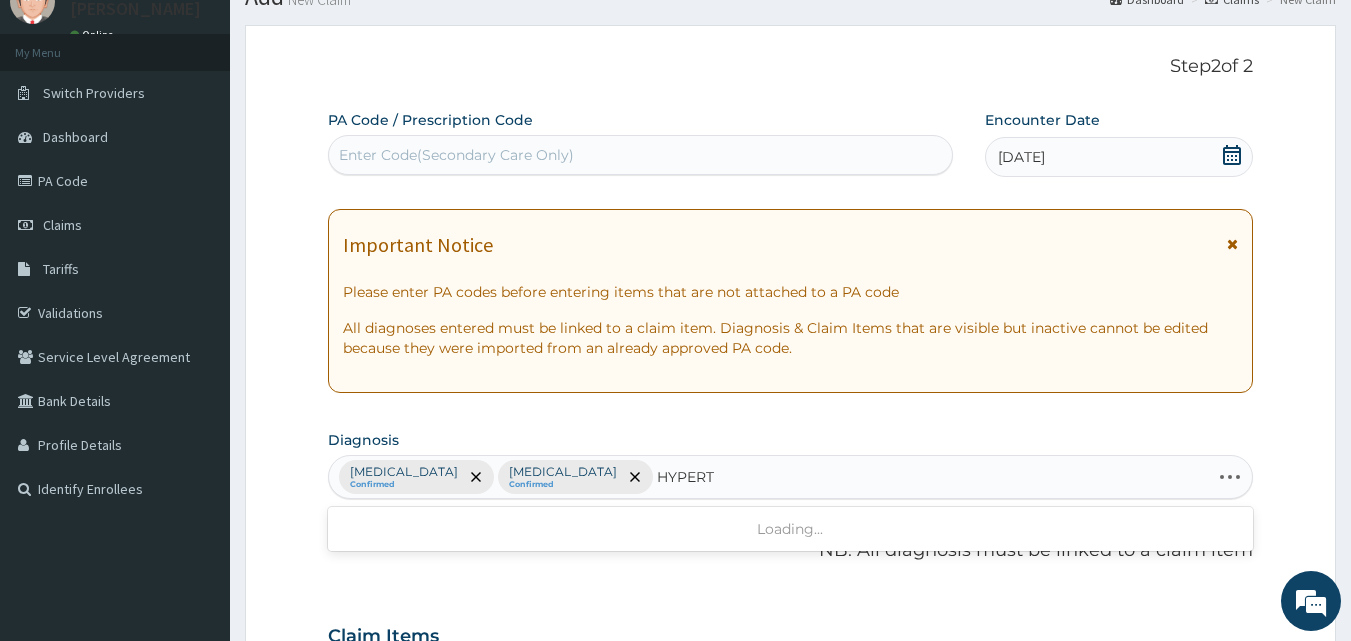 type on "HYPERTE" 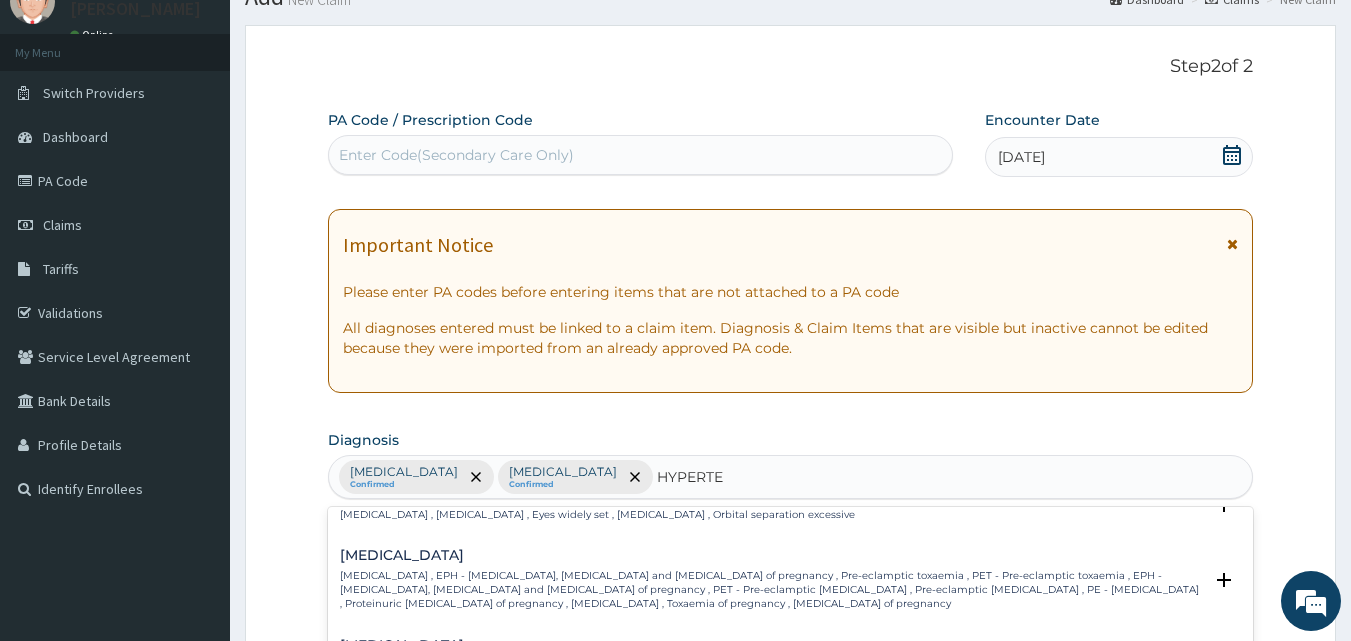 scroll, scrollTop: 200, scrollLeft: 0, axis: vertical 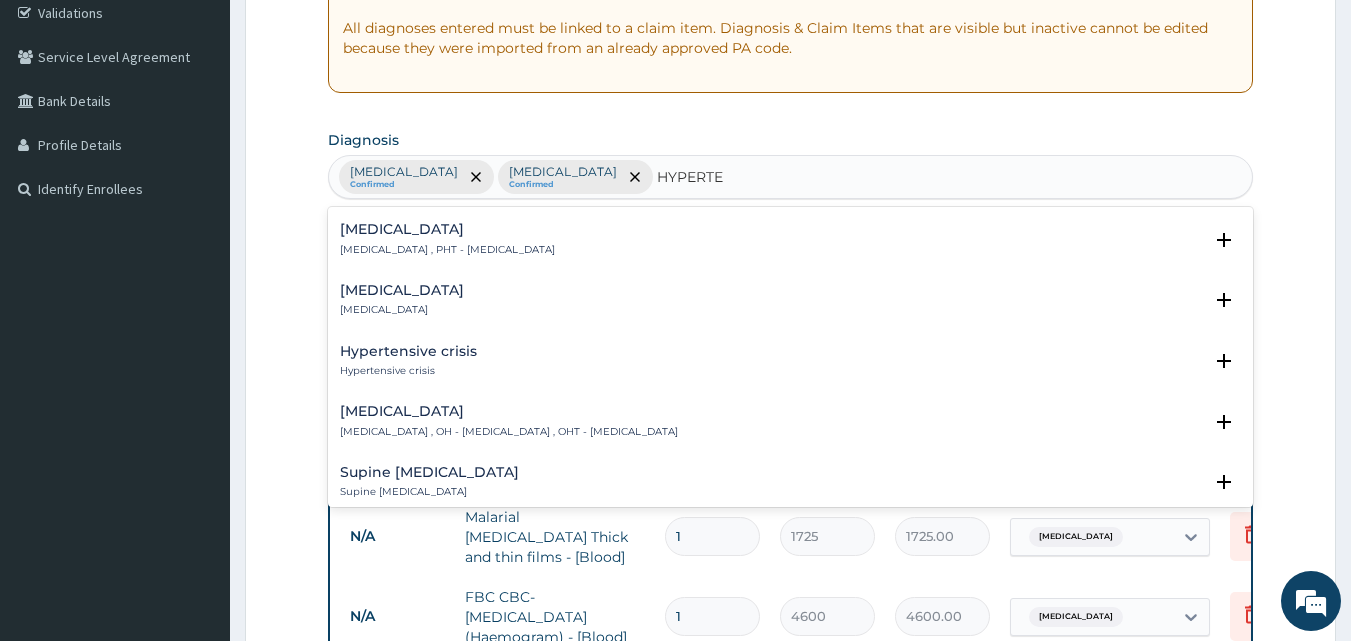 click on "Hypertensive crisis Hypertensive crisis" at bounding box center (791, 361) 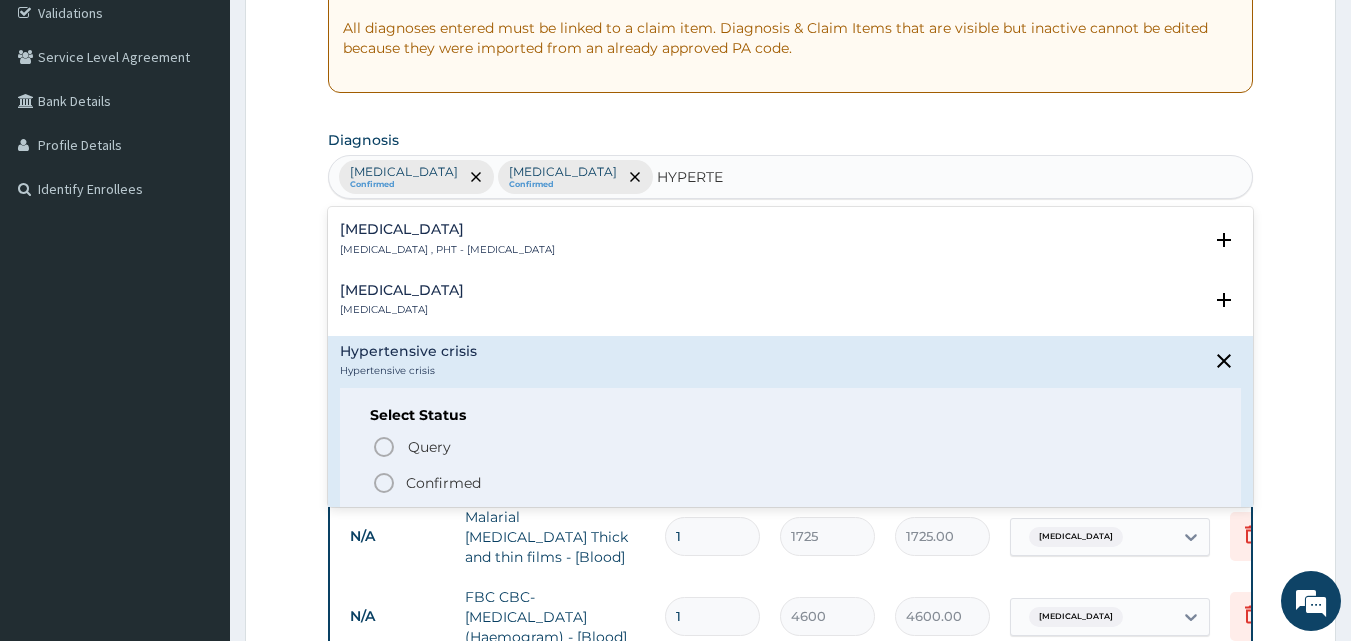 click on "Confirmed" at bounding box center (443, 483) 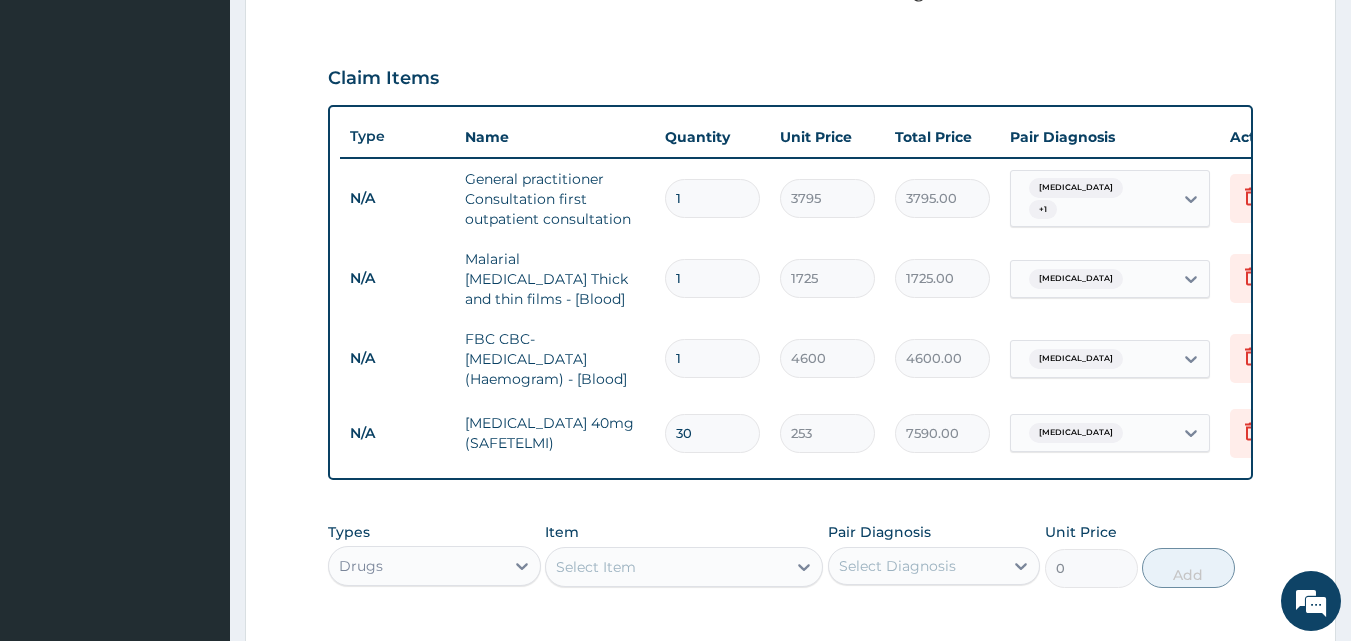 scroll, scrollTop: 781, scrollLeft: 0, axis: vertical 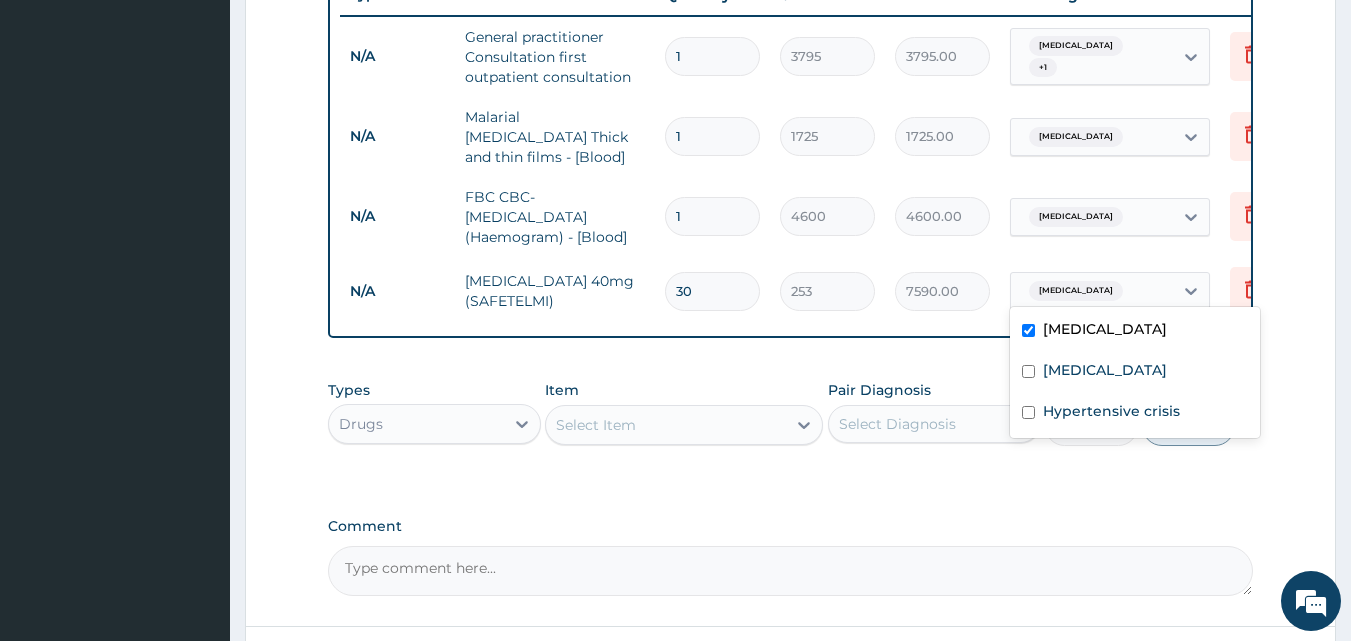 drag, startPoint x: 1036, startPoint y: 278, endPoint x: 1039, endPoint y: 290, distance: 12.369317 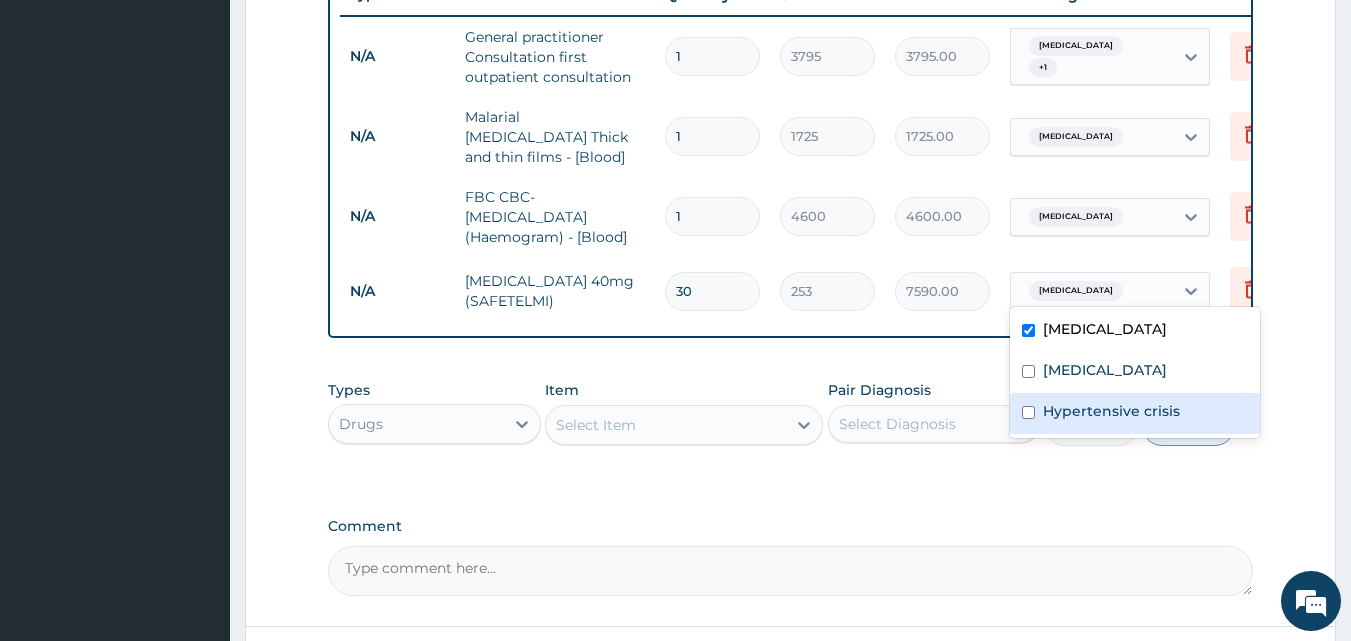 click on "Hypertensive crisis" at bounding box center (1135, 413) 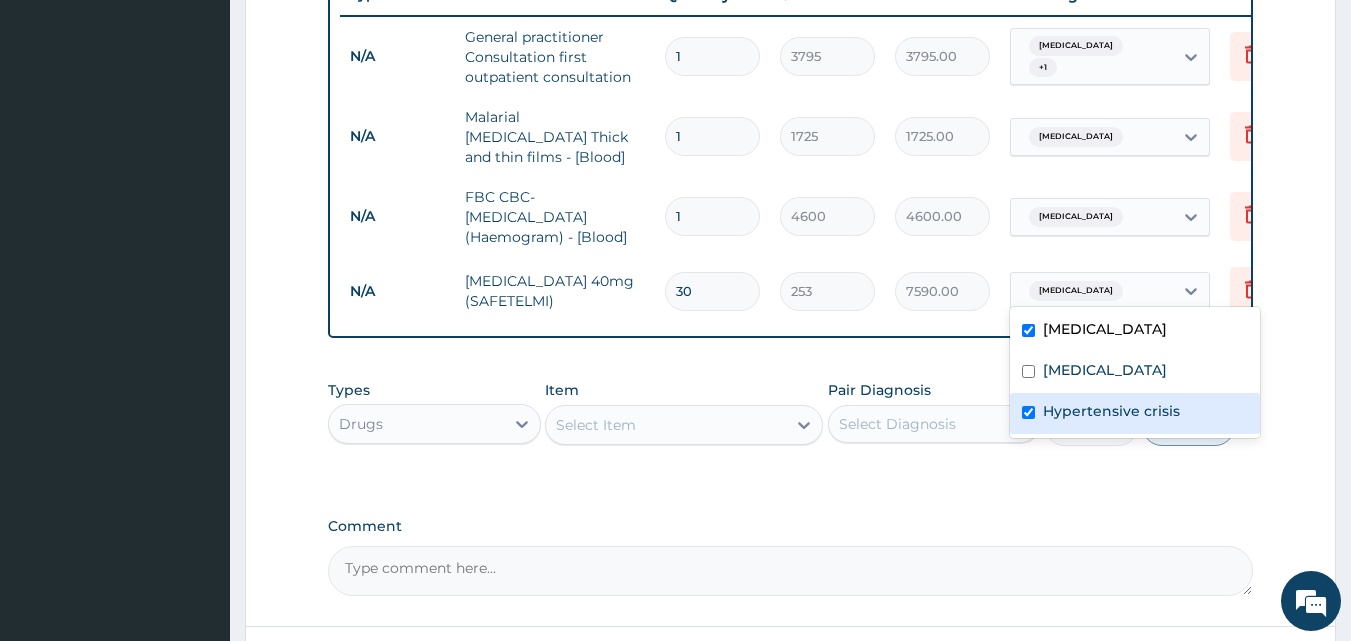 checkbox on "true" 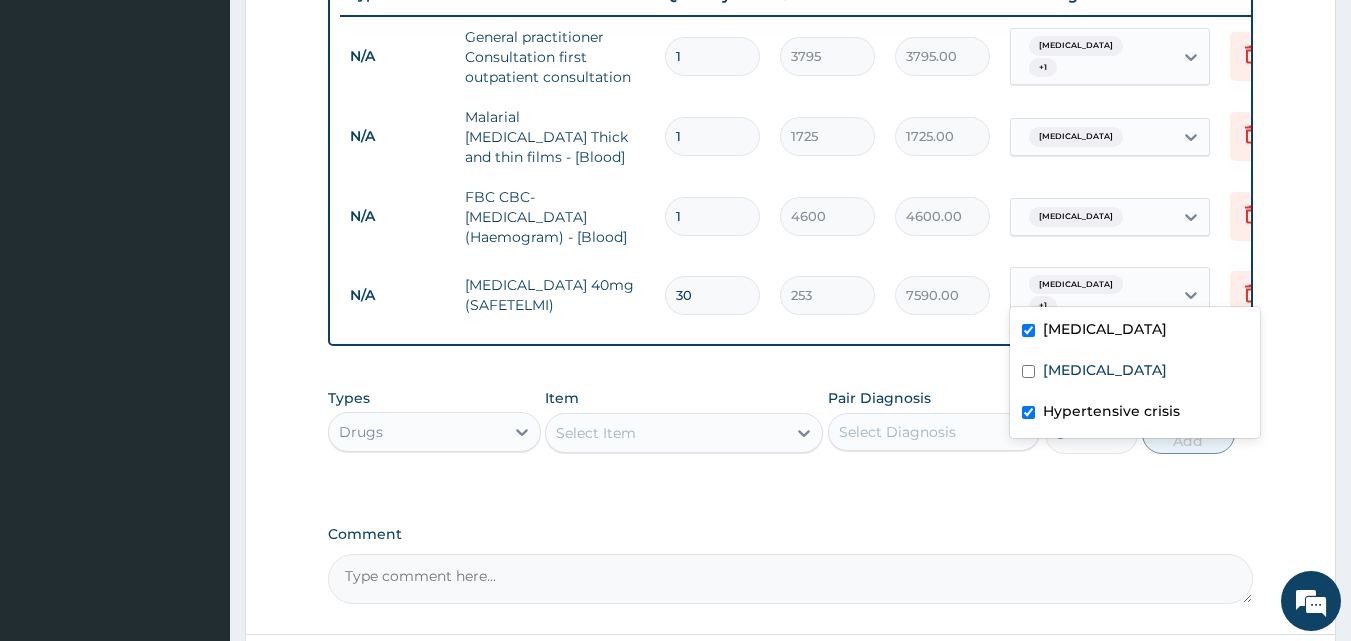 click on "[MEDICAL_DATA]" at bounding box center (1105, 329) 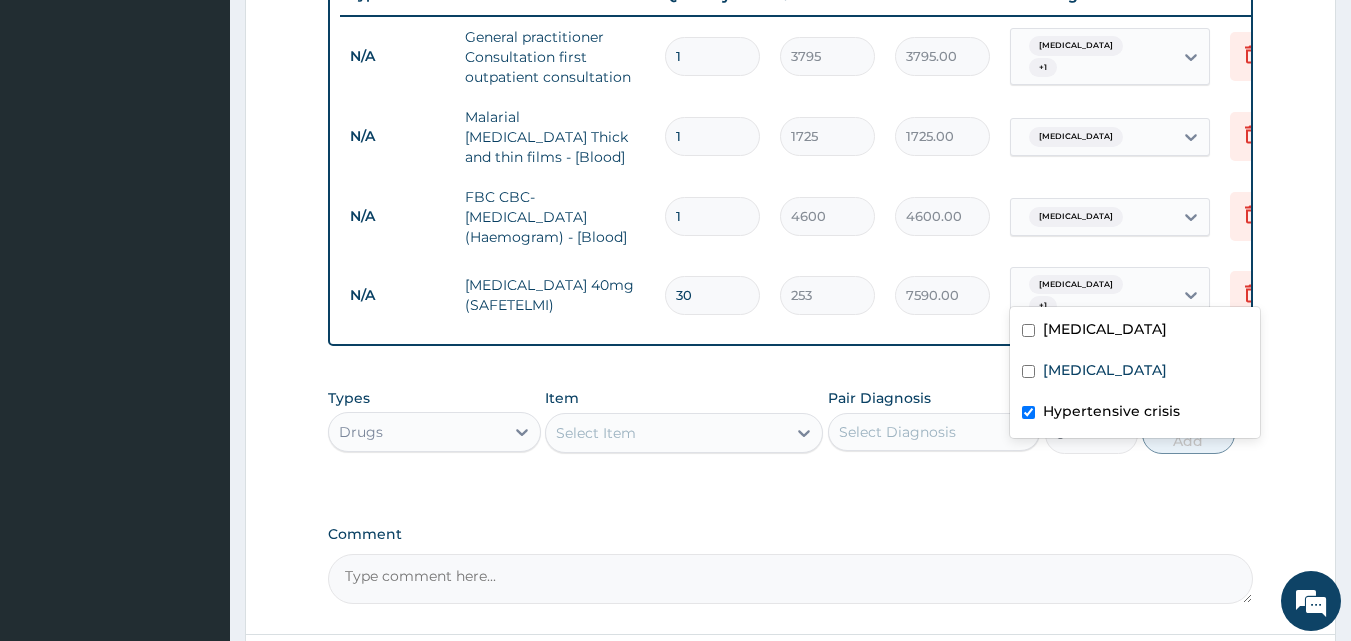 checkbox on "false" 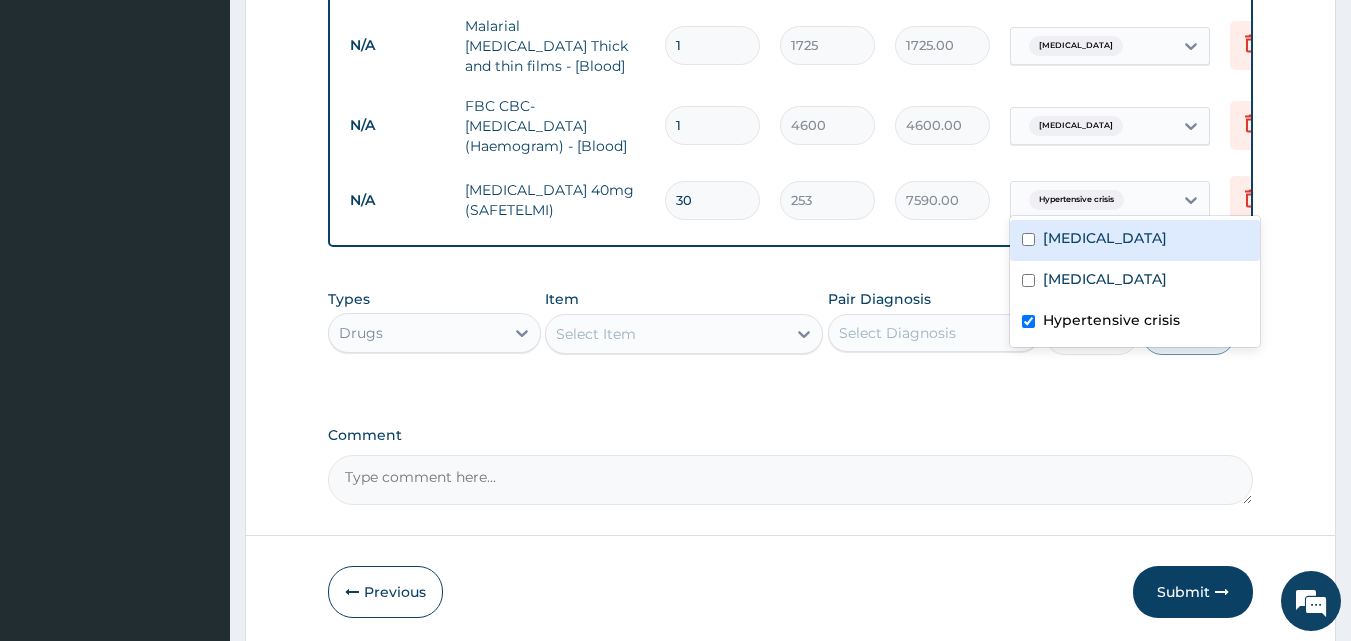 scroll, scrollTop: 950, scrollLeft: 0, axis: vertical 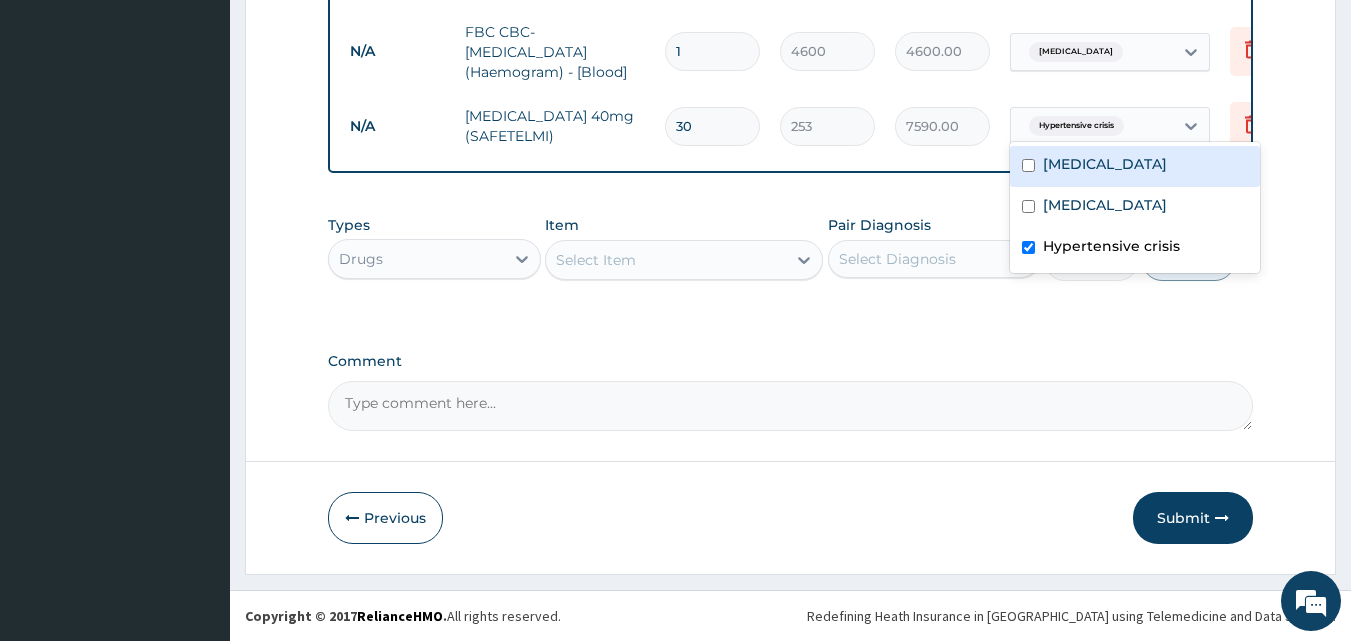 click on "Select Item" at bounding box center [666, 260] 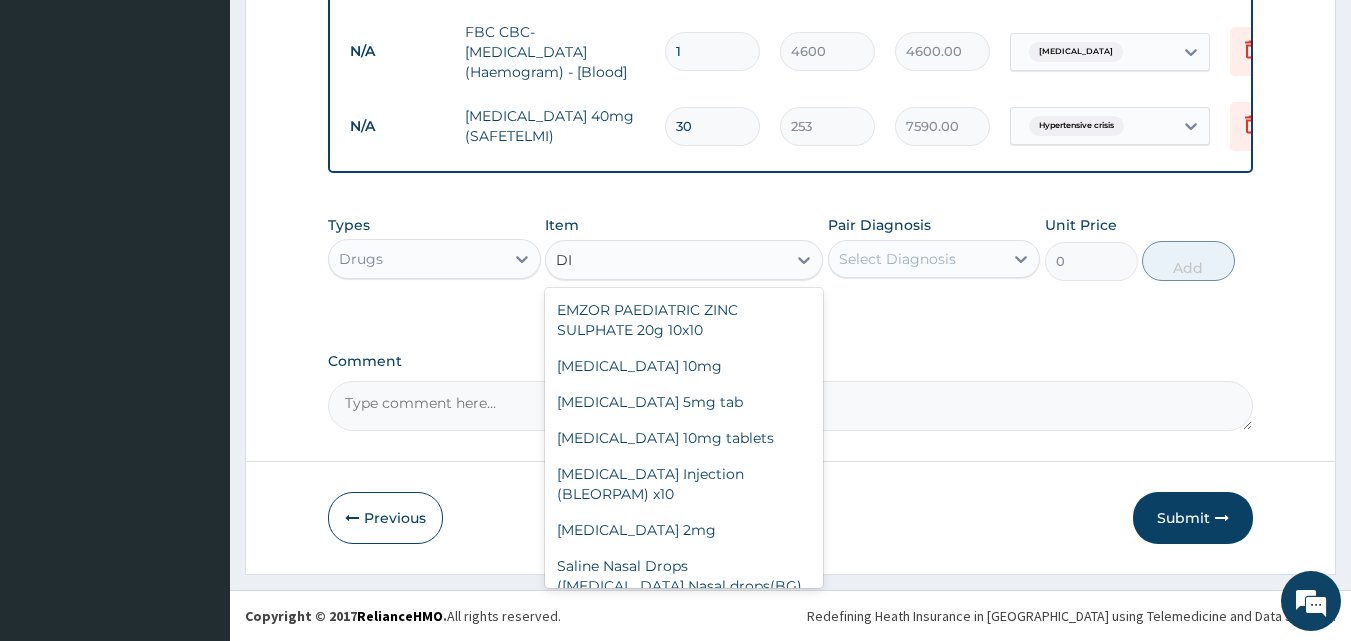 type on "D" 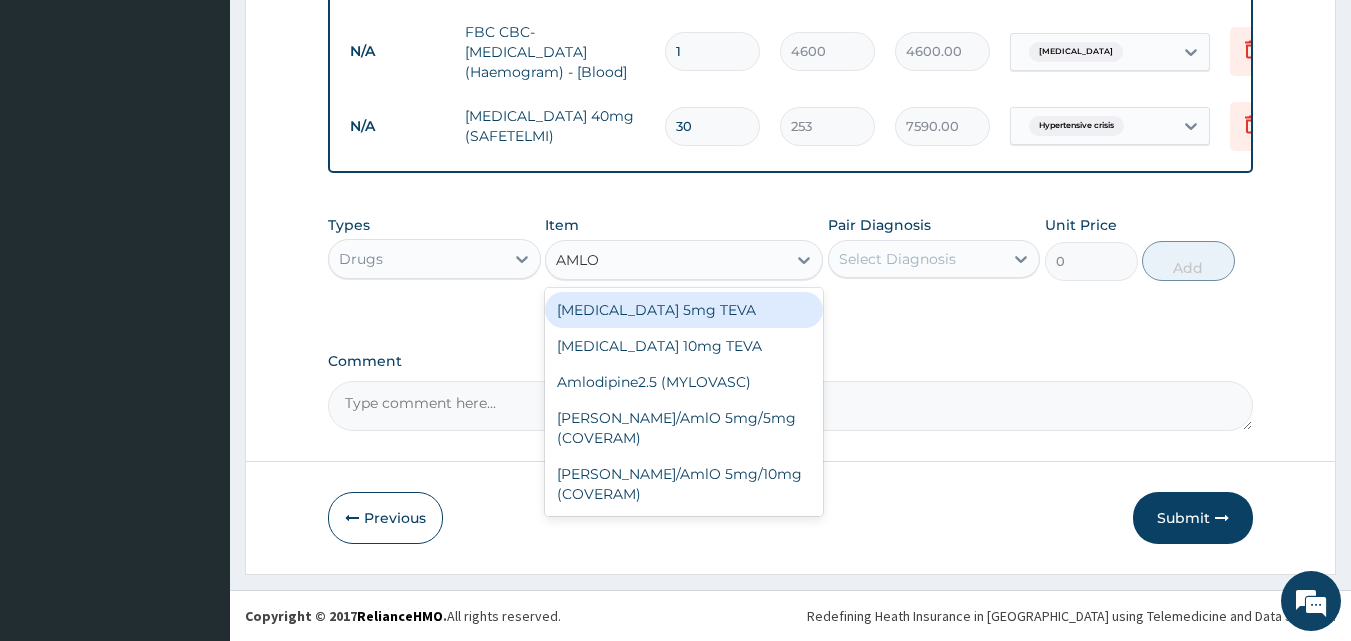 type on "AMLOD" 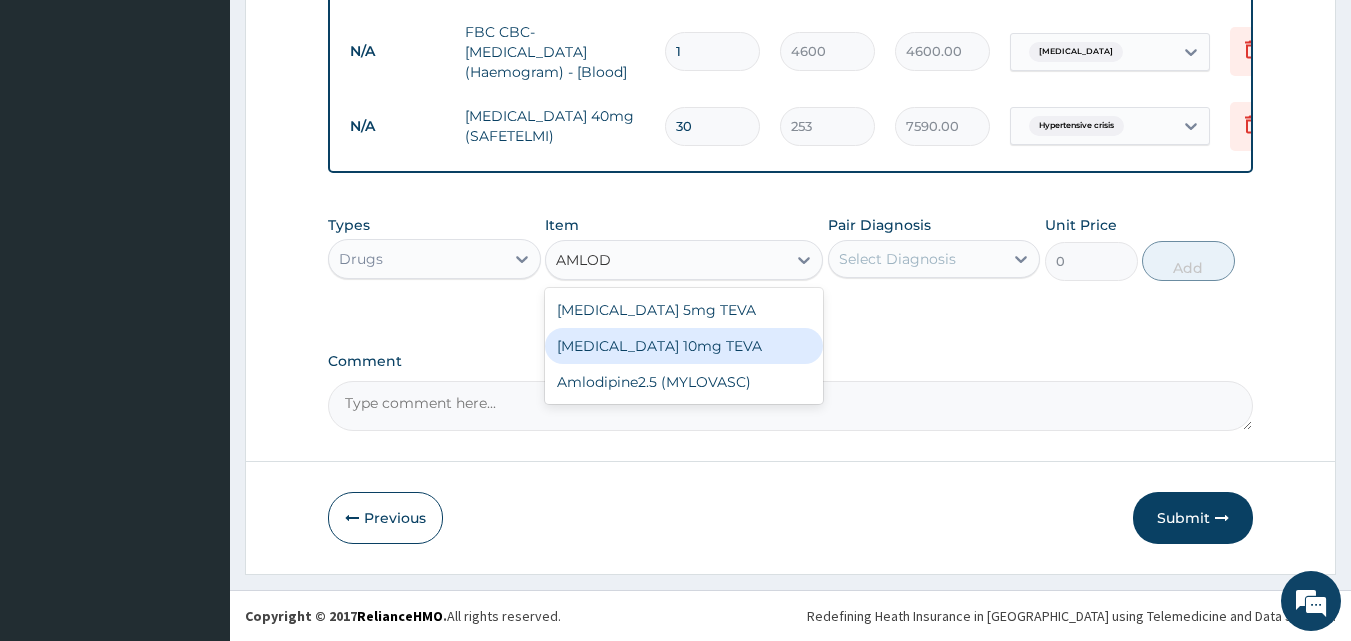 click on "[MEDICAL_DATA] 10mg TEVA" at bounding box center [684, 346] 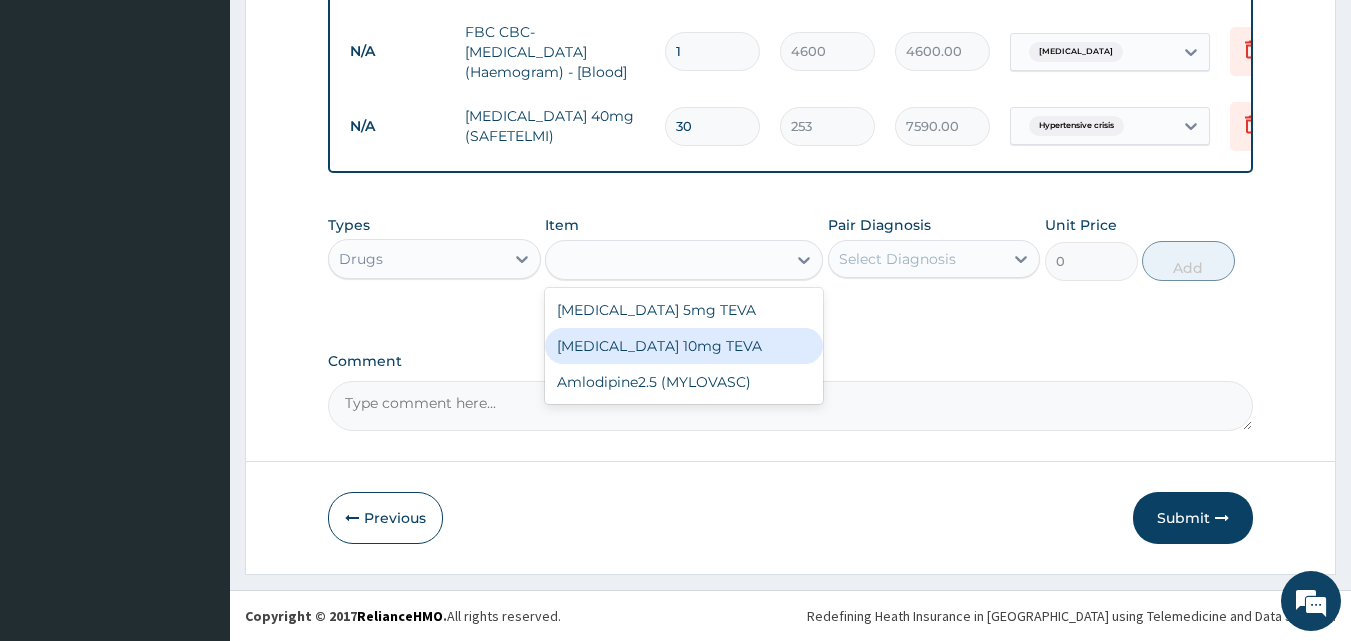 type on "107.525" 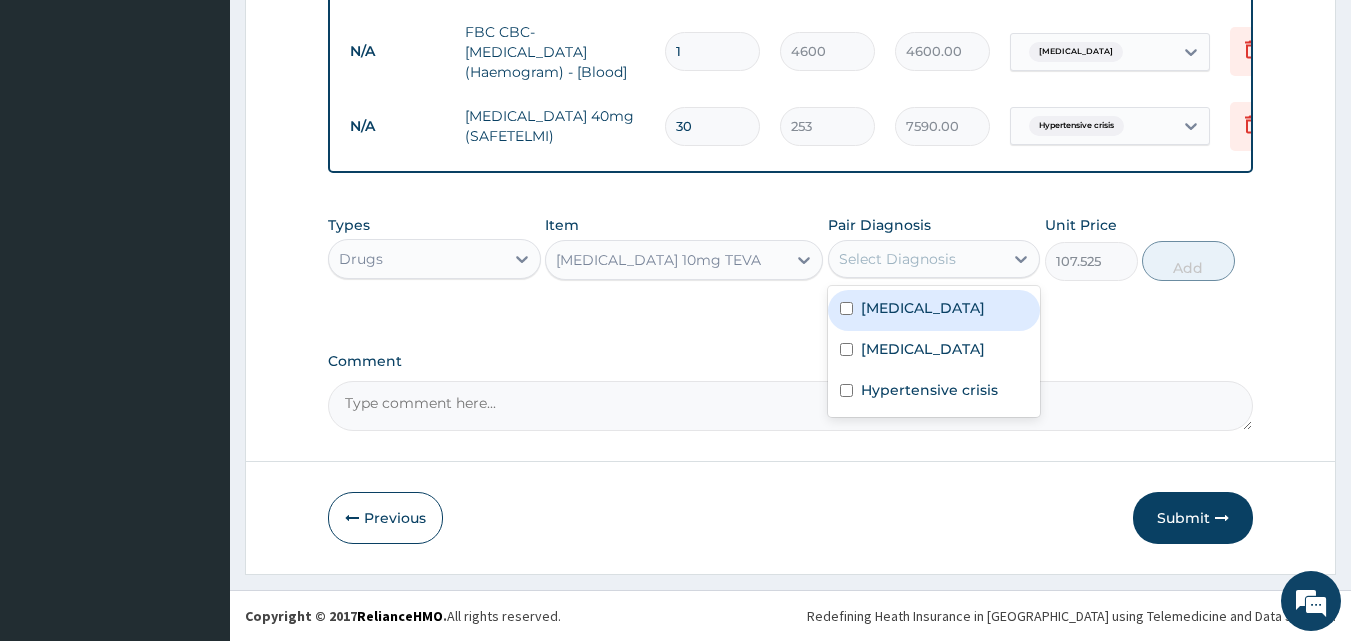 click on "Select Diagnosis" at bounding box center [897, 259] 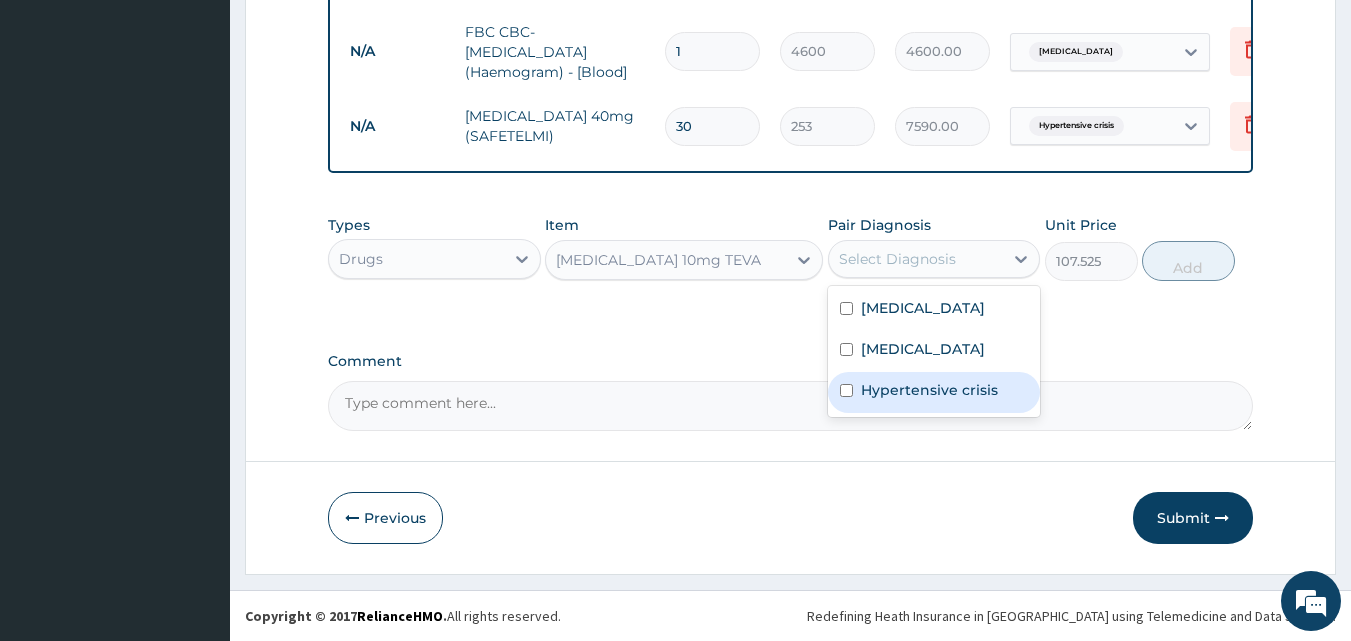click on "Hypertensive crisis" at bounding box center [929, 390] 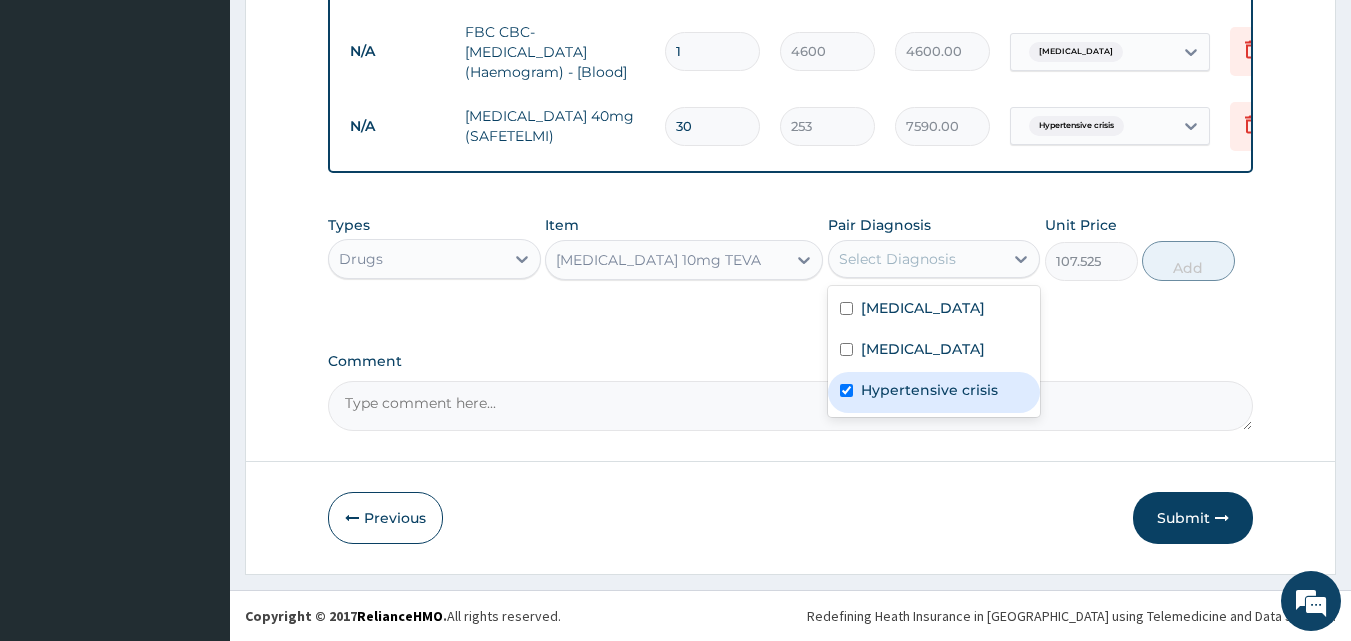 checkbox on "true" 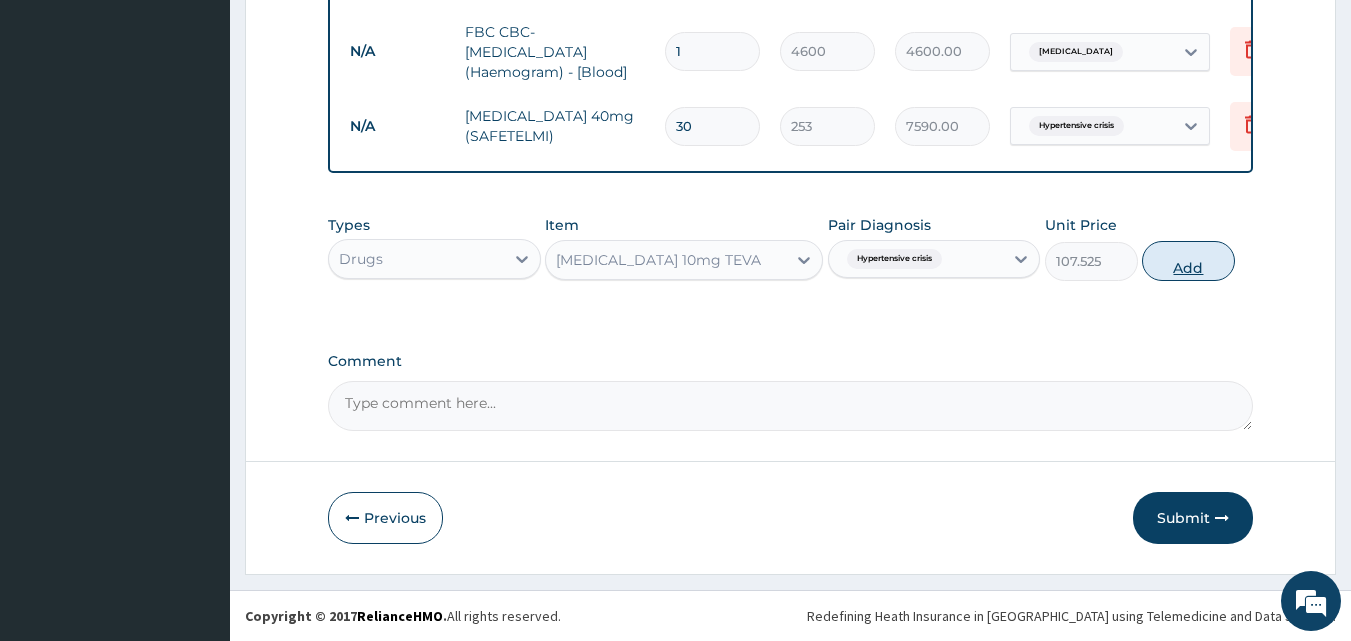 click on "Add" at bounding box center (1188, 261) 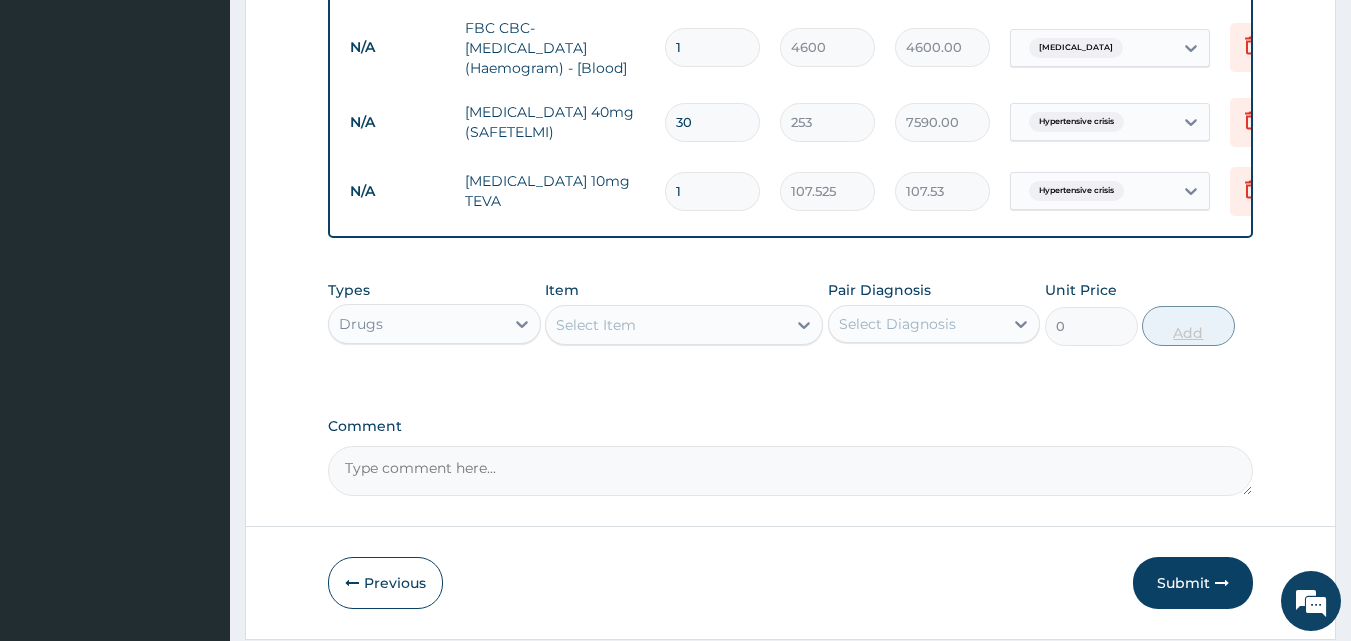 type 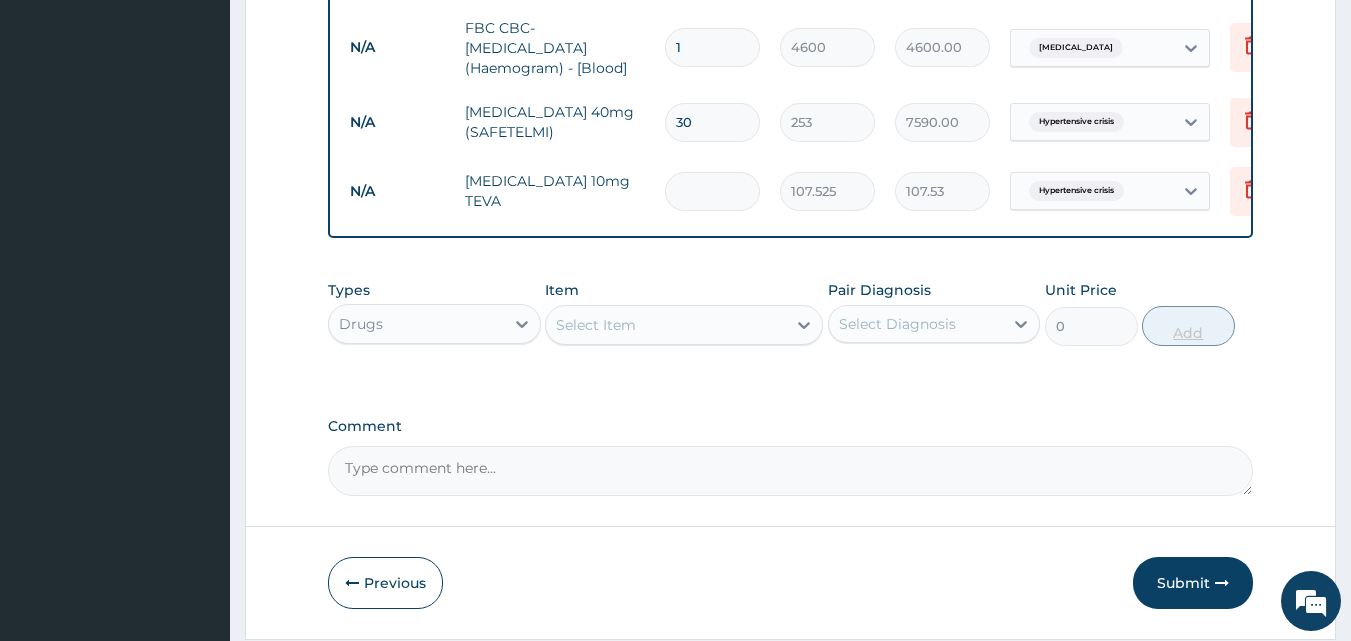 type on "0.00" 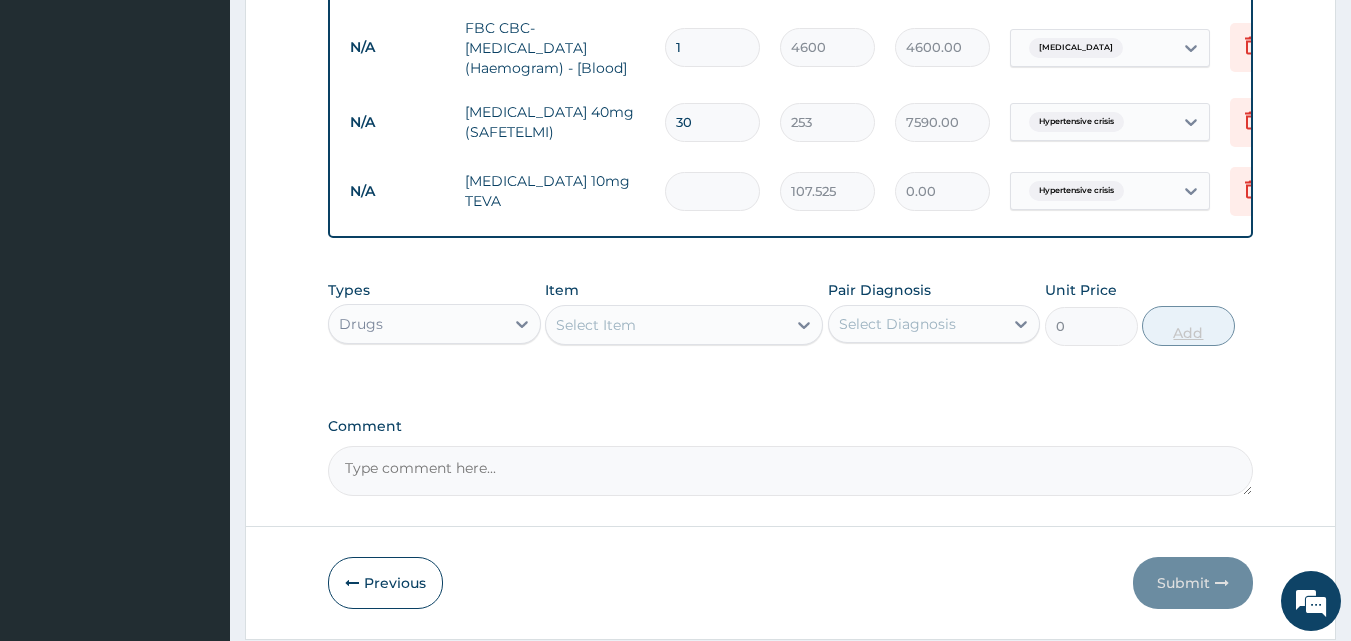 type on "3" 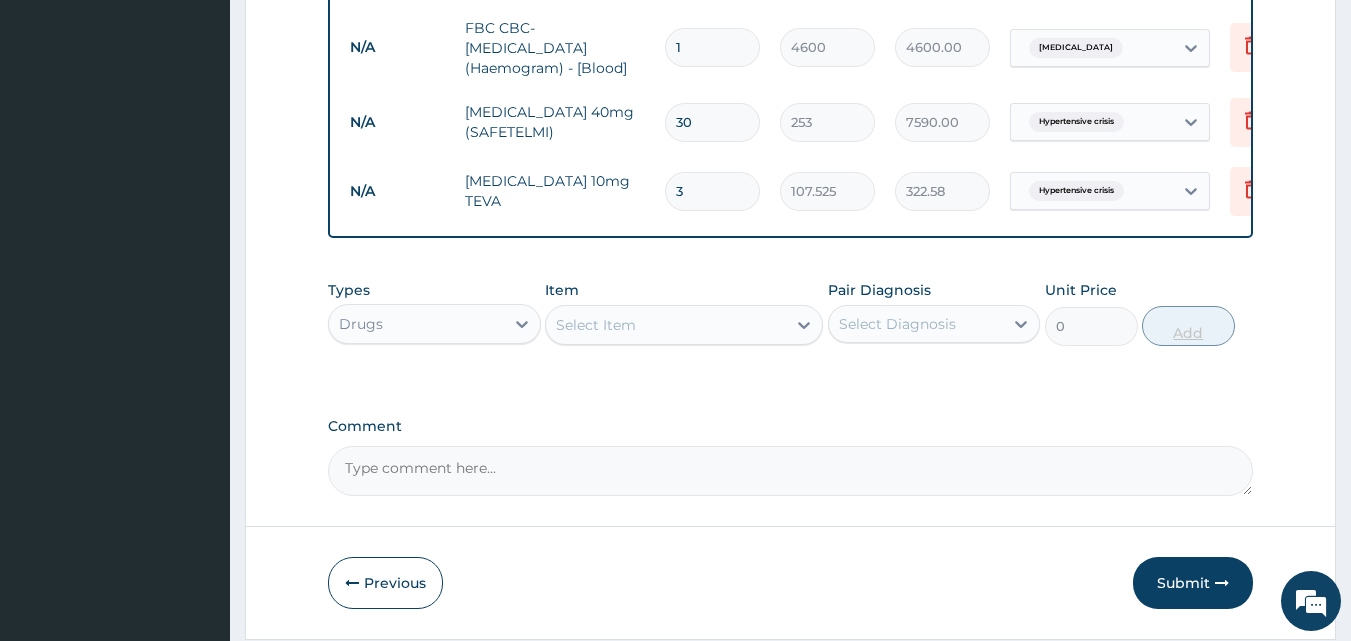 type on "30" 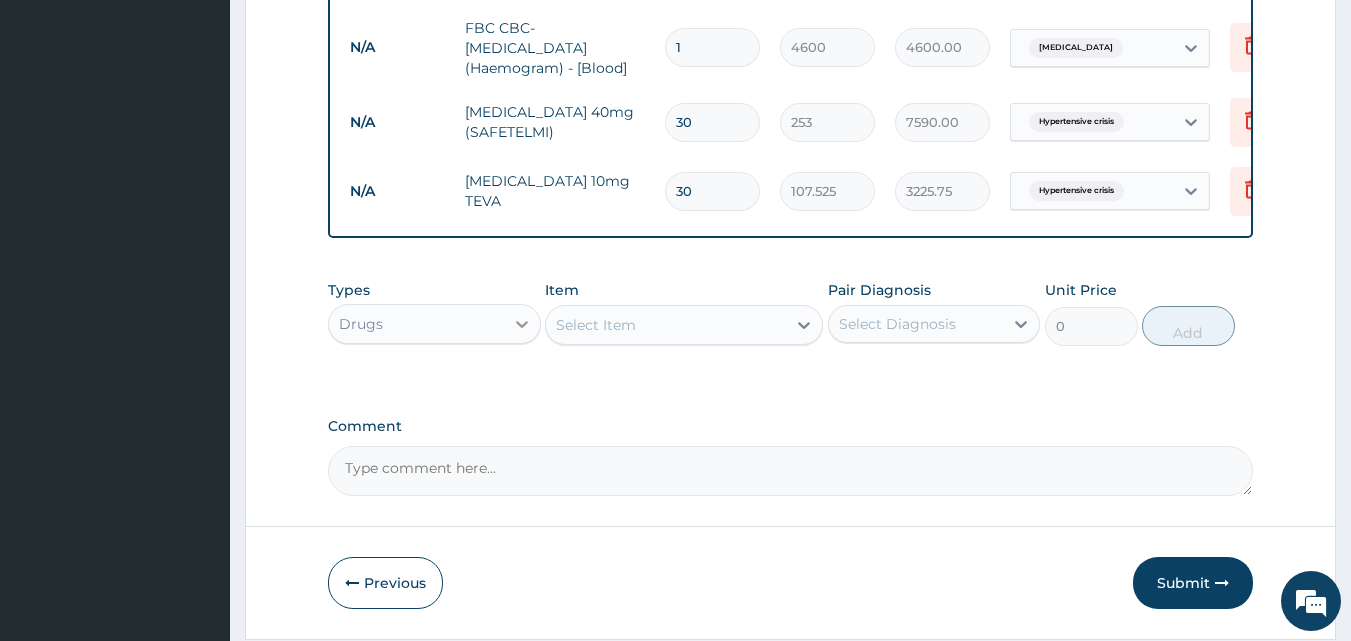 type on "30" 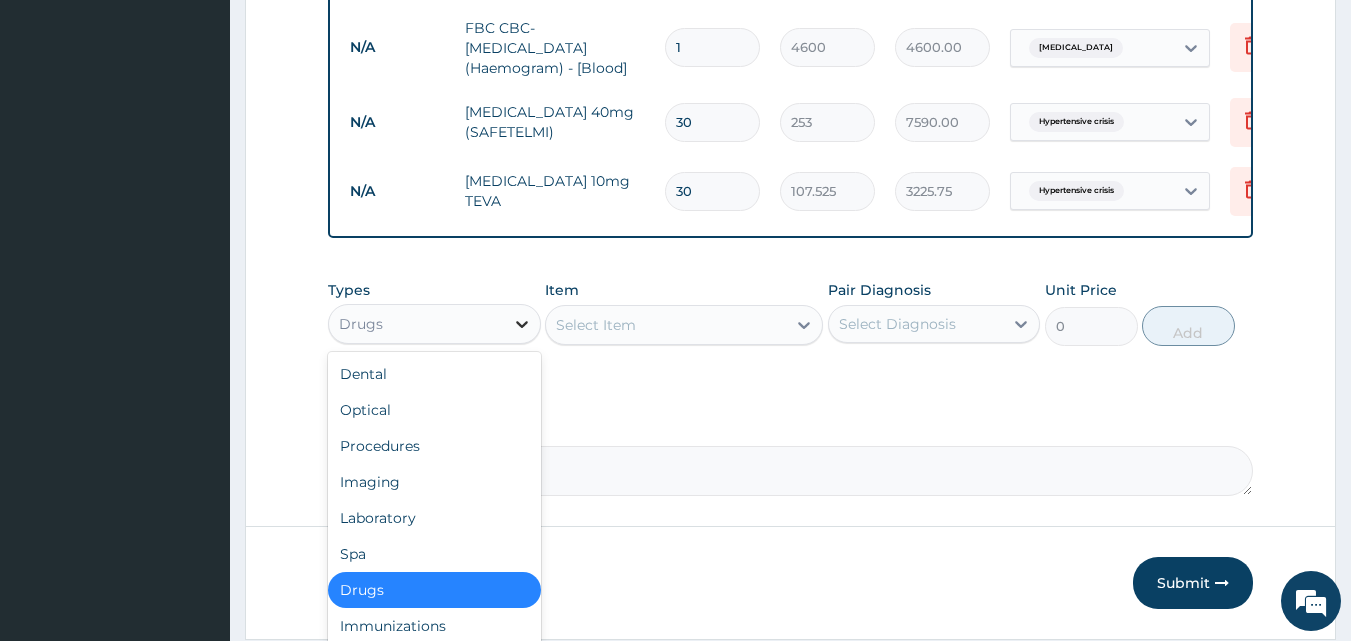 click 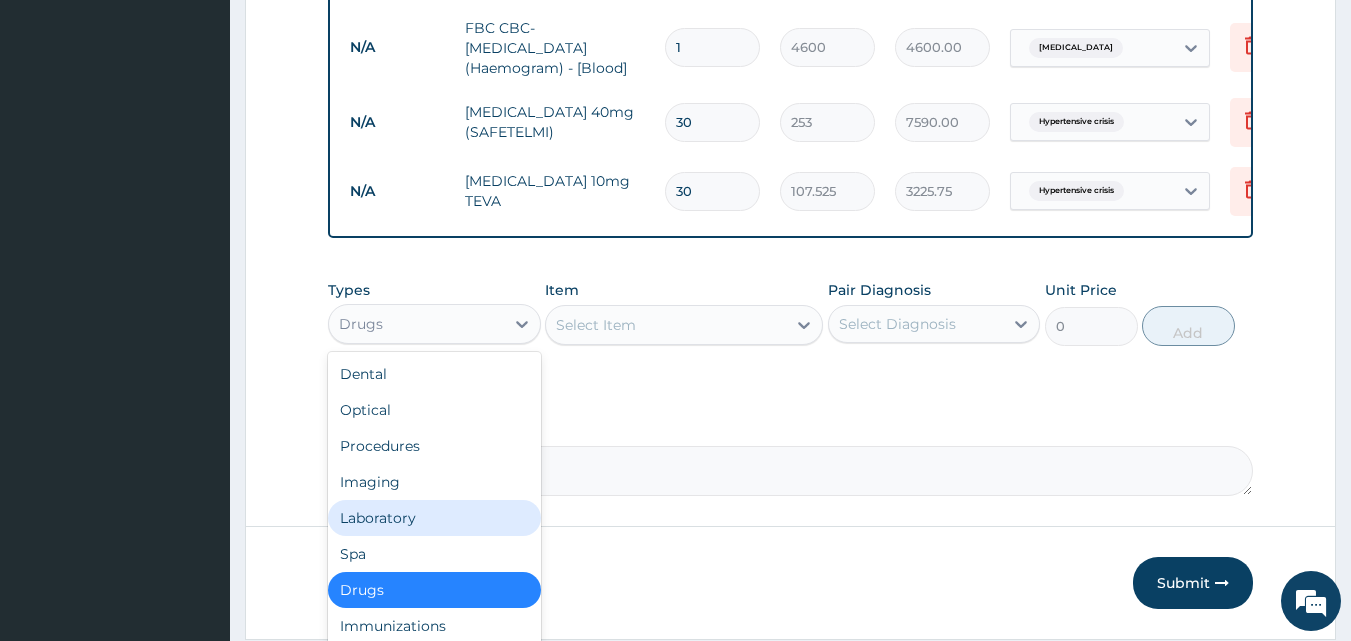 click on "Laboratory" at bounding box center (434, 518) 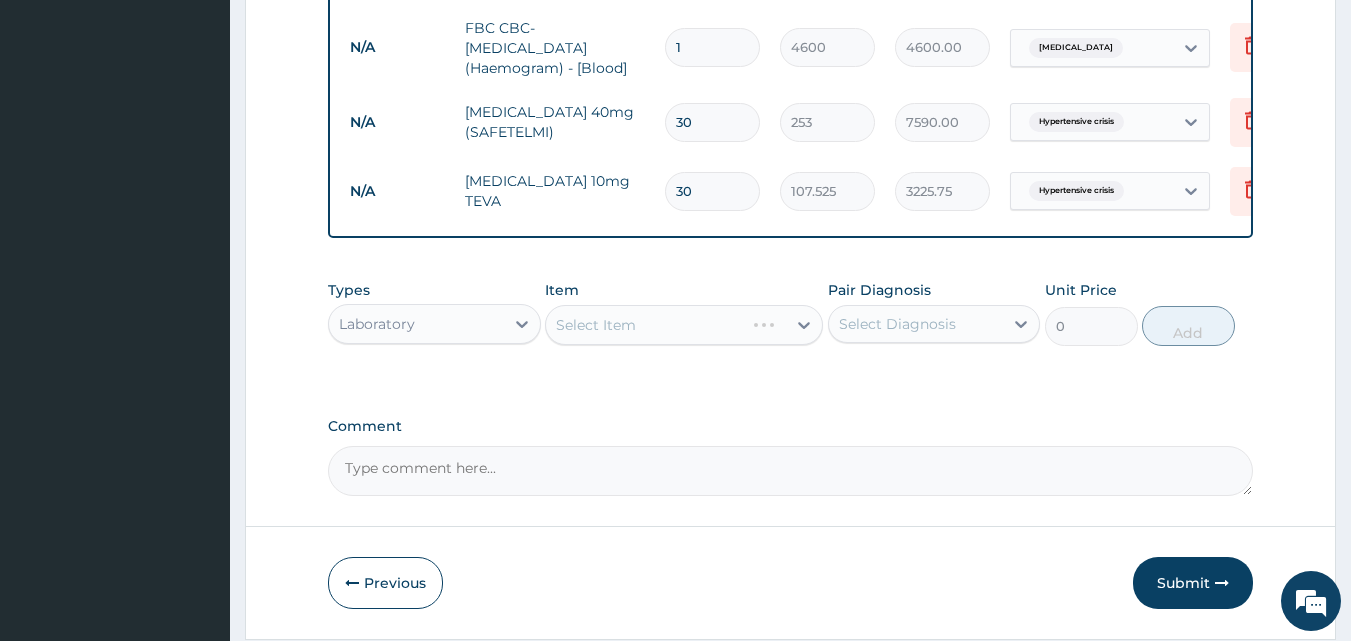 click on "Select Item" at bounding box center (684, 325) 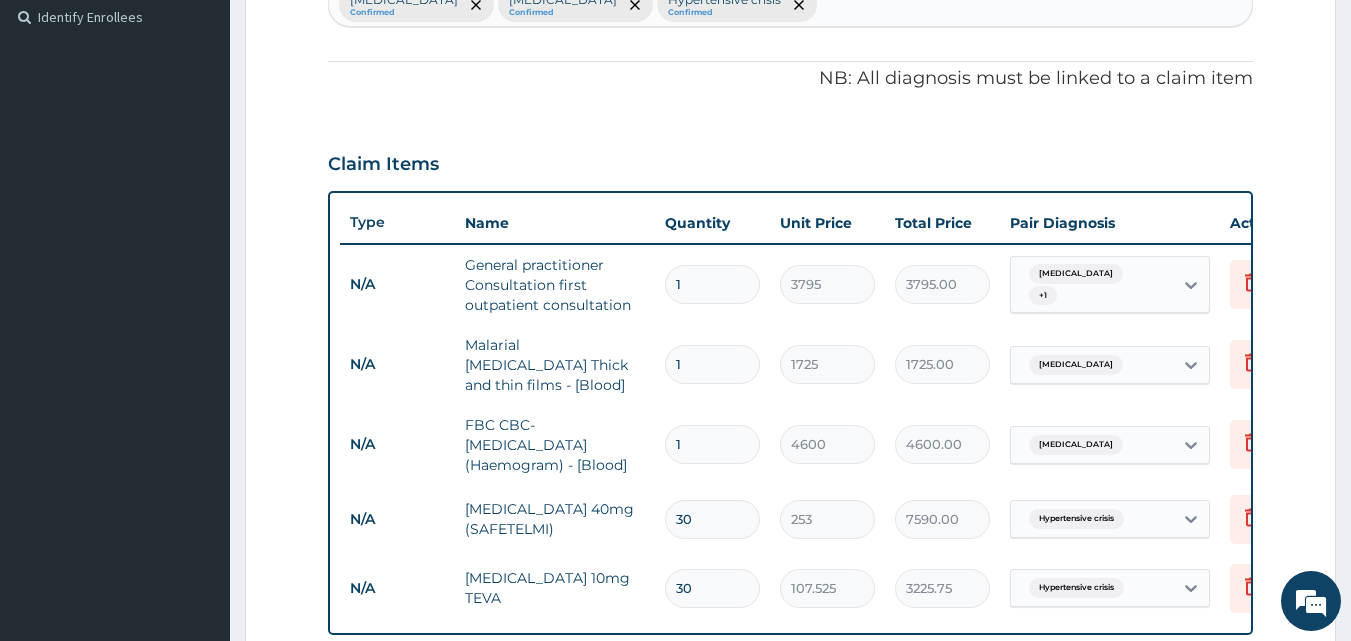 scroll, scrollTop: 350, scrollLeft: 0, axis: vertical 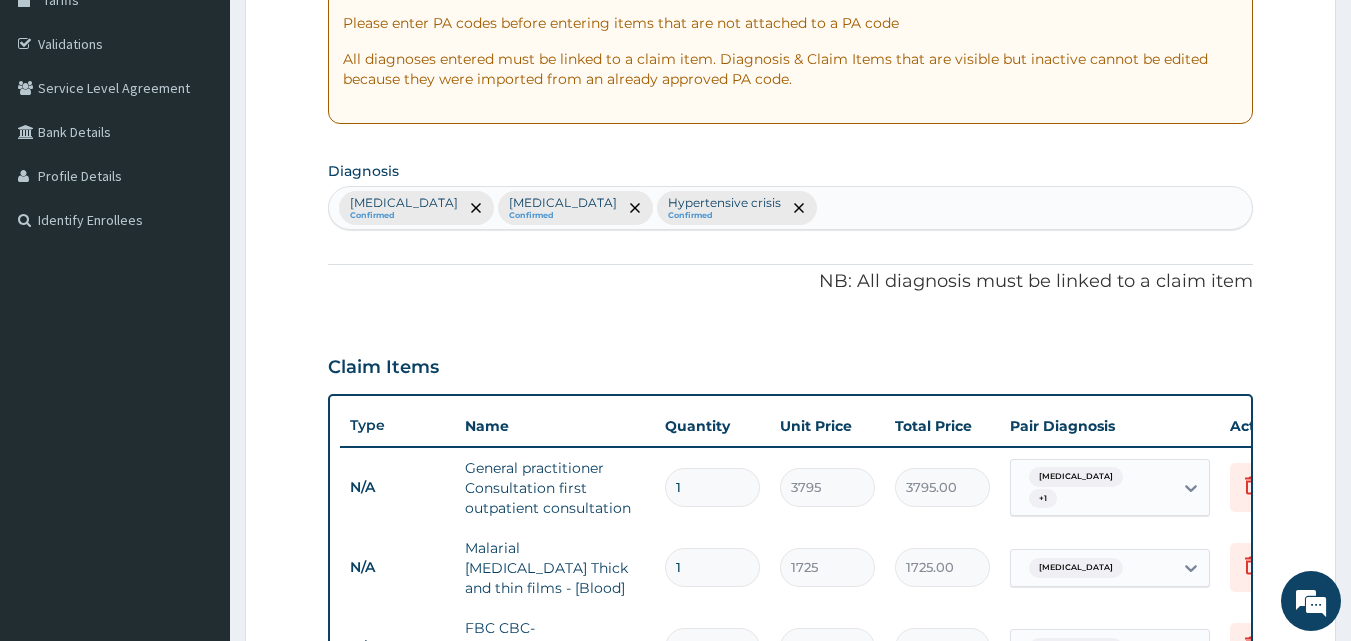 click on "Diagnosis Sepsis Confirmed Malaria Confirmed Hypertensive crisis Confirmed" at bounding box center (791, 193) 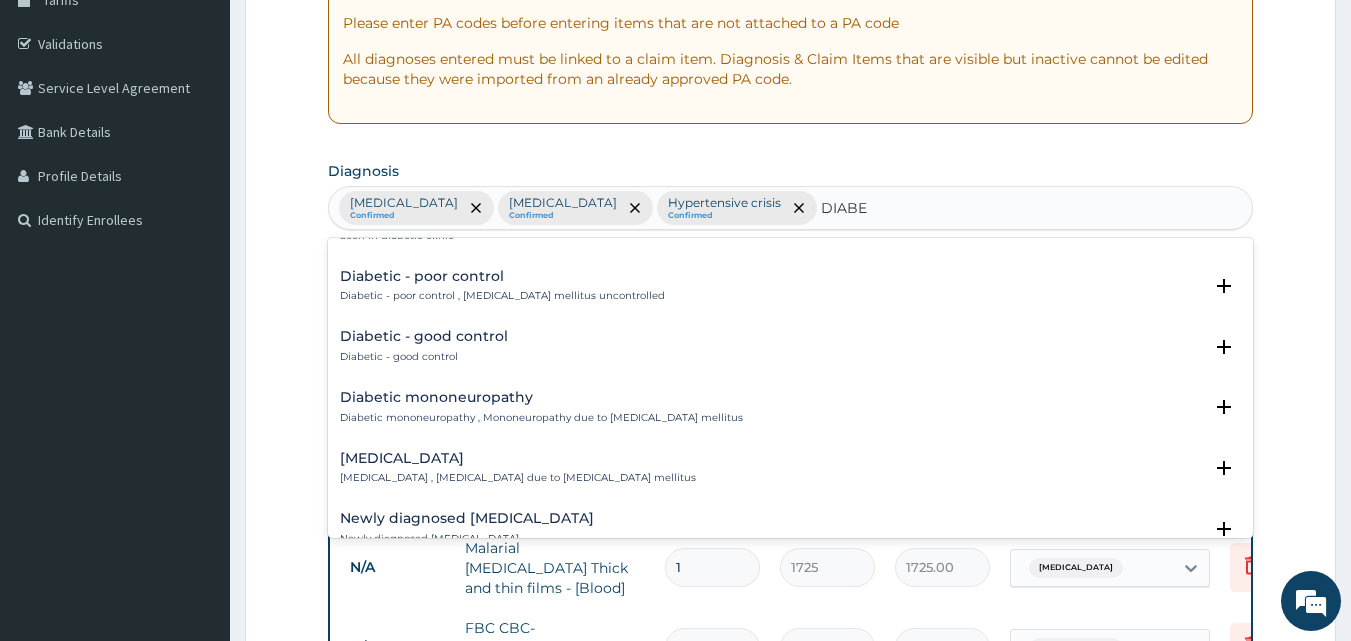 scroll, scrollTop: 1900, scrollLeft: 0, axis: vertical 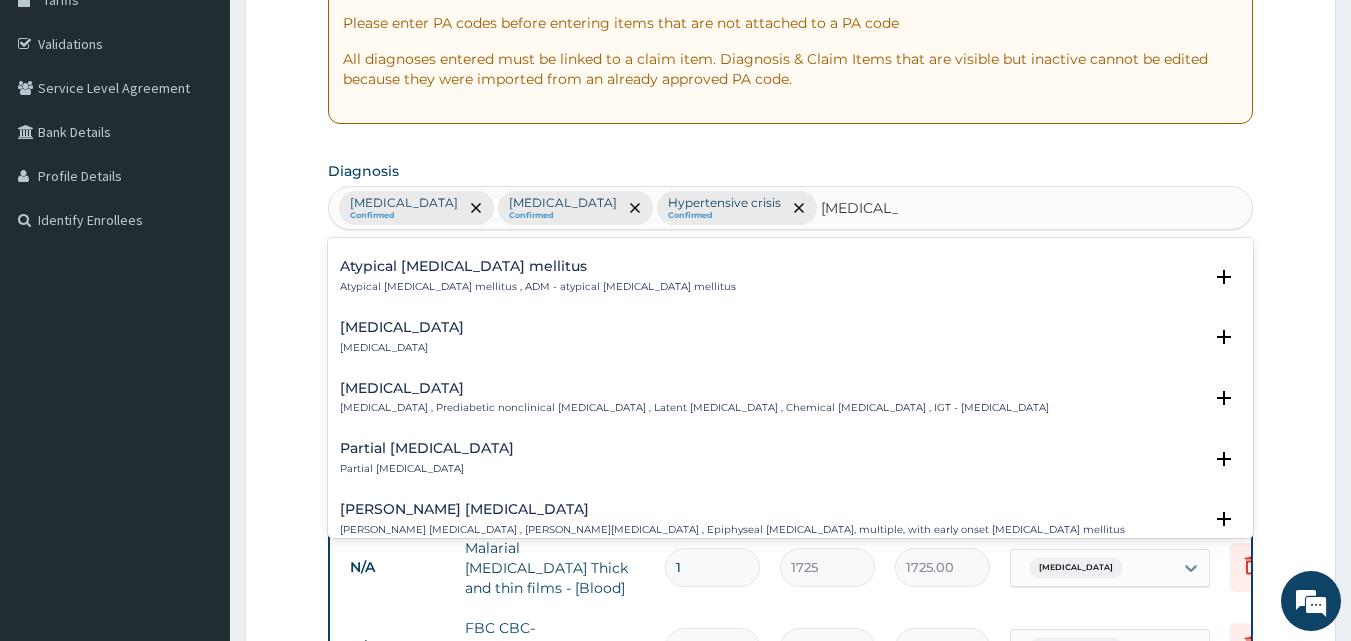 type on "DIABETES M" 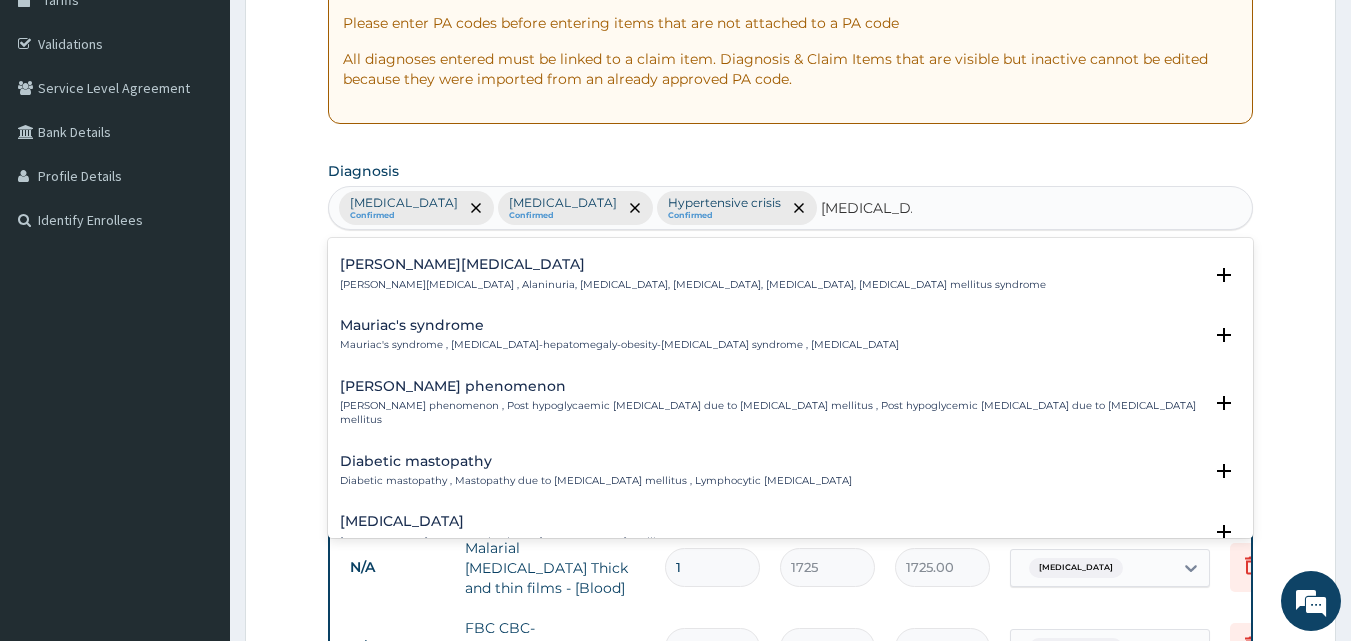scroll, scrollTop: 0, scrollLeft: 0, axis: both 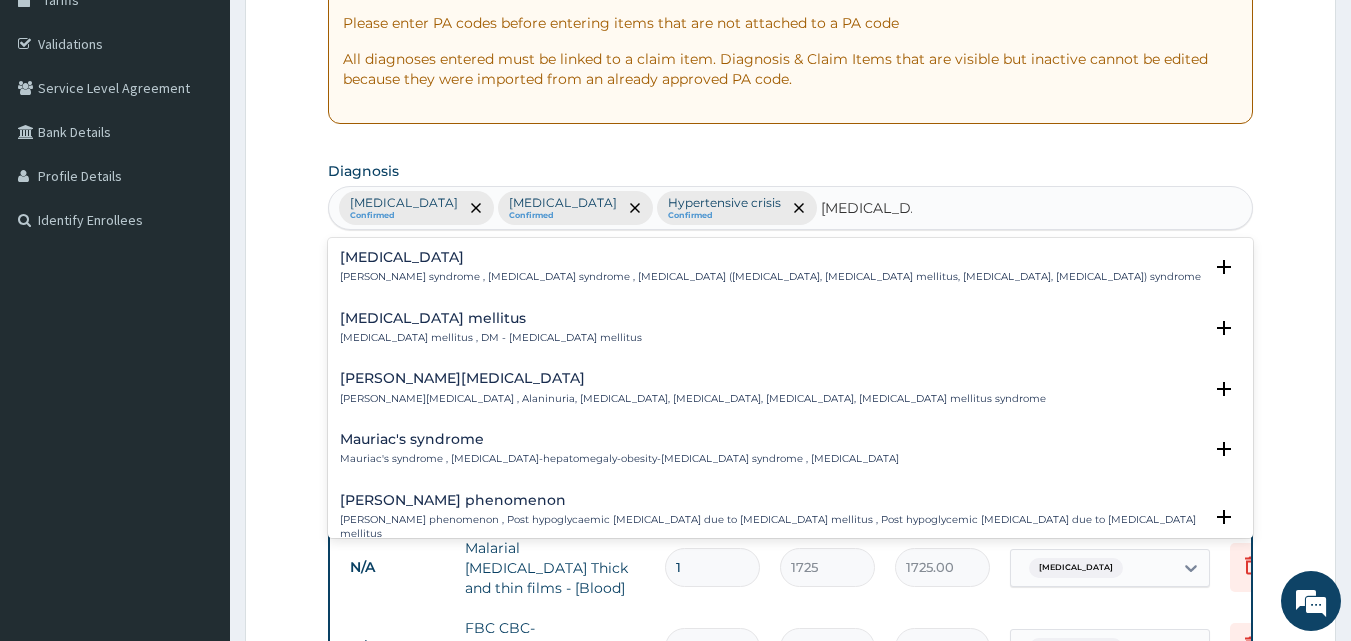click on "Diabetes mellitus , DM - Diabetes mellitus" at bounding box center [491, 338] 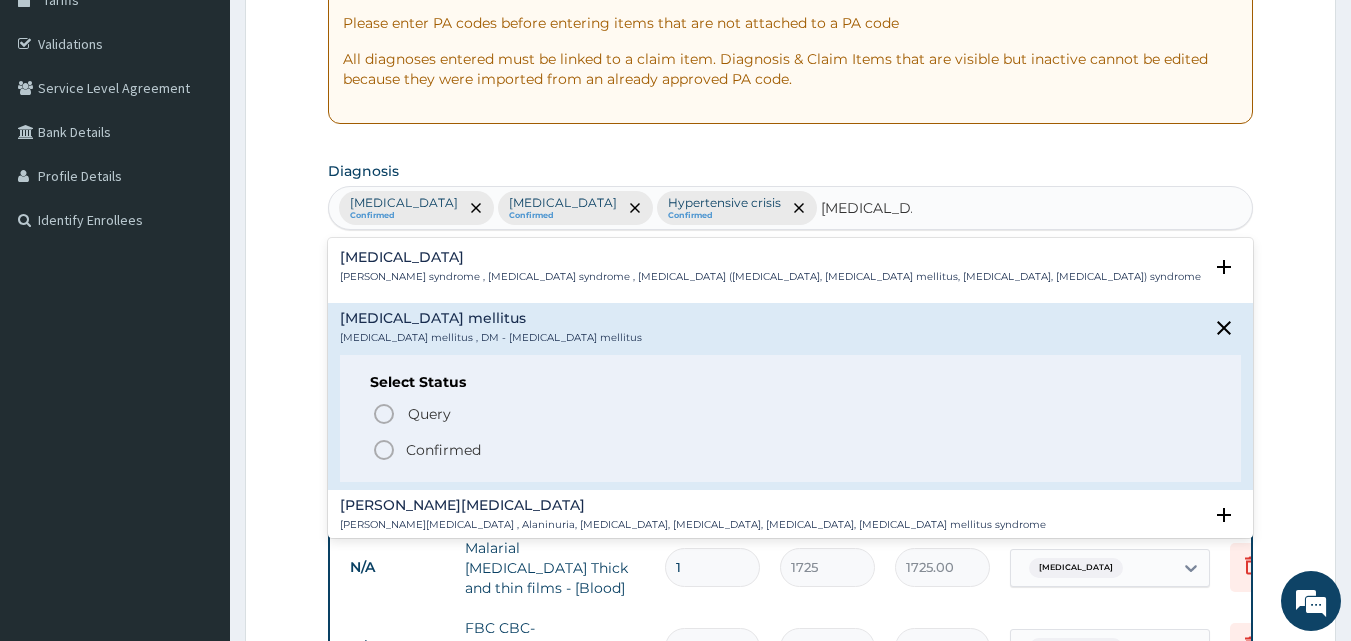 click on "Confirmed" at bounding box center (443, 450) 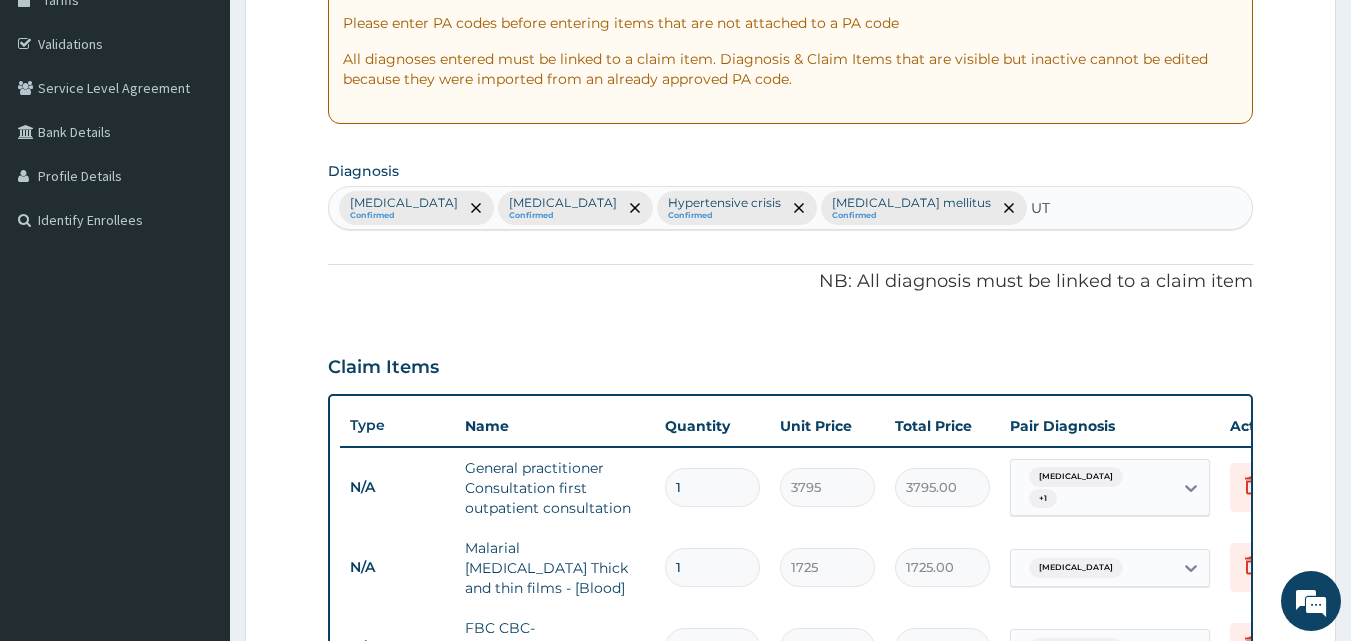 type on "UTI" 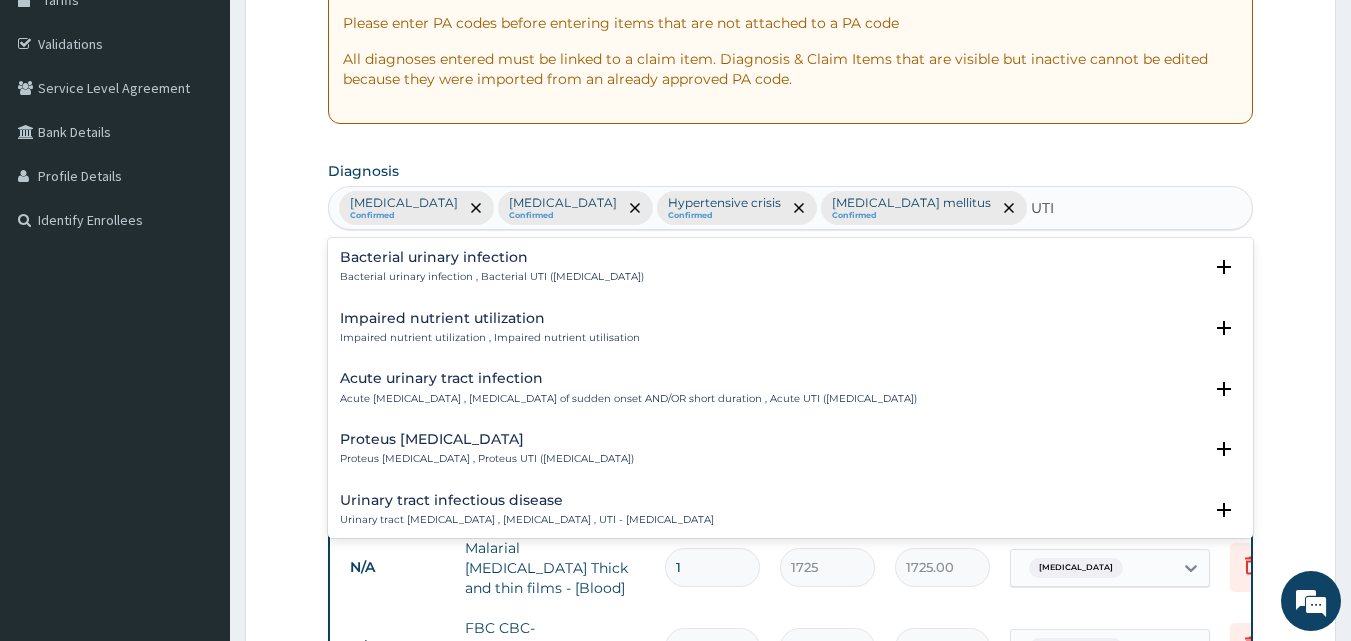scroll, scrollTop: 100, scrollLeft: 0, axis: vertical 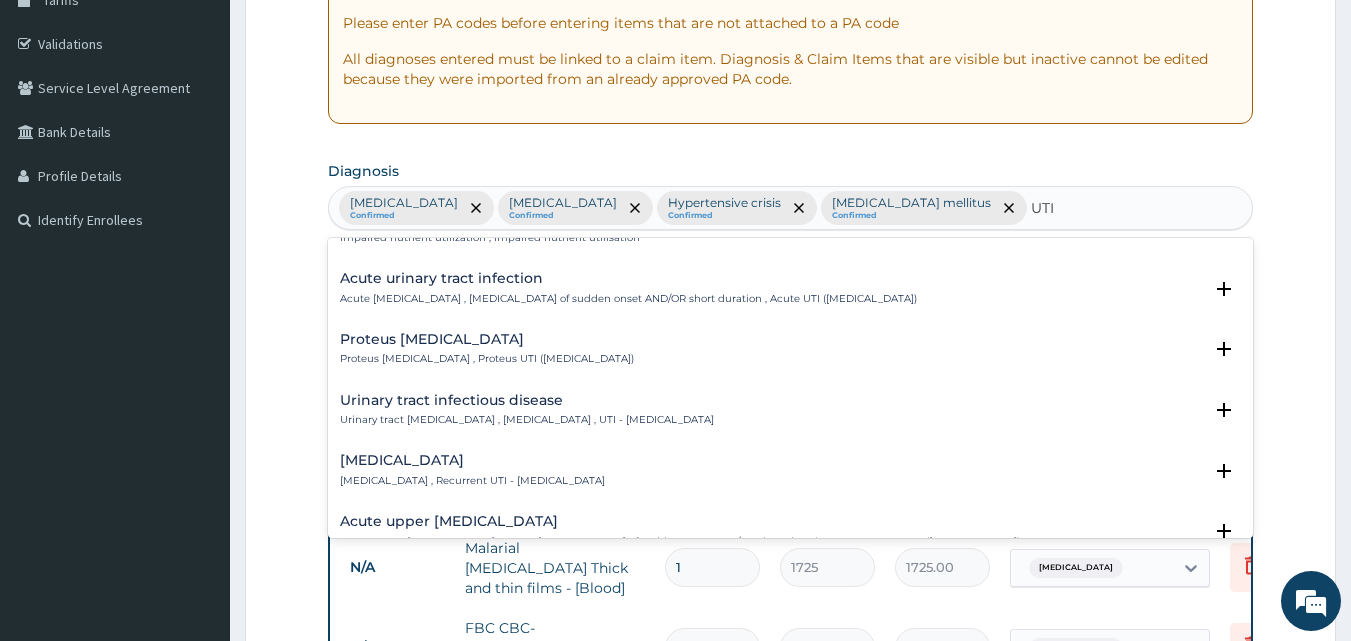 click on "Urinary tract infectious disease Urinary tract infectious disease , Urinary tract infection , UTI - Urinary tract infection" at bounding box center (527, 410) 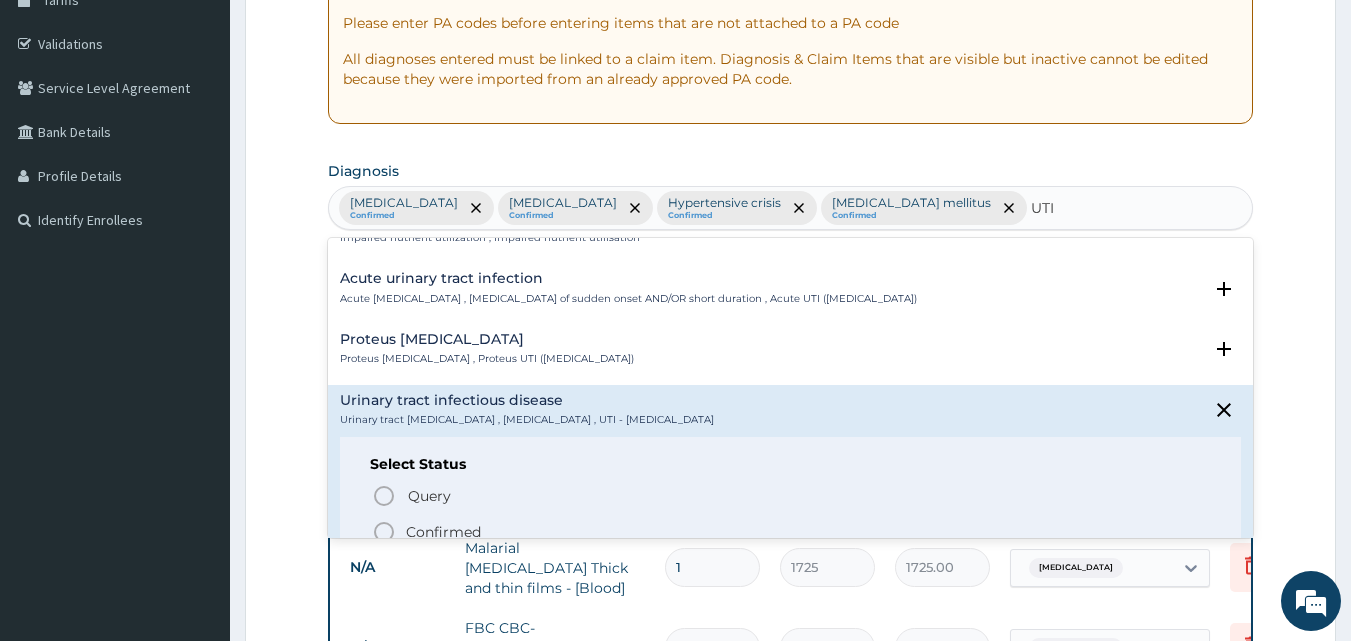 click on "Confirmed" at bounding box center (443, 532) 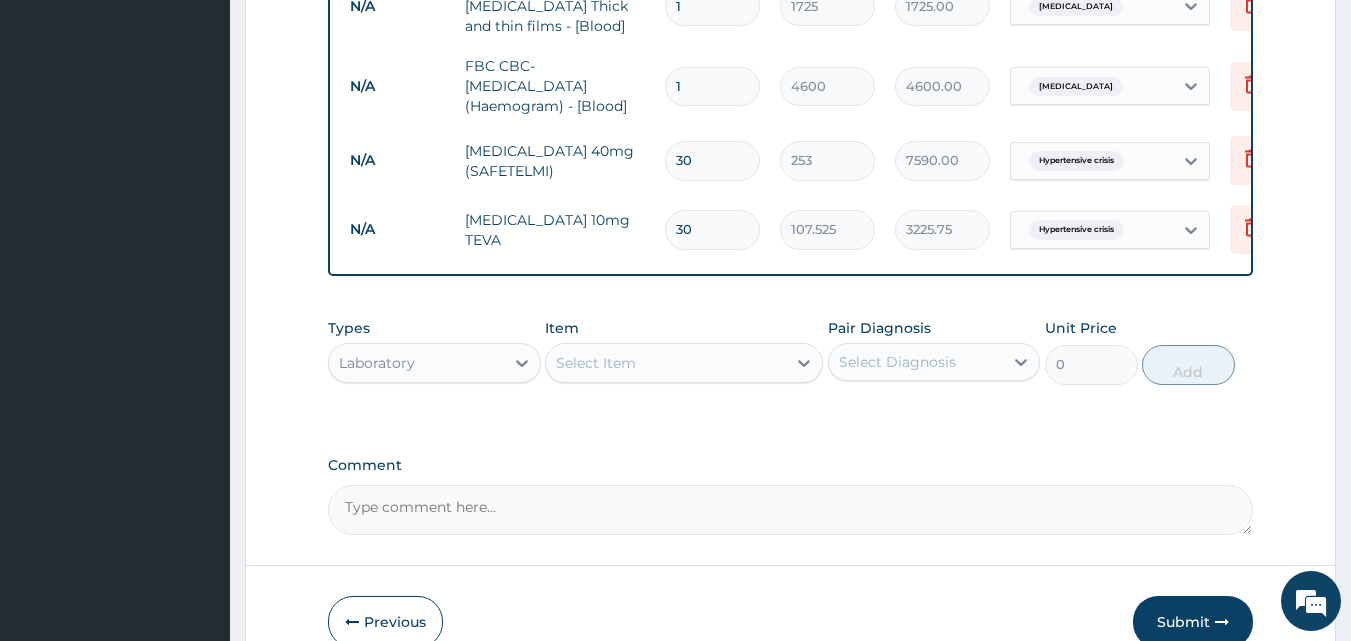 scroll, scrollTop: 950, scrollLeft: 0, axis: vertical 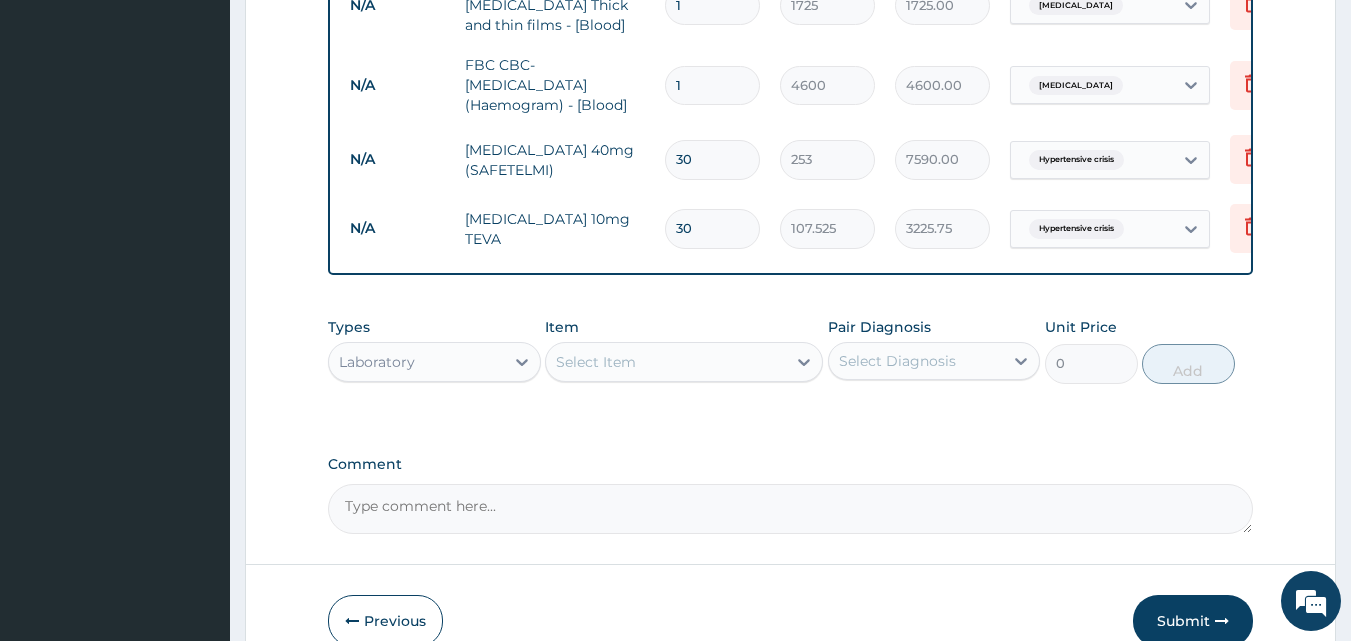 click on "Select Item" at bounding box center [596, 362] 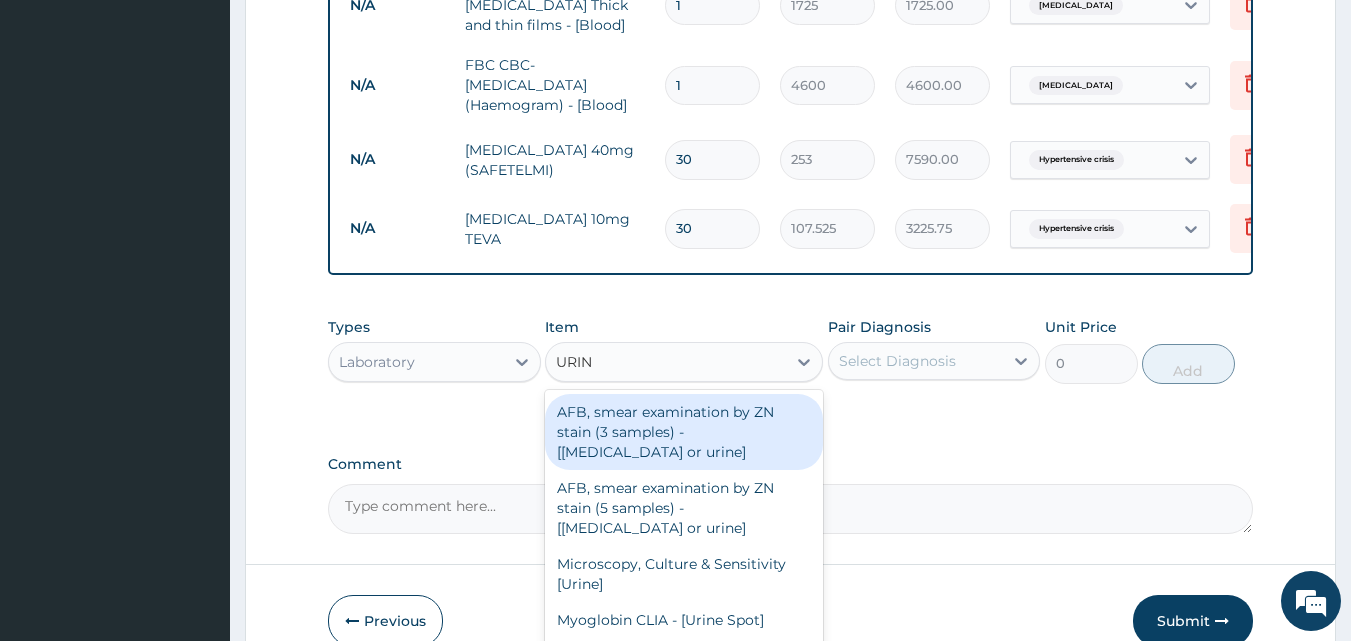 type on "URINA" 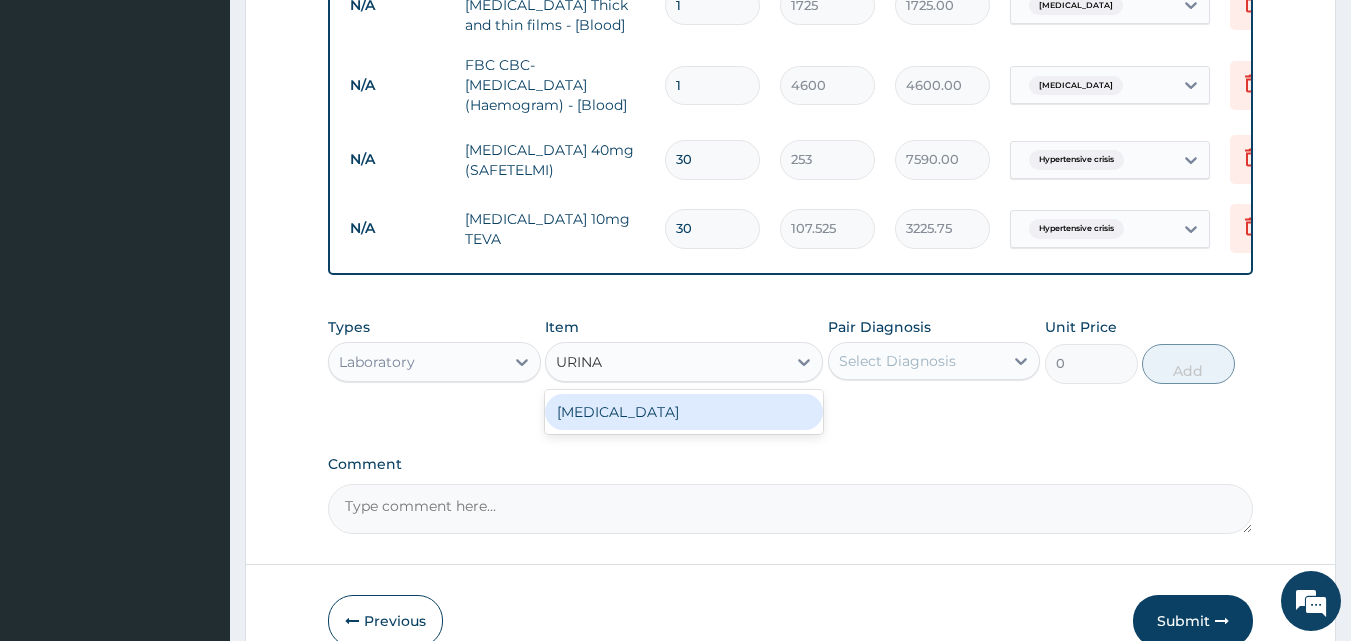 click on "URINALYSIS" at bounding box center (684, 412) 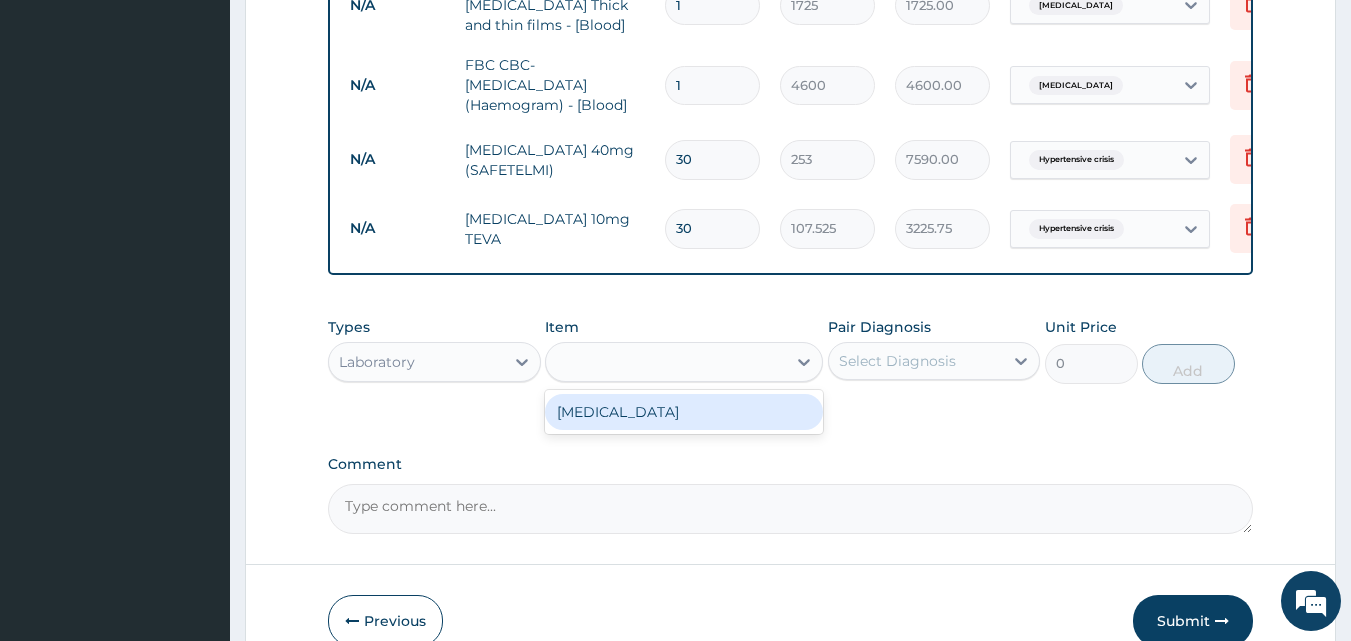 type on "1725" 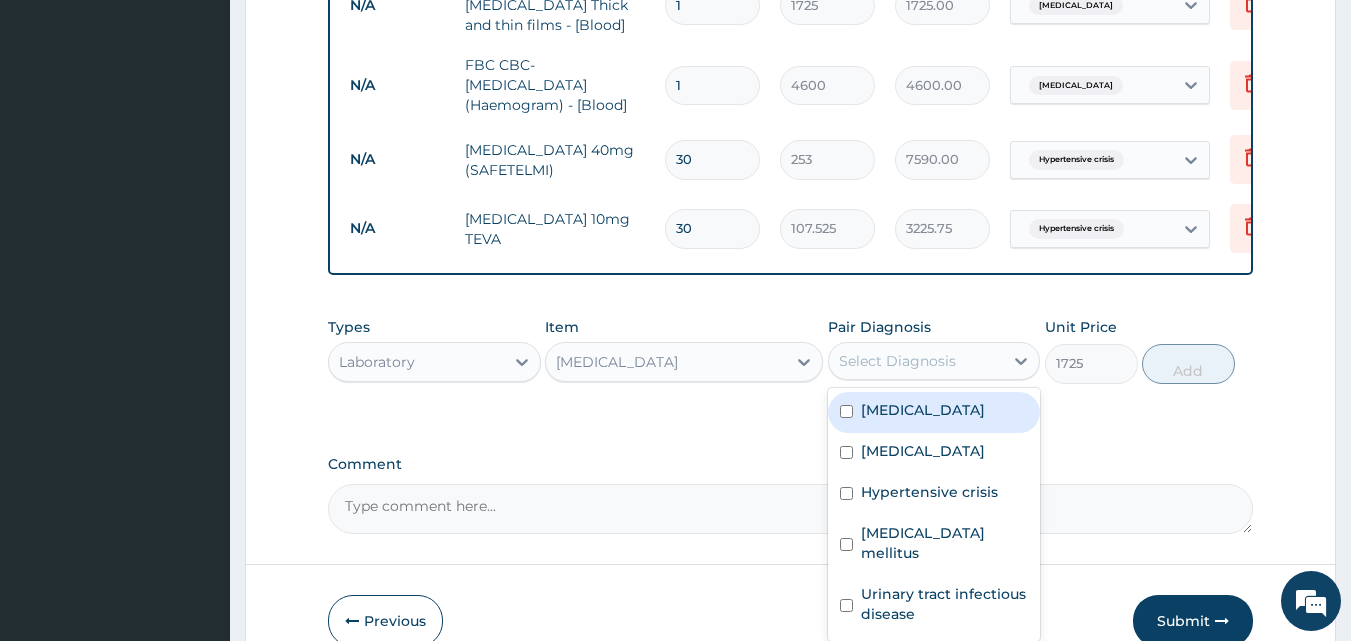 click on "Select Diagnosis" at bounding box center (897, 361) 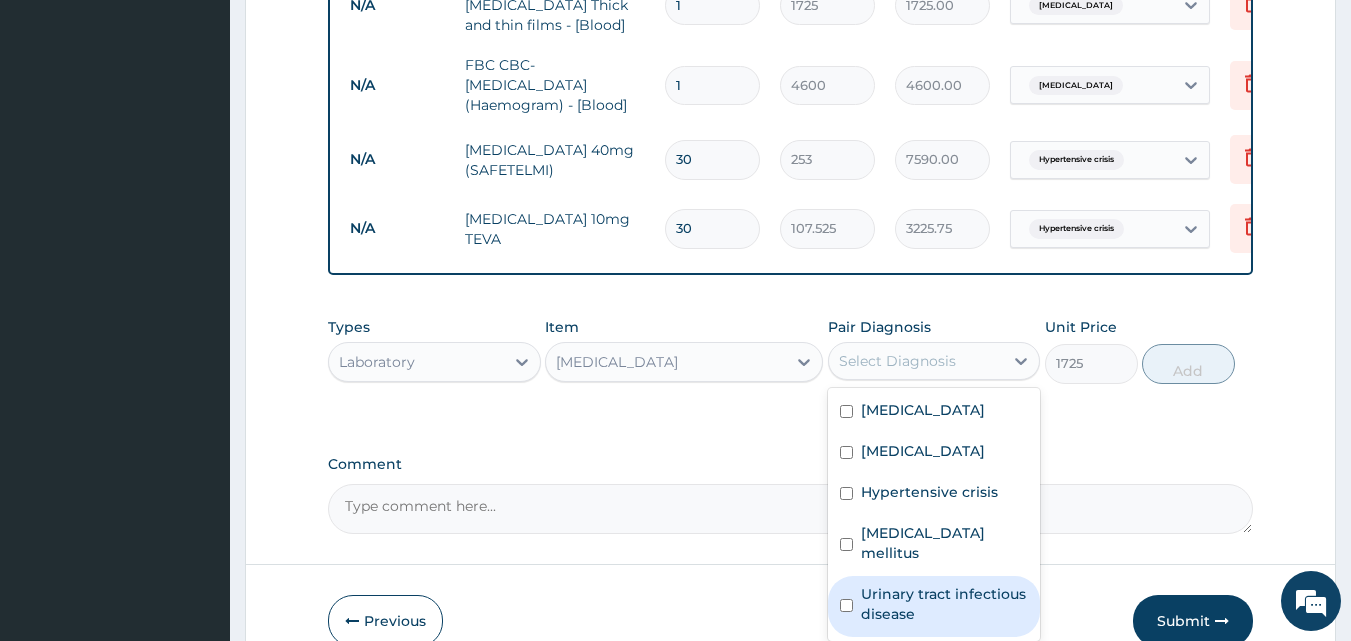 click on "Urinary tract infectious disease" at bounding box center [945, 604] 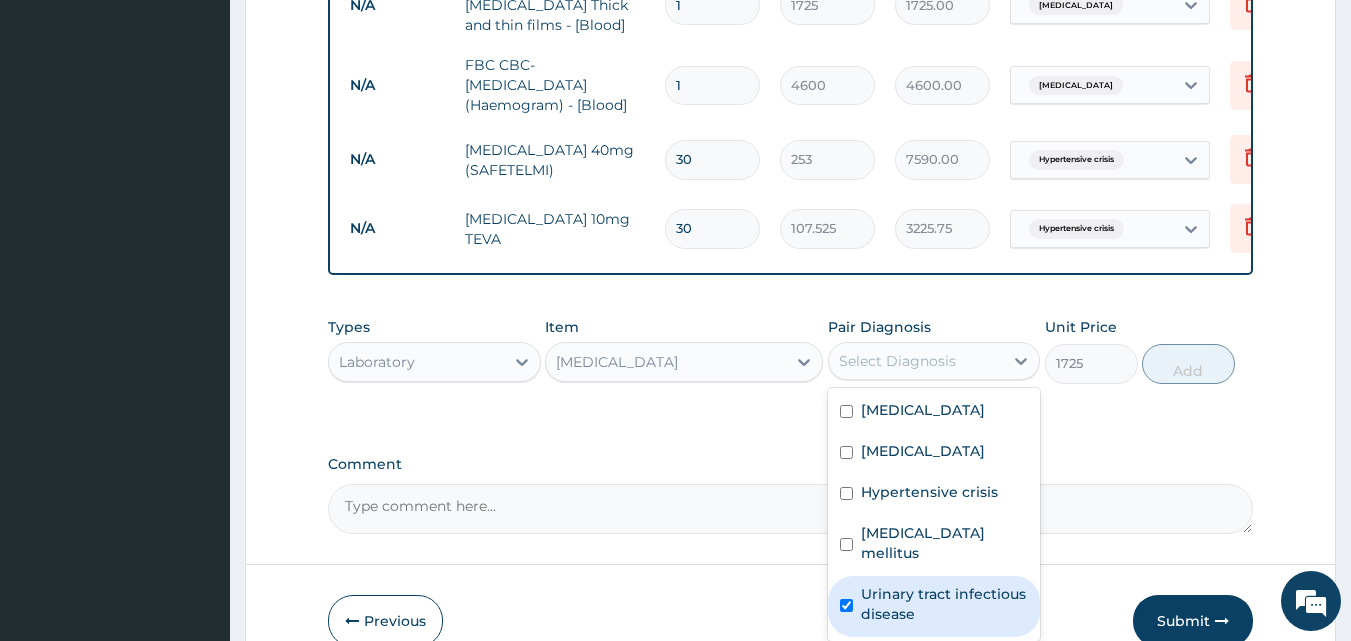 checkbox on "true" 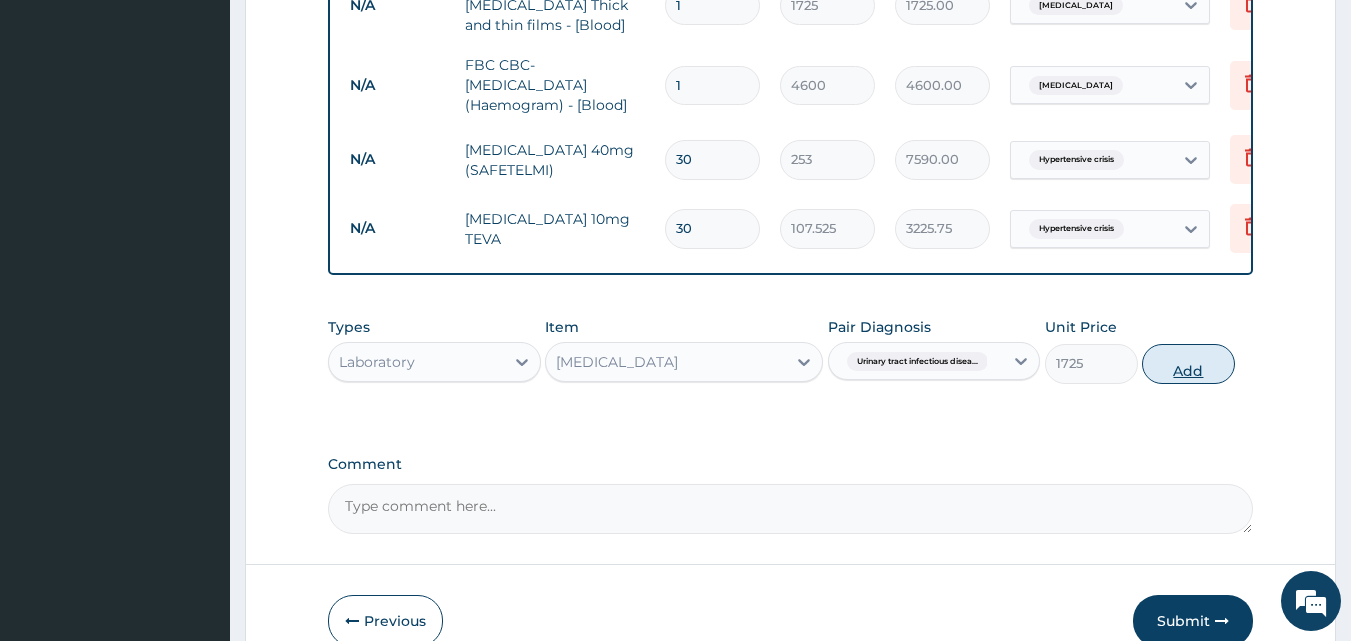 click on "Add" at bounding box center (1188, 364) 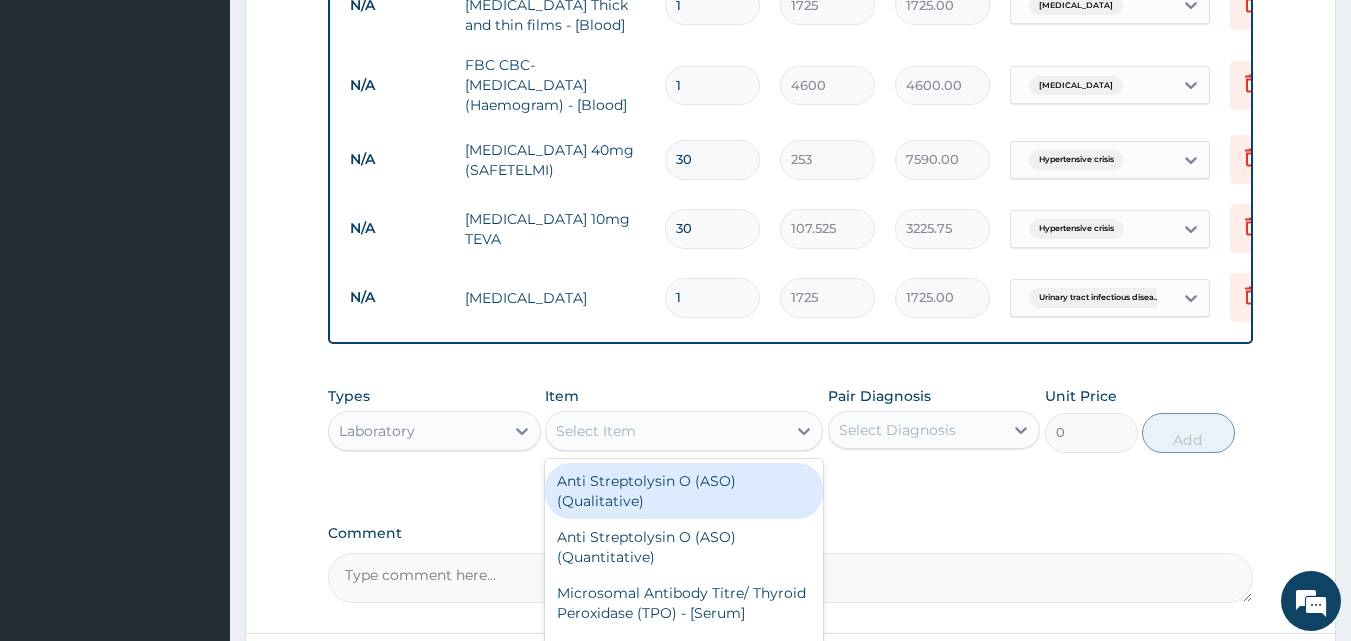 click on "Select Item" at bounding box center (666, 431) 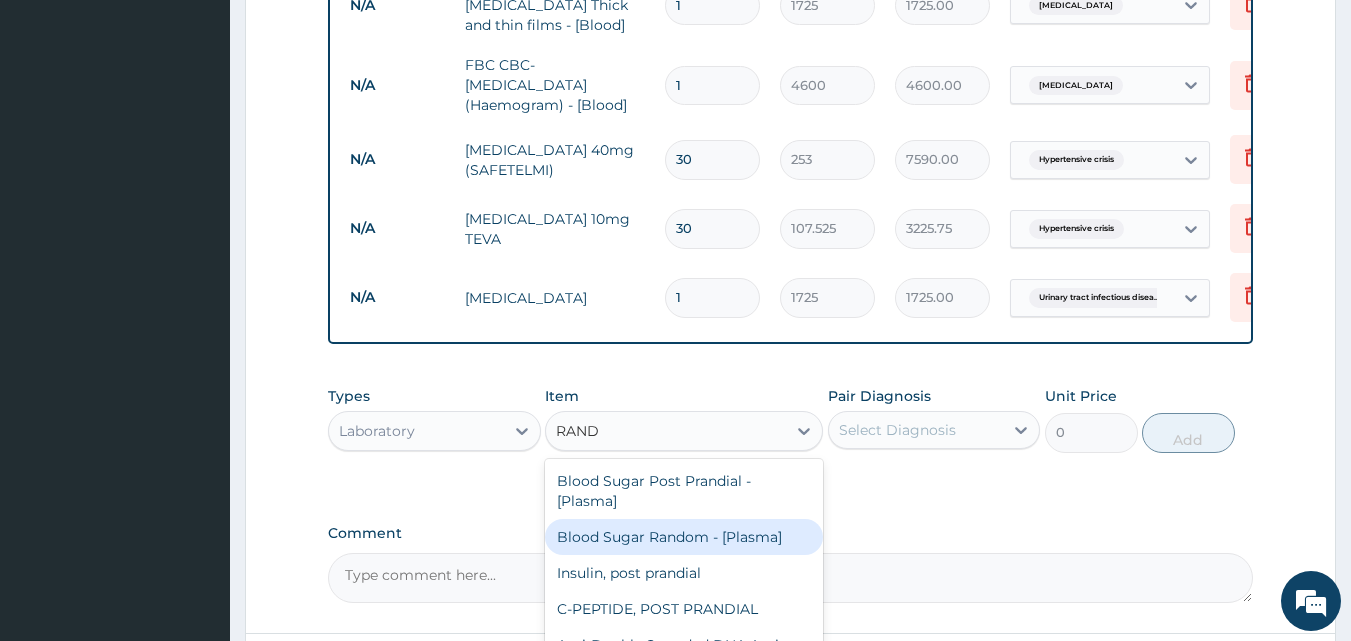 drag, startPoint x: 692, startPoint y: 505, endPoint x: 712, endPoint y: 475, distance: 36.05551 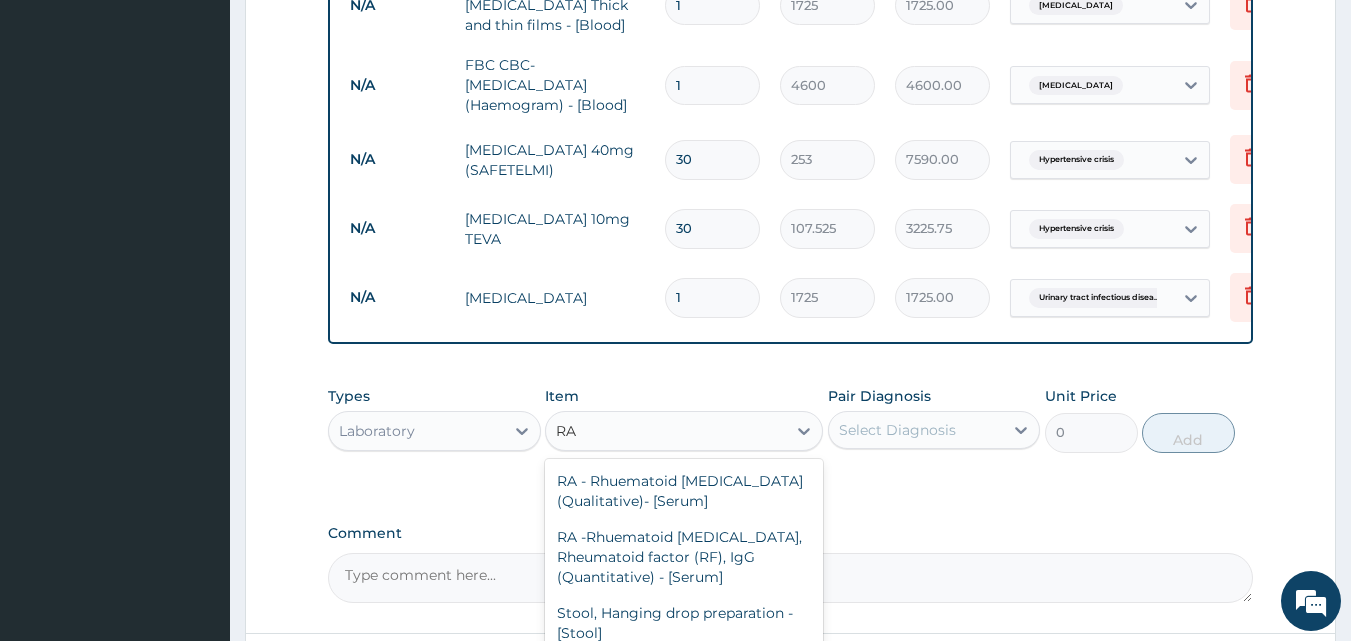type on "R" 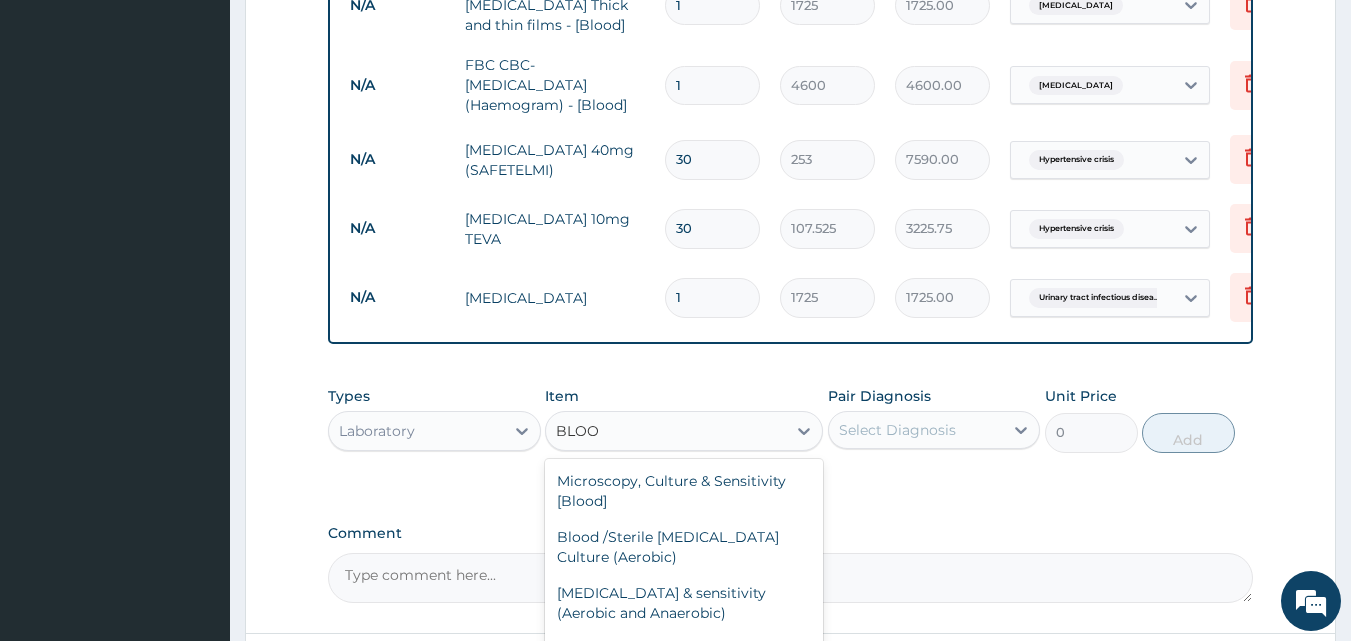 type on "BLOOD" 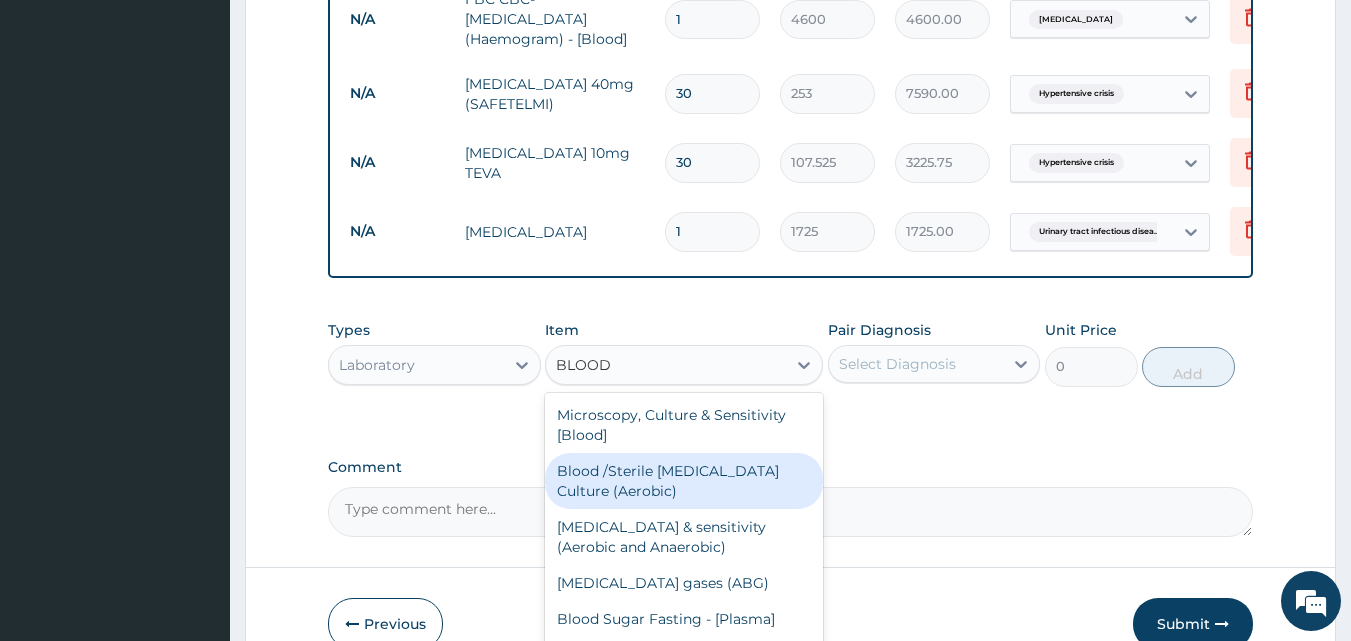 scroll, scrollTop: 1088, scrollLeft: 0, axis: vertical 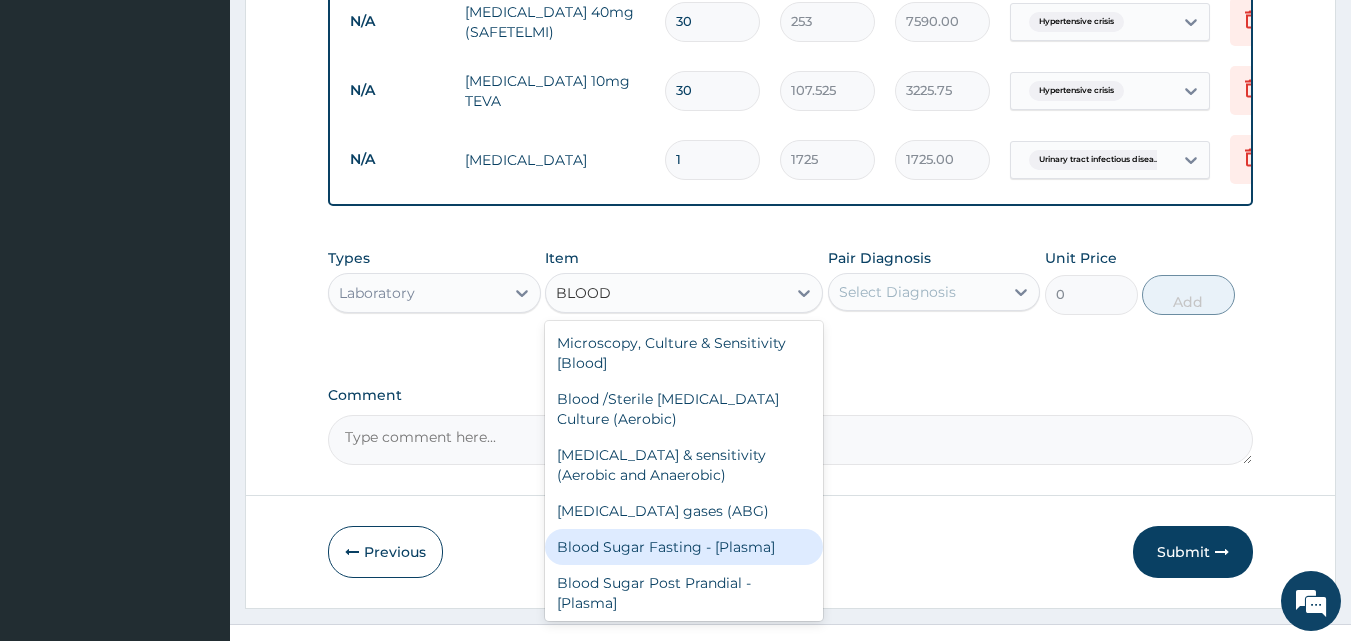 click on "Blood Sugar Fasting - [Plasma]" at bounding box center (684, 547) 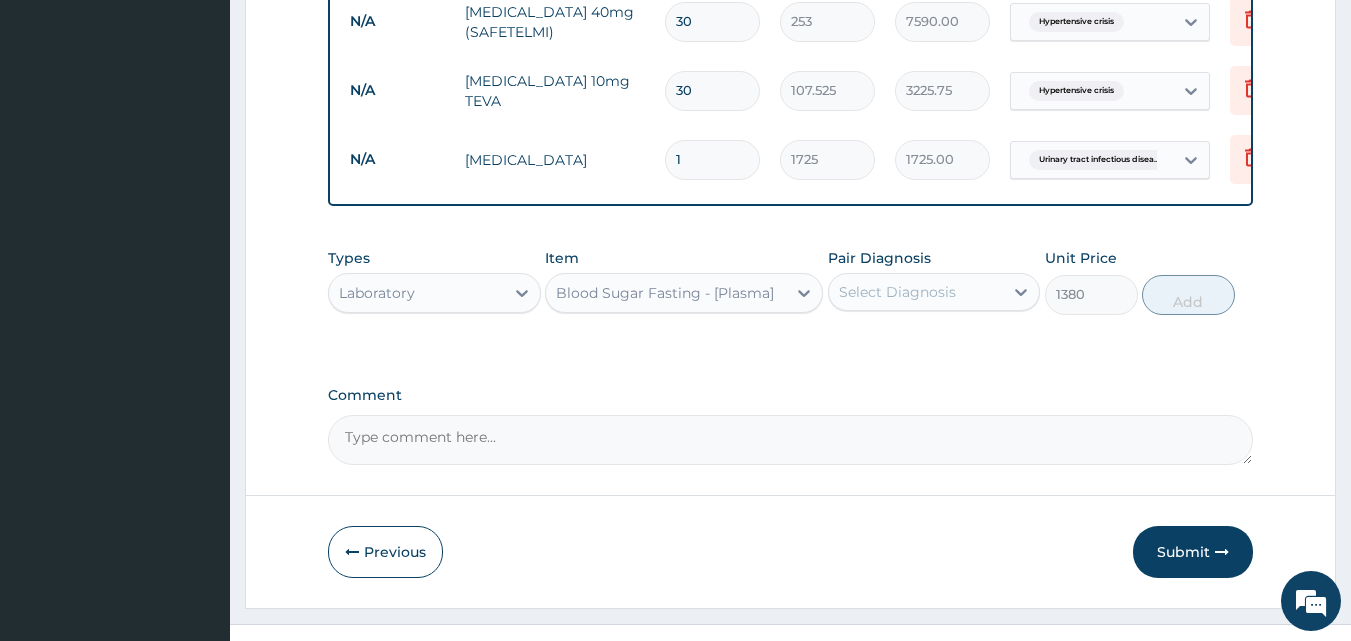 click on "Select Diagnosis" at bounding box center (897, 292) 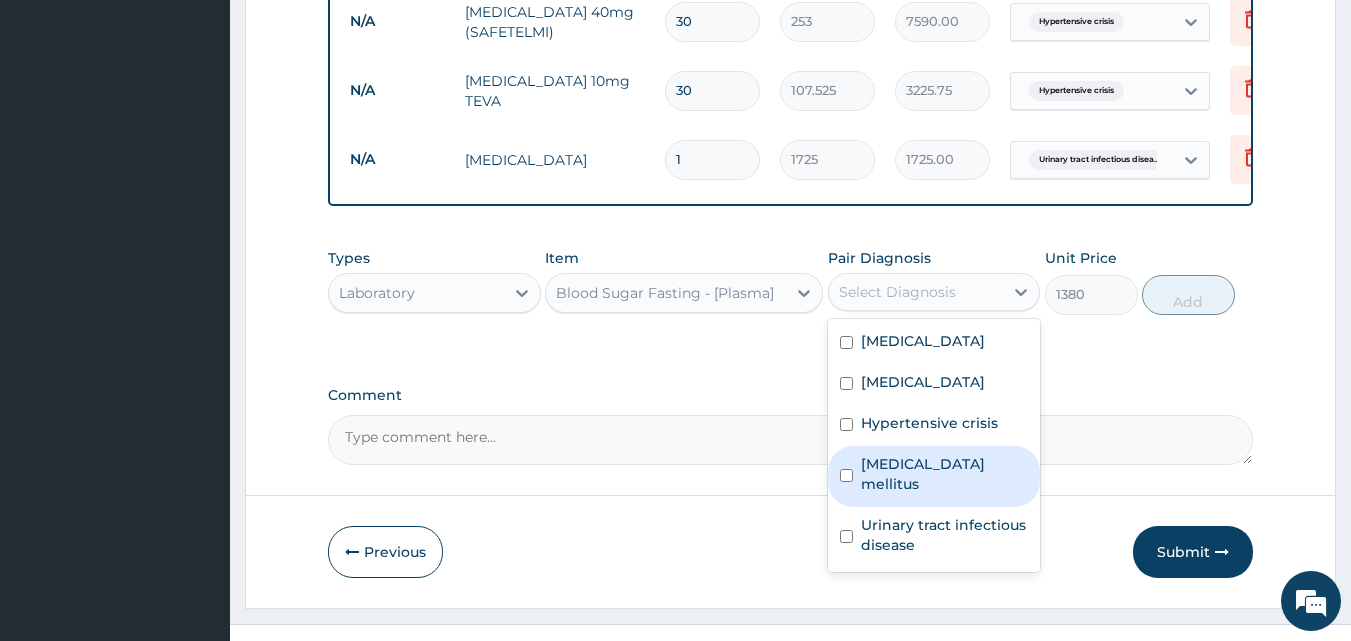 click on "Diabetes mellitus" at bounding box center [945, 474] 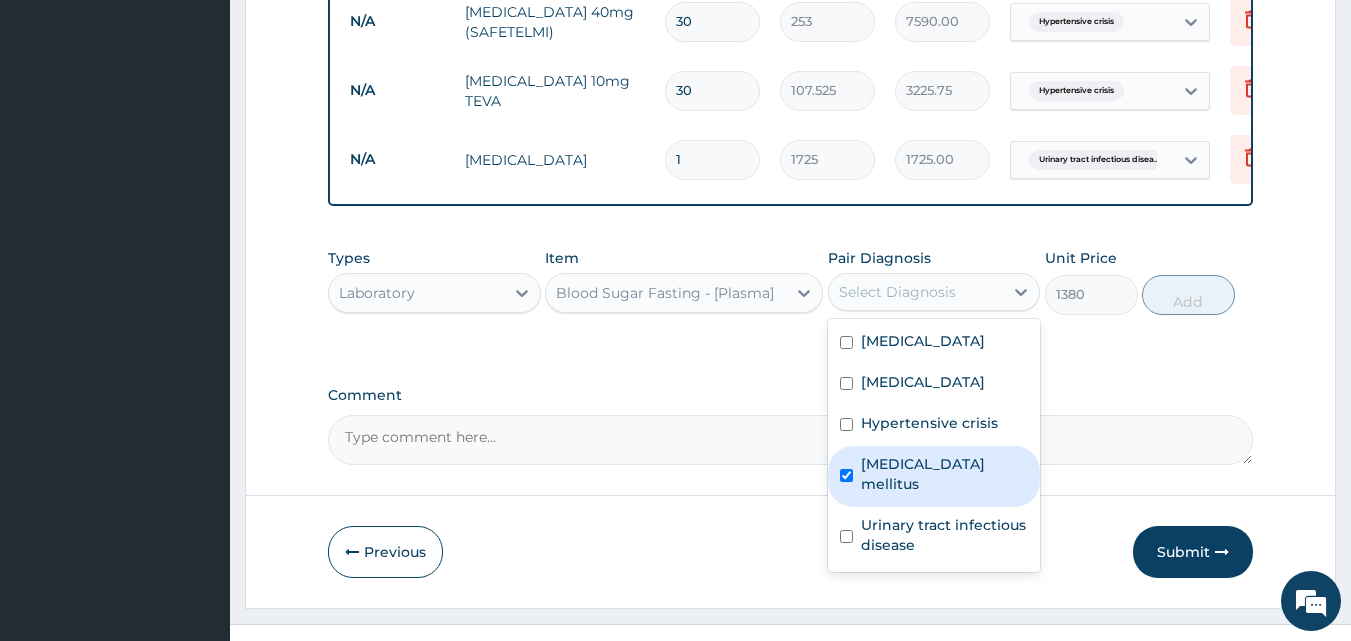 checkbox on "true" 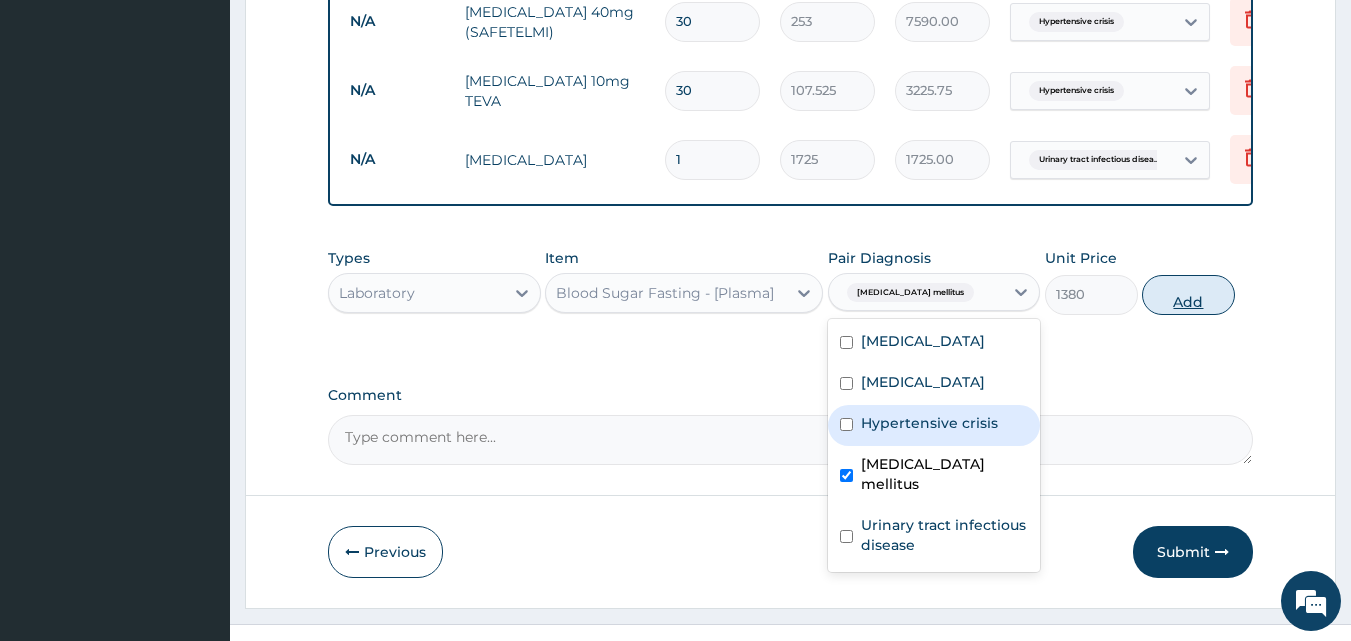 click on "Add" at bounding box center [1188, 295] 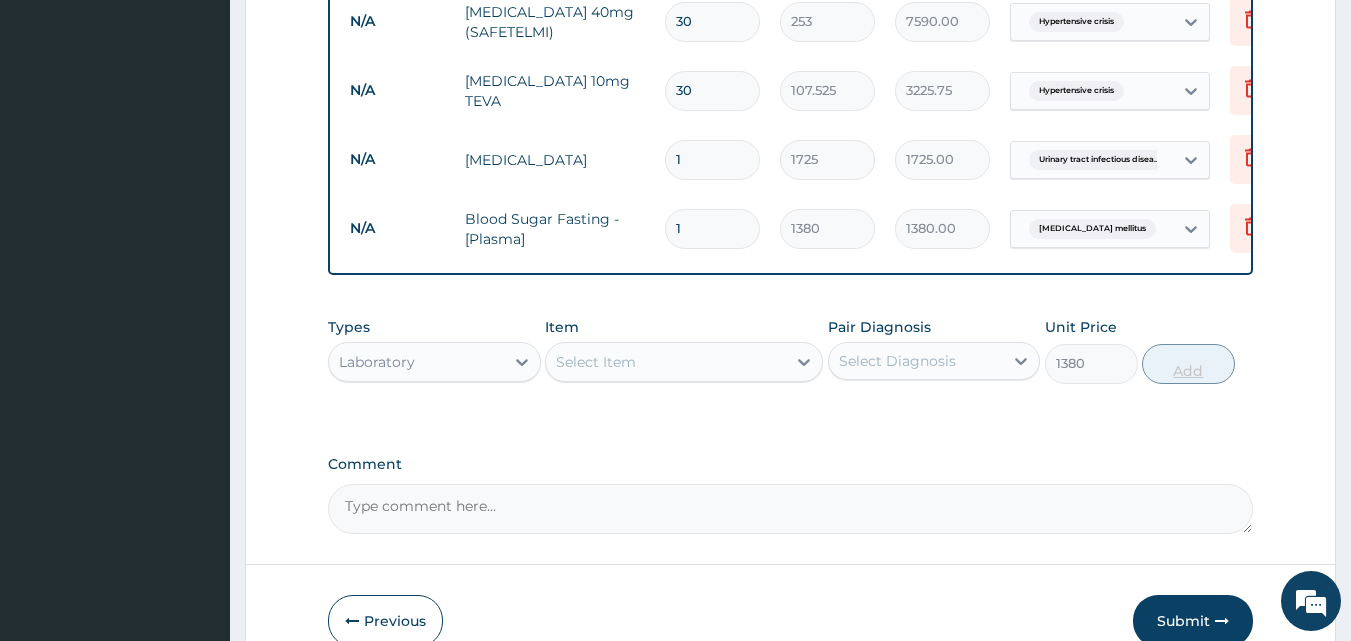 type on "0" 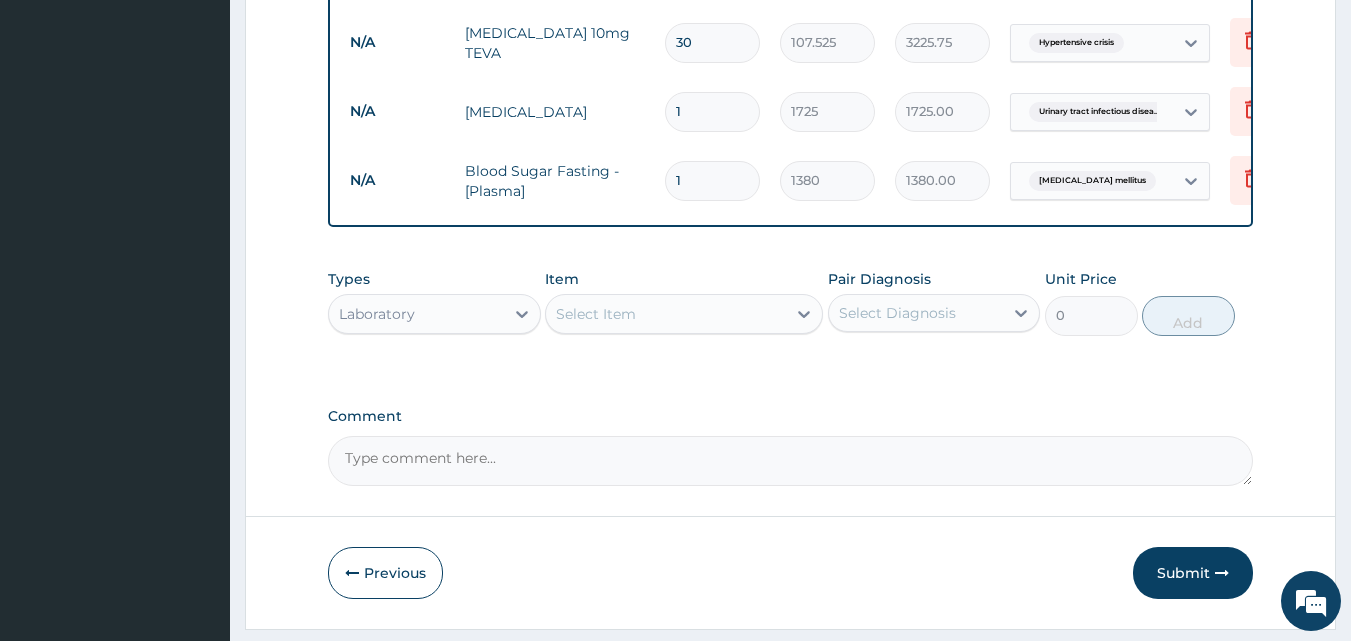 scroll, scrollTop: 1157, scrollLeft: 0, axis: vertical 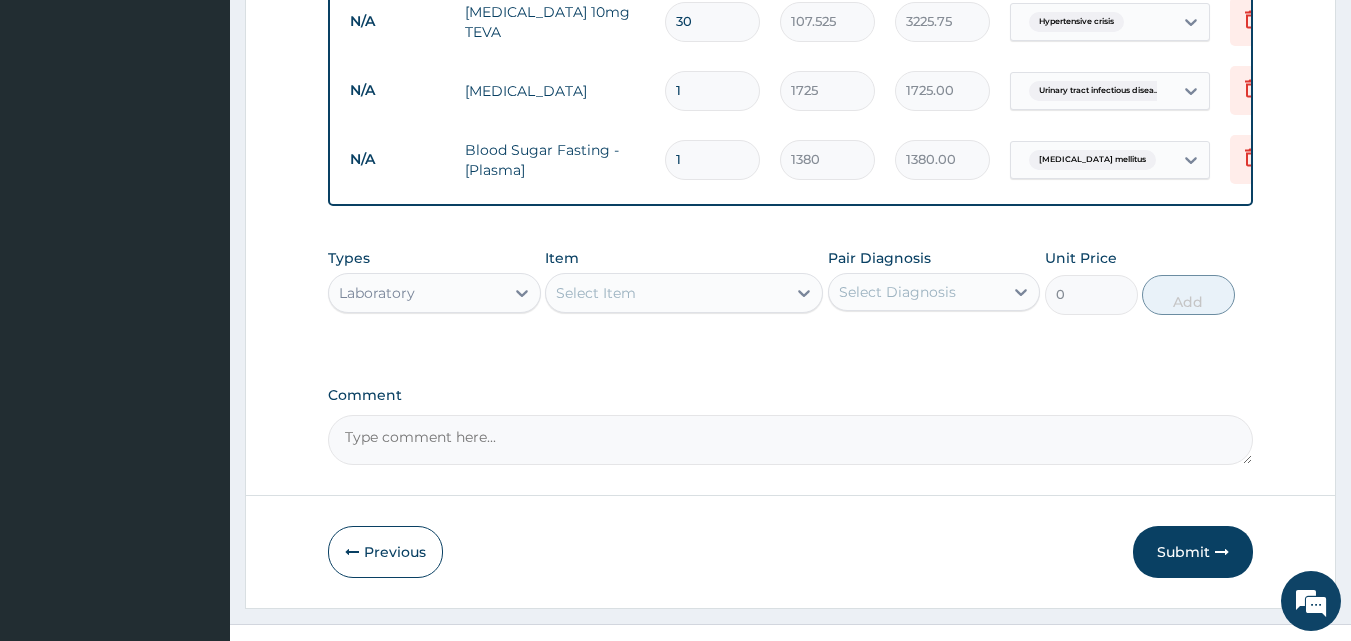 click on "Select Item" at bounding box center [666, 293] 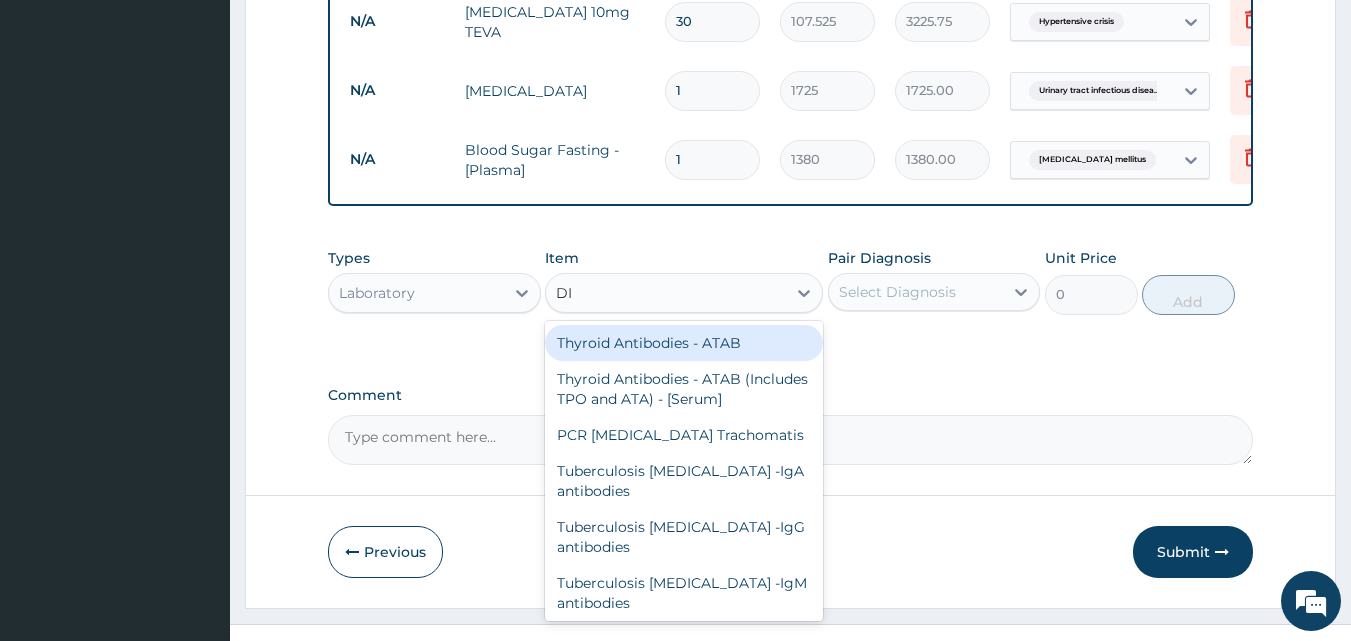type on "DIM" 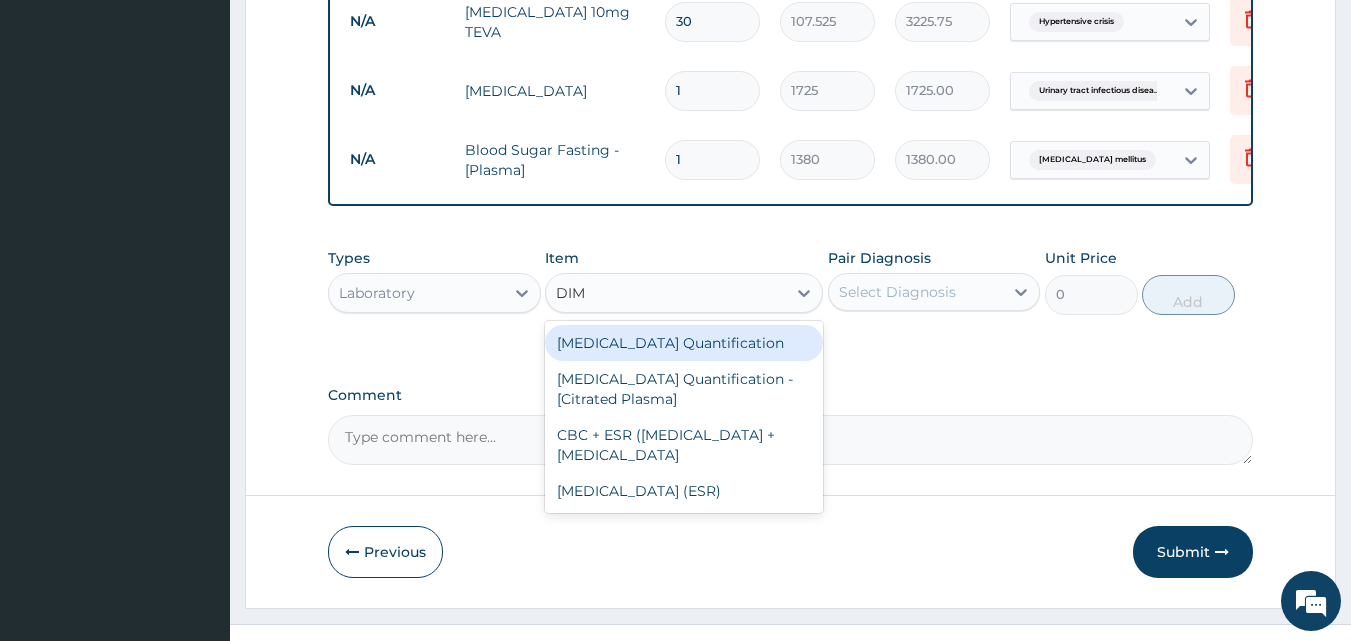 click on "D-Dimer Quantification" at bounding box center (684, 343) 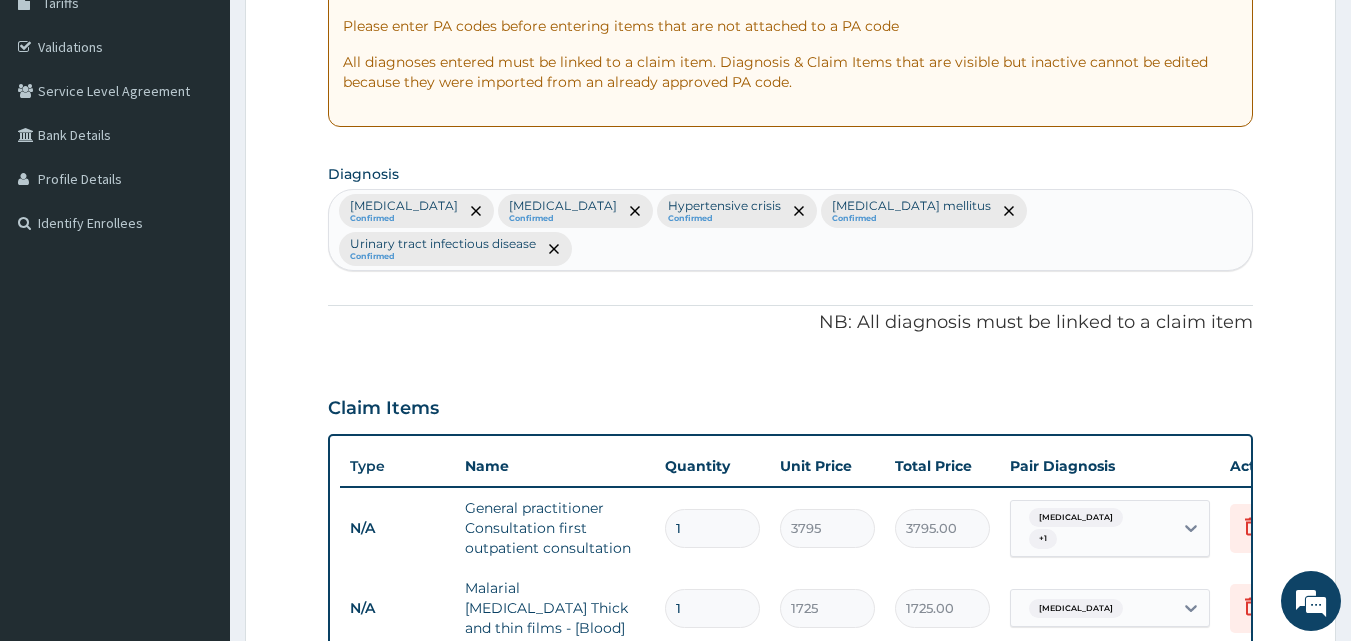 scroll, scrollTop: 257, scrollLeft: 0, axis: vertical 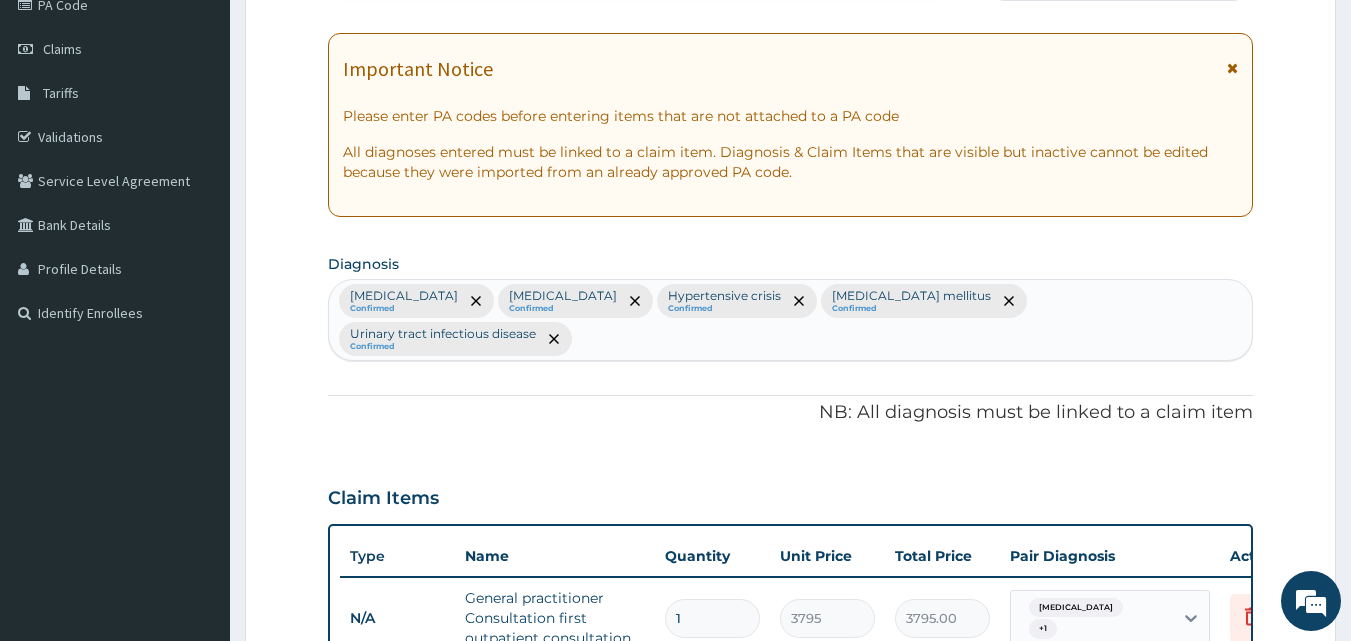 drag, startPoint x: 1122, startPoint y: 309, endPoint x: 1155, endPoint y: 423, distance: 118.680244 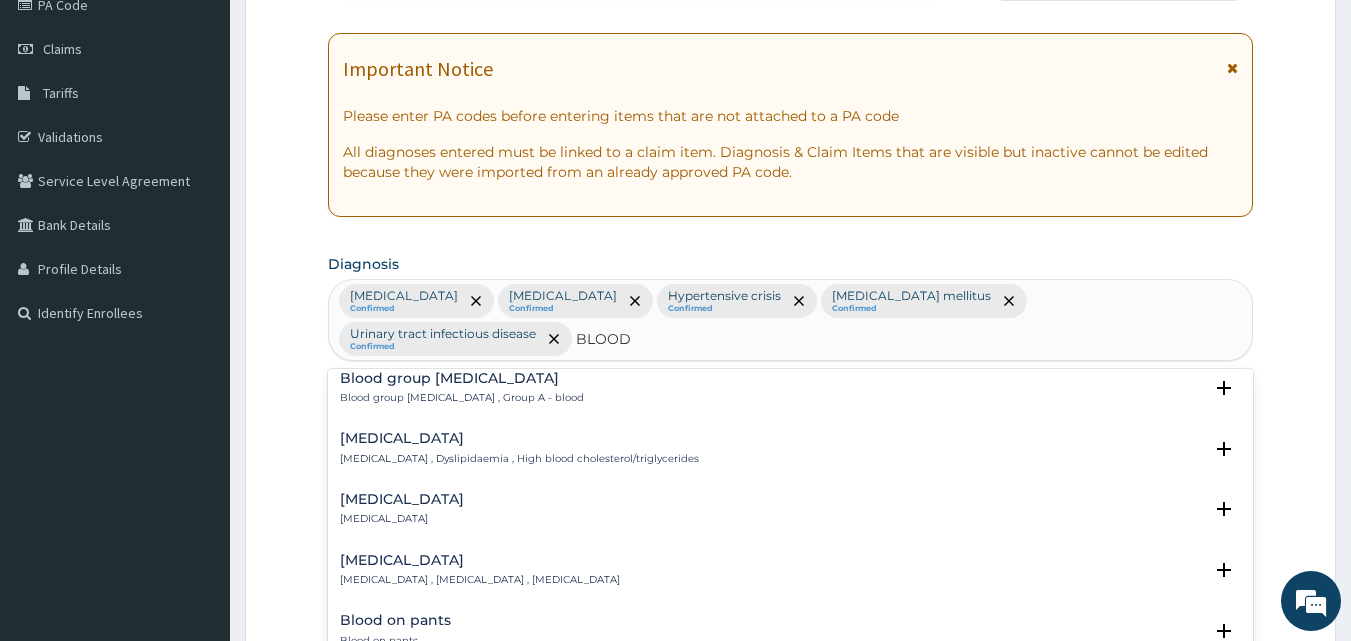 scroll, scrollTop: 770, scrollLeft: 0, axis: vertical 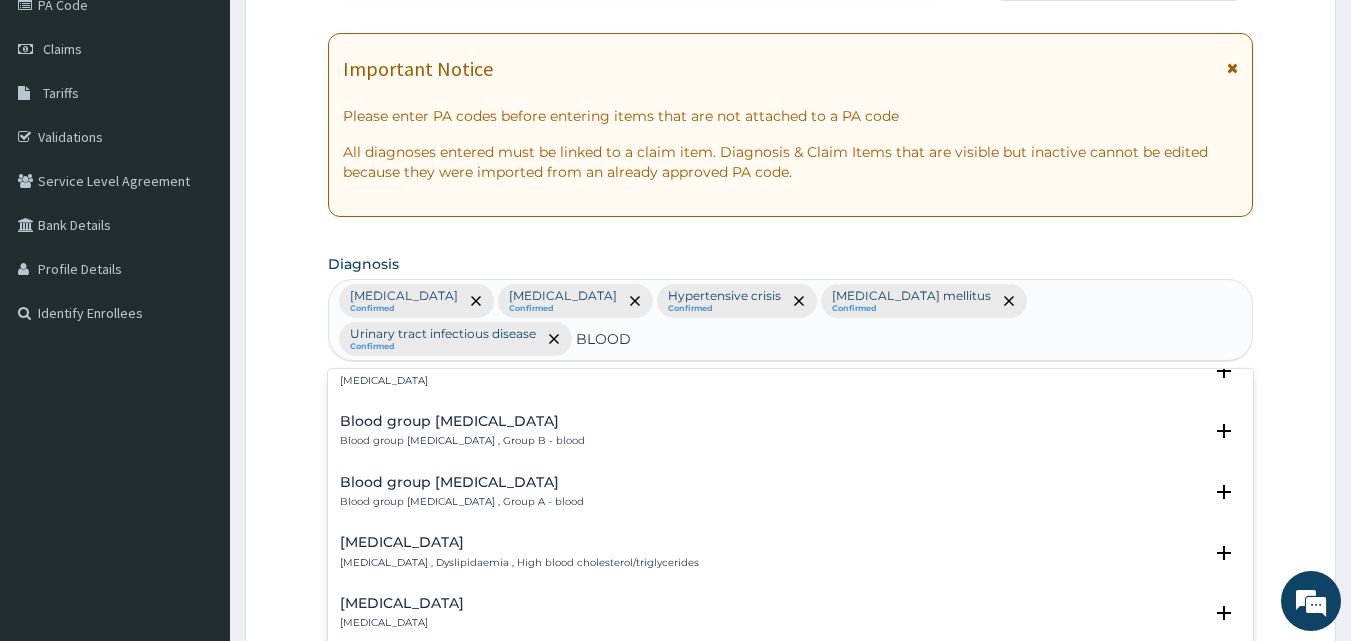 type on "BLOOD" 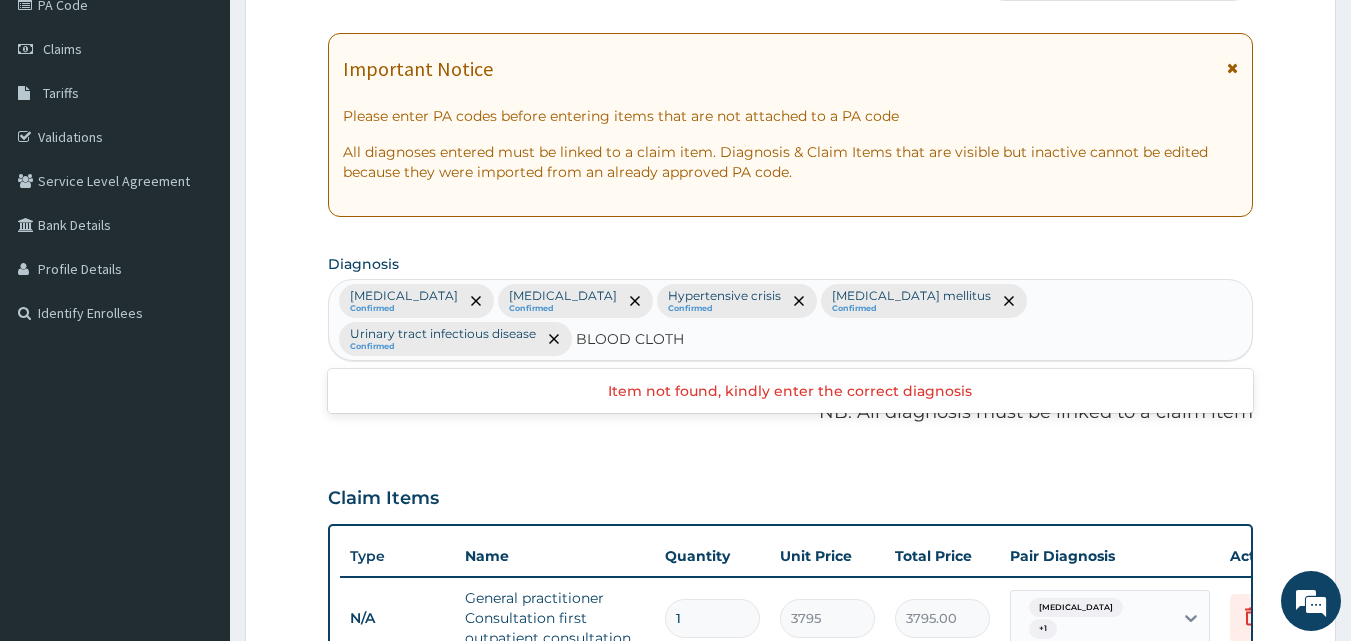 type on "BLOOD CLOT" 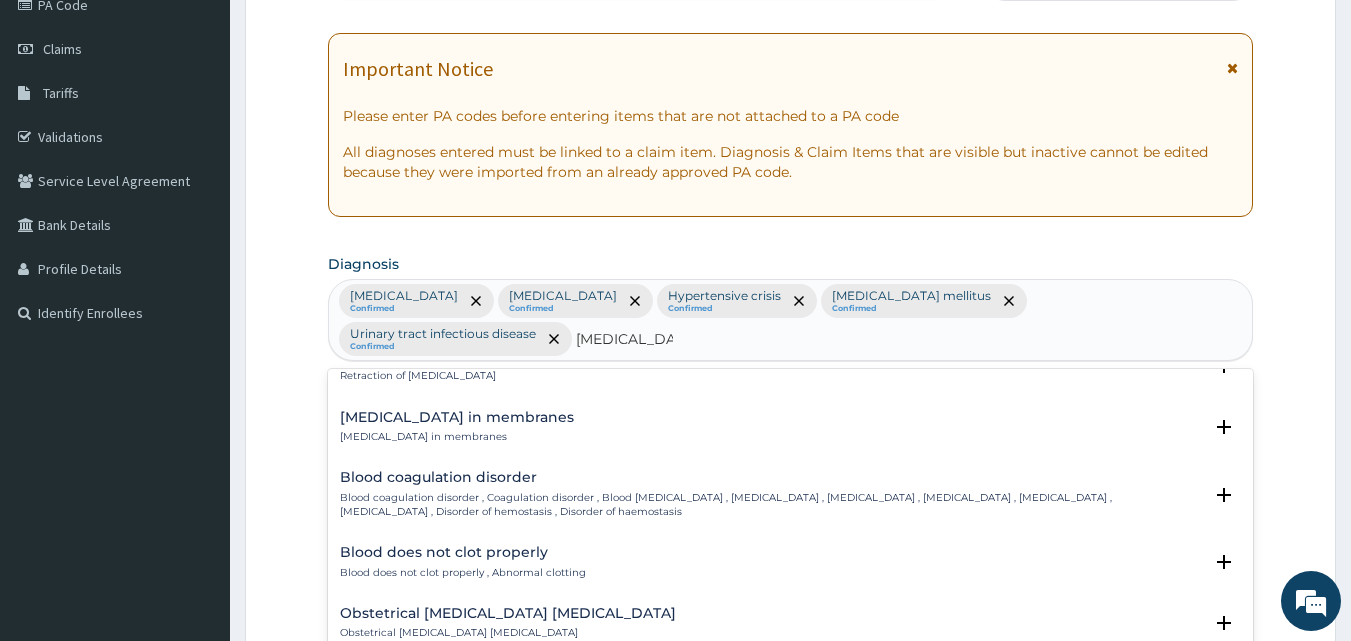 scroll, scrollTop: 114, scrollLeft: 0, axis: vertical 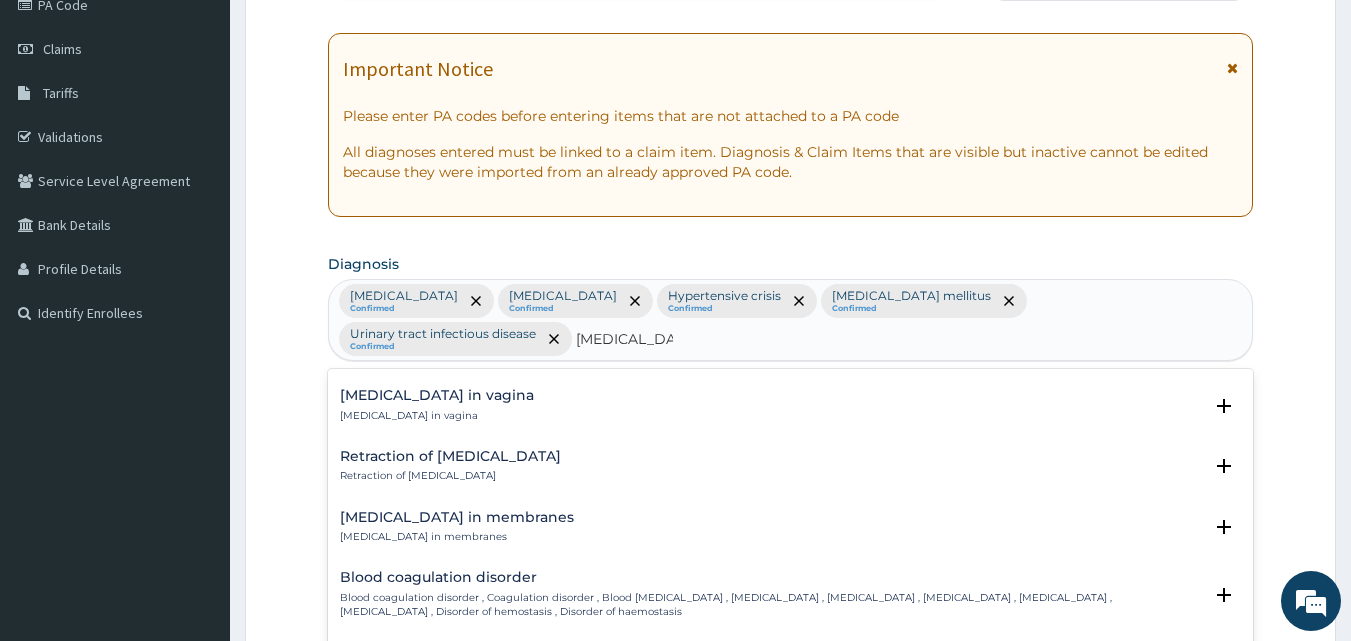 click on "Blood coagulation disorder , Coagulation disorder , Blood clotting disorder , Coagulopathy , Bleeding diathesis , Bleeding tendency , Clotting disorder , Bleeding disorder , Disorder of hemostasis , Disorder of haemostasis" at bounding box center (771, 605) 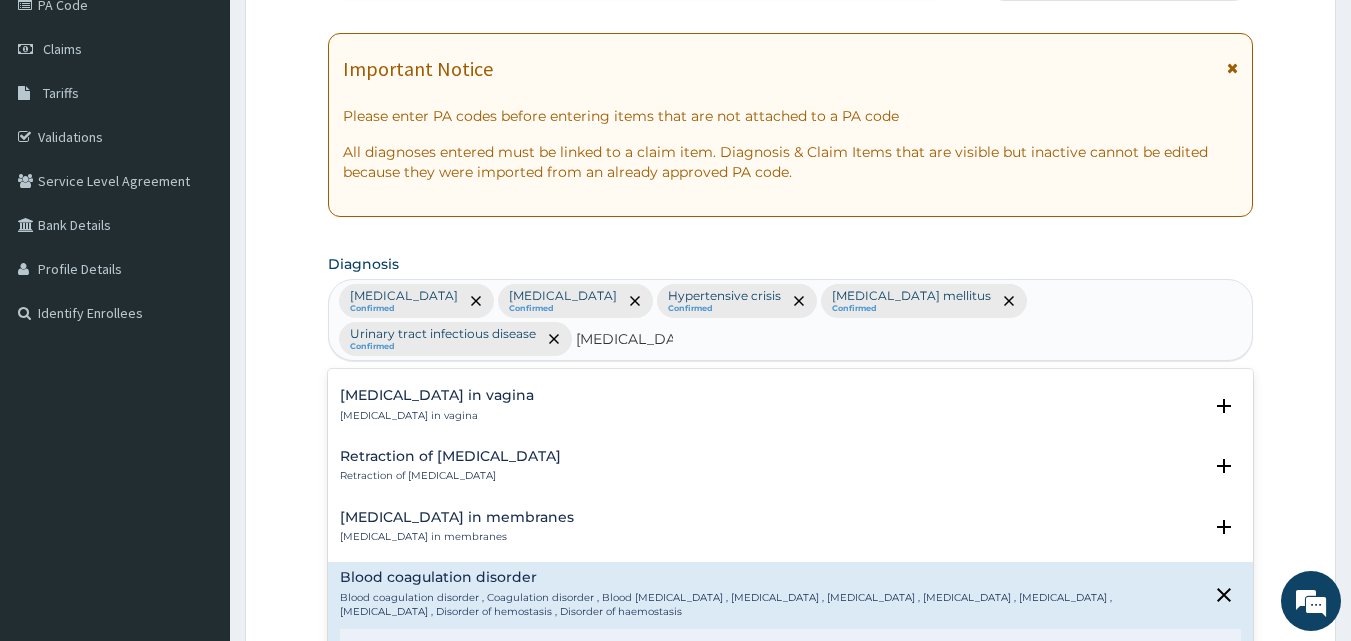 scroll, scrollTop: 214, scrollLeft: 0, axis: vertical 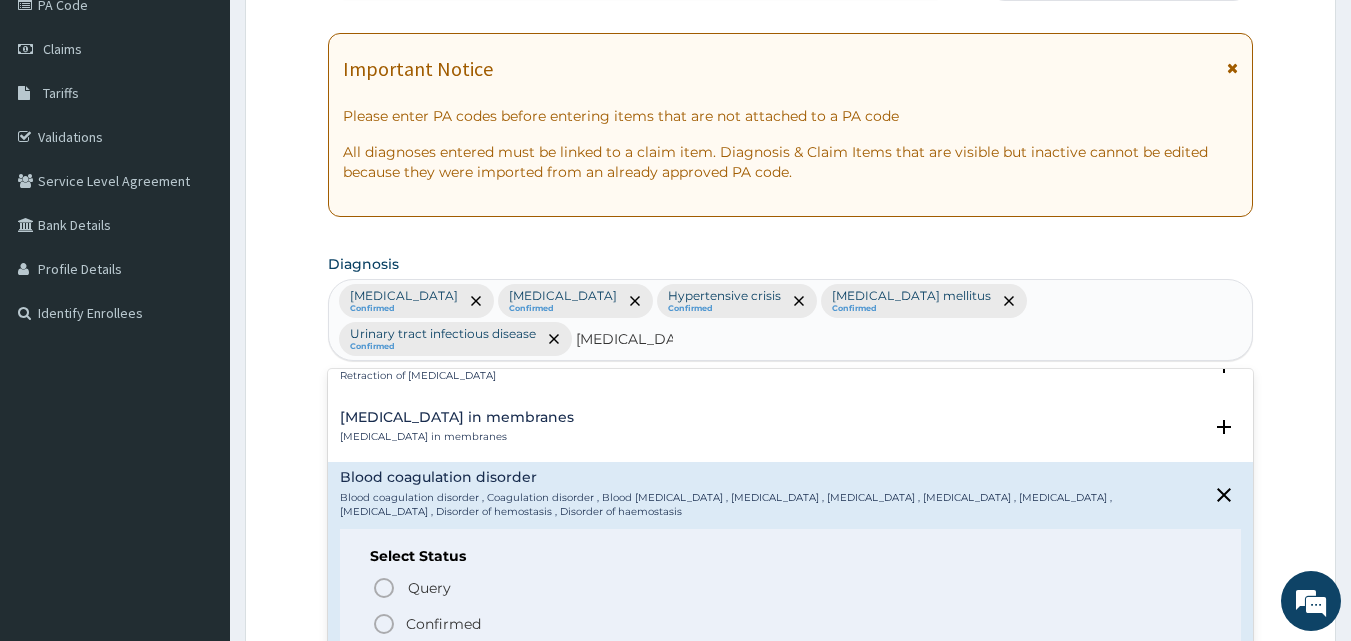 click on "Confirmed" at bounding box center (443, 624) 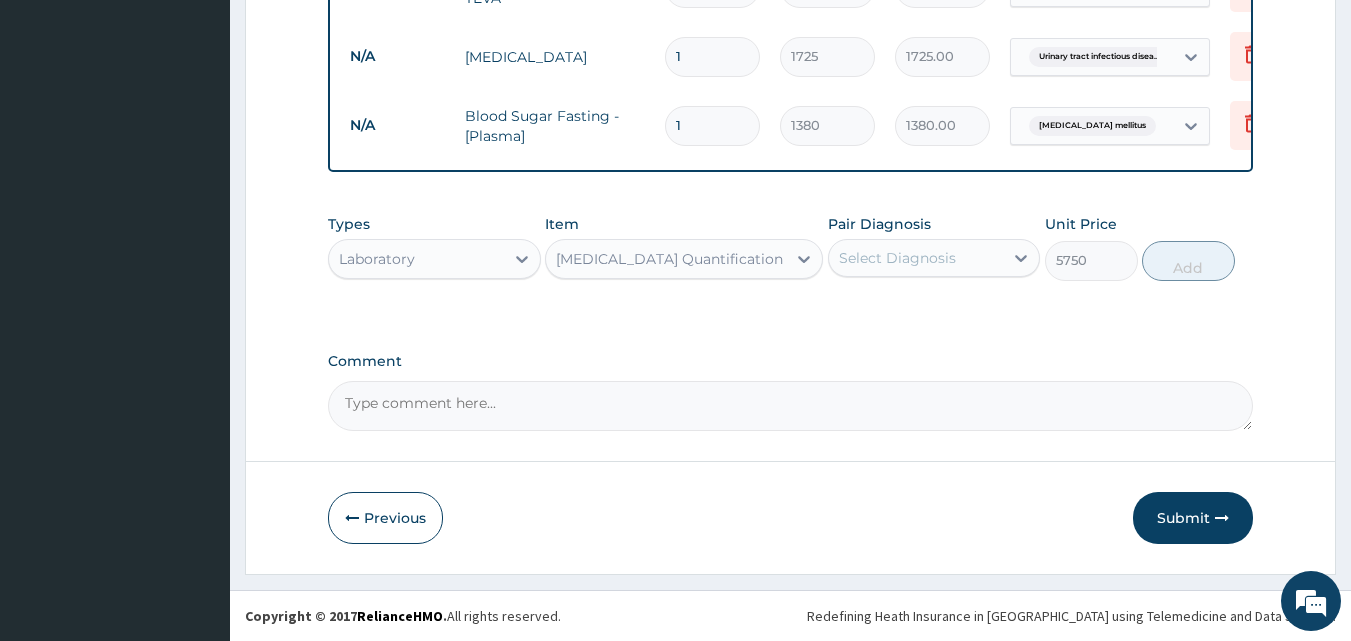 scroll, scrollTop: 1195, scrollLeft: 0, axis: vertical 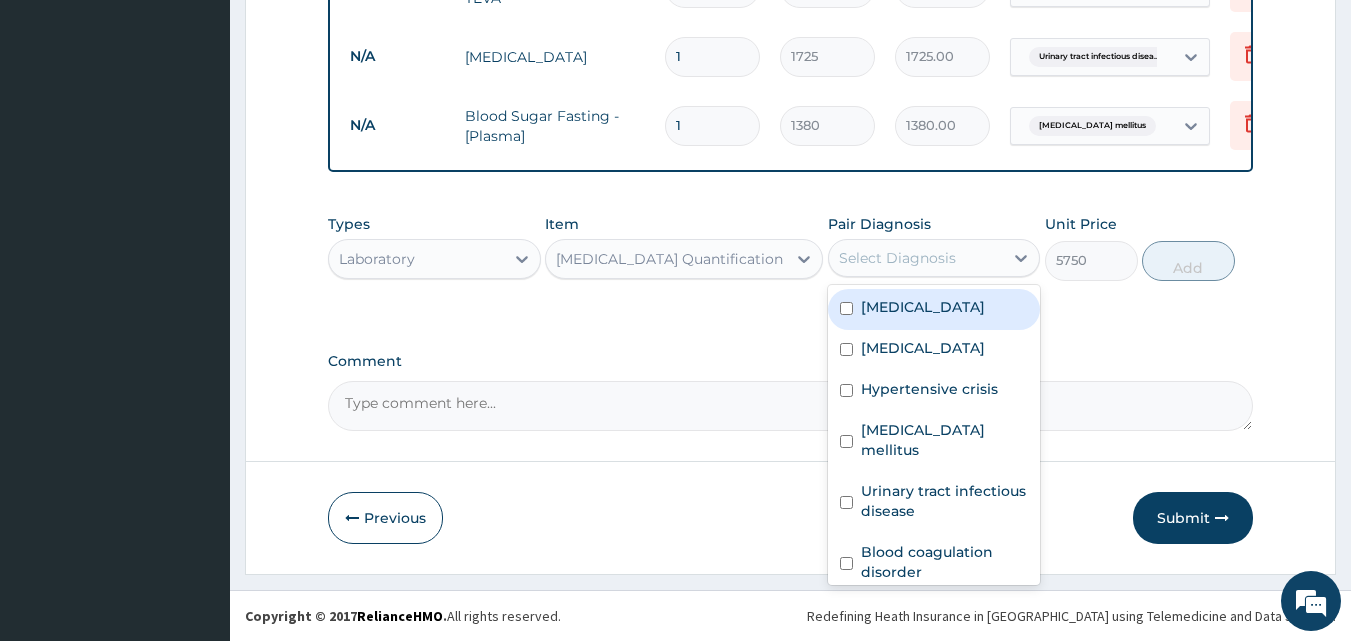 click on "Select Diagnosis" at bounding box center [897, 258] 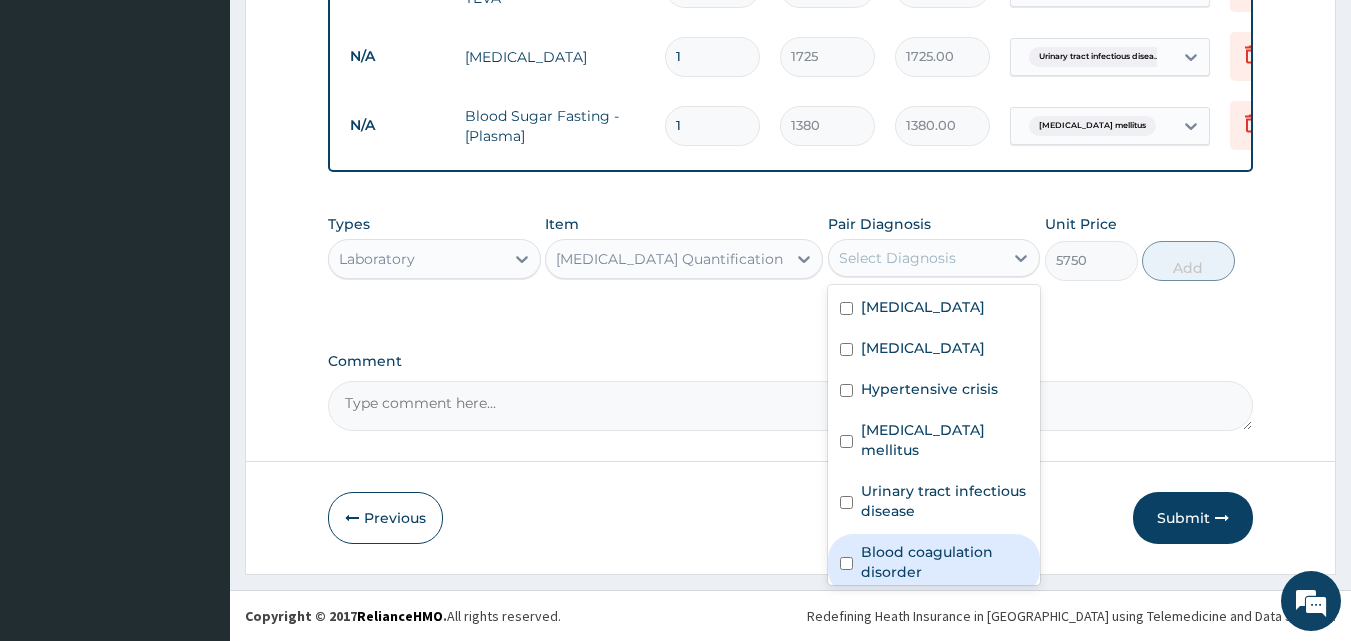 click on "Blood coagulation disorder" at bounding box center [945, 562] 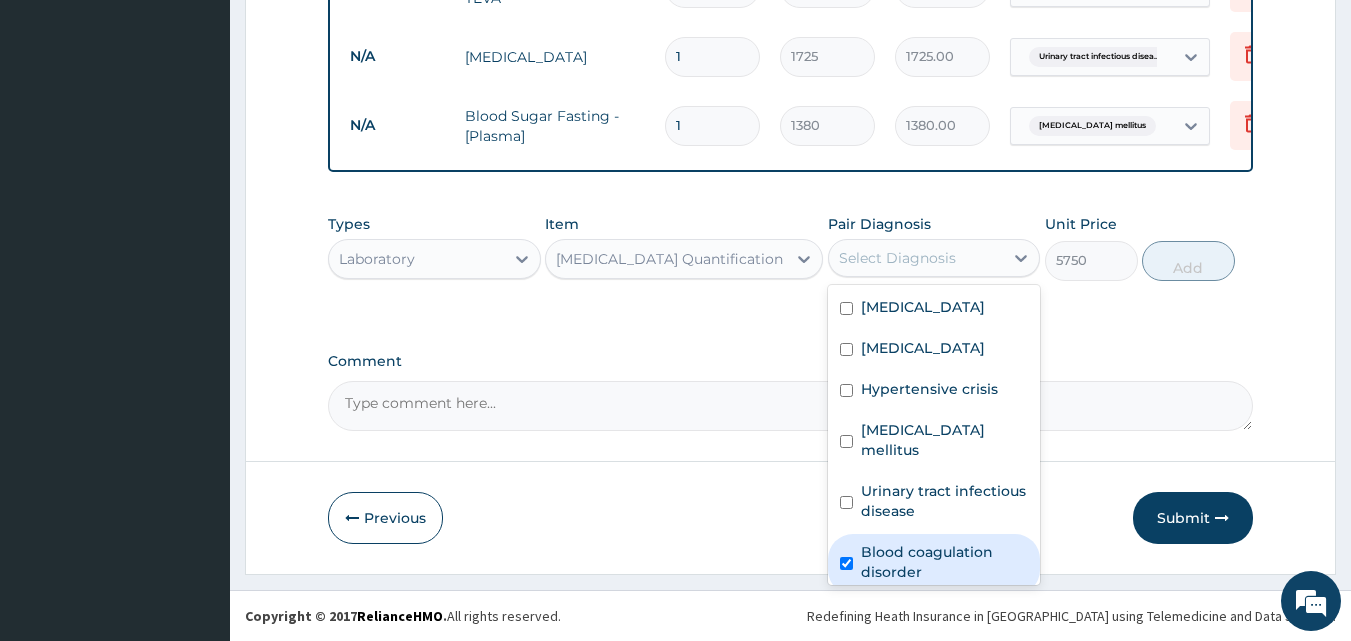 checkbox on "true" 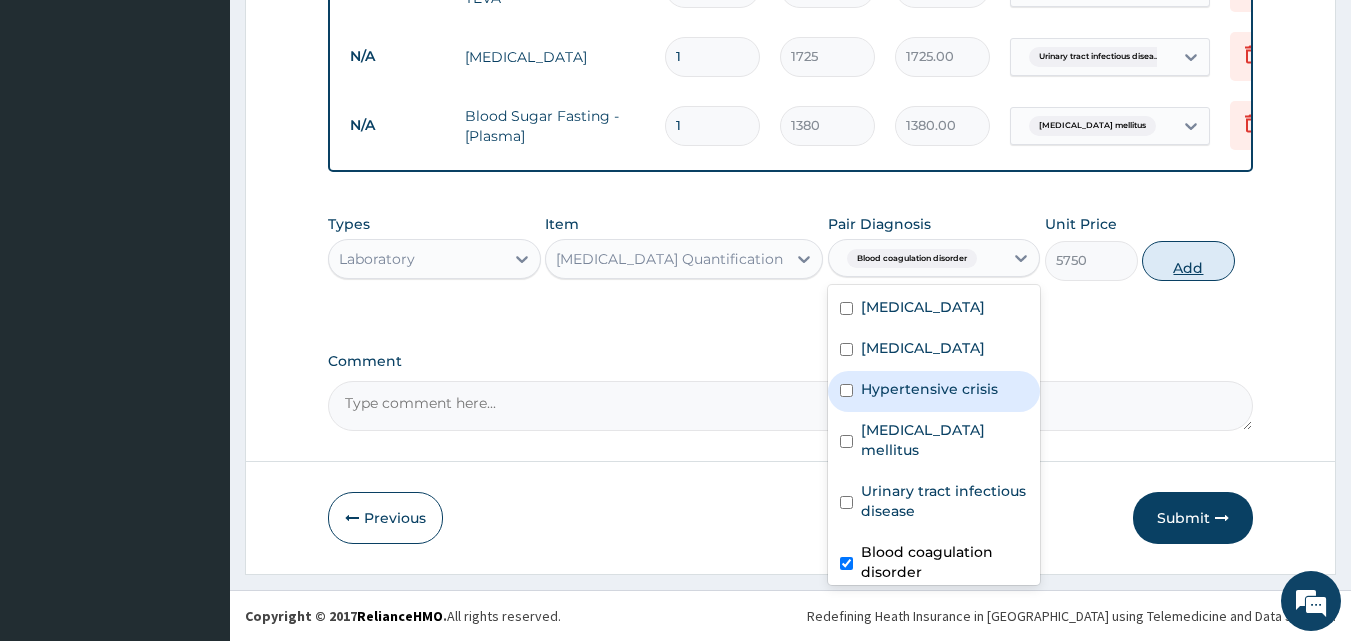 click on "Add" at bounding box center (1188, 261) 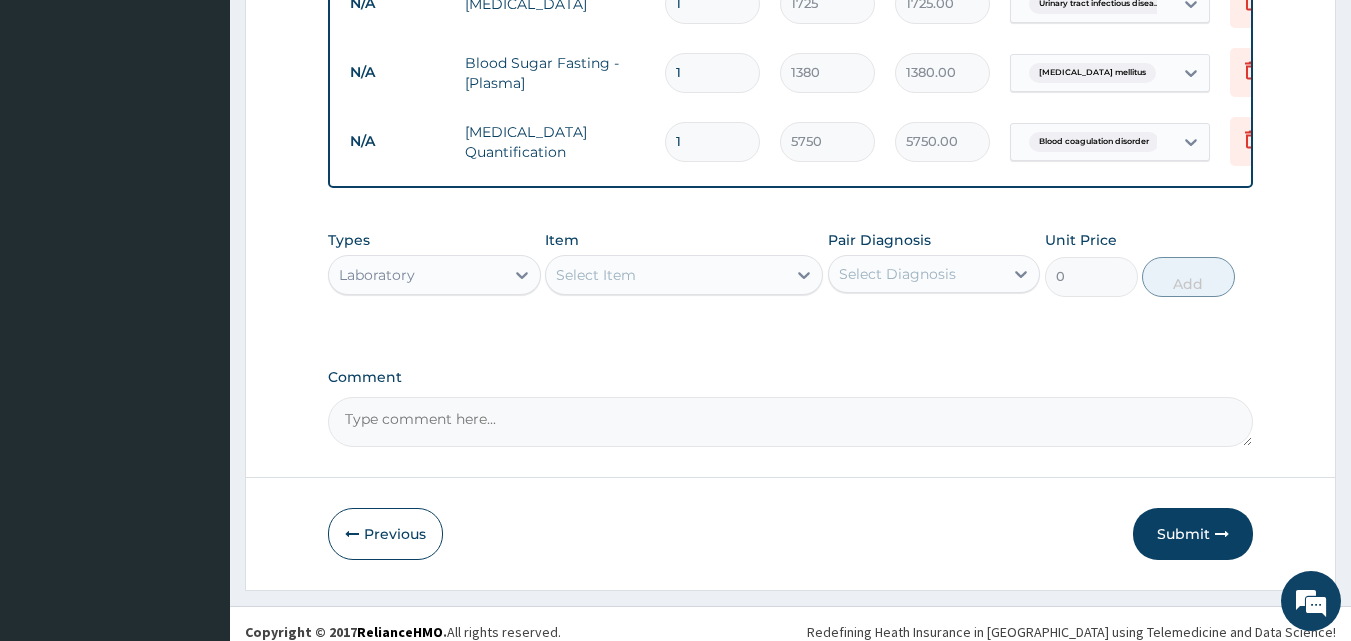 scroll, scrollTop: 1264, scrollLeft: 0, axis: vertical 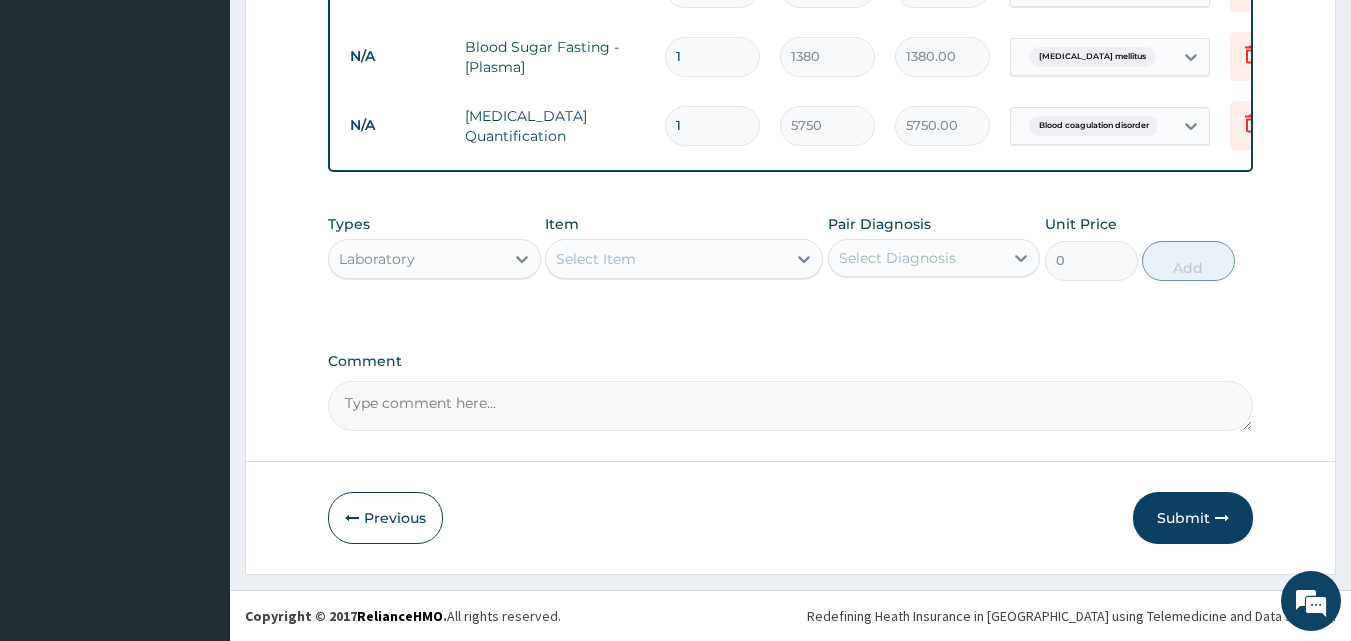click on "Select Item" at bounding box center (596, 259) 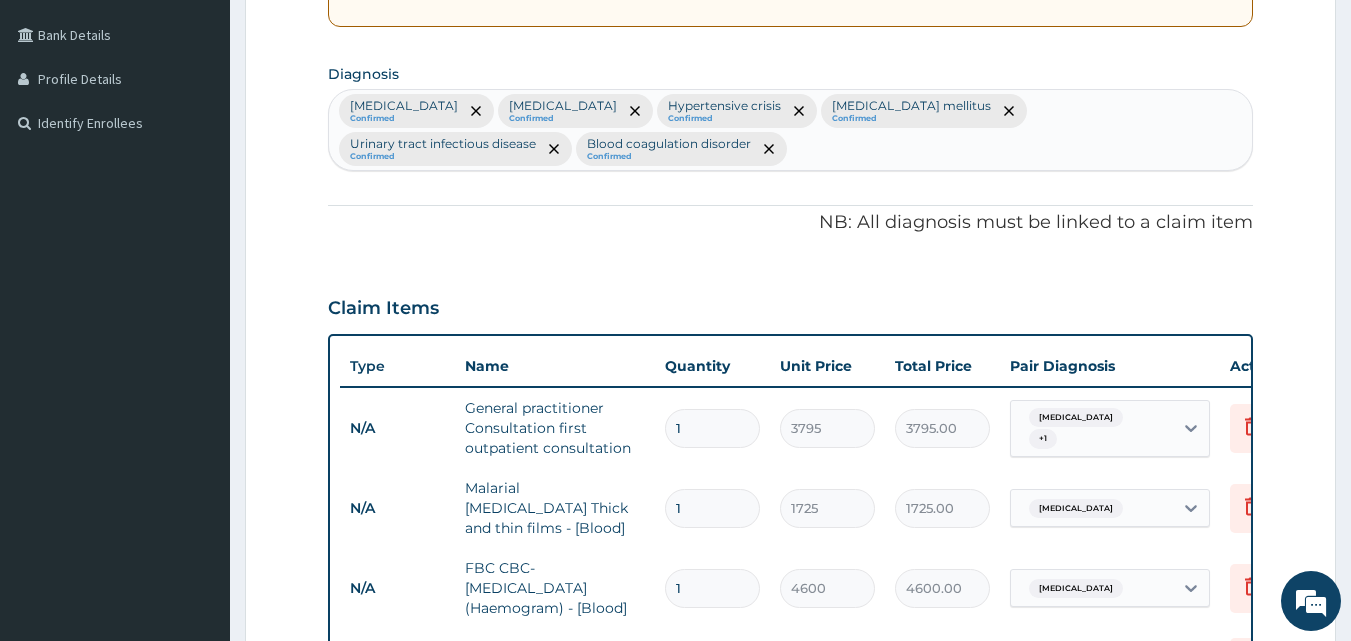 scroll, scrollTop: 264, scrollLeft: 0, axis: vertical 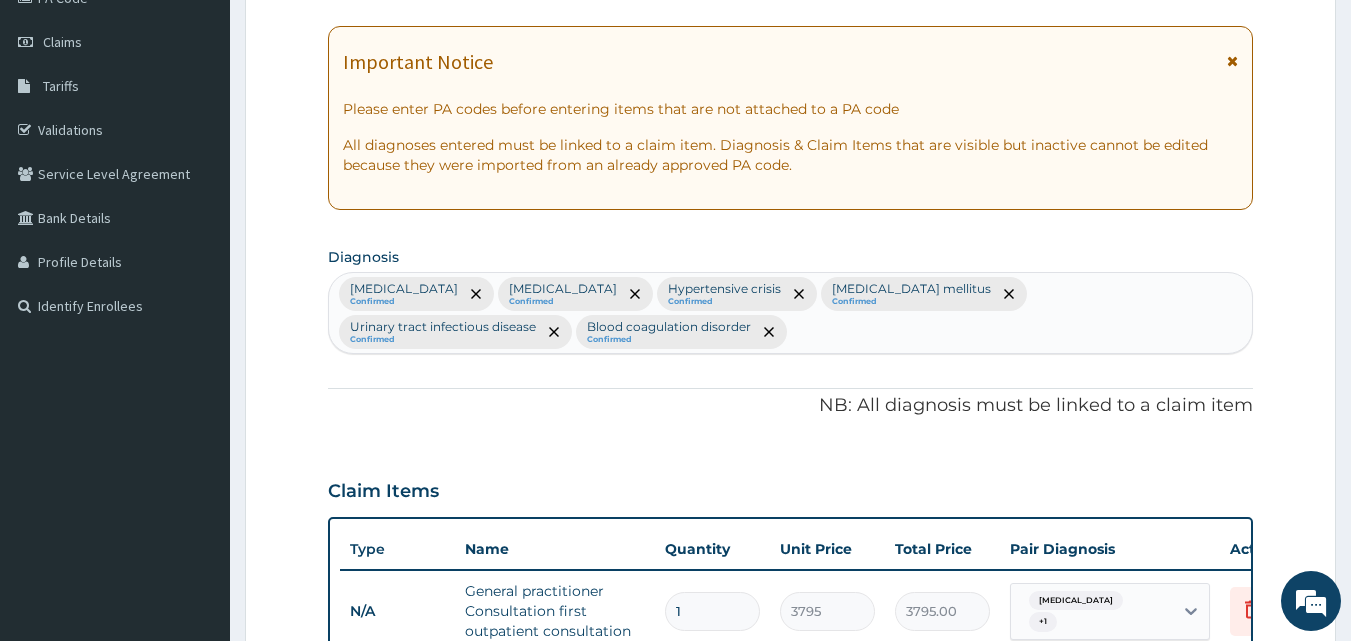 click on "Sepsis Confirmed Malaria Confirmed Hypertensive crisis Confirmed Diabetes mellitus Confirmed Urinary tract infectious disease Confirmed Blood coagulation disorder Confirmed" at bounding box center (791, 313) 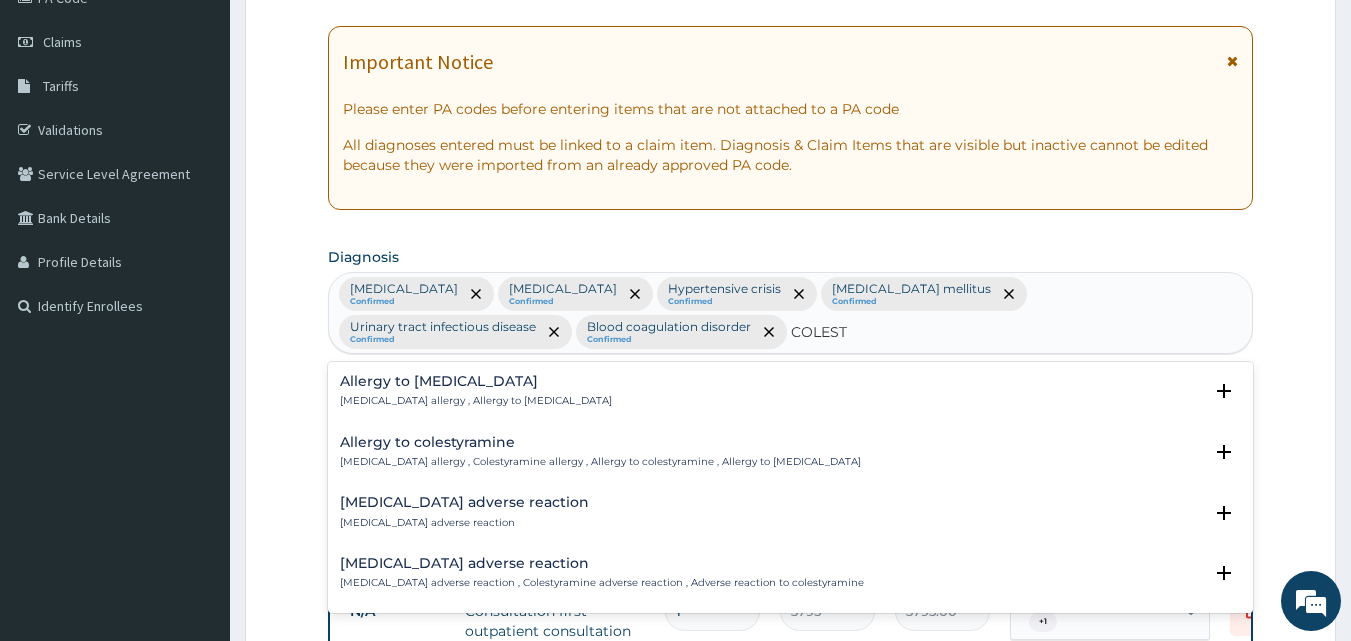 type on "COLEST" 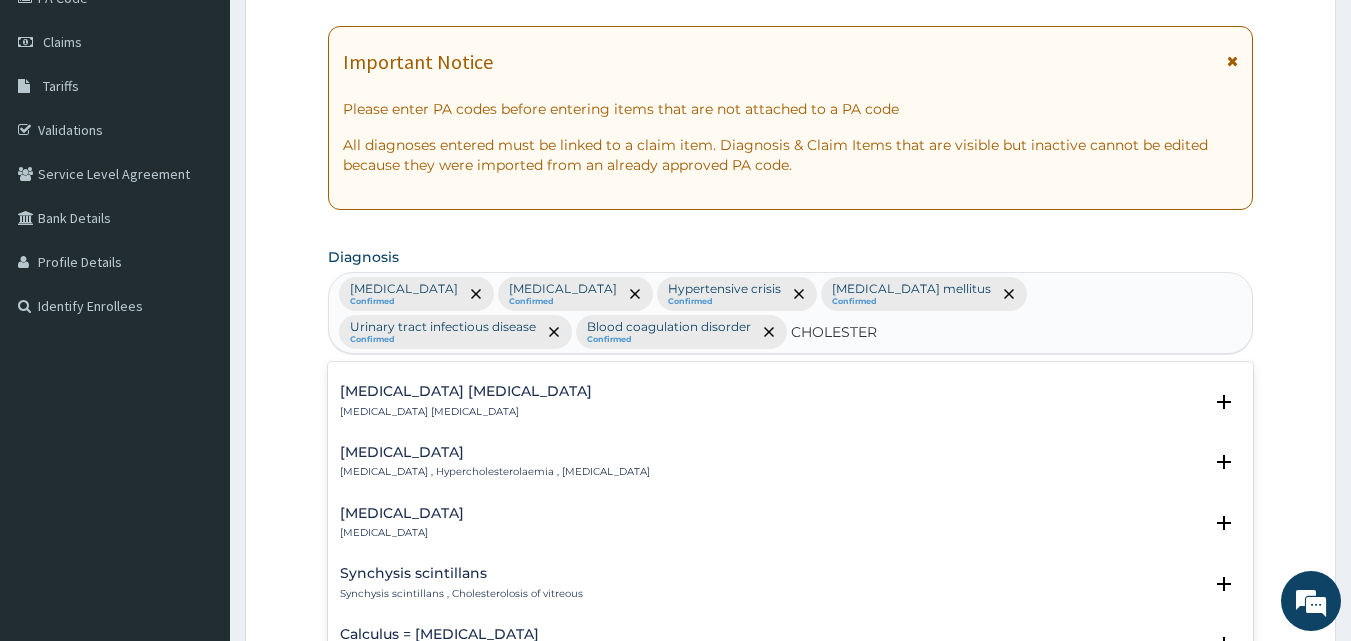 scroll, scrollTop: 214, scrollLeft: 0, axis: vertical 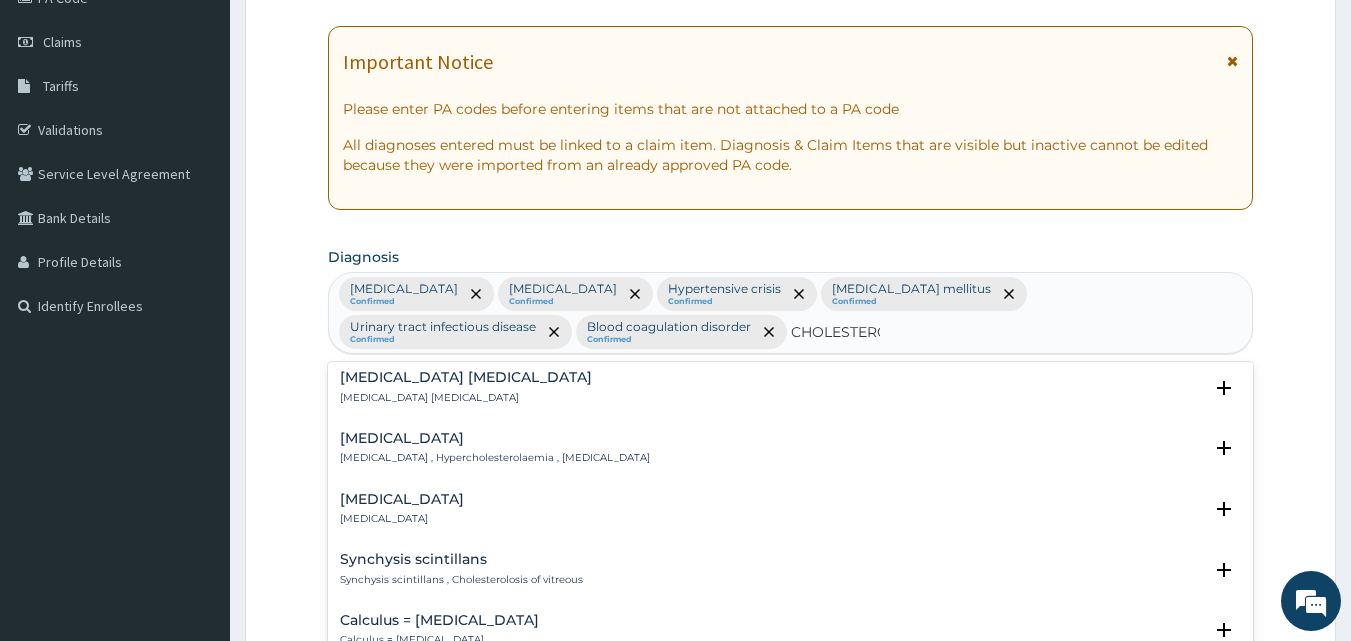 type on "CHOLESTEROL" 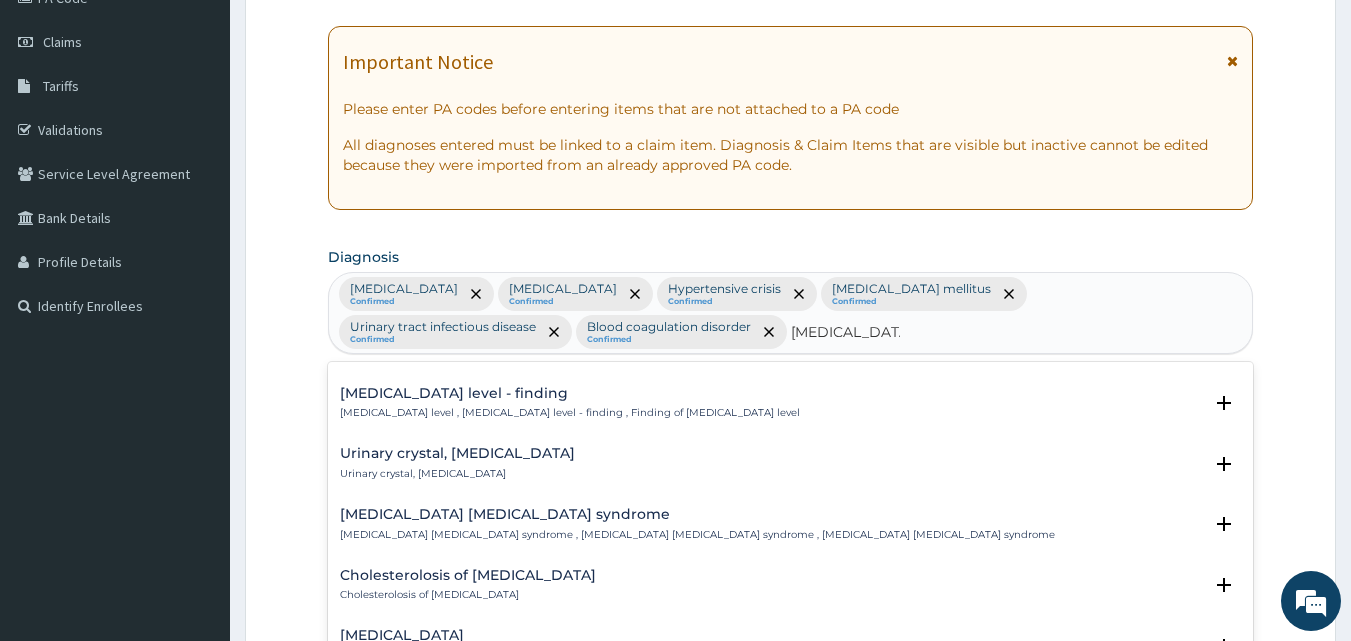 scroll, scrollTop: 584, scrollLeft: 0, axis: vertical 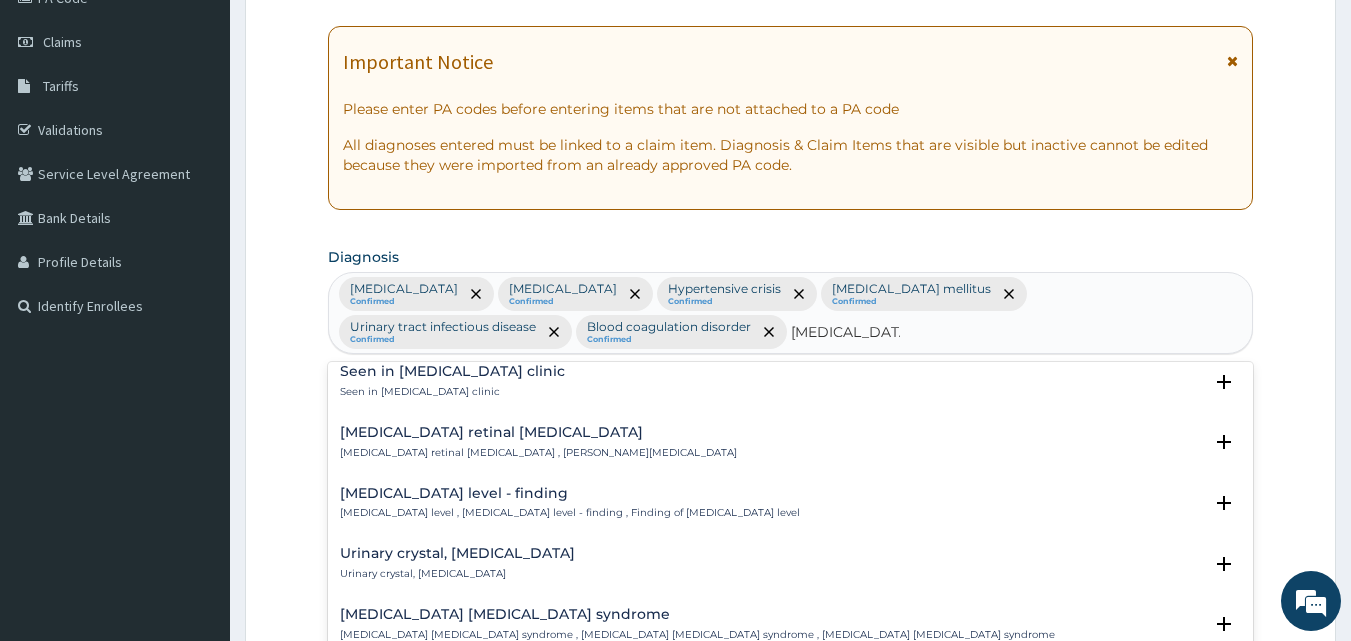 click on "Cholesterol level - finding Cholesterol level , Cholesterol level - finding , Finding of cholesterol level" at bounding box center [570, 503] 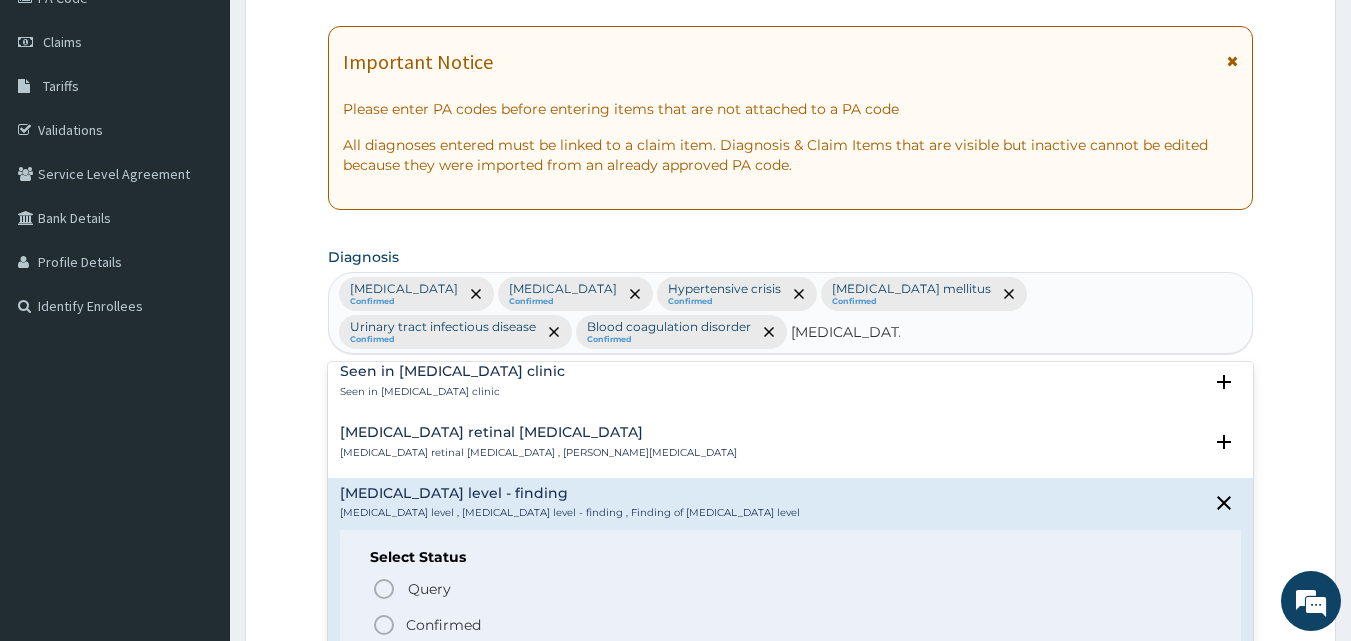 click on "Confirmed" at bounding box center (443, 625) 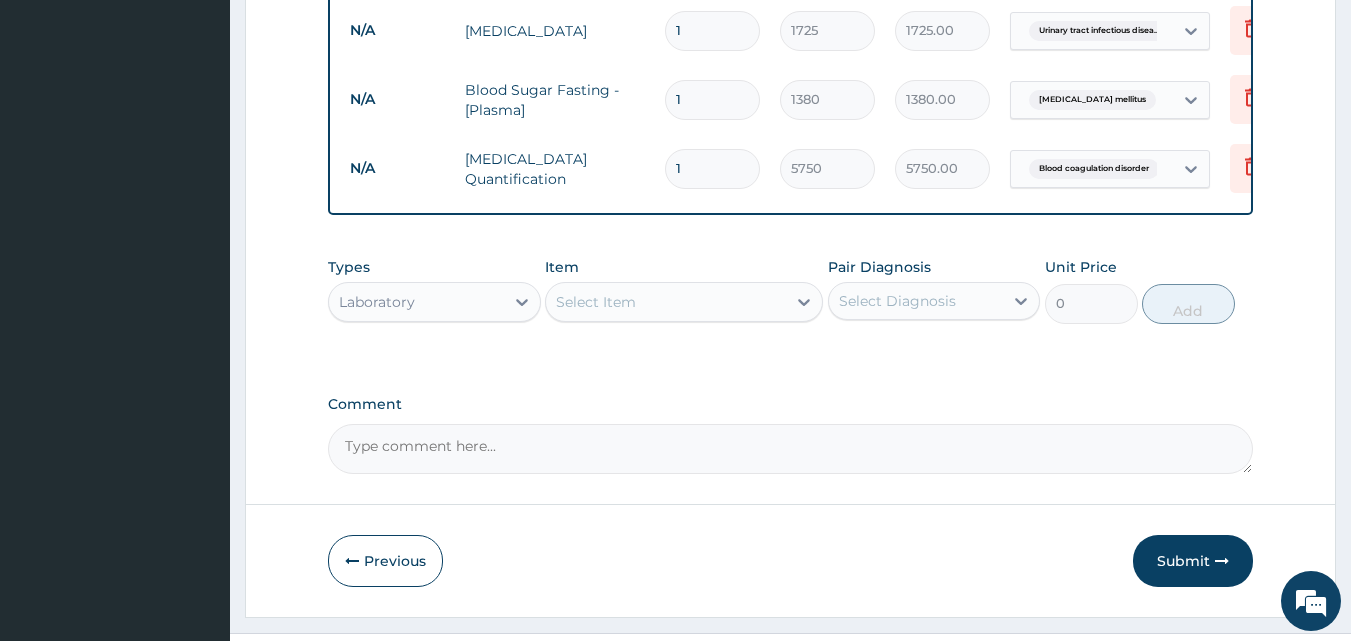 scroll, scrollTop: 1264, scrollLeft: 0, axis: vertical 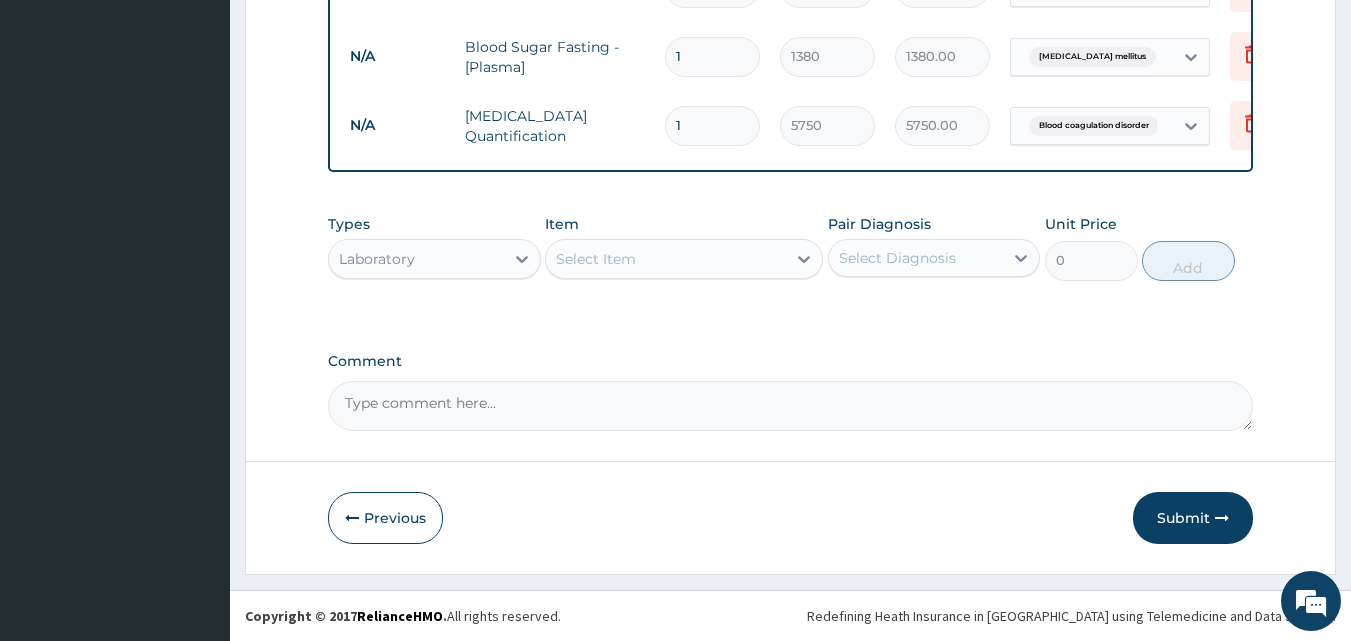 click on "Select Item" at bounding box center (666, 259) 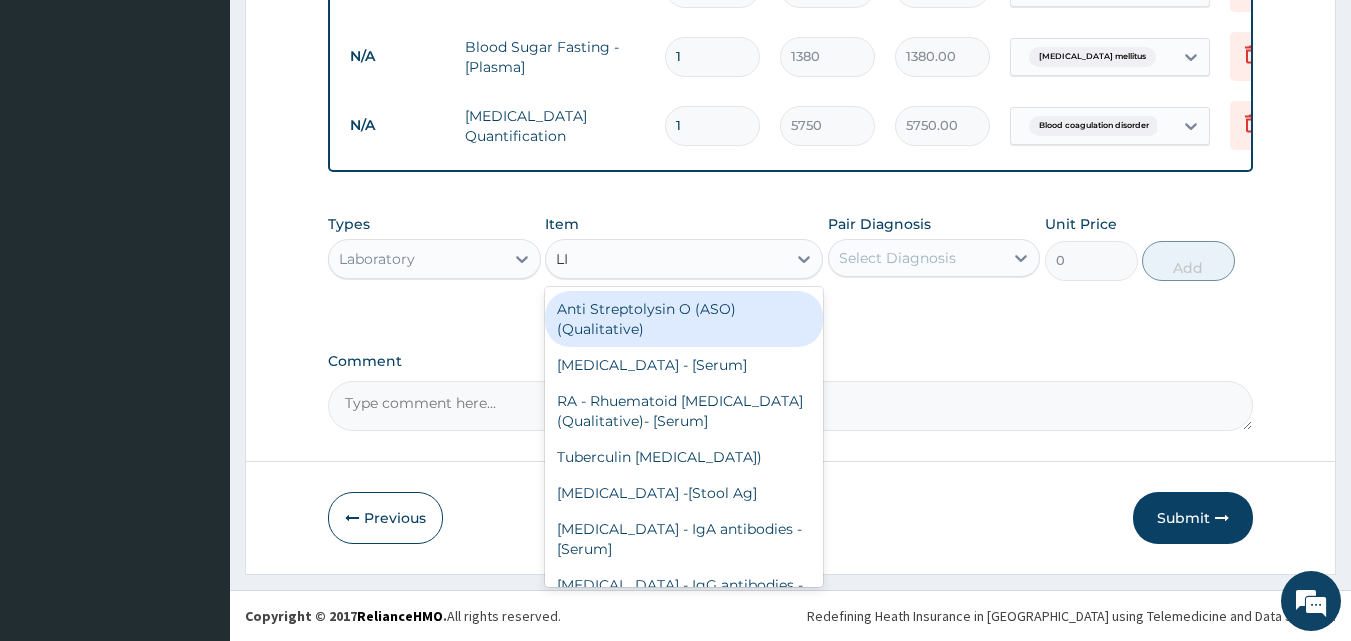 type on "LIP" 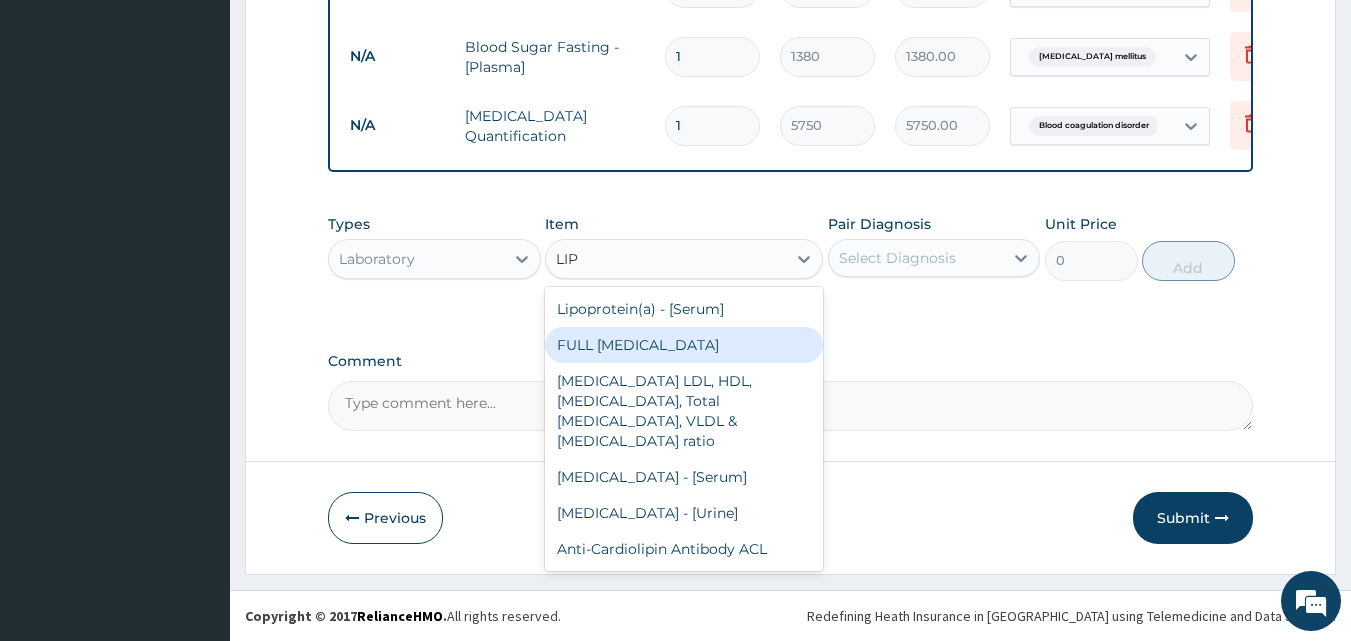 click on "FULL LIPID PROFILE" at bounding box center [684, 345] 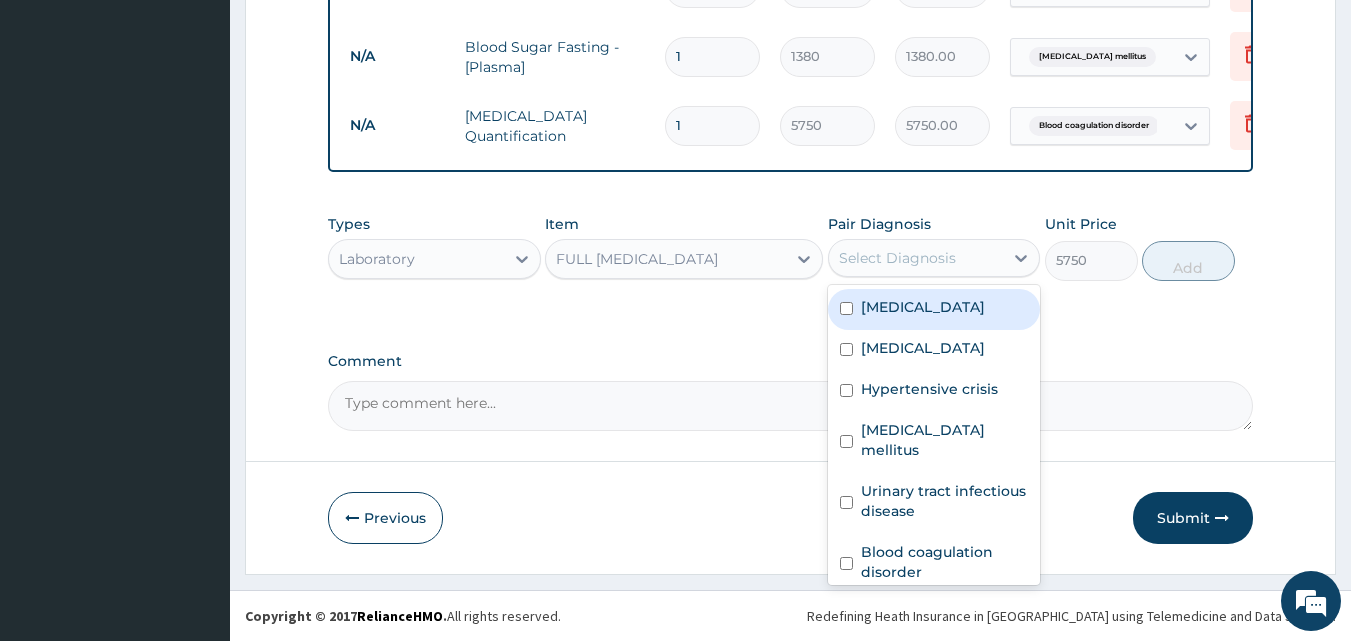 click on "Select Diagnosis" at bounding box center (916, 258) 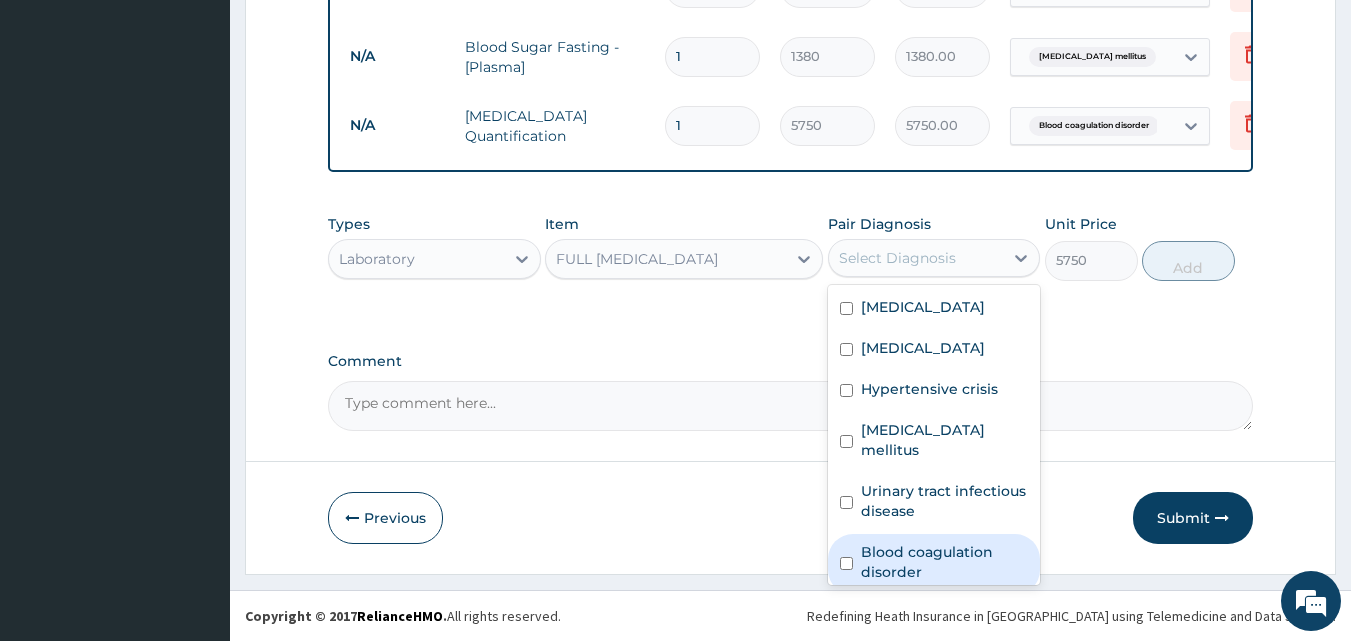 click on "Blood coagulation disorder" at bounding box center [945, 562] 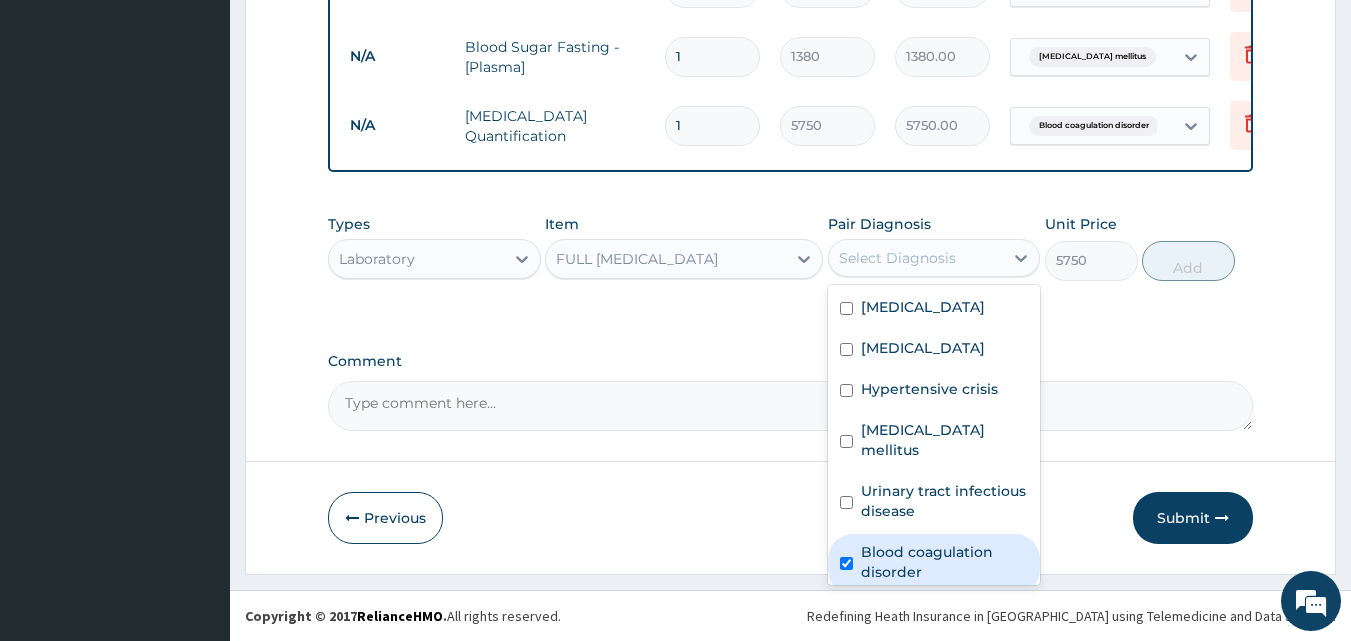 checkbox on "true" 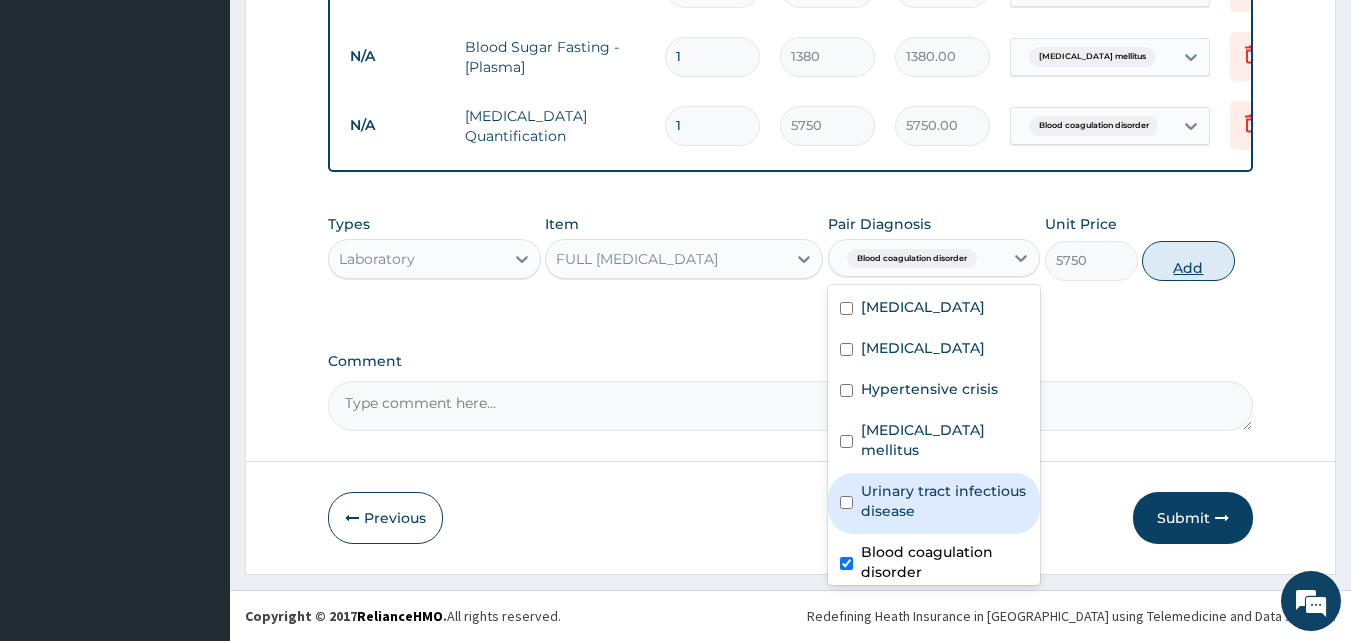 click on "Add" at bounding box center (1188, 261) 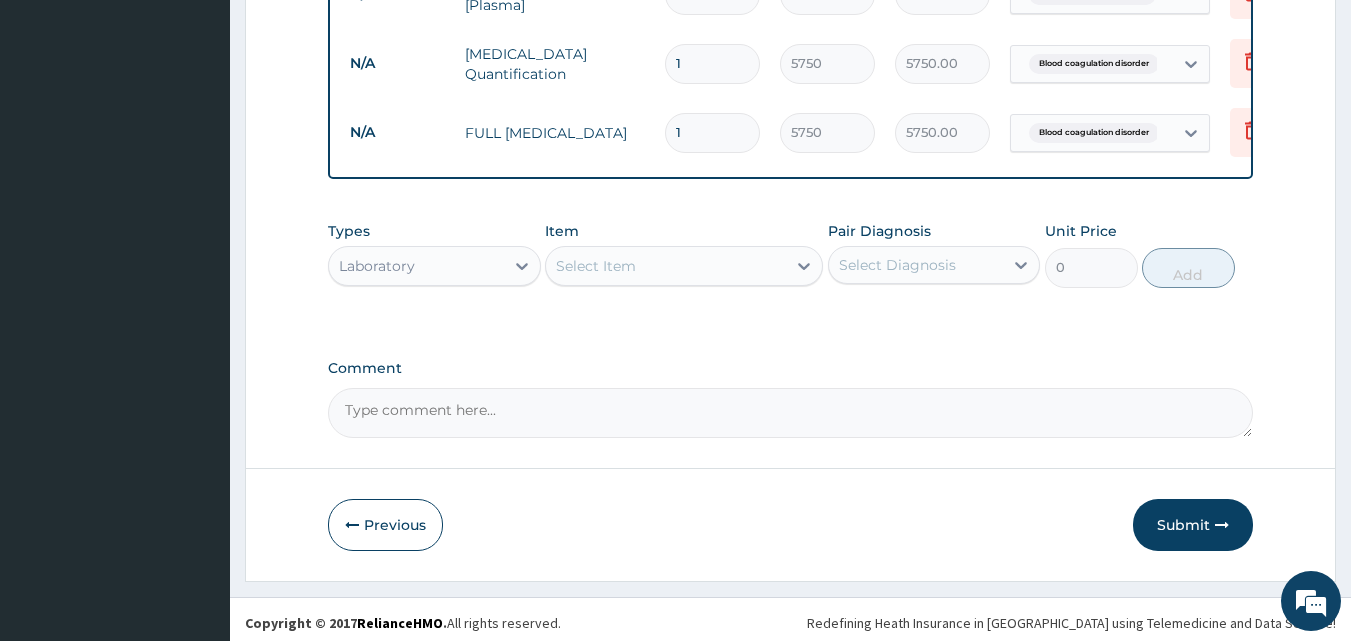 scroll, scrollTop: 1333, scrollLeft: 0, axis: vertical 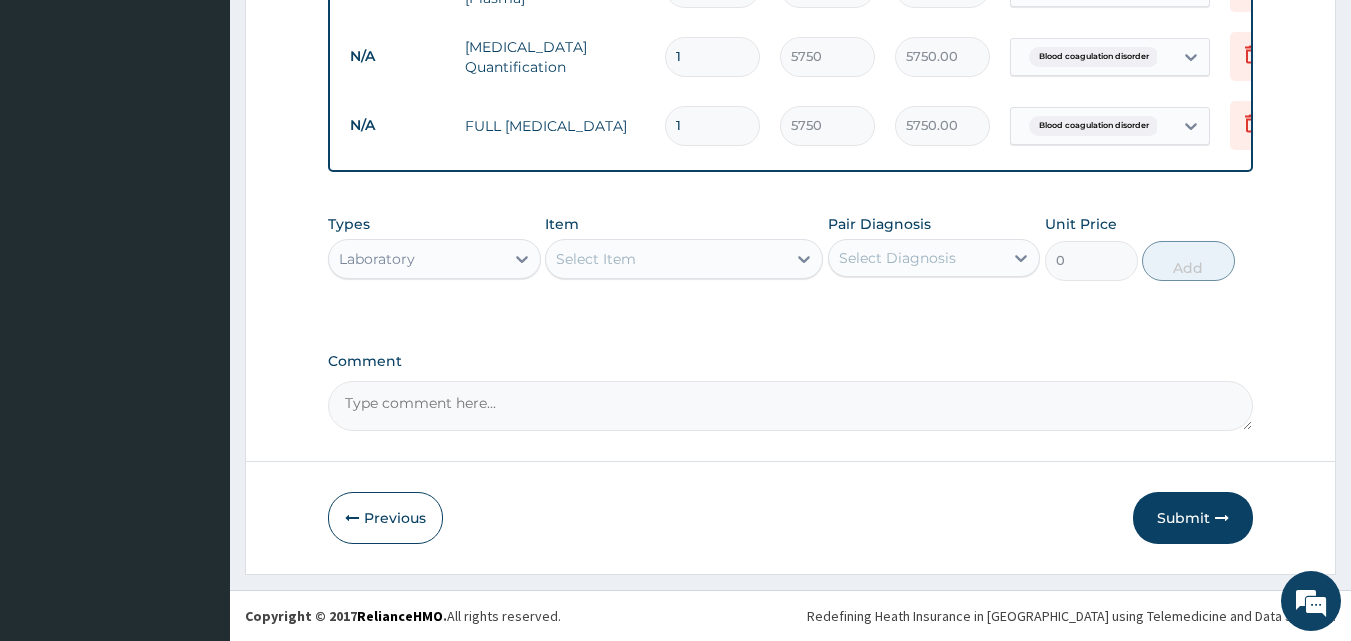 click on "Laboratory" at bounding box center (416, 259) 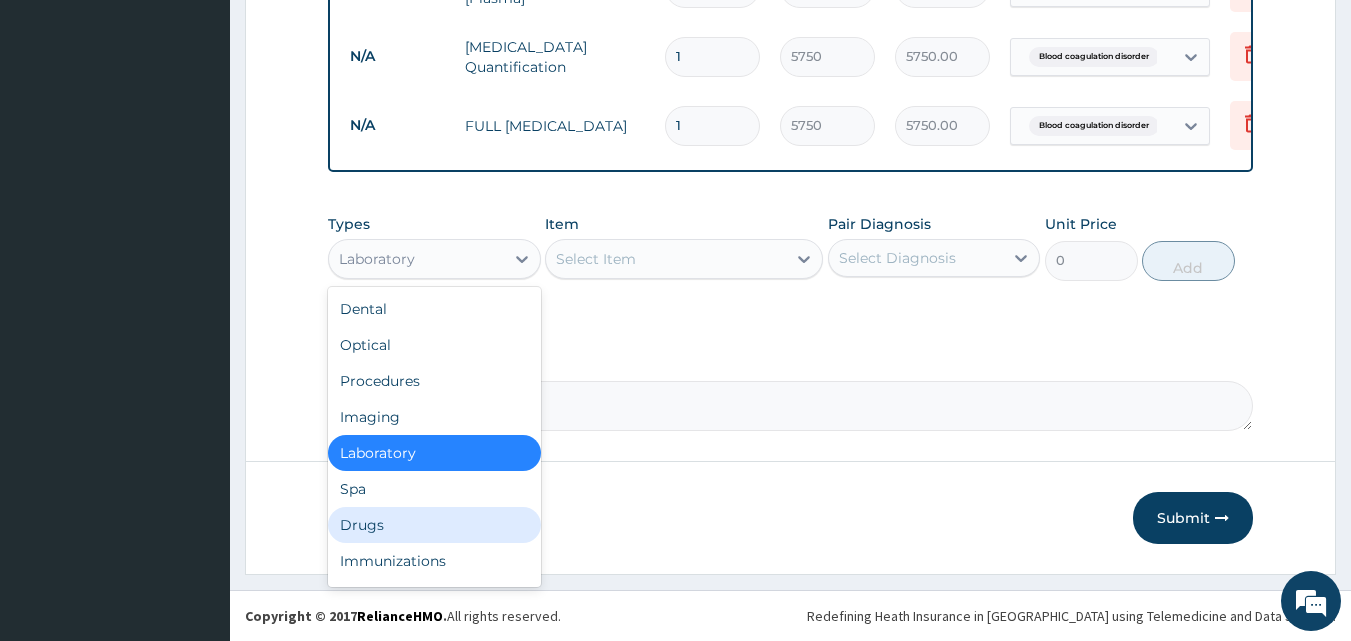 drag, startPoint x: 411, startPoint y: 537, endPoint x: 577, endPoint y: 399, distance: 215.87033 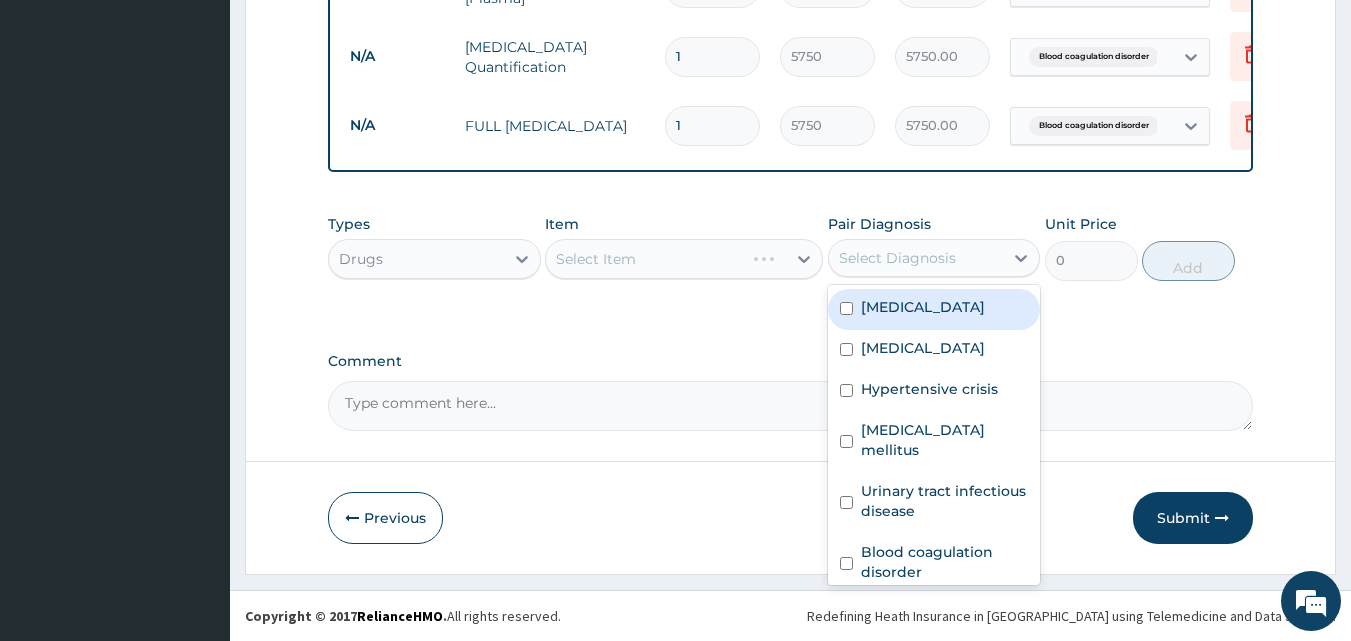 click on "Select Diagnosis" at bounding box center (916, 258) 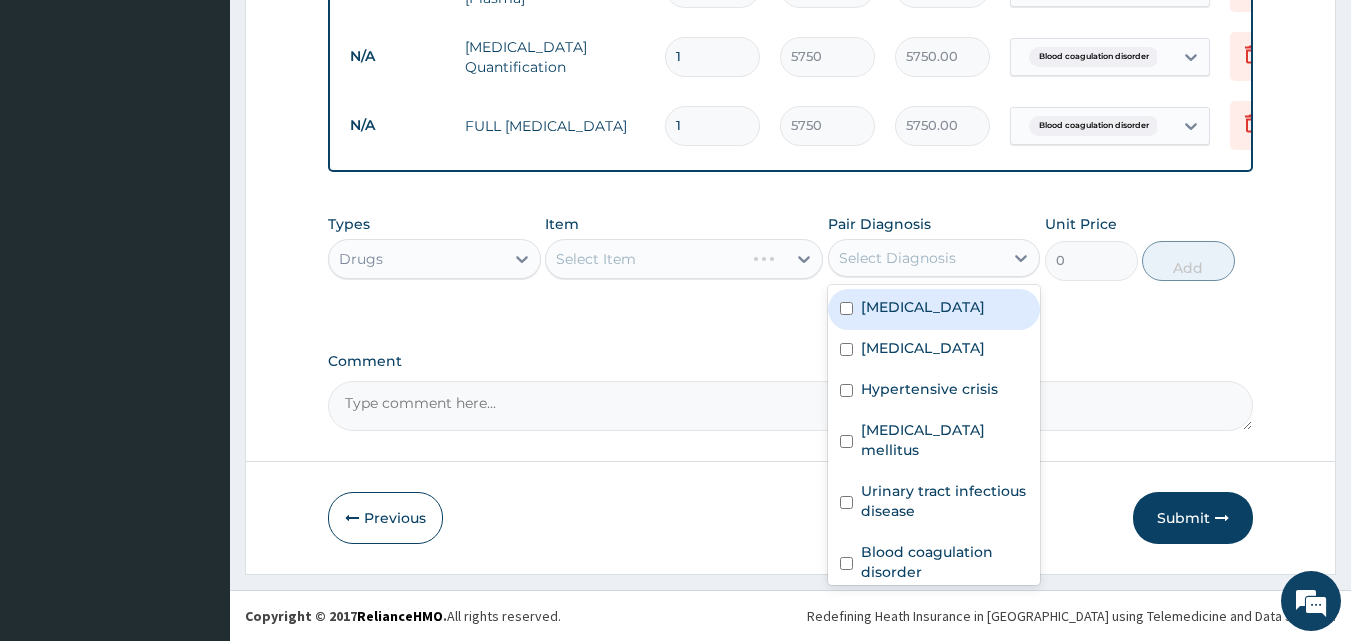 click on "Sepsis" at bounding box center [934, 309] 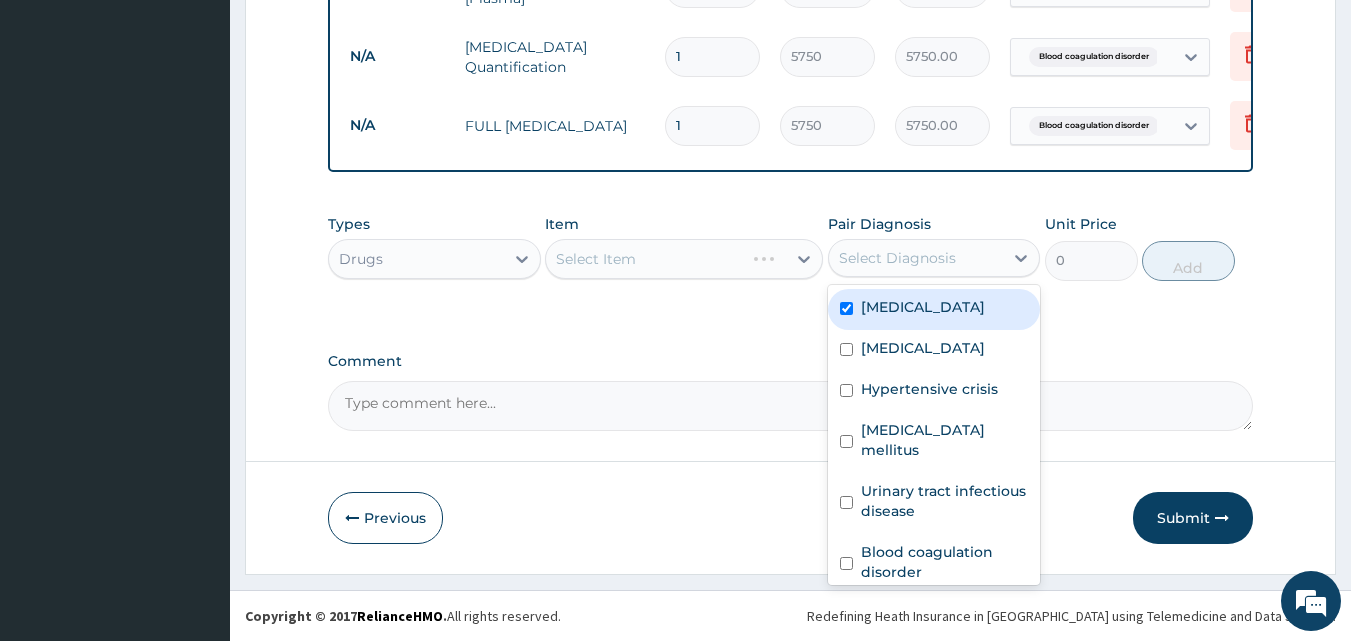 checkbox on "true" 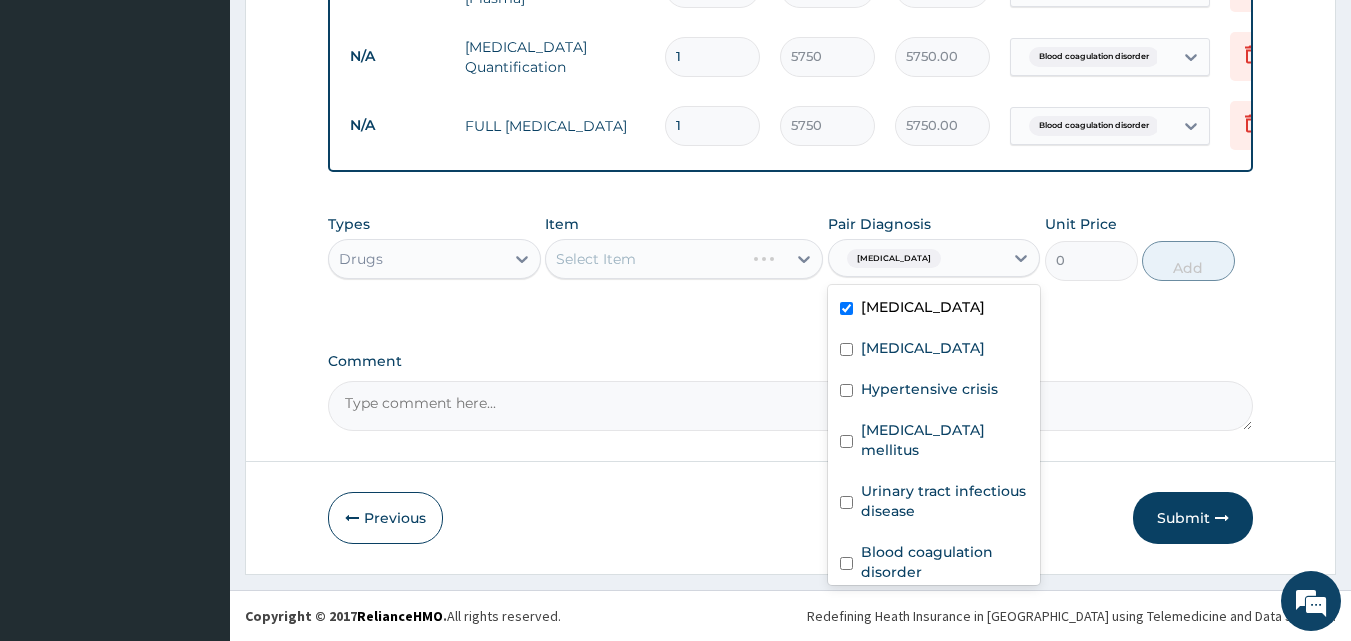 click on "Select Item" at bounding box center [684, 259] 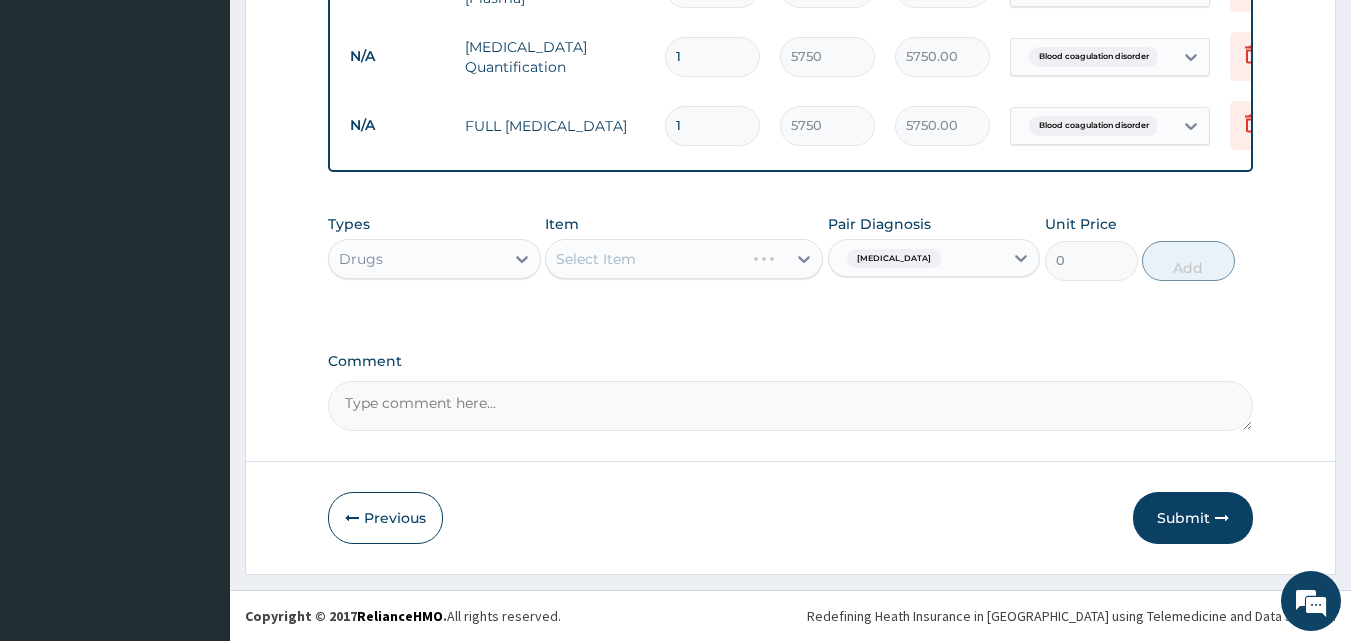 click on "Select Item" at bounding box center [684, 259] 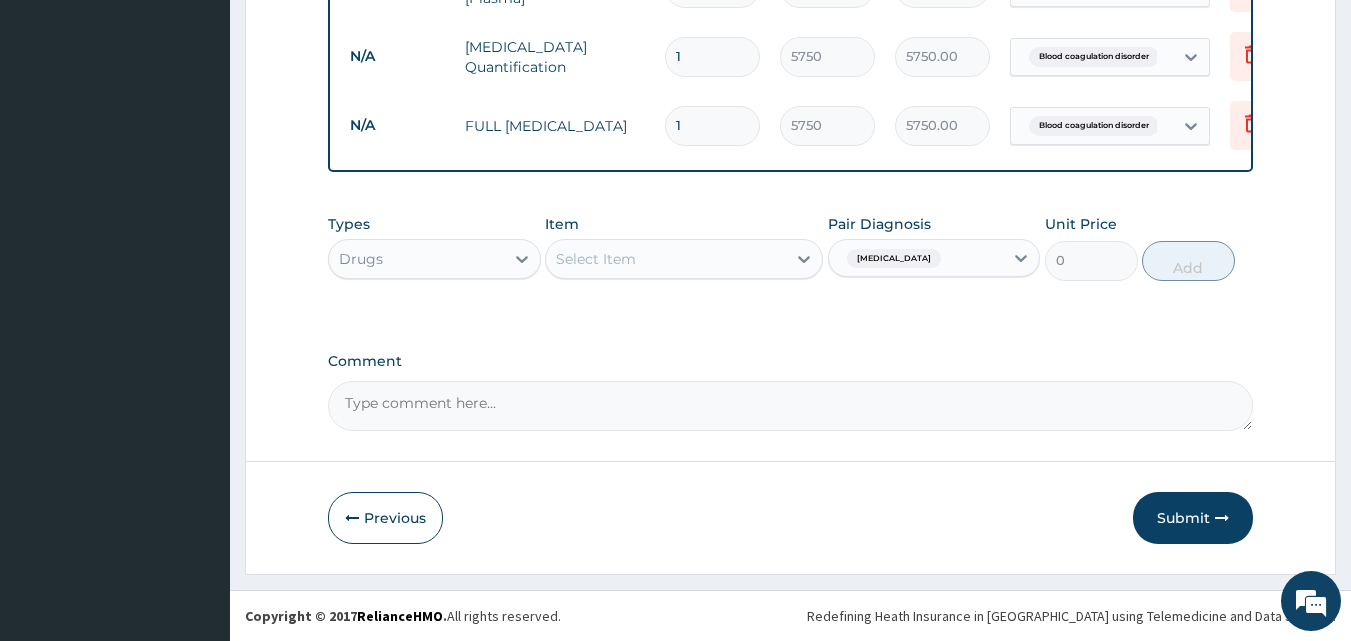 click on "Select Item" at bounding box center [666, 259] 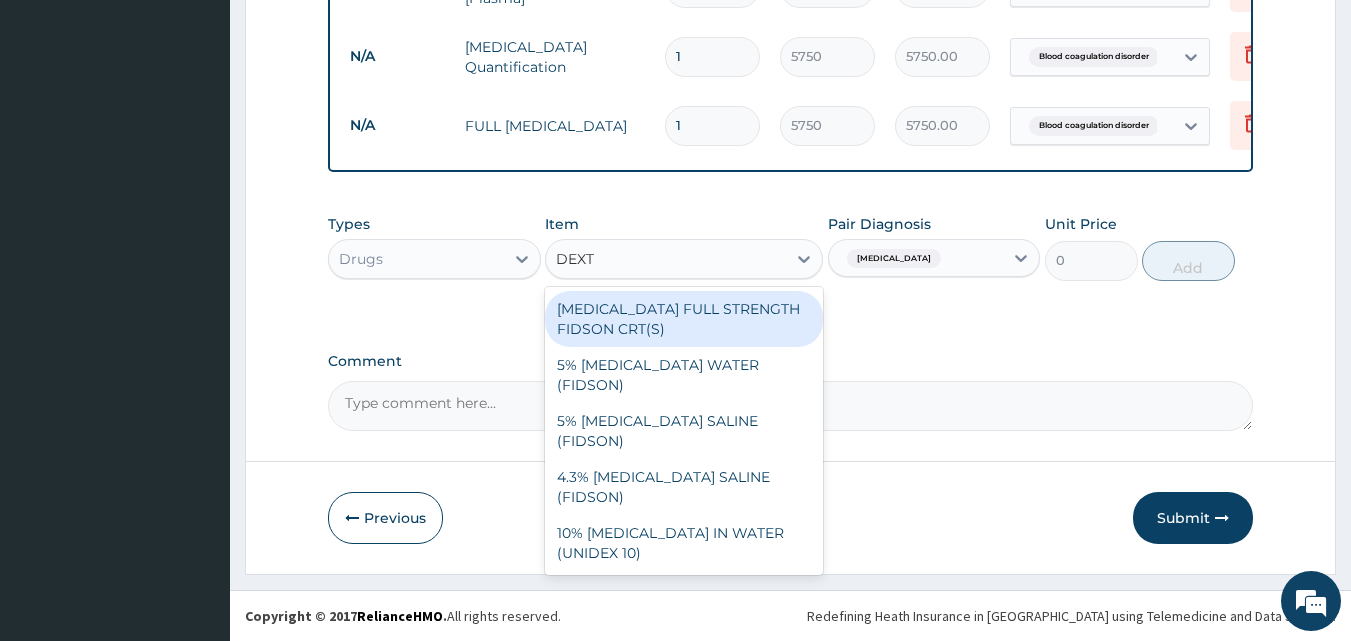 type on "DEXTR" 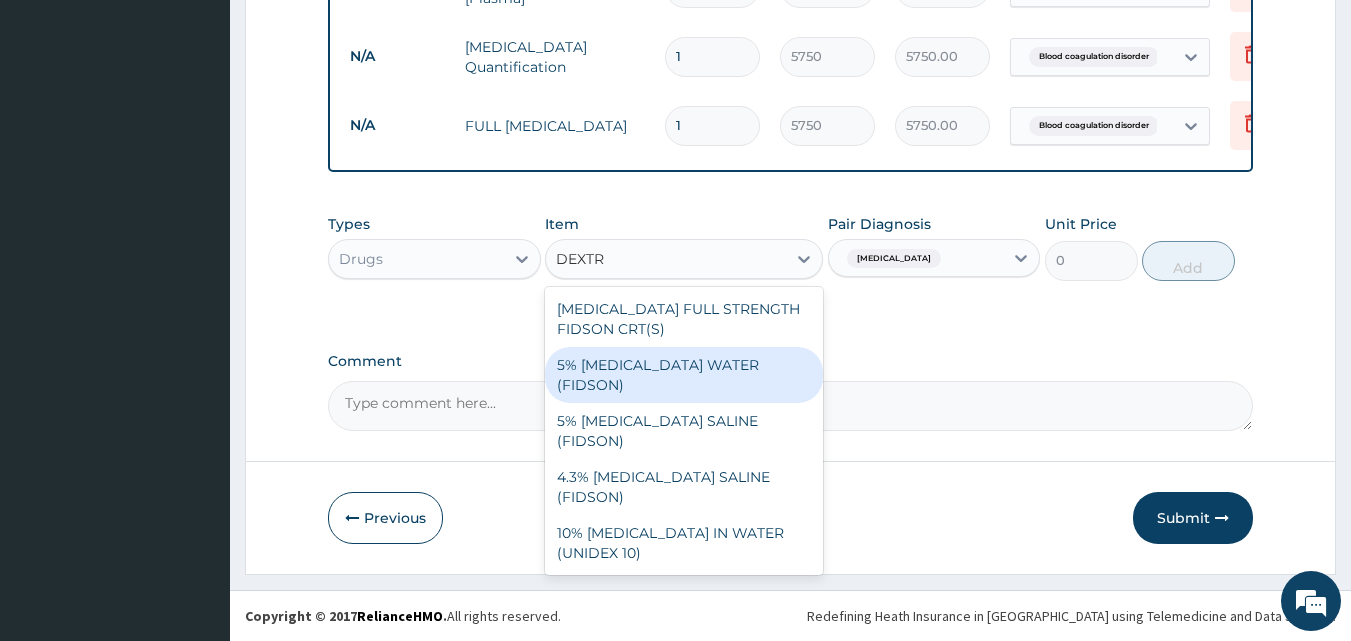 click on "5% DEXTROSE WATER (FIDSON)" at bounding box center (684, 375) 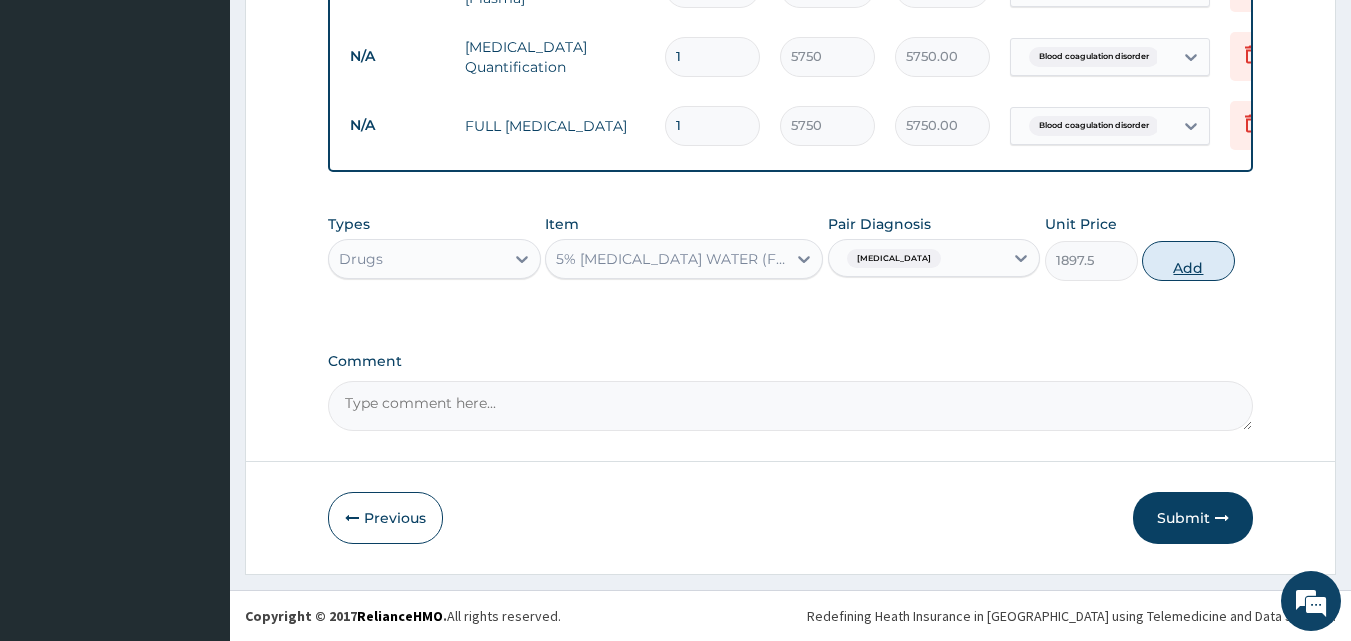 click on "Add" at bounding box center [1188, 261] 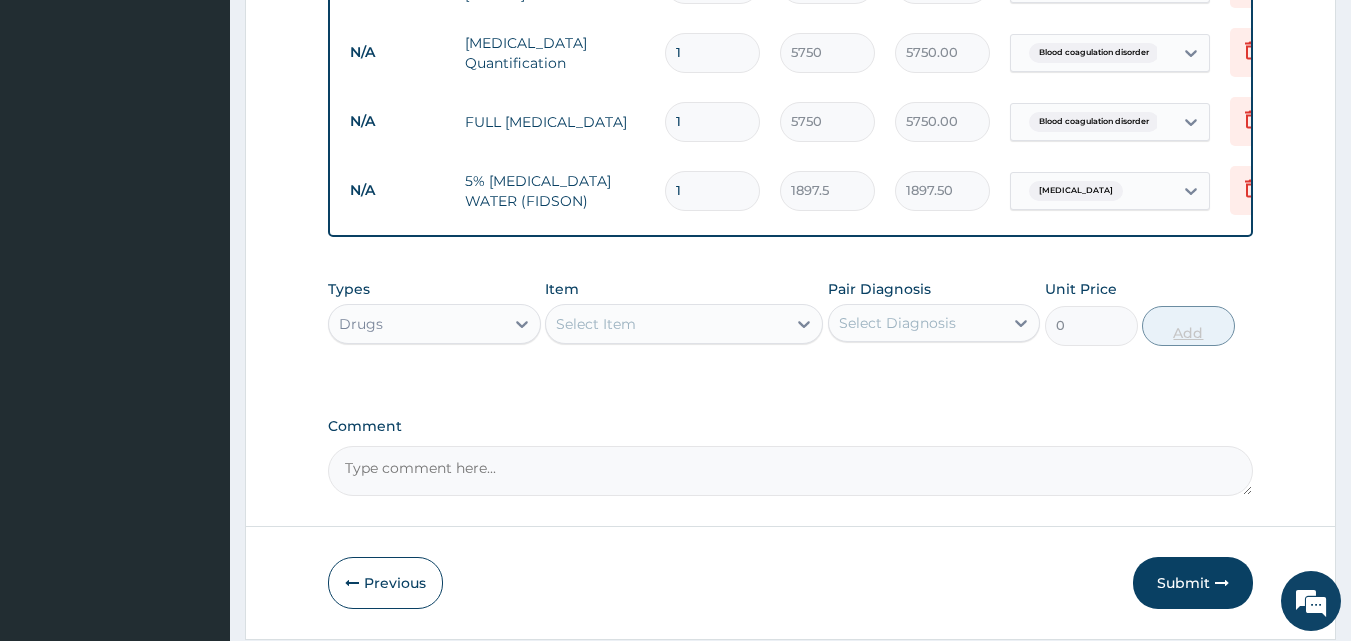 type 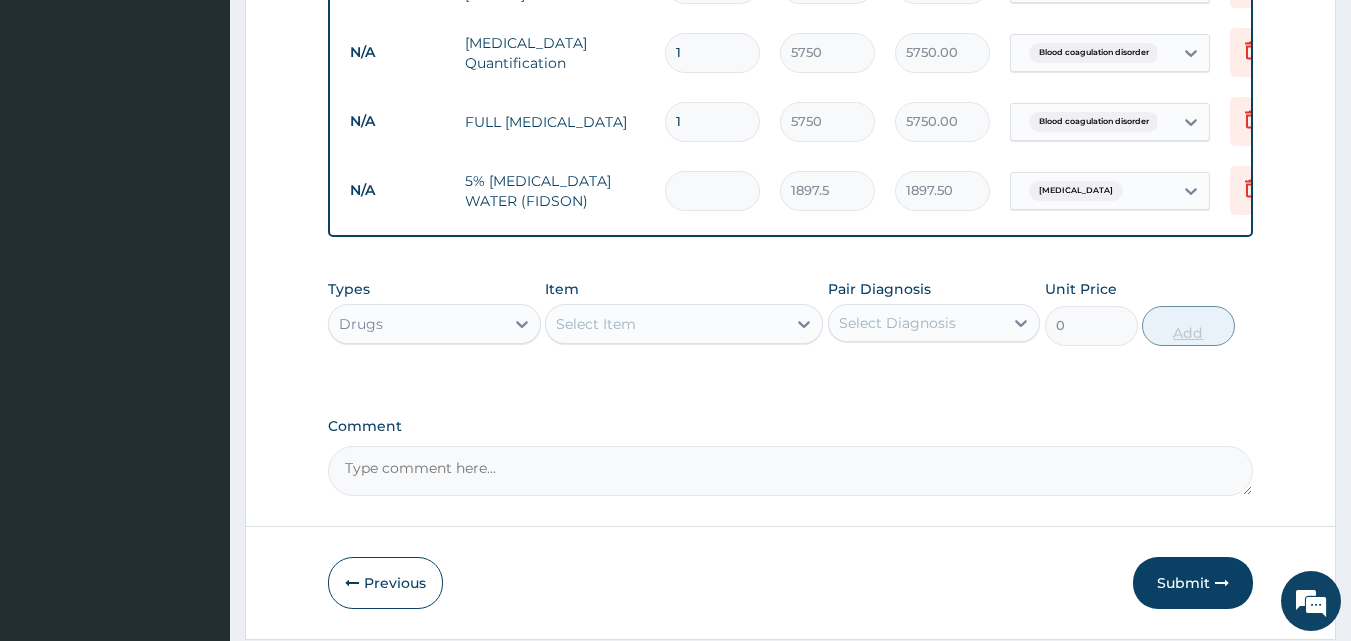 type on "0.00" 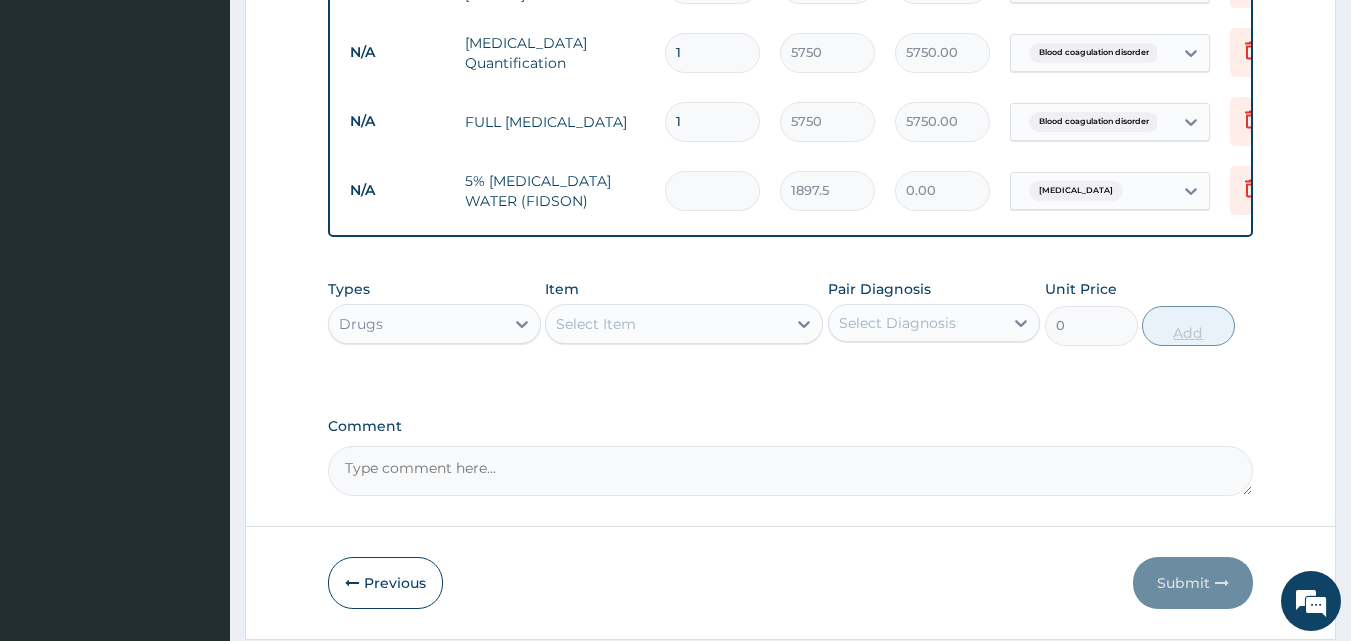 type on "3" 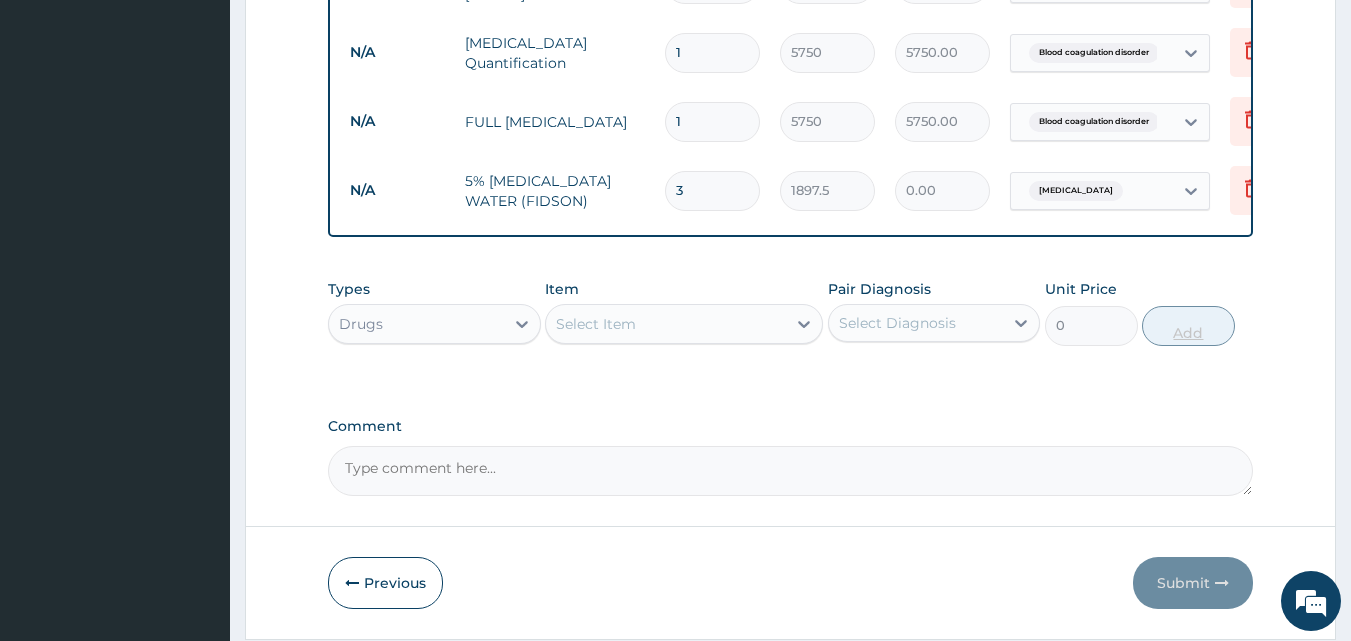 type on "5692.50" 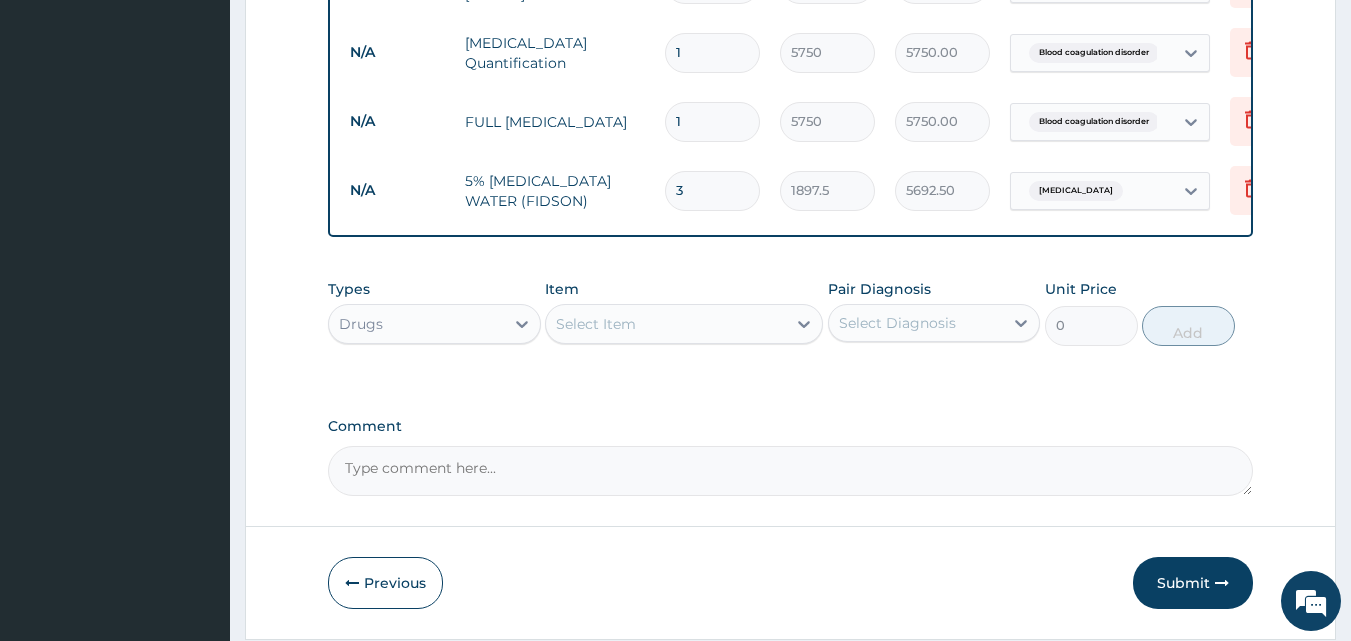 type on "3" 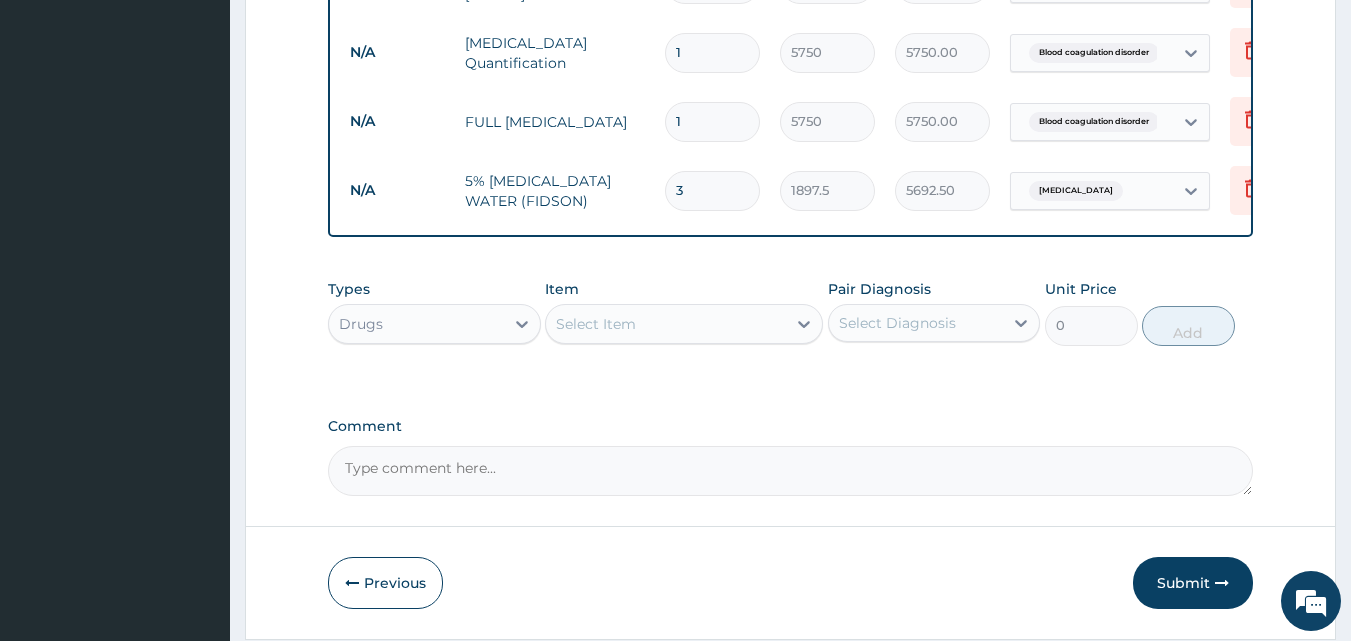 click on "Select Item" at bounding box center [666, 324] 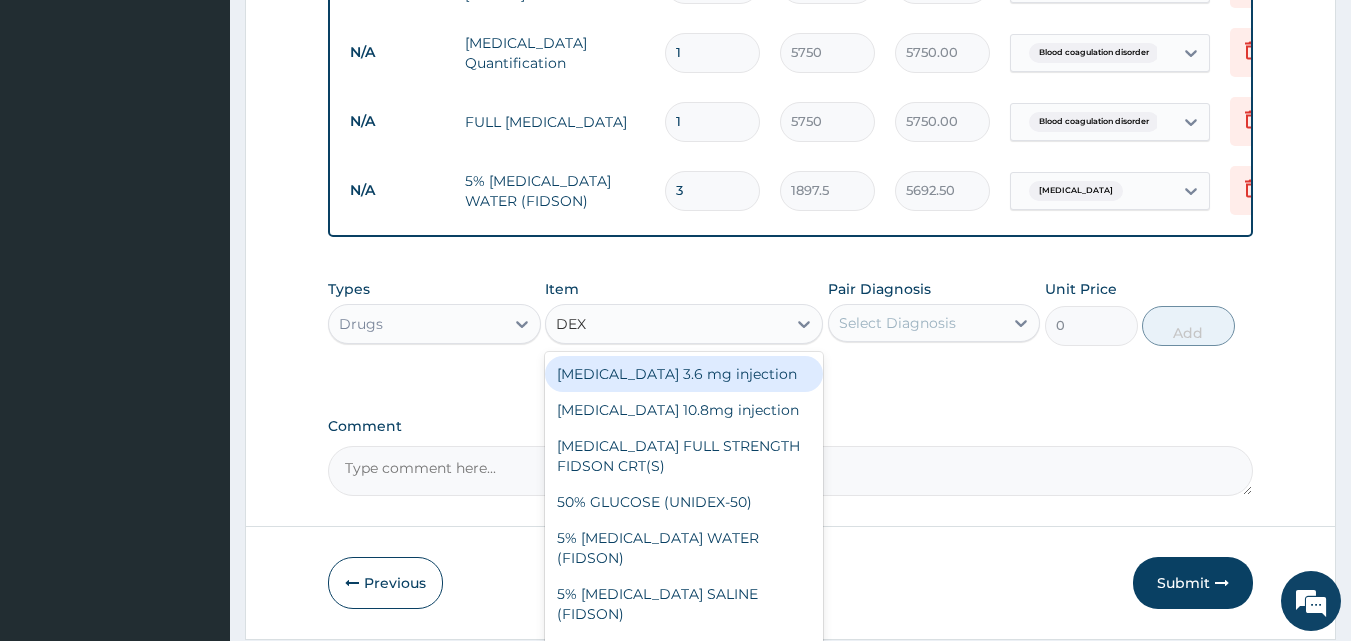 type on "DEXT" 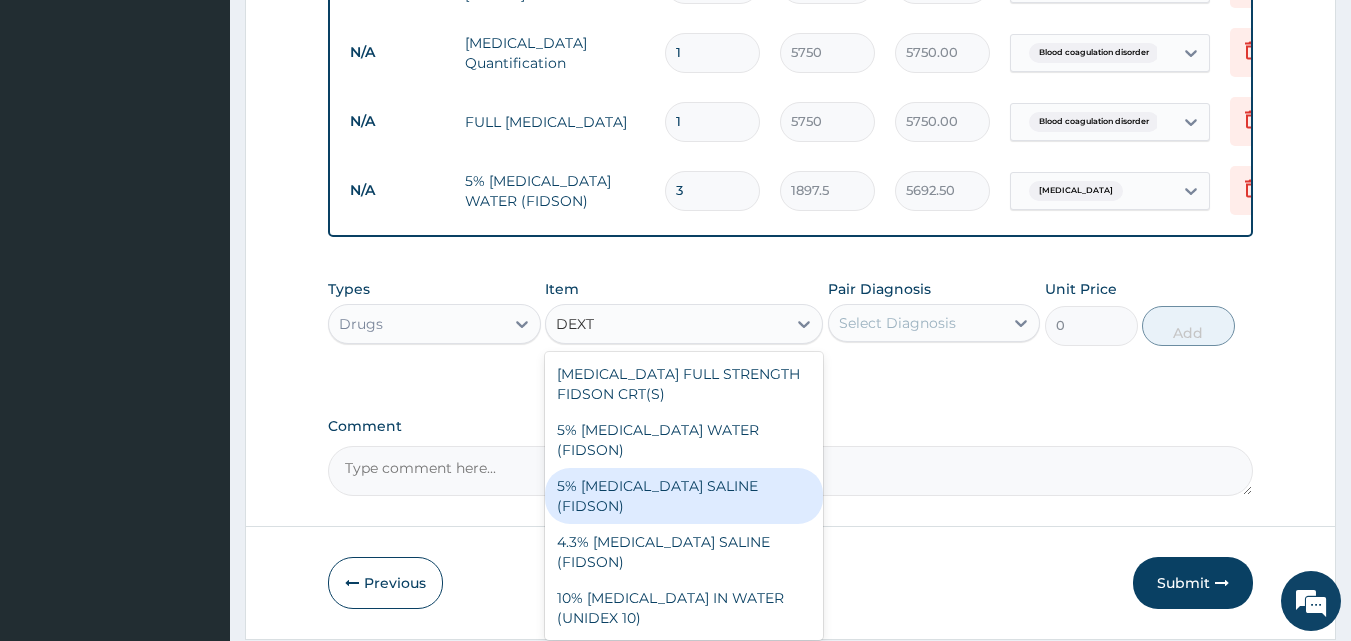click on "5% DEXTROSE SALINE (FIDSON)" at bounding box center [684, 496] 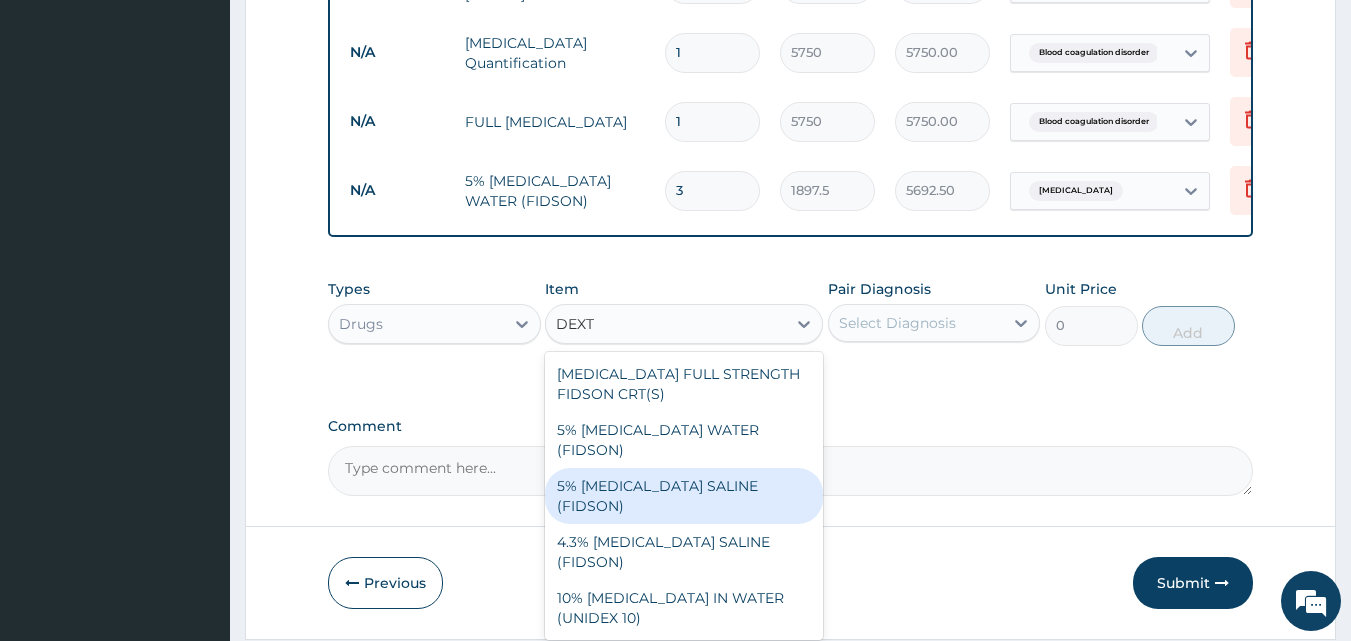 type 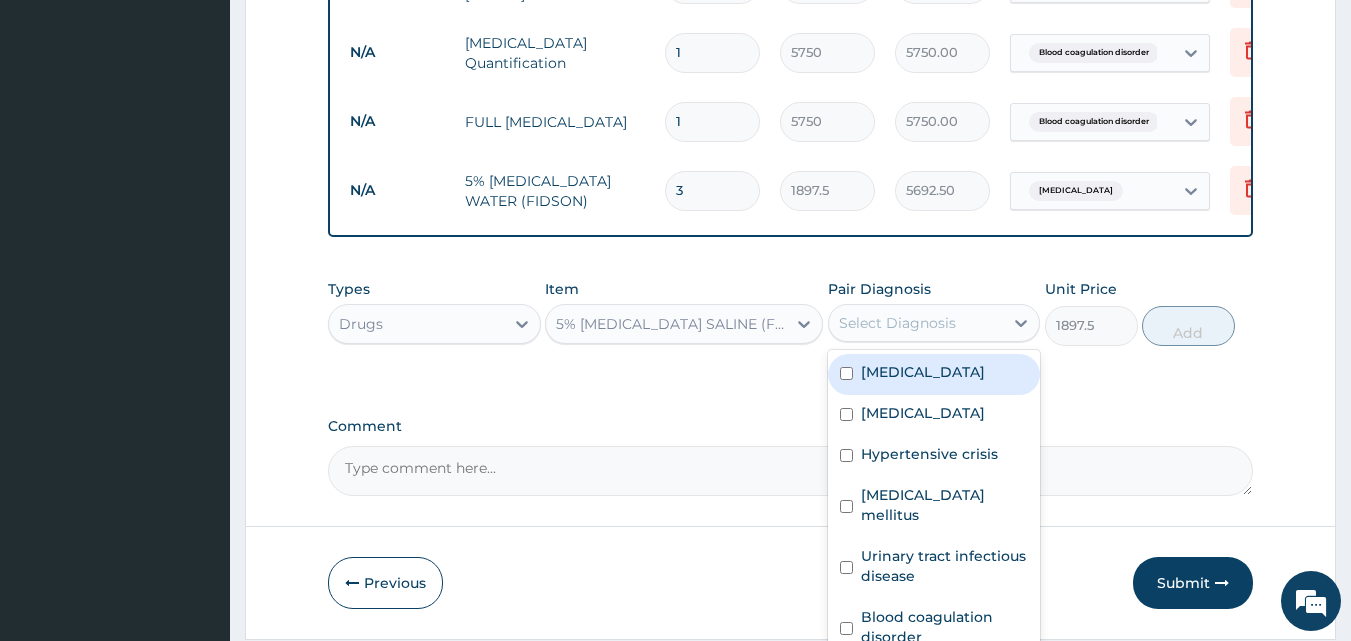 click on "Select Diagnosis" at bounding box center (897, 323) 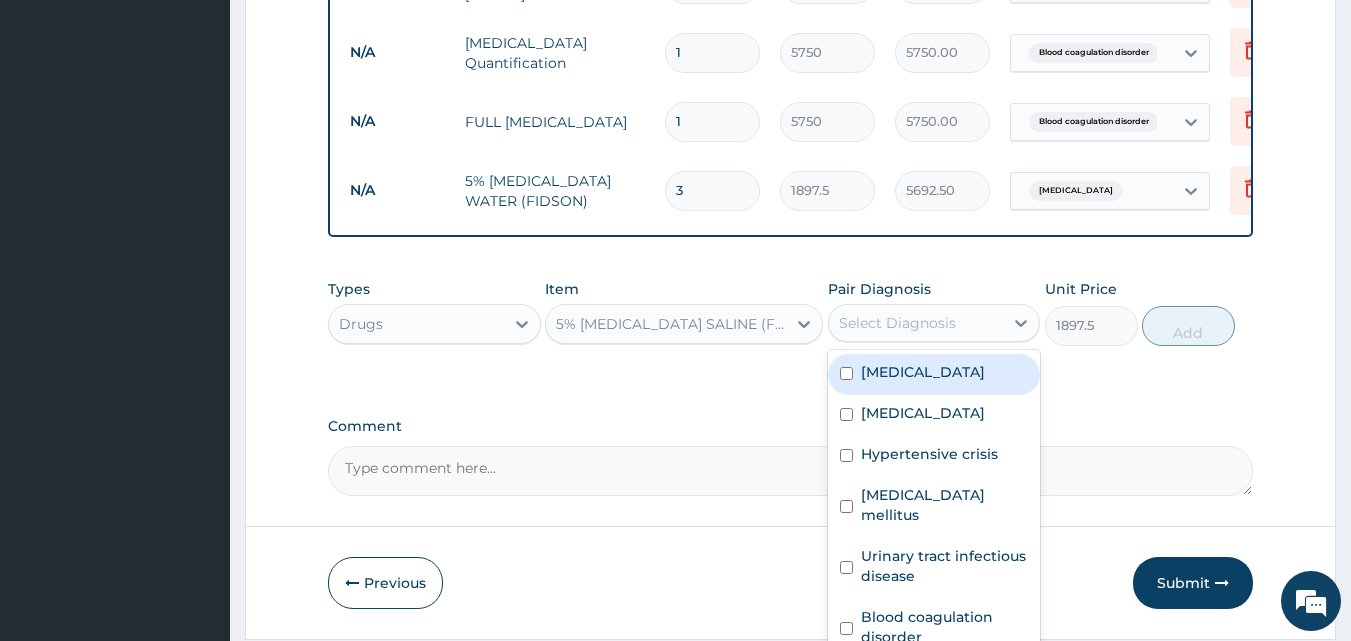 click on "Sepsis" at bounding box center [934, 374] 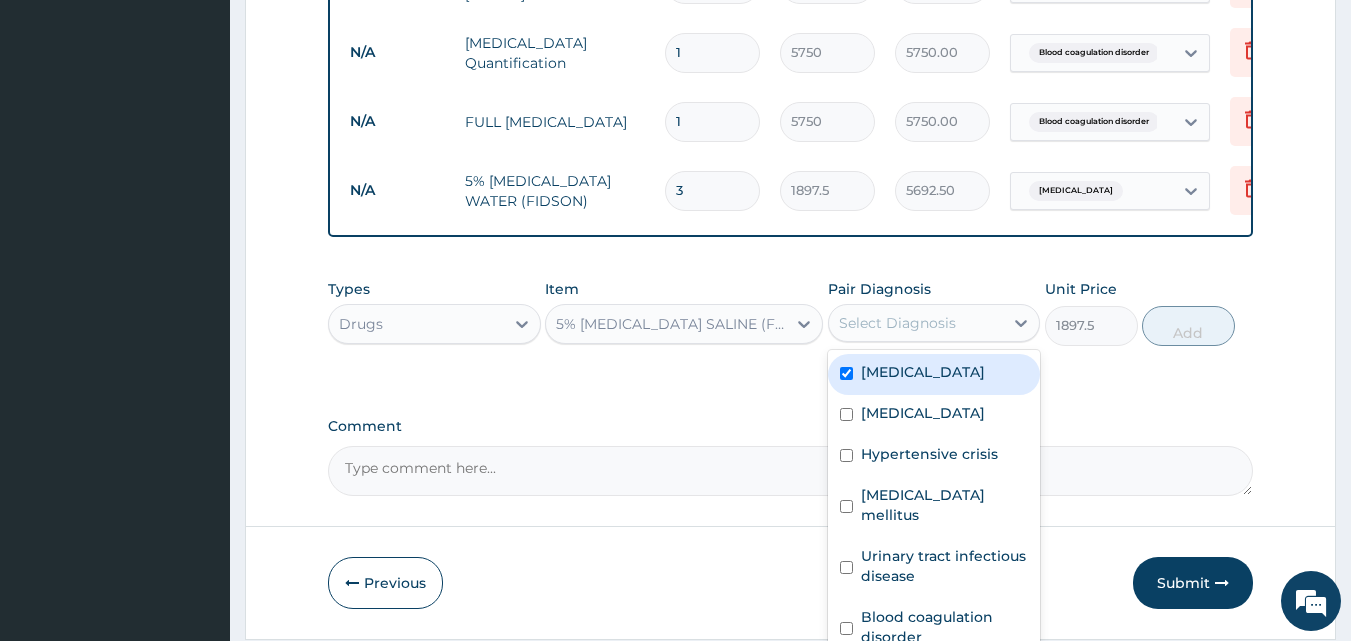 checkbox on "true" 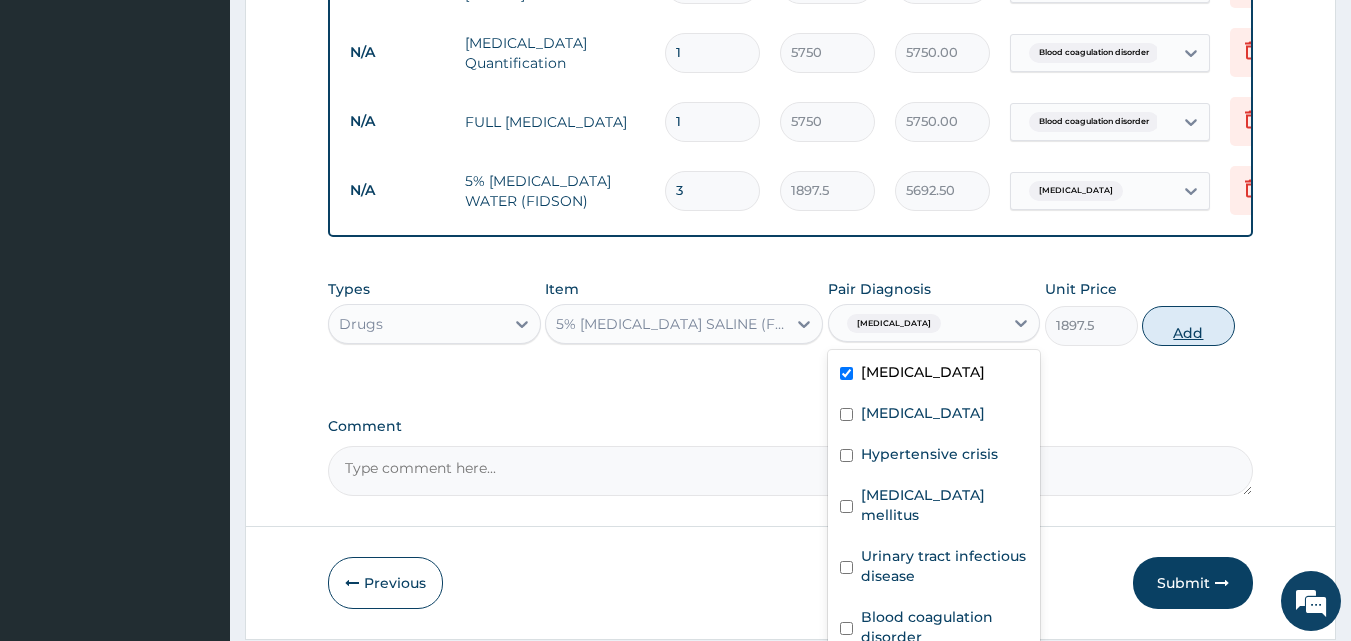 click on "Add" at bounding box center [1188, 326] 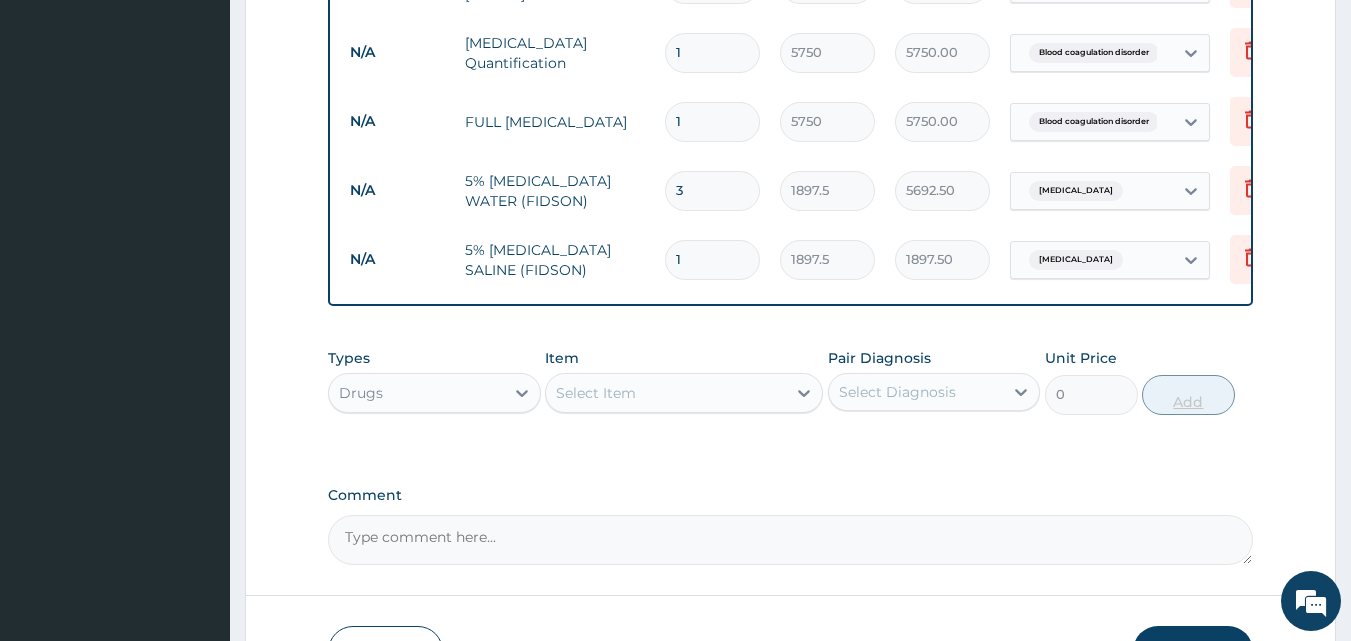 type 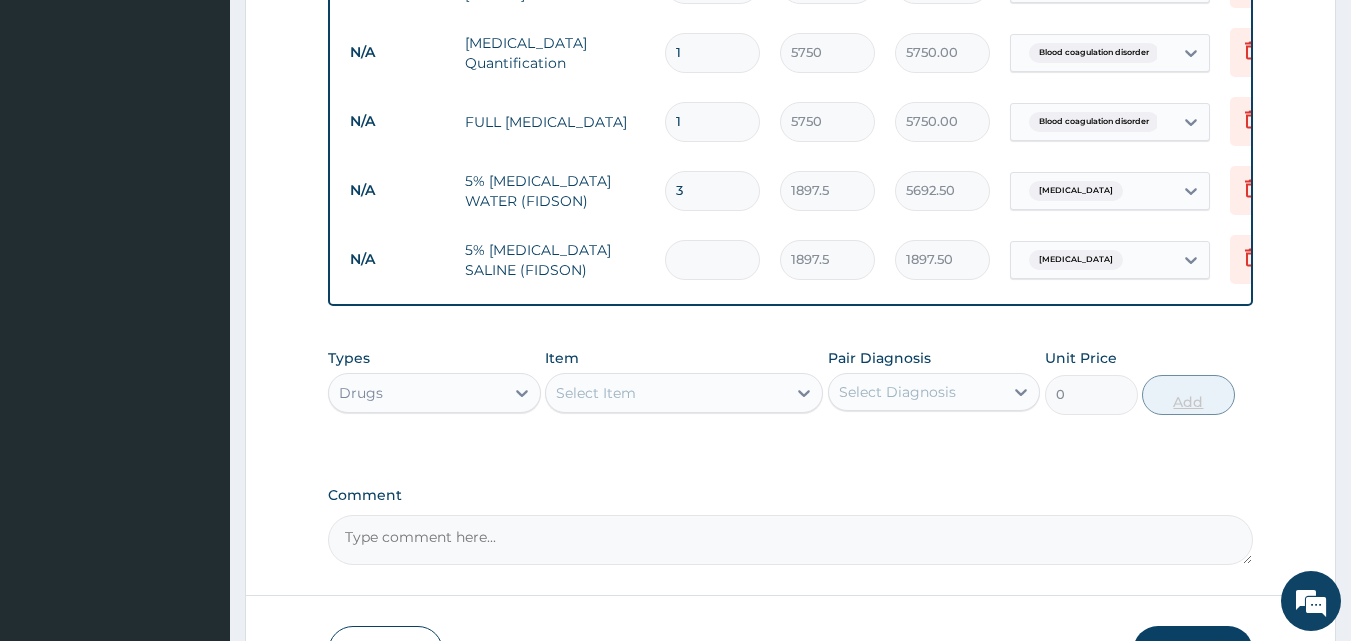 type on "0.00" 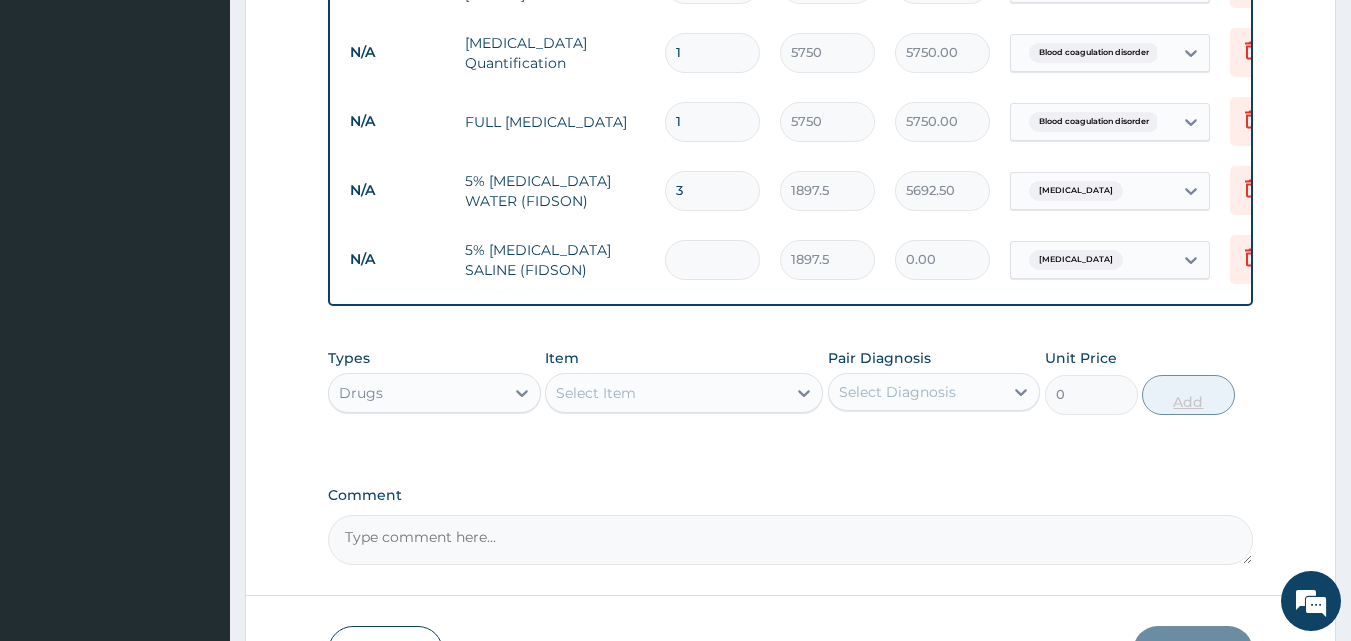 type on "3" 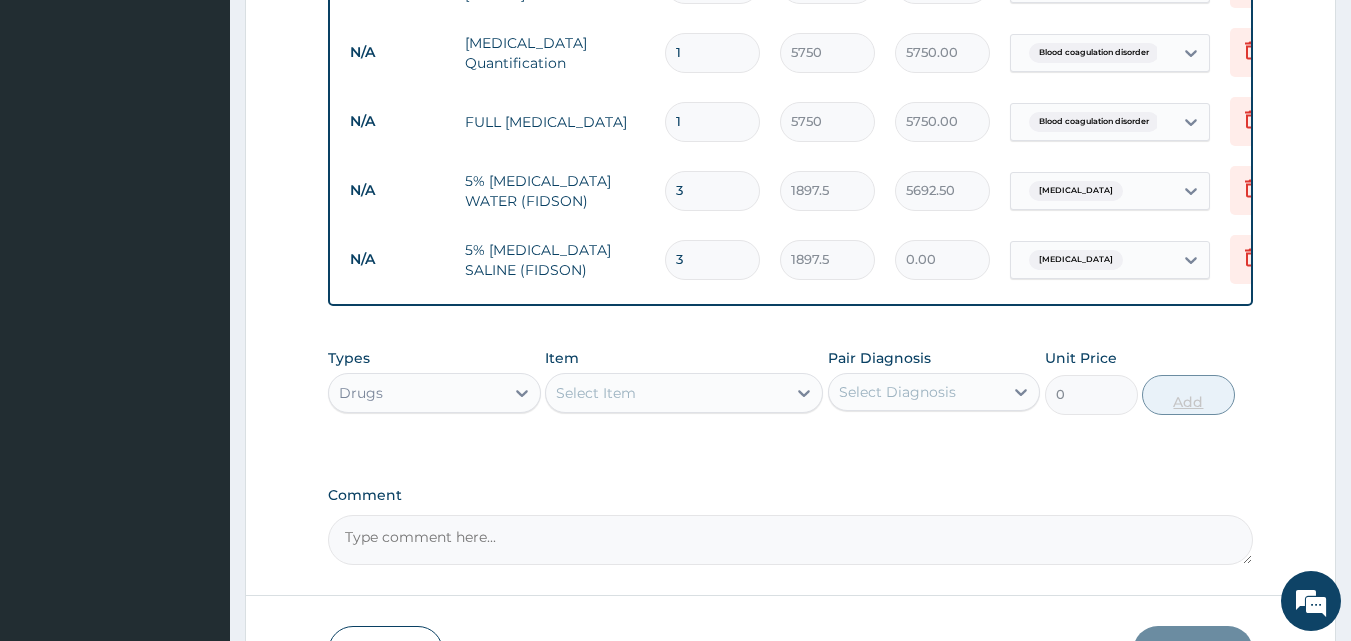 type on "5692.50" 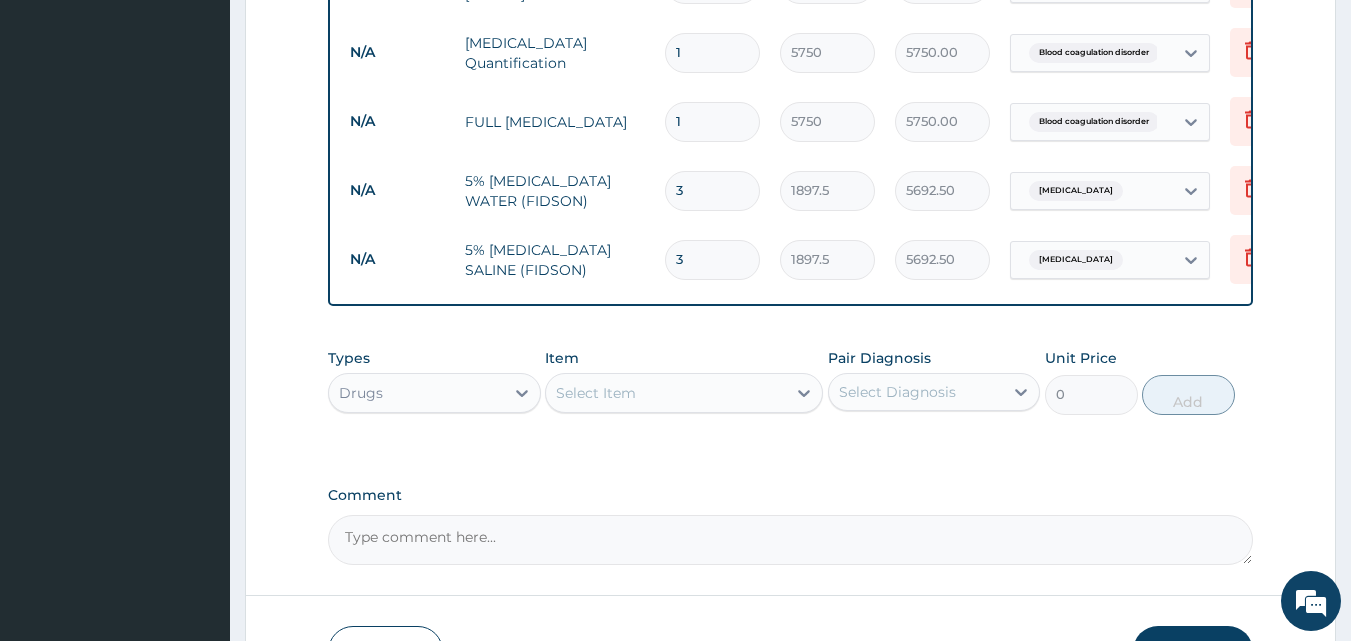 type on "3" 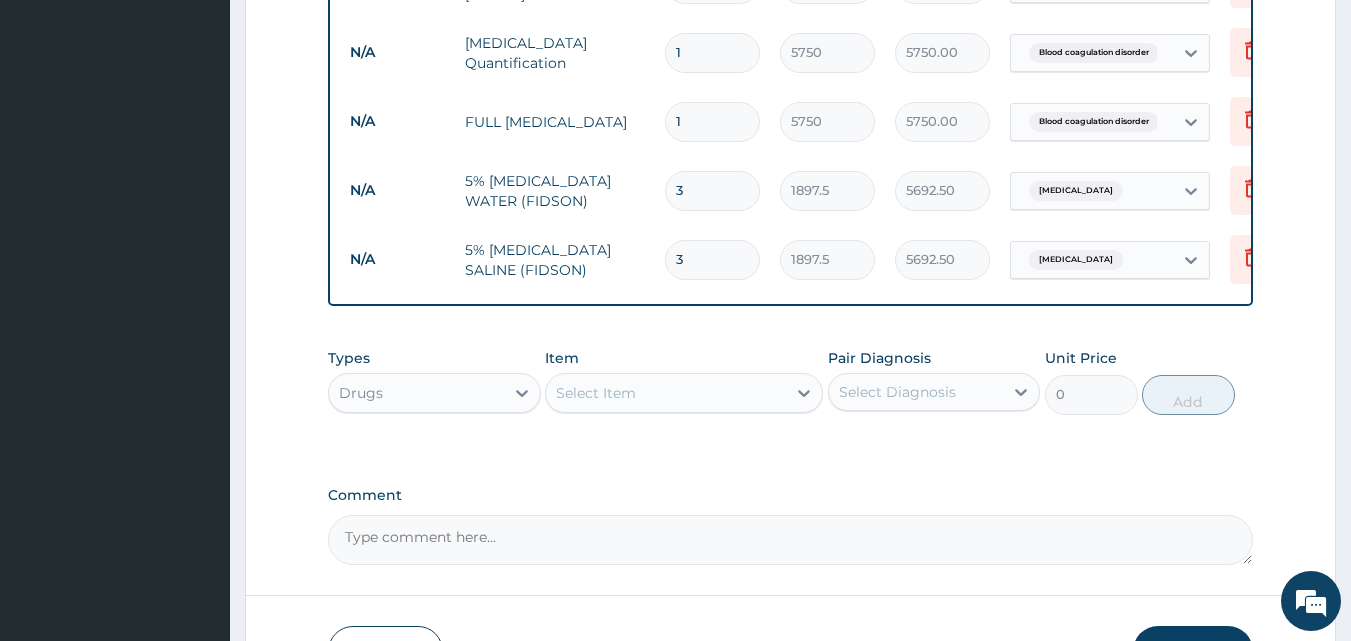 click on "Select Item" at bounding box center [666, 393] 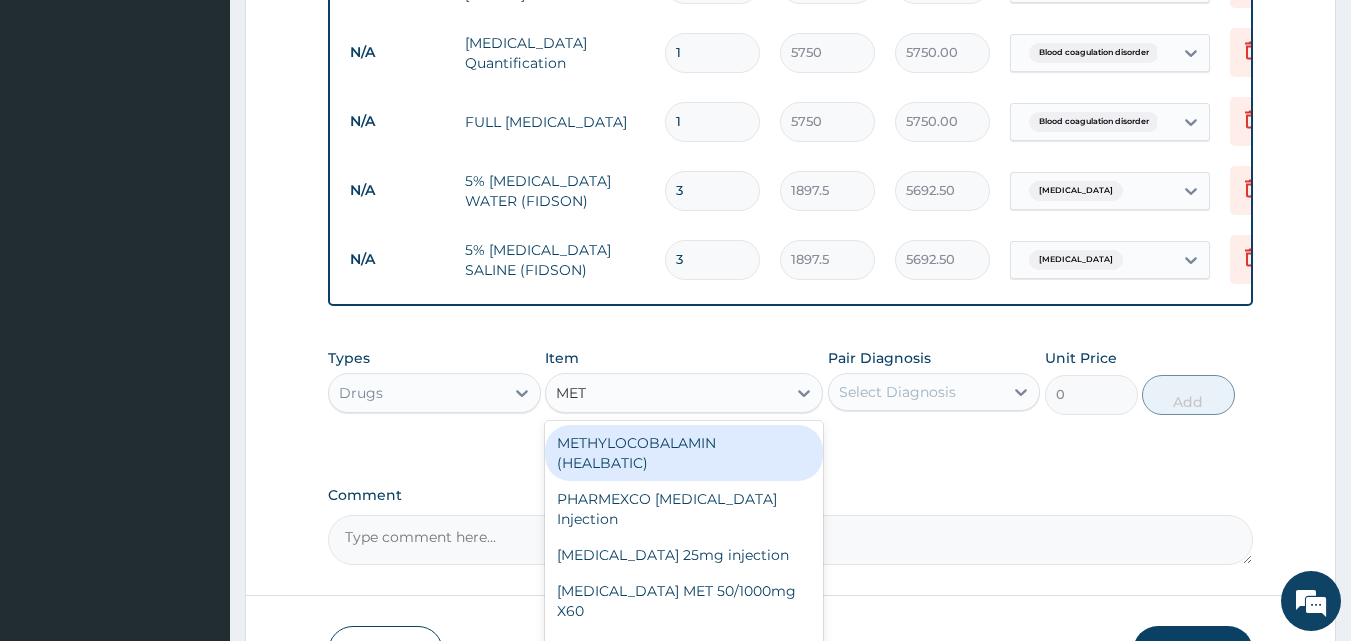 type on "METR" 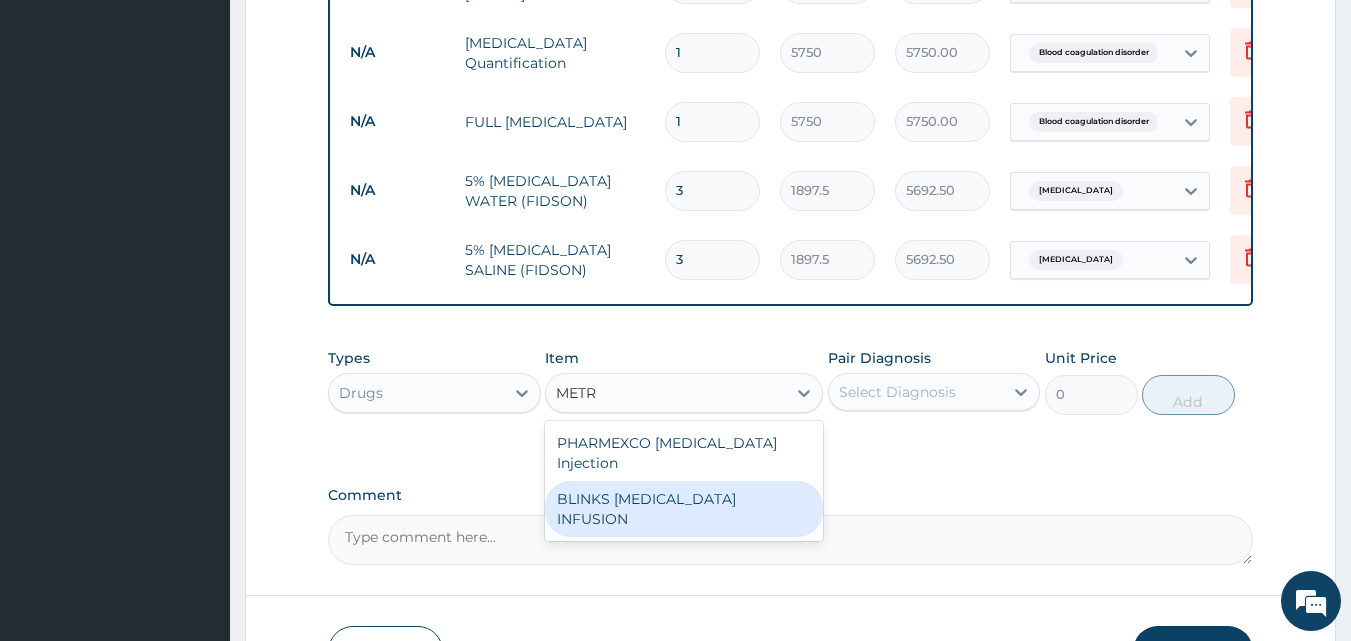 click on "BLINKS METRONIDAZOLE INFUSION" at bounding box center [684, 509] 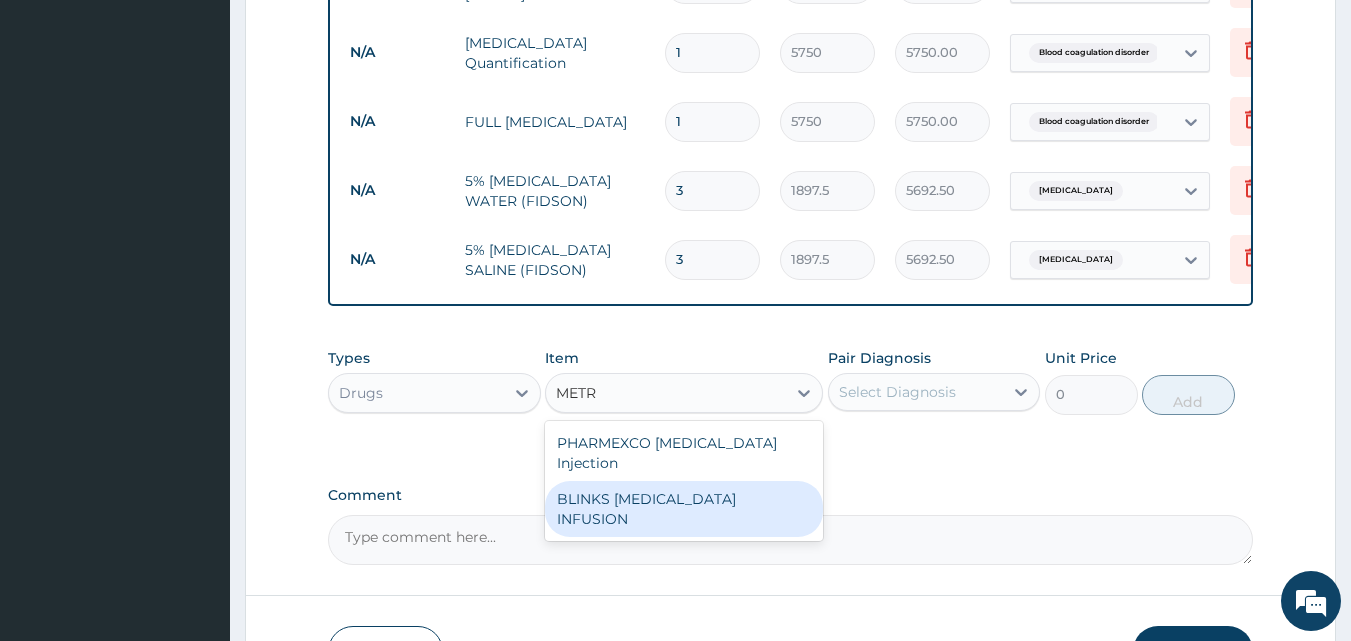 type 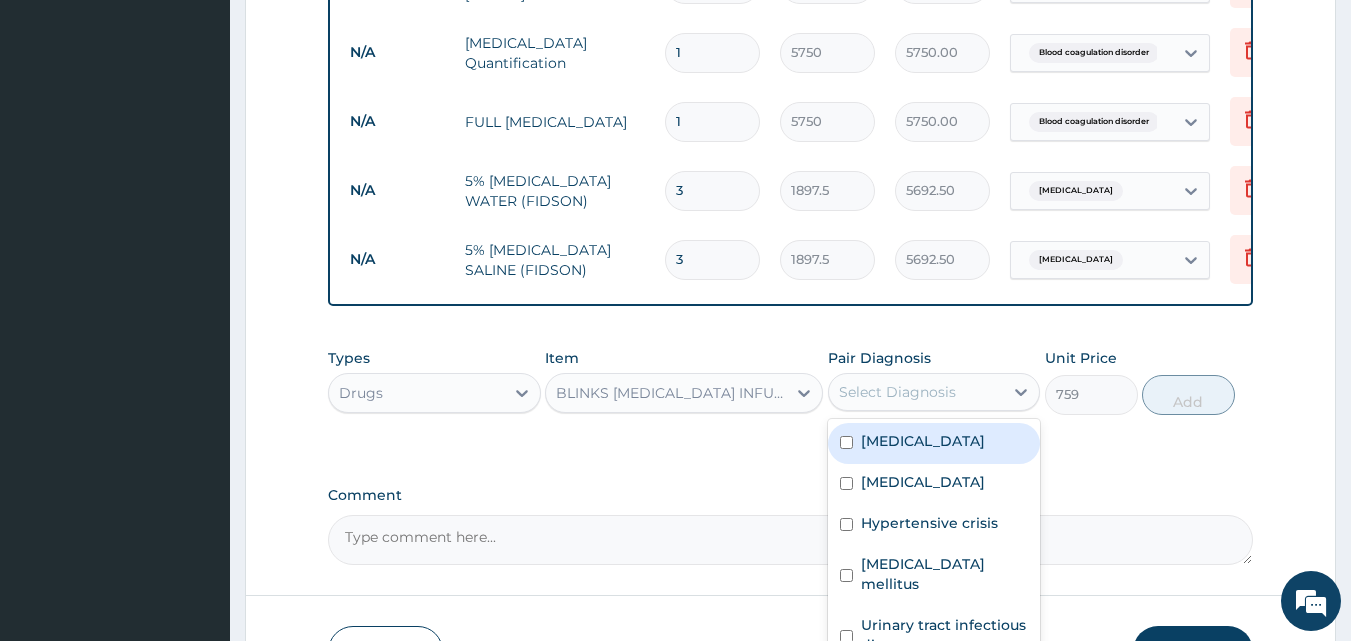 click on "Select Diagnosis" at bounding box center (897, 392) 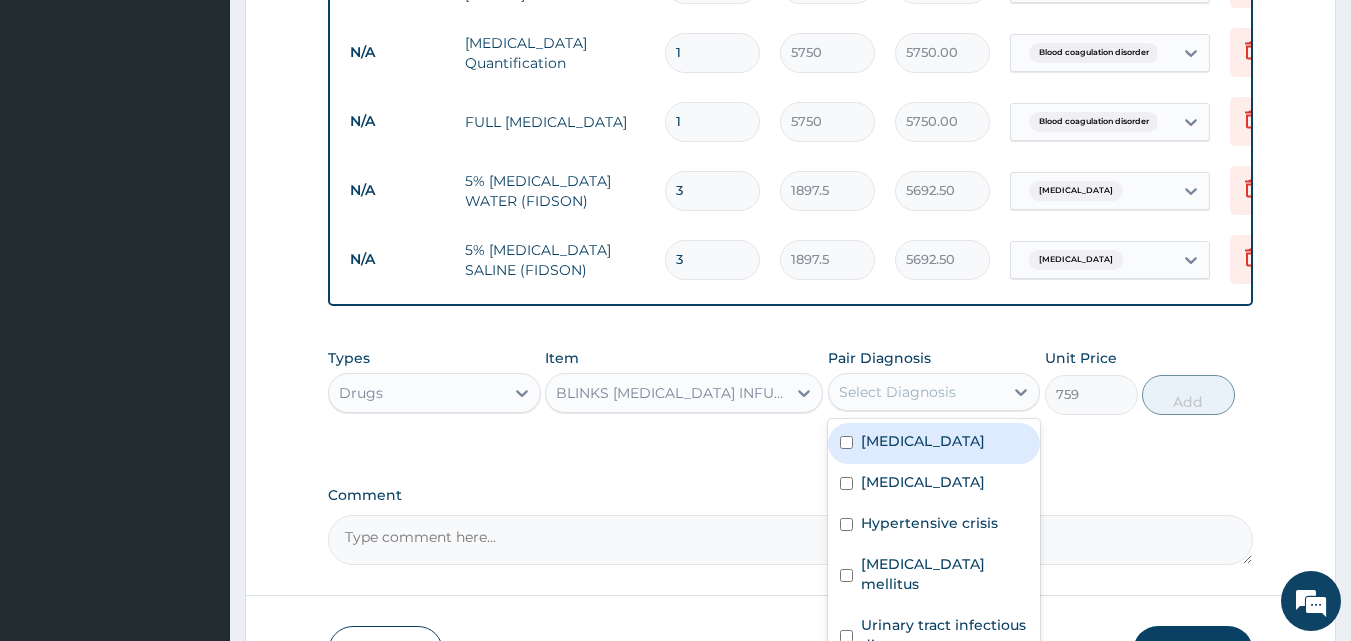 click on "Sepsis" at bounding box center (934, 443) 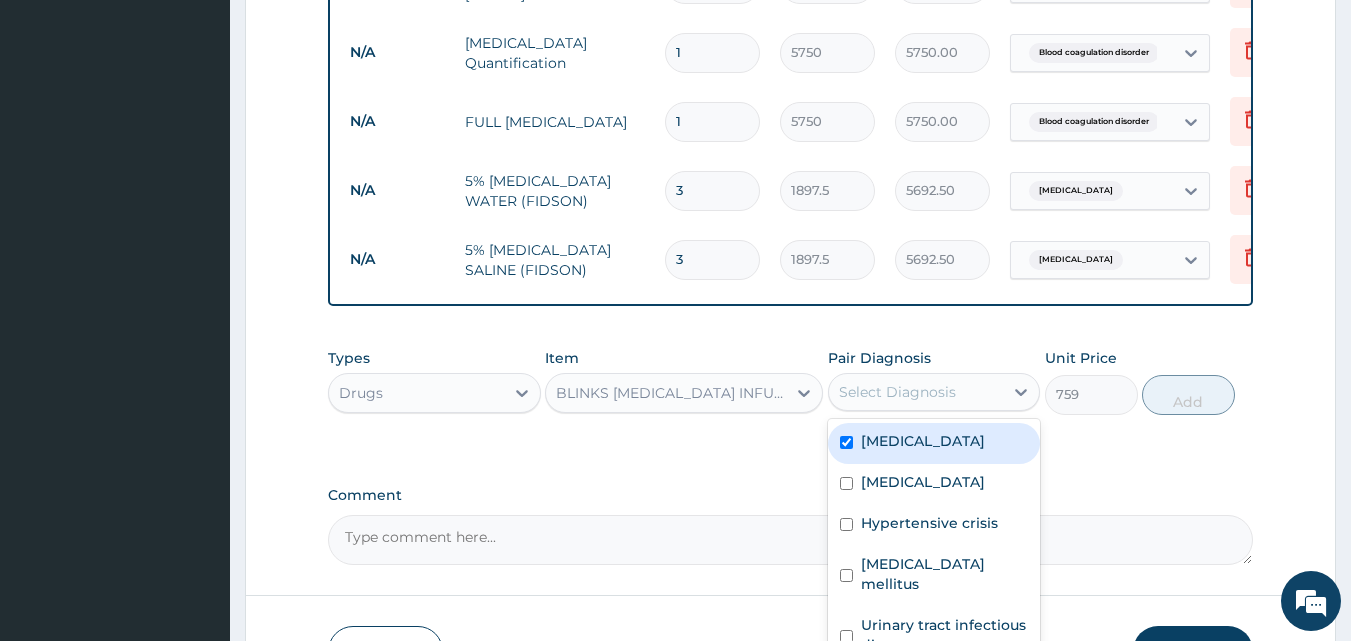 checkbox on "true" 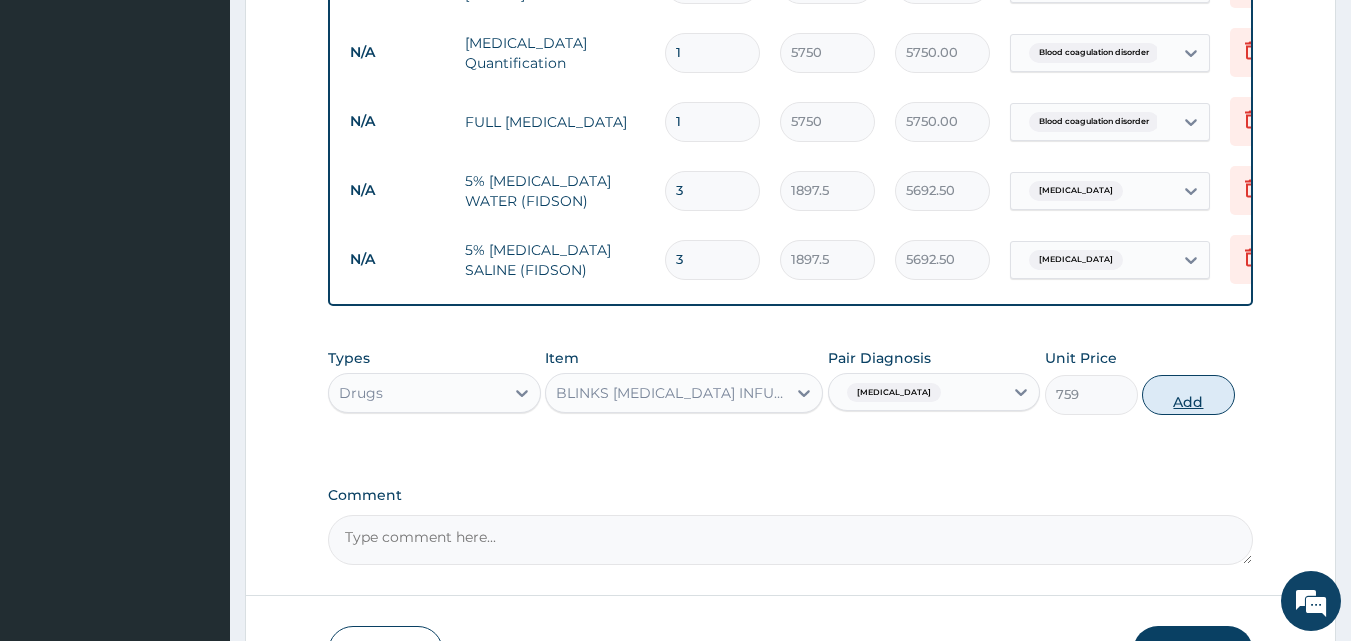 click on "Add" at bounding box center [1188, 395] 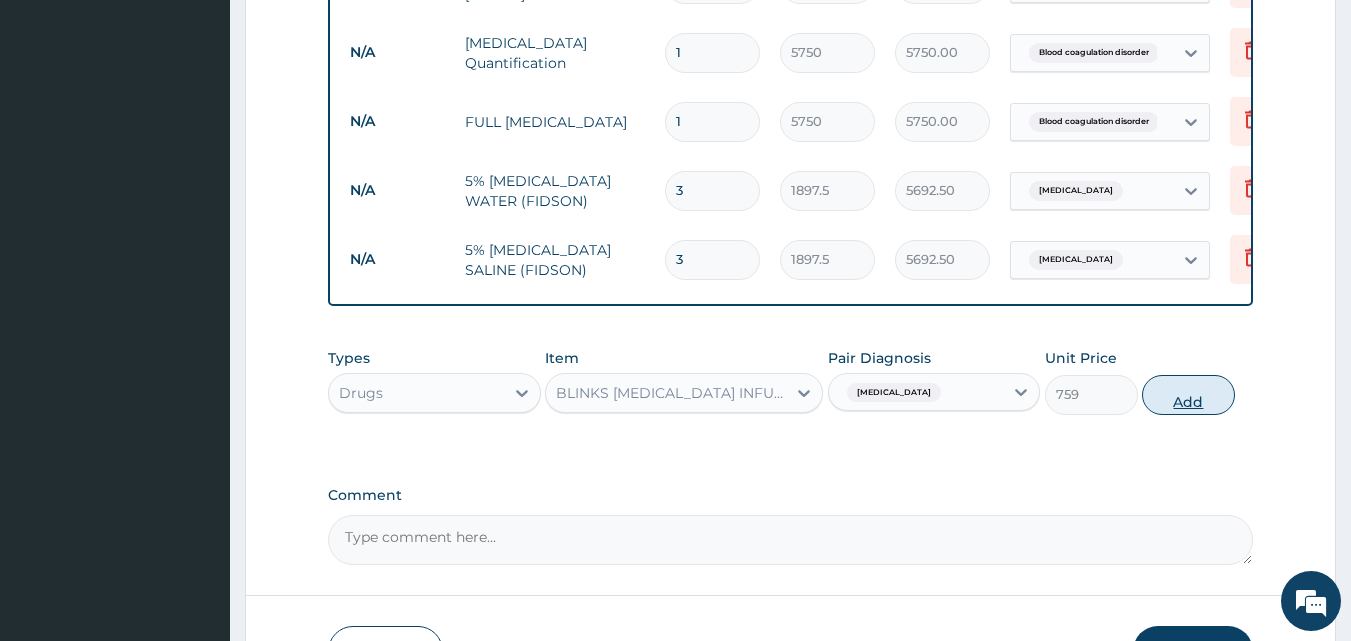 type on "0" 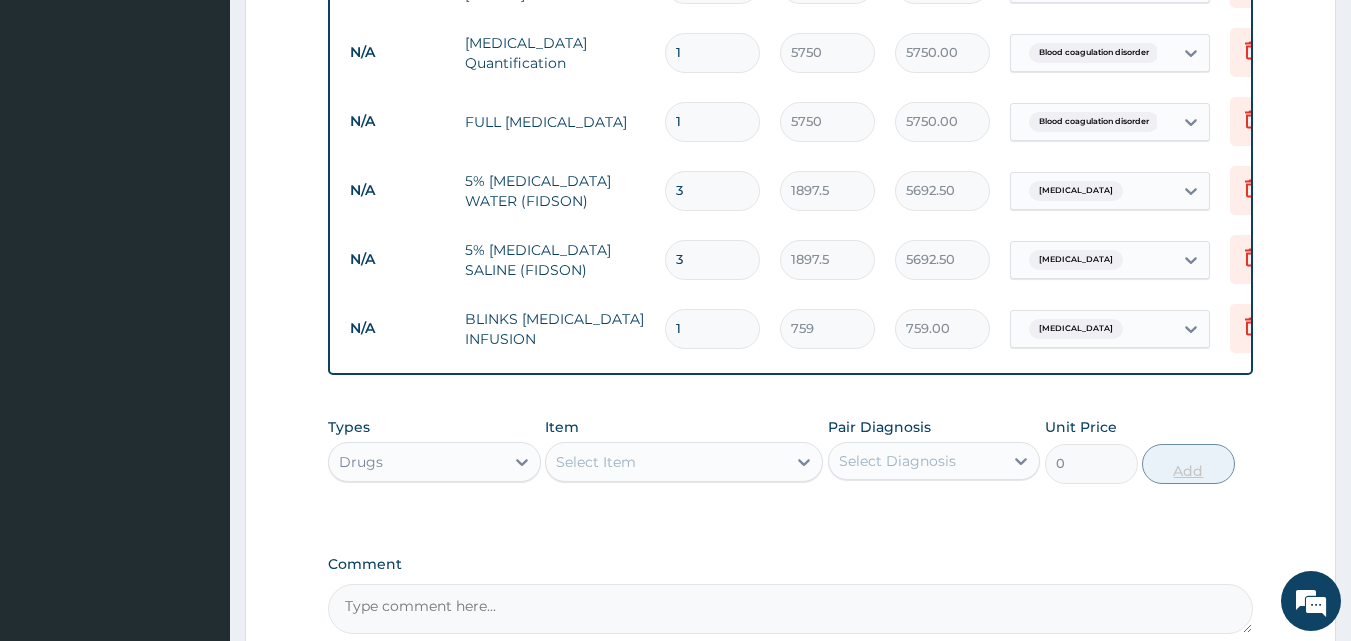 type 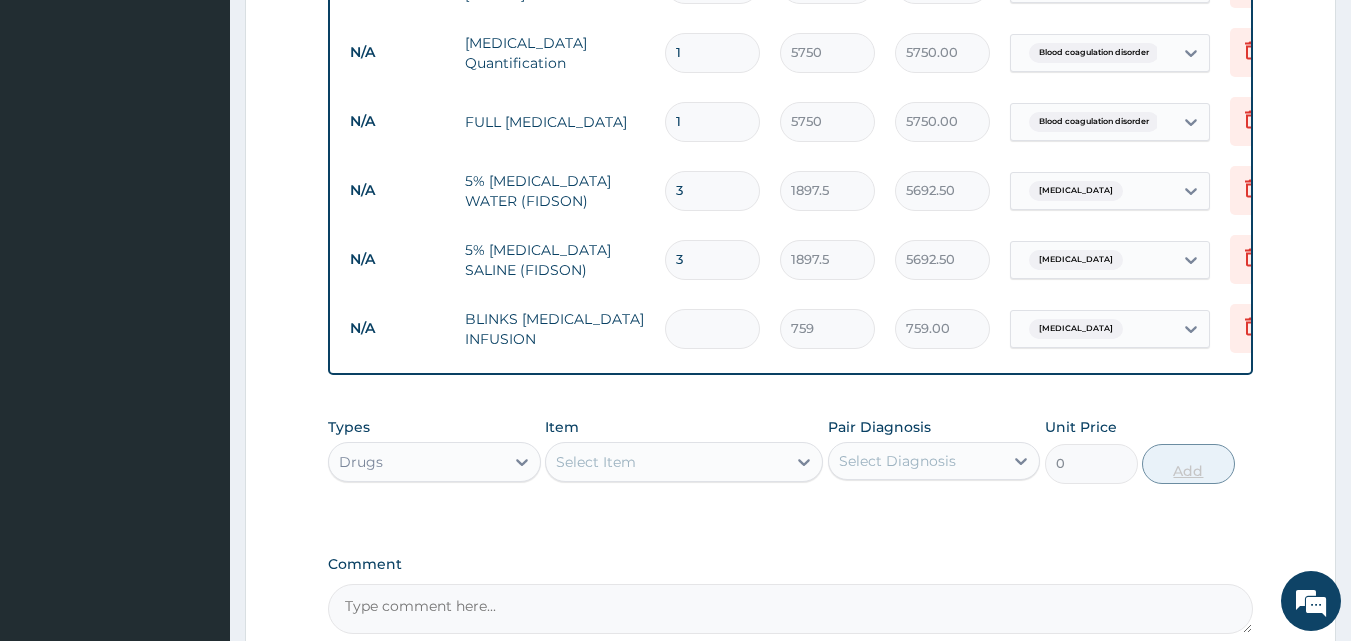 type on "0.00" 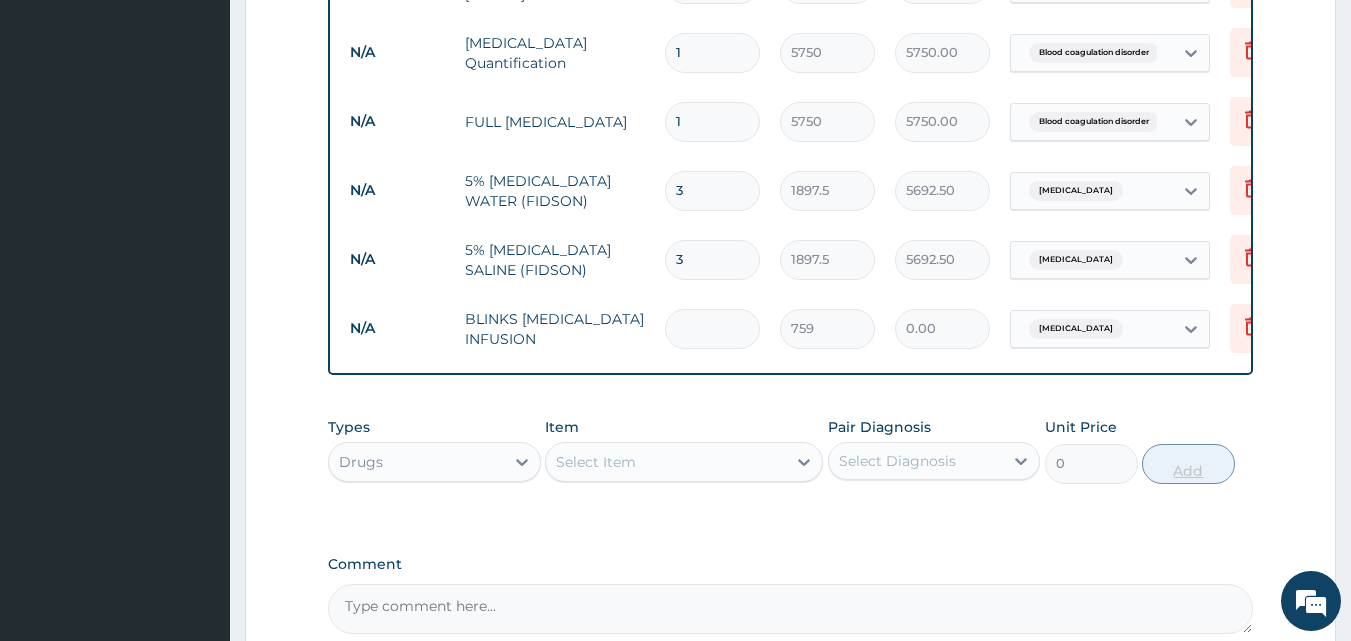 type on "4" 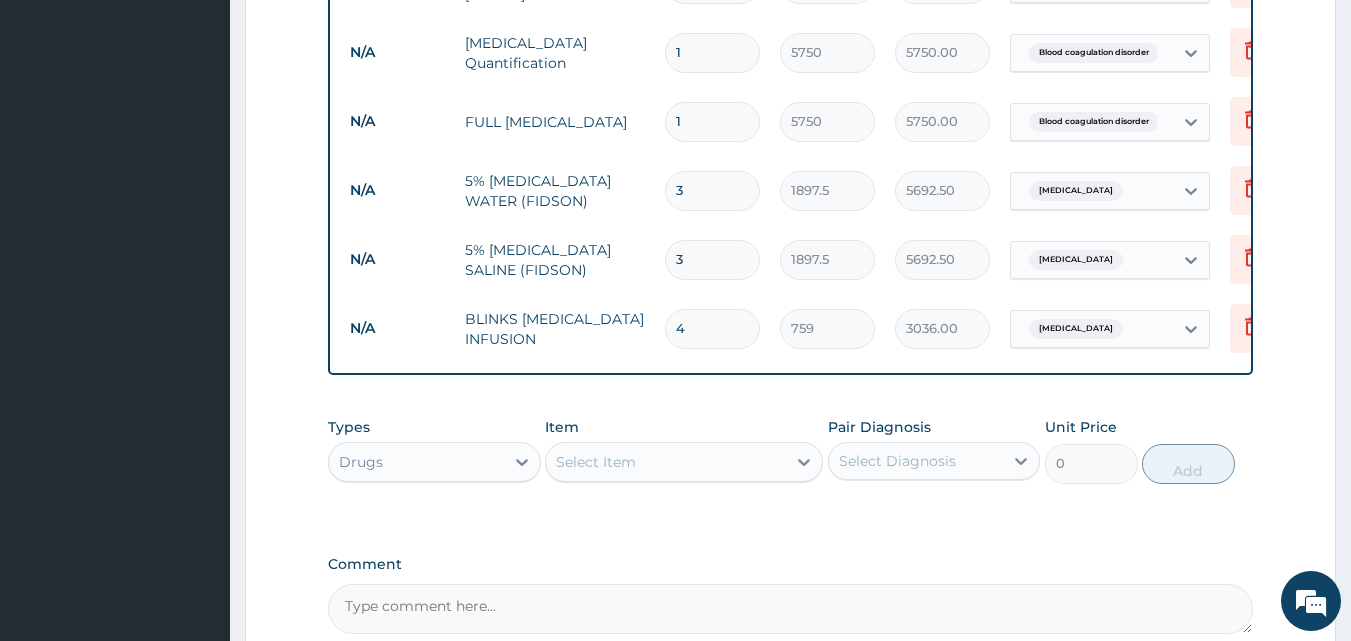 type on "4" 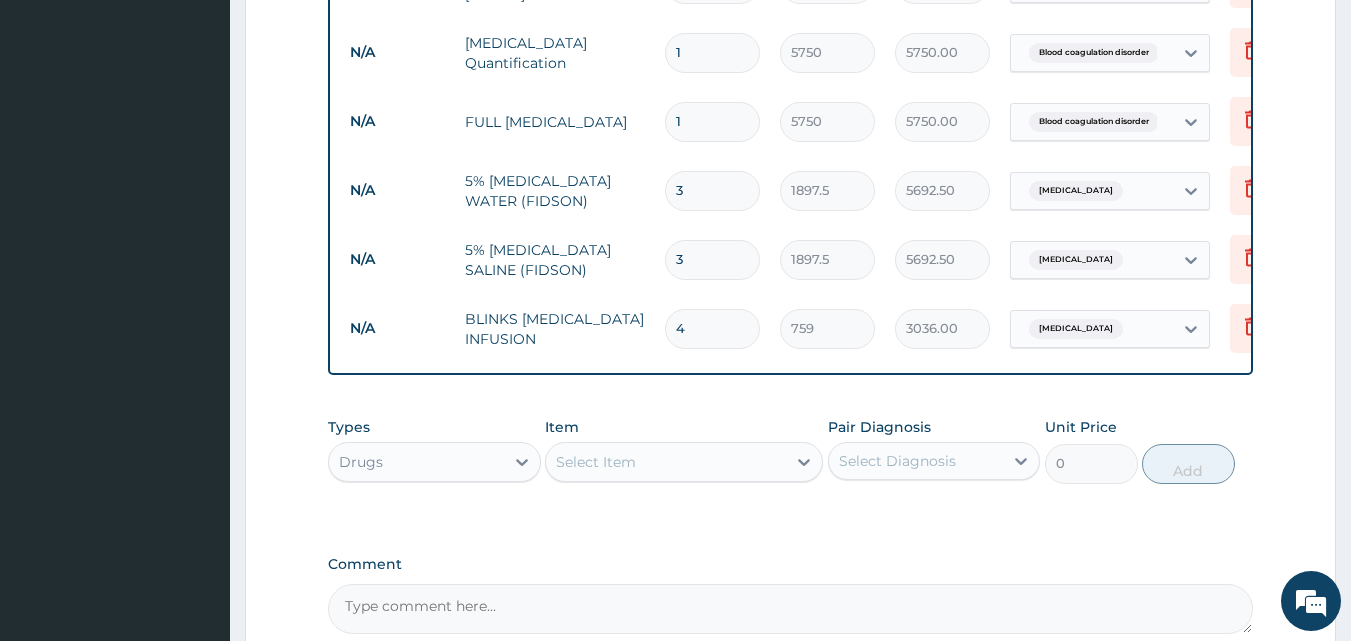 click on "3" at bounding box center (712, 259) 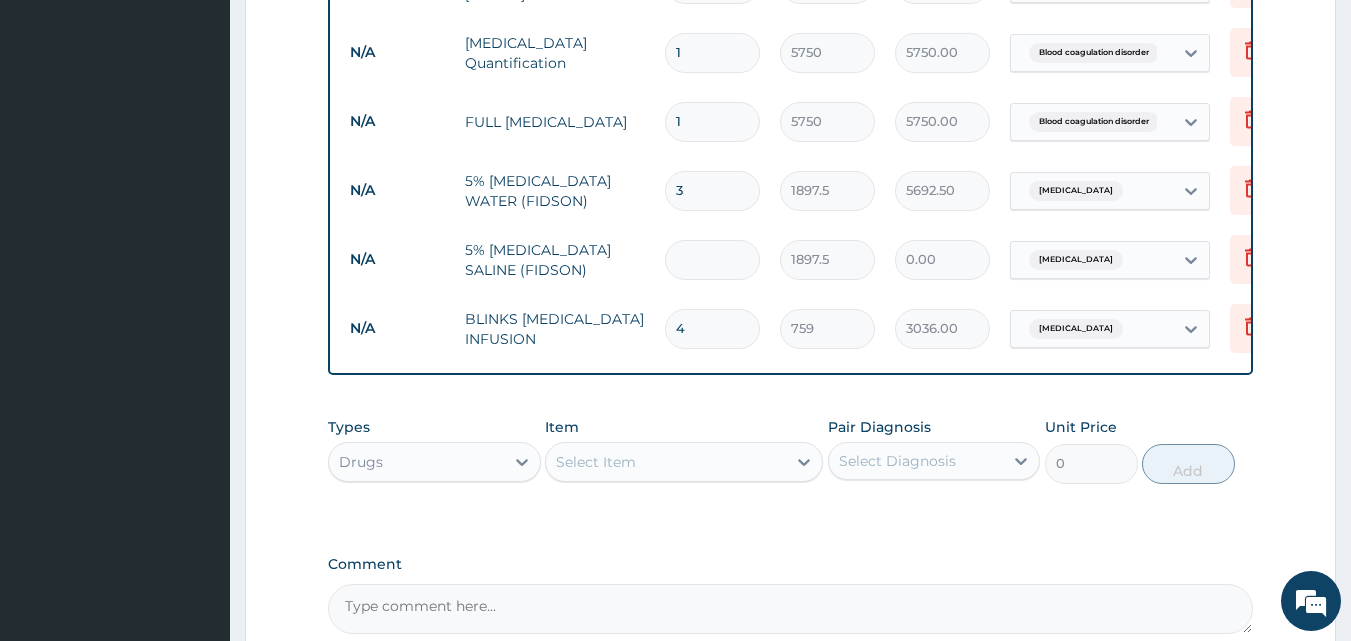 type on "4" 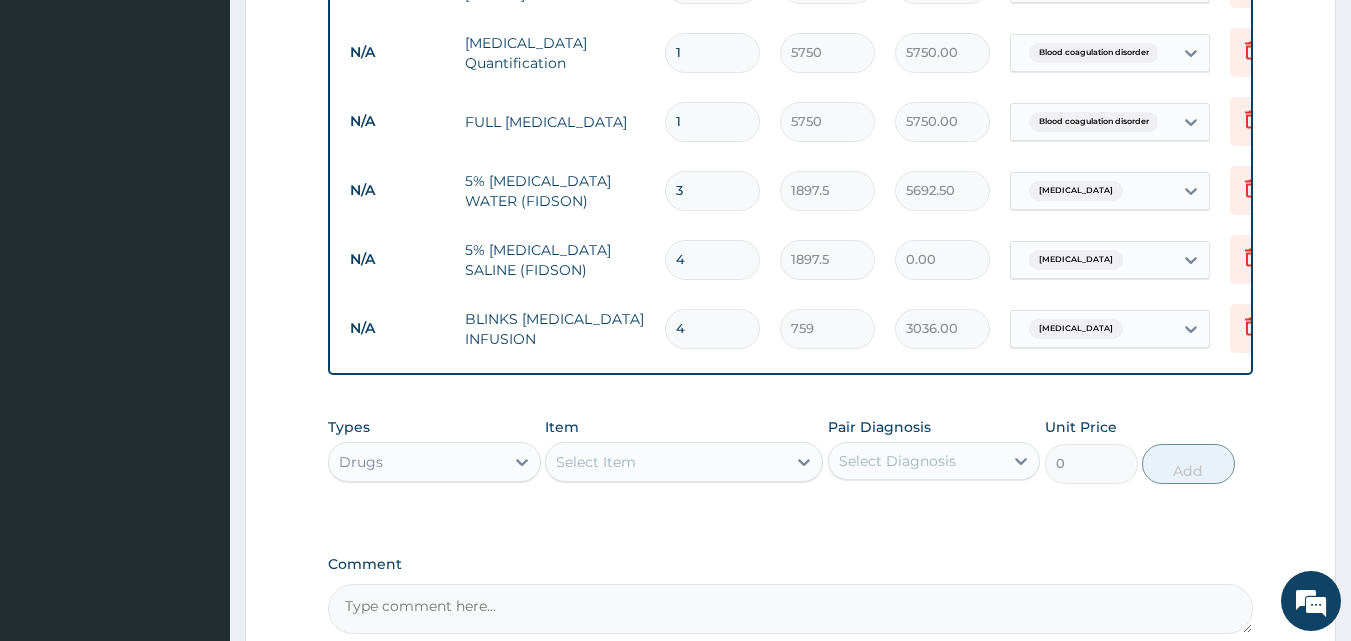 type on "7590.00" 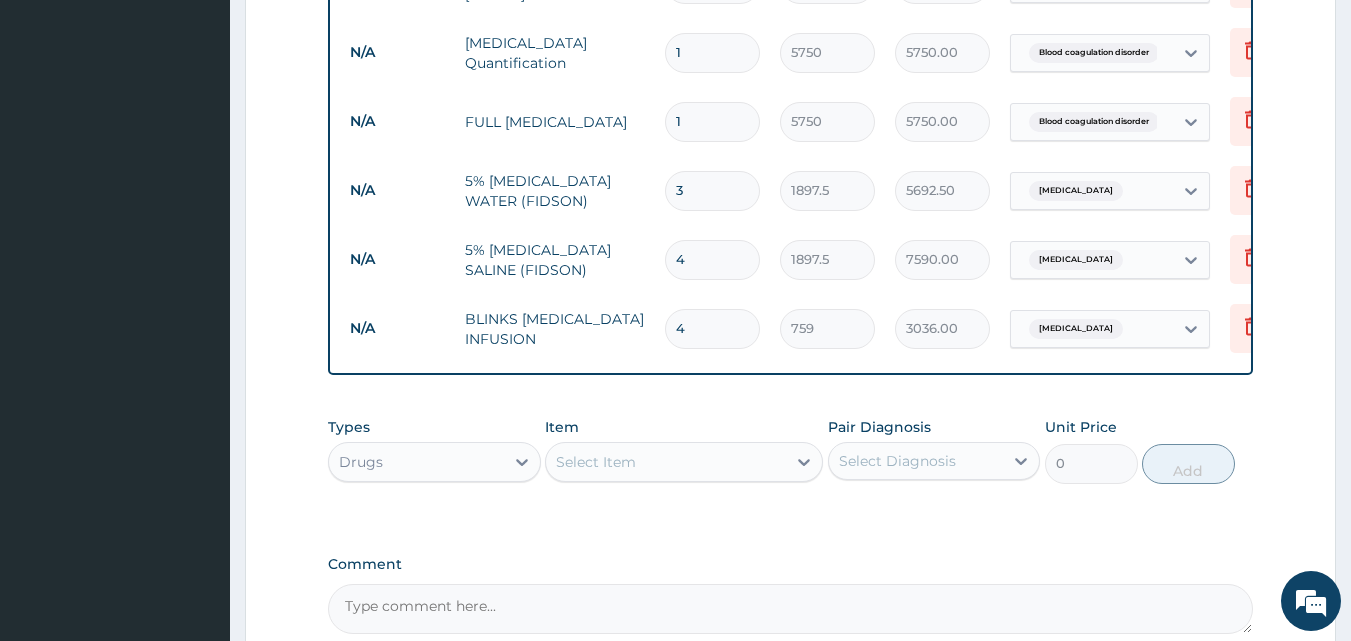 type on "3" 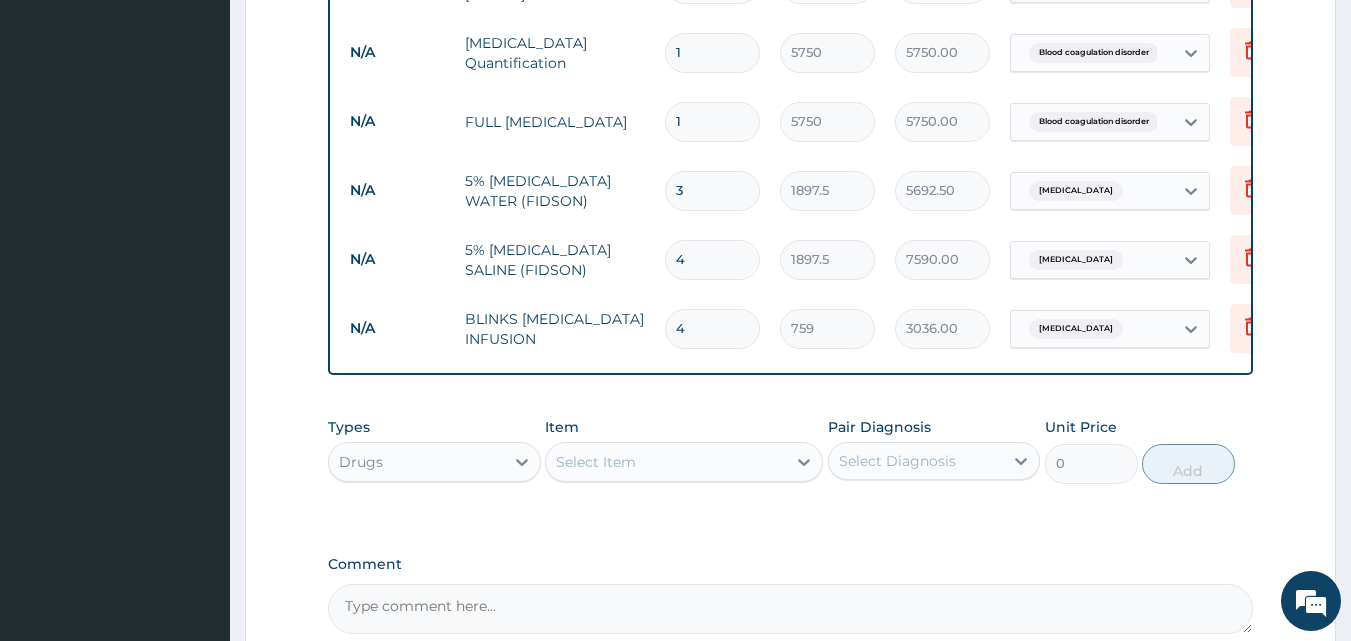 type on "5692.50" 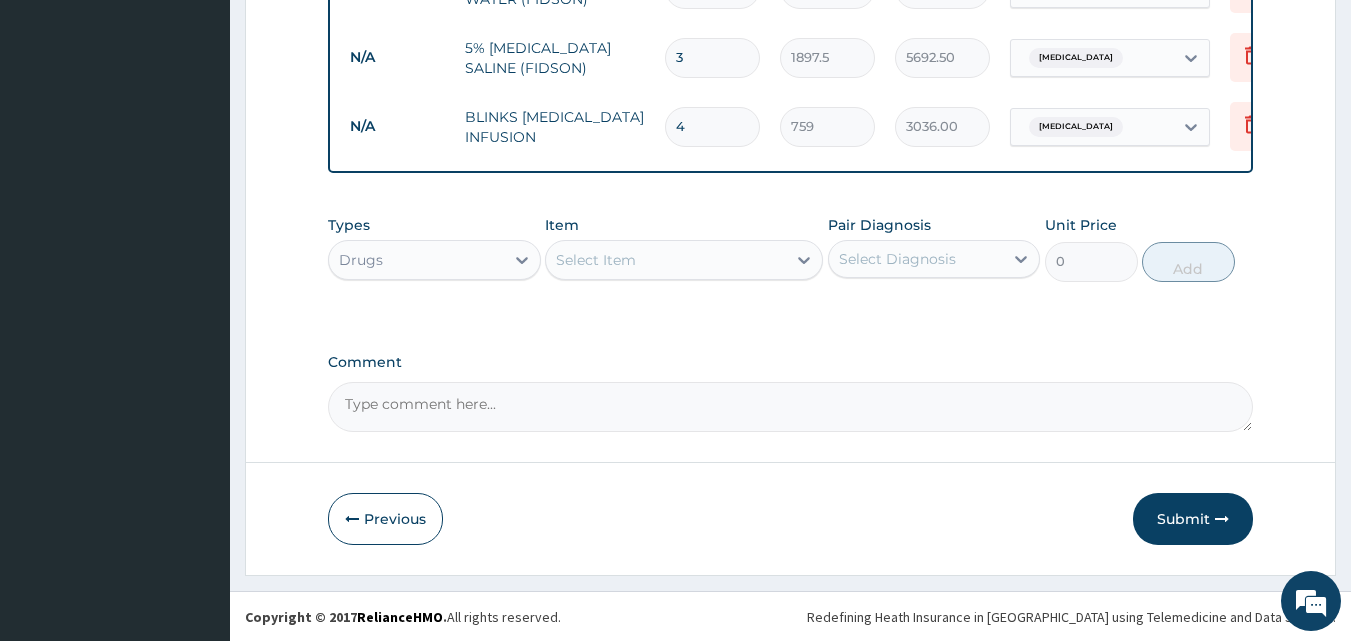 scroll, scrollTop: 1551, scrollLeft: 0, axis: vertical 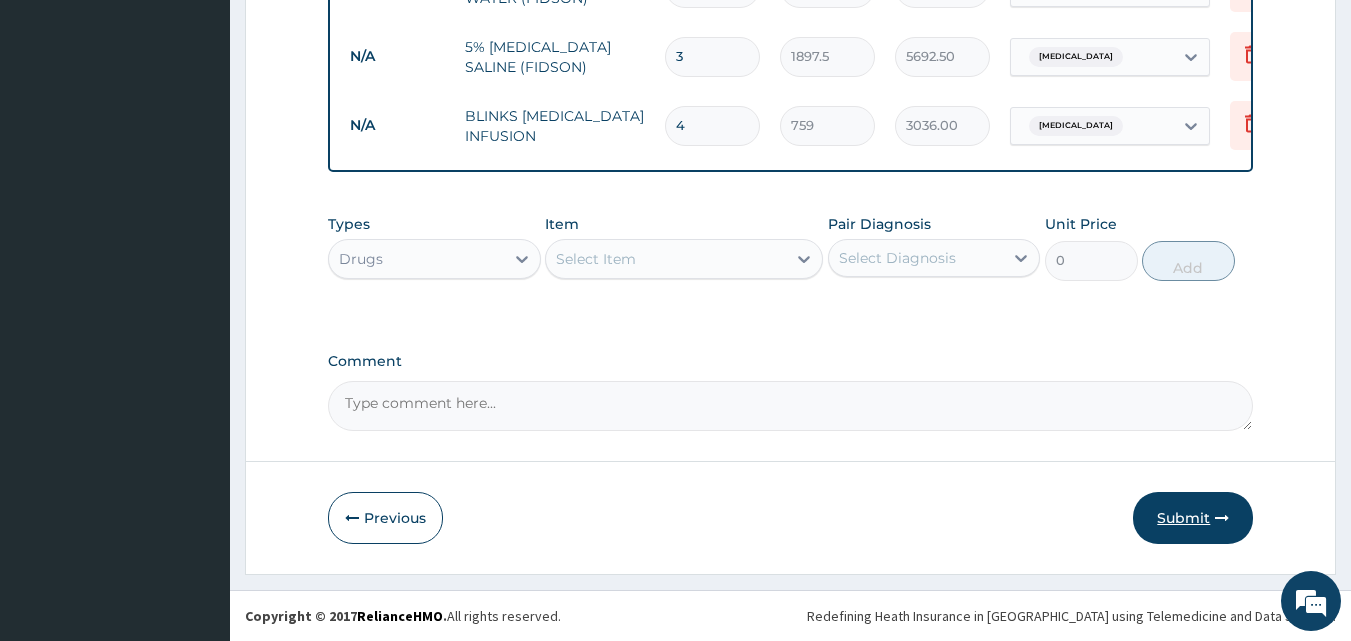 click on "Submit" at bounding box center (1193, 518) 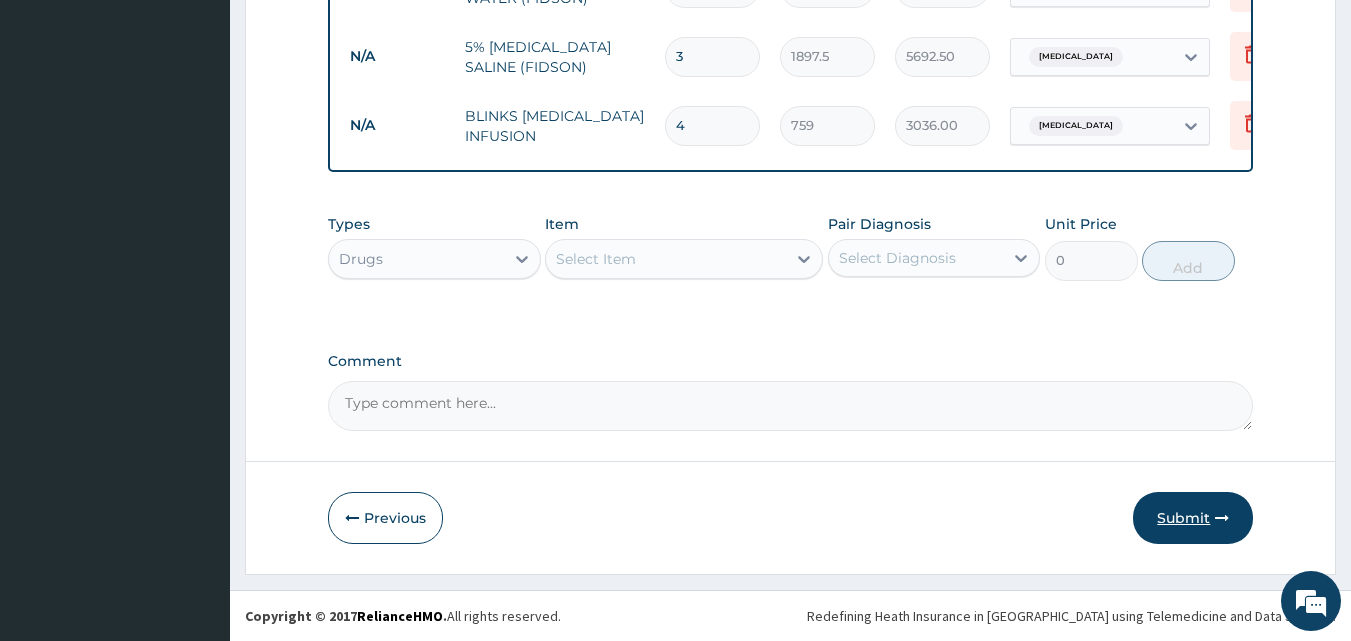 click on "Submit" at bounding box center [1193, 518] 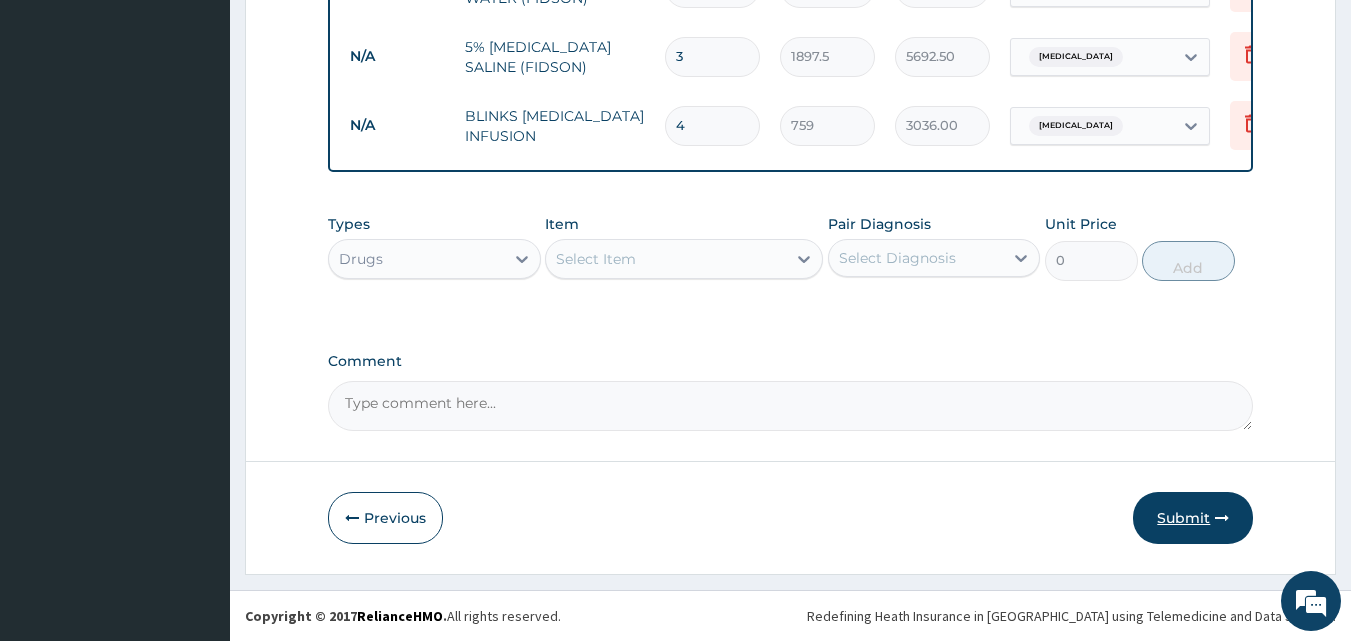 click on "Submit" at bounding box center [1193, 518] 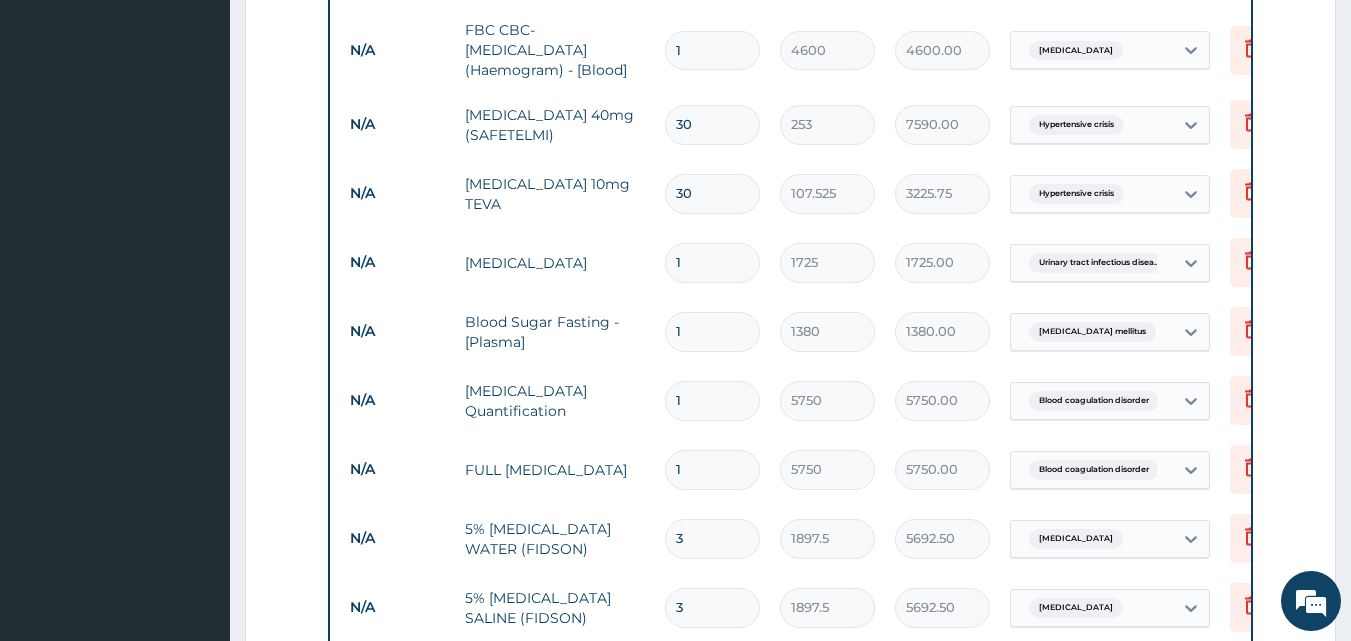 scroll, scrollTop: 1000, scrollLeft: 0, axis: vertical 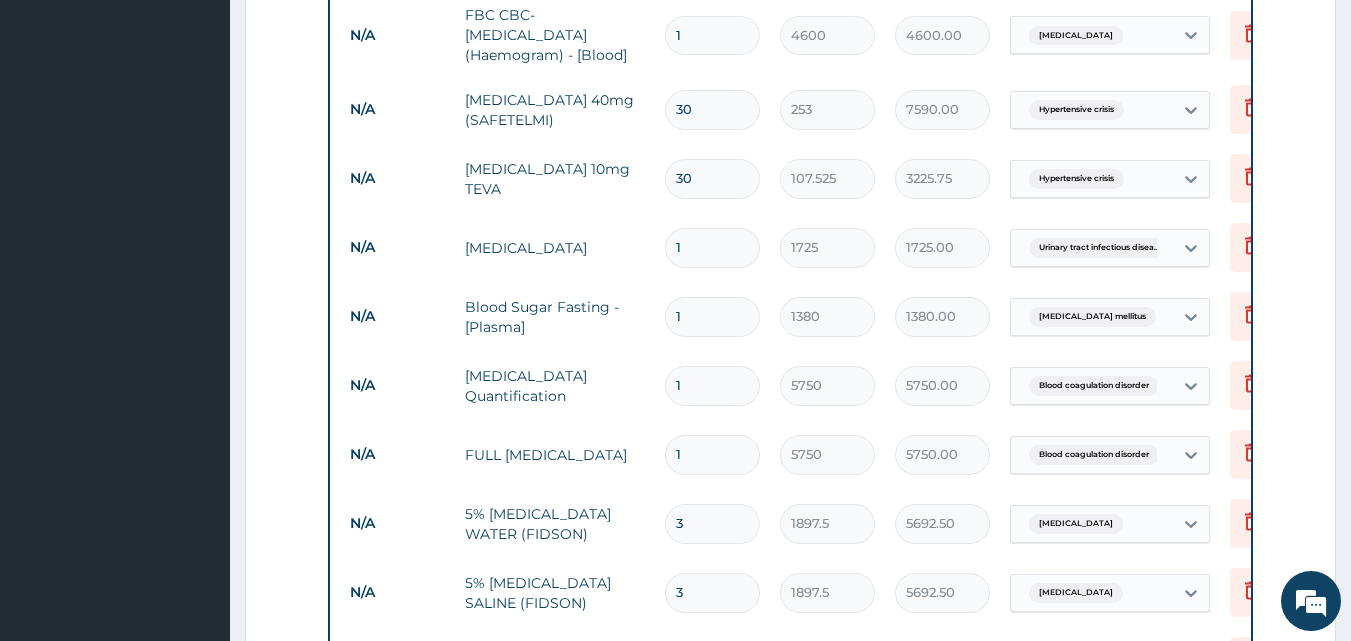 click on "Blood coagulation disorder" at bounding box center (1094, 455) 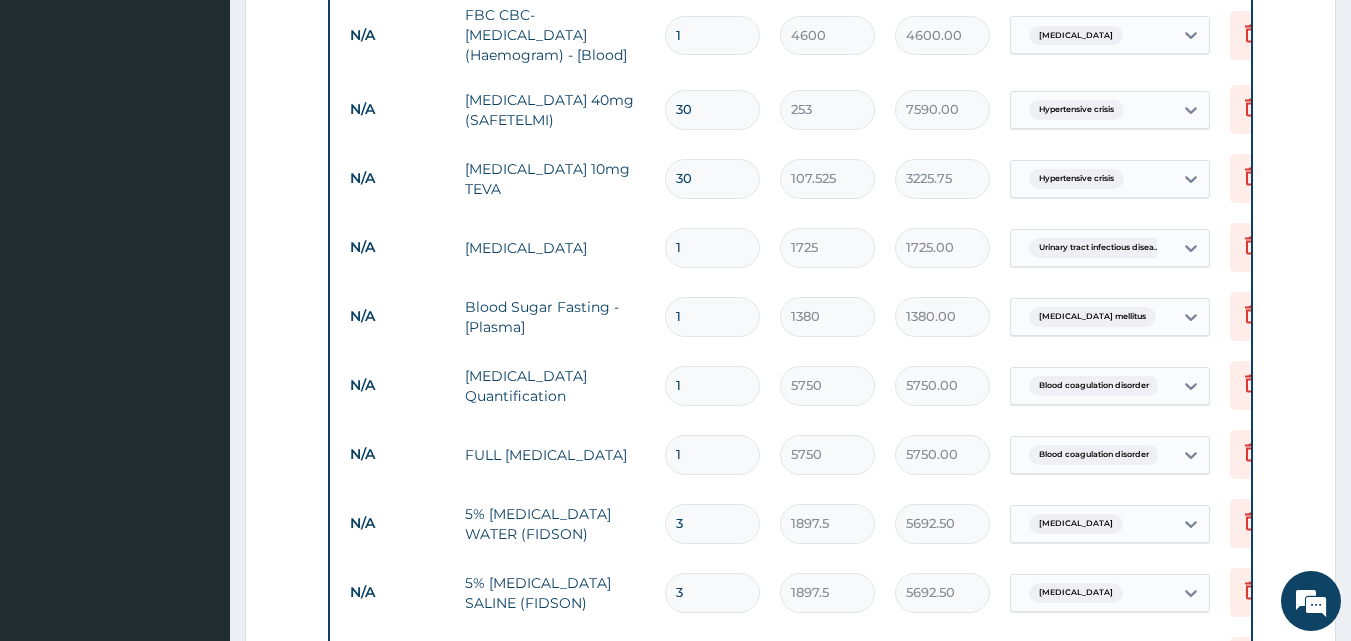 click on "Blood coagulation disorder" at bounding box center [1089, 455] 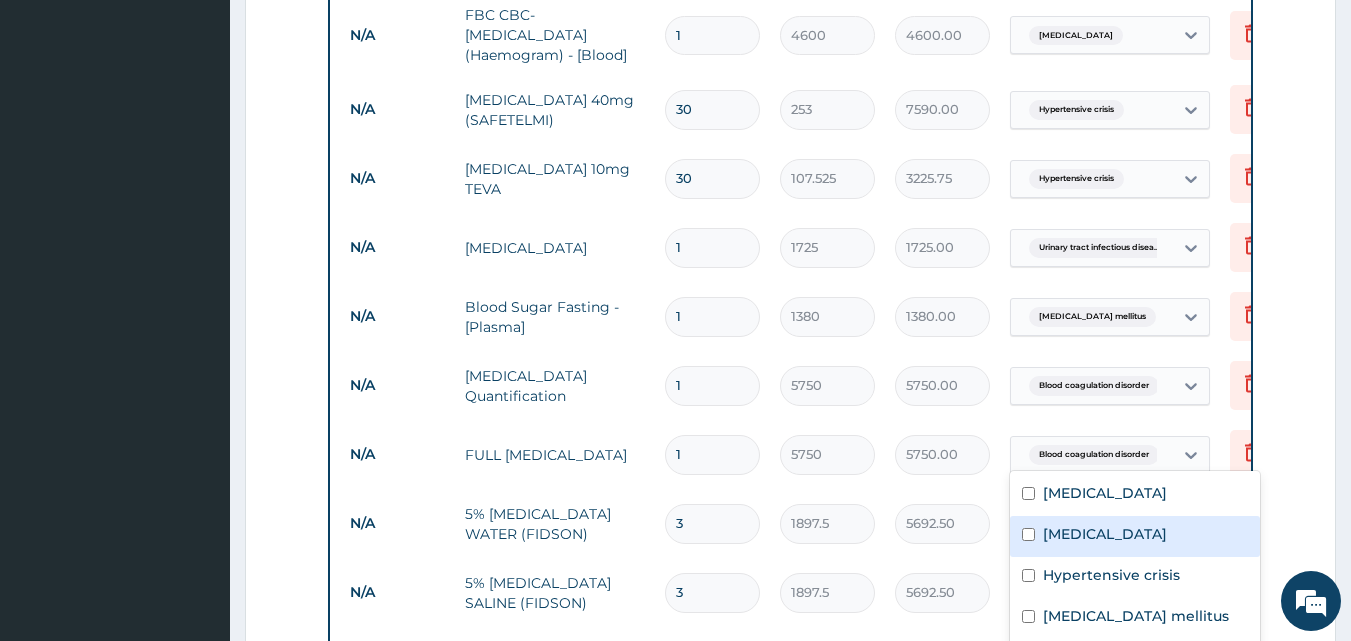 scroll, scrollTop: 35, scrollLeft: 0, axis: vertical 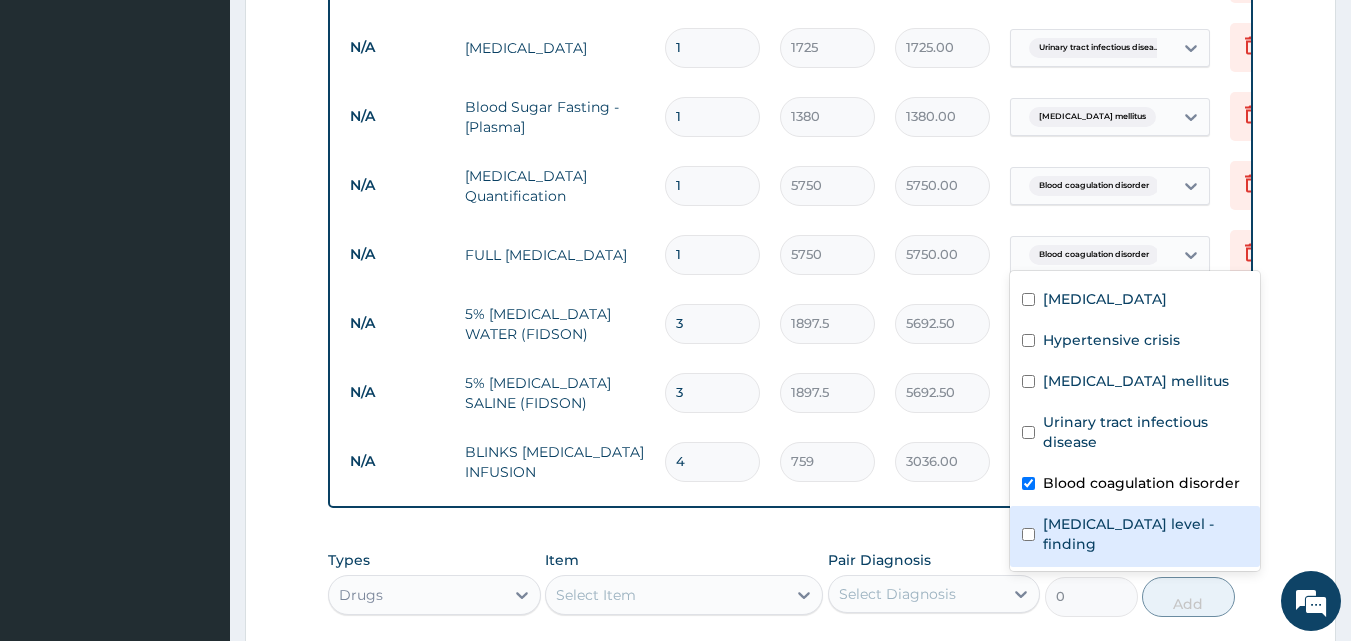 click on "Cholesterol level - finding" at bounding box center [1135, 536] 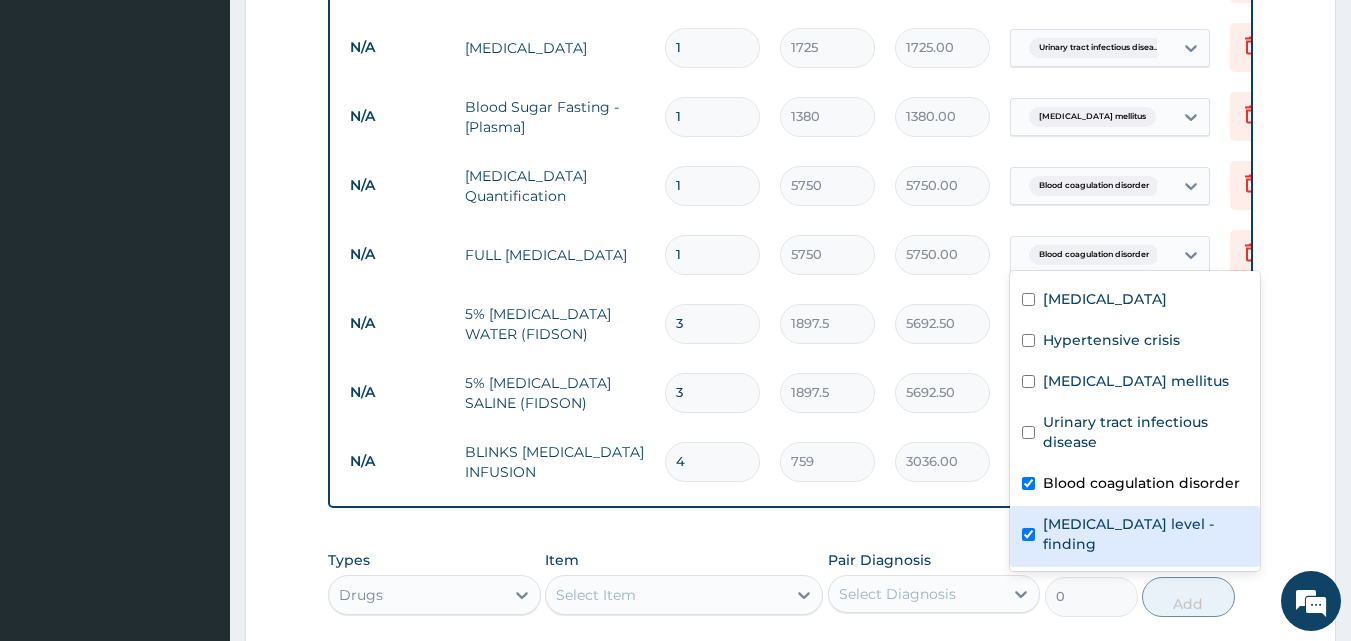 checkbox on "true" 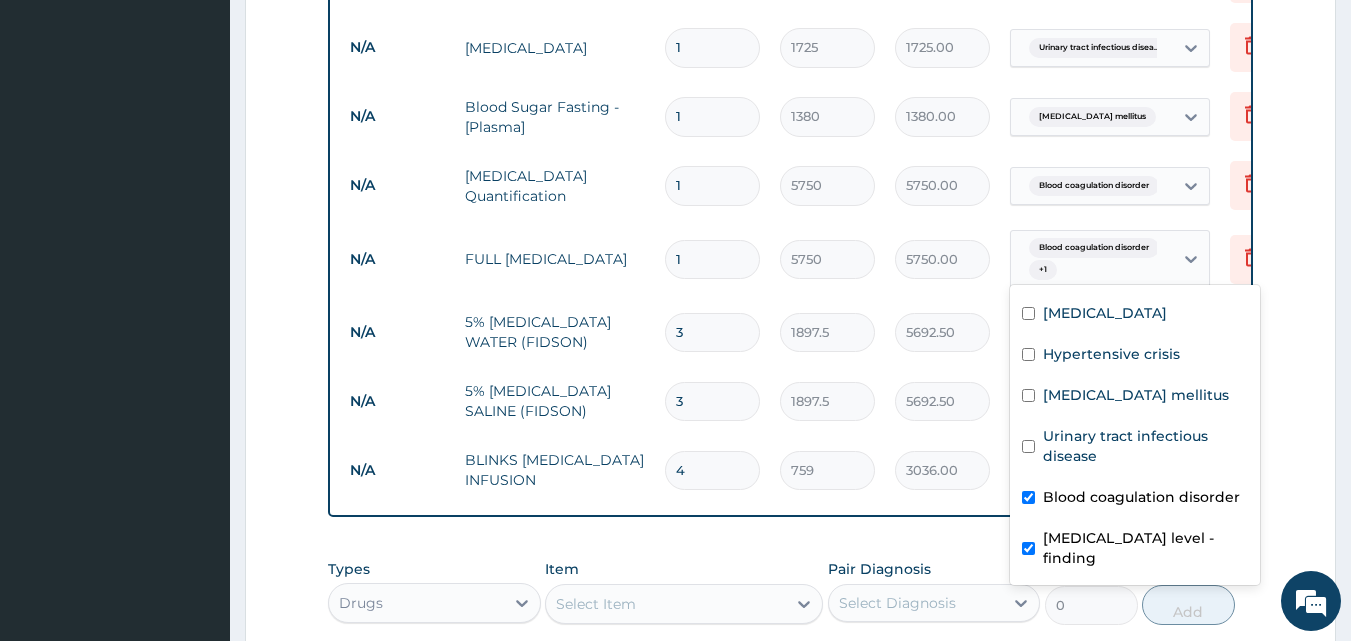 click on "Blood coagulation disorder" at bounding box center (1141, 497) 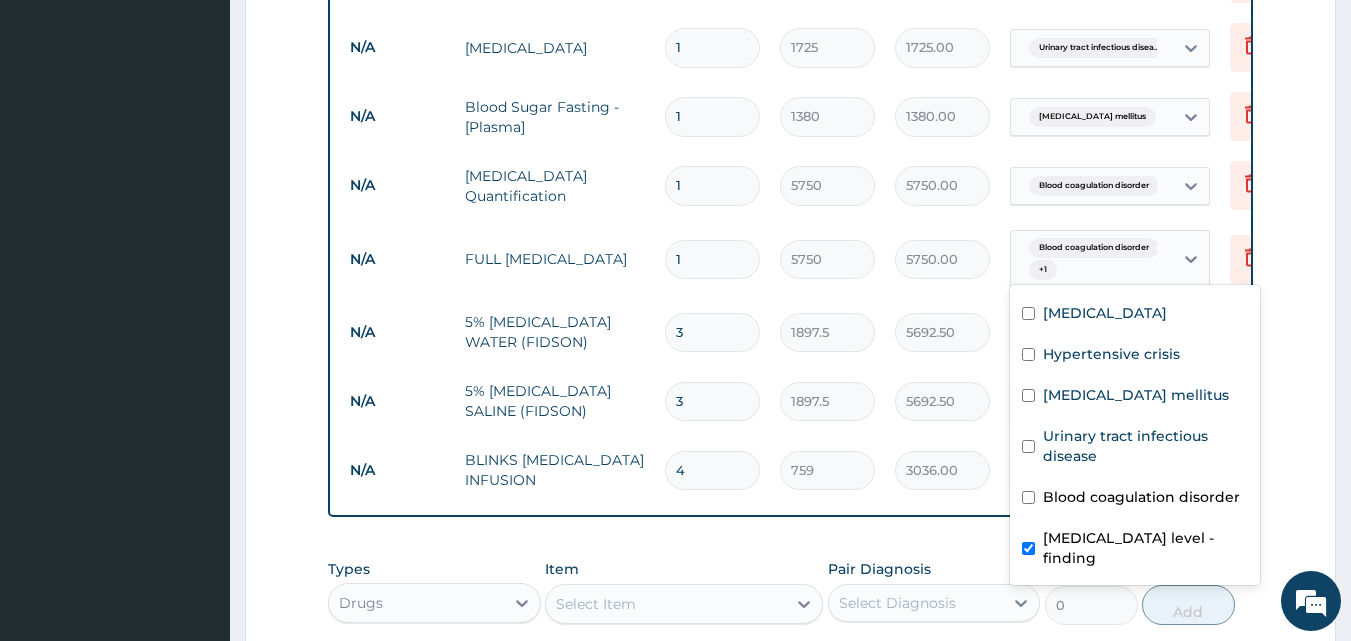 checkbox on "false" 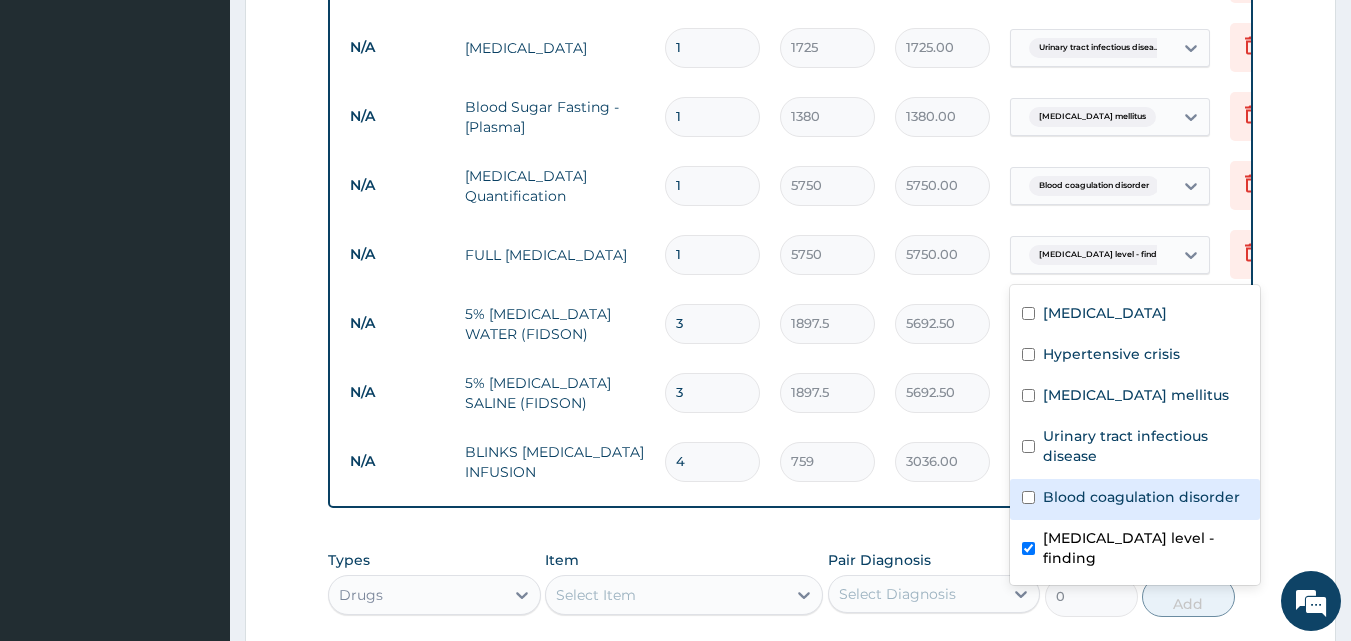 click on "Type Name Quantity Unit Price Total Price Pair Diagnosis Actions N/A General practitioner Consultation first outpatient consultation 1 3795 3795.00 Sepsis  + 1 Delete N/A Malarial Parasite Thick and thin films - [Blood] 1 1725 1725.00 Malaria Delete N/A FBC CBC-Complete Blood Count (Haemogram) - [Blood] 1 4600 4600.00 Sepsis Delete N/A TELMISARTAN 40mg (SAFETELMI)  30 253 7590.00 Hypertensive crisis Delete N/A Amlodipine 10mg TEVA  30 107.525 3225.75 Hypertensive crisis Delete N/A URINALYSIS 1 1725 1725.00 Urinary tract infectious disea... Delete N/A Blood Sugar Fasting - [Plasma] 1 1380 1380.00 Diabetes mellitus Delete N/A D-Dimer Quantification 1 5750 5750.00 Blood coagulation disorder Delete N/A FULL LIPID PROFILE 1 5750 5750.00 option Blood coagulation disorder, deselected. Cholesterol level - finding Delete N/A 5% DEXTROSE WATER (FIDSON) 3 1897.5 5692.50 Sepsis Delete N/A 5% DEXTROSE SALINE (FIDSON) 3 1897.5 5692.50 Sepsis Delete N/A BLINKS METRONIDAZOLE INFUSION 4 759 3036.00 Sepsis Delete" at bounding box center (791, 44) 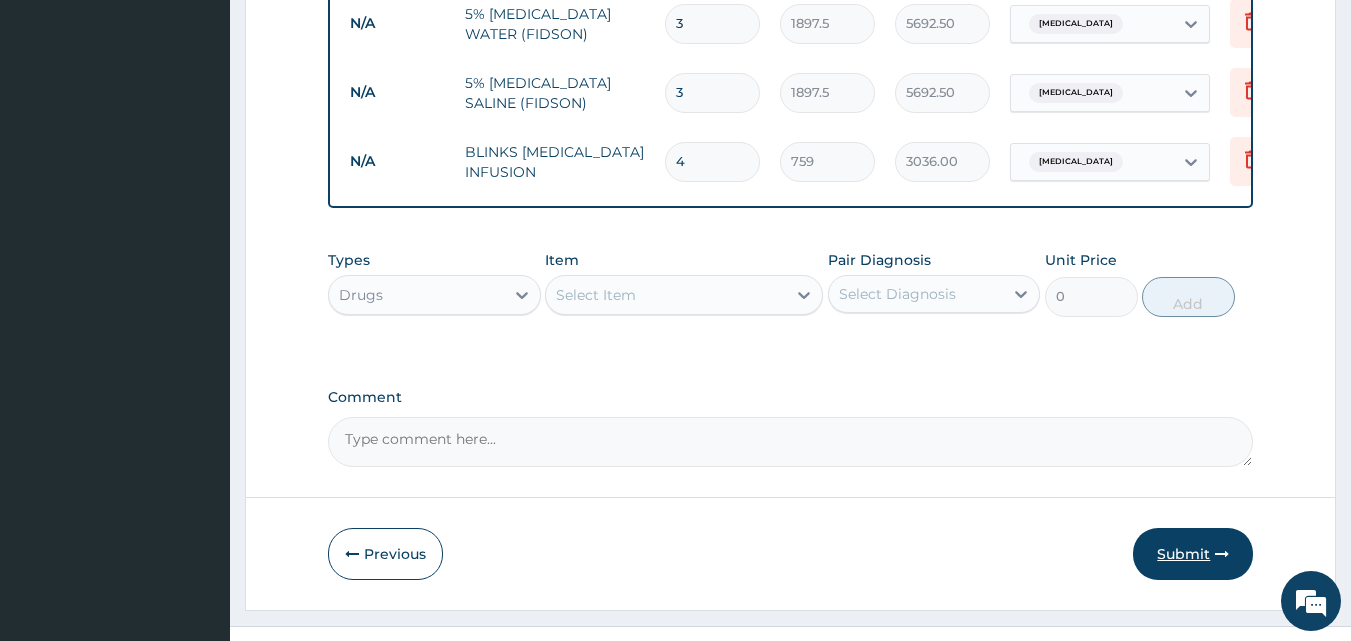 click on "Submit" at bounding box center [1193, 554] 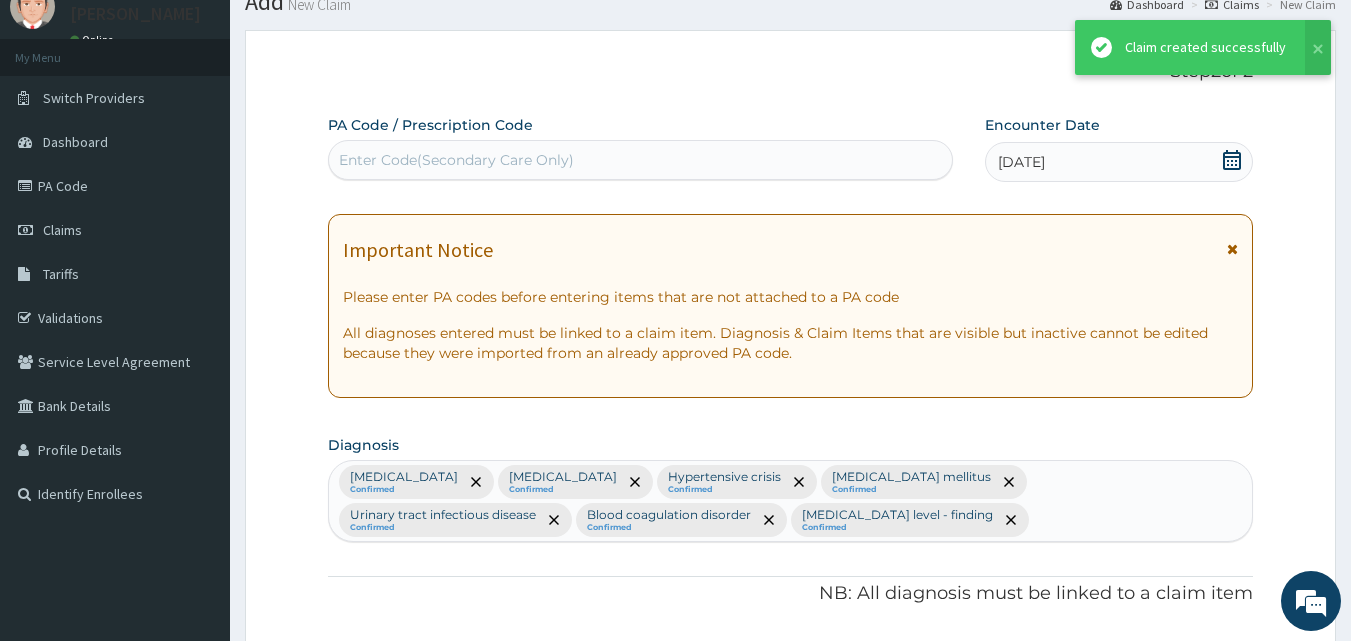 scroll, scrollTop: 1500, scrollLeft: 0, axis: vertical 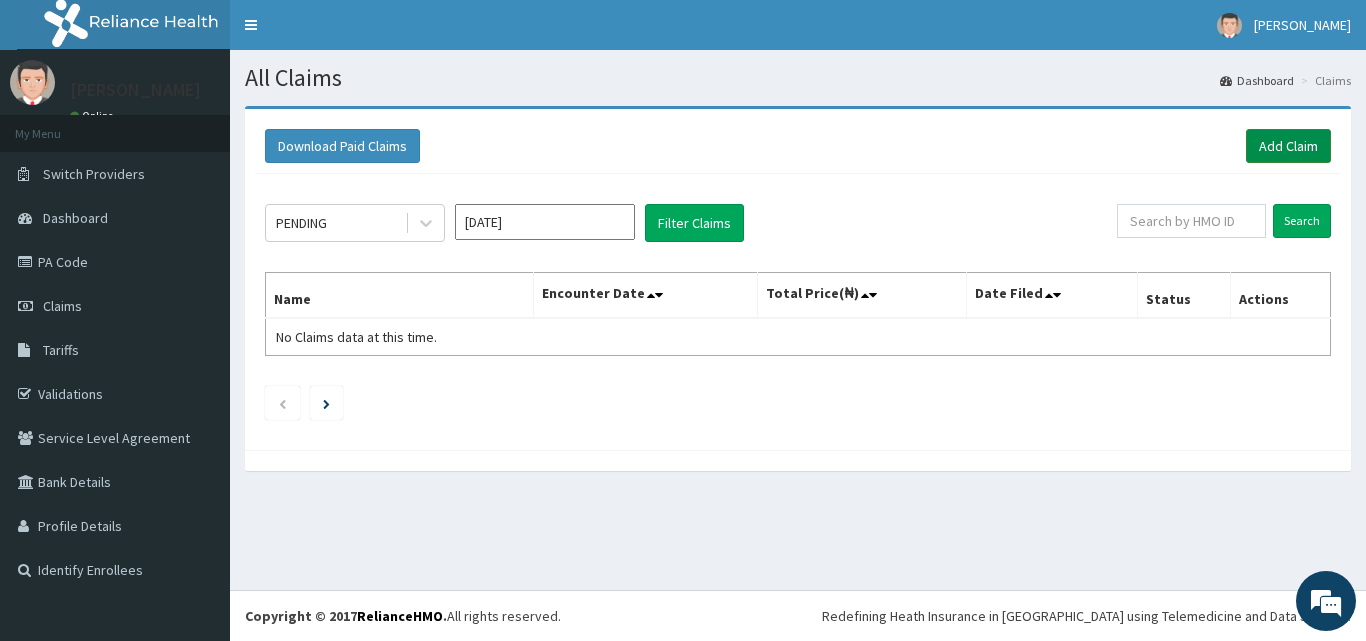 click on "Add Claim" at bounding box center [1288, 146] 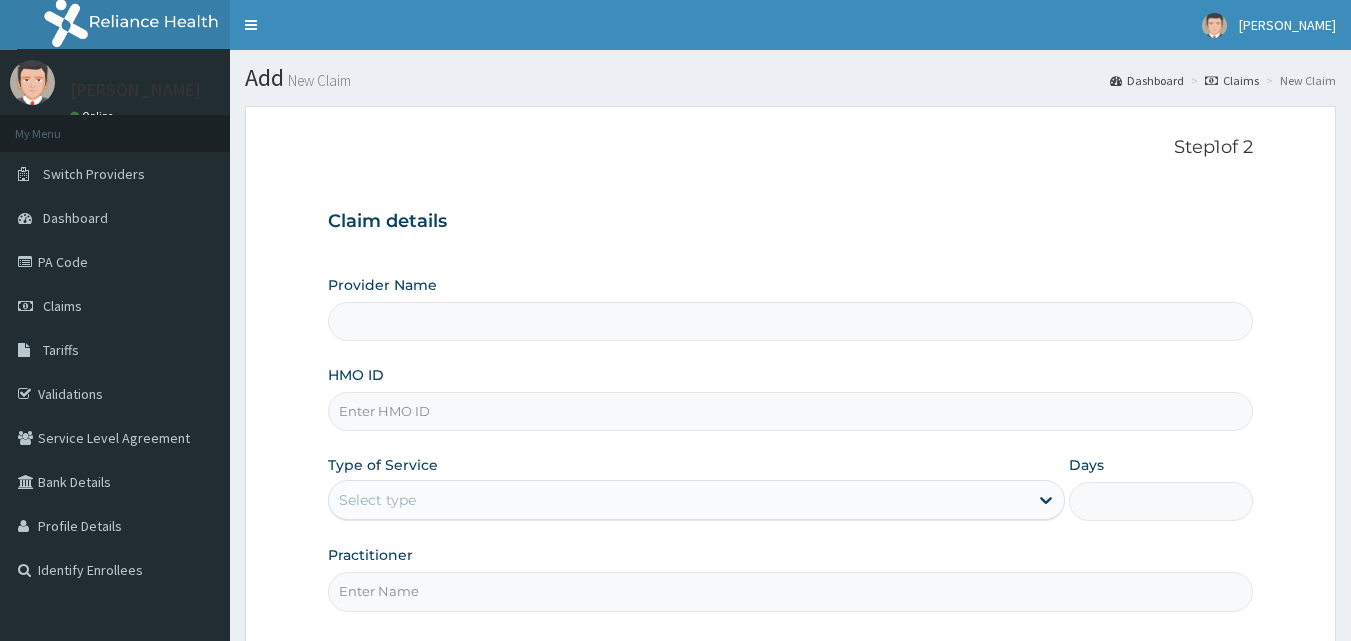 type on "[GEOGRAPHIC_DATA]" 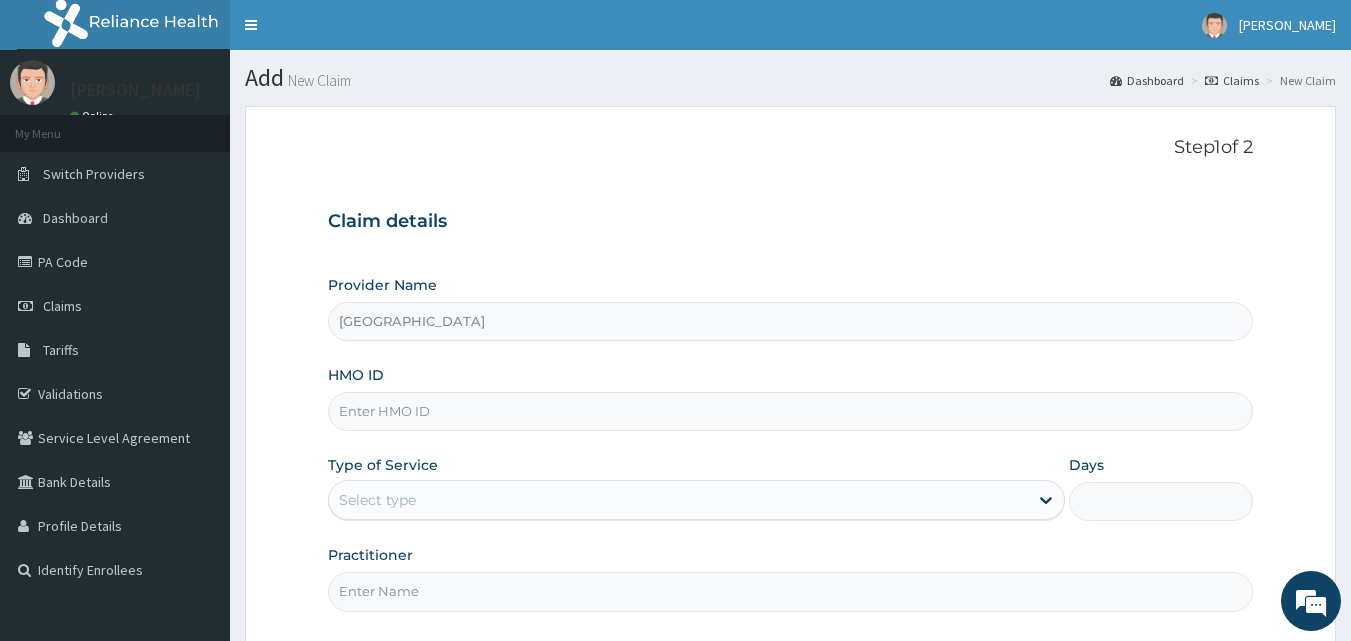 scroll, scrollTop: 0, scrollLeft: 0, axis: both 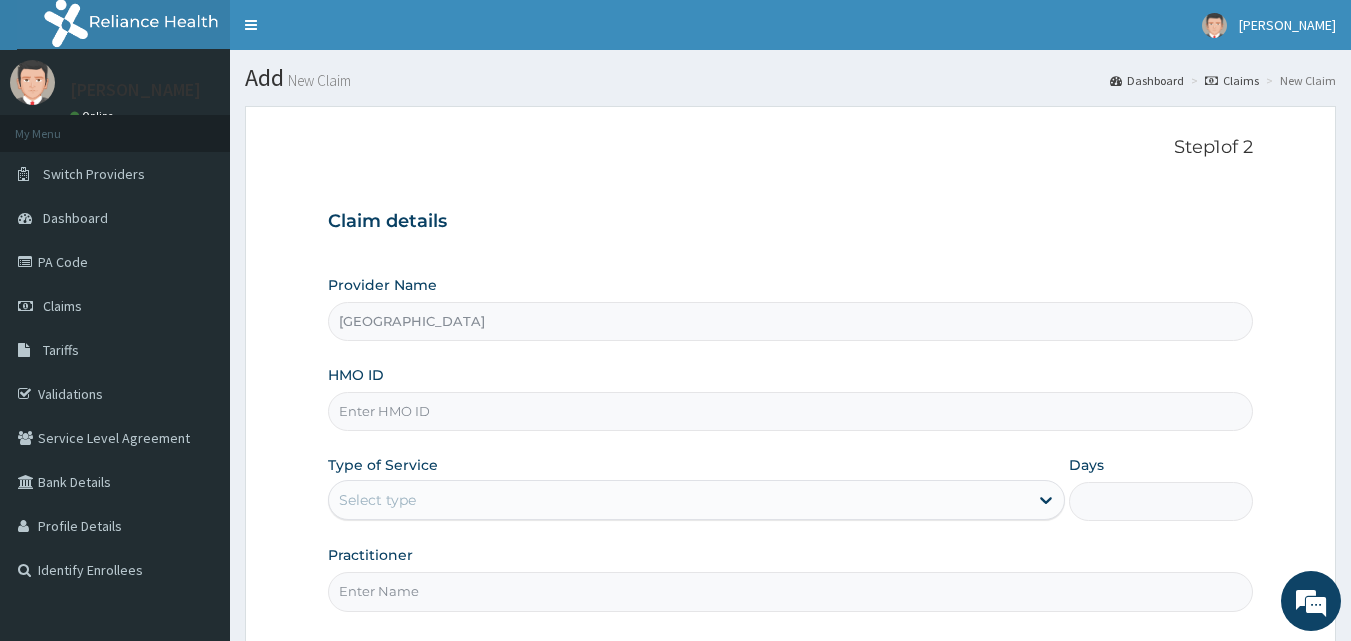 click on "HMO ID" at bounding box center [791, 411] 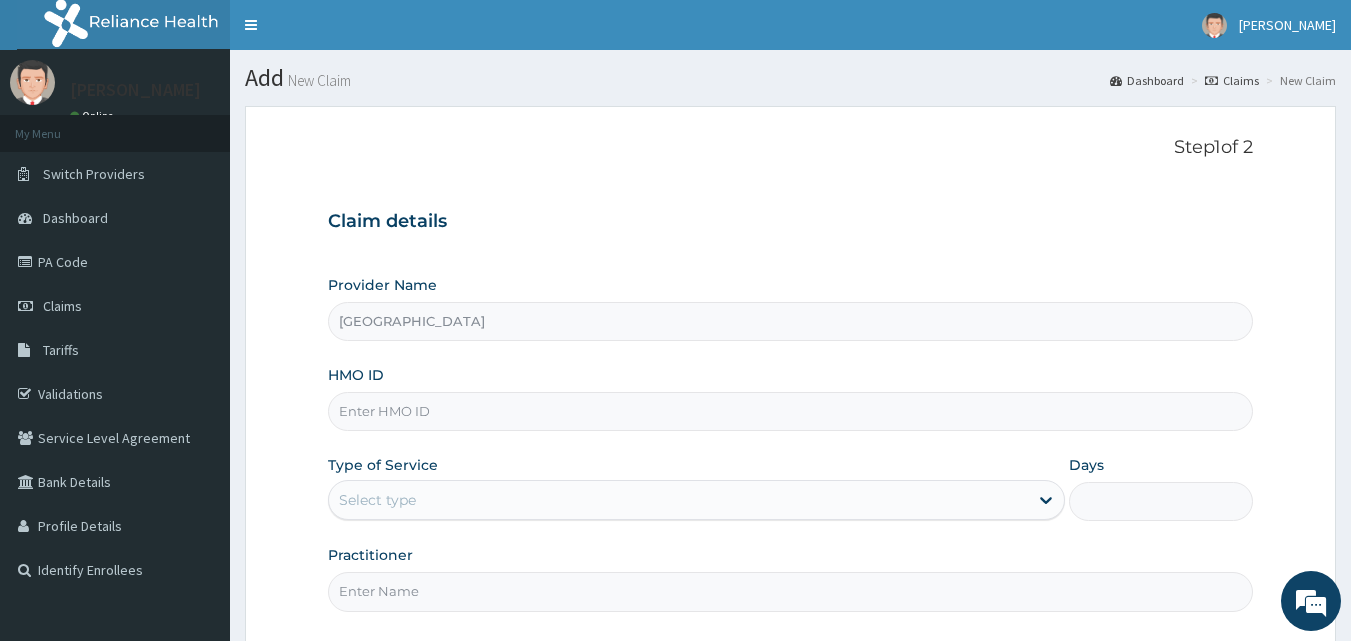 paste on "lbp/10234/a" 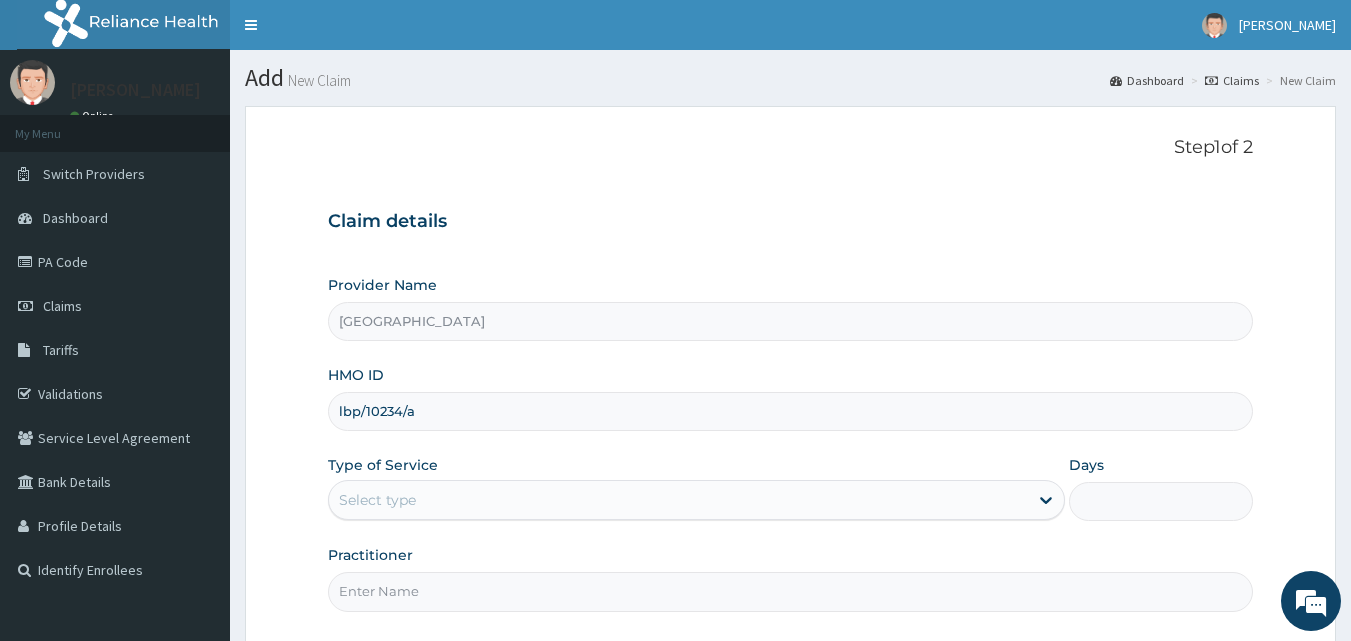 type on "lbp/10234/a" 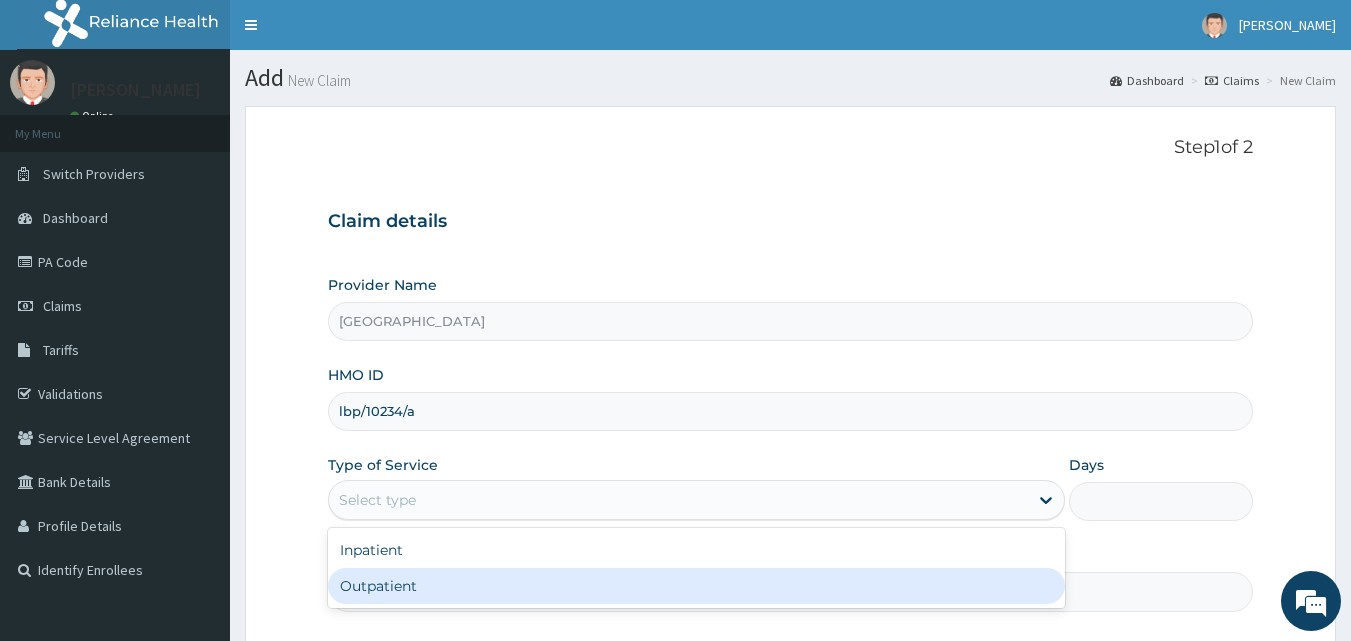 click on "Outpatient" at bounding box center (696, 586) 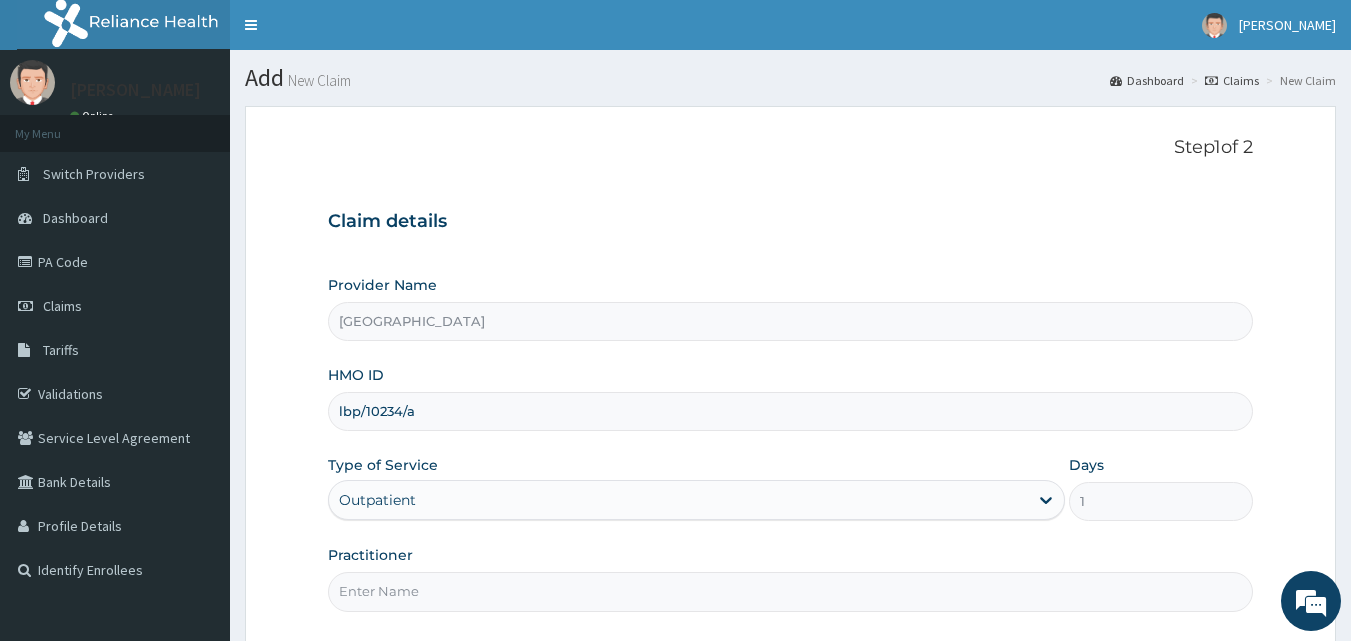 click on "Practitioner" at bounding box center (791, 591) 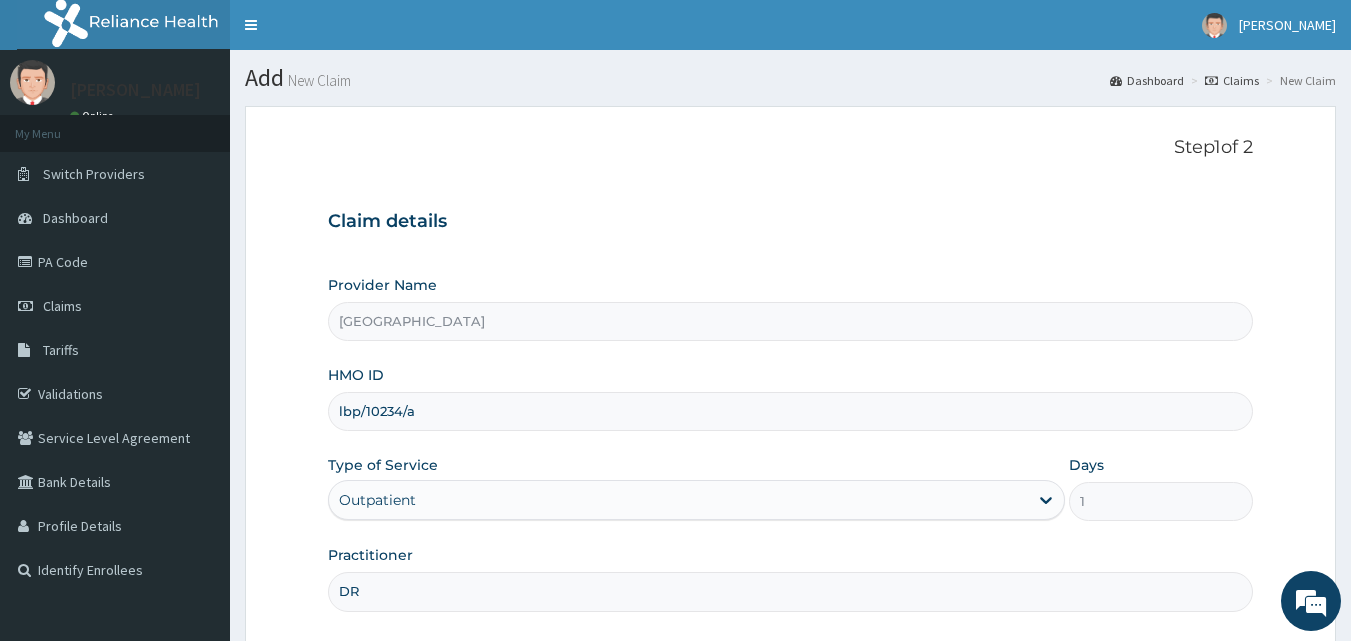 type on "[PERSON_NAME]" 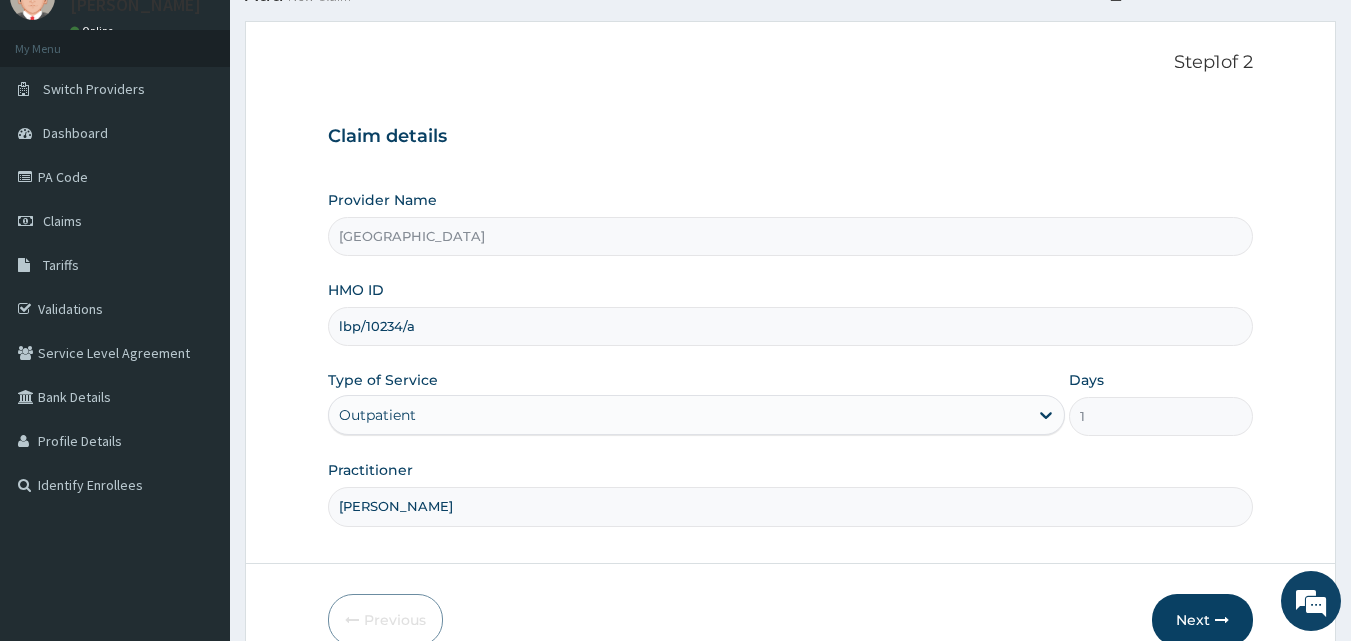 scroll, scrollTop: 187, scrollLeft: 0, axis: vertical 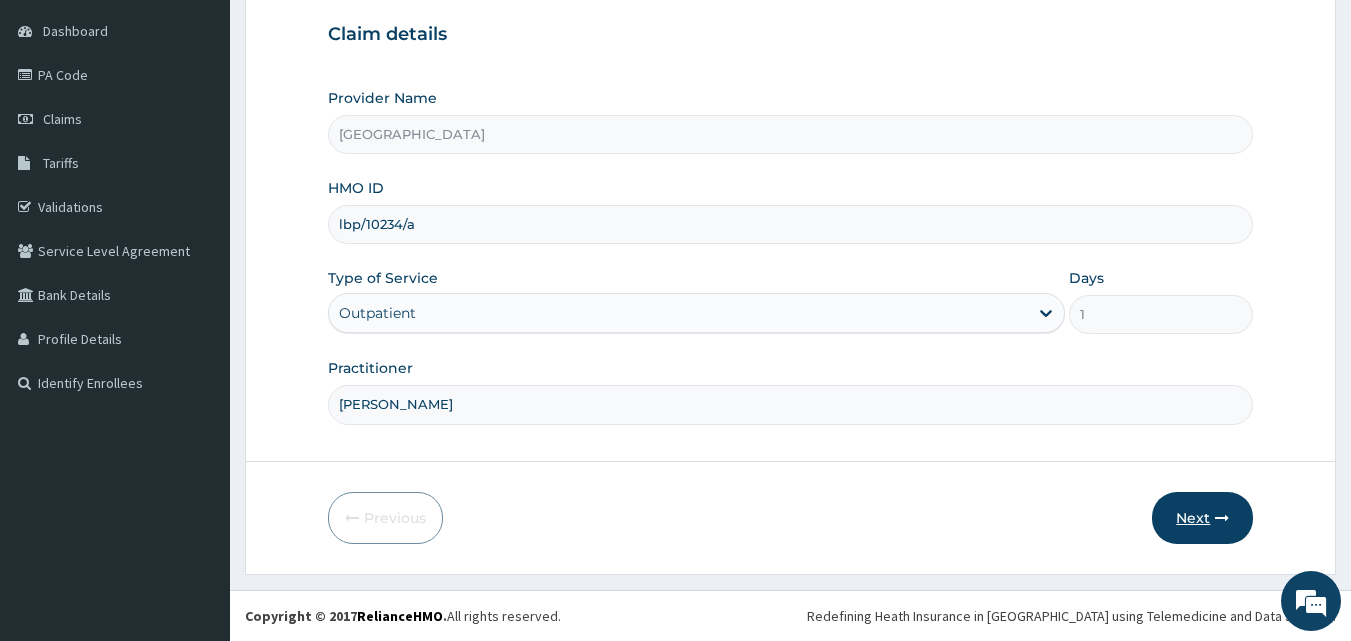 click on "Next" at bounding box center [1202, 518] 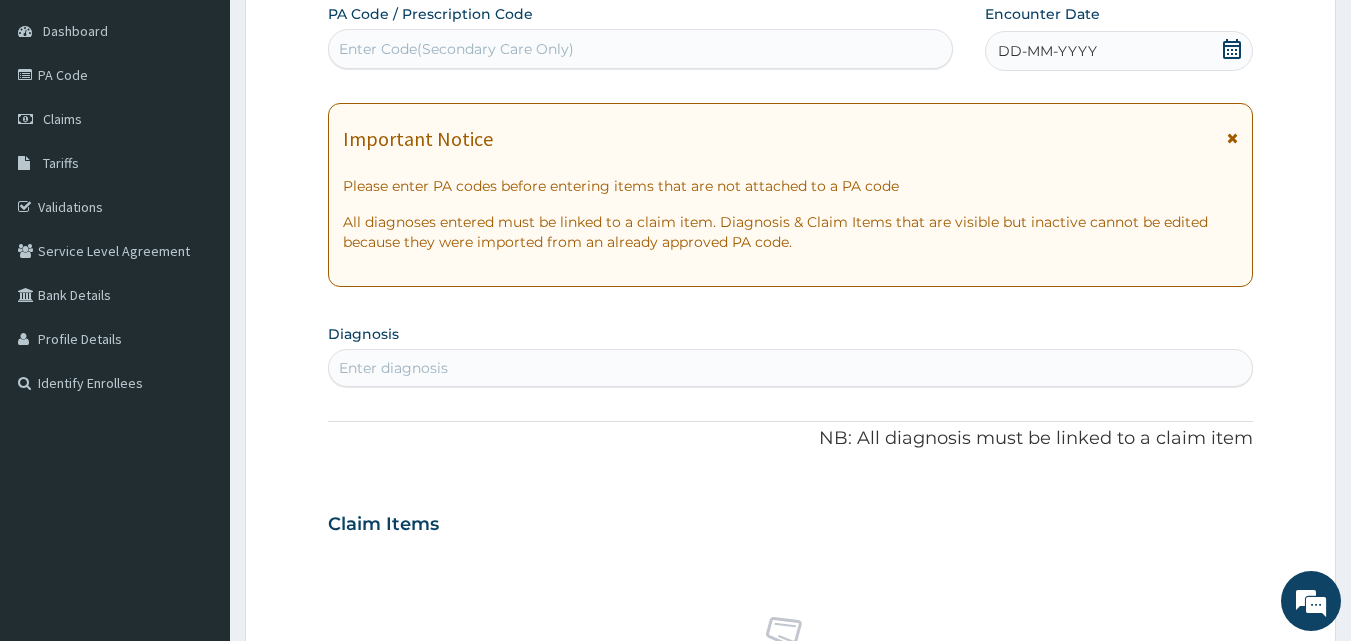 click on "Enter Code(Secondary Care Only)" at bounding box center (456, 49) 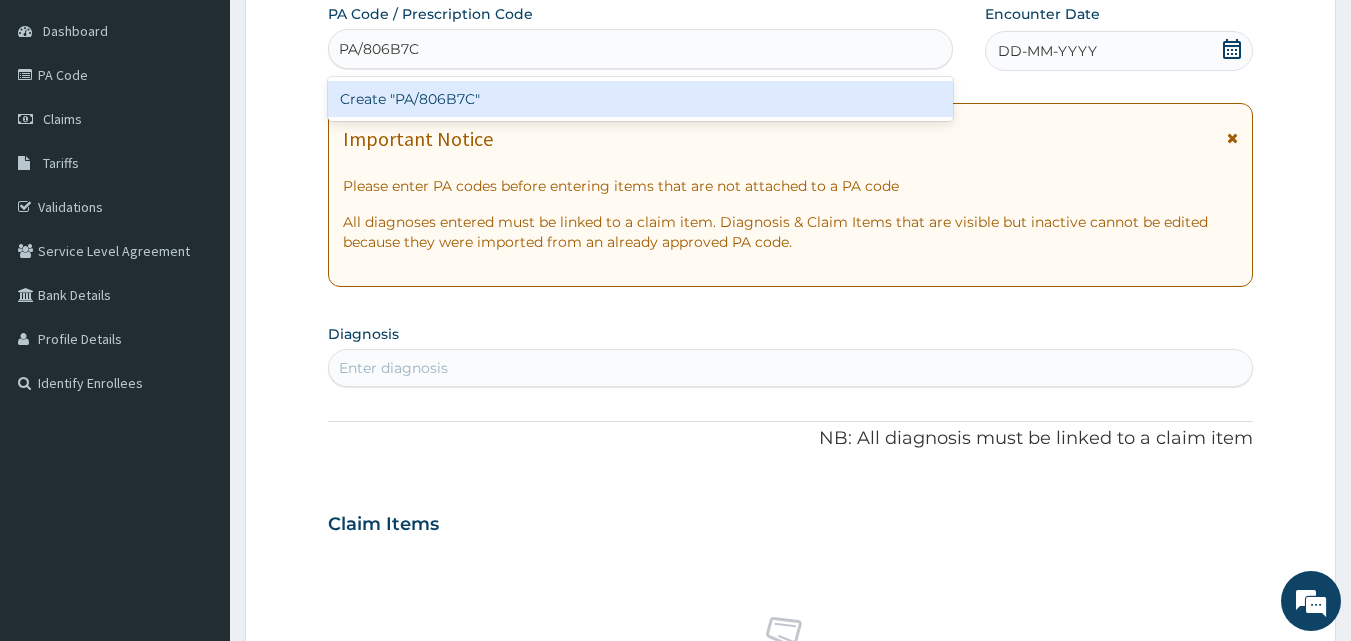 click on "Create "PA/806B7C"" at bounding box center (641, 99) 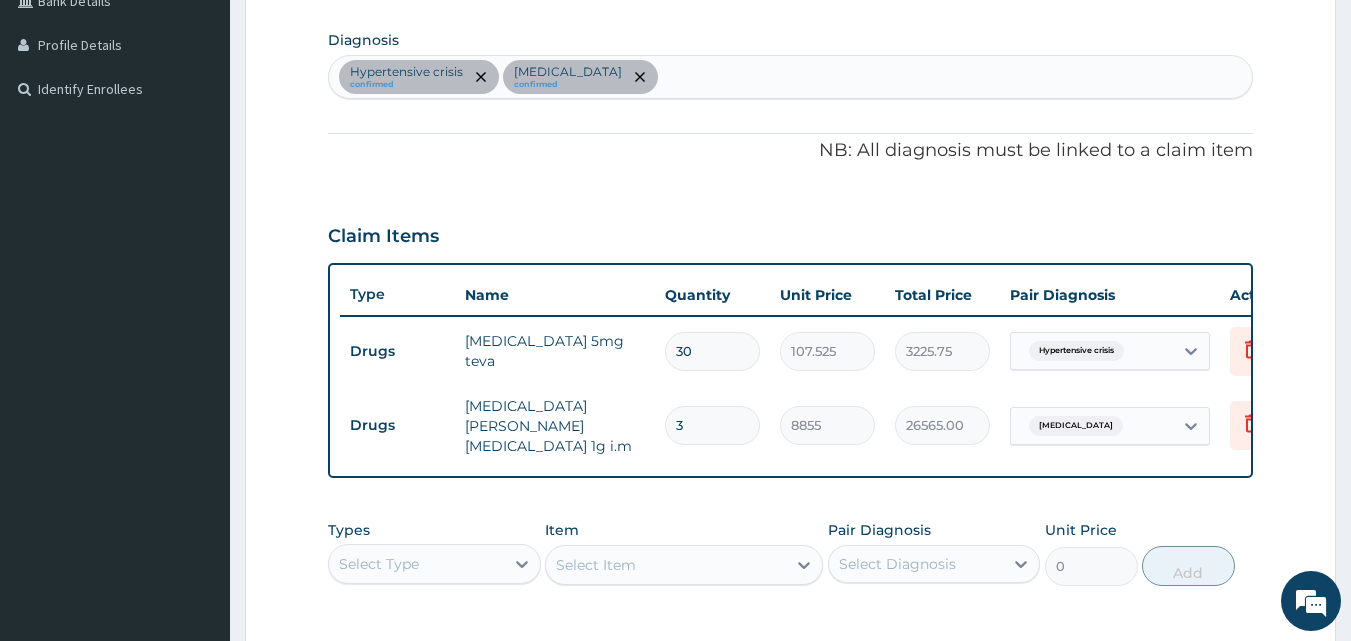 scroll, scrollTop: 381, scrollLeft: 0, axis: vertical 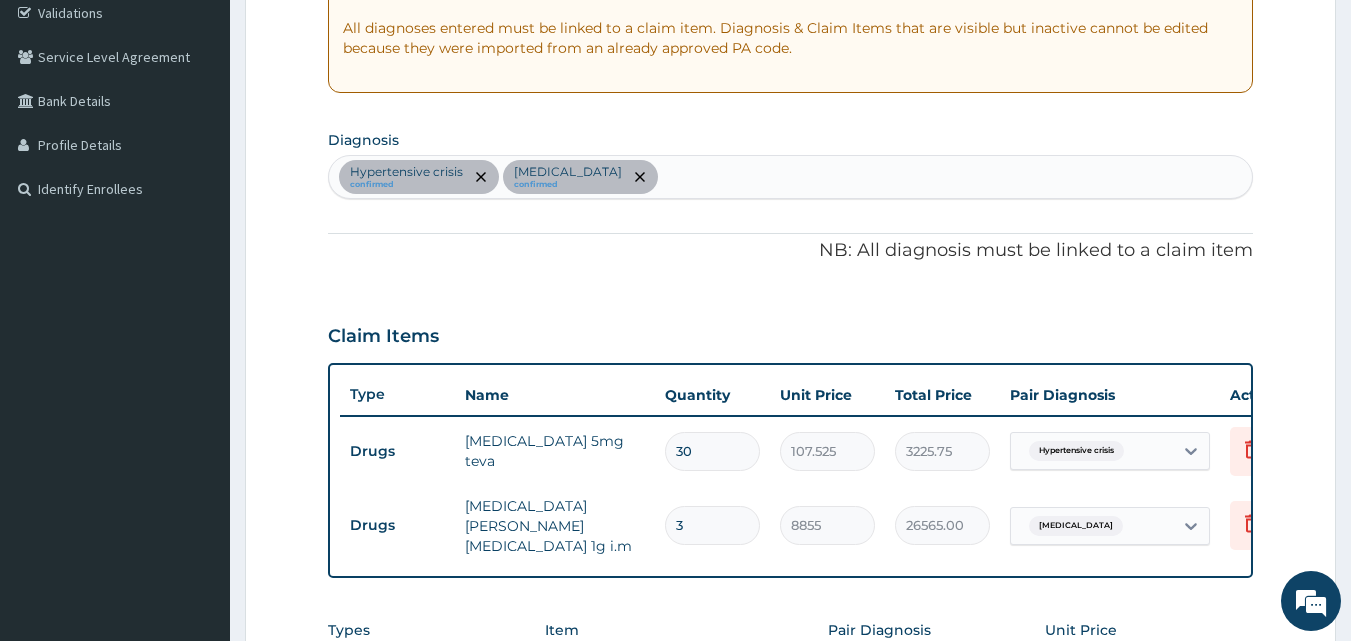 type 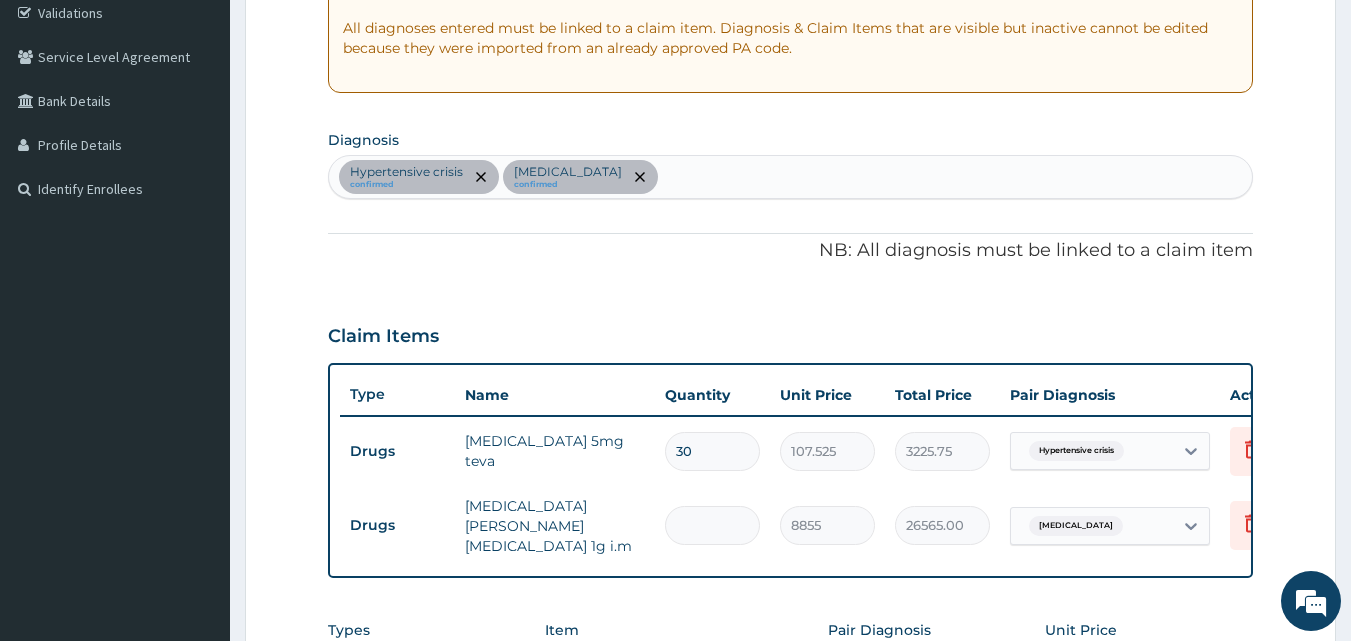 type on "0.00" 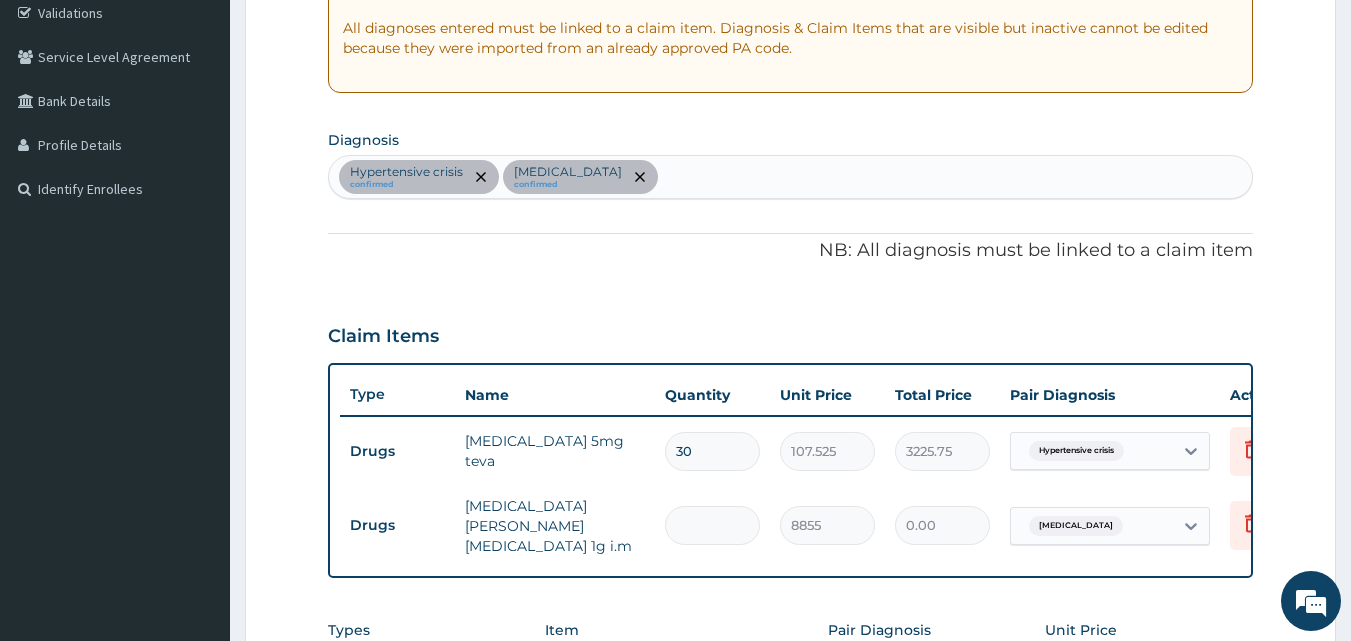 type on "4" 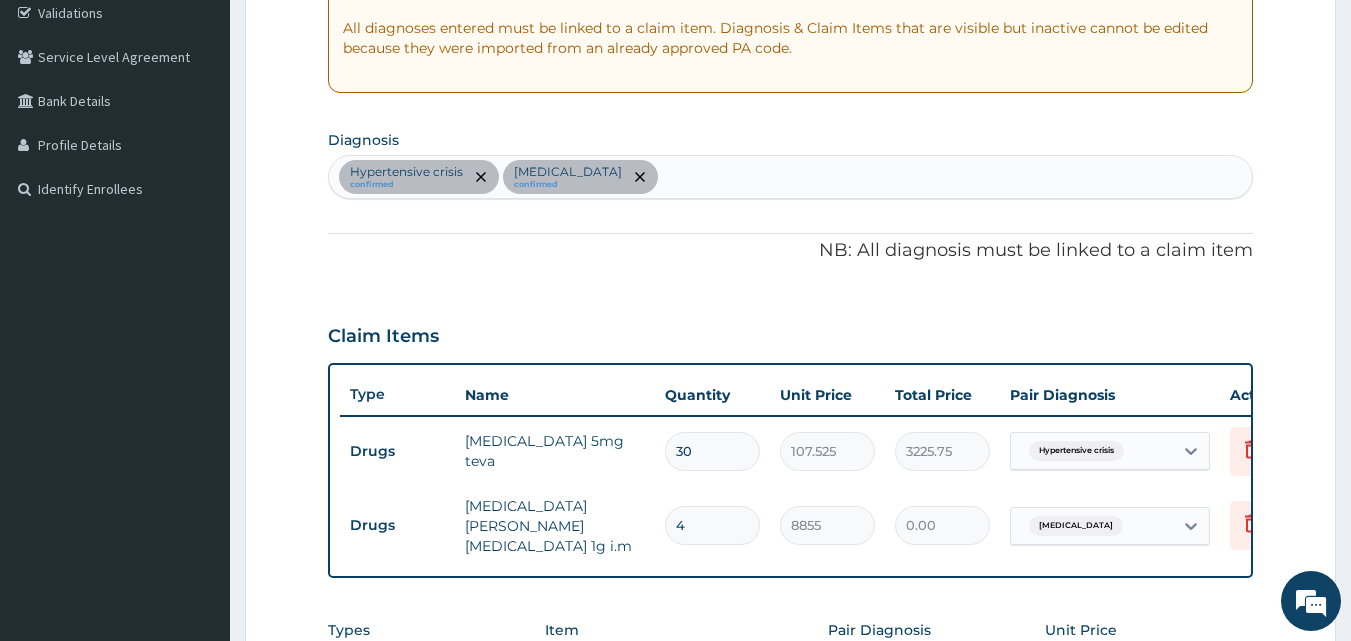 type on "35420.00" 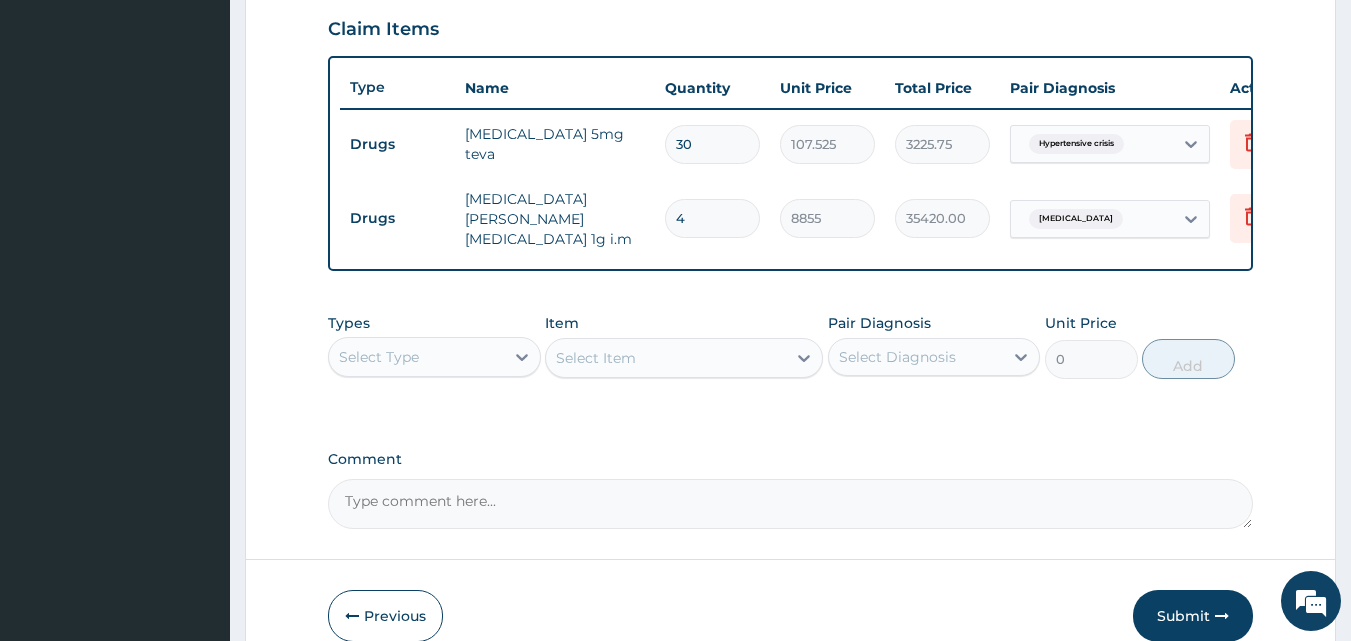 scroll, scrollTop: 781, scrollLeft: 0, axis: vertical 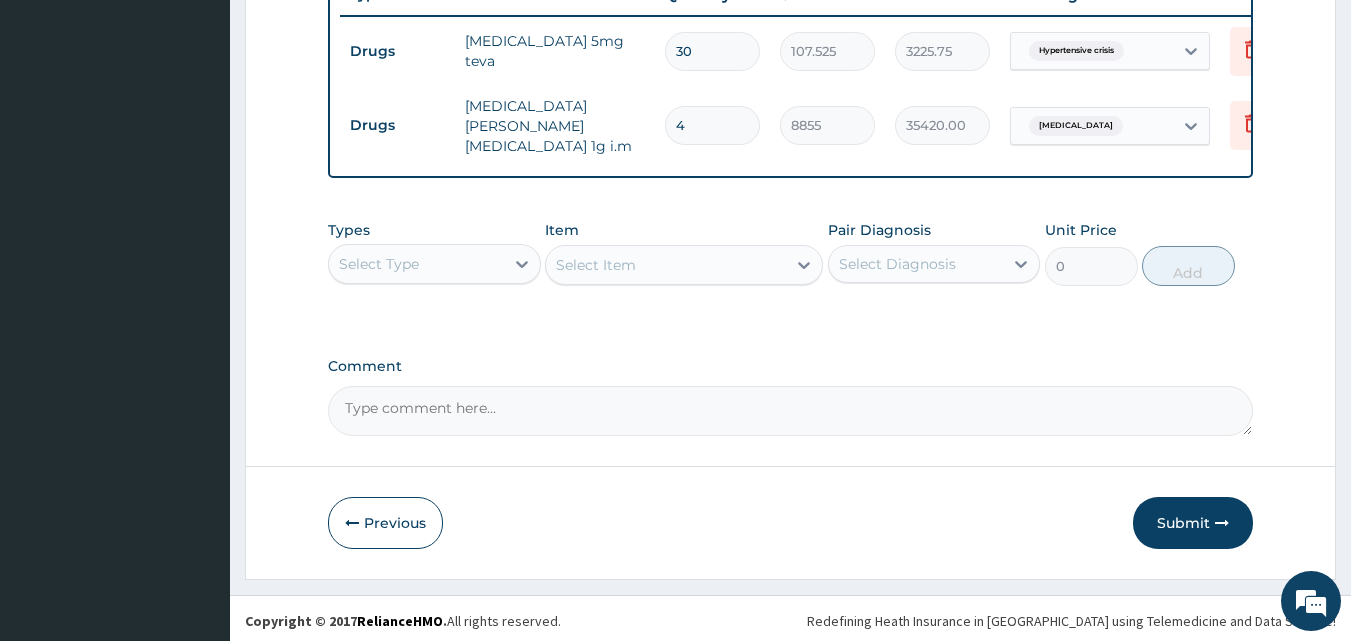 type on "4" 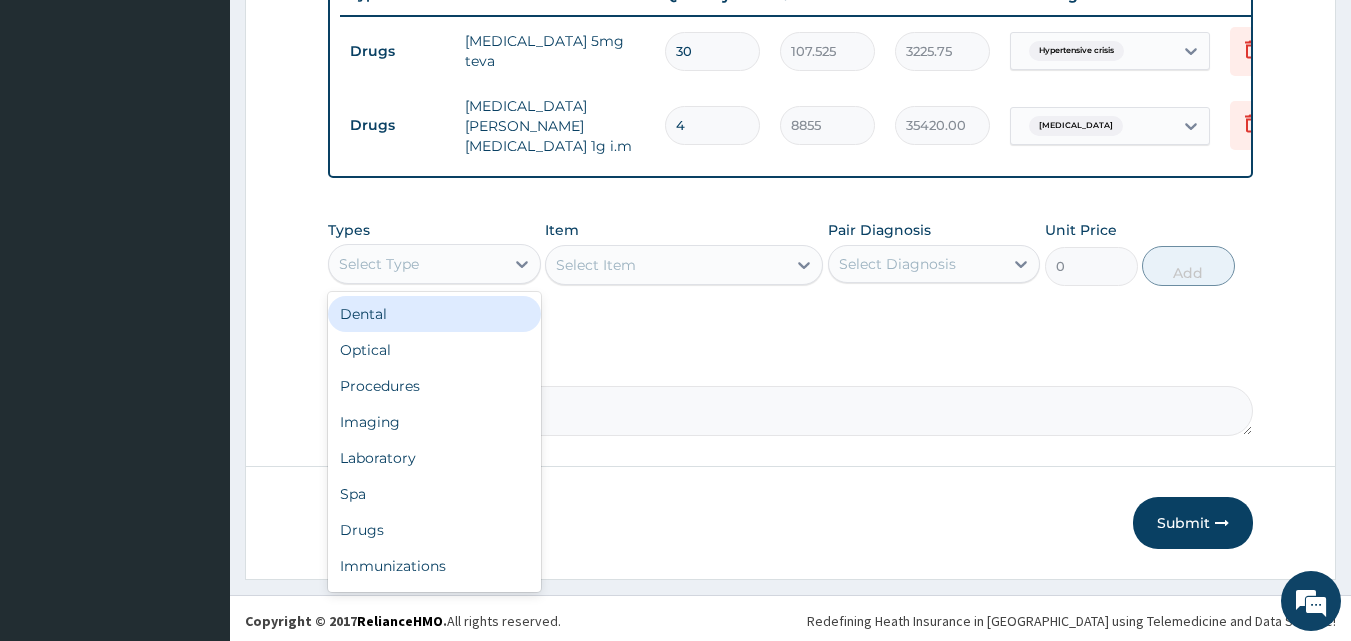 click on "Select Type" at bounding box center (379, 264) 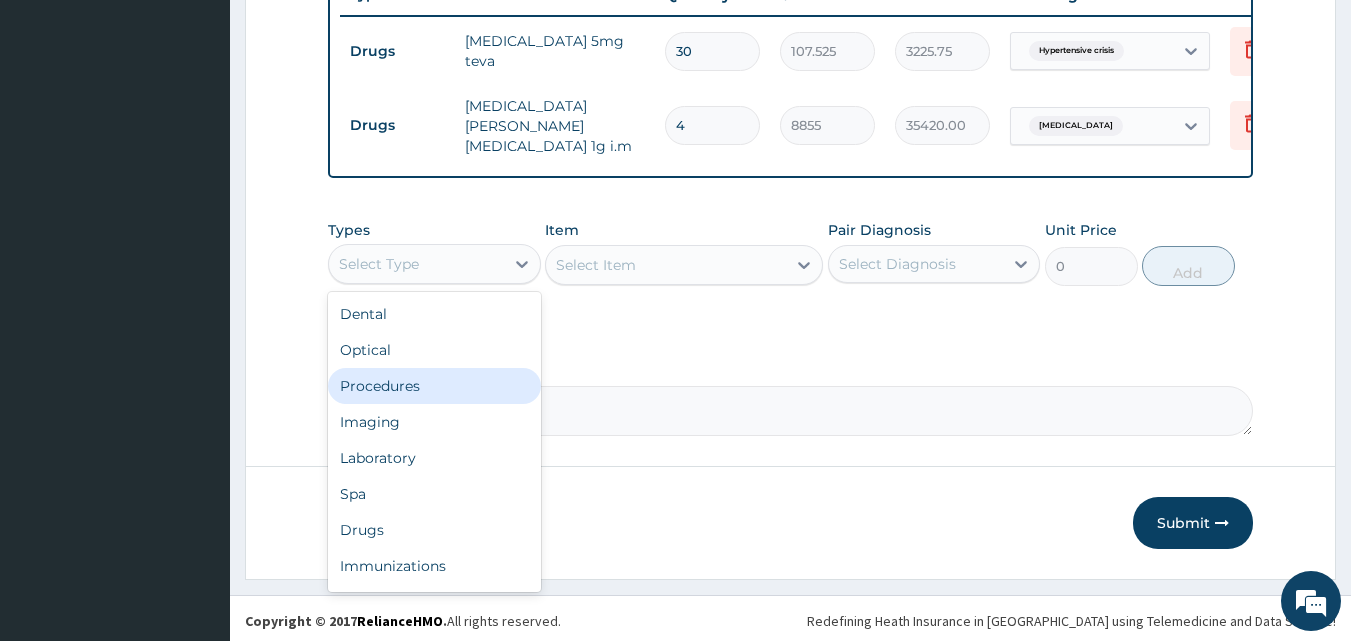 click on "Procedures" at bounding box center [434, 386] 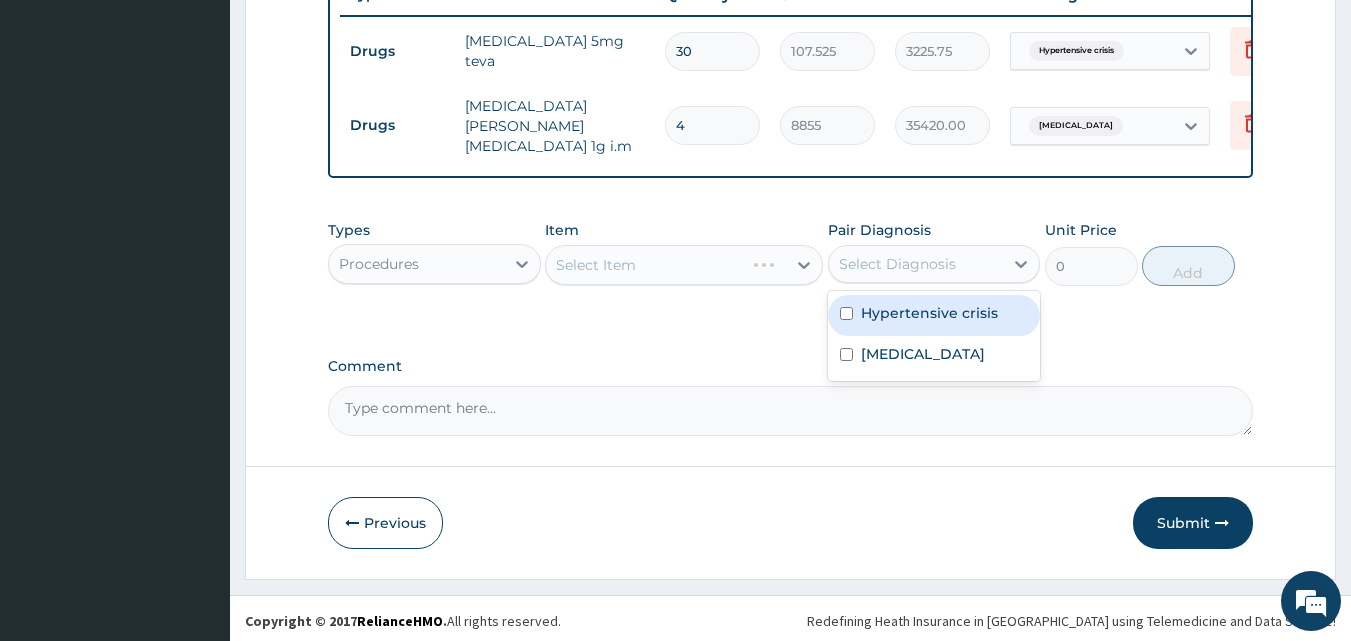 click on "Select Diagnosis" at bounding box center (897, 264) 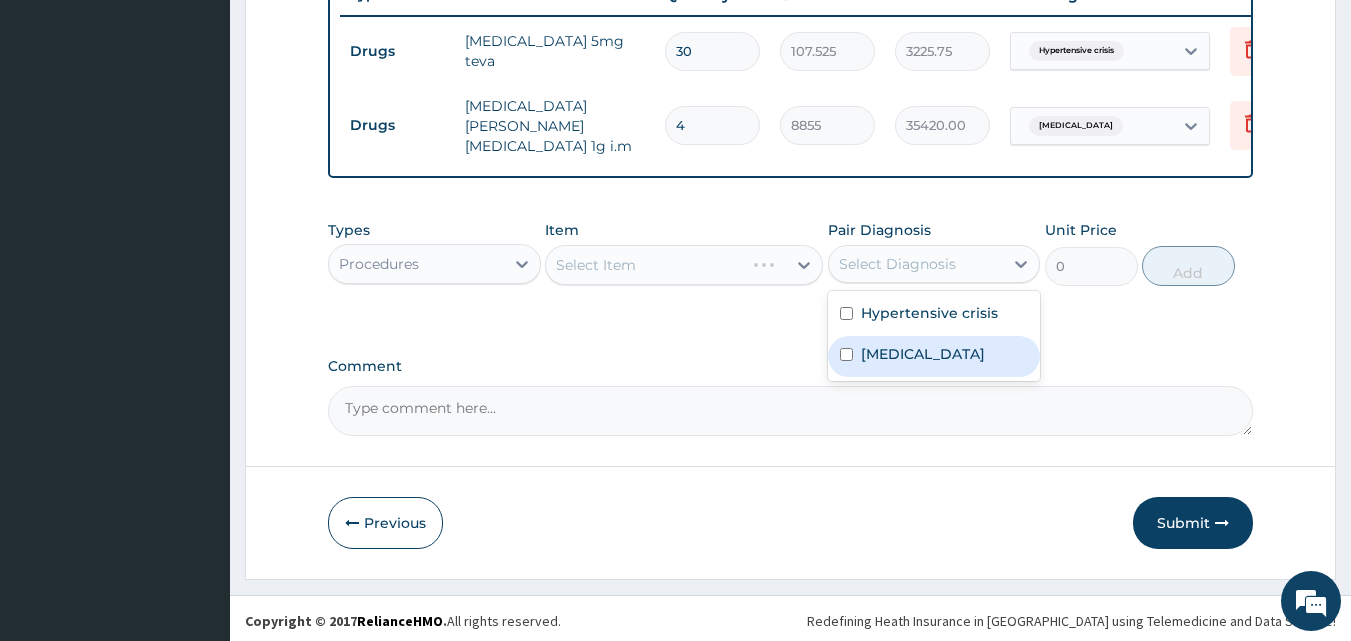 click on "[MEDICAL_DATA]" at bounding box center (934, 356) 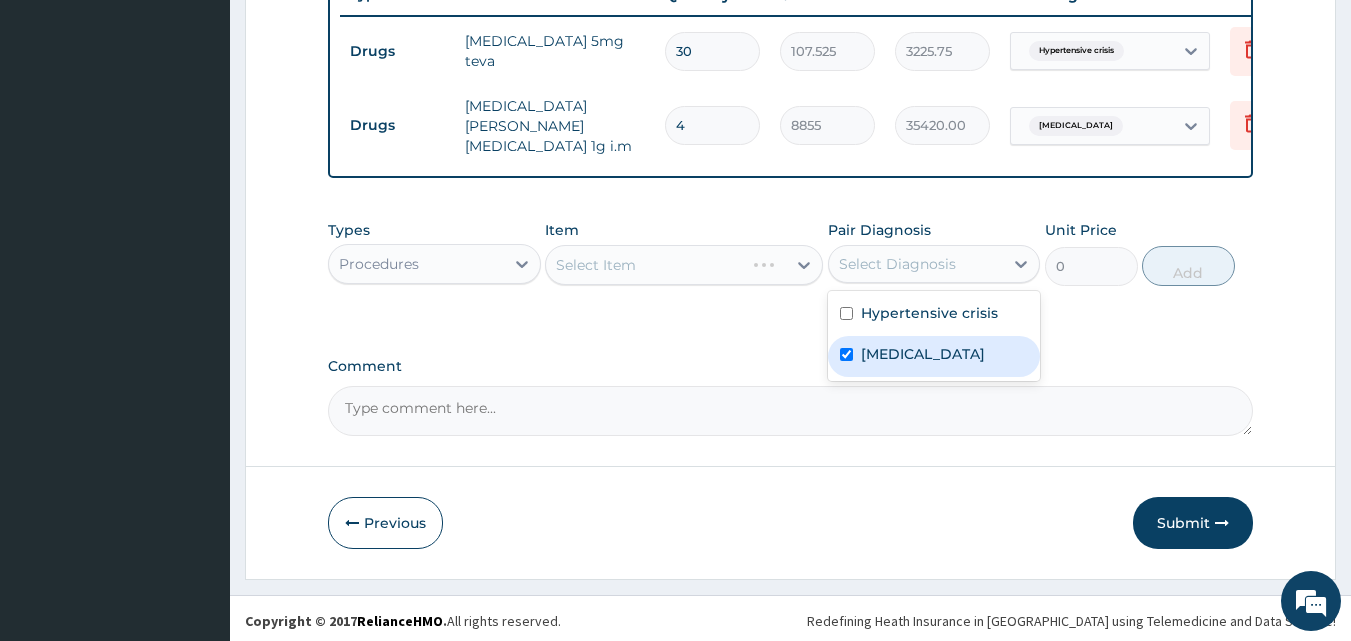 checkbox on "true" 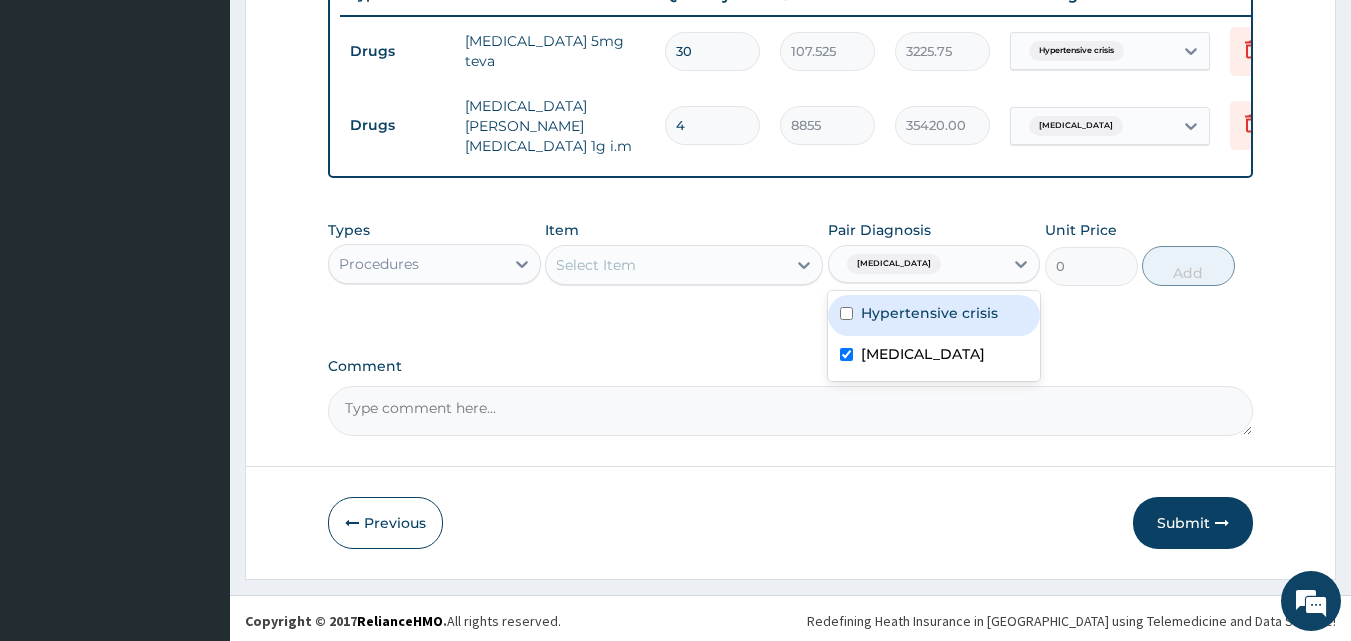 click on "Select Item" at bounding box center [666, 265] 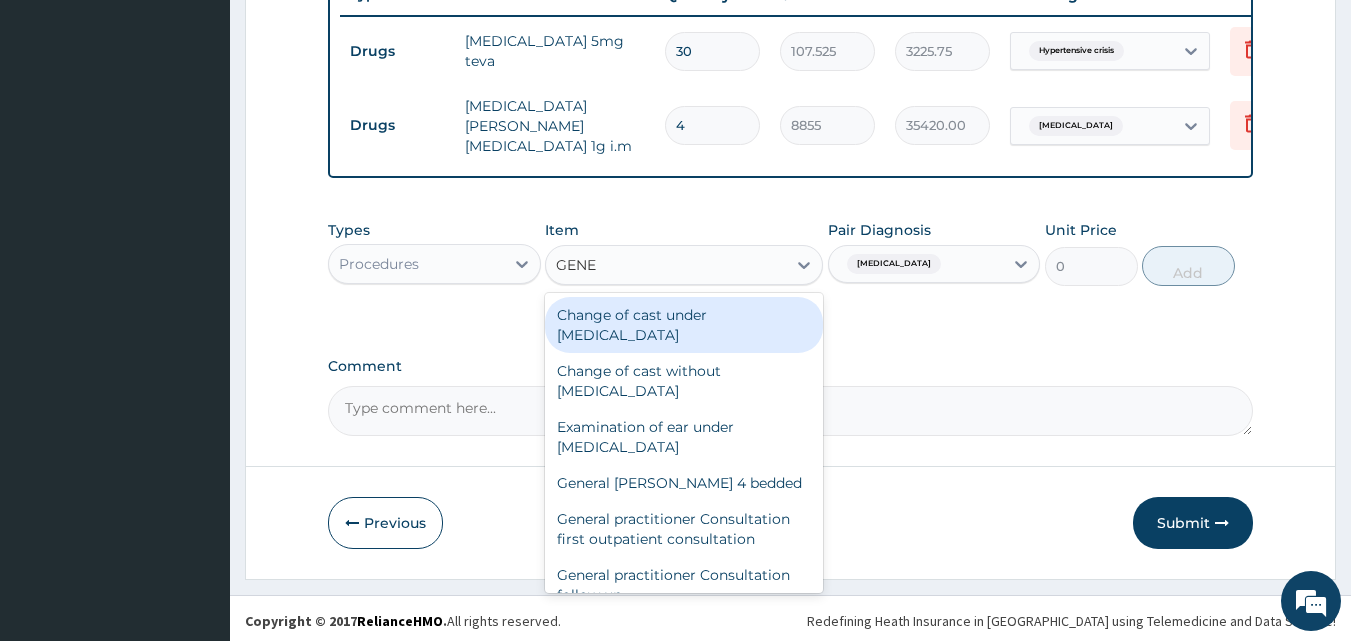 type on "GENER" 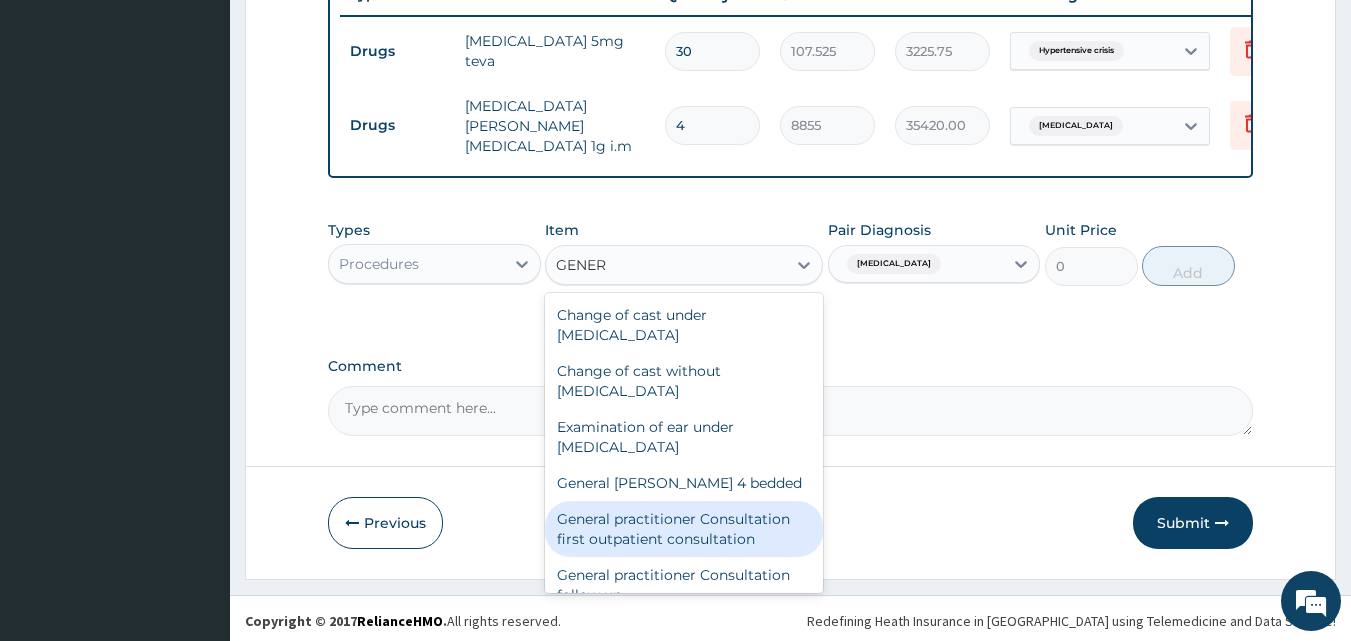 drag, startPoint x: 674, startPoint y: 589, endPoint x: 692, endPoint y: 538, distance: 54.08327 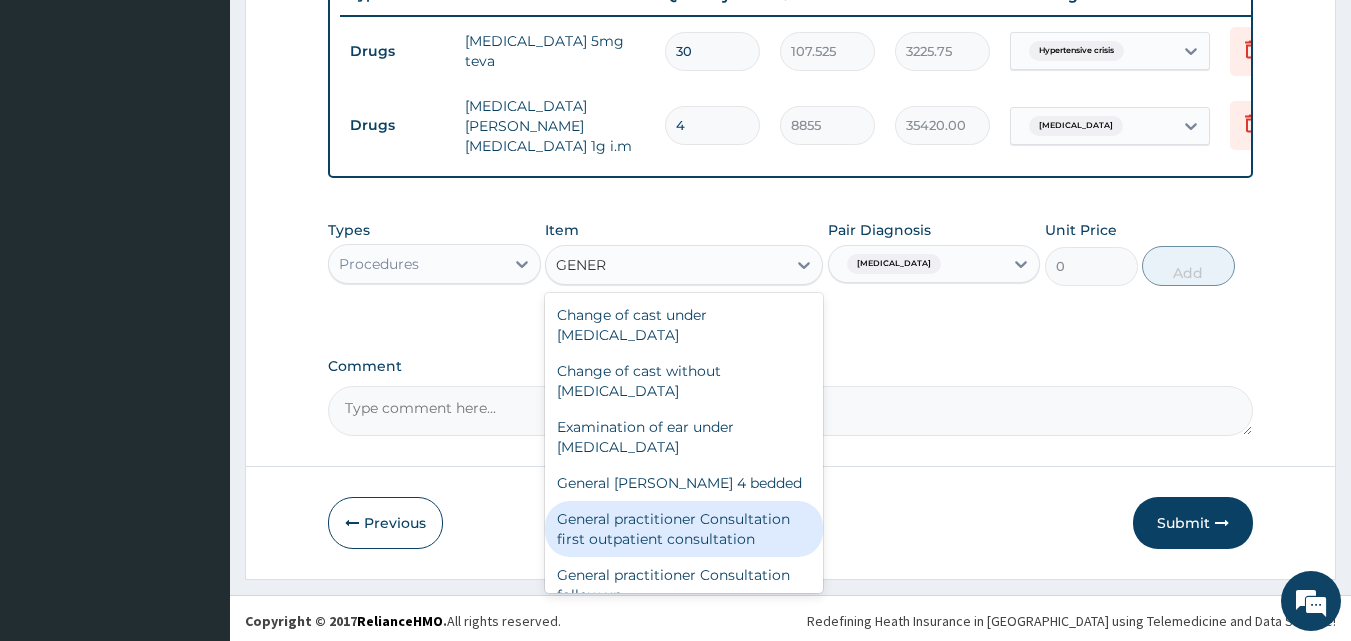 click on "Change of cast under [MEDICAL_DATA] Change of cast without [MEDICAL_DATA] Examination of ear under [MEDICAL_DATA]  General [PERSON_NAME] 4 bedded General practitioner Consultation first outpatient consultation General practitioner Consultation follow up General surgeon first inpatient review General surgeon first outpatient consultation General surgeon Follow up outpatient consultation General surgeon subsequent inpatient review" at bounding box center [684, 443] 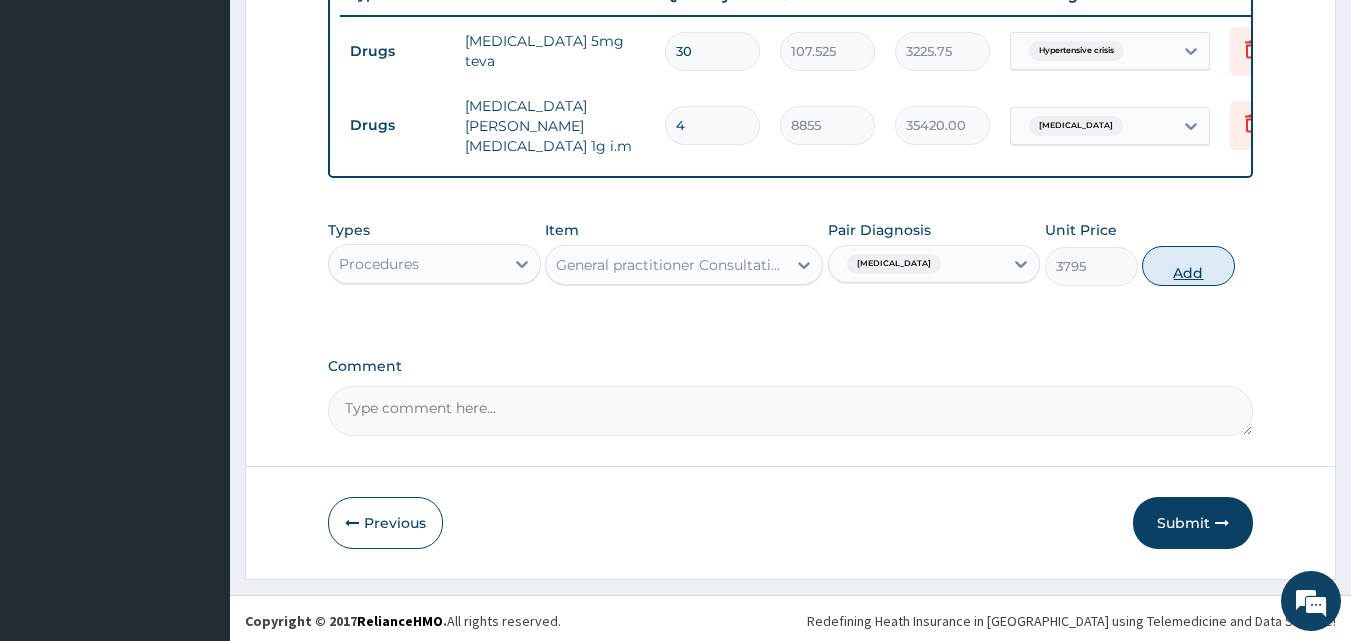 click on "Add" at bounding box center [1188, 266] 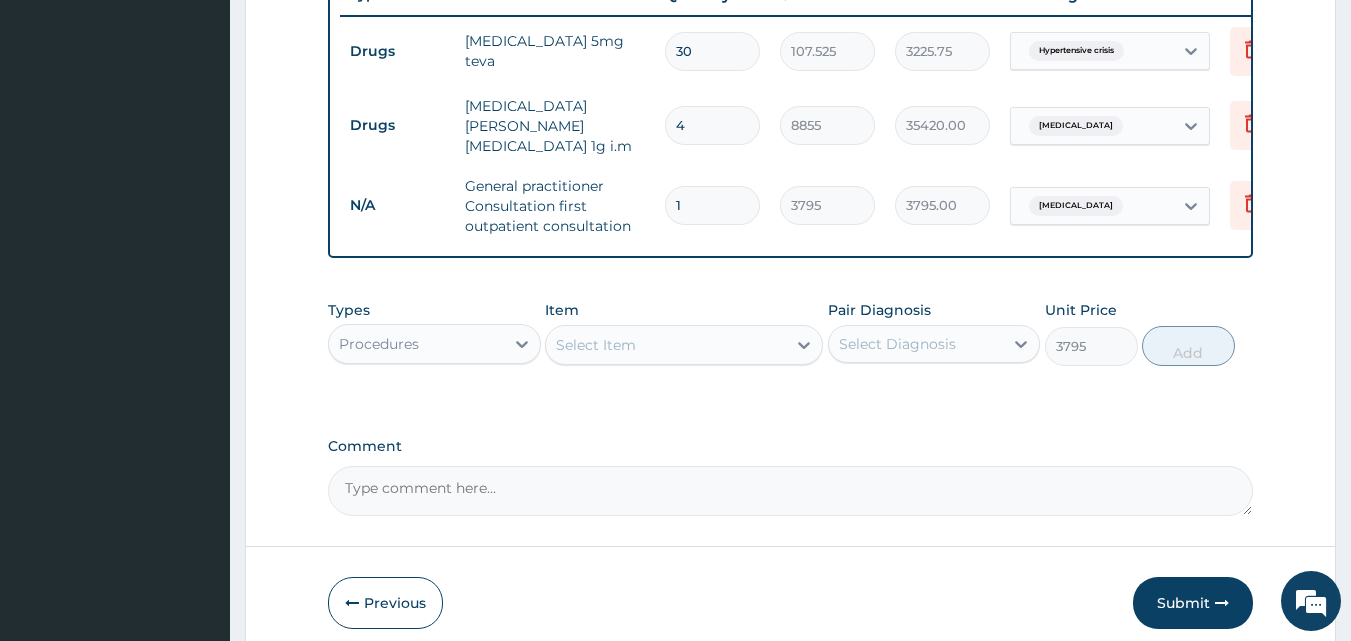 type on "0" 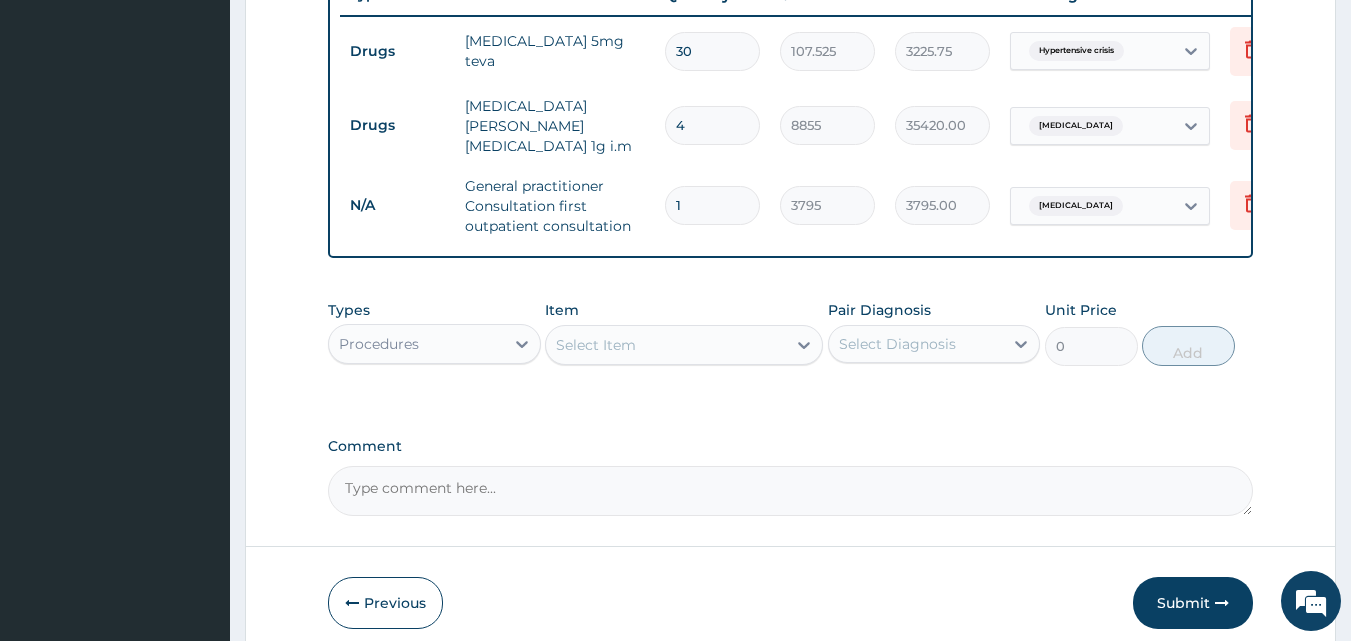 drag, startPoint x: 395, startPoint y: 351, endPoint x: 396, endPoint y: 368, distance: 17.029387 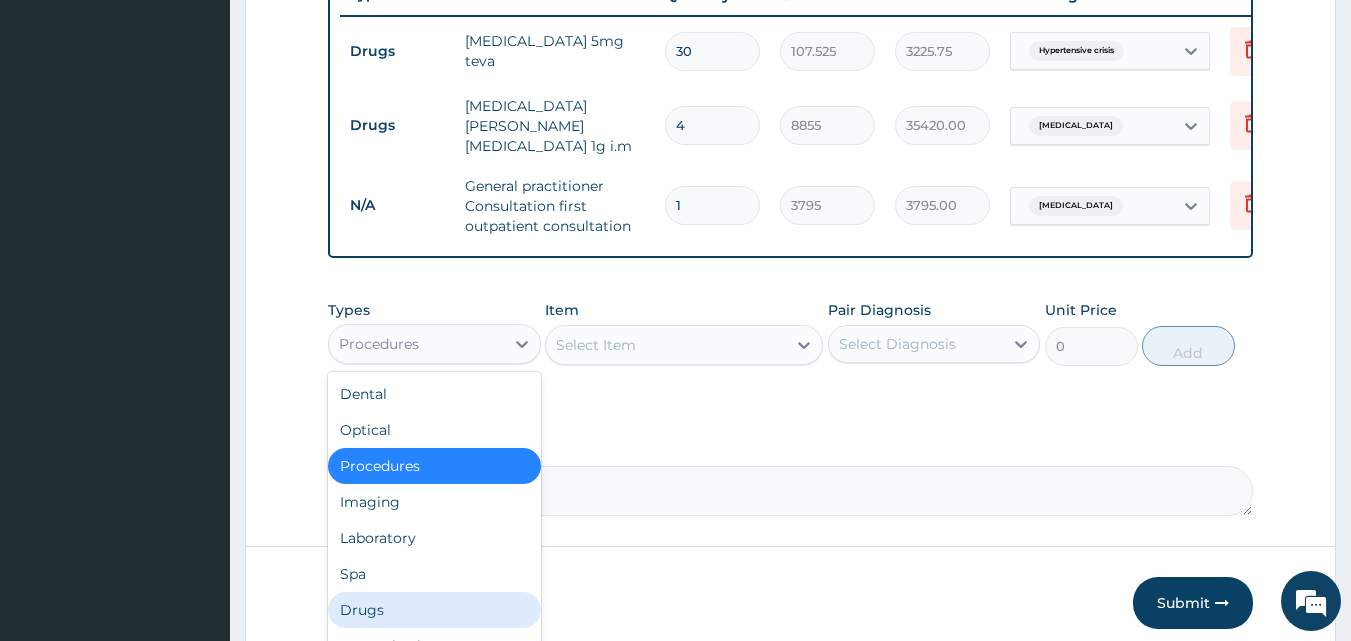 click on "Drugs" at bounding box center (434, 610) 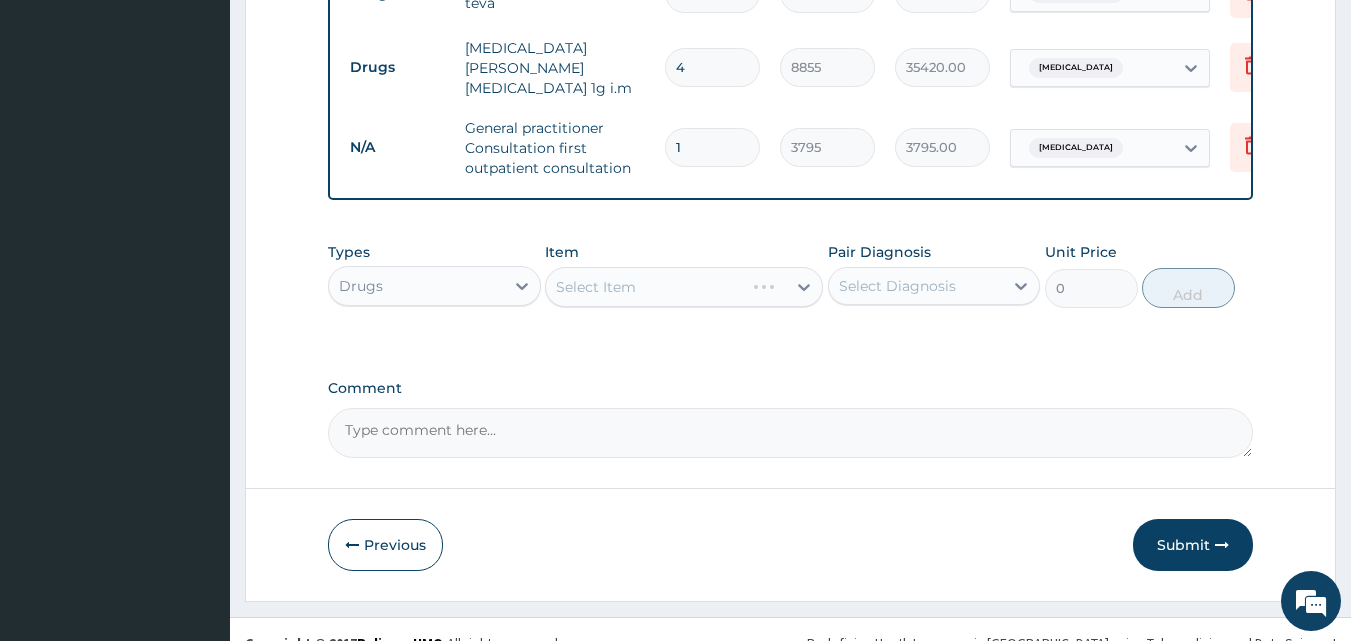 scroll, scrollTop: 870, scrollLeft: 0, axis: vertical 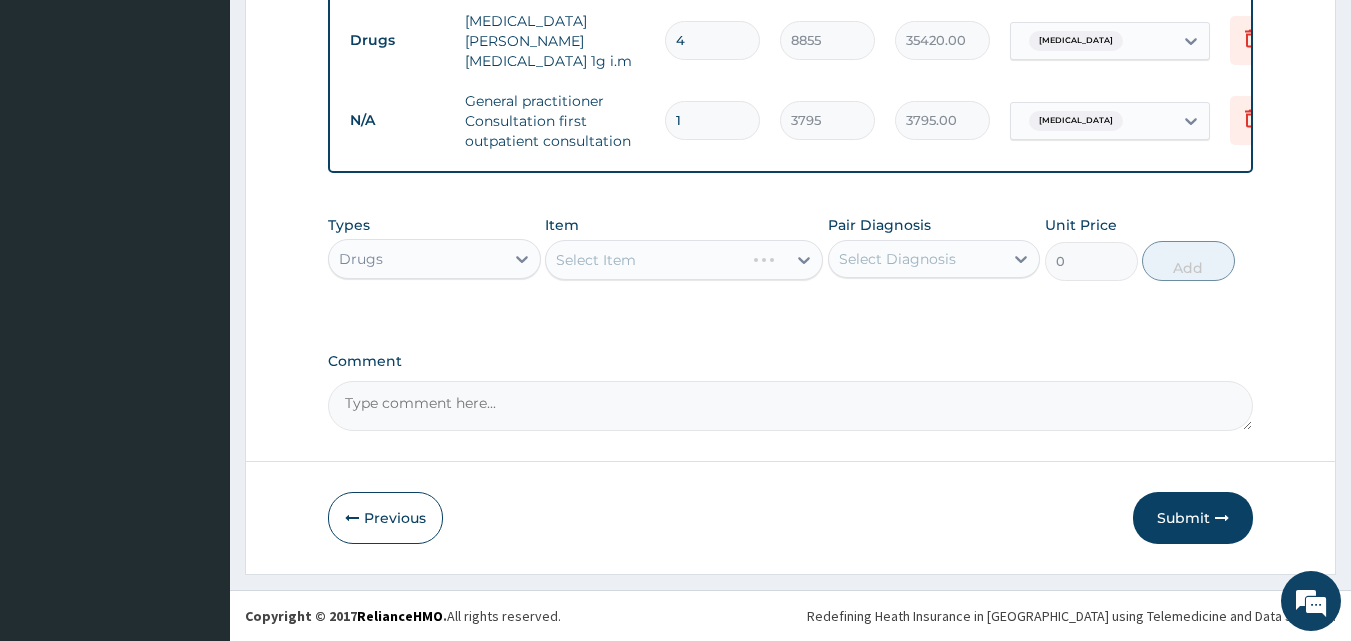 click on "Select Item" at bounding box center (684, 260) 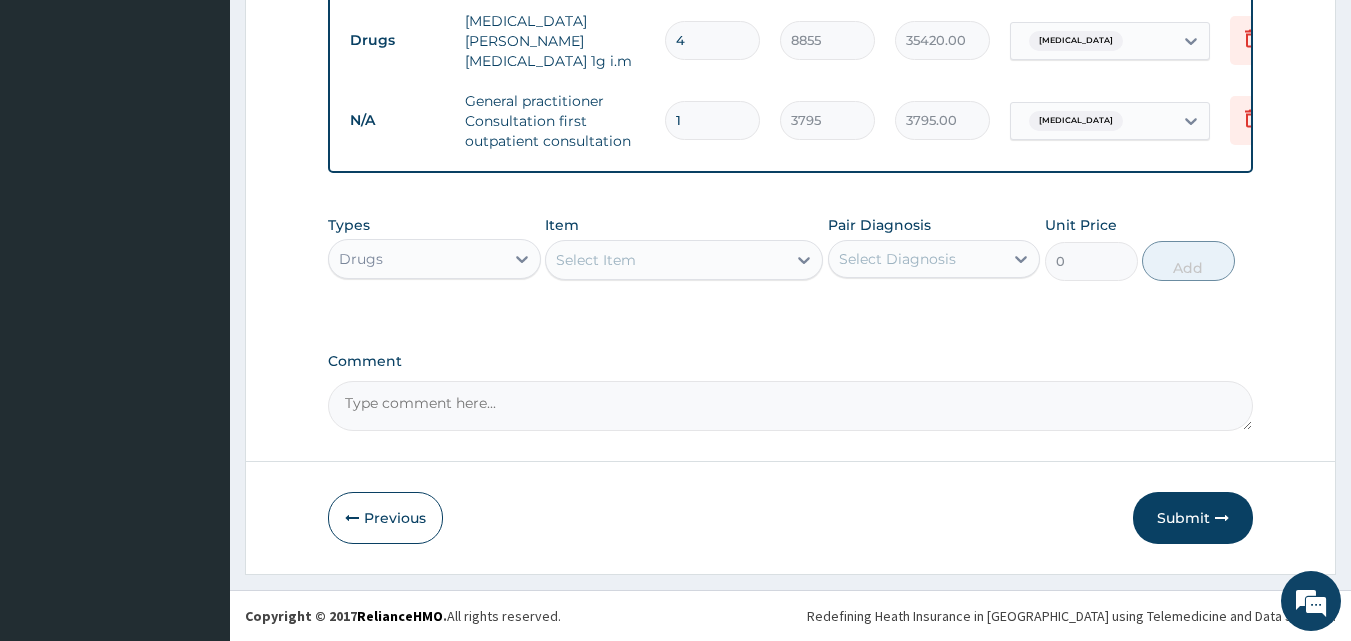 click on "Select Diagnosis" at bounding box center [897, 259] 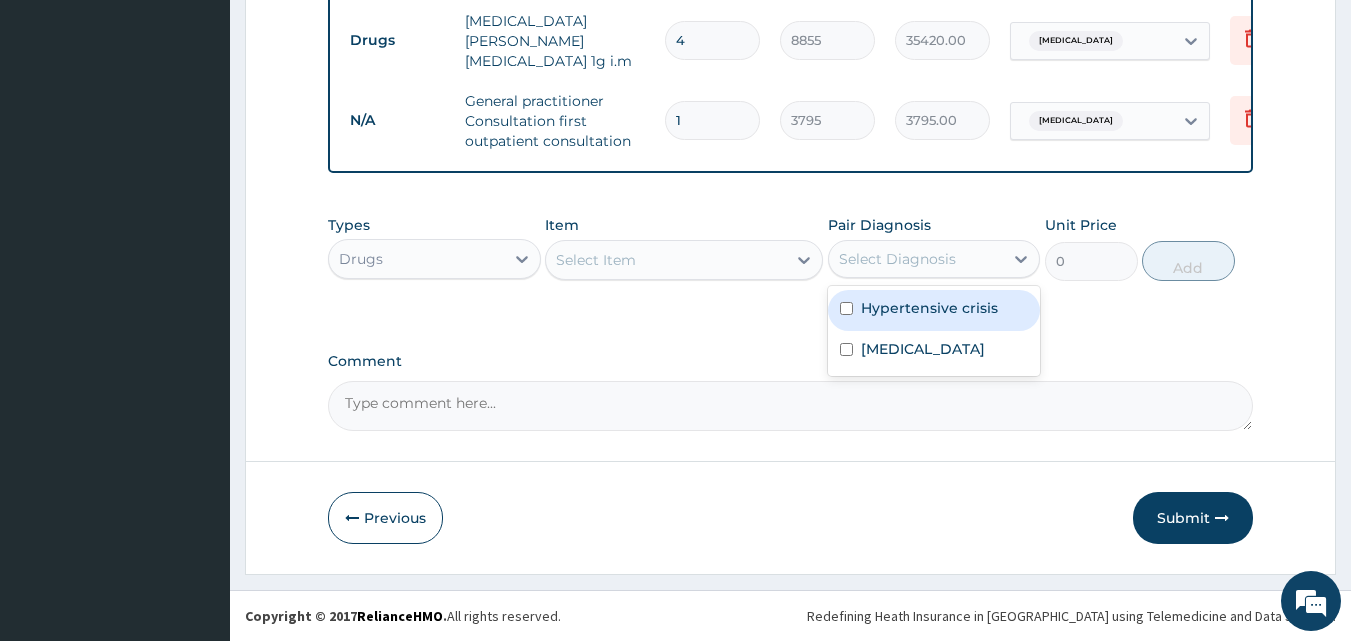 click on "Select Item" at bounding box center [684, 260] 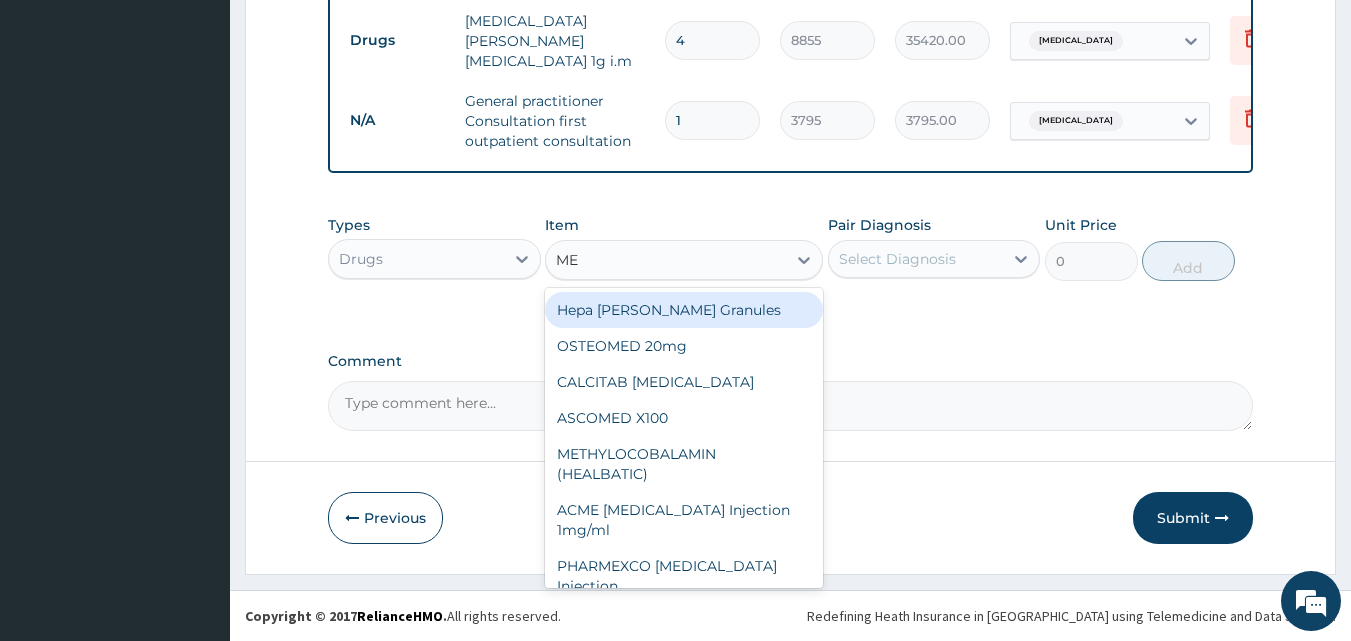 type on "MET" 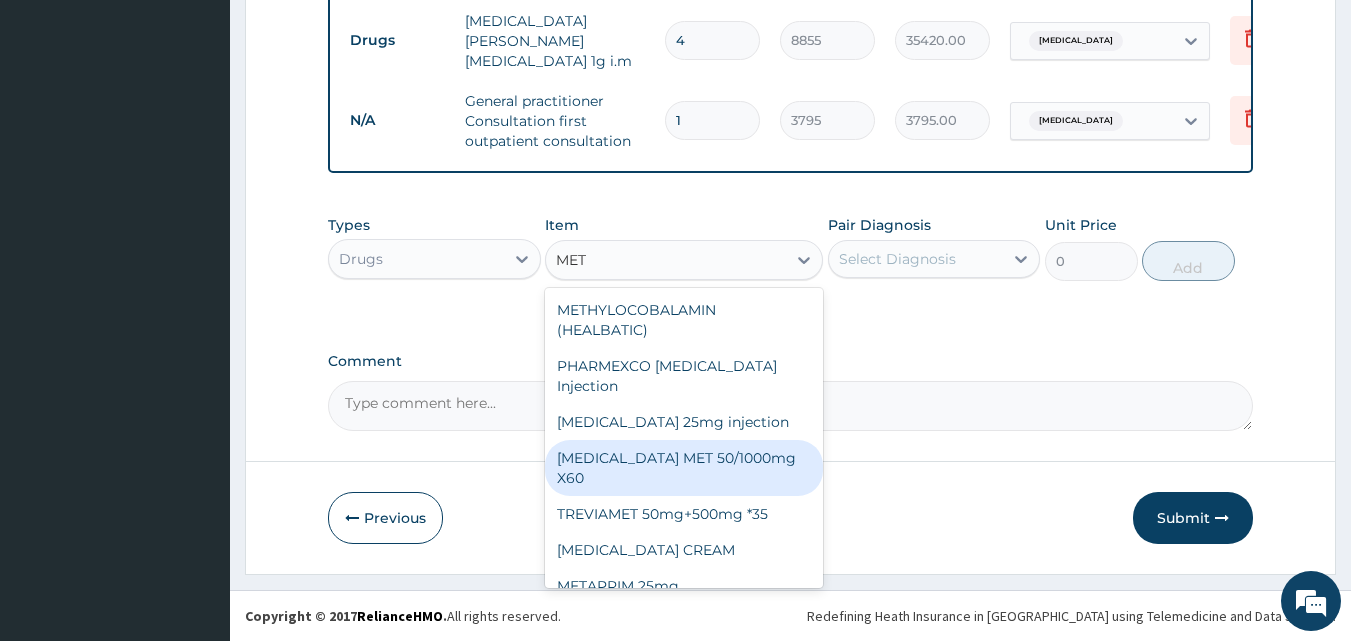 click on "[MEDICAL_DATA] MET 50/1000mg X60" at bounding box center [684, 468] 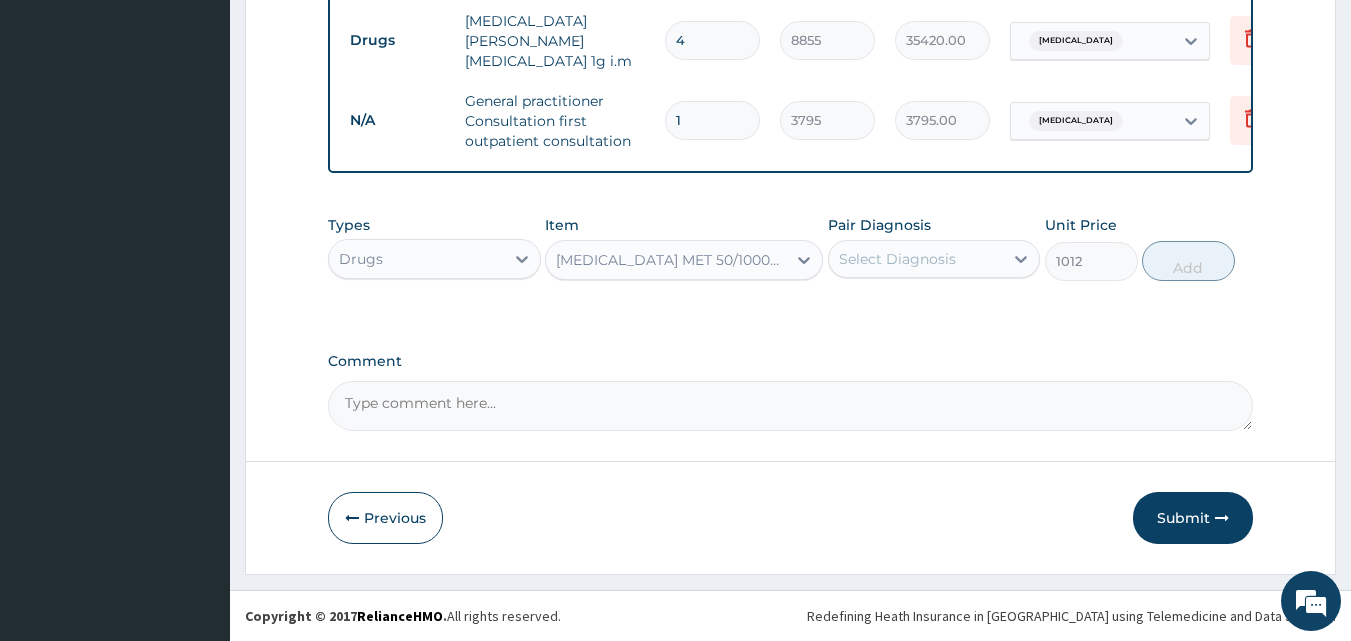 click on "Select Diagnosis" at bounding box center (897, 259) 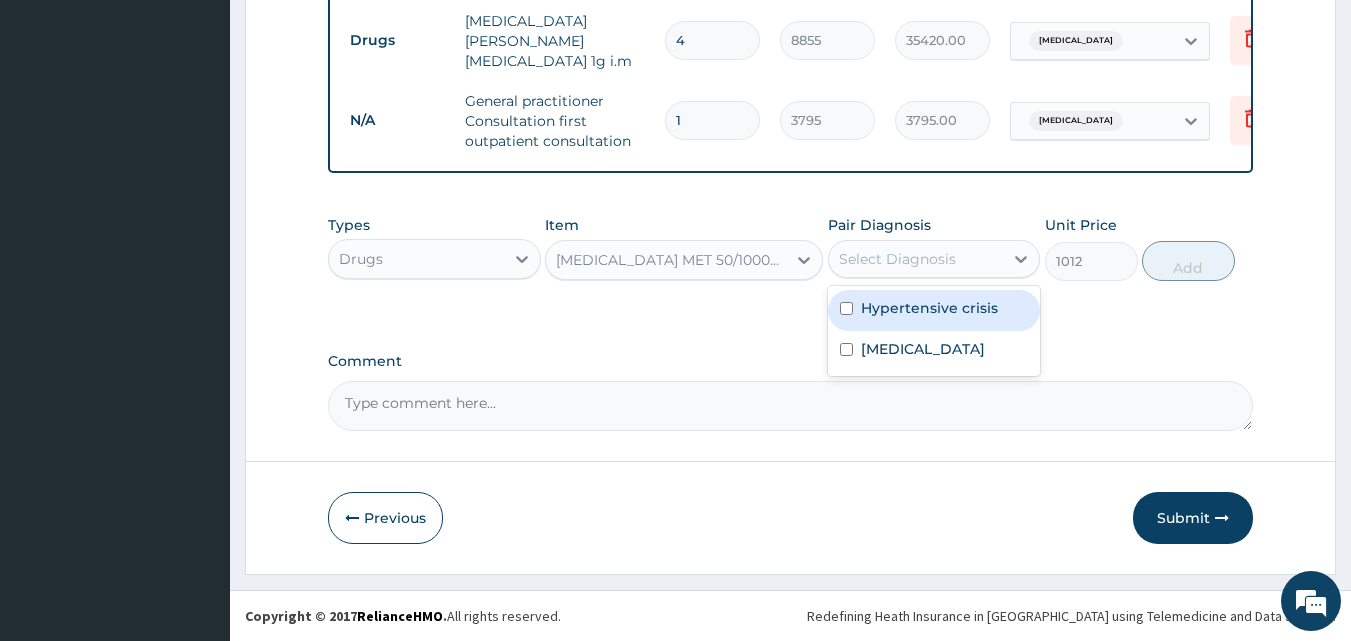 click on "Hypertensive crisis" at bounding box center [929, 308] 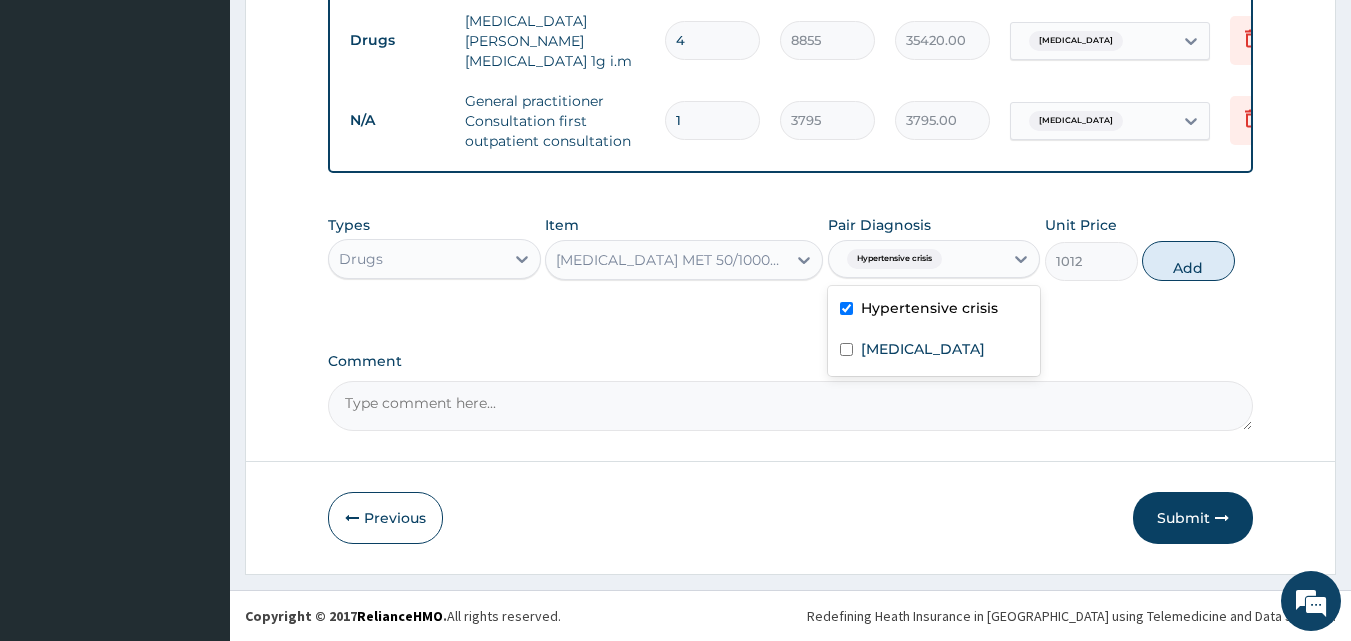 click on "Hypertensive crisis [MEDICAL_DATA]" at bounding box center [934, 331] 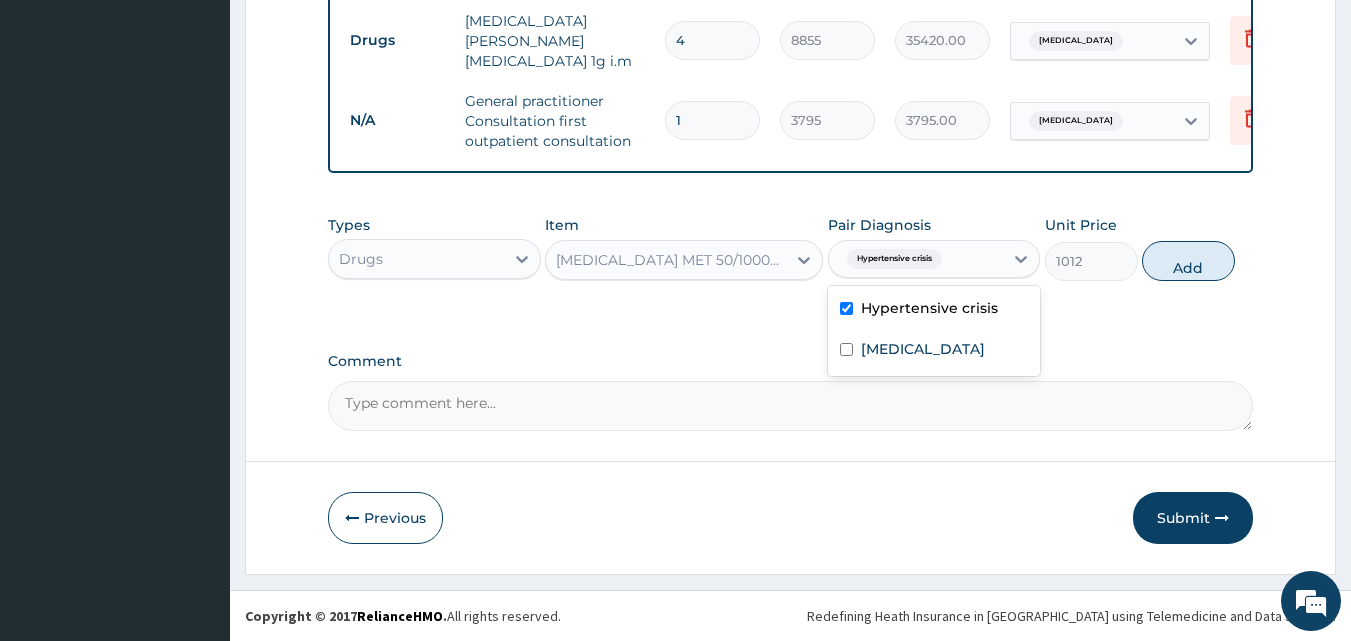 click on "Hypertensive crisis" at bounding box center (929, 308) 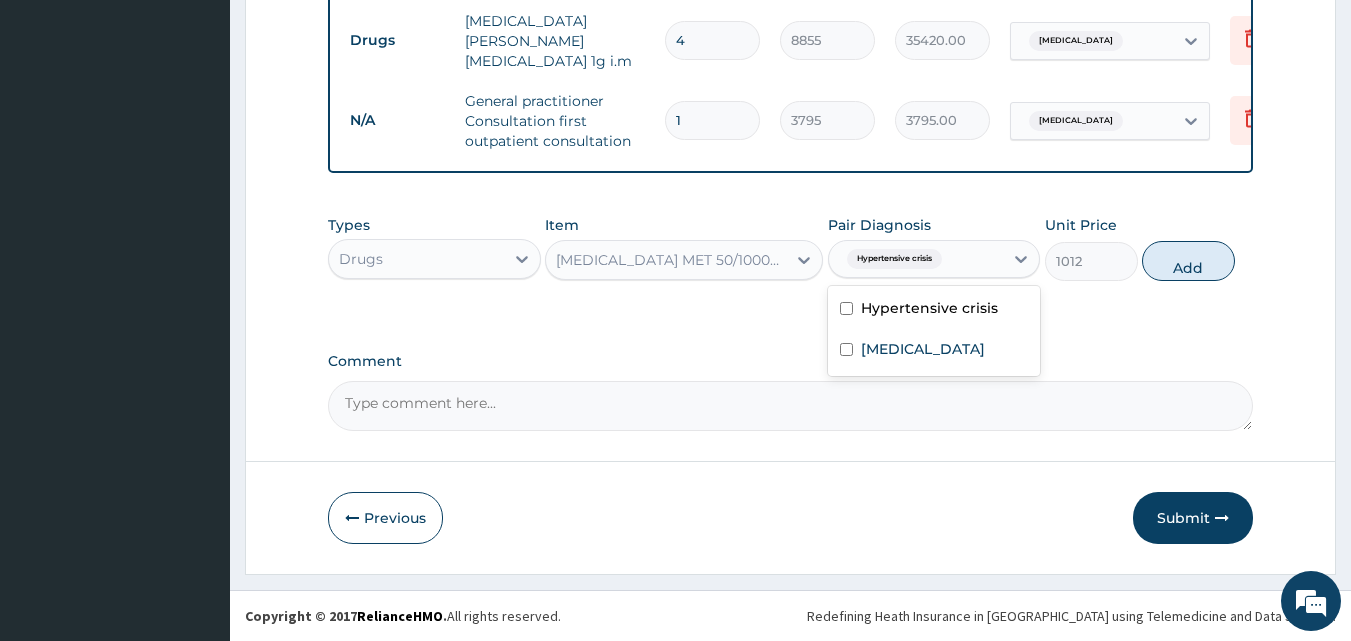 checkbox on "false" 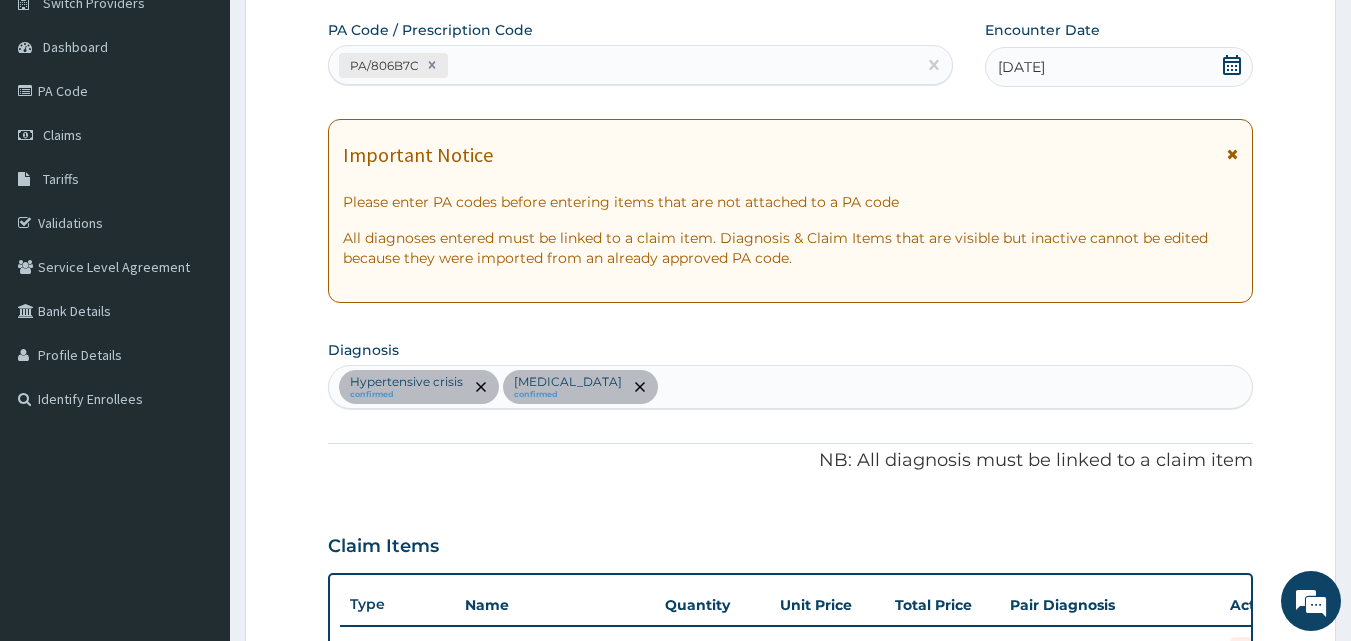 scroll, scrollTop: 170, scrollLeft: 0, axis: vertical 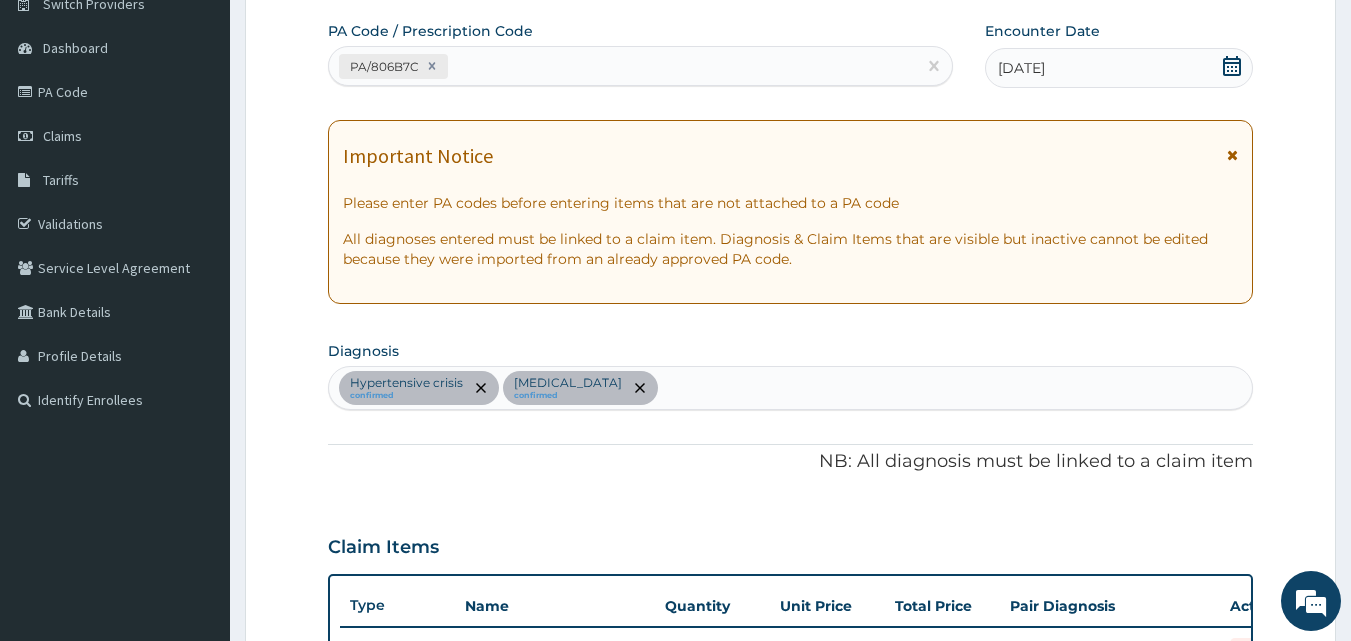 click on "Hypertensive crisis confirmed [MEDICAL_DATA] confirmed" at bounding box center (791, 388) 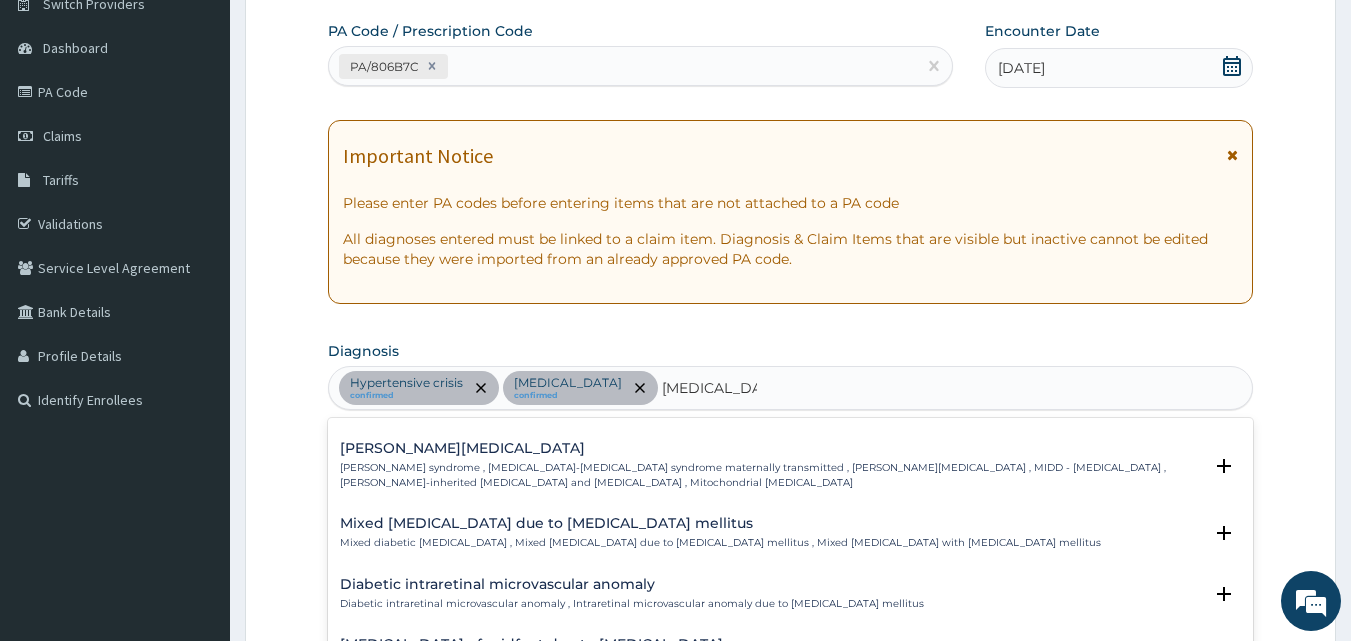 scroll, scrollTop: 200, scrollLeft: 0, axis: vertical 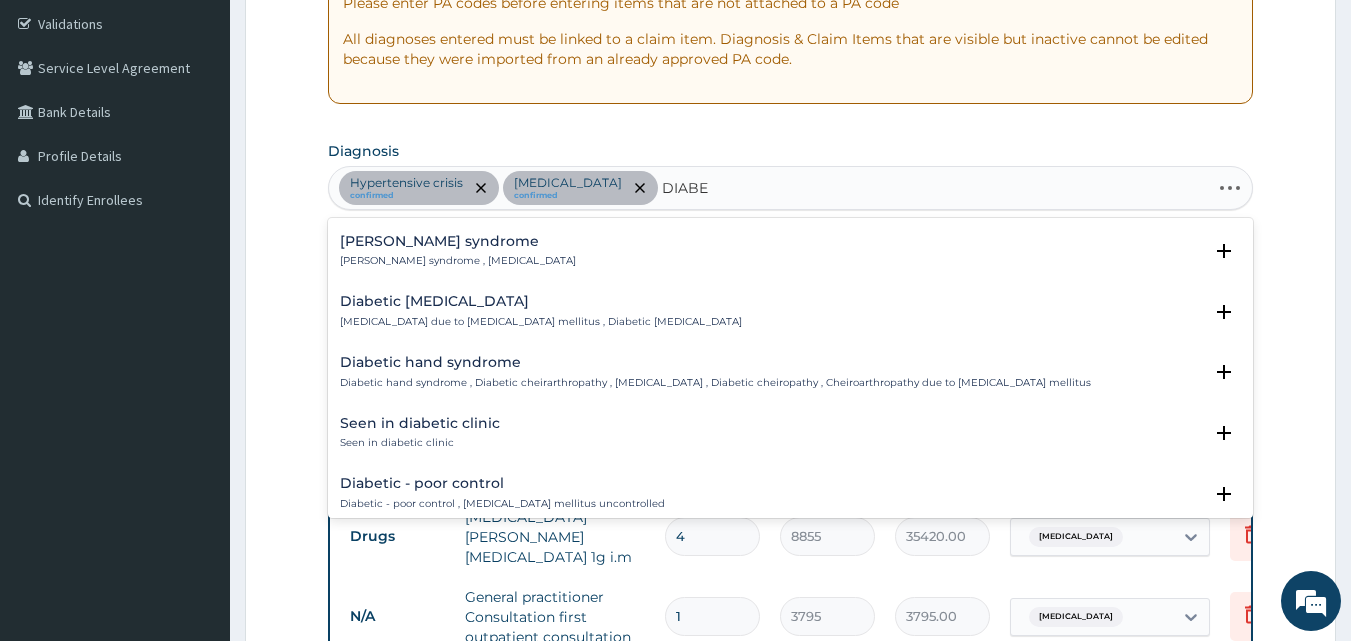 type on "DIABET" 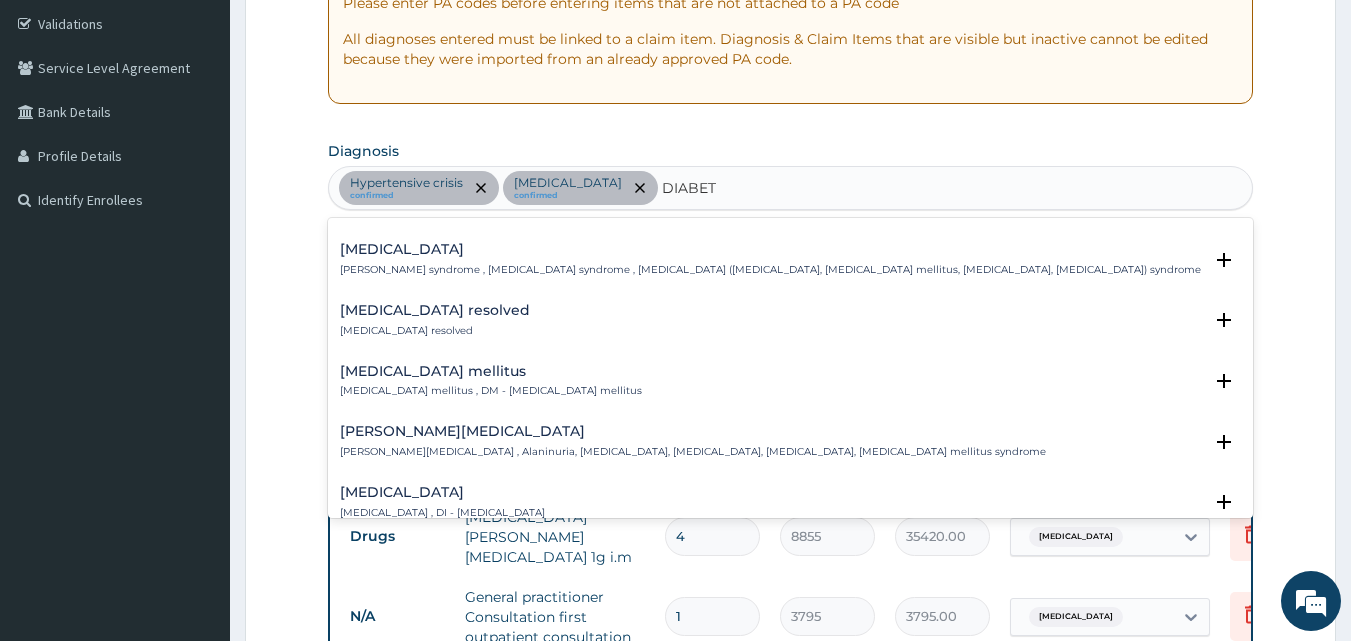 scroll, scrollTop: 256, scrollLeft: 0, axis: vertical 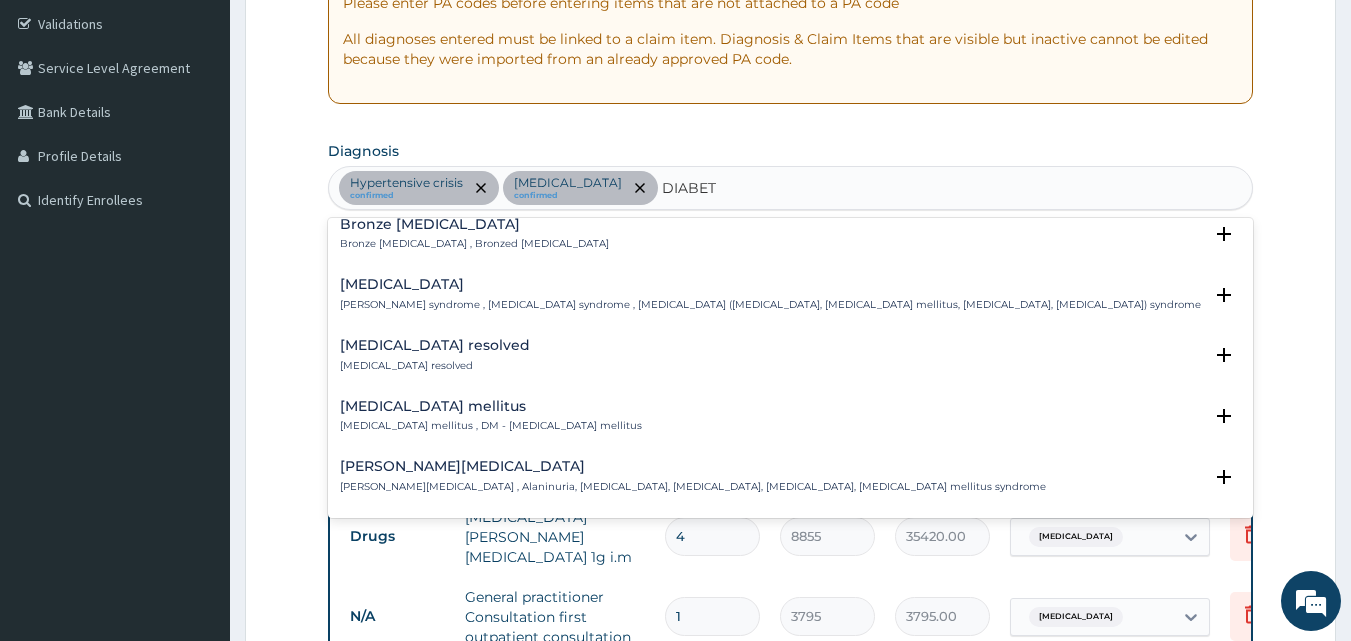click on "[MEDICAL_DATA] mellitus" at bounding box center (491, 406) 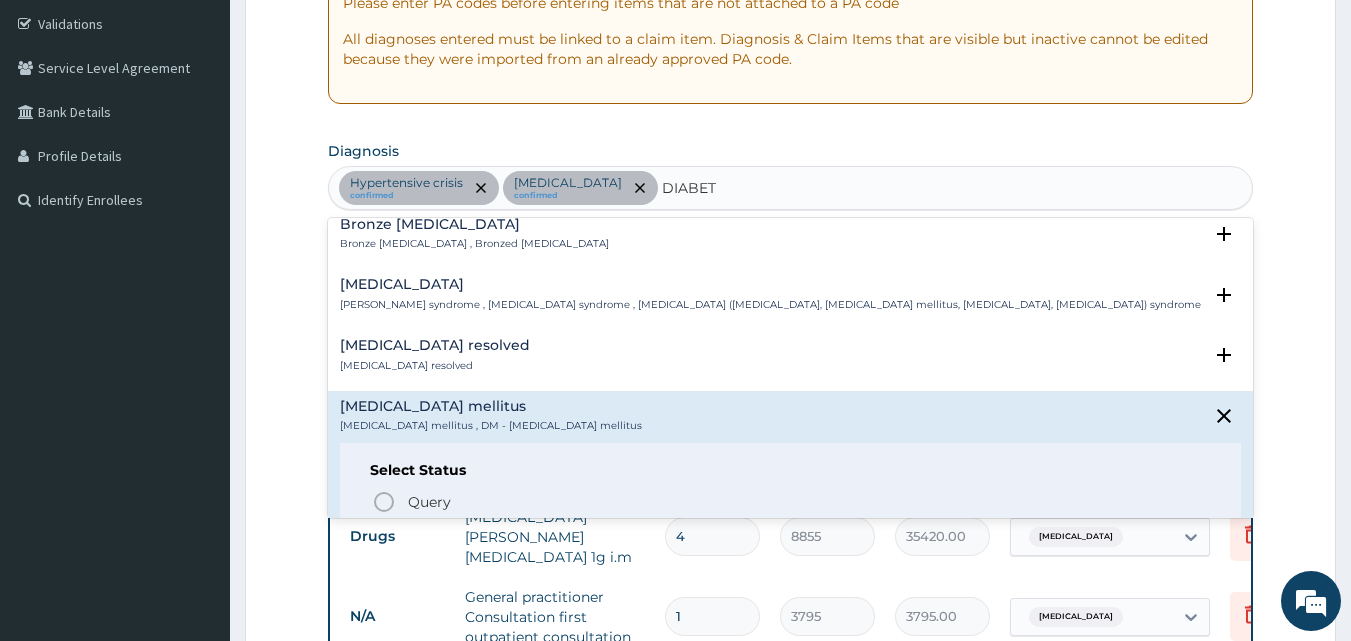 scroll, scrollTop: 456, scrollLeft: 0, axis: vertical 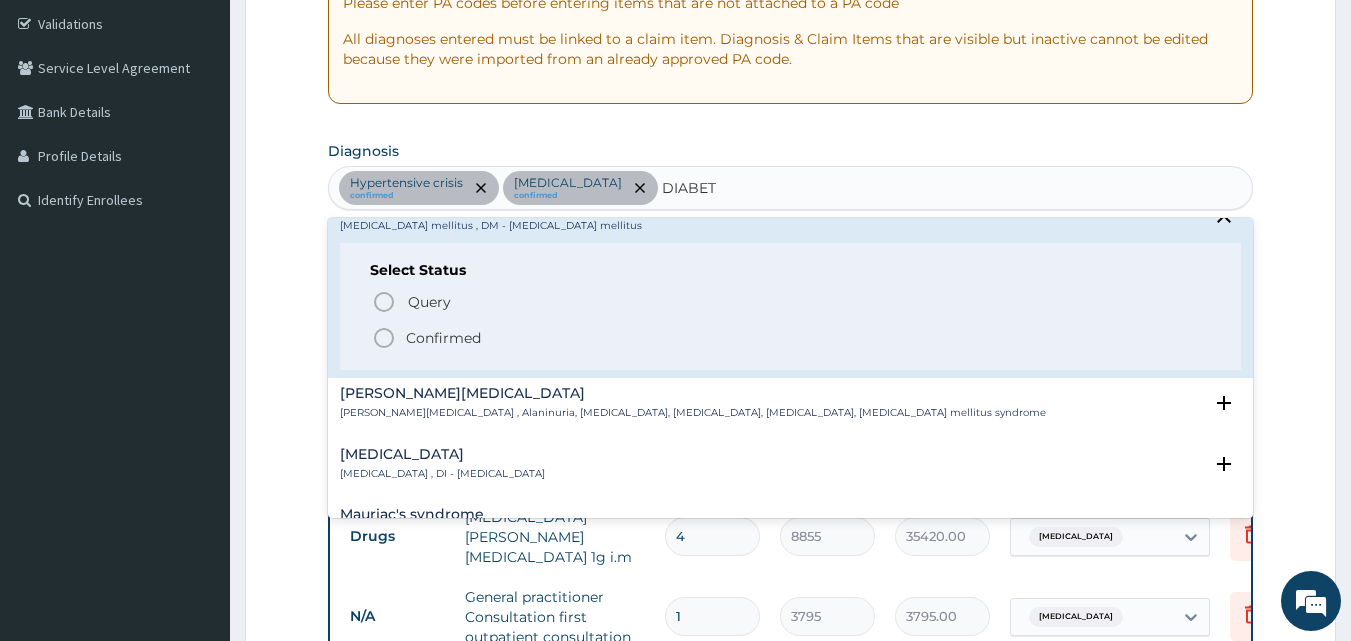 click on "Confirmed" at bounding box center [443, 338] 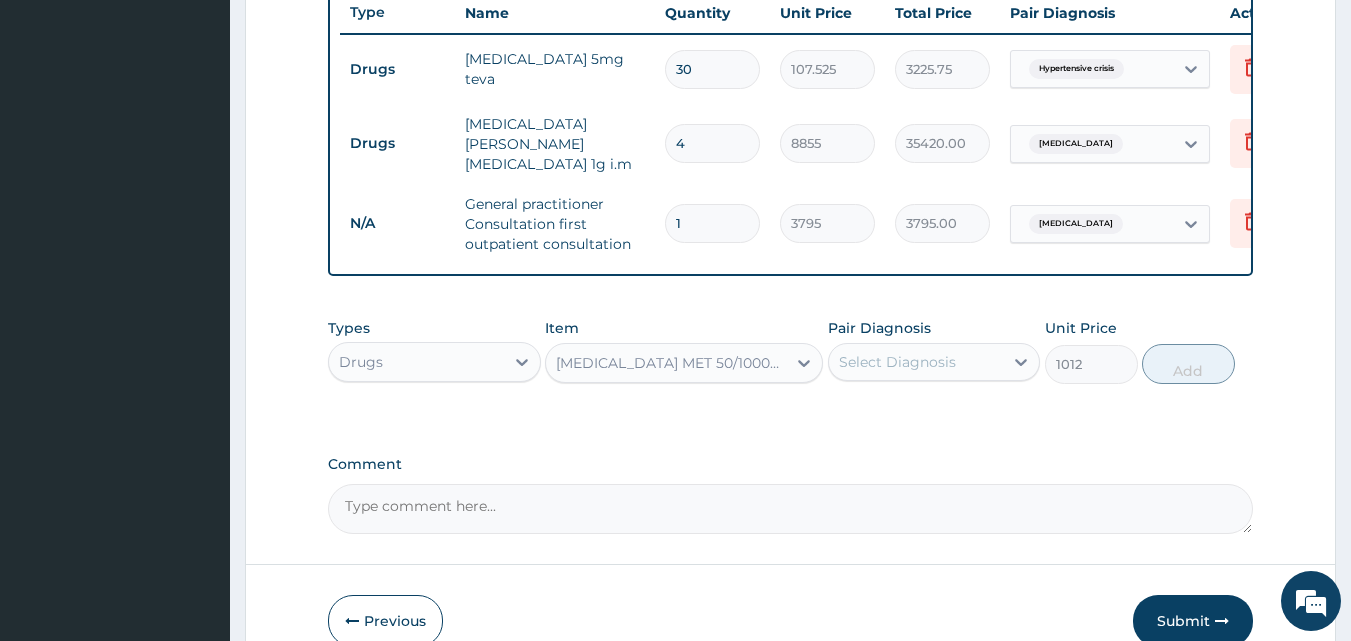 scroll, scrollTop: 870, scrollLeft: 0, axis: vertical 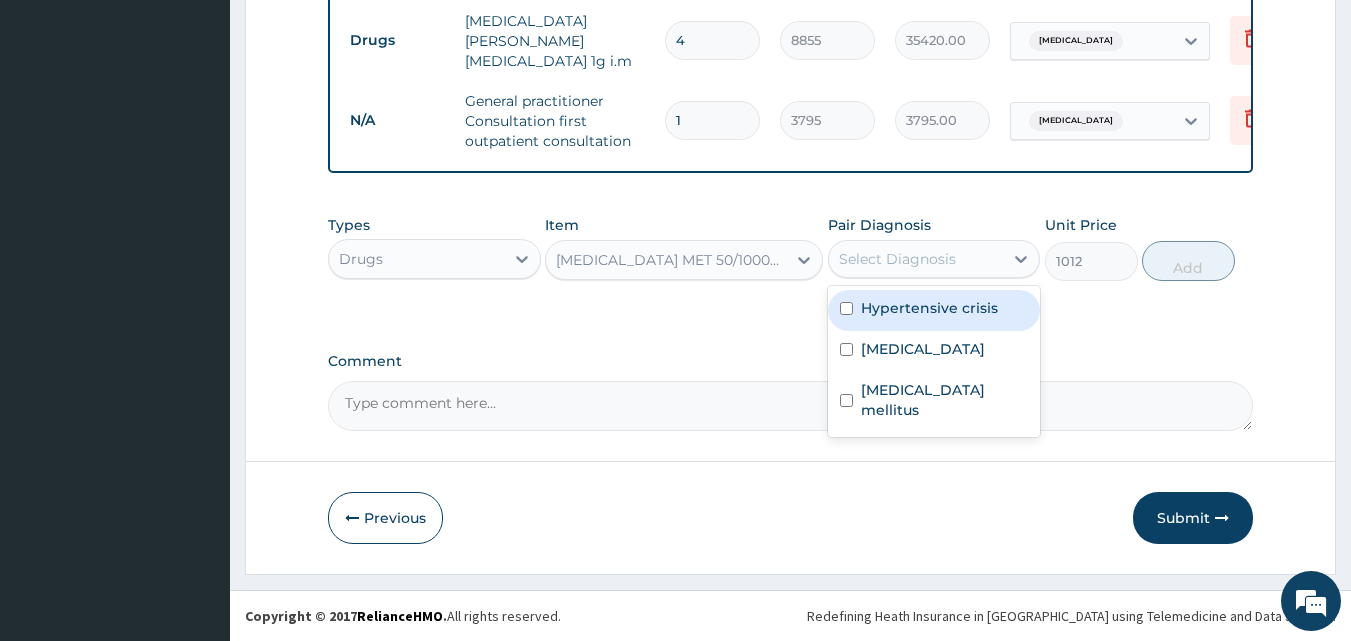 click on "Select Diagnosis" at bounding box center [897, 259] 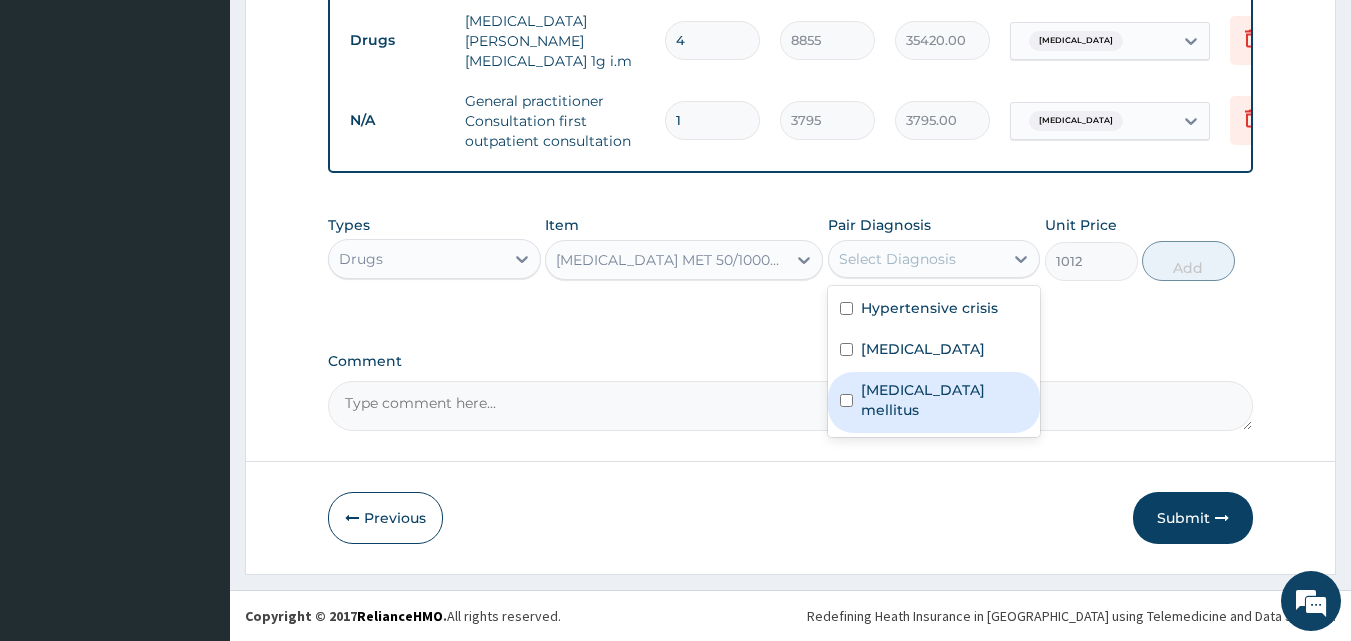 click on "[MEDICAL_DATA] mellitus" at bounding box center (945, 400) 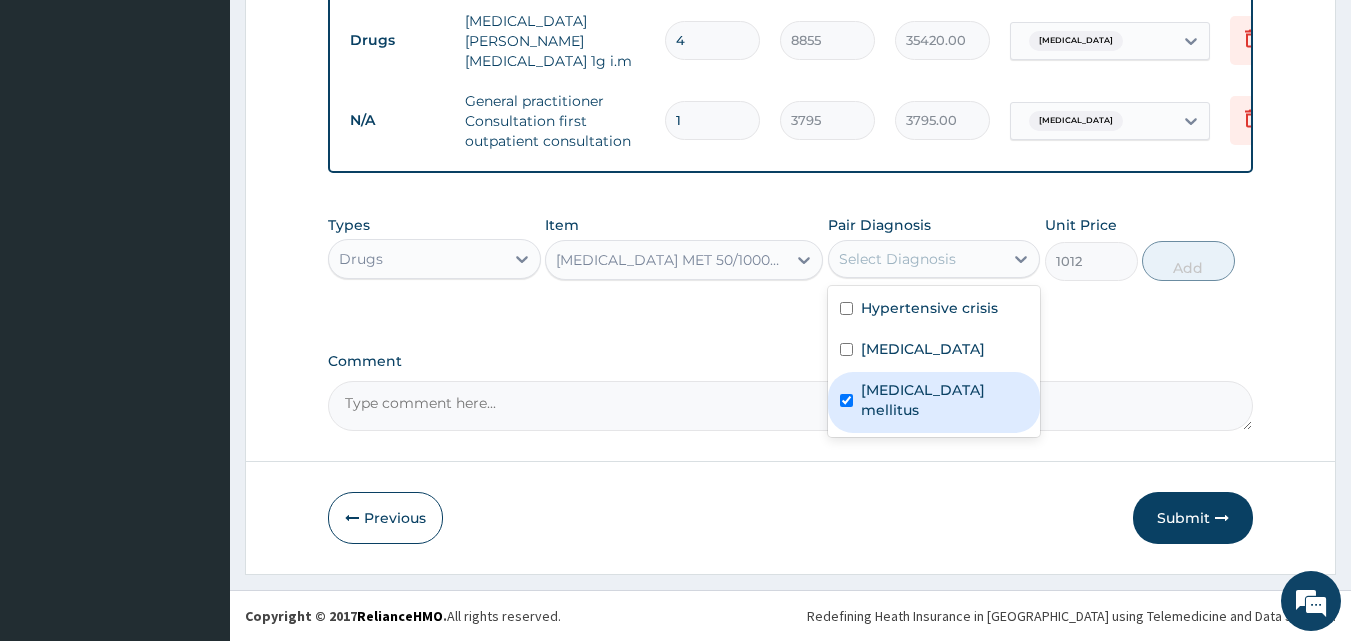 checkbox on "true" 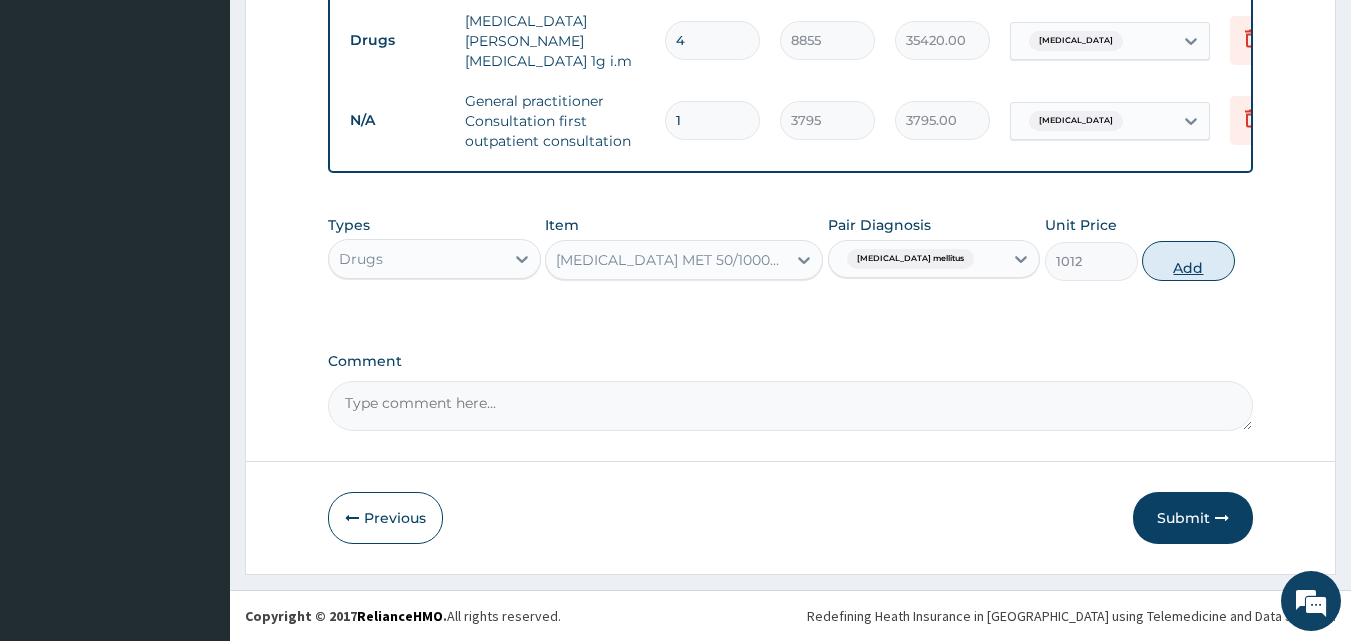 click on "Add" at bounding box center (1188, 261) 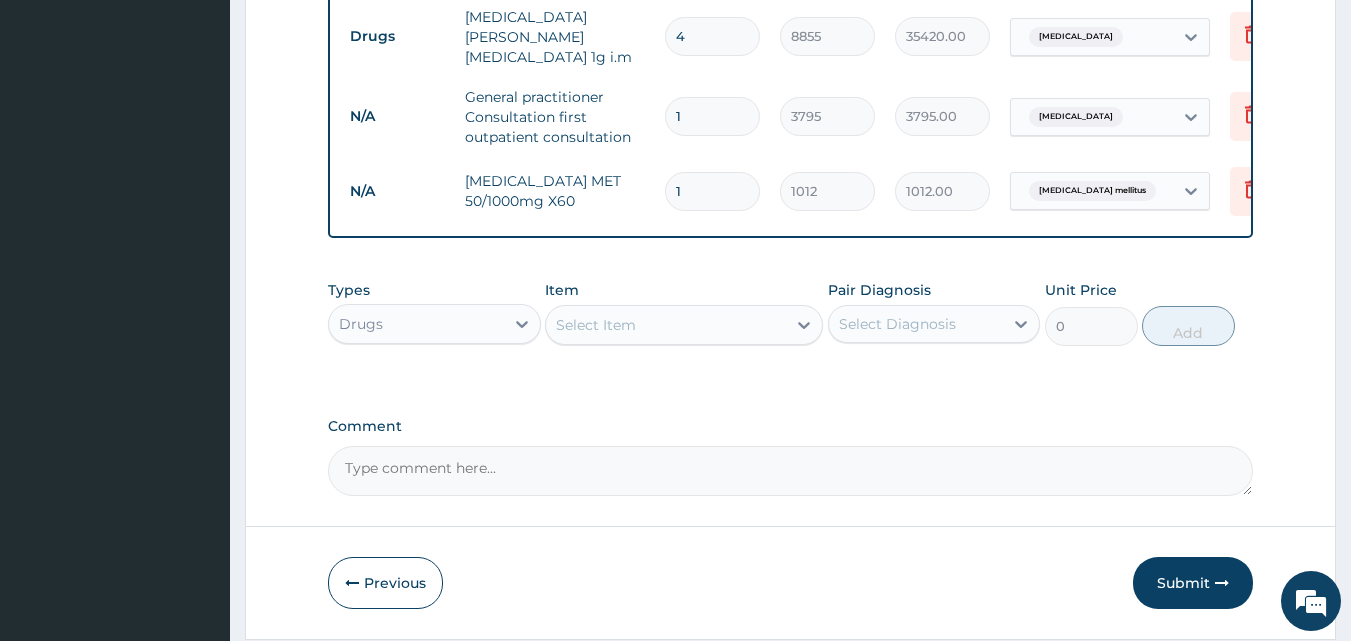 type 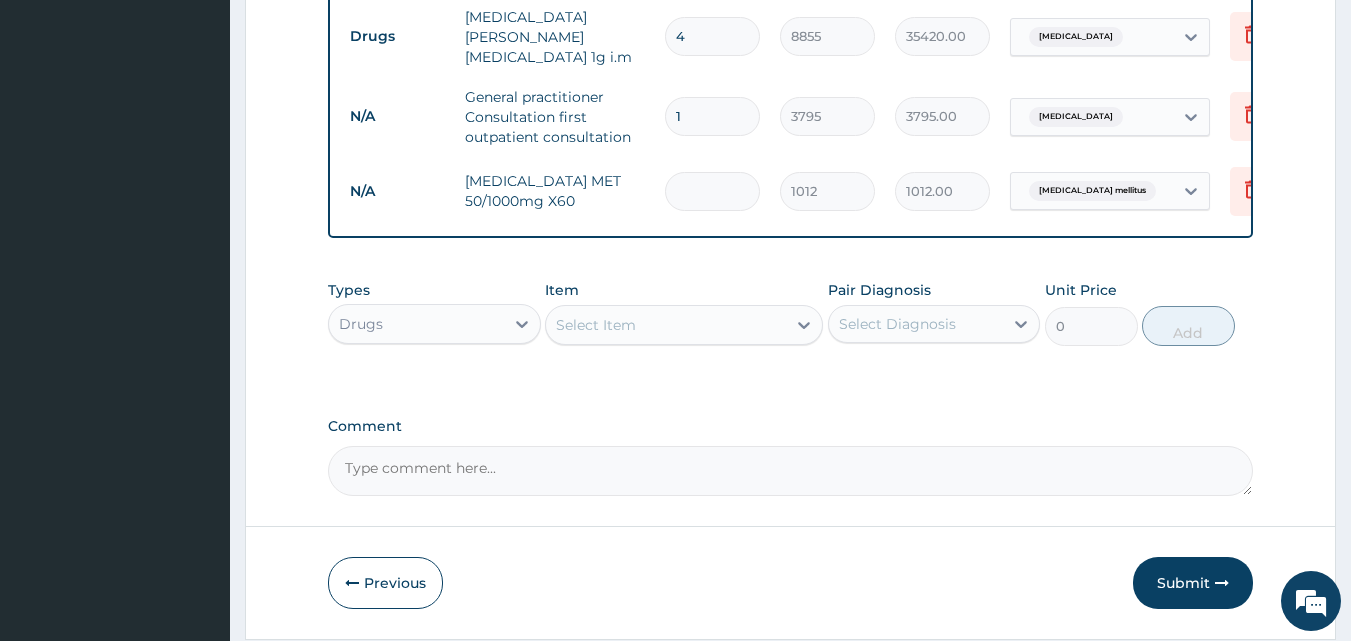 type on "0.00" 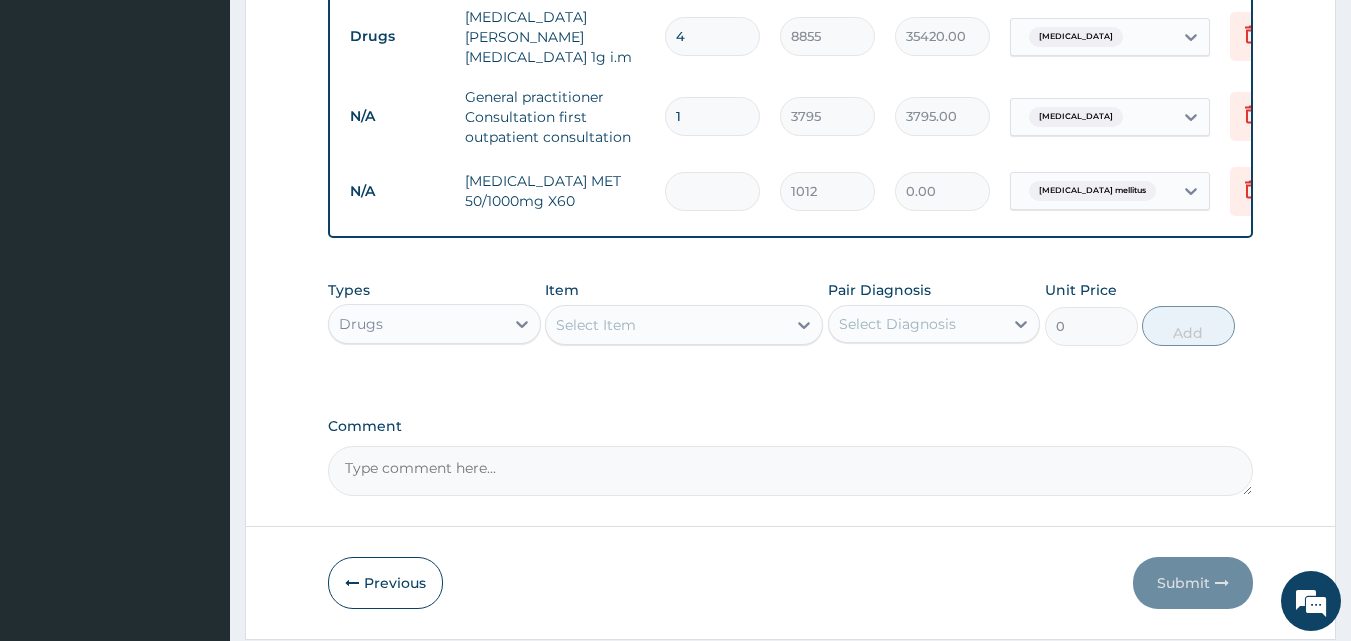 type on "3" 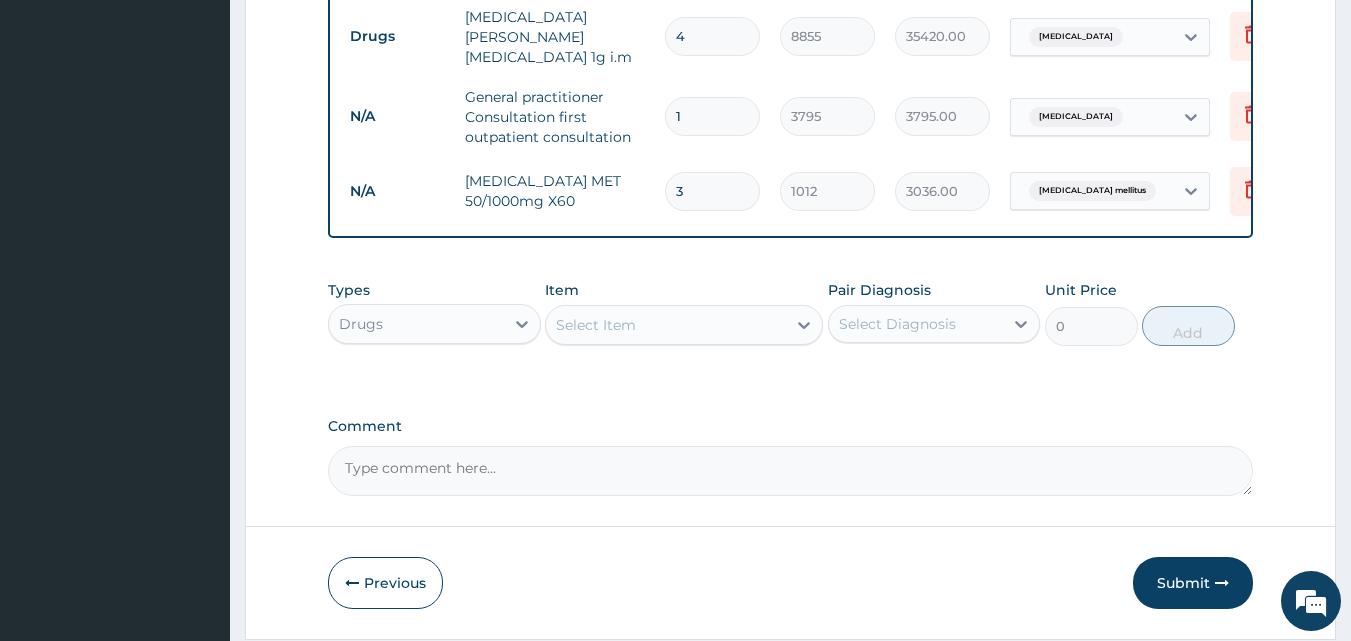 type on "31" 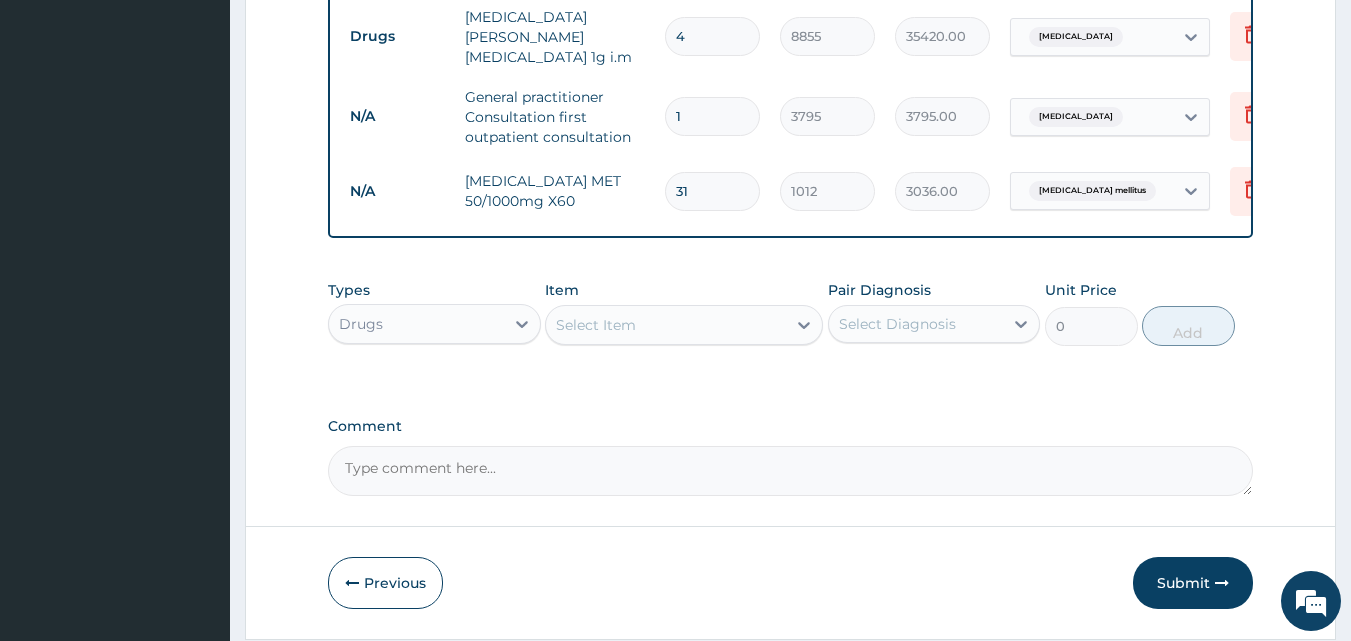 type on "31372.00" 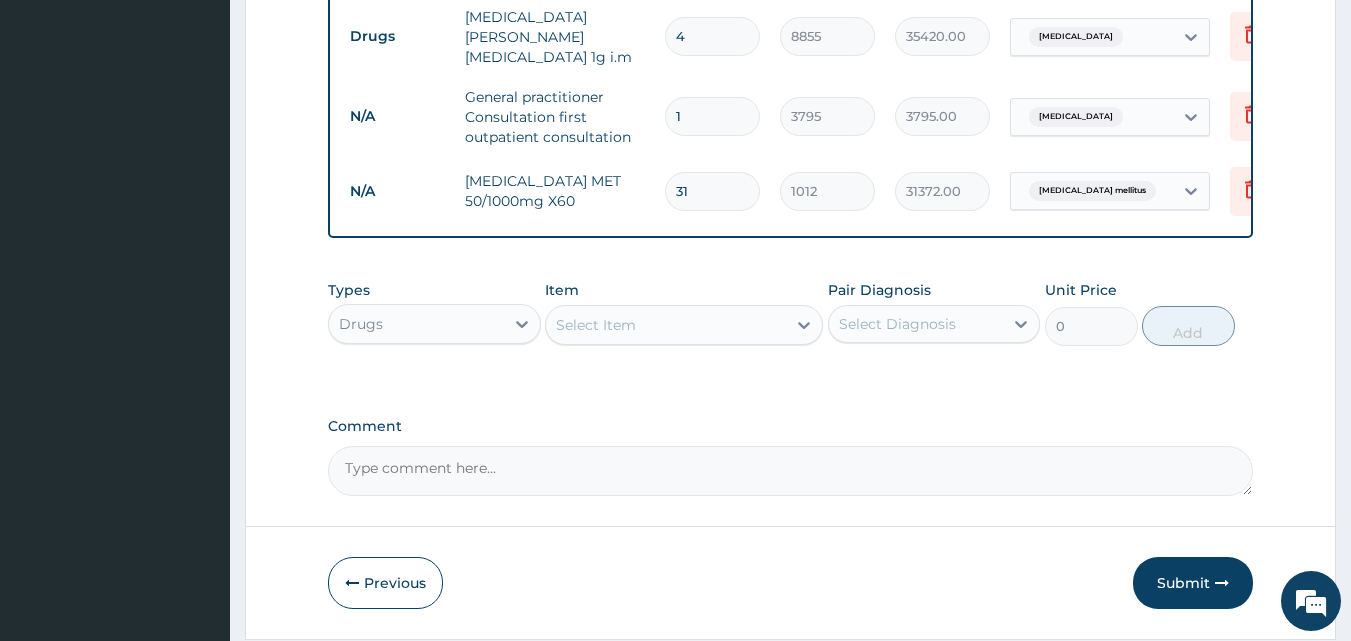 type on "3" 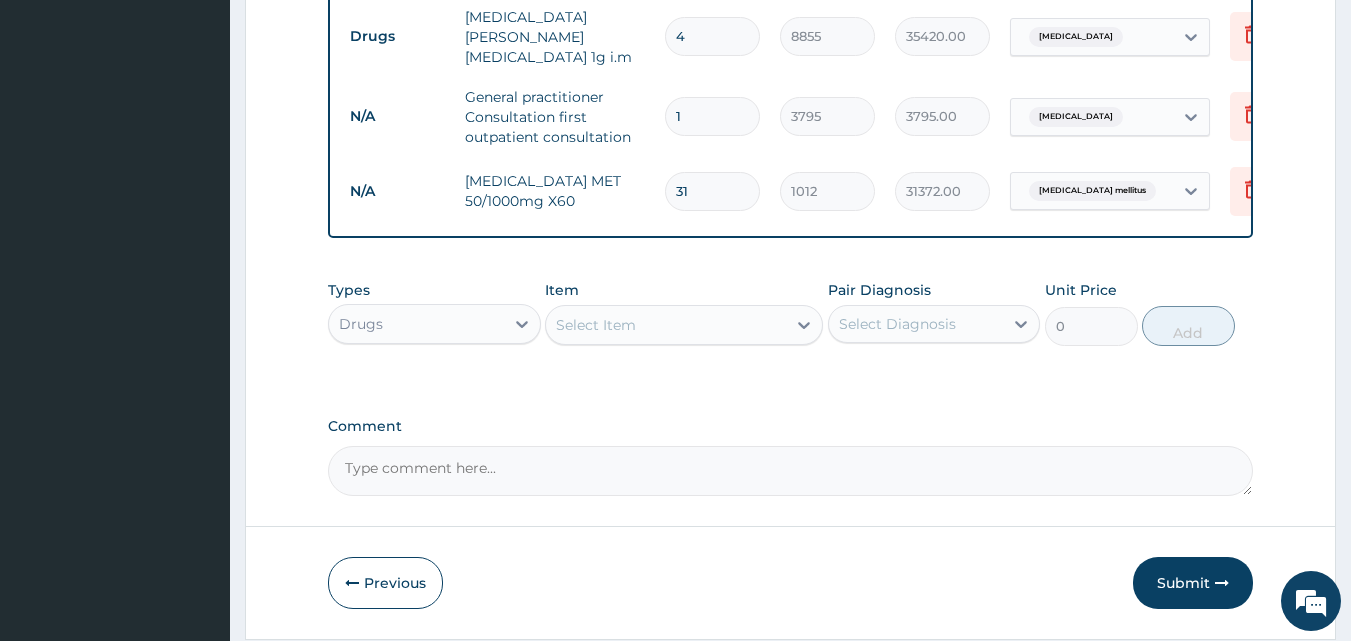 type on "3036.00" 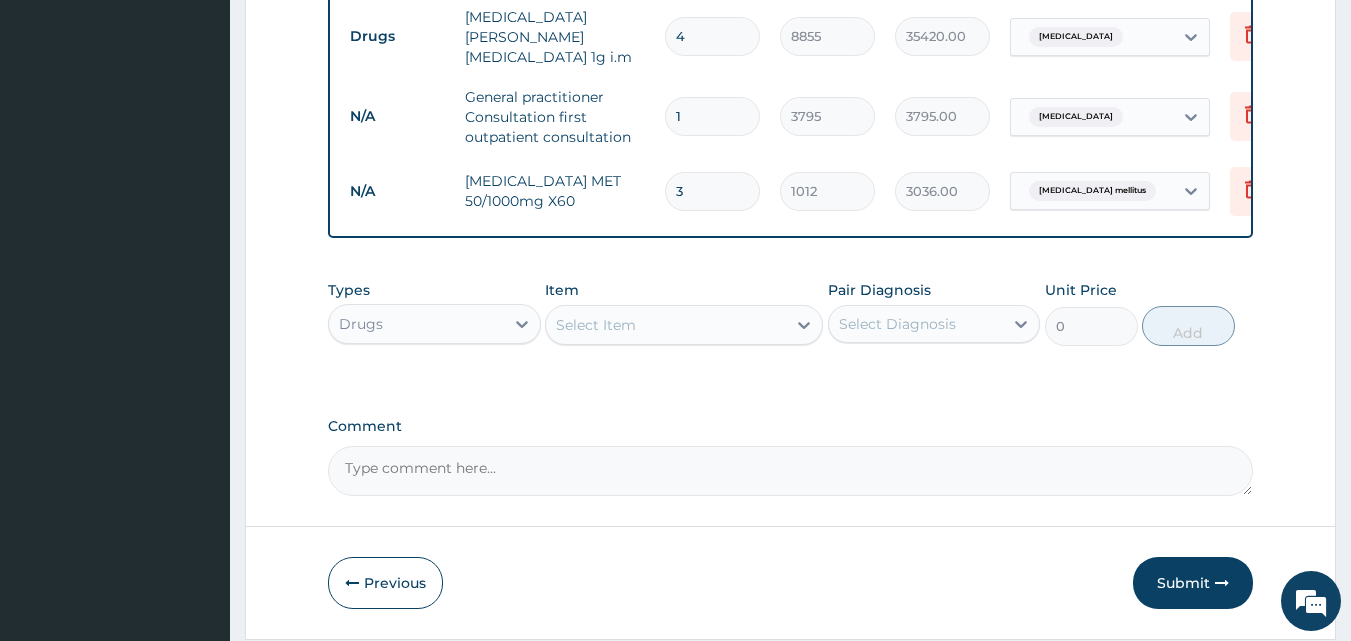 type 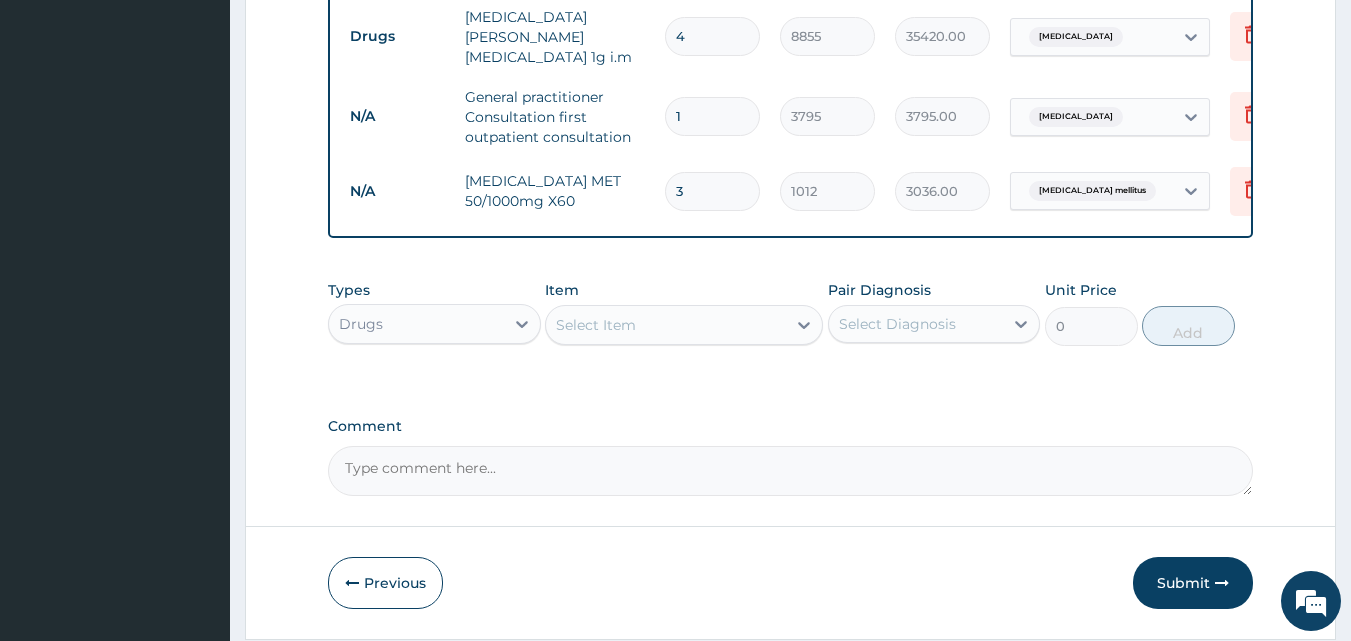 type on "0.00" 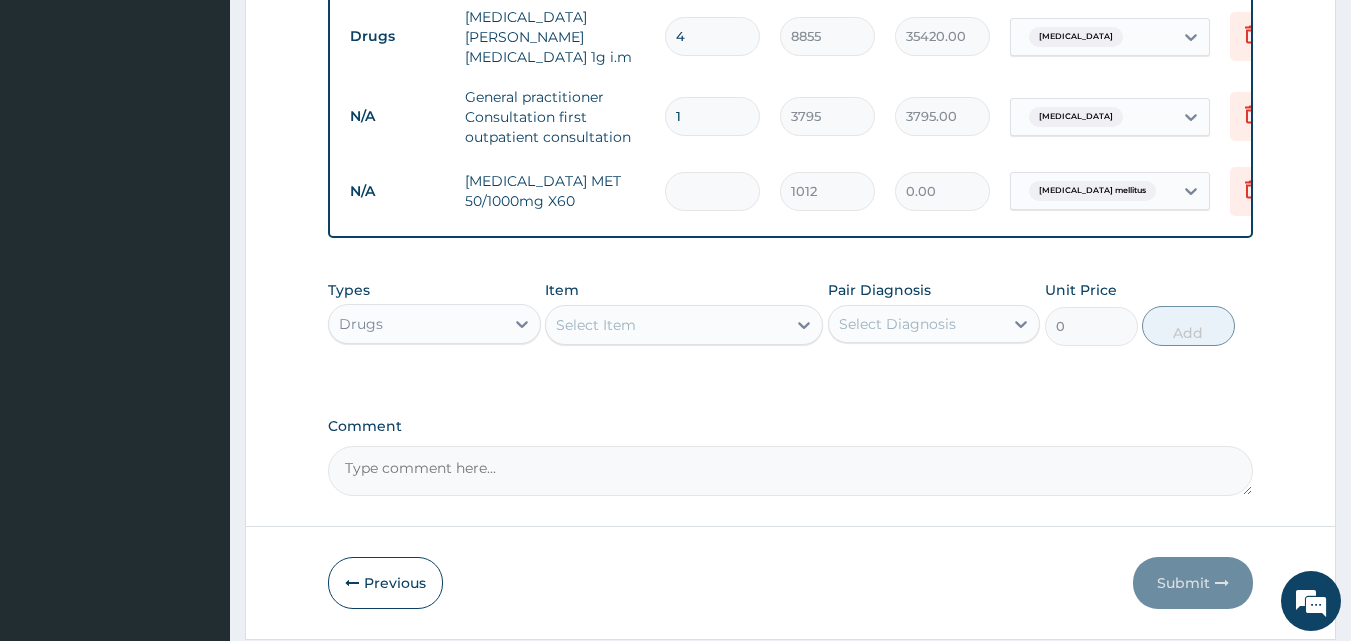 type on "6" 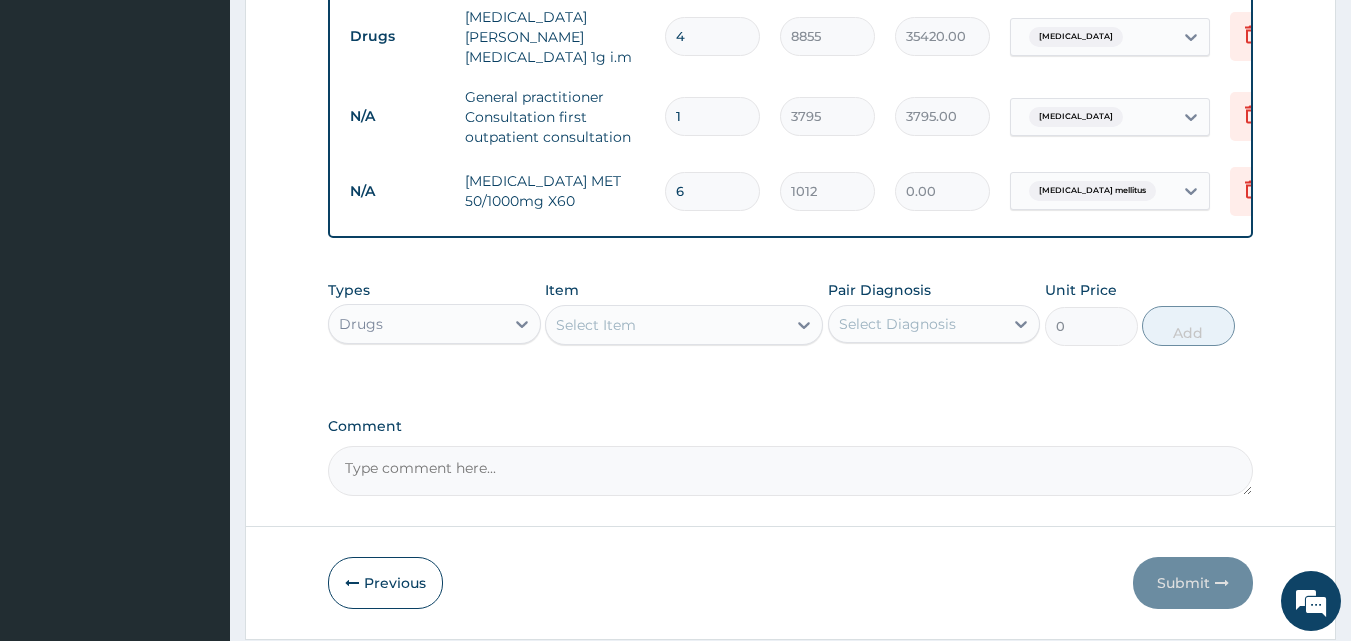 type on "6072.00" 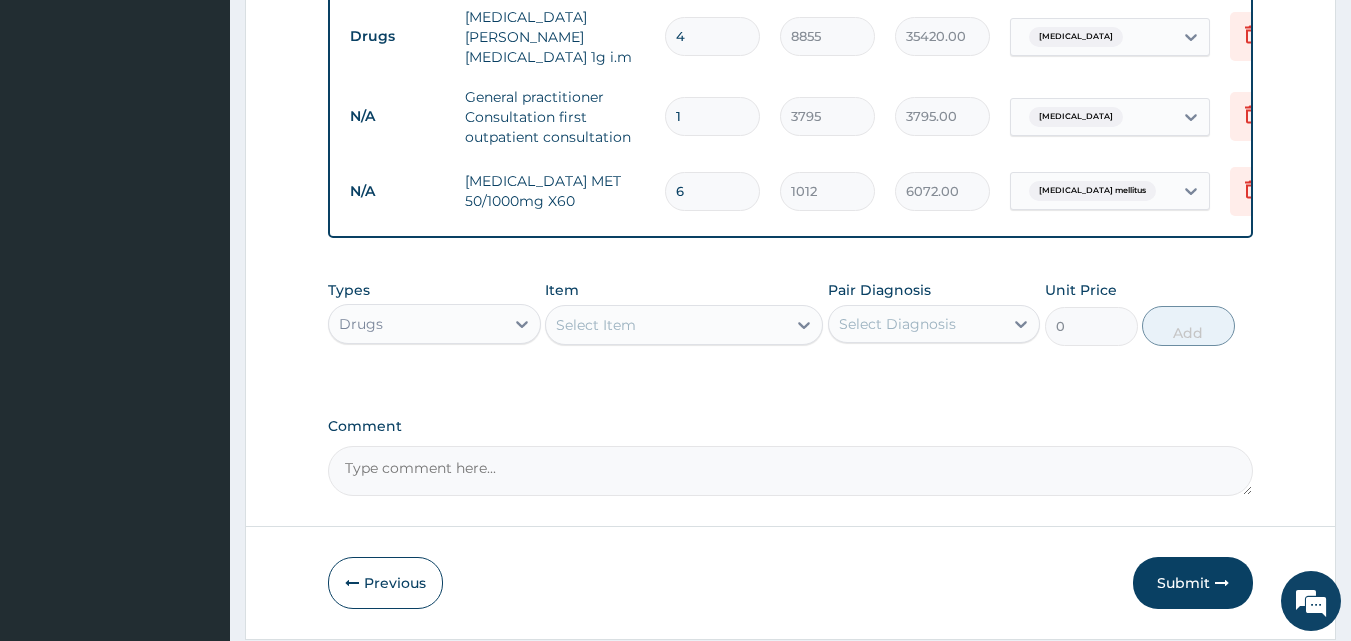 type on "60" 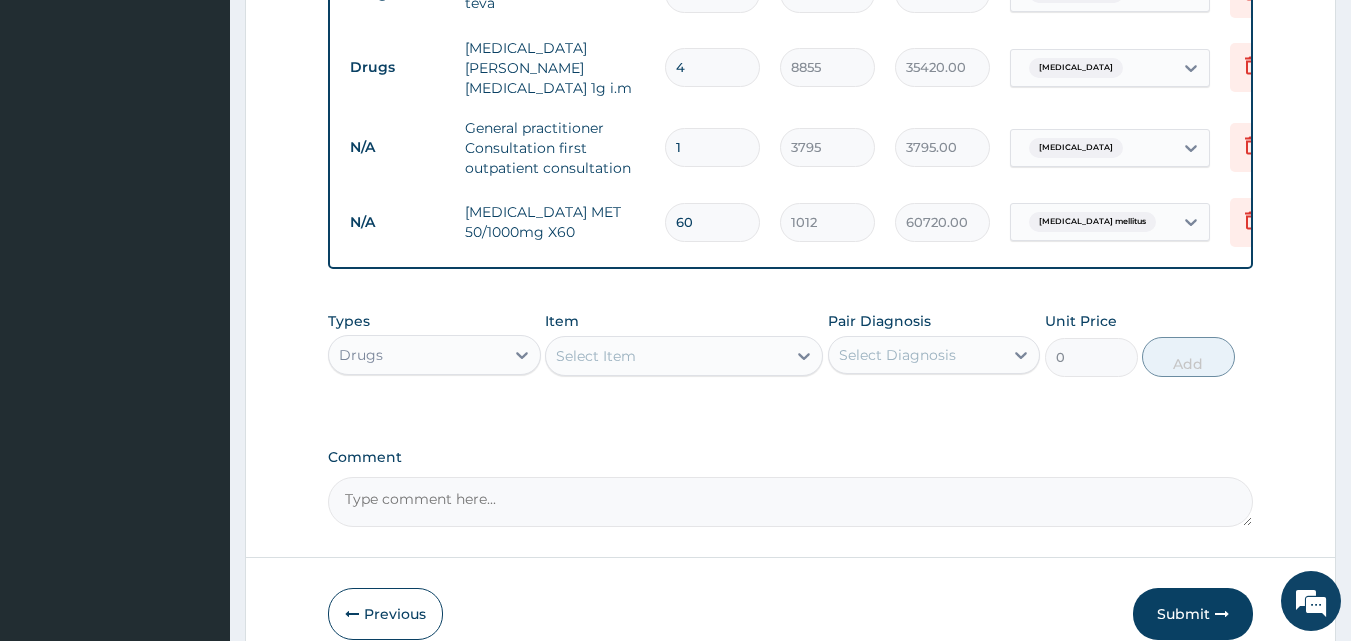 scroll, scrollTop: 939, scrollLeft: 0, axis: vertical 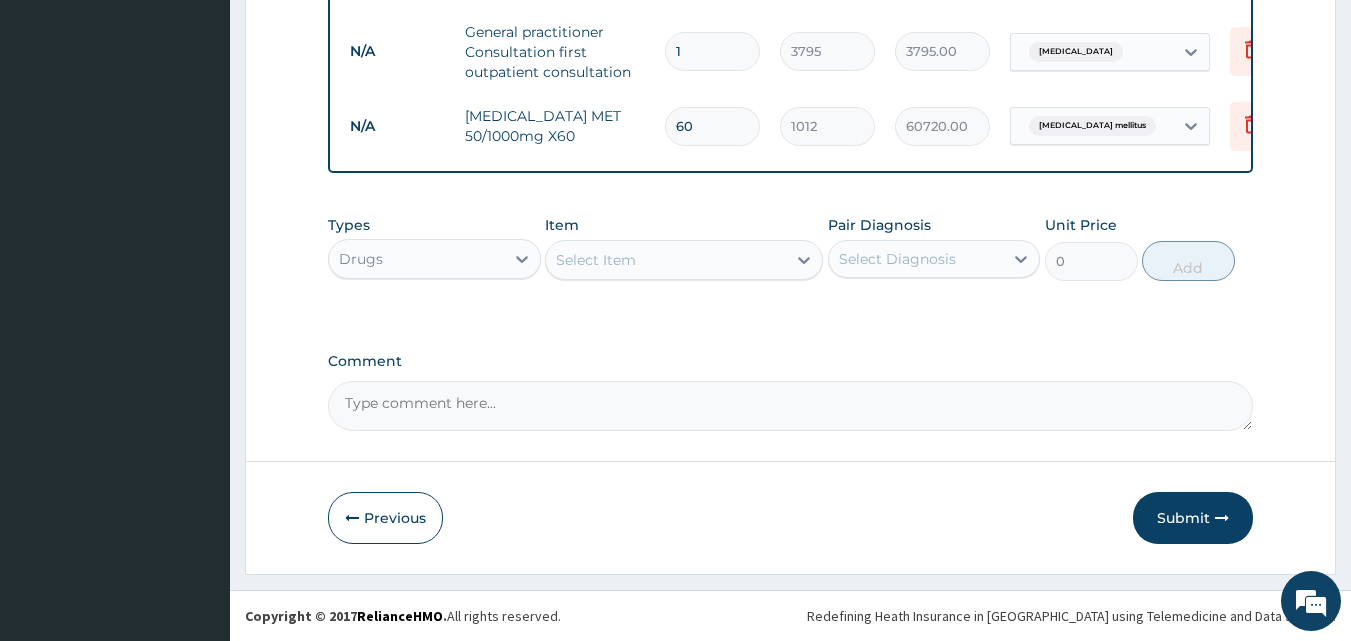 type on "60" 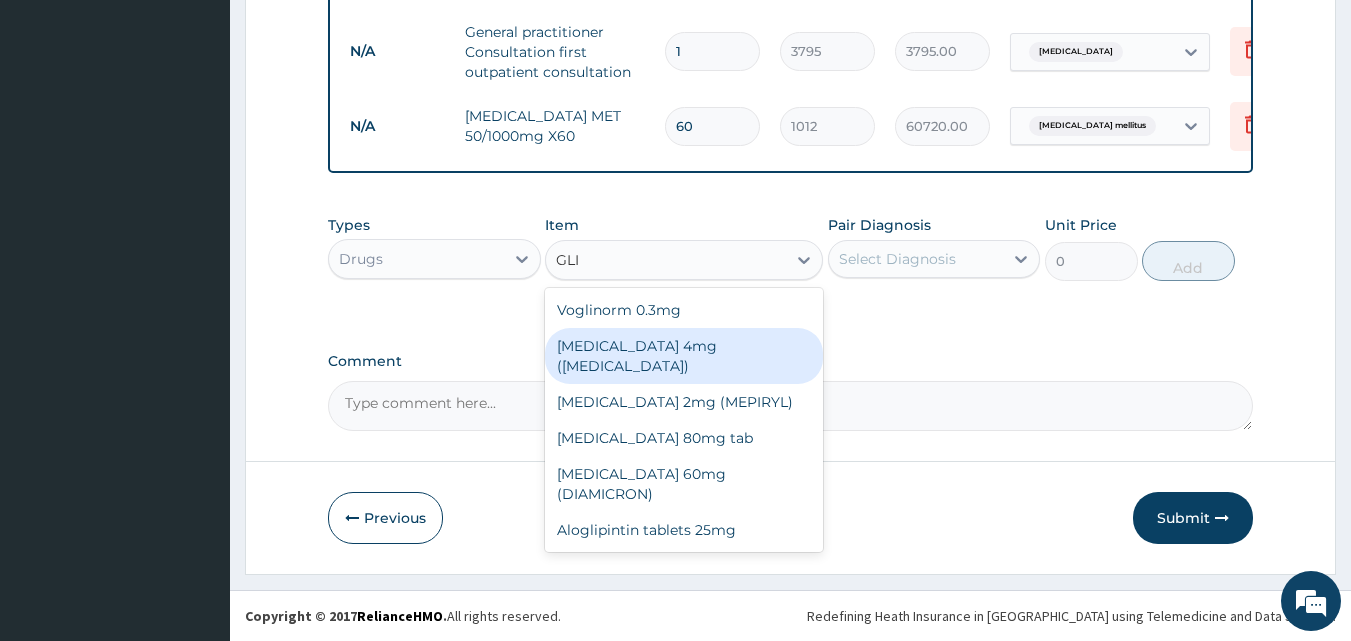 type on "GLI" 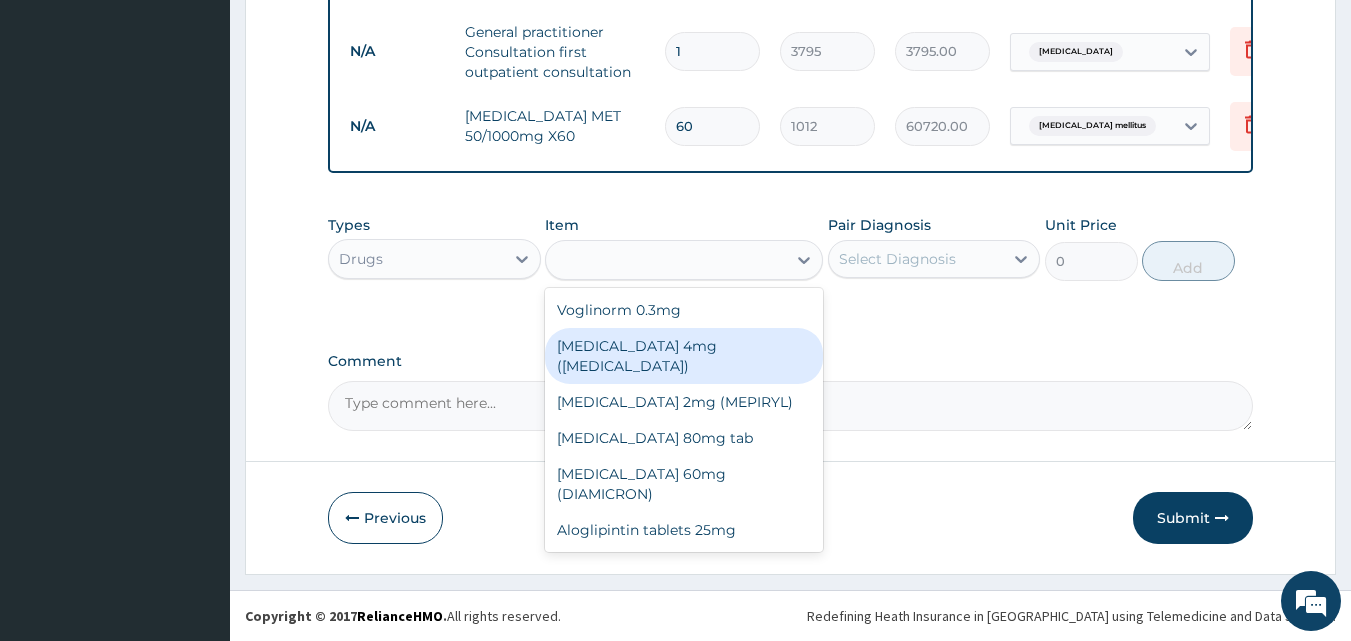 click on "PA Code / Prescription Code PA/806B7C Encounter Date 28-06-2025 Important Notice Please enter PA codes before entering items that are not attached to a PA code   All diagnoses entered must be linked to a claim item. Diagnosis & Claim Items that are visible but inactive cannot be edited because they were imported from an already approved PA code. Diagnosis Hypertensive crisis confirmed Sepsis confirmed Diabetes mellitus Confirmed NB: All diagnosis must be linked to a claim item Claim Items Type Name Quantity Unit Price Total Price Pair Diagnosis Actions Drugs amlodipine 5mg teva  30 107.525 3225.75 Hypertensive crisis Delete Drugs rocephin ceftriaxone 1g i.m 4 8855 35420.00 Sepsis Delete N/A General practitioner Consultation first outpatient consultation 1 3795 3795.00 Sepsis Delete N/A GALVUS MET 50/1000mg X60  60 1012 60720.00 Diabetes mellitus Delete Types Drugs Item option GALVUS MET 50/1000mg X60 , selected. GLI Voglinorm 0.3mg GLIMEPIRIDE 4mg (AMARYL)  GLIMEPIRIDE 2mg (MEPIRYL)  Gliclazide 80mg tab 0 Add" at bounding box center [791, -157] 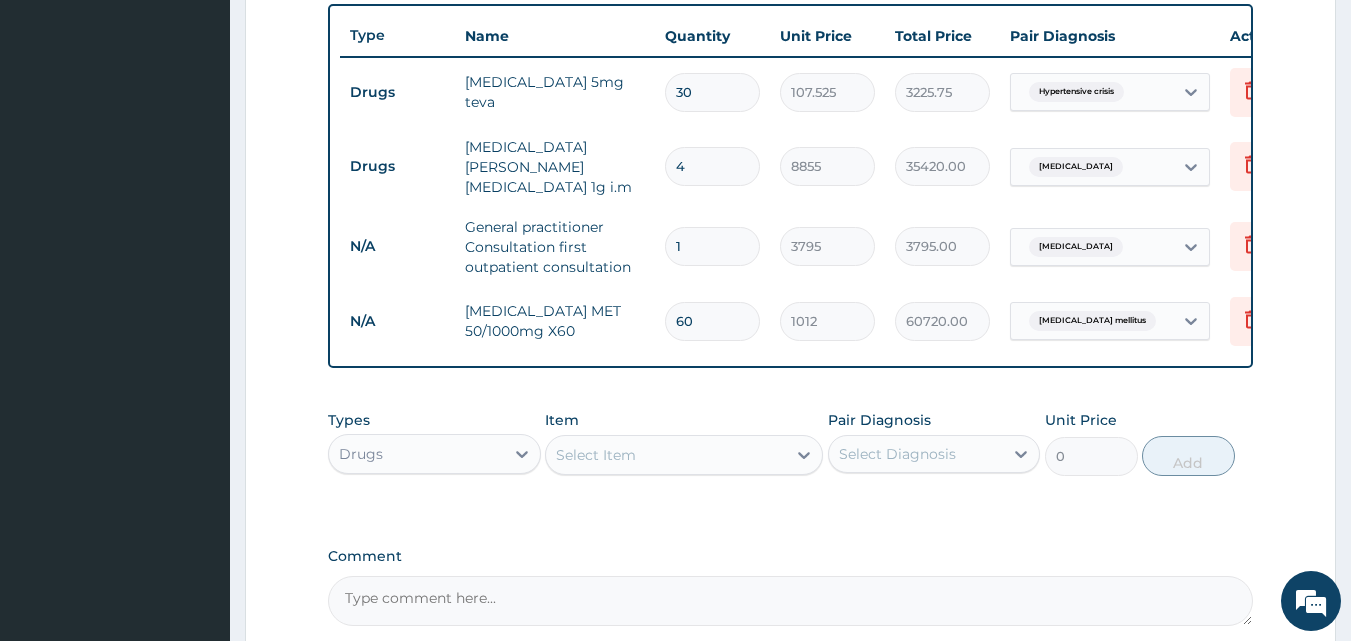 scroll, scrollTop: 739, scrollLeft: 0, axis: vertical 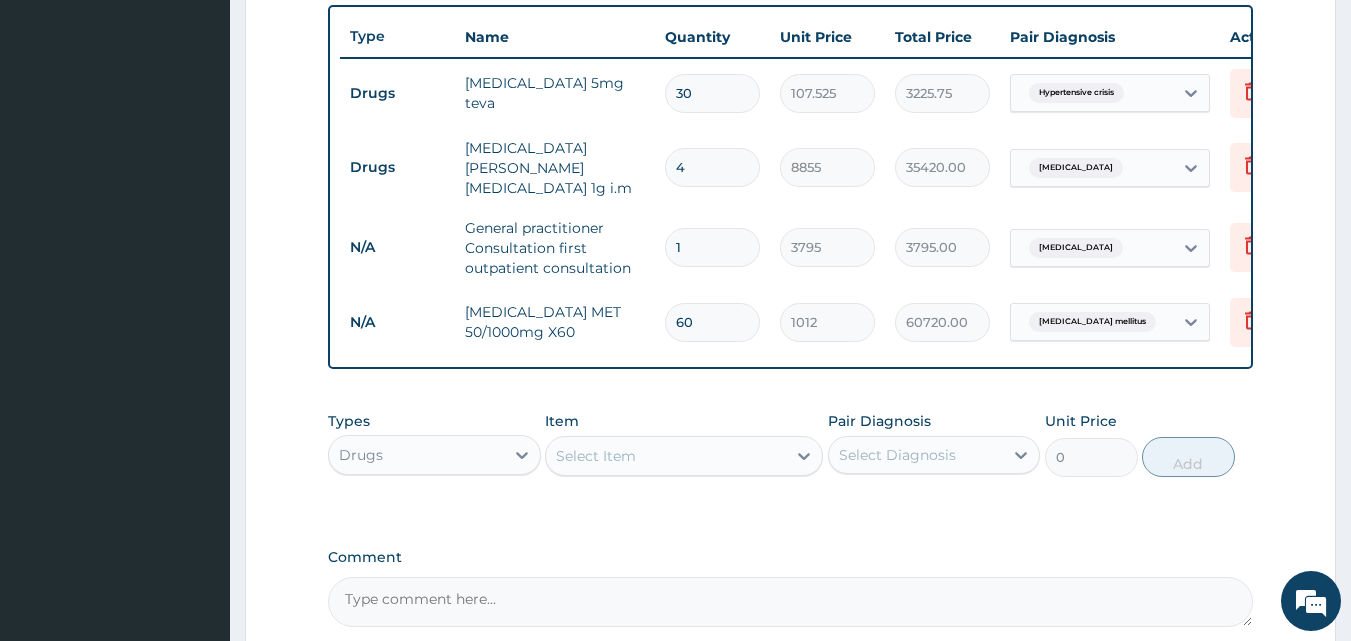 click on "Select Item" at bounding box center (666, 456) 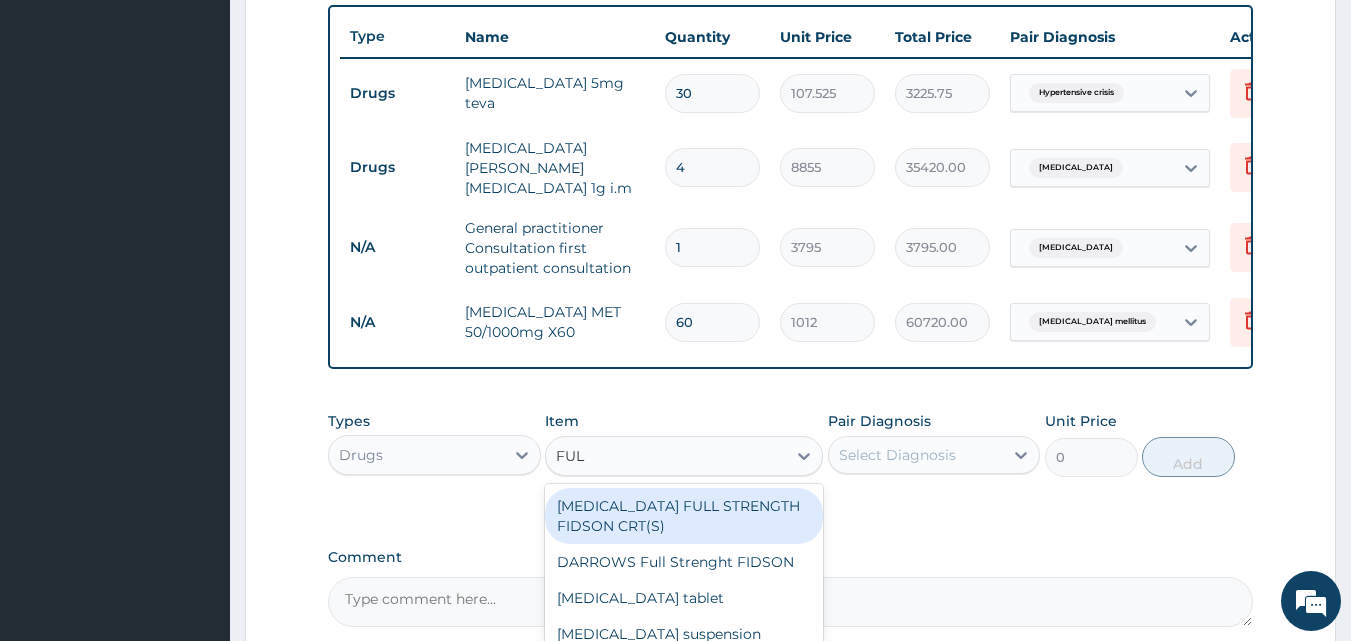 type on "FULL" 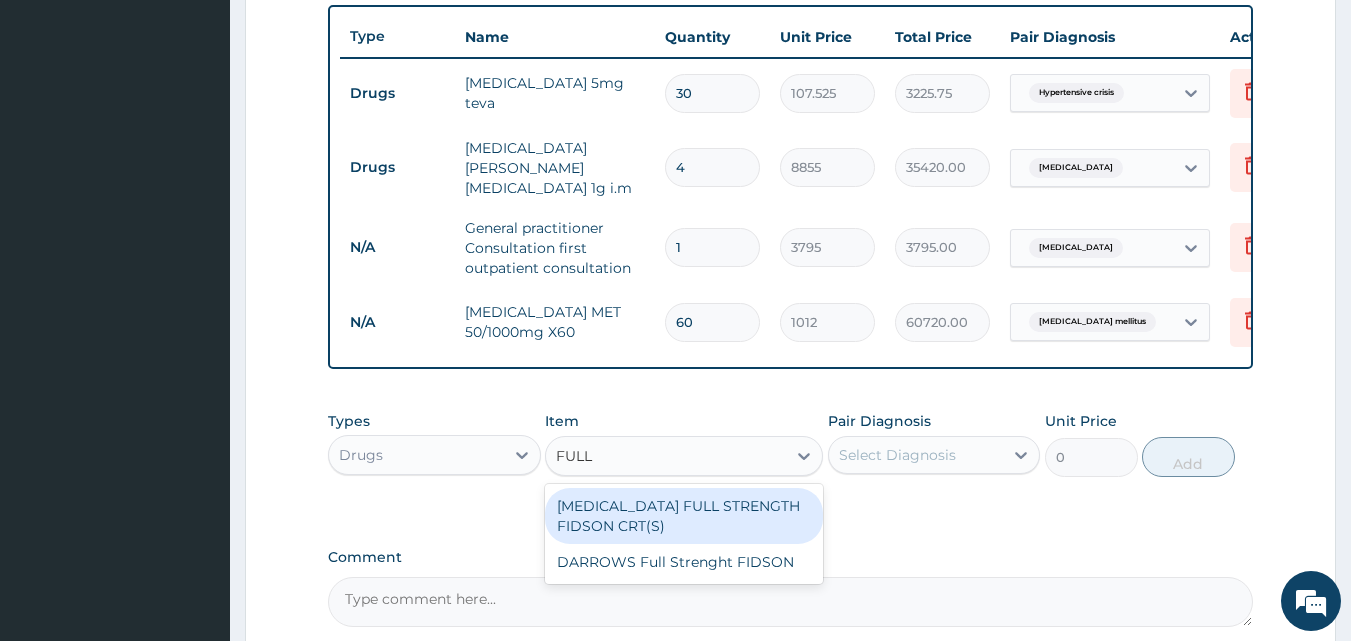 click on "[MEDICAL_DATA] FULL STRENGTH FIDSON CRT(S)" at bounding box center [684, 516] 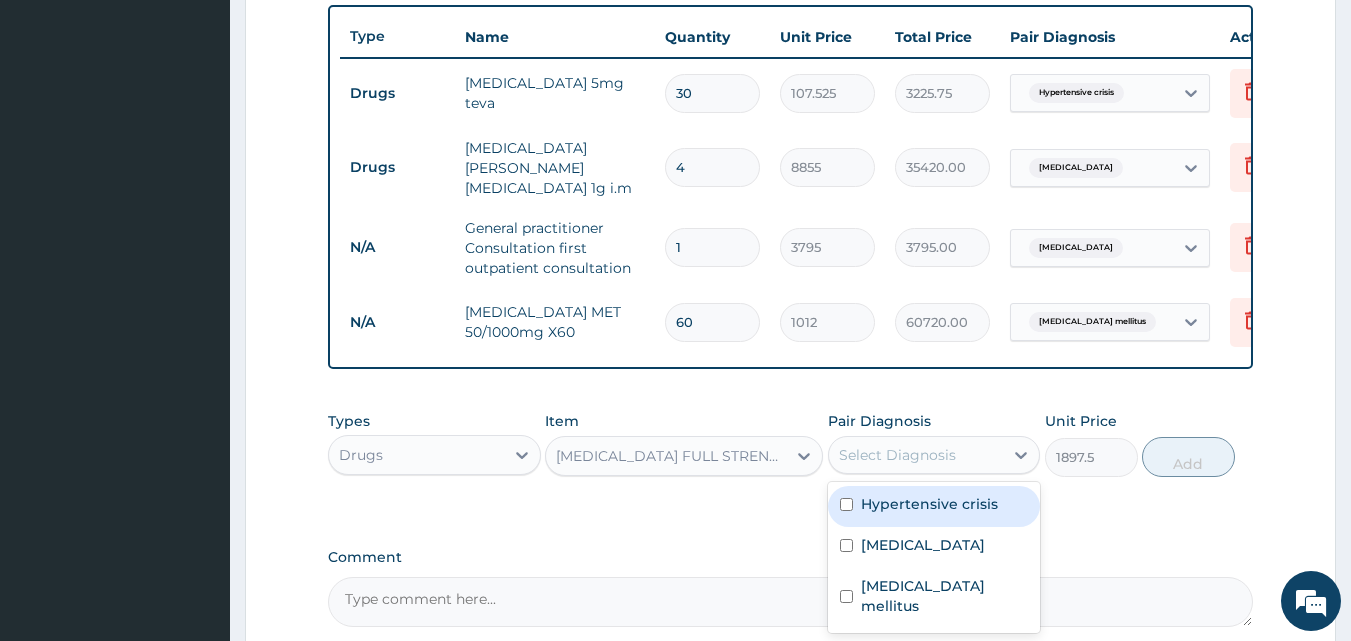 click on "Select Diagnosis" at bounding box center (897, 455) 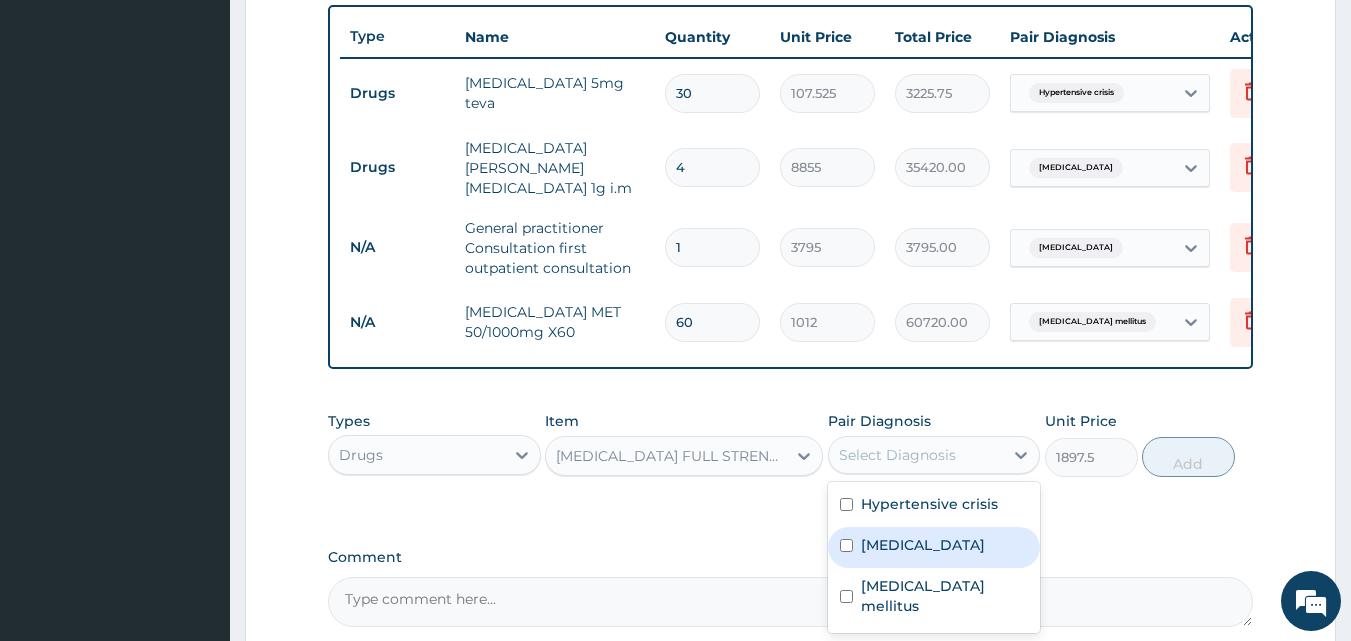 click on "[MEDICAL_DATA]" at bounding box center (934, 547) 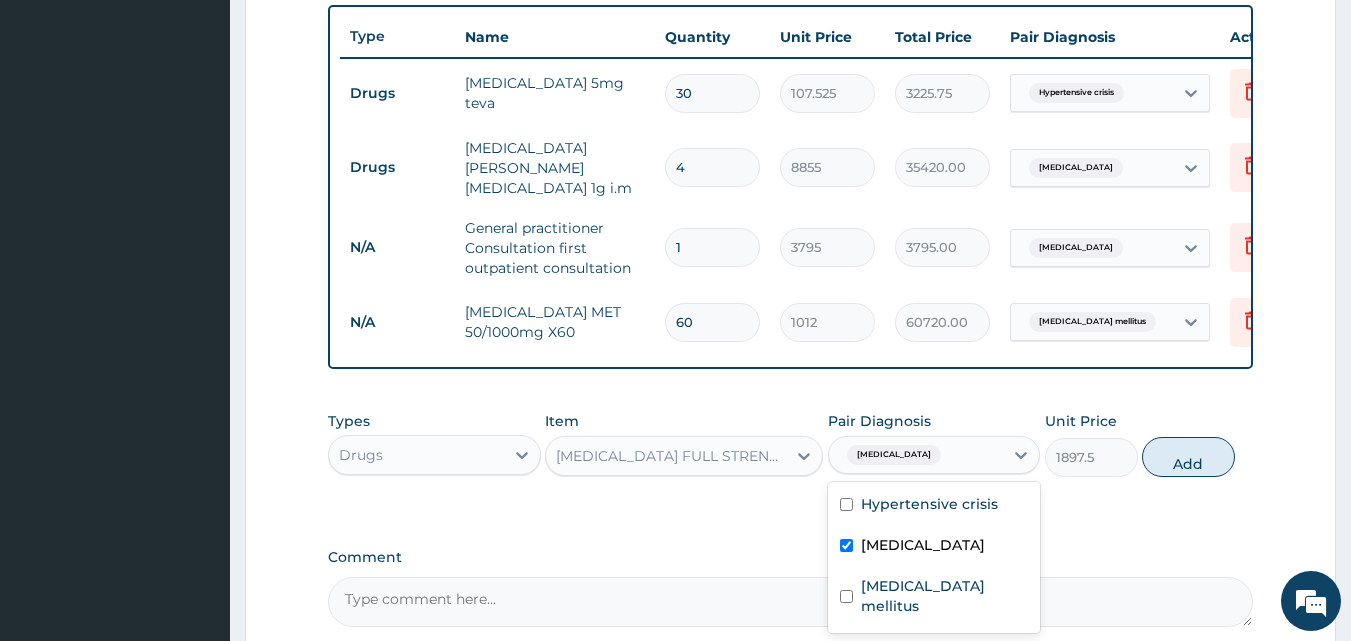 checkbox on "true" 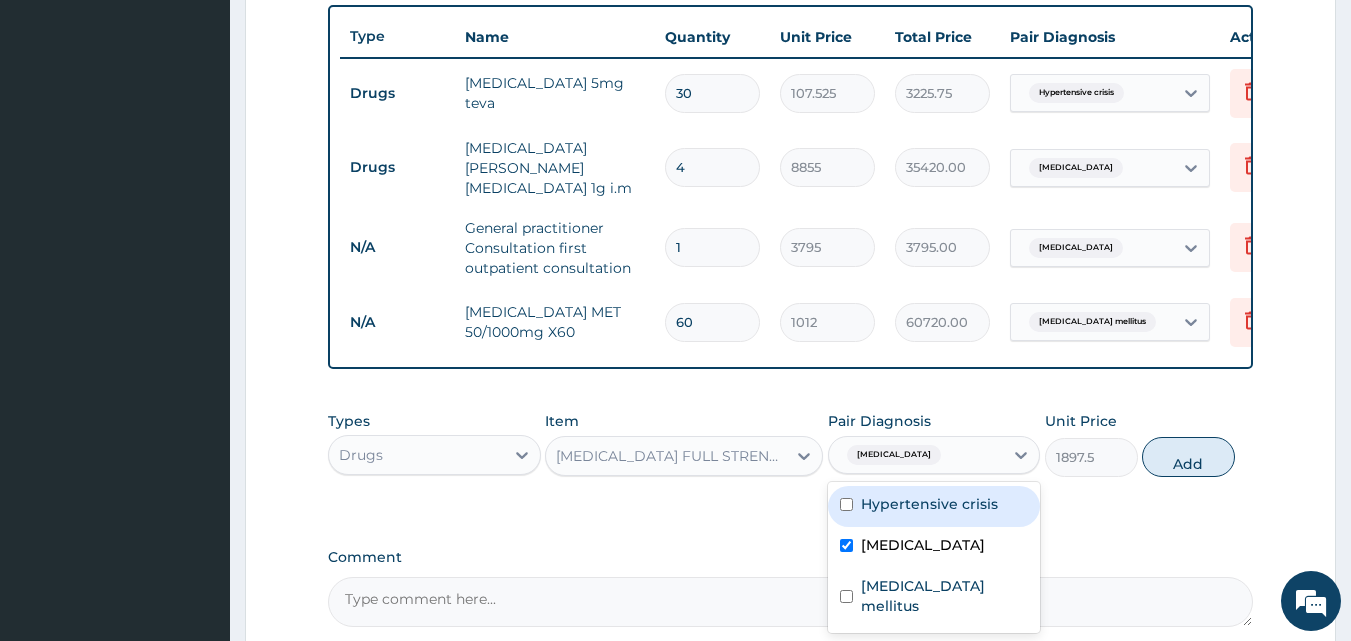 click on "Add" at bounding box center [1188, 457] 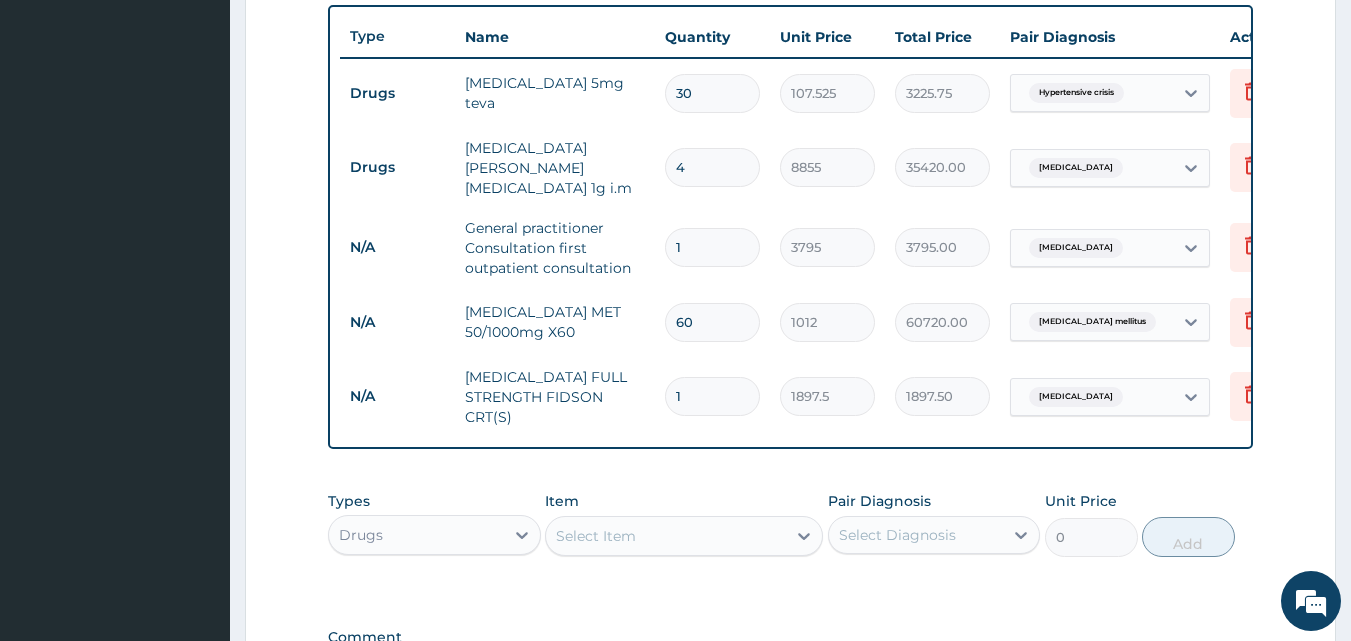 type 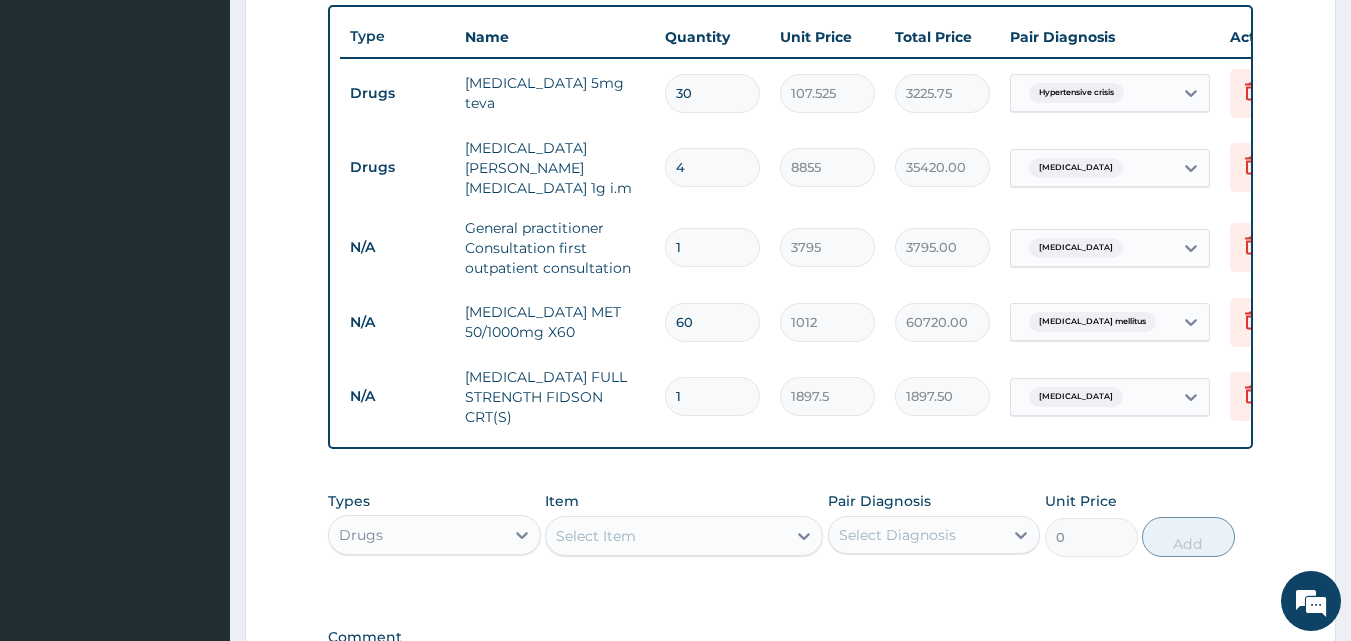 type on "0.00" 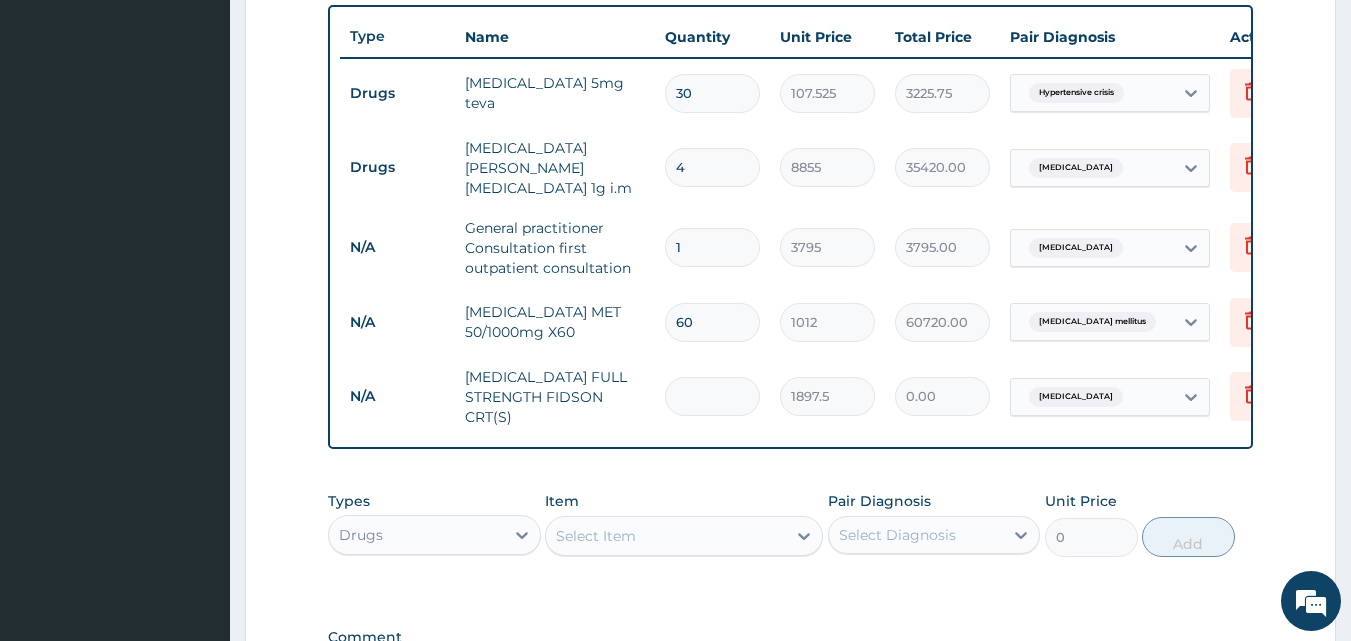 type on "4" 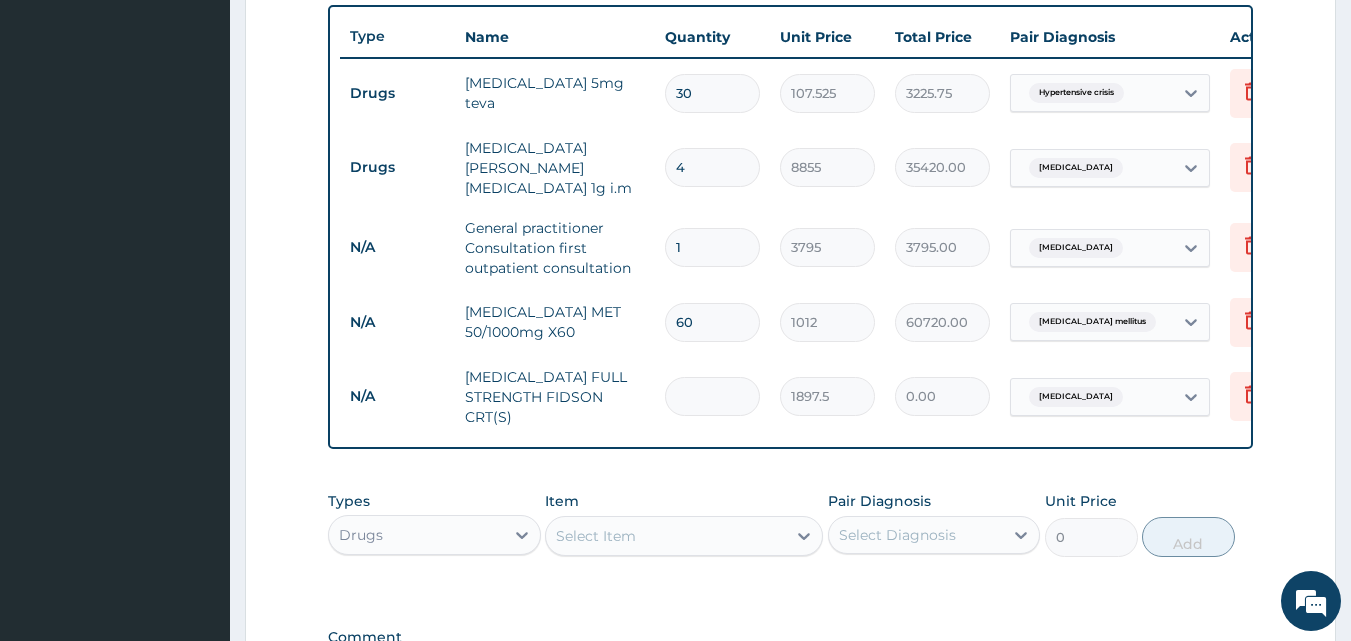 type on "7590.00" 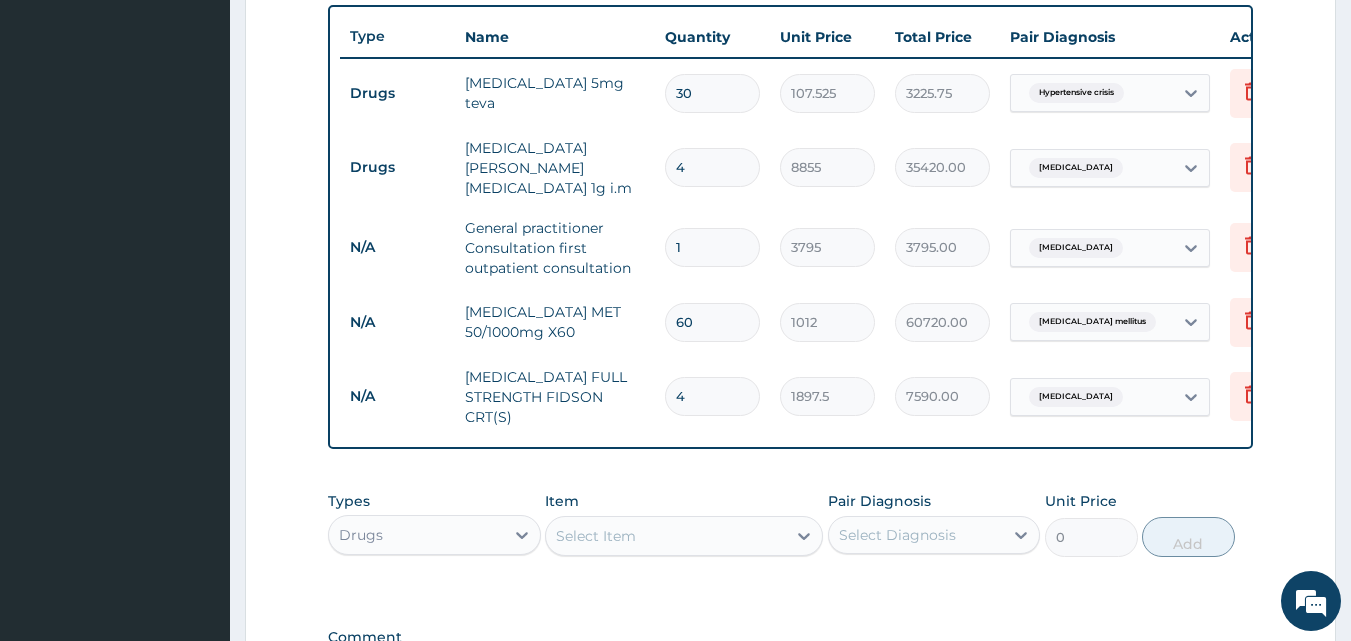 scroll, scrollTop: 1019, scrollLeft: 0, axis: vertical 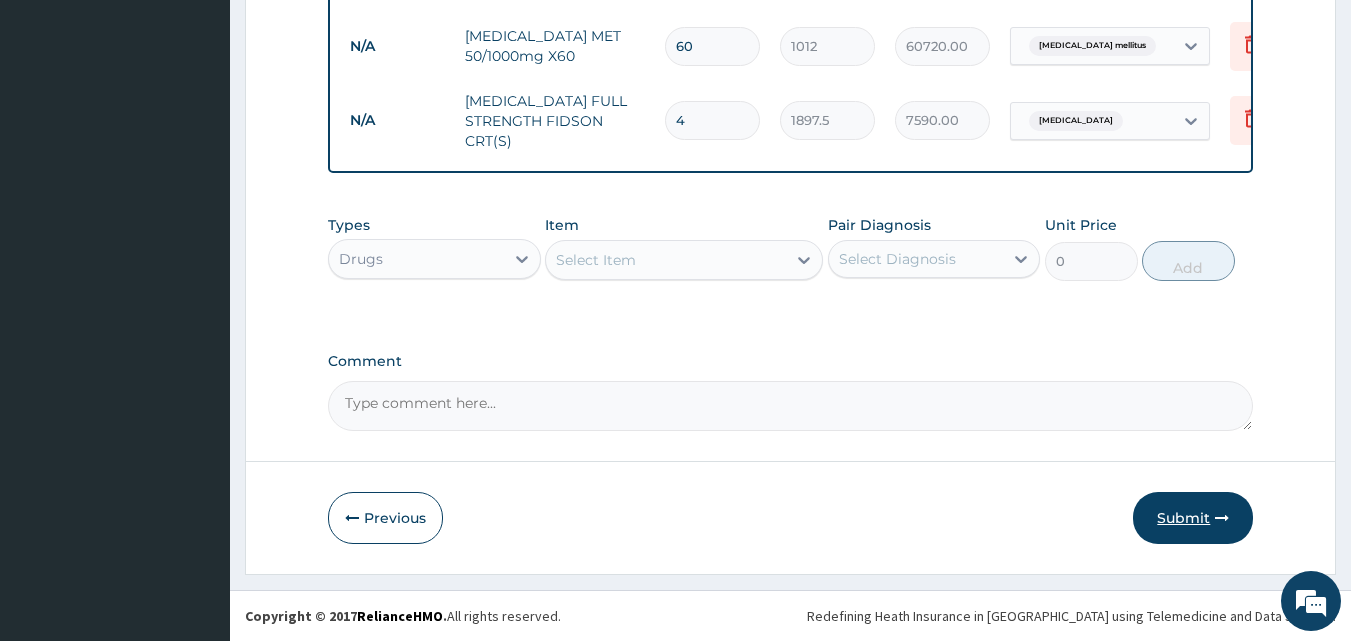 type on "4" 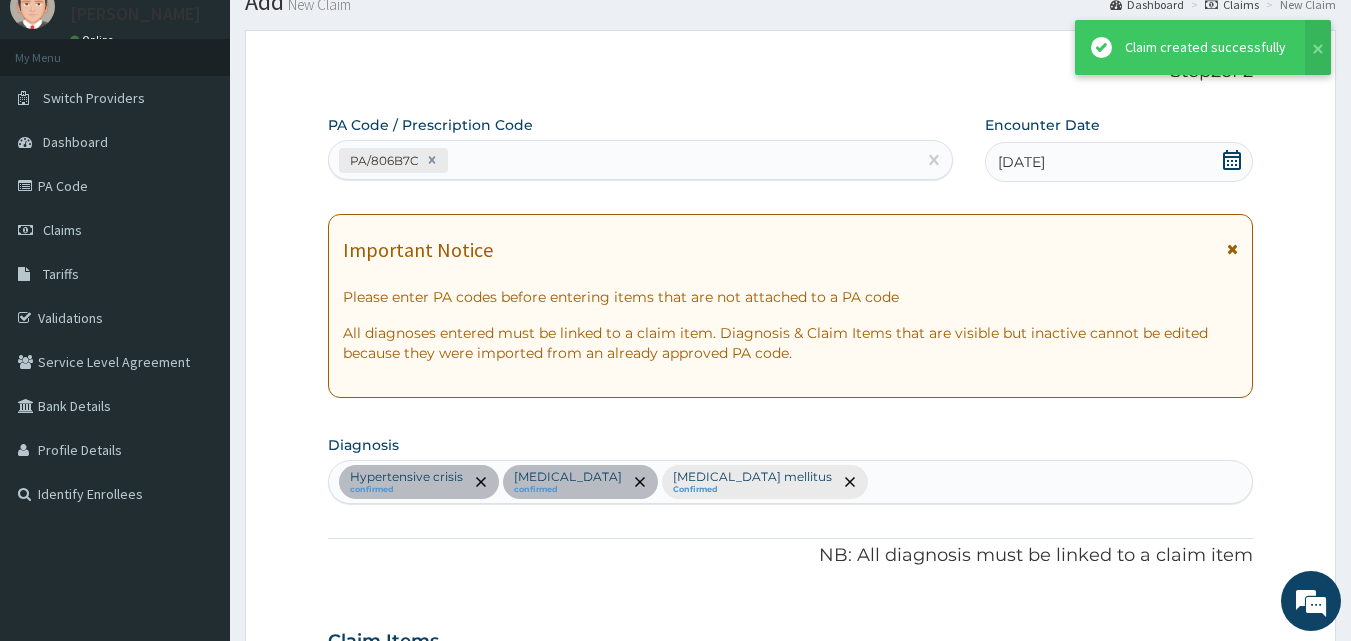 scroll, scrollTop: 1019, scrollLeft: 0, axis: vertical 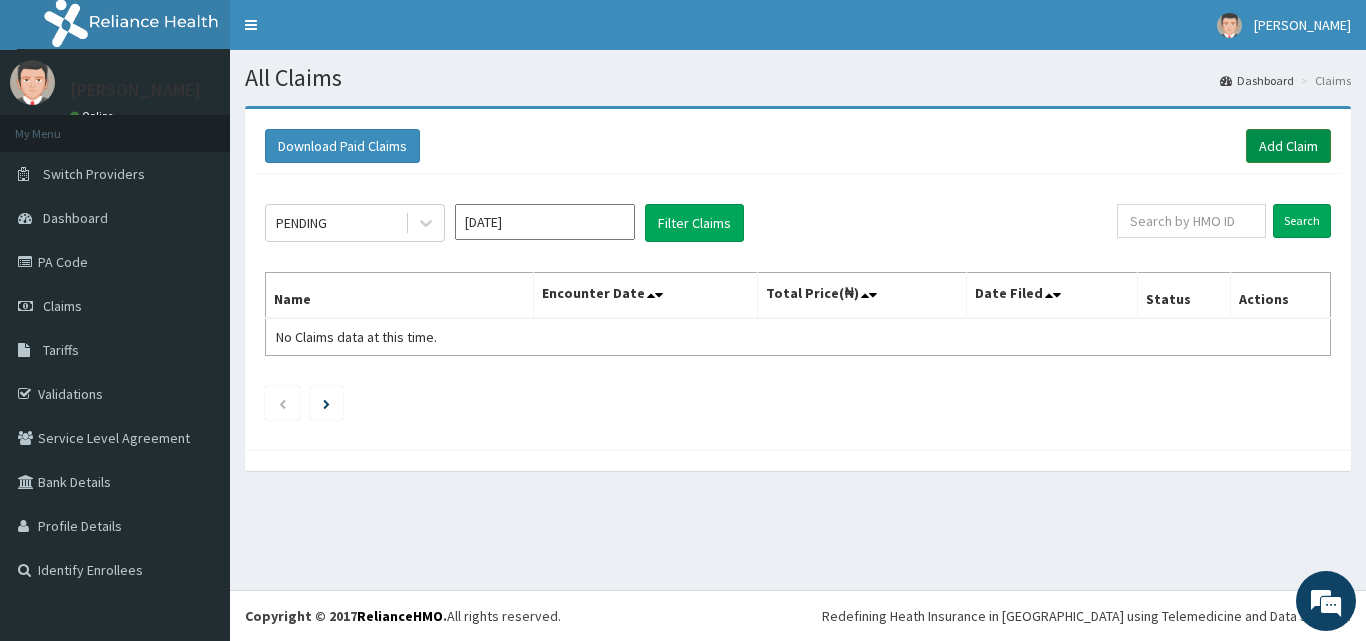click on "Add Claim" at bounding box center (1288, 146) 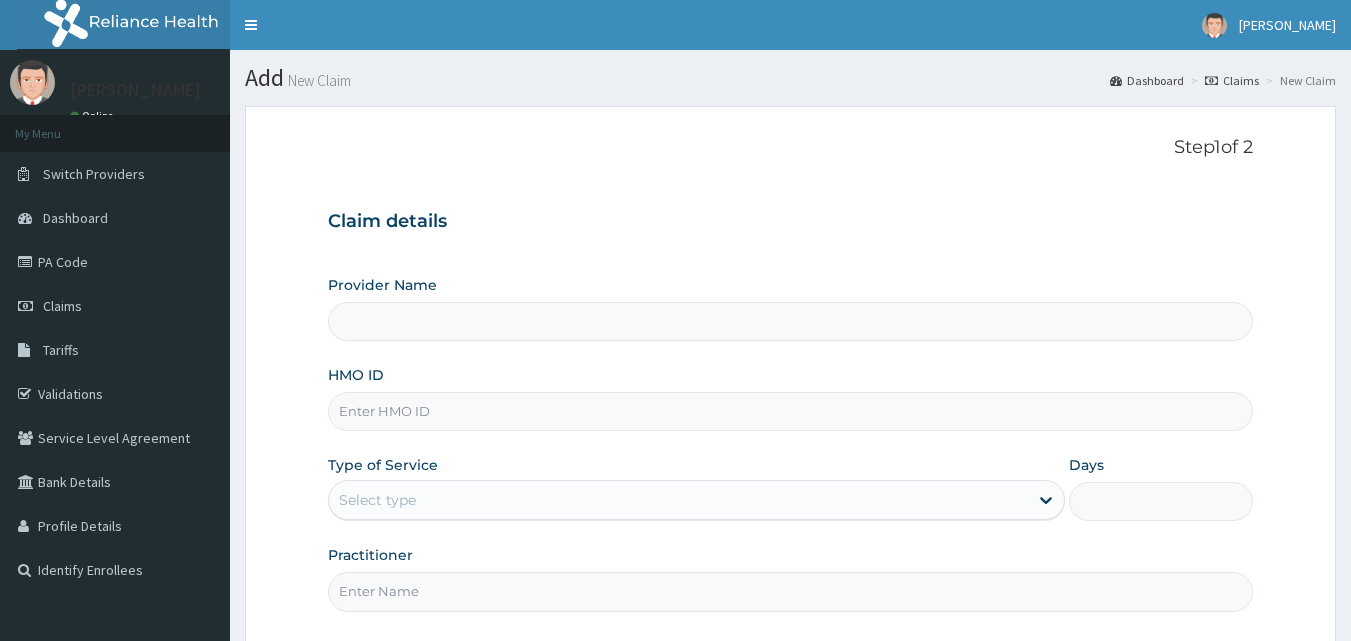 scroll, scrollTop: 0, scrollLeft: 0, axis: both 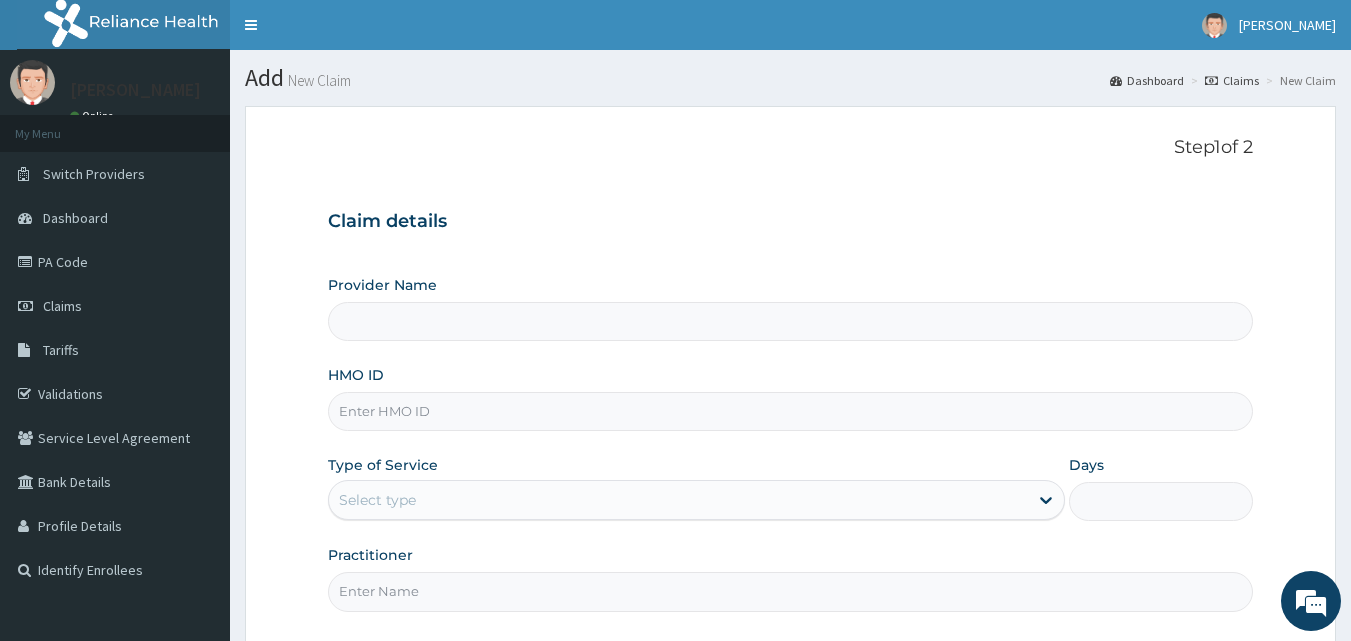 type on "scs/10022/a" 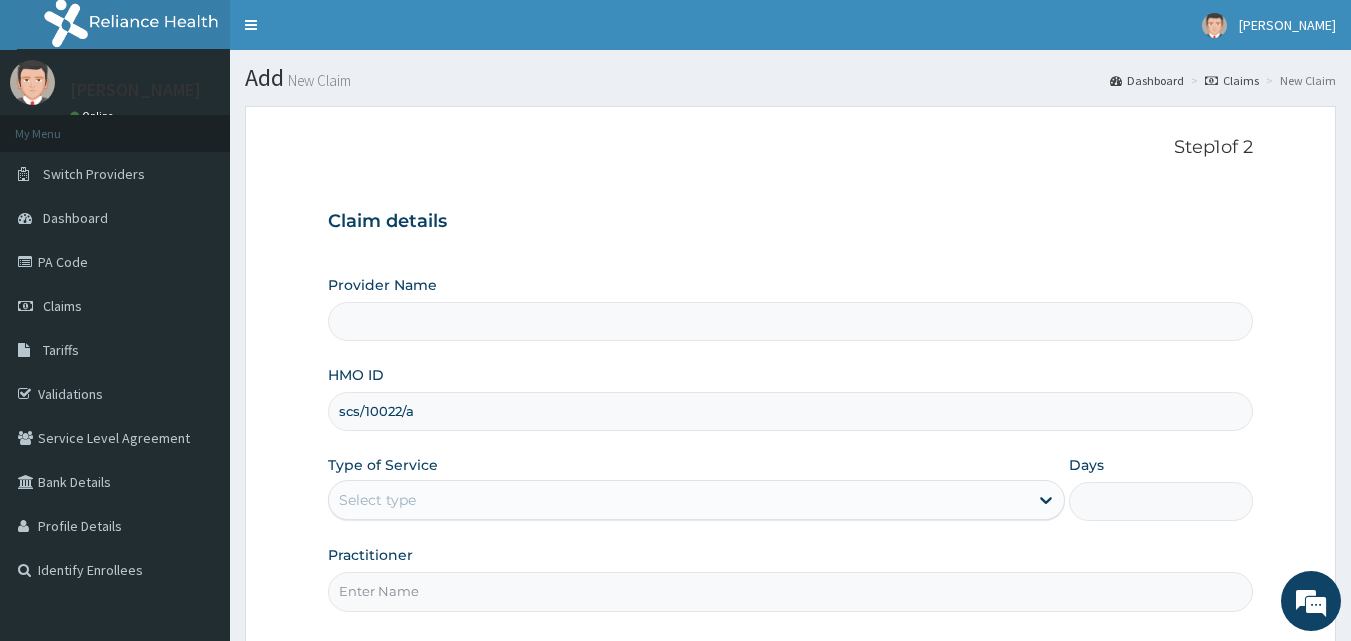type on "[GEOGRAPHIC_DATA]" 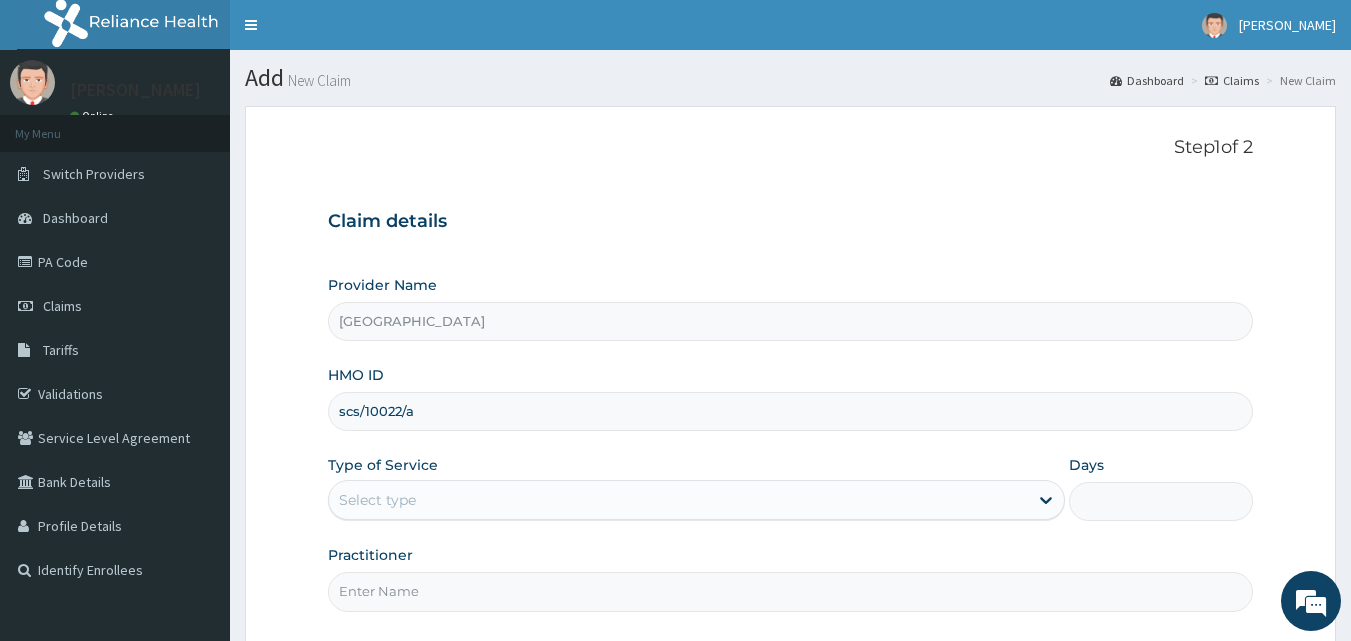 type on "scs/10022/a" 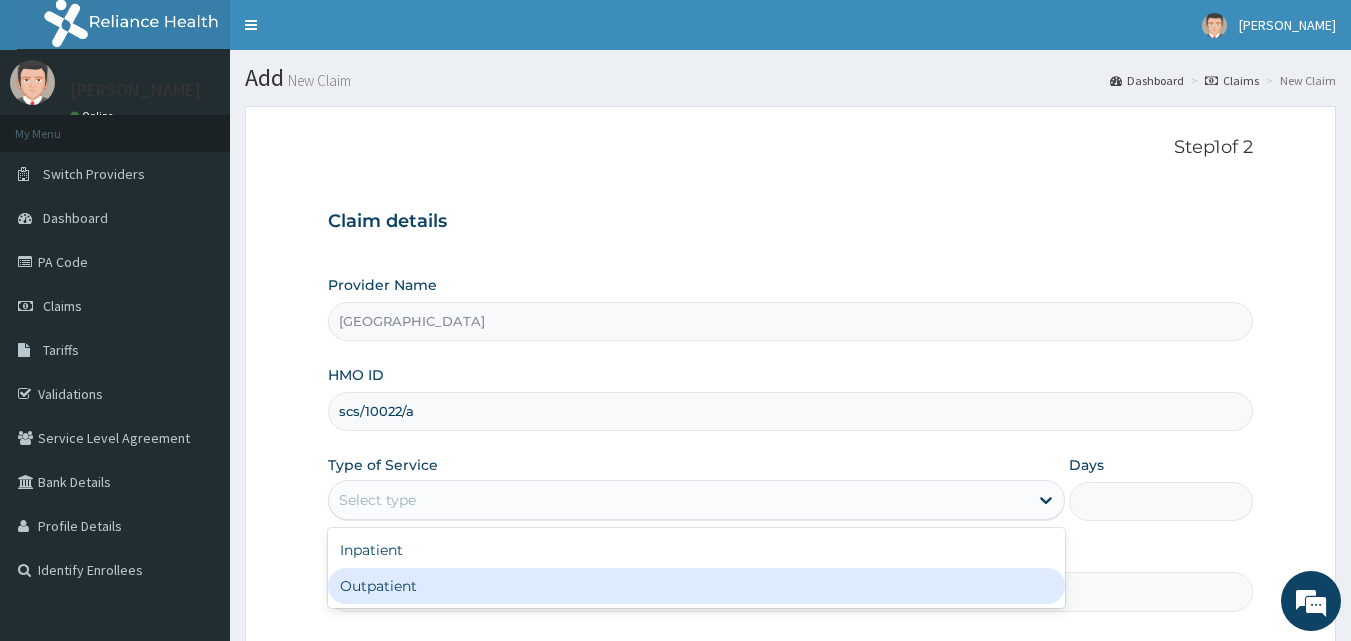 click on "Outpatient" at bounding box center [696, 586] 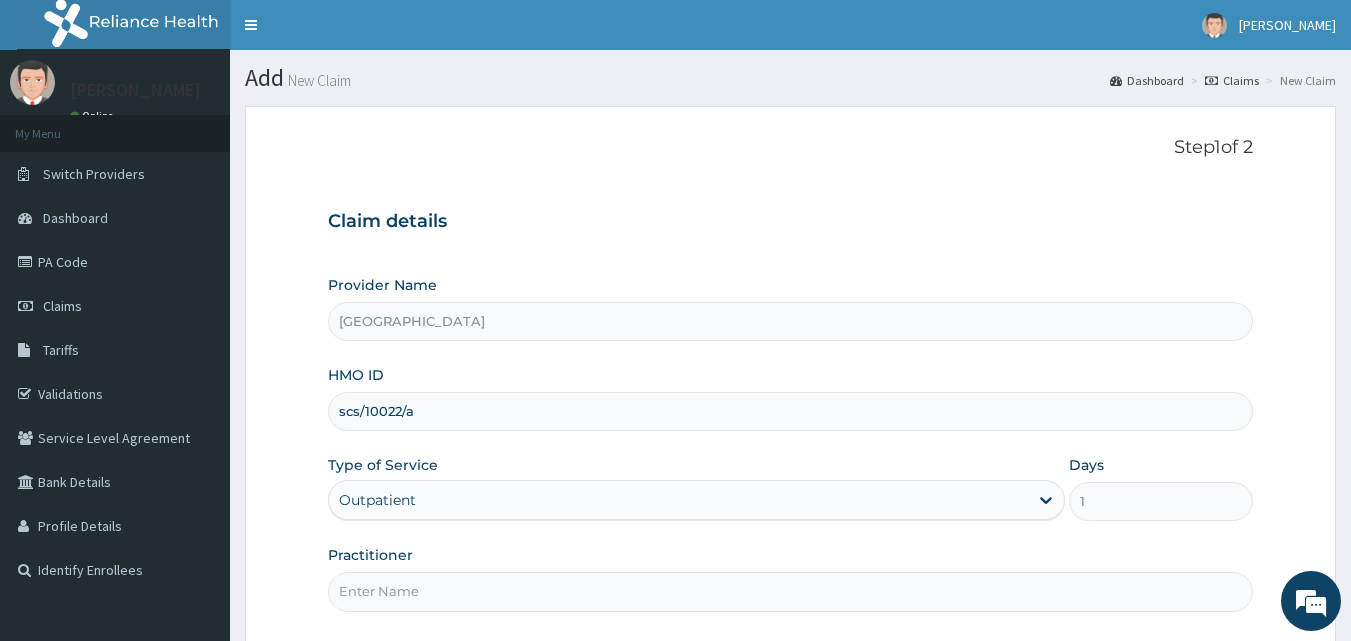 click on "Practitioner" at bounding box center (791, 591) 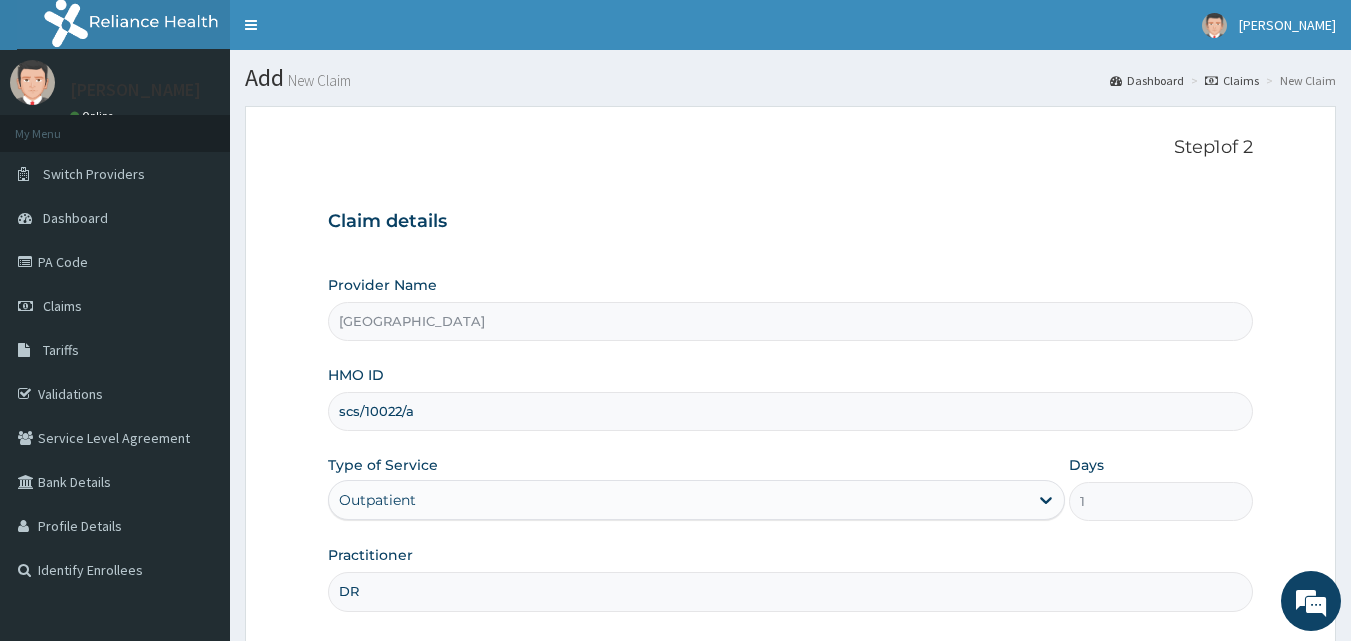 type on "[PERSON_NAME]" 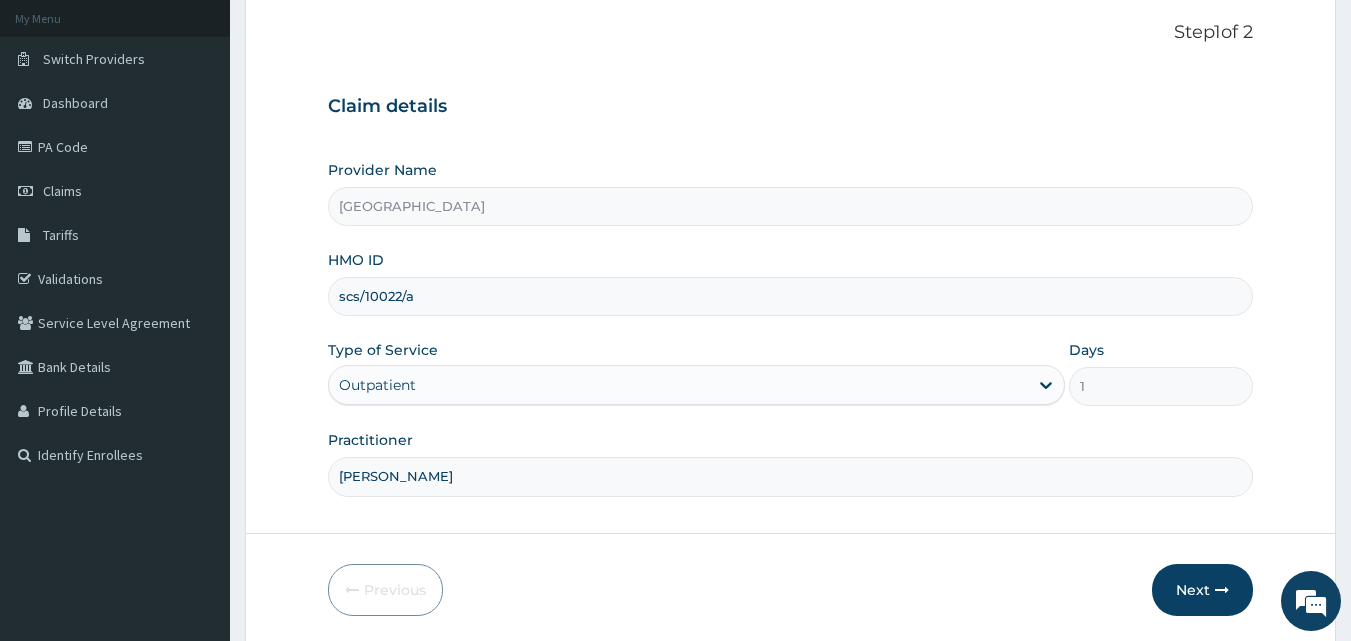 scroll, scrollTop: 187, scrollLeft: 0, axis: vertical 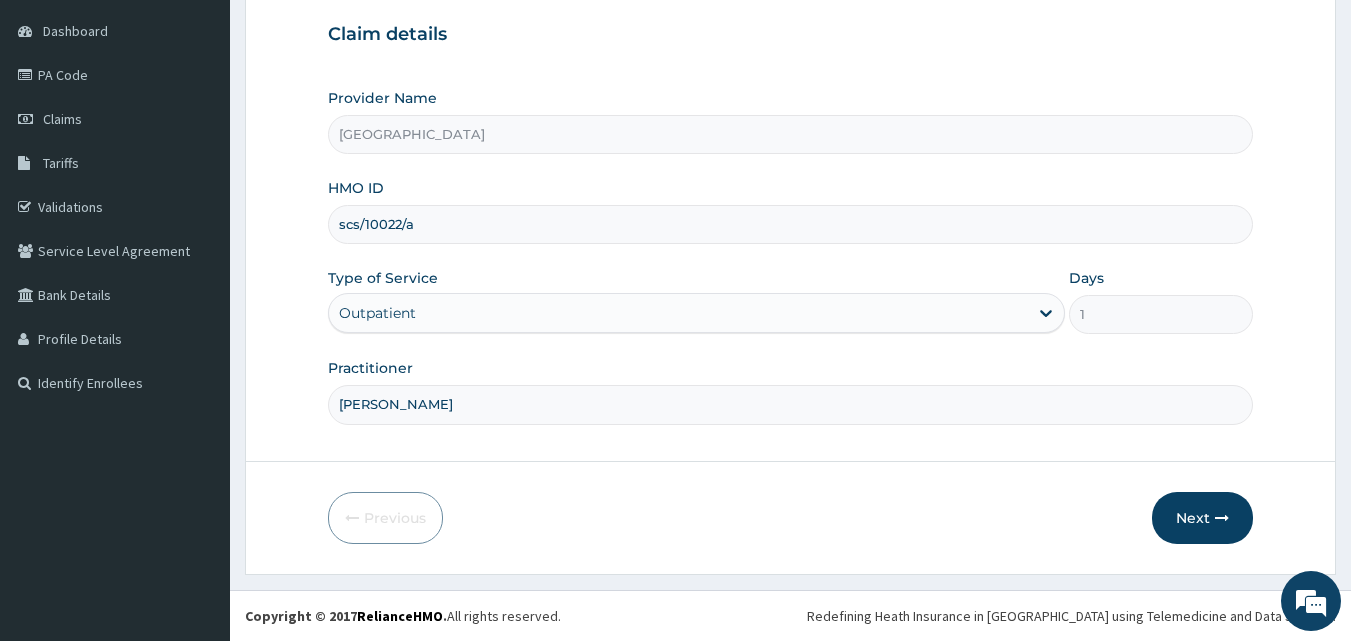 click on "Type of Service Outpatient" at bounding box center (696, 301) 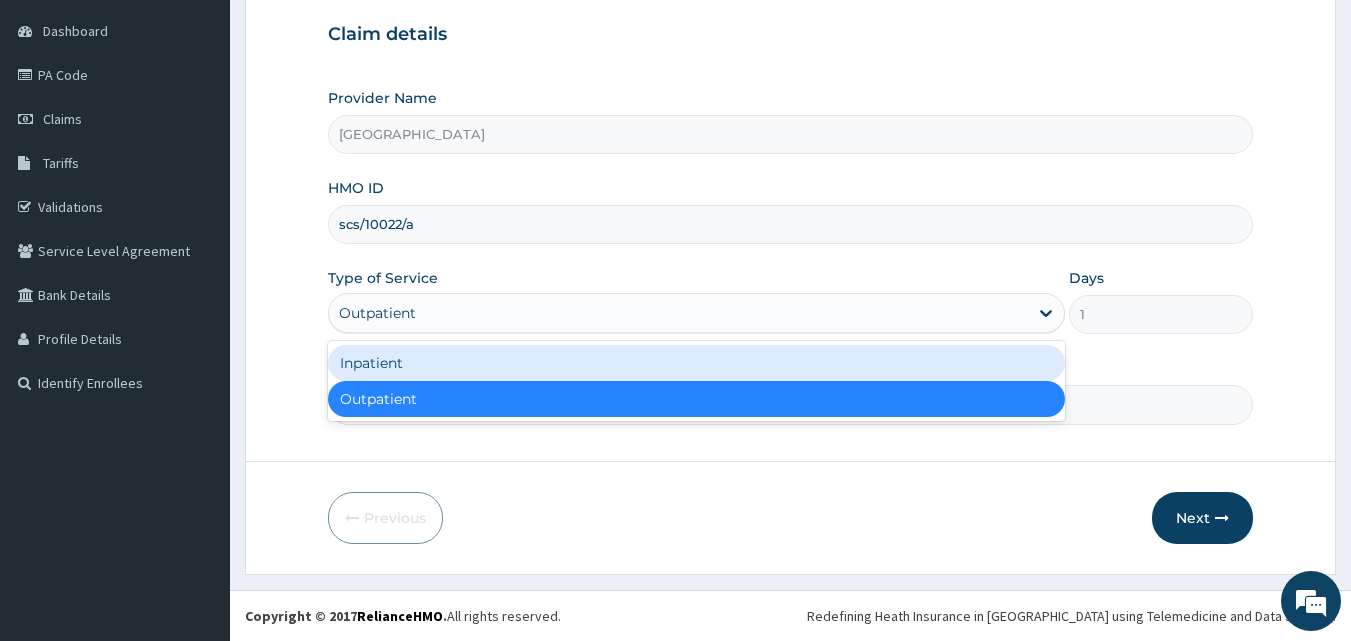 click on "Inpatient" at bounding box center (696, 363) 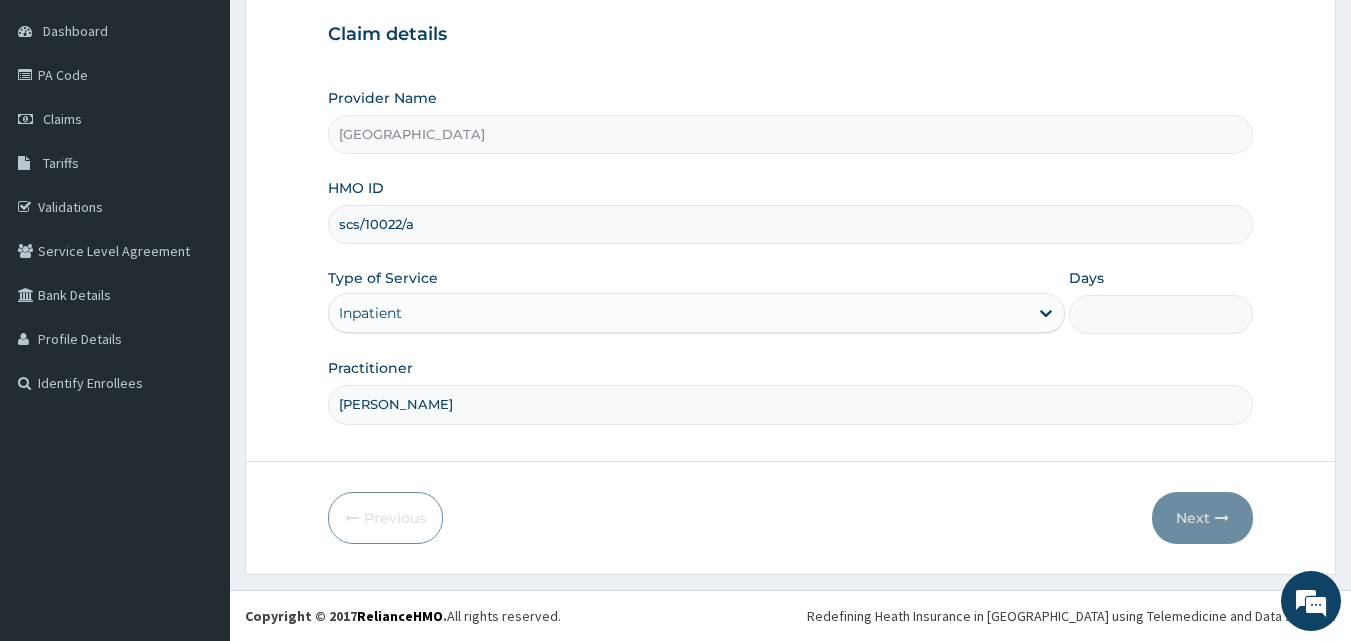 drag, startPoint x: 1149, startPoint y: 302, endPoint x: 1128, endPoint y: 336, distance: 39.962482 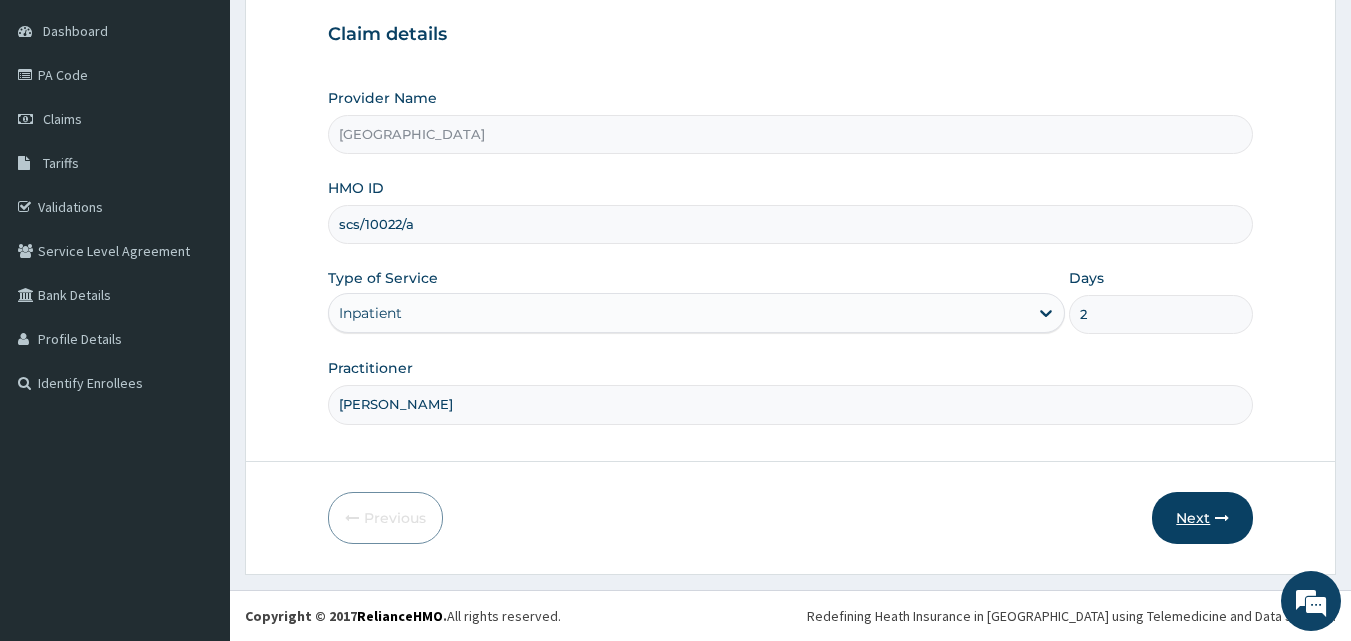click on "Next" at bounding box center [1202, 518] 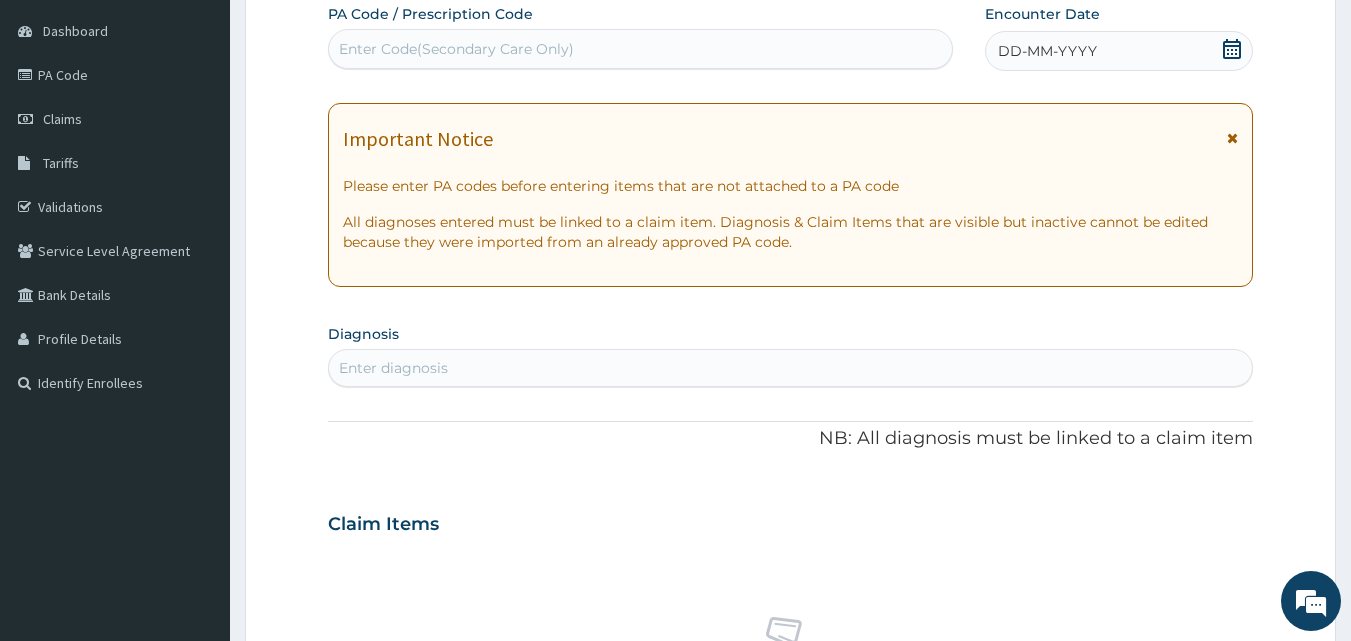 click on "Enter Code(Secondary Care Only)" at bounding box center (641, 49) 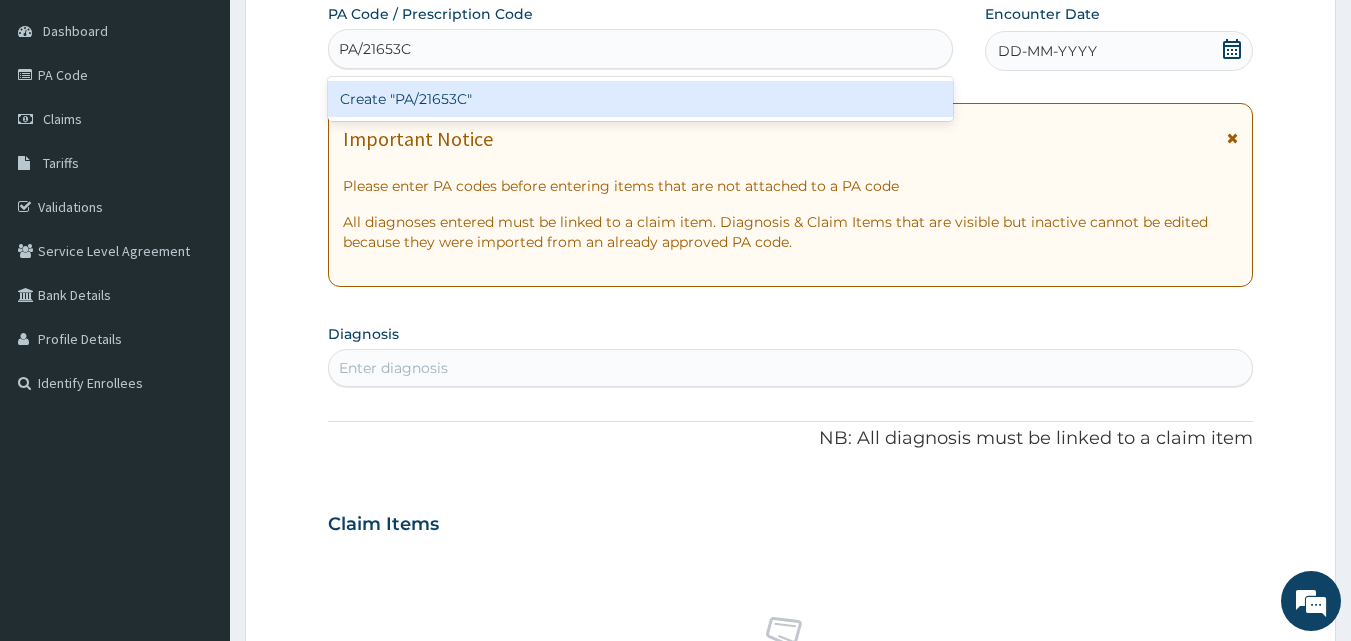 click on "Create "PA/21653C"" at bounding box center (641, 99) 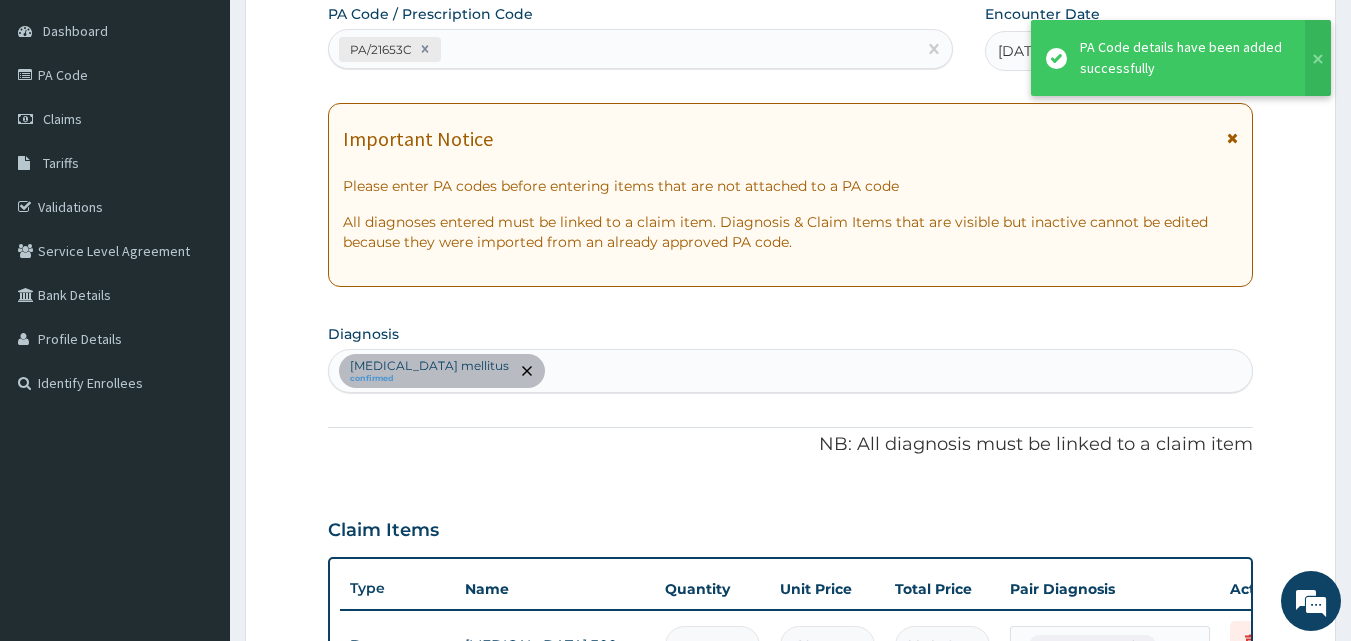 scroll, scrollTop: 719, scrollLeft: 0, axis: vertical 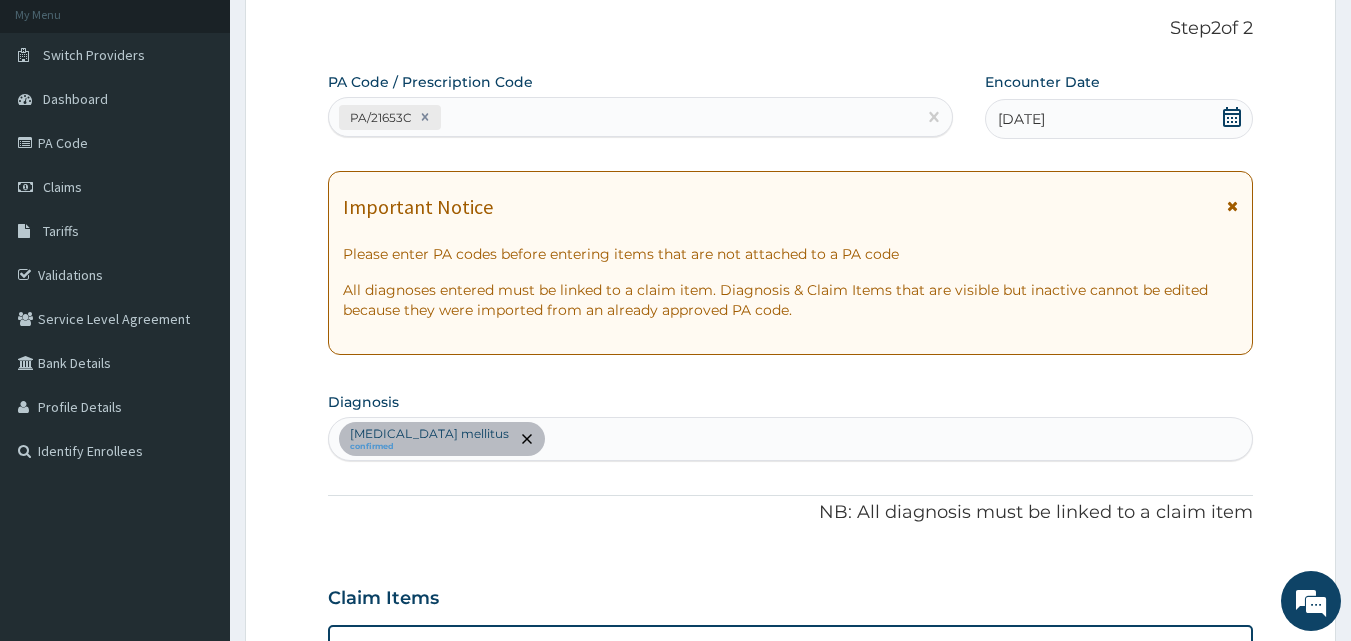 click on "PA/21653C" at bounding box center (623, 117) 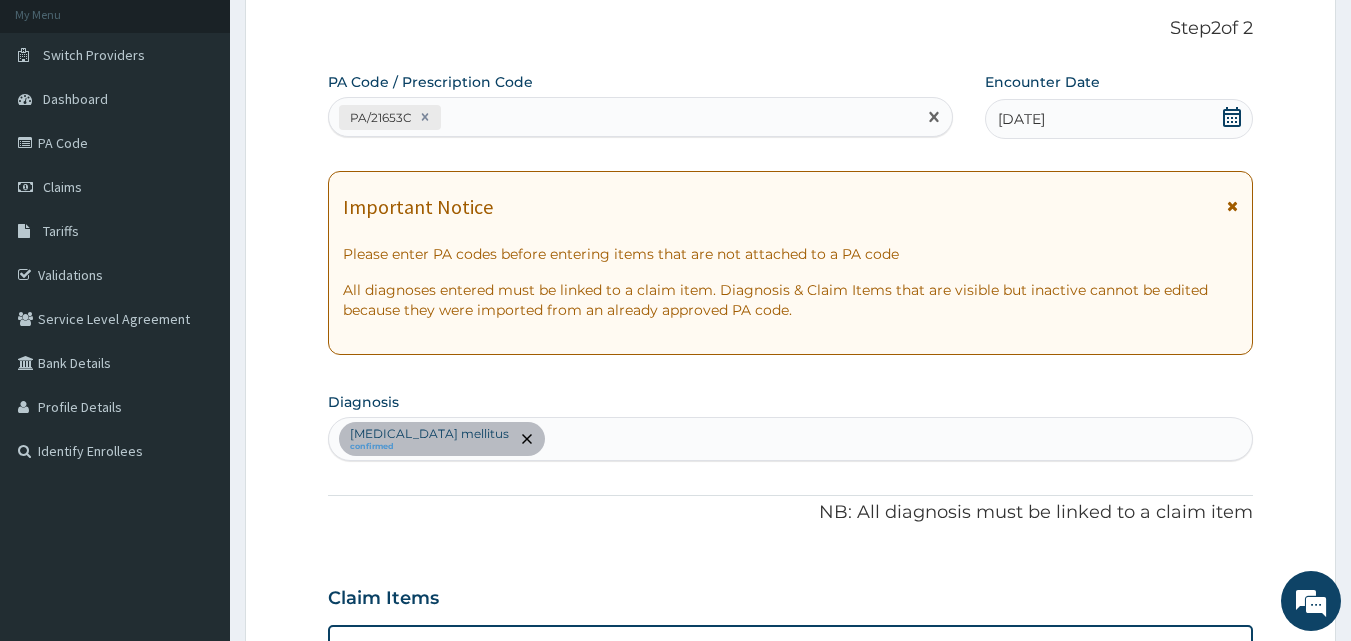 paste on "PA/1BD437" 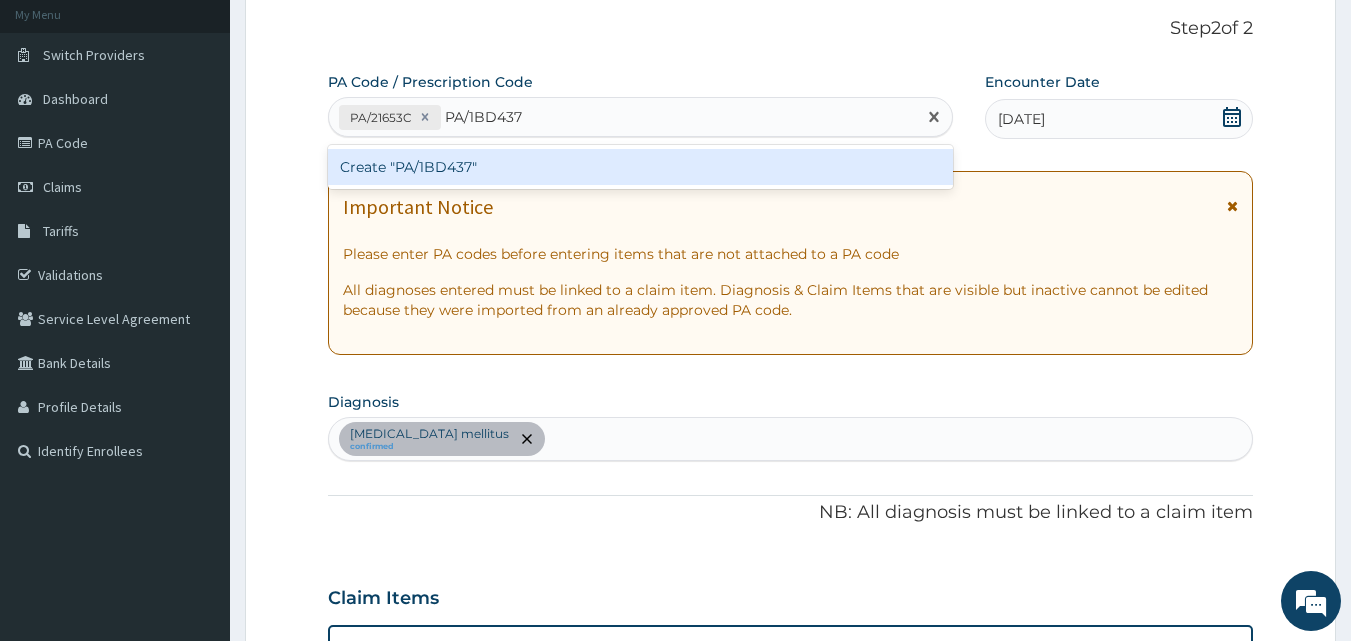 click on "Create "PA/1BD437"" at bounding box center [641, 167] 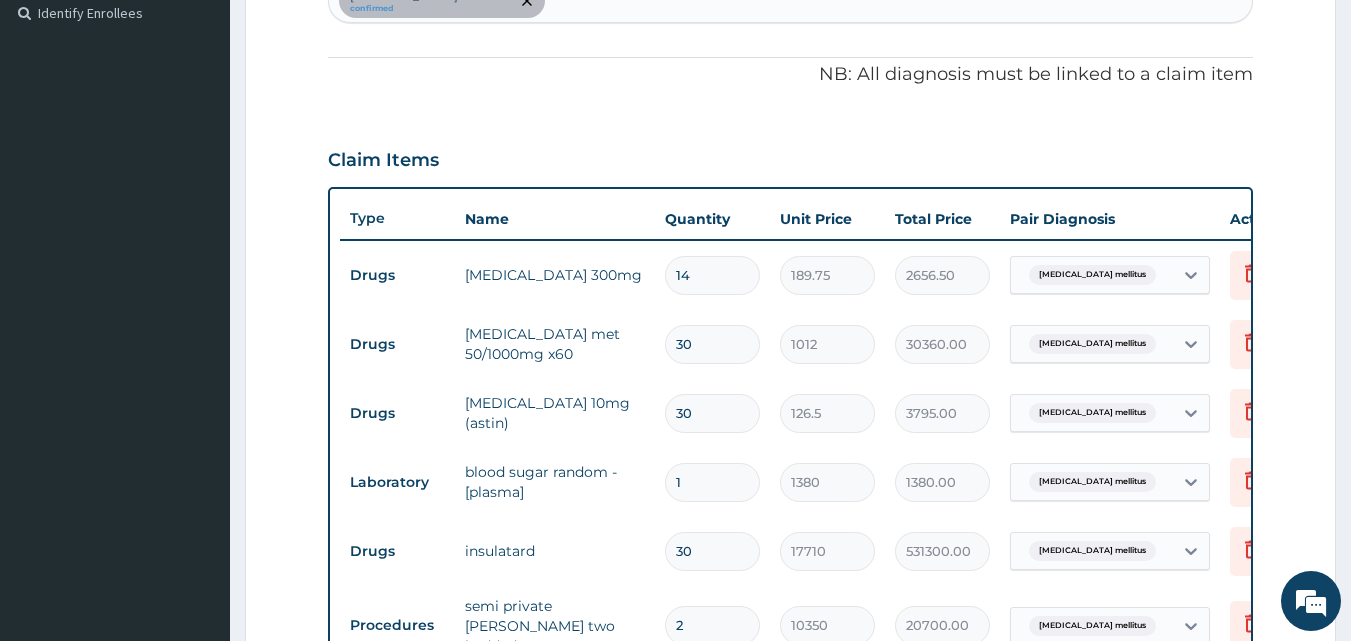 scroll, scrollTop: 157, scrollLeft: 0, axis: vertical 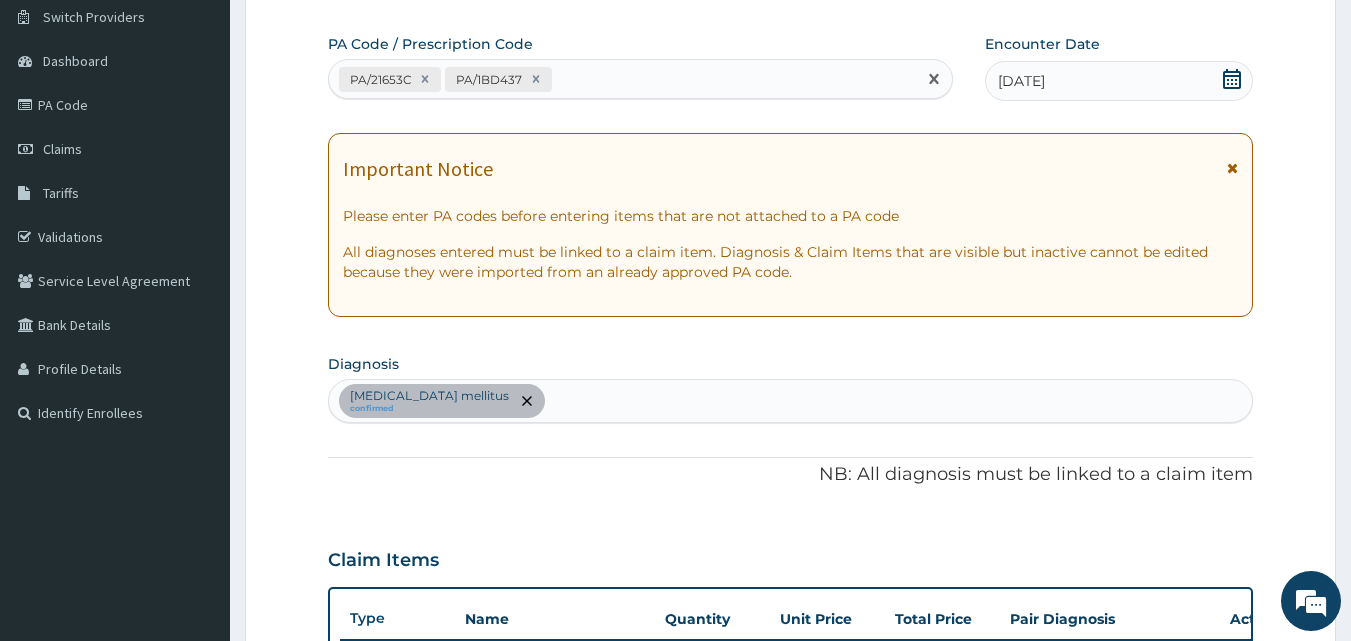 click on "PA/21653C PA/1BD437" at bounding box center (623, 79) 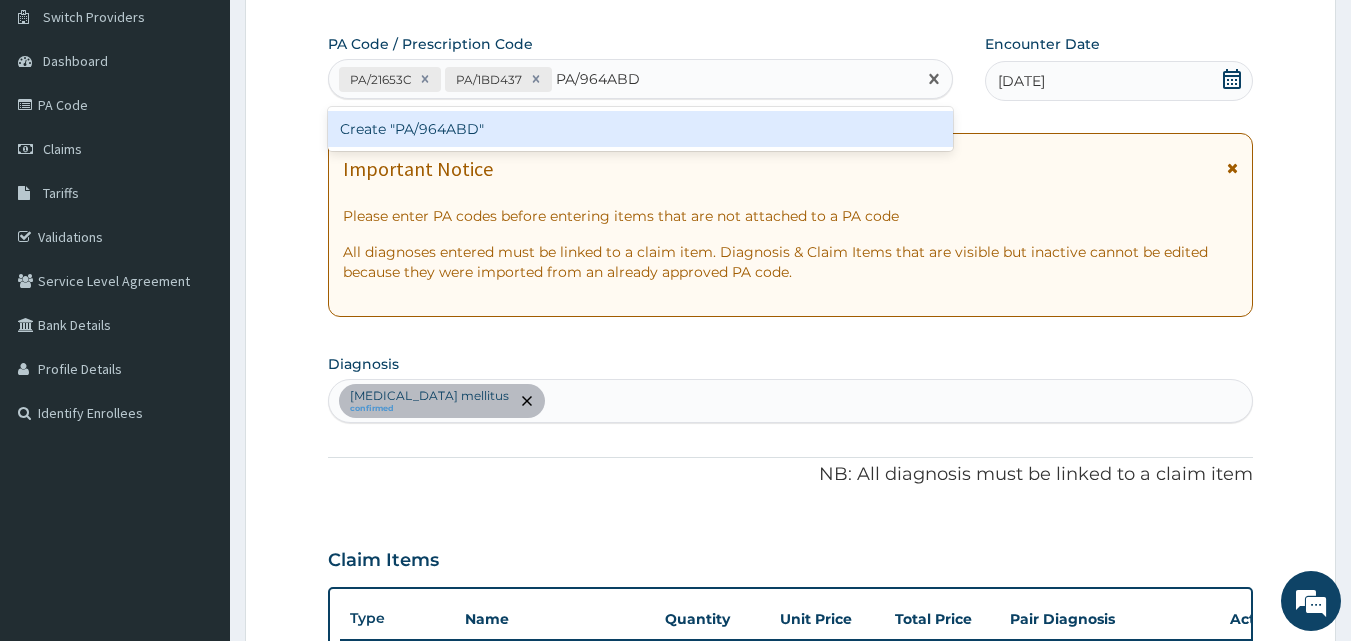 click on "Create "PA/964ABD"" at bounding box center [641, 129] 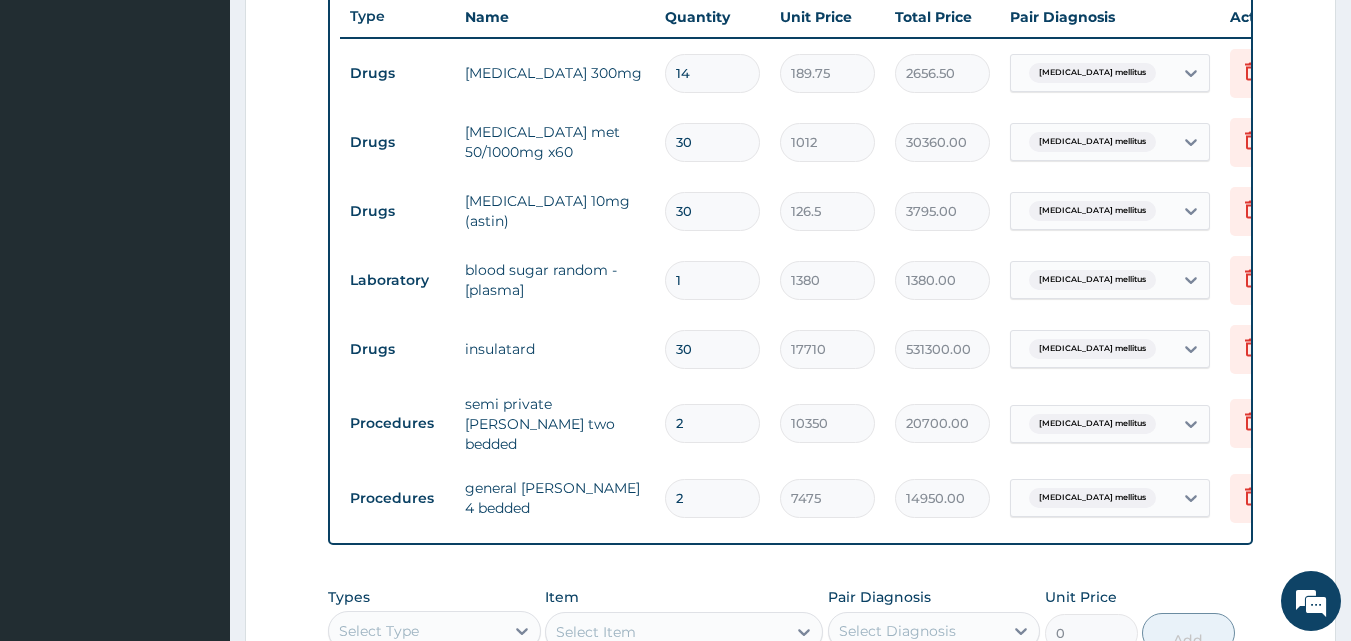 scroll, scrollTop: 726, scrollLeft: 0, axis: vertical 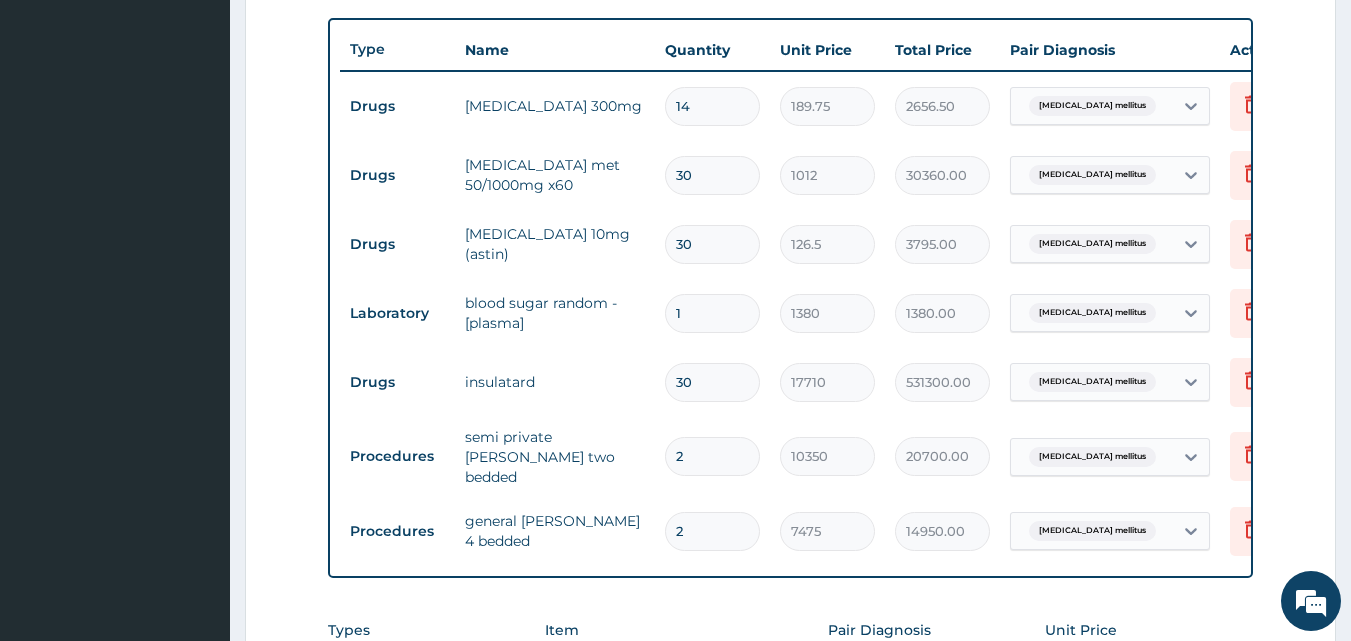 click on "30" at bounding box center (712, 244) 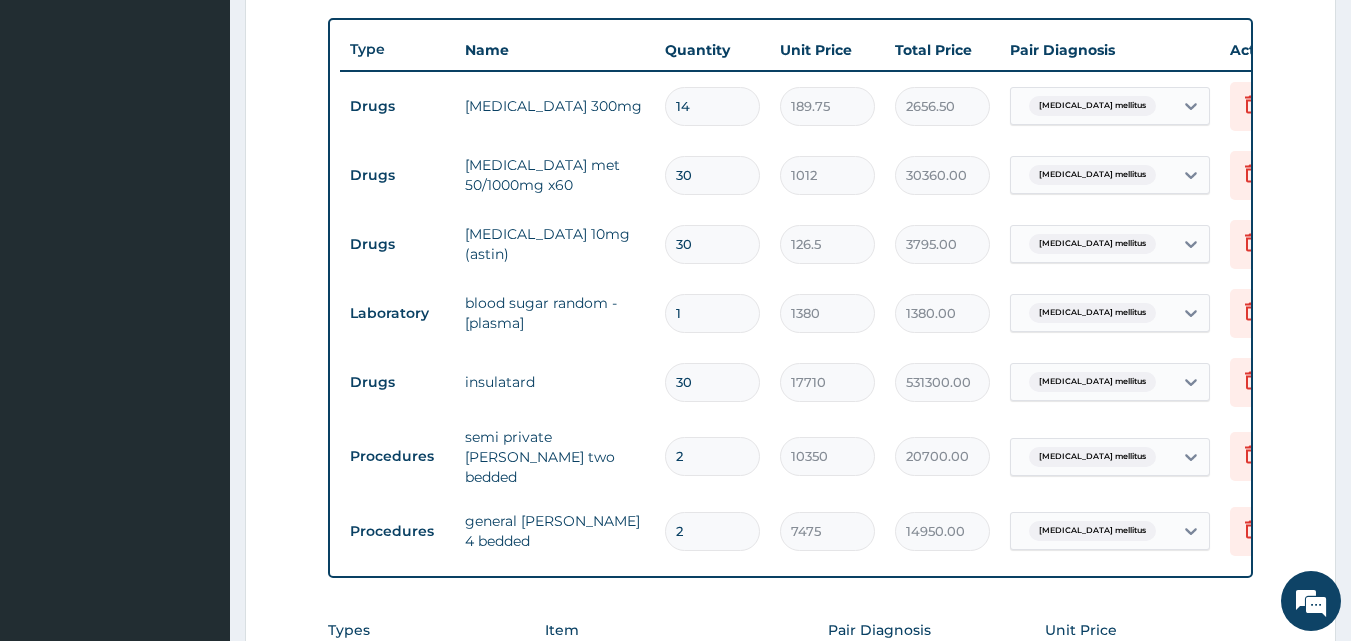 type on "3" 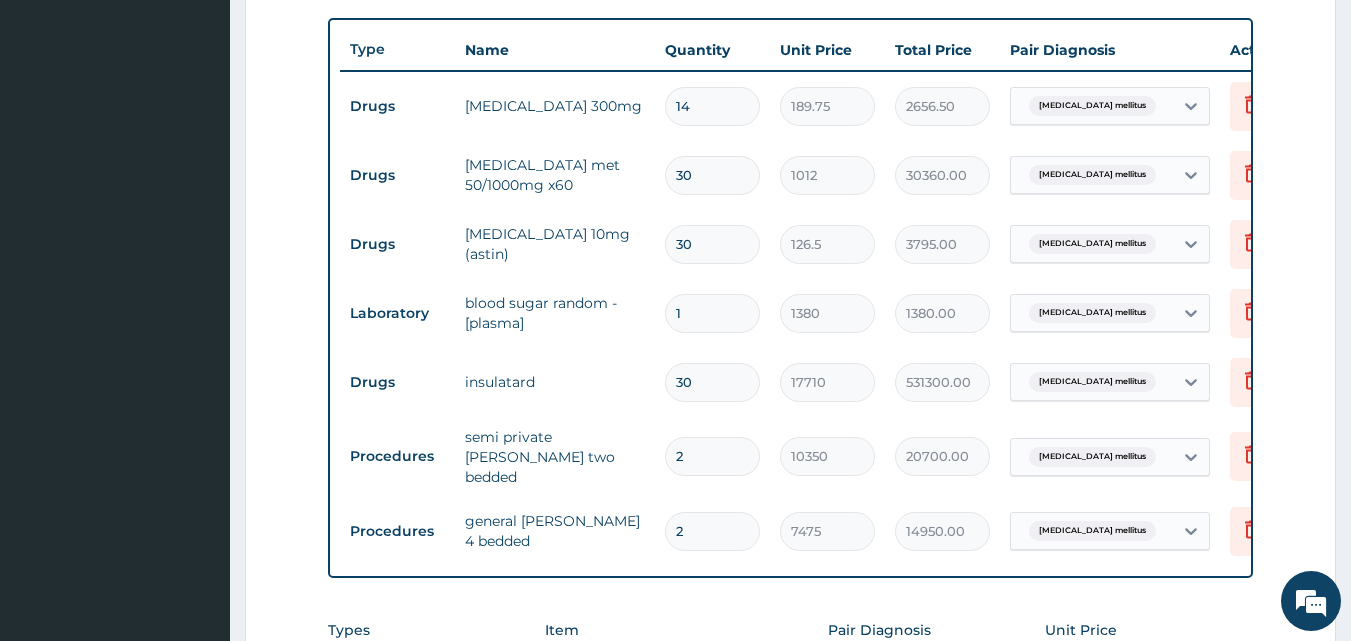 type on "3036.00" 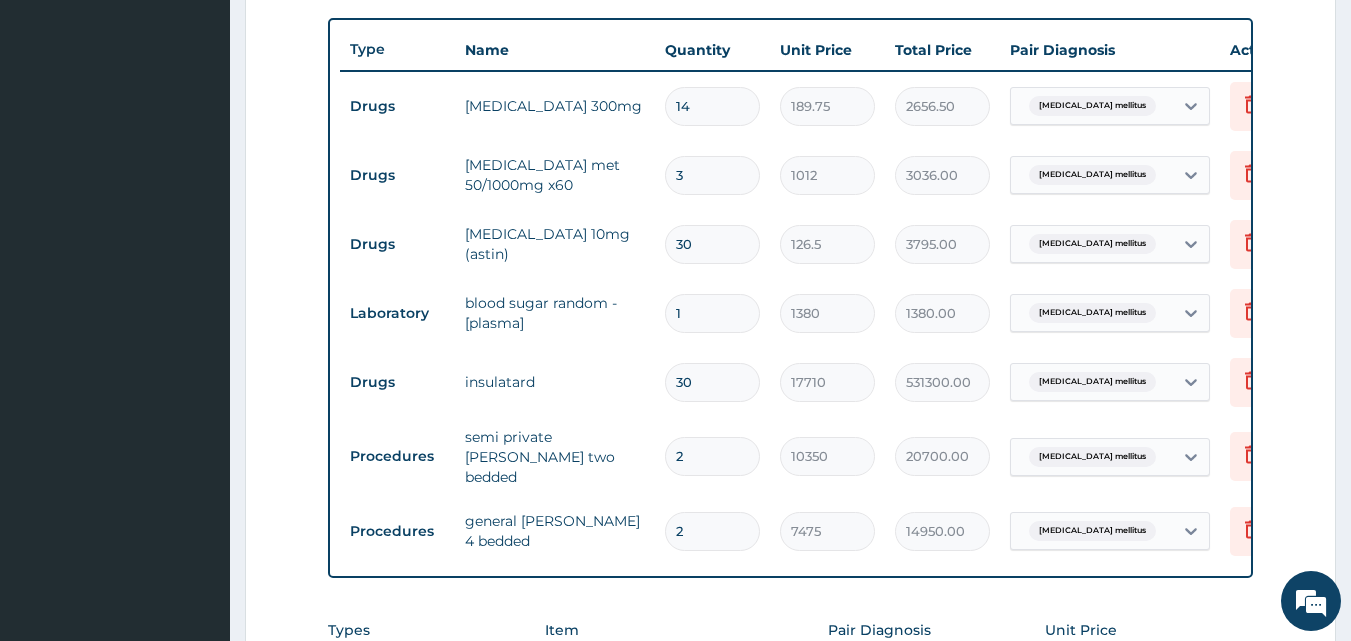 type 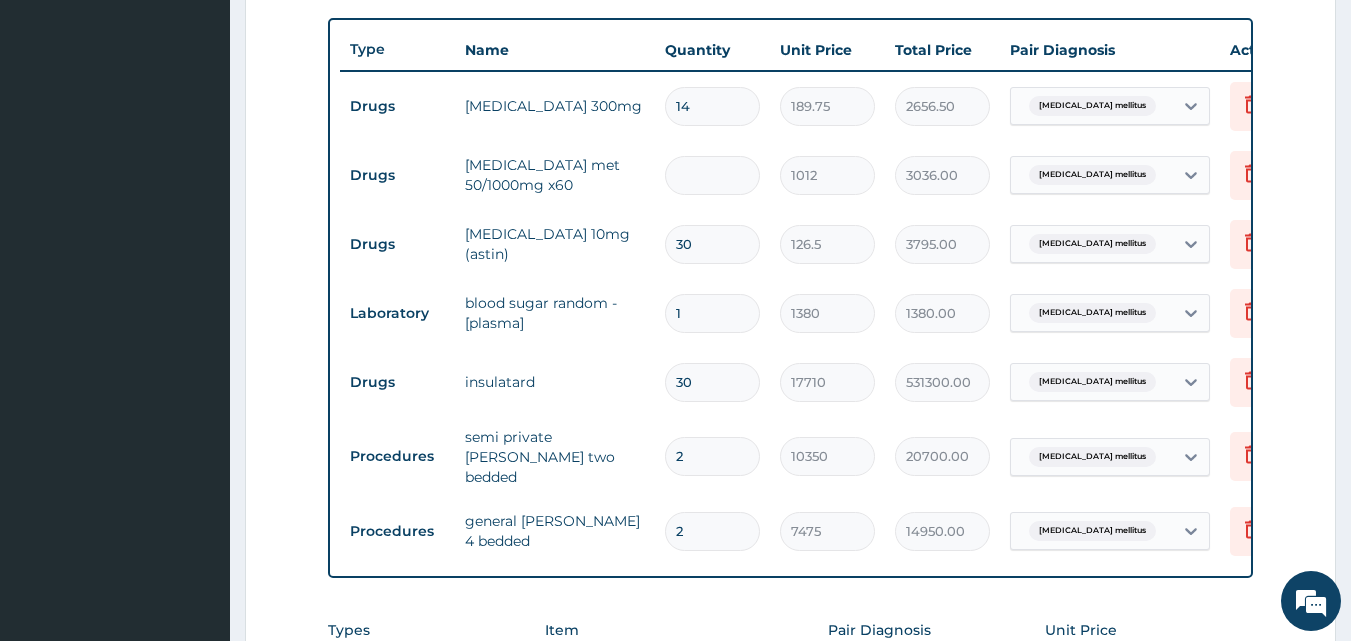 type on "0.00" 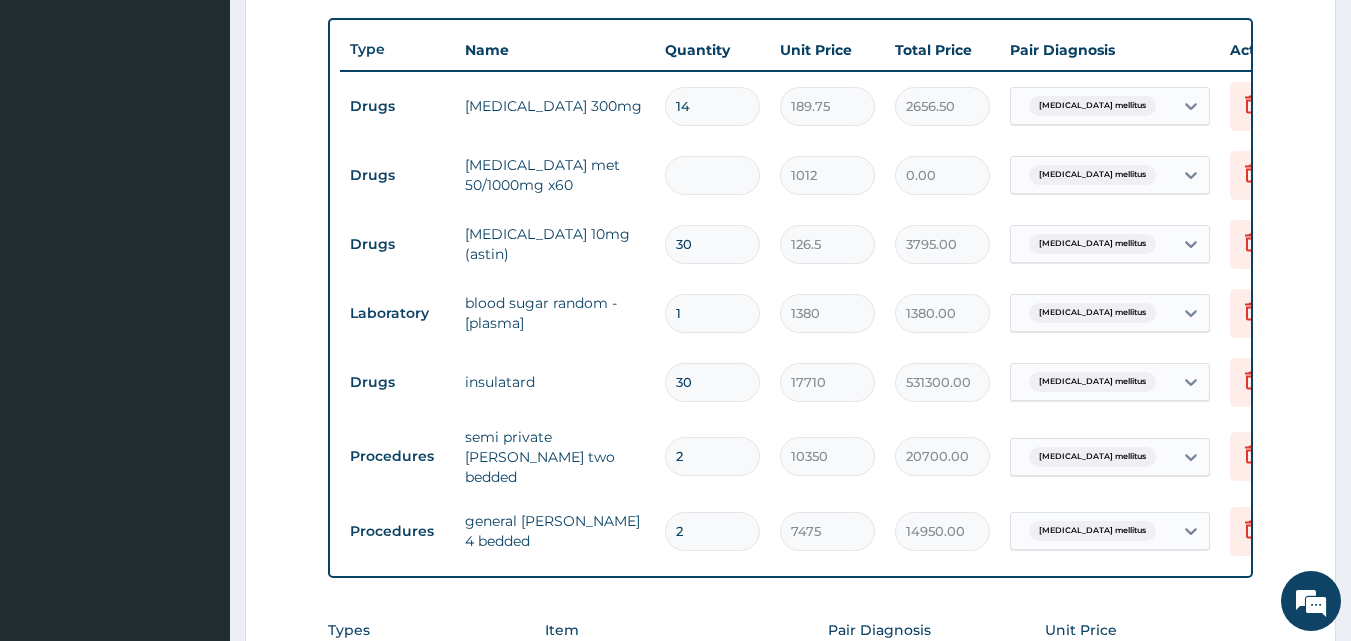 type on "3" 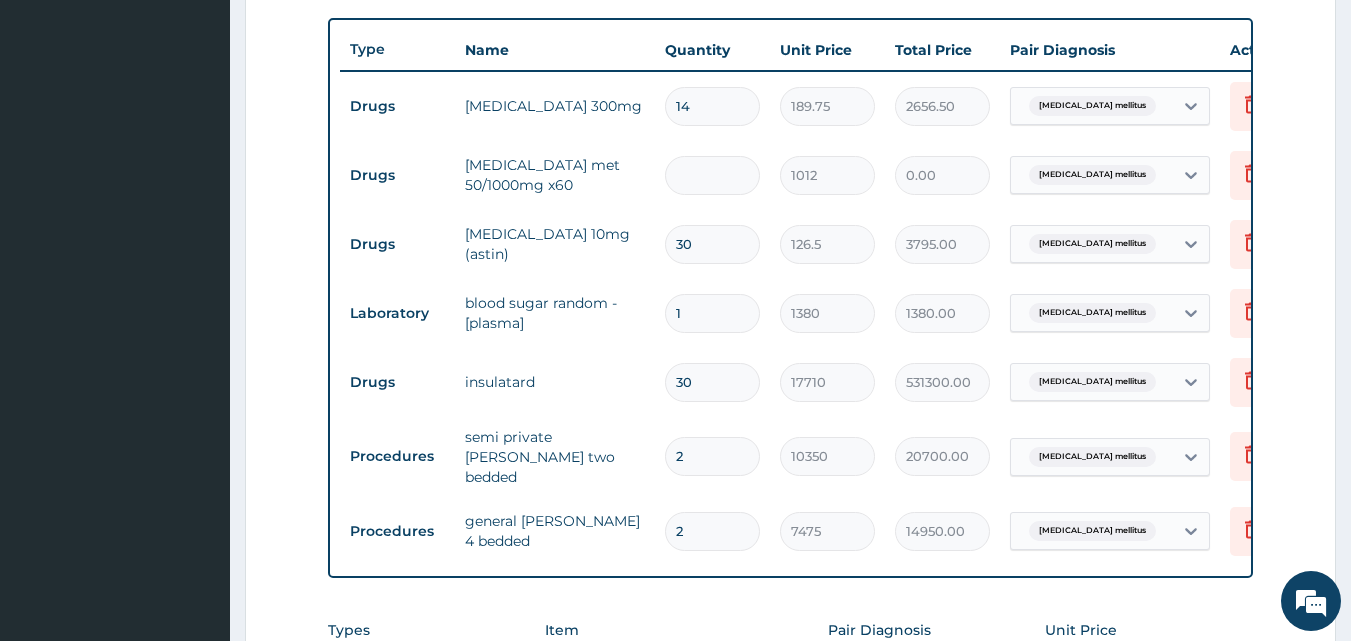 type on "3036.00" 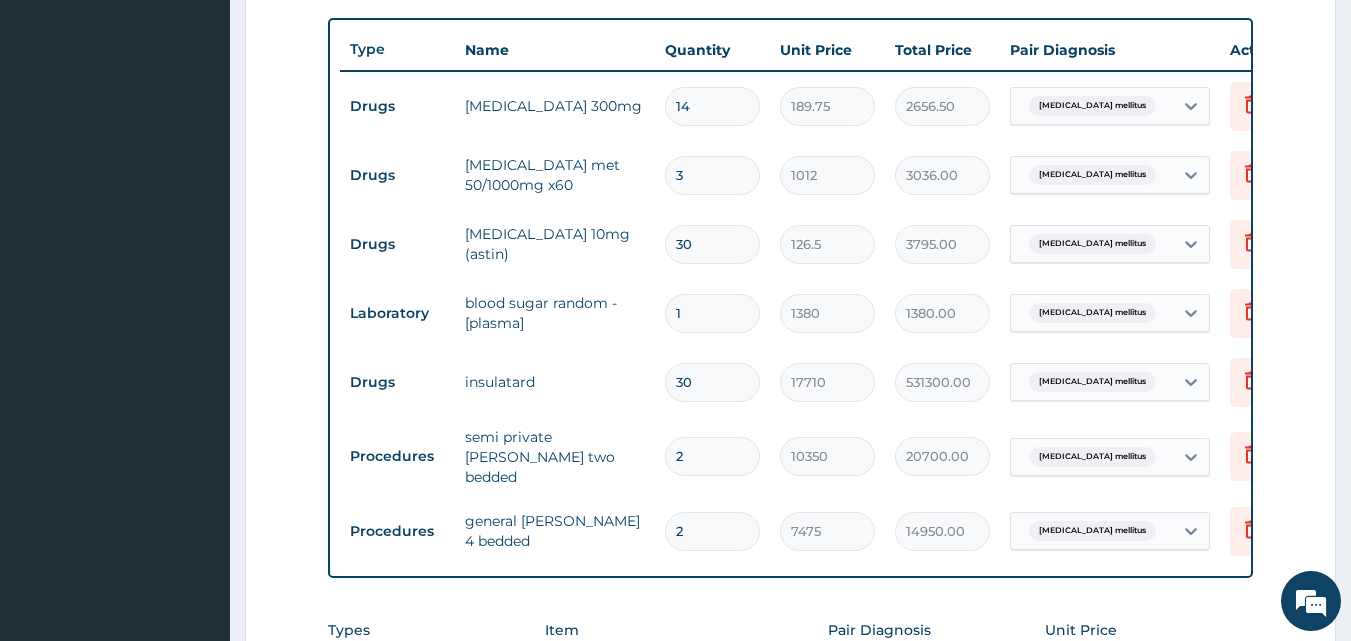 type on "30" 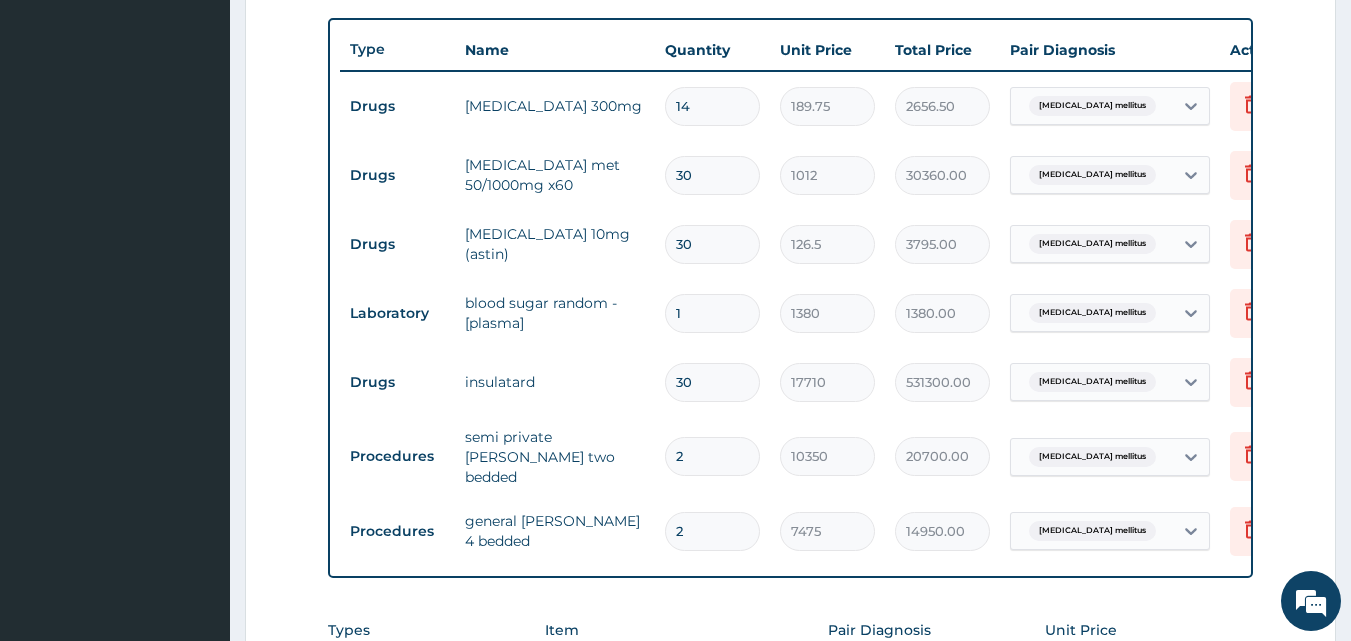 click on "14" at bounding box center [712, 106] 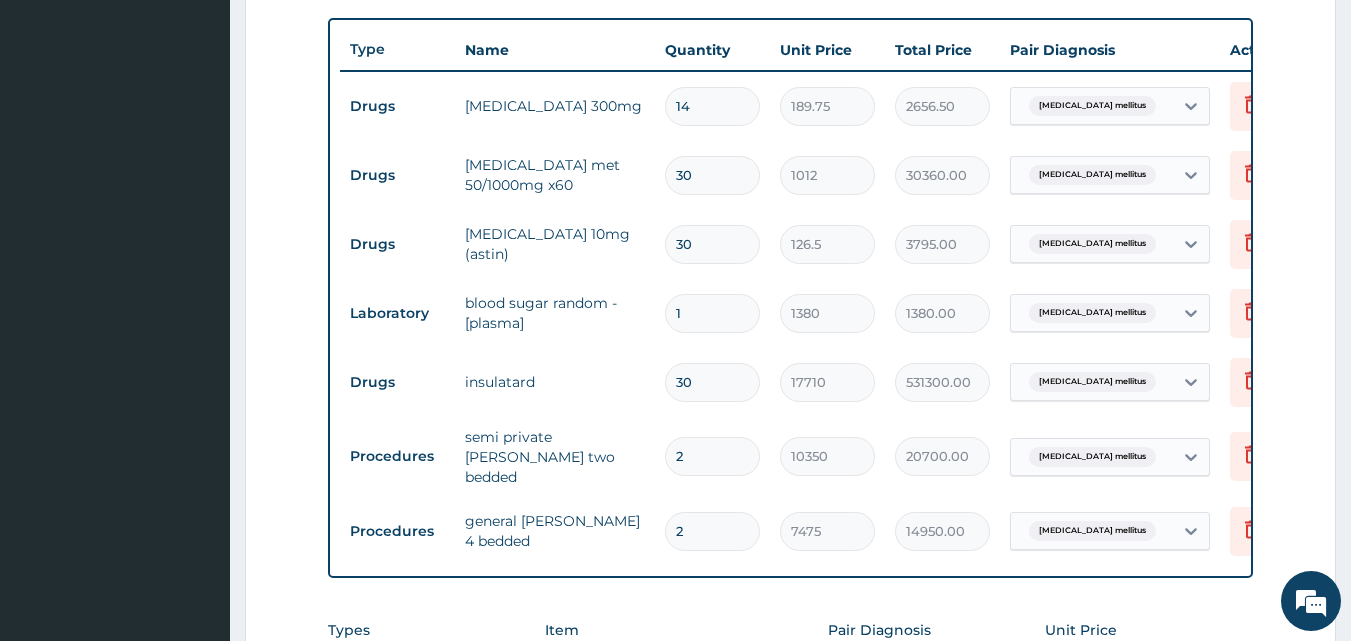 type on "1" 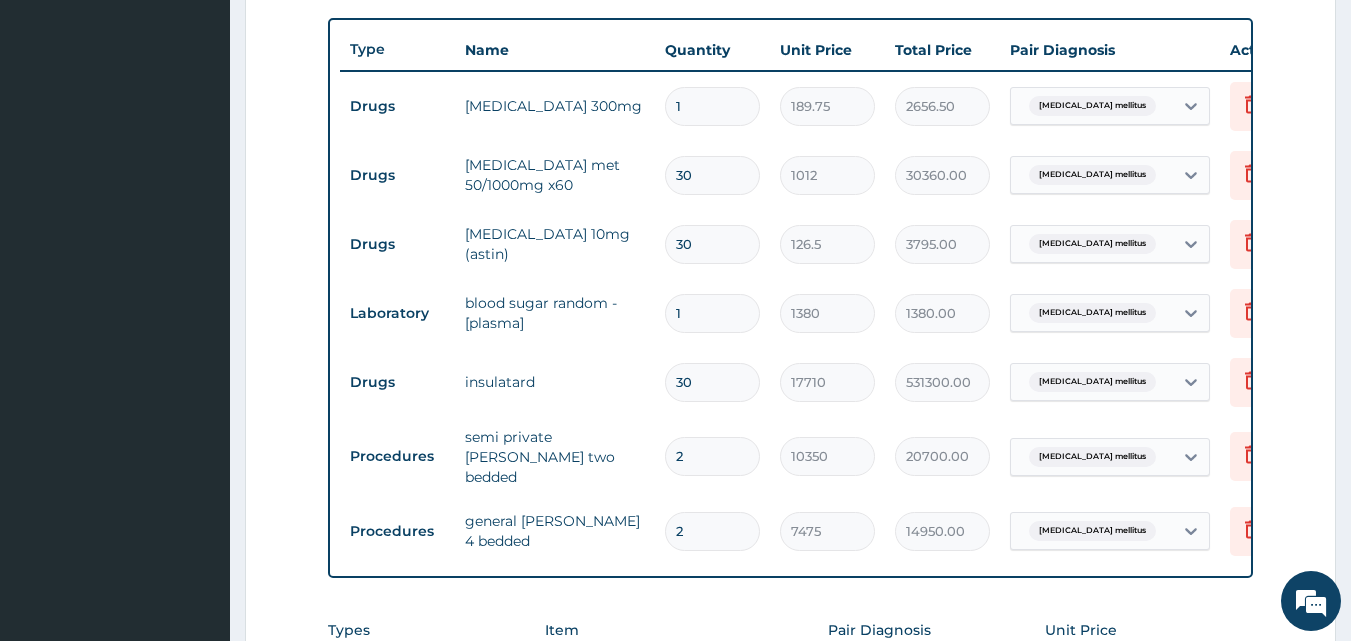 type on "189.75" 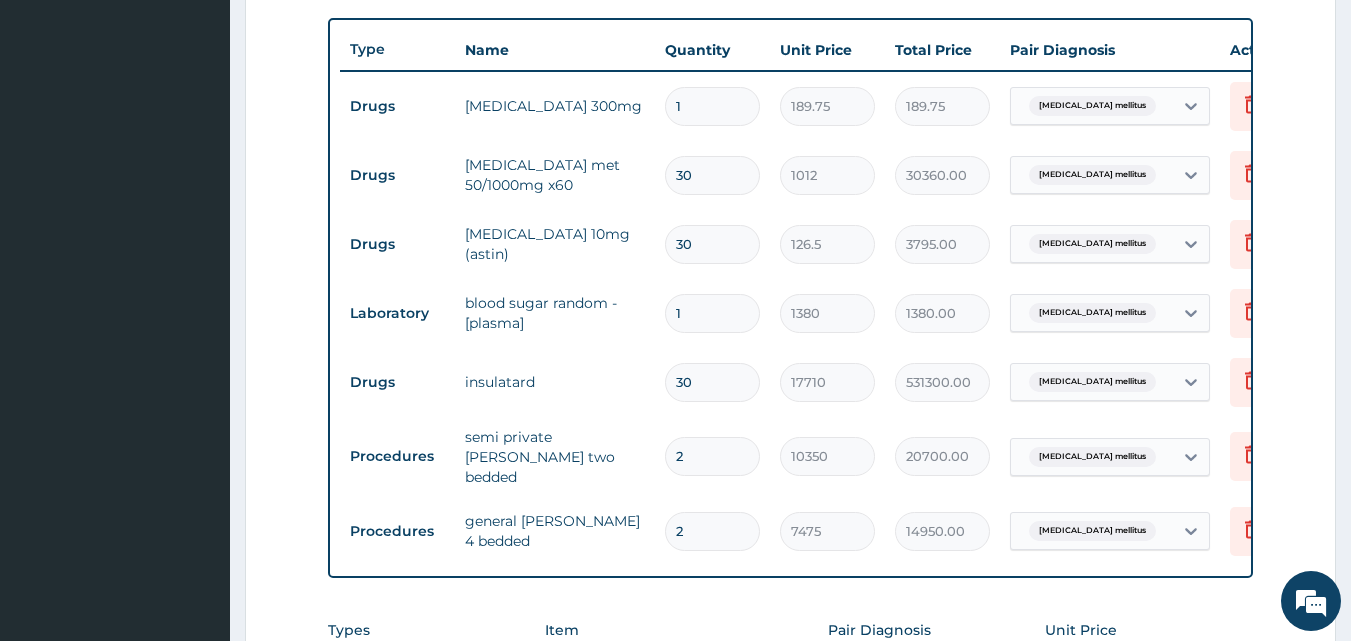 type 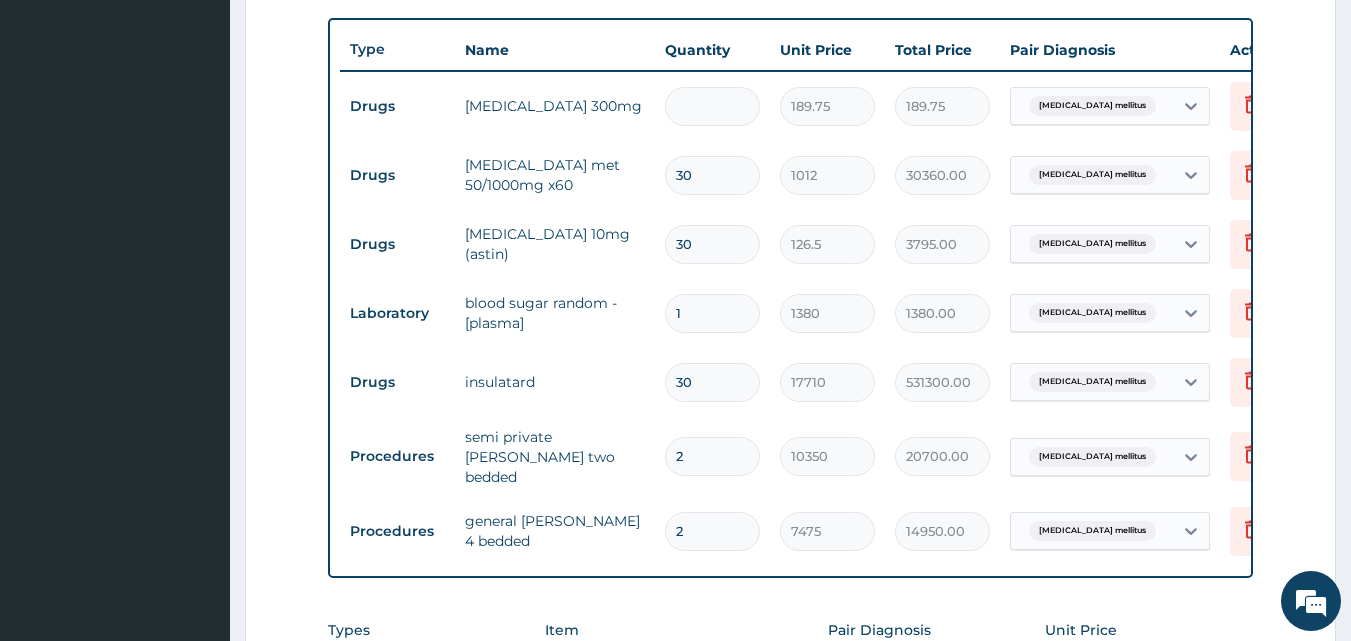 type on "0.00" 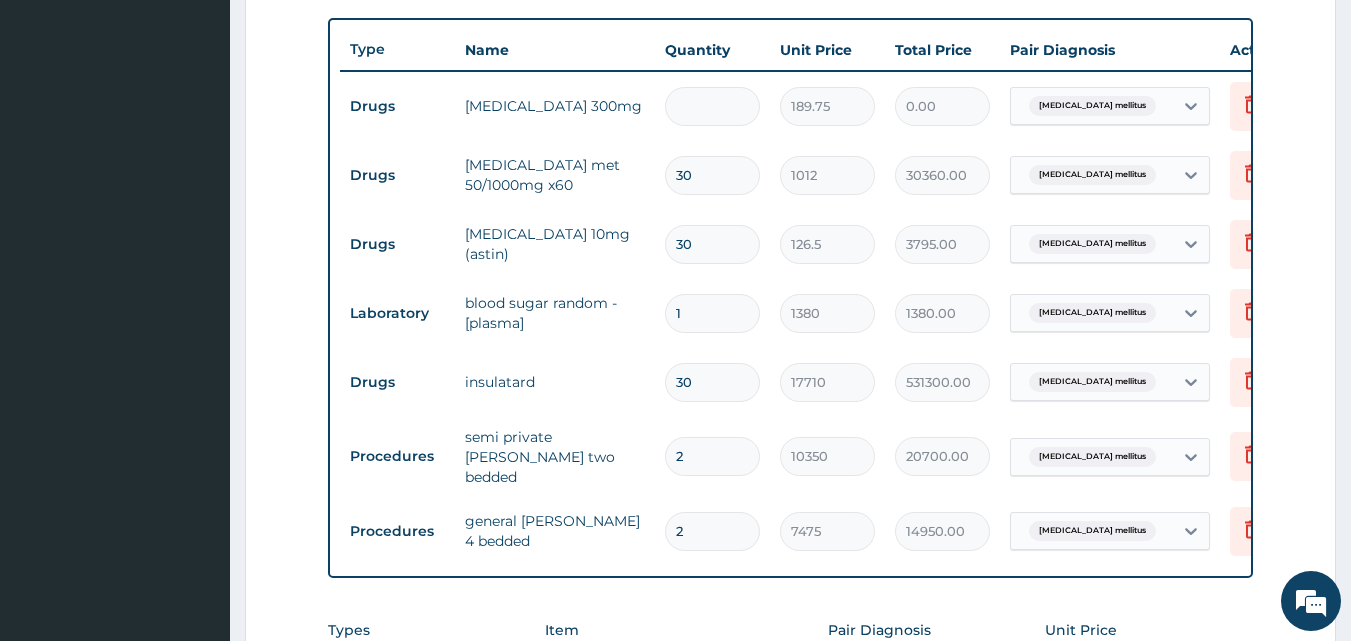 type on "2" 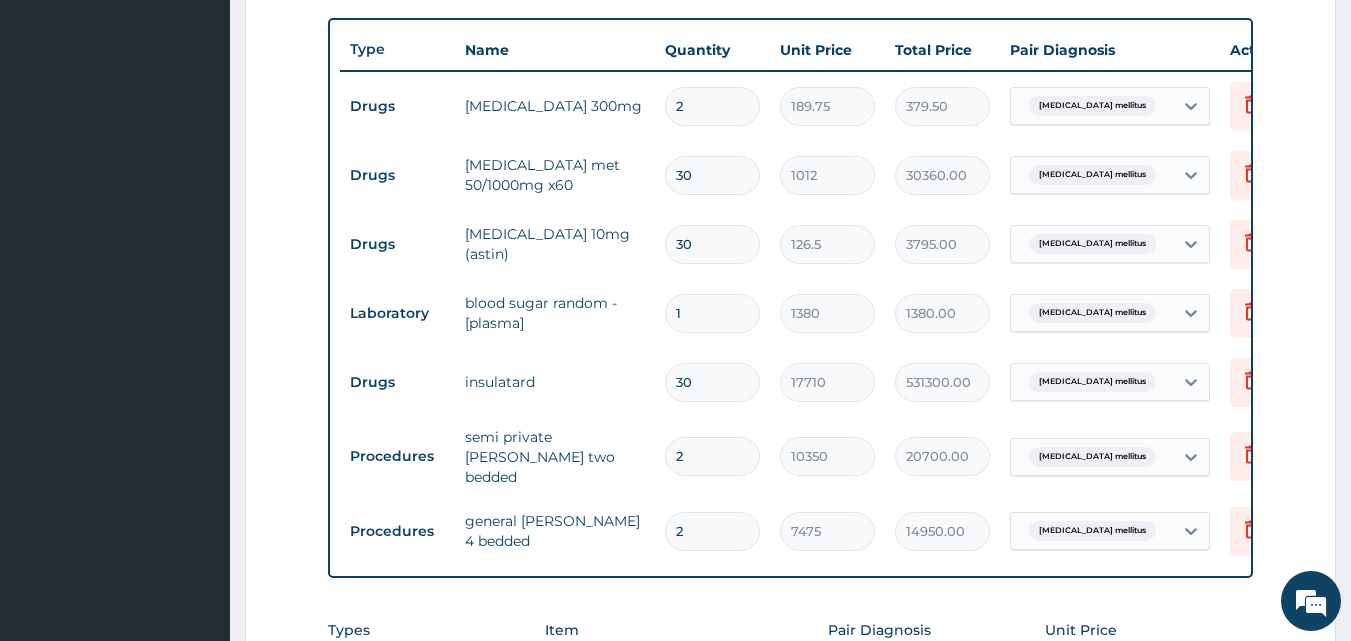 type on "20" 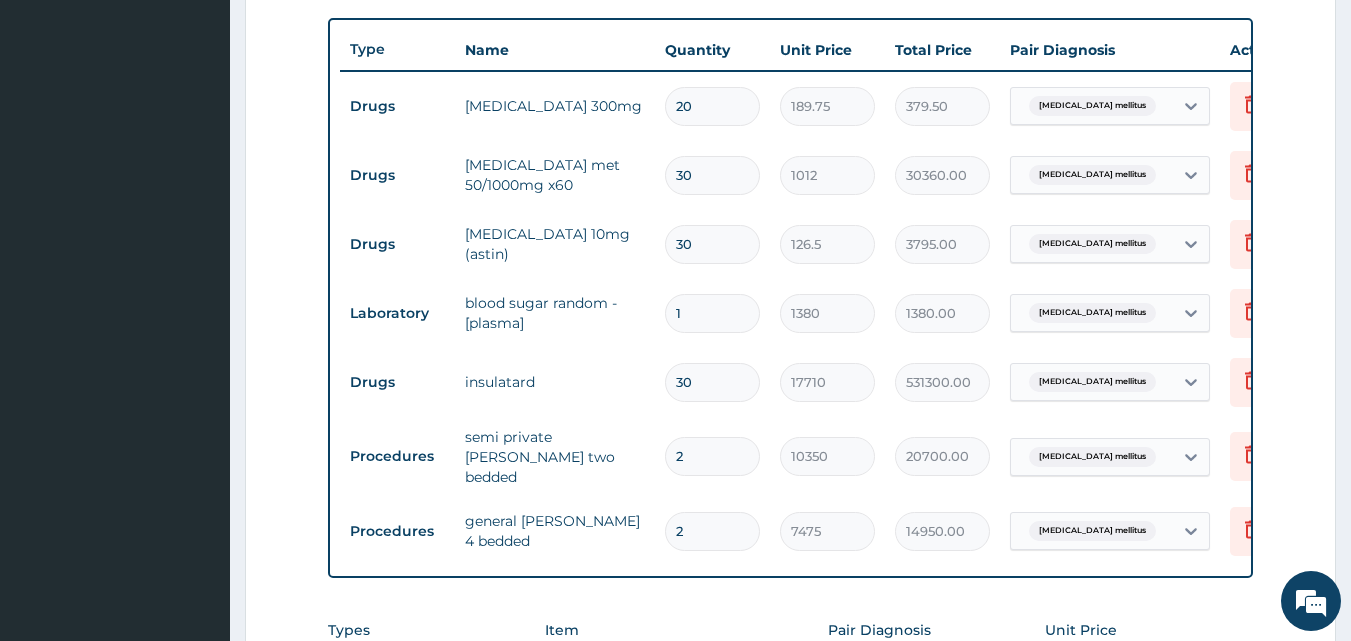 type on "3795.00" 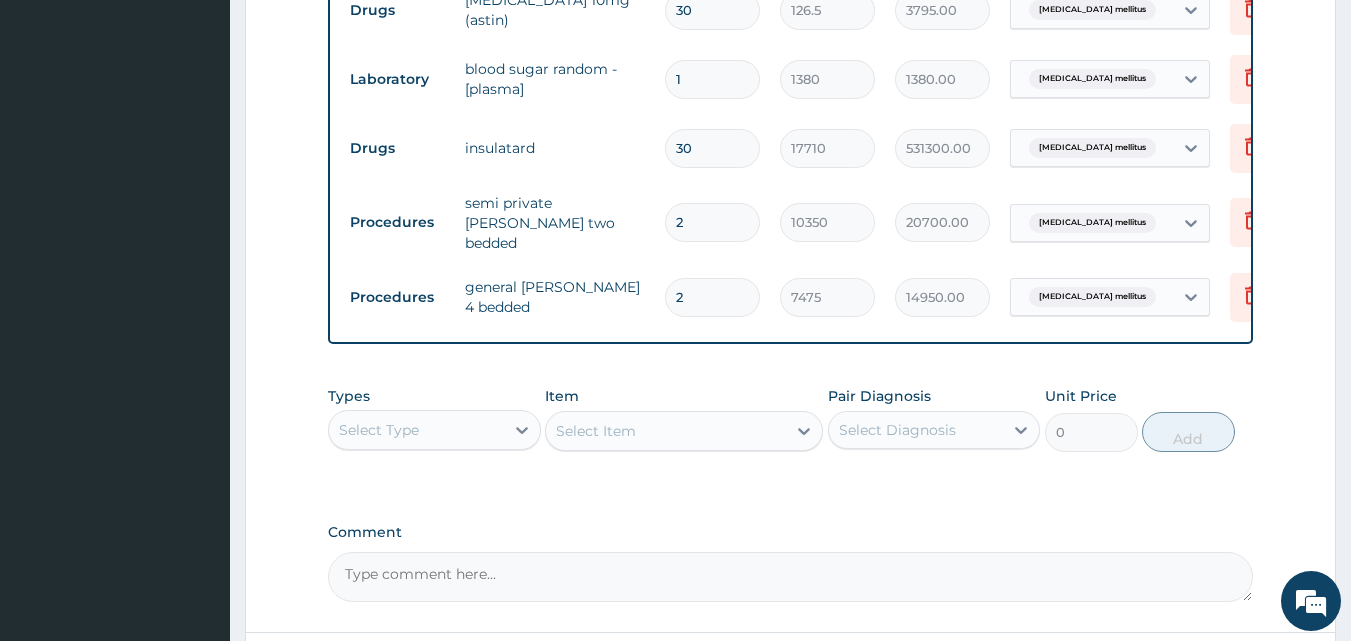 scroll, scrollTop: 1126, scrollLeft: 0, axis: vertical 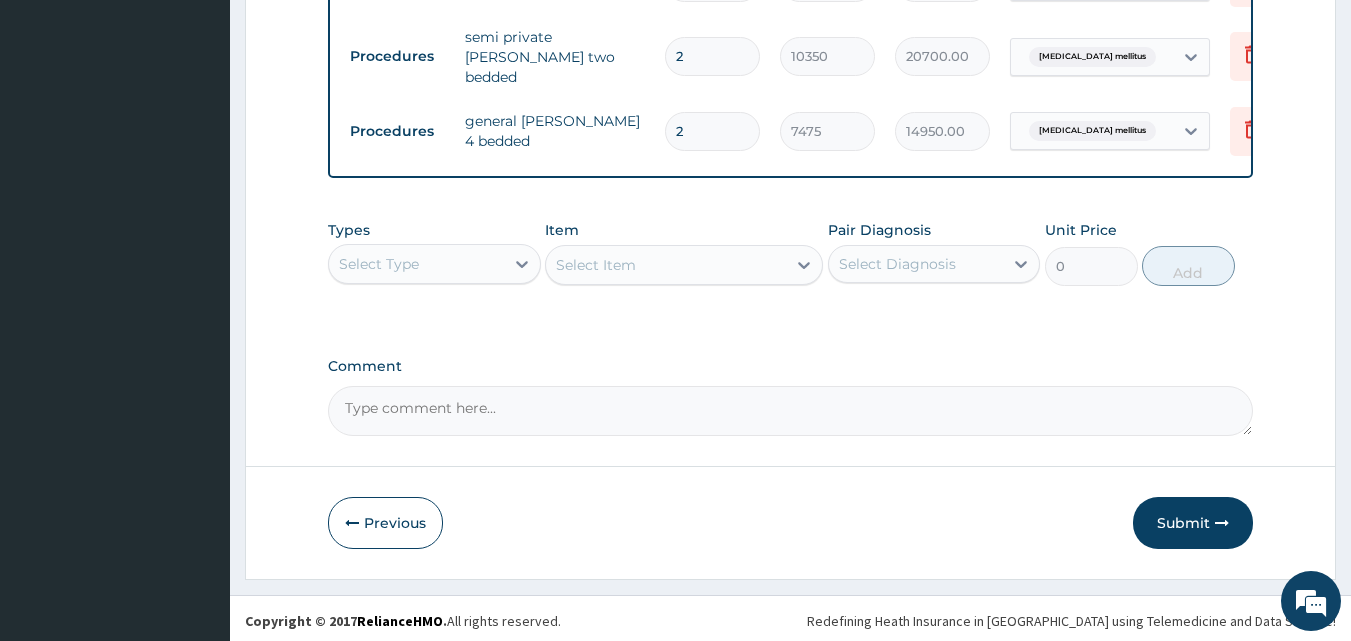 type on "20" 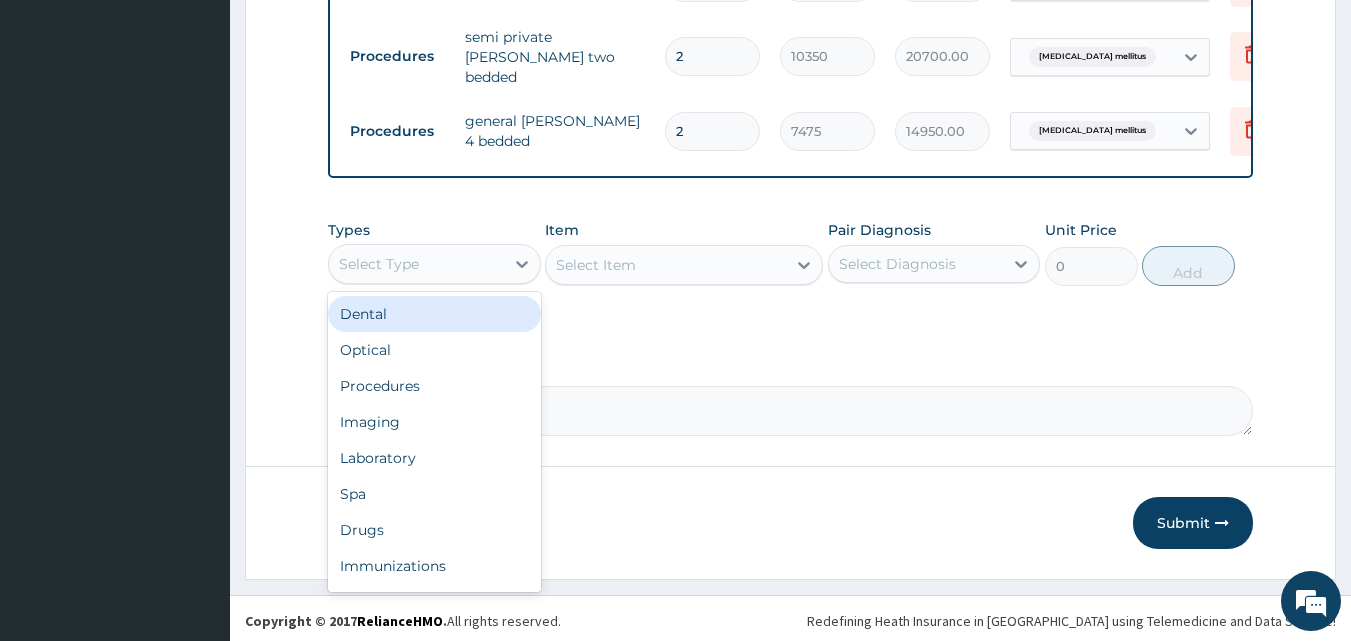 click on "Select Type" at bounding box center (416, 264) 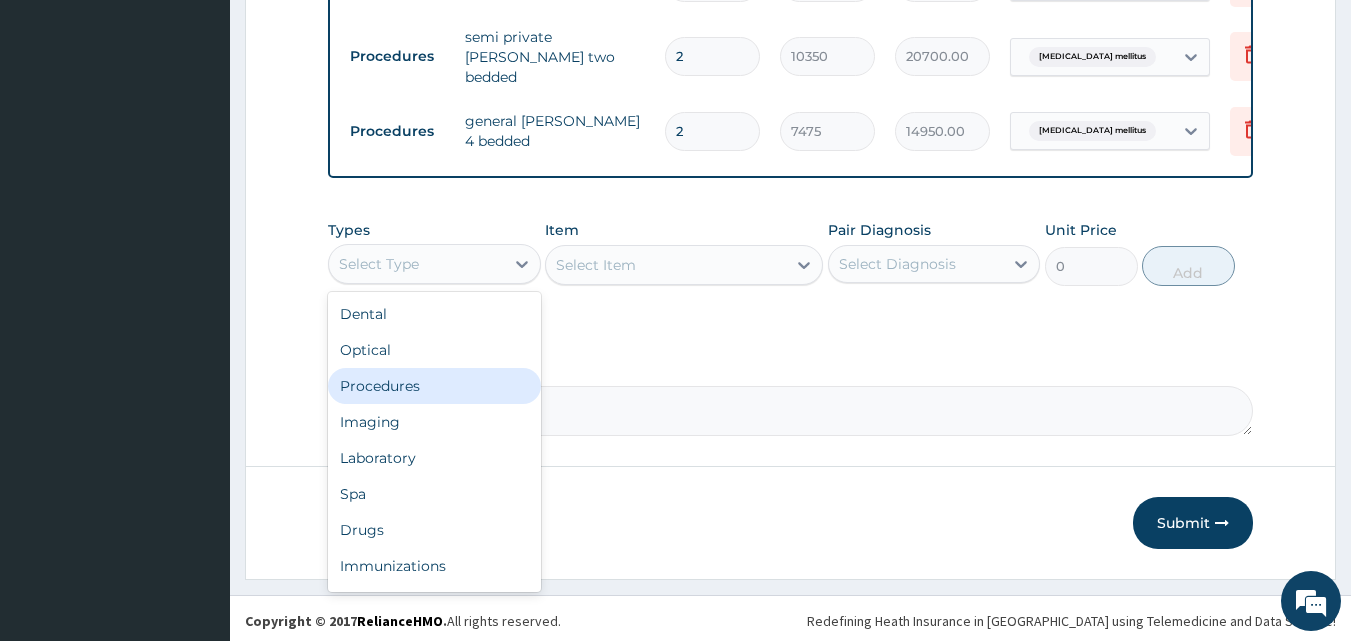 click on "Procedures" at bounding box center (434, 386) 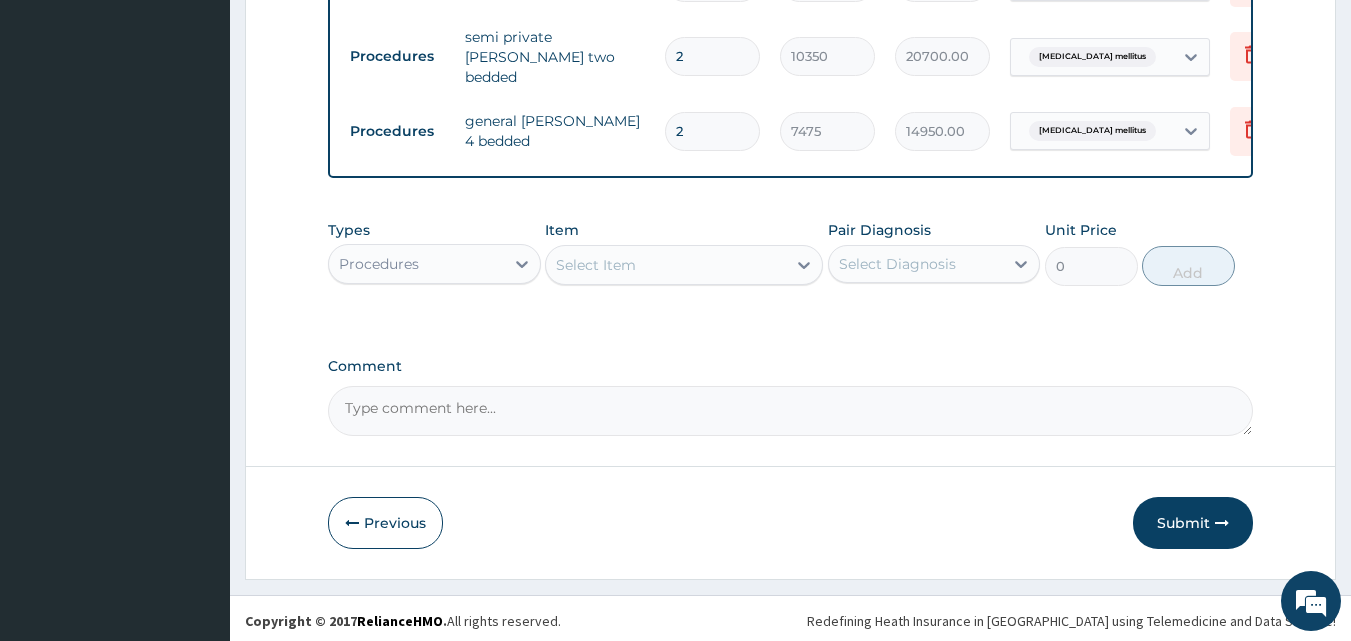 click on "Select Item" at bounding box center [596, 265] 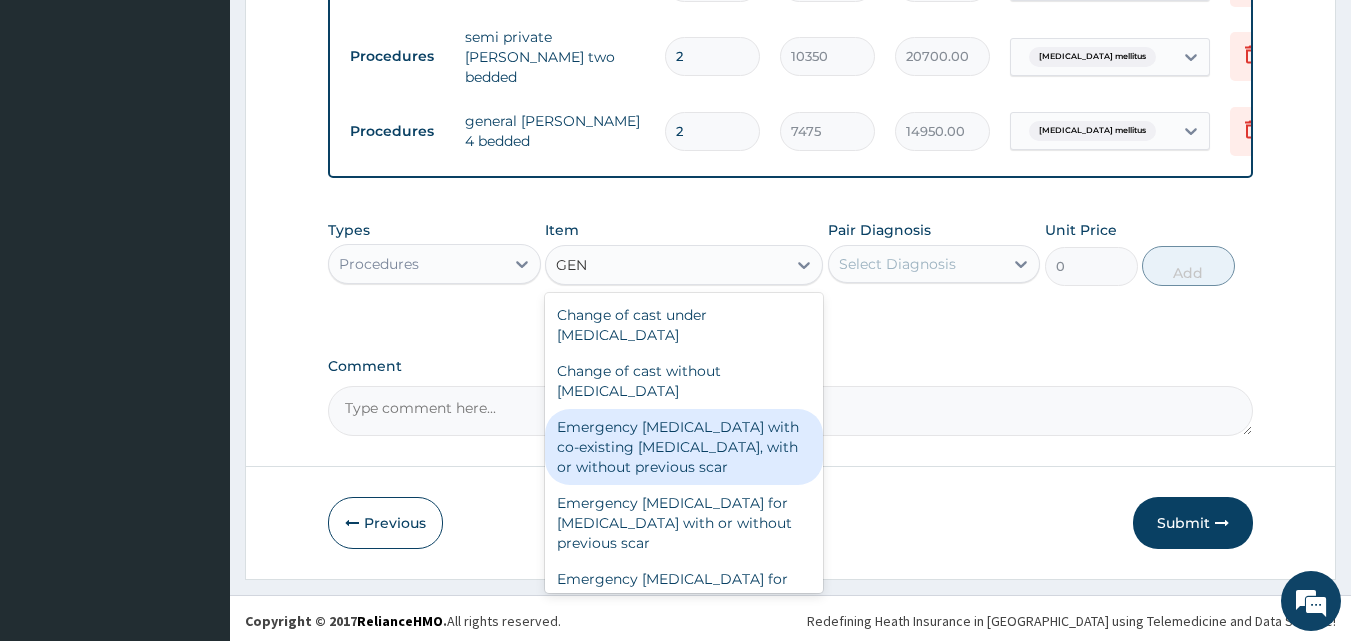 type on "GENE" 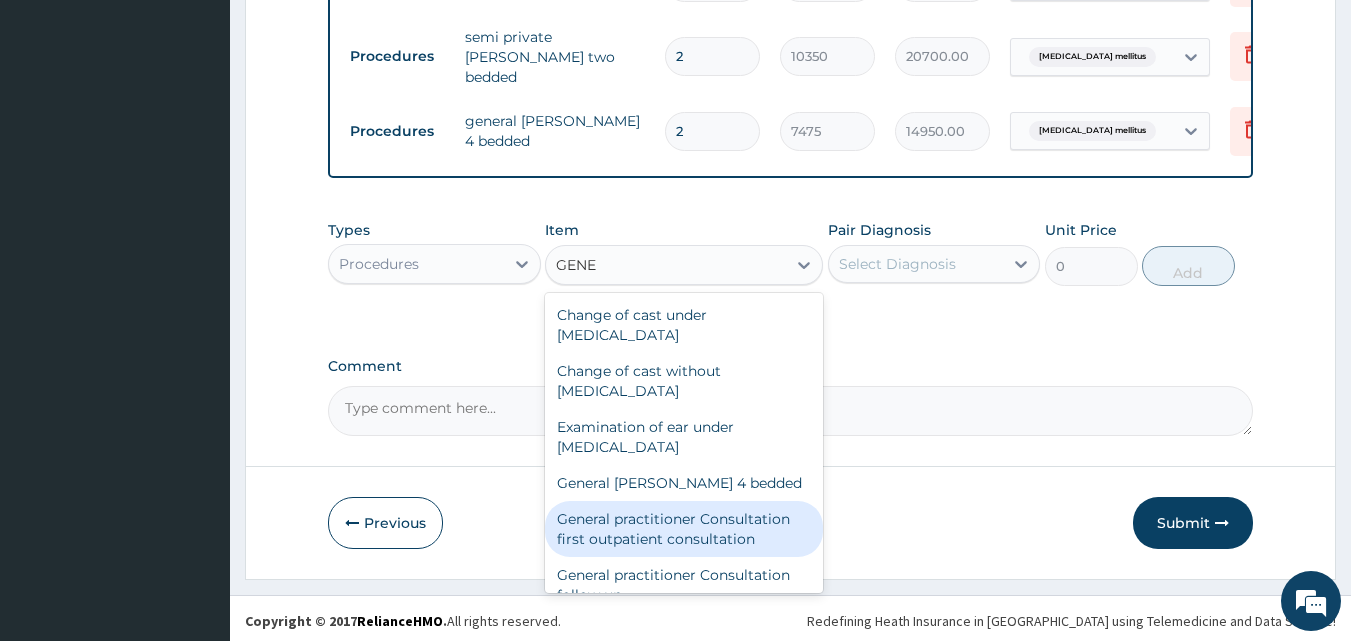 click on "General practitioner Consultation first outpatient consultation" at bounding box center (684, 529) 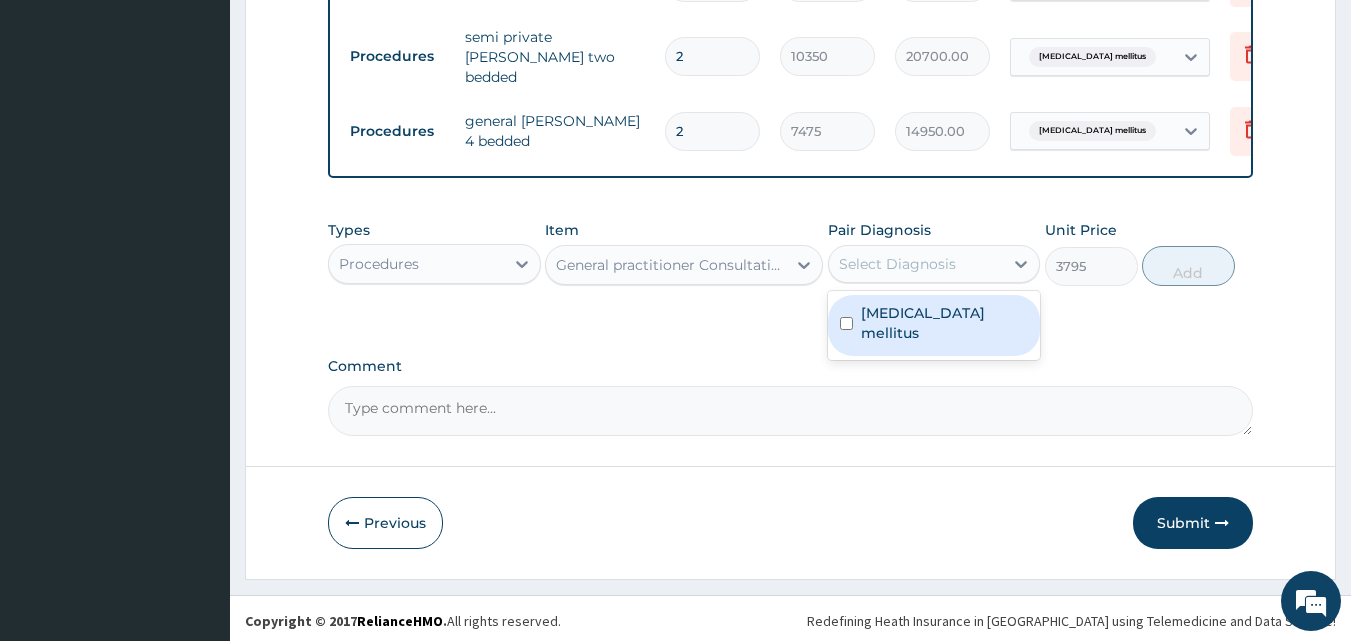 drag, startPoint x: 924, startPoint y: 270, endPoint x: 939, endPoint y: 311, distance: 43.65776 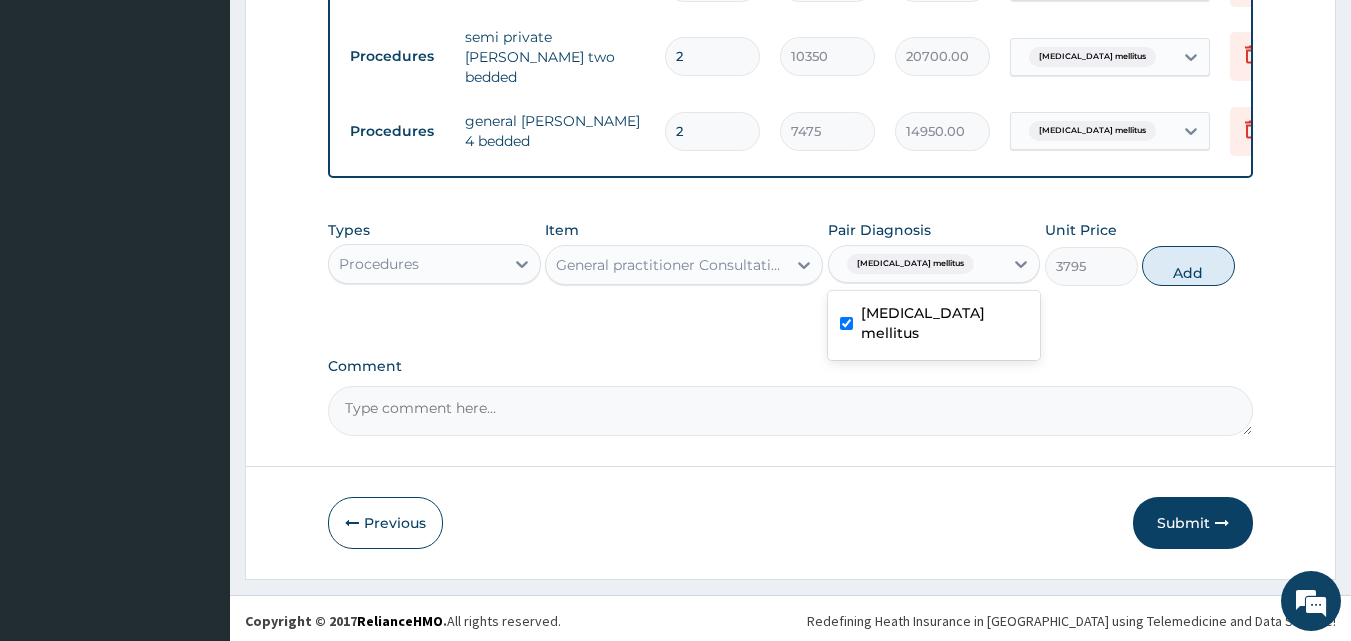 click on "[MEDICAL_DATA] mellitus" at bounding box center [934, 325] 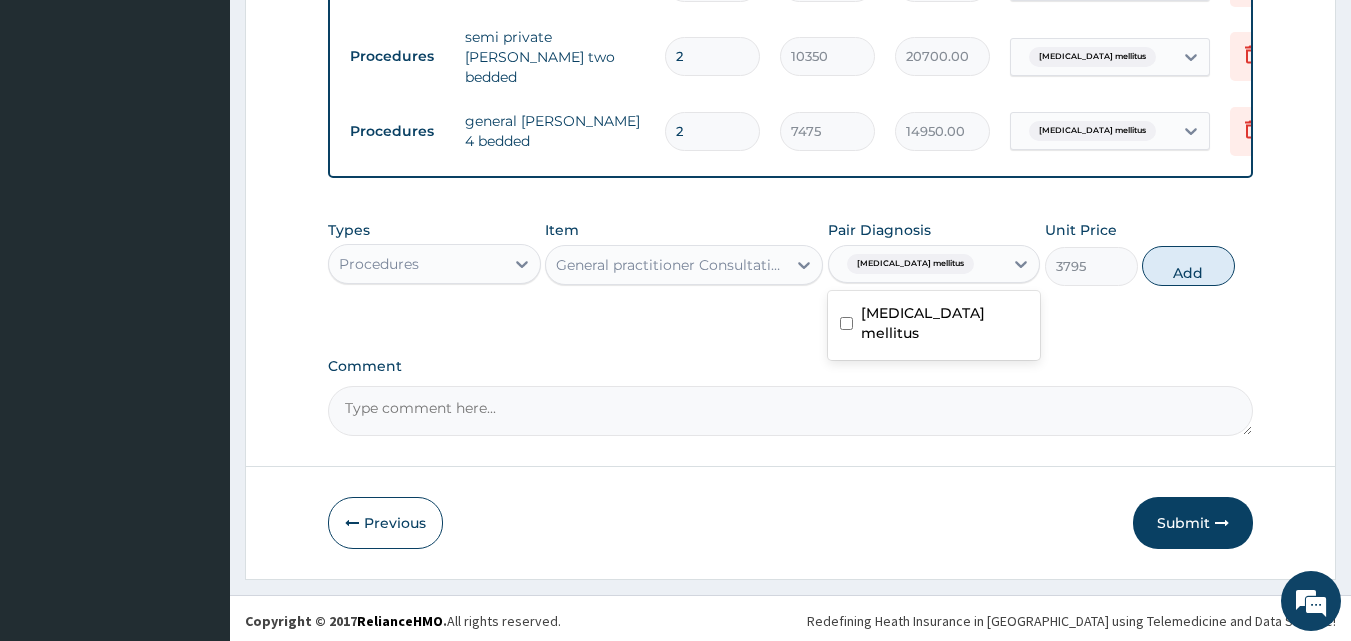 checkbox on "false" 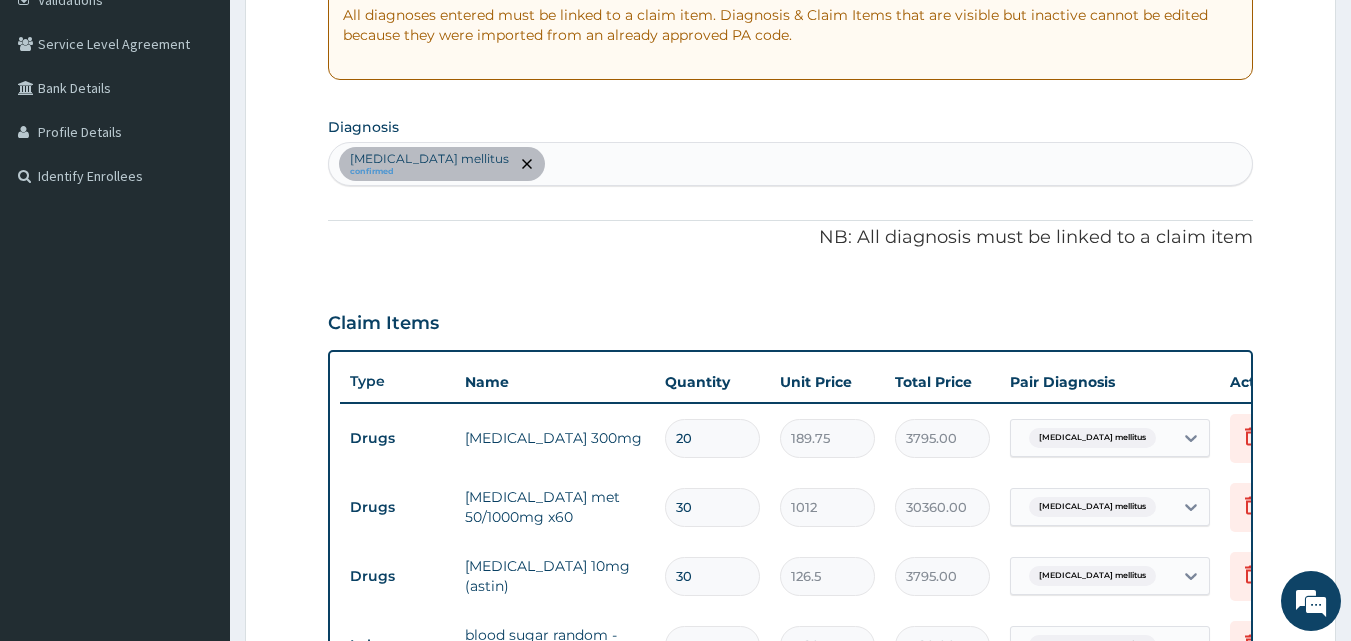 scroll, scrollTop: 226, scrollLeft: 0, axis: vertical 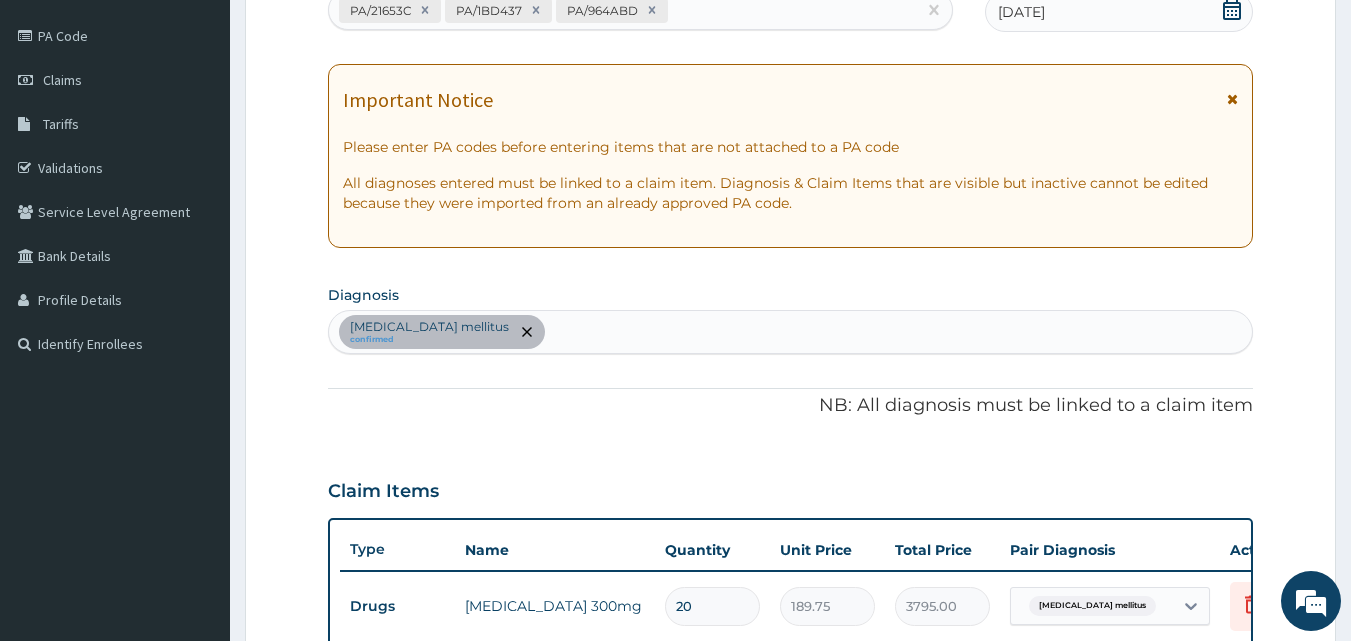 click on "[MEDICAL_DATA] mellitus confirmed" at bounding box center [791, 332] 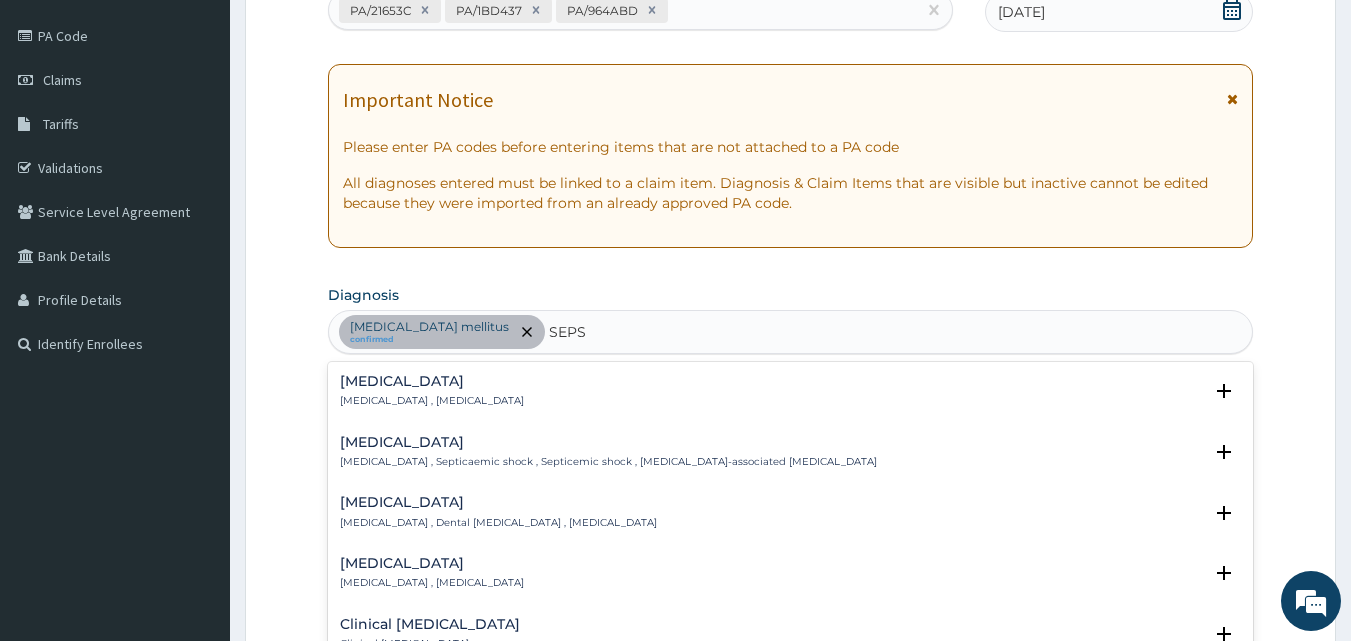 type on "SEPSI" 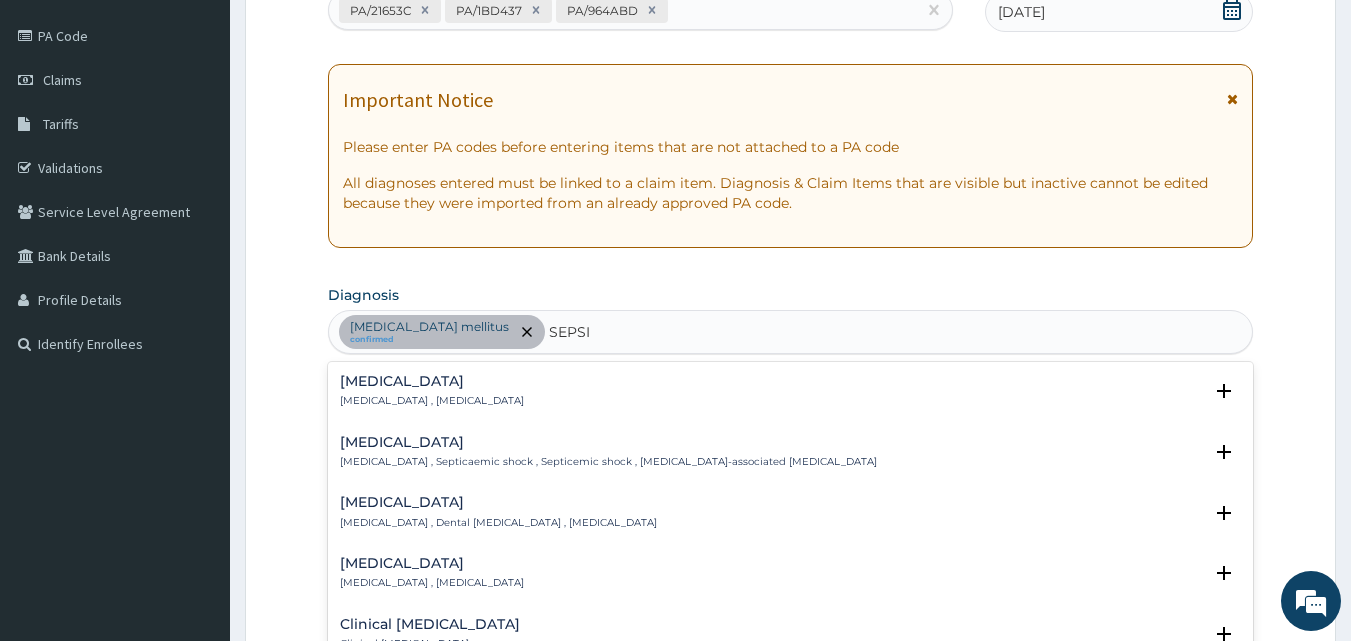 click on "[MEDICAL_DATA] [MEDICAL_DATA] , [MEDICAL_DATA]" at bounding box center [432, 391] 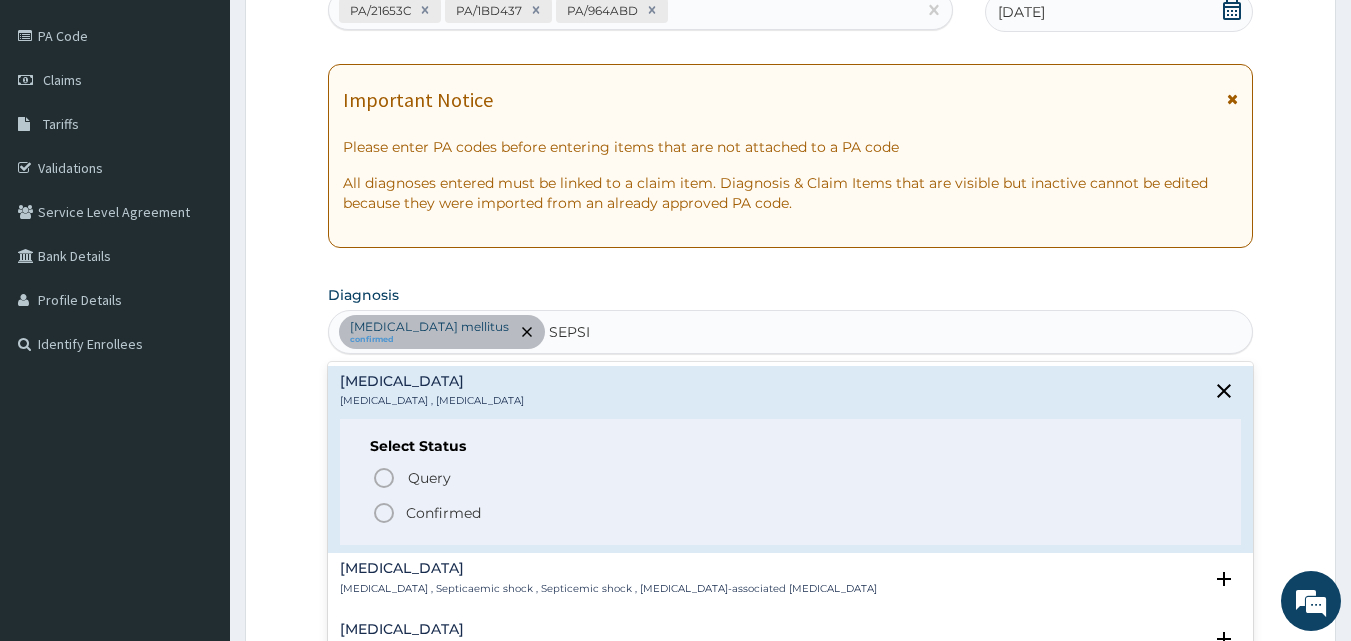 click on "Confirmed" at bounding box center (443, 513) 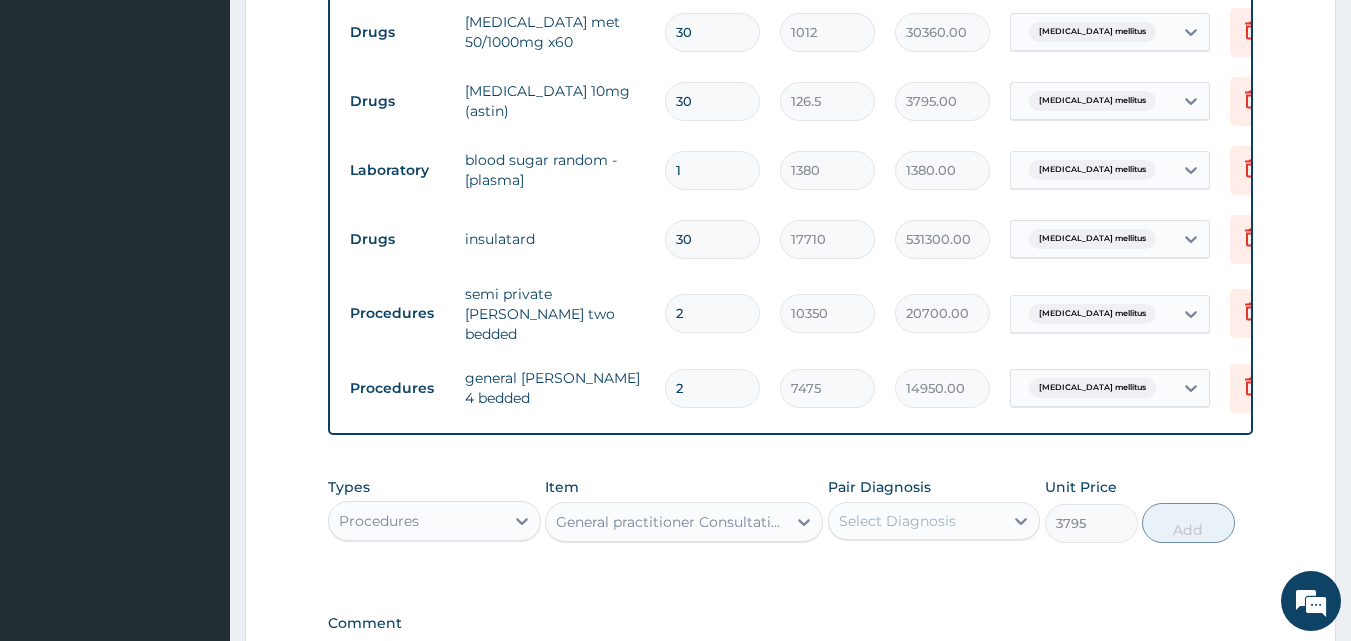 scroll, scrollTop: 1026, scrollLeft: 0, axis: vertical 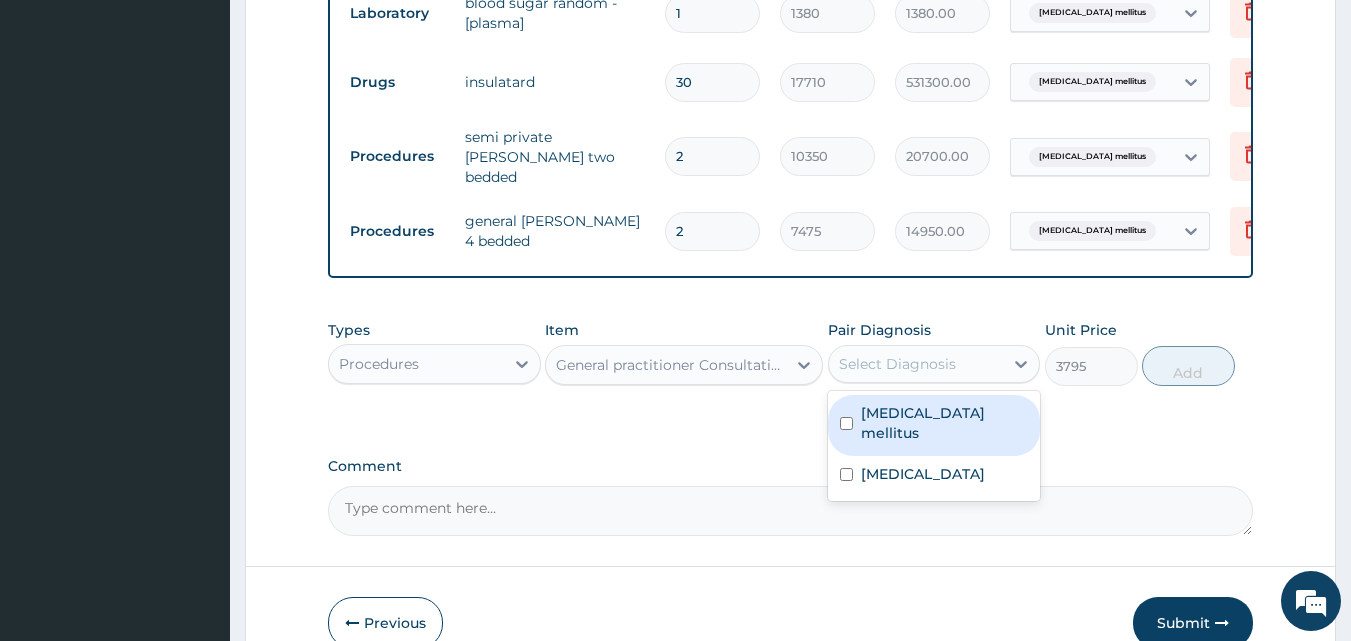click on "Select Diagnosis" at bounding box center (897, 364) 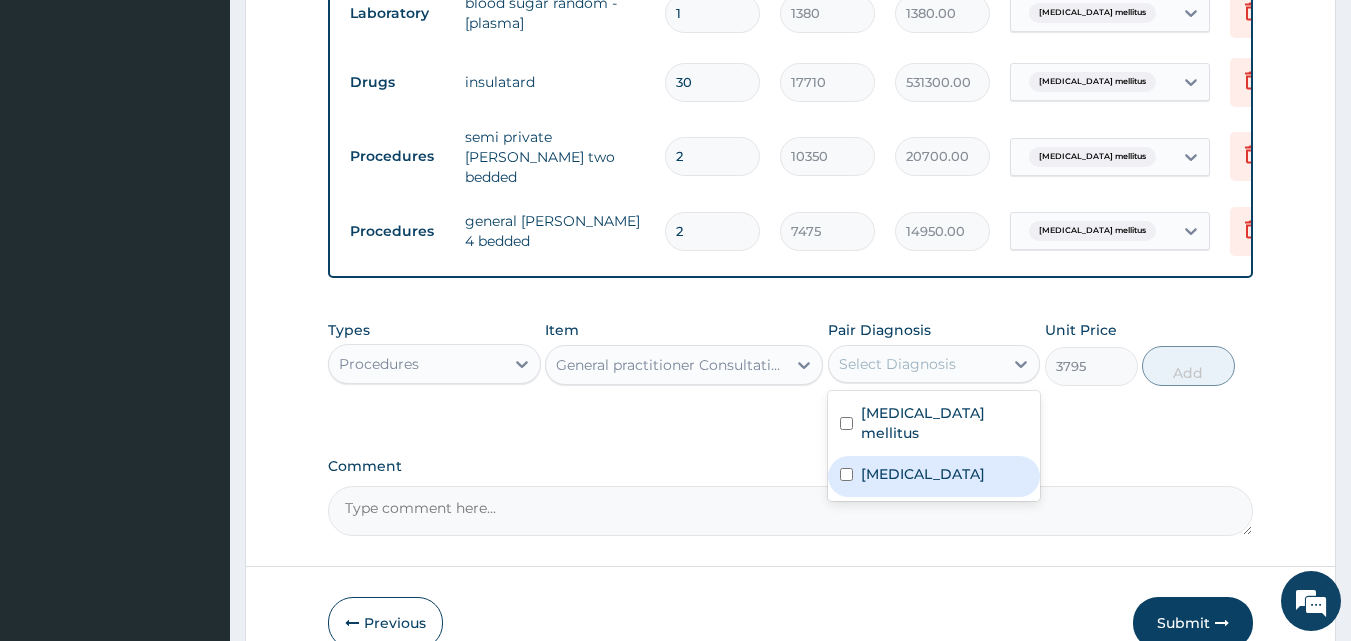 click on "Sepsis" at bounding box center (934, 476) 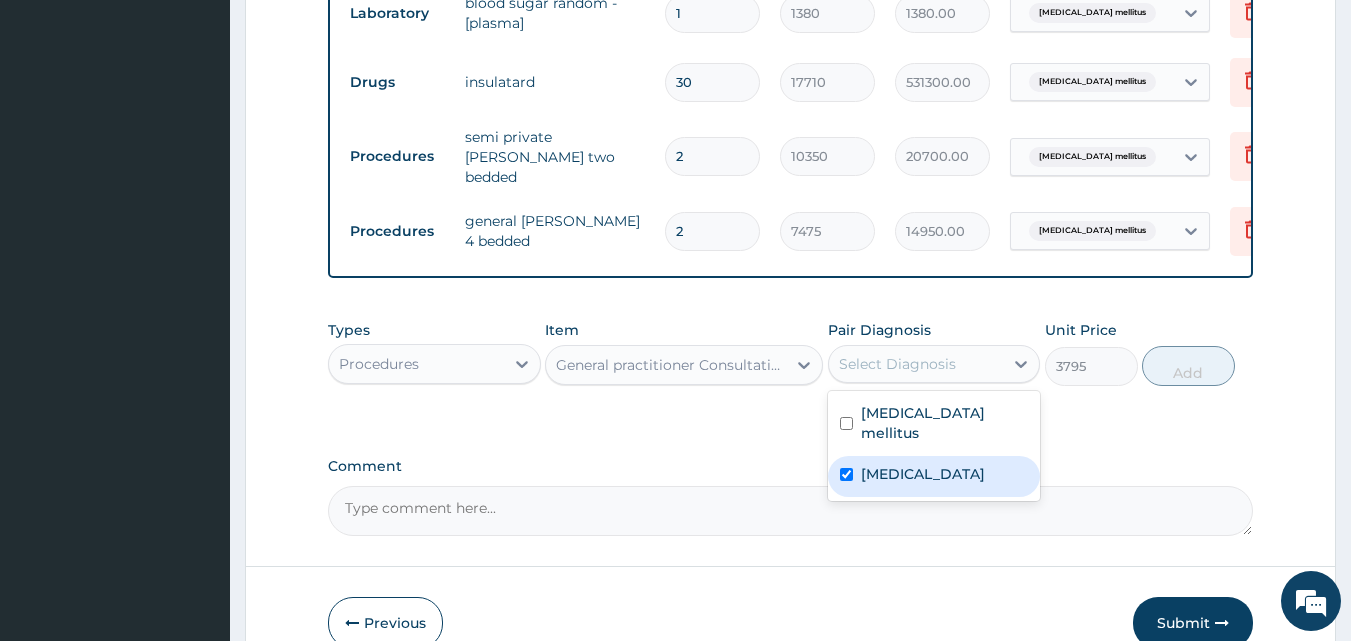checkbox on "true" 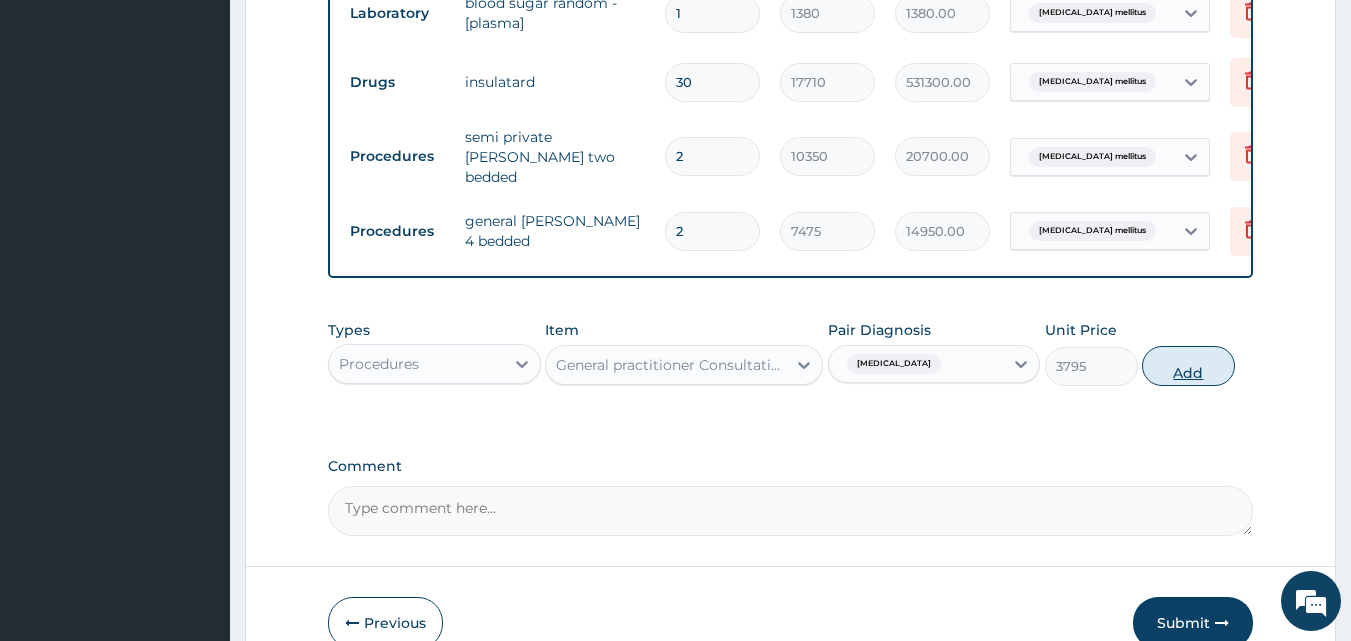 click on "Add" at bounding box center (1188, 366) 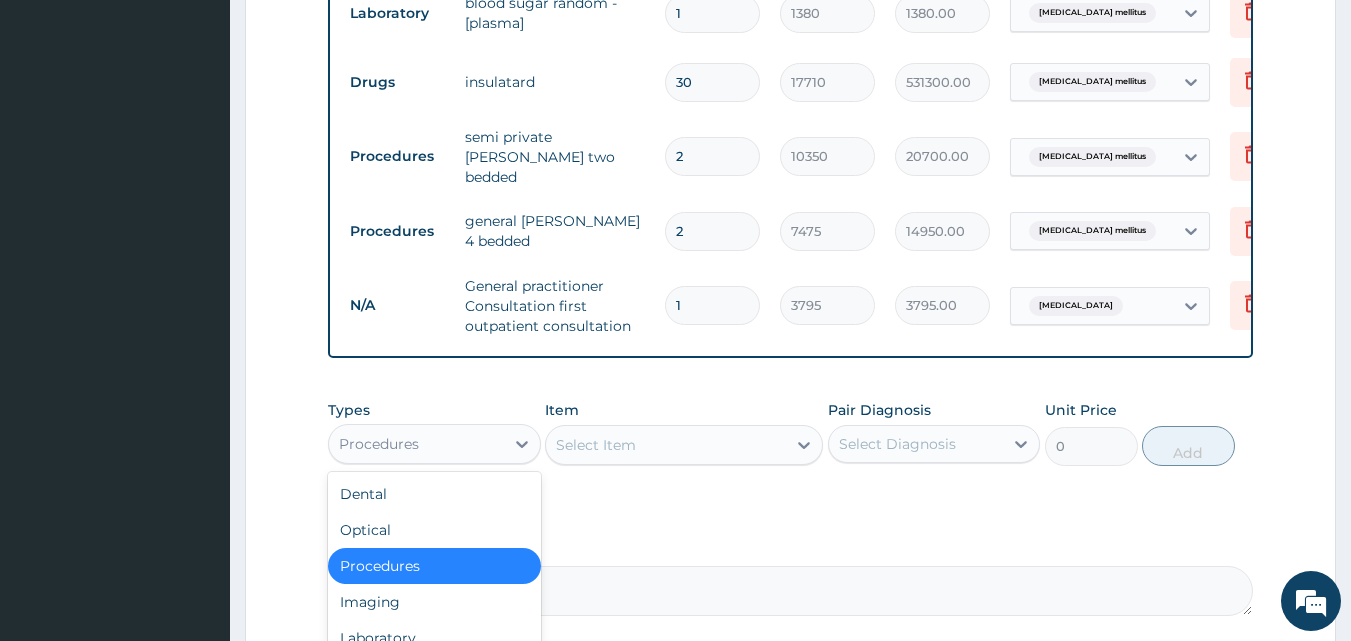 click on "Procedures" at bounding box center [416, 444] 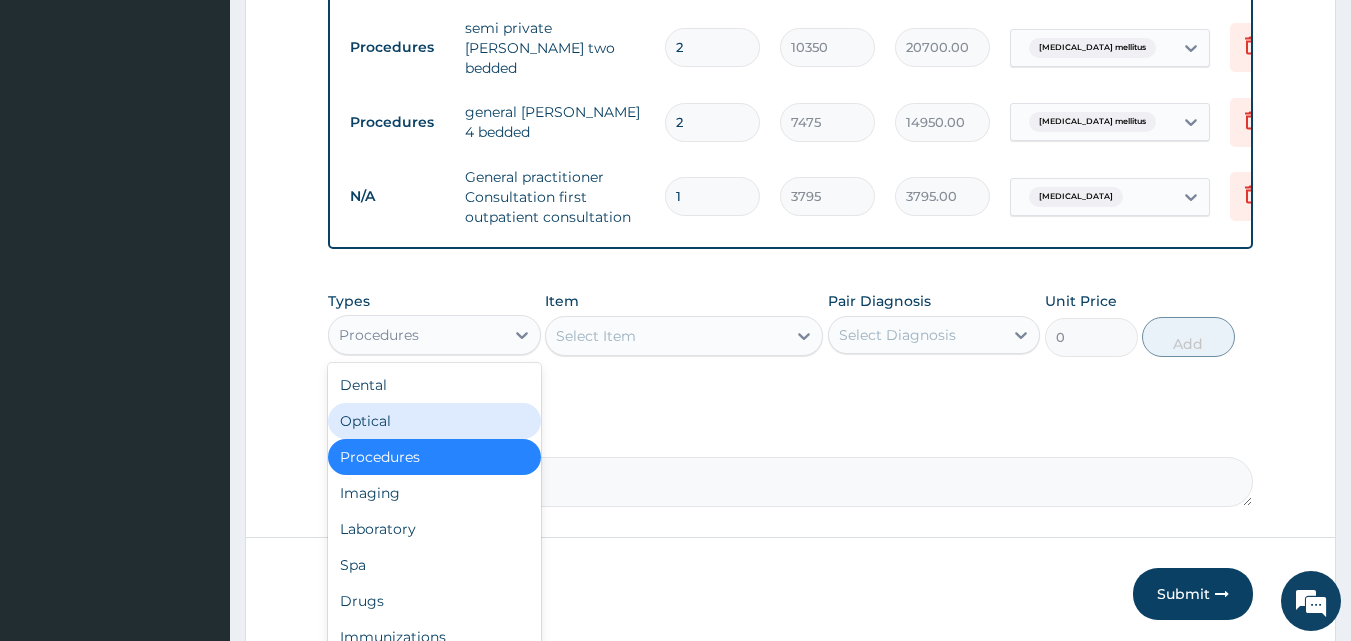 scroll, scrollTop: 1215, scrollLeft: 0, axis: vertical 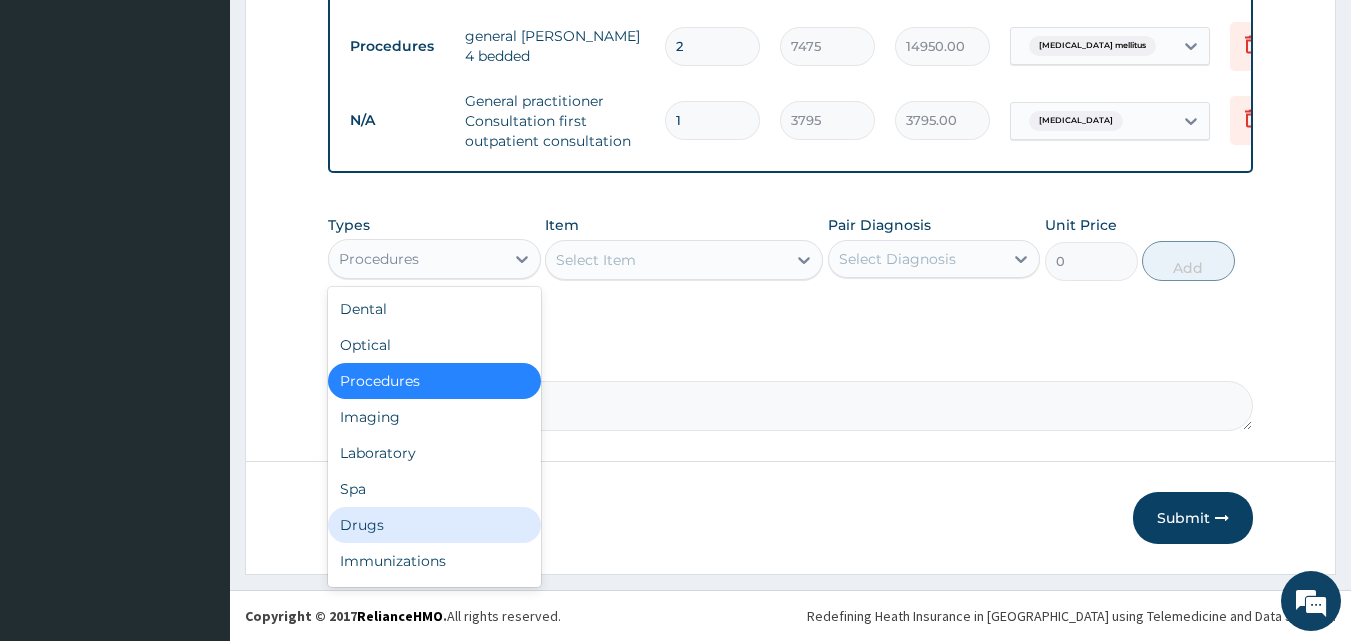 click on "Drugs" at bounding box center [434, 525] 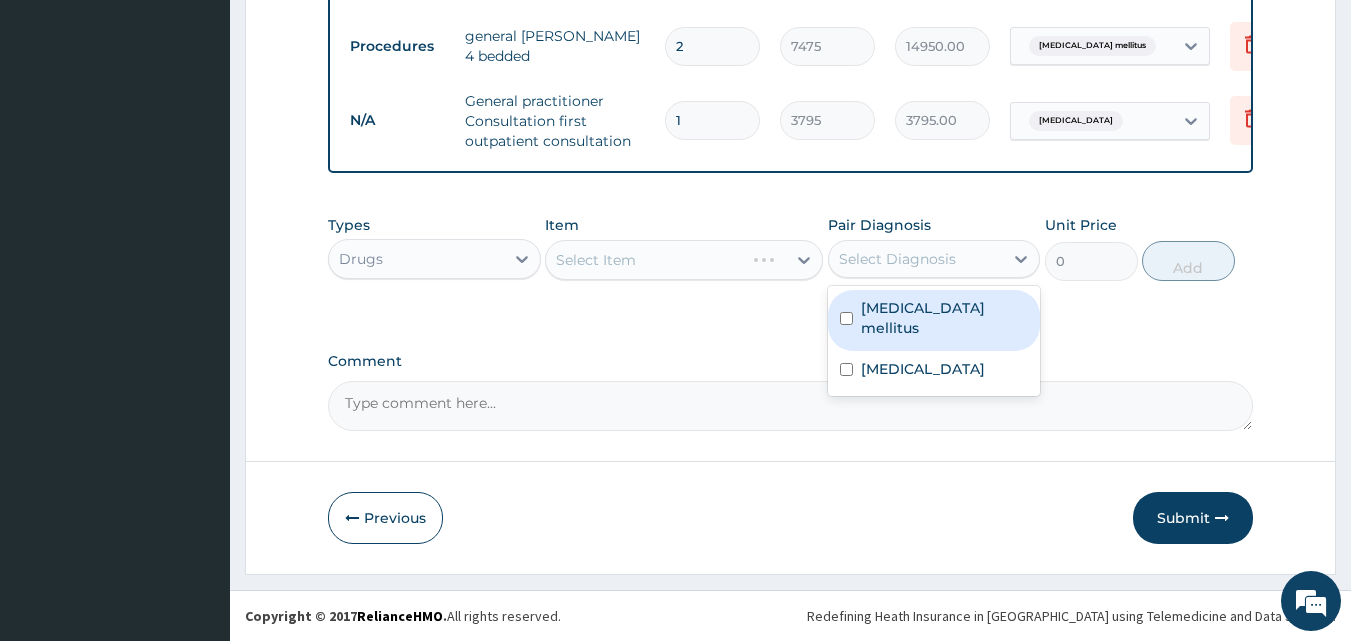 click on "Select Diagnosis" at bounding box center [897, 259] 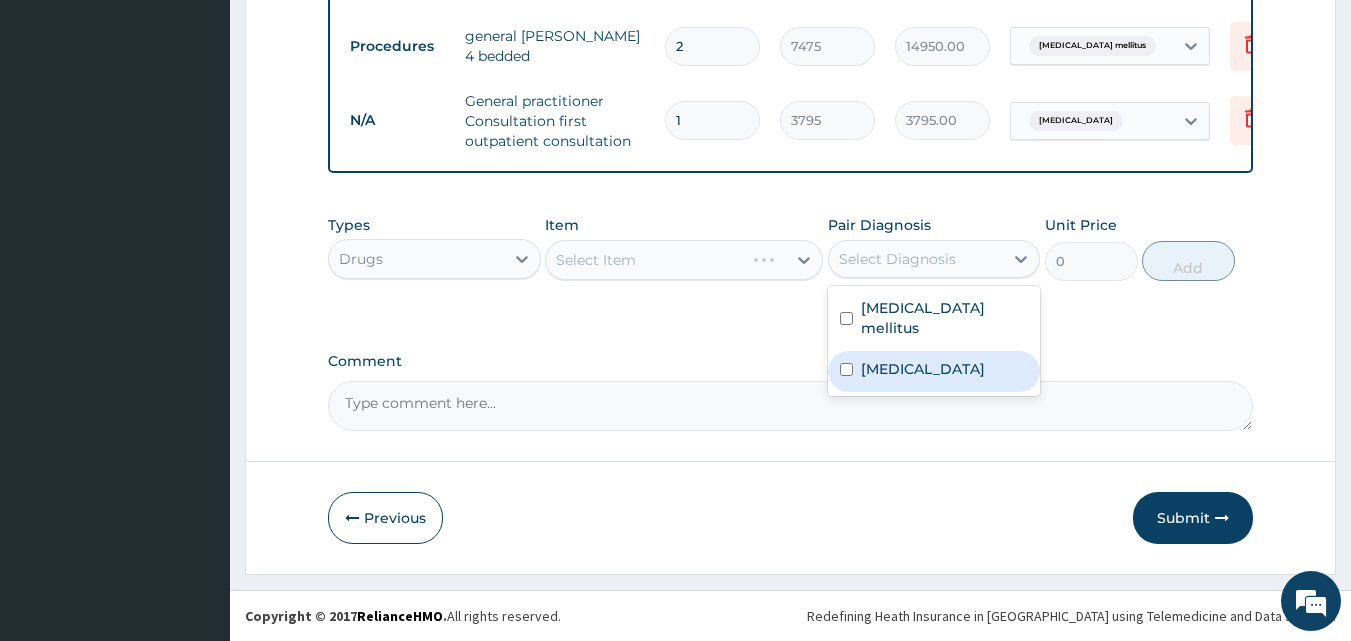 drag, startPoint x: 901, startPoint y: 350, endPoint x: 706, endPoint y: 281, distance: 206.84776 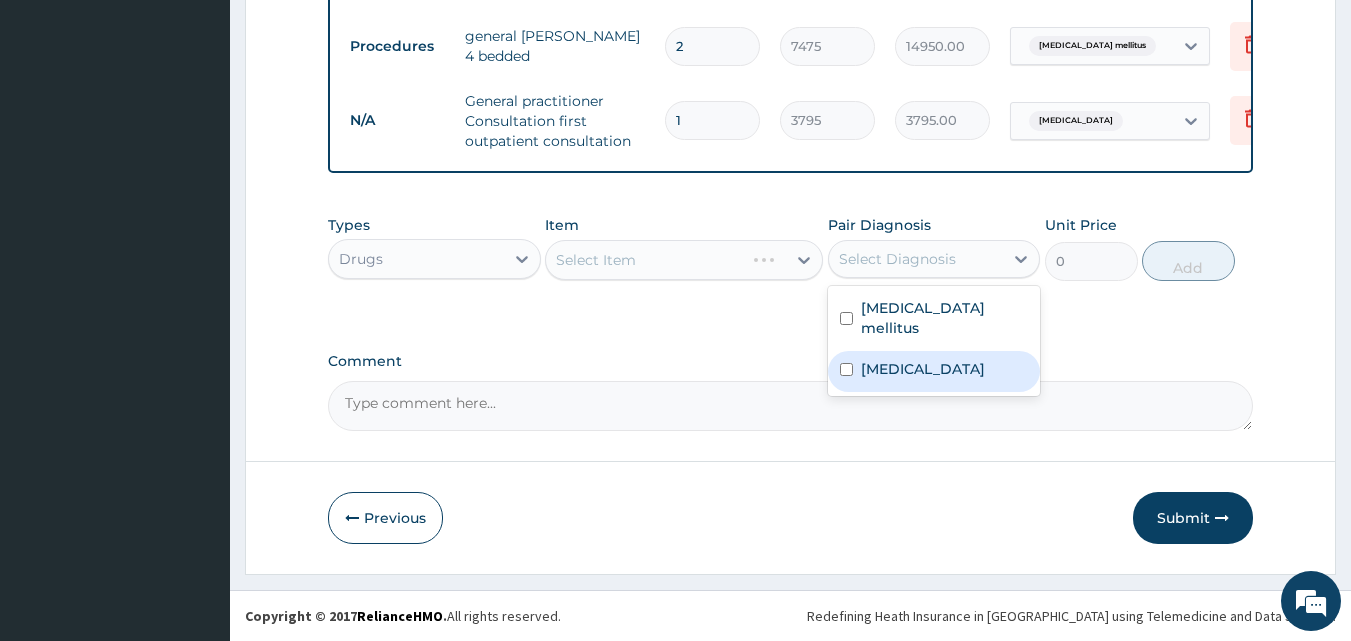 click on "Sepsis" at bounding box center (934, 371) 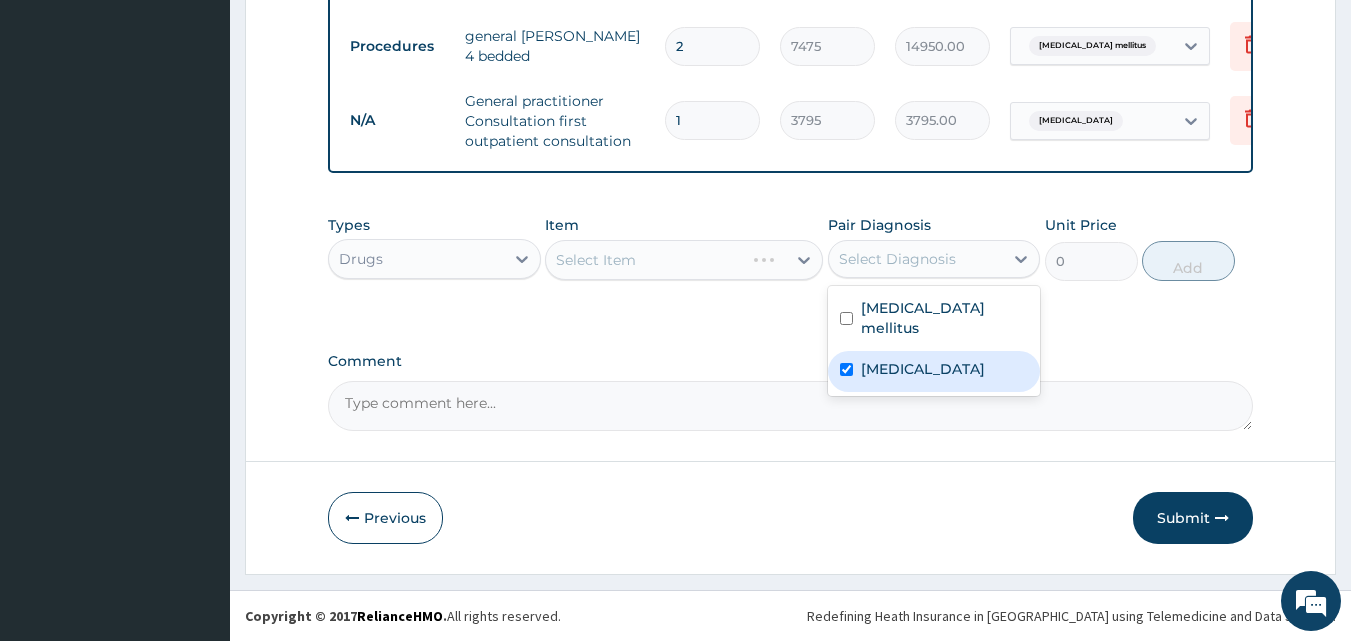 checkbox on "true" 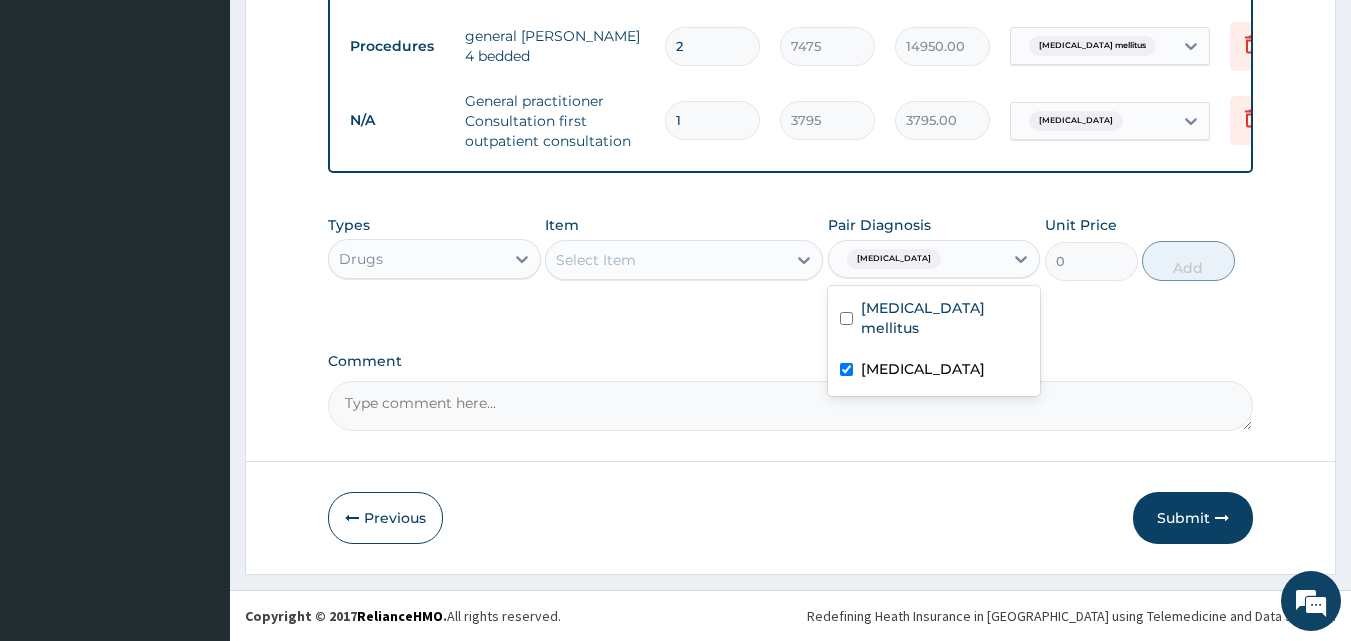 click on "Select Item" at bounding box center [666, 260] 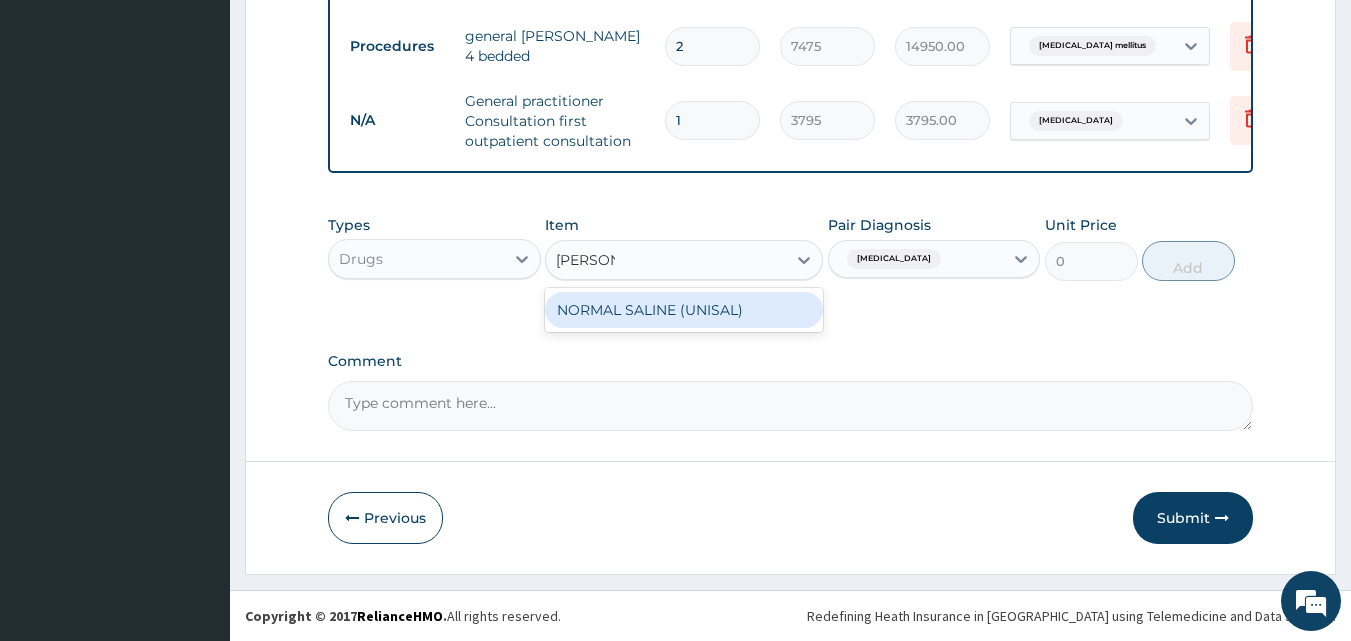 type on "NORMAL" 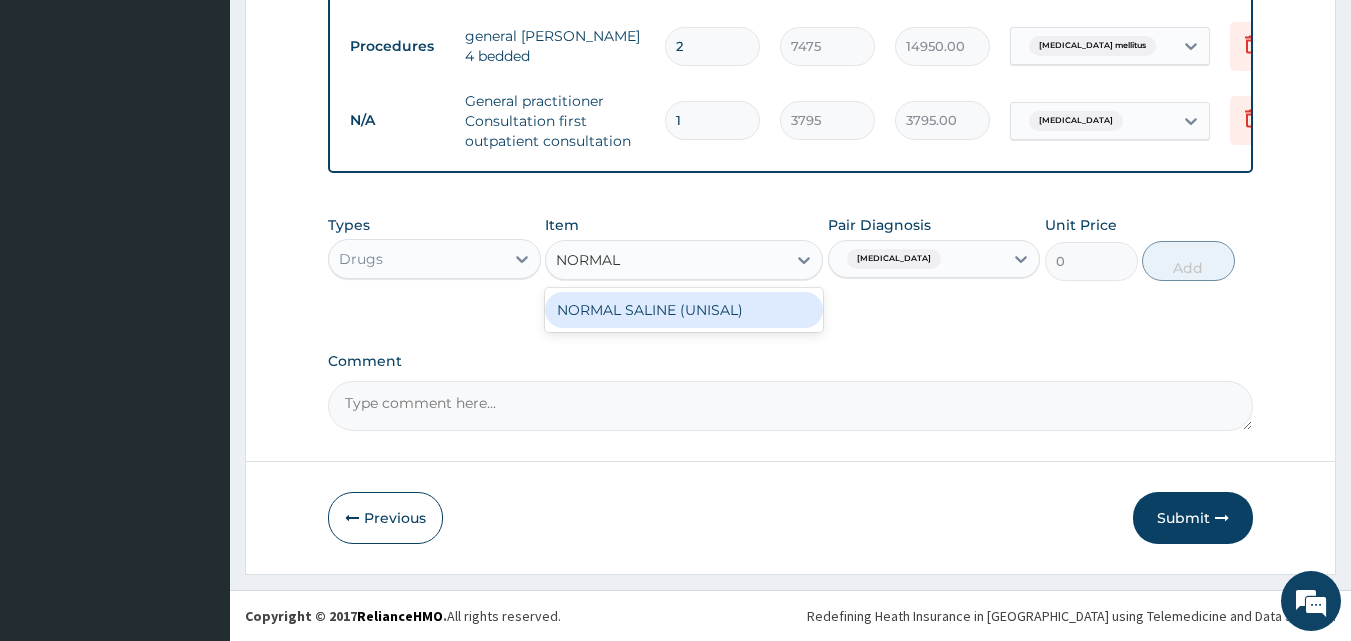 click on "NORMAL SALINE (UNISAL)" at bounding box center (684, 310) 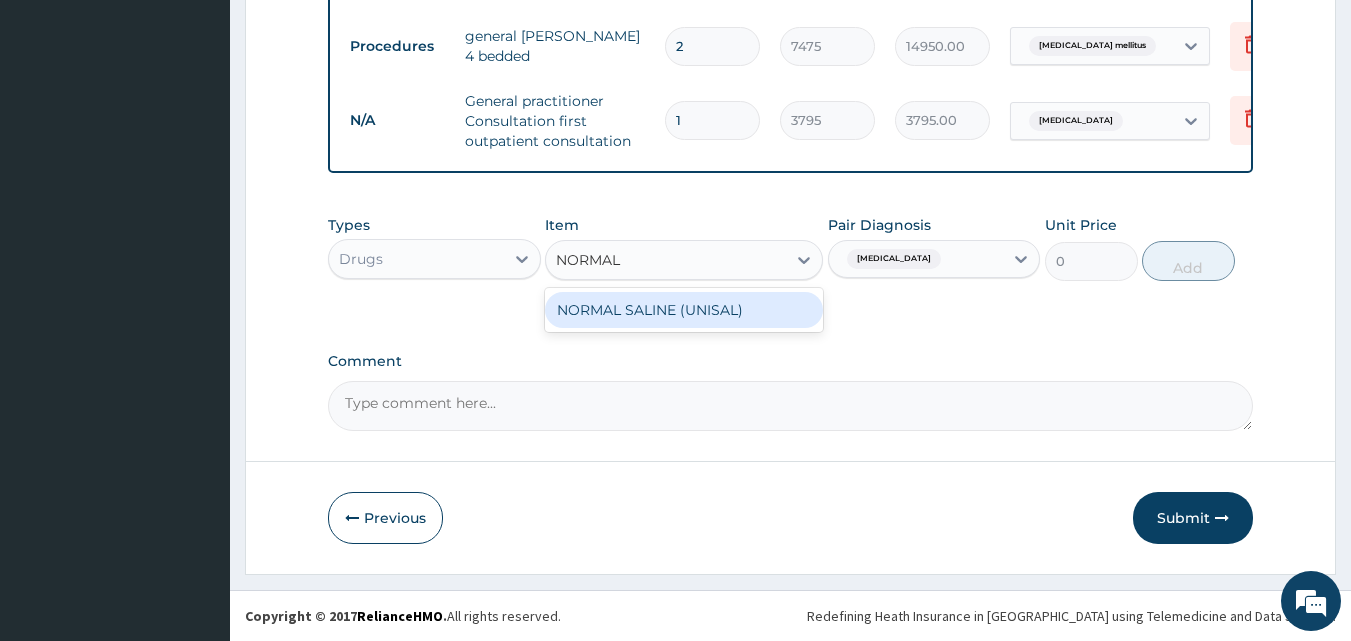 type 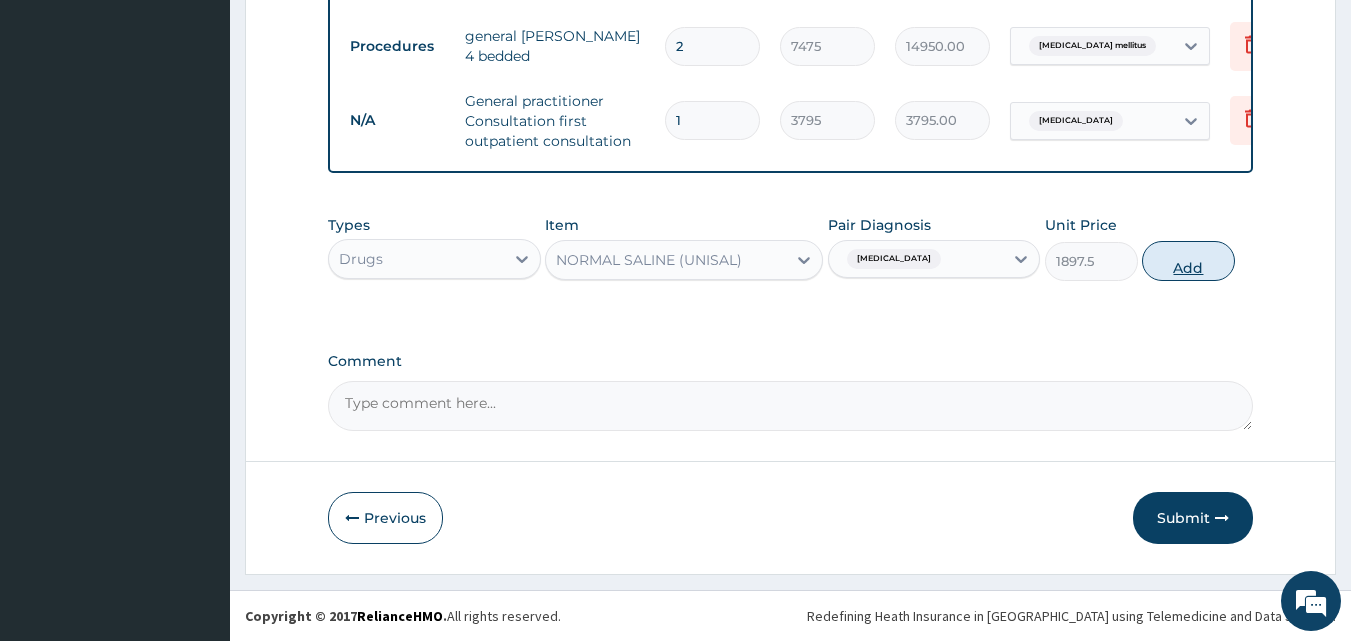 click on "Add" at bounding box center (1188, 261) 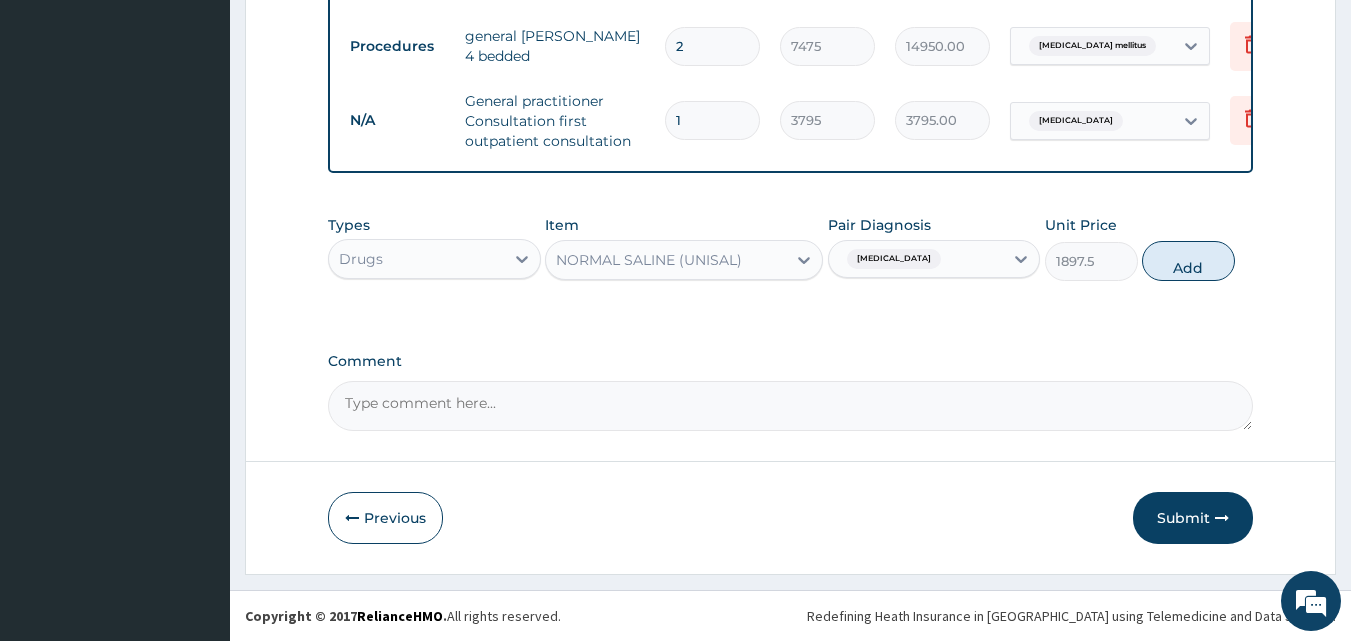 type on "0" 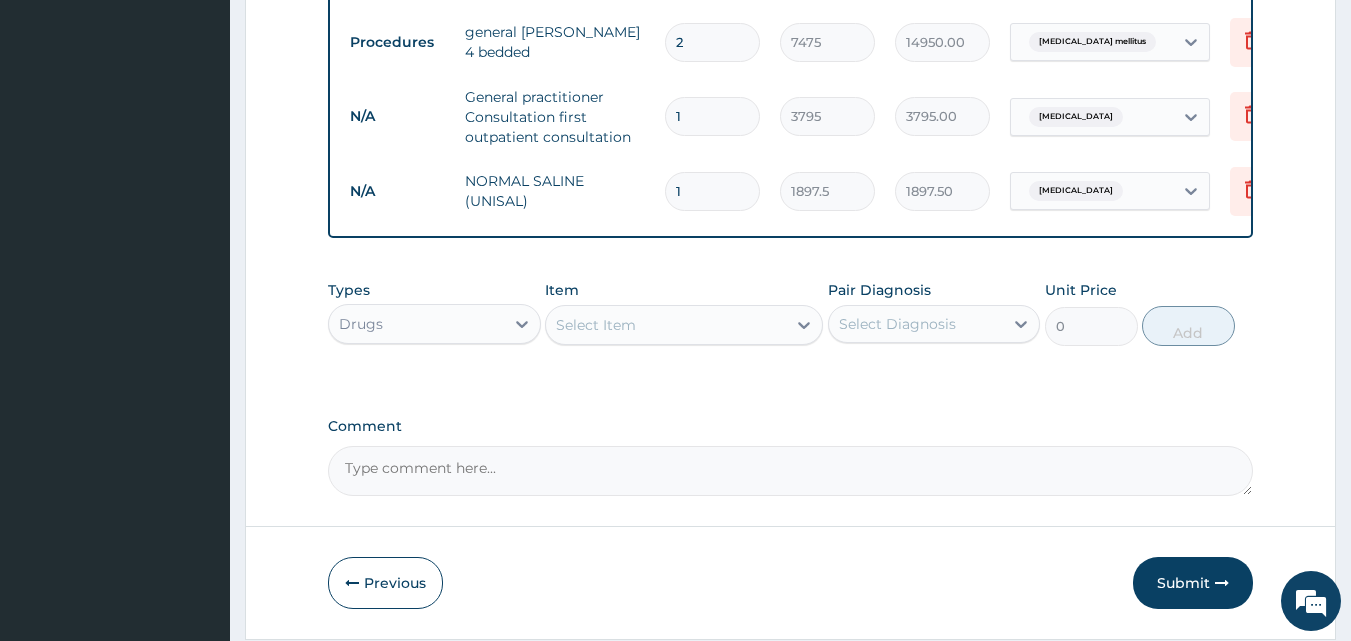 type 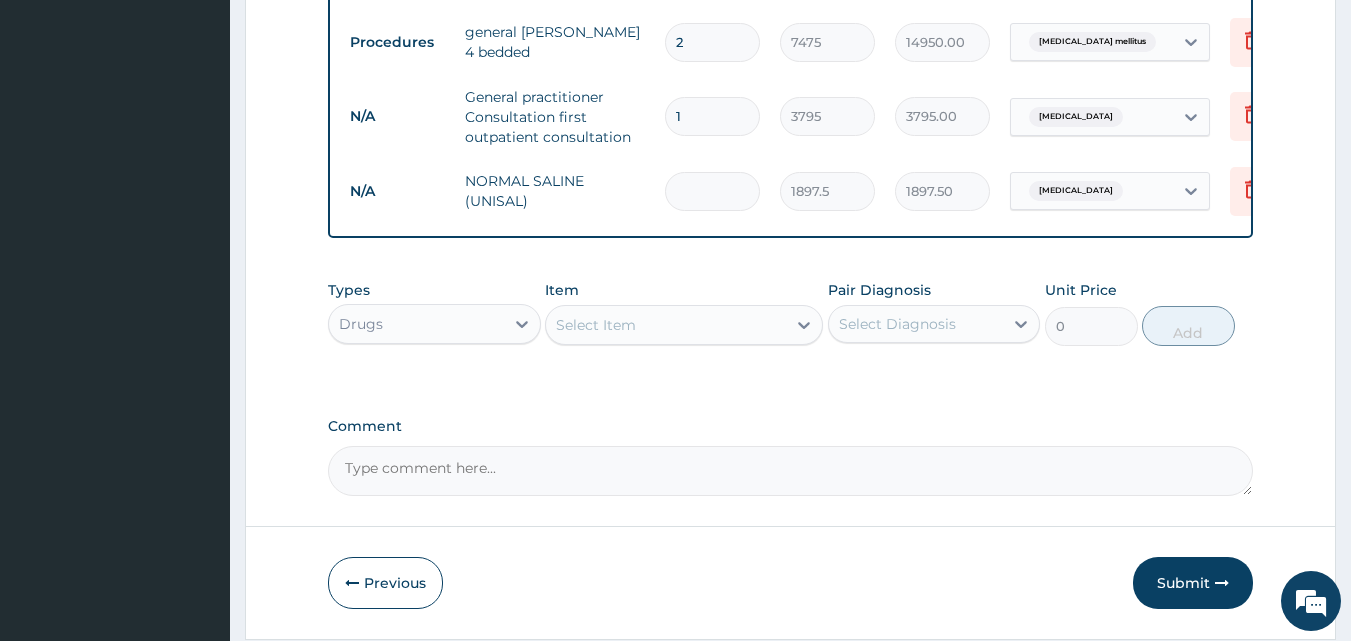 type on "0.00" 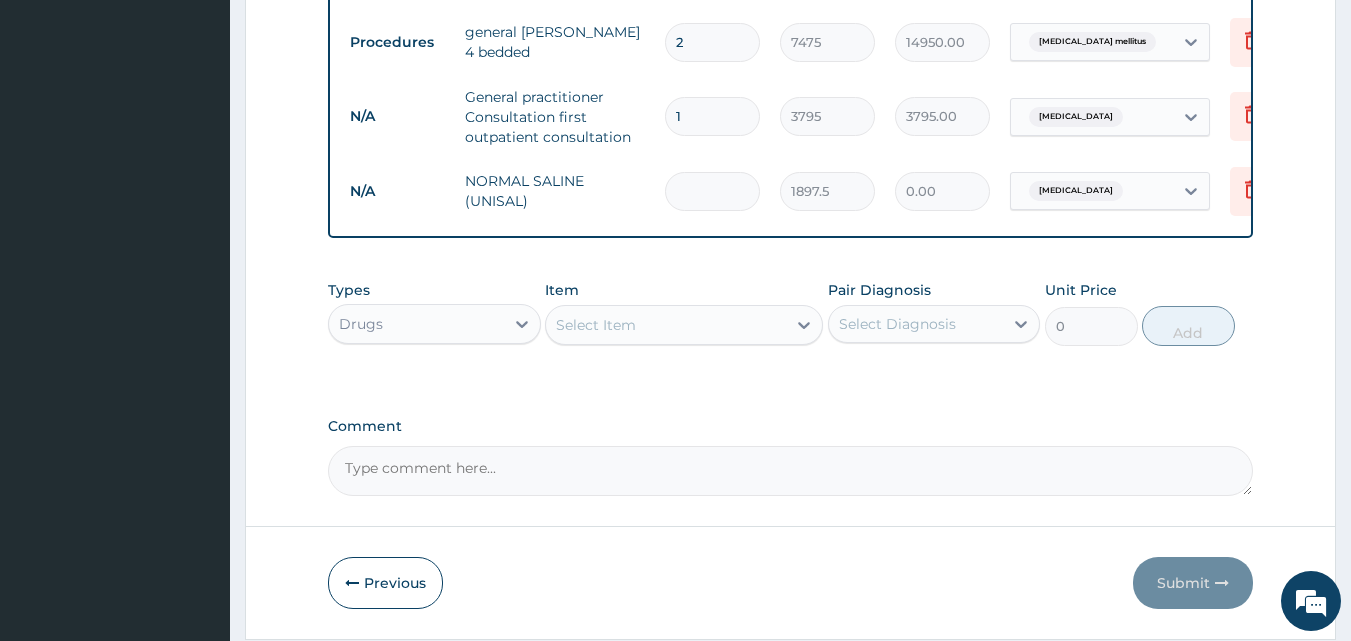 type on "4" 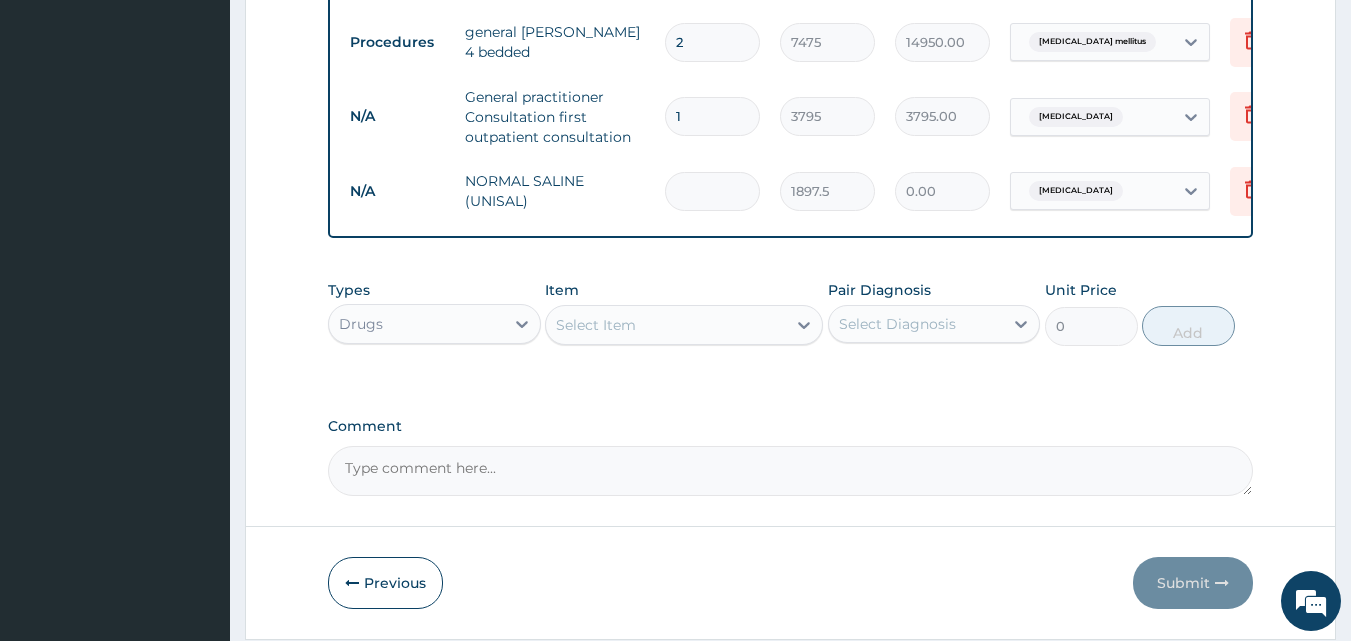 type on "7590.00" 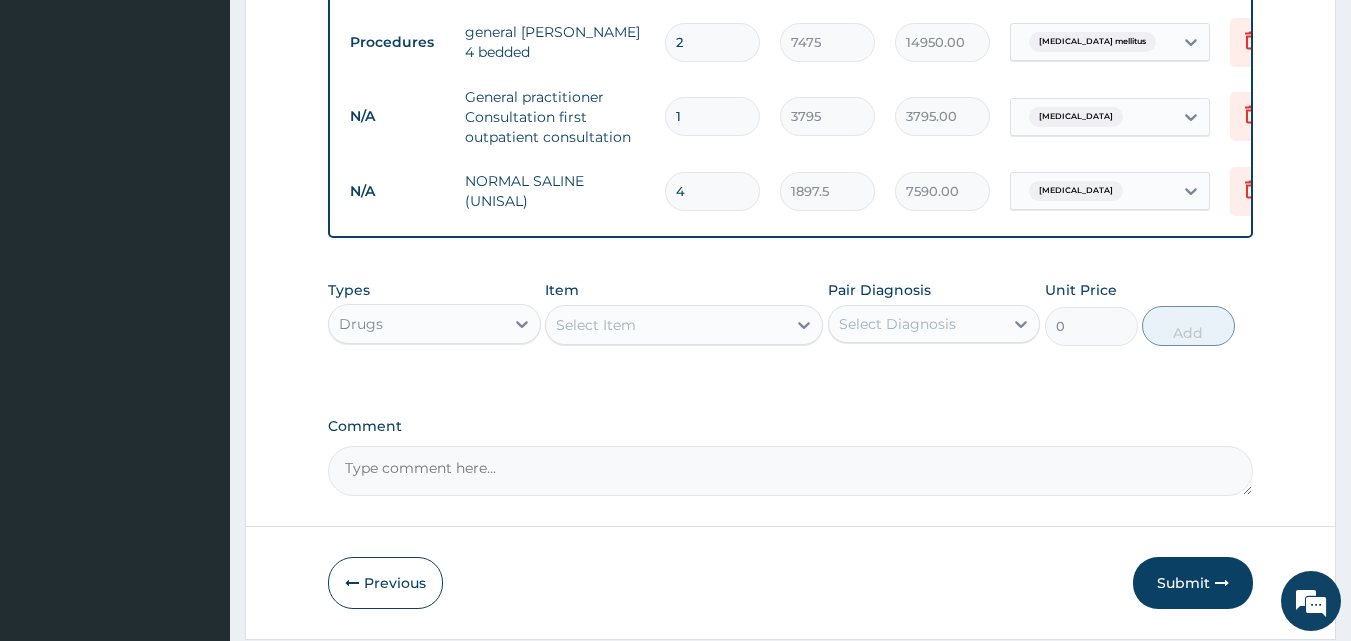 type on "4" 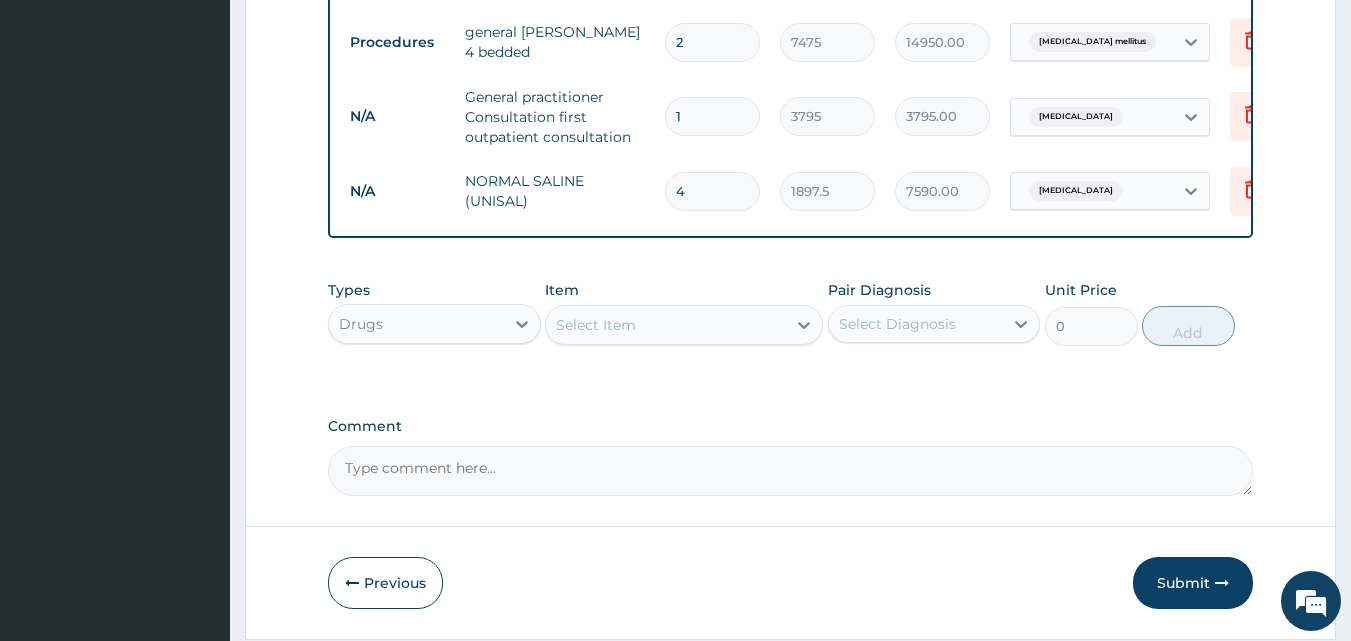 click on "Select Item" at bounding box center [684, 325] 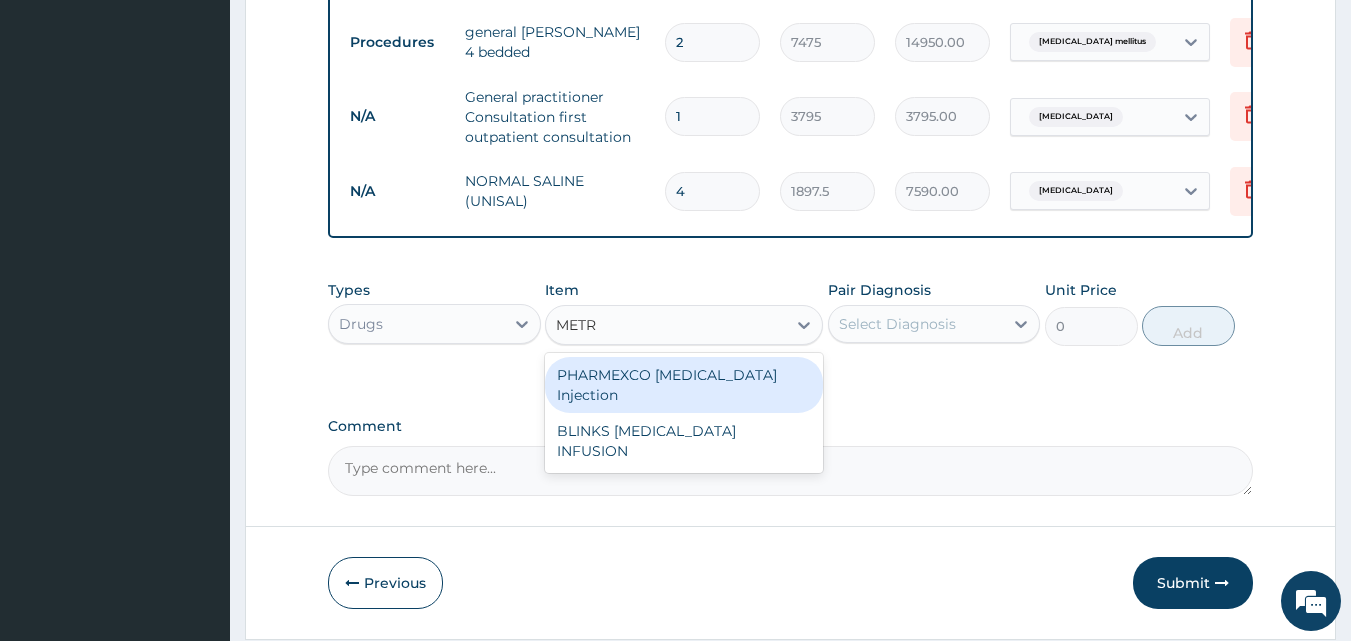 type on "METRO" 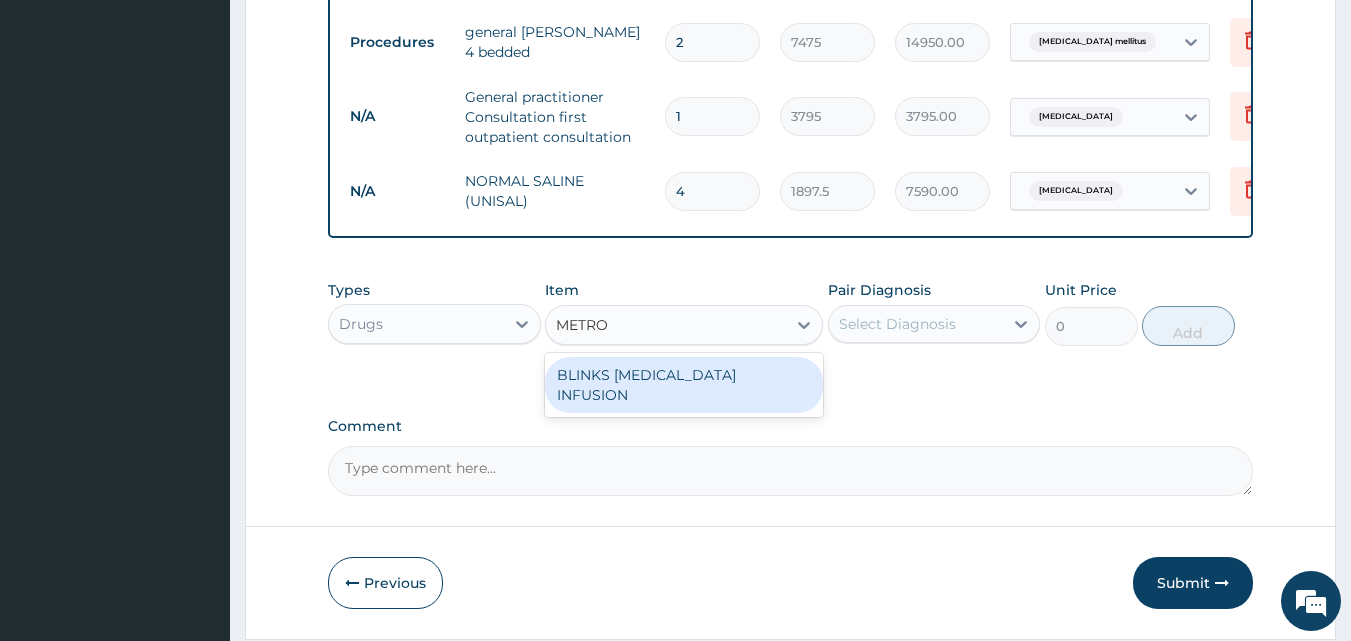 click on "BLINKS METRONIDAZOLE INFUSION" at bounding box center (684, 385) 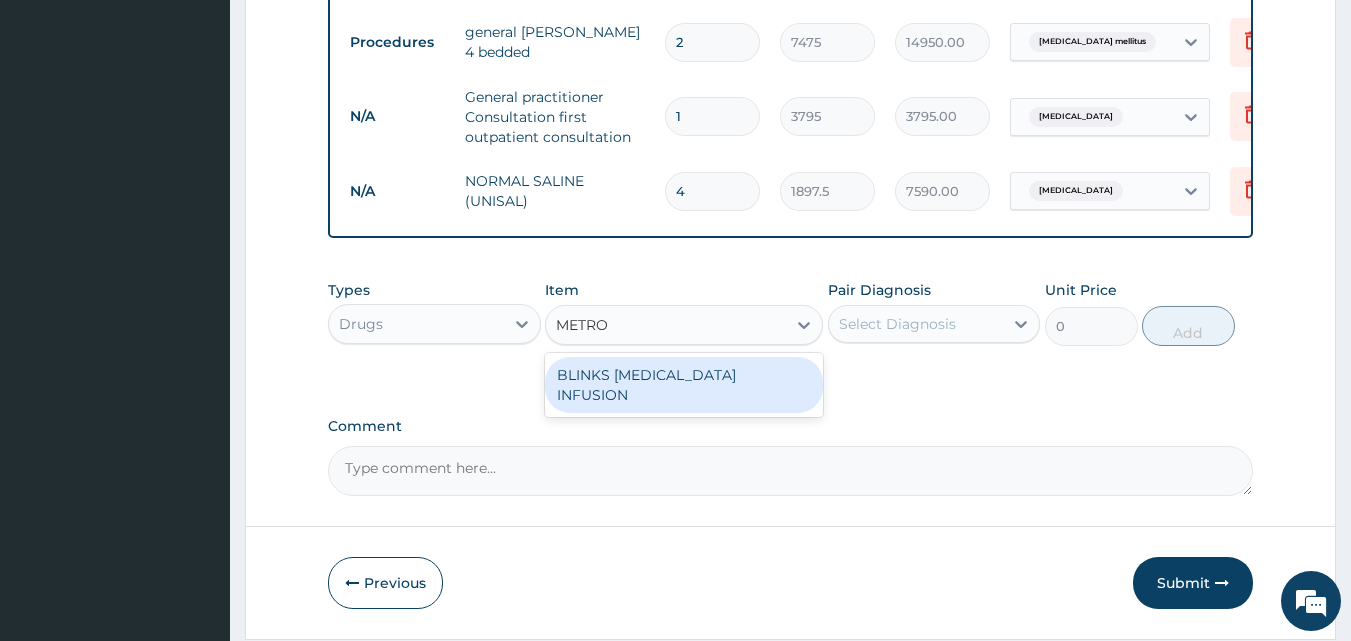 type 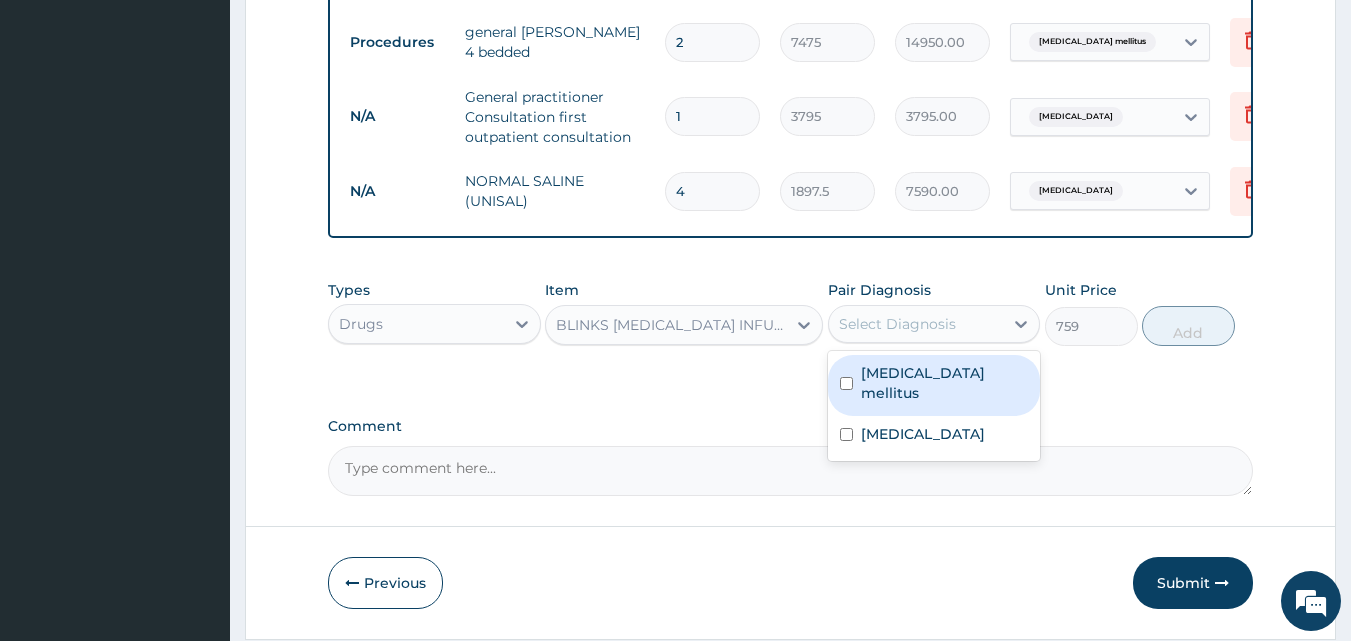 click on "Select Diagnosis" at bounding box center [897, 324] 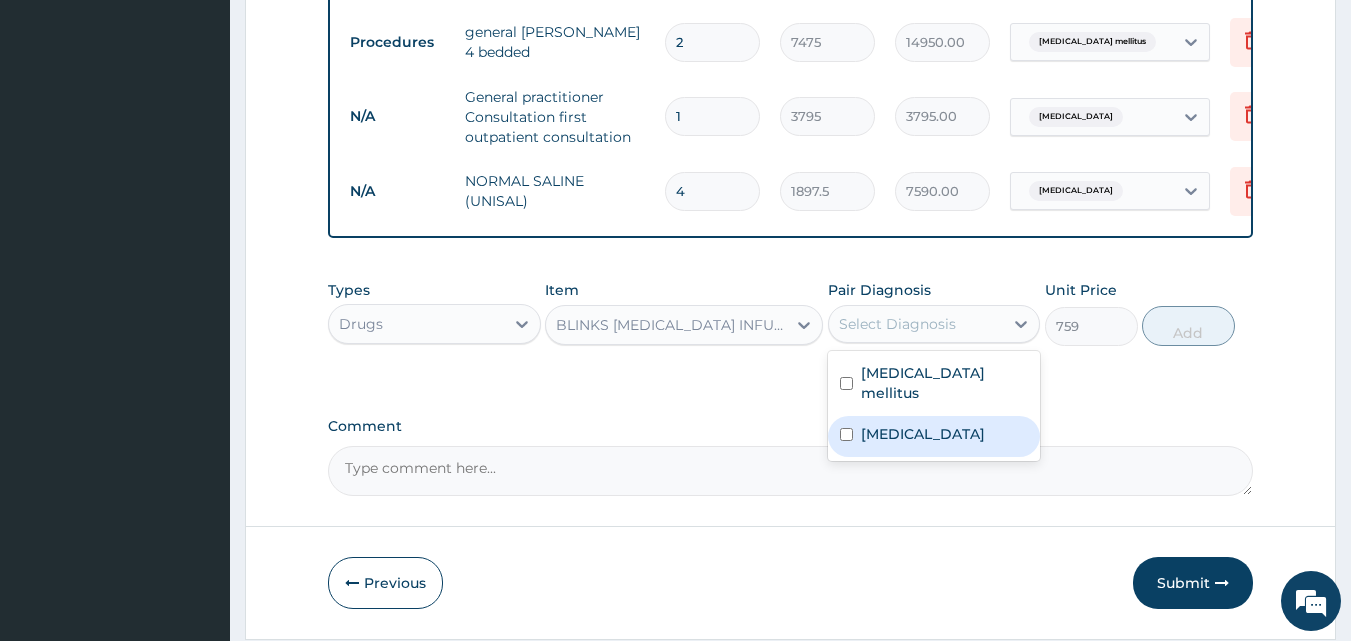 click on "Sepsis" at bounding box center [934, 436] 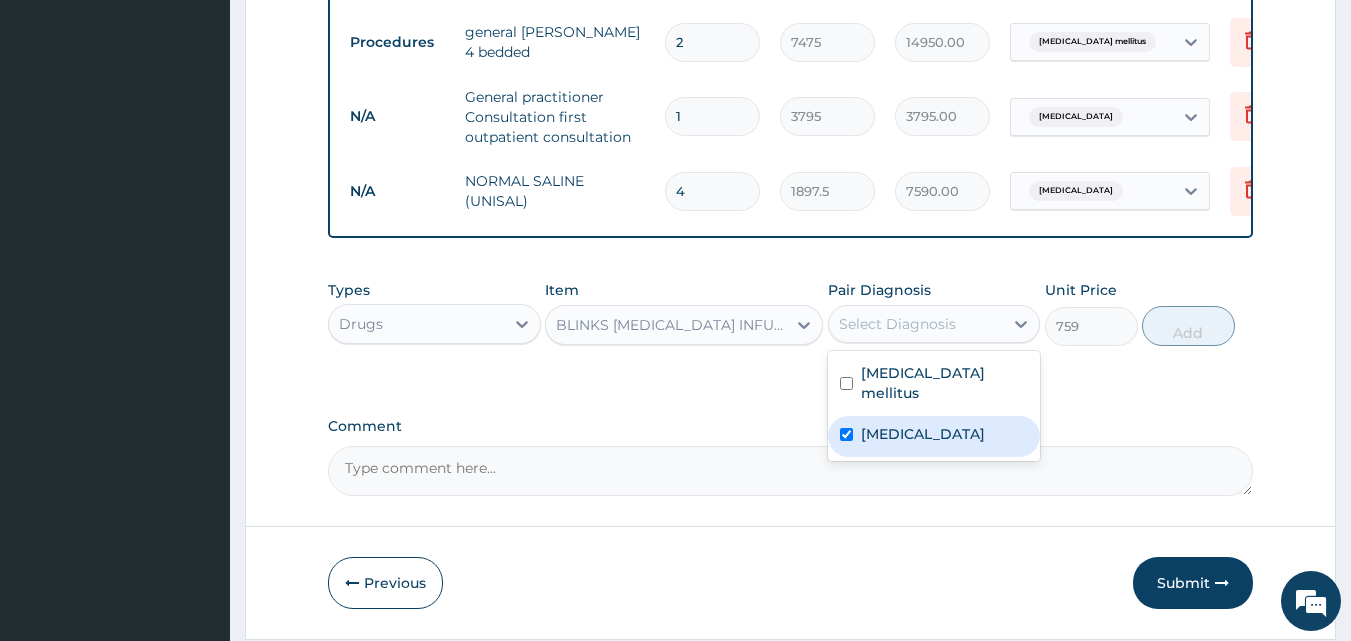 checkbox on "true" 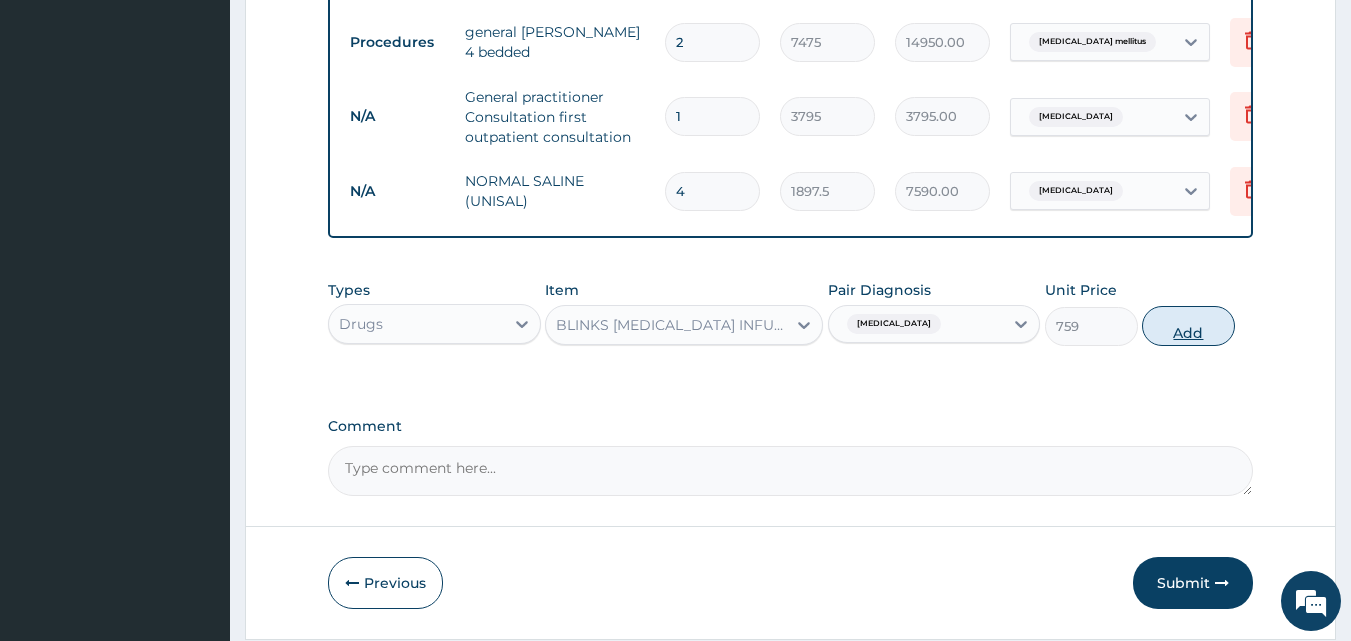click on "Add" at bounding box center [1188, 326] 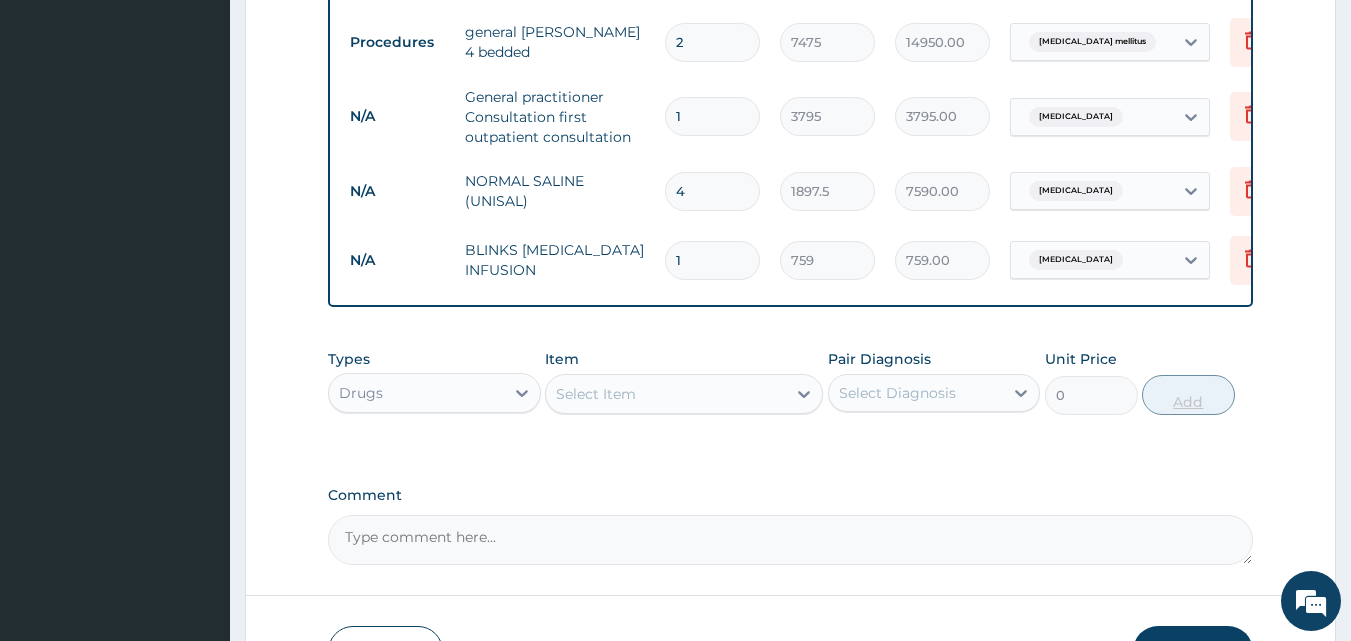 type 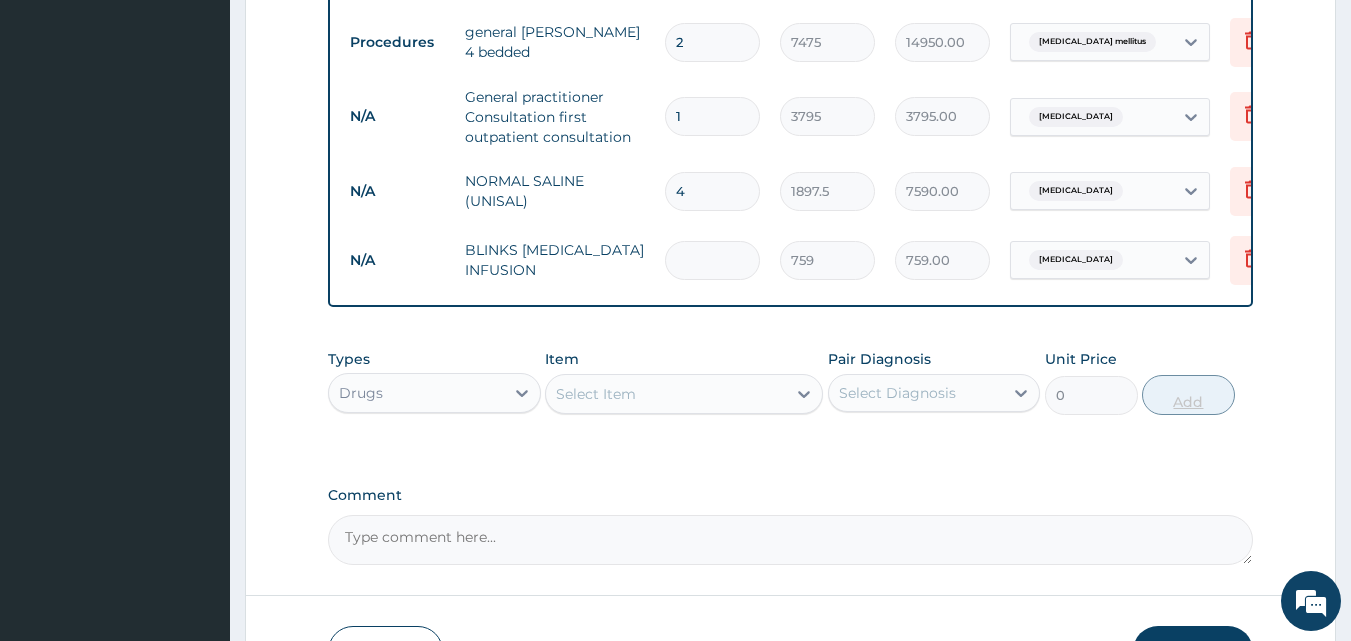 type on "0.00" 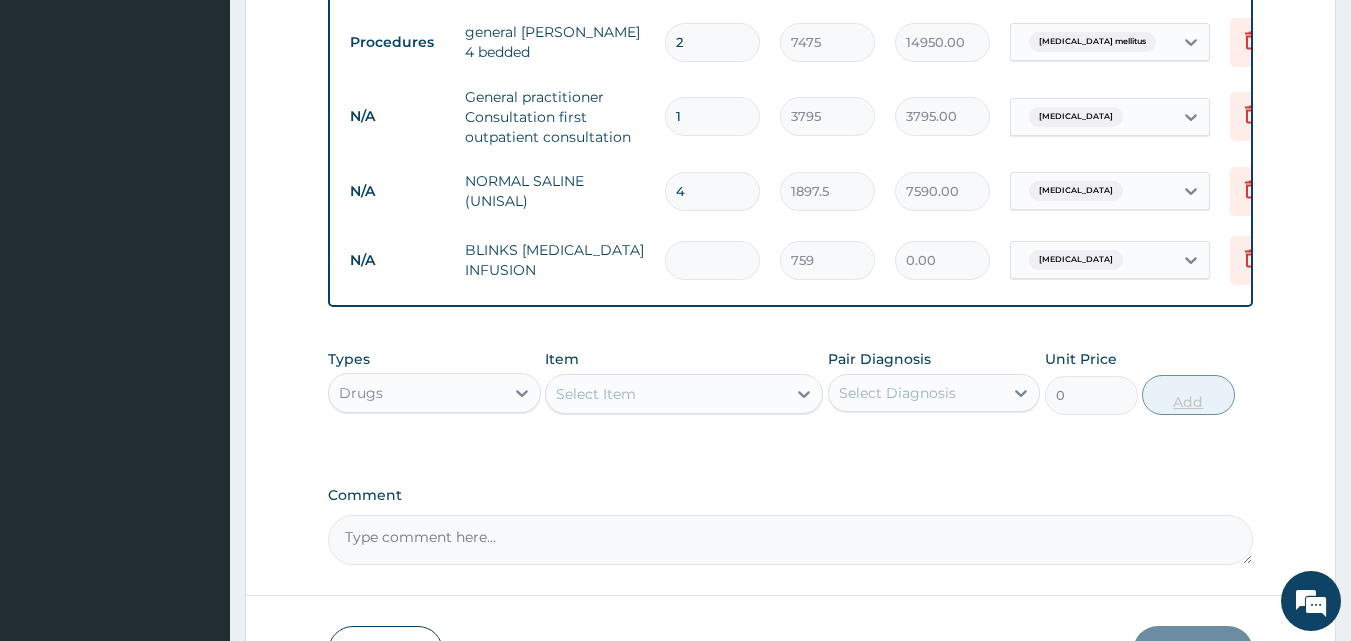 type on "4" 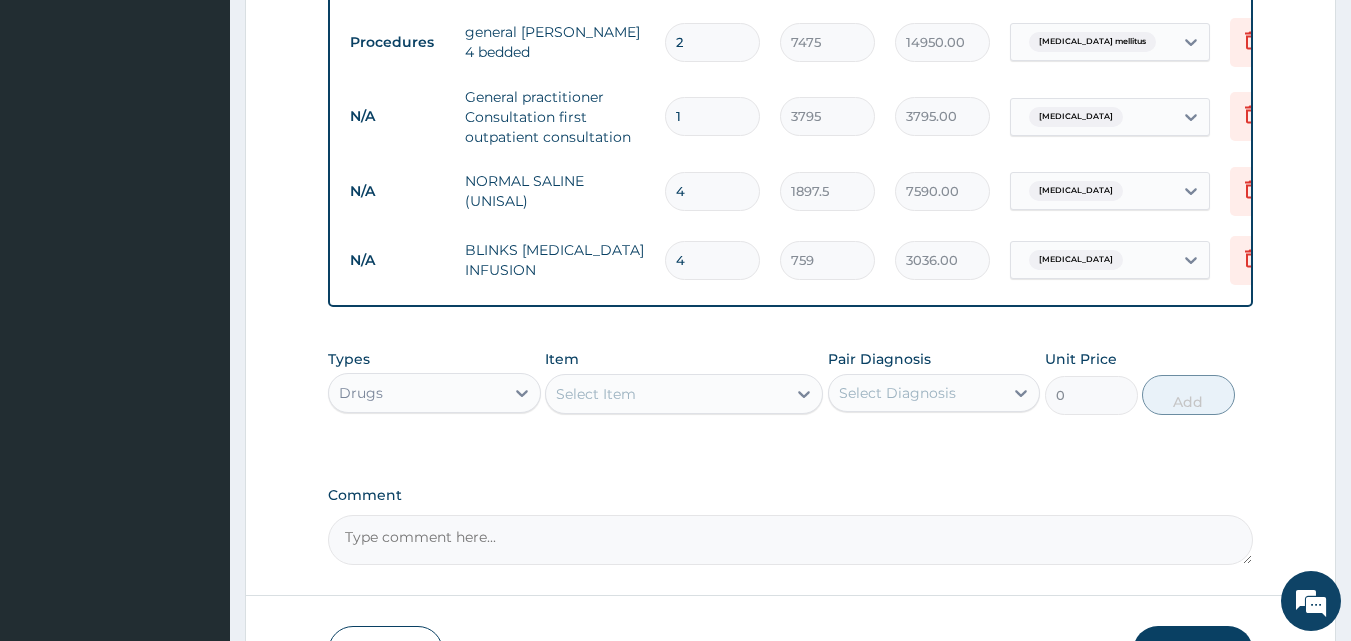 type on "4" 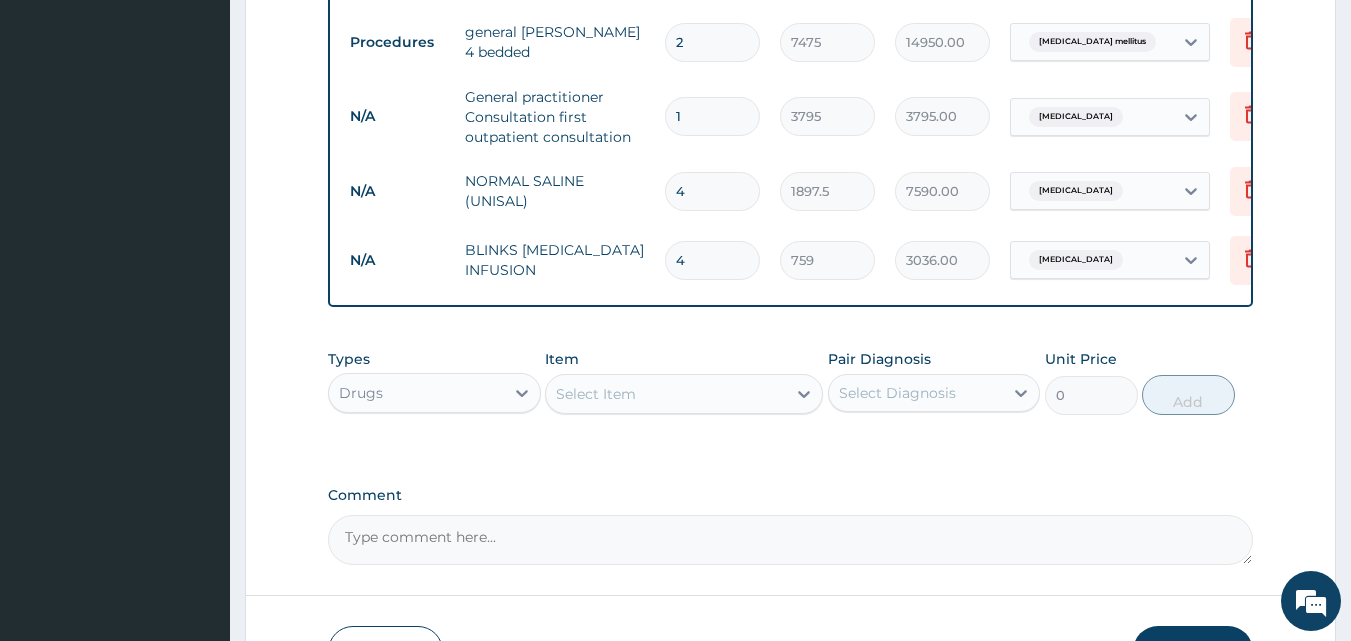 click on "Select Item" at bounding box center (666, 394) 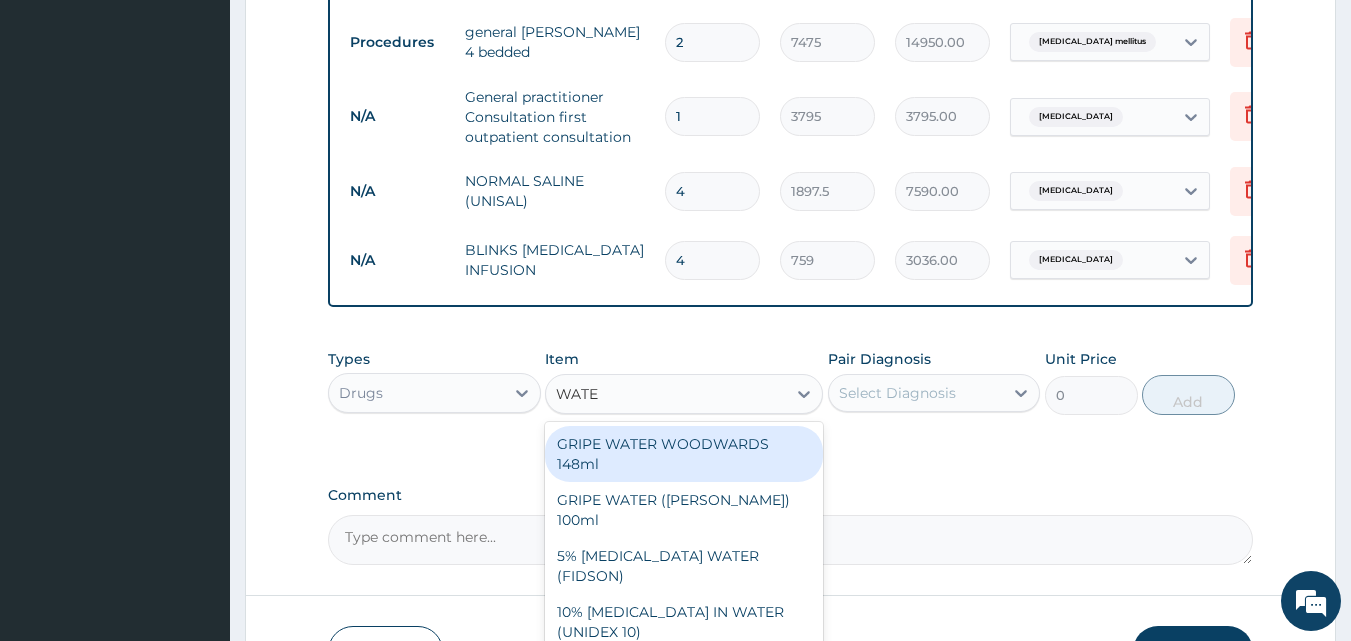 type on "WATER" 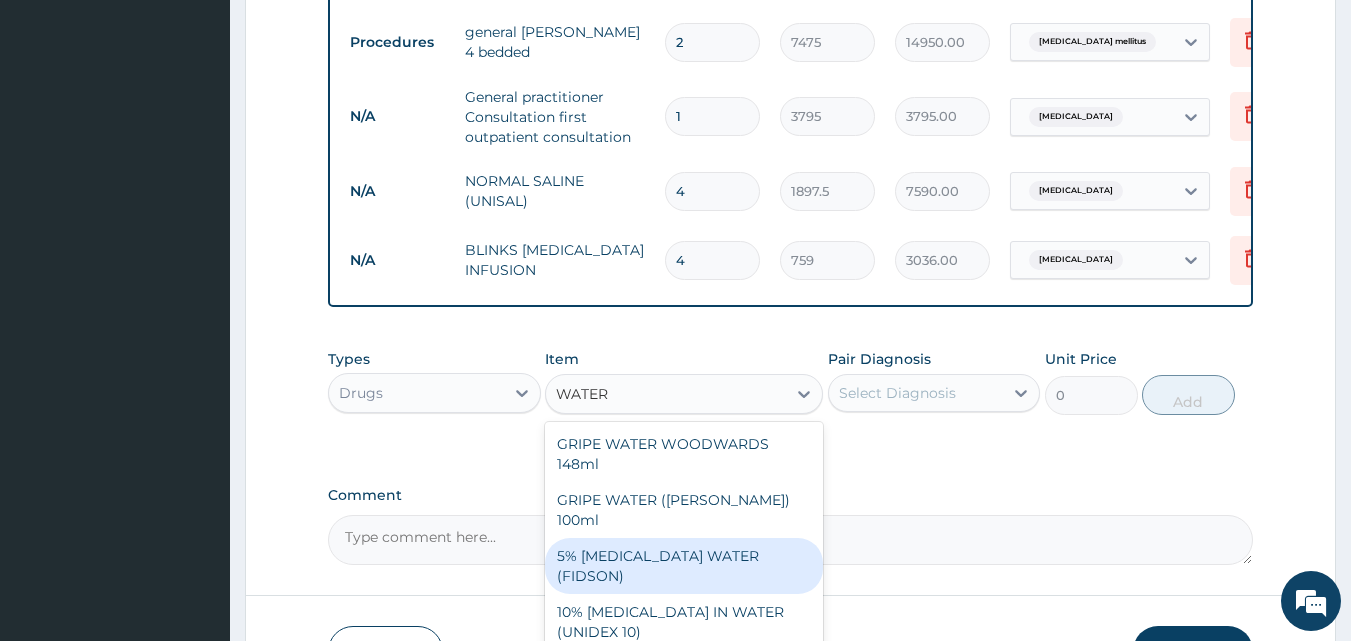 click on "5% DEXTROSE WATER (FIDSON)" at bounding box center [684, 566] 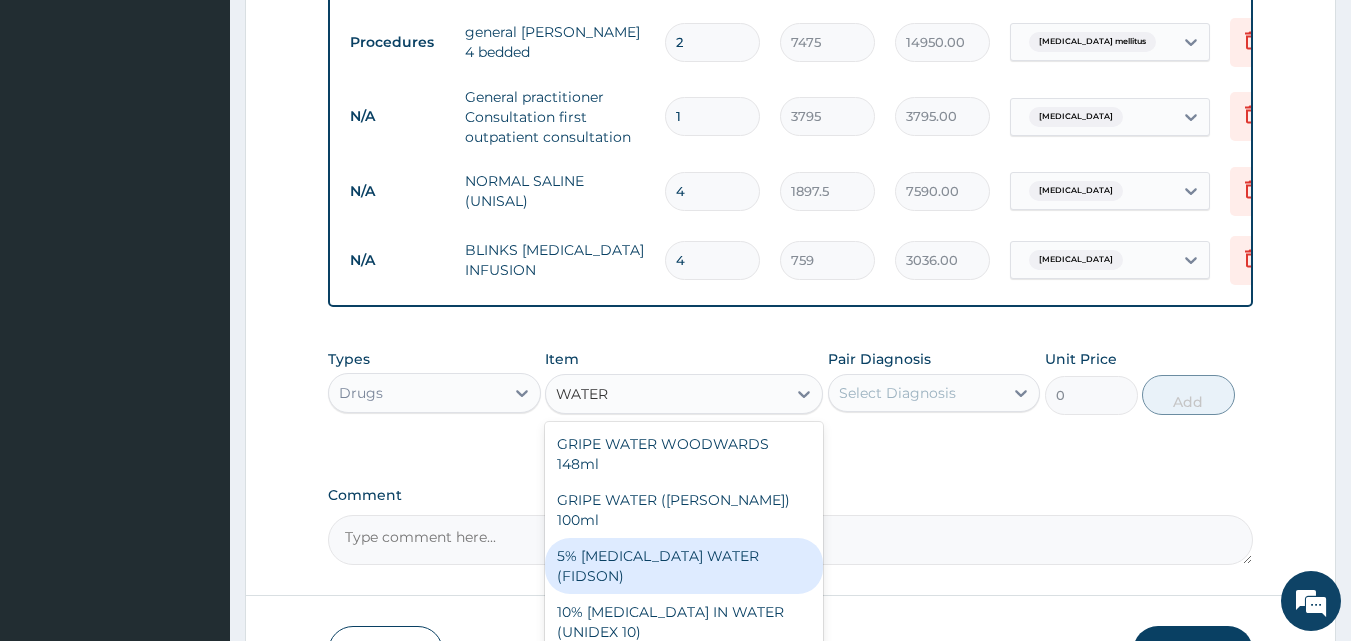 type 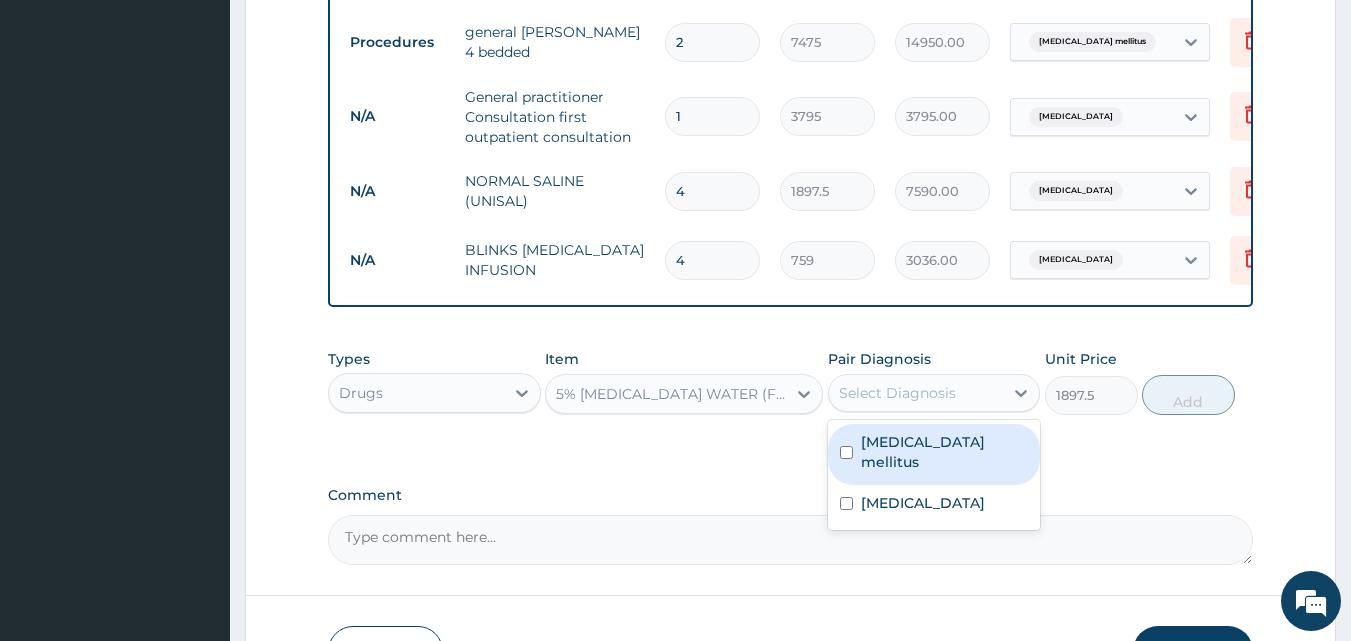 click on "Select Diagnosis" at bounding box center [897, 393] 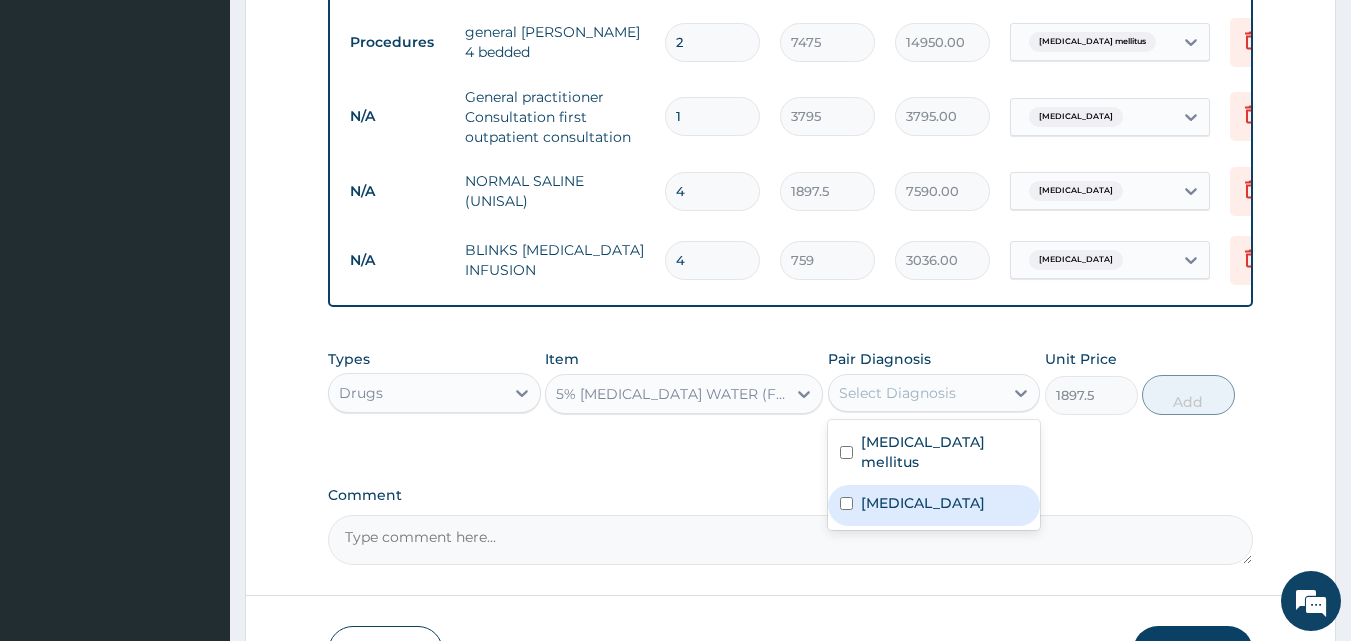 click on "Sepsis" at bounding box center [923, 503] 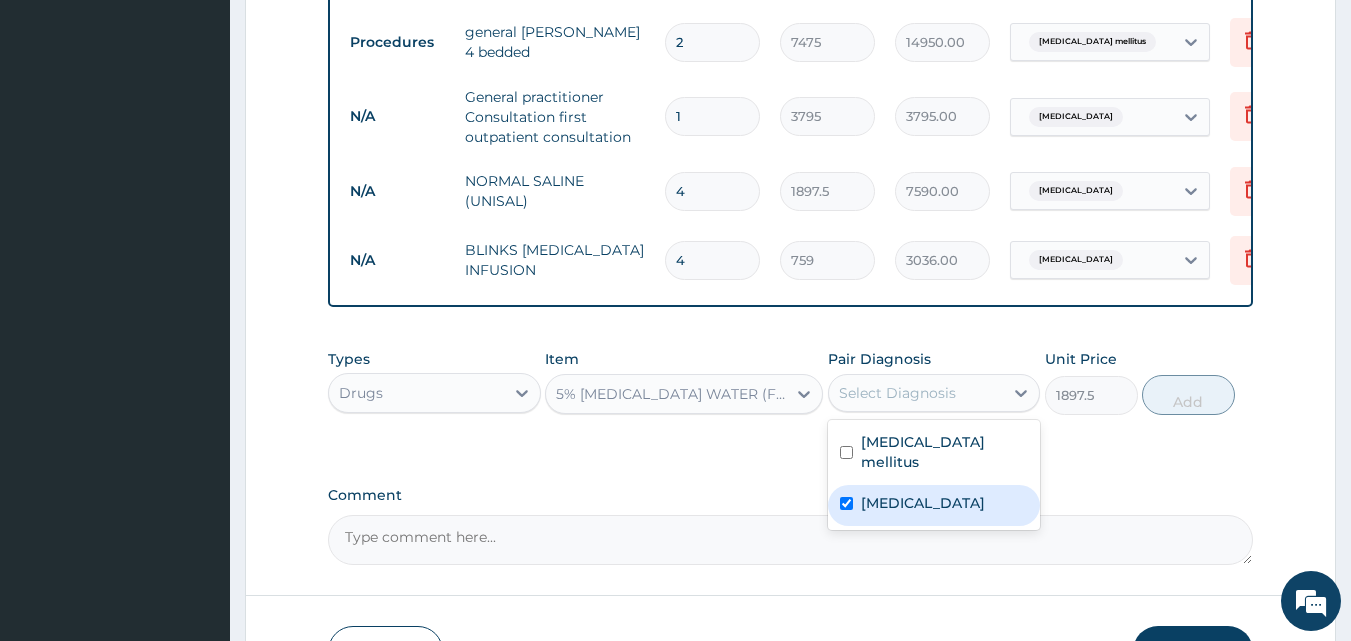 checkbox on "true" 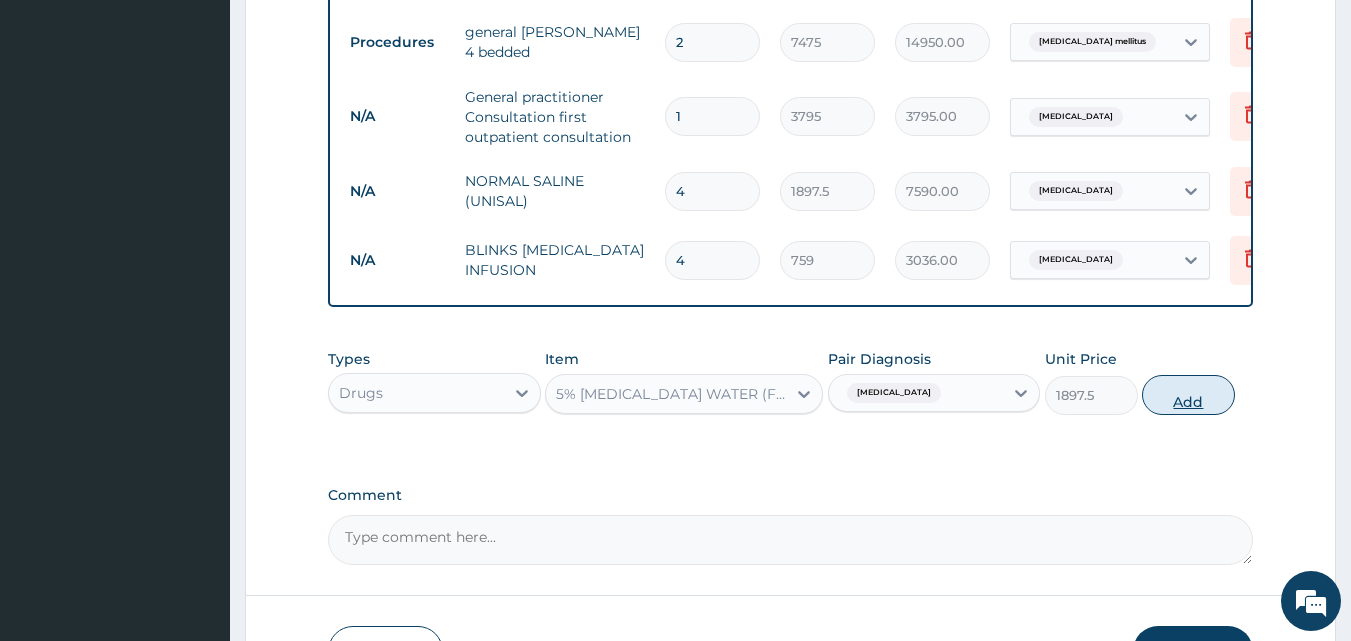 click on "Add" at bounding box center [1188, 395] 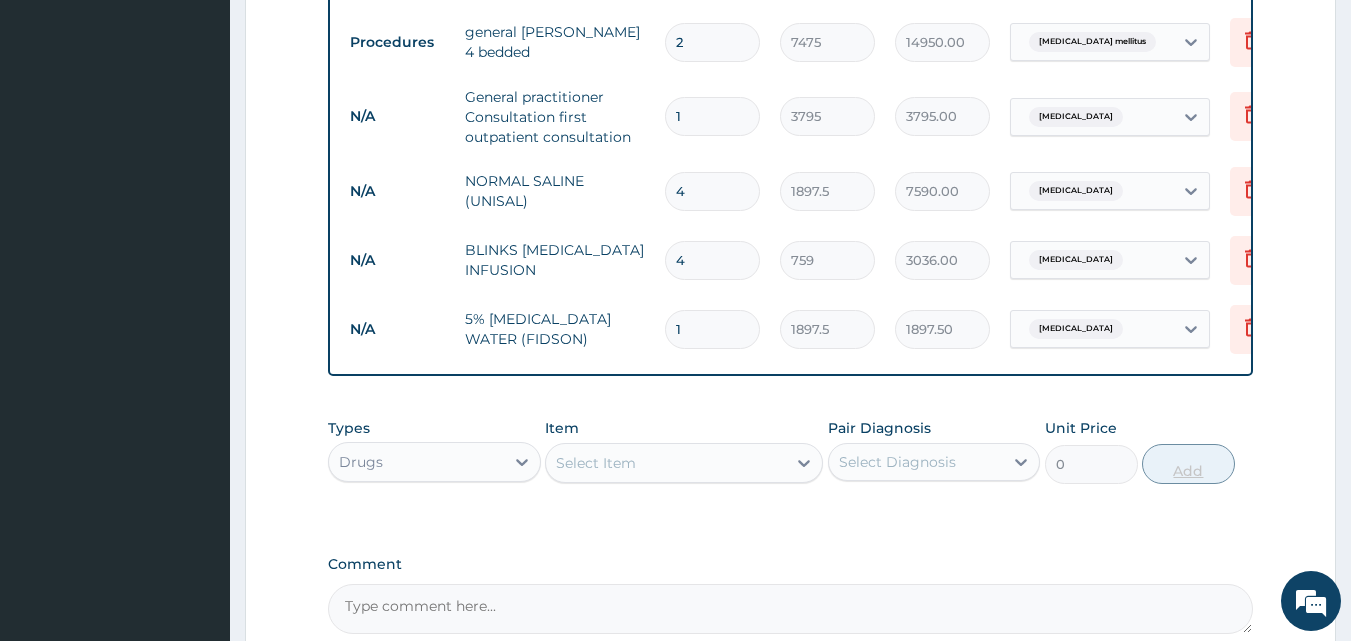 type 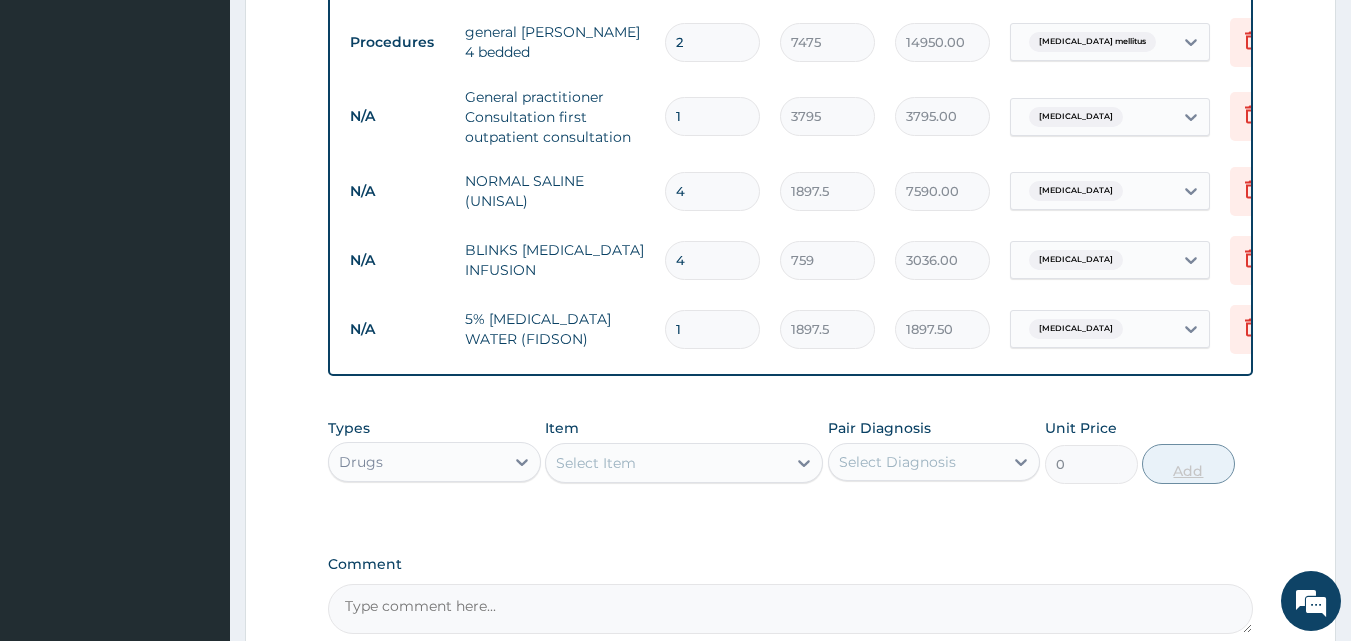 type on "0.00" 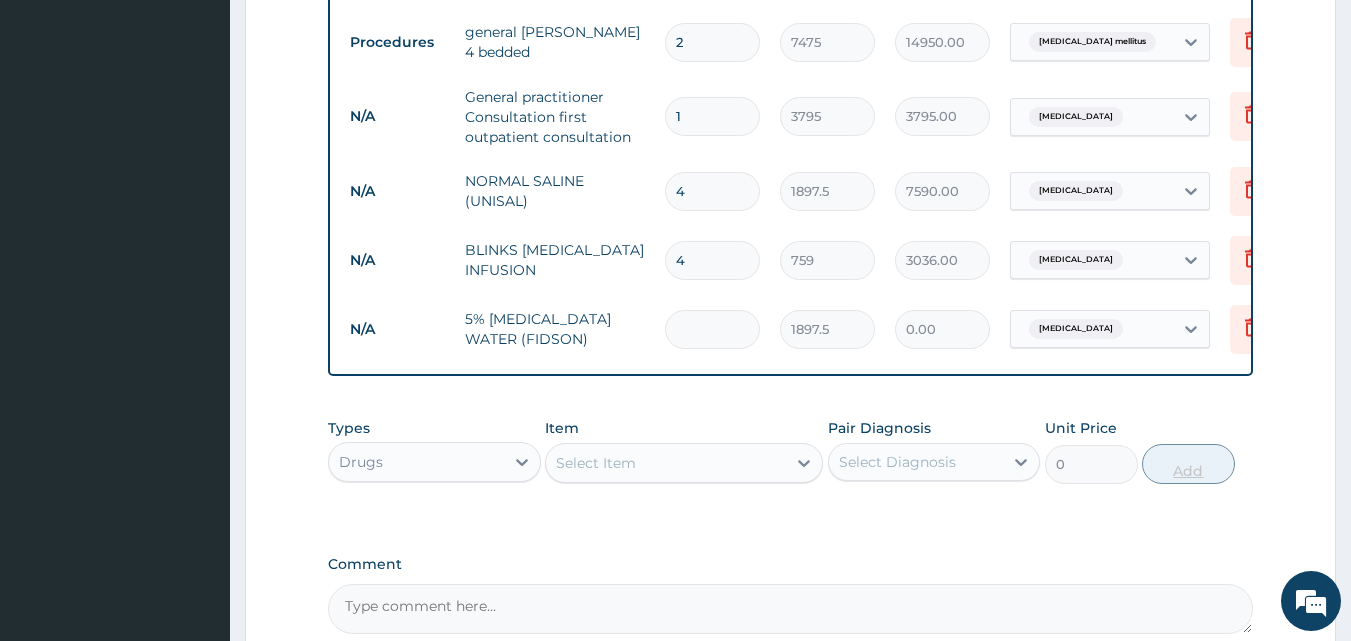 type on "4" 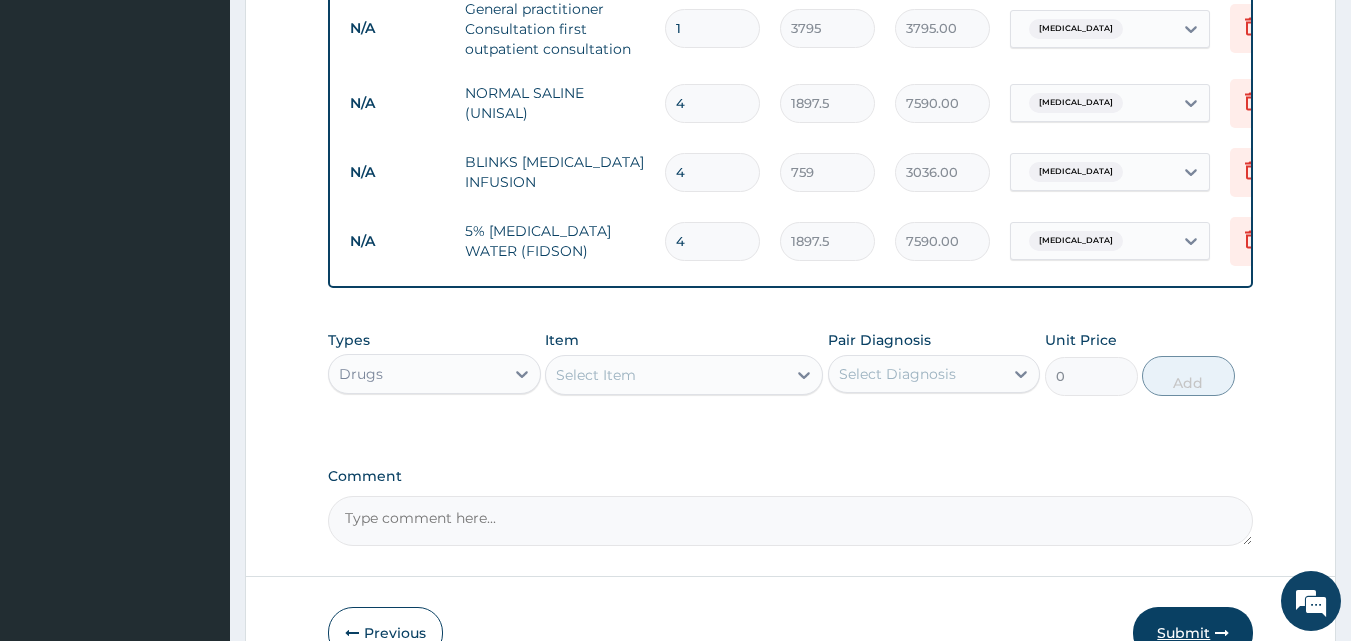 scroll, scrollTop: 1433, scrollLeft: 0, axis: vertical 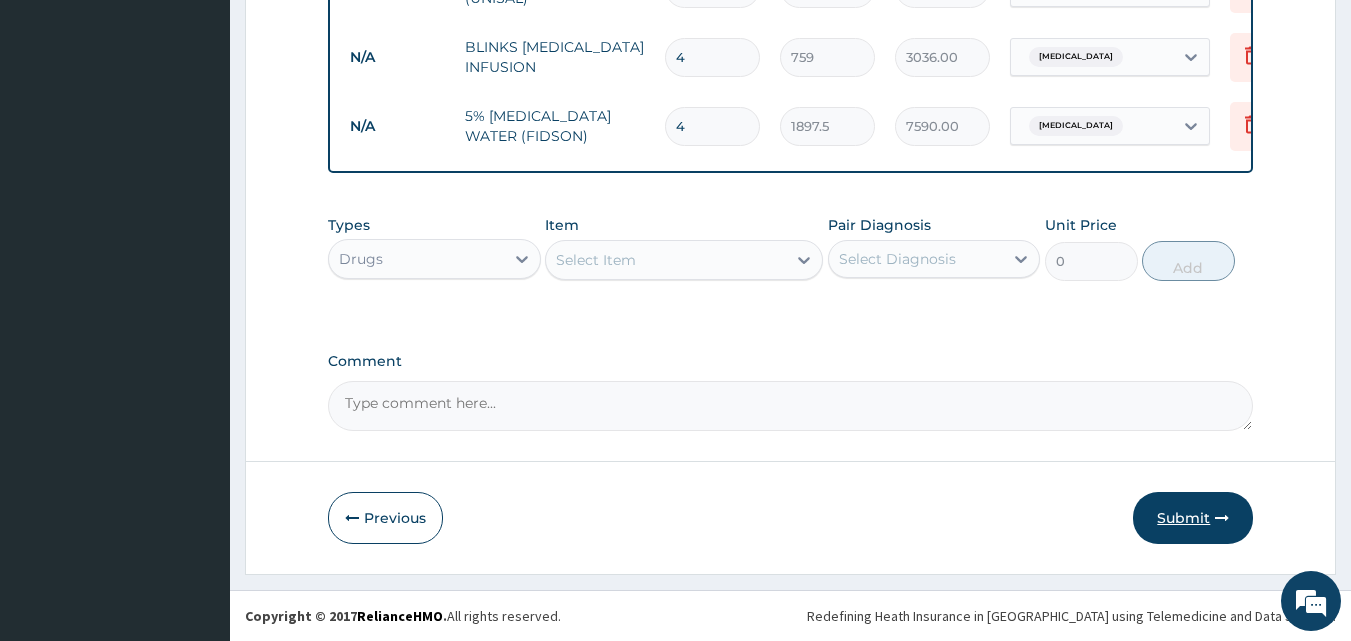 type on "4" 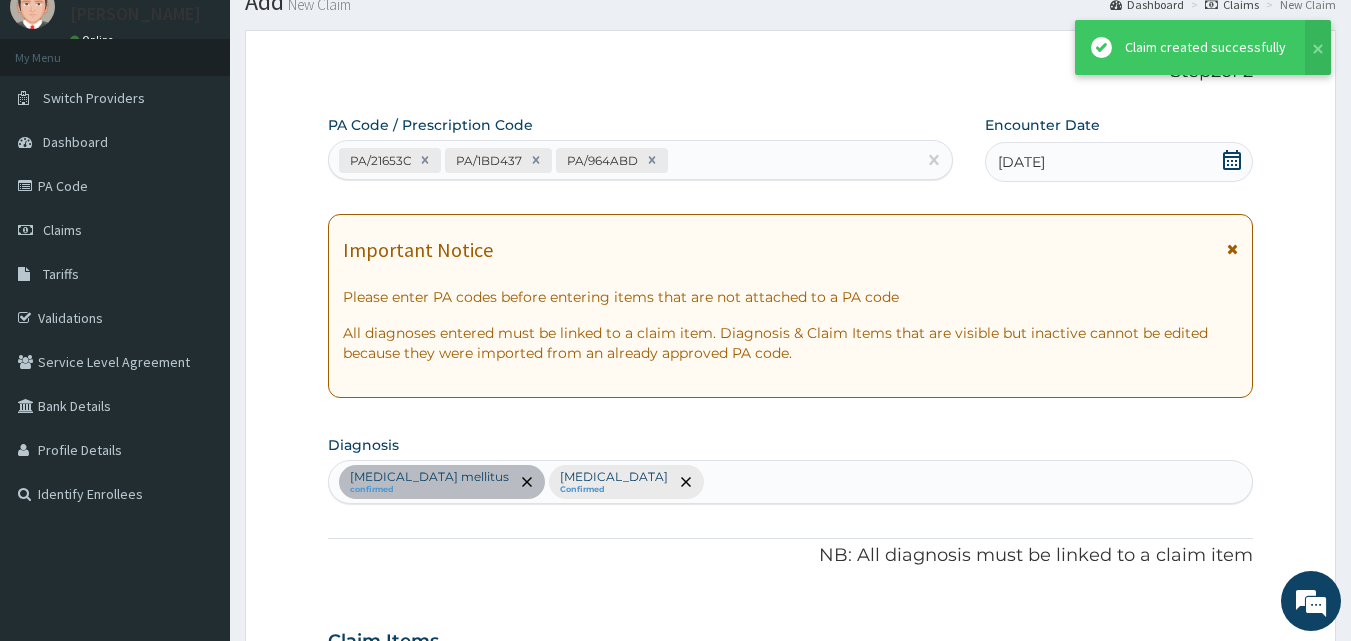 scroll, scrollTop: 1433, scrollLeft: 0, axis: vertical 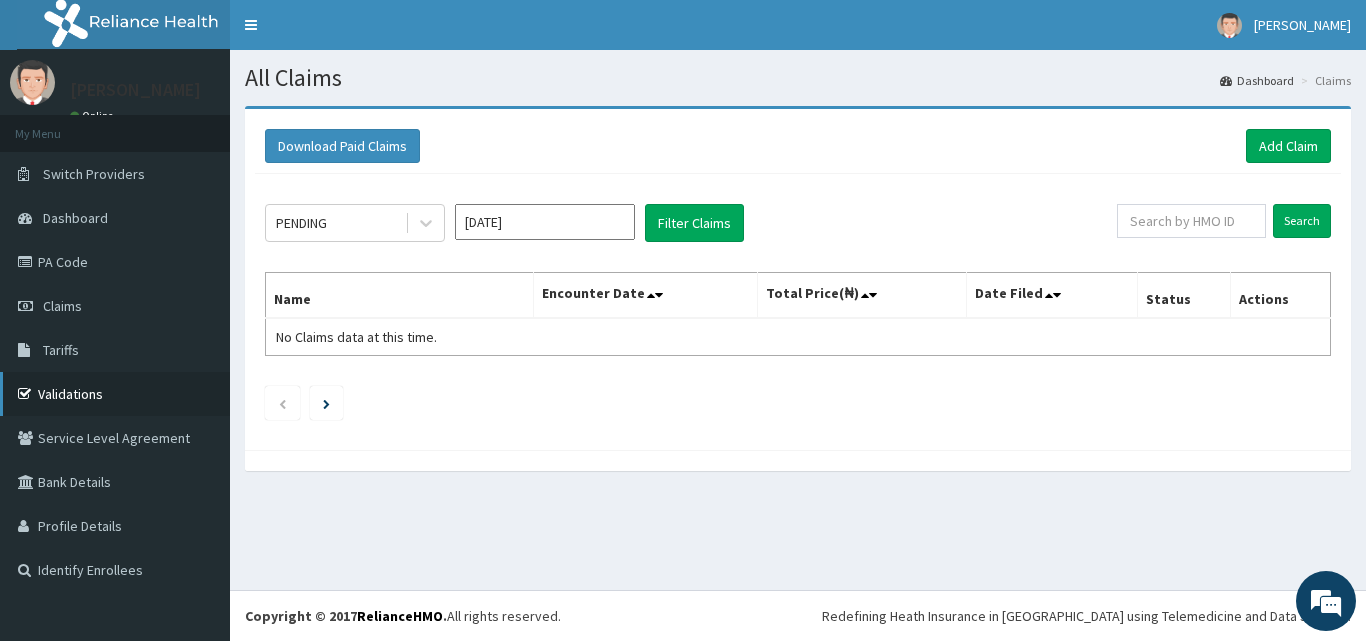 click on "Validations" at bounding box center [115, 394] 